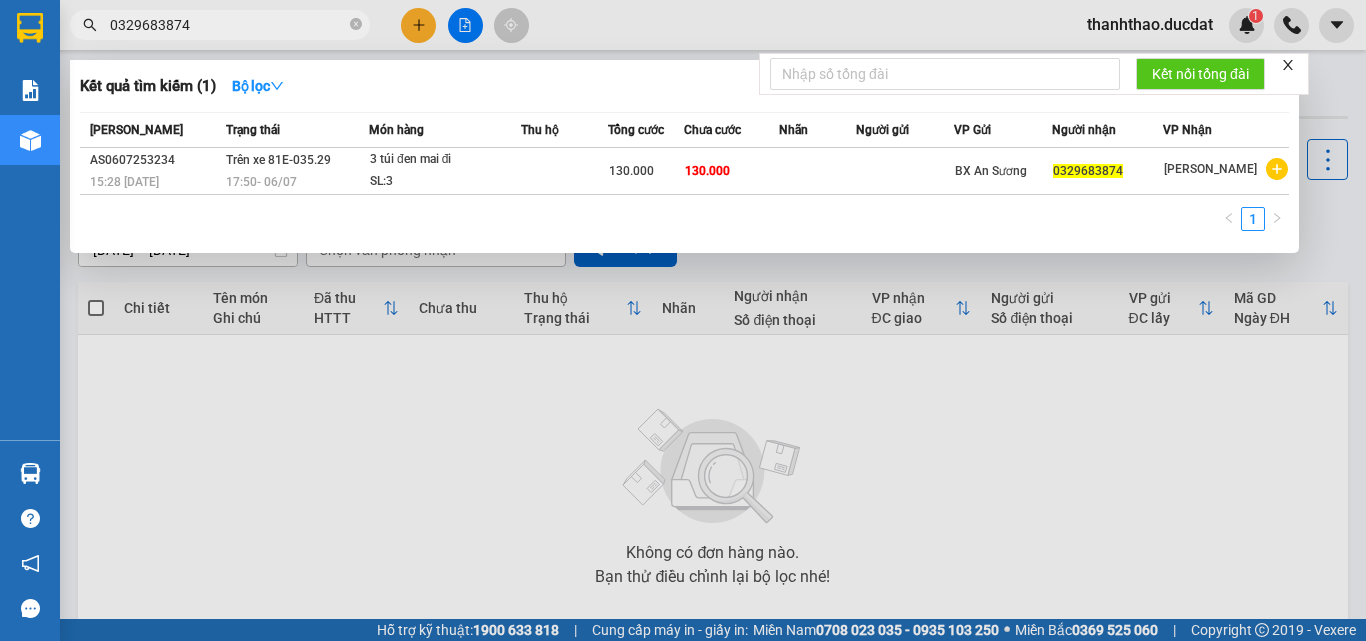 scroll, scrollTop: 0, scrollLeft: 0, axis: both 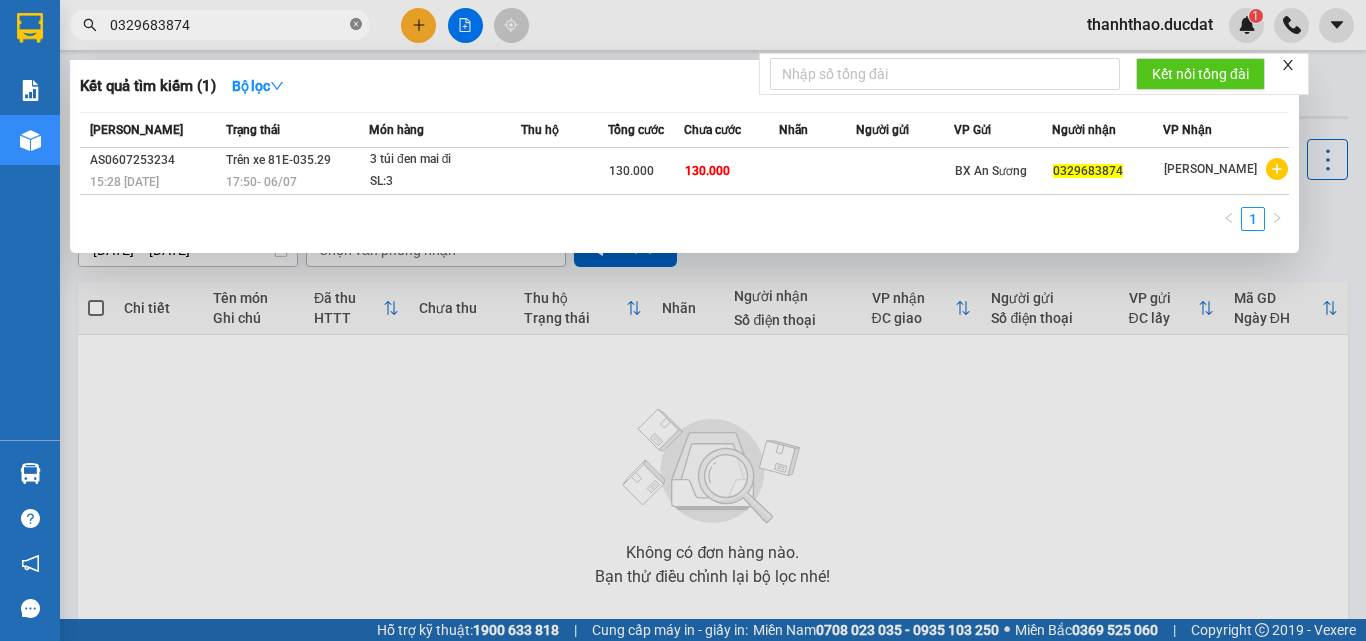 click 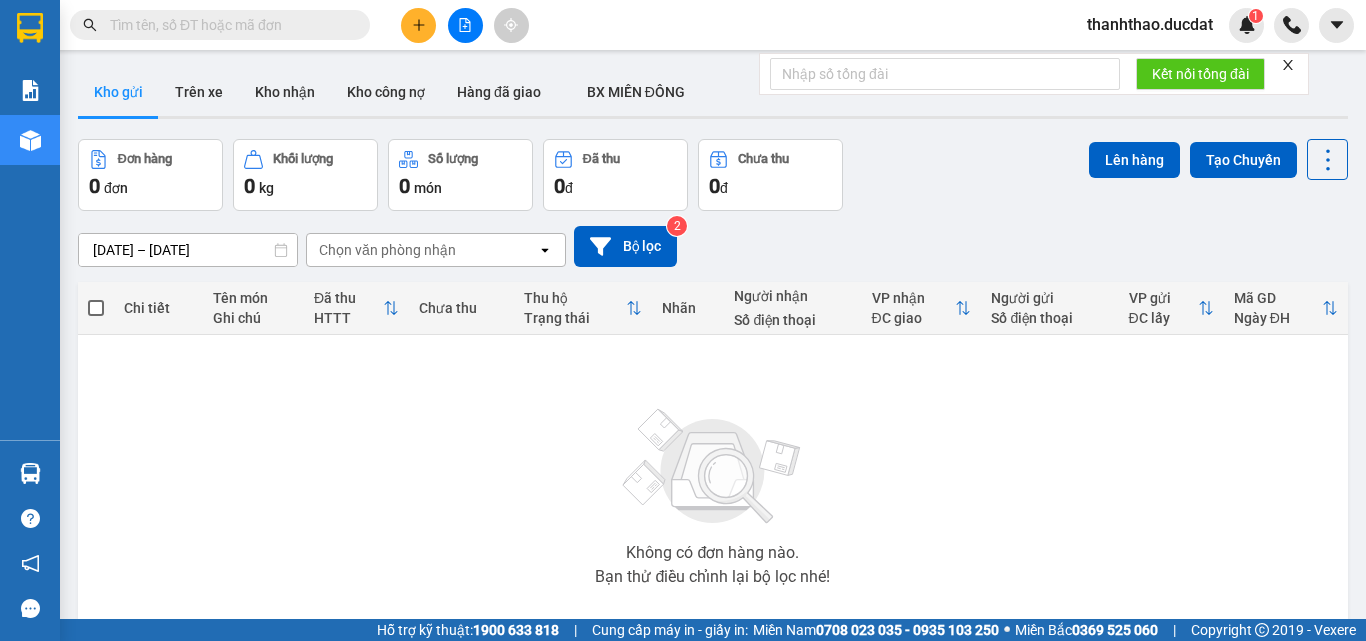 click at bounding box center [228, 25] 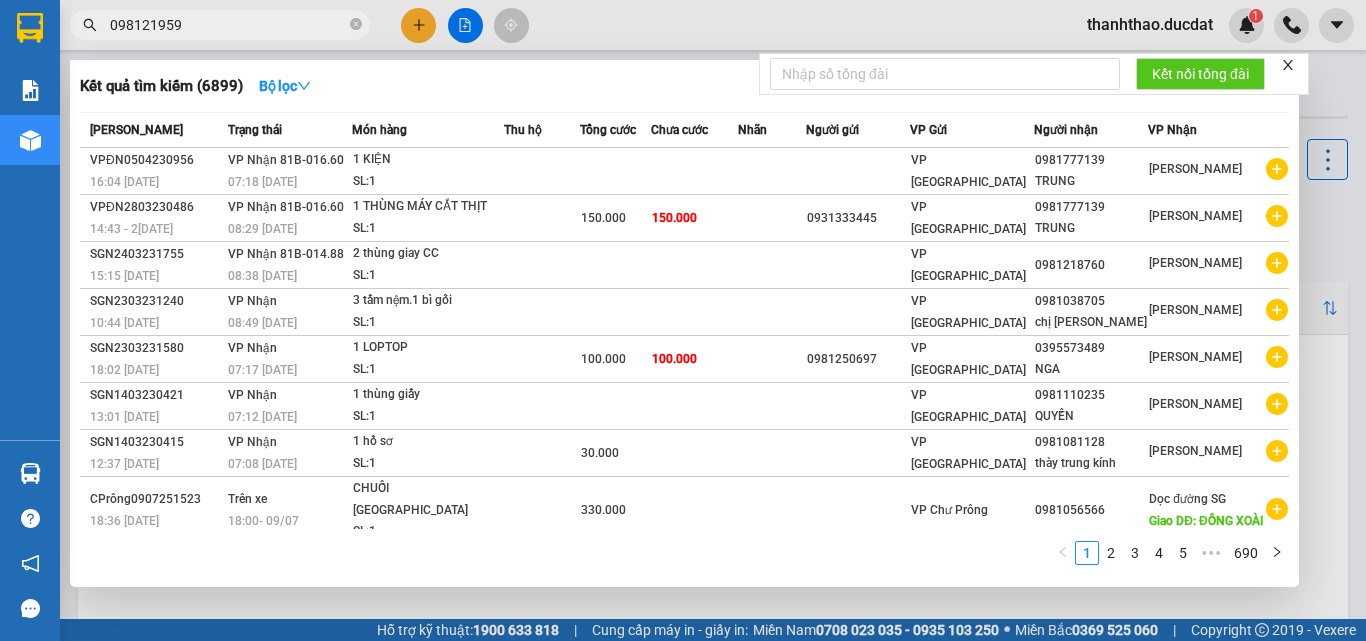 type on "0981219594" 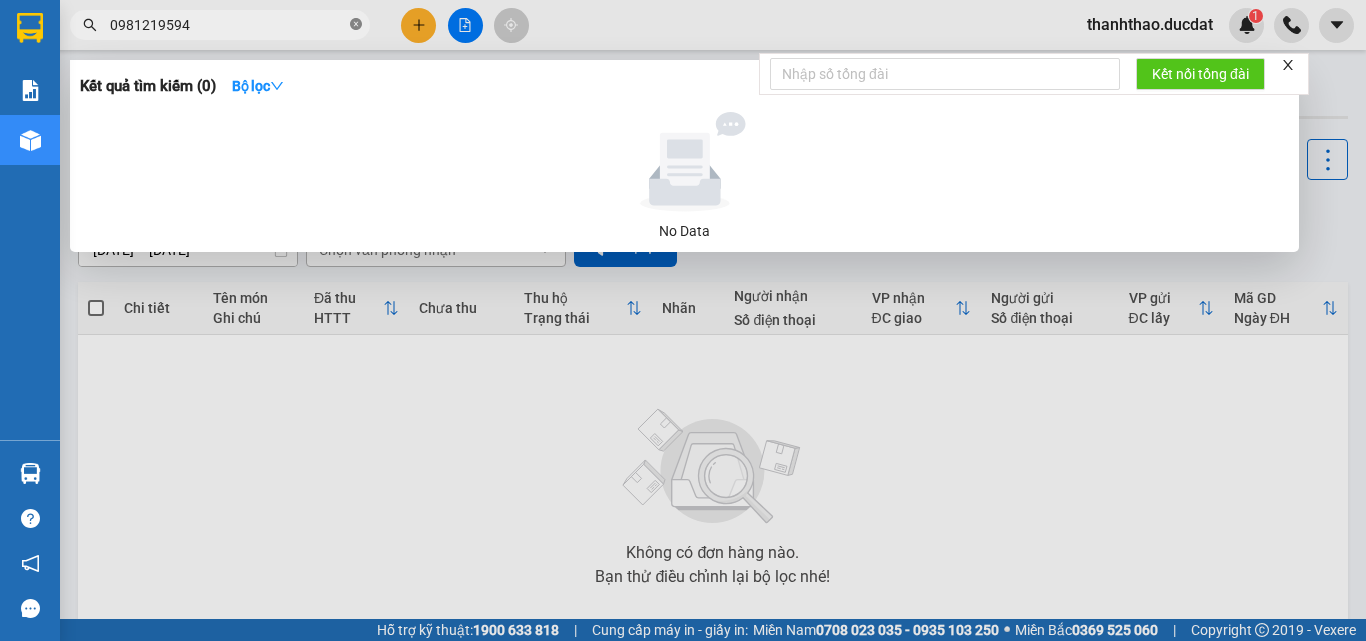 click 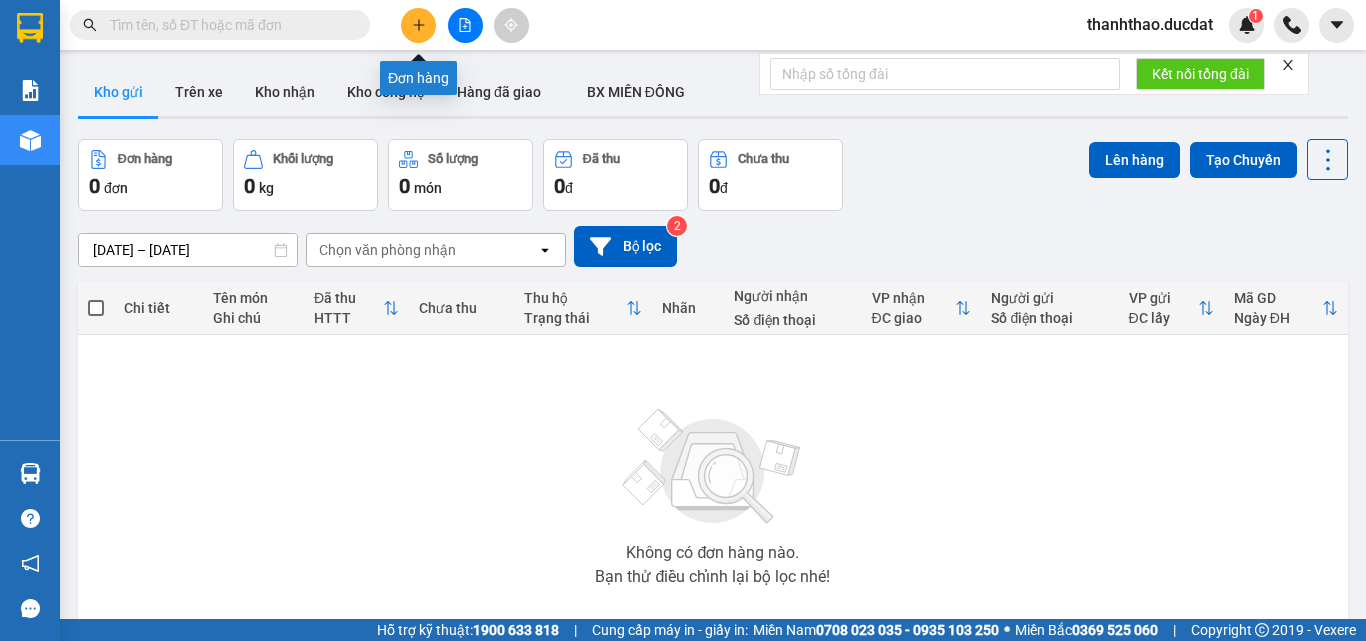 click 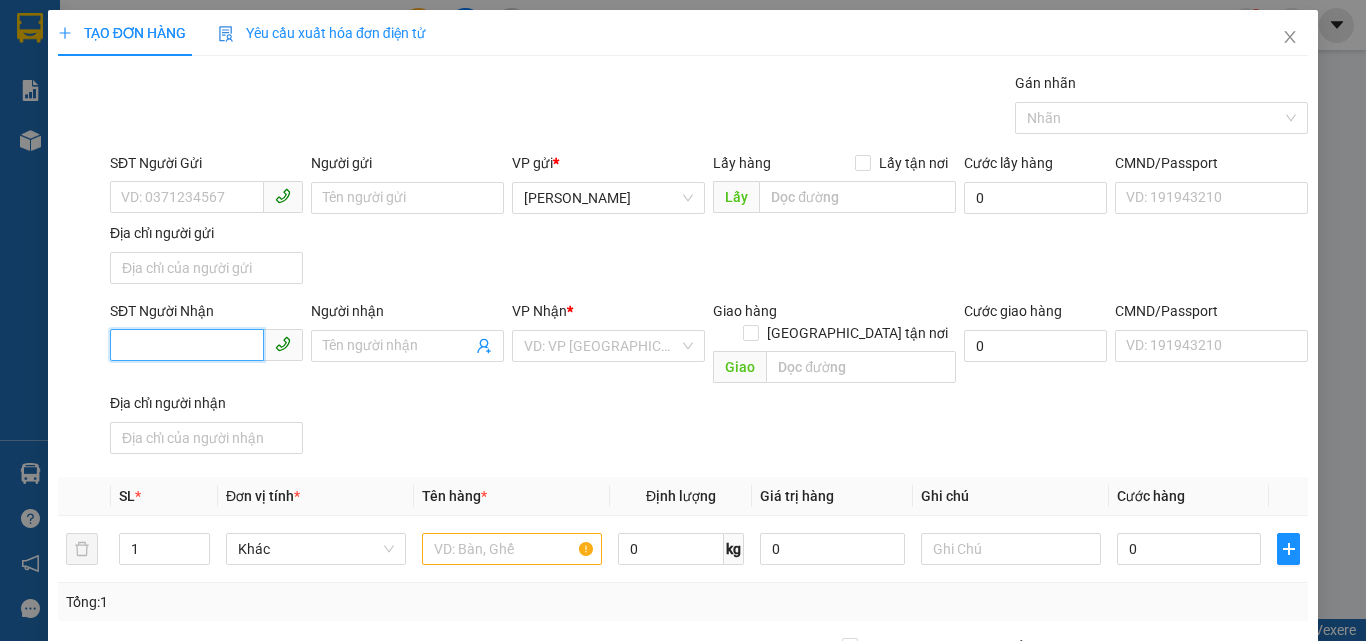 click on "SĐT Người Nhận" at bounding box center (187, 345) 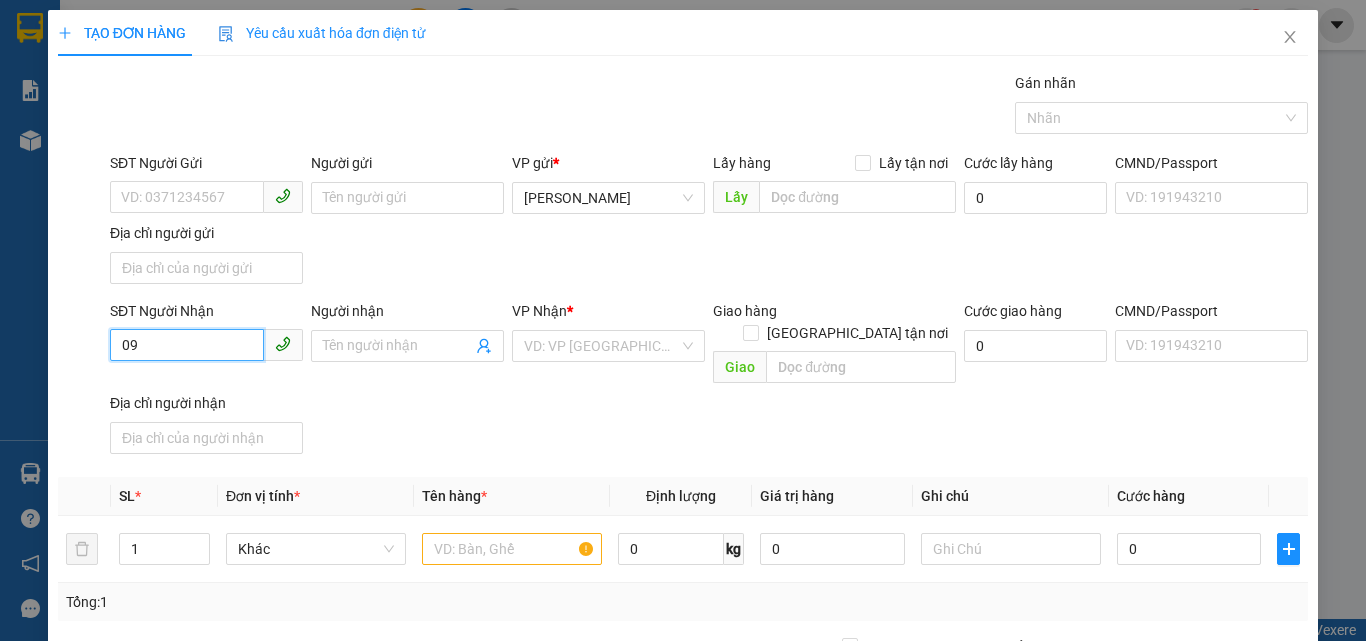 type on "0" 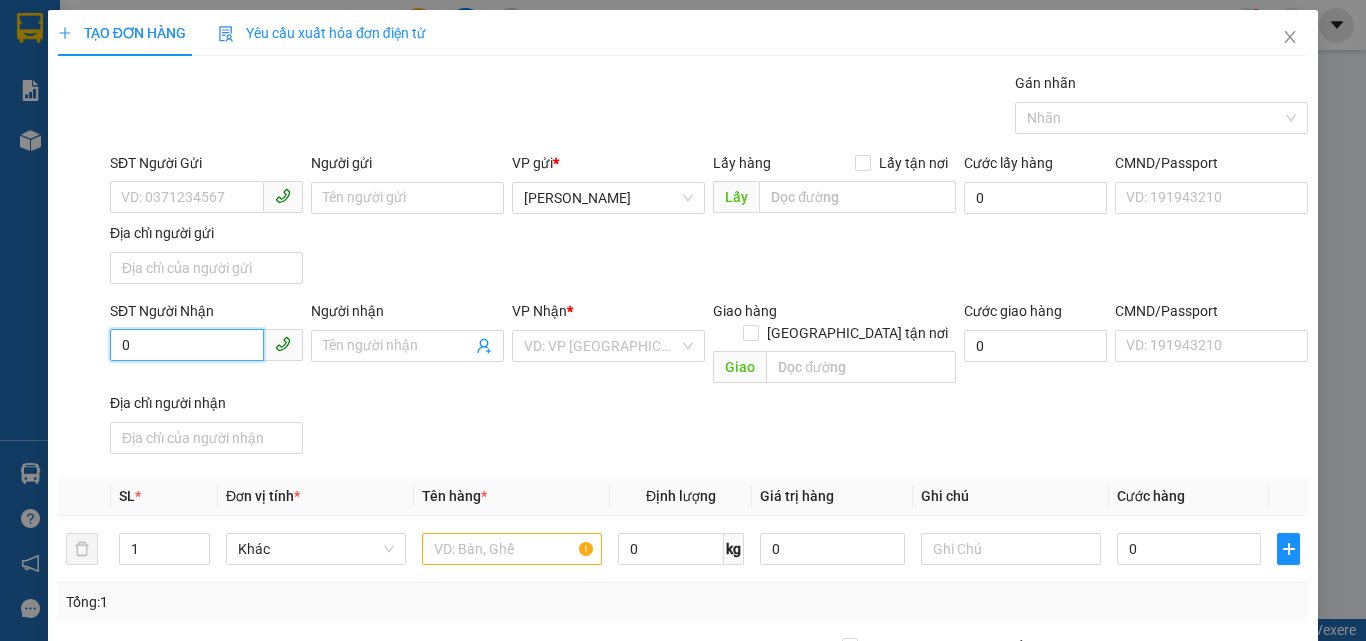 type 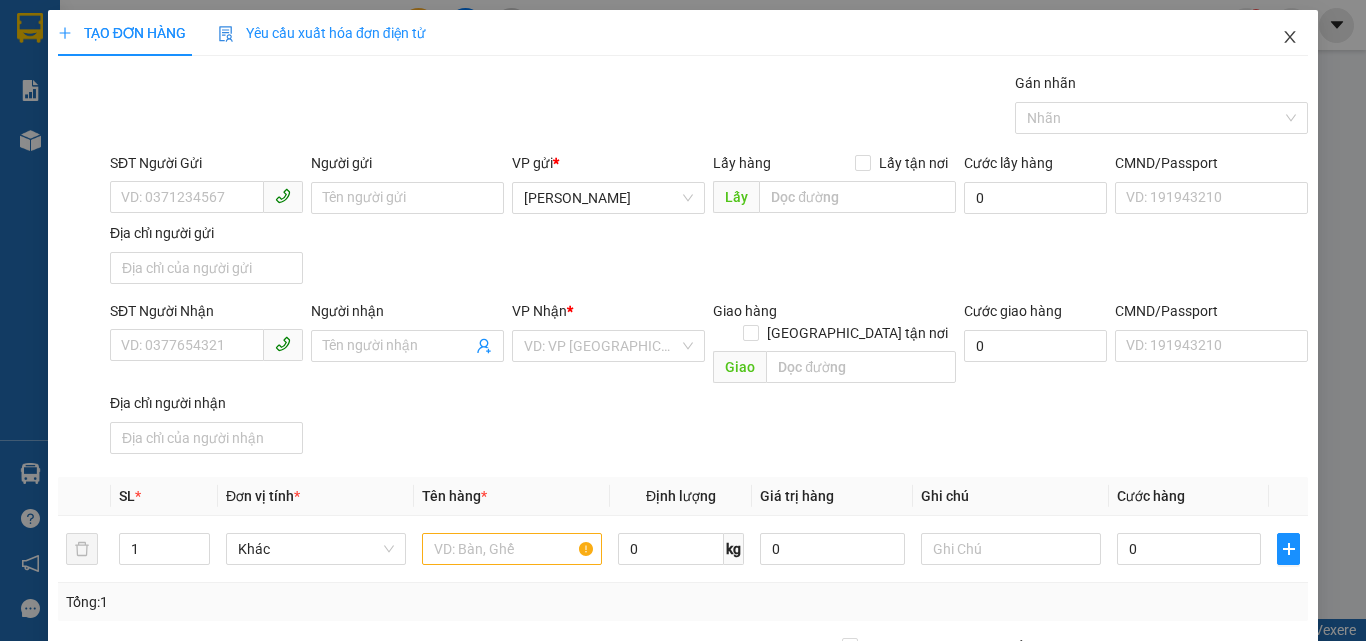click 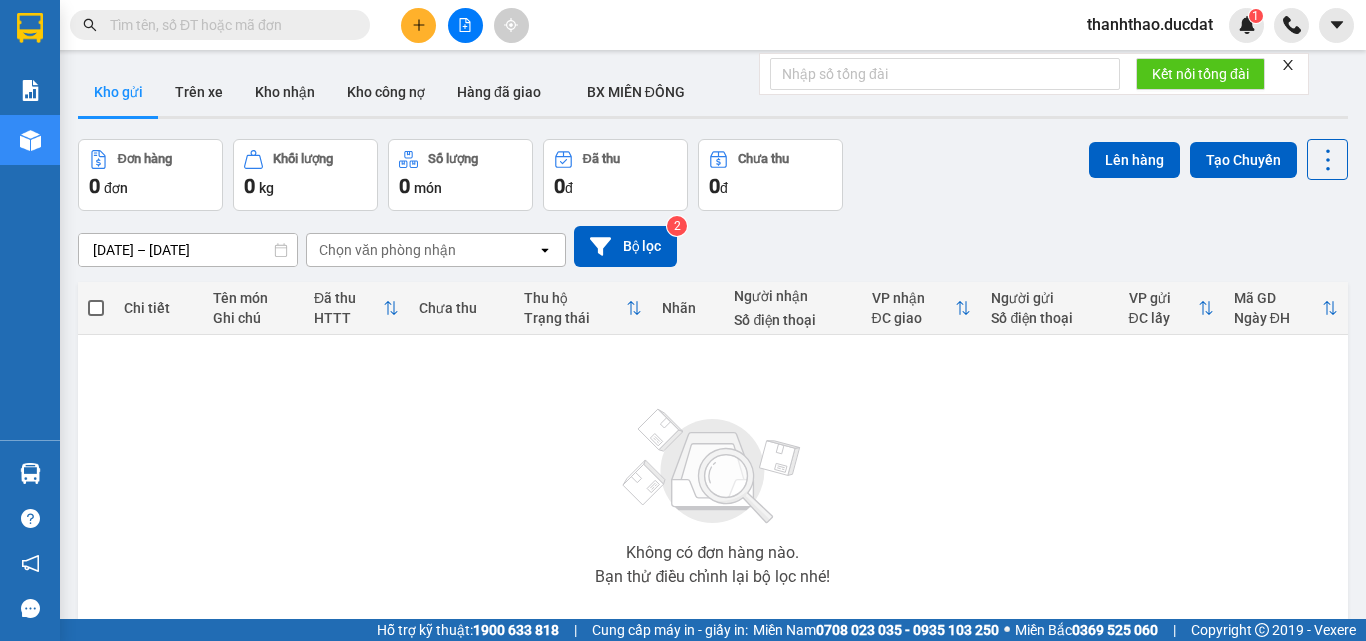 click at bounding box center [220, 25] 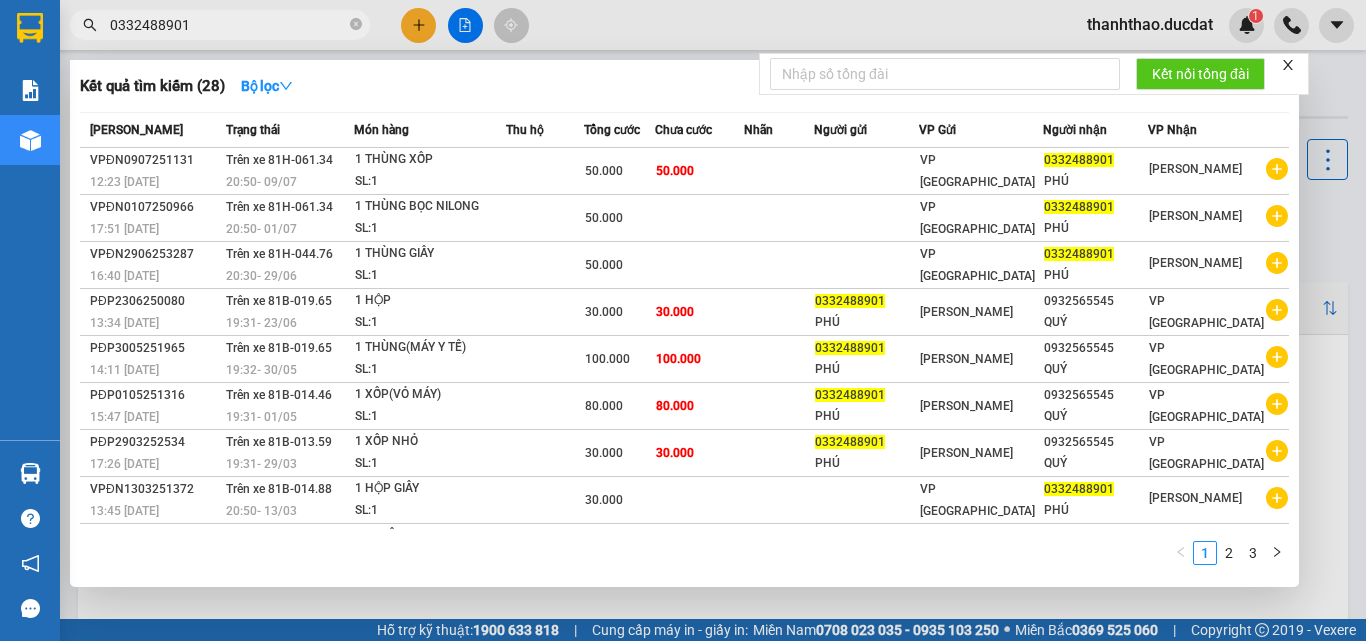 click on "0332488901" at bounding box center [228, 25] 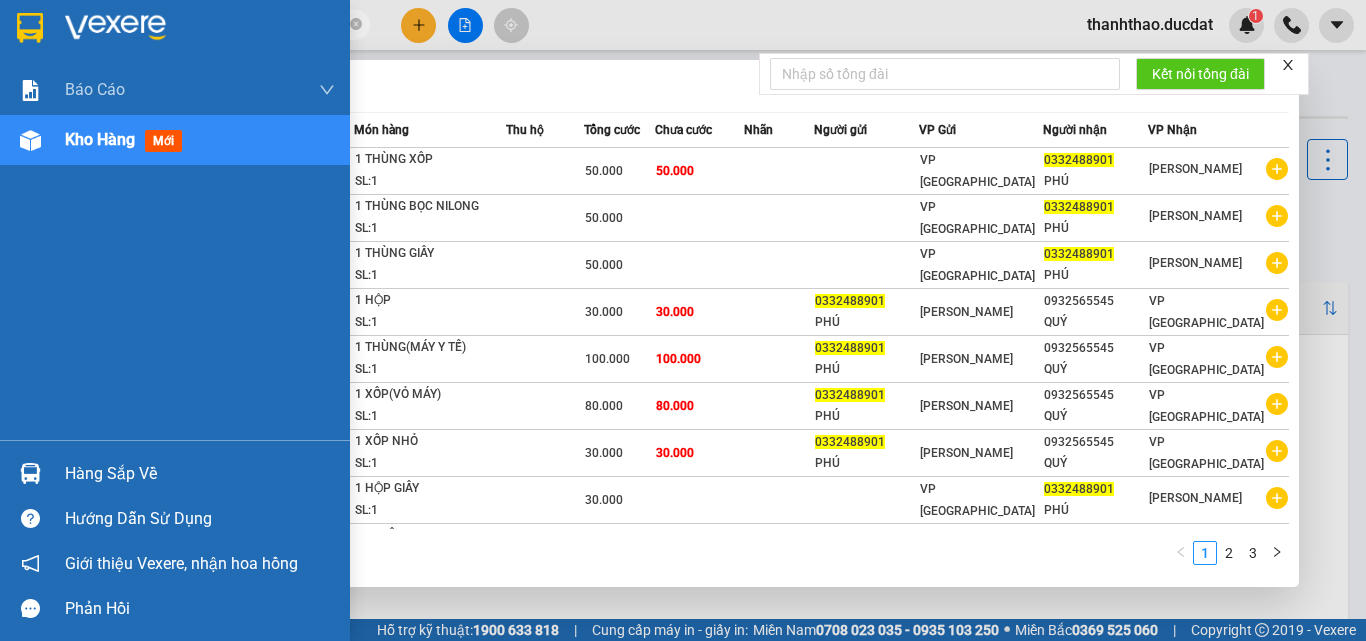 drag, startPoint x: 107, startPoint y: 22, endPoint x: 21, endPoint y: 27, distance: 86.145226 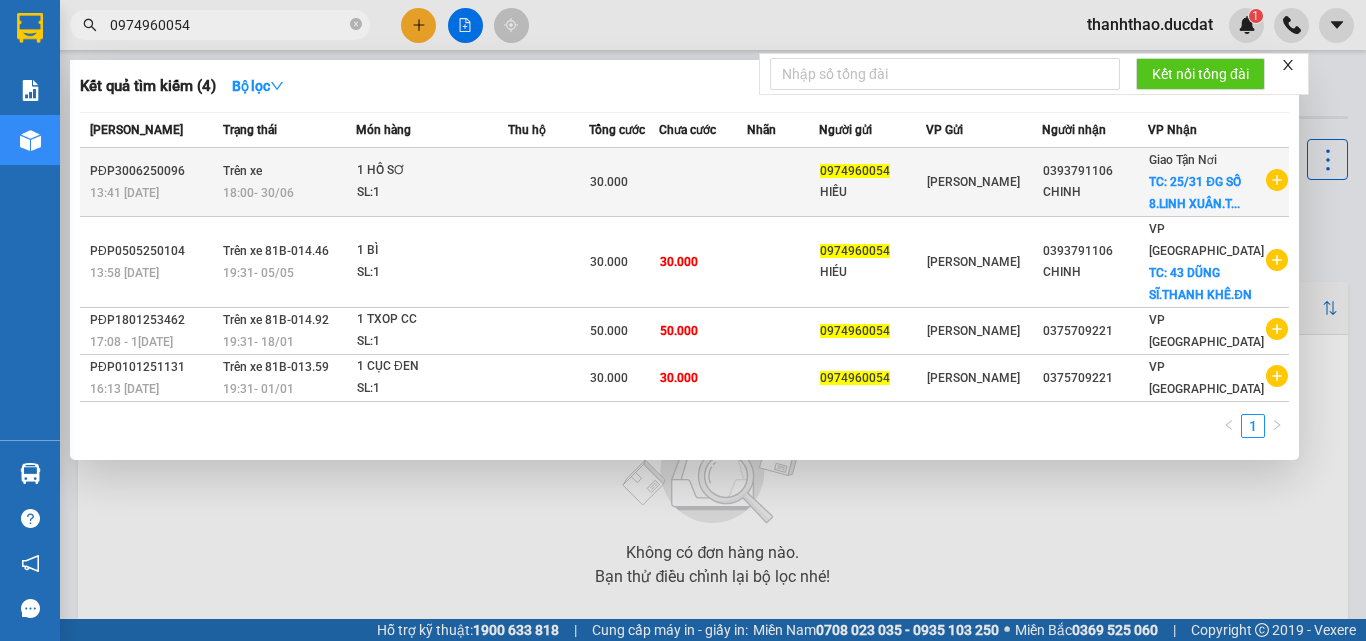 type on "0974960054" 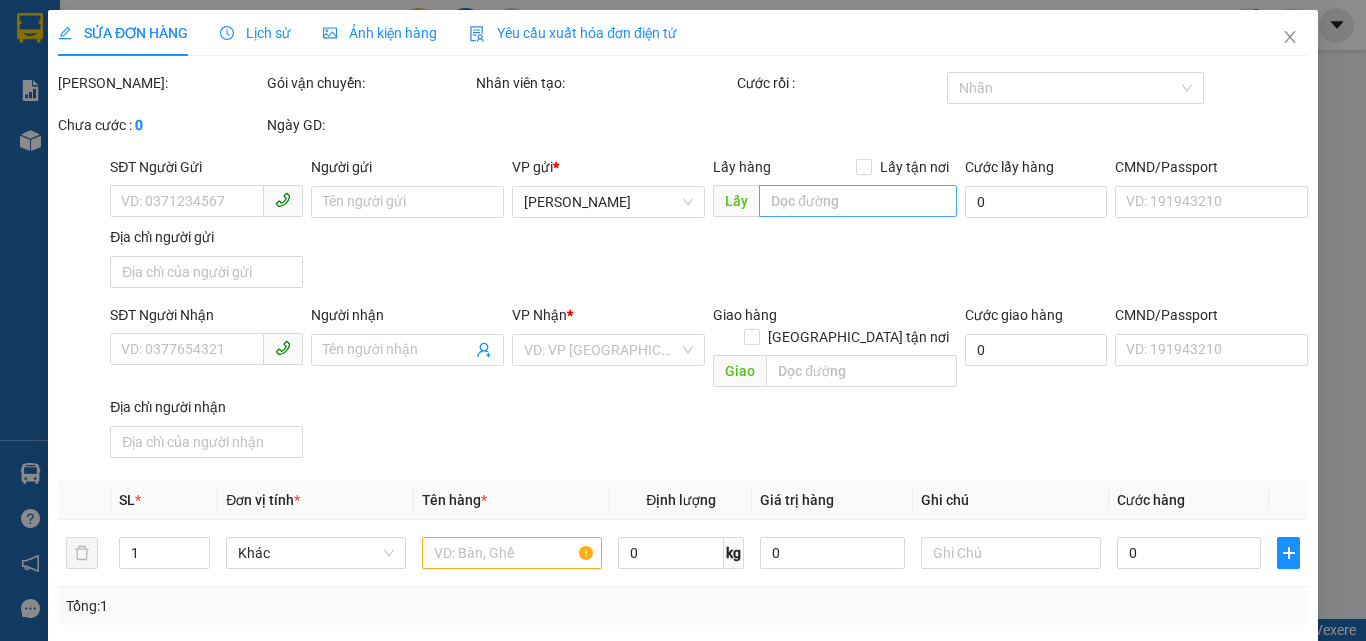 type on "0974960054" 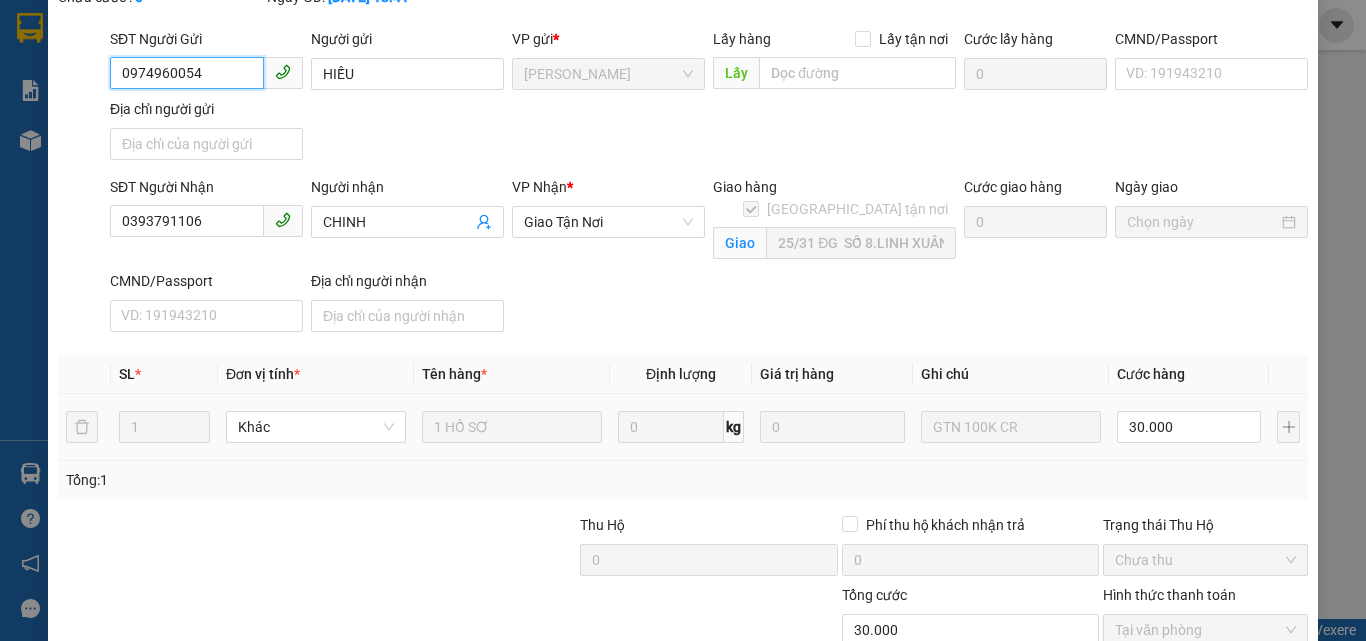 scroll, scrollTop: 200, scrollLeft: 0, axis: vertical 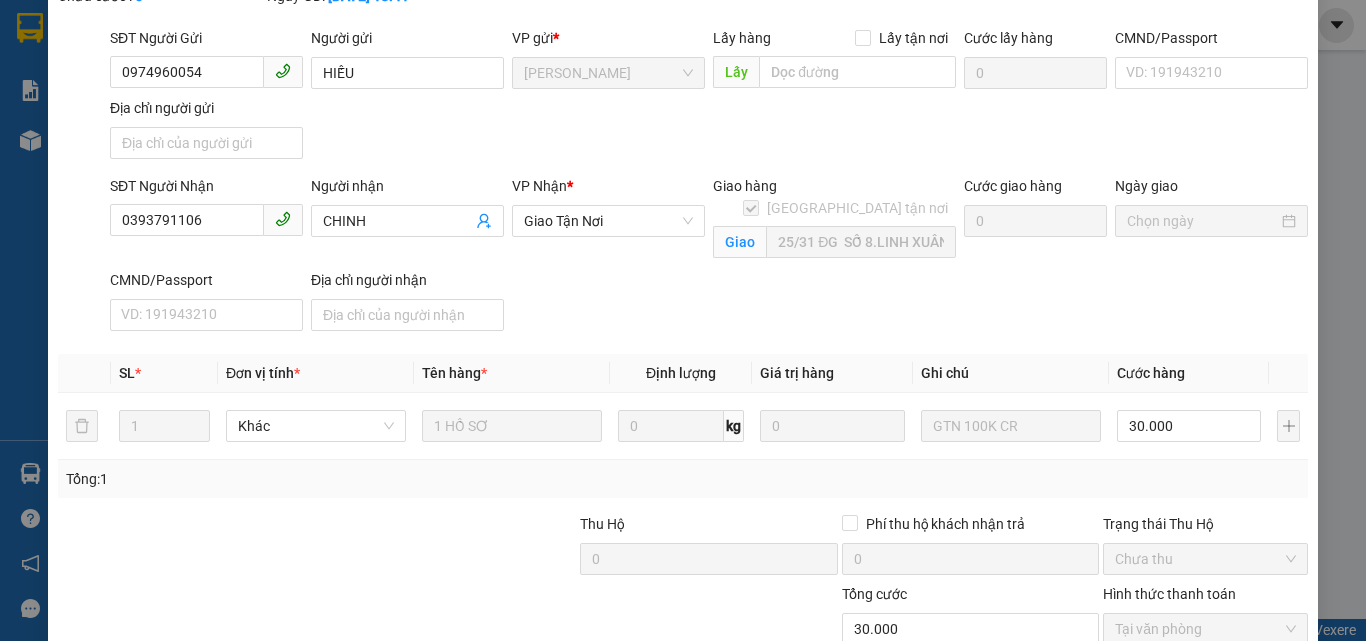 click on "SĐT Người Nhận 0393791106 Người nhận CHINH VP Nhận  * Giao Tận Nơi Giao hàng Giao tận nơi Giao 25/31 ĐG  SỐ 8.LINH XUÂN.THỦ ĐỨC Cước giao hàng 0 Ngày giao CMND/Passport VD: 191943210 Địa chỉ người nhận" at bounding box center (709, 257) 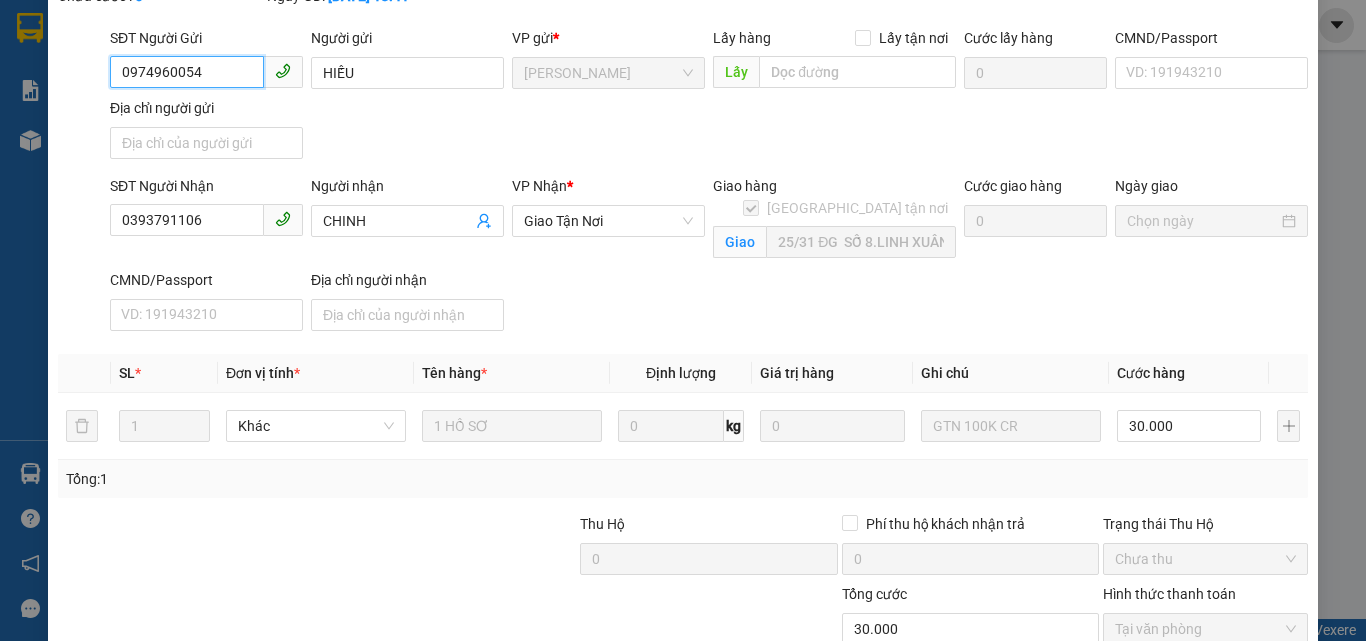 drag, startPoint x: 211, startPoint y: 28, endPoint x: 87, endPoint y: 35, distance: 124.197426 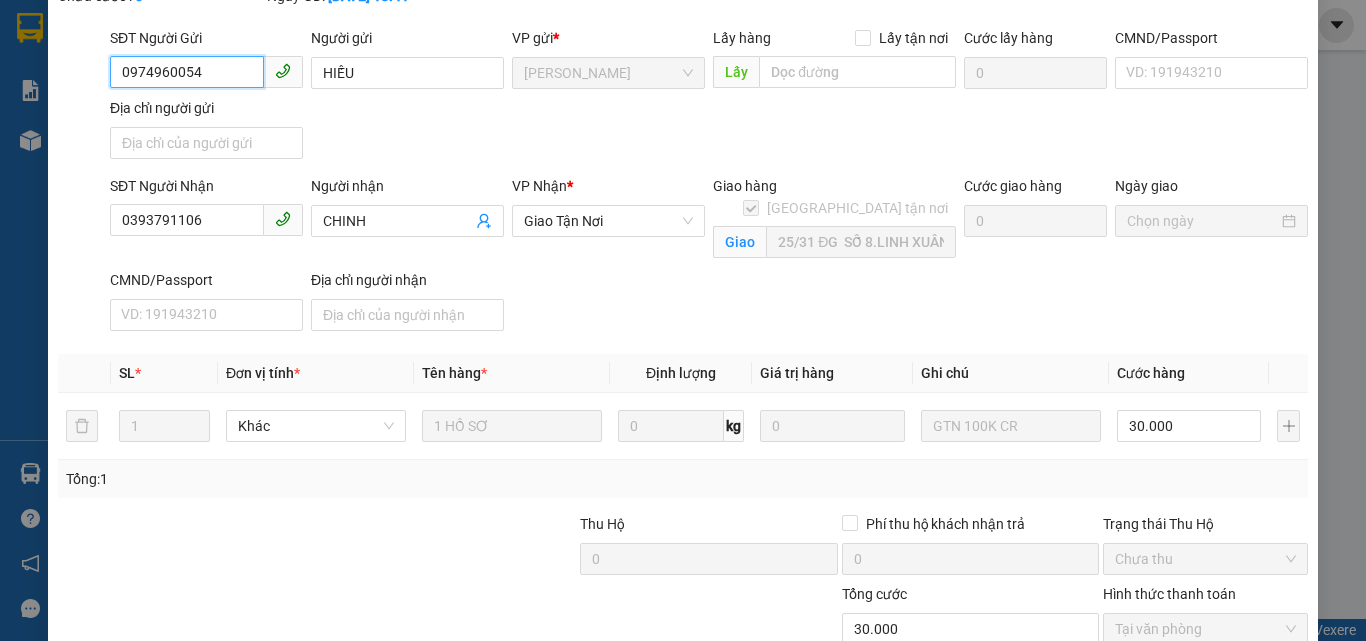 scroll, scrollTop: 0, scrollLeft: 0, axis: both 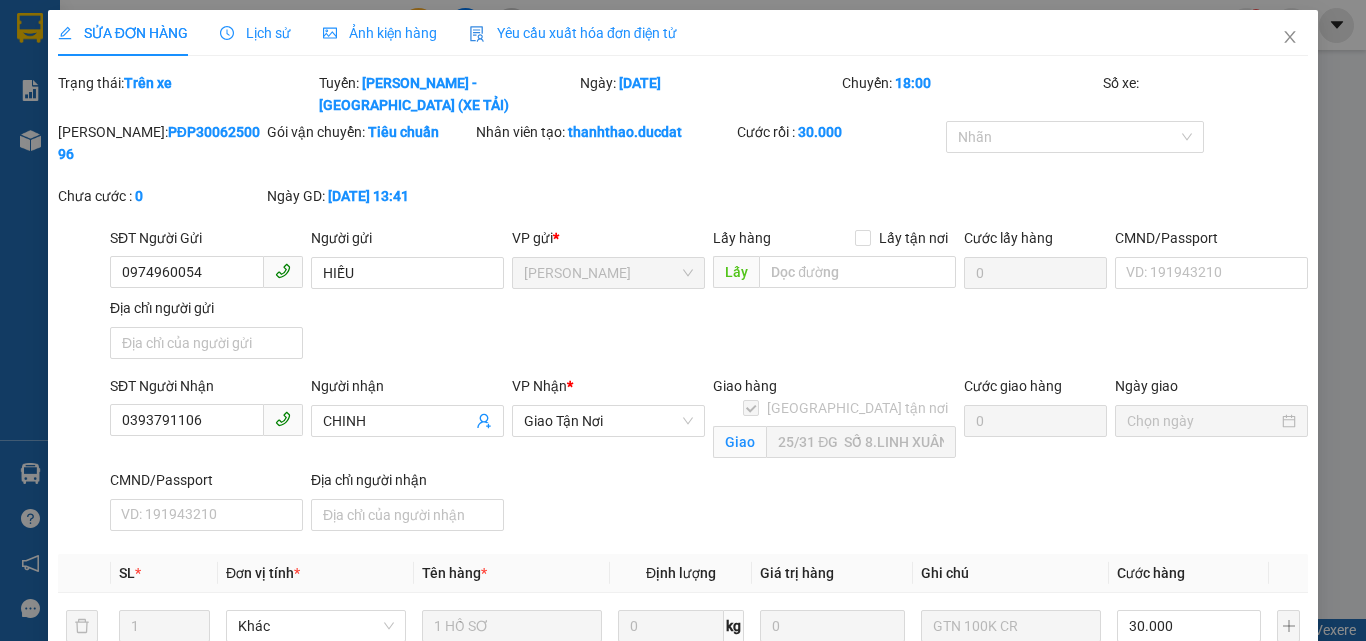 click on "SỬA ĐƠN HÀNG Lịch sử Ảnh kiện hàng Yêu cầu xuất hóa đơn điện tử Total Paid Fee 30.000 Total UnPaid Fee 0 Cash Collection Total Fee Trạng thái:  Trên xe Tuyến:   Gia Lai - Sài Gòn (XE TẢI) Ngày:   30/06/2025 Chuyến:   18:00 Số xe:   Mã ĐH:  PĐP3006250096 Gói vận chuyển:   Tiêu chuẩn Nhân viên tạo:   thanhthao.ducdat Cước rồi :   30.000   Nhãn Chưa cước :   0 Ngày GD:   30-06-2025 lúc 13:41 SĐT Người Gửi 0974960054 Người gửi HIẾU VP gửi  * Phan Đình Phùng Lấy hàng Lấy tận nơi Lấy Cước lấy hàng 0 CMND/Passport VD: 191943210 Địa chỉ người gửi SĐT Người Nhận 0393791106 Người nhận CHINH VP Nhận  * Giao Tận Nơi Giao hàng Giao tận nơi Giao 25/31 ĐG  SỐ 8.LINH XUÂN.THỦ ĐỨC Cước giao hàng 0 Ngày giao CMND/Passport VD: 191943210 Địa chỉ người nhận SL  * Đơn vị tính  * Tên hàng  * Định lượng Giá trị hàng Ghi chú Cước hàng" at bounding box center [683, 320] 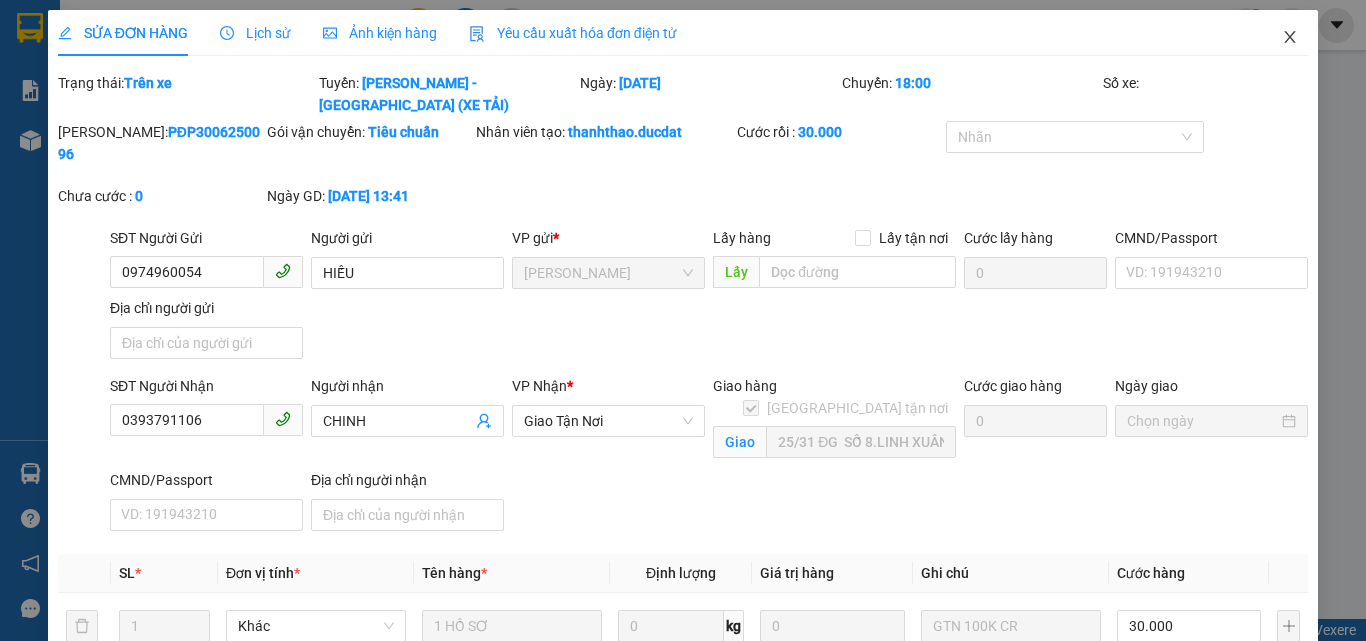 click 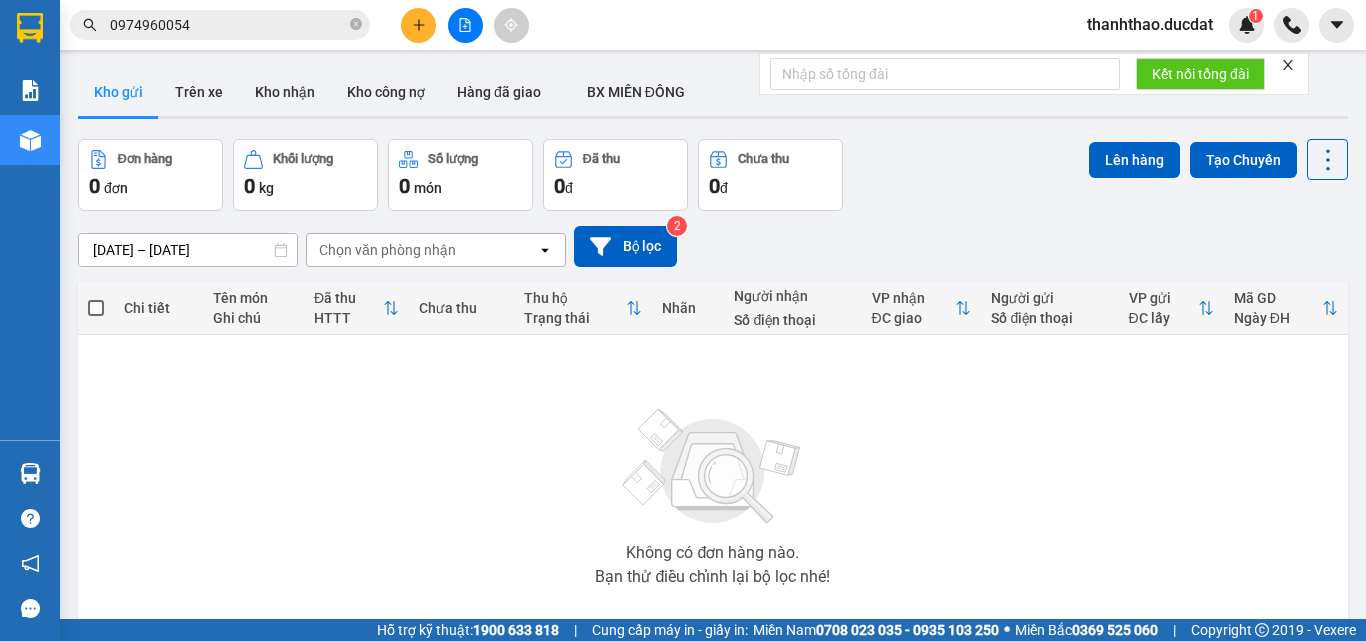 click on "0974960054" at bounding box center [228, 25] 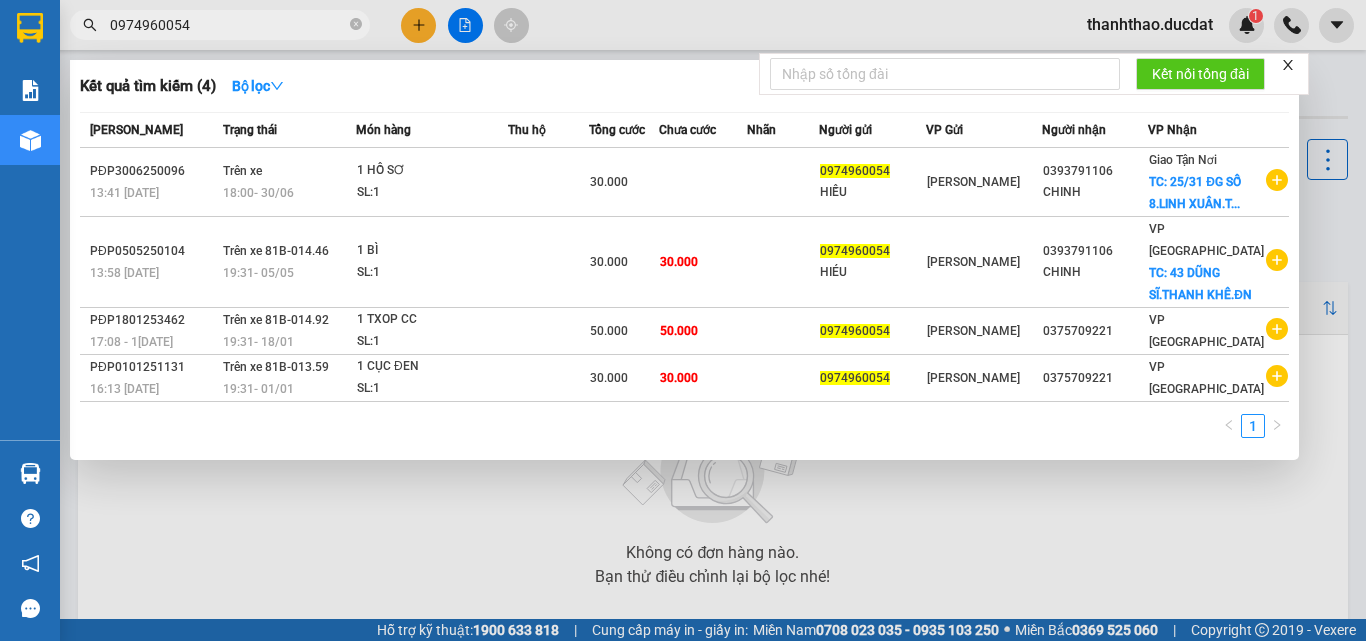 click at bounding box center [683, 320] 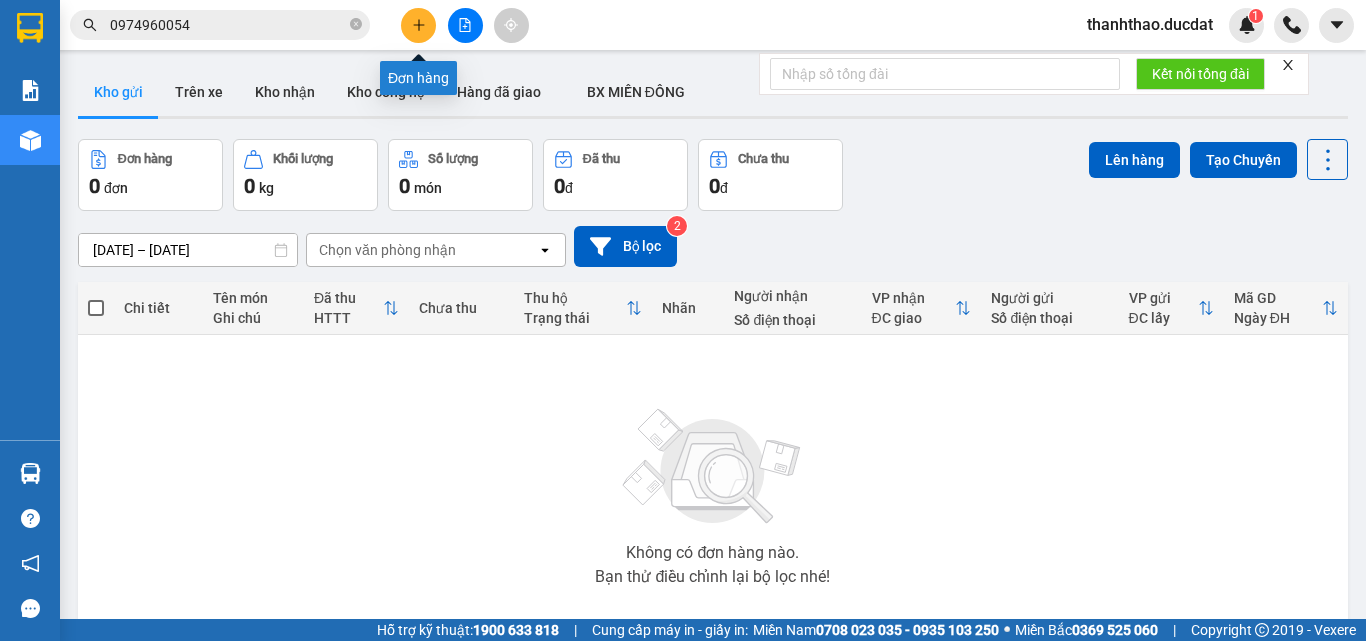 click 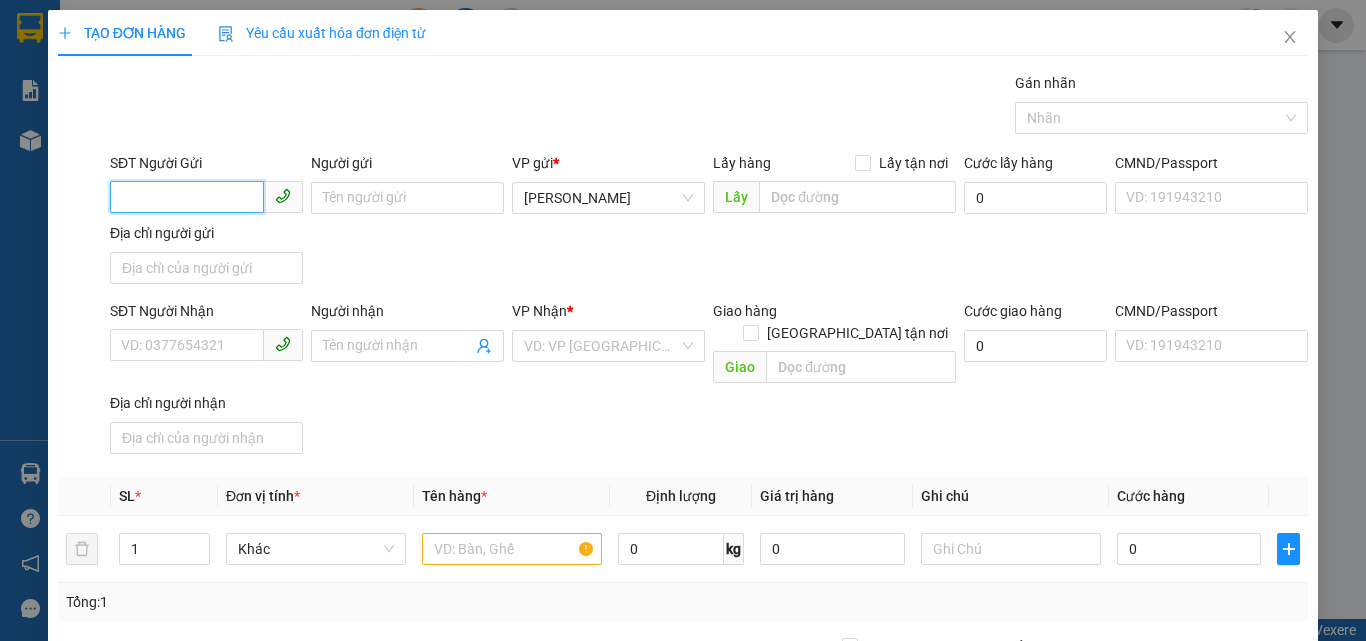 click on "SĐT Người Gửi" at bounding box center (187, 197) 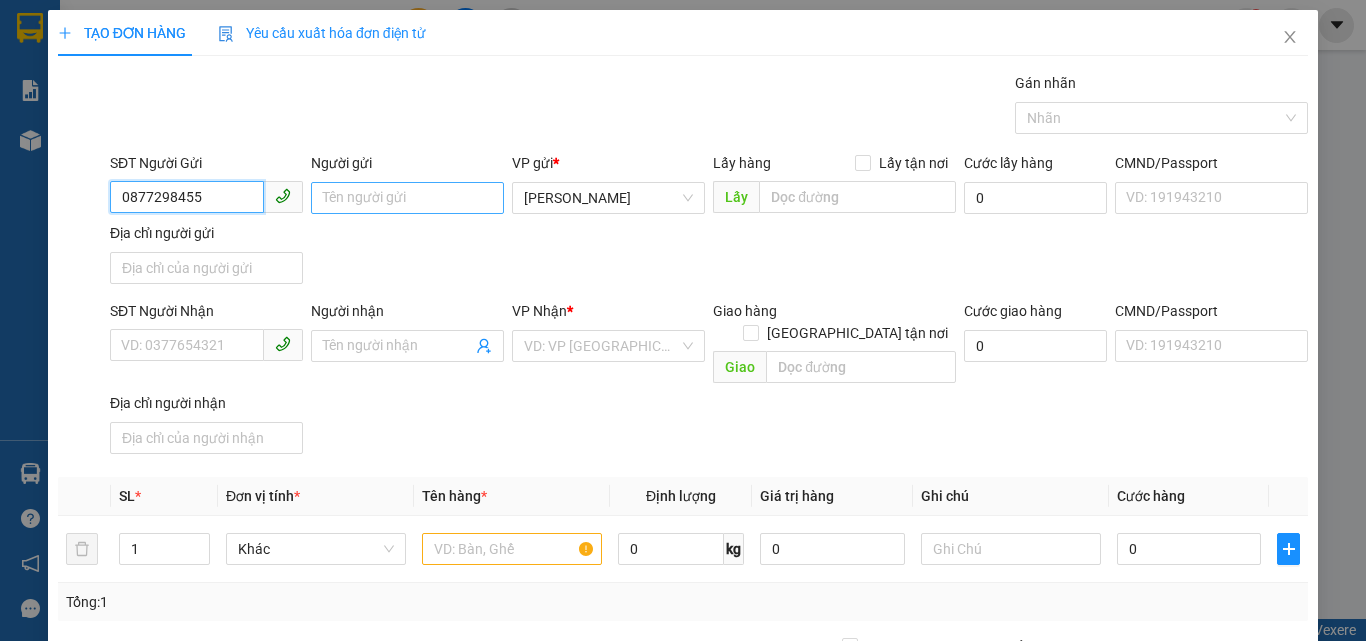 type on "0877298455" 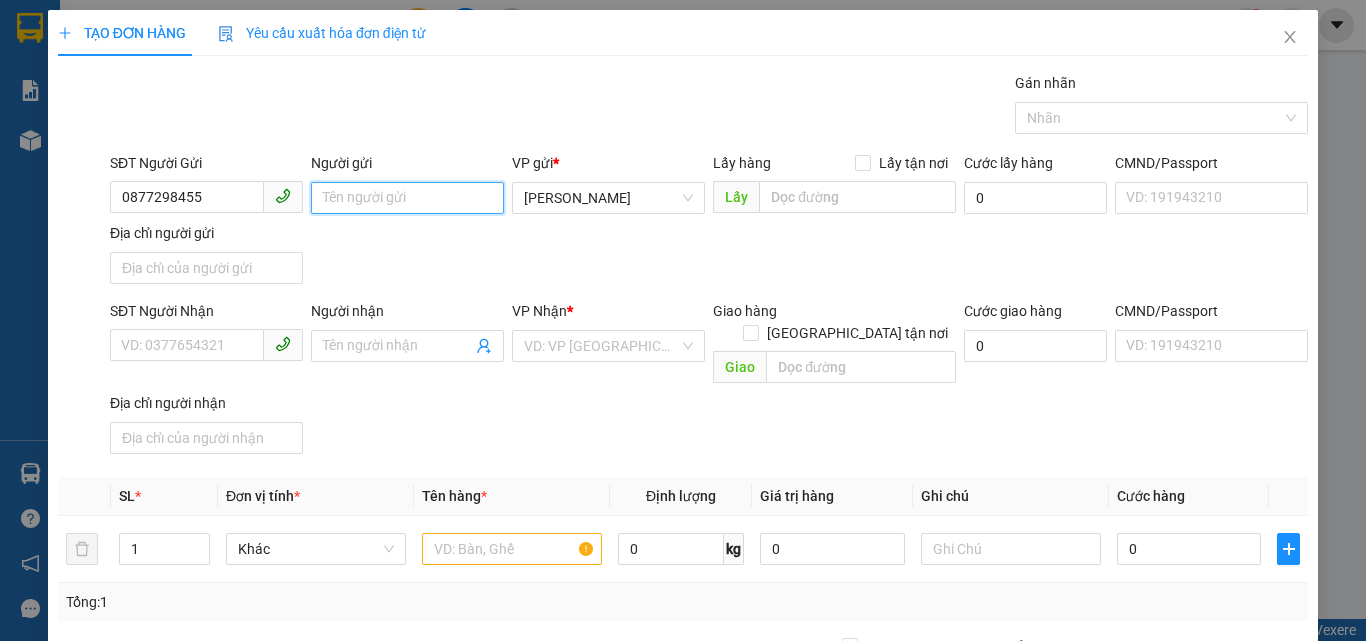 click on "Người gửi" at bounding box center (407, 198) 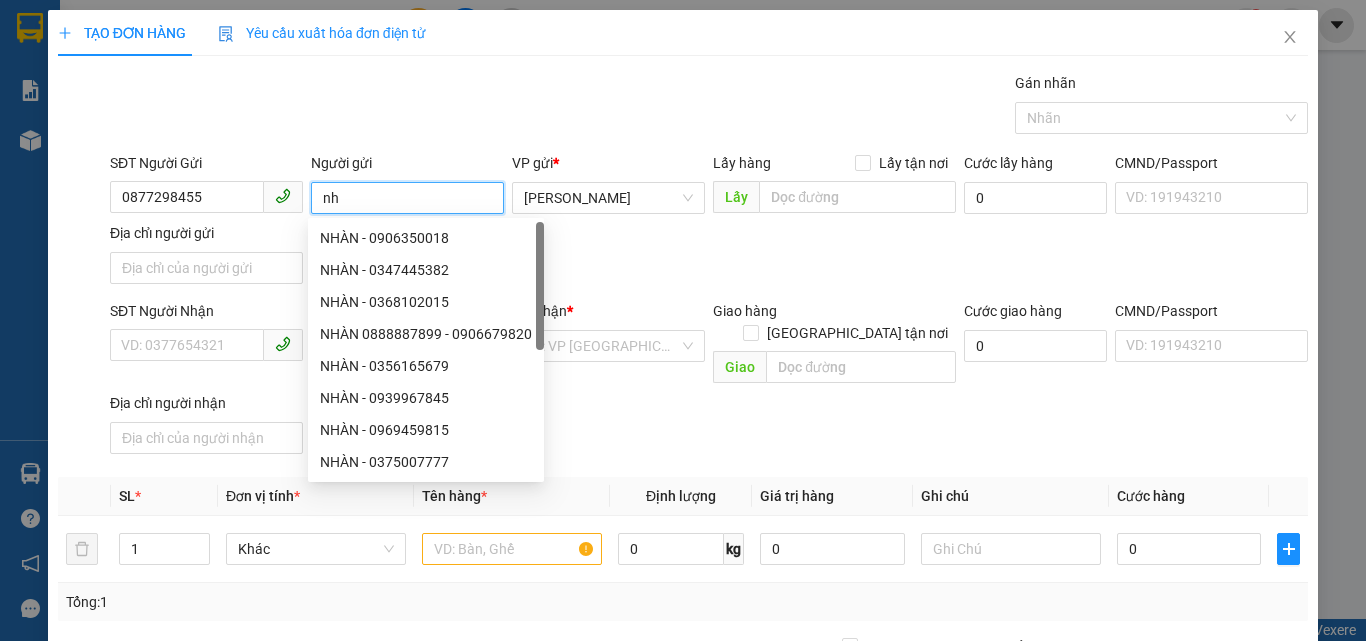 type on "n" 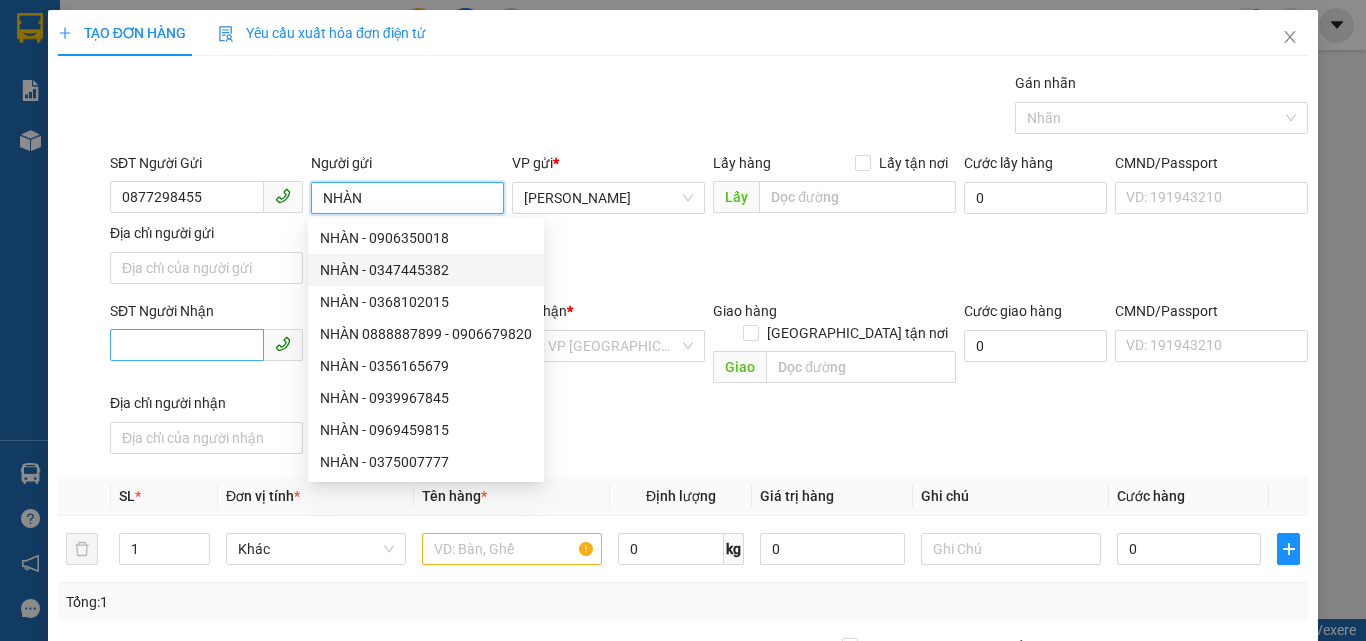 type on "NHÀN" 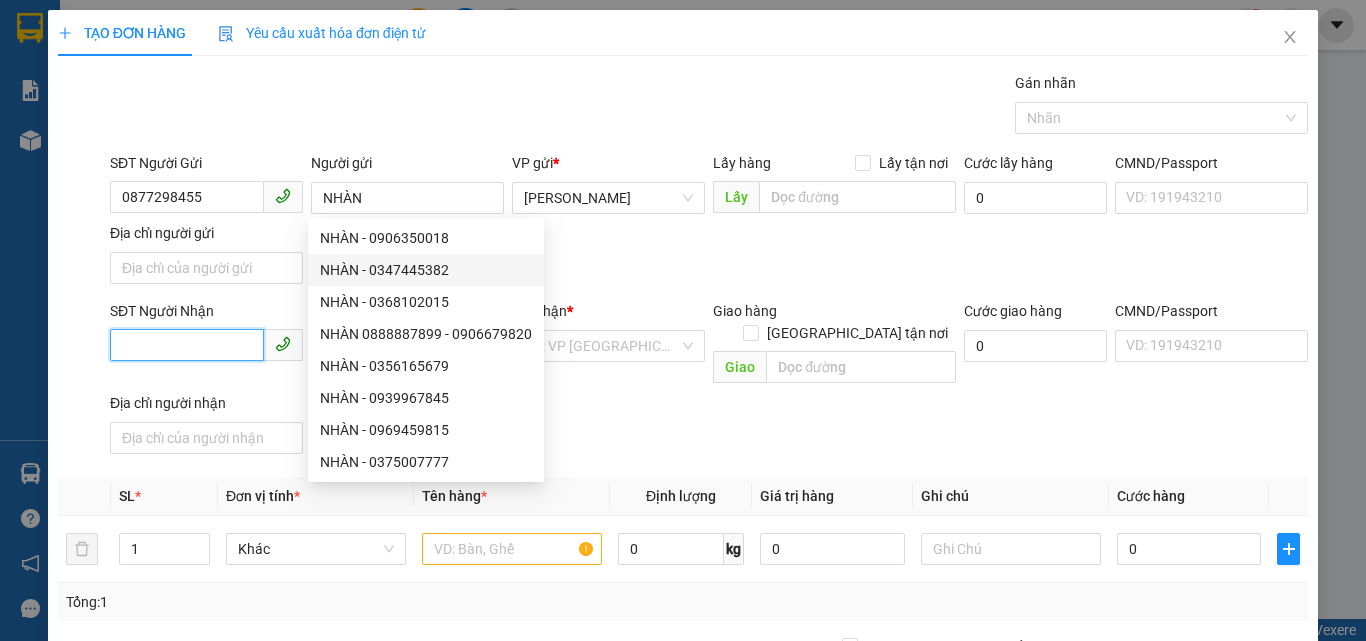 click on "SĐT Người Nhận" at bounding box center [187, 345] 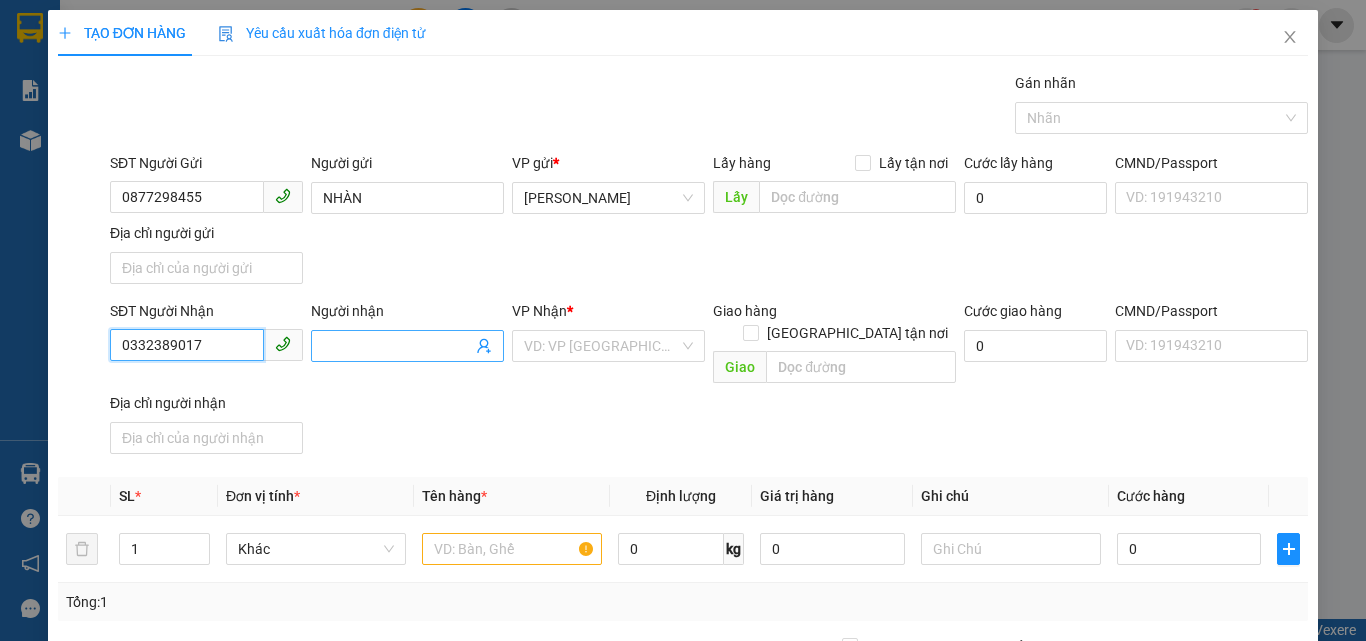 type on "0332389017" 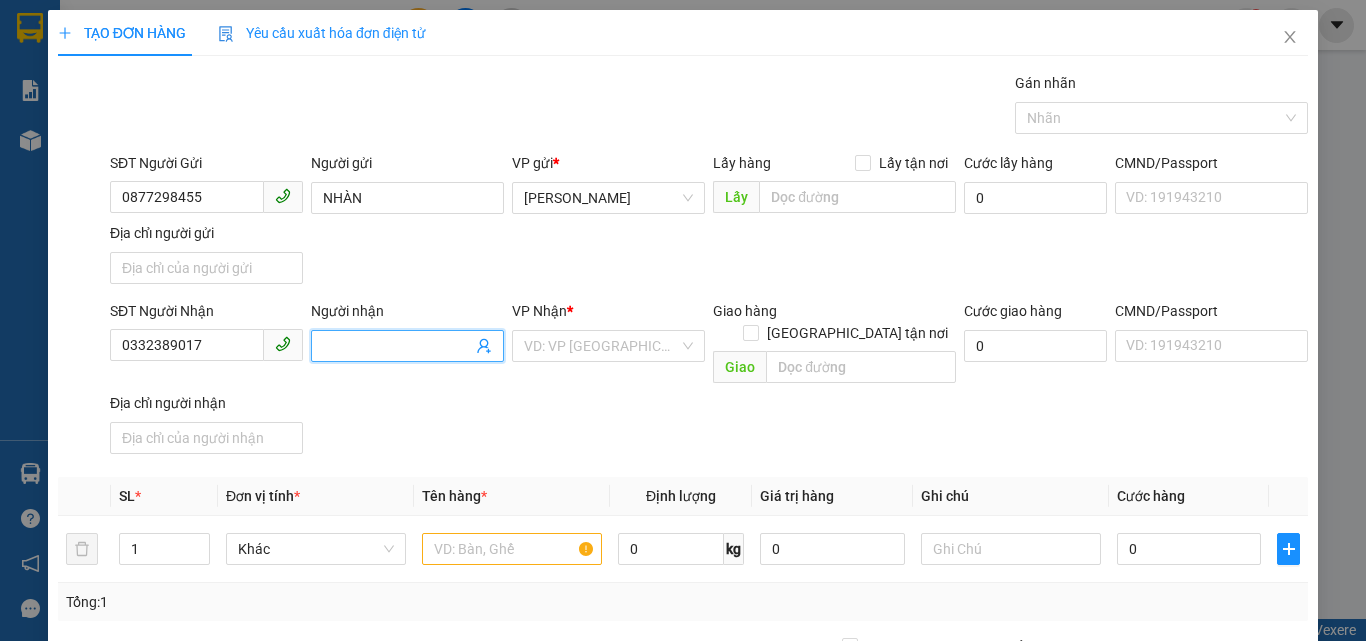 click on "Người nhận" at bounding box center [397, 346] 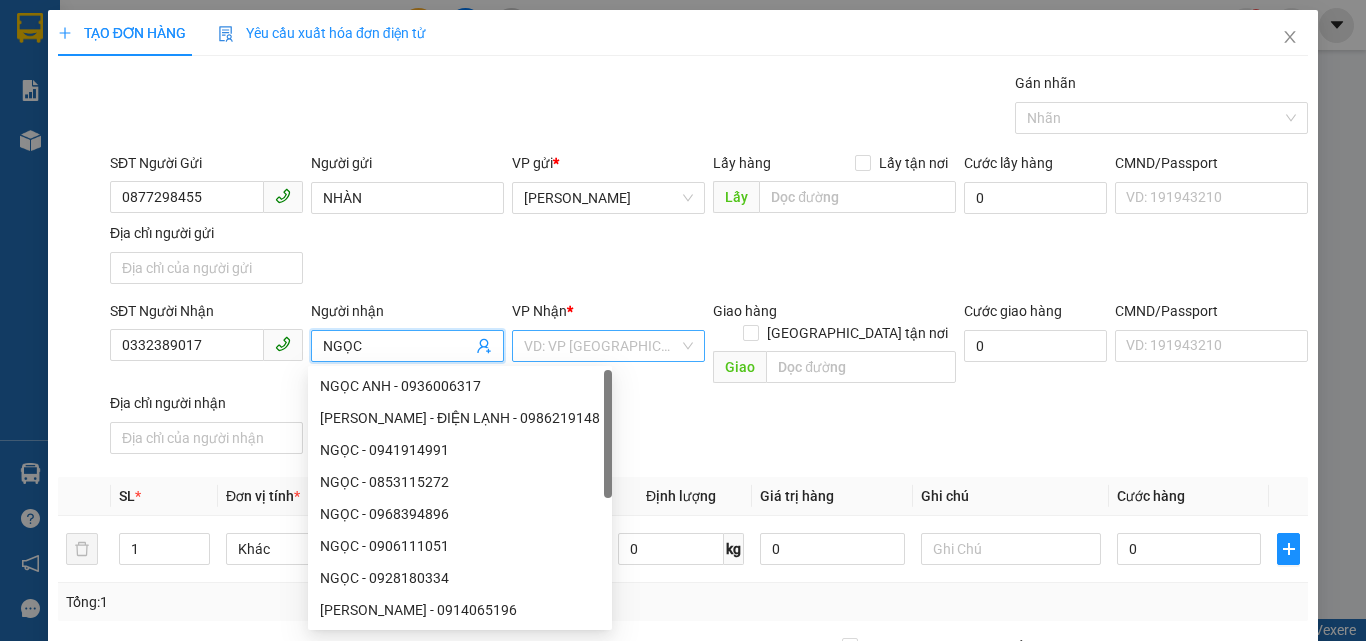 type on "NGỌC" 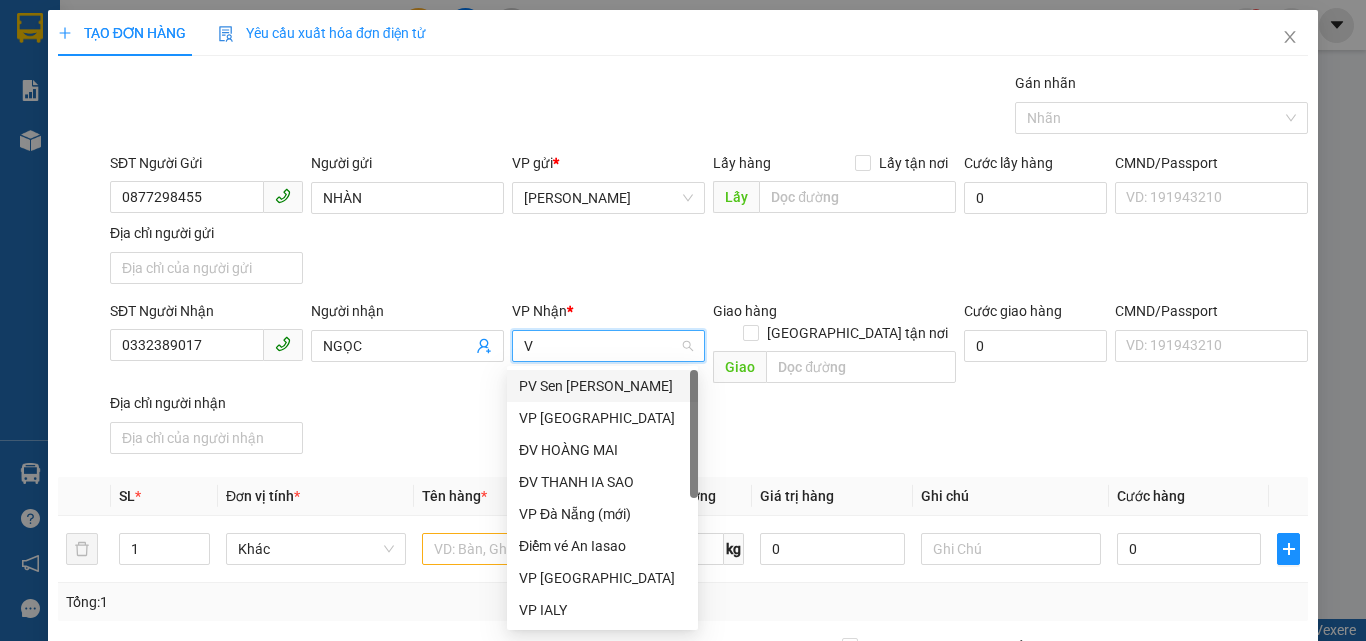 type on "VP" 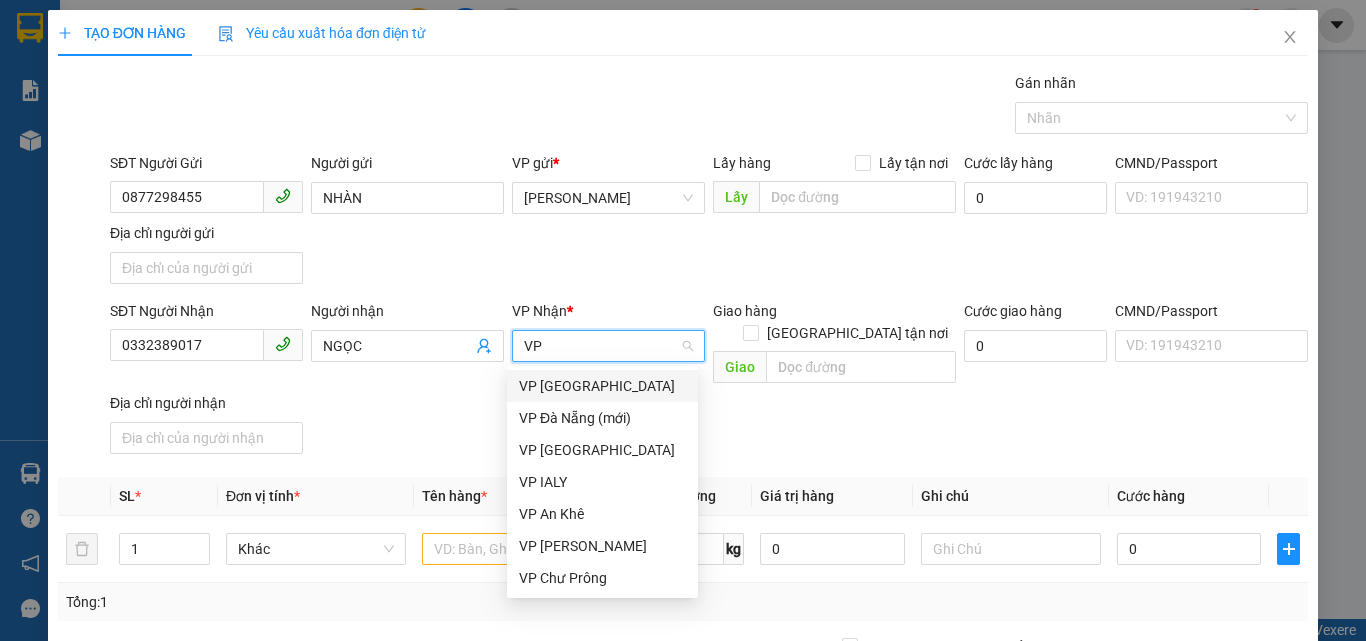click on "VP [GEOGRAPHIC_DATA]" at bounding box center [602, 386] 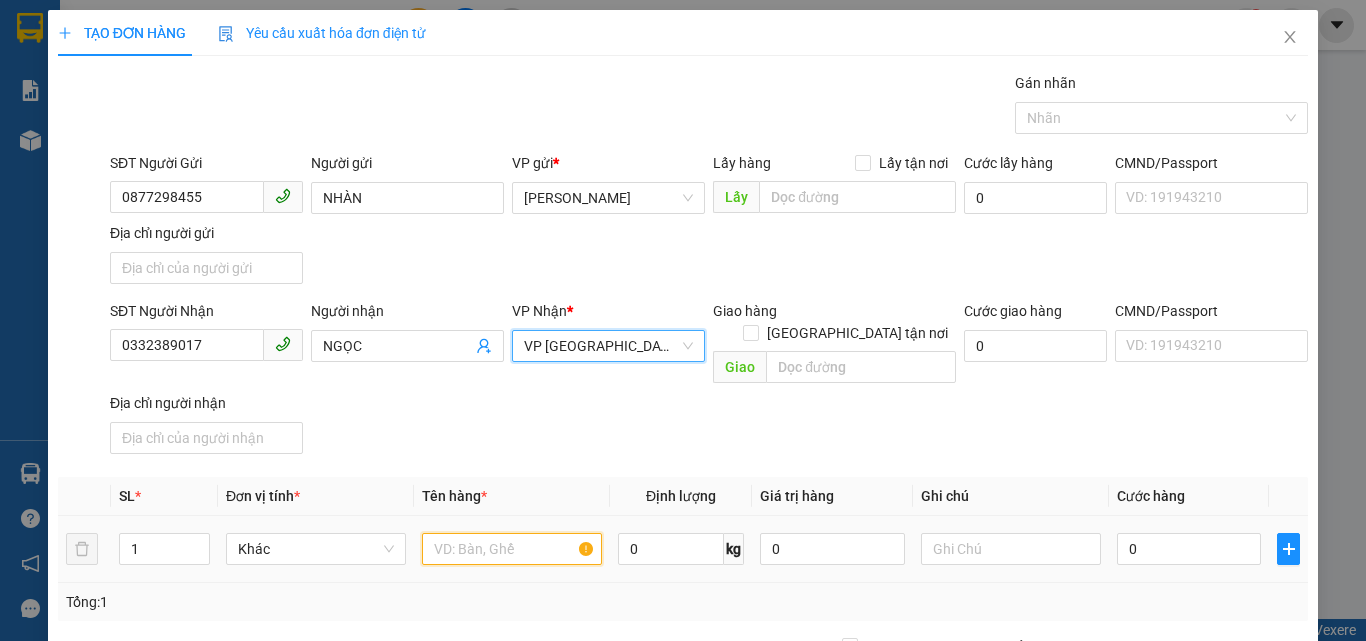 click at bounding box center (512, 549) 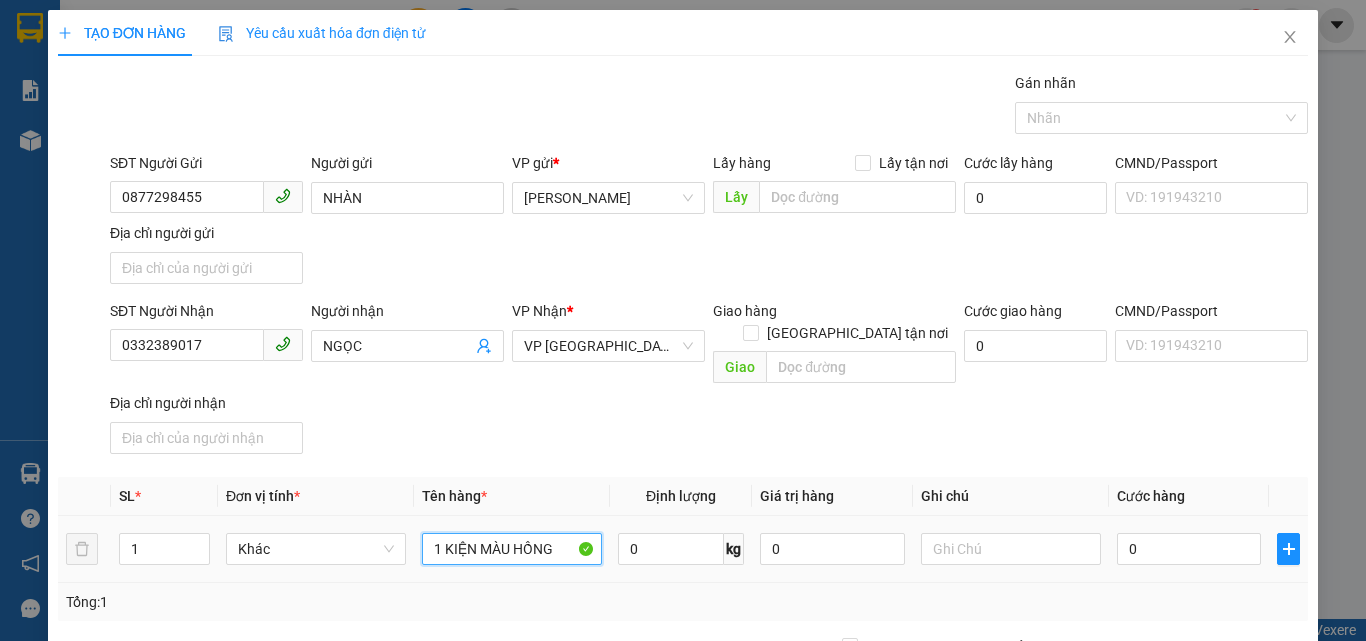 type on "1 KIỆN MÀU HỒNG" 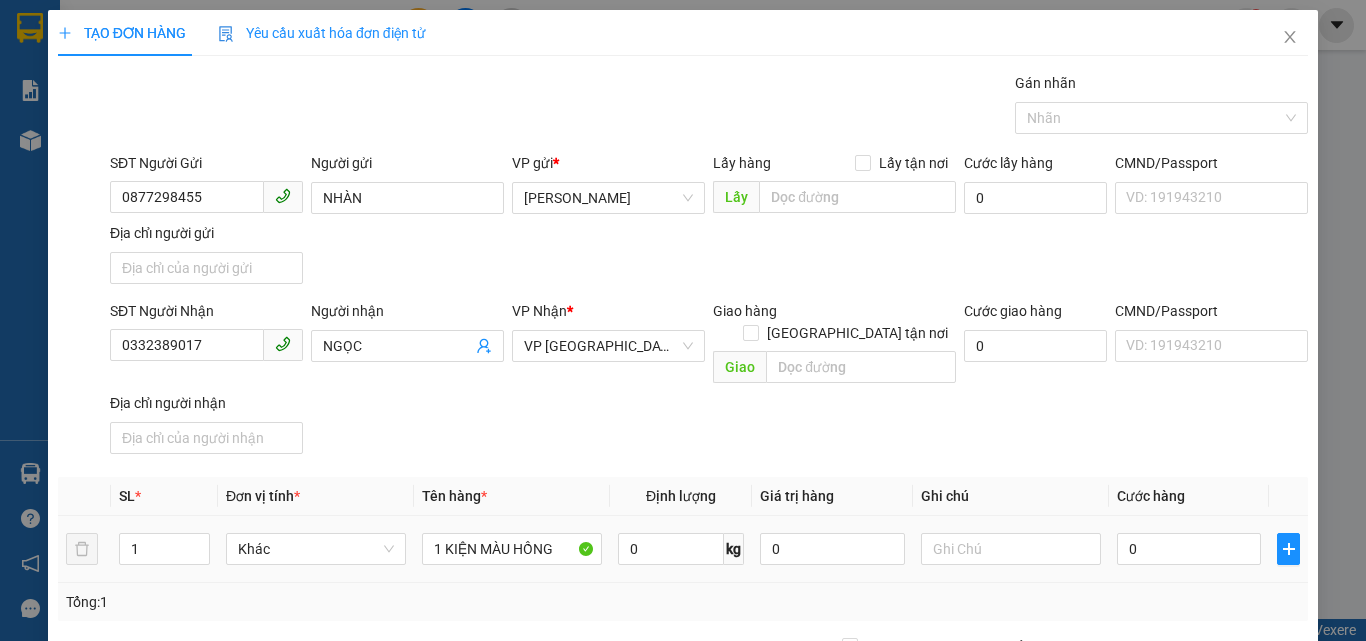 click on "0" at bounding box center [1189, 549] 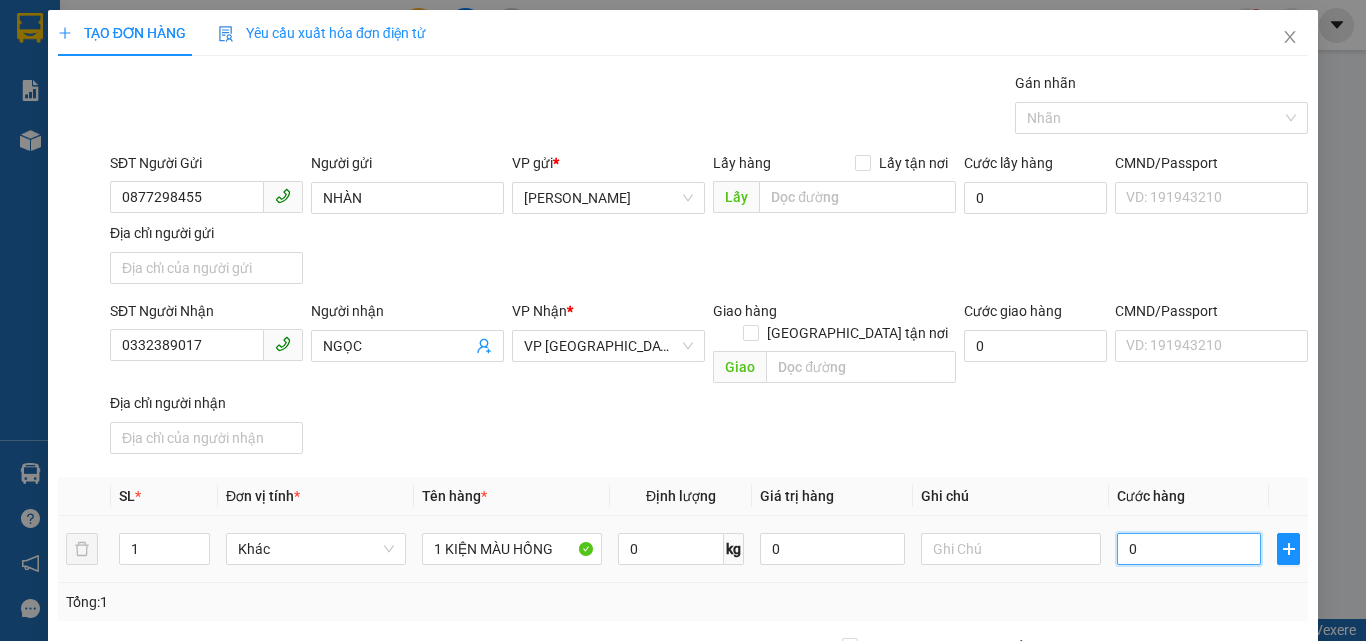 click on "0" at bounding box center (1189, 549) 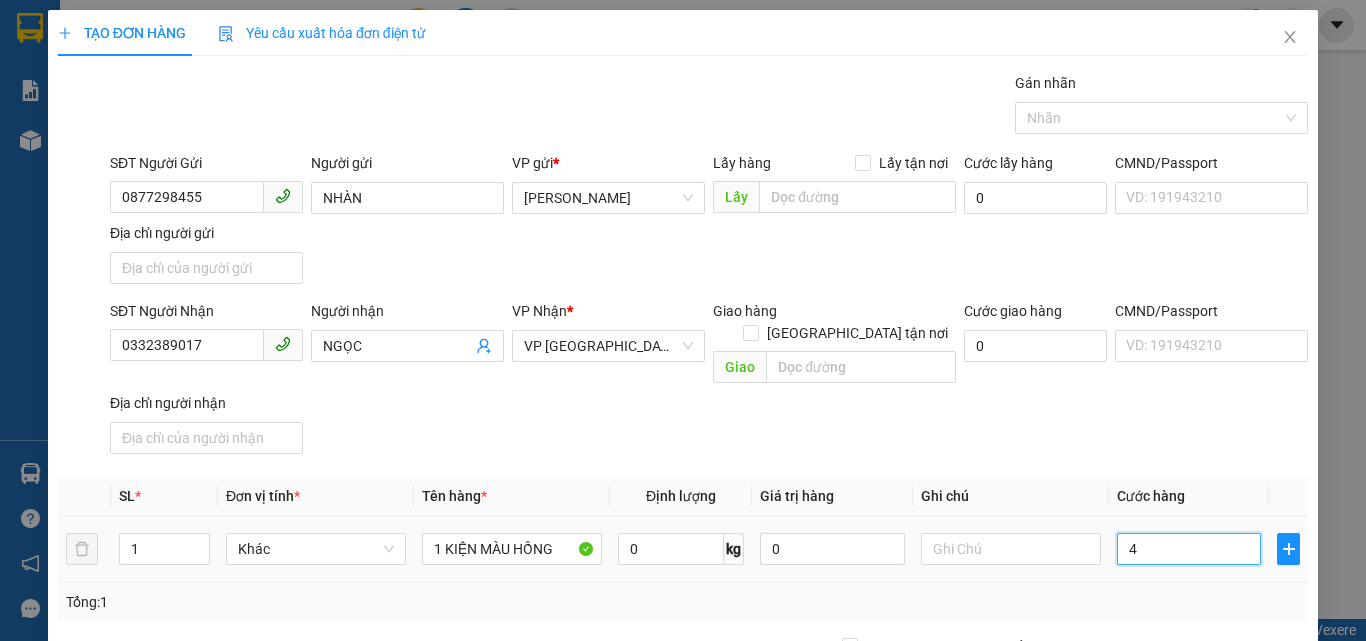 type on "40" 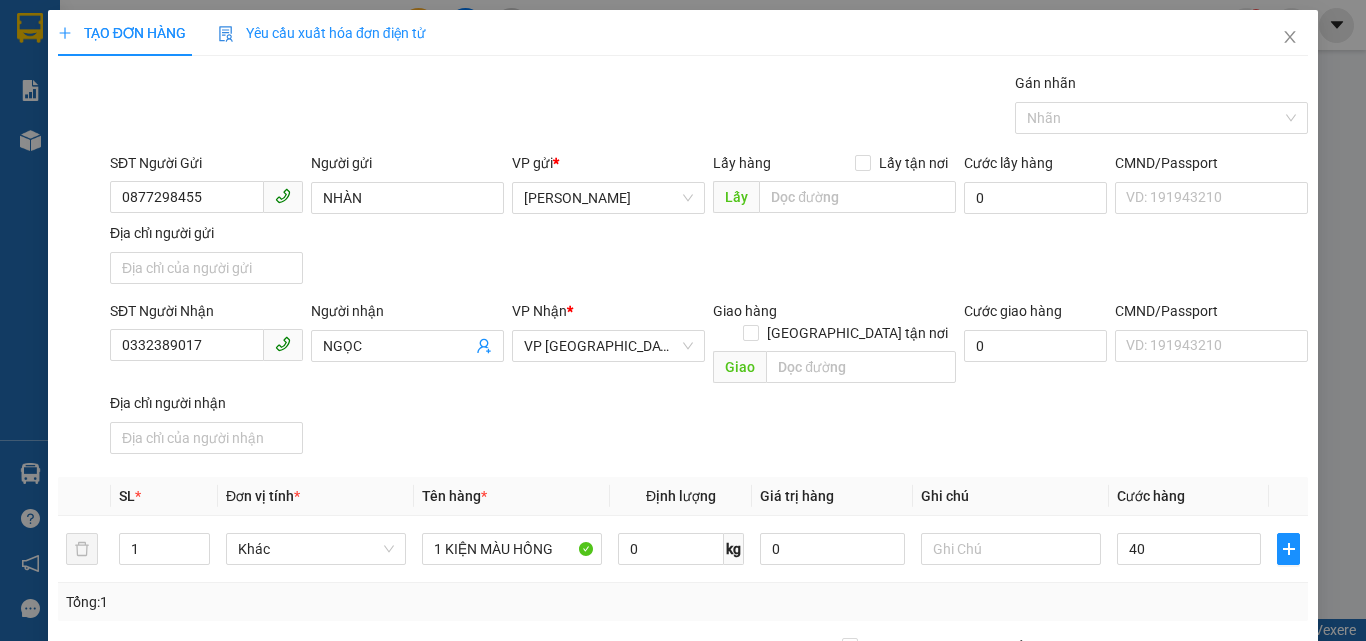 type on "40.000" 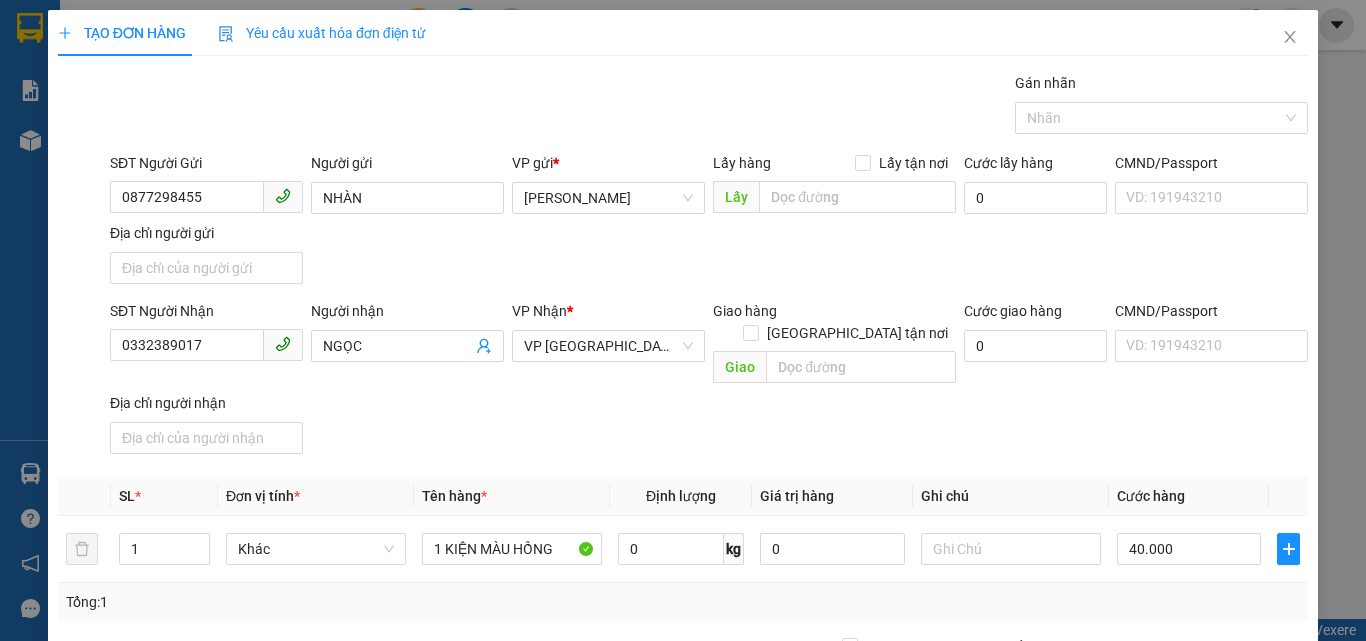 click on "SĐT Người Nhận 0332389017 Người nhận NGỌC VP Nhận  * VP Sài Gòn Giao hàng Giao tận nơi Giao Cước giao hàng 0 CMND/Passport VD: 191943210 Địa chỉ người nhận" at bounding box center (709, 381) 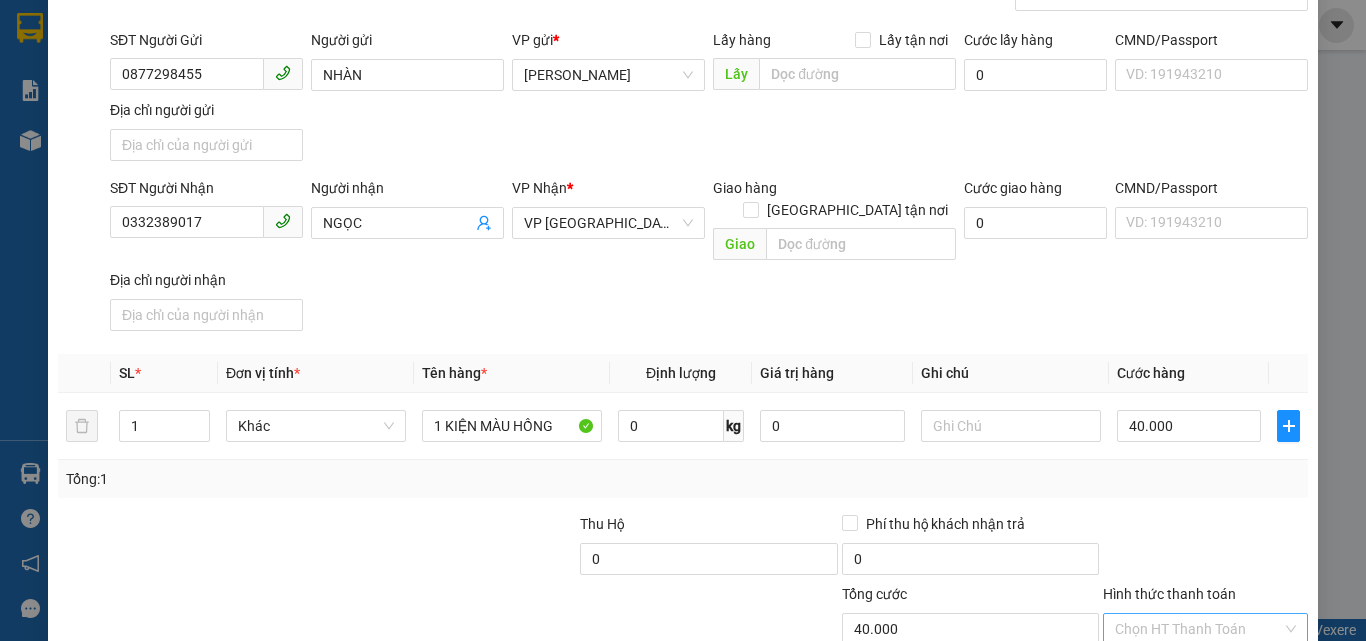 scroll, scrollTop: 239, scrollLeft: 0, axis: vertical 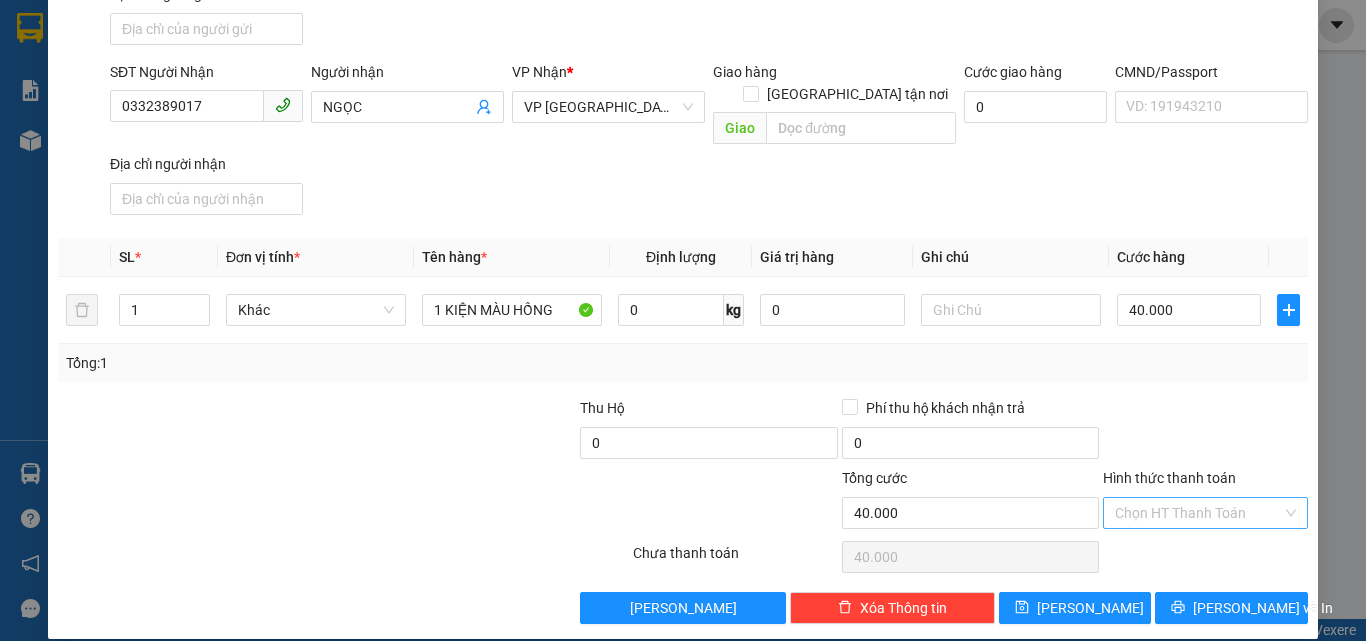 click on "Hình thức thanh toán" at bounding box center (1198, 513) 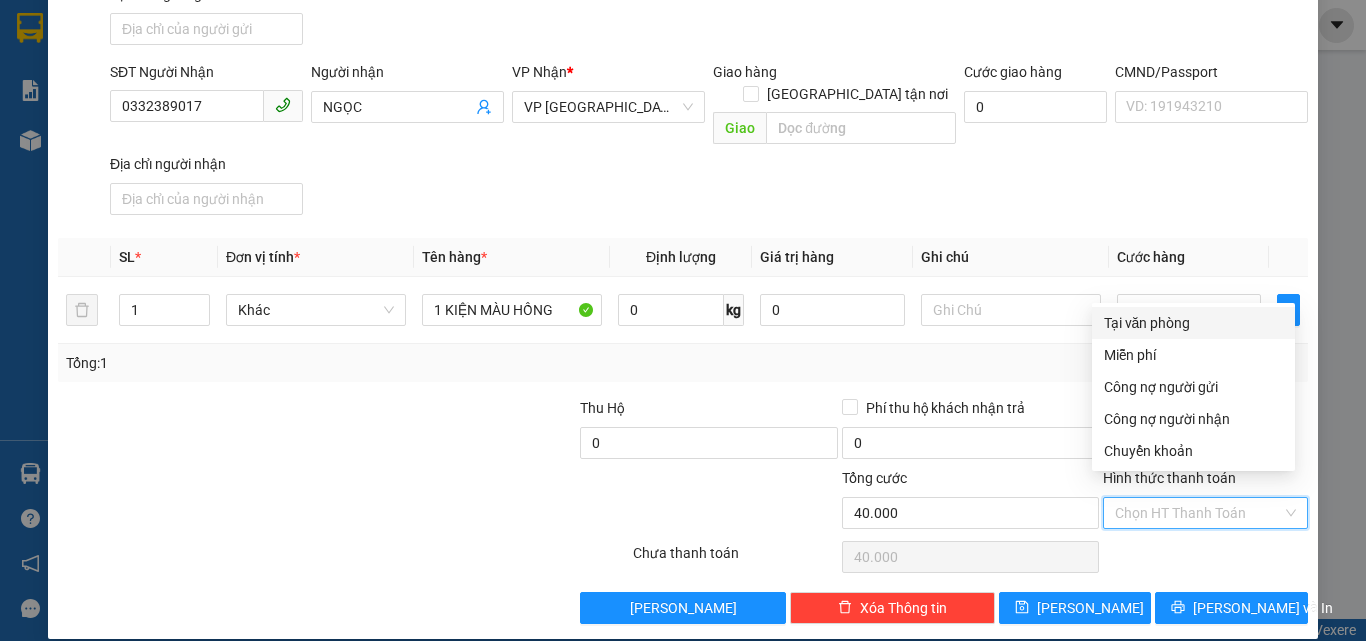 click on "Tại văn phòng" at bounding box center (1193, 323) 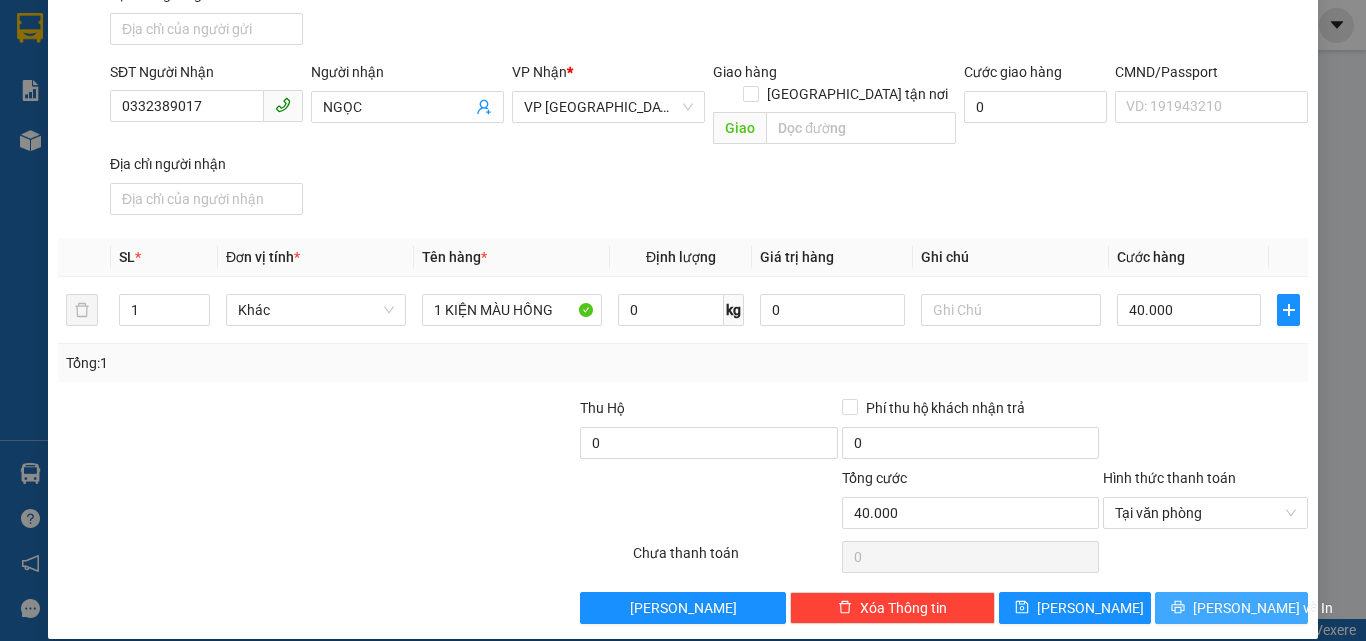 click on "[PERSON_NAME] và In" at bounding box center (1263, 608) 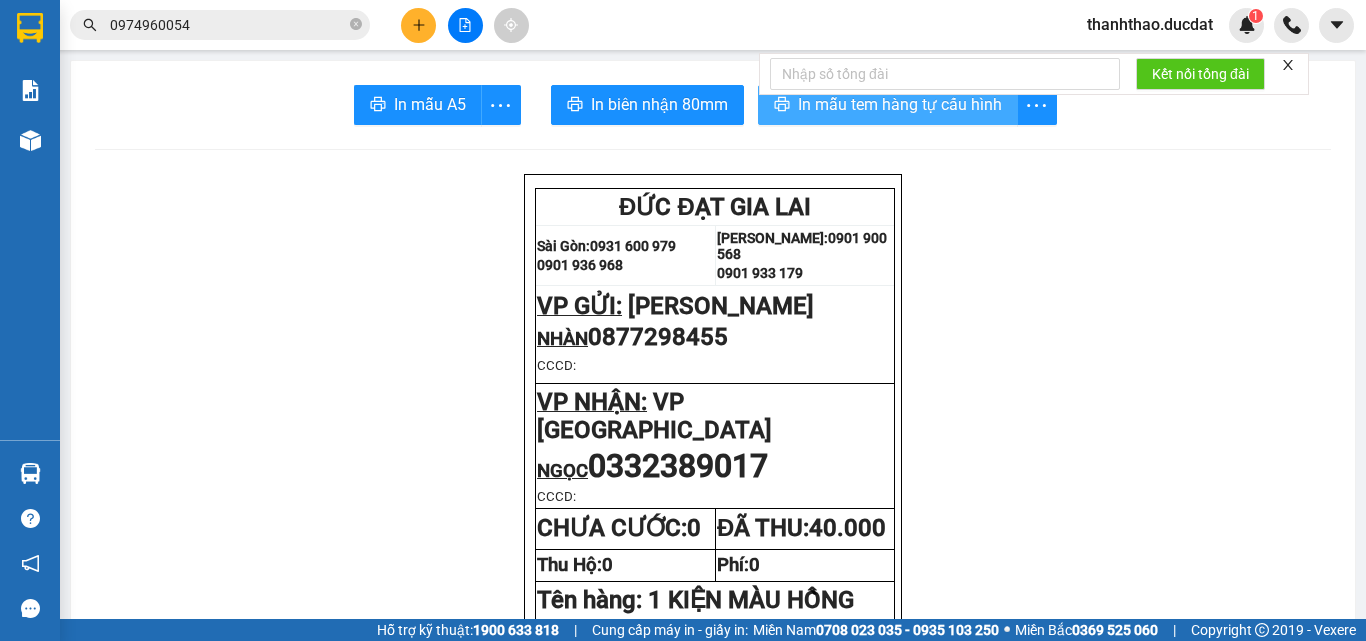 click on "In mẫu tem hàng tự cấu hình" at bounding box center (900, 104) 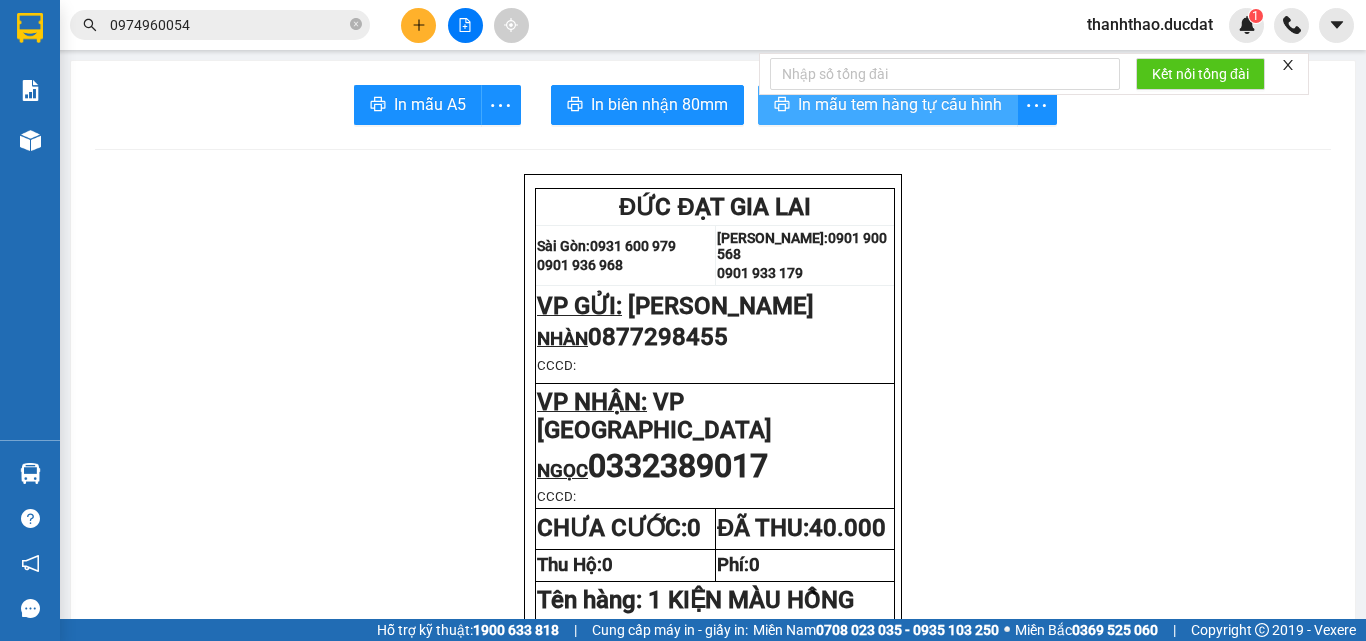 scroll, scrollTop: 0, scrollLeft: 0, axis: both 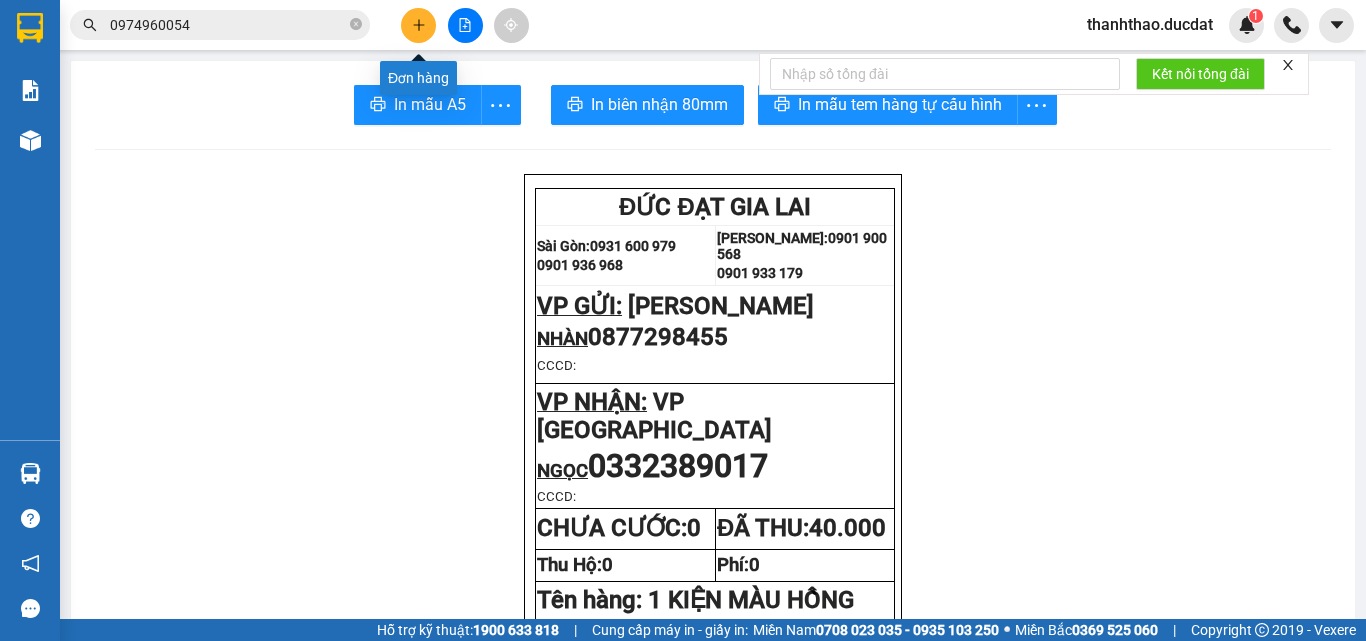 click at bounding box center [418, 25] 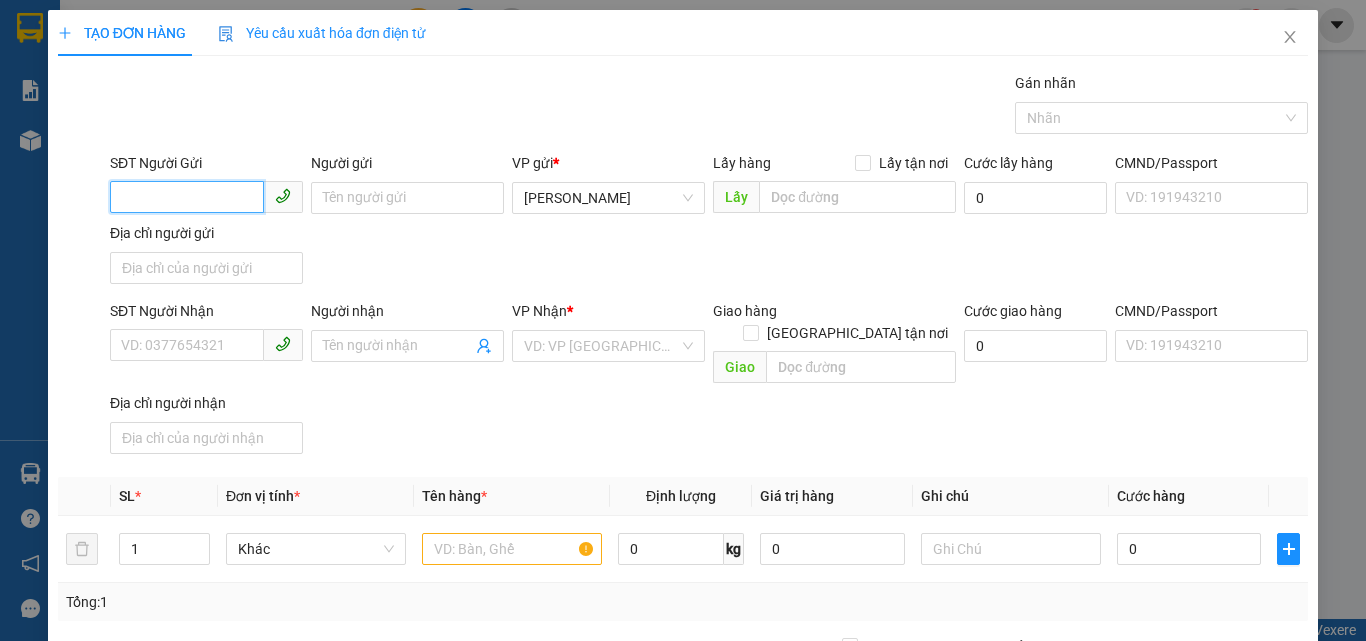 click on "SĐT Người Gửi" at bounding box center (187, 197) 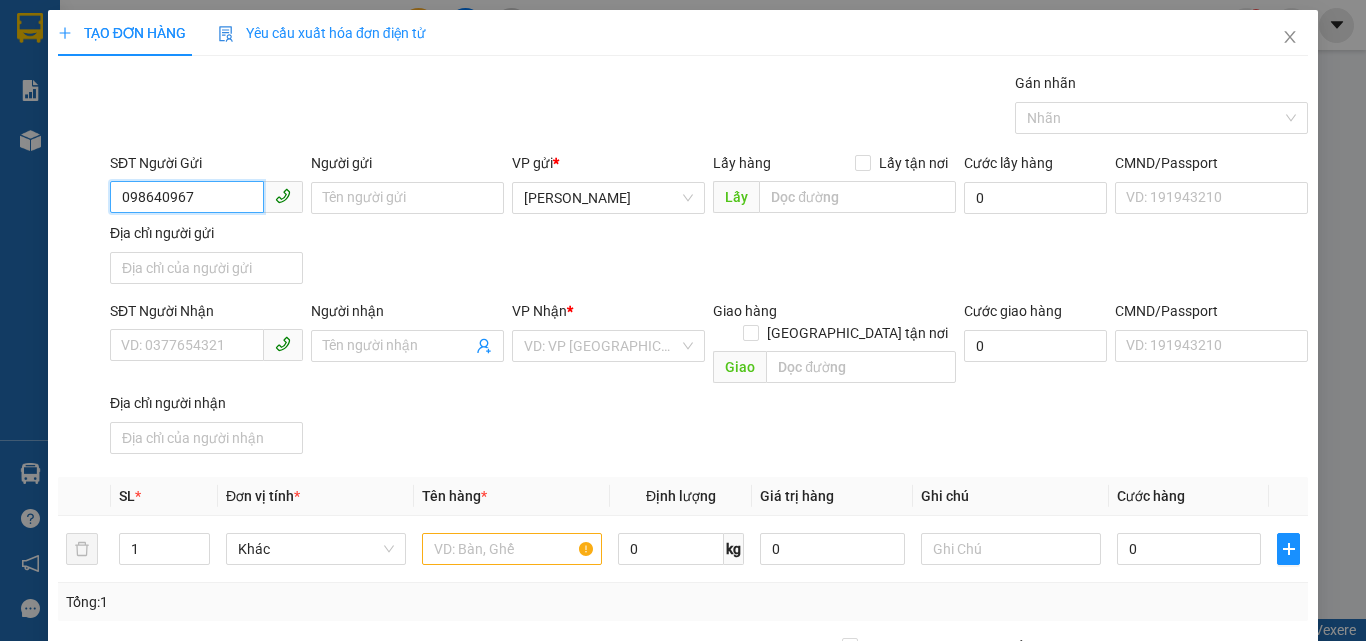 type on "0986409674" 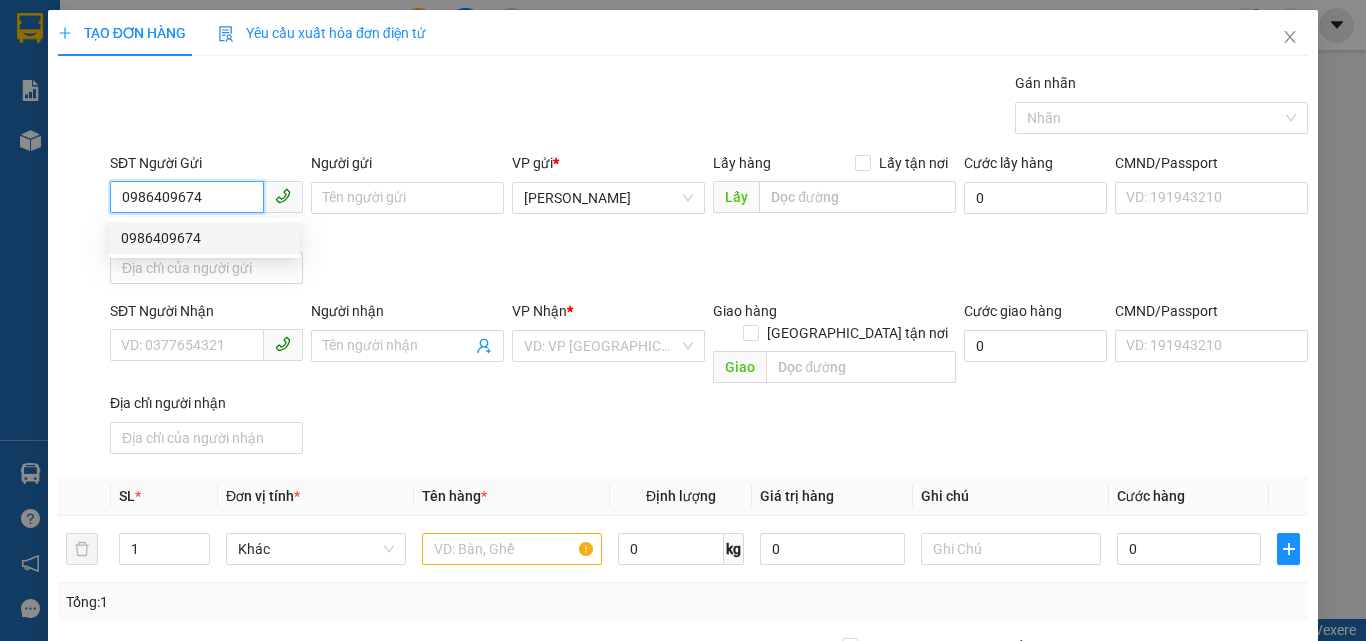click on "0986409674" at bounding box center [204, 238] 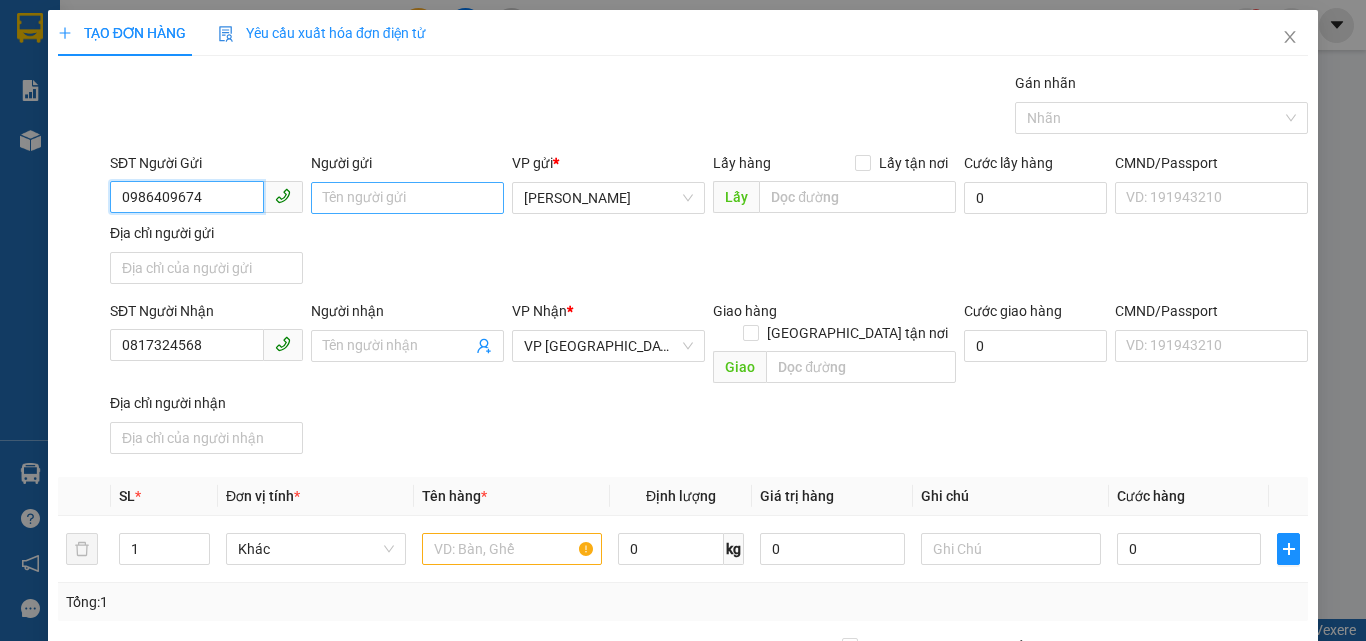 type on "0986409674" 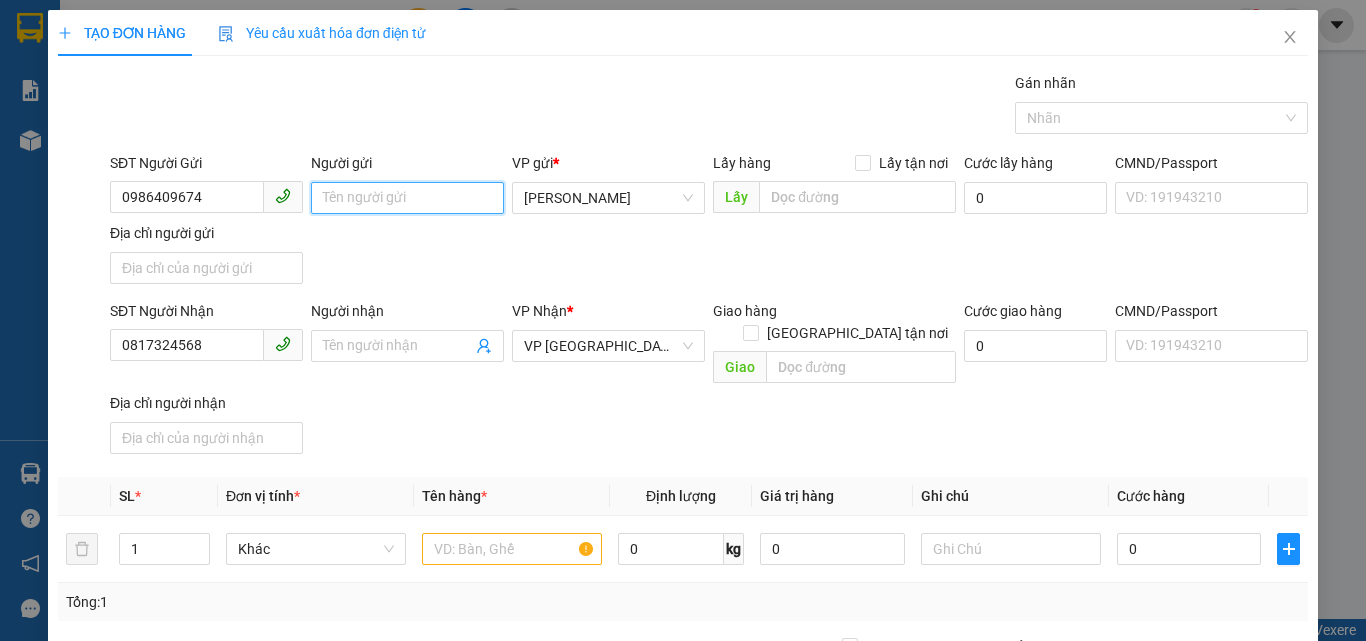 click on "Người gửi" at bounding box center (407, 198) 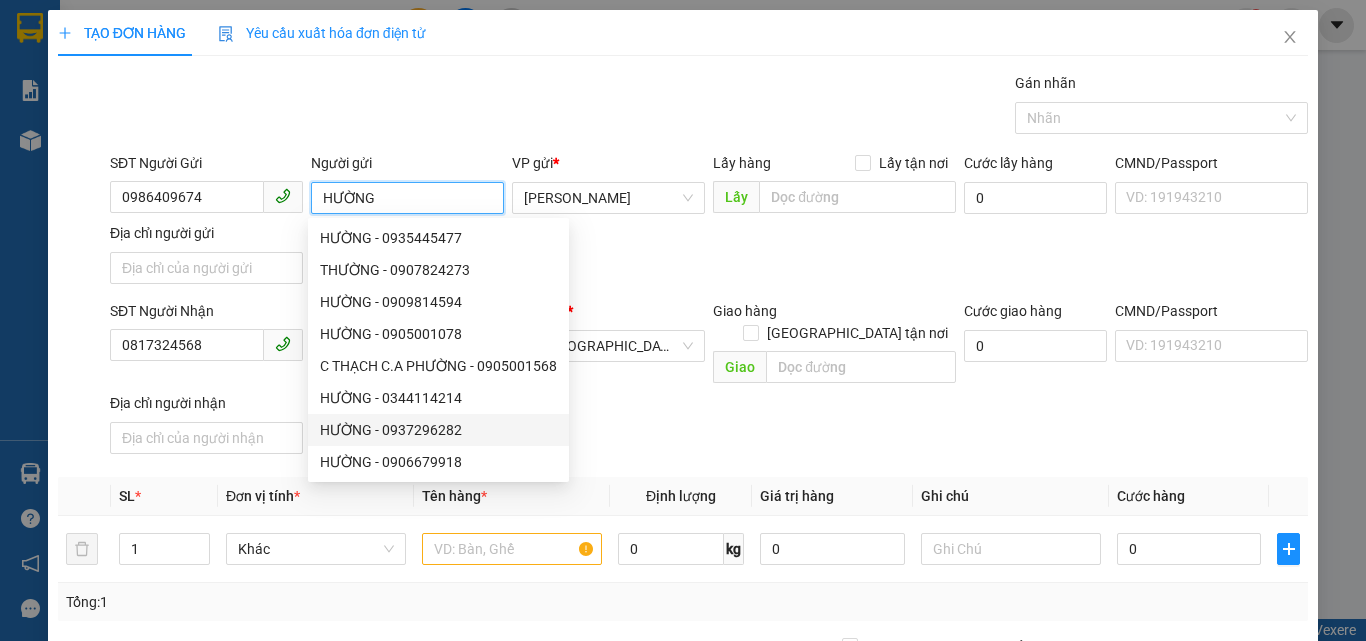 type on "HƯỜNG" 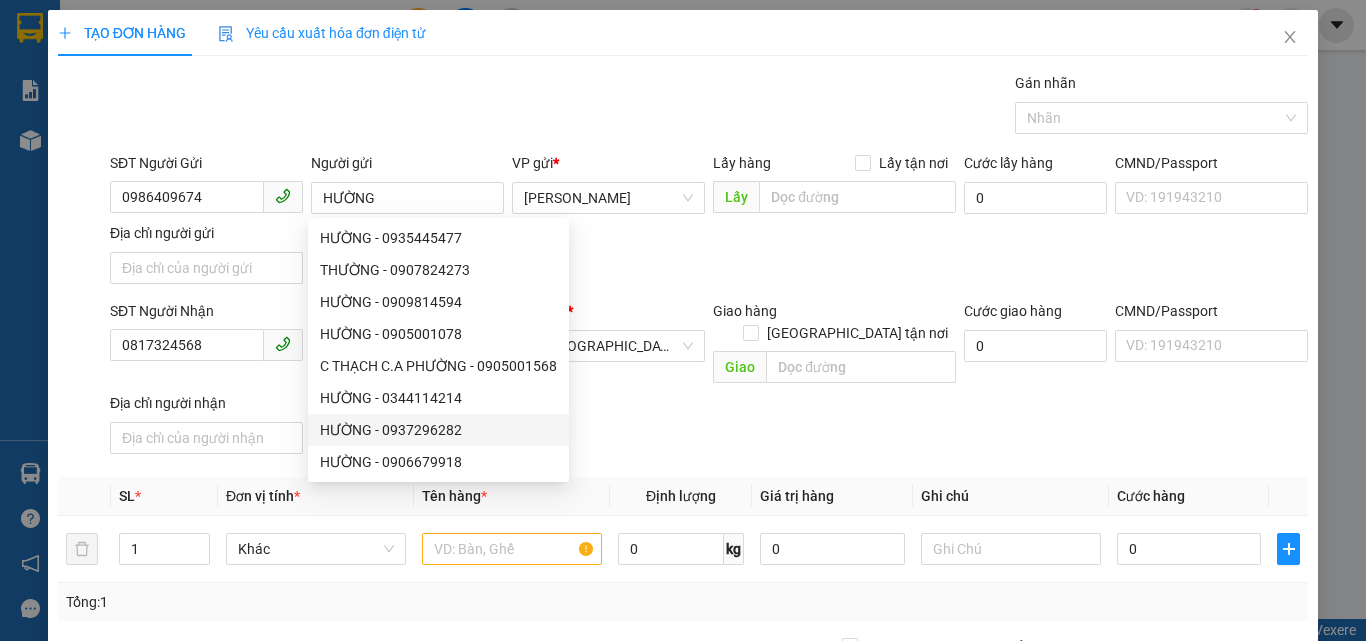 click on "SĐT Người Nhận 0817324568 Người nhận Tên người nhận VP Nhận  * VP Đà Nẵng Giao hàng Giao tận nơi Giao Cước giao hàng 0 CMND/Passport VD: 191943210 Địa chỉ người nhận" at bounding box center (709, 381) 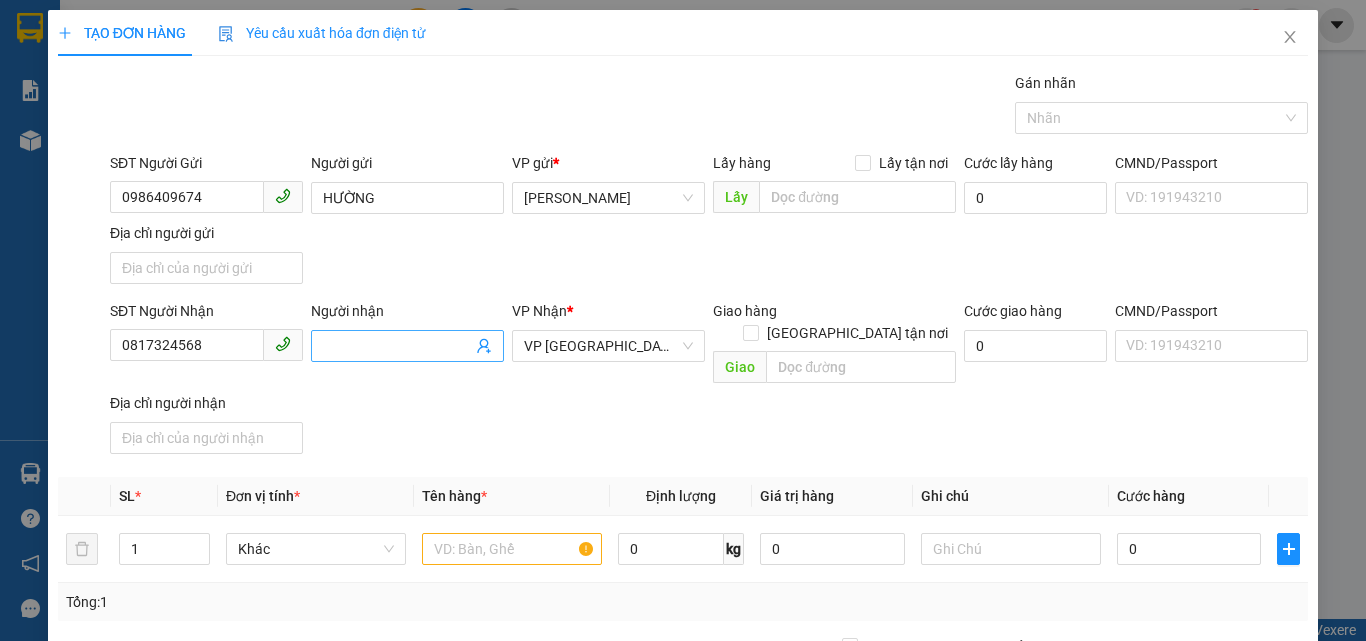click on "Người nhận" at bounding box center [397, 346] 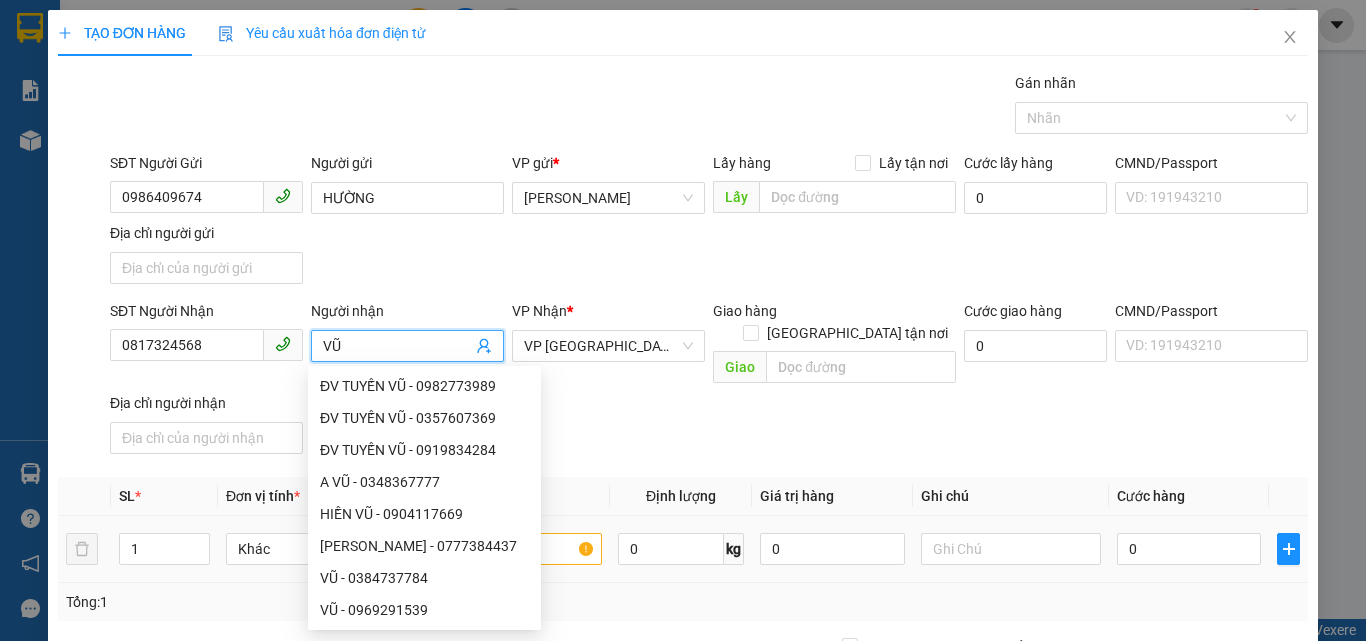 type on "VŨ" 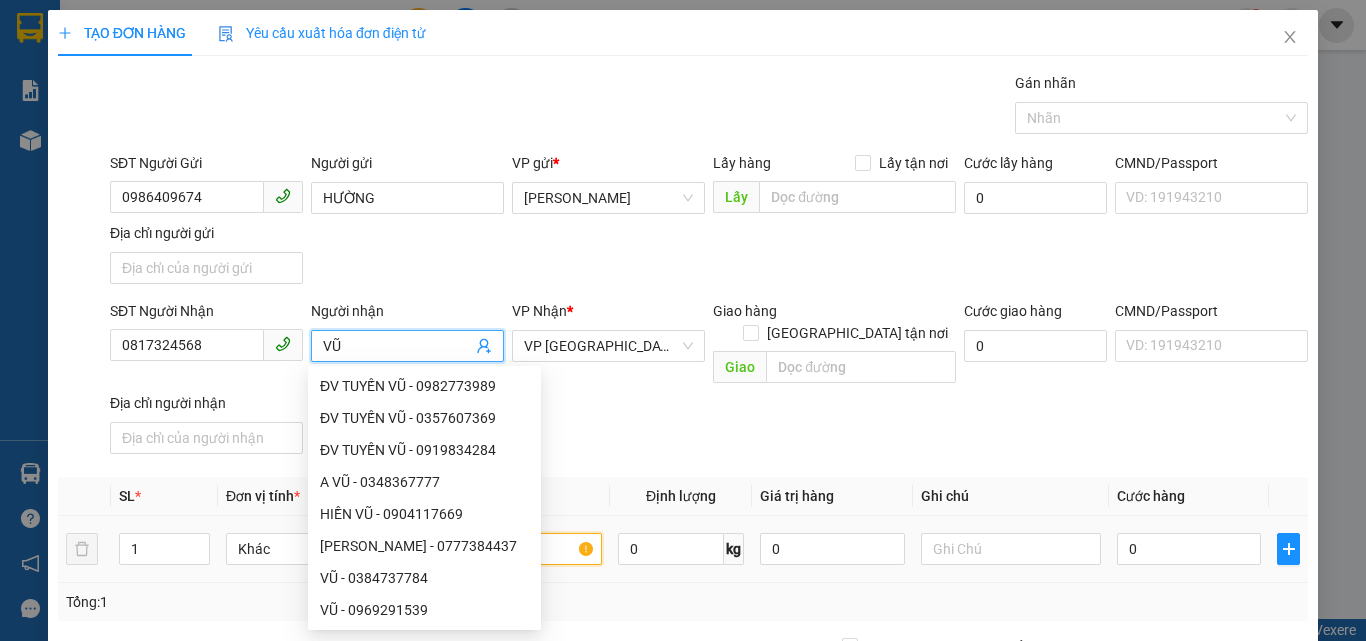 click at bounding box center (512, 549) 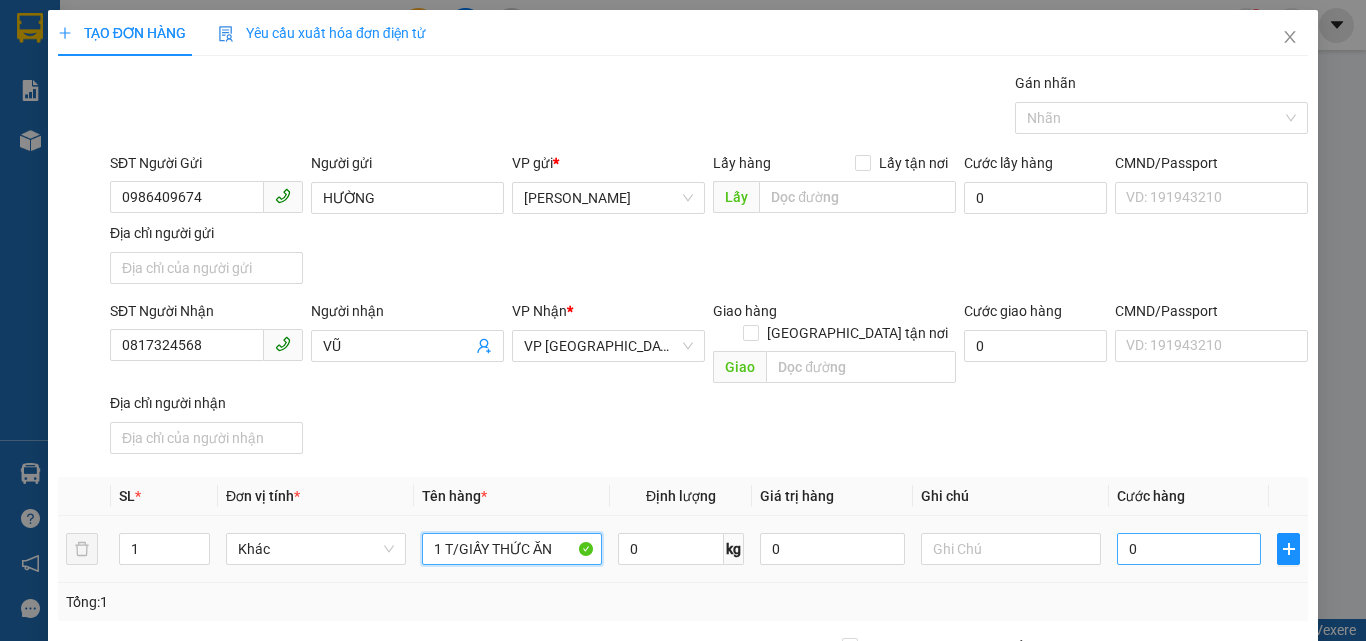 type on "1 T/GIẤY THỨC ĂN" 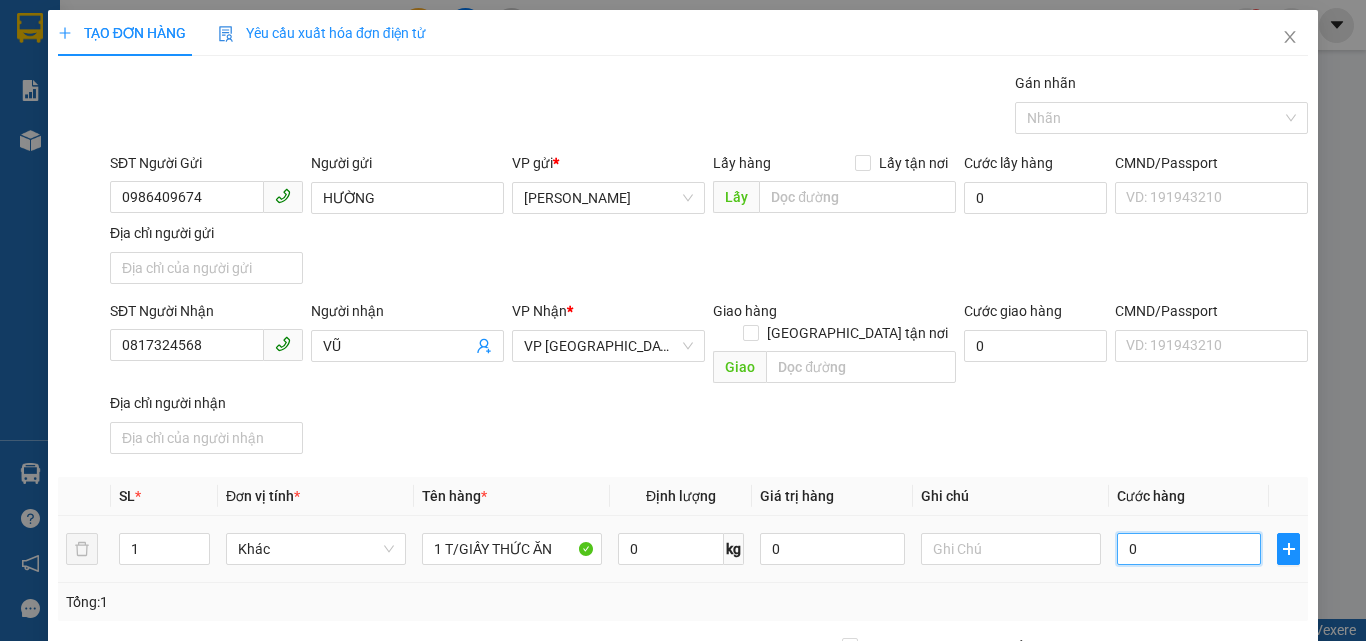 click on "0" at bounding box center (1189, 549) 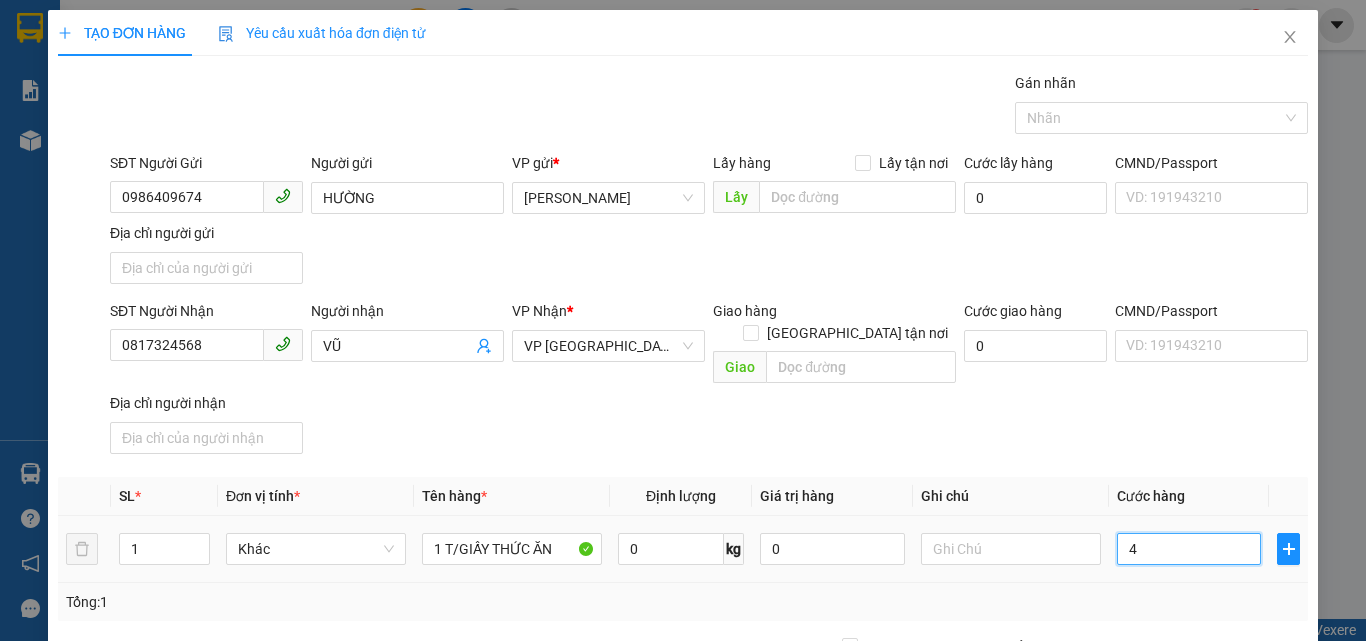 type on "40" 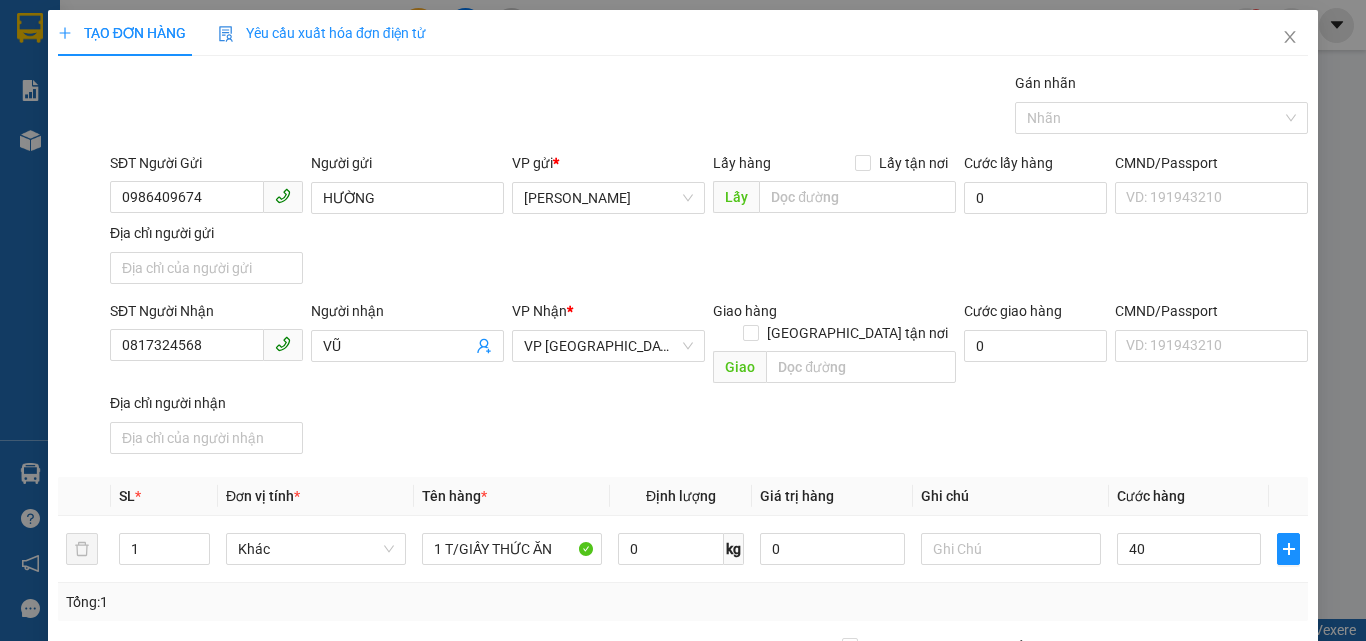 type on "40.000" 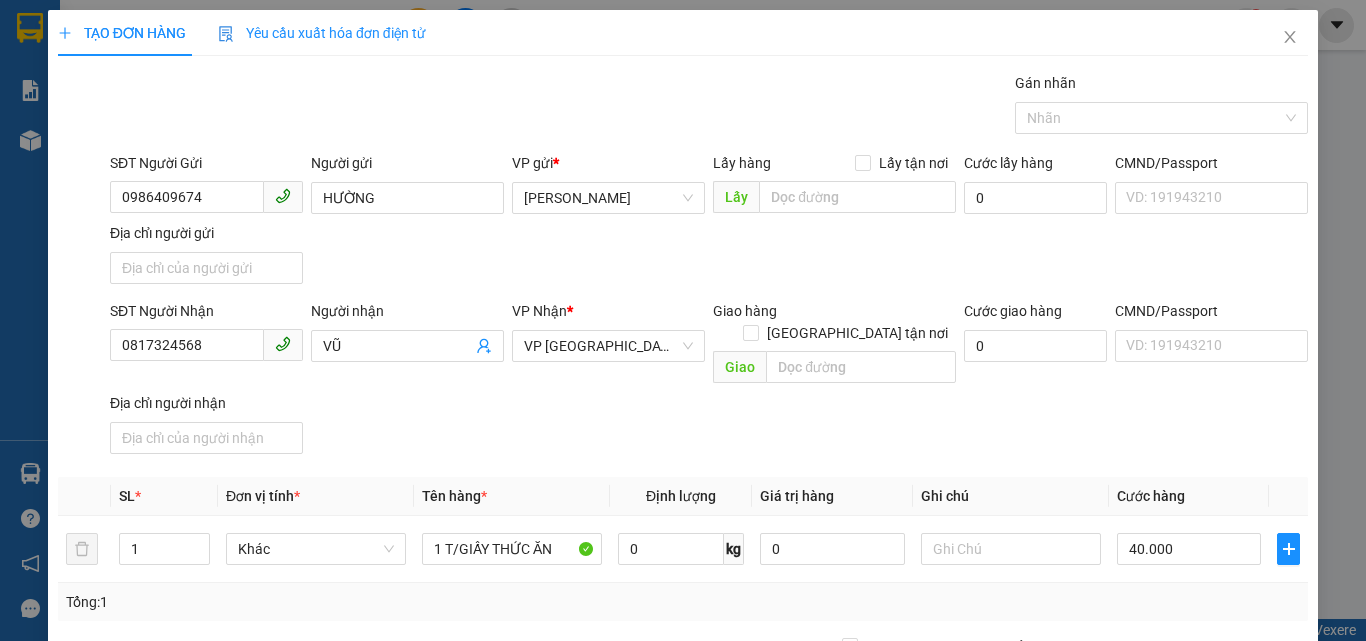 click on "SĐT Người Nhận 0817324568 Người nhận VŨ VP Nhận  * VP Đà Nẵng Giao hàng Giao tận nơi Giao Cước giao hàng 0 CMND/Passport VD: 191943210 Địa chỉ người nhận" at bounding box center (709, 381) 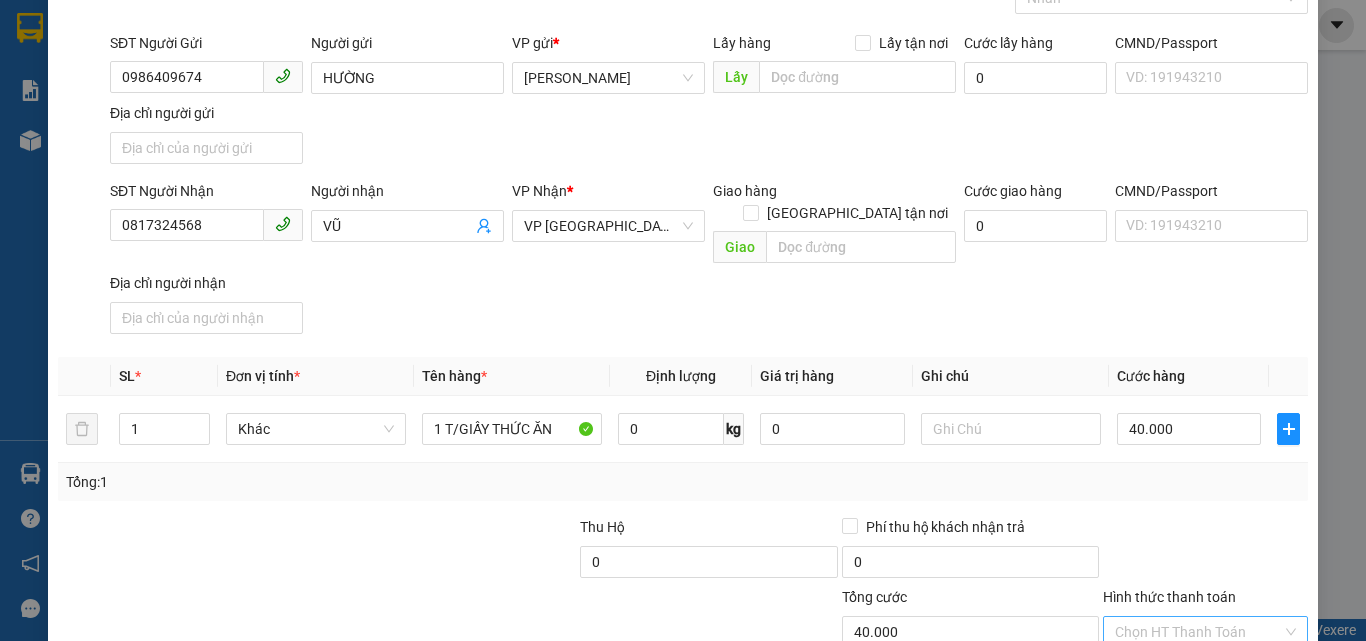 scroll, scrollTop: 239, scrollLeft: 0, axis: vertical 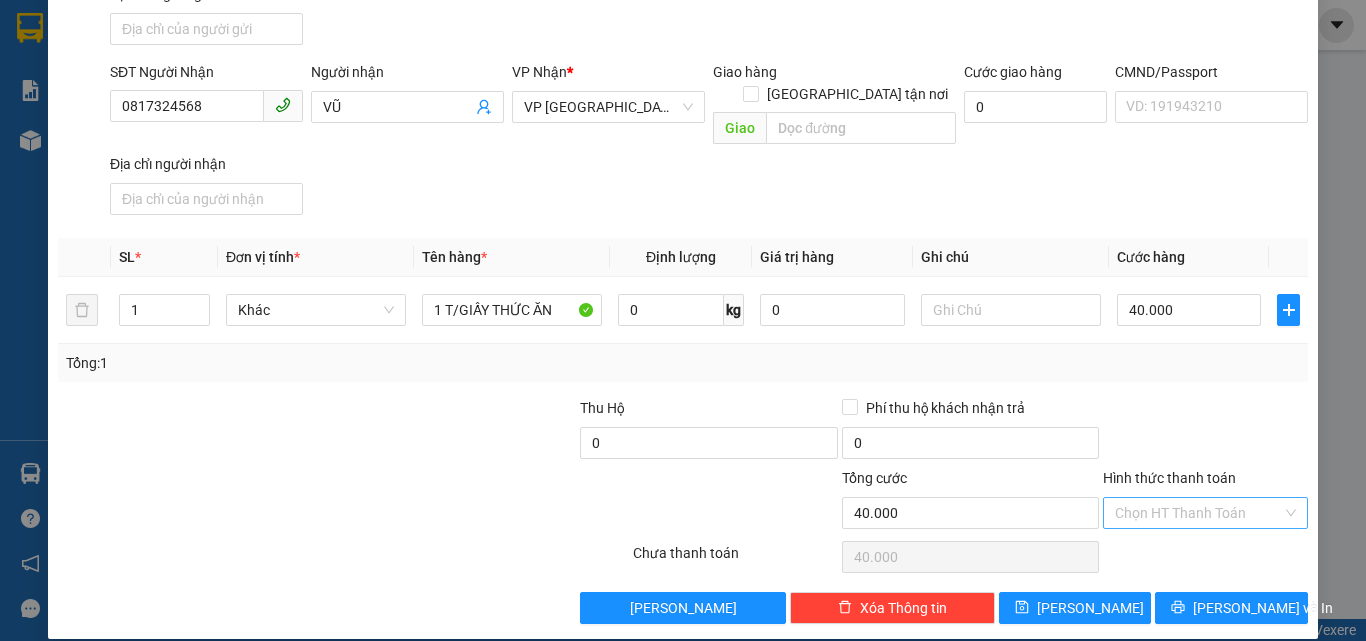 click on "Hình thức thanh toán" at bounding box center [1198, 513] 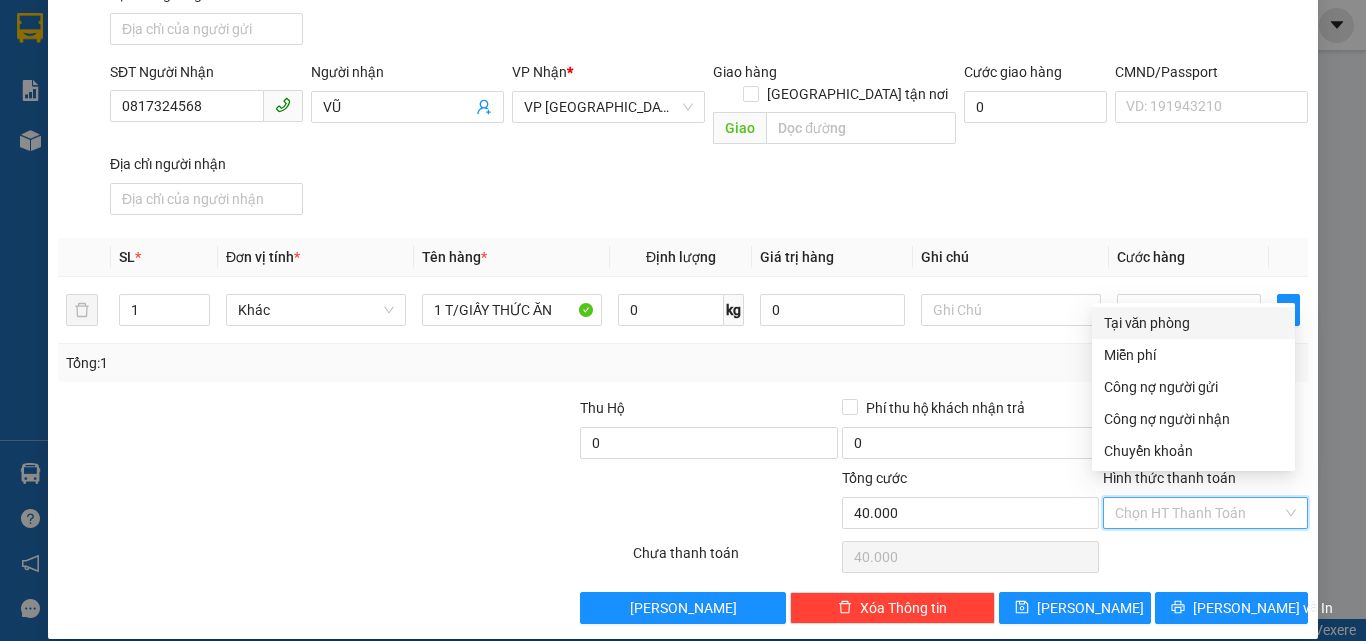 click on "Tại văn phòng" at bounding box center [1193, 323] 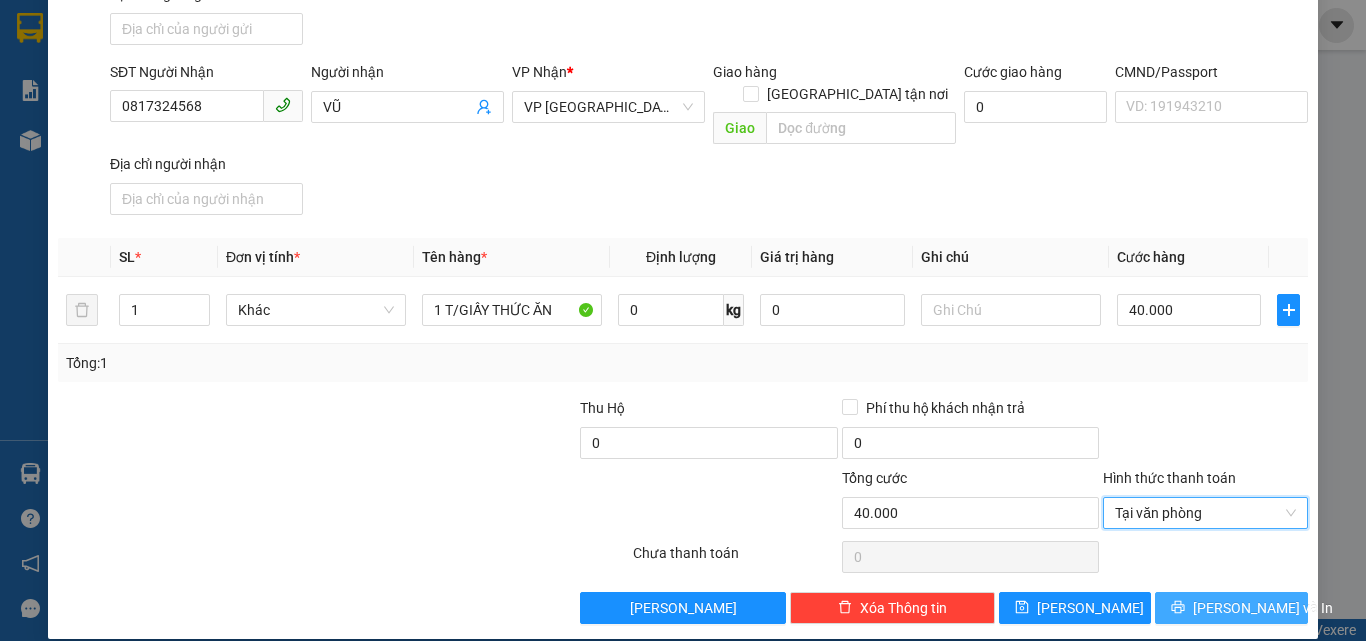 click on "[PERSON_NAME] và In" at bounding box center [1263, 608] 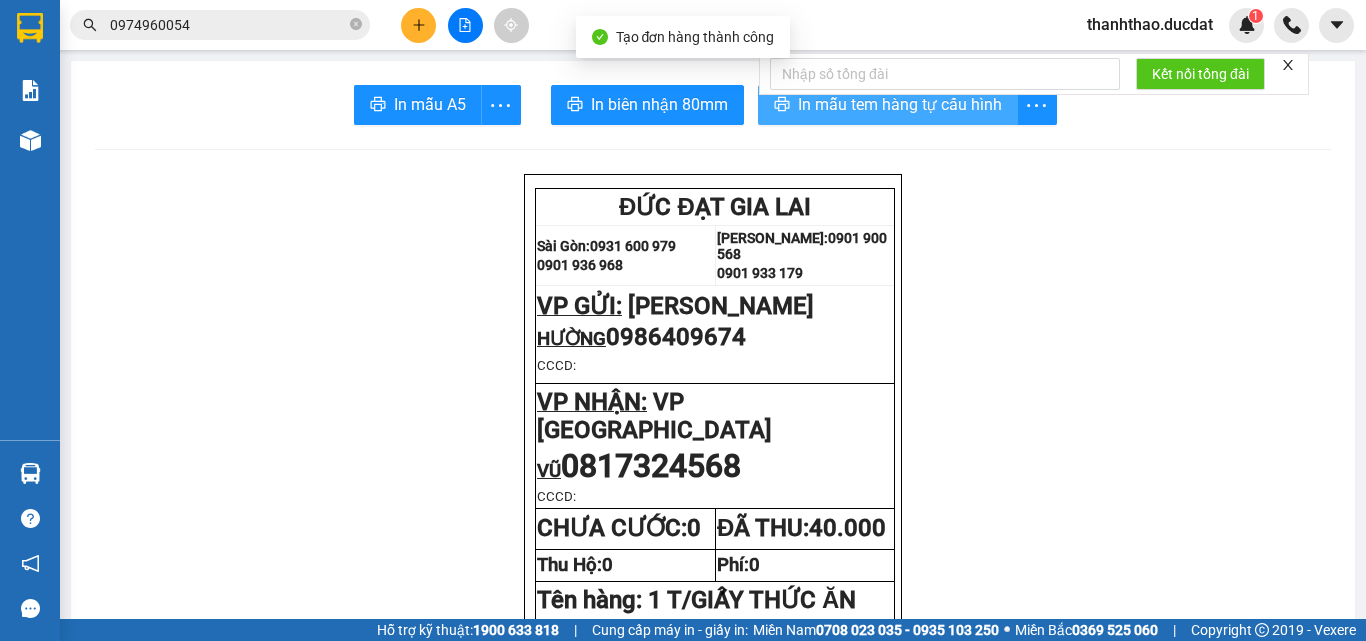 click on "In mẫu tem hàng tự cấu hình" at bounding box center [900, 104] 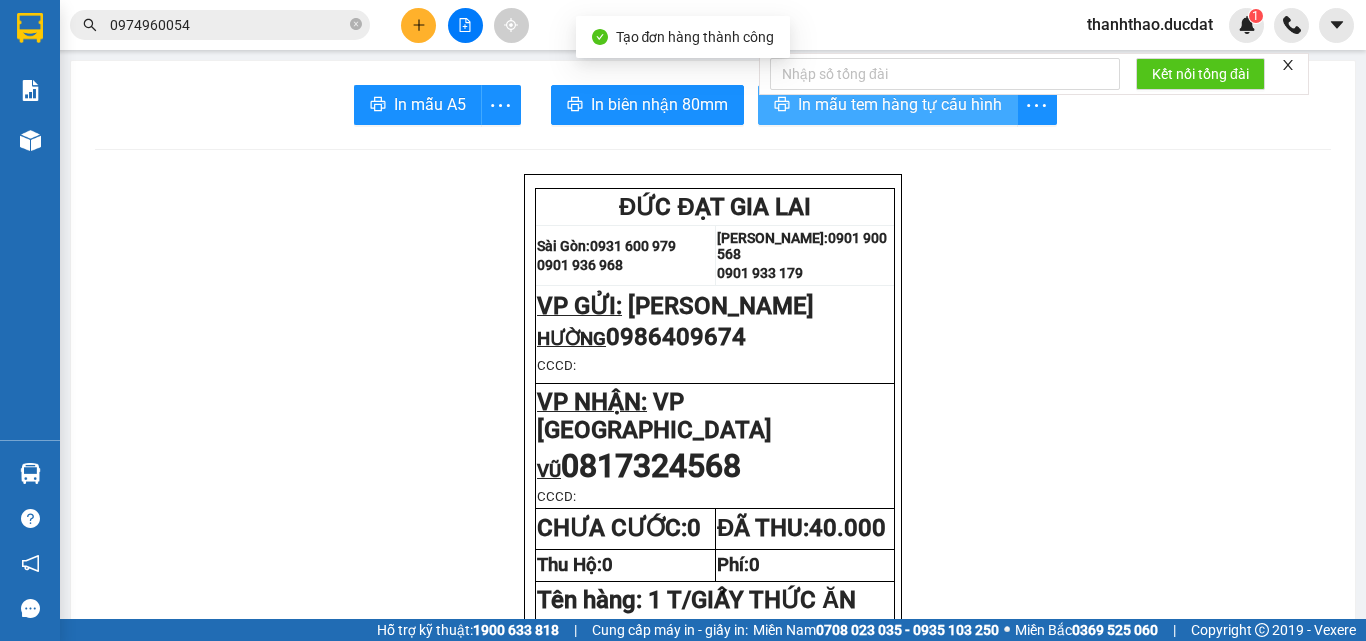 scroll, scrollTop: 0, scrollLeft: 0, axis: both 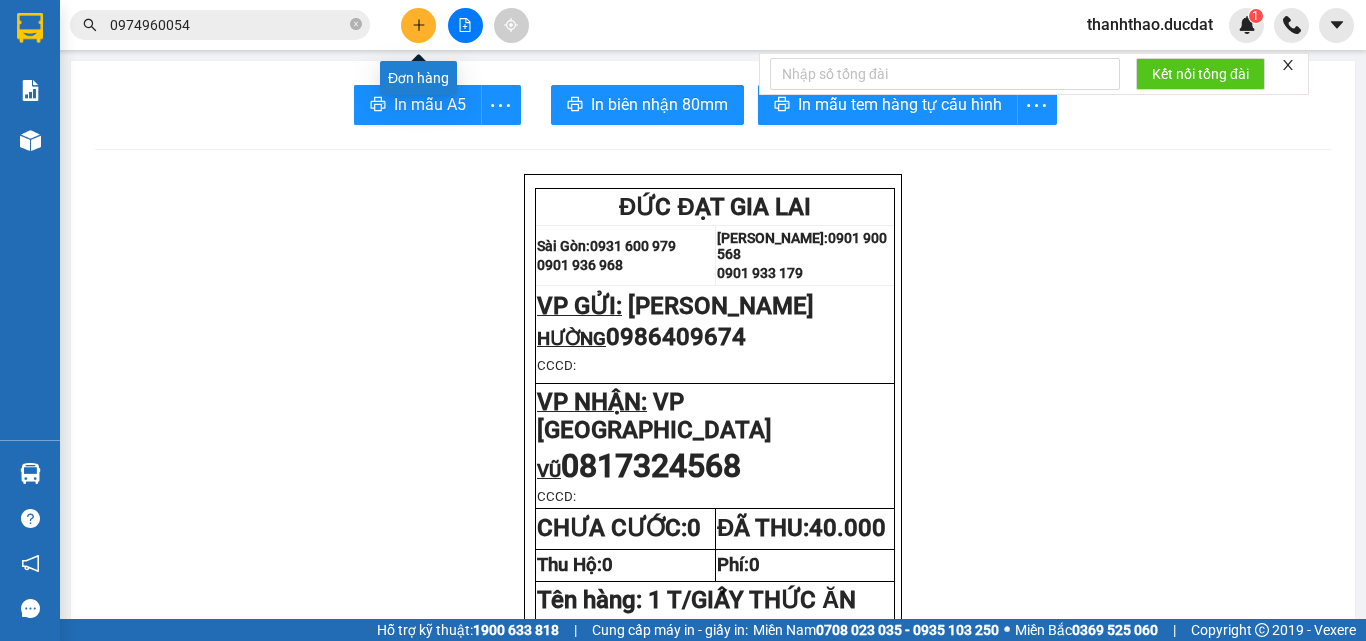 click at bounding box center (418, 25) 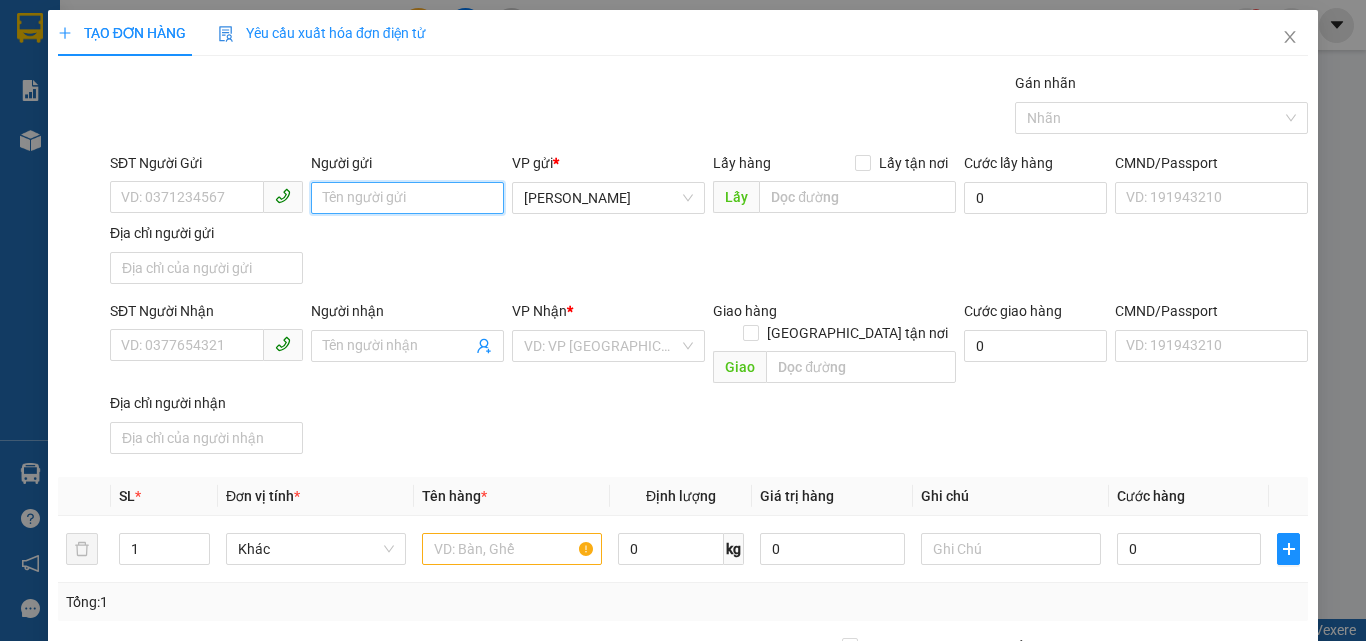 click on "Người gửi" at bounding box center (407, 198) 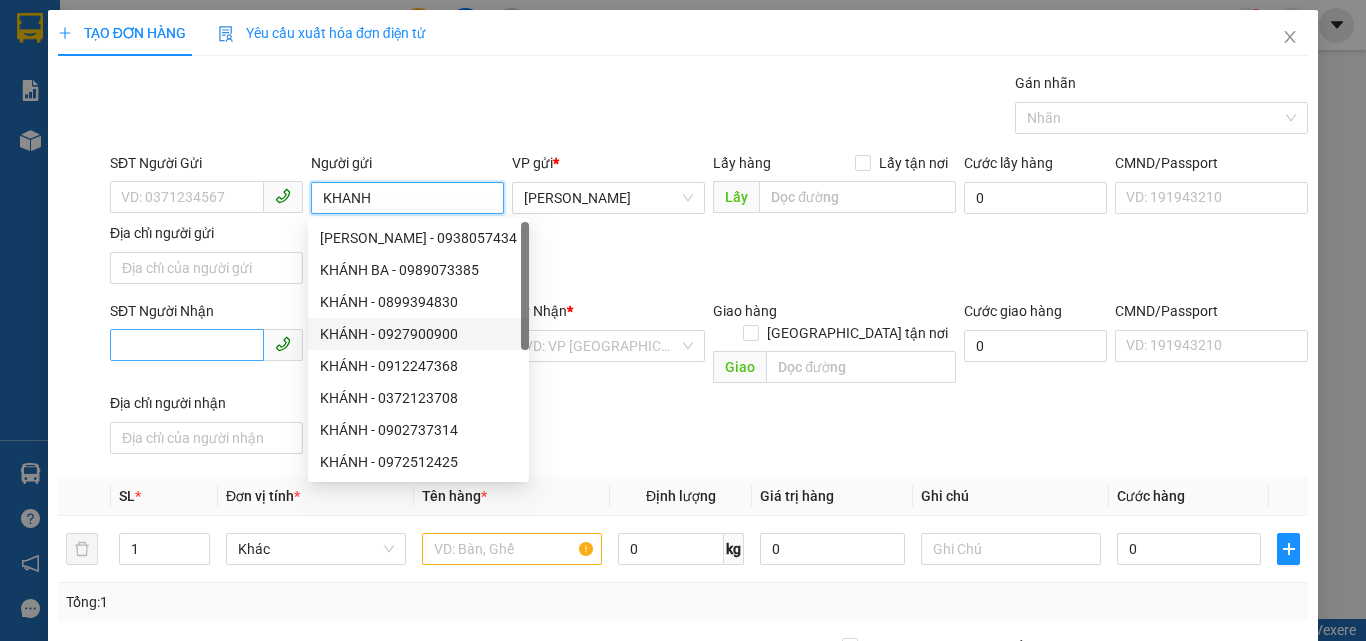 type on "KHANH" 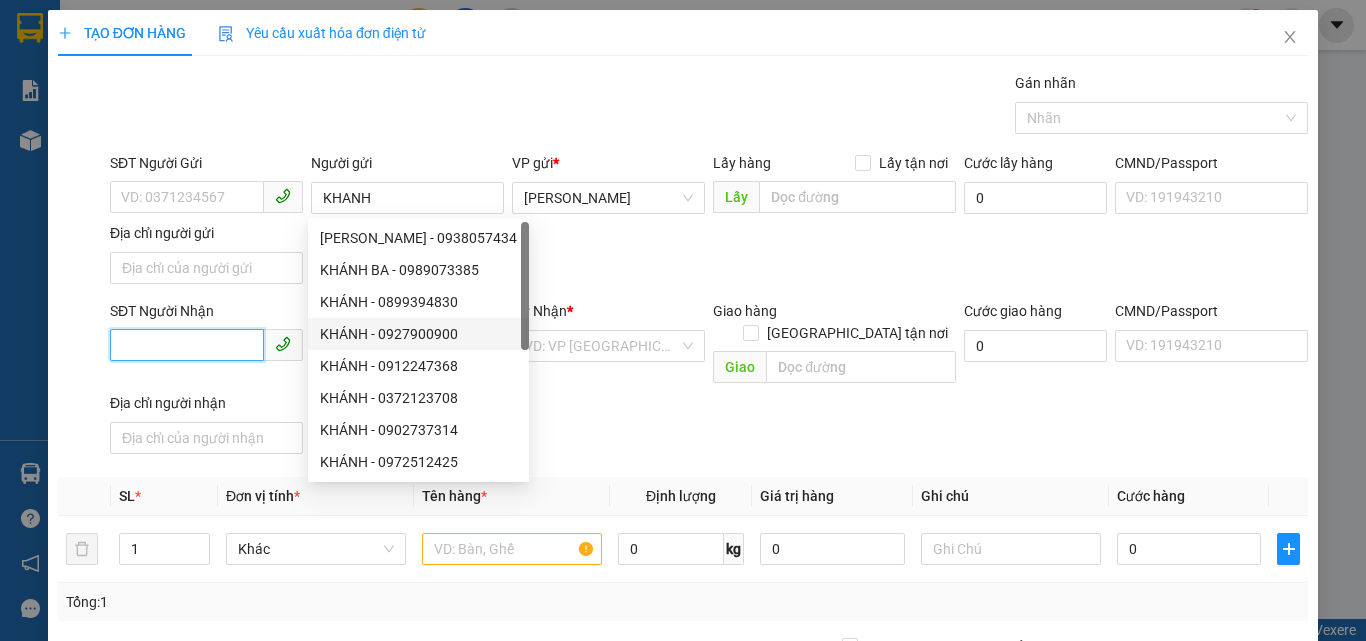 click on "SĐT Người Nhận" at bounding box center [187, 345] 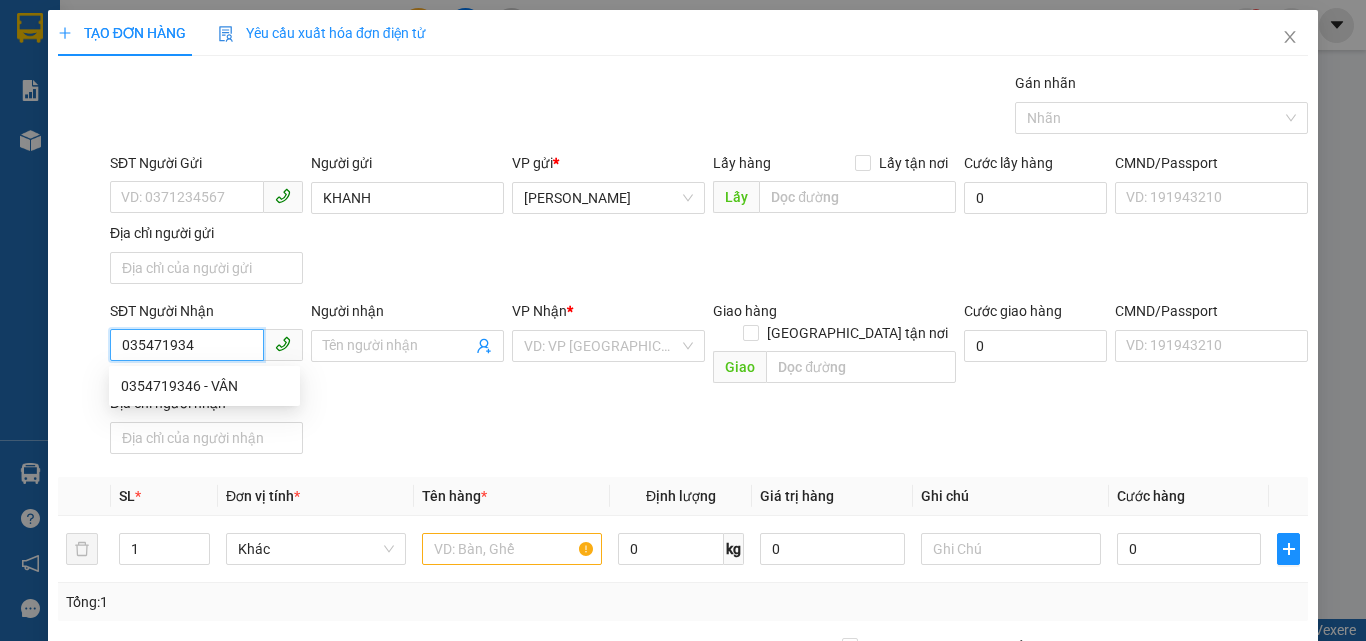 type on "0354719346" 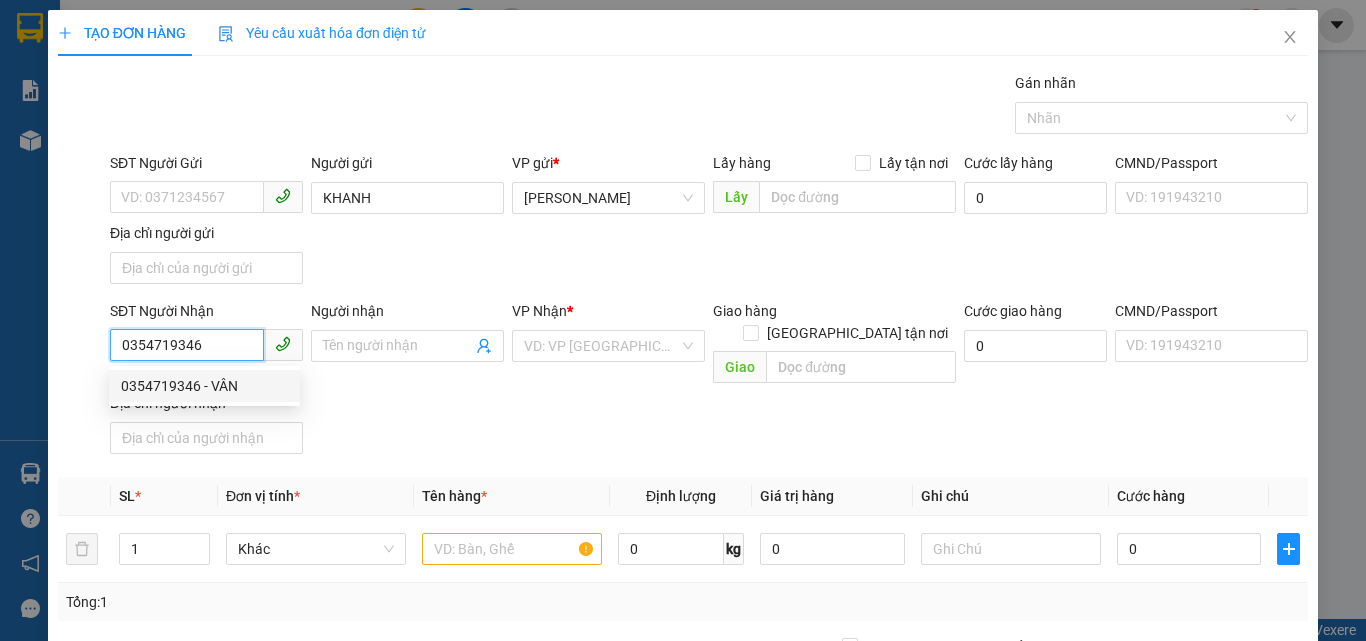 click on "0354719346 - VÂN" at bounding box center [204, 386] 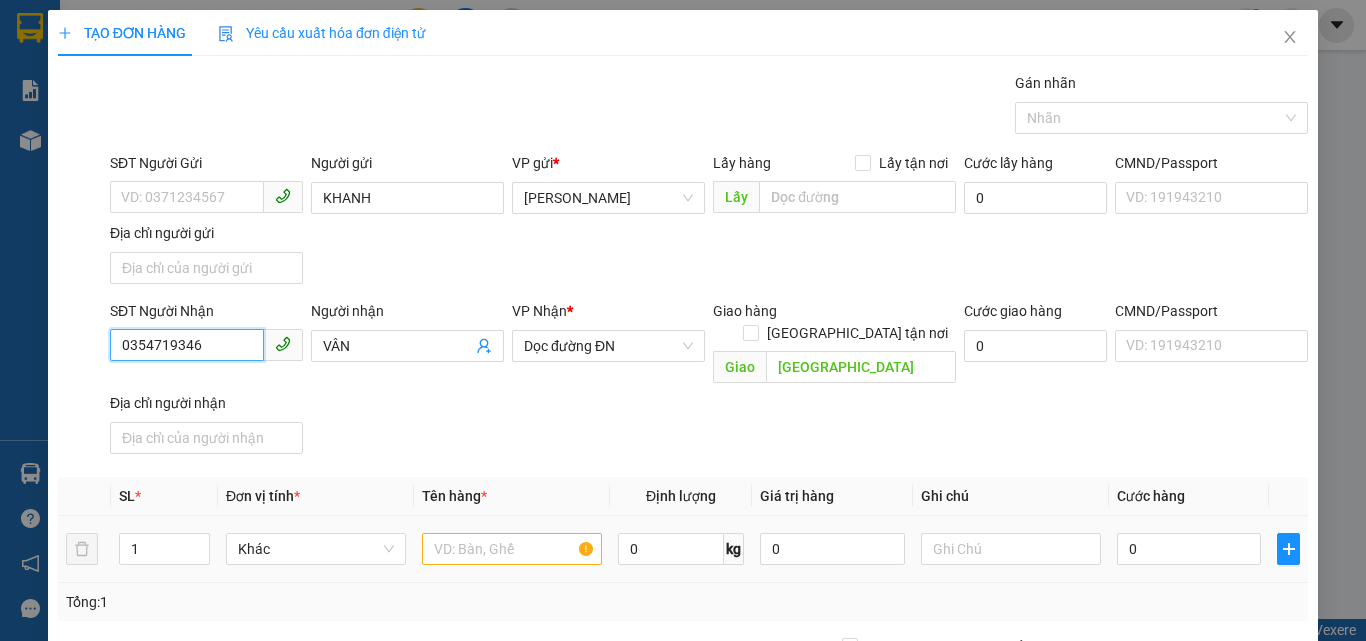 type on "0354719346" 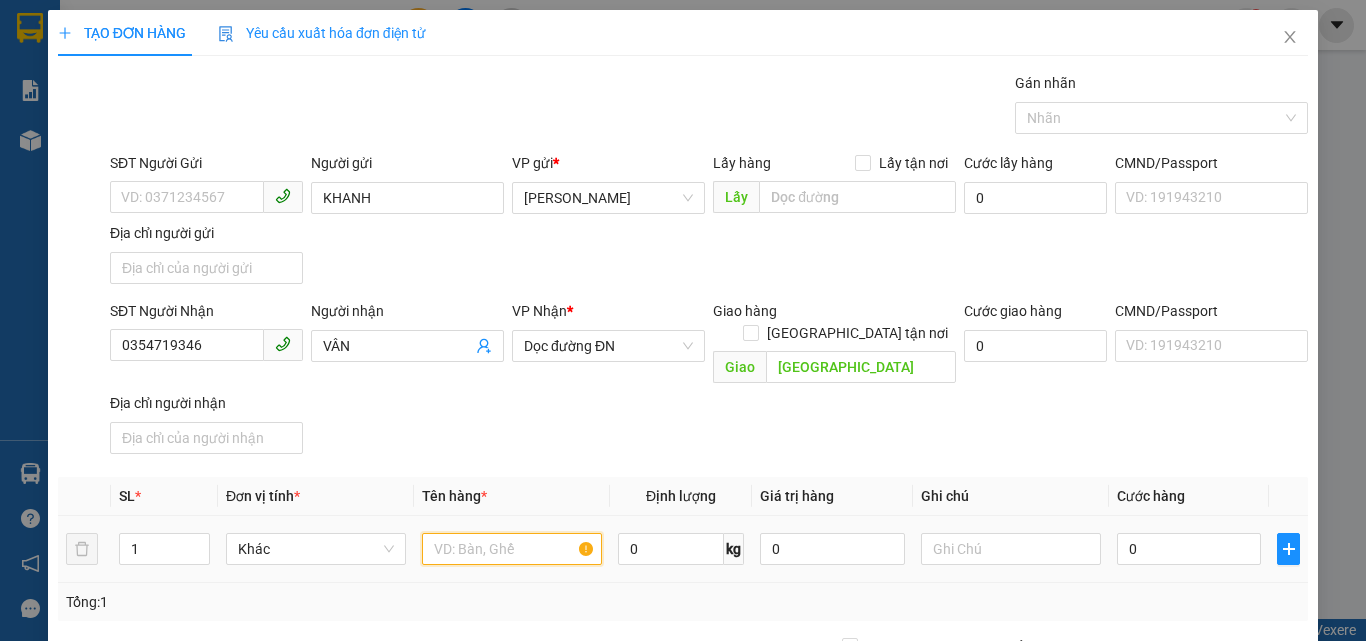 click at bounding box center (512, 549) 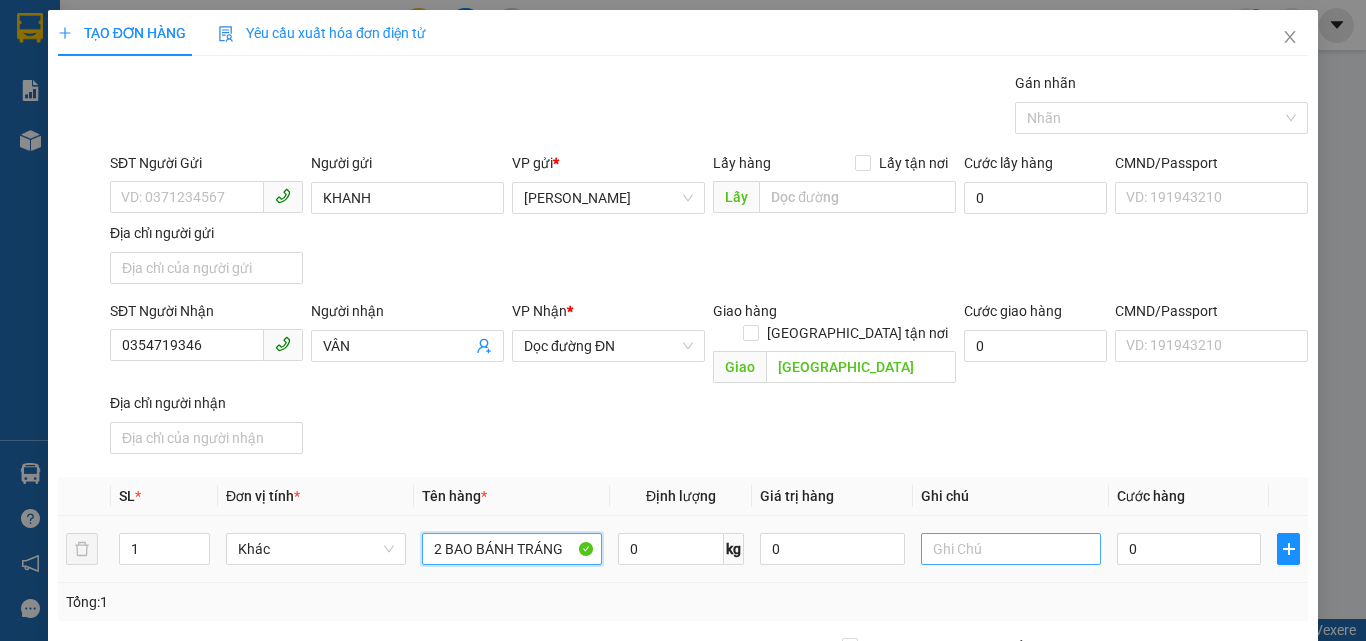 type on "2 BAO BÁNH TRÁNG" 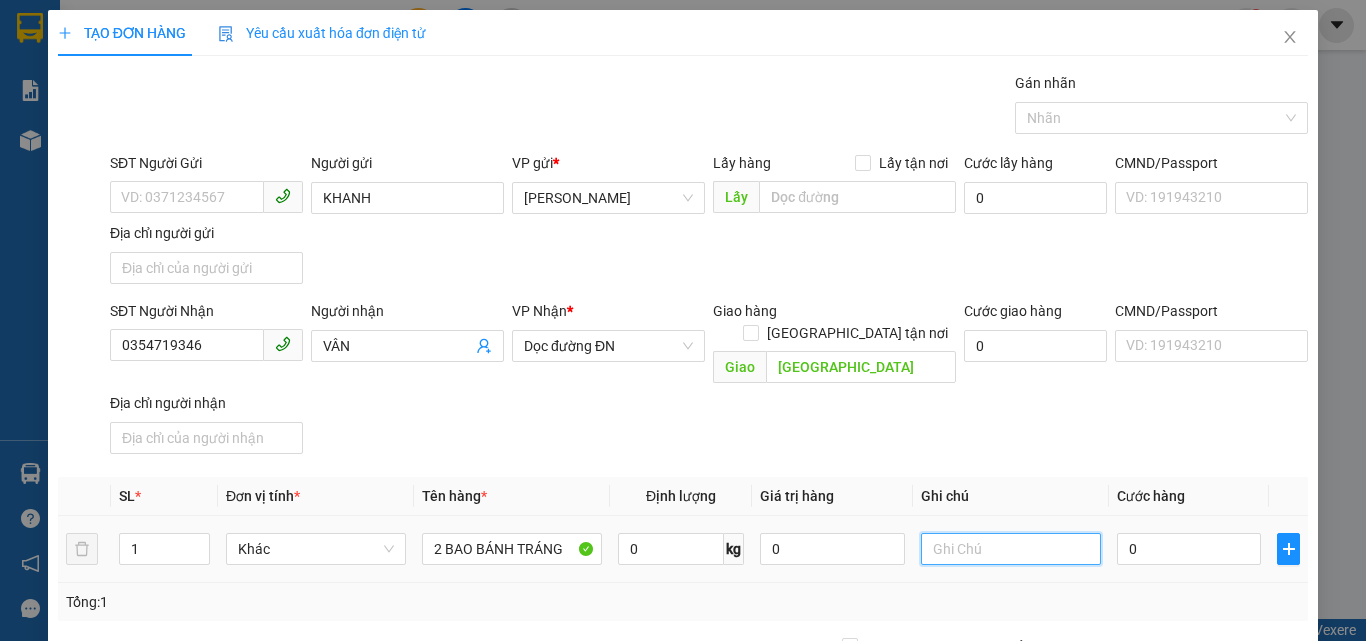 click at bounding box center (1011, 549) 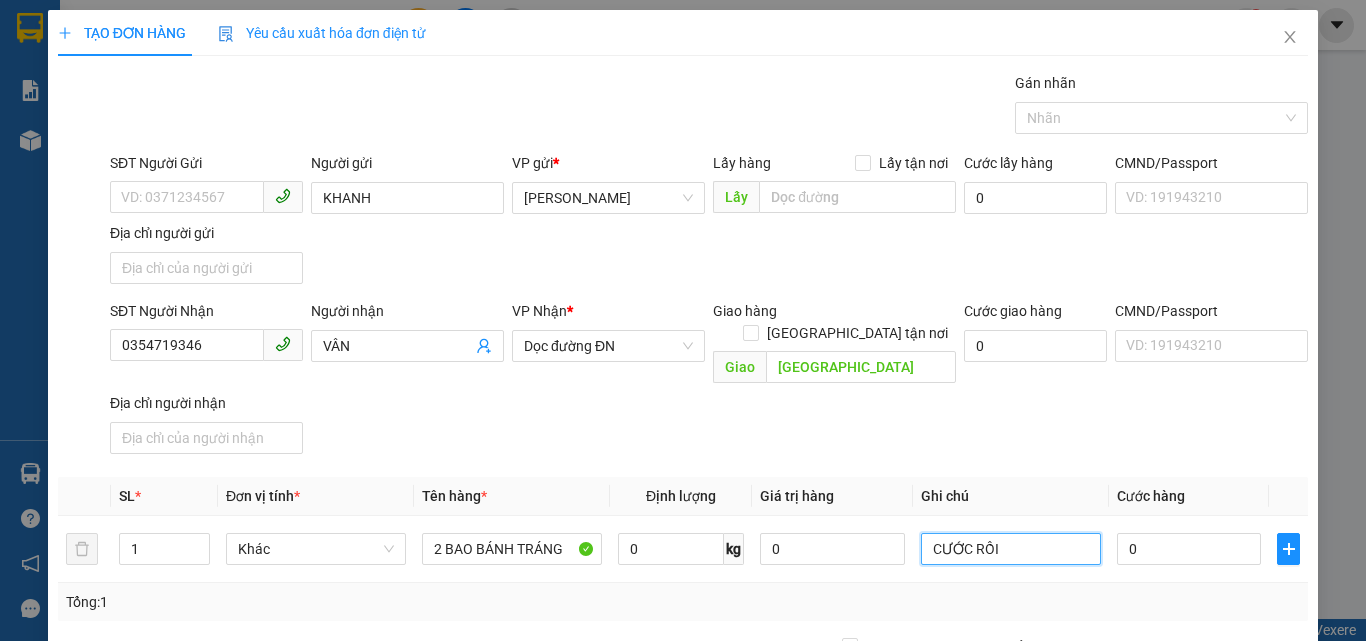 scroll, scrollTop: 239, scrollLeft: 0, axis: vertical 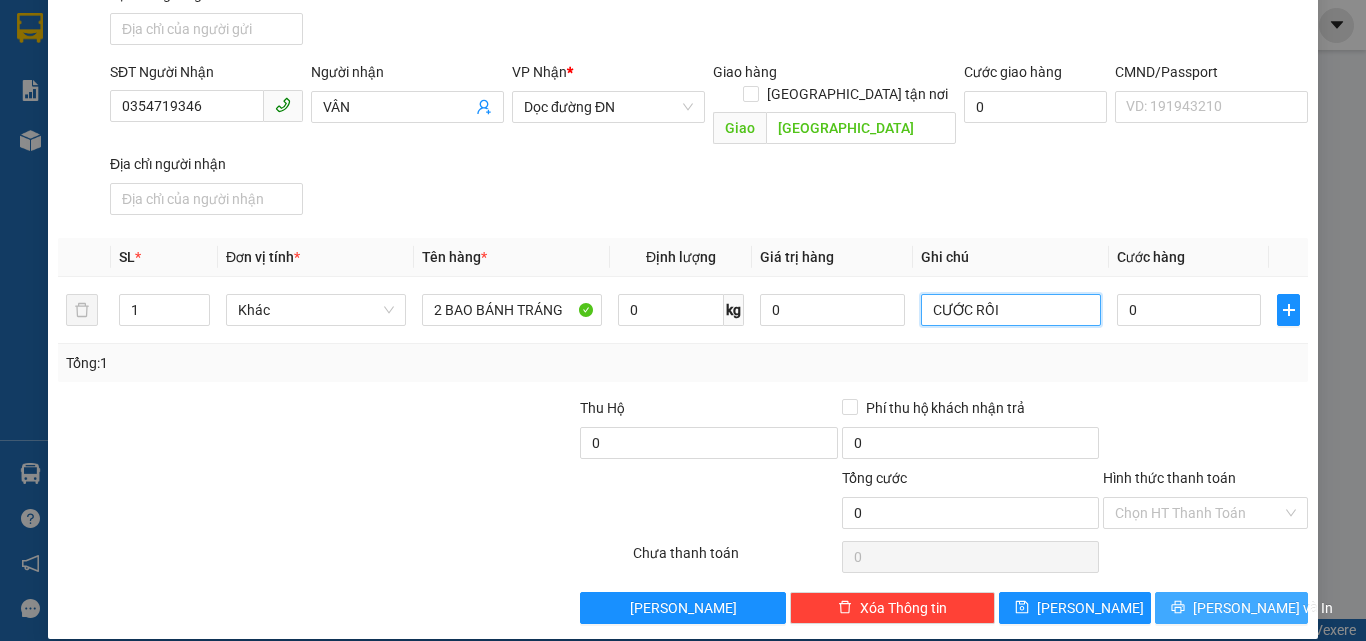 type on "CƯỚC RỒI" 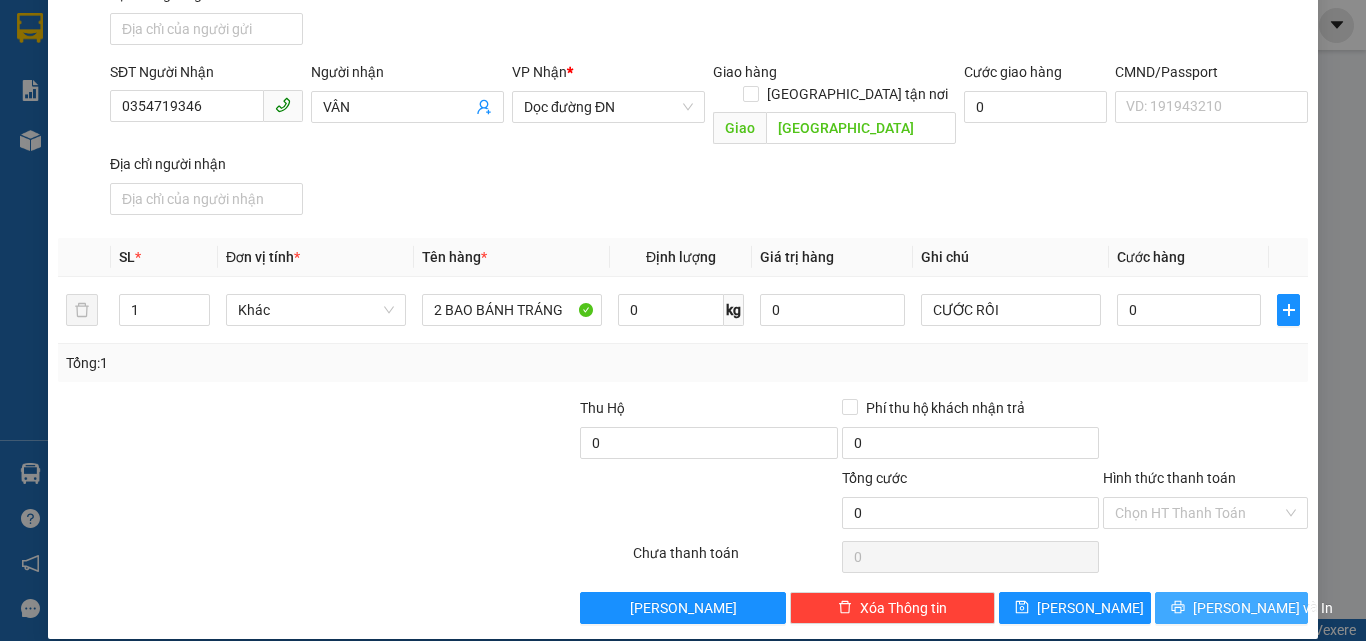 click on "[PERSON_NAME] và In" at bounding box center [1263, 608] 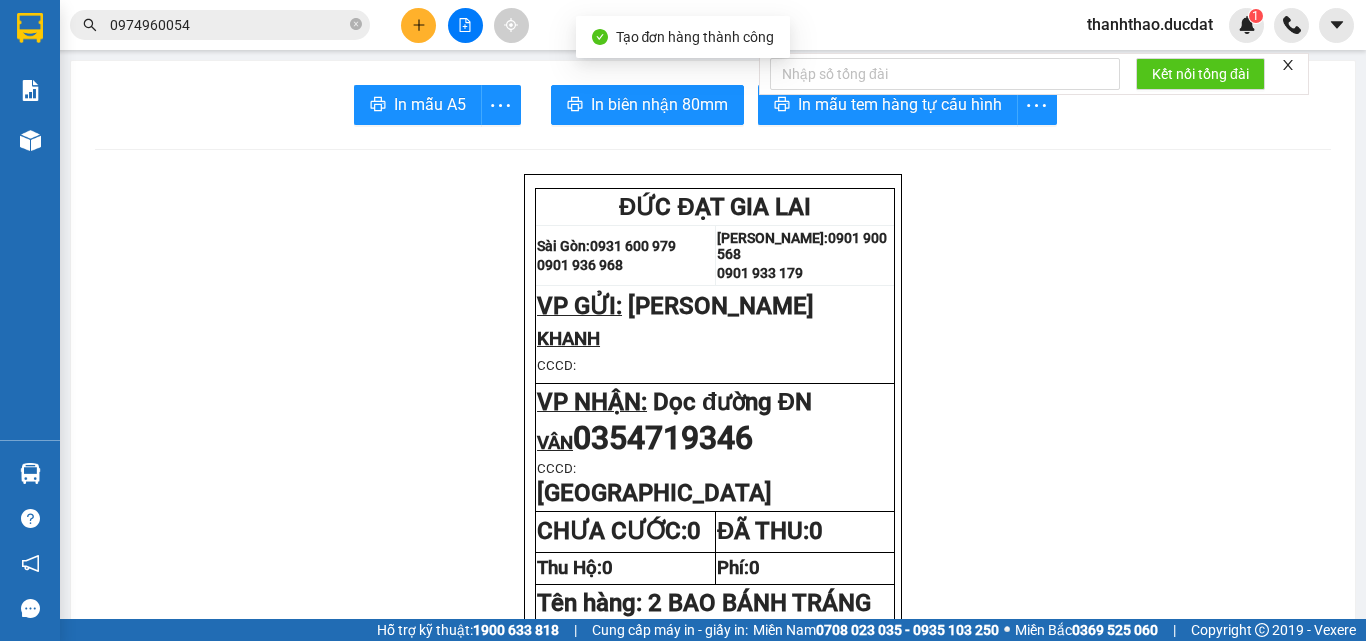 click on "Kết nối tổng đài" at bounding box center (1034, 74) 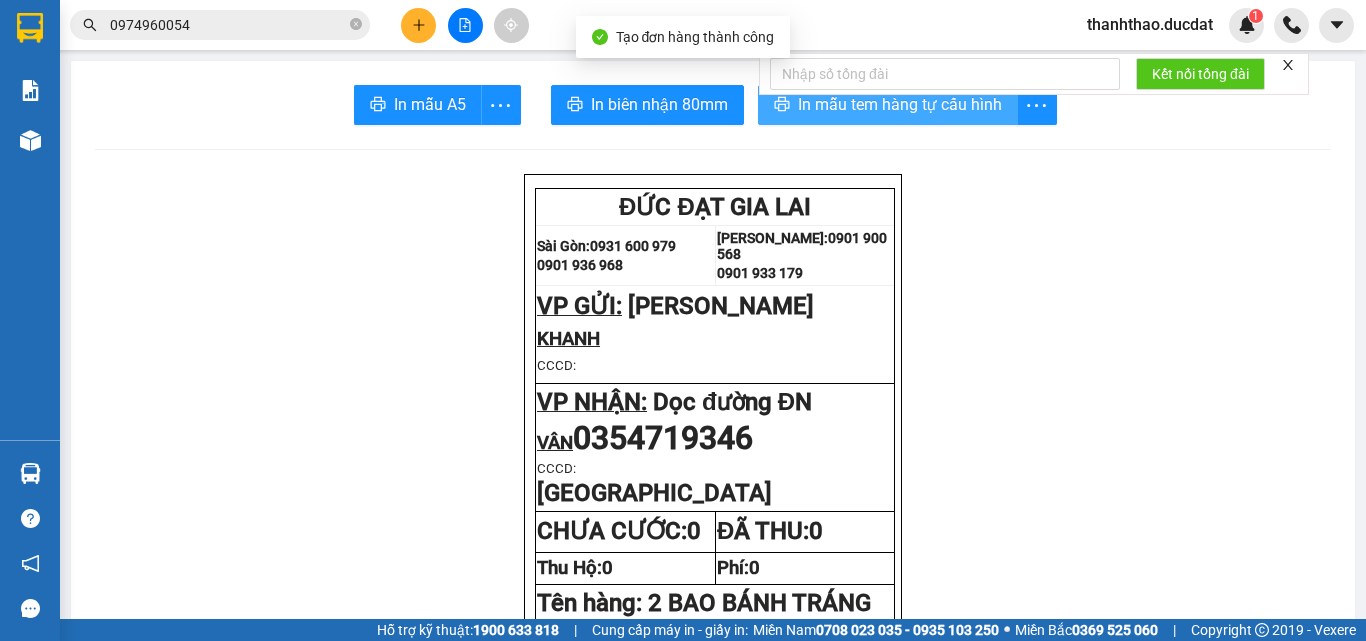 click on "In mẫu tem hàng tự cấu hình" at bounding box center [900, 104] 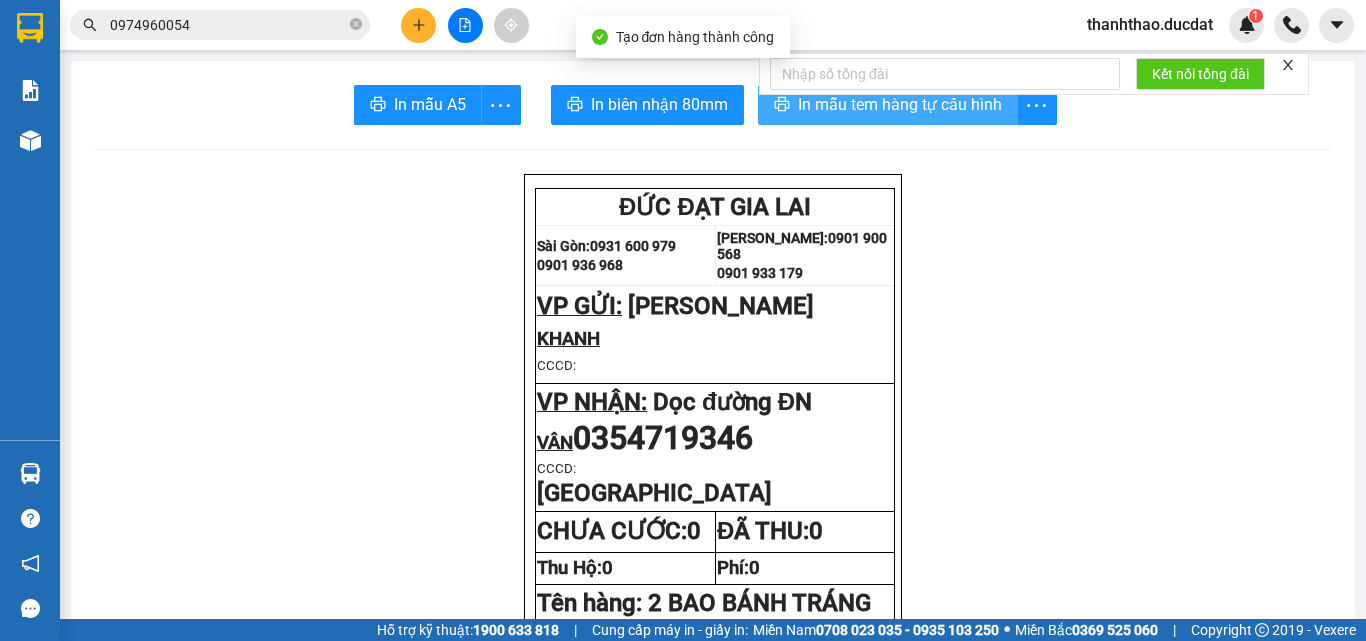 scroll, scrollTop: 0, scrollLeft: 0, axis: both 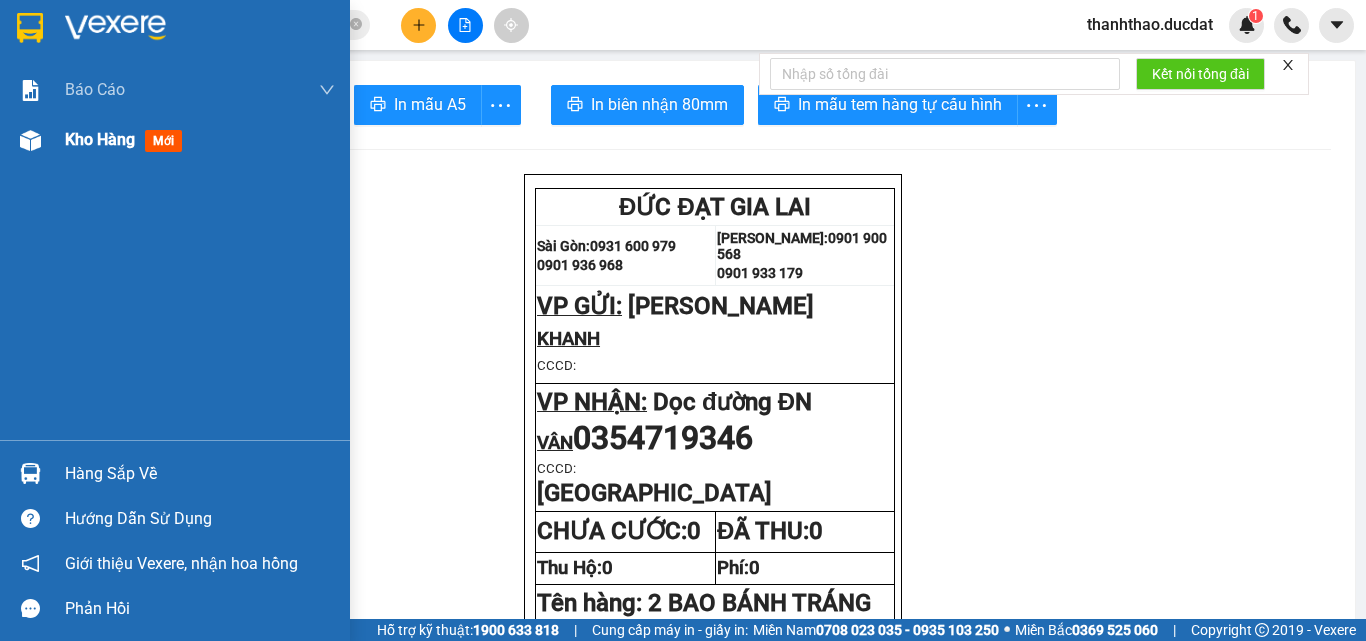 click on "Kho hàng" at bounding box center [100, 139] 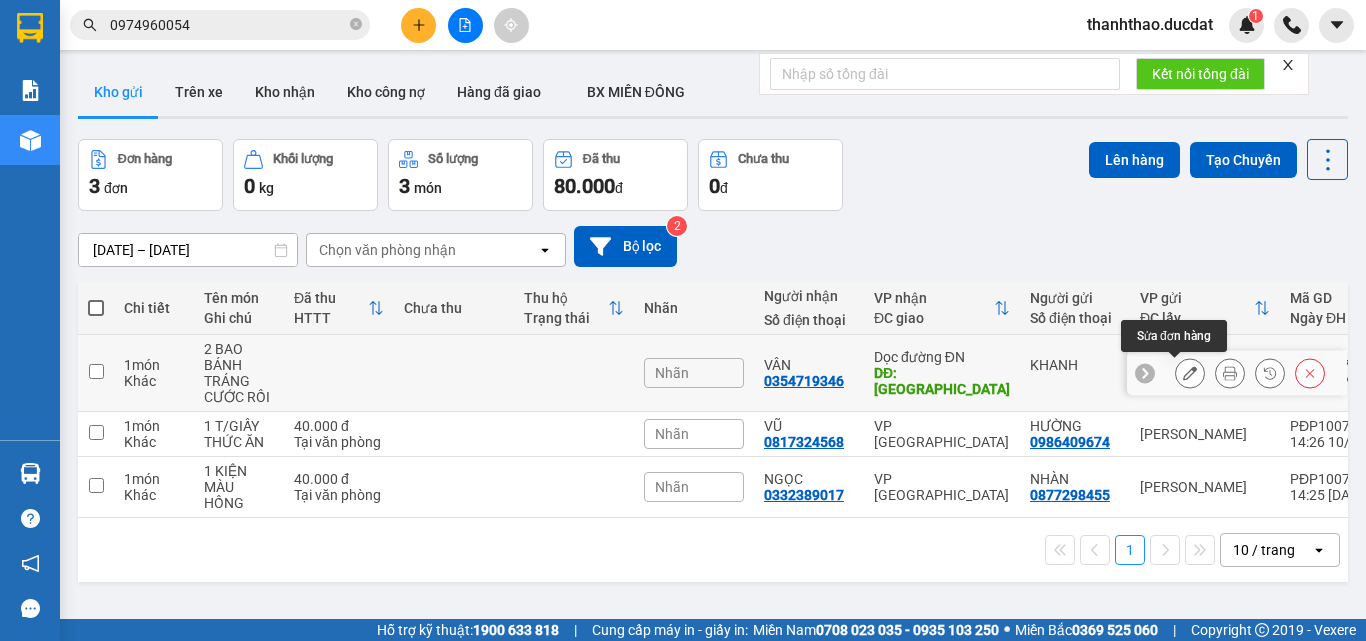 click 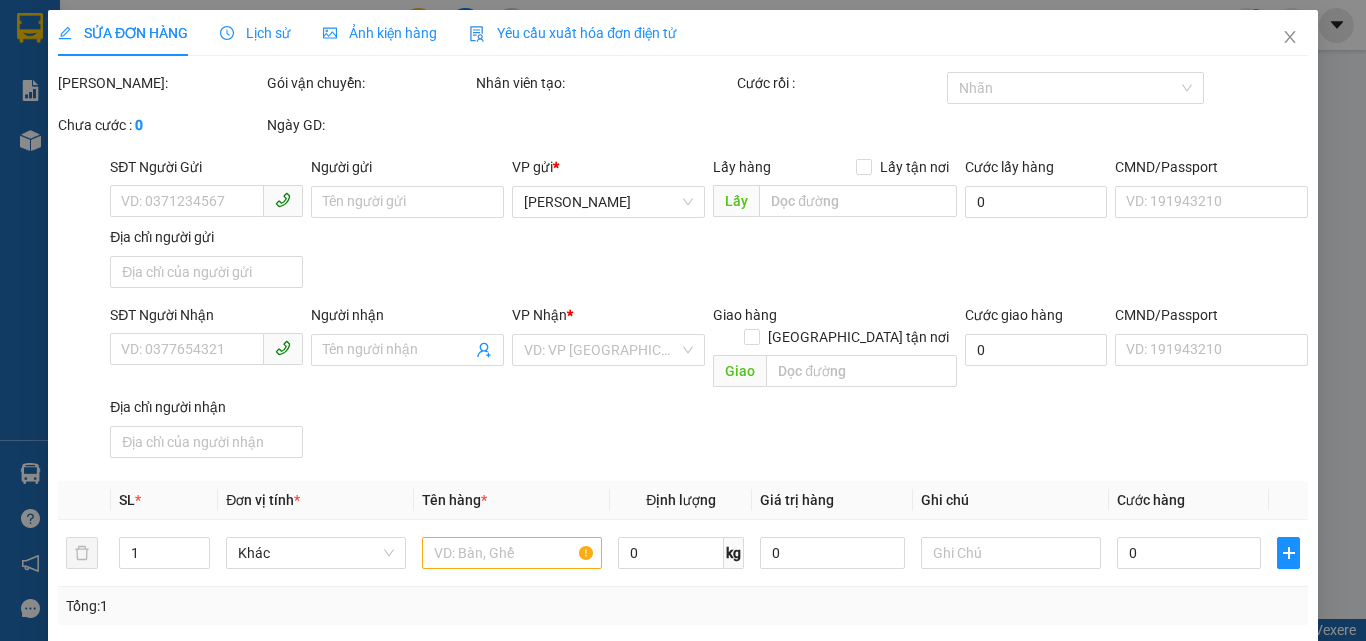 type on "KHANH" 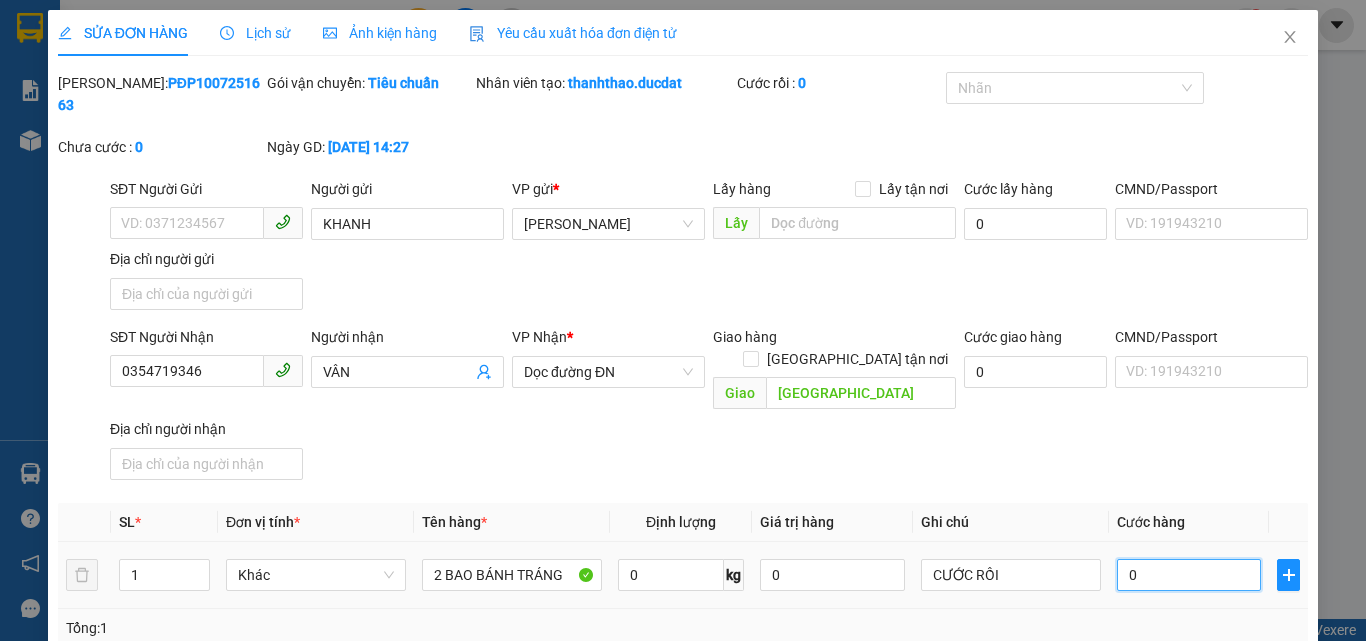 drag, startPoint x: 1136, startPoint y: 536, endPoint x: 1089, endPoint y: 534, distance: 47.042534 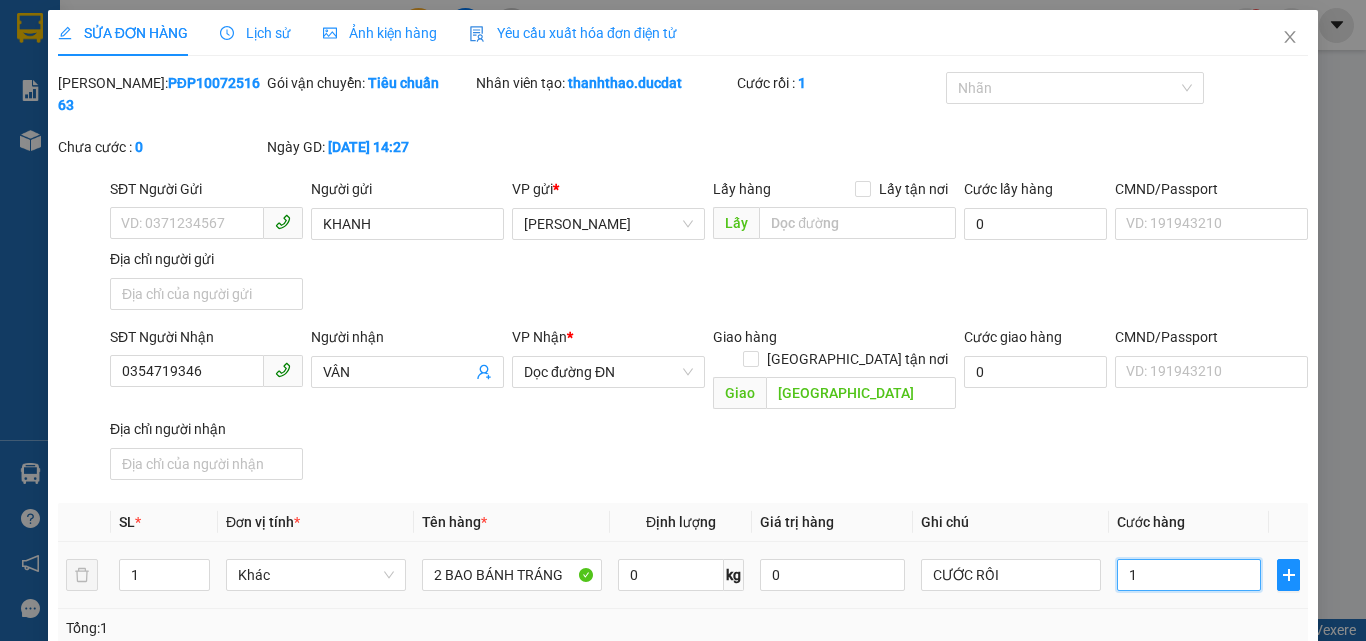 type on "14" 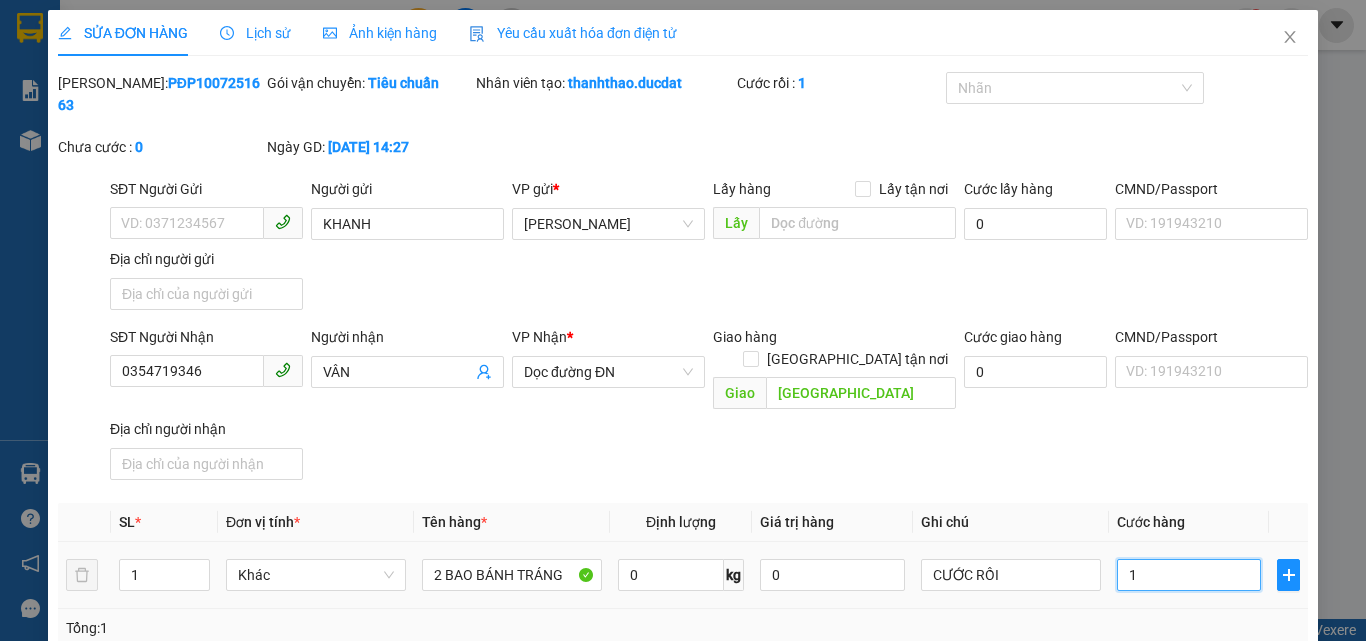type on "14" 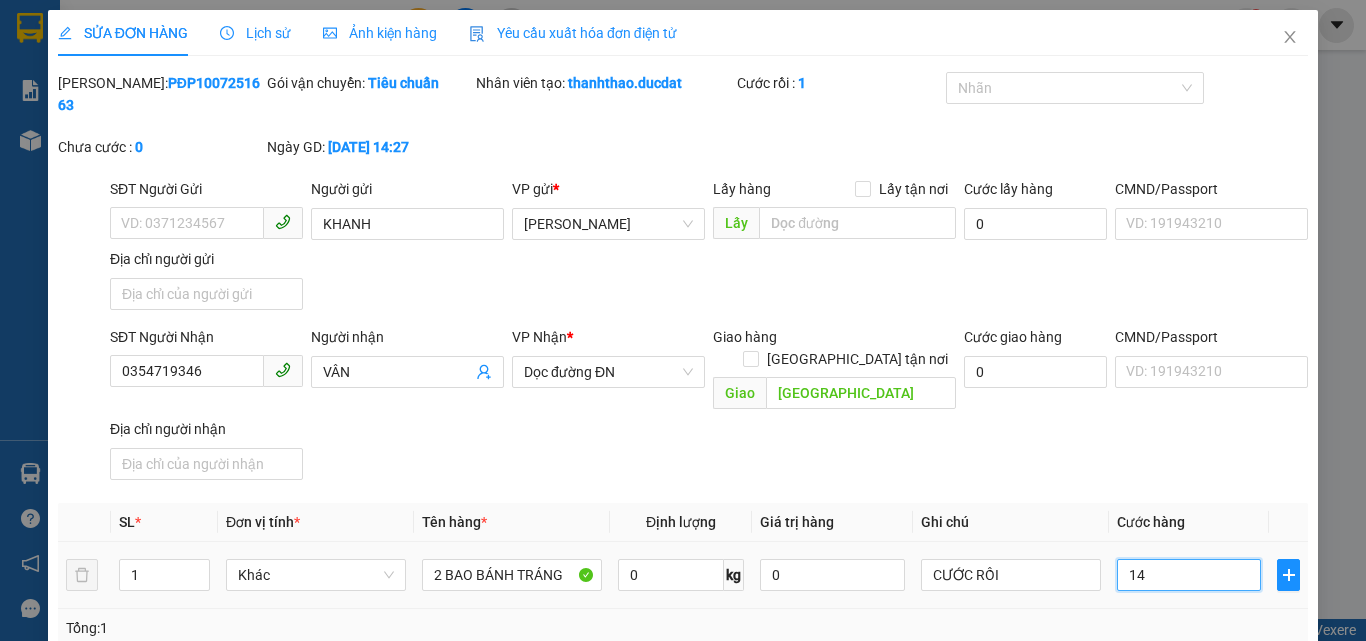 type on "140" 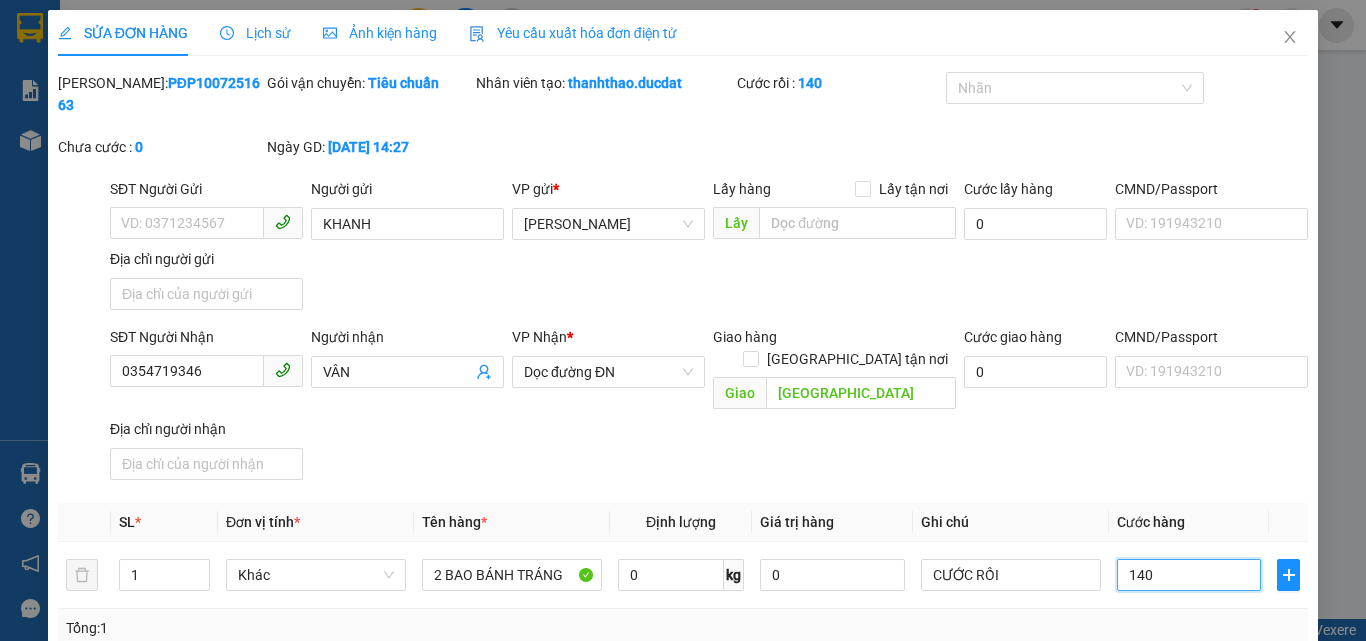 type on "140" 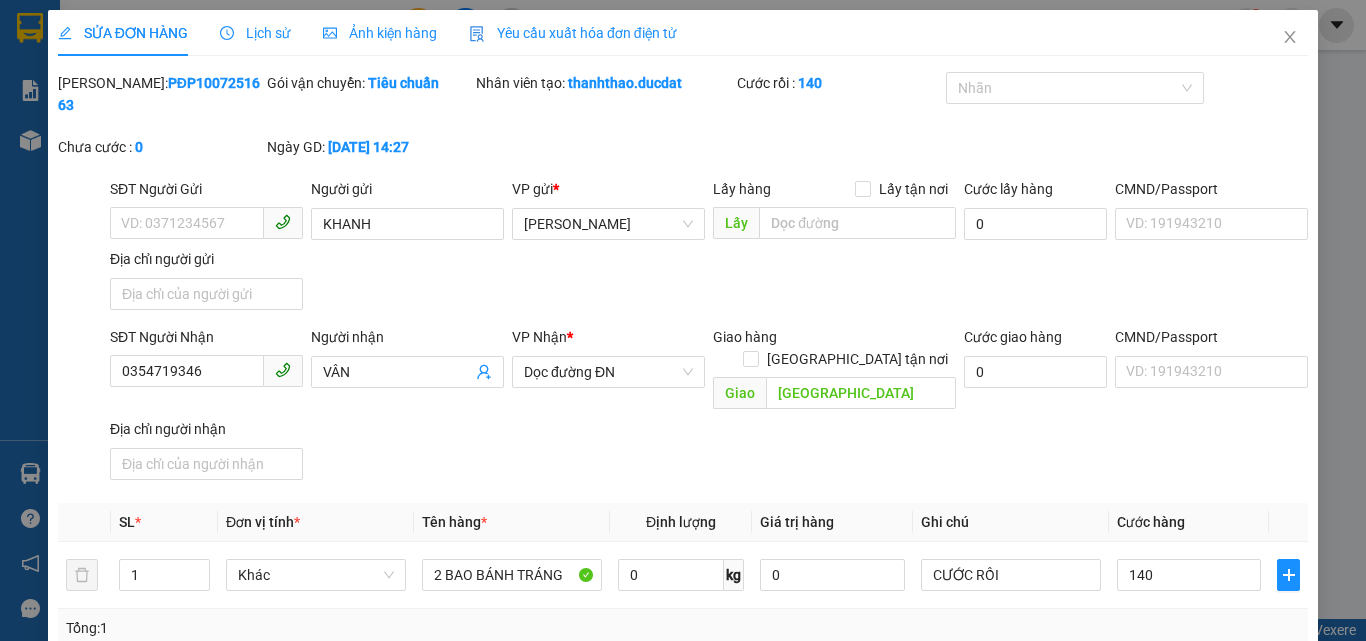 type on "140.000" 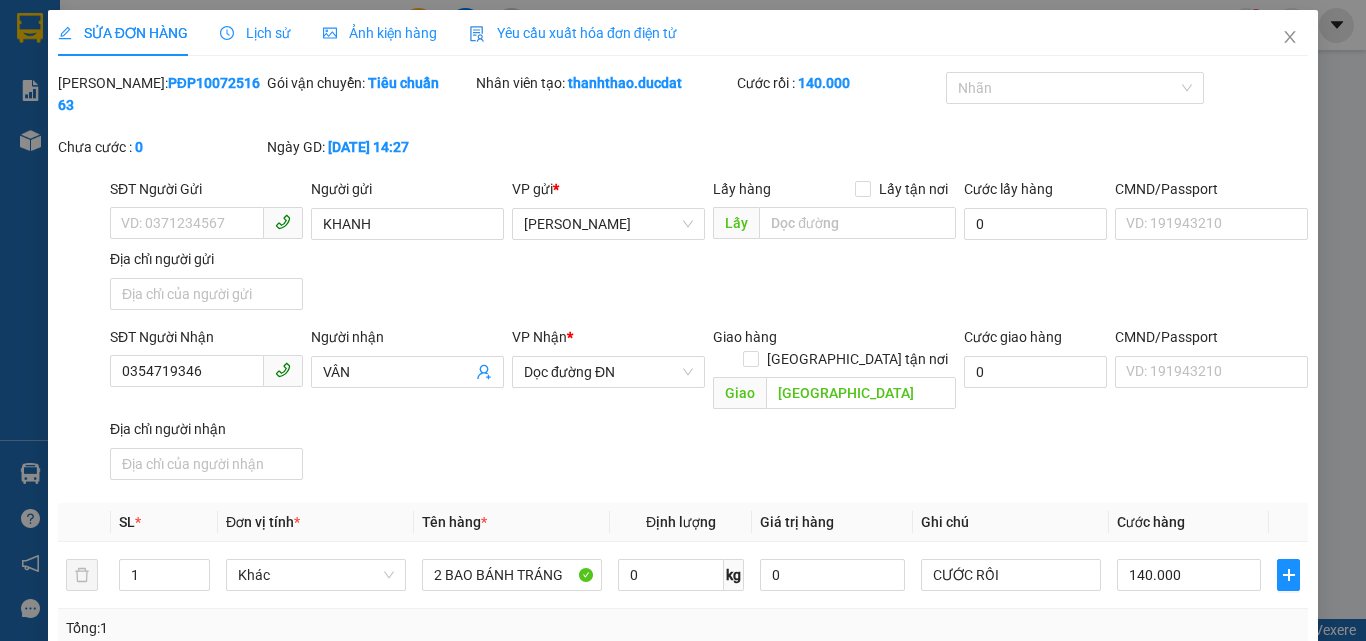 click on "SĐT Người Nhận 0354719346 Người nhận VÂN VP Nhận  * Dọc đường ĐN Giao hàng Giao tận nơi Giao QUẢNG NAM Cước giao hàng 0 CMND/Passport VD: 191943210 Địa chỉ người nhận" at bounding box center [709, 407] 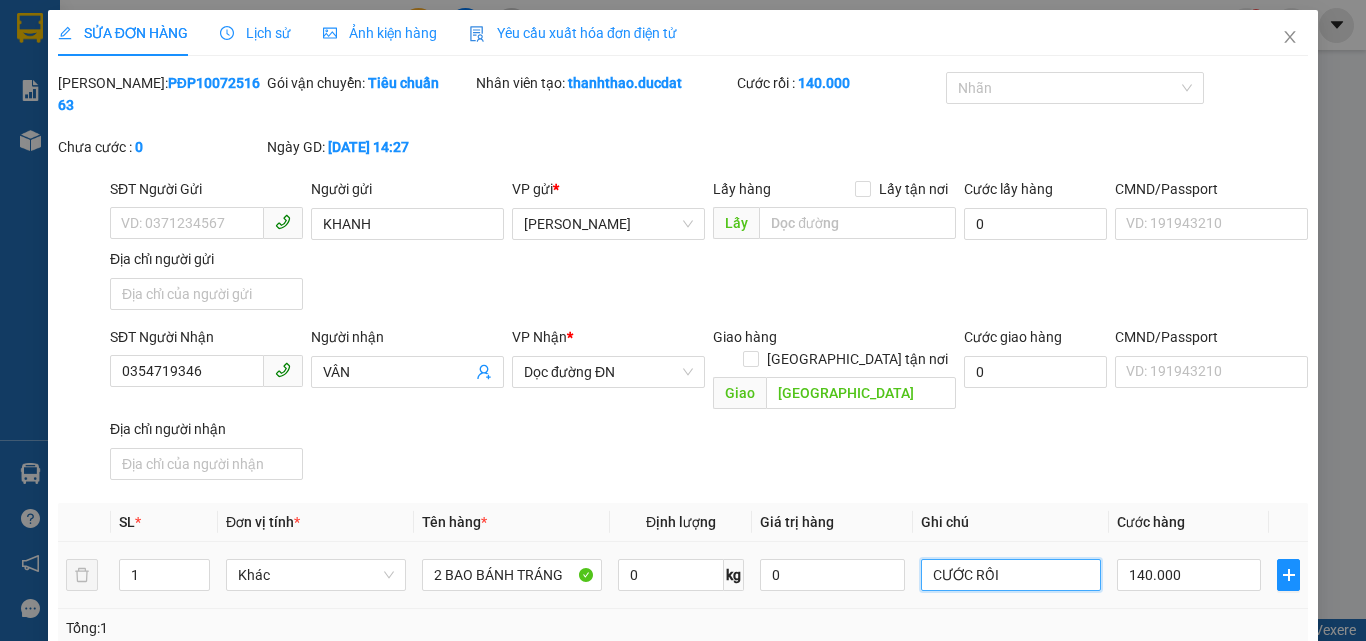 click on "CƯỚC RỒI" at bounding box center [1011, 575] 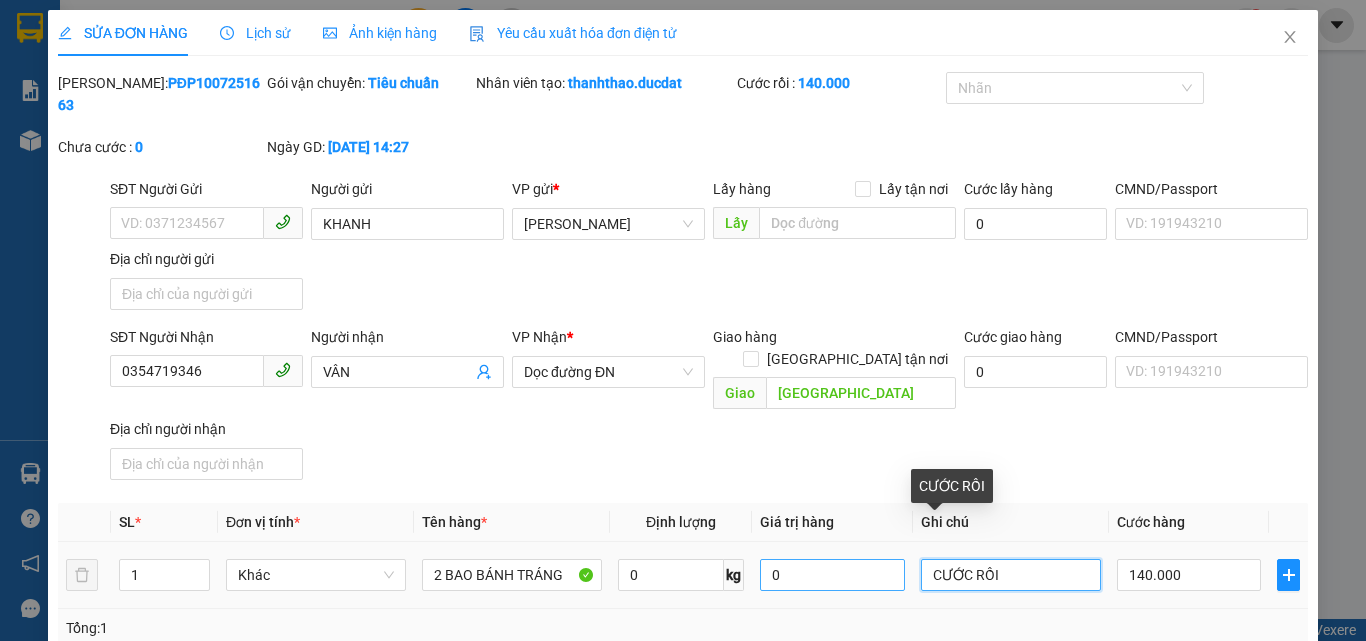 drag, startPoint x: 1014, startPoint y: 531, endPoint x: 793, endPoint y: 518, distance: 221.38202 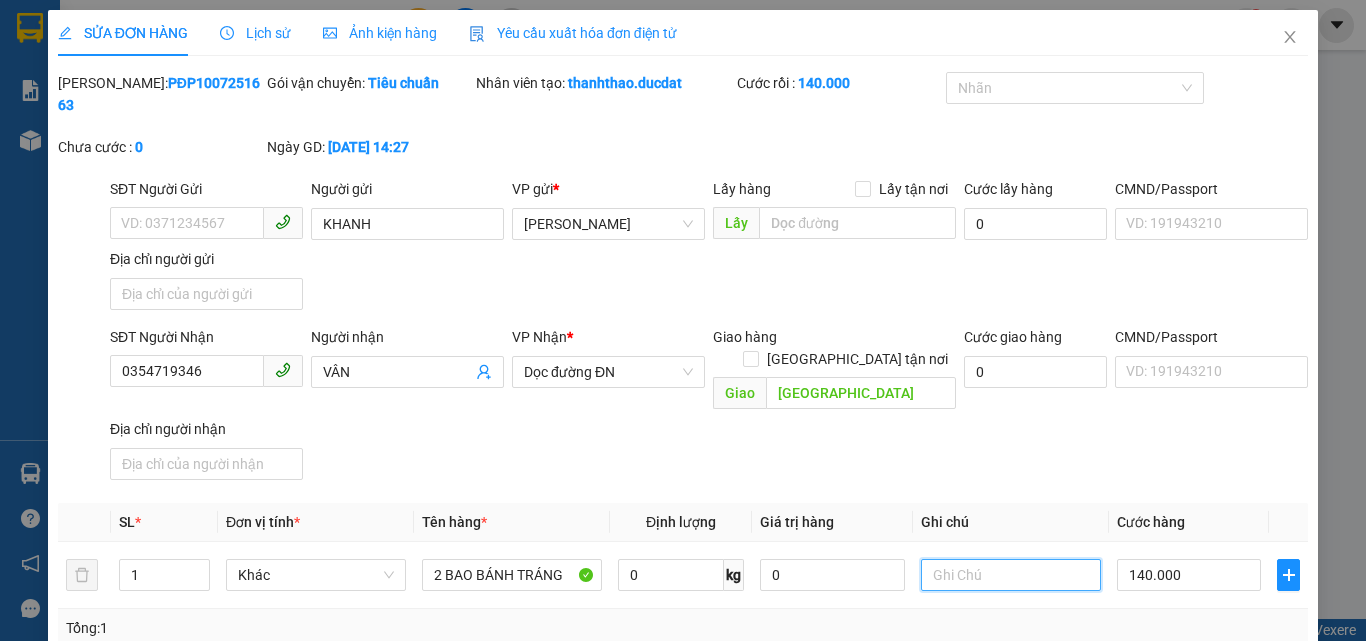 scroll, scrollTop: 243, scrollLeft: 0, axis: vertical 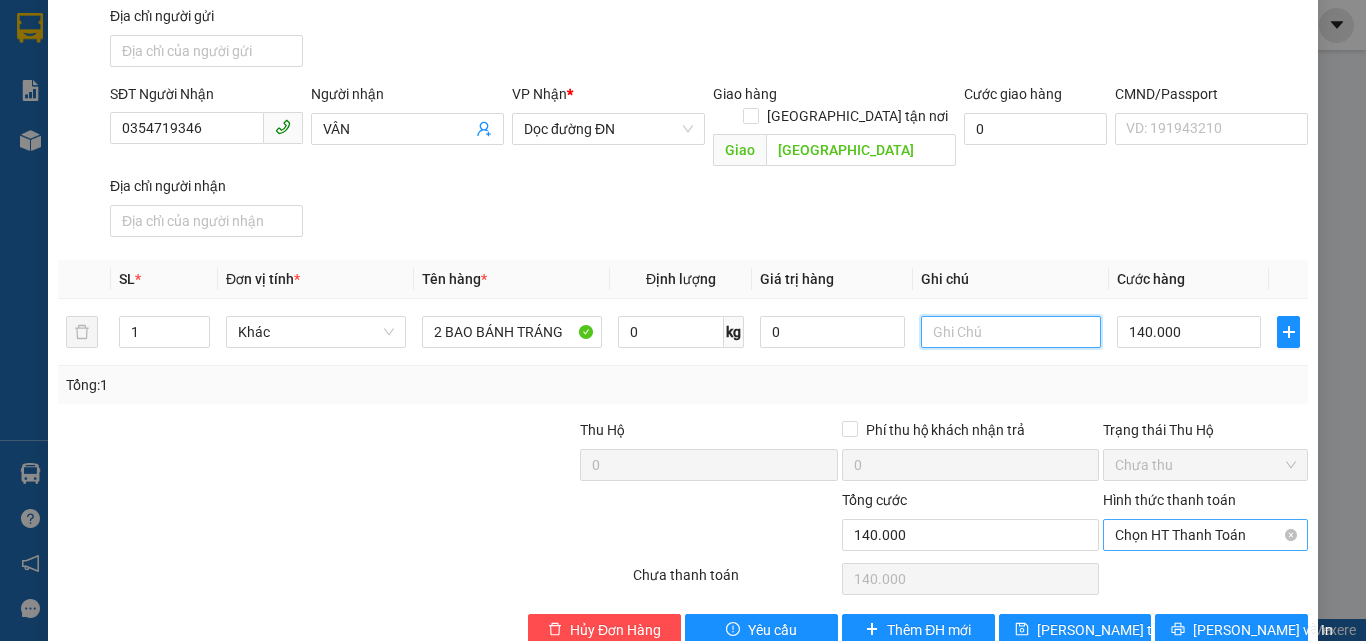click on "Chọn HT Thanh Toán" at bounding box center [1205, 535] 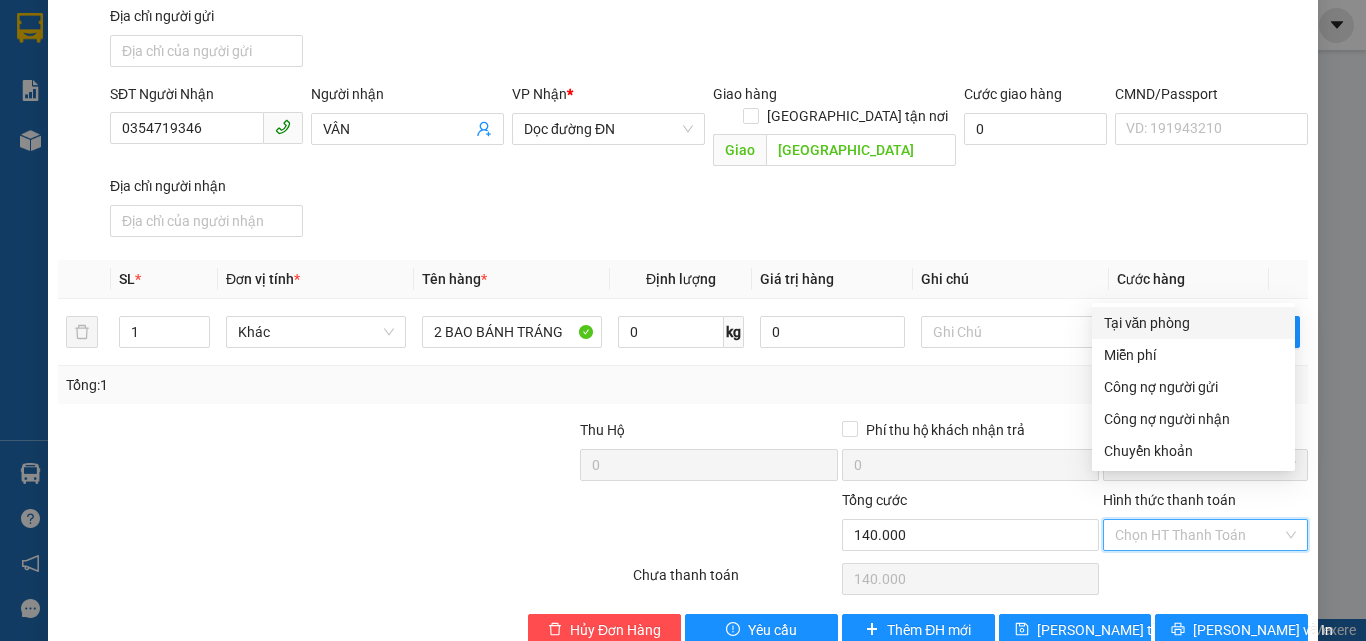 click on "Tại văn phòng" at bounding box center [1193, 323] 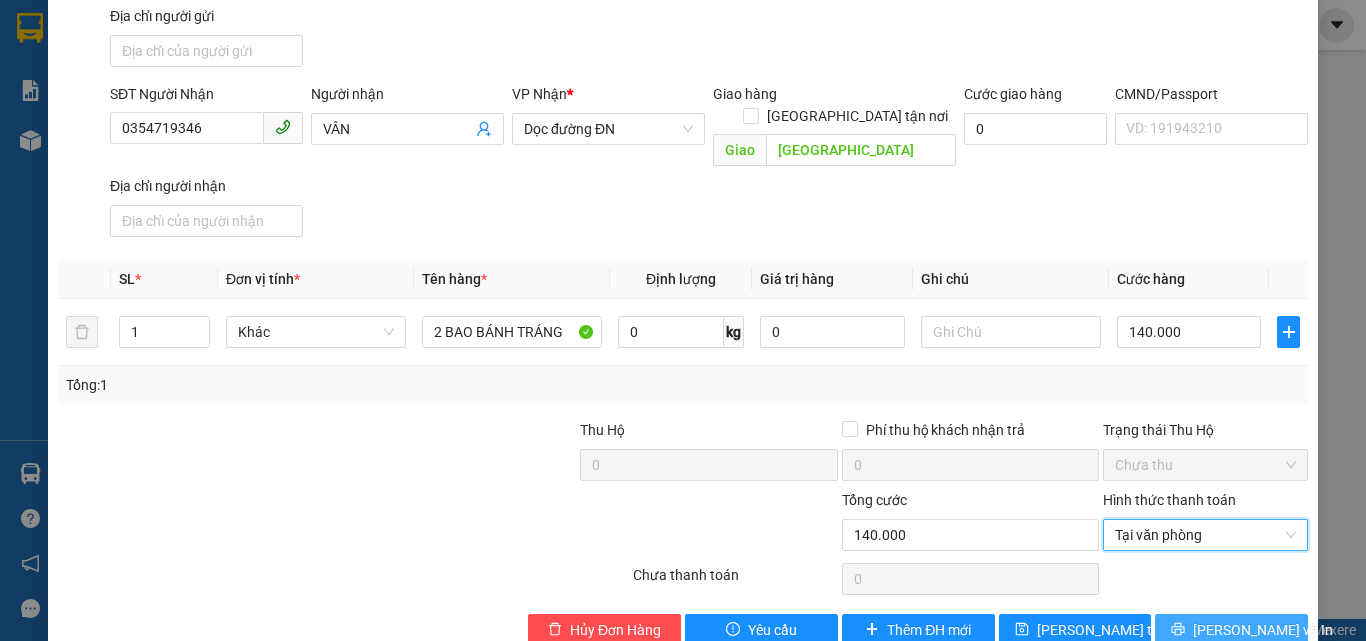 click on "[PERSON_NAME] và In" at bounding box center (1231, 630) 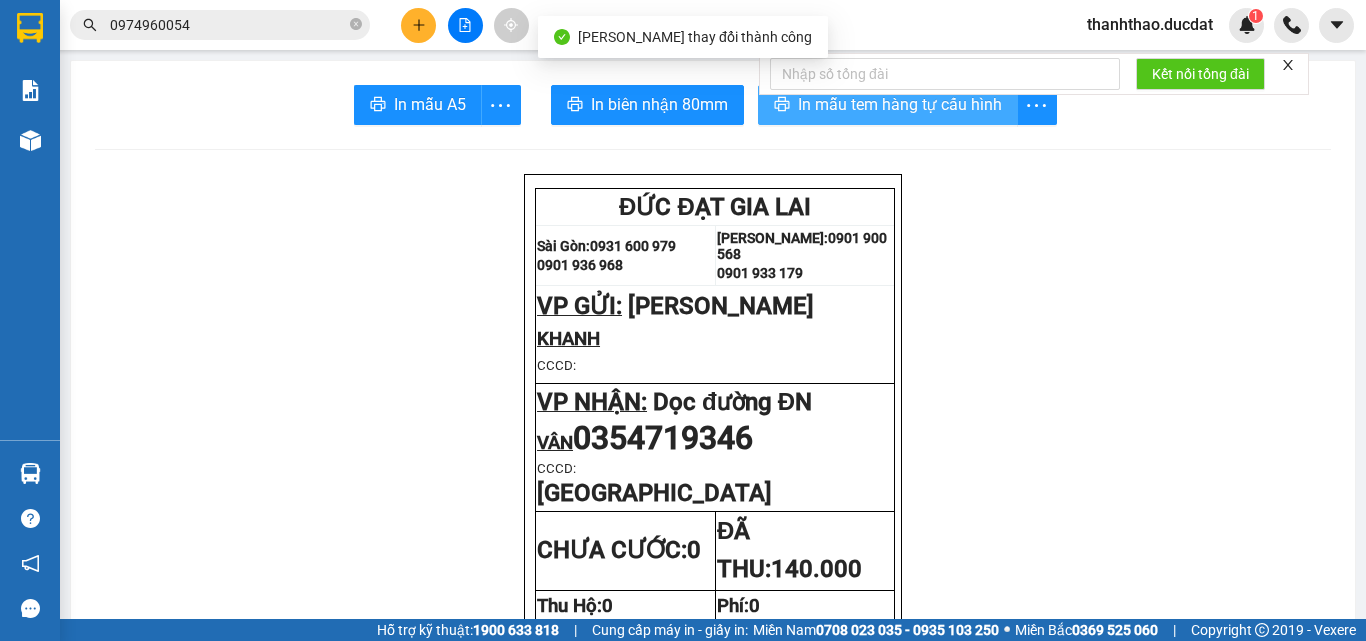 click on "In mẫu tem hàng tự cấu hình" at bounding box center (900, 104) 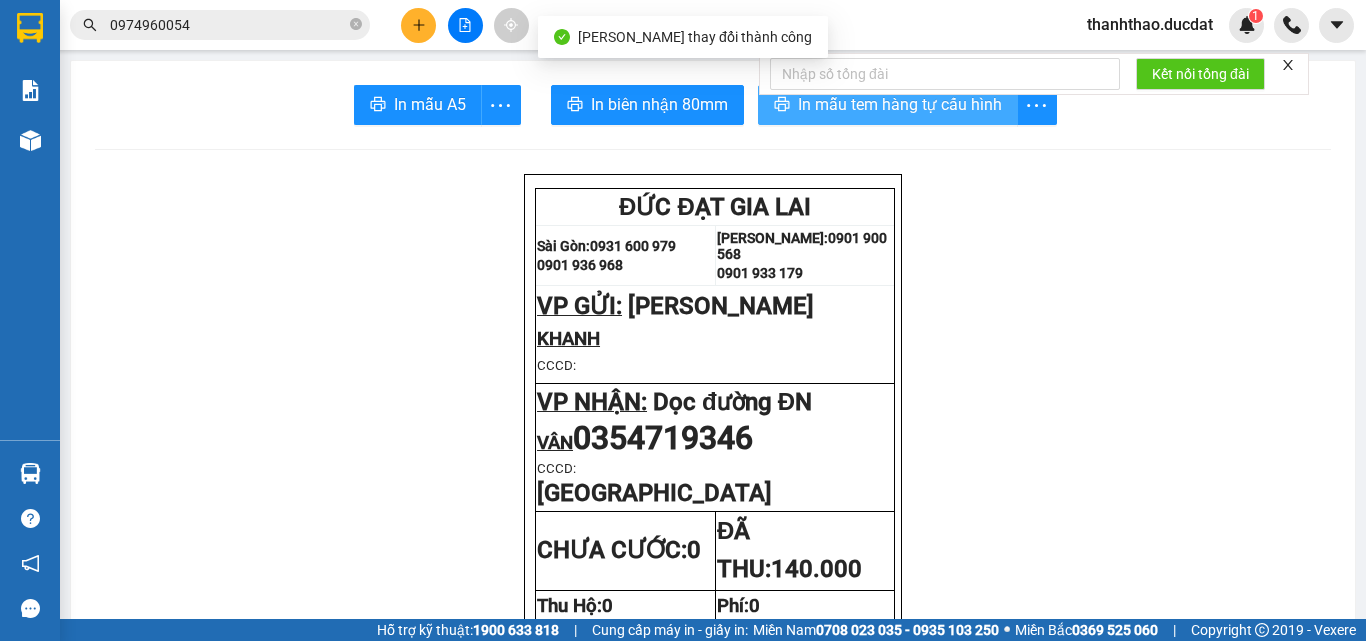 scroll, scrollTop: 0, scrollLeft: 0, axis: both 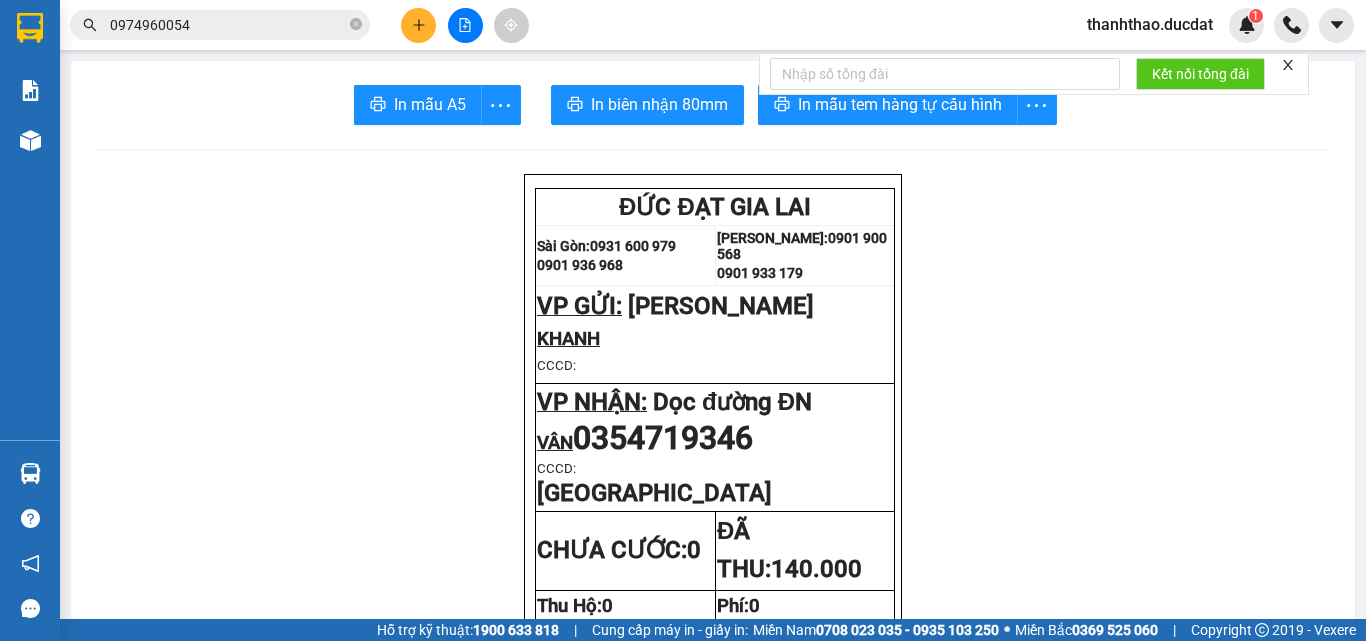 click 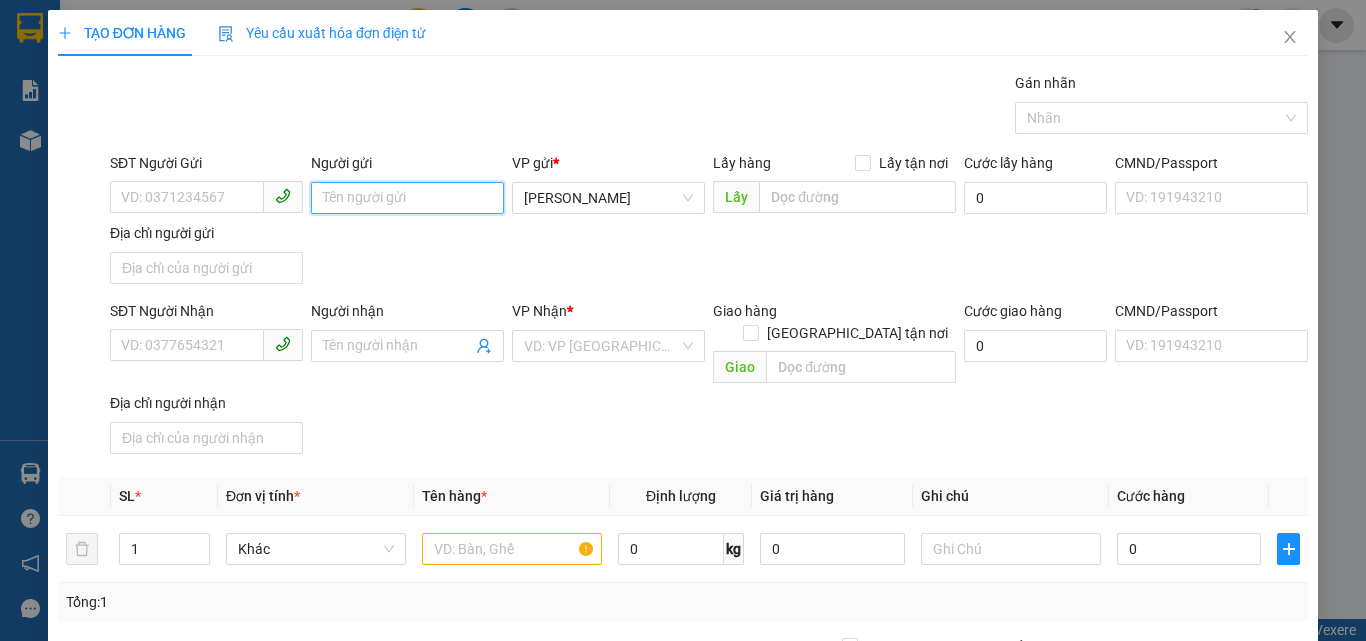 click on "Người gửi" at bounding box center (407, 198) 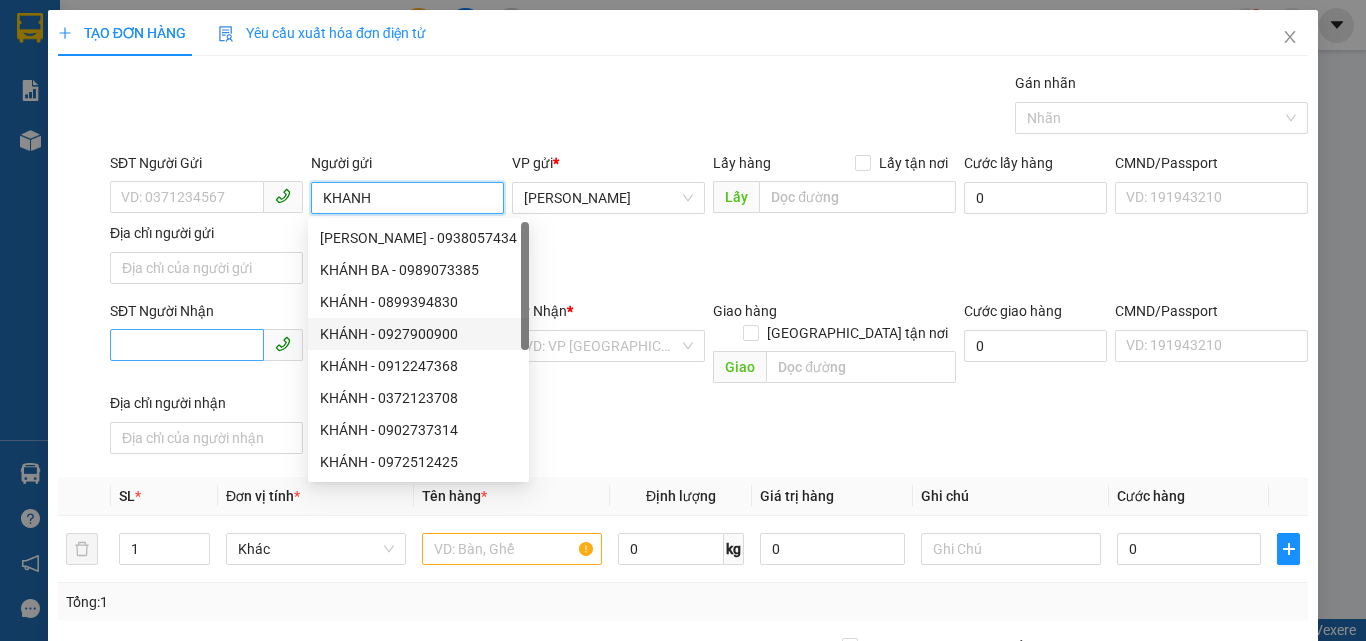 type on "KHANH" 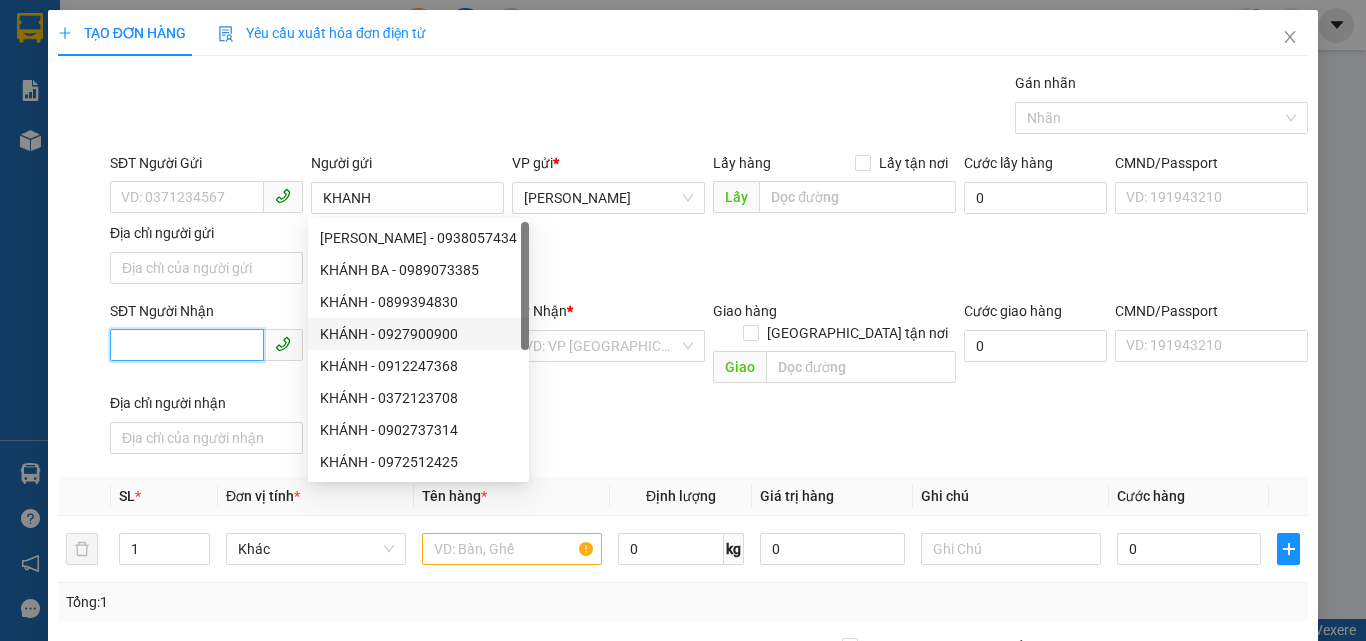 click on "SĐT Người Nhận" at bounding box center [187, 345] 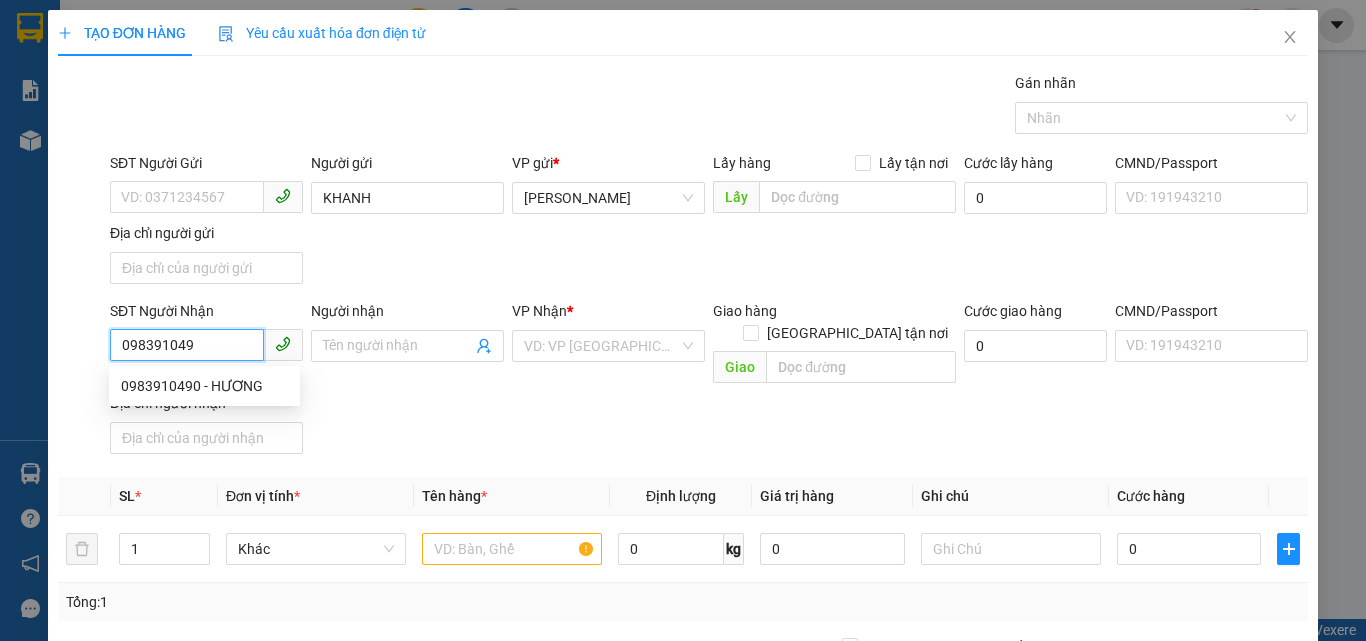 type on "0983910490" 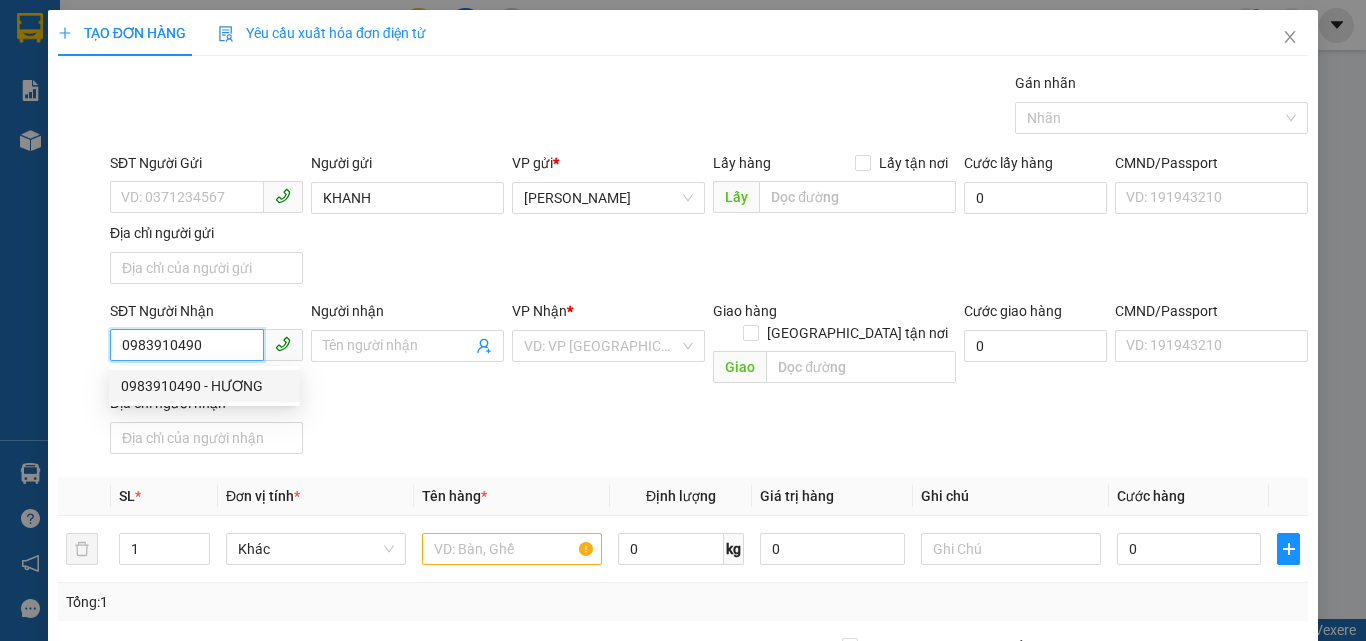 click on "0983910490 - HƯƠNG" at bounding box center (204, 386) 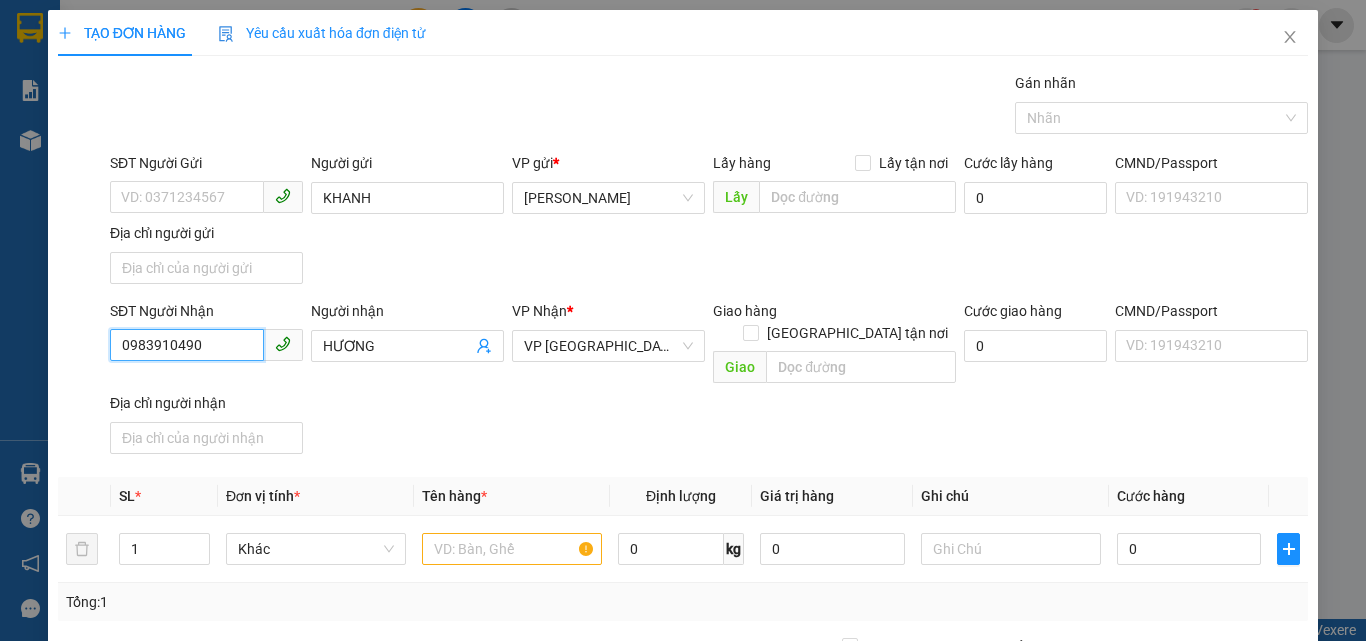 type on "0983910490" 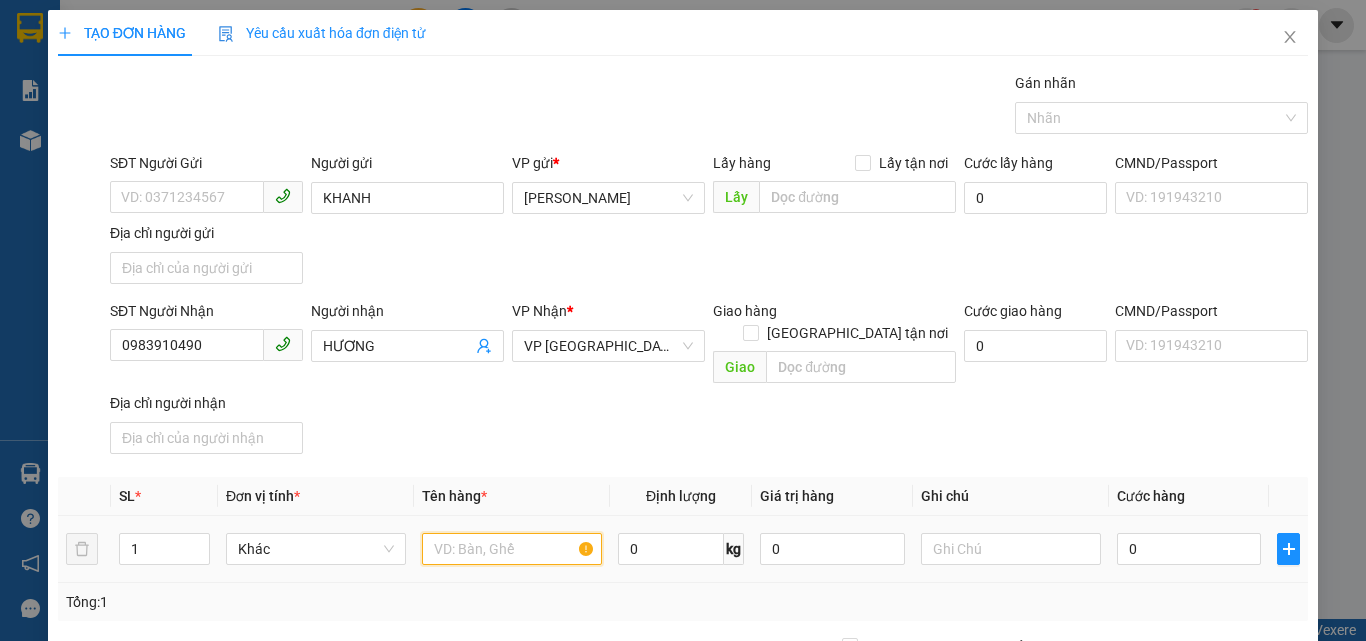 click at bounding box center (512, 549) 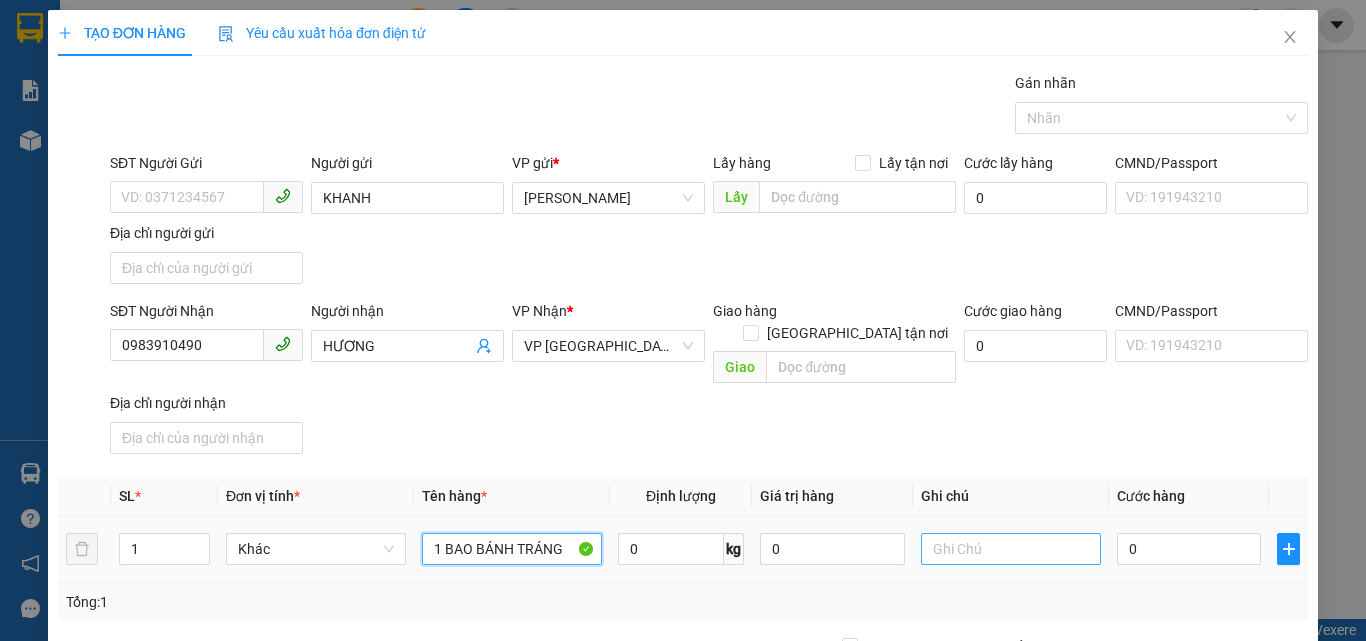 type on "1 BAO BÁNH TRÁNG" 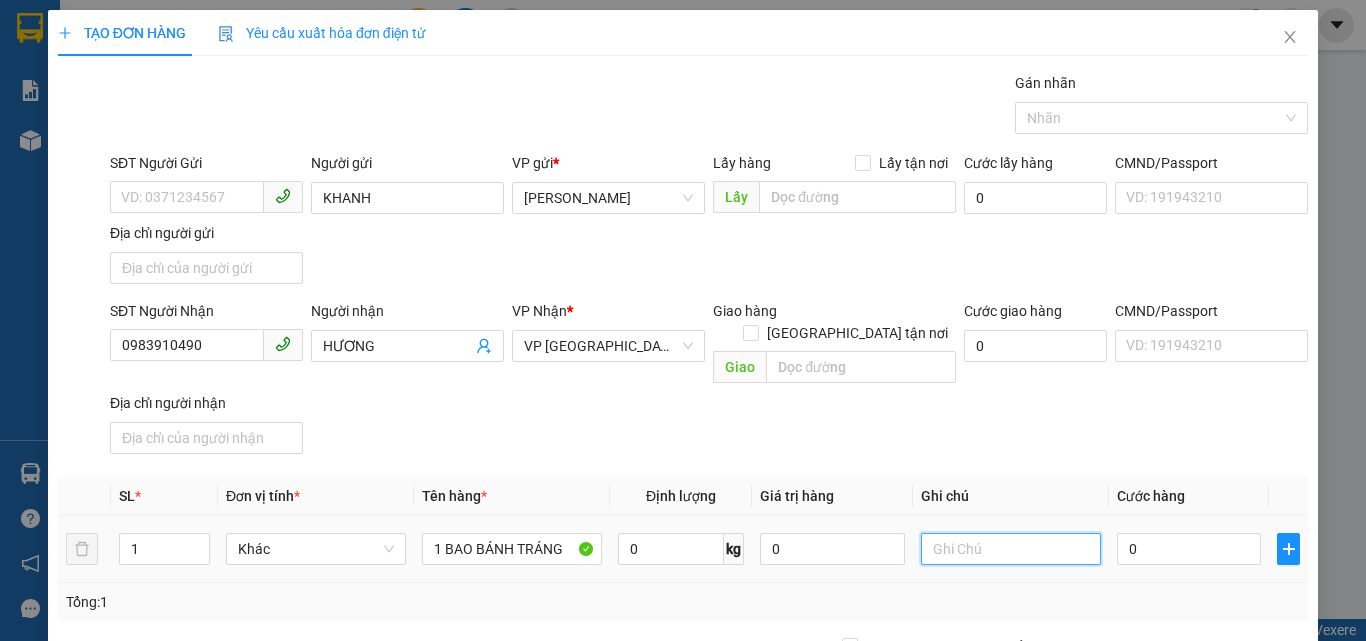 click at bounding box center (1011, 549) 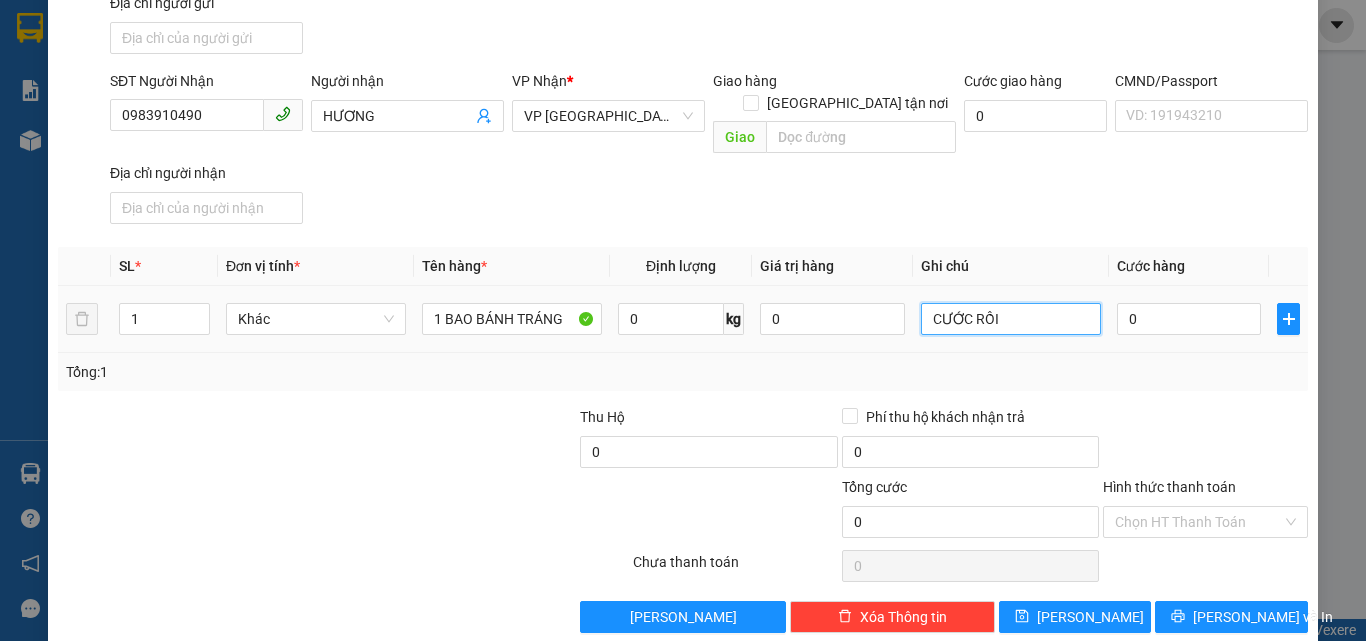 scroll, scrollTop: 239, scrollLeft: 0, axis: vertical 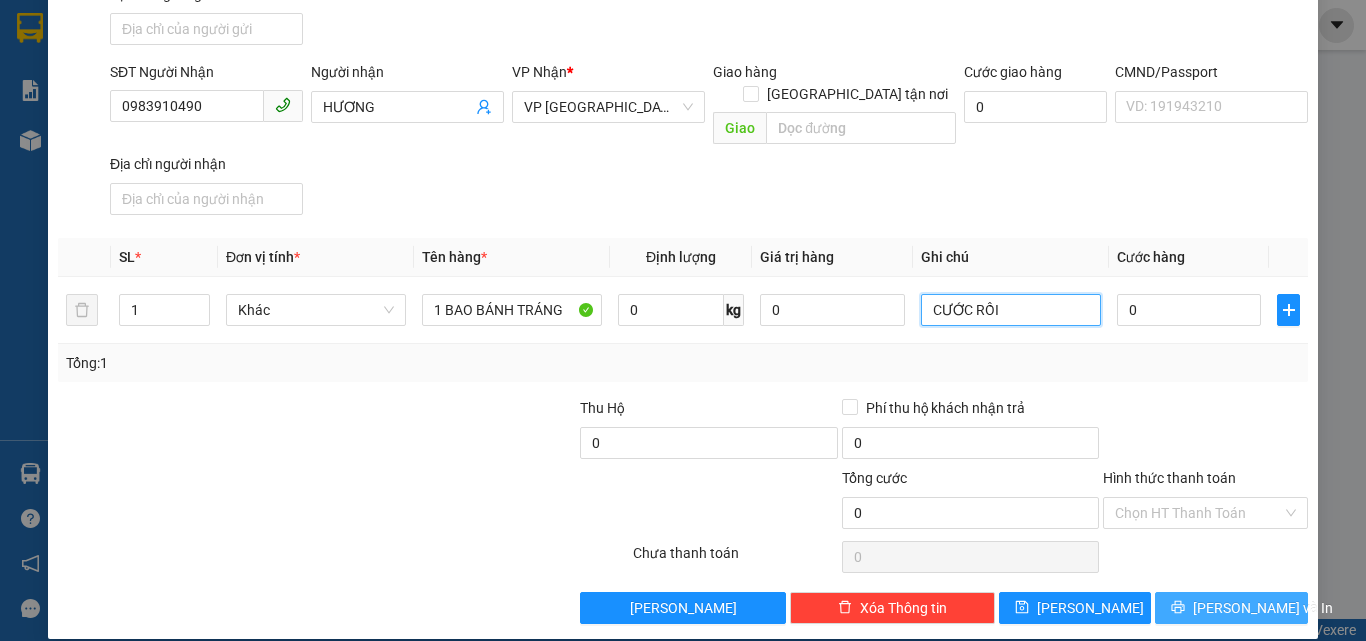 type on "CƯỚC RỒI" 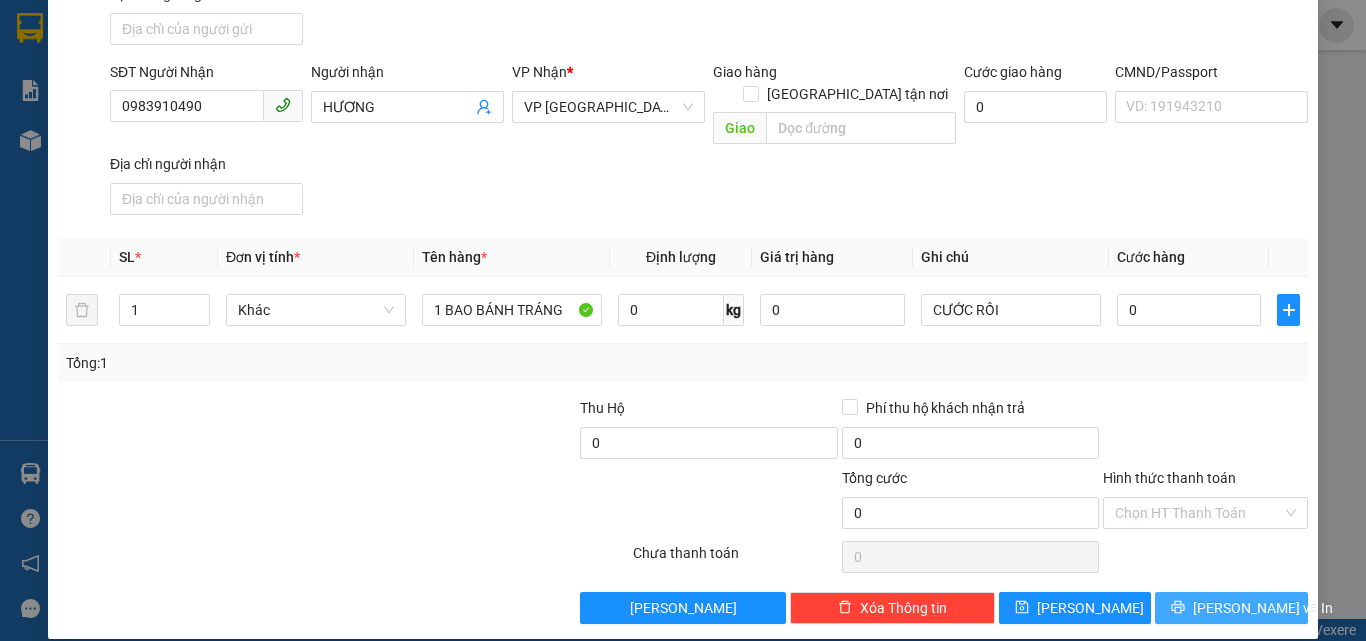 click on "[PERSON_NAME] và In" at bounding box center [1263, 608] 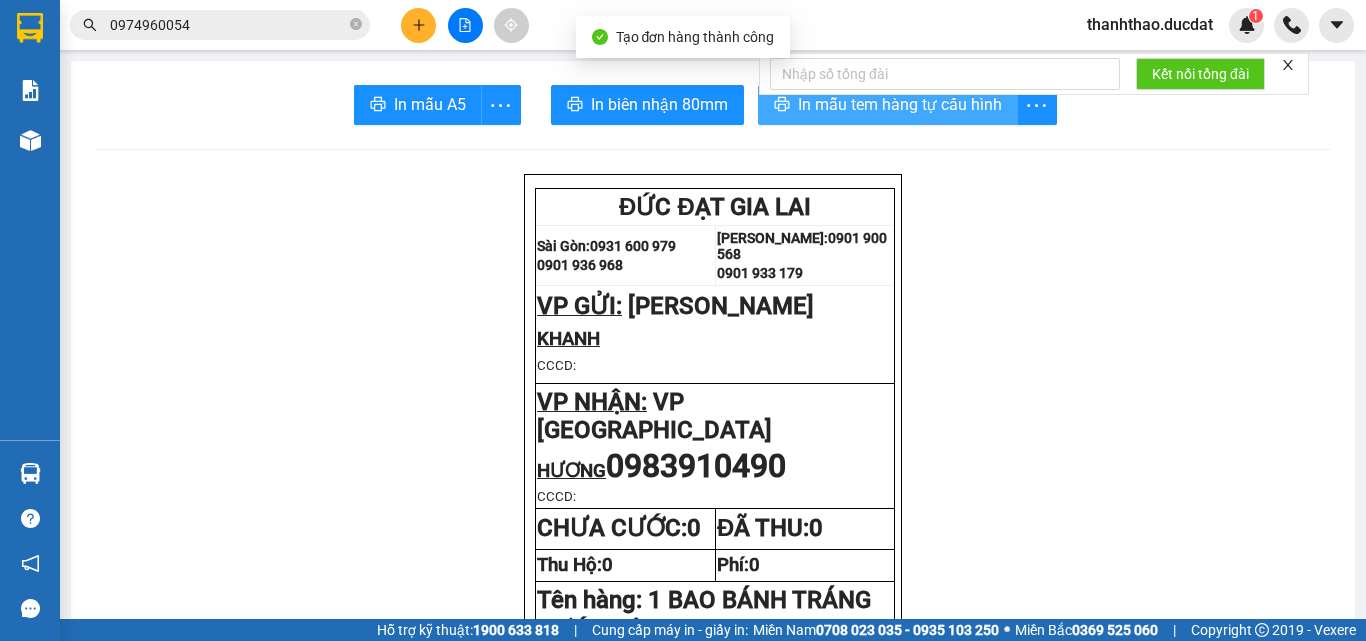 click on "In mẫu tem hàng tự cấu hình" at bounding box center (900, 104) 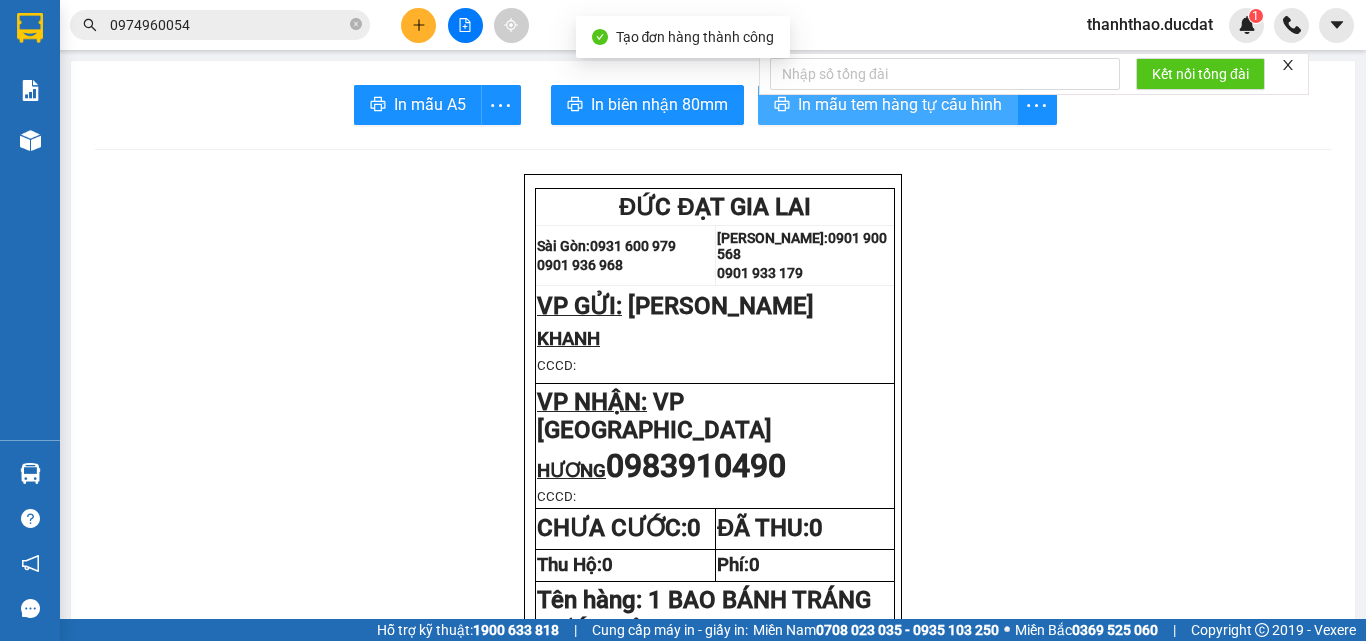 scroll, scrollTop: 0, scrollLeft: 0, axis: both 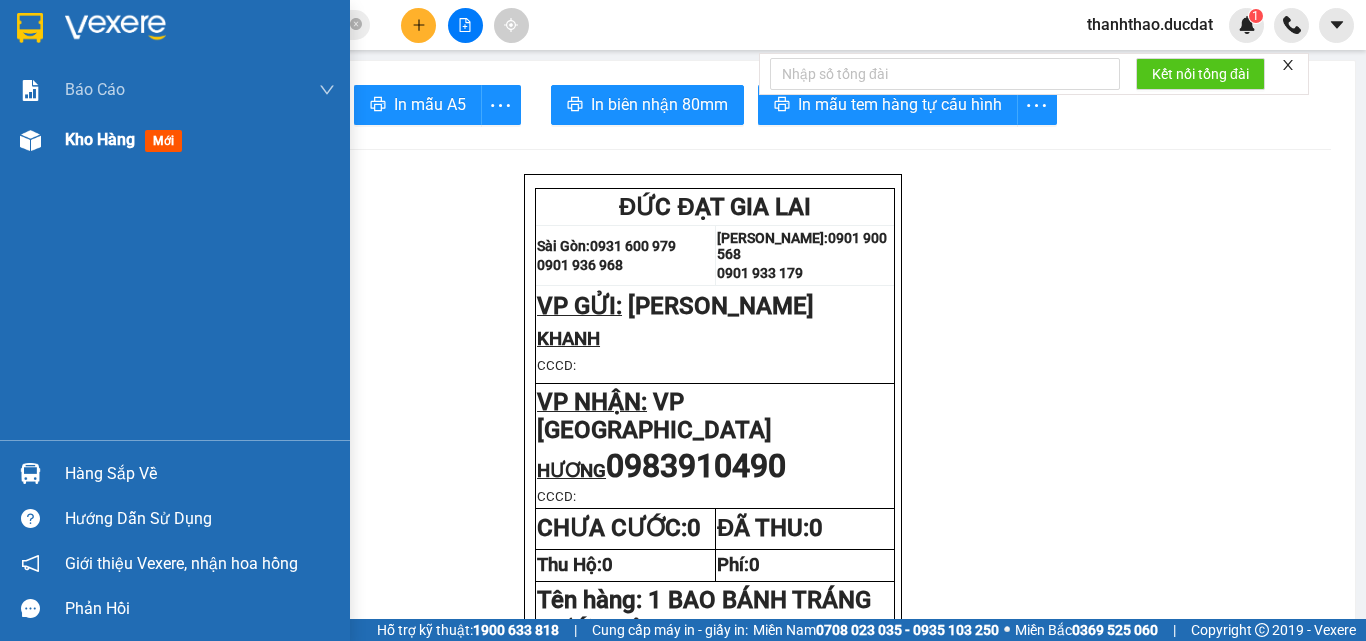 click on "Kho hàng" at bounding box center [100, 139] 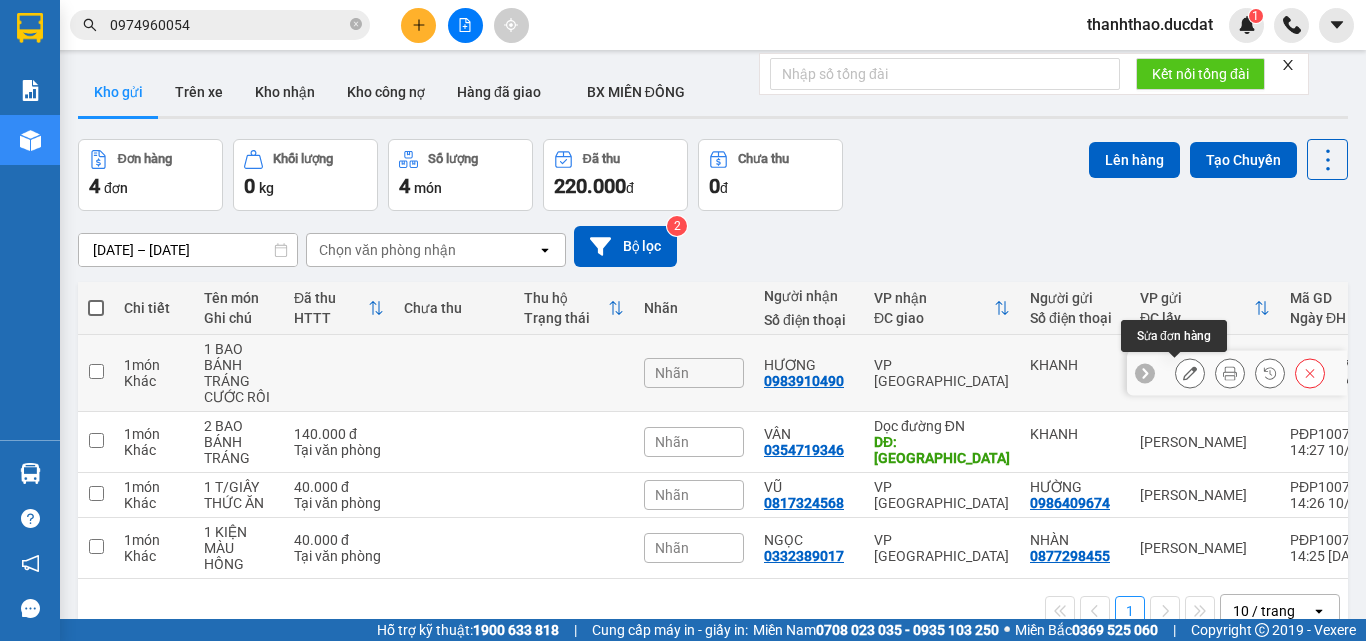 click 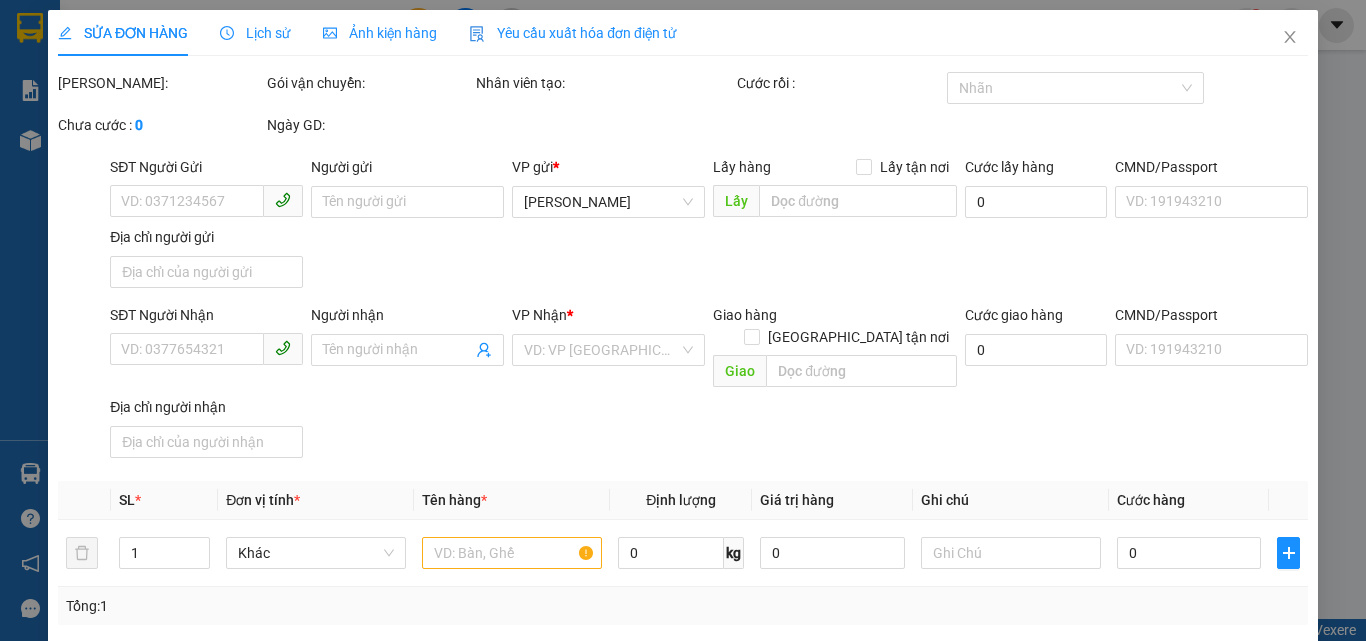 type on "KHANH" 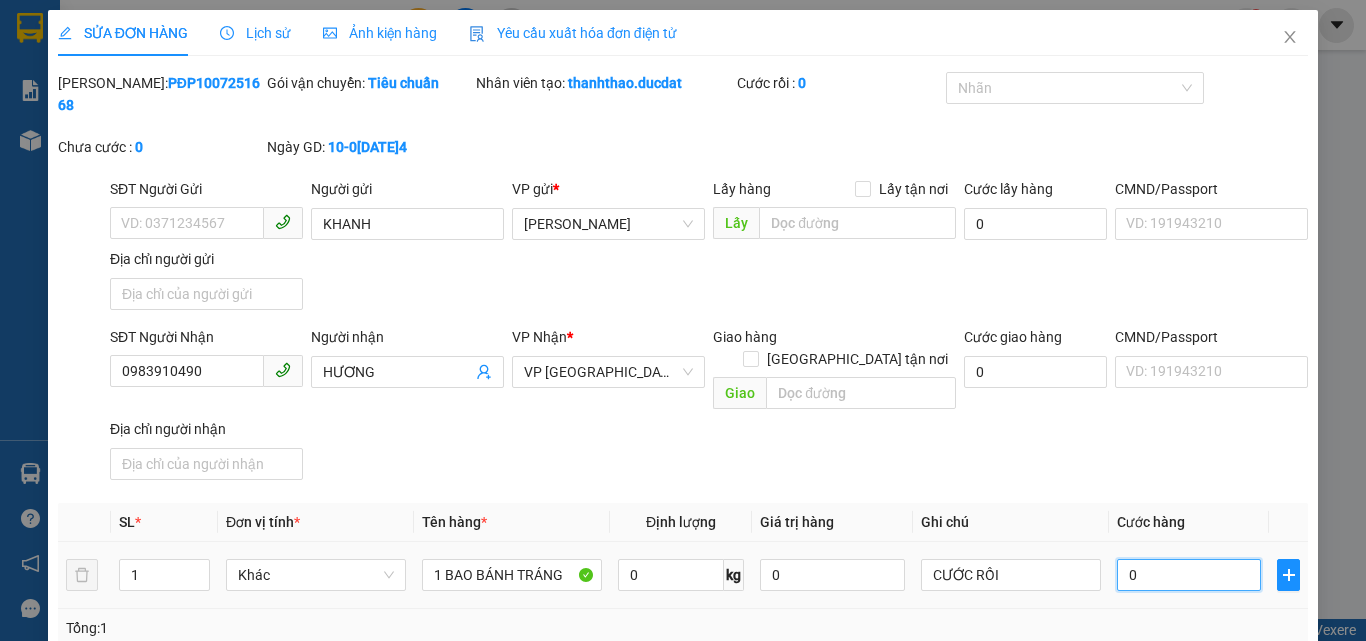 click on "0" at bounding box center [1189, 575] 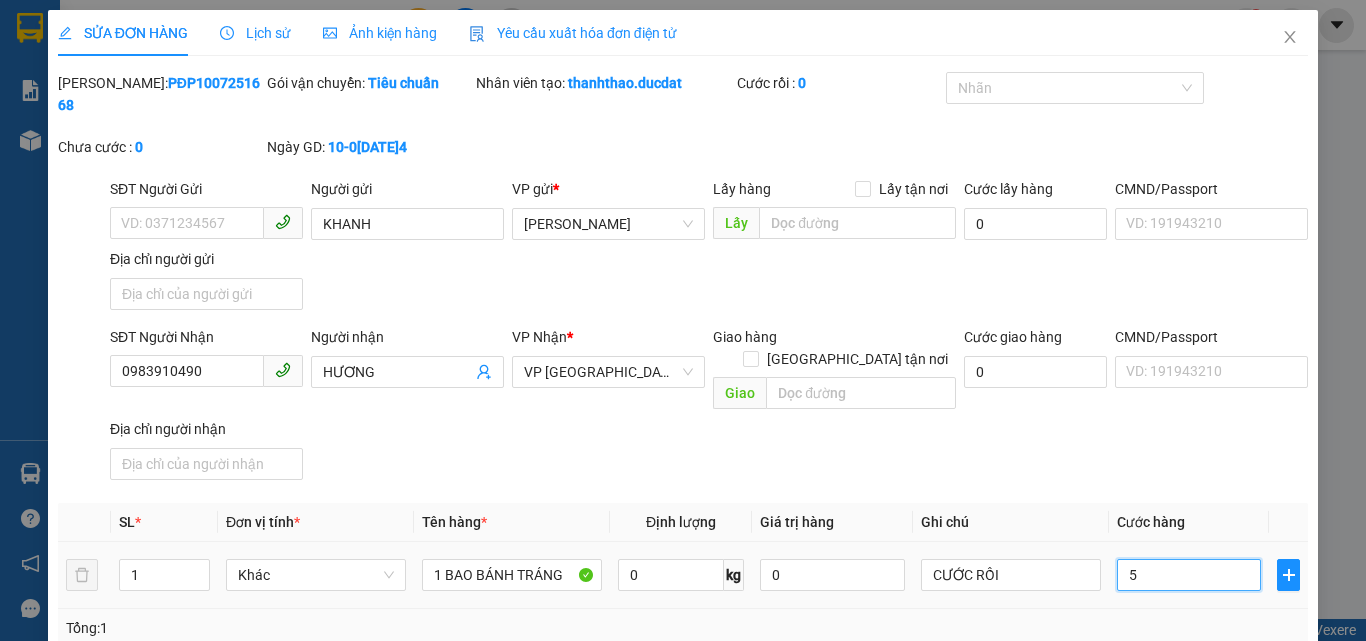 type on "50" 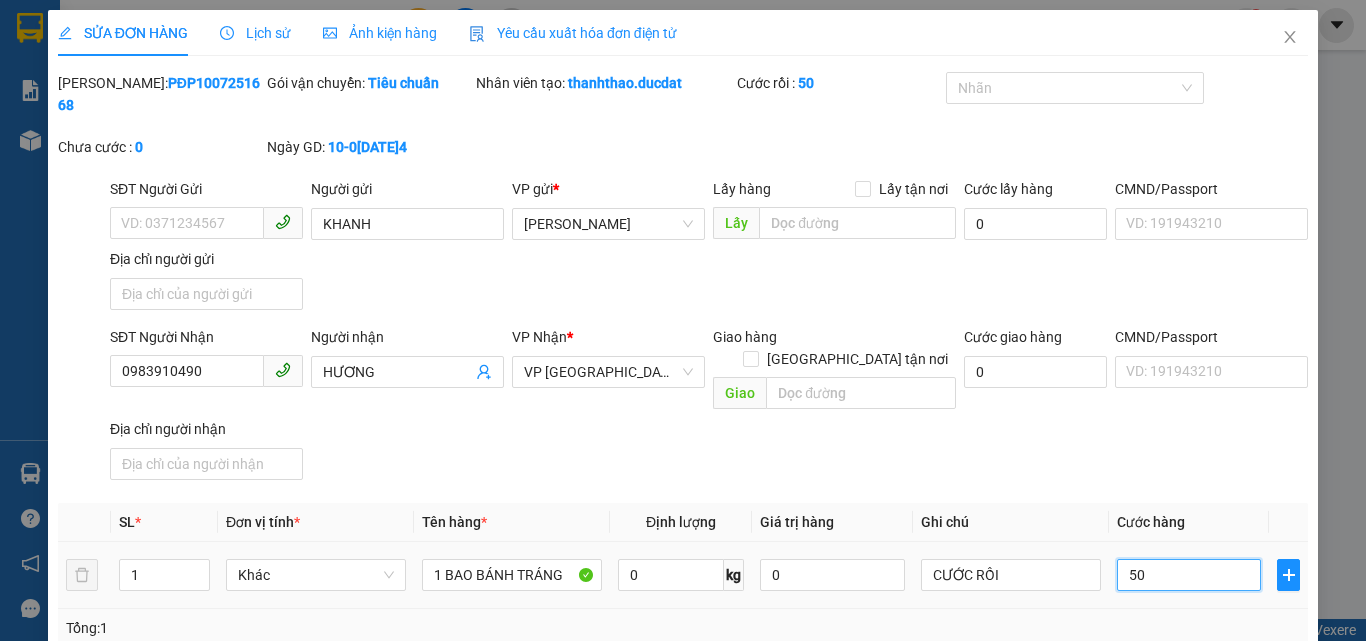 type on "50" 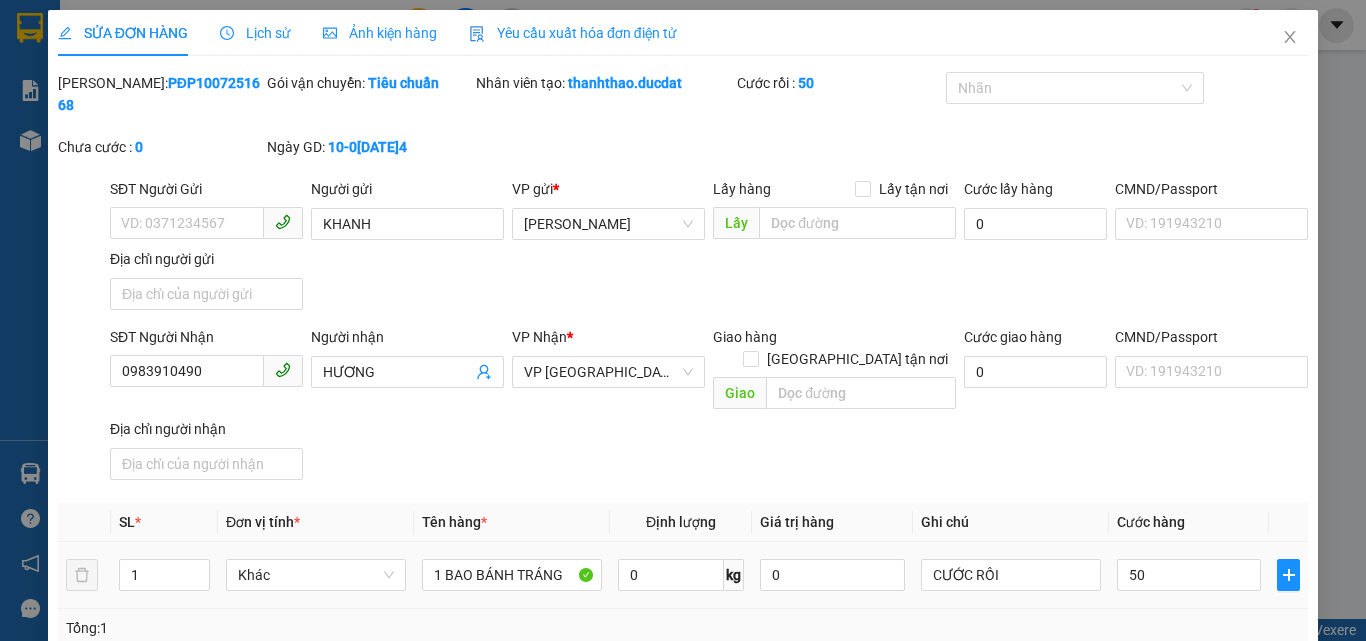 type on "50.000" 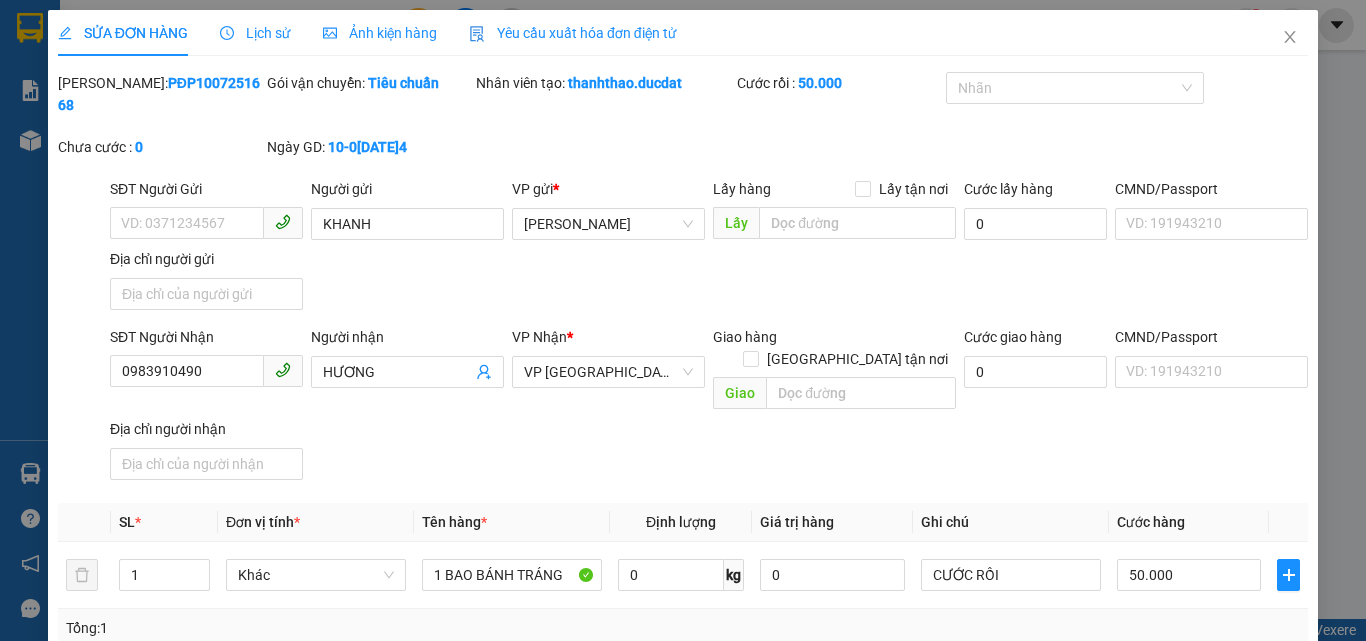 click on "SĐT Người Nhận 0983910490 Người nhận HƯƠNG VP Nhận  * VP Đà Nẵng Giao hàng Giao tận nơi Giao Cước giao hàng 0 CMND/Passport VD: 191943210 Địa chỉ người nhận" at bounding box center [709, 407] 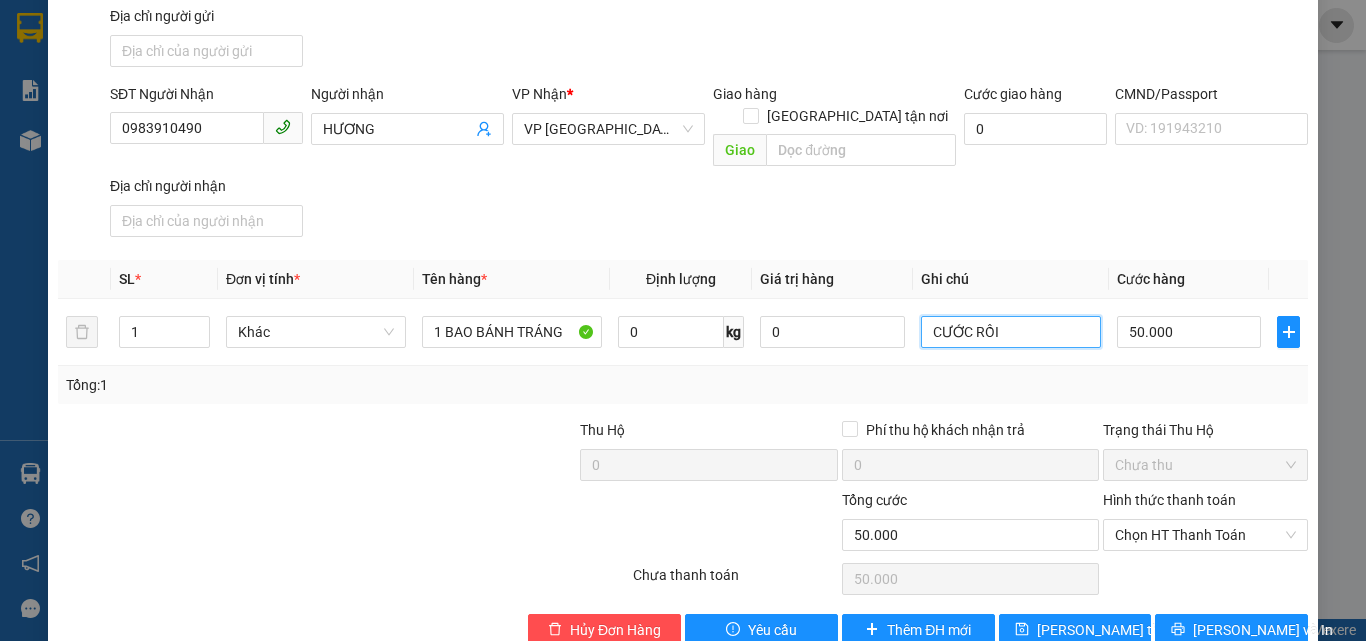 drag, startPoint x: 1017, startPoint y: 291, endPoint x: 598, endPoint y: 331, distance: 420.90497 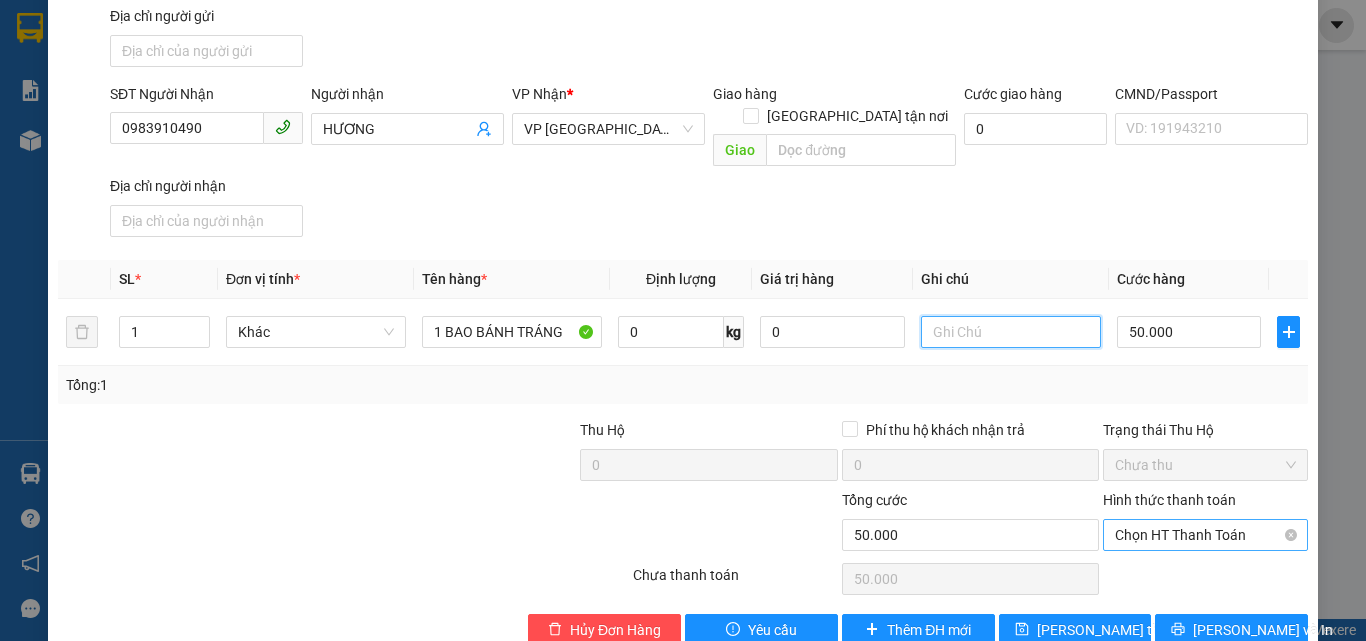 drag, startPoint x: 1188, startPoint y: 492, endPoint x: 1170, endPoint y: 437, distance: 57.870544 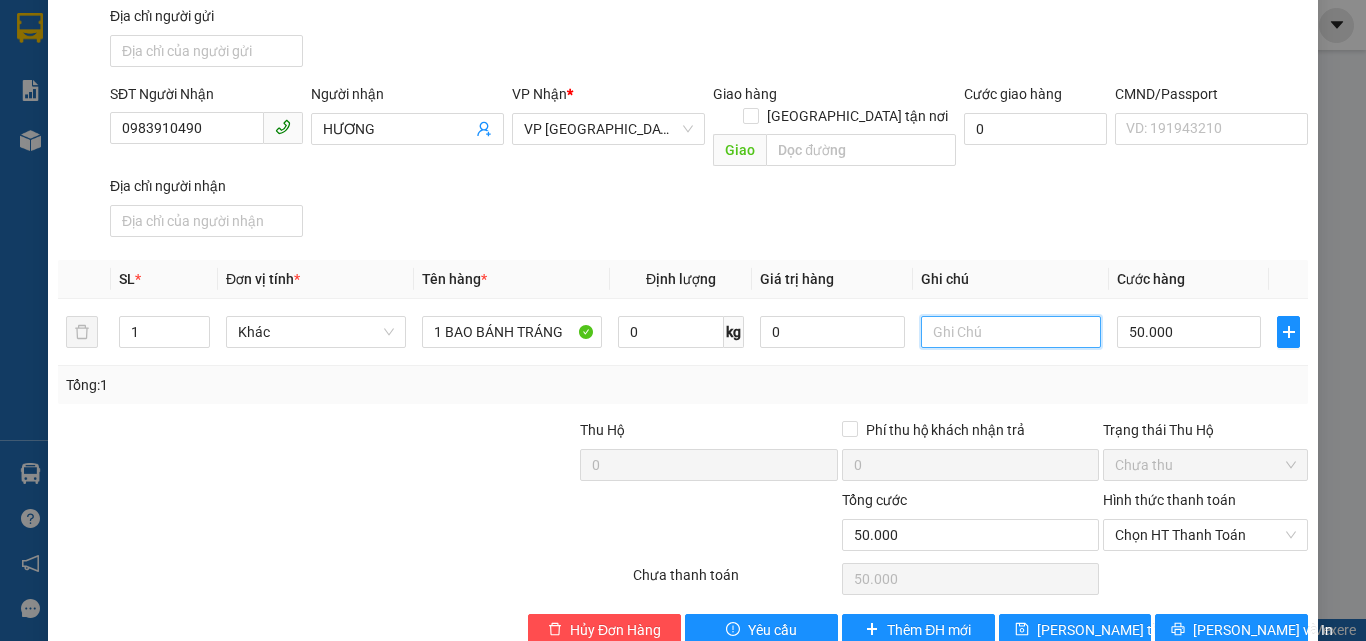 click on "Chọn HT Thanh Toán" at bounding box center (1205, 535) 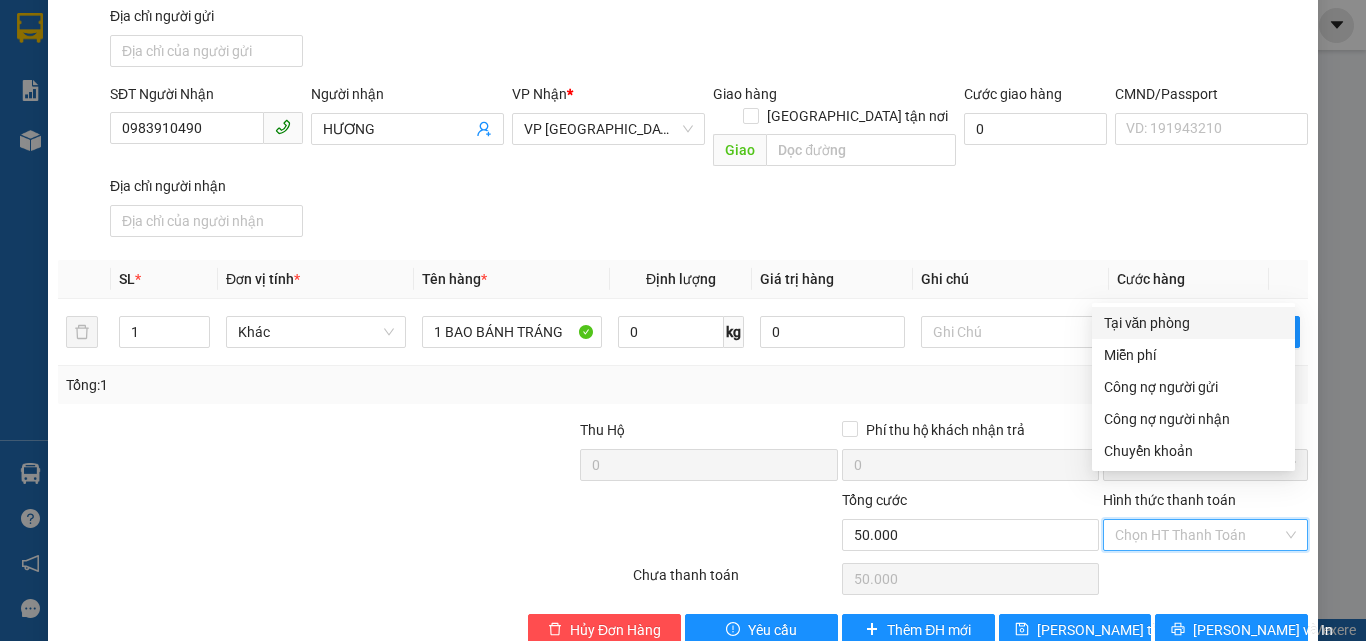 click on "Tại văn phòng" at bounding box center [1193, 323] 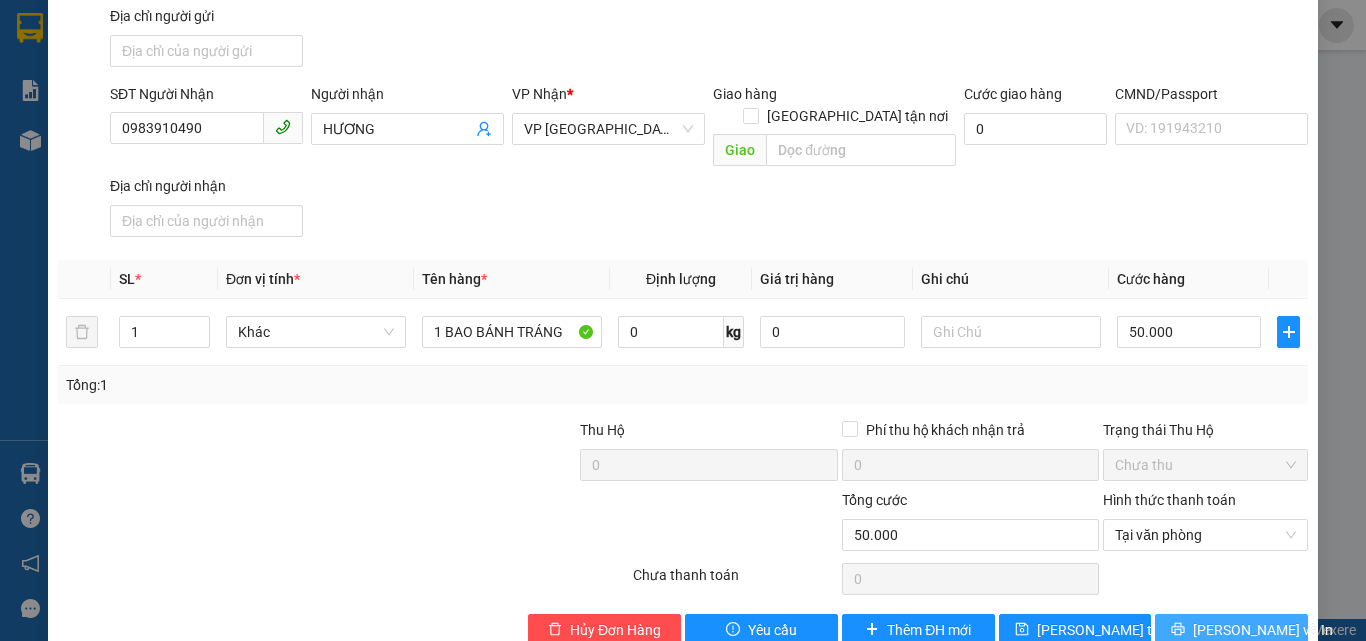 click on "[PERSON_NAME] và In" at bounding box center (1263, 630) 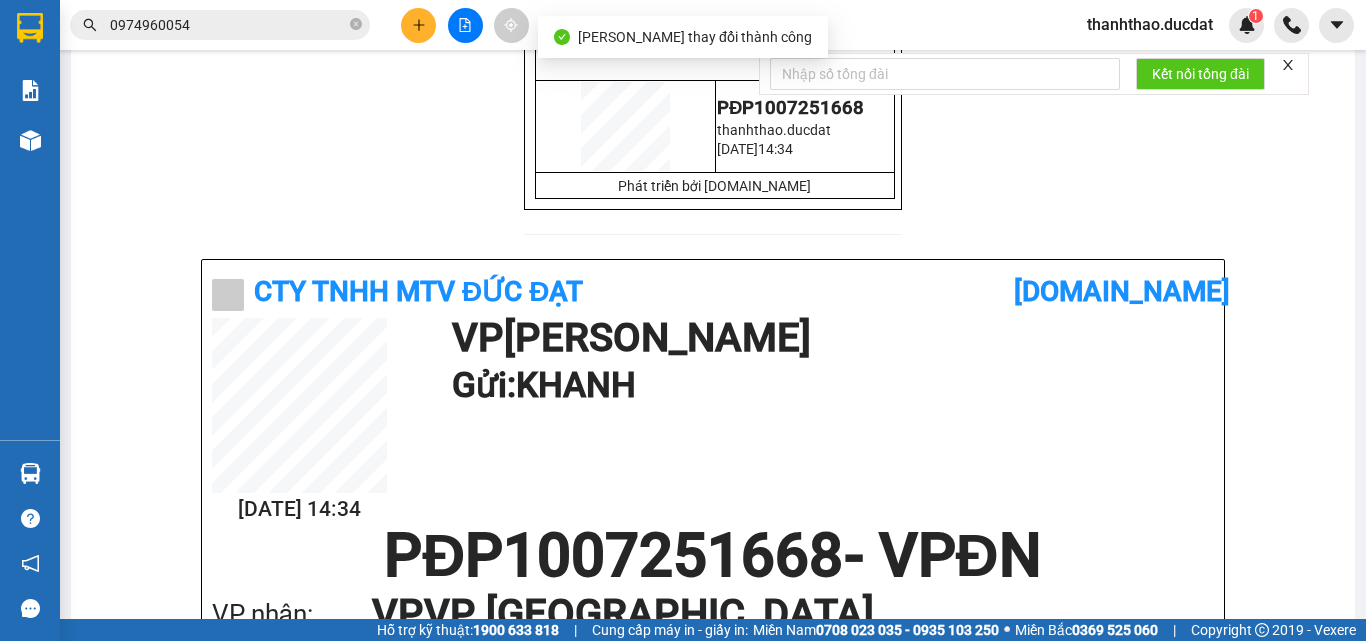 scroll, scrollTop: 600, scrollLeft: 0, axis: vertical 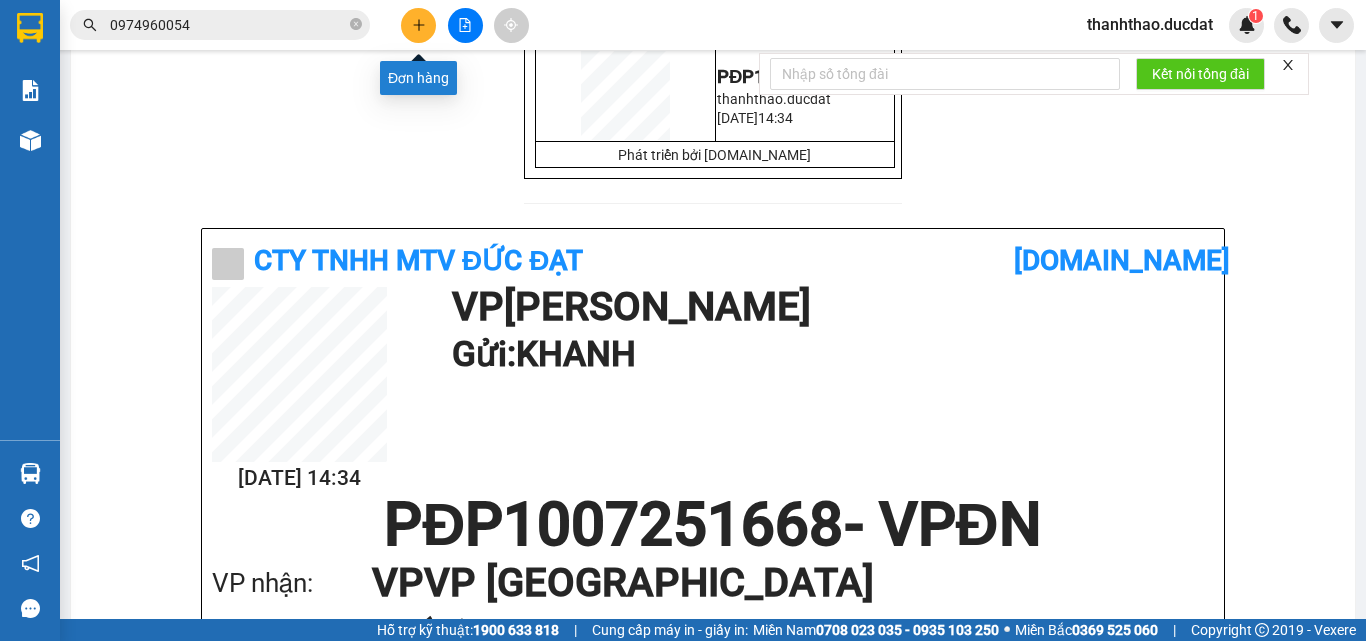 click 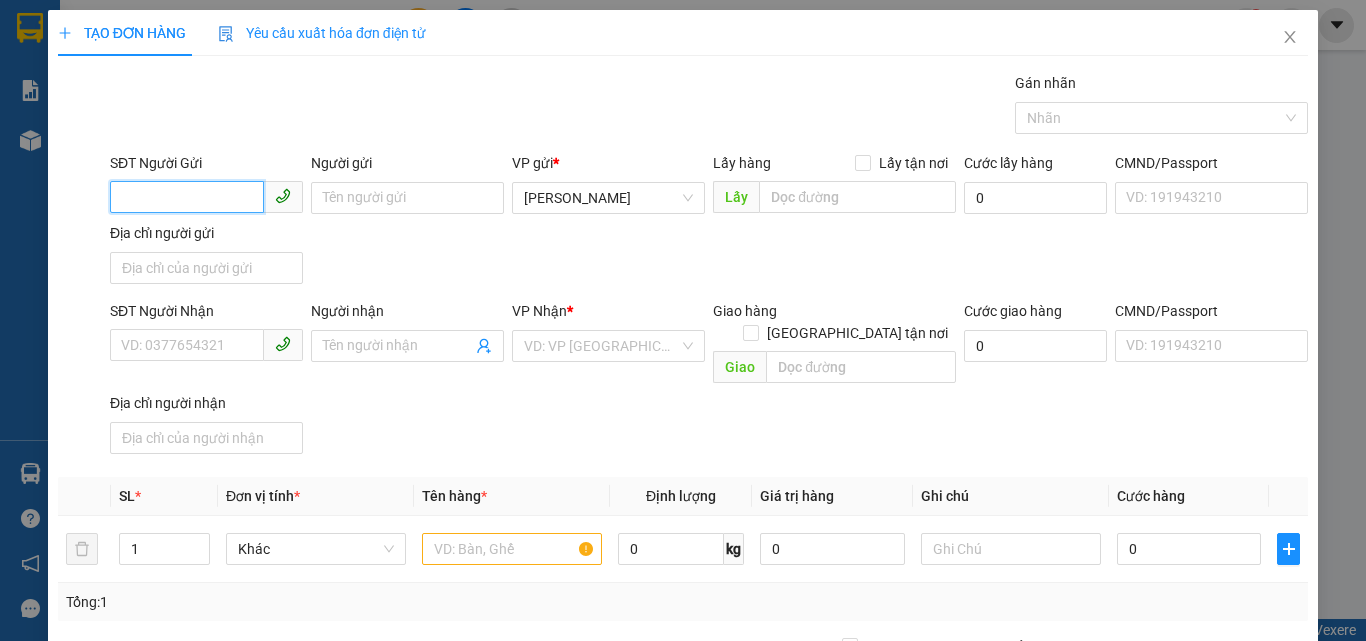 click on "SĐT Người Gửi" at bounding box center (187, 197) 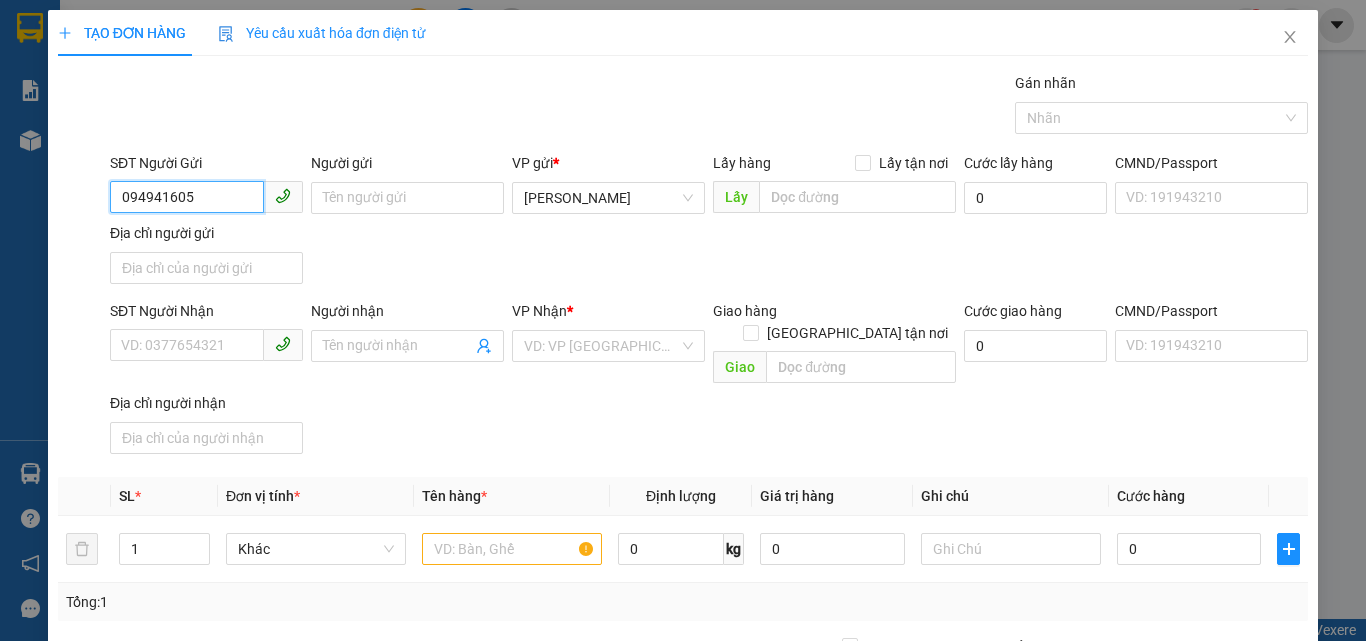 type on "0949416059" 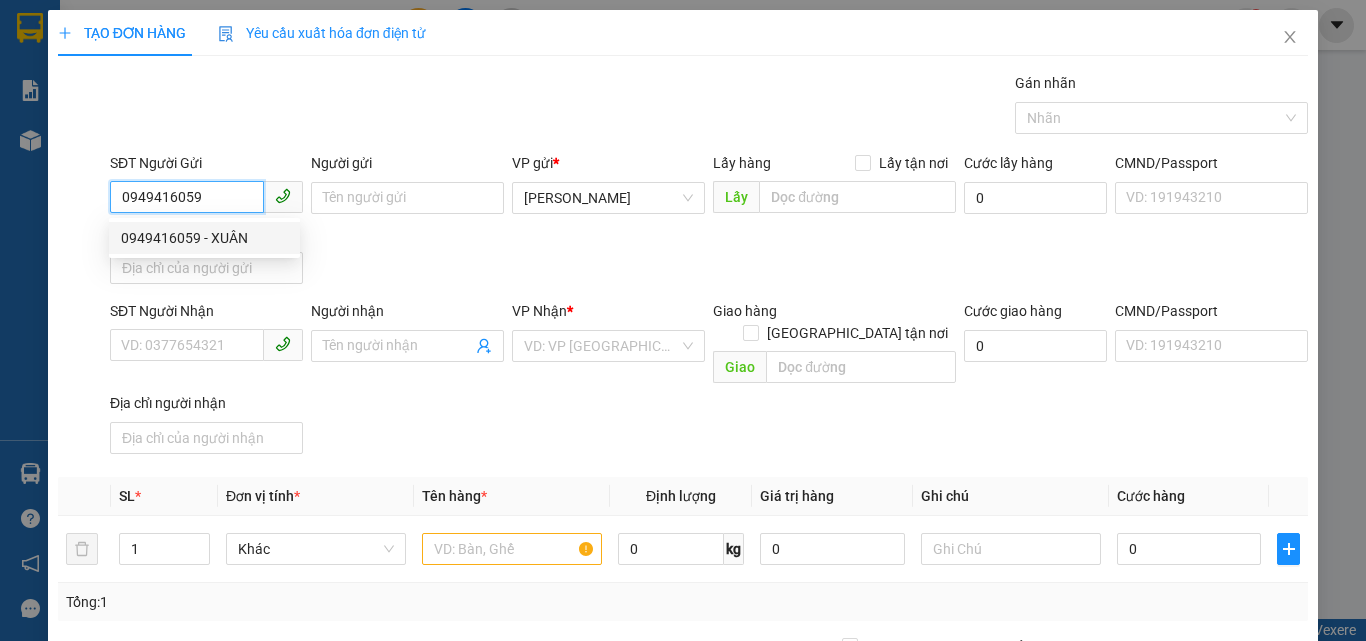 click on "0949416059 - XUÂN" at bounding box center (204, 238) 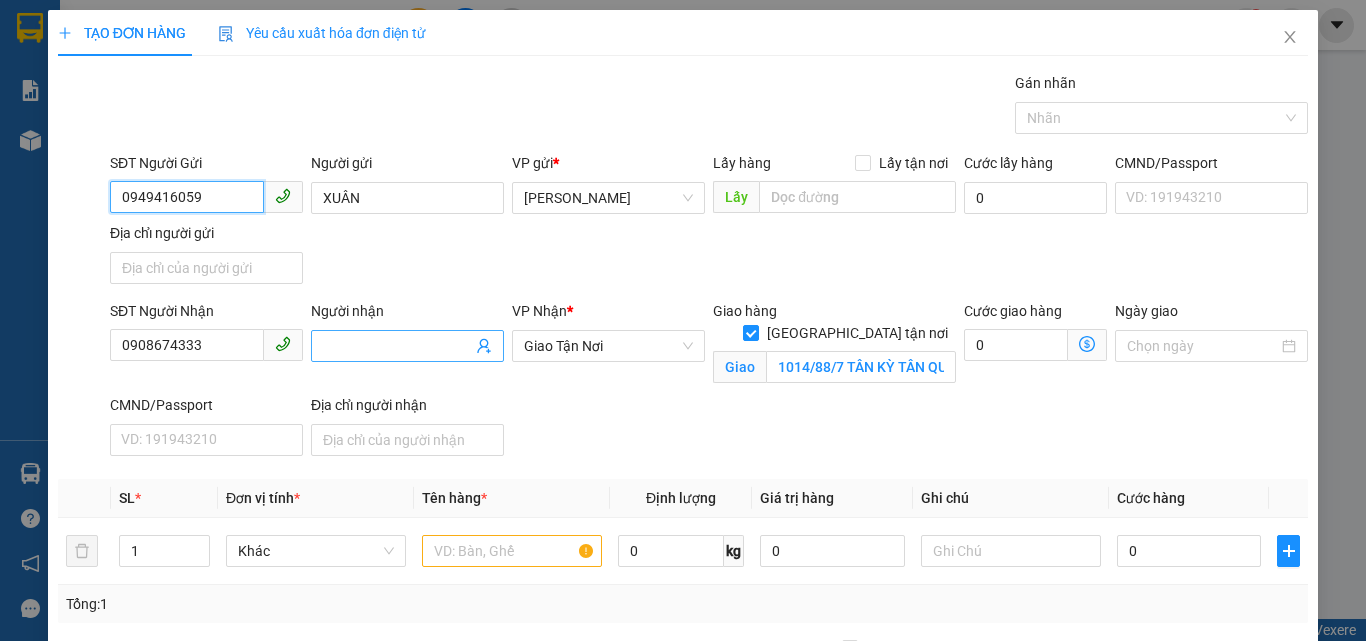 type on "0949416059" 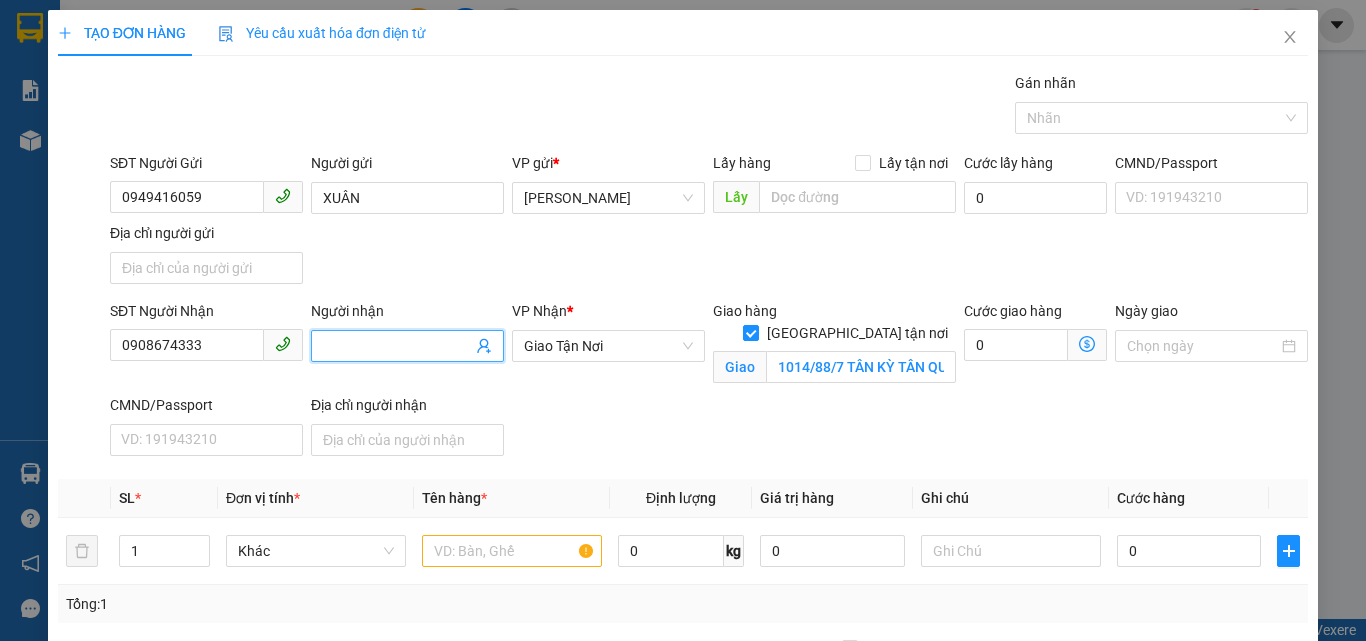 click on "Người nhận" at bounding box center (397, 346) 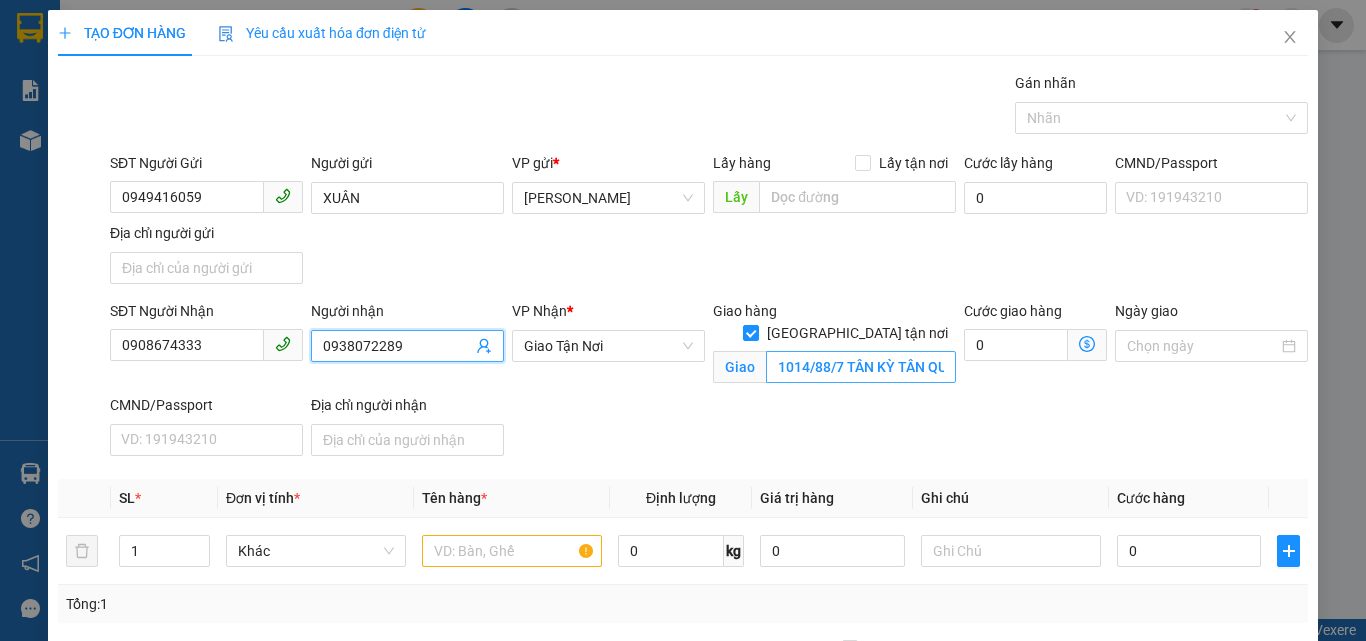 type on "0938072289" 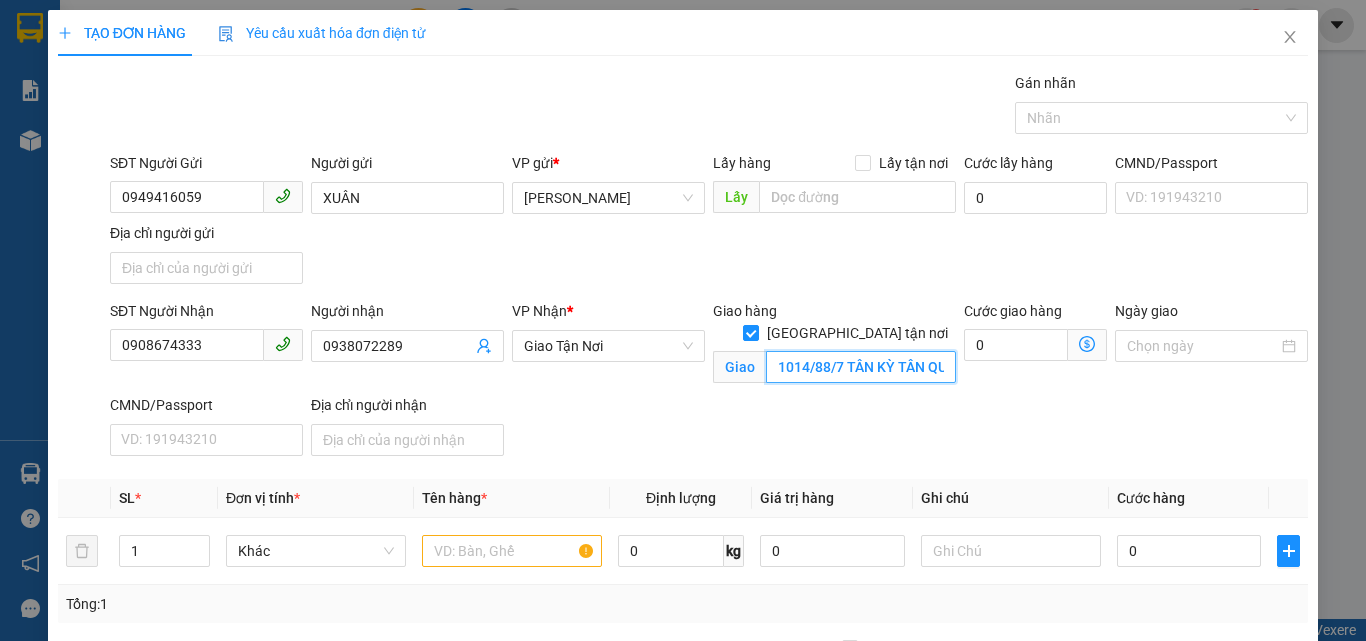 click on "1014/88/7 TÂN KỲ TÂN QUÝ.BÌNH [GEOGRAPHIC_DATA][GEOGRAPHIC_DATA]" at bounding box center (861, 367) 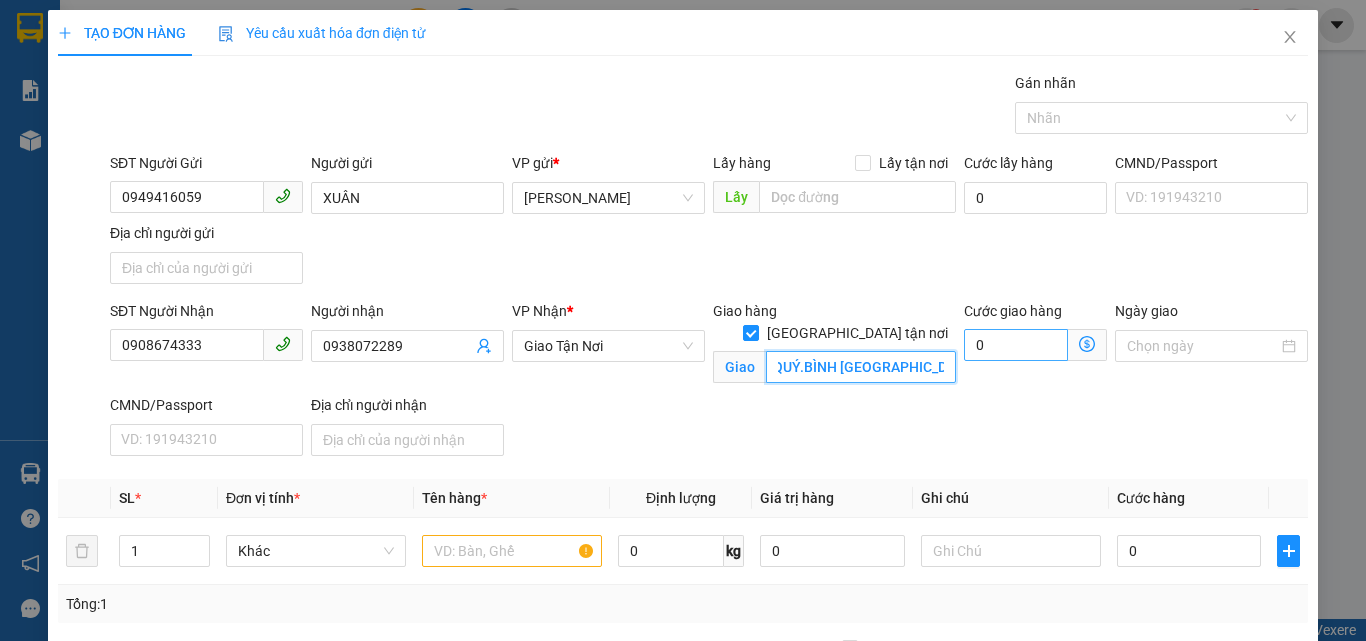 scroll, scrollTop: 0, scrollLeft: 198, axis: horizontal 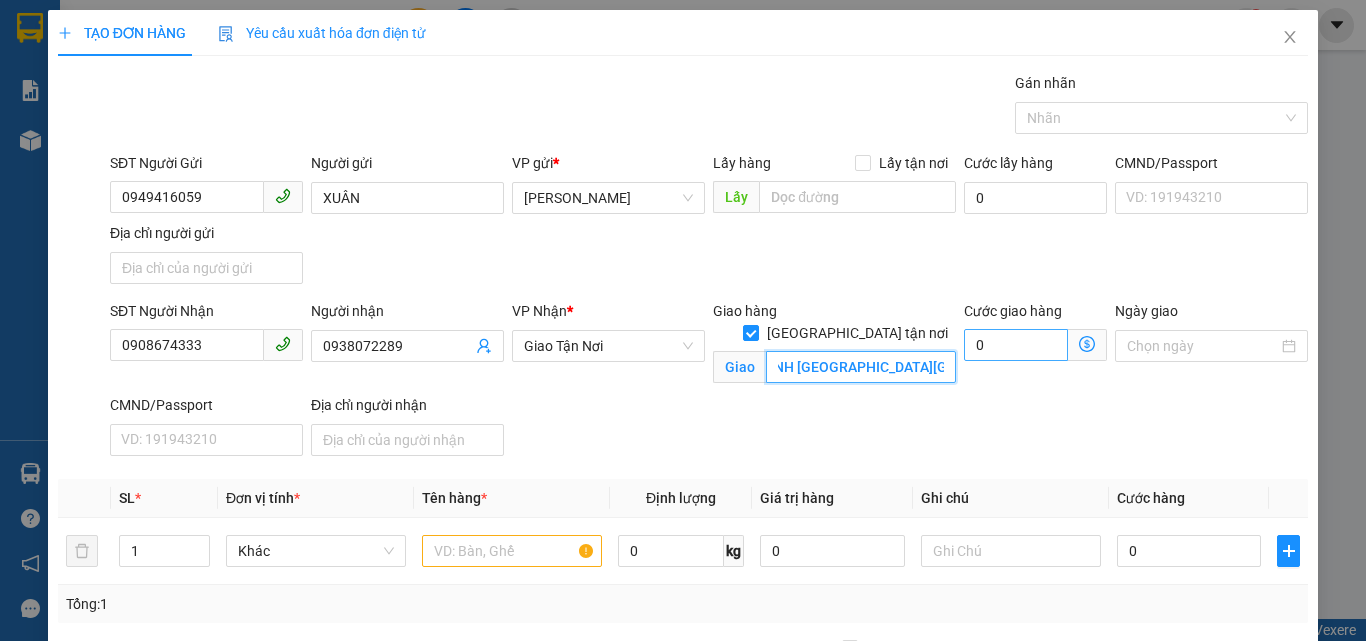 drag, startPoint x: 958, startPoint y: 346, endPoint x: 1019, endPoint y: 341, distance: 61.204575 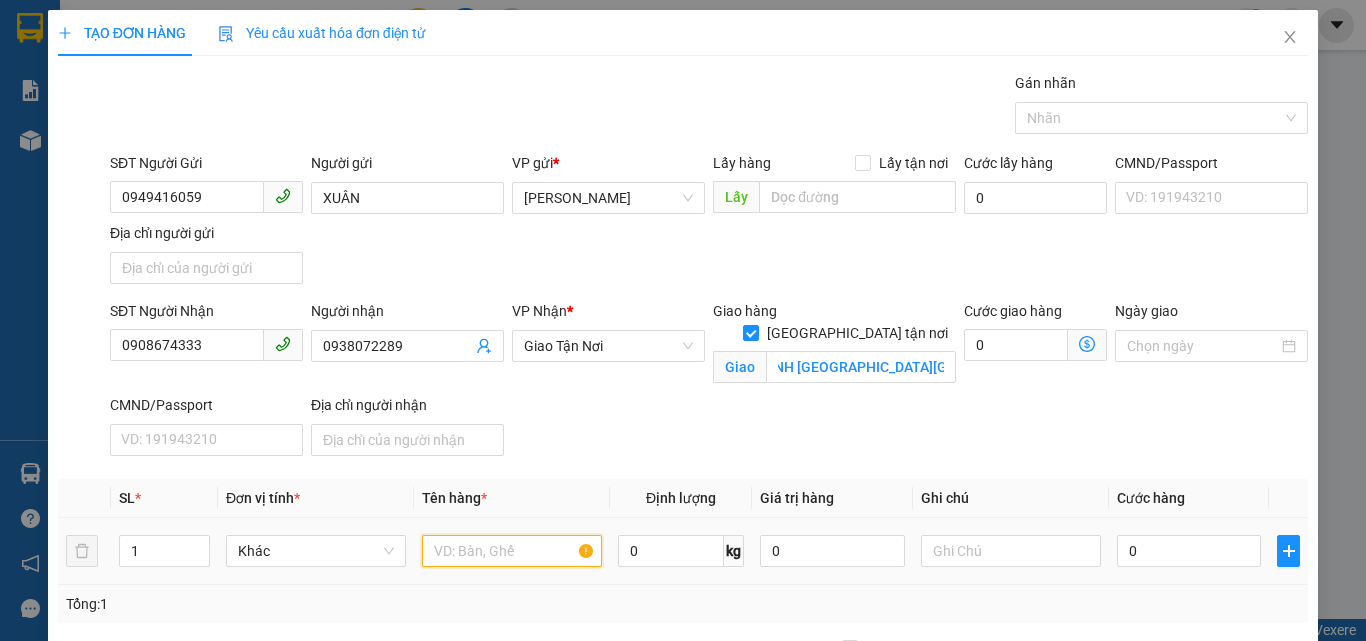 click at bounding box center [512, 551] 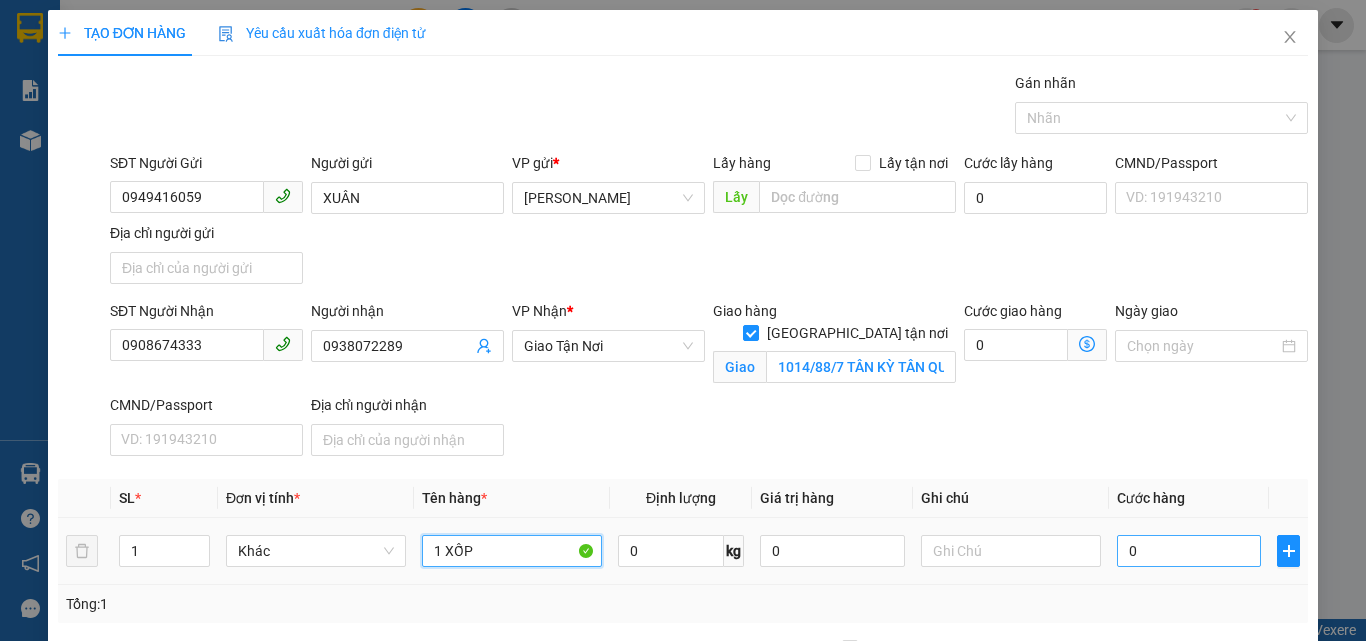type on "1 XỐP" 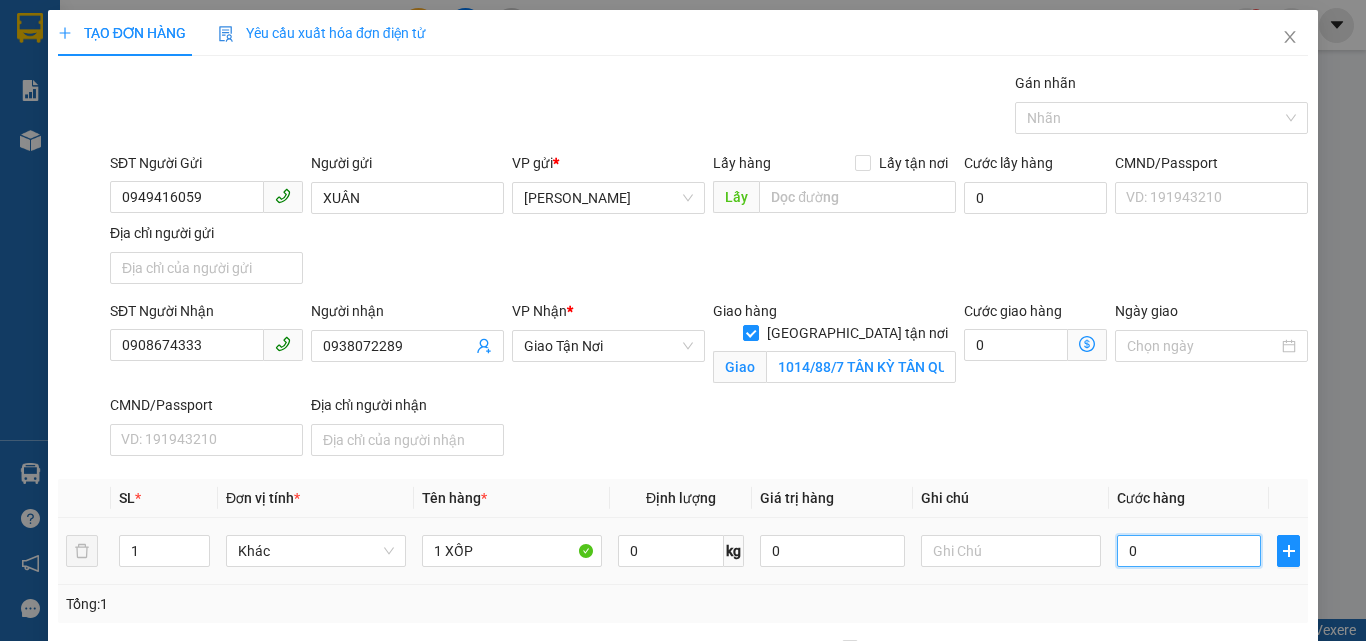 click on "0" at bounding box center (1189, 551) 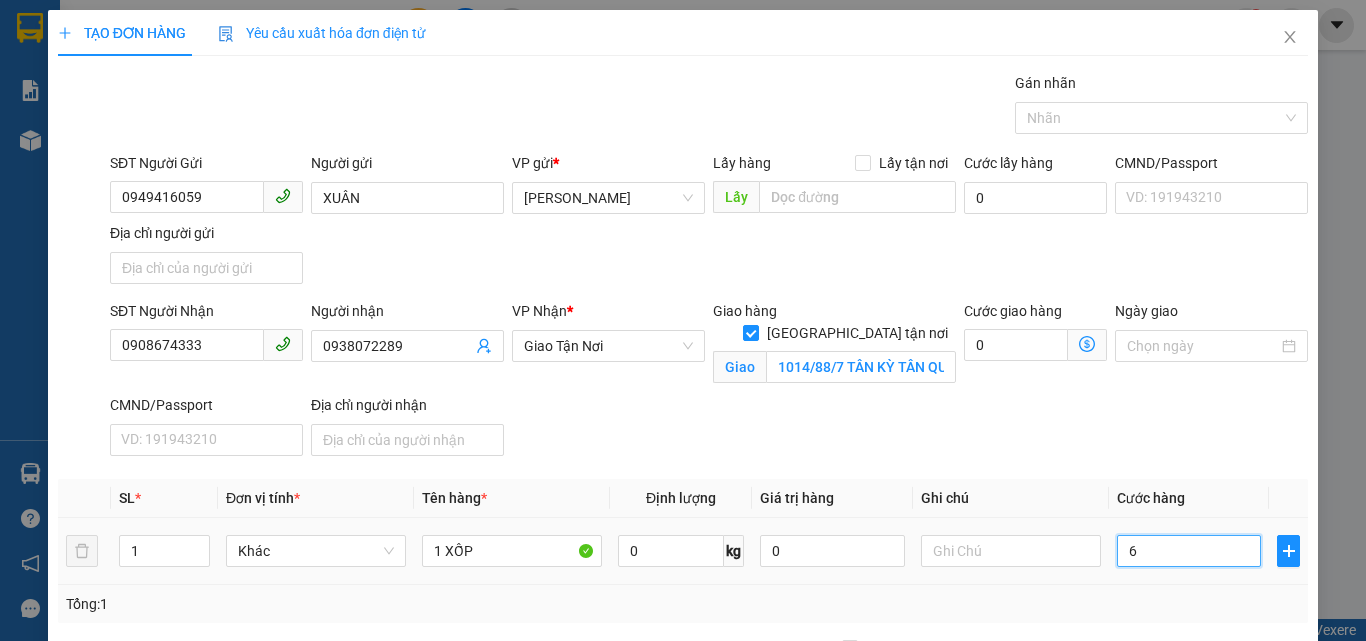 type on "60" 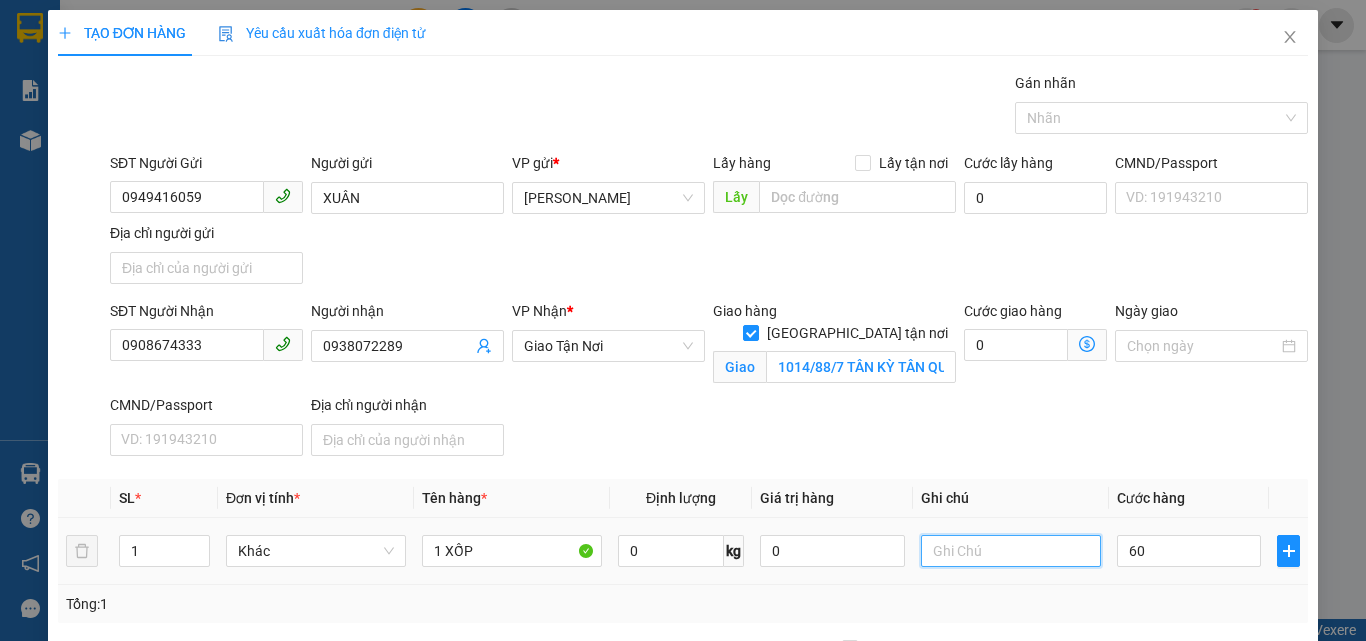 type on "60.000" 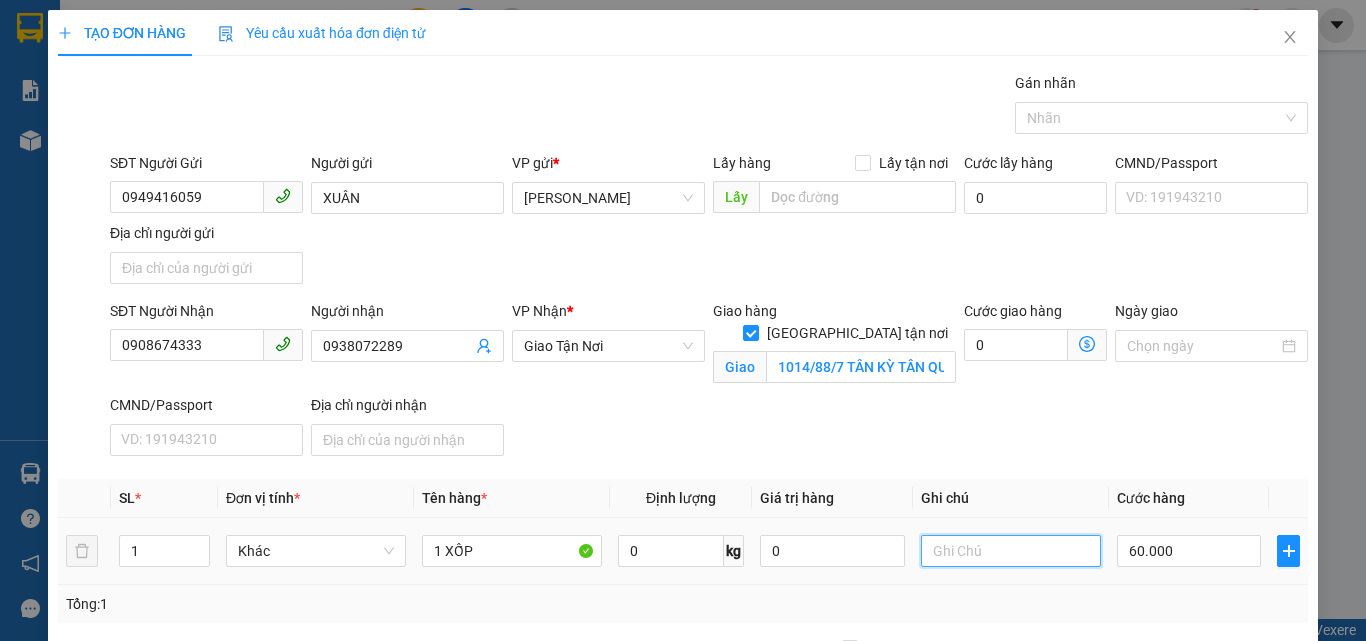 click at bounding box center [1011, 551] 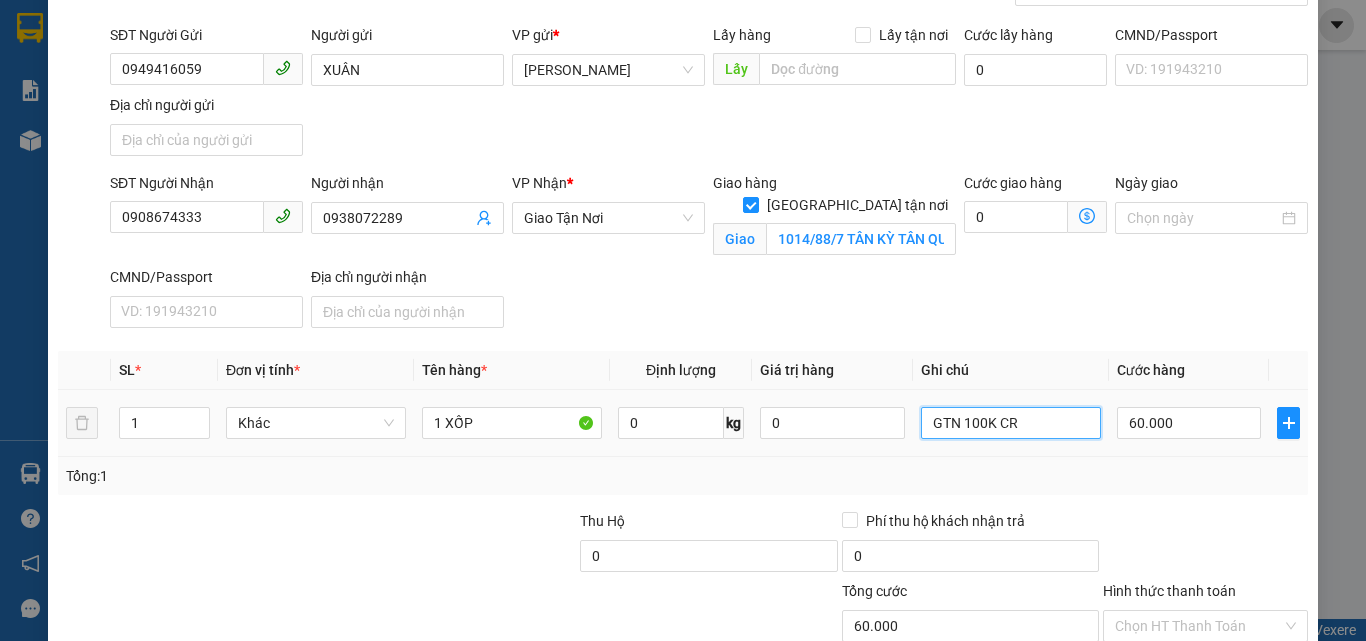 scroll, scrollTop: 263, scrollLeft: 0, axis: vertical 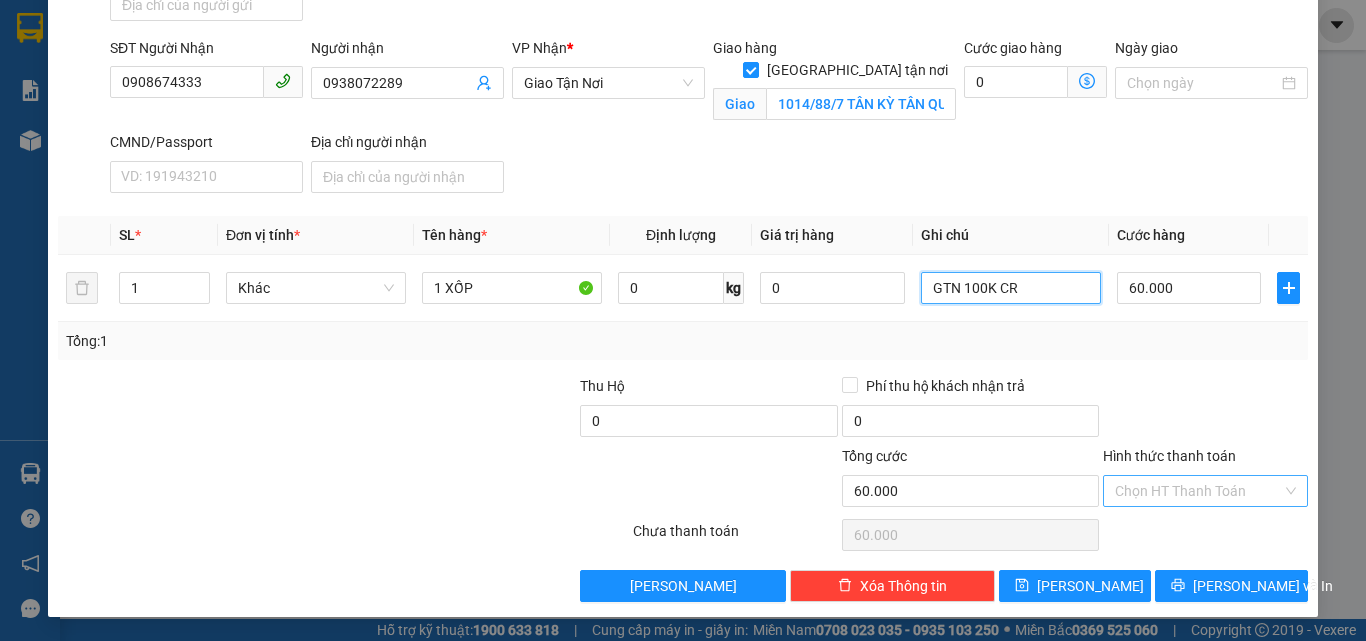 type on "GTN 100K CR" 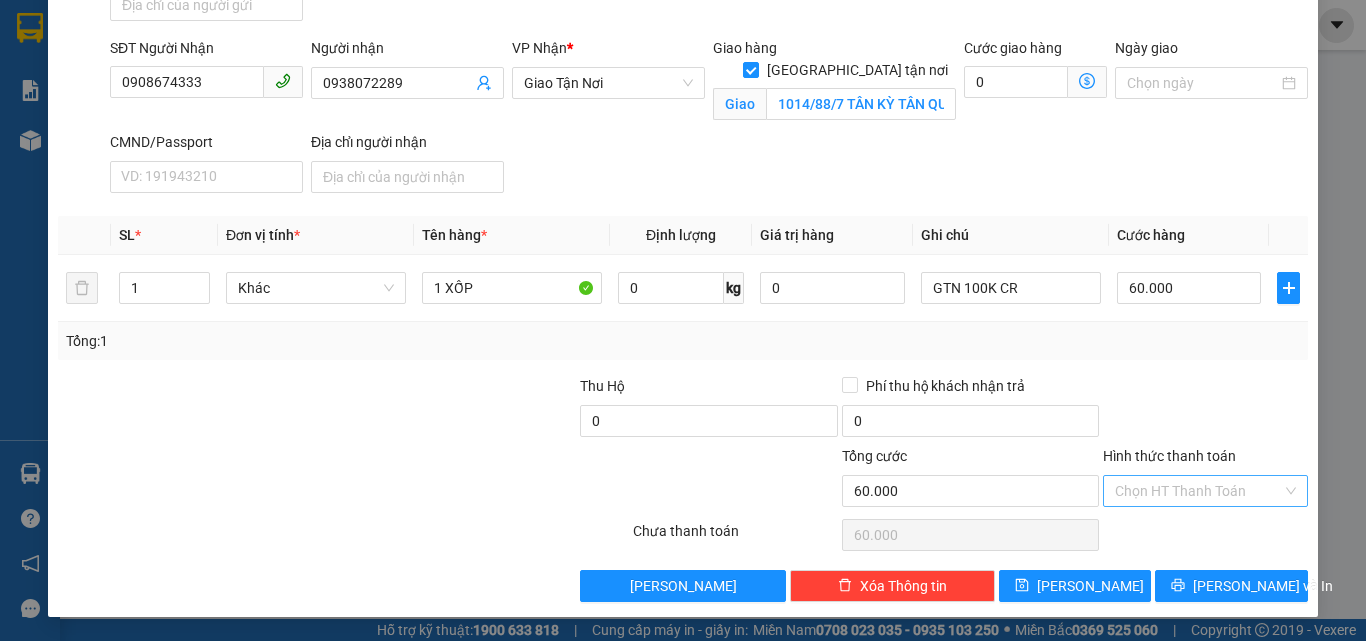 drag, startPoint x: 1216, startPoint y: 490, endPoint x: 1208, endPoint y: 481, distance: 12.0415945 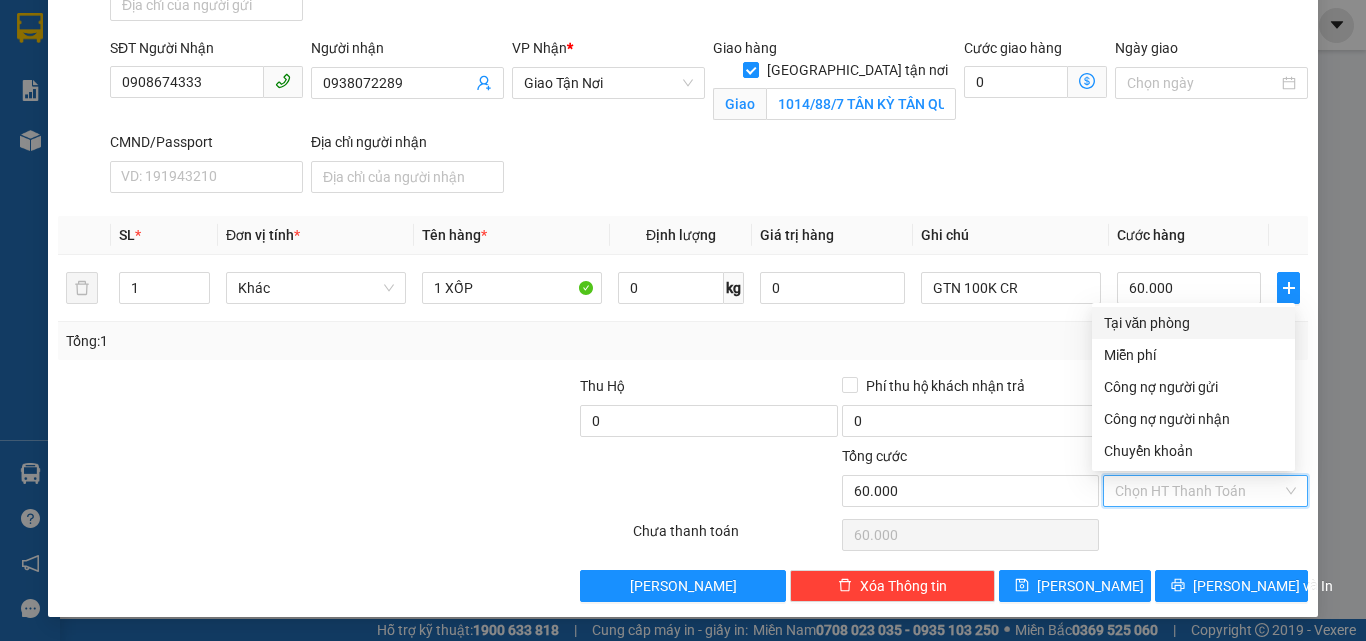 click on "Tại văn phòng" at bounding box center (1193, 323) 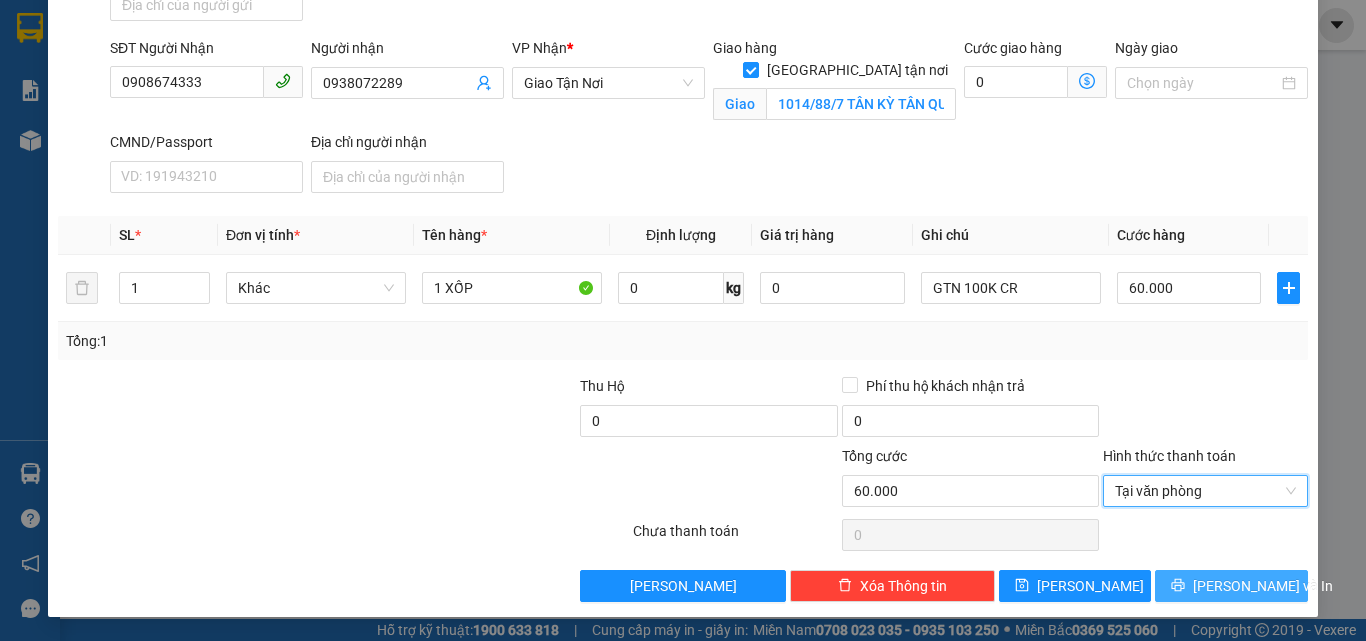 click on "[PERSON_NAME] và In" at bounding box center (1263, 586) 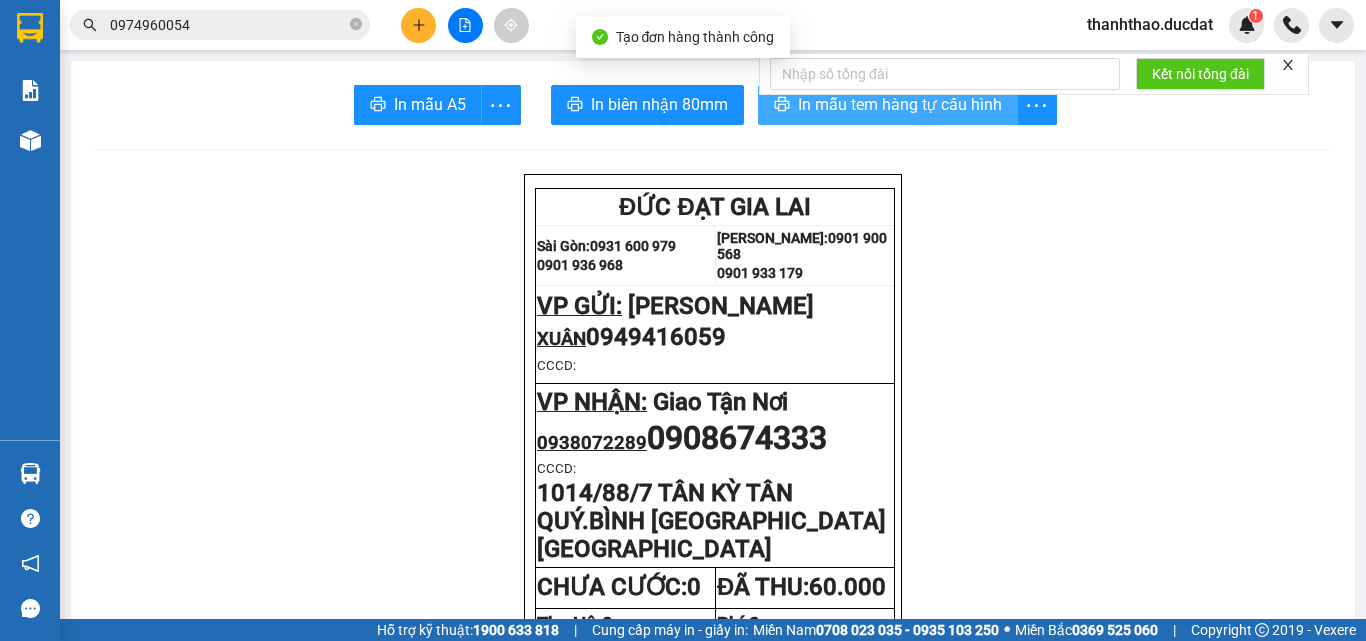click on "In mẫu tem hàng tự cấu hình" at bounding box center (900, 104) 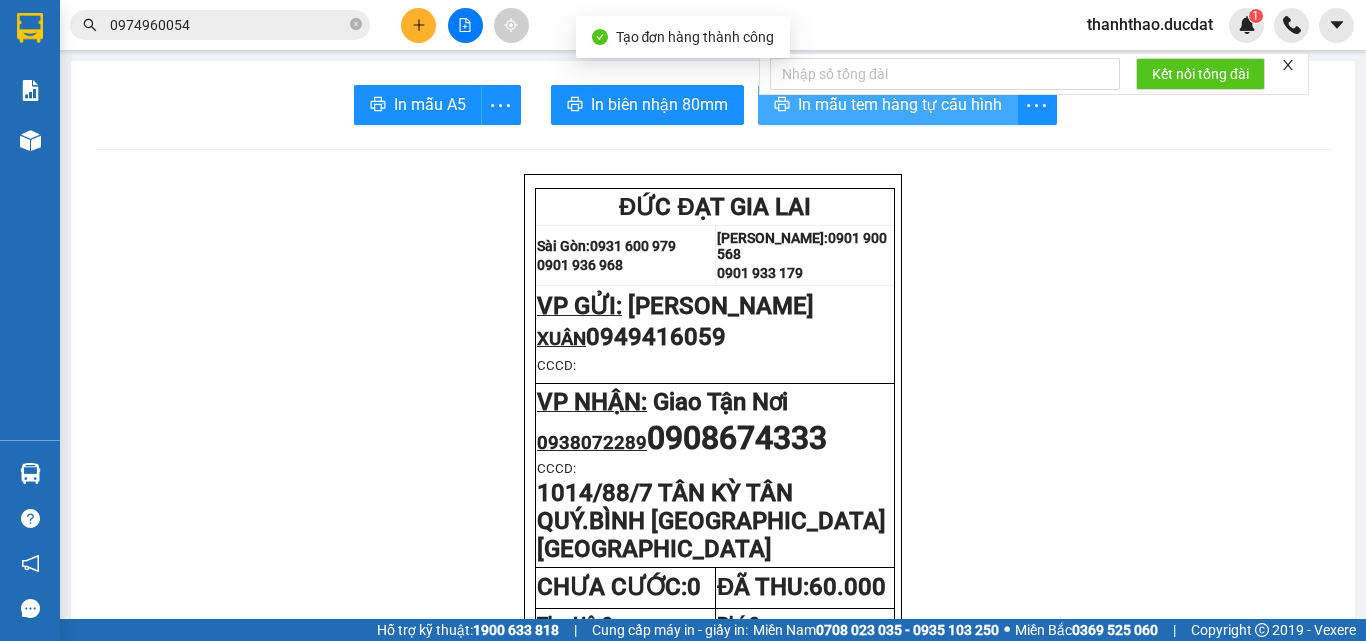 scroll, scrollTop: 0, scrollLeft: 0, axis: both 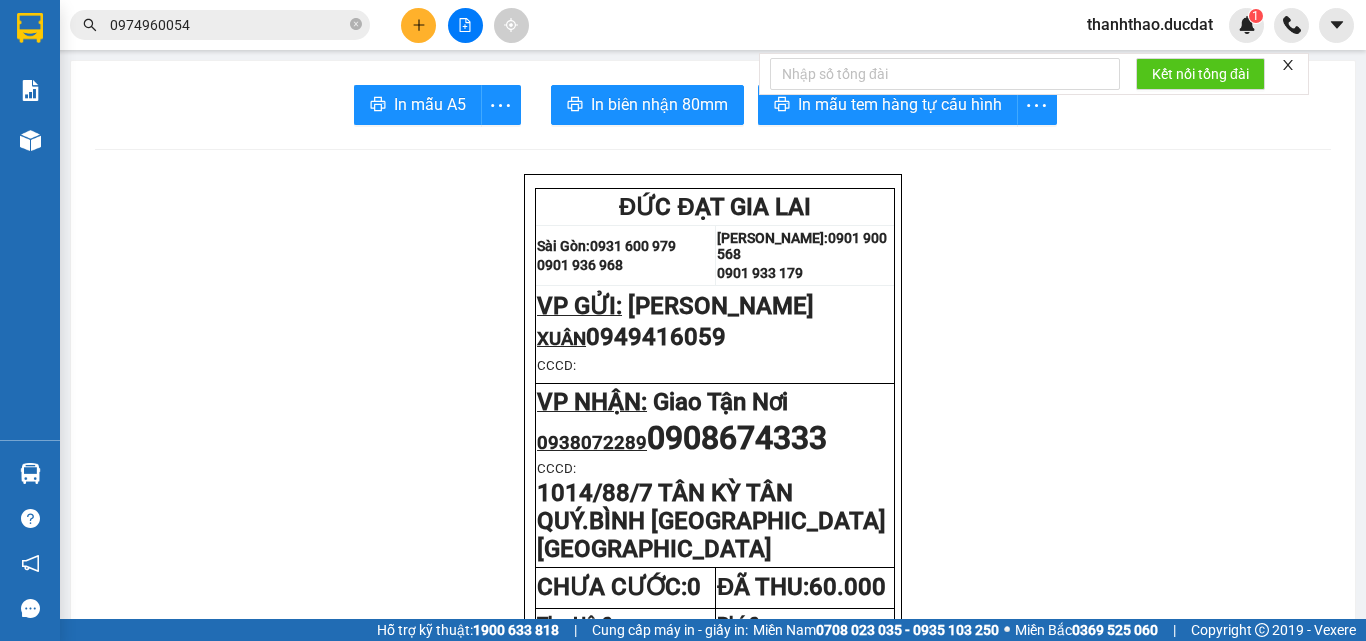 click at bounding box center (418, 25) 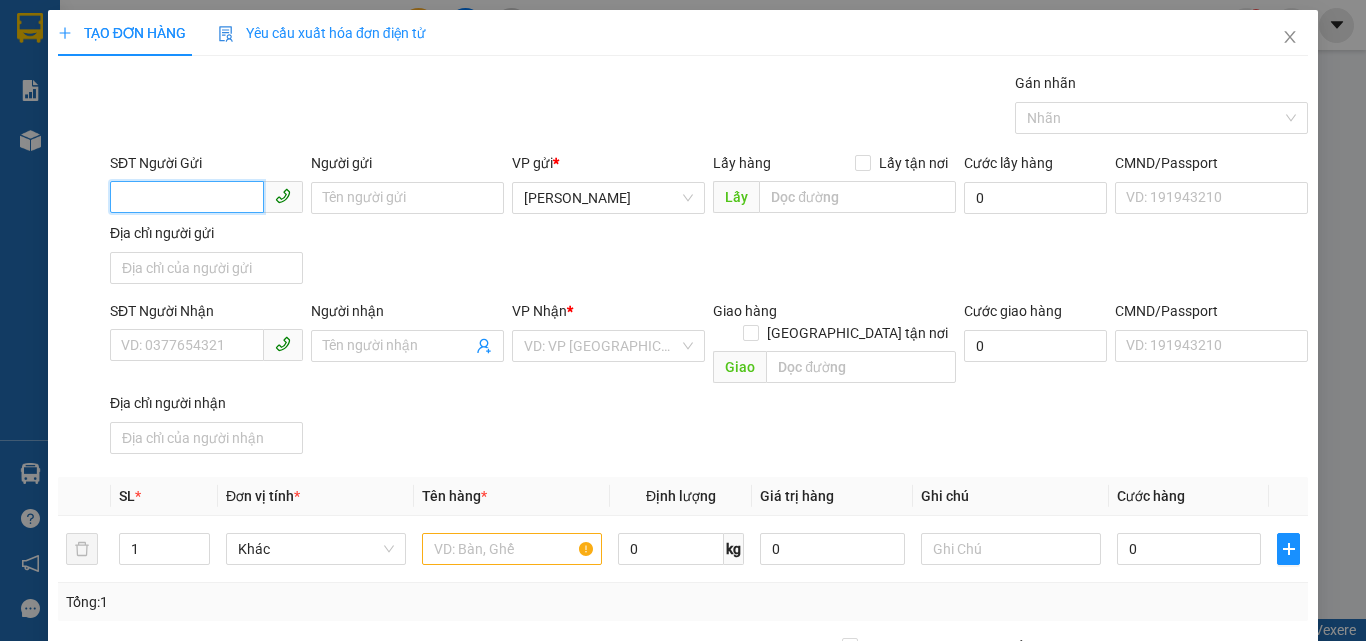 click on "SĐT Người Gửi" at bounding box center [187, 197] 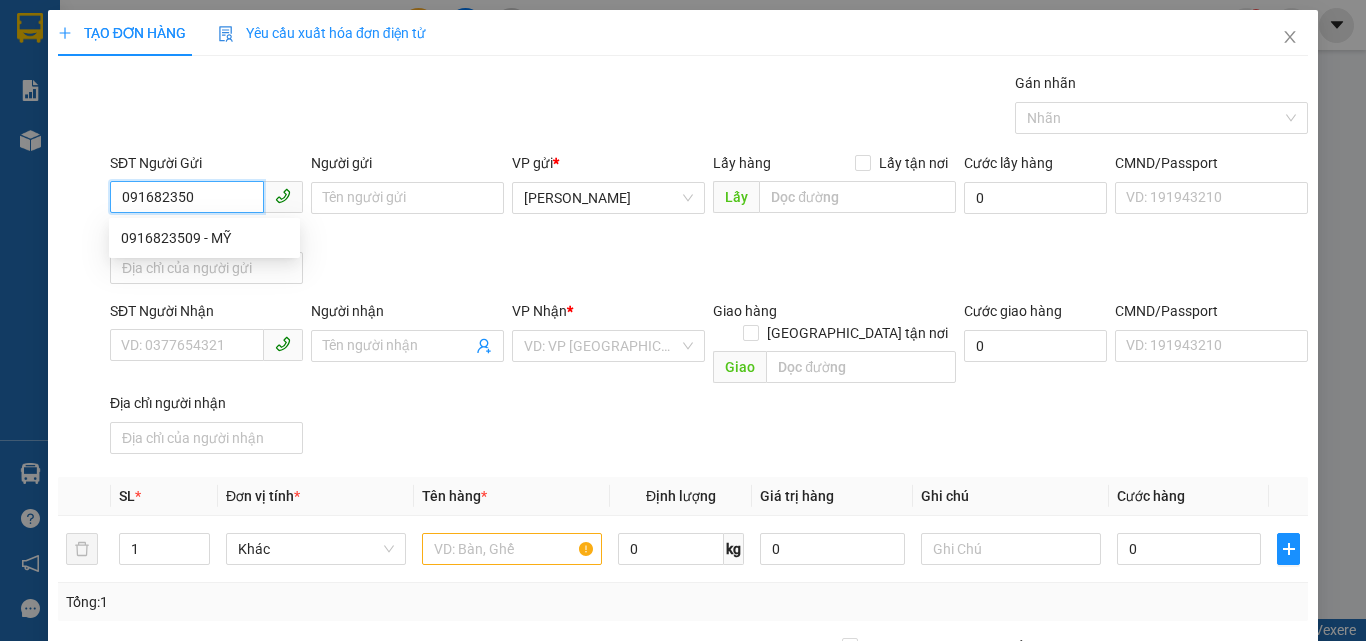 type on "0916823509" 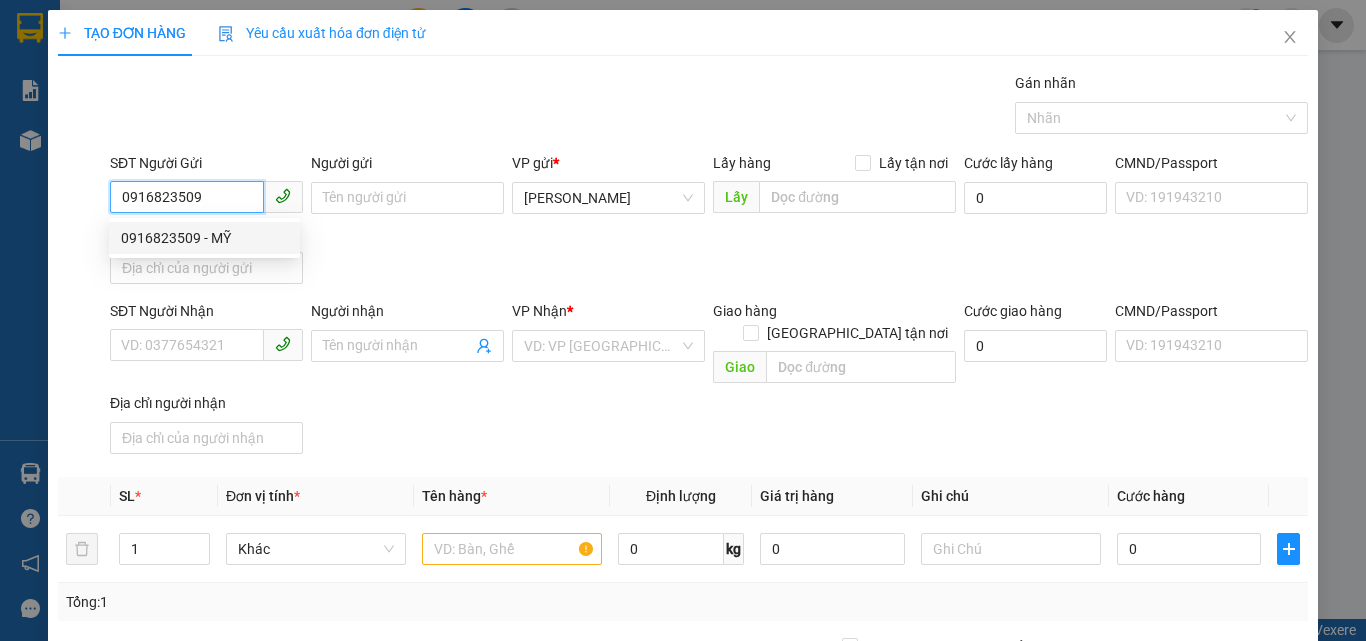 click on "0916823509 - MỸ" at bounding box center (204, 238) 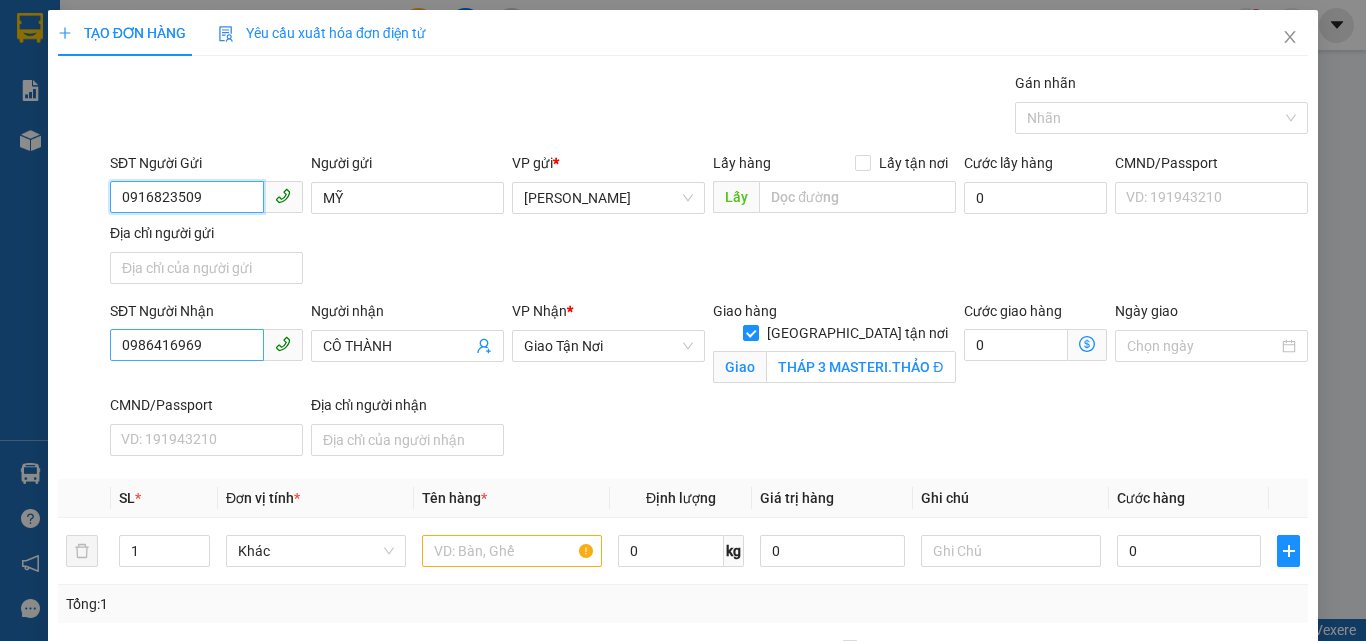 type on "0916823509" 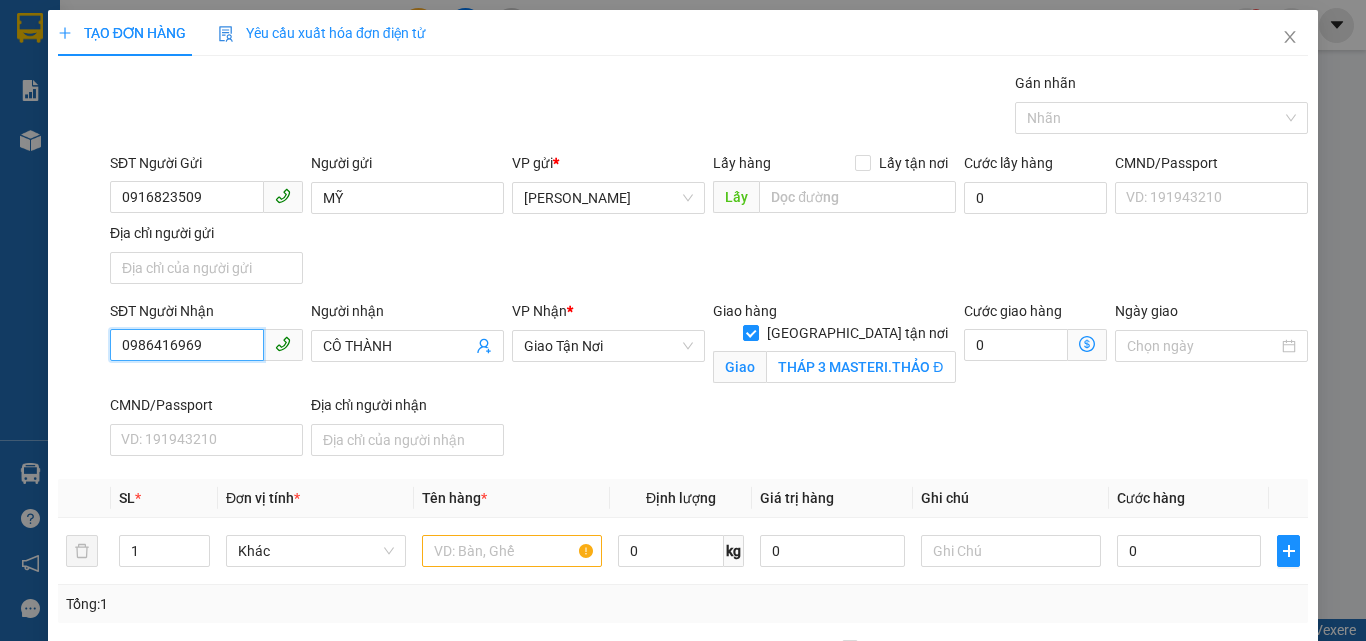 drag, startPoint x: 223, startPoint y: 337, endPoint x: 0, endPoint y: 426, distance: 240.10414 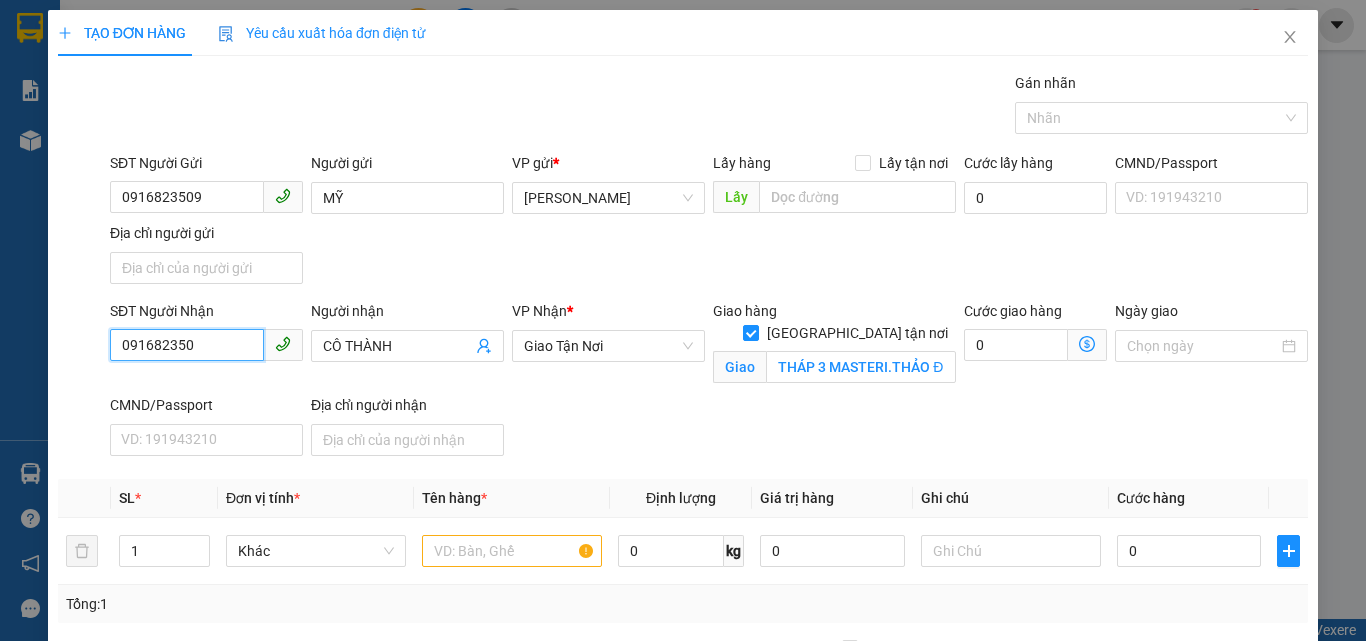 type on "0916823509" 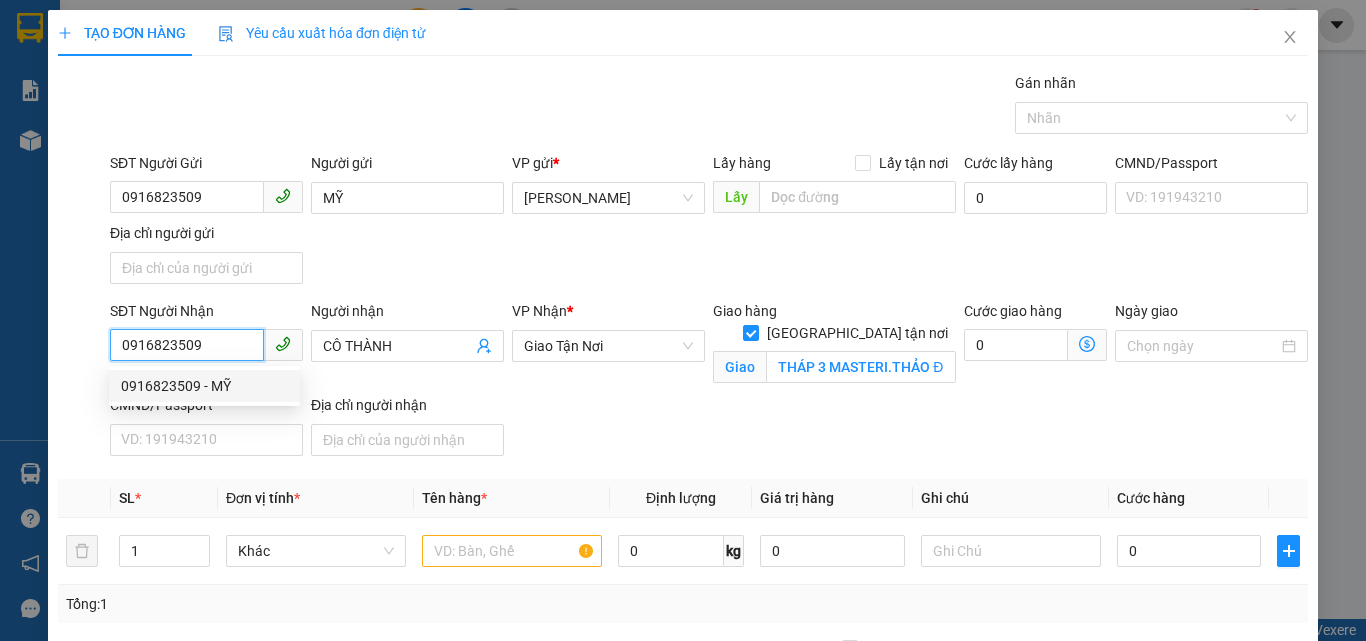 click on "0916823509 - MỸ" at bounding box center (204, 386) 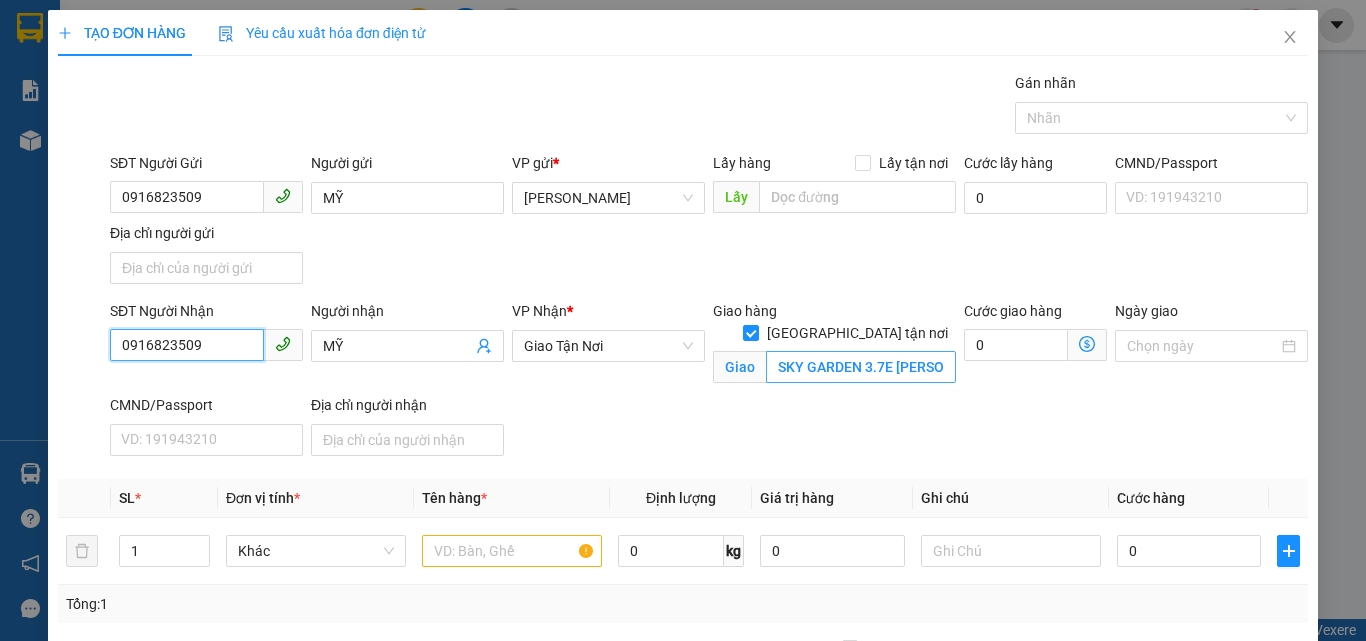 type on "0916823509" 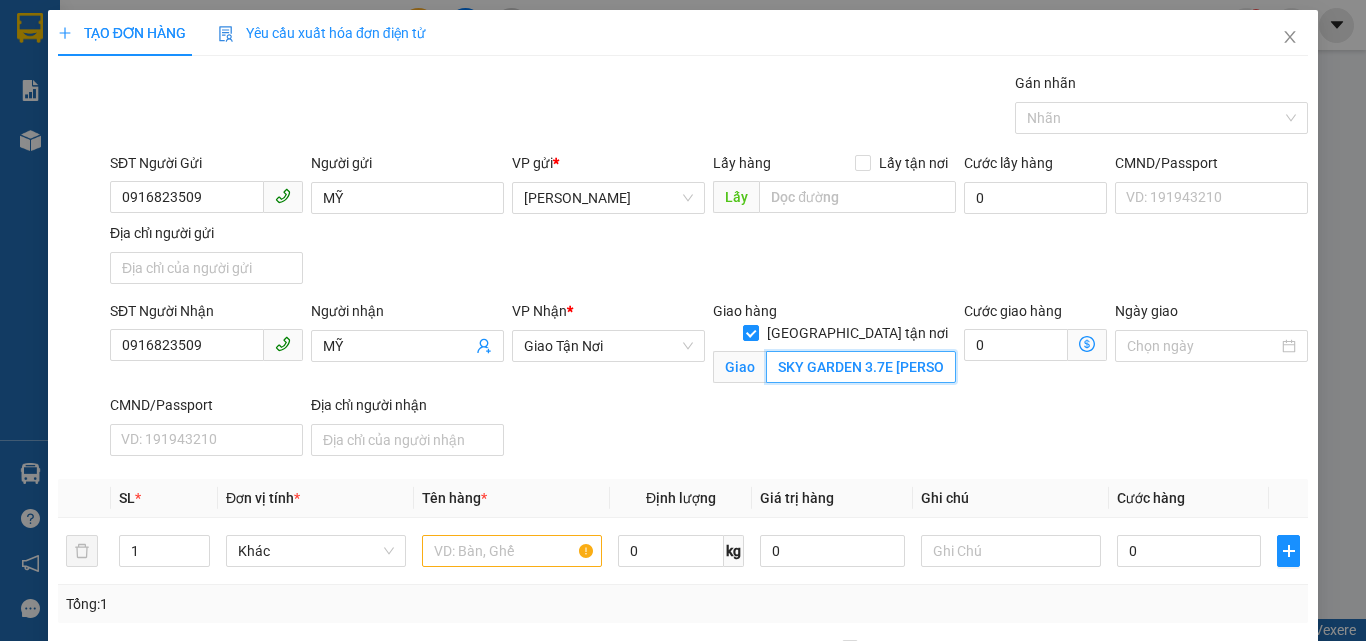 click on "SKY GARDEN 3.7E [PERSON_NAME].TÂN PHONG.Q7" at bounding box center (861, 367) 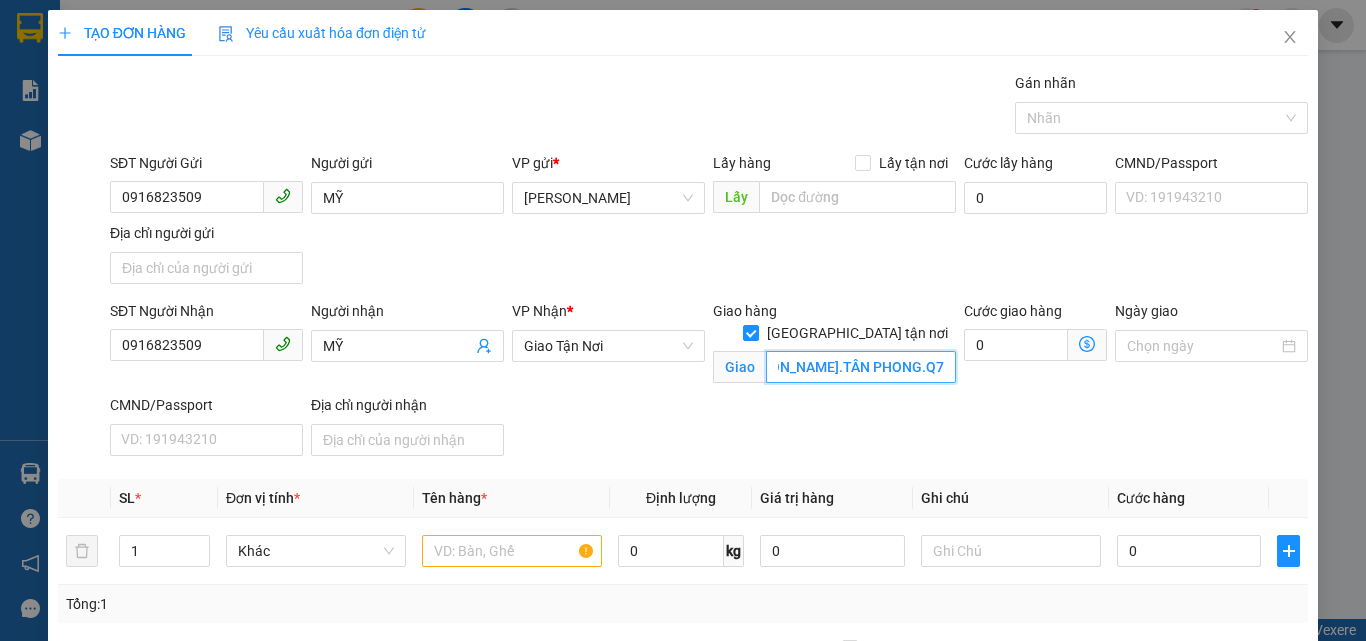 drag, startPoint x: 865, startPoint y: 352, endPoint x: 949, endPoint y: 357, distance: 84.14868 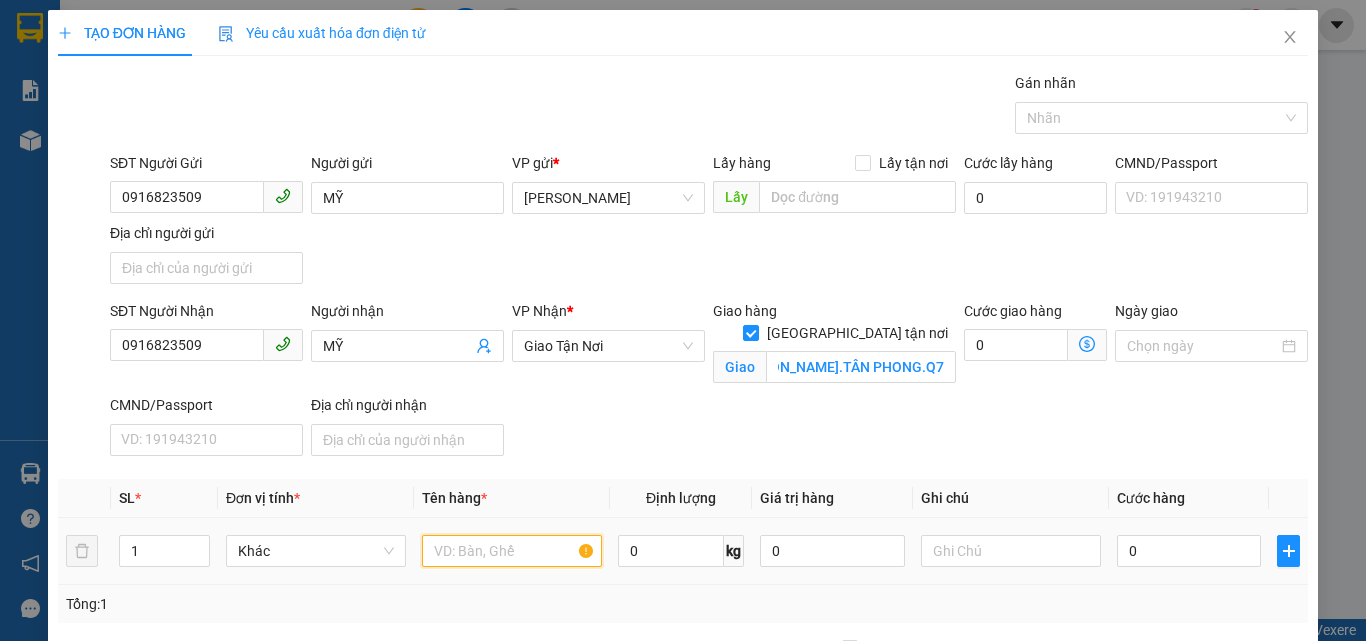 scroll, scrollTop: 0, scrollLeft: 0, axis: both 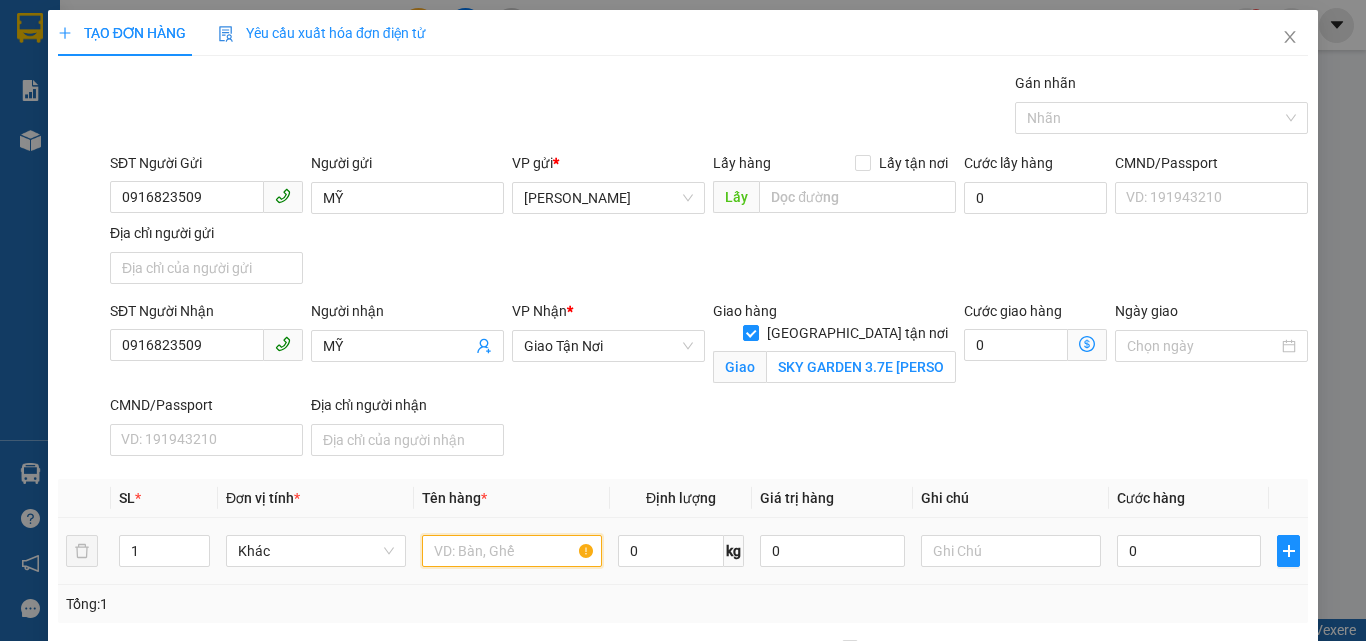 click at bounding box center (512, 551) 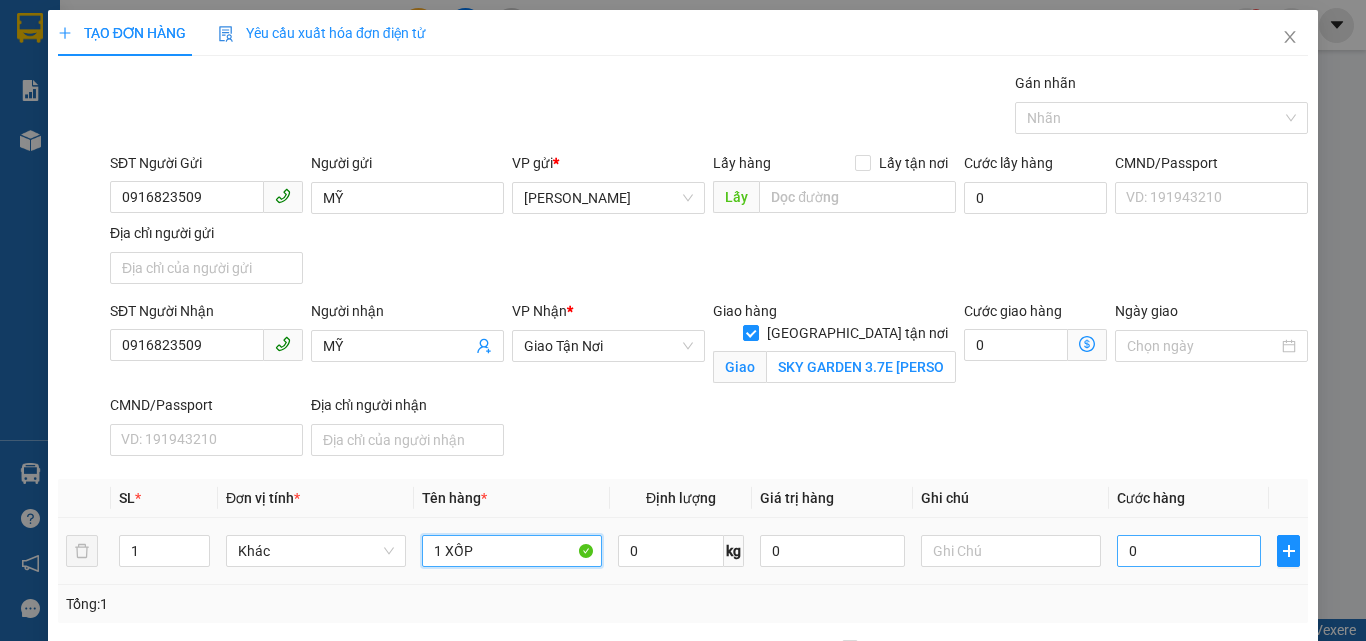 type on "1 XỐP" 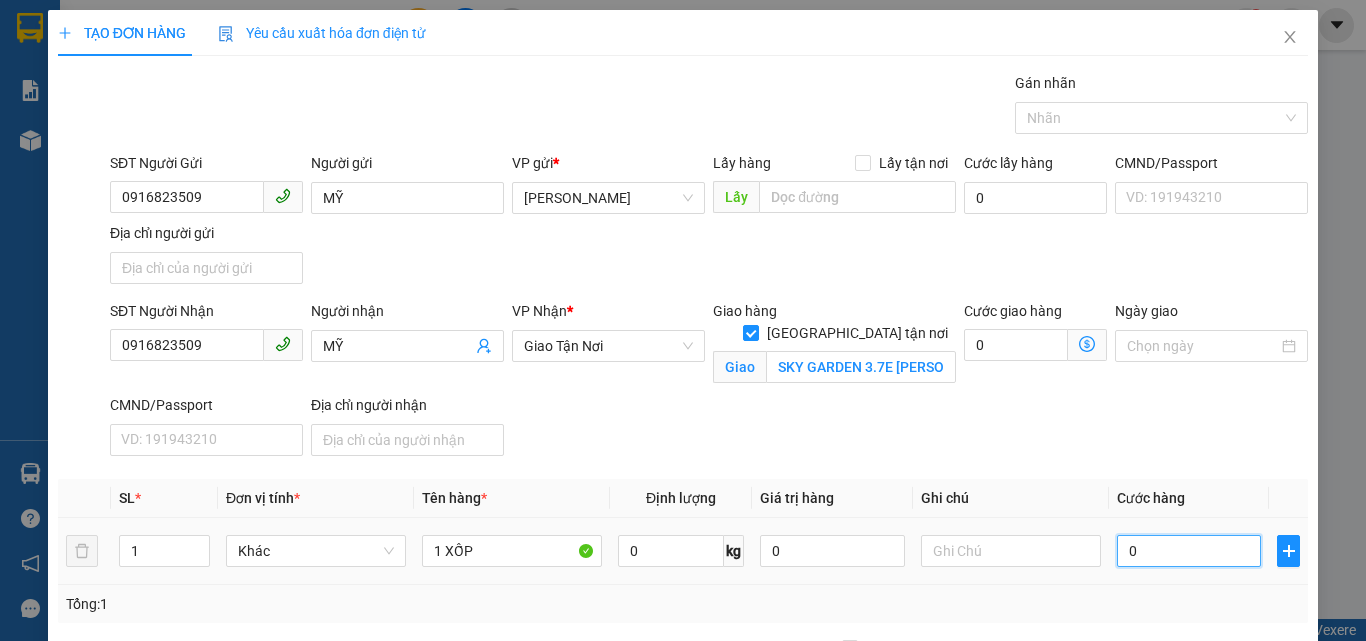 type on "8" 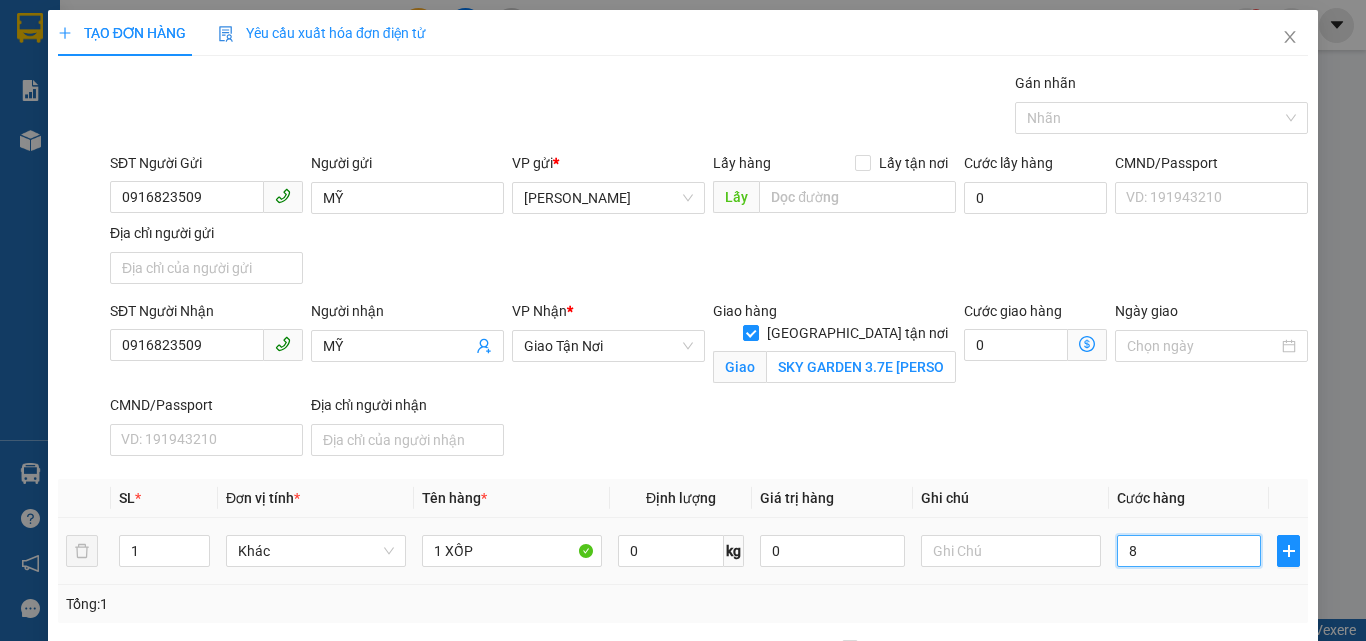 type on "80" 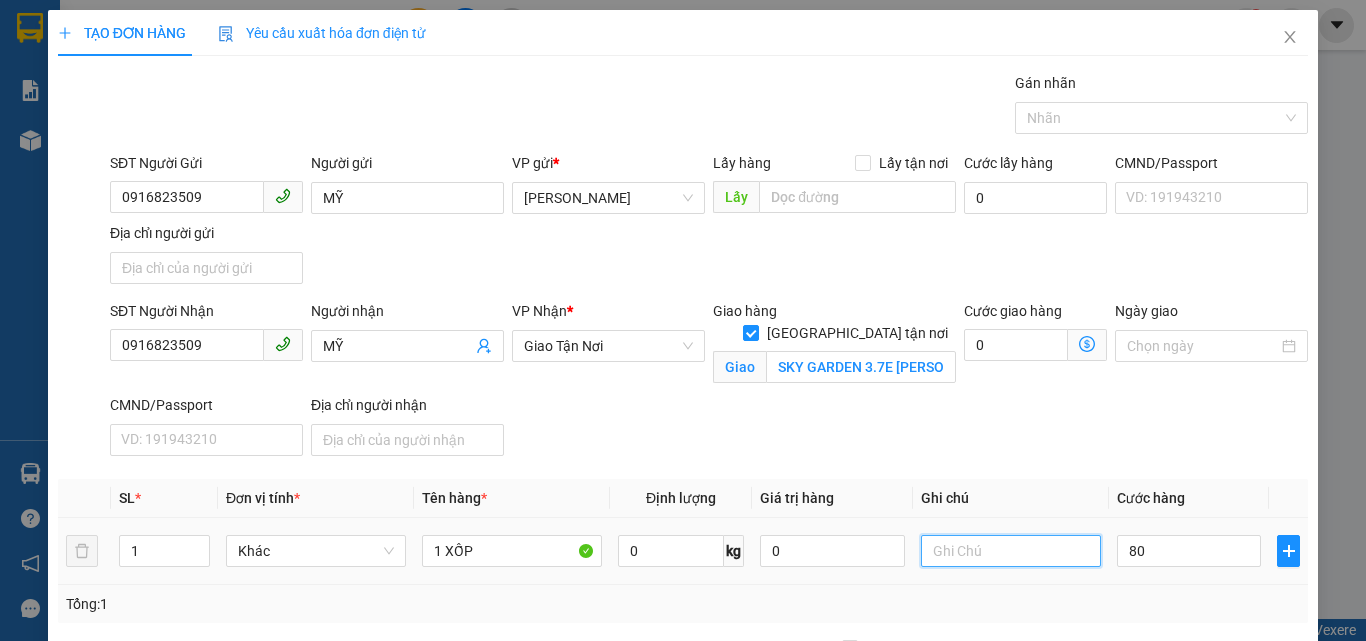 type on "80.000" 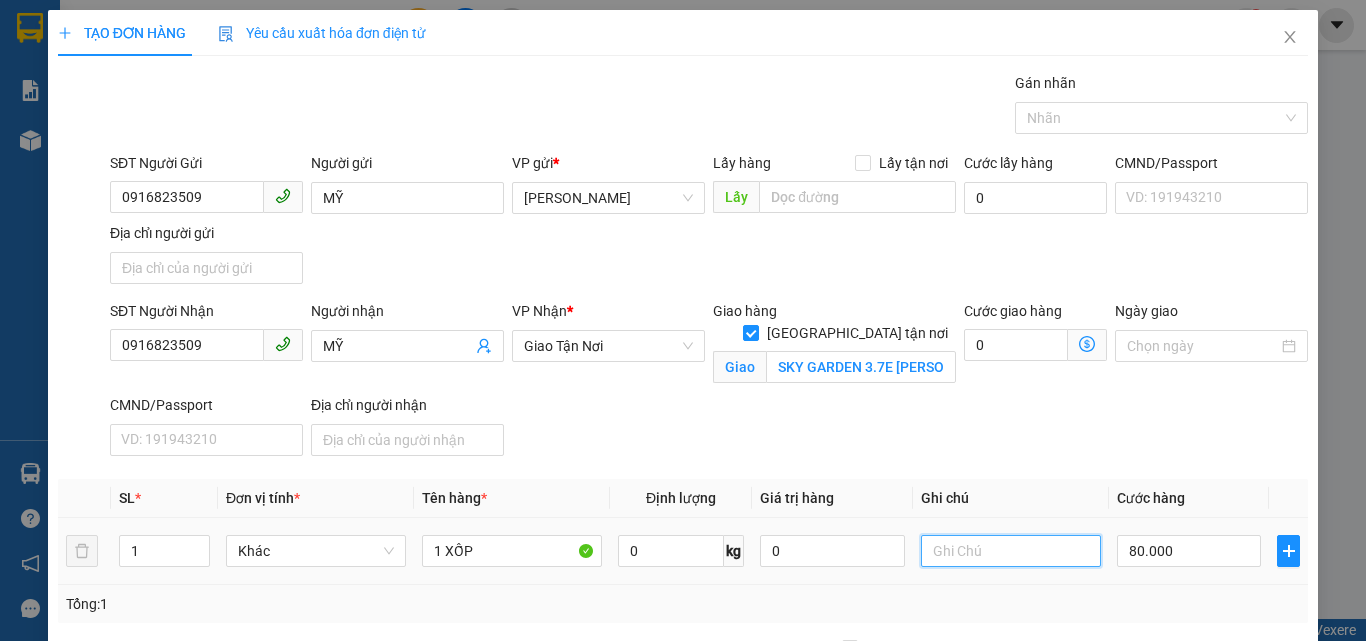 click at bounding box center [1011, 551] 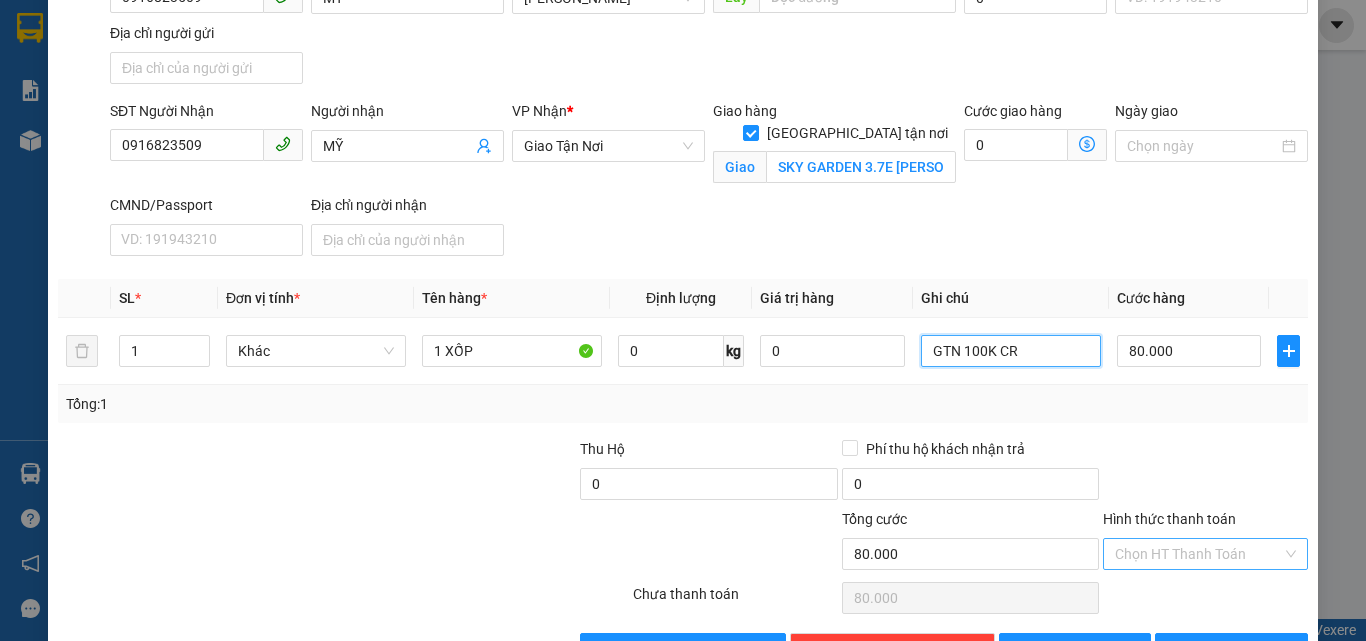 scroll, scrollTop: 263, scrollLeft: 0, axis: vertical 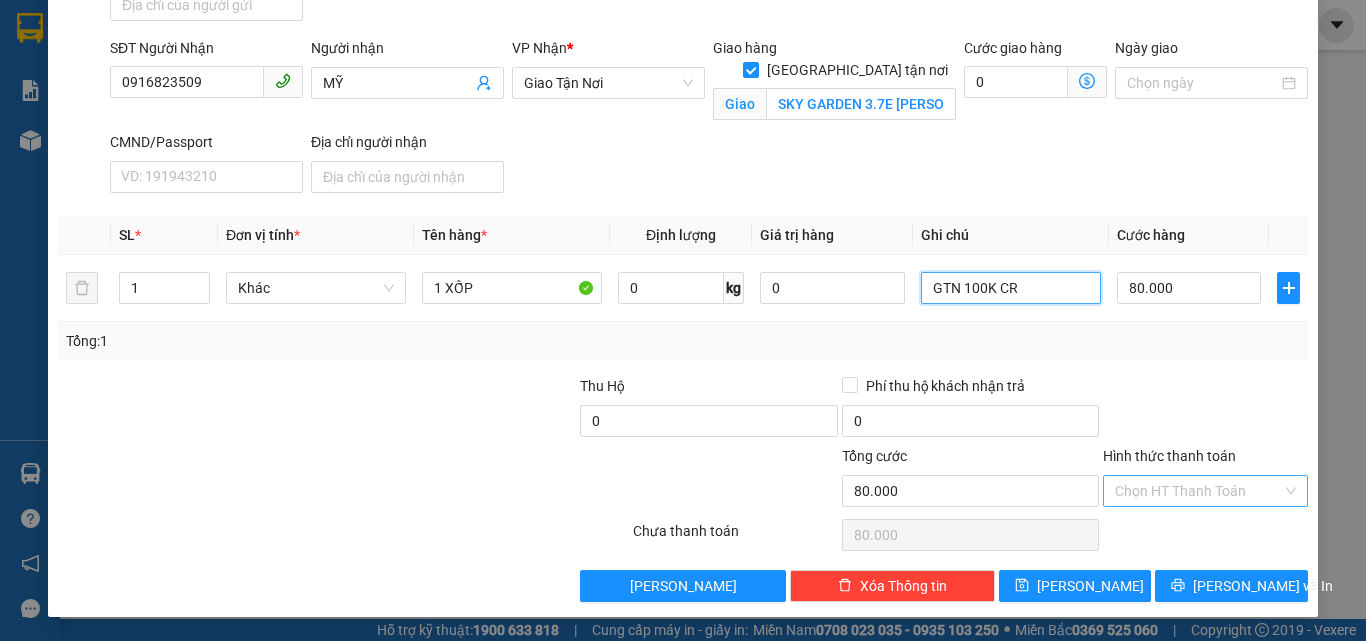 type on "GTN 100K CR" 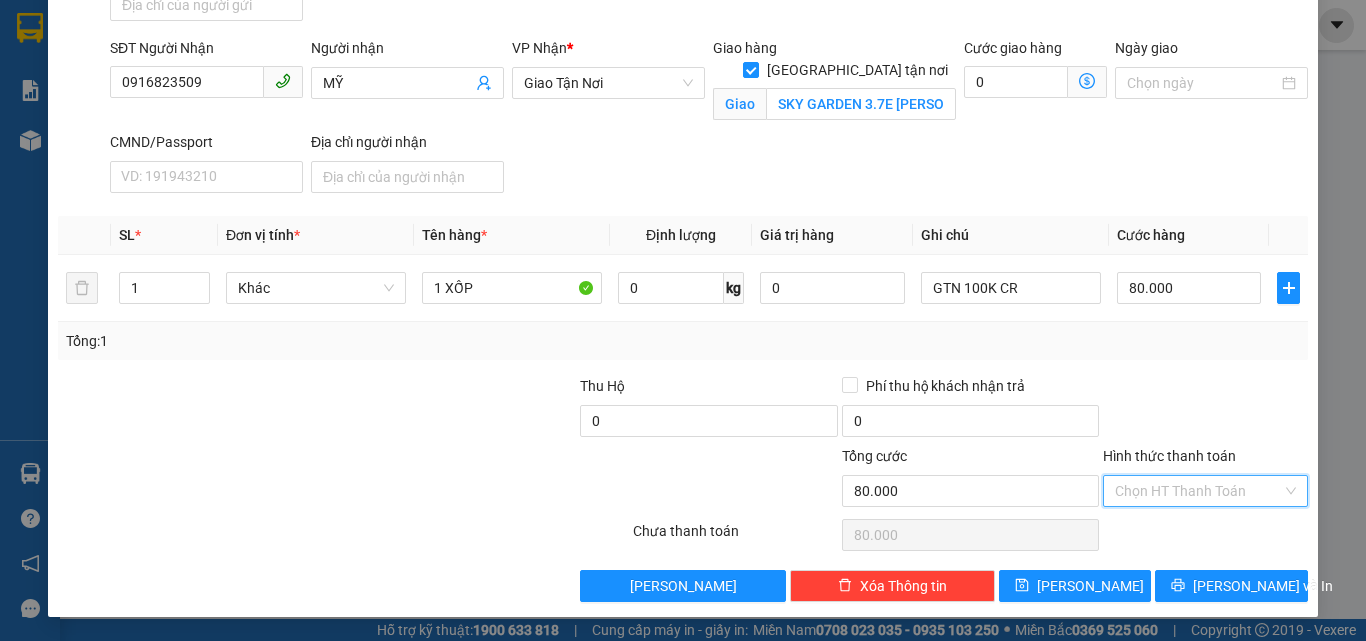click on "Hình thức thanh toán" at bounding box center [1198, 491] 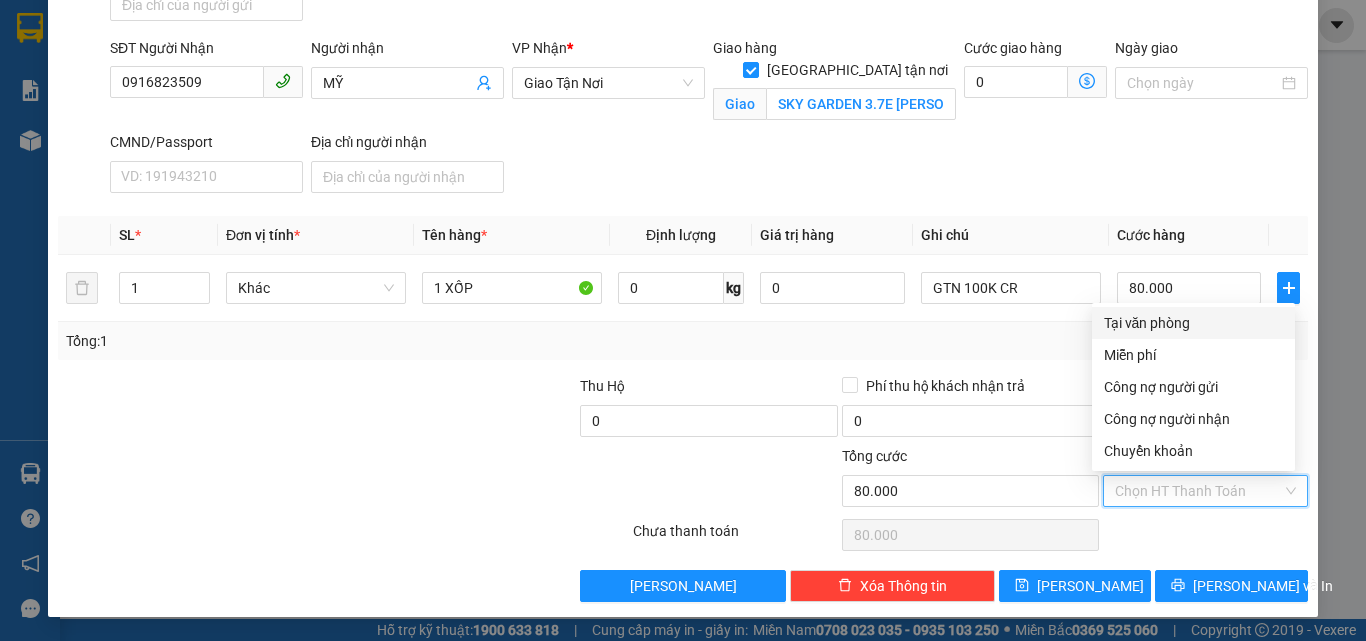 click on "Tại văn phòng" at bounding box center [1193, 323] 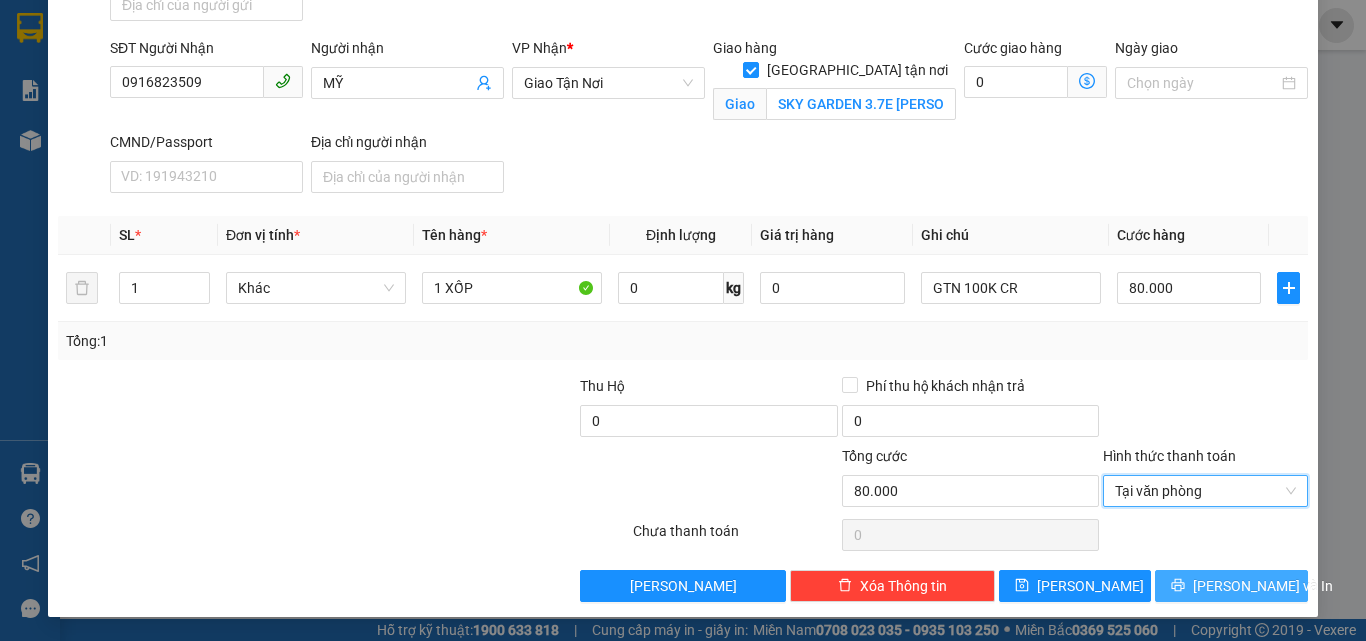 click on "[PERSON_NAME] và In" at bounding box center (1263, 586) 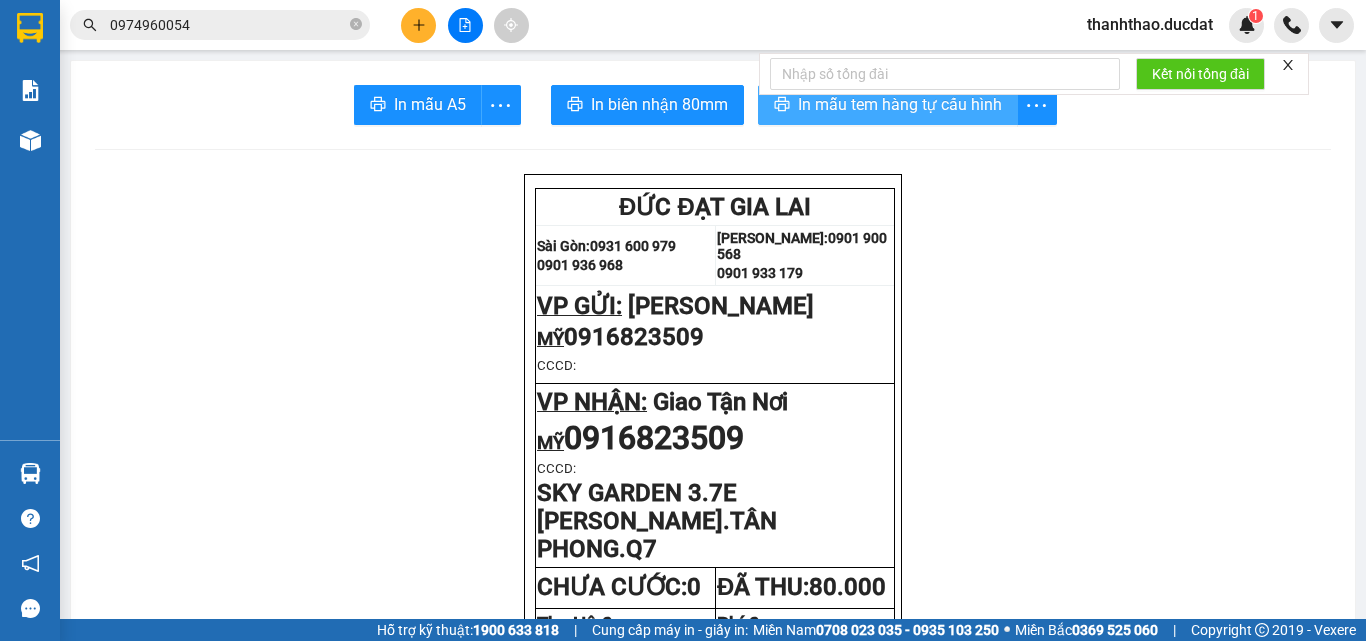 click on "In mẫu tem hàng tự cấu hình" at bounding box center (900, 104) 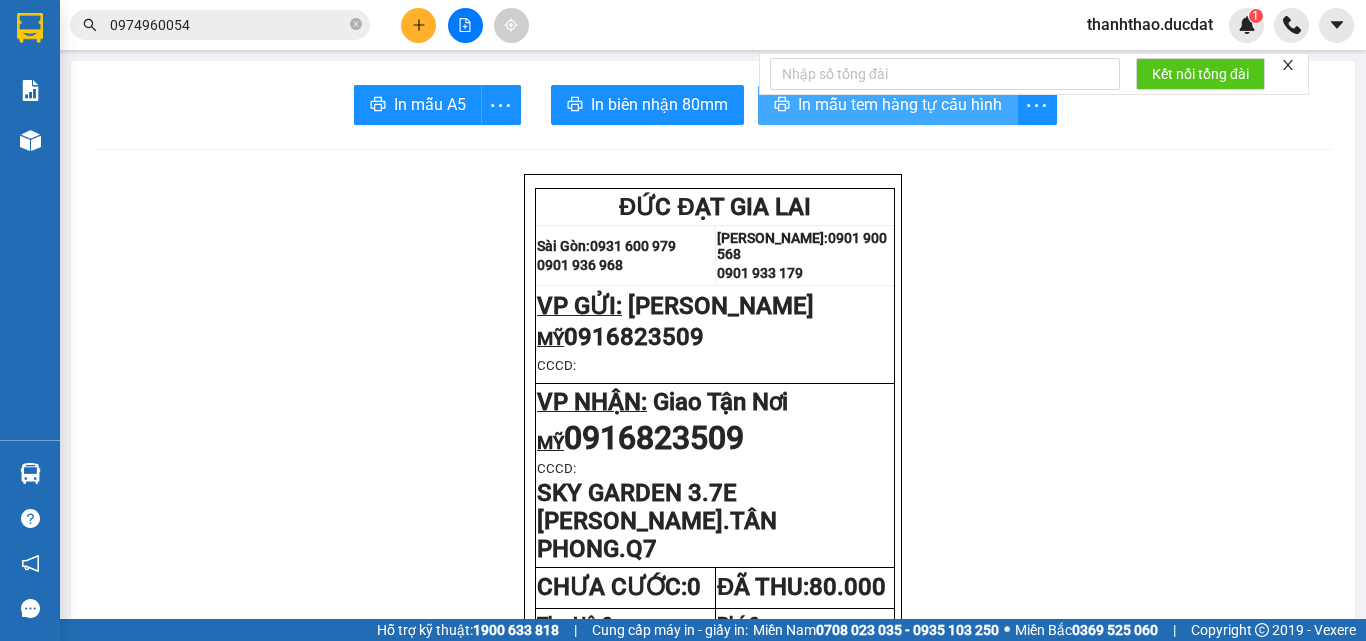 scroll, scrollTop: 0, scrollLeft: 0, axis: both 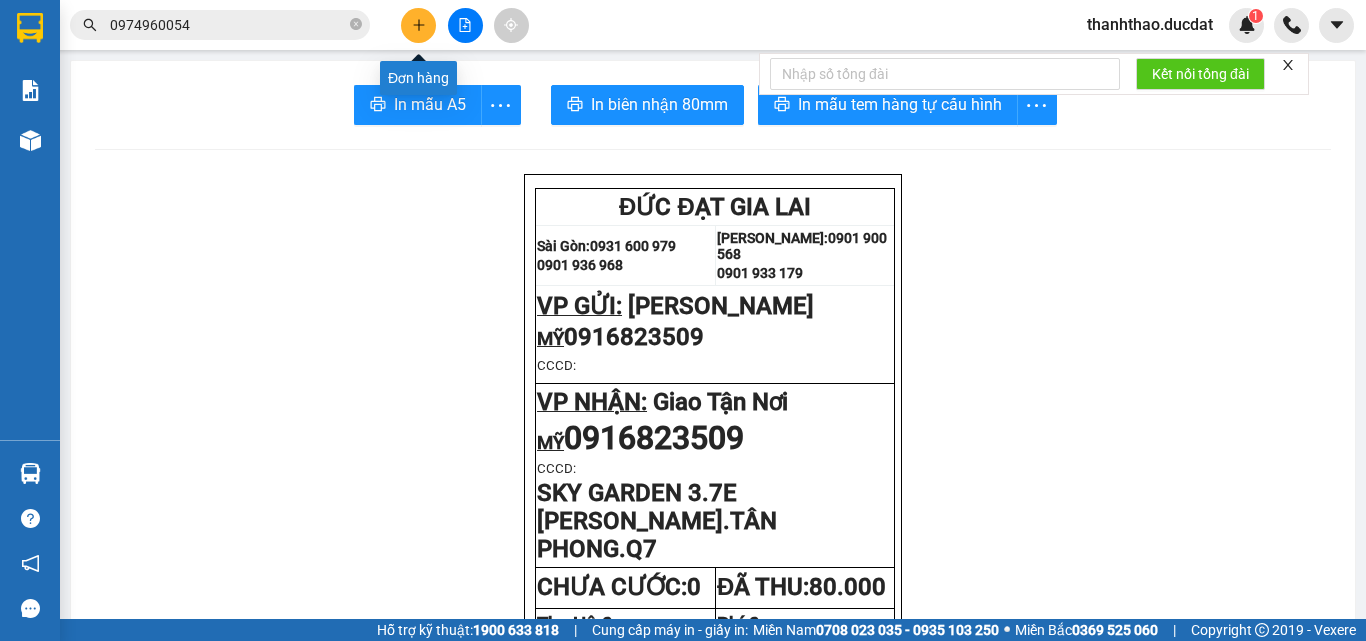 click 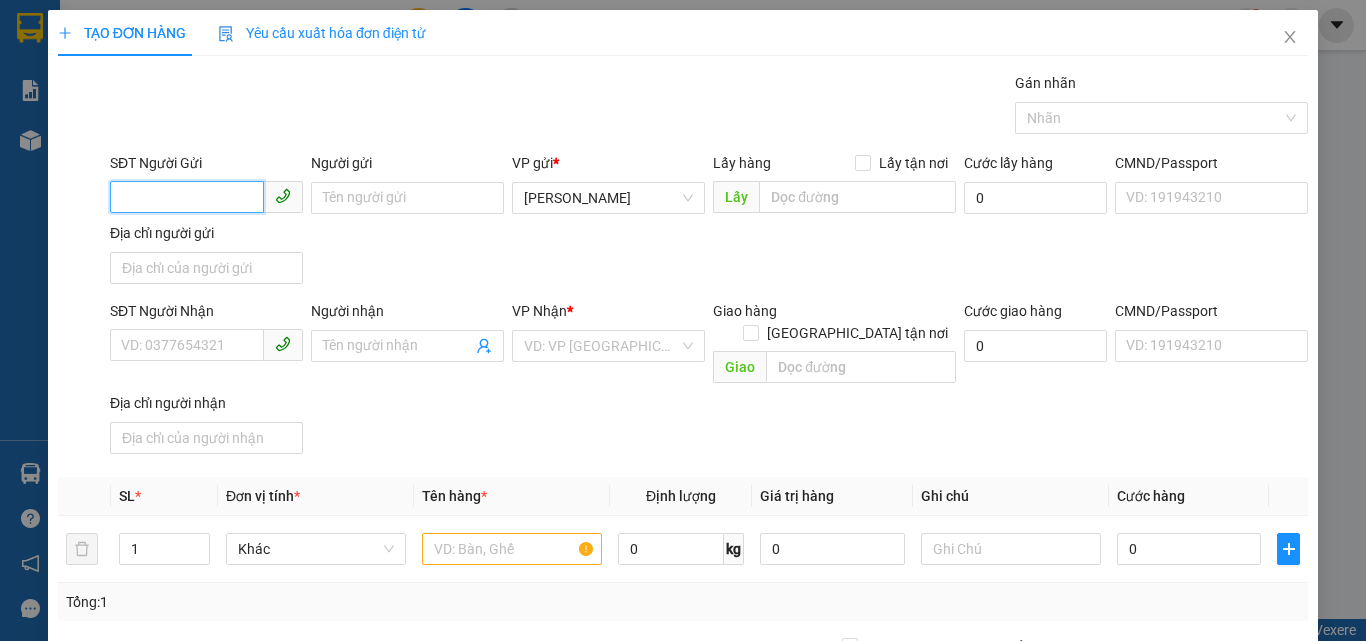 click on "SĐT Người Gửi" at bounding box center (187, 197) 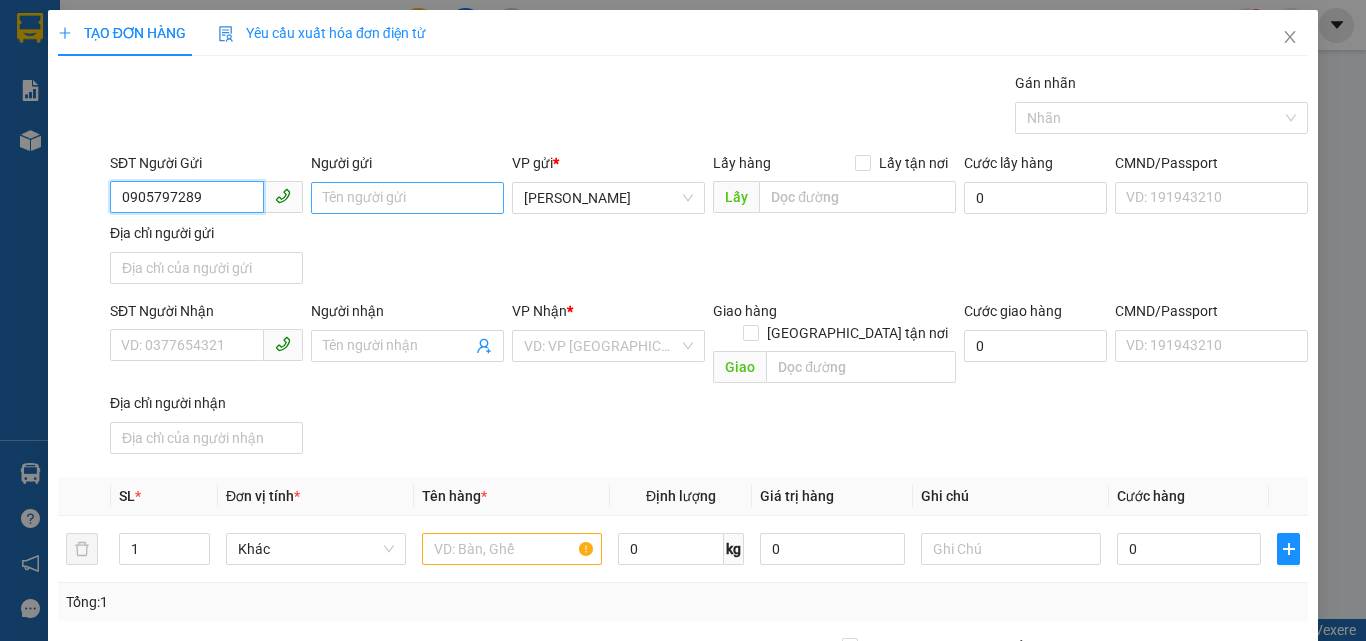 type on "0905797289" 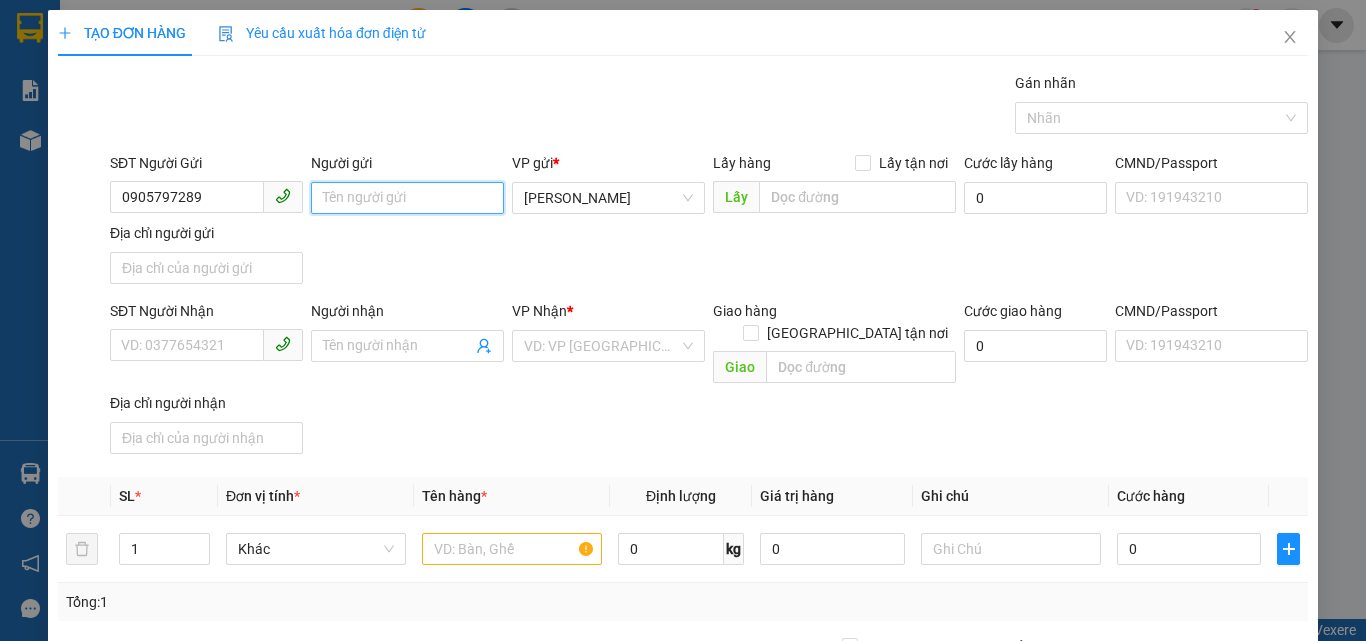 click on "Người gửi" at bounding box center [407, 198] 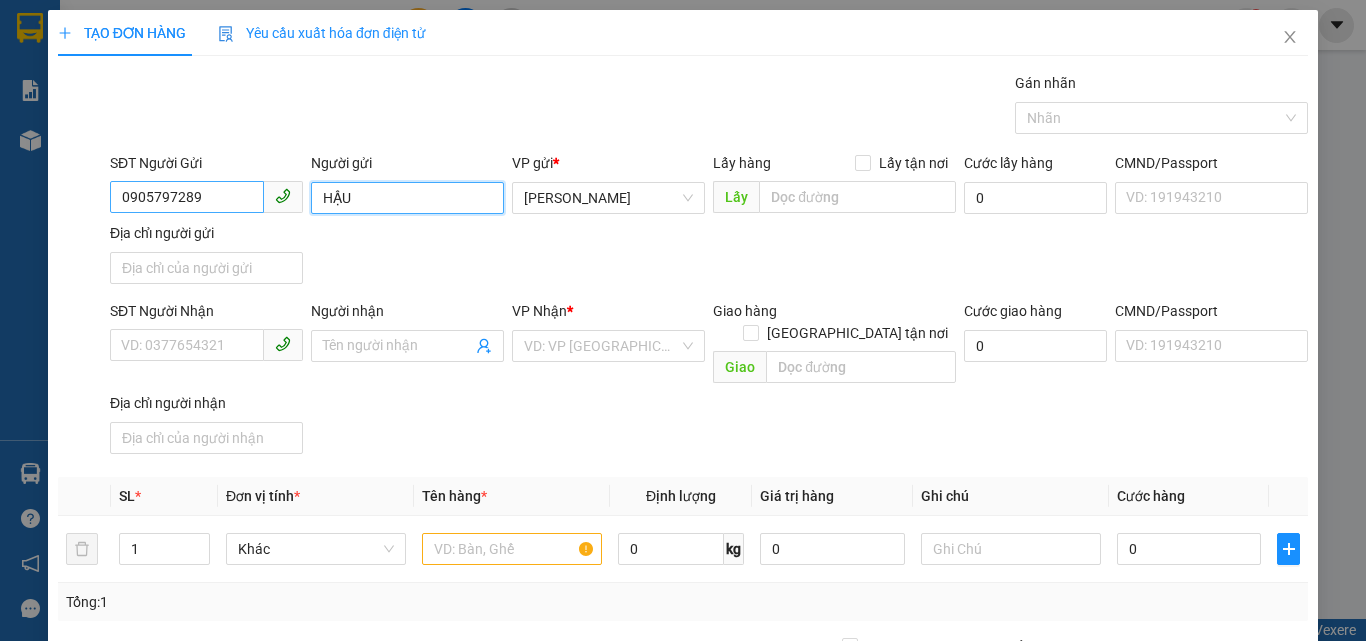 type on "HẬU" 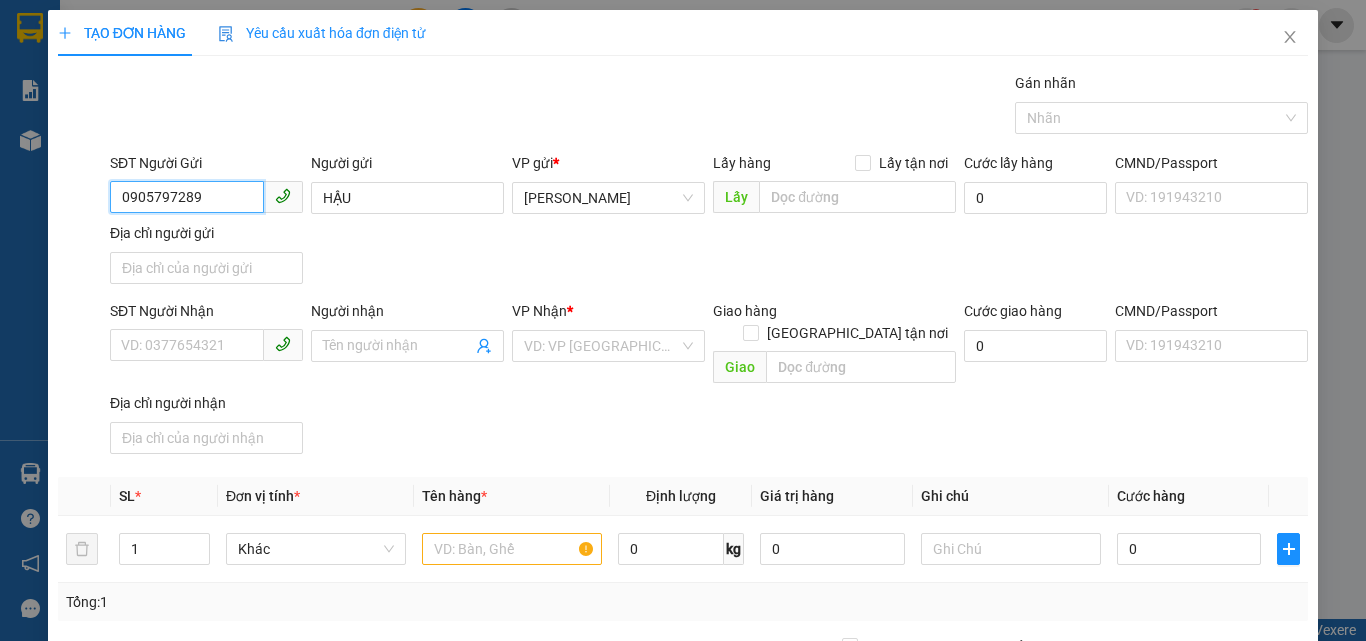 drag, startPoint x: 201, startPoint y: 197, endPoint x: 12, endPoint y: 212, distance: 189.5943 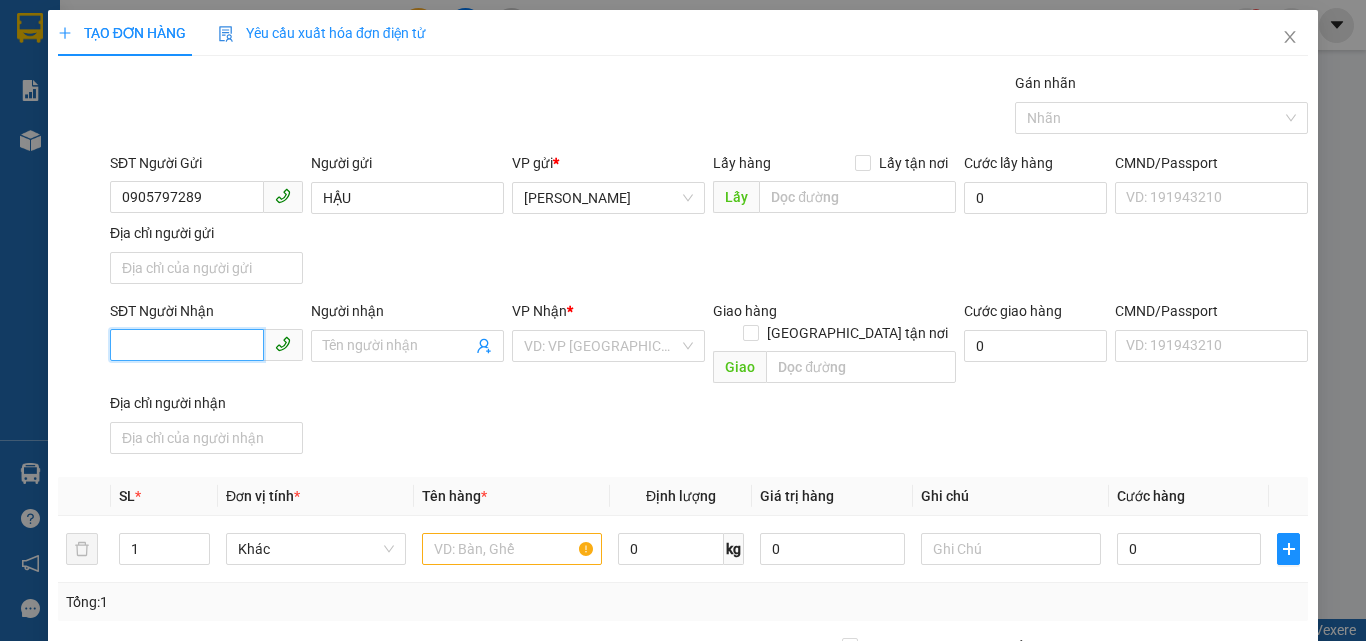click on "SĐT Người Nhận" at bounding box center [187, 345] 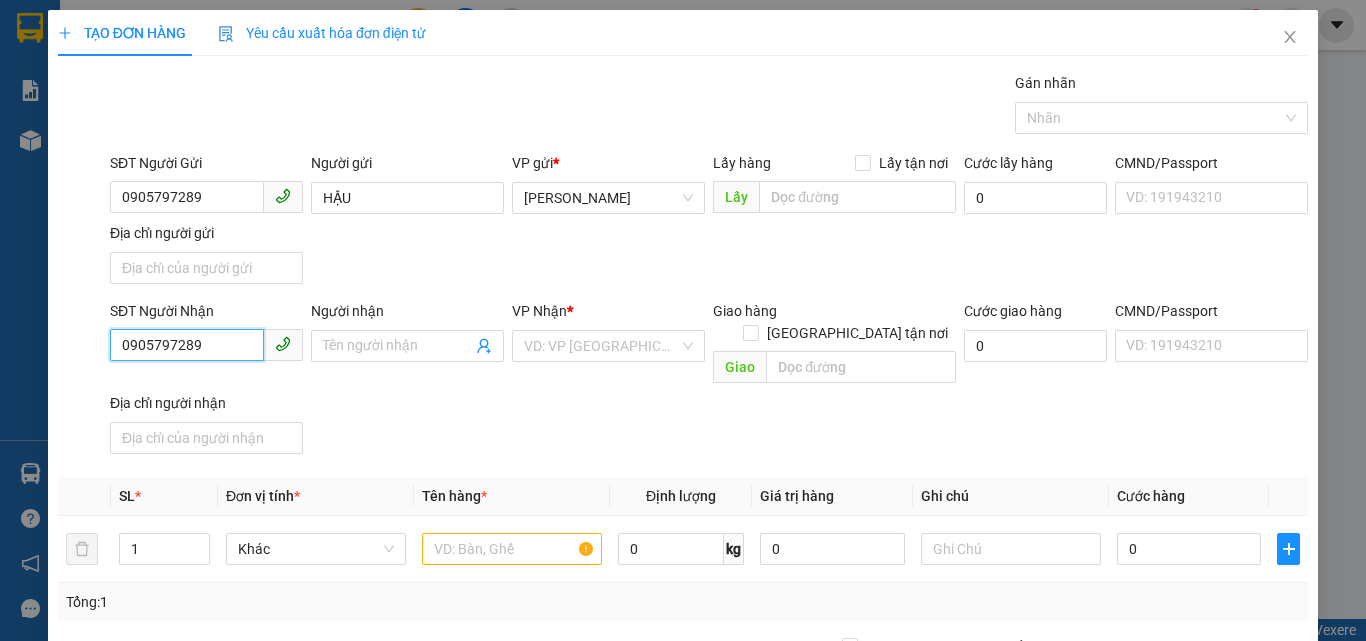 type on "0905797289" 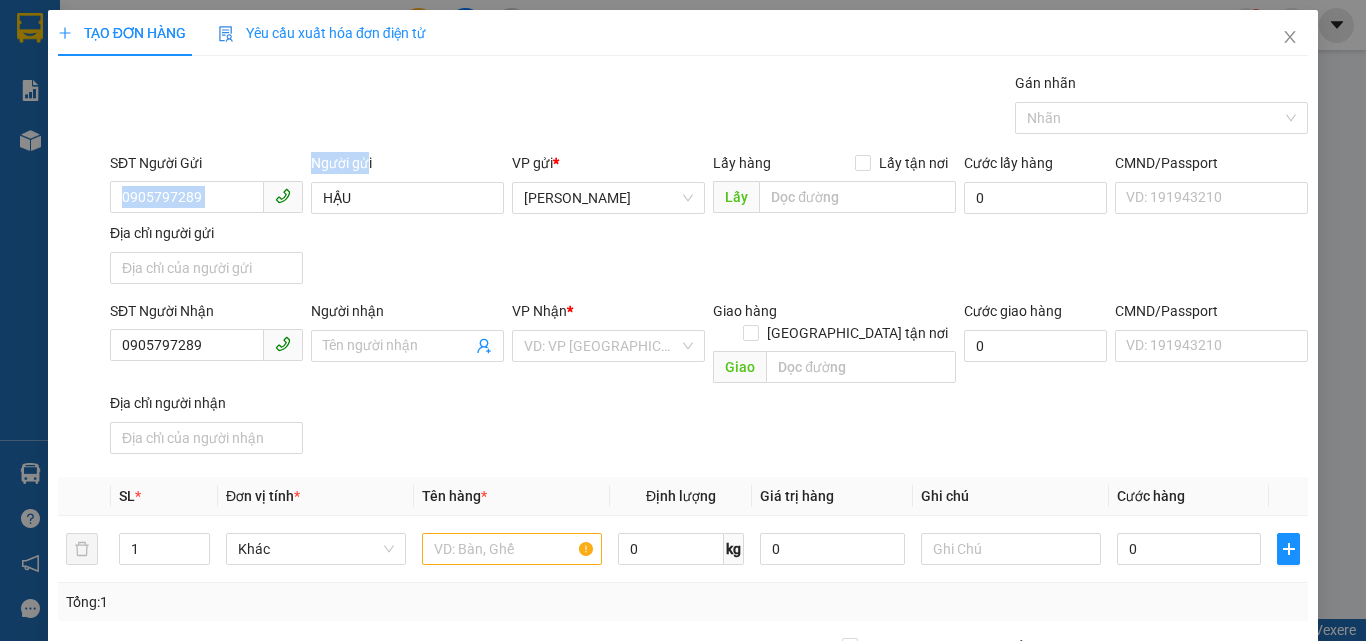 drag, startPoint x: 363, startPoint y: 181, endPoint x: 242, endPoint y: 213, distance: 125.1599 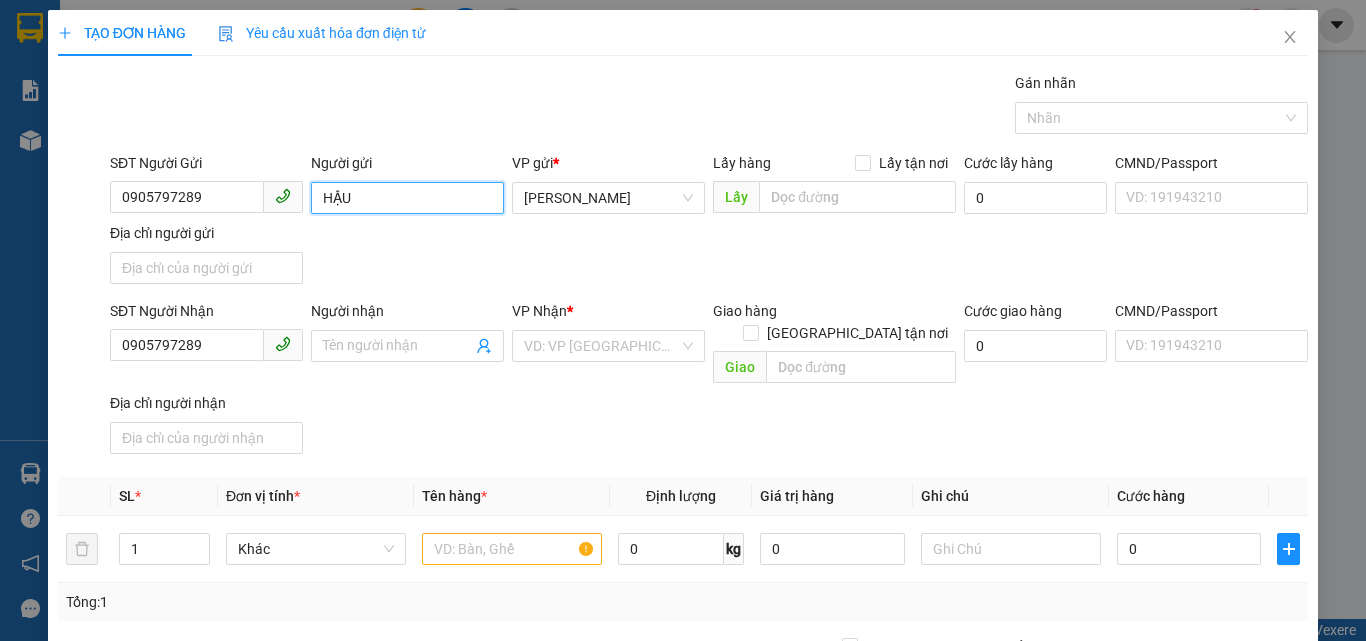 click on "HẬU" at bounding box center [407, 198] 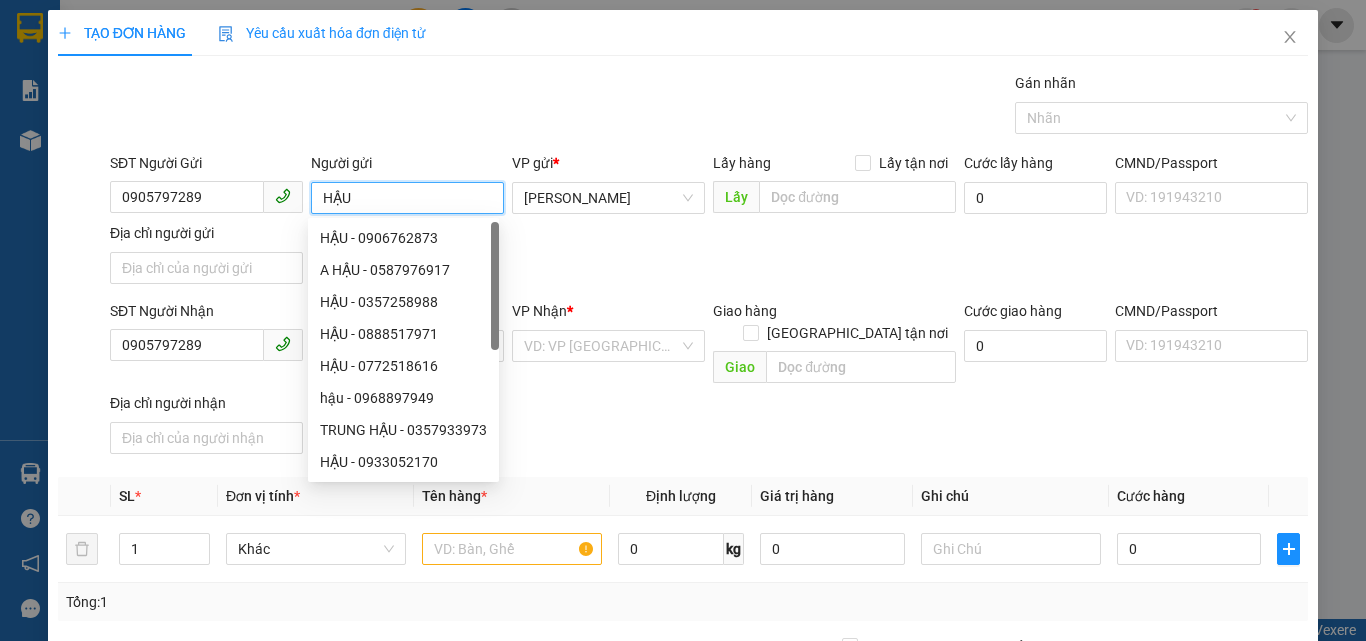 drag, startPoint x: 360, startPoint y: 196, endPoint x: 97, endPoint y: 241, distance: 266.82205 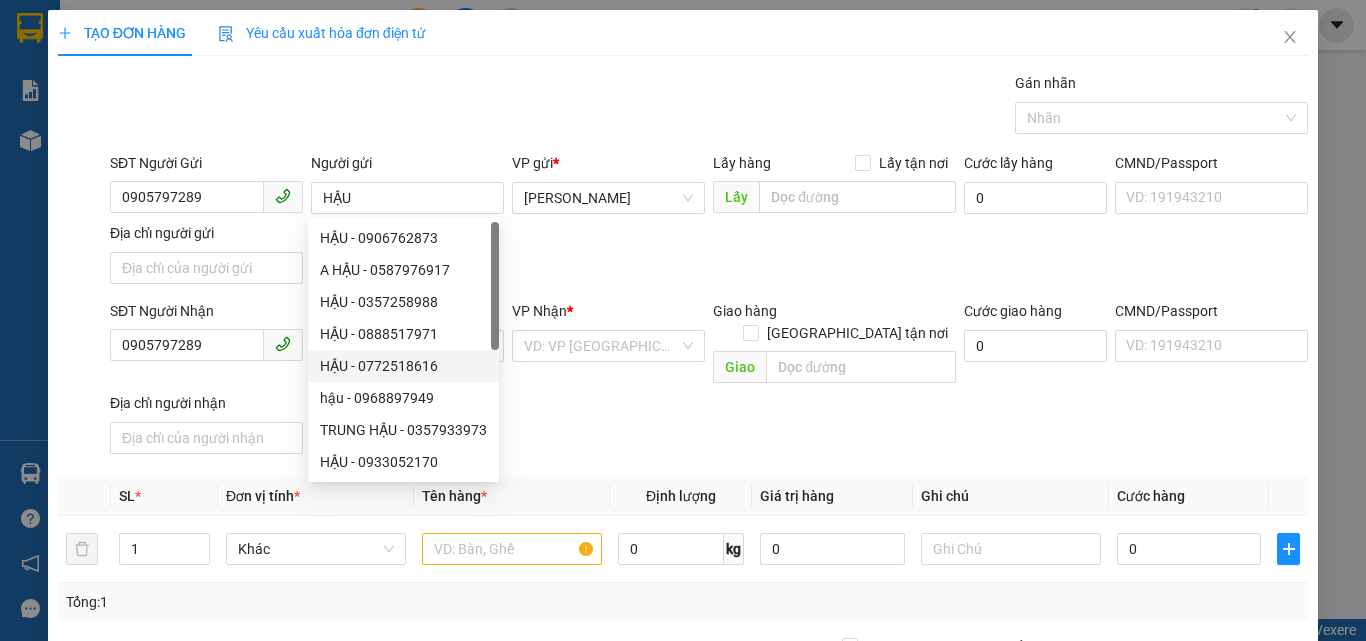 drag, startPoint x: 558, startPoint y: 412, endPoint x: 539, endPoint y: 383, distance: 34.669872 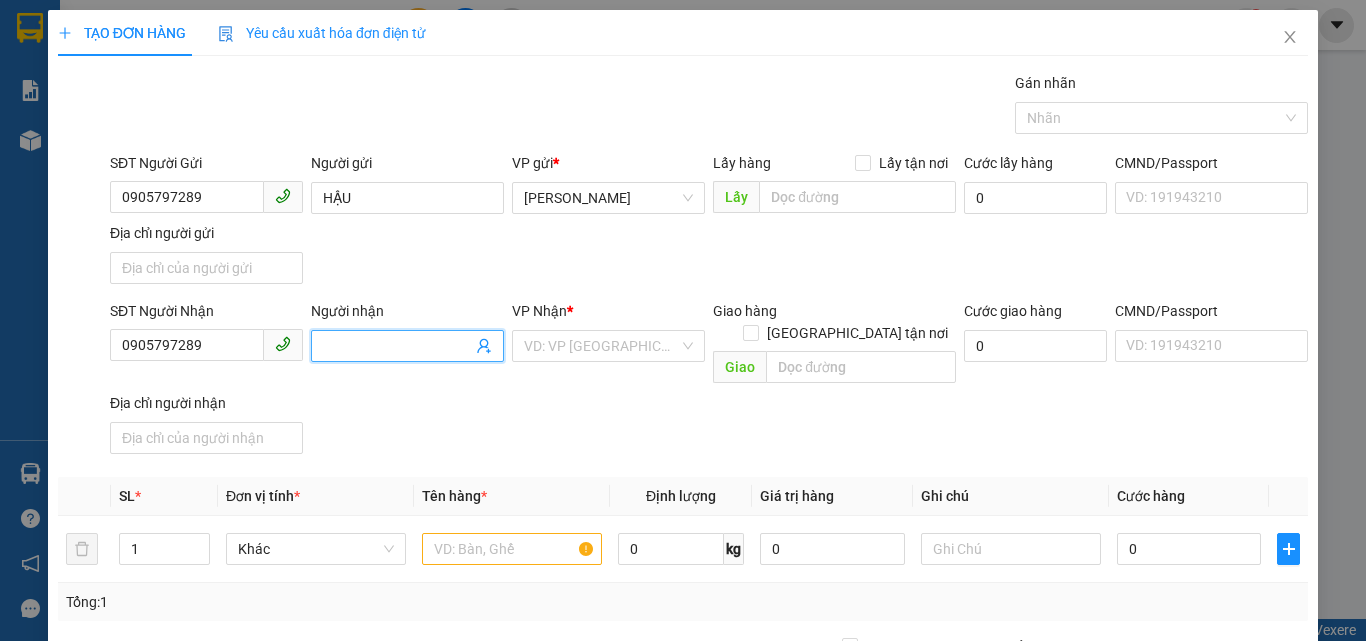 click on "Người nhận" at bounding box center (397, 346) 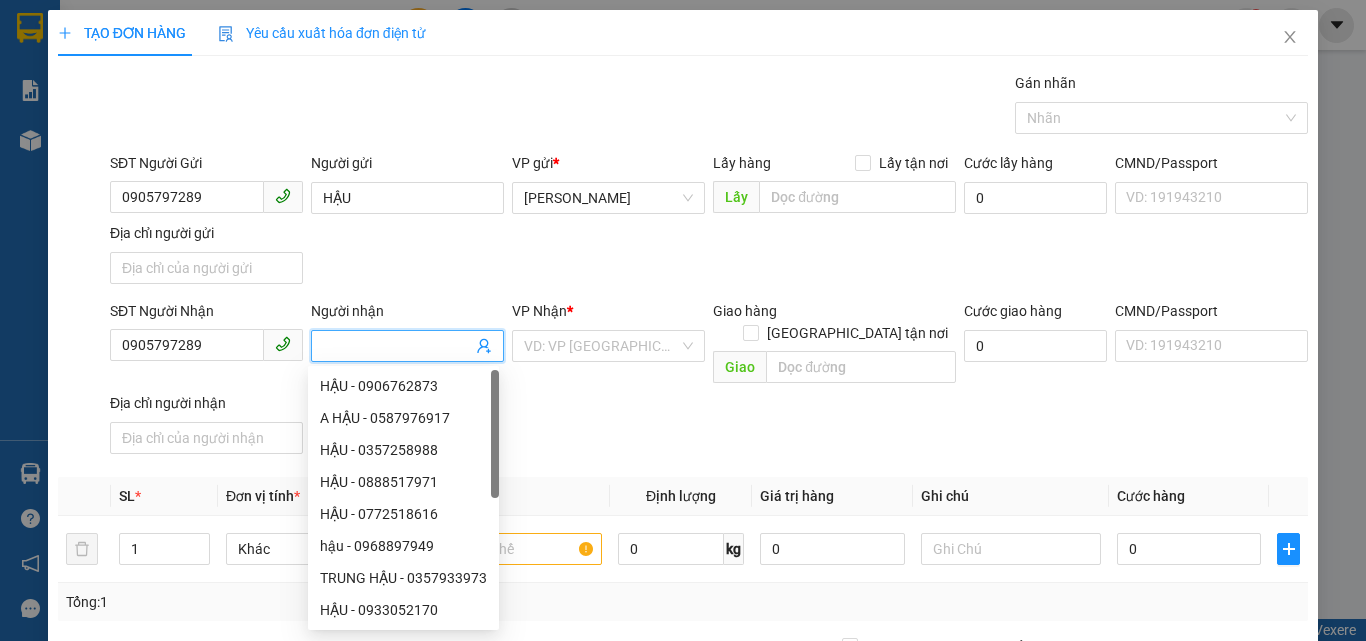 paste on "HẬU" 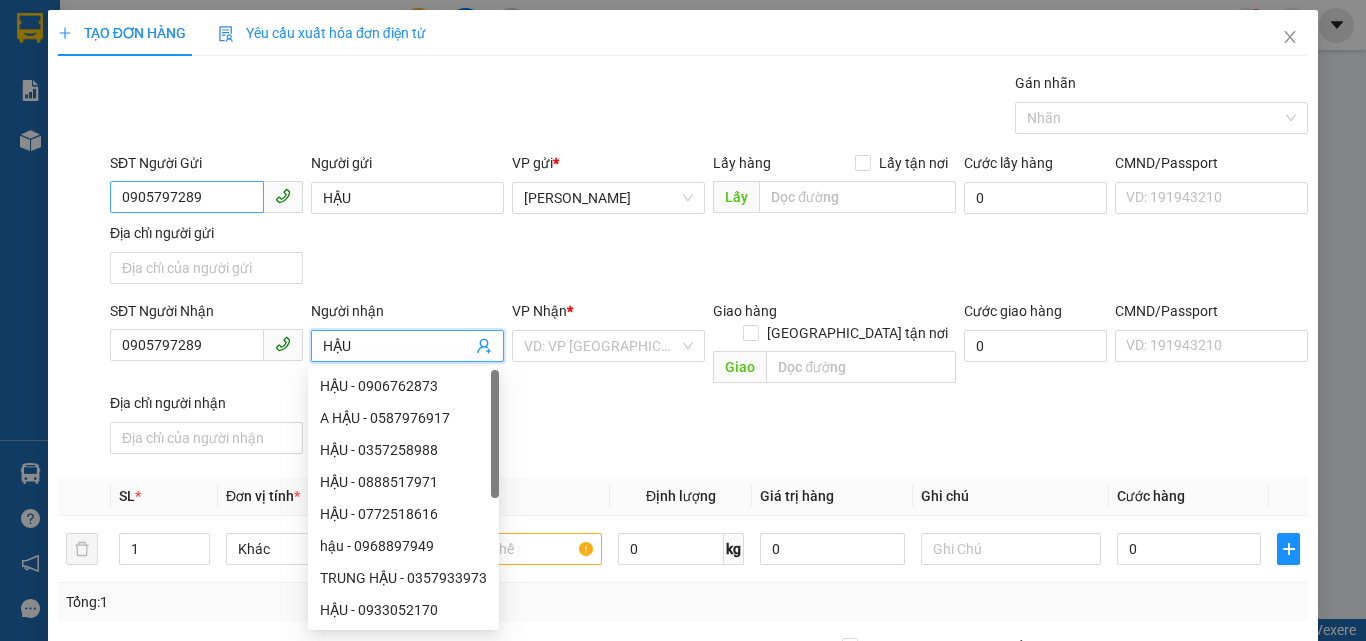 type on "HẬU" 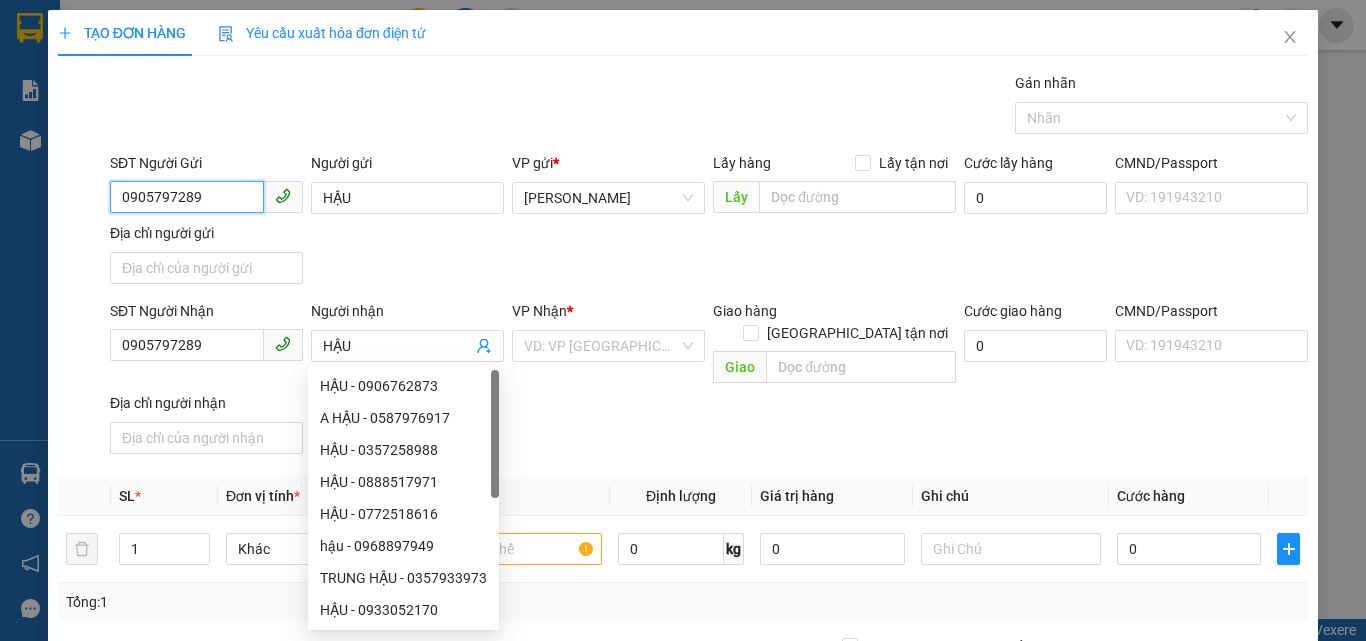 drag, startPoint x: 207, startPoint y: 199, endPoint x: 0, endPoint y: 270, distance: 218.83784 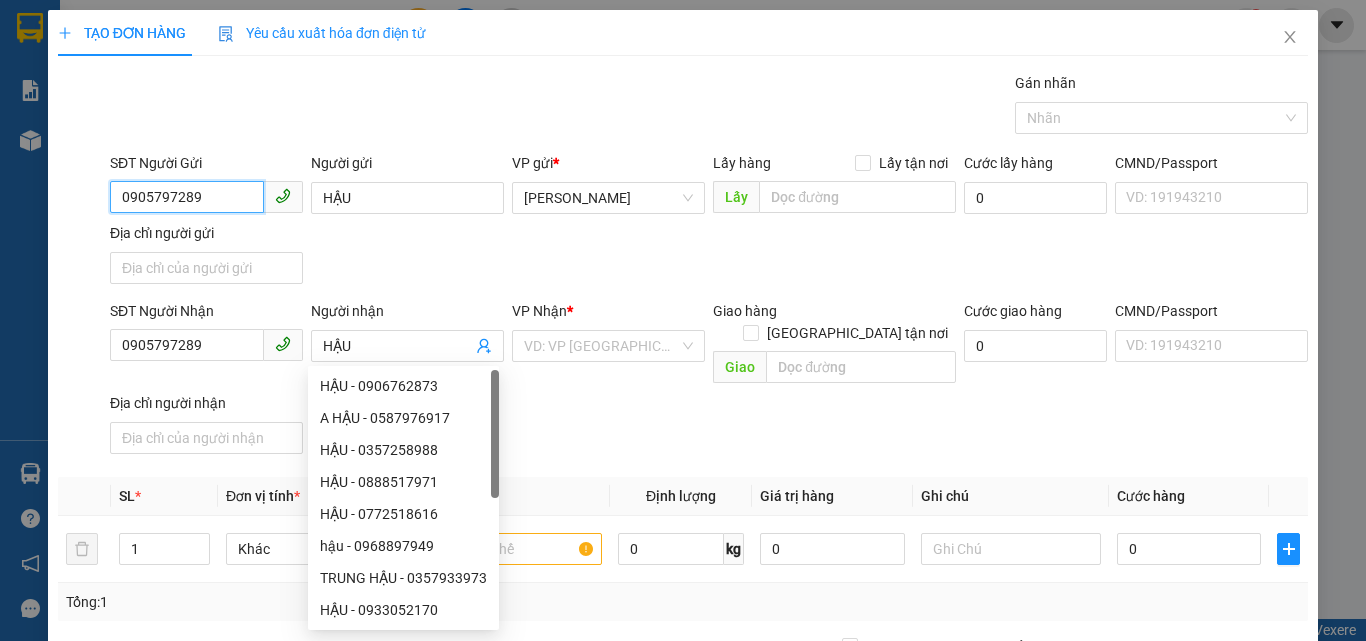 click on "TẠO ĐƠN HÀNG Yêu cầu xuất hóa đơn điện tử Transit Pickup Surcharge Ids Transit Deliver Surcharge Ids Transit Deliver Surcharge Transit Deliver Surcharge Gói vận chuyển  * Tiêu chuẩn Gán nhãn   Nhãn SĐT Người Gửi 0905797289 0905797289 Người gửi HẬU VP gửi  * Phan Đình Phùng Lấy hàng Lấy tận nơi Lấy Cước lấy hàng 0 CMND/Passport VD: 191943210 Địa chỉ người gửi SĐT Người Nhận 0905797289 Người nhận HẬU VP Nhận  * VD: VP Sài Gòn Giao hàng Giao tận nơi Giao Cước giao hàng 0 CMND/Passport VD: 191943210 Địa chỉ người nhận SL  * Đơn vị tính  * Tên hàng  * Định lượng Giá trị hàng Ghi chú Cước hàng                   1 Khác 0 kg 0 0 Tổng:  1 Thu Hộ 0 Phí thu hộ khách nhận trả 0 Tổng cước 0 Hình thức thanh toán Chọn HT Thanh Toán Số tiền thu trước 0 Chưa thanh toán 0 Chọn HT Thanh Toán Lưu nháp Xóa Thông tin Lưu Lưu và In" at bounding box center (683, 320) 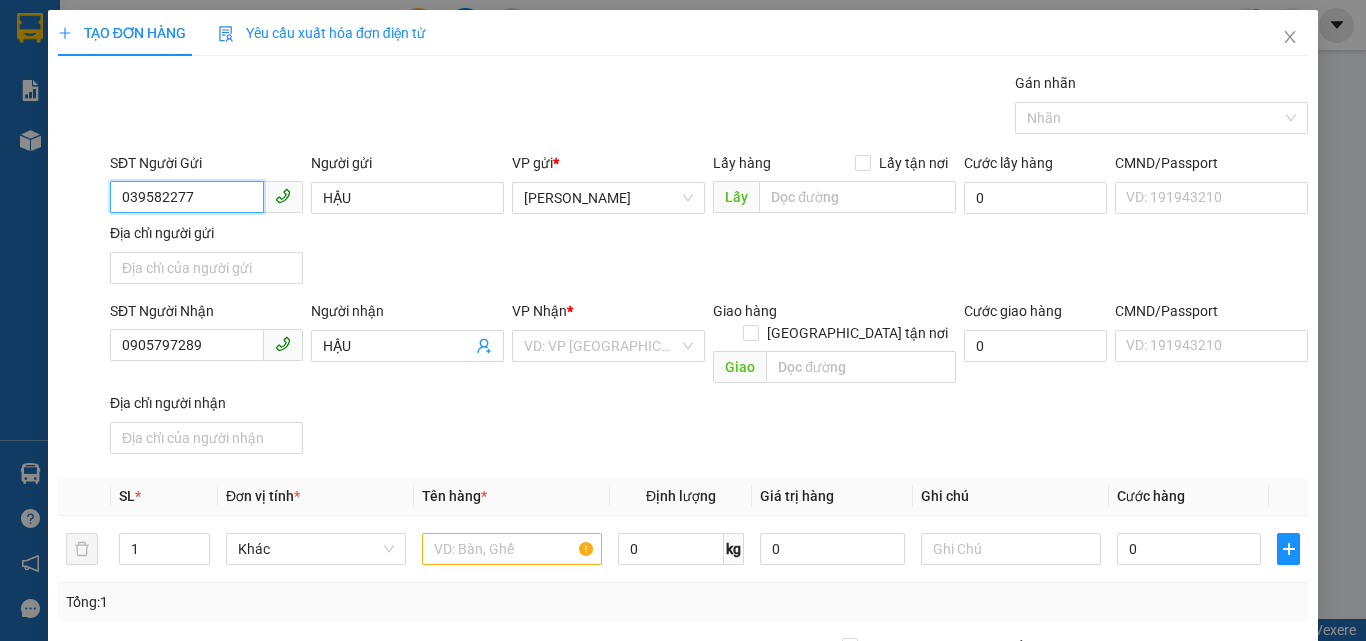 type on "0395822779" 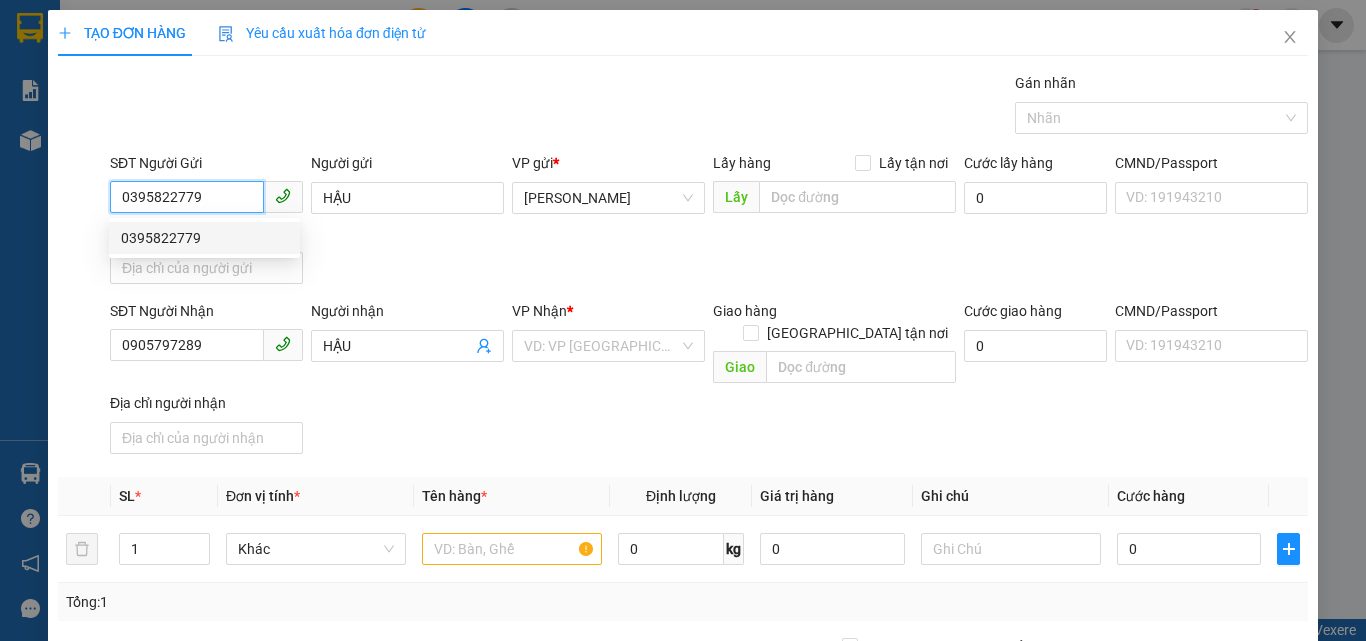 click on "0395822779" at bounding box center (204, 238) 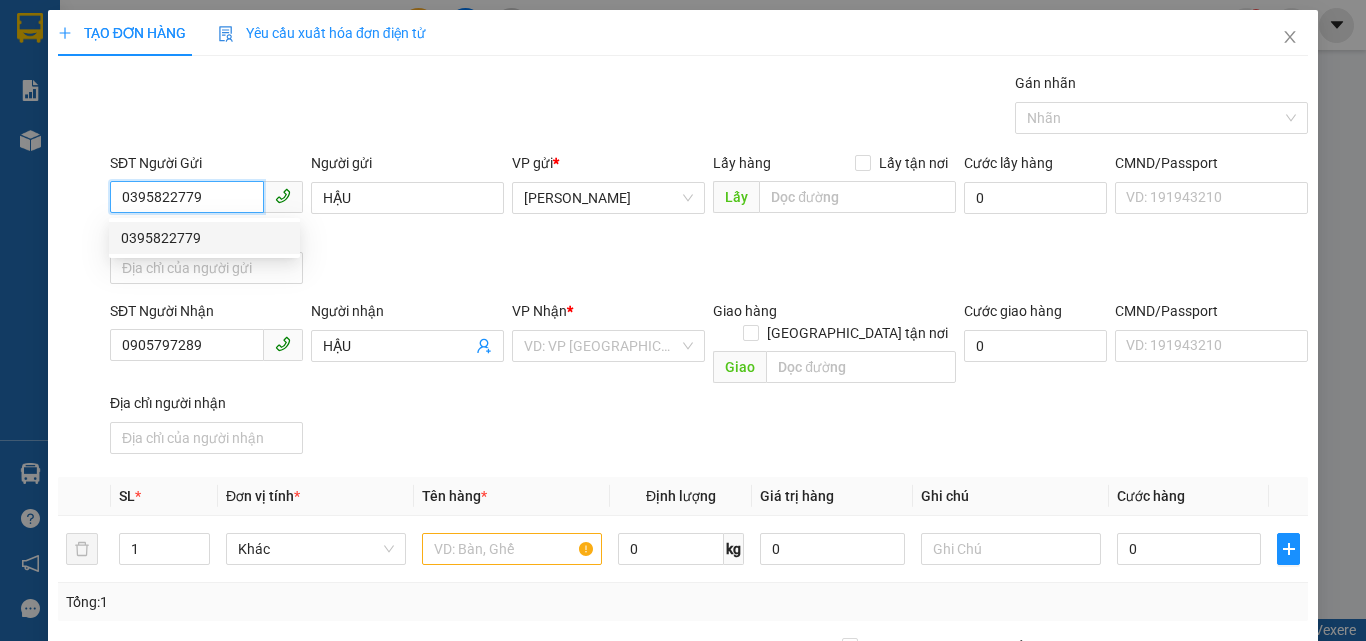 type 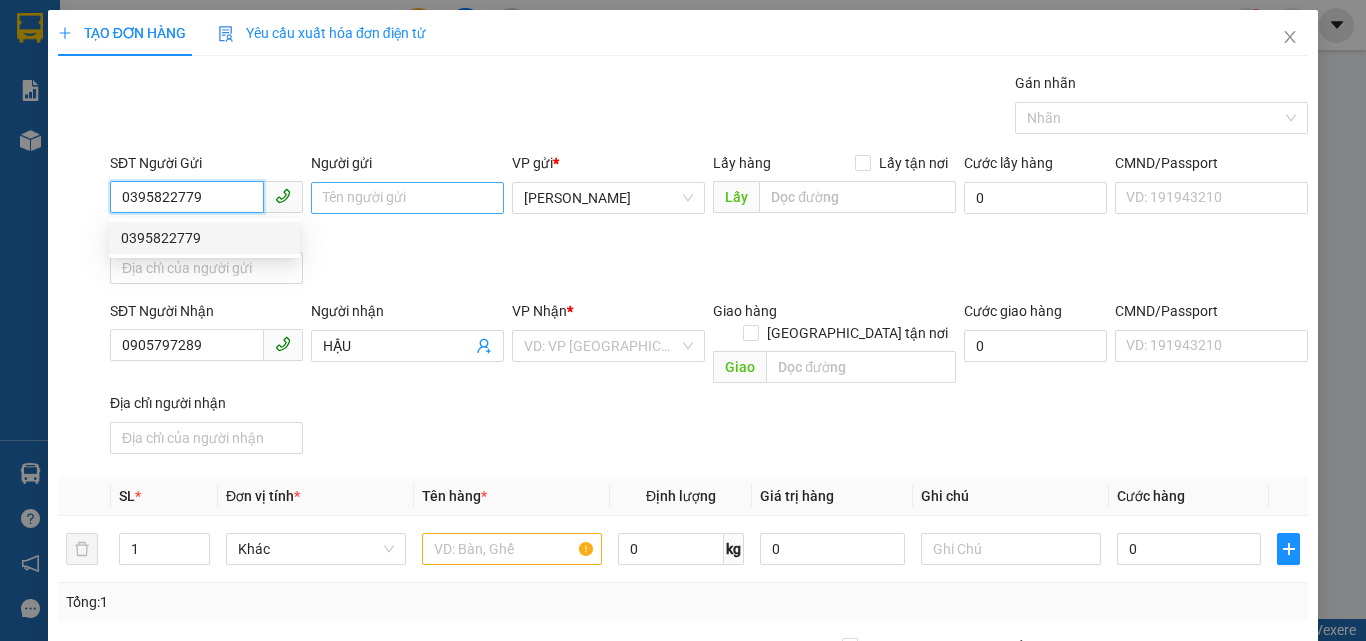 type on "0395822779" 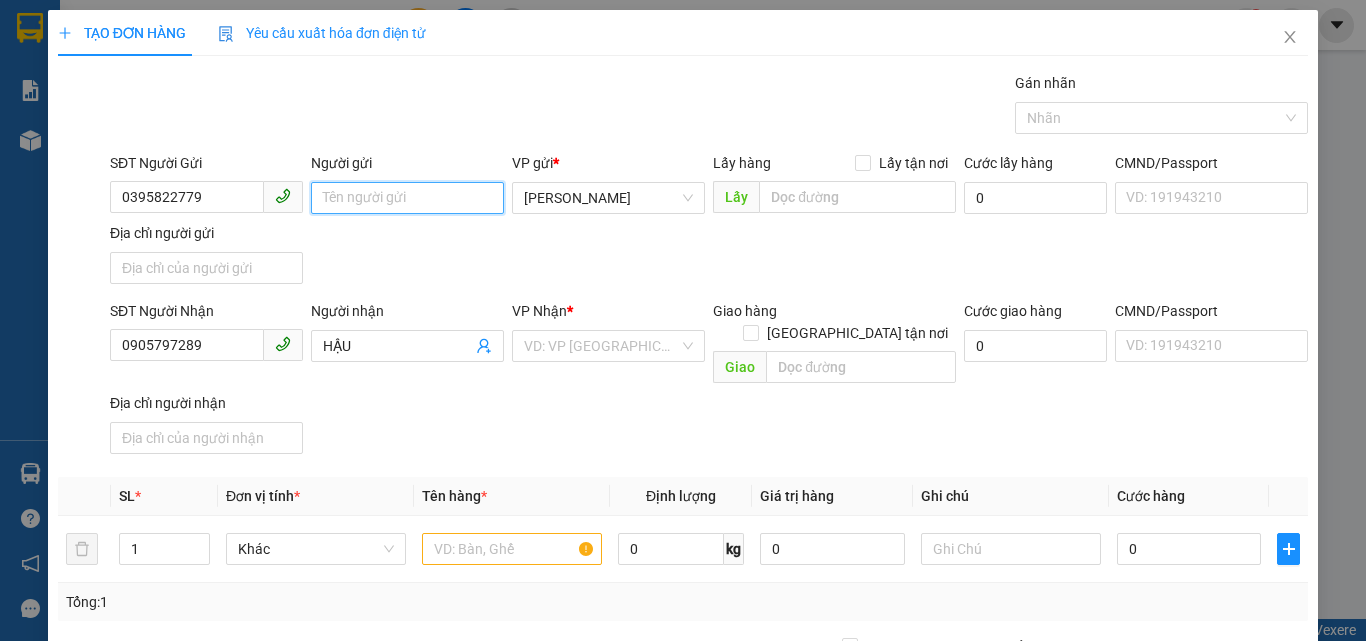 click on "Người gửi" at bounding box center [407, 198] 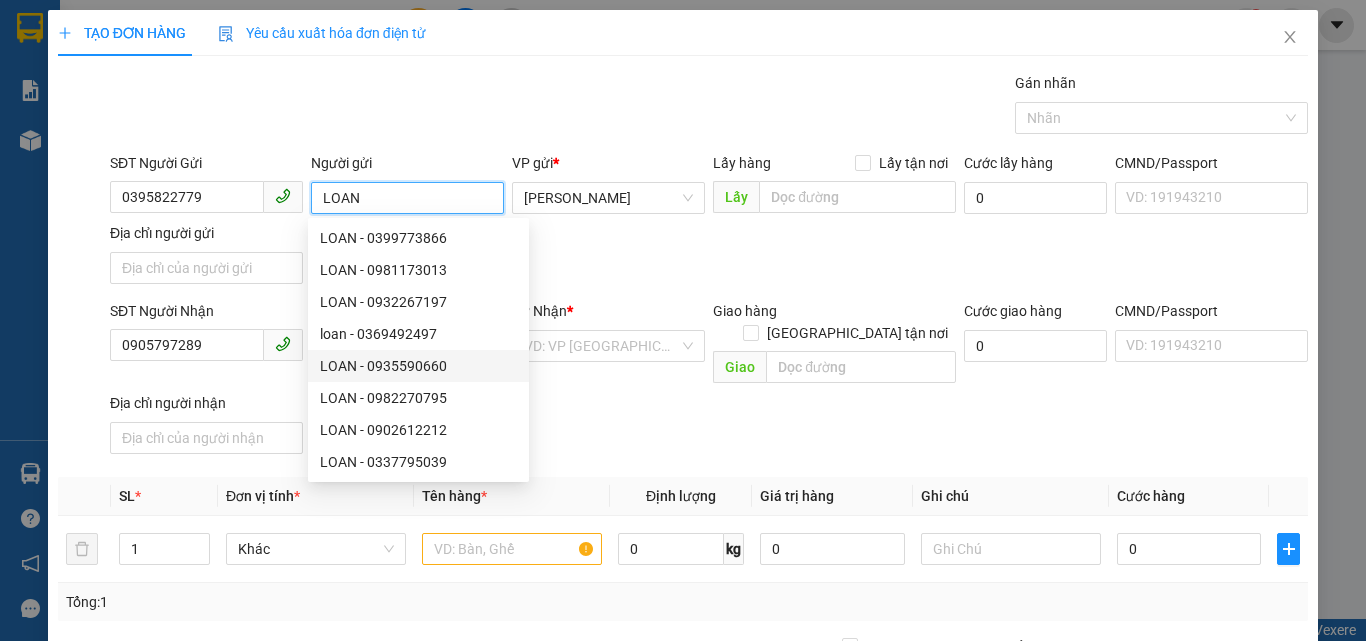 type on "LOAN" 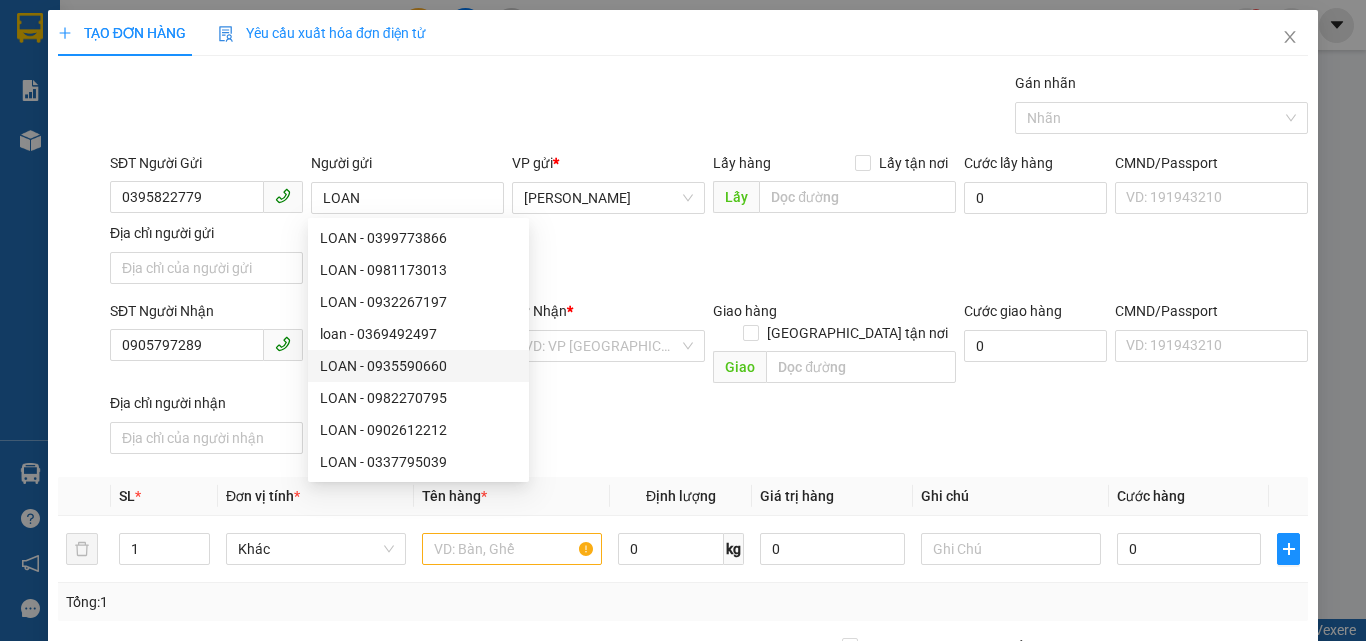 click on "SĐT Người Nhận 0905797289 Người nhận HẬU VP Nhận  * VD: VP Sài Gòn Giao hàng Giao tận nơi Giao Cước giao hàng 0 CMND/Passport VD: 191943210 Địa chỉ người nhận" at bounding box center [709, 381] 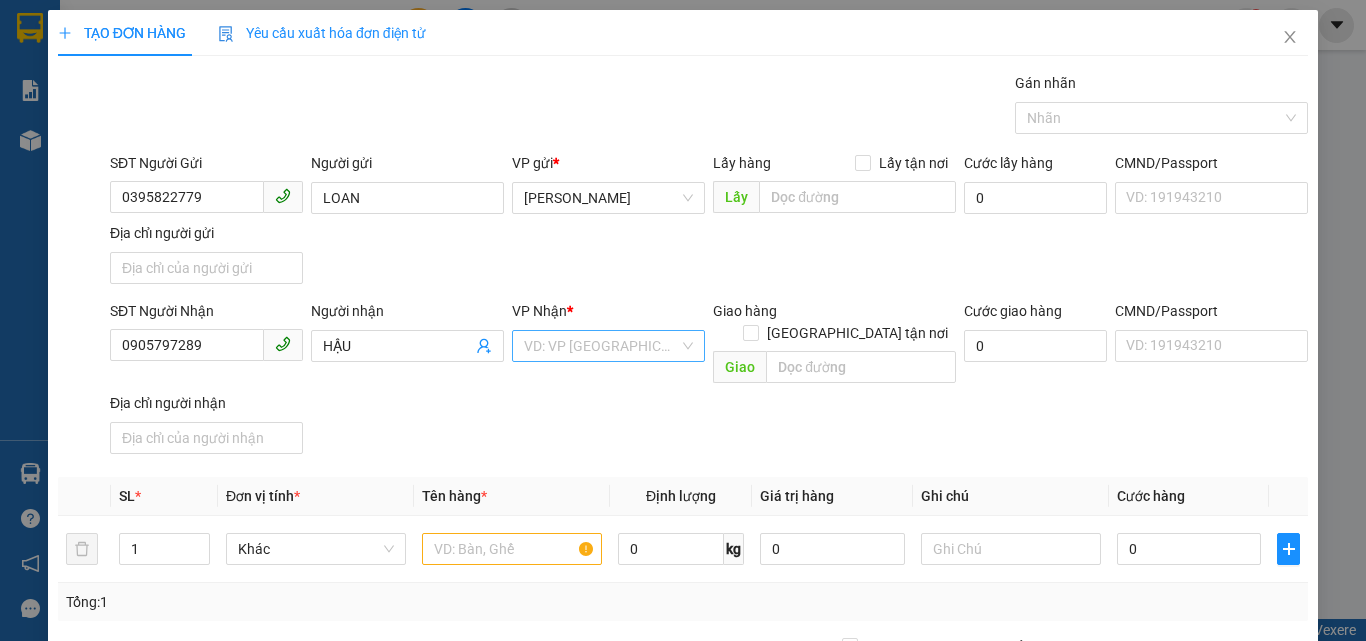 click at bounding box center (601, 346) 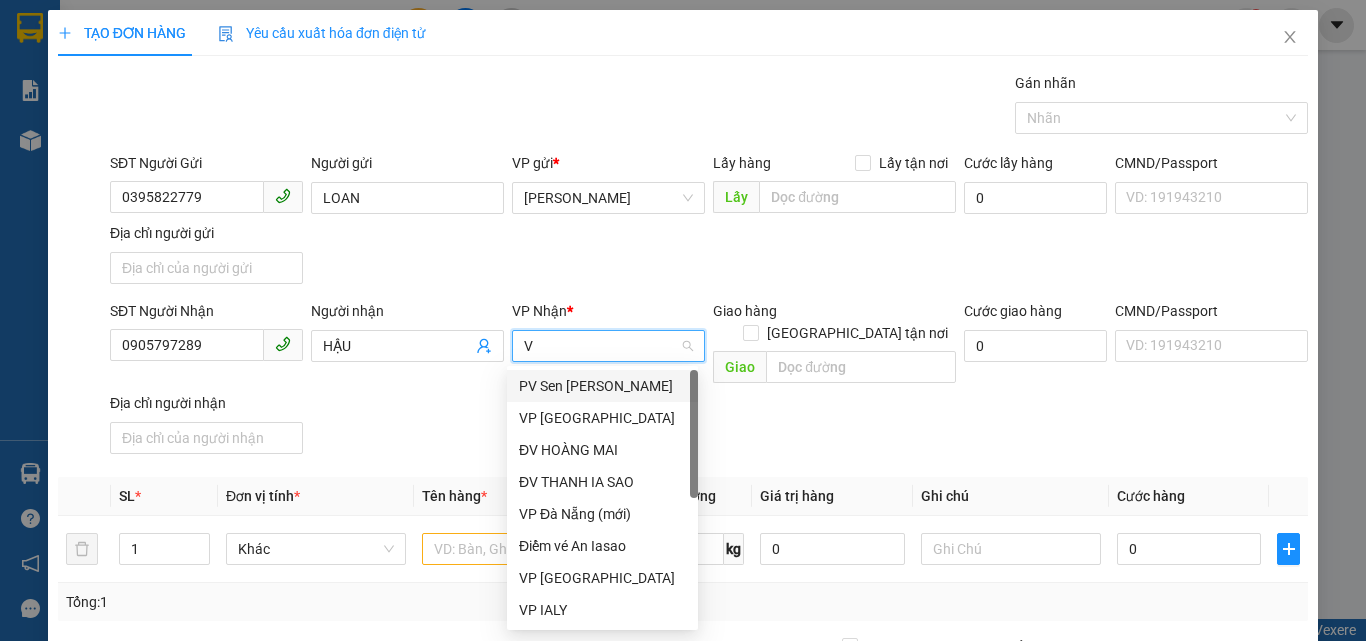 type on "VP" 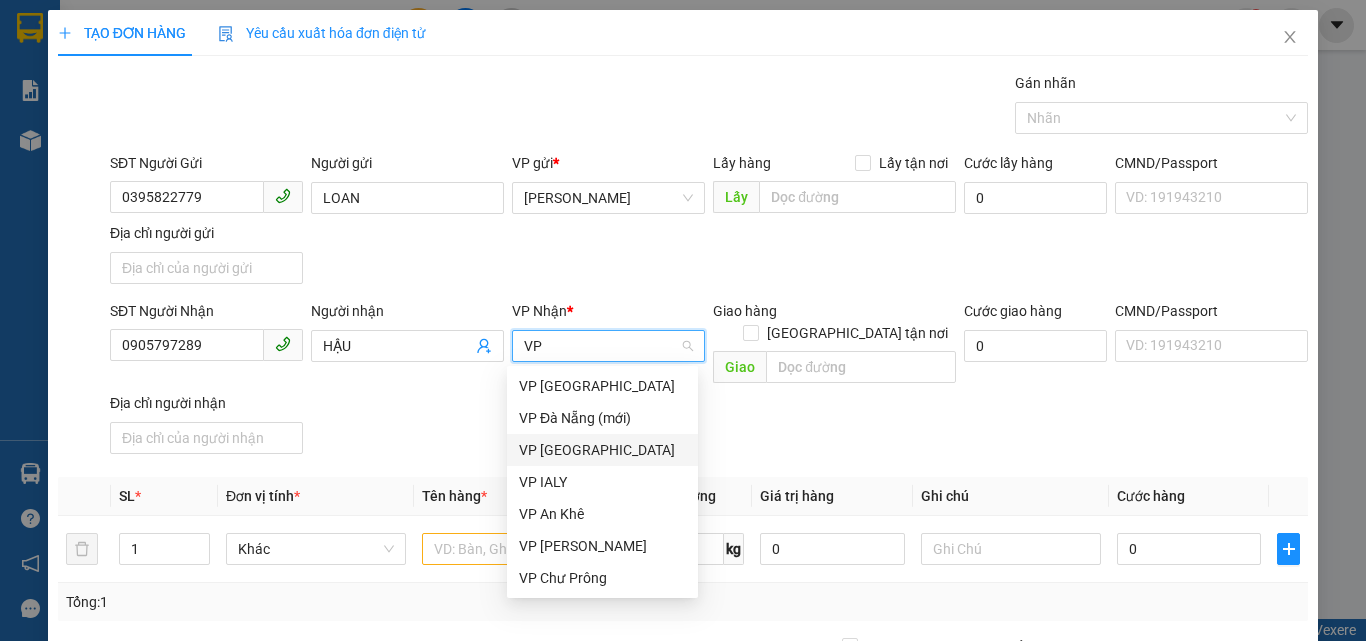 click on "VP [GEOGRAPHIC_DATA]" at bounding box center (602, 450) 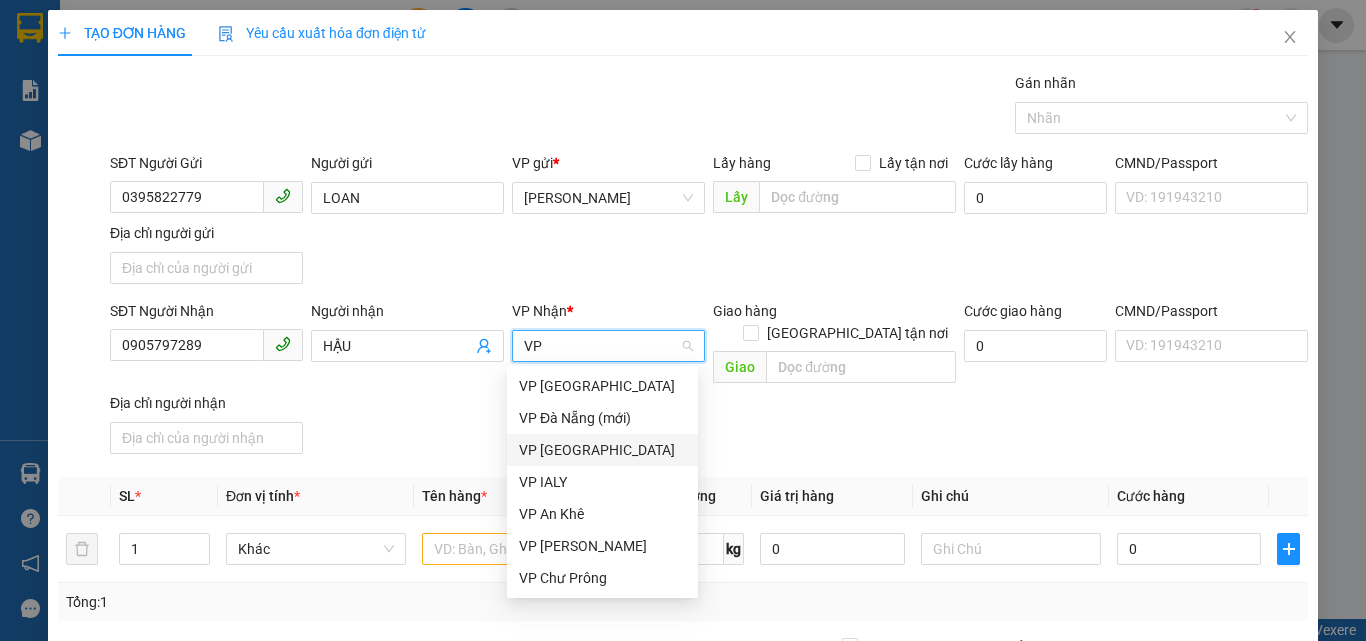 type 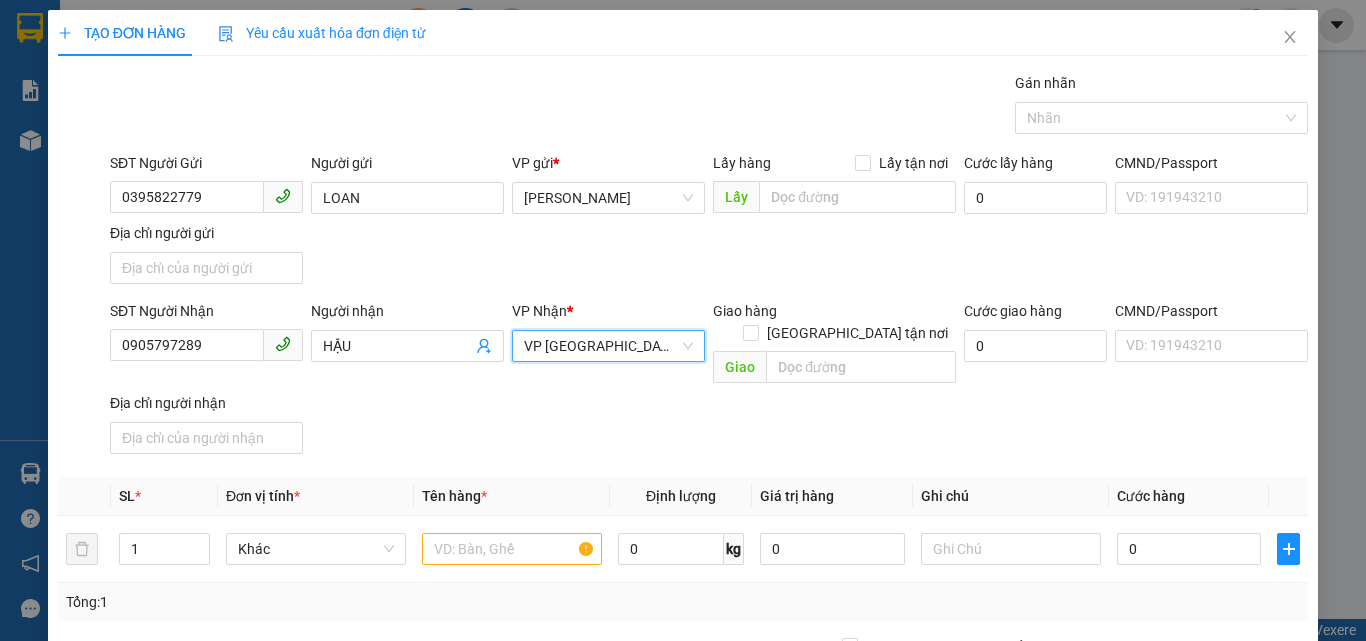 click on "Giao hàng Giao tận nơi" at bounding box center [834, 326] 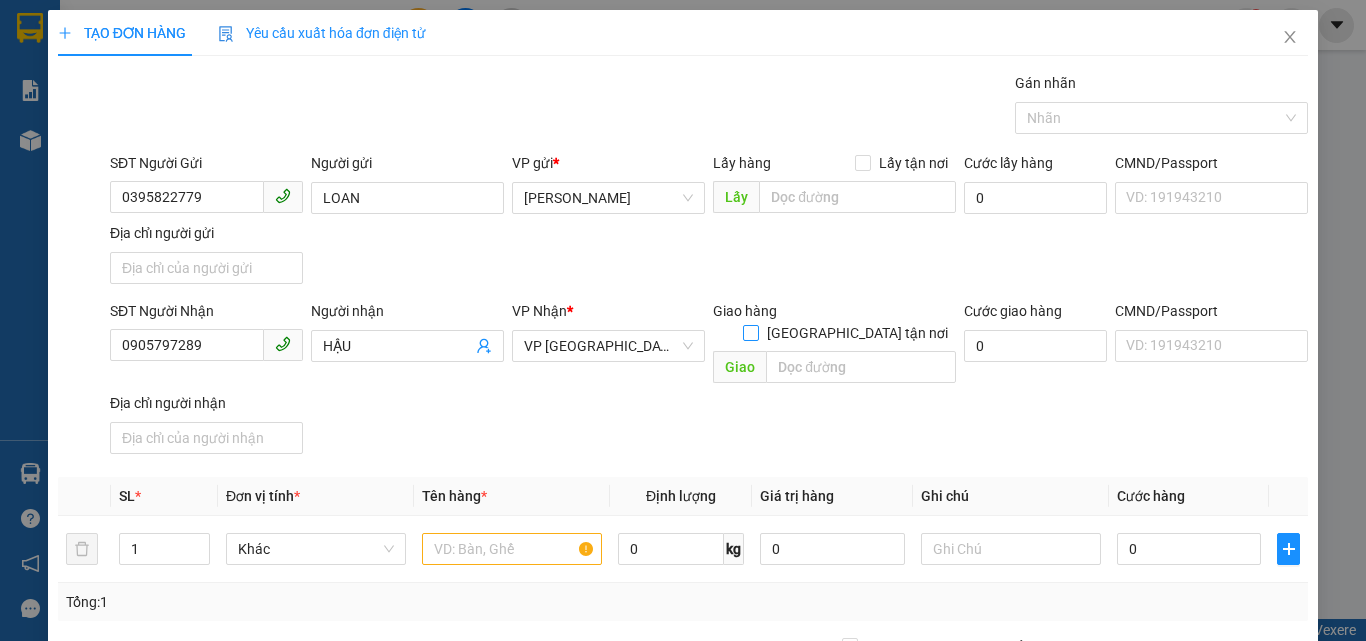 click at bounding box center [751, 333] 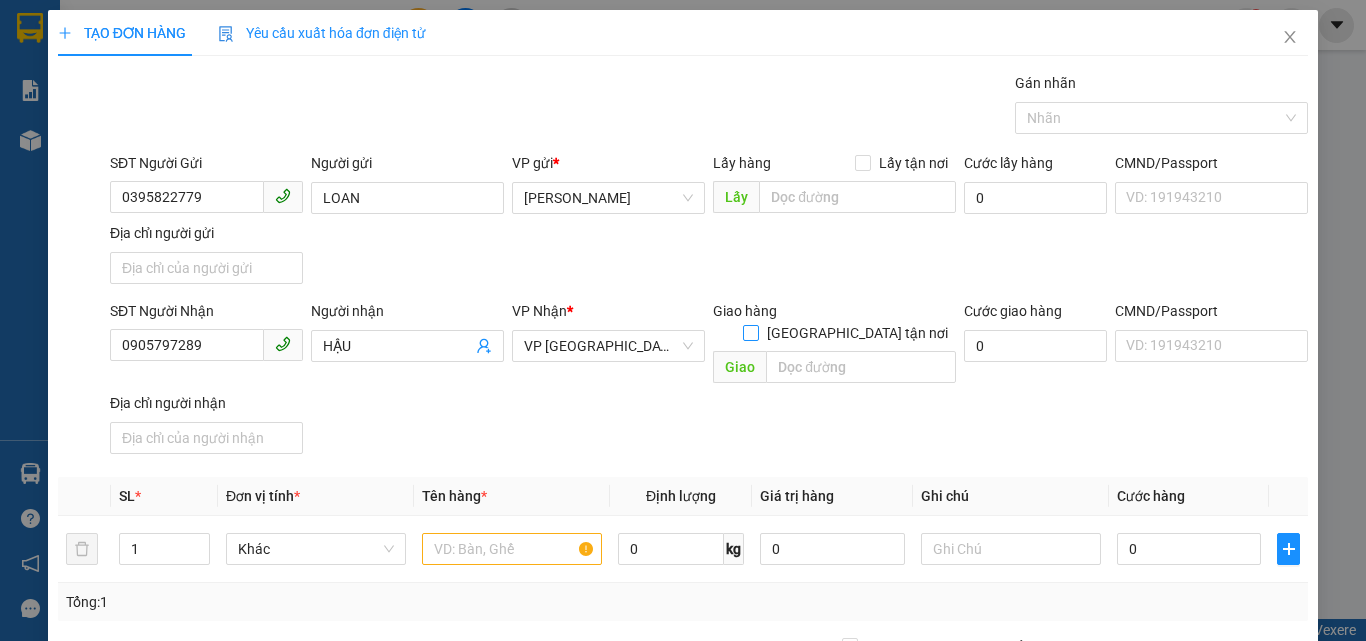 click on "[GEOGRAPHIC_DATA] tận nơi" at bounding box center [750, 332] 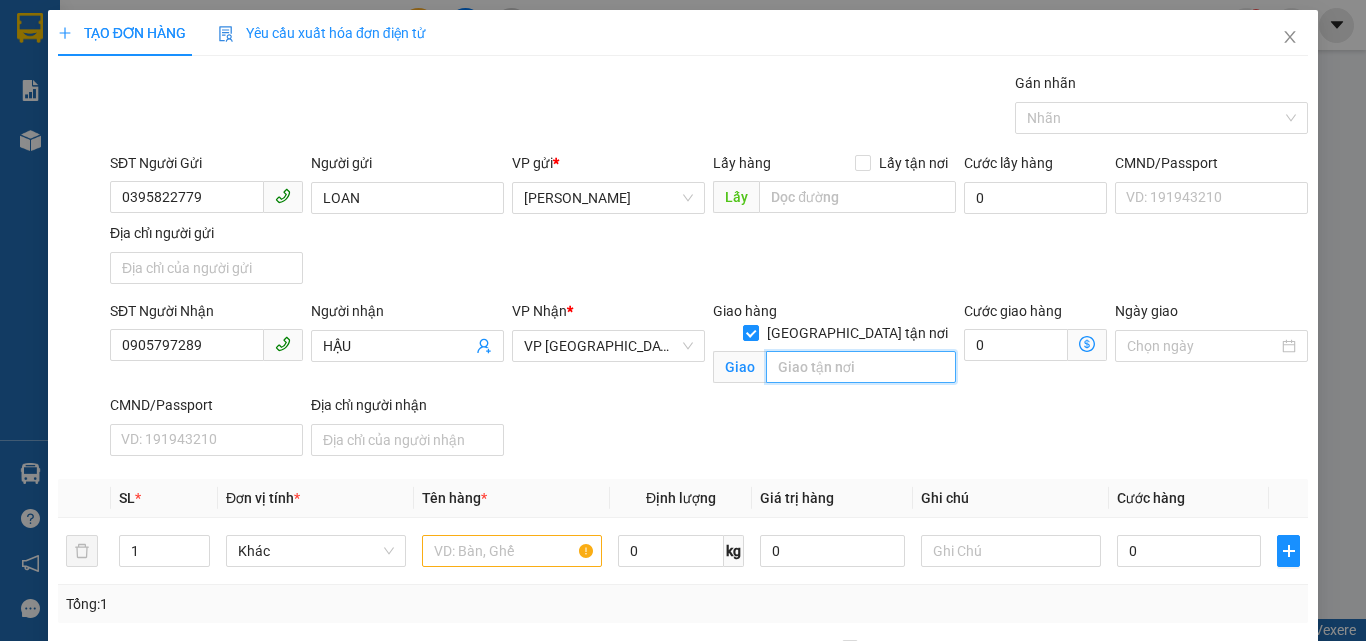 click at bounding box center [861, 367] 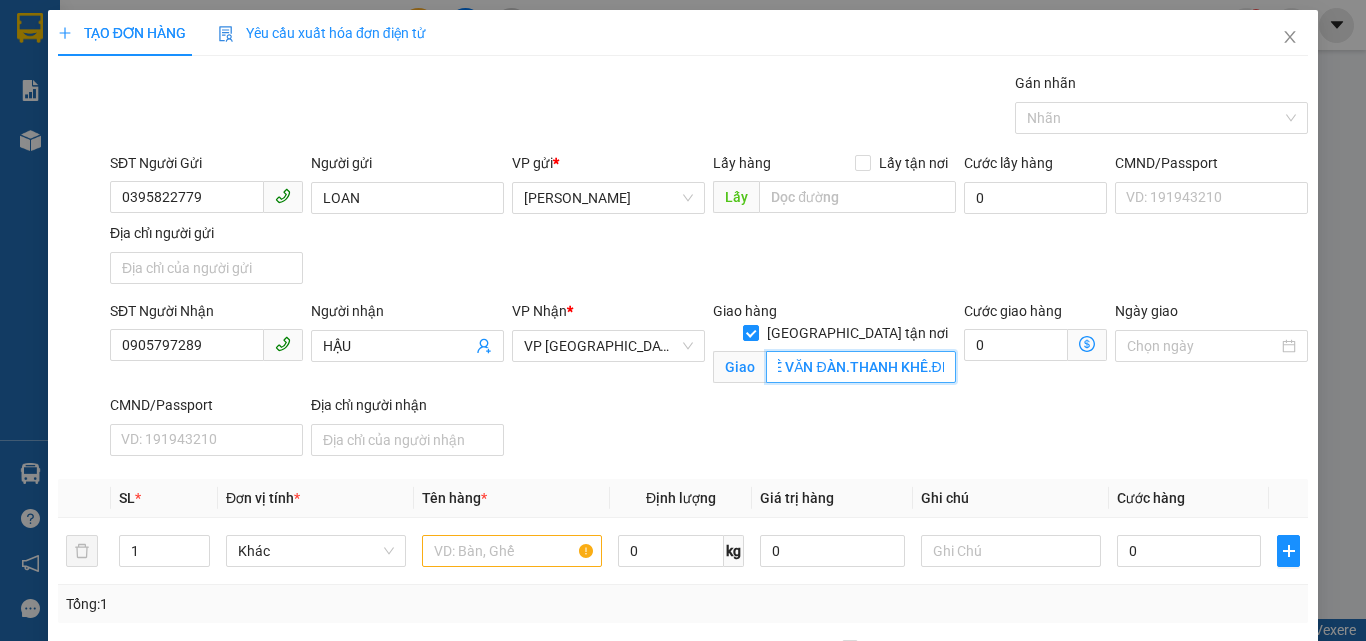 scroll, scrollTop: 0, scrollLeft: 43, axis: horizontal 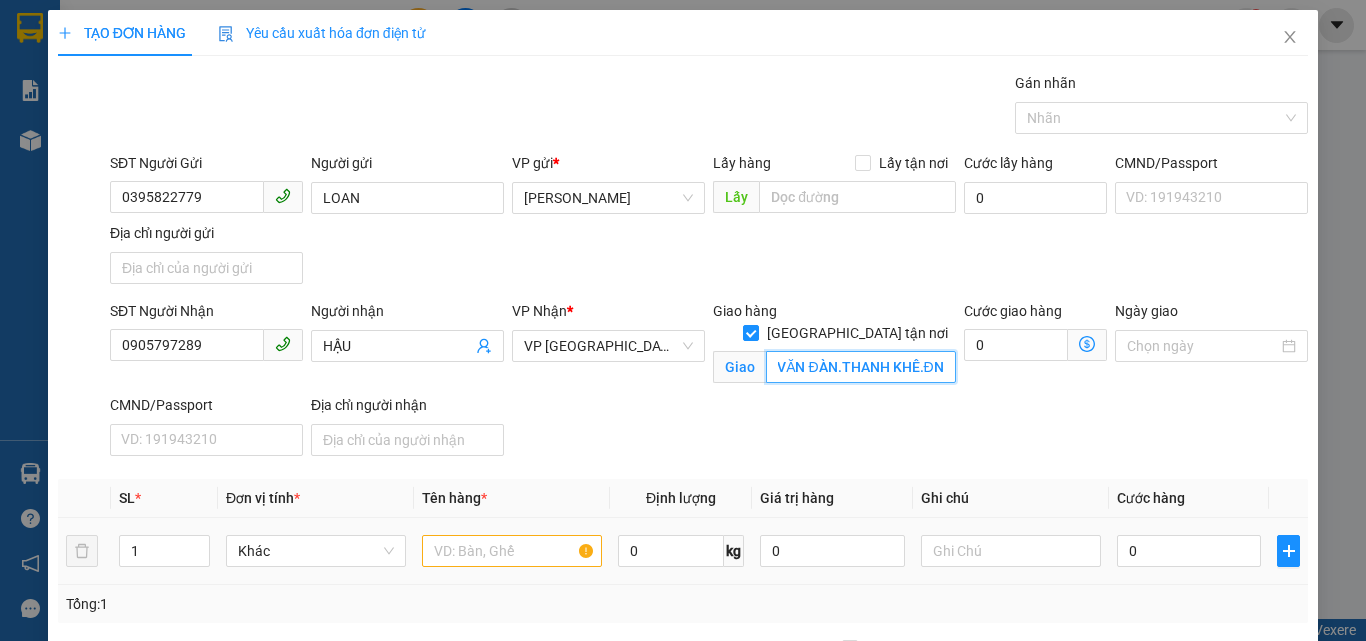 type on "19 BẾ VĂN ĐÀN.THANH KHÊ.ĐN" 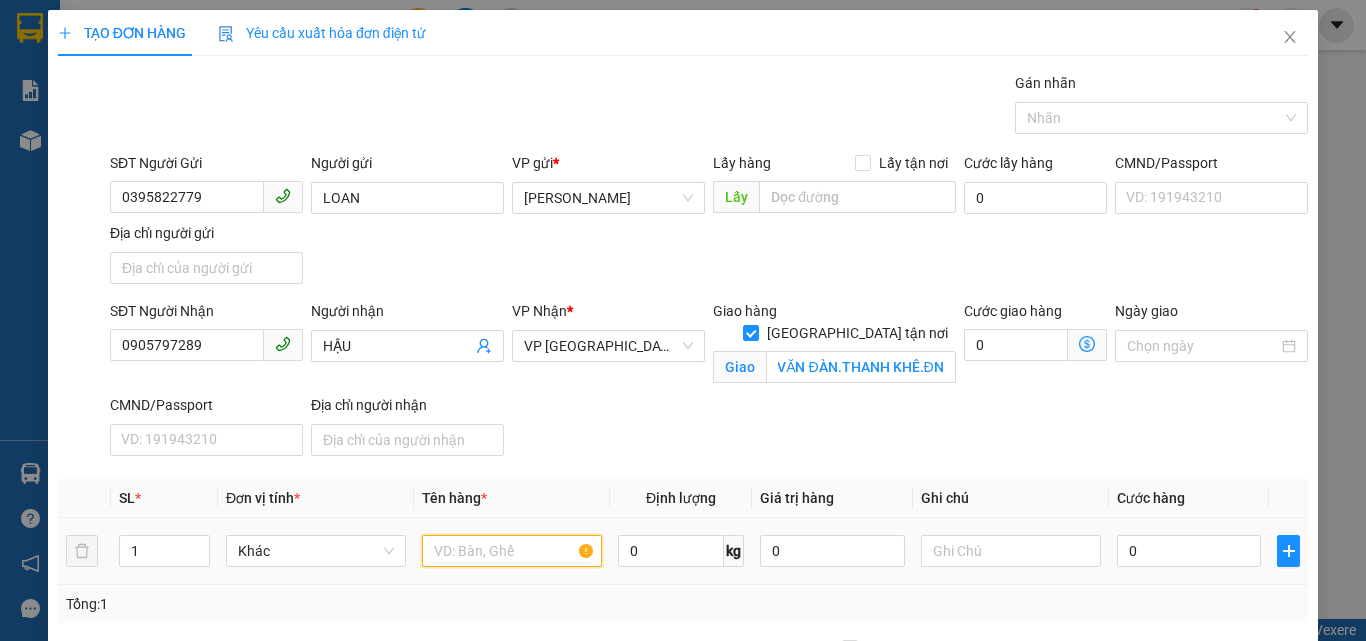scroll, scrollTop: 0, scrollLeft: 0, axis: both 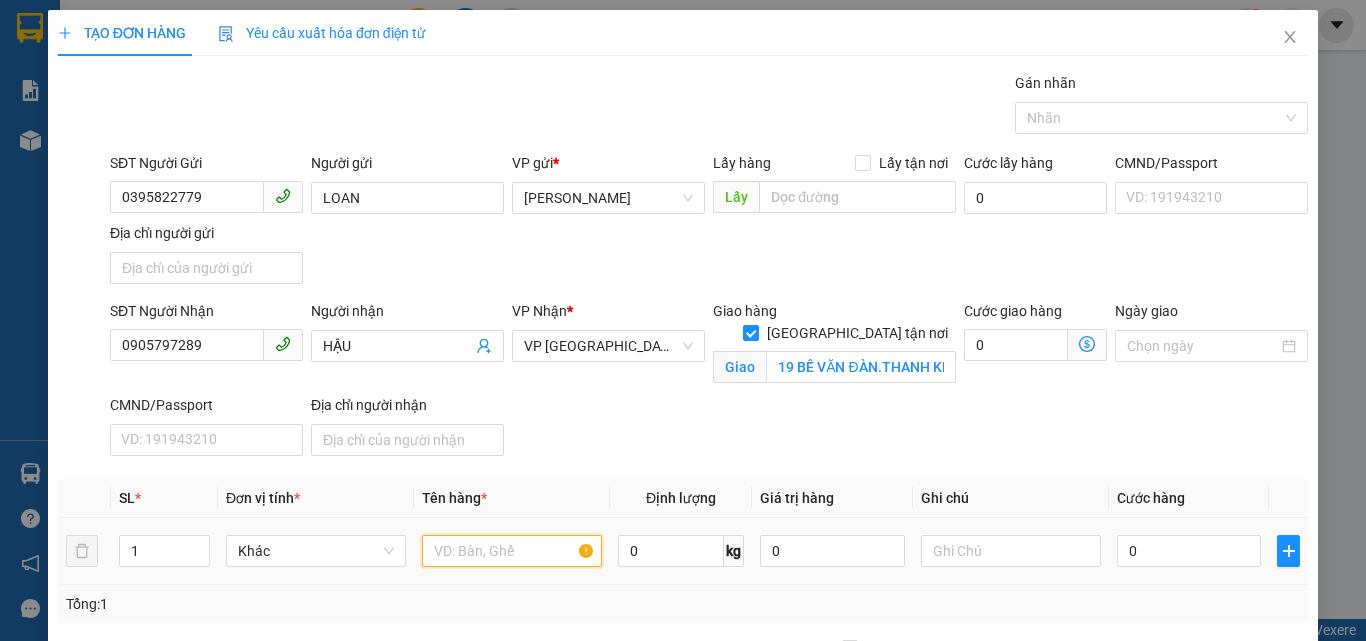 click at bounding box center (512, 551) 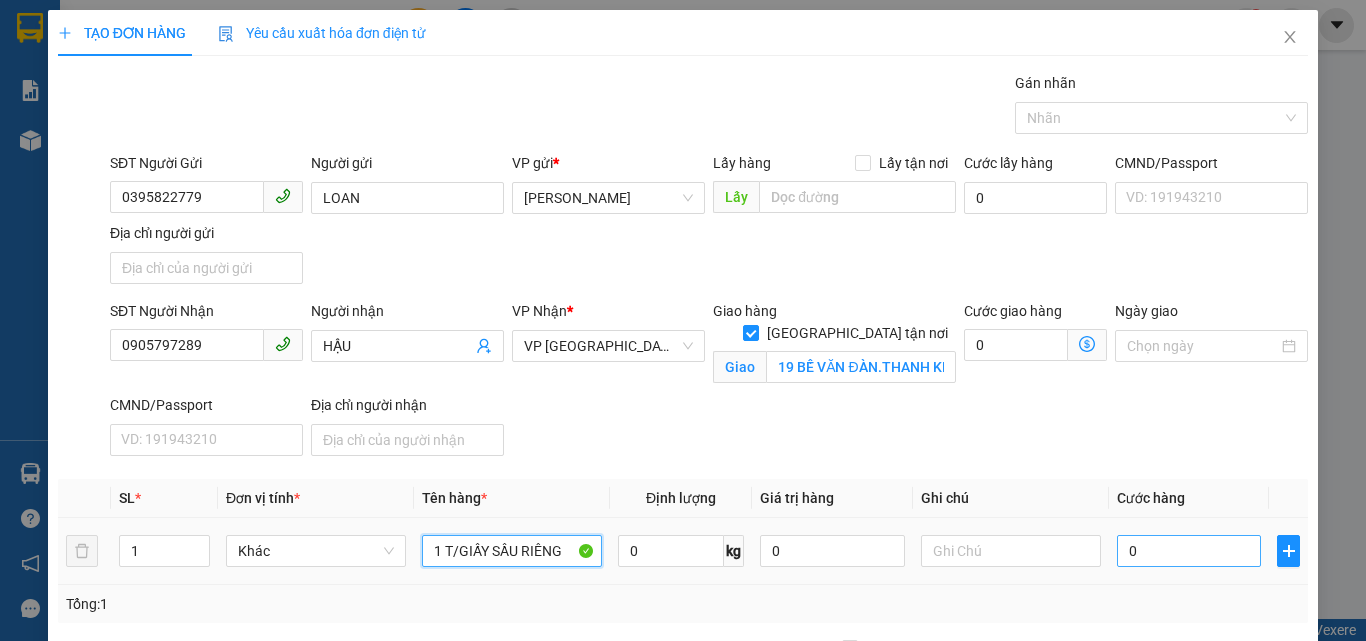 type on "1 T/GIẤY SẦU RIÊNG" 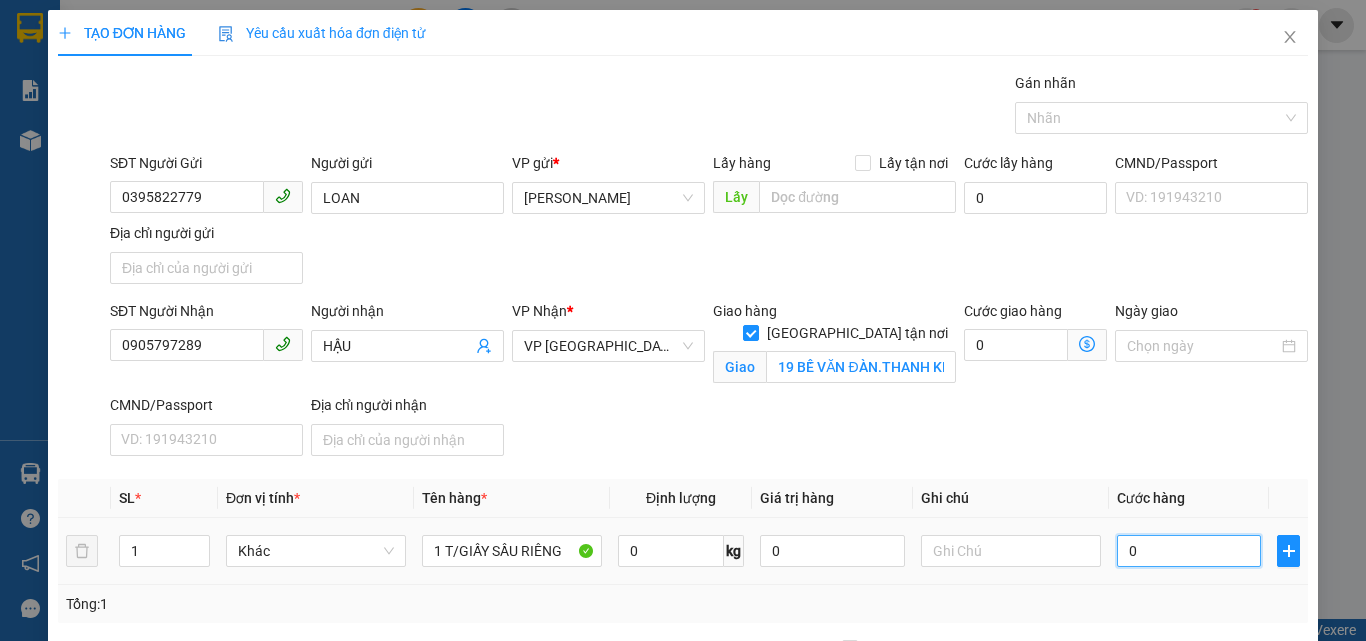 click on "0" at bounding box center [1189, 551] 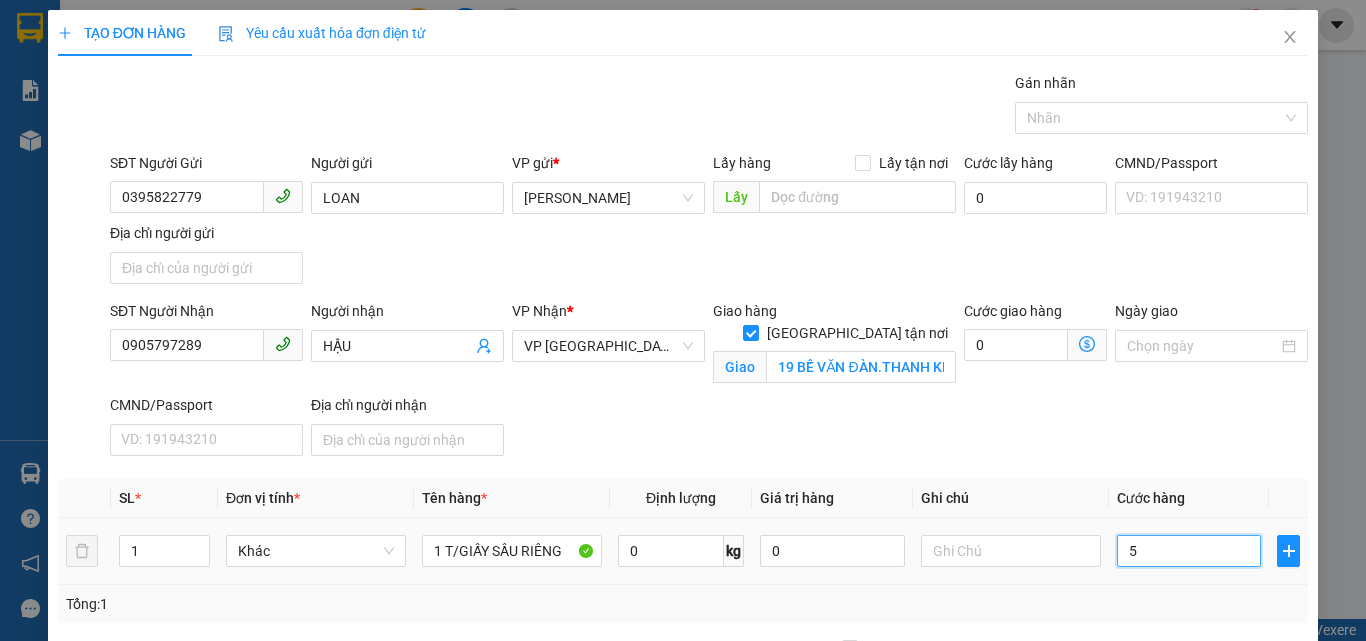 type on "50" 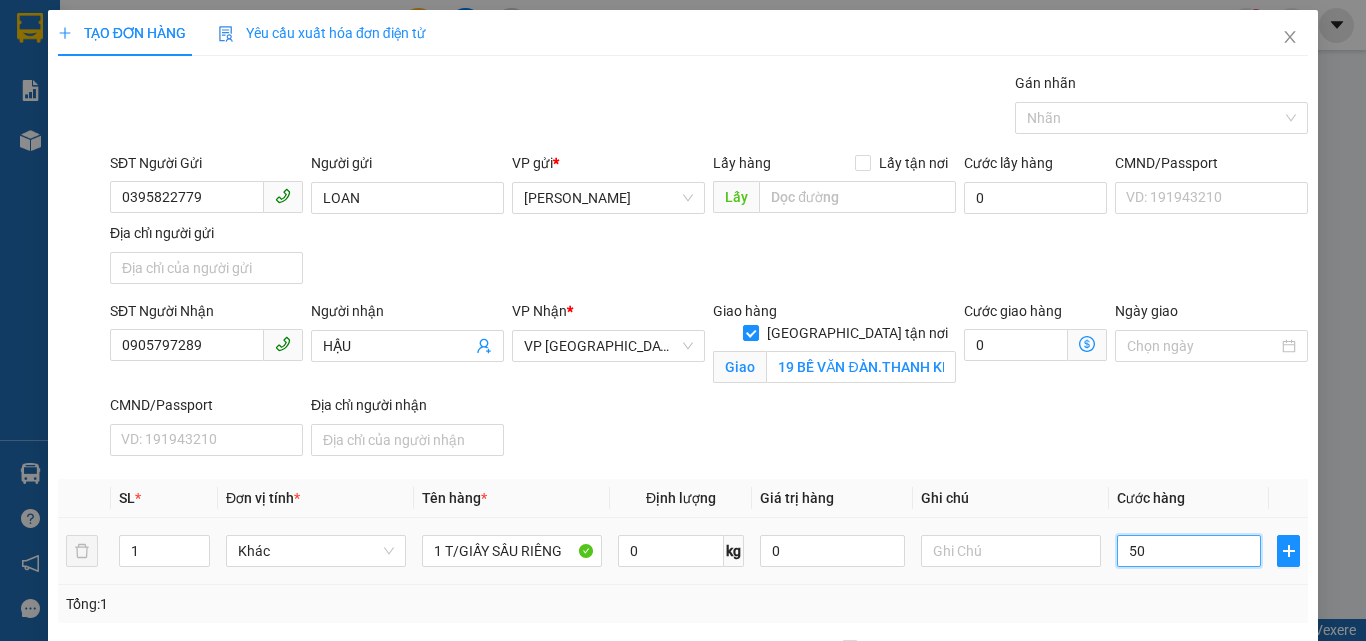 type on "50" 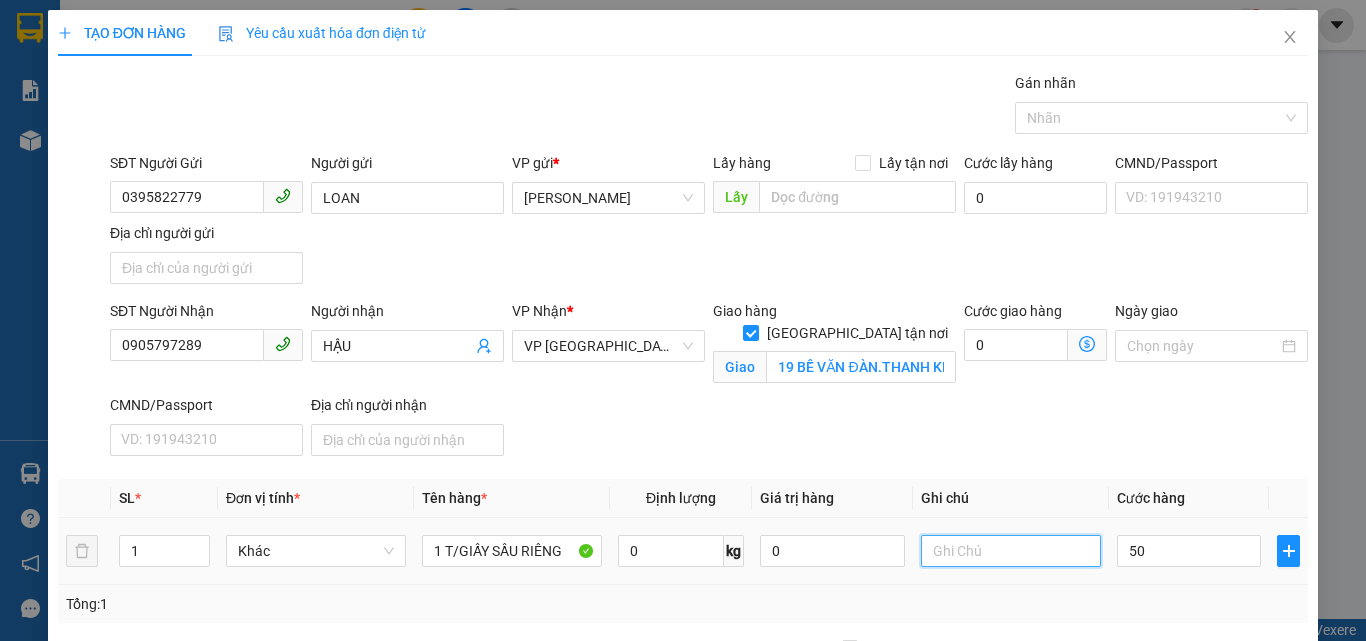 type on "50.000" 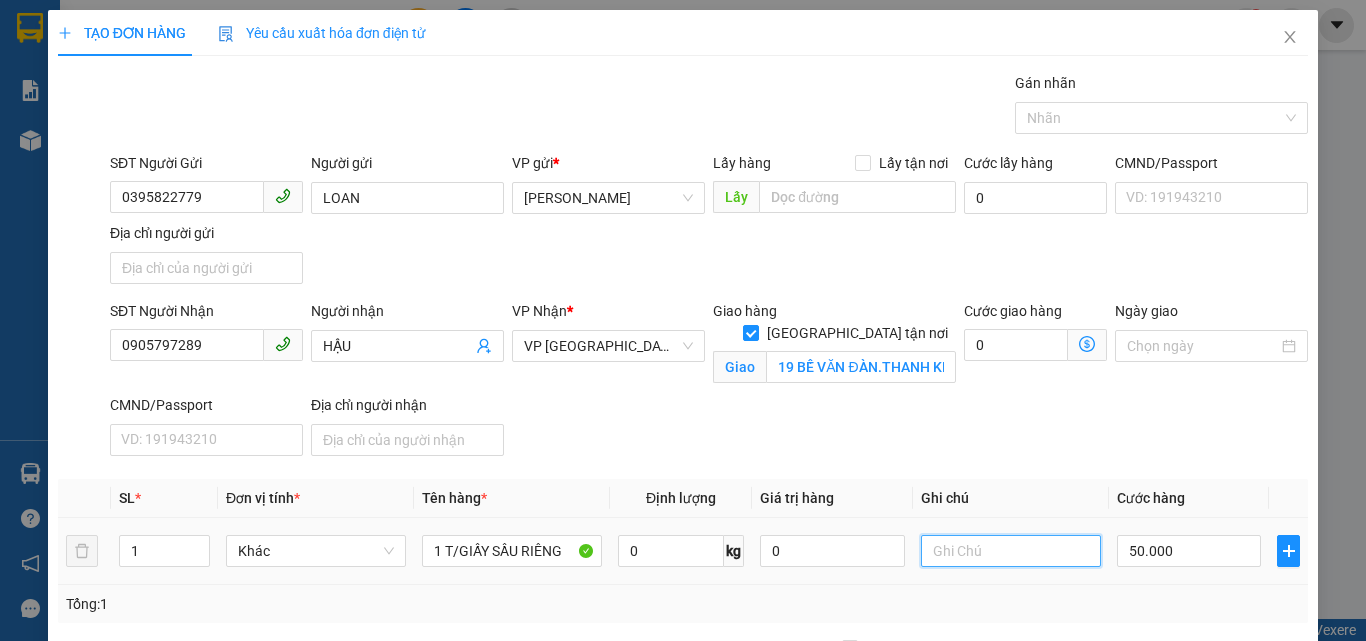 click at bounding box center (1011, 551) 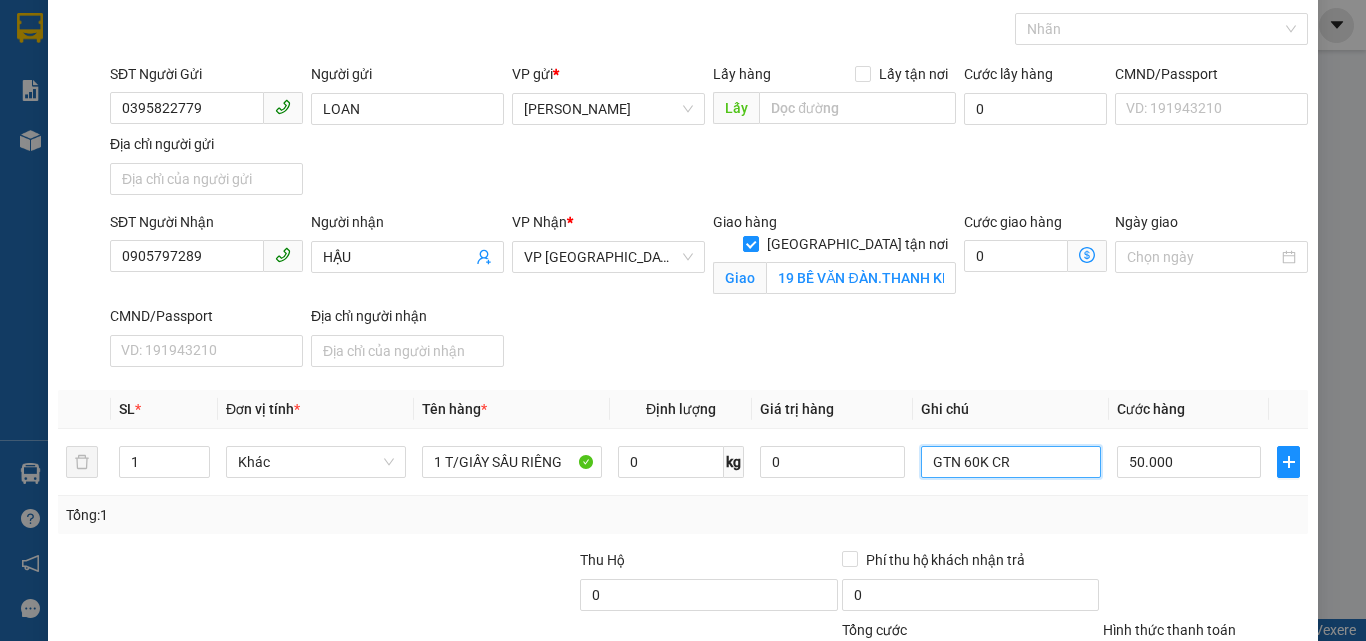 scroll, scrollTop: 200, scrollLeft: 0, axis: vertical 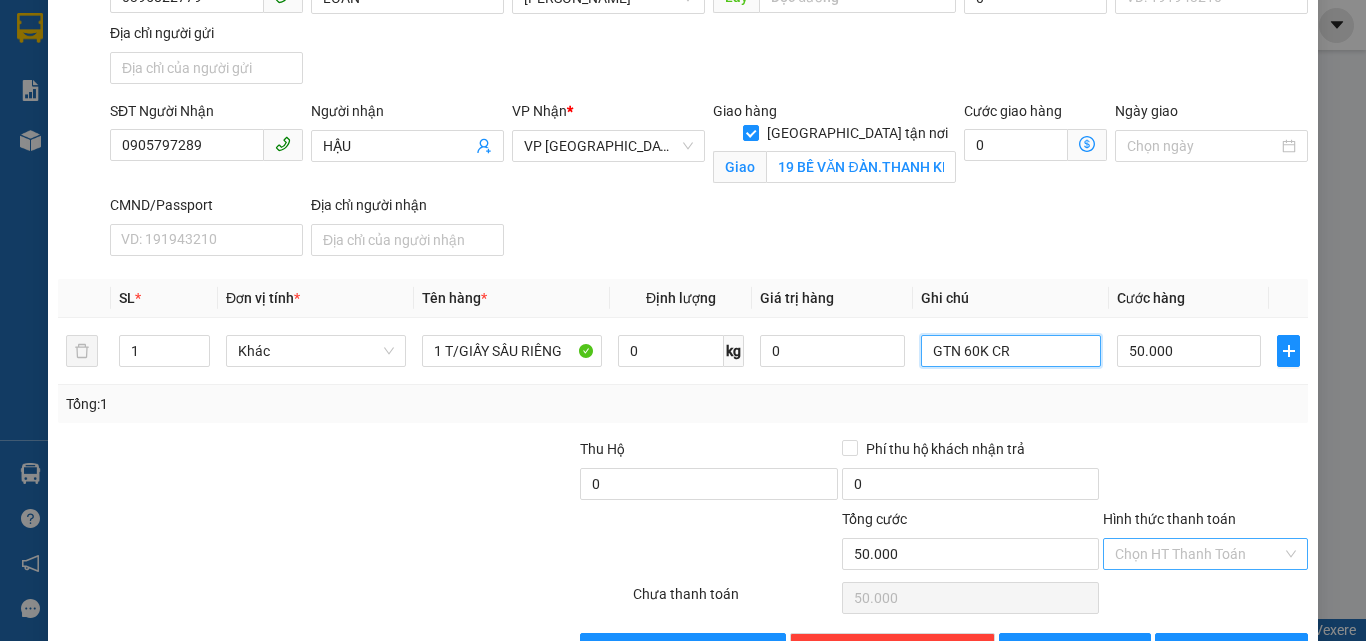 type on "GTN 60K CR" 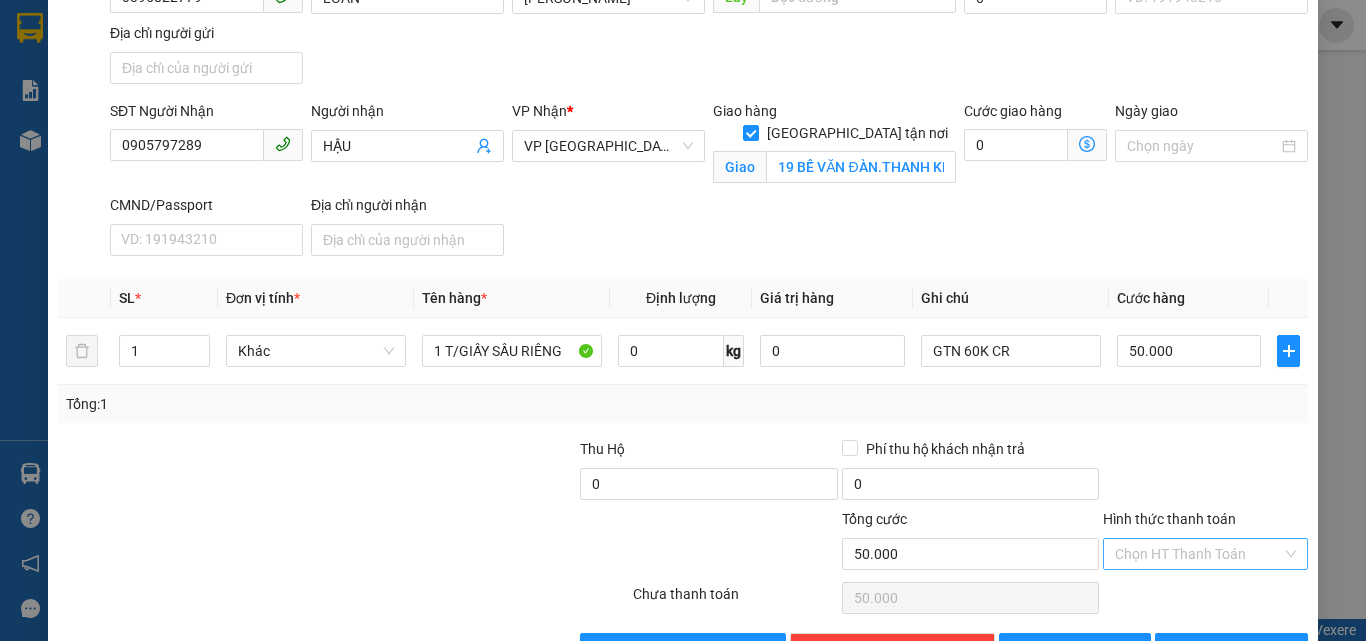 click on "Hình thức thanh toán" at bounding box center (1198, 554) 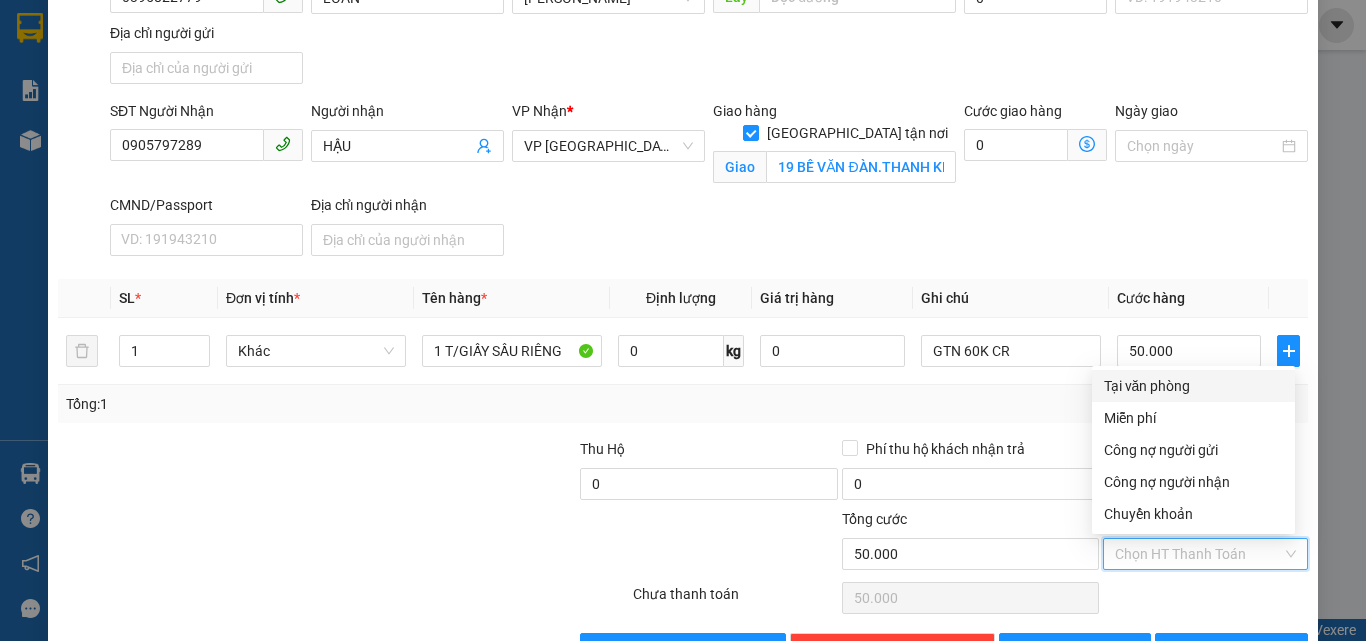 click on "Tại văn phòng" at bounding box center [1193, 386] 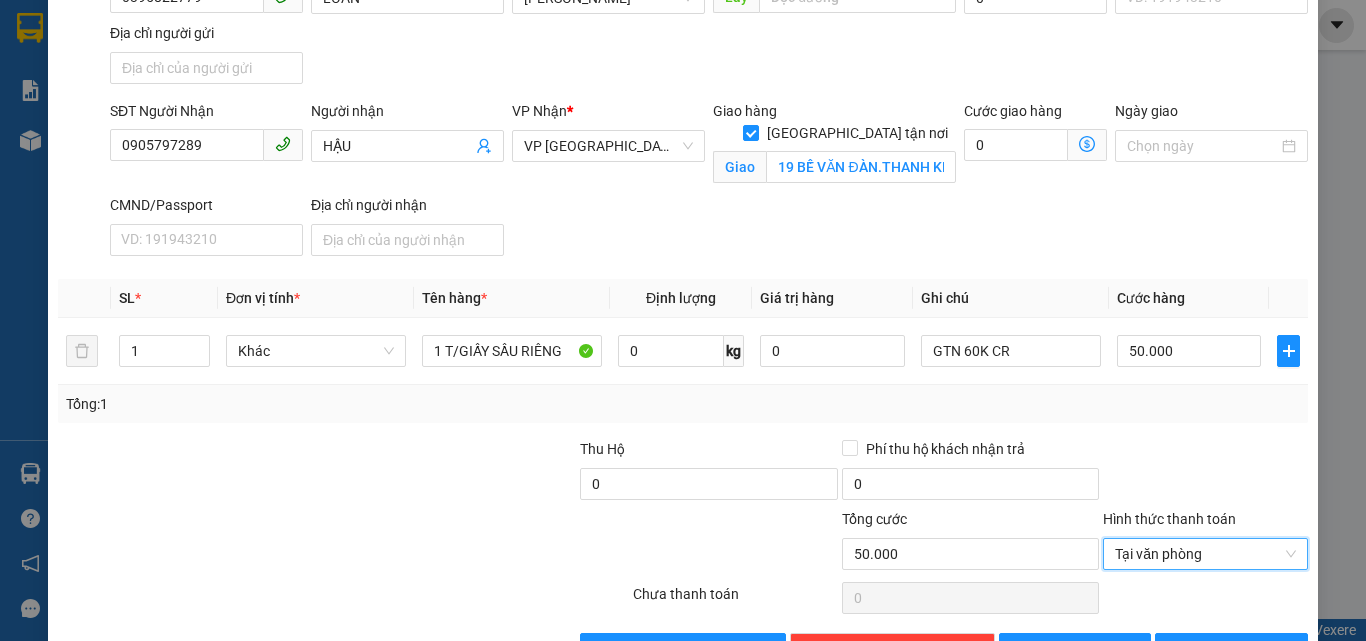 scroll, scrollTop: 263, scrollLeft: 0, axis: vertical 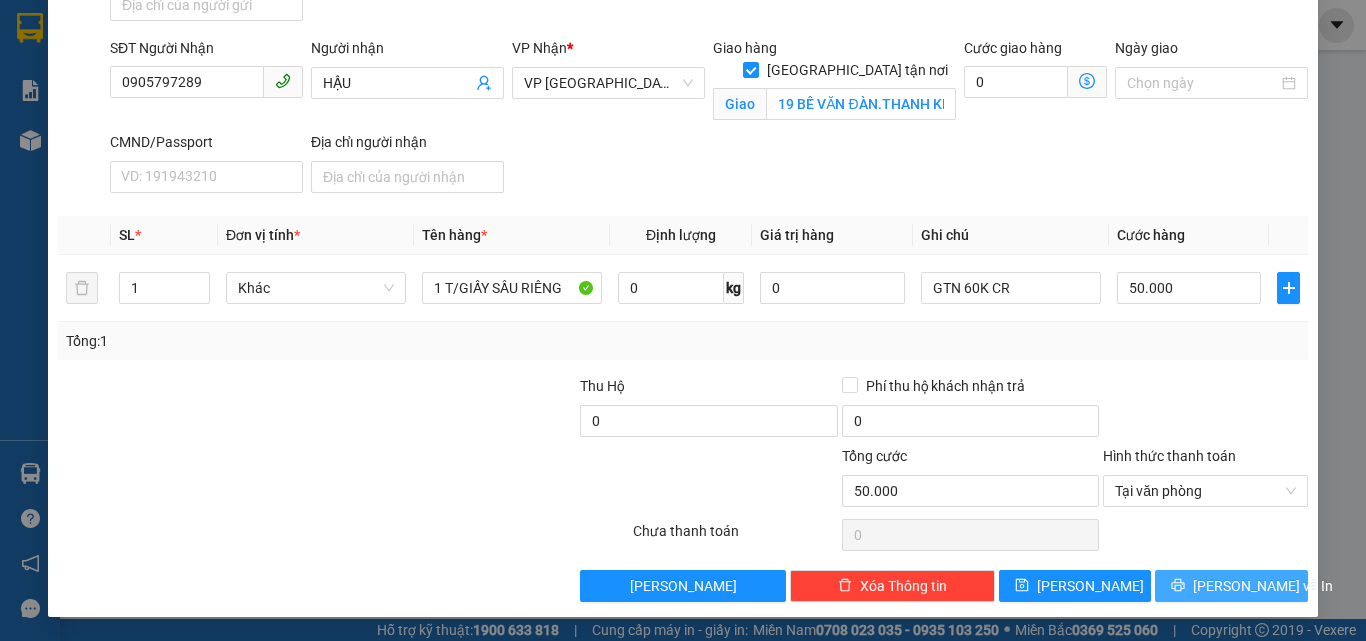 click on "[PERSON_NAME] và In" at bounding box center [1231, 586] 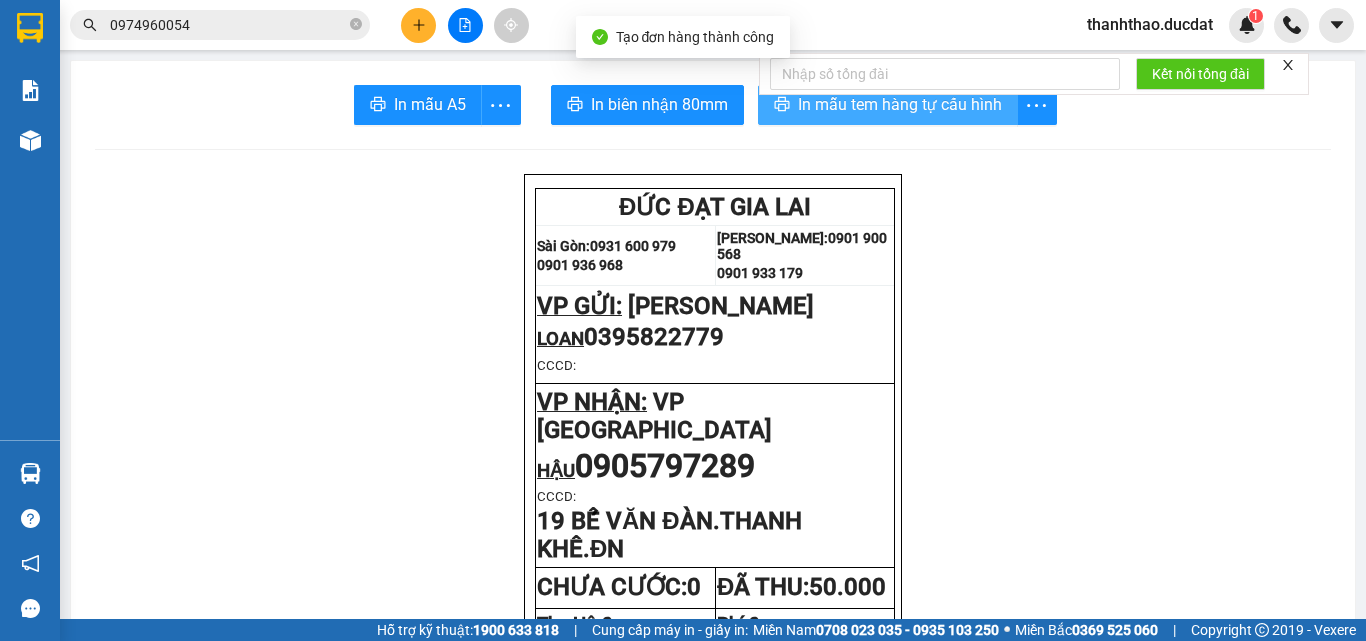 click on "In mẫu tem hàng tự cấu hình" at bounding box center [900, 104] 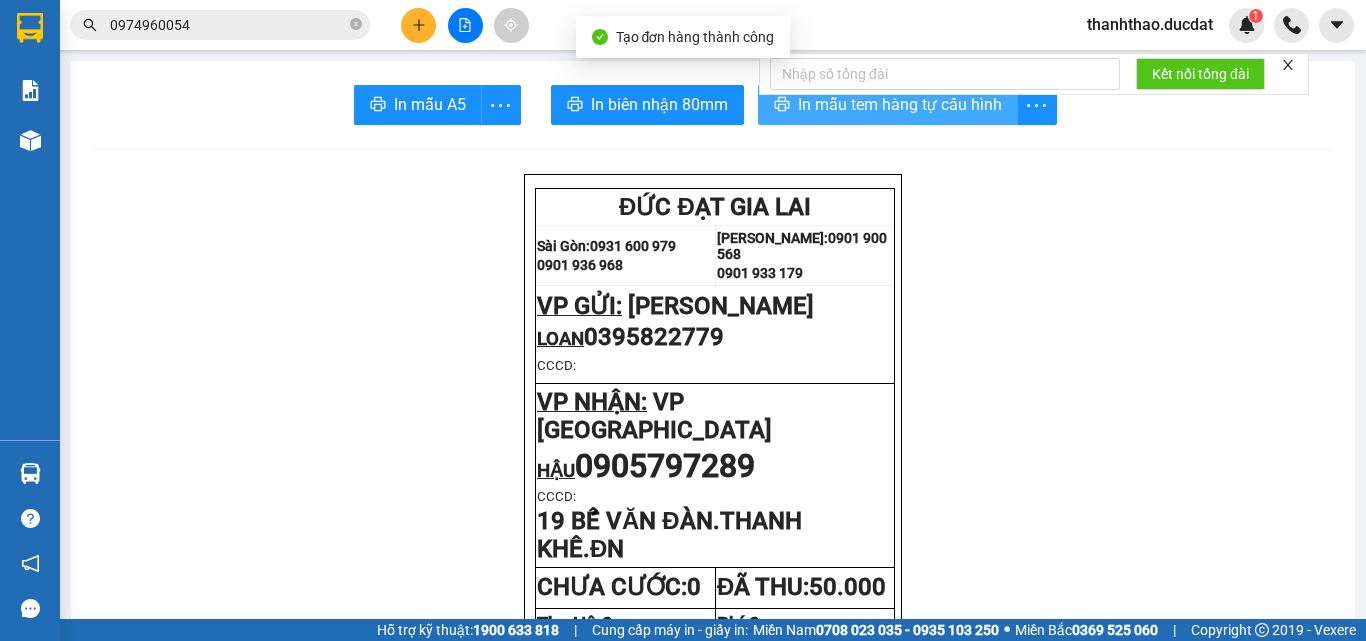 scroll, scrollTop: 0, scrollLeft: 0, axis: both 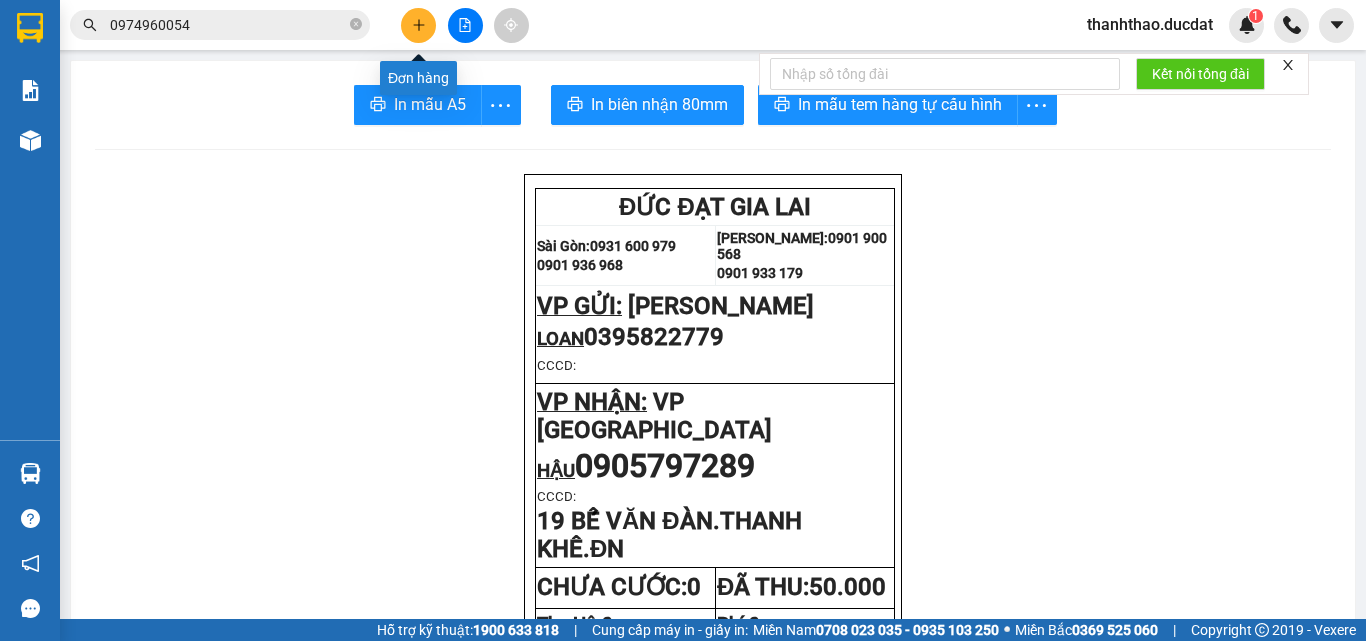 click at bounding box center [418, 25] 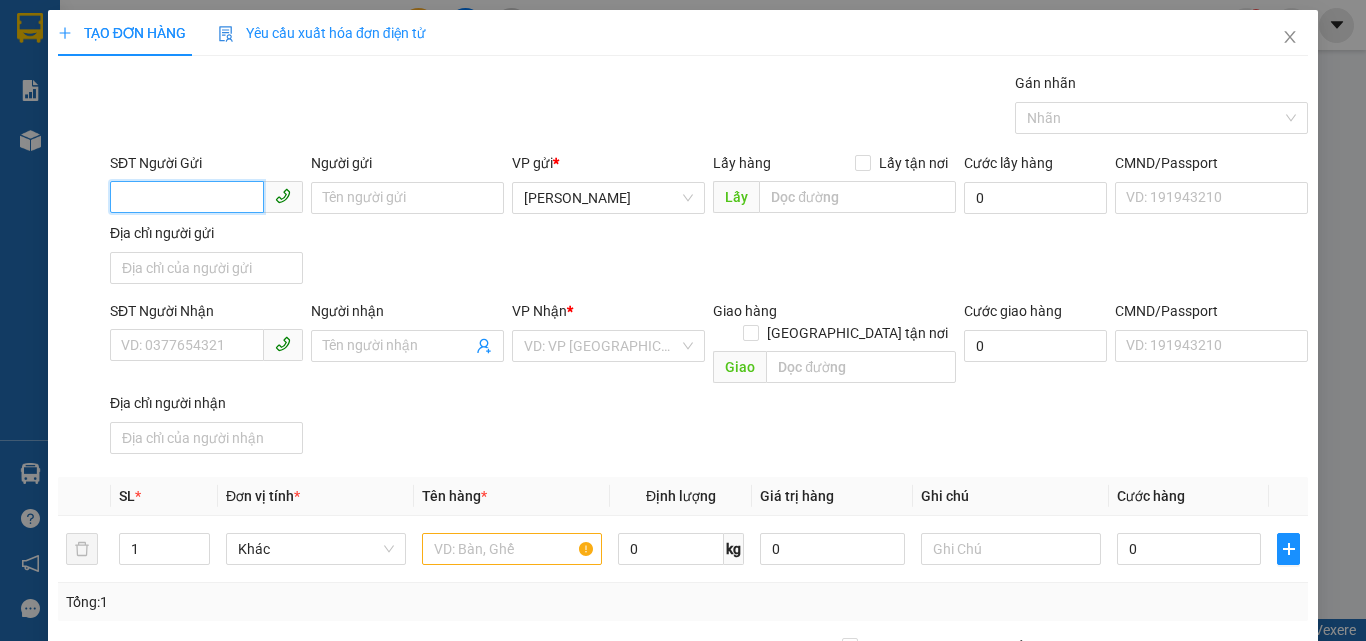 click on "SĐT Người Gửi" at bounding box center [187, 197] 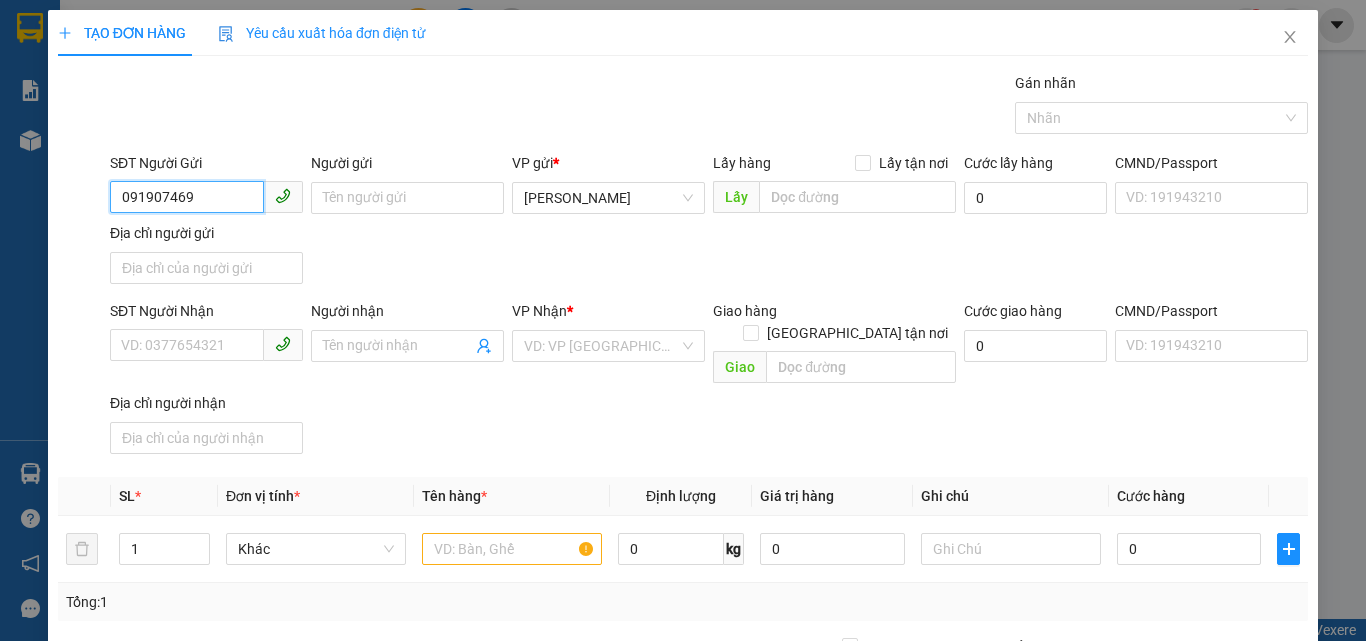 type on "0919074699" 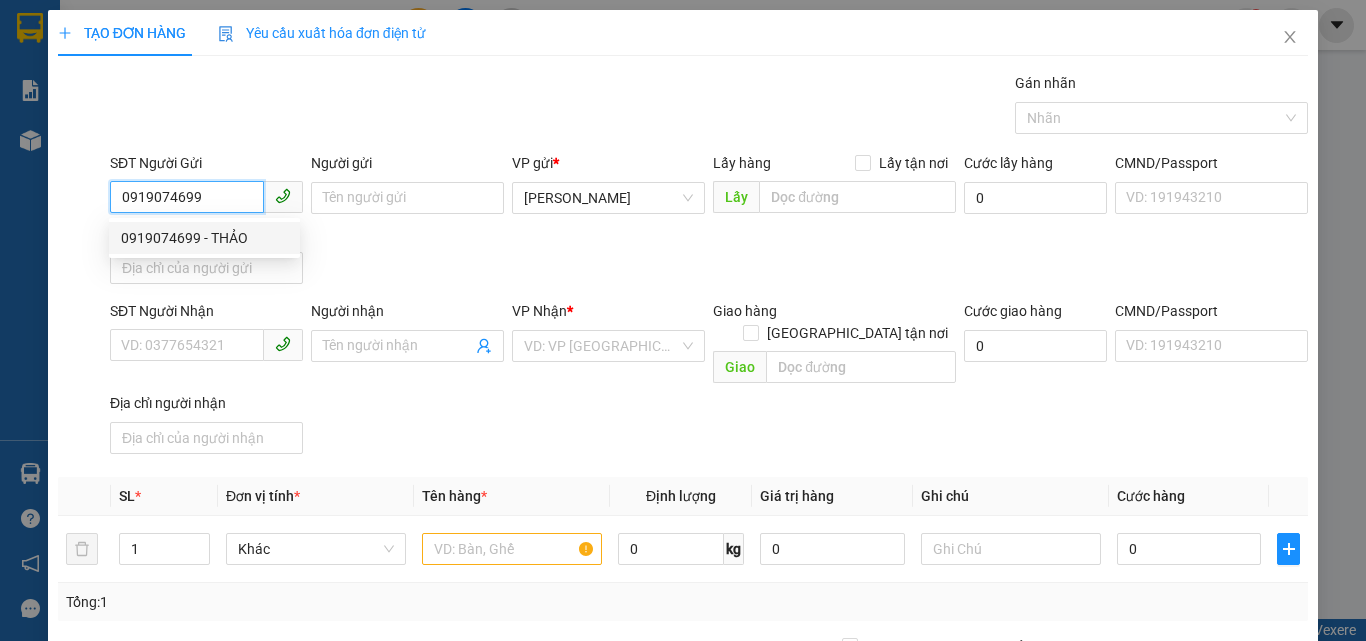click on "0919074699 - THẢO" at bounding box center (204, 238) 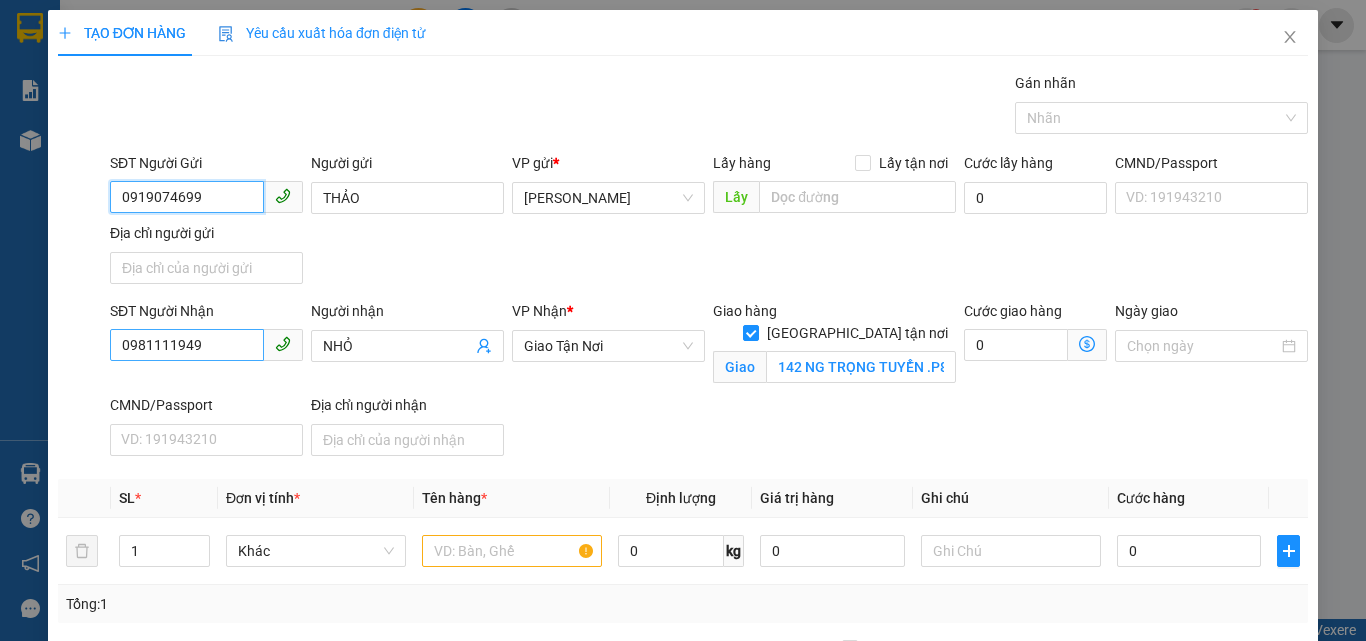 type on "0919074699" 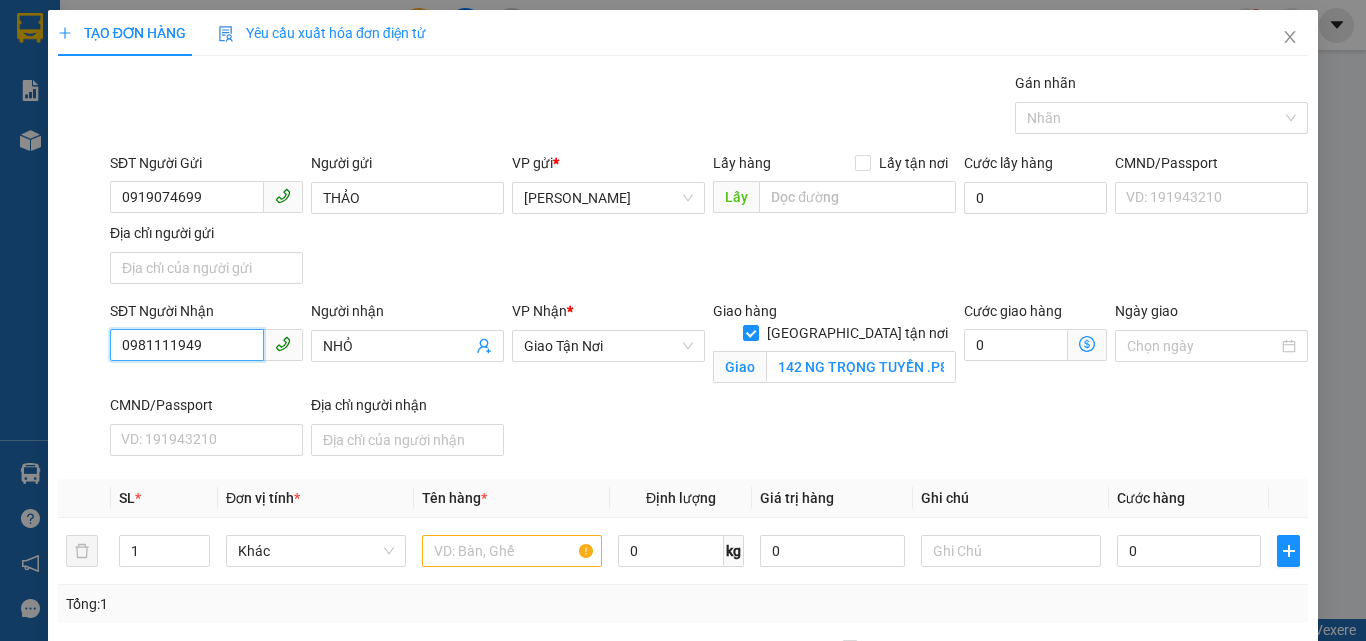 drag, startPoint x: 241, startPoint y: 331, endPoint x: 0, endPoint y: 363, distance: 243.1152 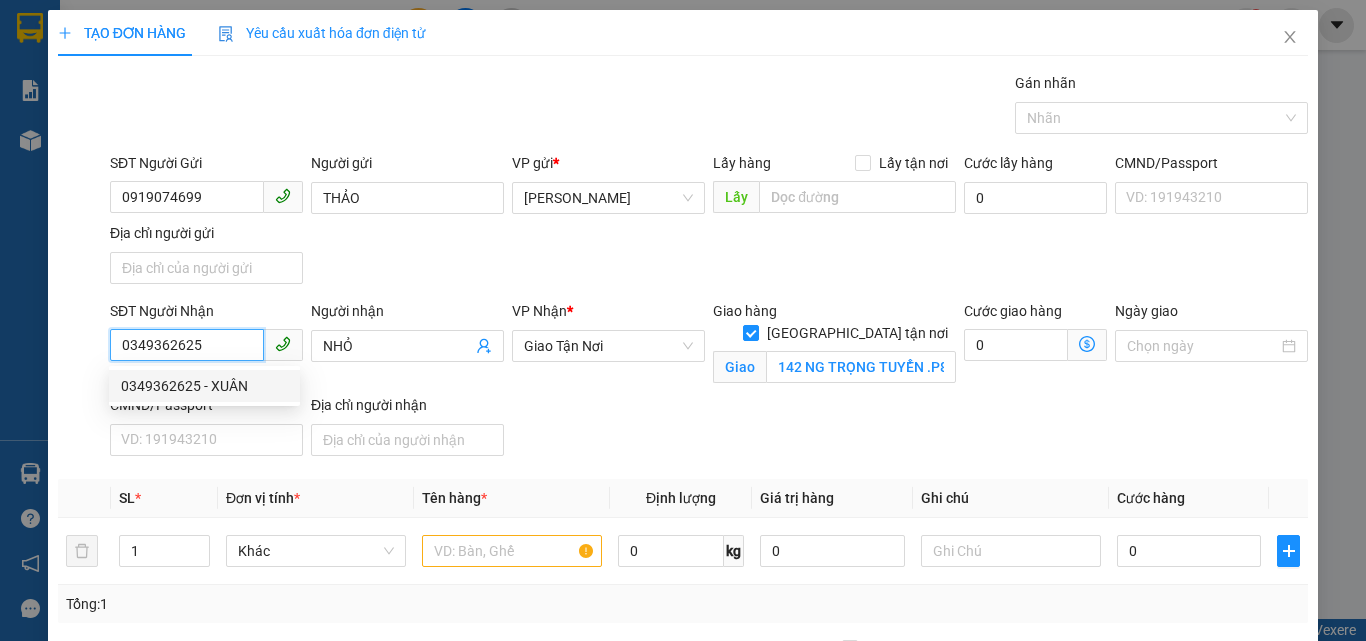 type on "0349362625" 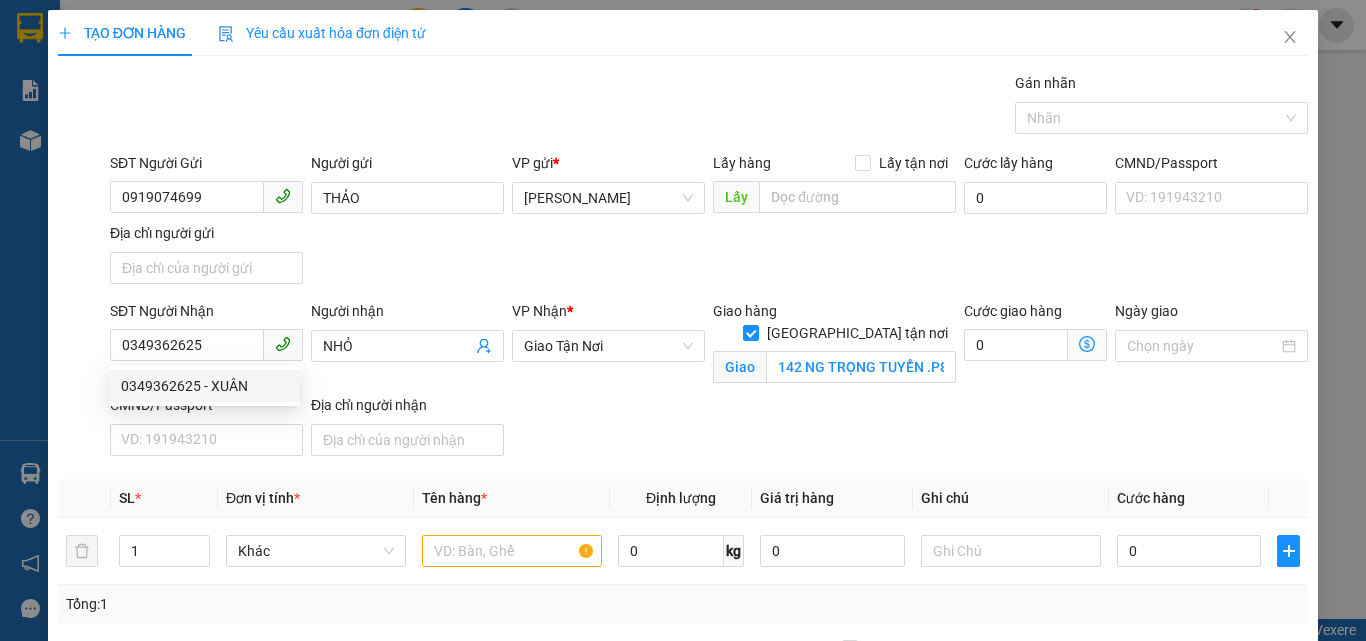 click on "0349362625 0349362625 - XUÂN" at bounding box center (204, 386) 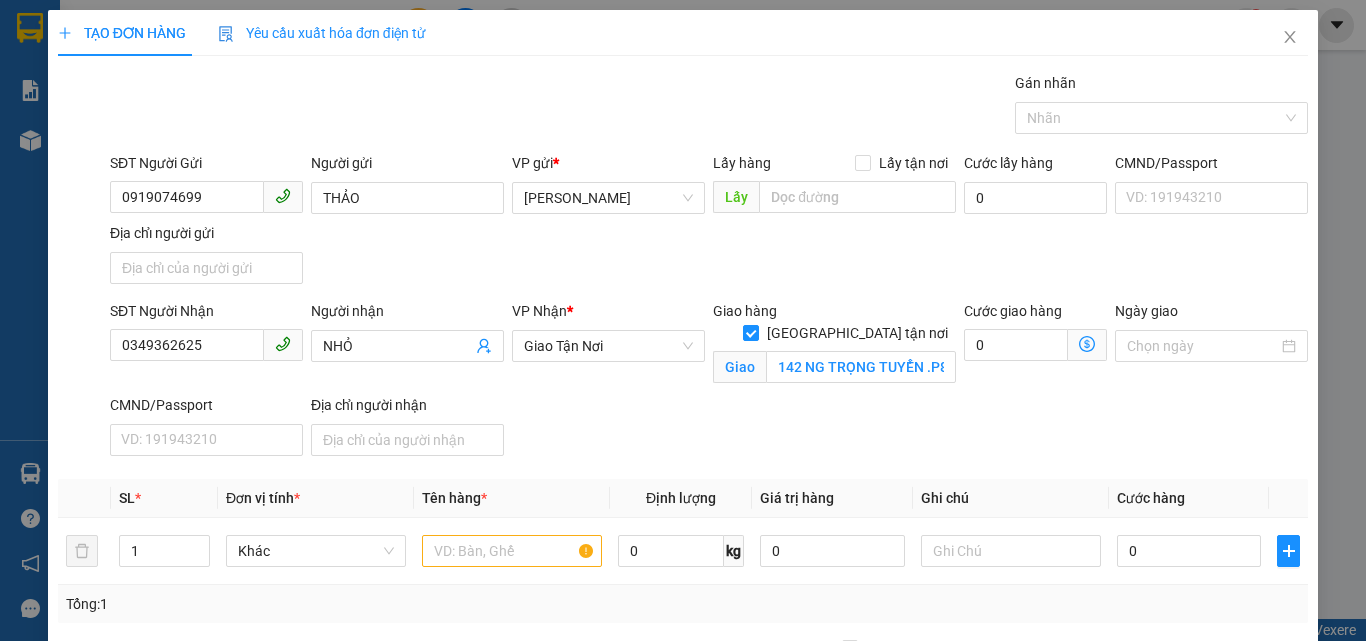 click on "SĐT Người Nhận 0349362625" at bounding box center (206, 347) 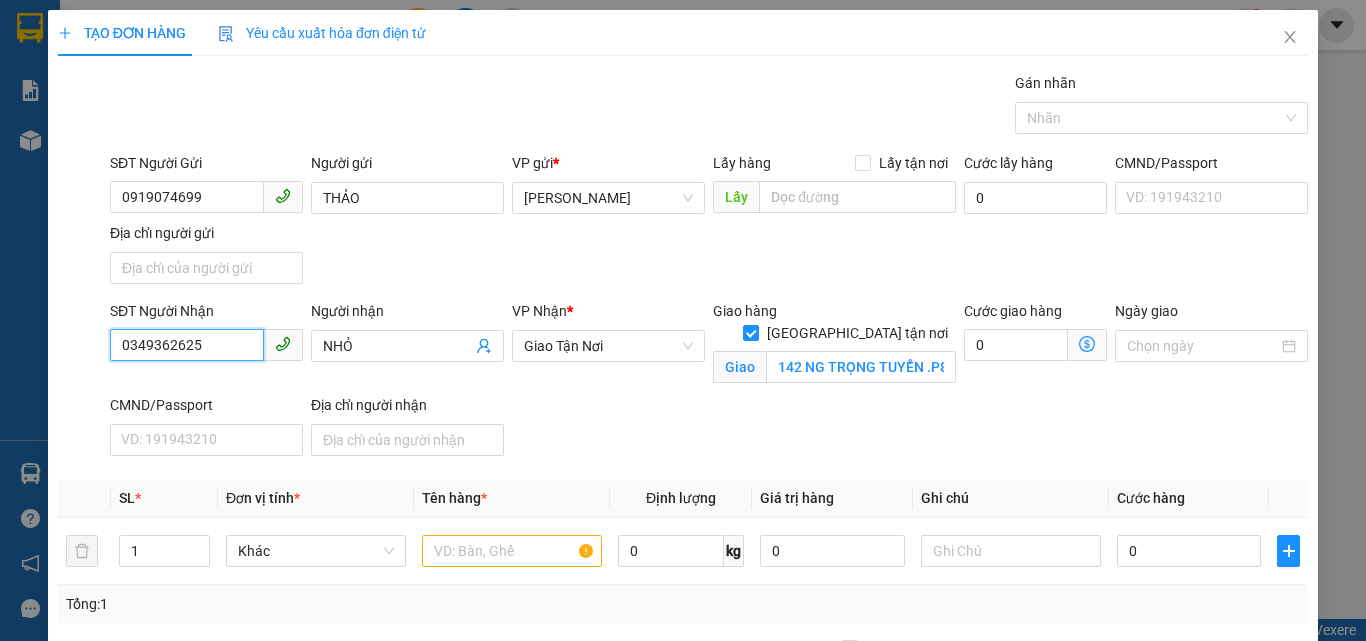 click on "0349362625" at bounding box center [187, 345] 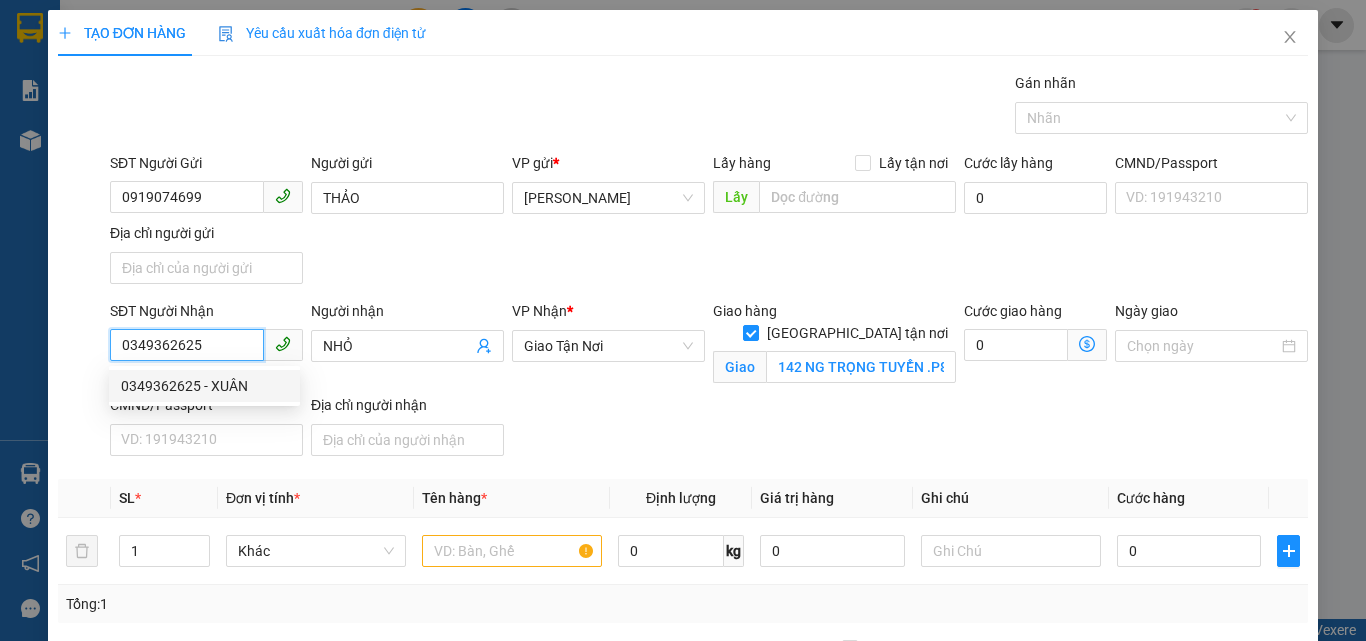 click on "0349362625 - XUÂN" at bounding box center [204, 386] 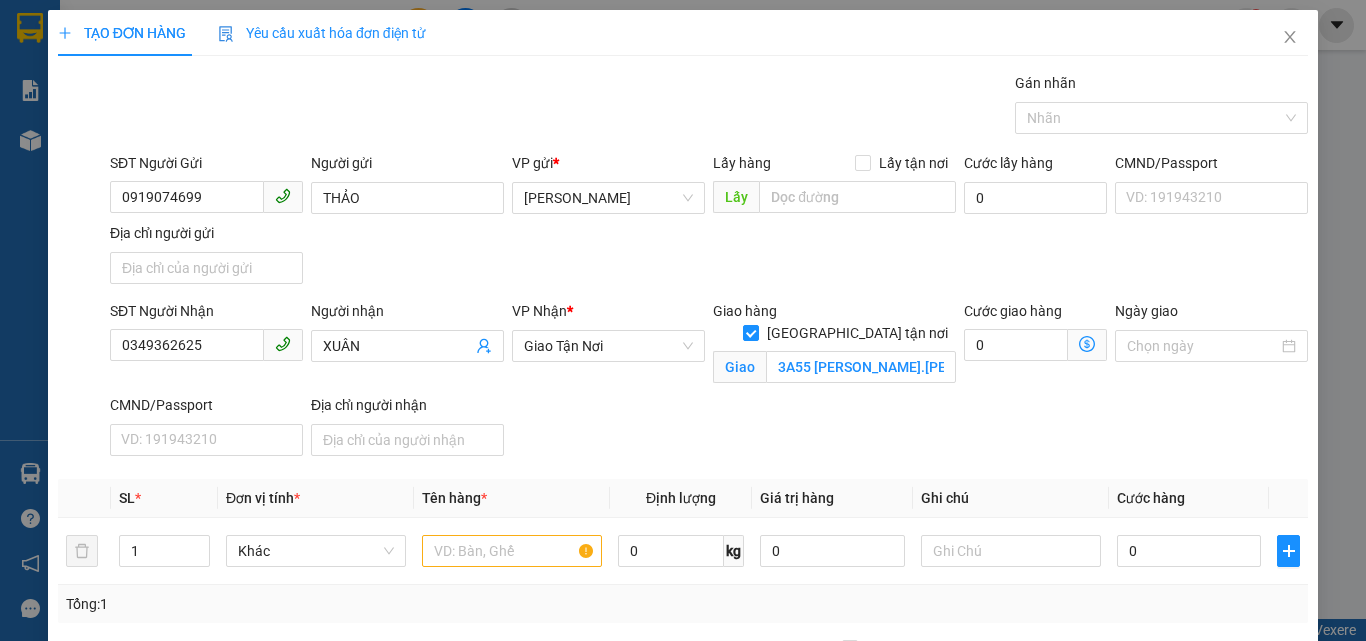 click on "Giao hàng Giao tận nơi Giao 3A55 TRẦN VĂN GIÀU.PHẠM VĂN HAI.BÌNH CHÁNH" at bounding box center (834, 346) 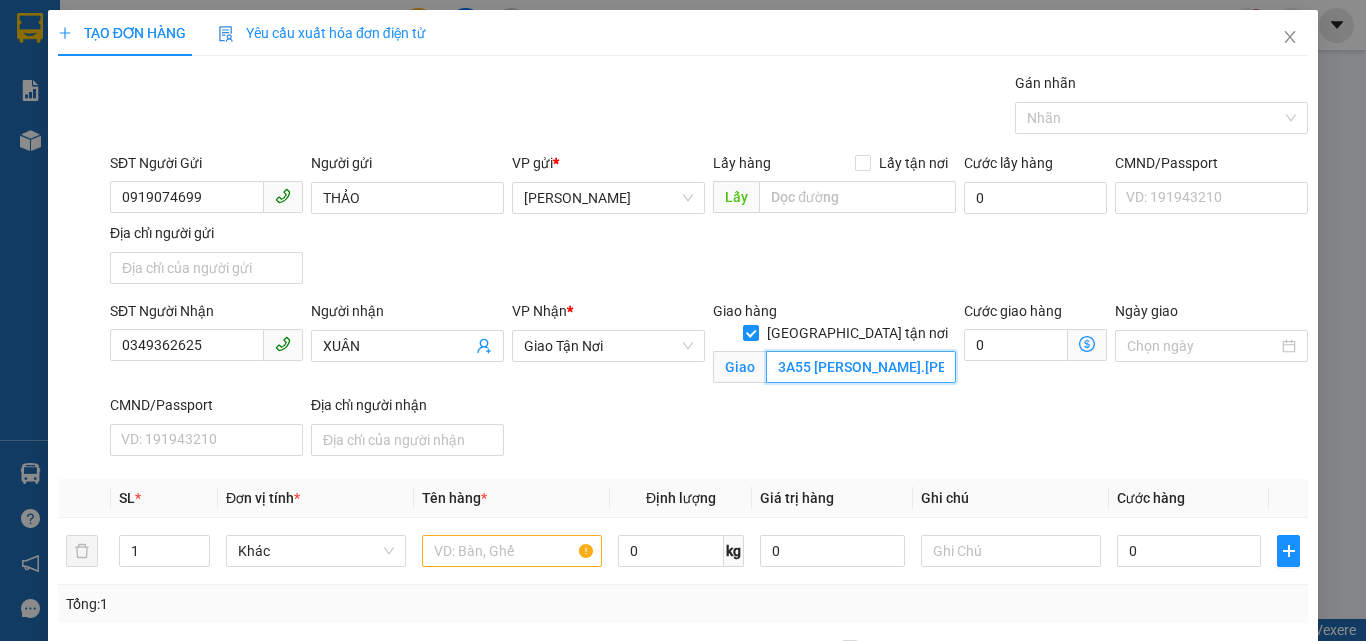 click on "3A55 [PERSON_NAME].[PERSON_NAME].BÌNH CHÁNH" at bounding box center (861, 367) 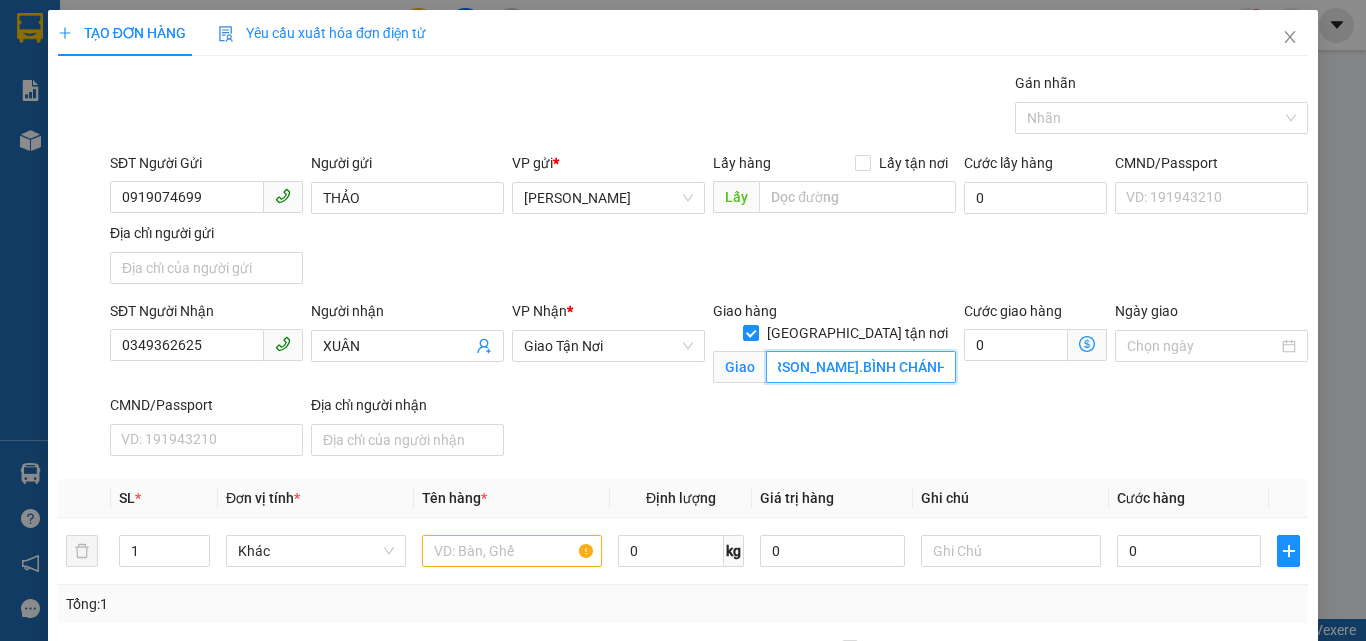 drag, startPoint x: 874, startPoint y: 346, endPoint x: 1081, endPoint y: 335, distance: 207.29207 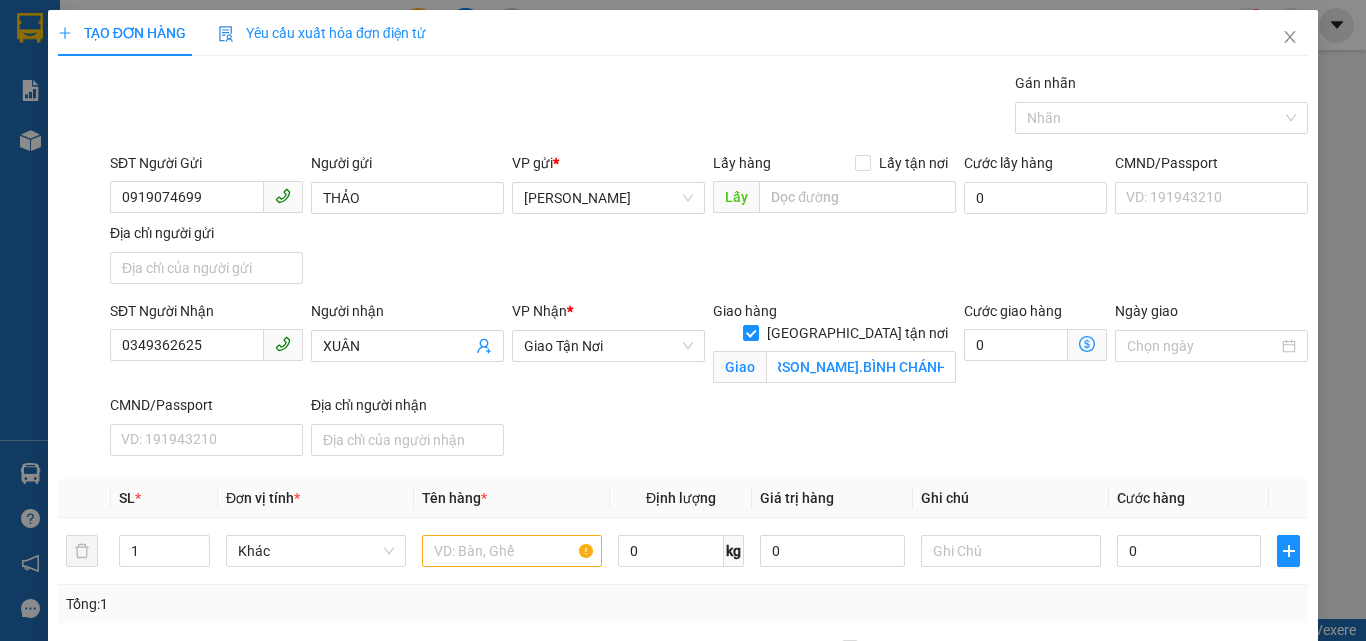 scroll, scrollTop: 0, scrollLeft: 0, axis: both 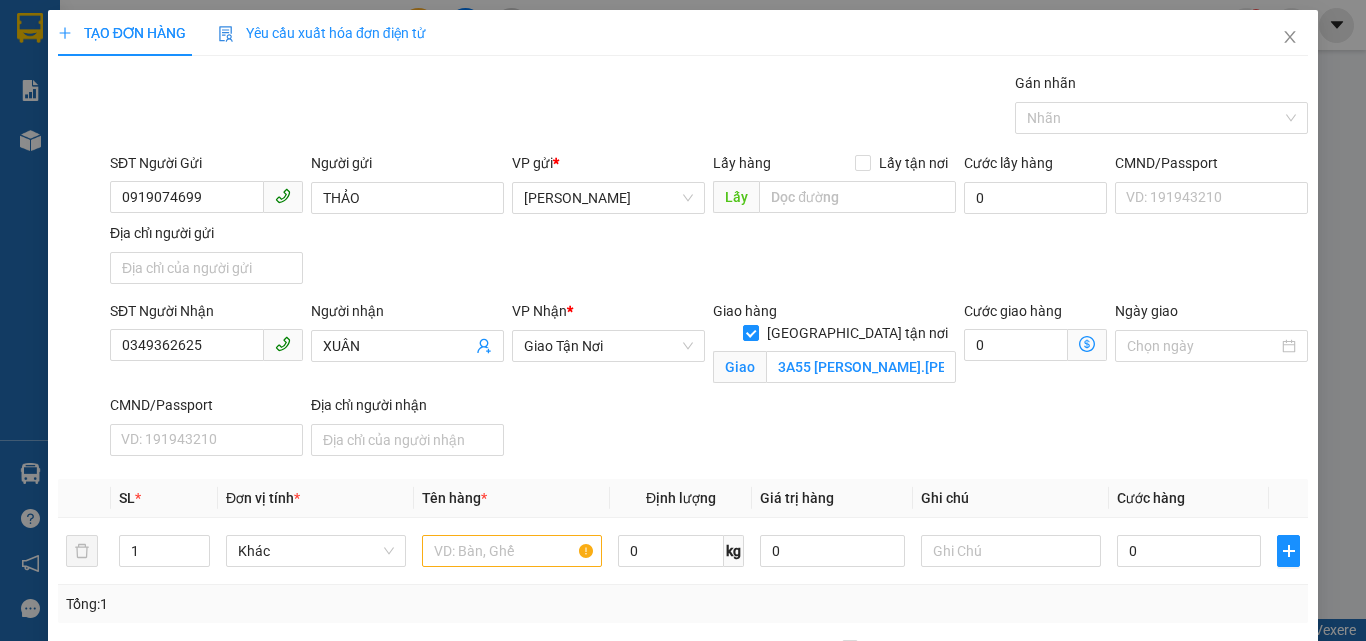 click on "Giao hàng Giao tận nơi Giao 3A55 TRẦN VĂN GIÀU.PHẠM VĂN HAI.BÌNH CHÁNH" at bounding box center (834, 347) 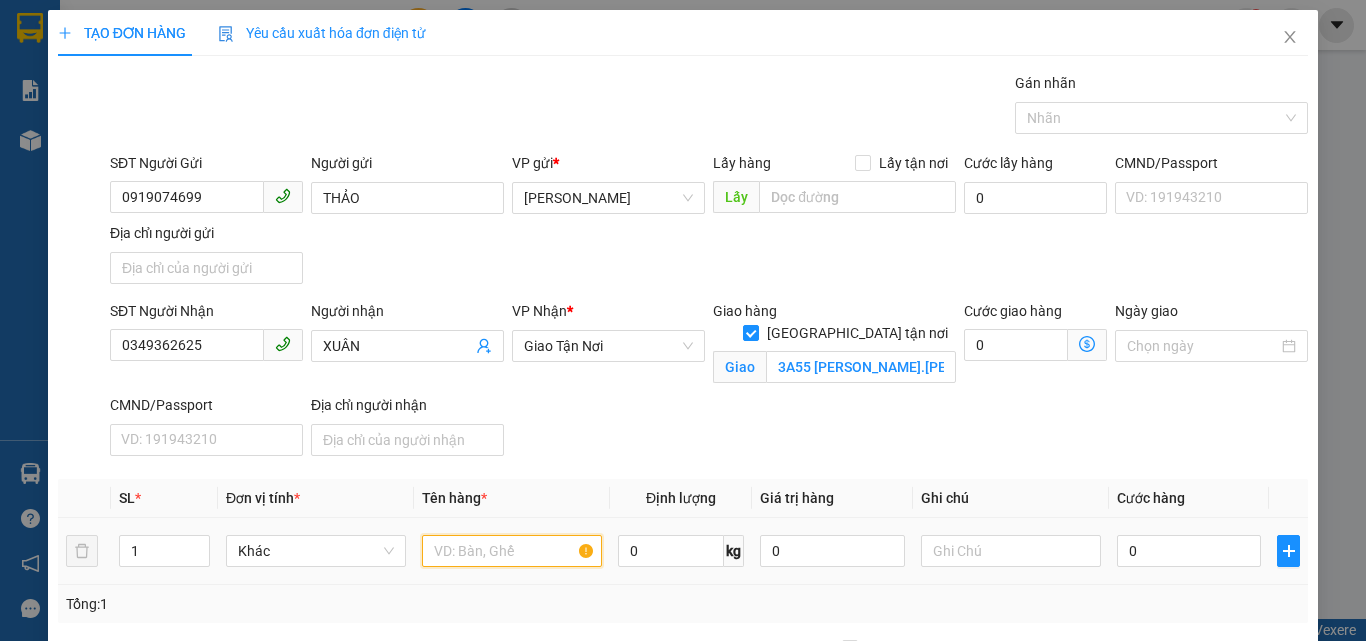 click at bounding box center (512, 551) 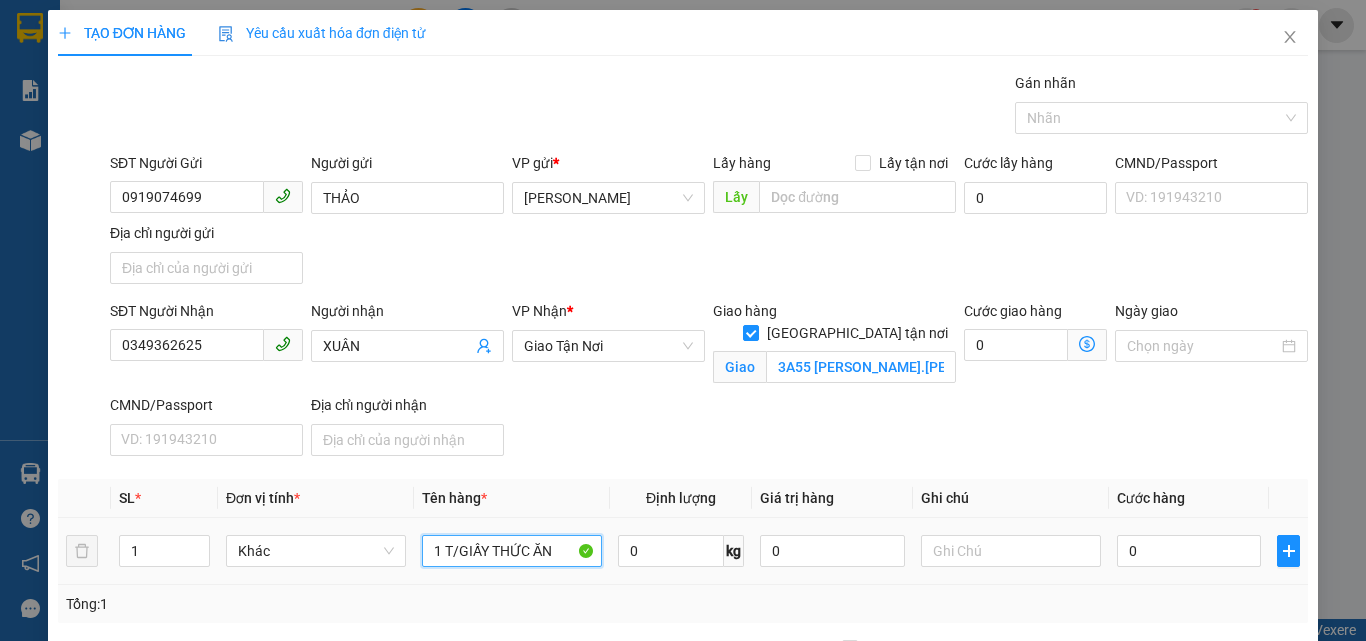type on "1 T/GIẤY THỨC ĂN" 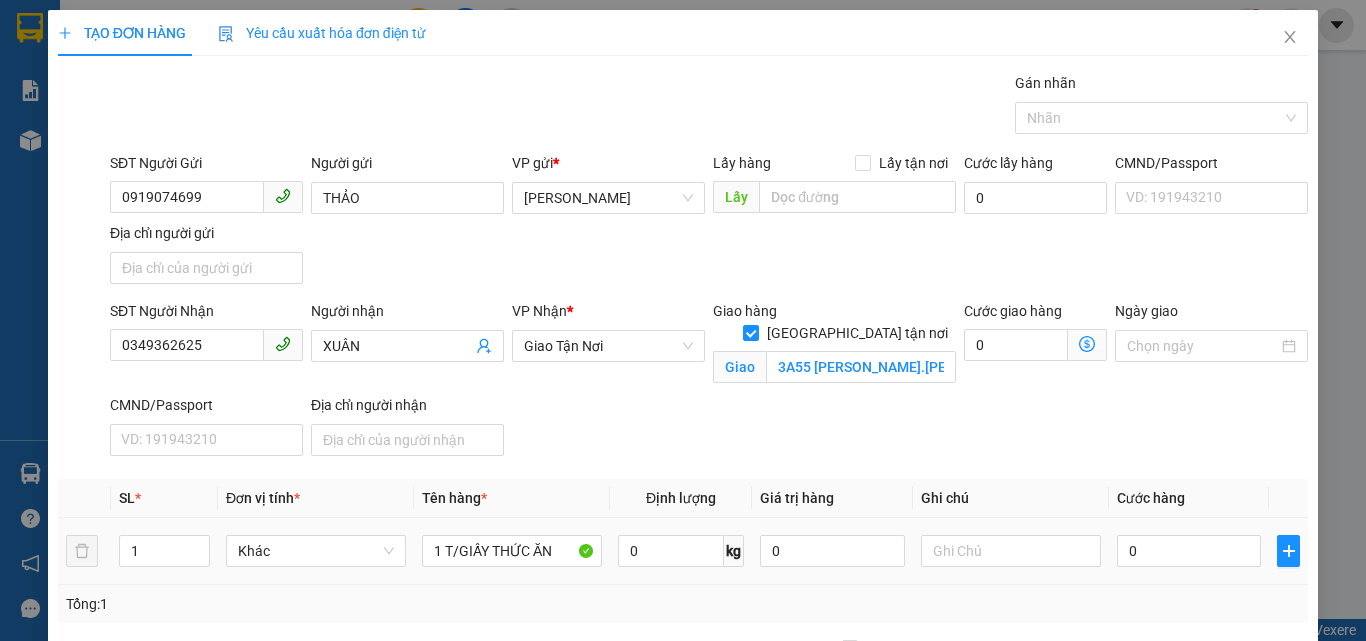 click on "0" at bounding box center [1189, 551] 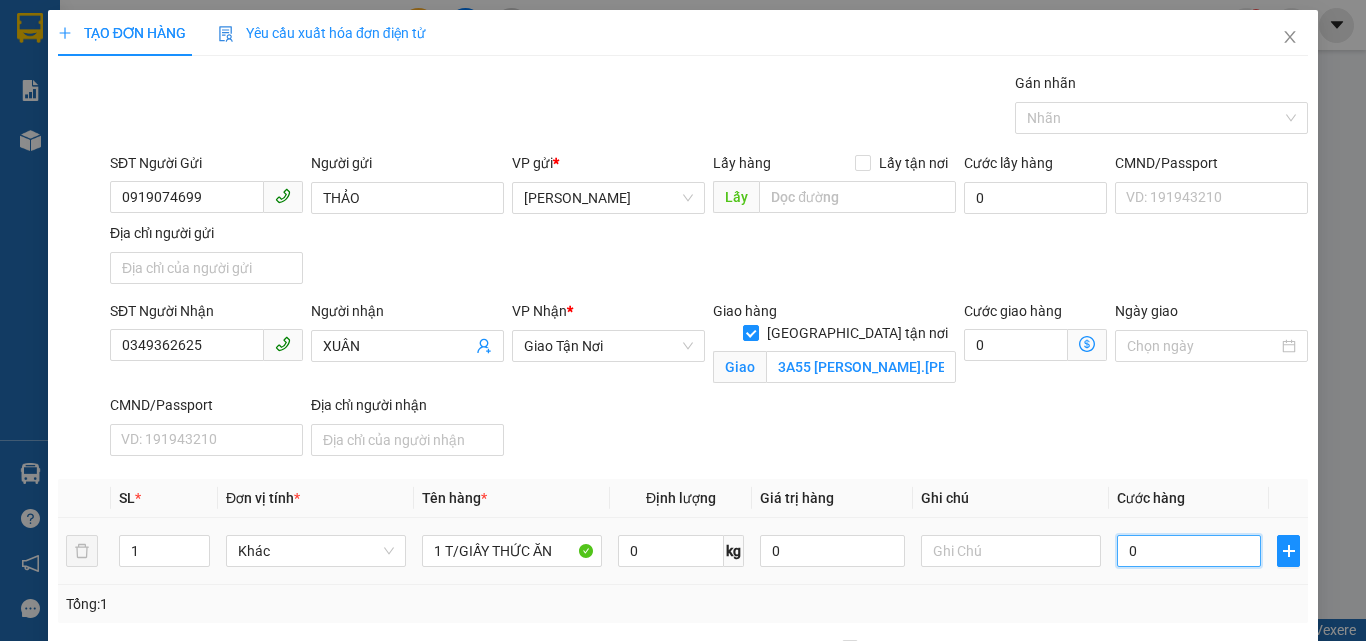 type on "5" 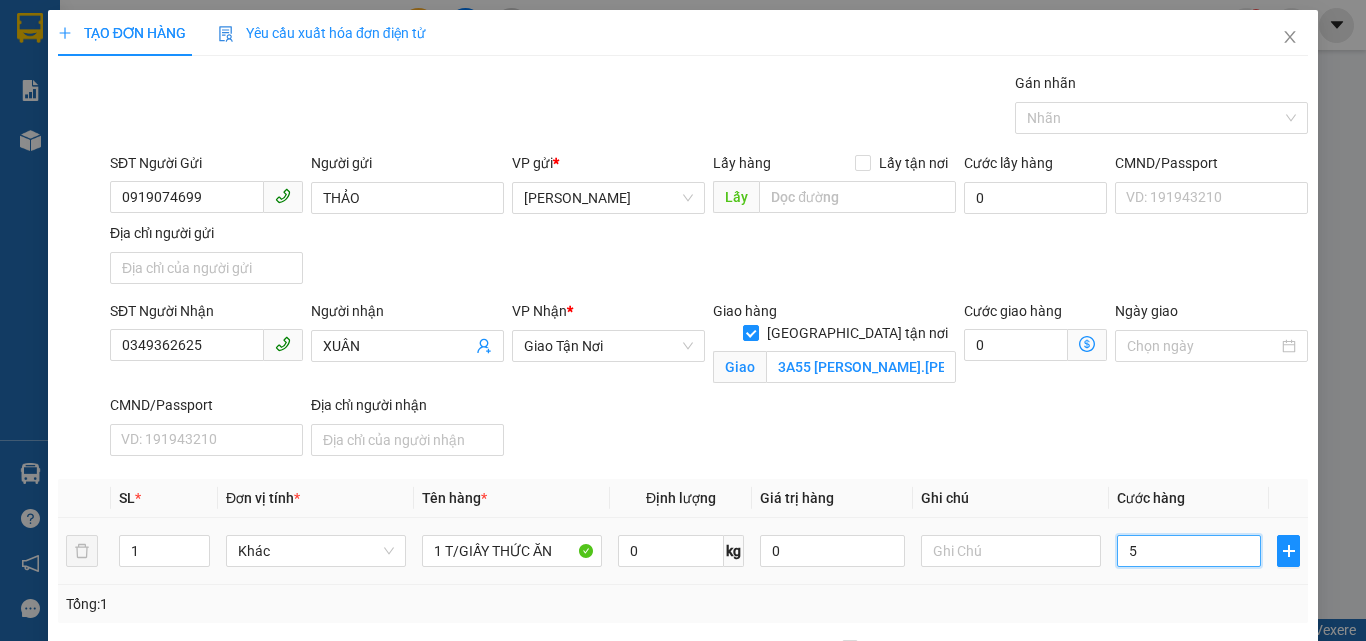 type on "50" 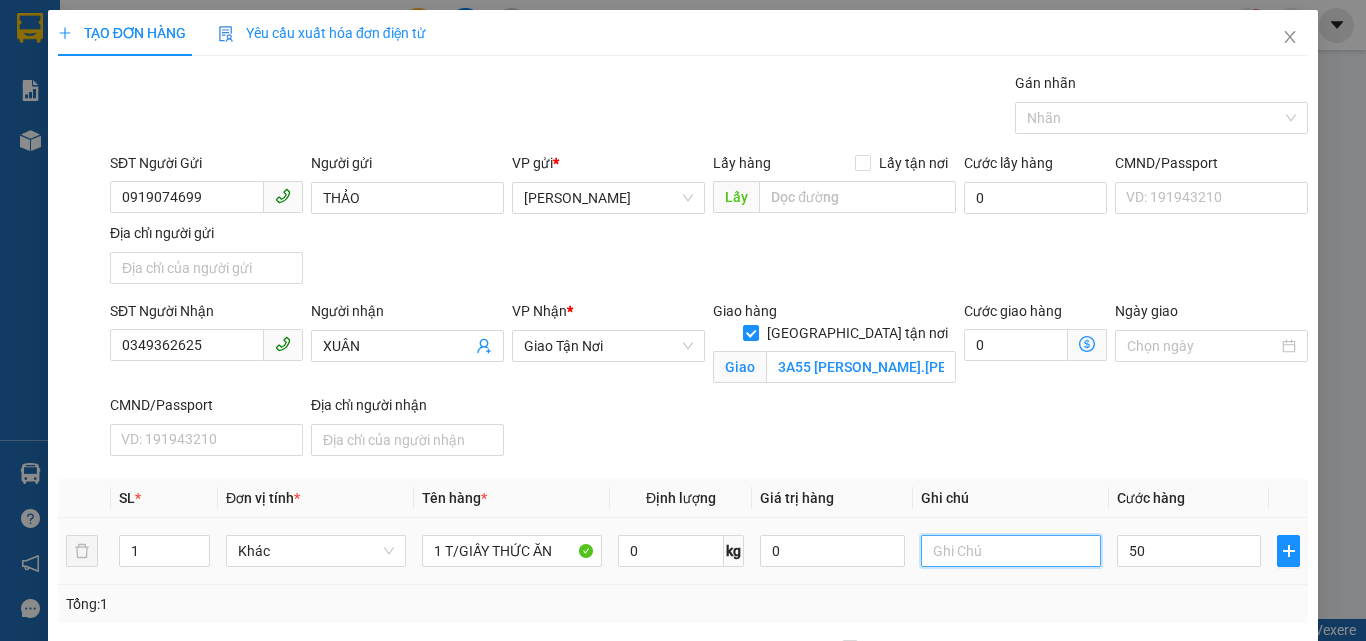 type on "50.000" 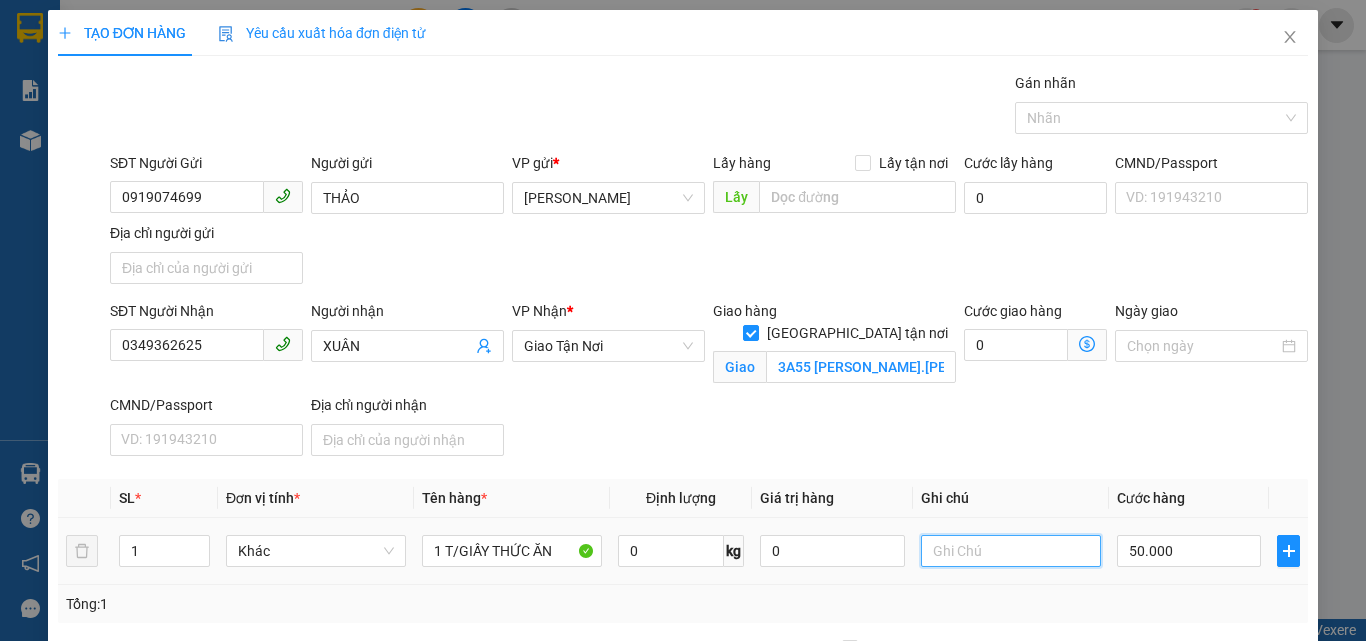 click at bounding box center [1011, 551] 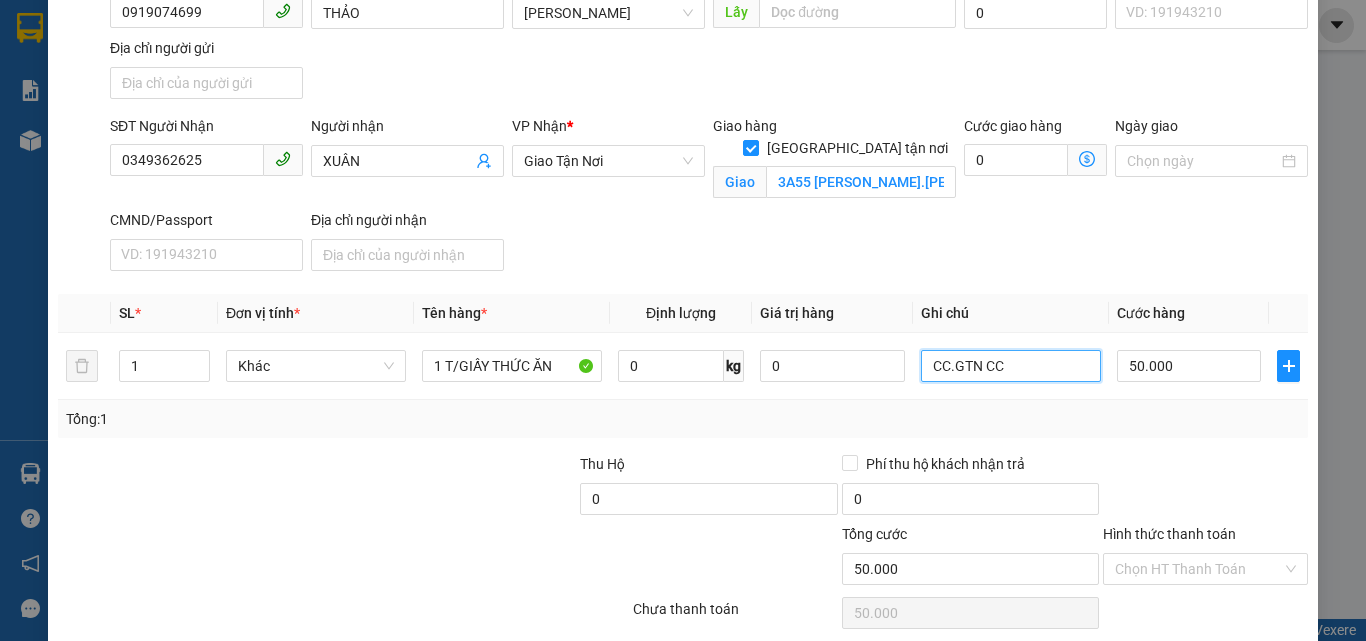 scroll, scrollTop: 163, scrollLeft: 0, axis: vertical 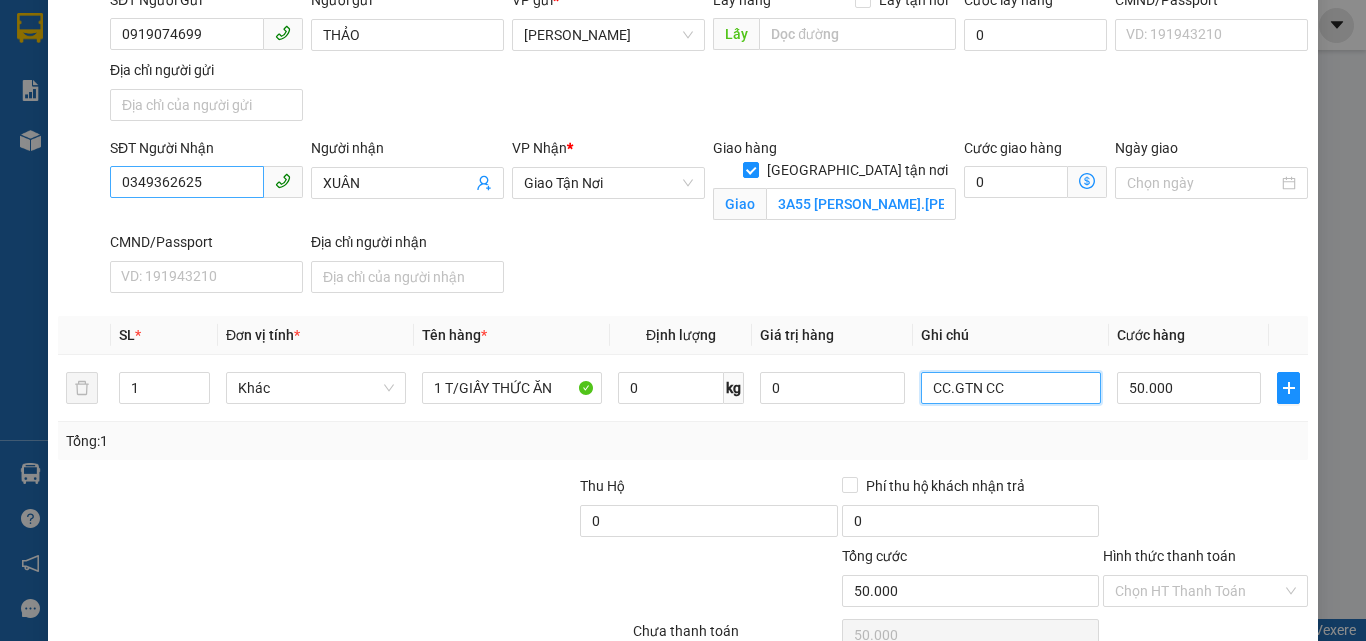 type on "CC.GTN CC" 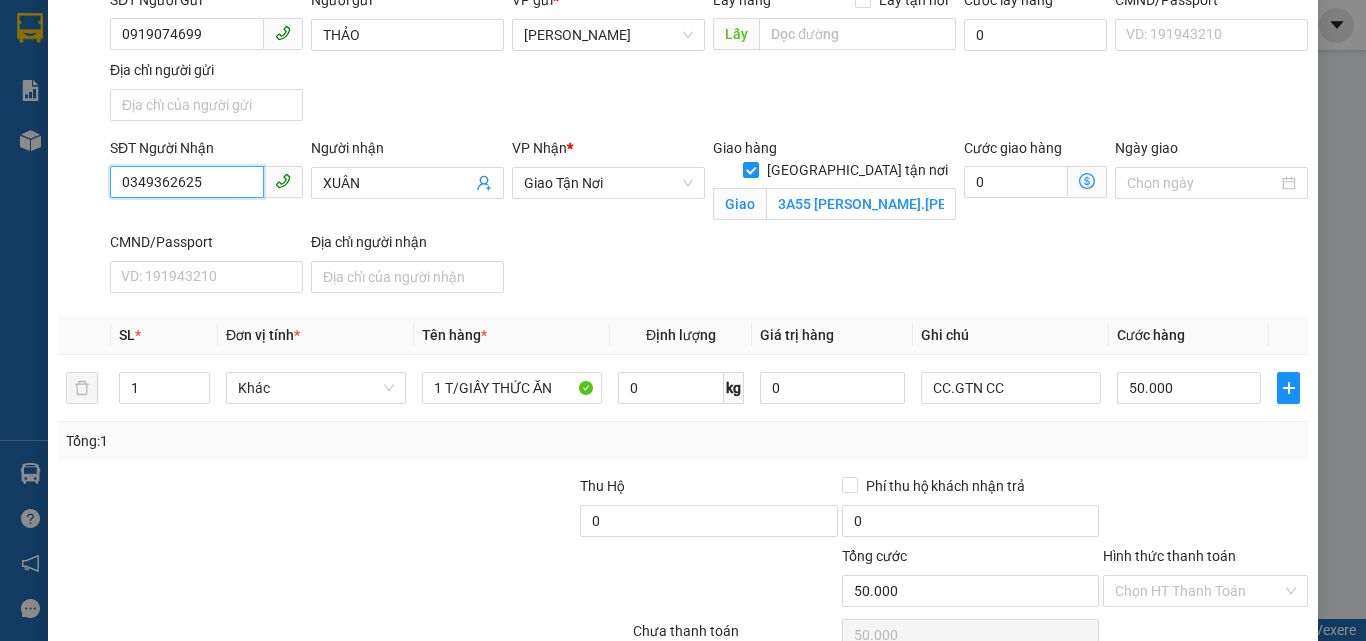 click on "0349362625" at bounding box center [187, 182] 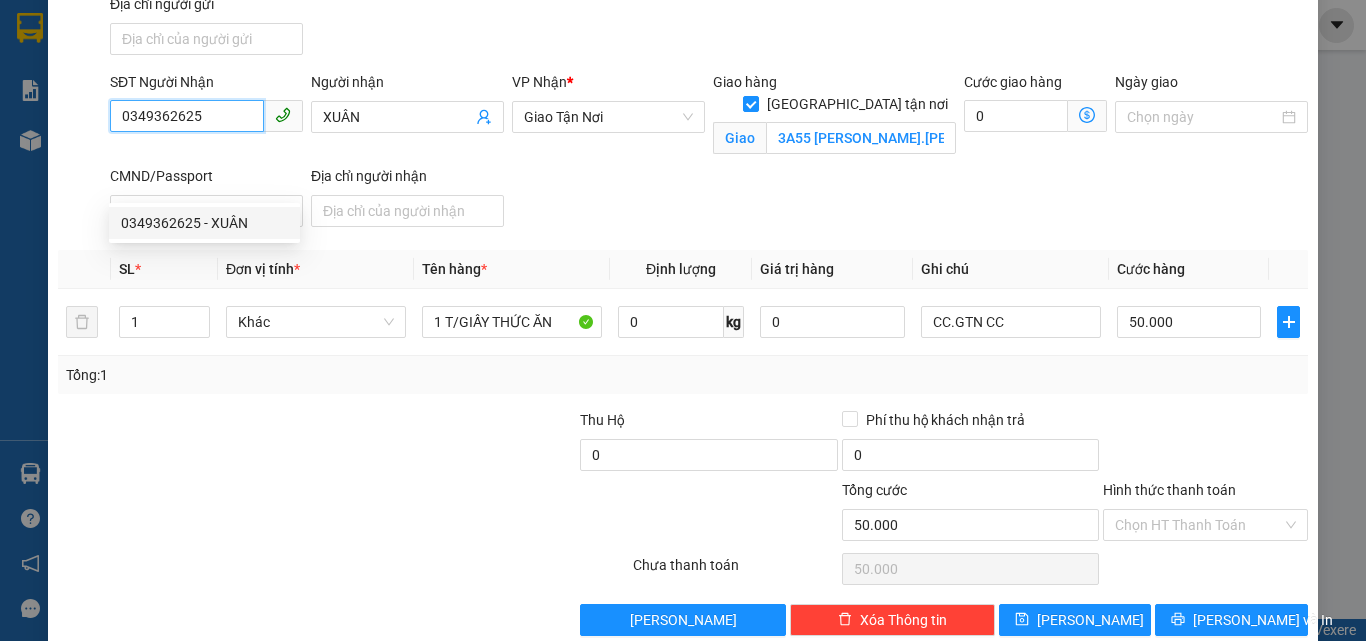 scroll, scrollTop: 263, scrollLeft: 0, axis: vertical 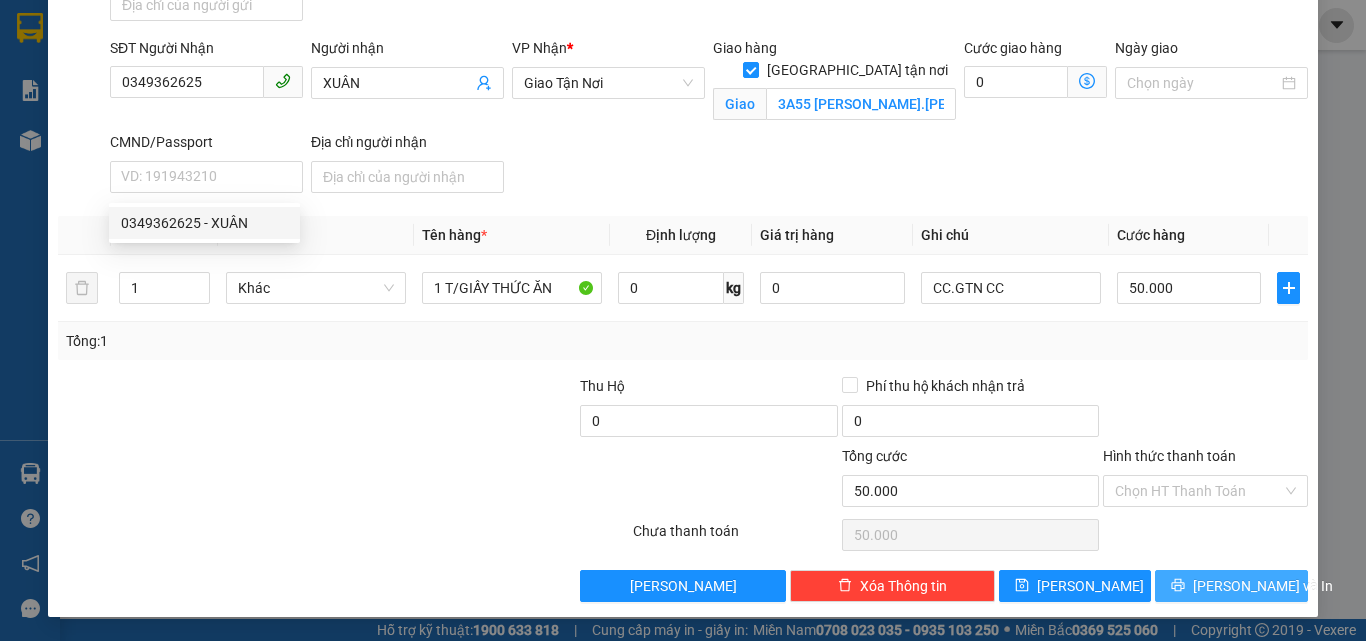 click on "[PERSON_NAME] và In" at bounding box center (1231, 586) 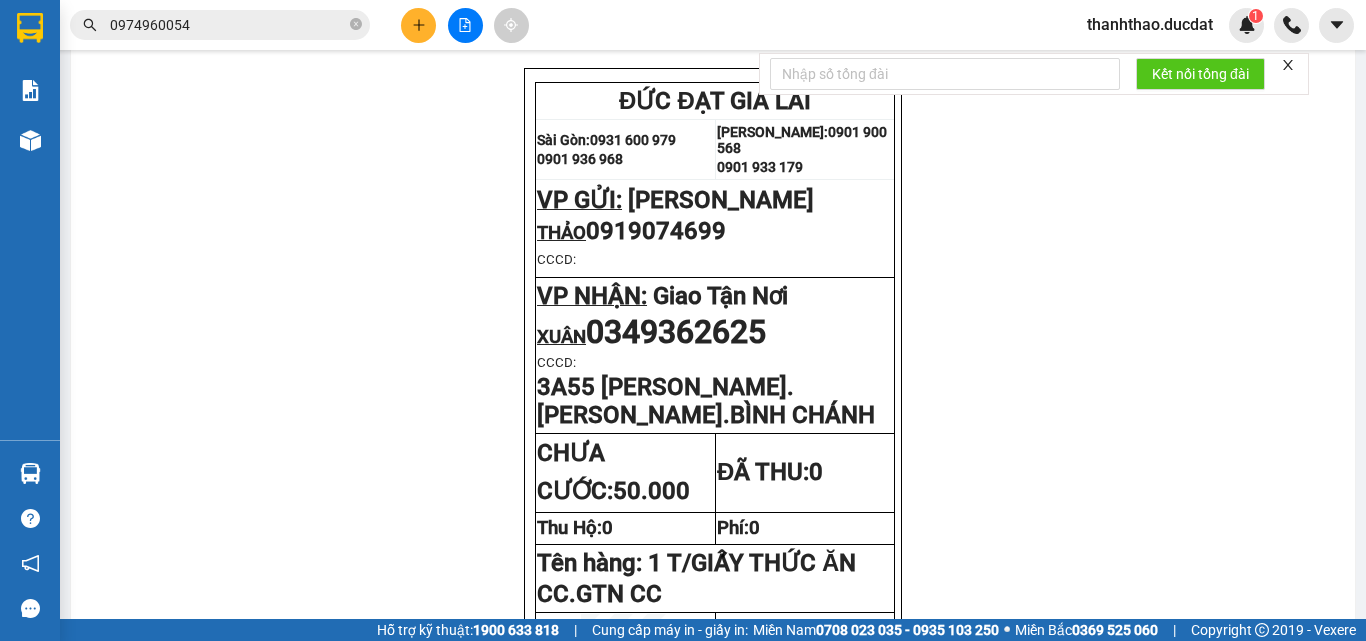 scroll, scrollTop: 0, scrollLeft: 0, axis: both 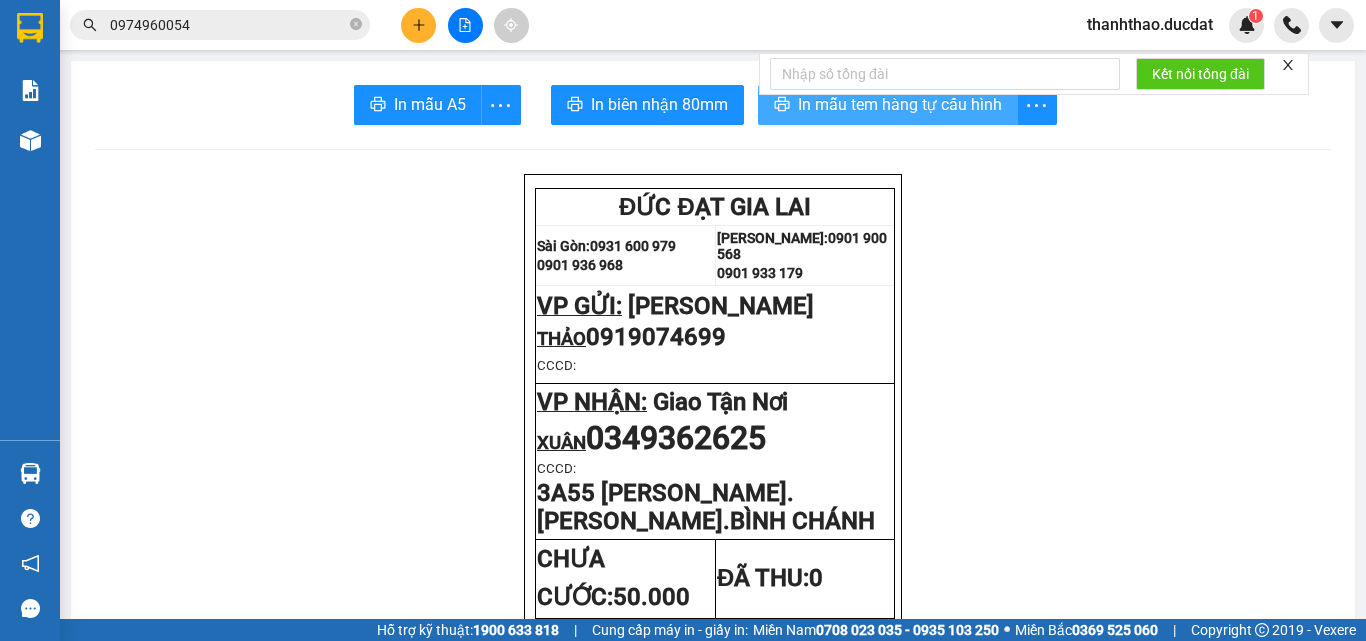 click on "In mẫu tem hàng tự cấu hình" at bounding box center (900, 104) 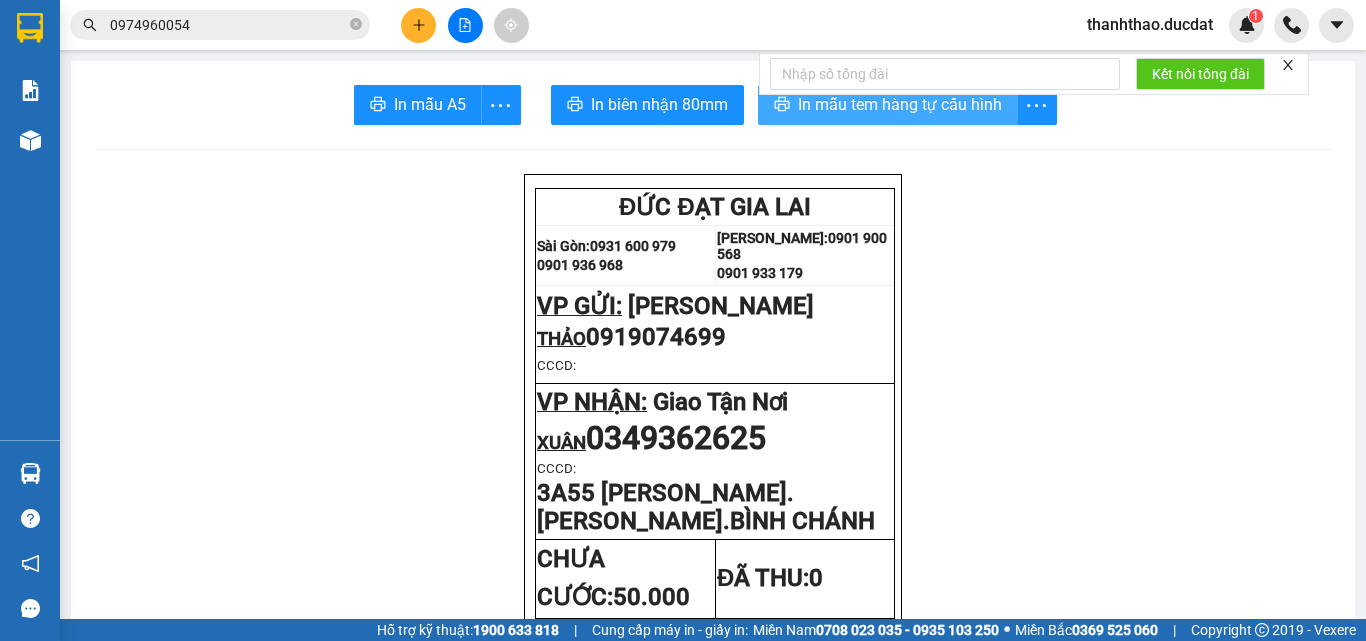 scroll, scrollTop: 0, scrollLeft: 0, axis: both 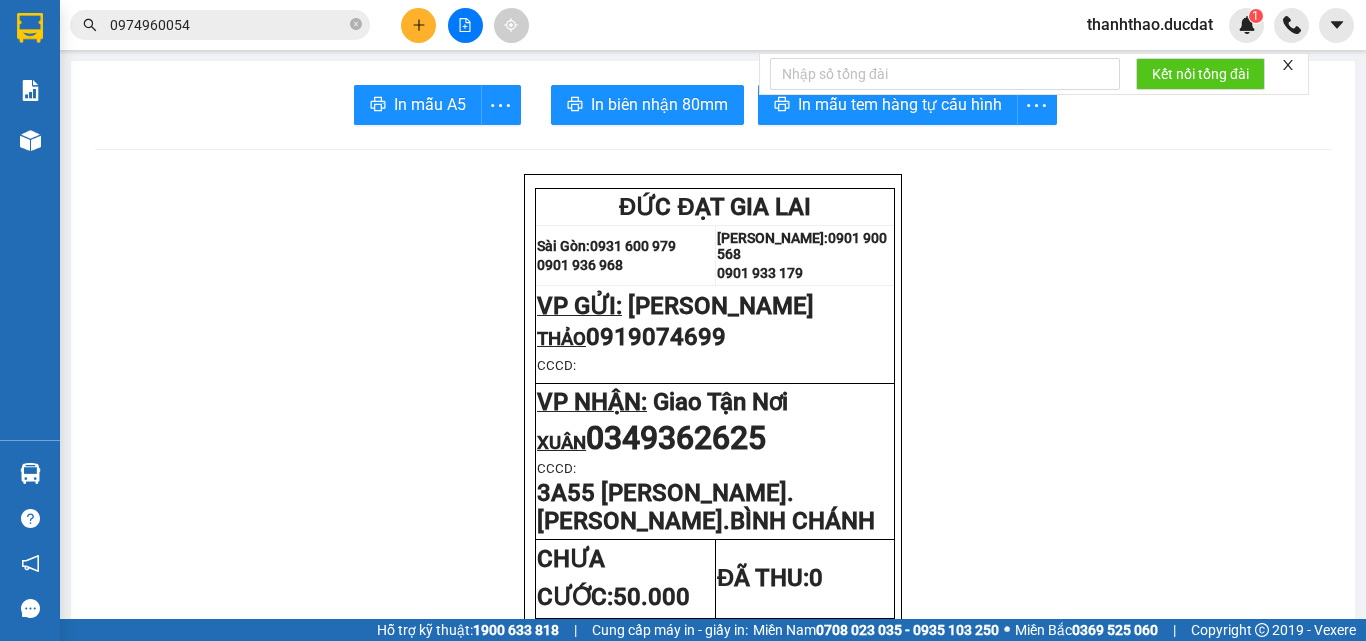 click at bounding box center (465, 25) 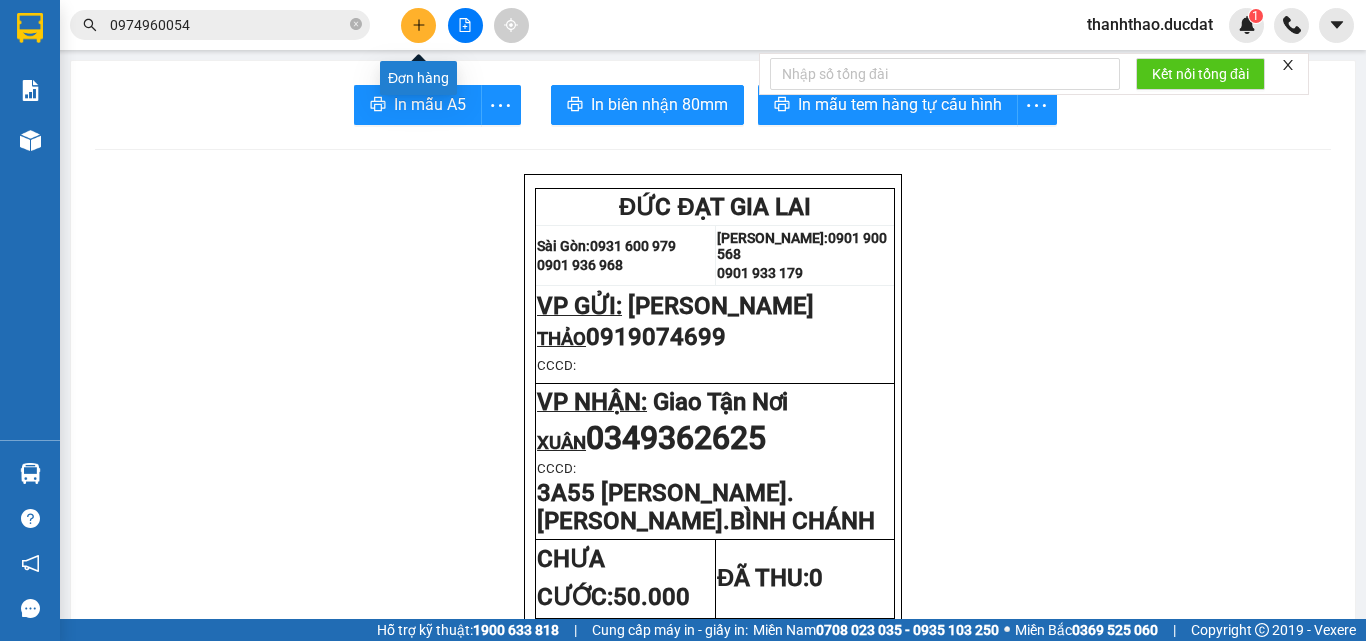 click at bounding box center (418, 25) 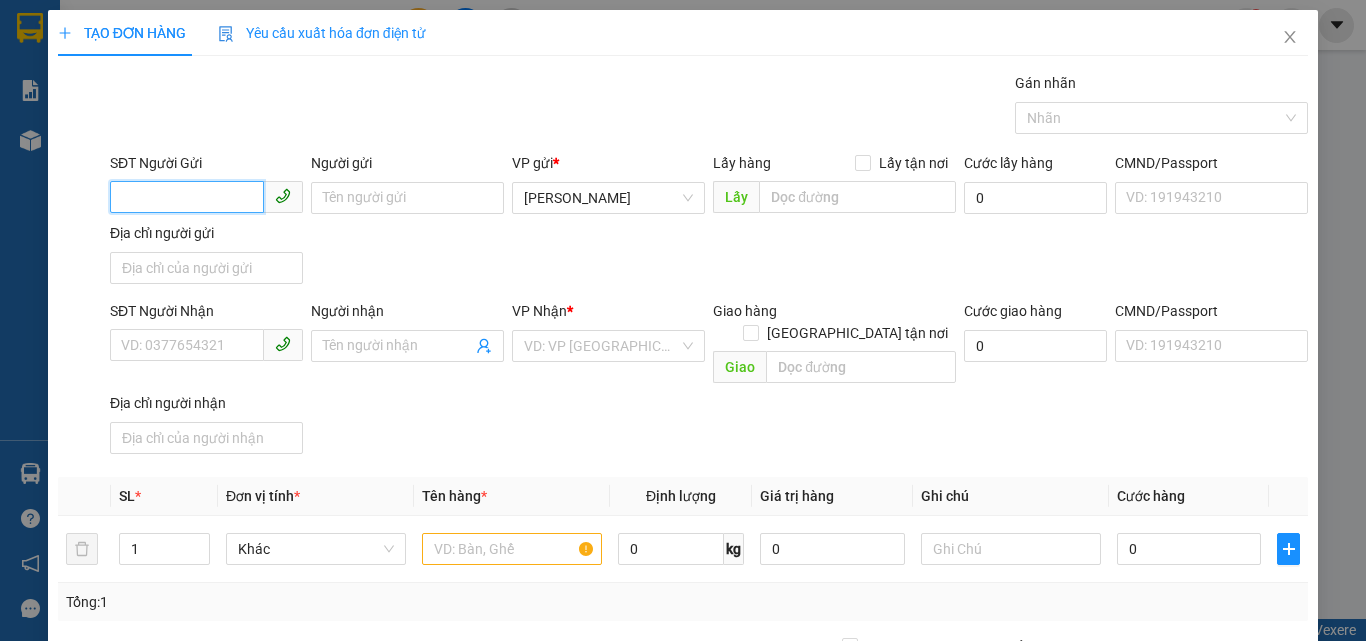 click on "SĐT Người Gửi" at bounding box center (187, 197) 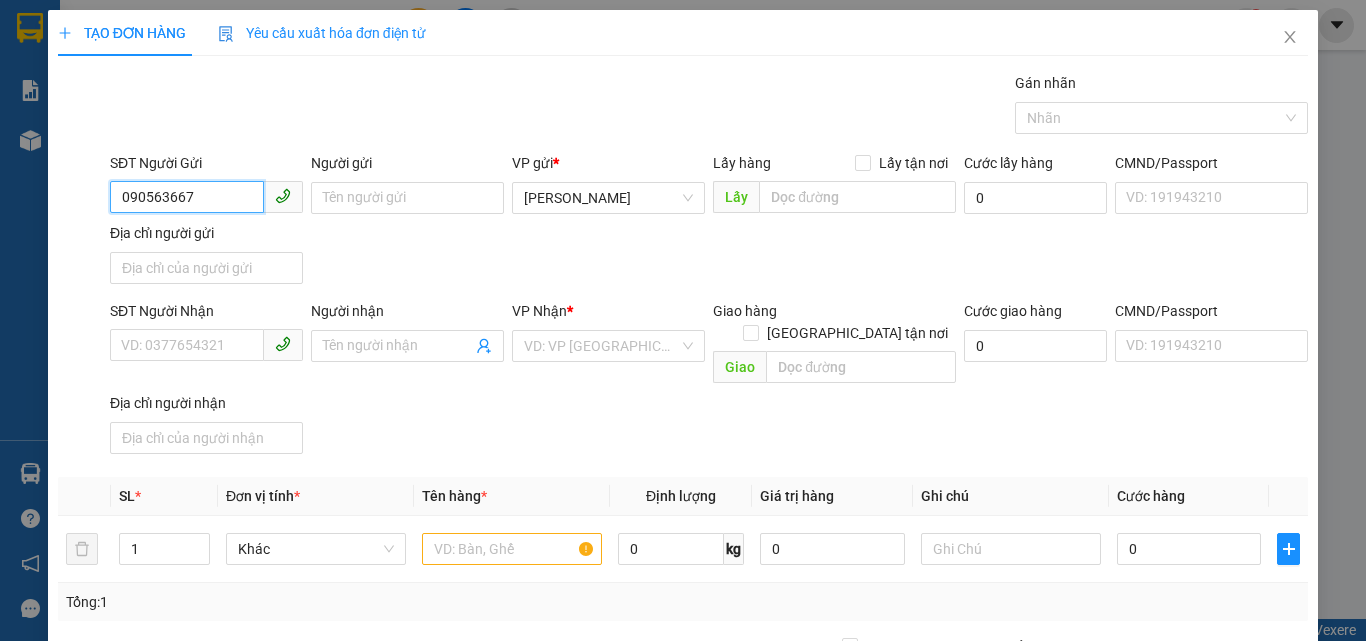 type on "0905636678" 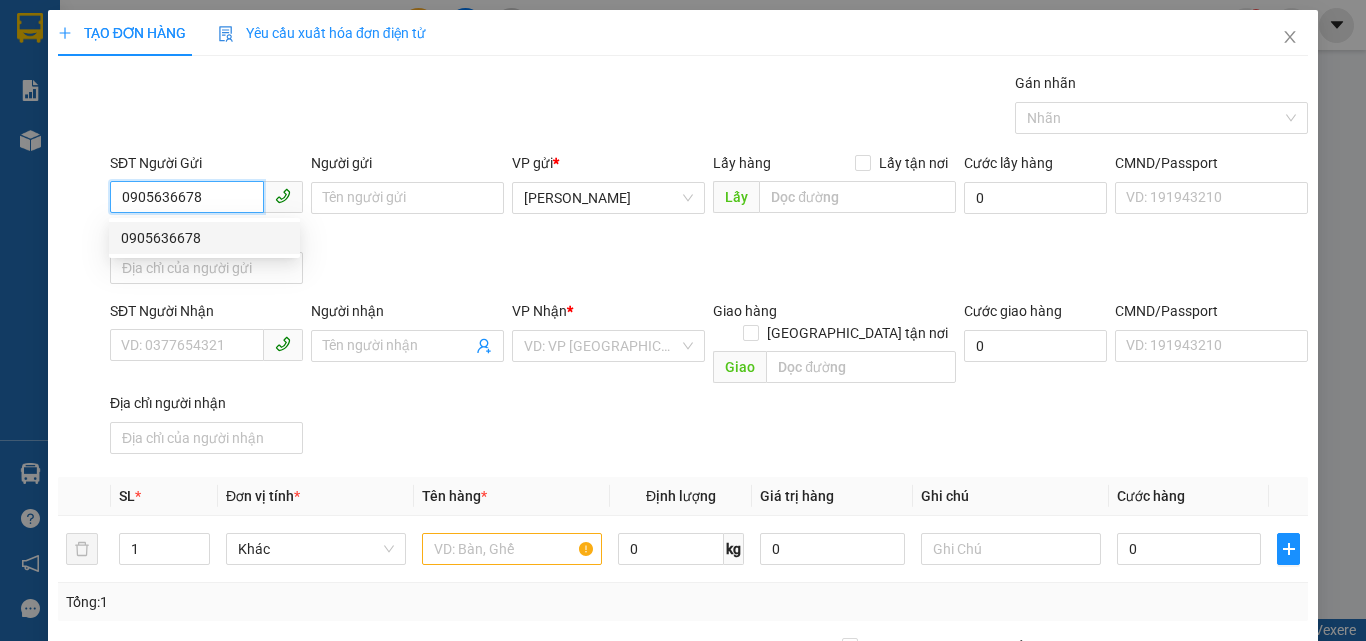 click on "0905636678" at bounding box center (204, 238) 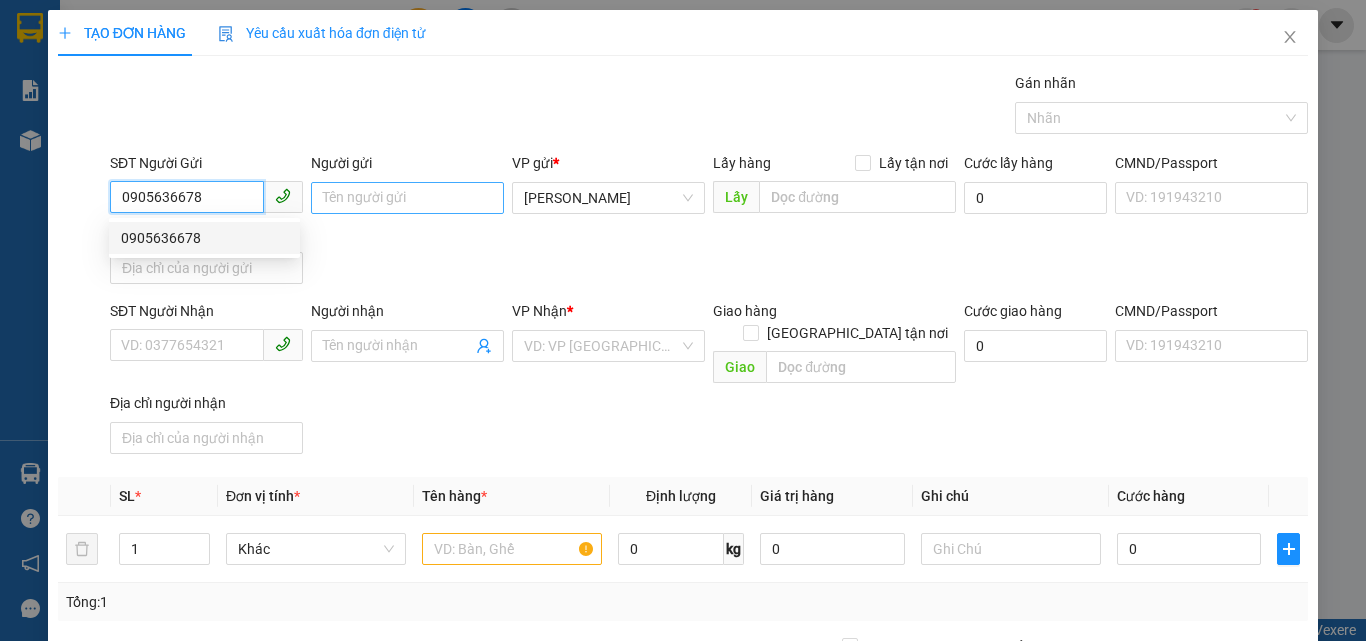 type on "0903599151" 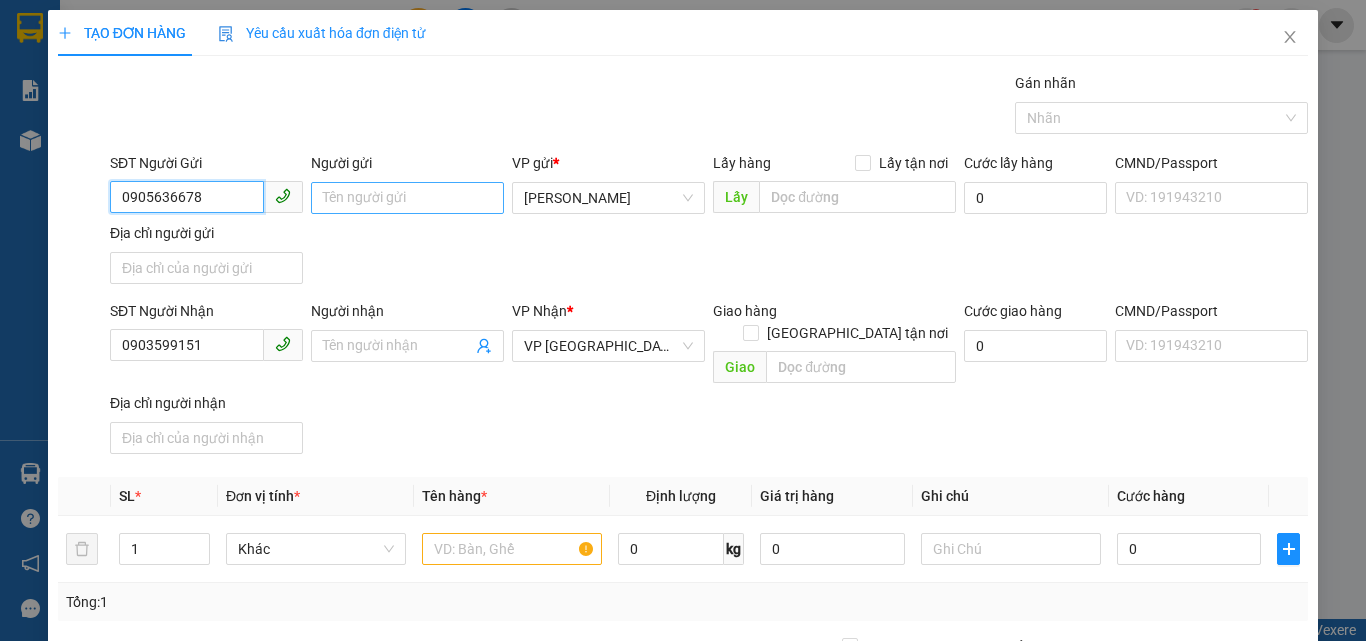 type on "0905636678" 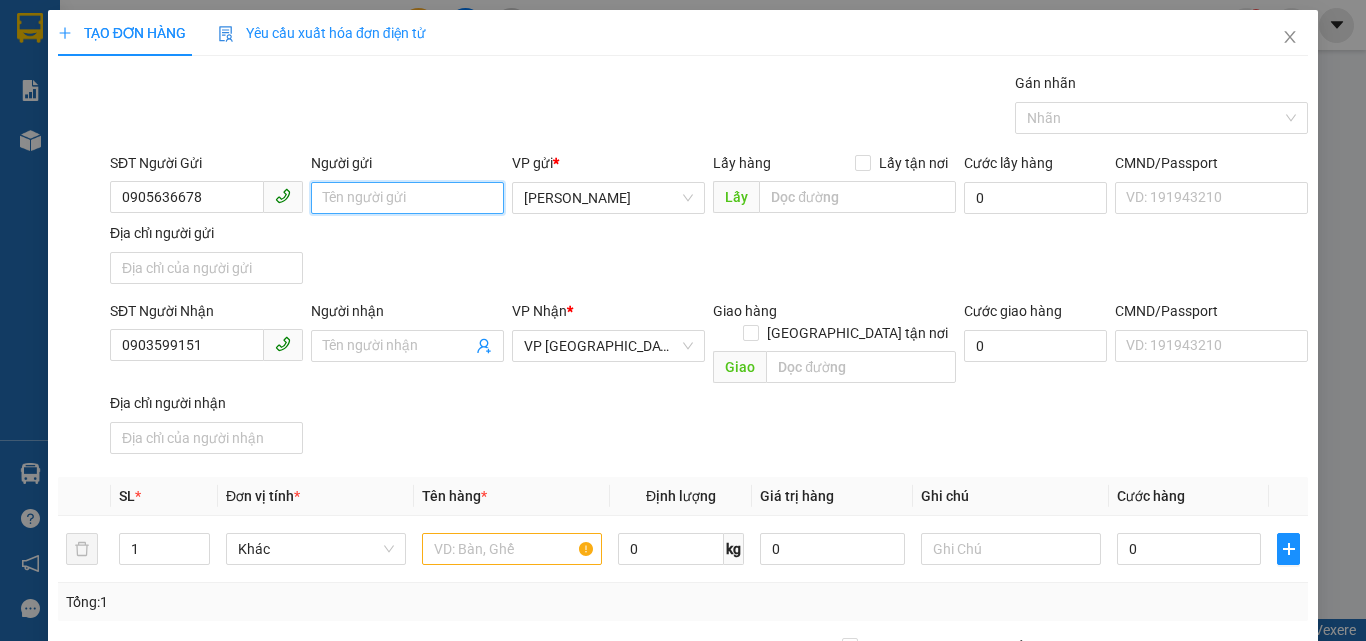 click on "Người gửi" at bounding box center (407, 198) 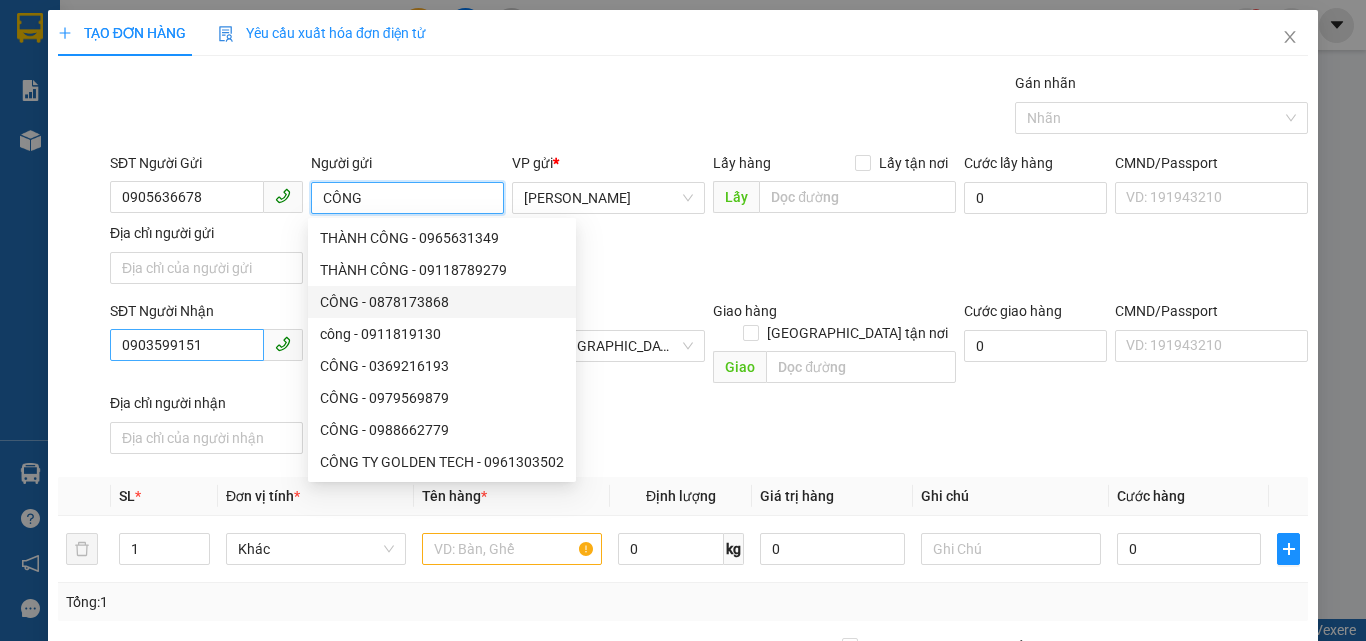 type on "CÔNG" 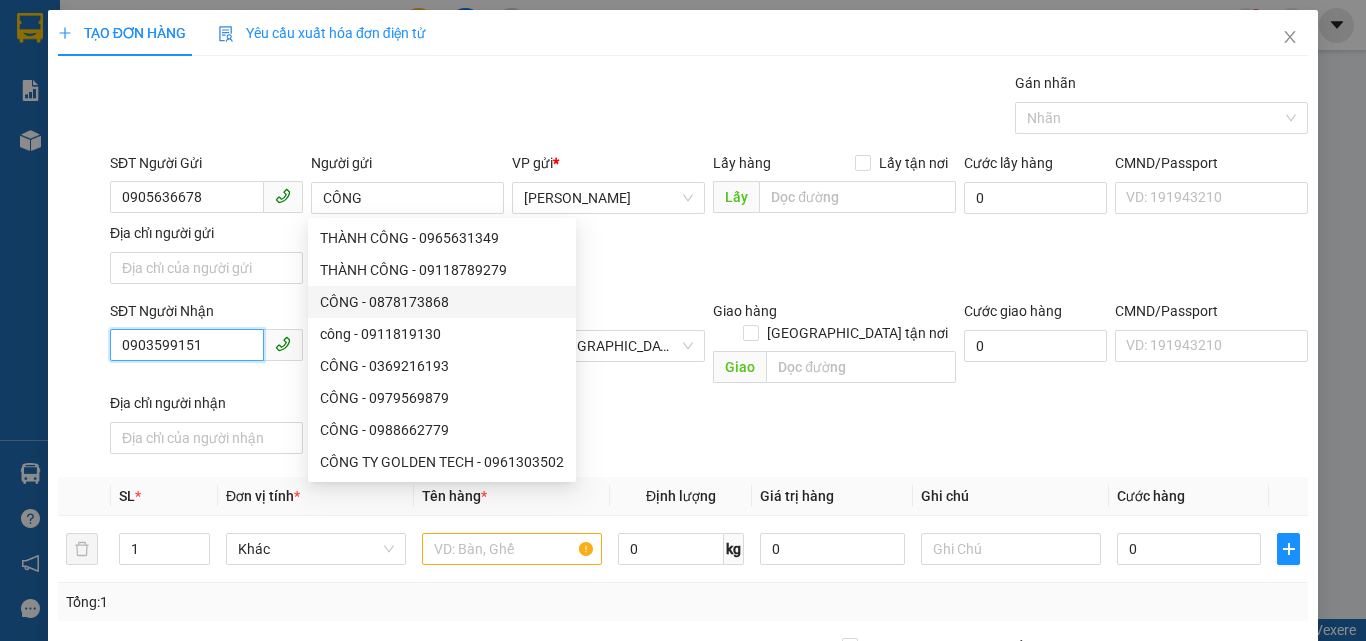 click on "0903599151" at bounding box center (187, 345) 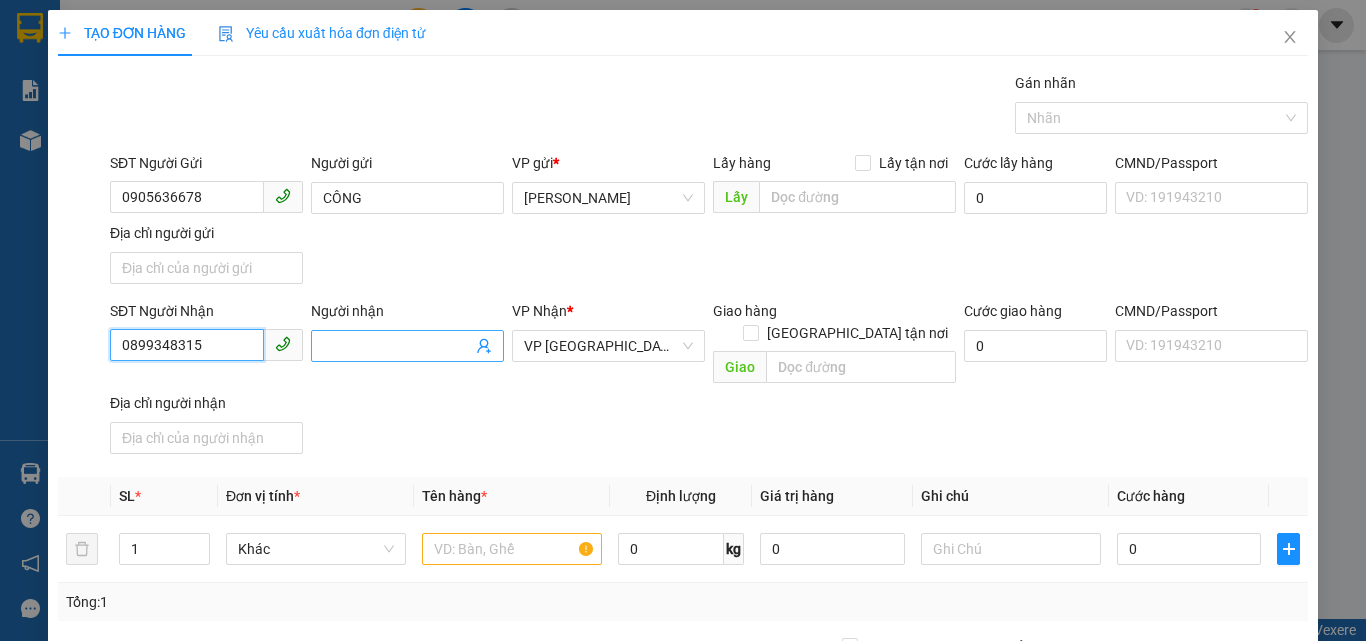 type on "0899348315" 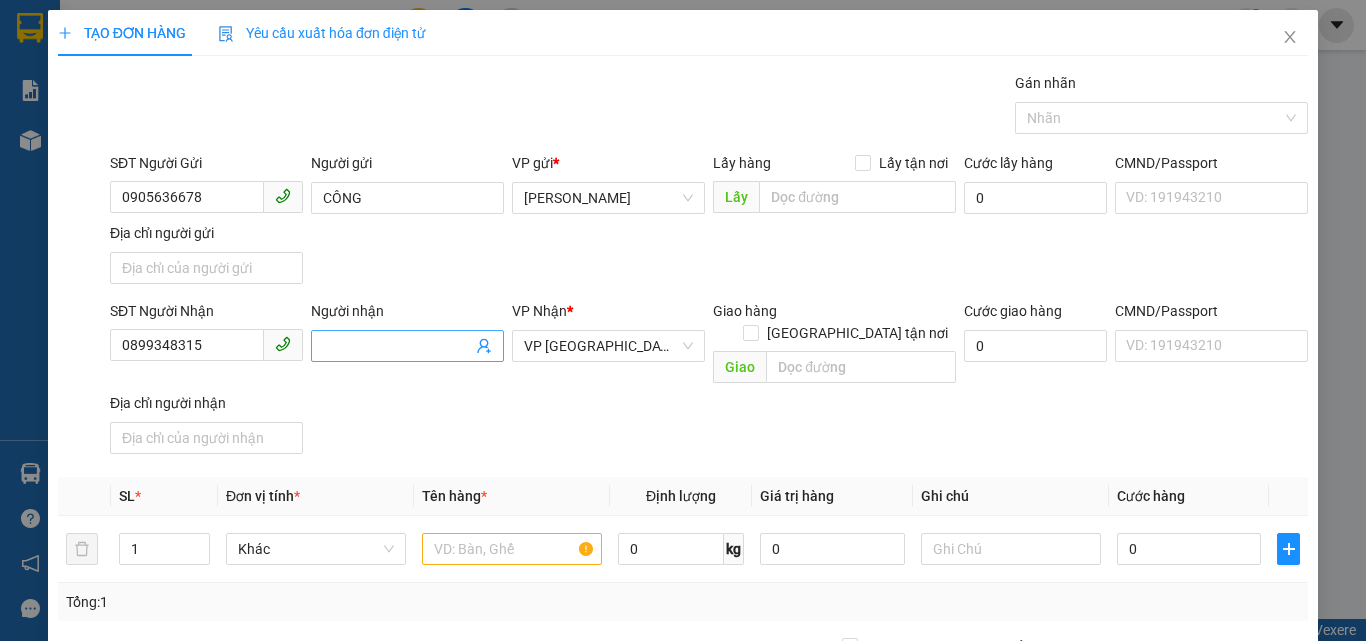 click on "Người nhận" at bounding box center [397, 346] 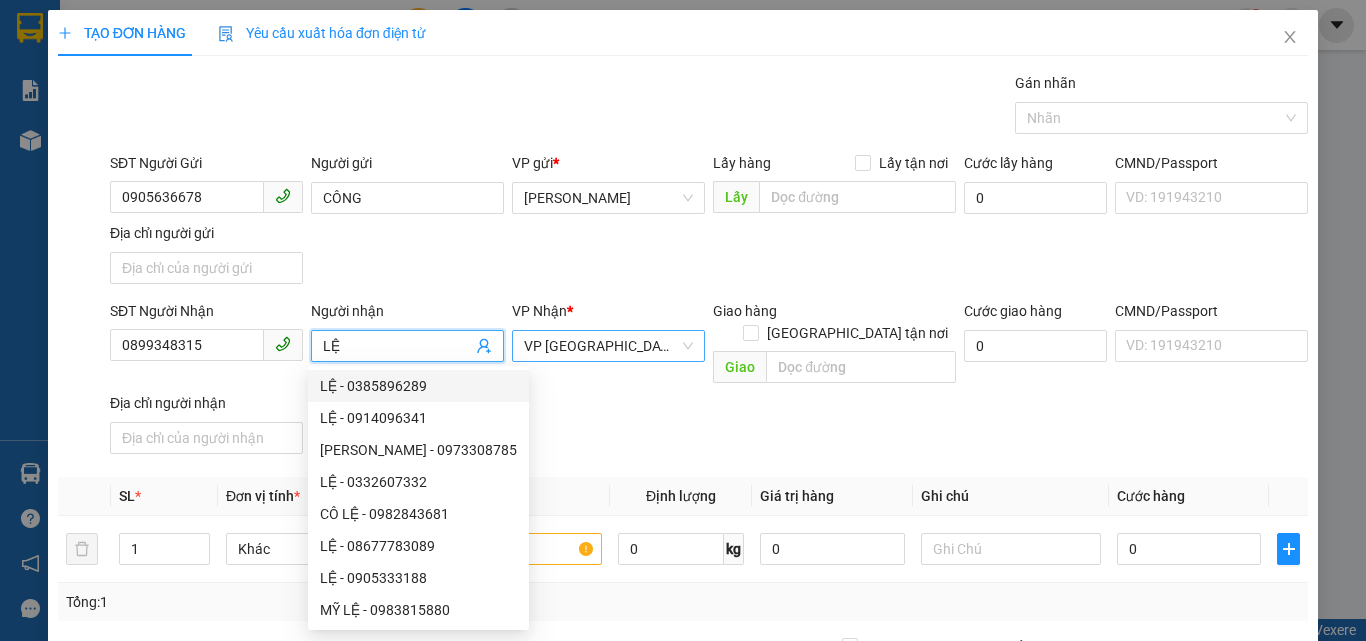click on "VP [GEOGRAPHIC_DATA]" at bounding box center (608, 346) 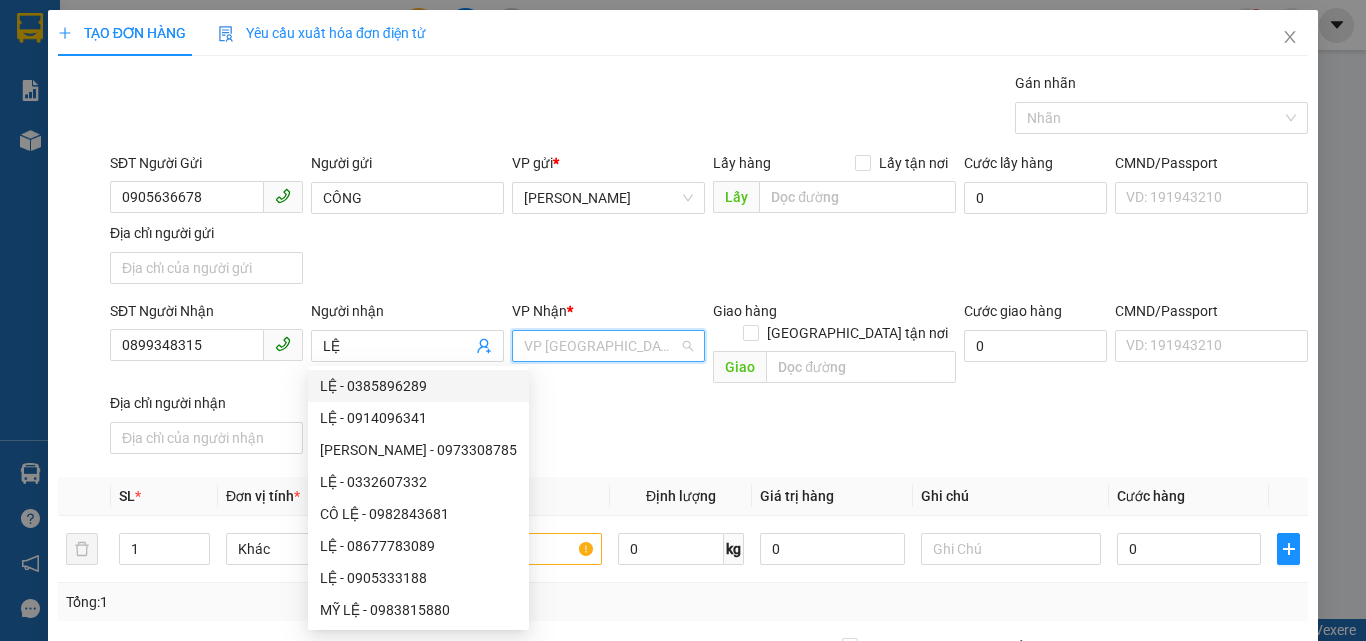scroll, scrollTop: 320, scrollLeft: 0, axis: vertical 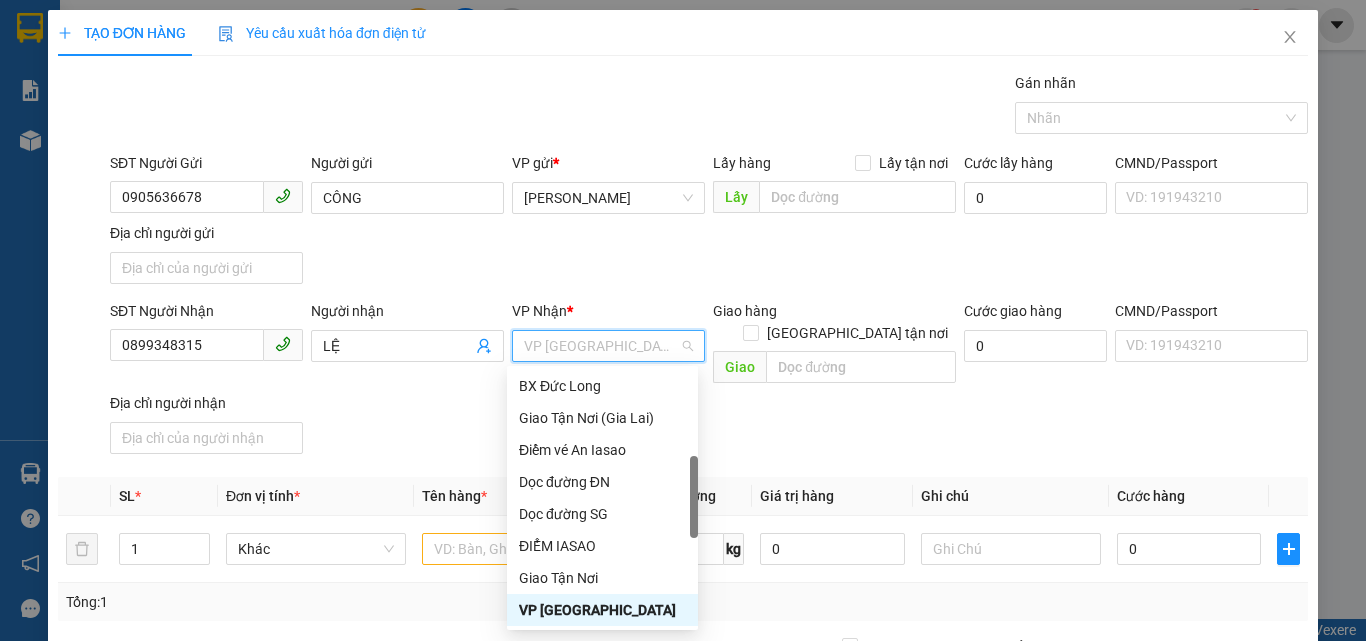 type on "D" 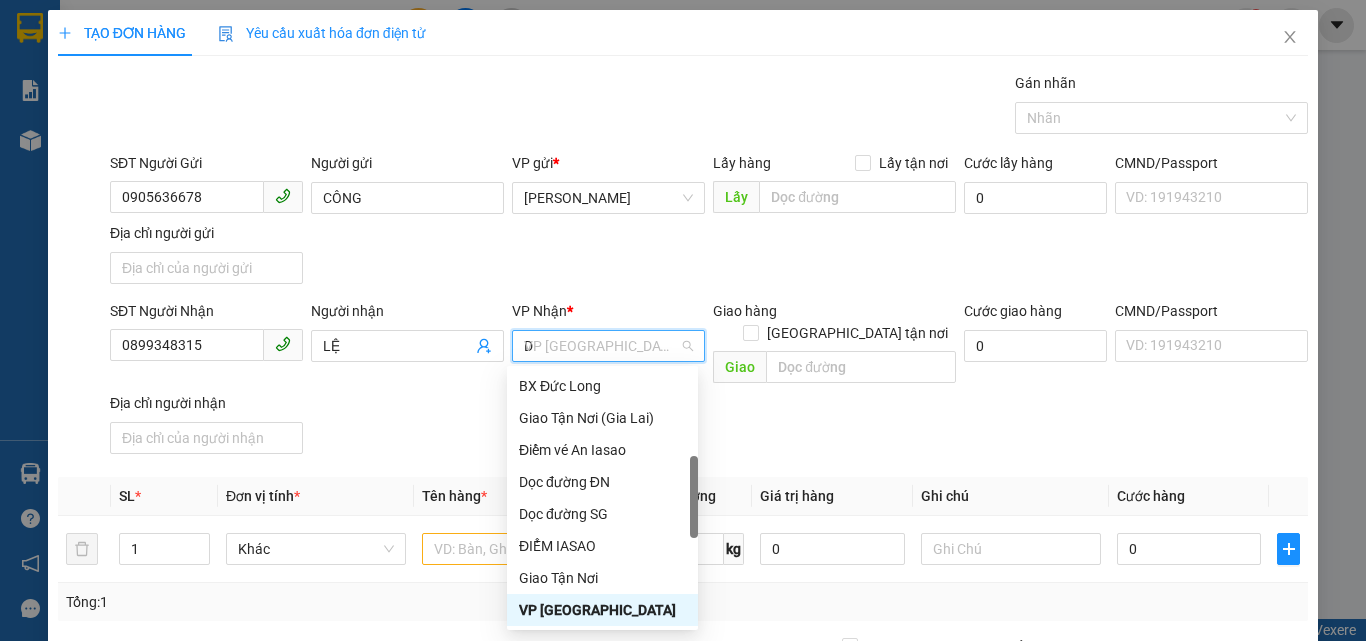 scroll, scrollTop: 168, scrollLeft: 0, axis: vertical 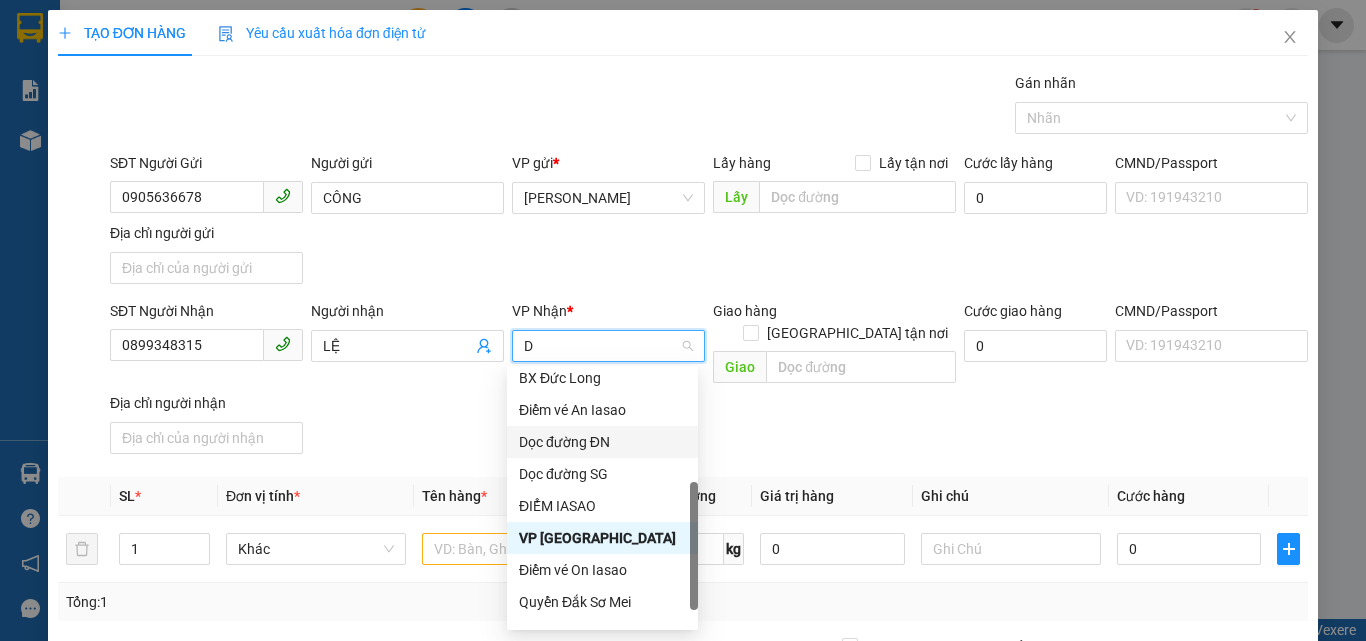 click on "Dọc đường ĐN" at bounding box center [602, 442] 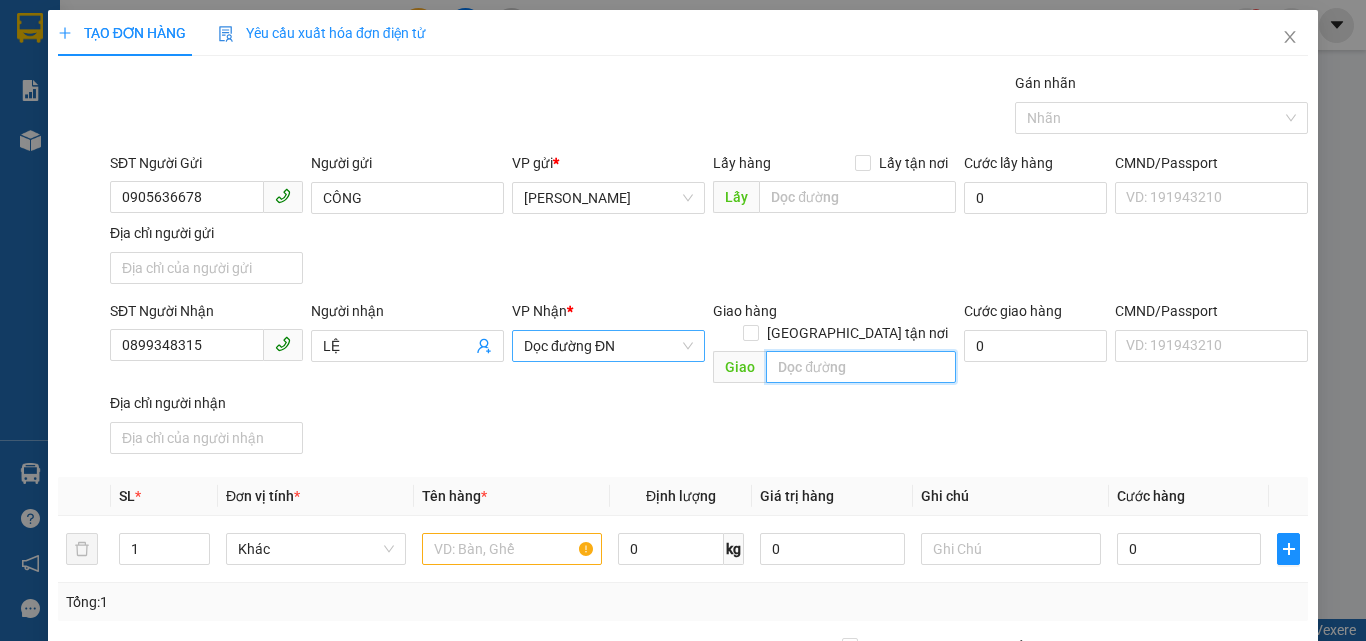 click at bounding box center [861, 367] 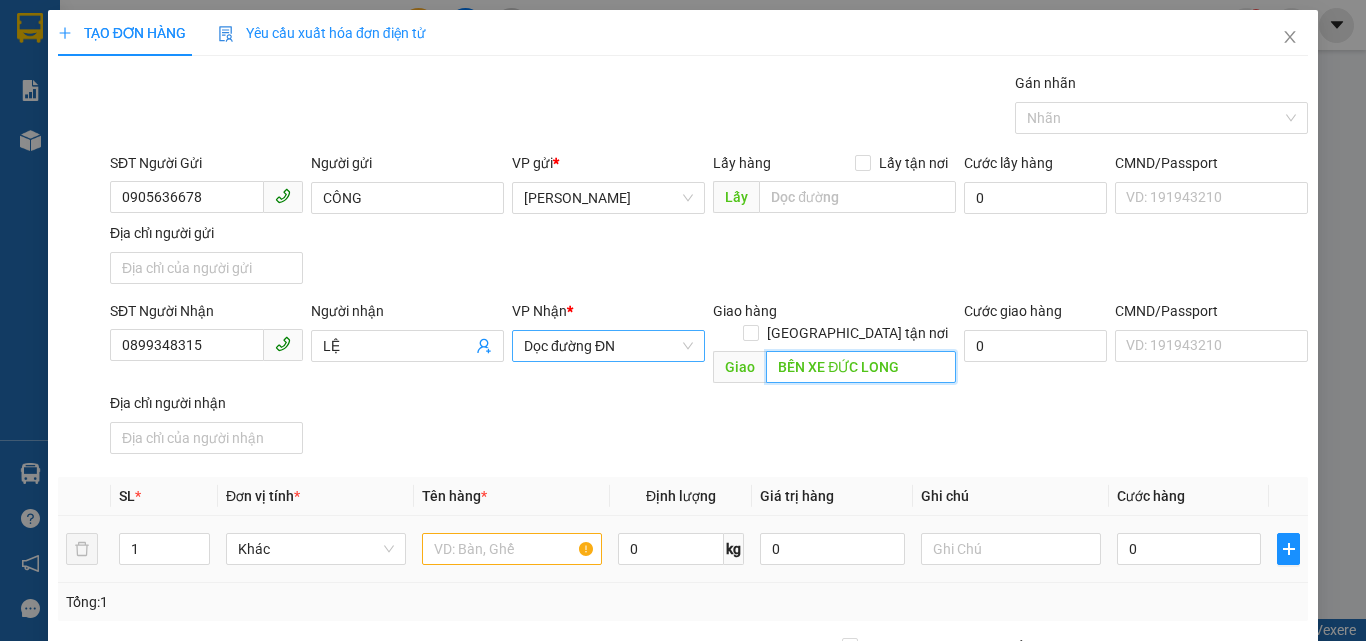 type on "BẾN XE ĐỨC LONG" 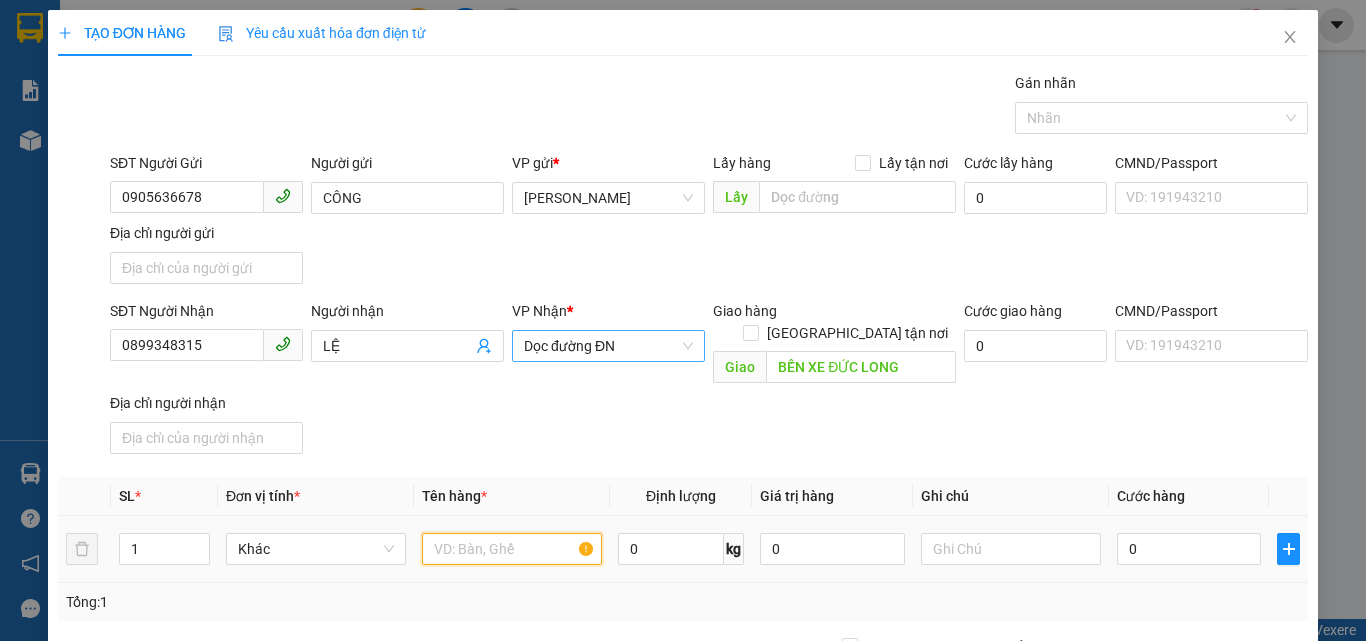 drag, startPoint x: 497, startPoint y: 527, endPoint x: 507, endPoint y: 520, distance: 12.206555 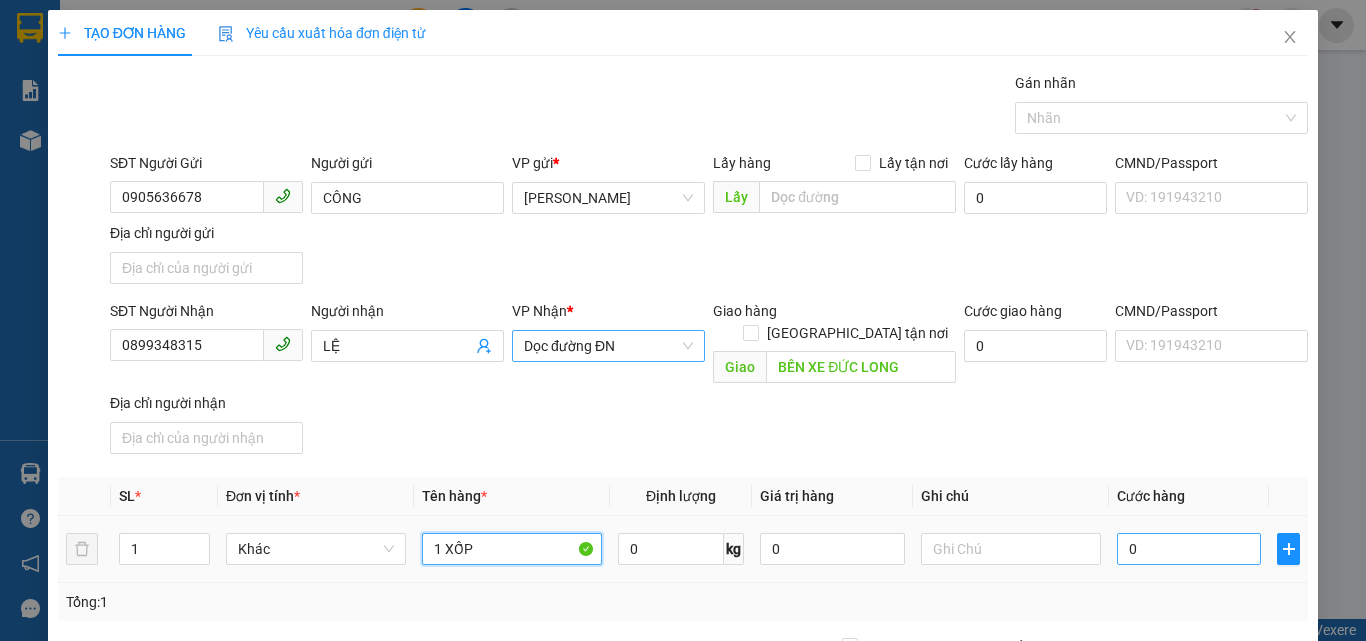 type on "1 XỐP" 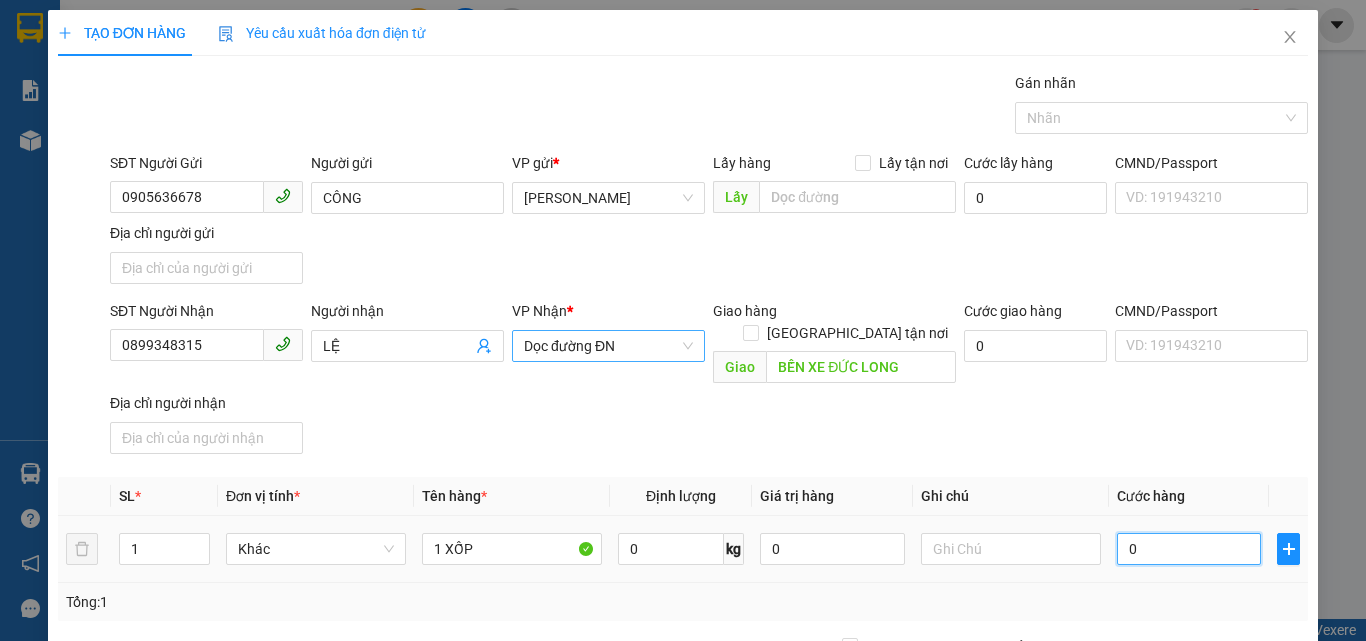 click on "0" at bounding box center [1189, 549] 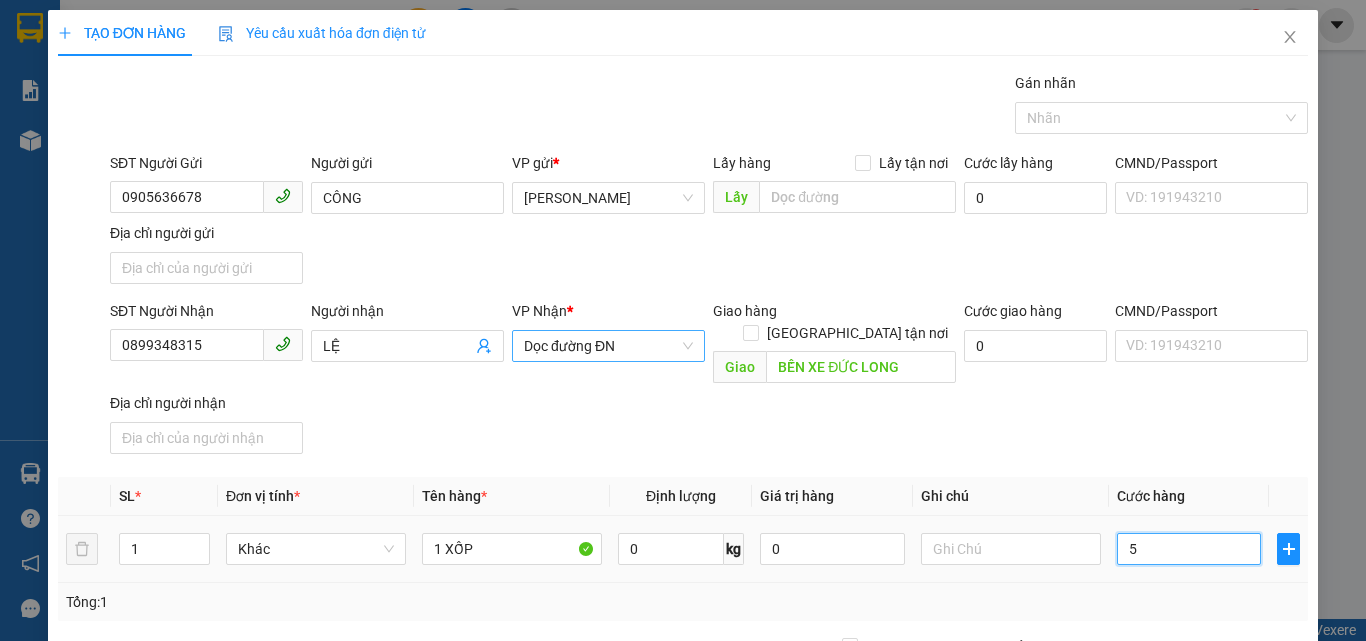 type on "50" 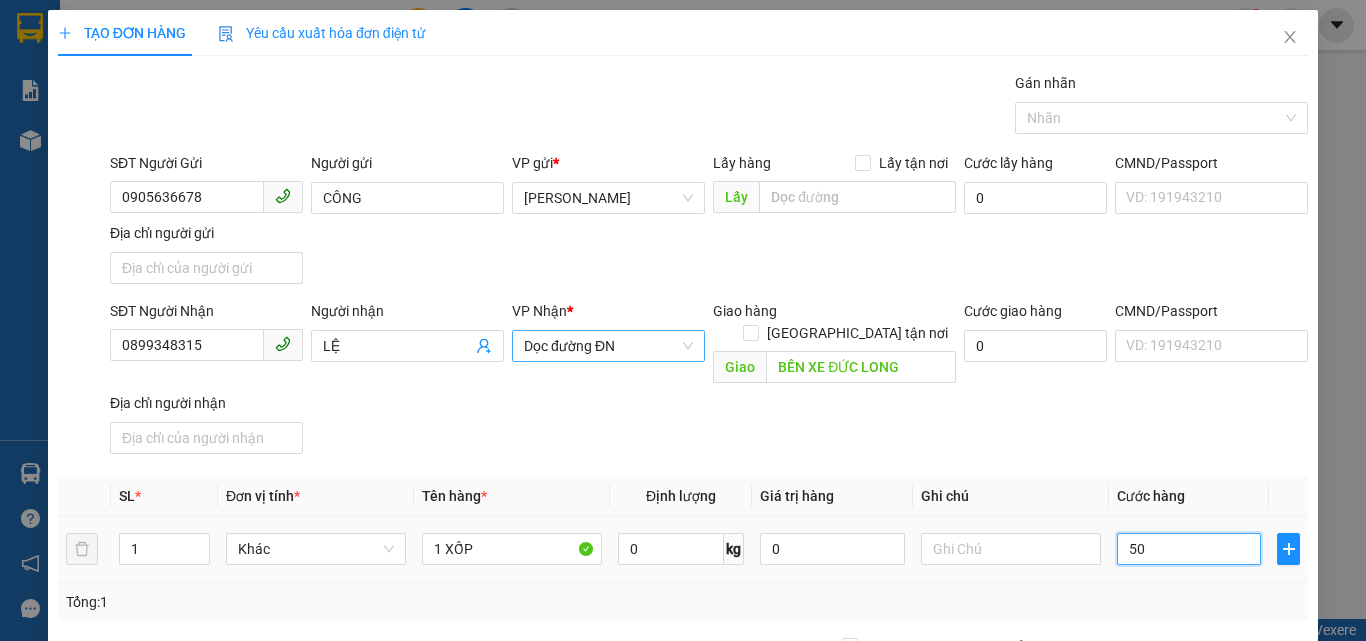 type on "50" 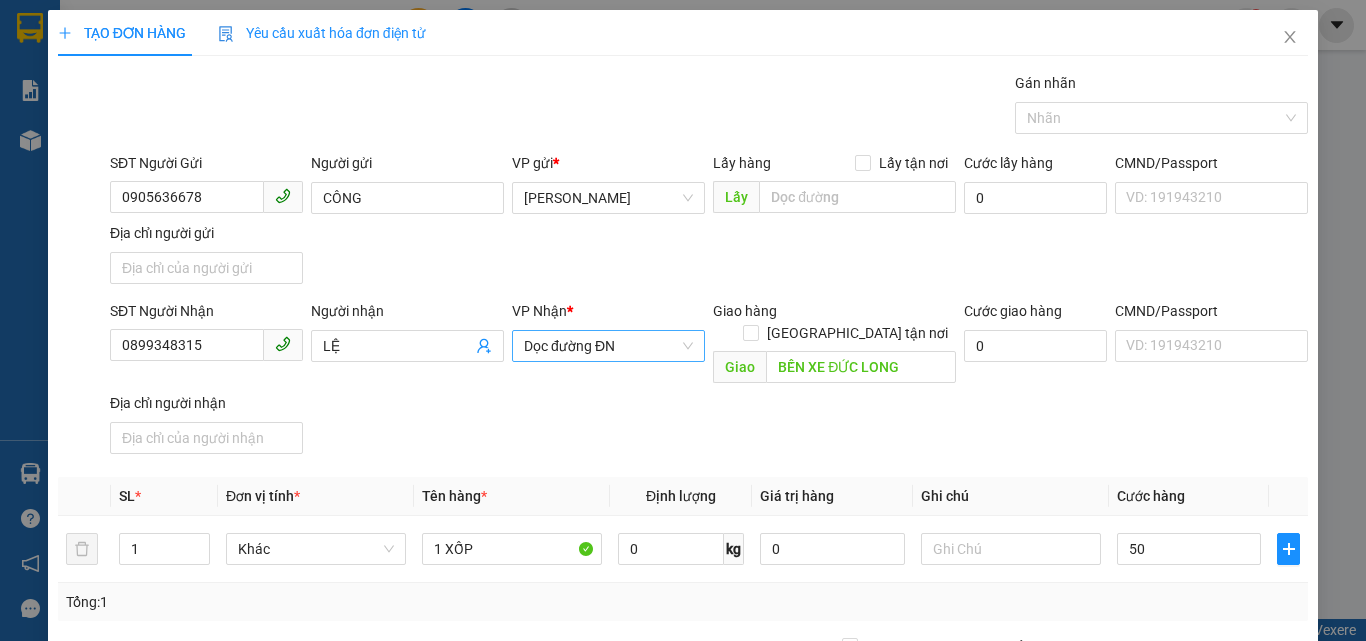 type on "50.000" 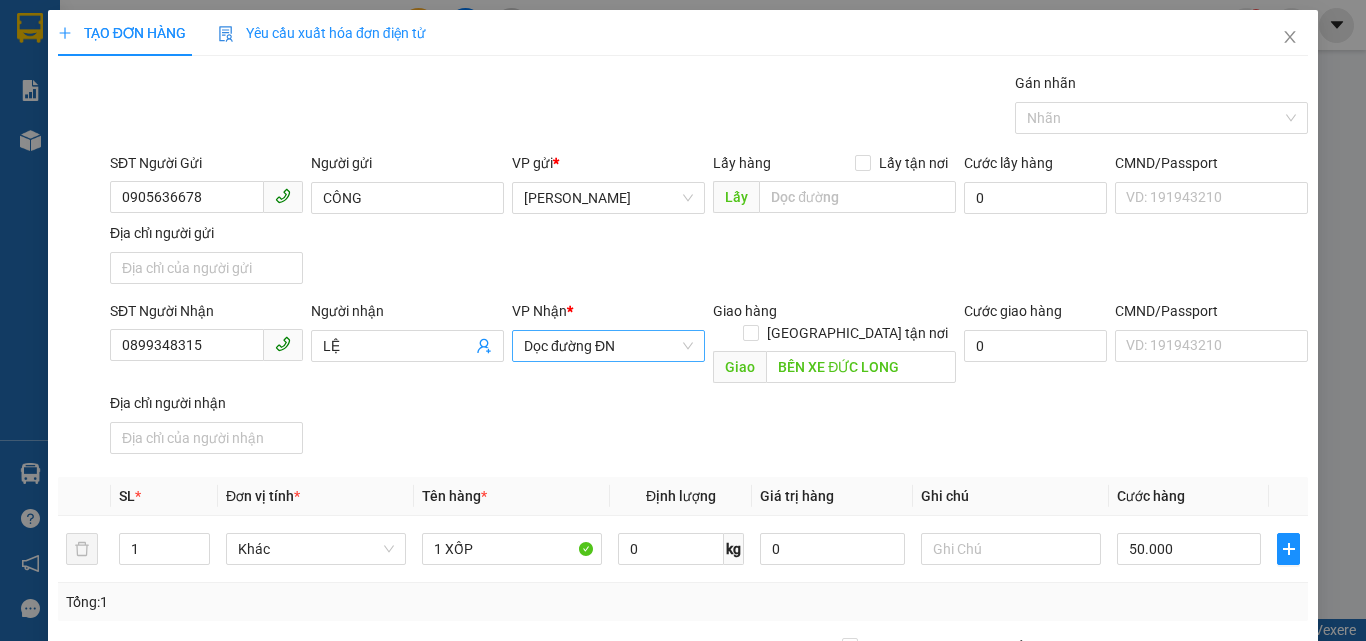 click on "Cước hàng" at bounding box center [1189, 496] 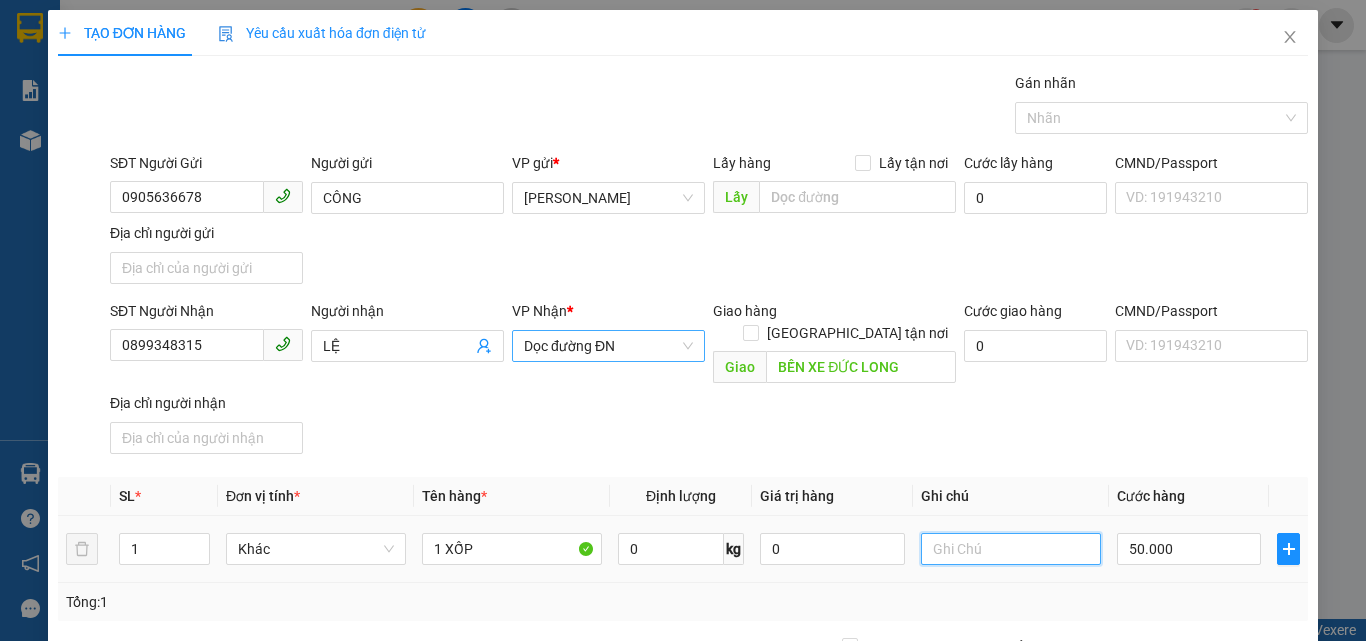 click at bounding box center [1011, 549] 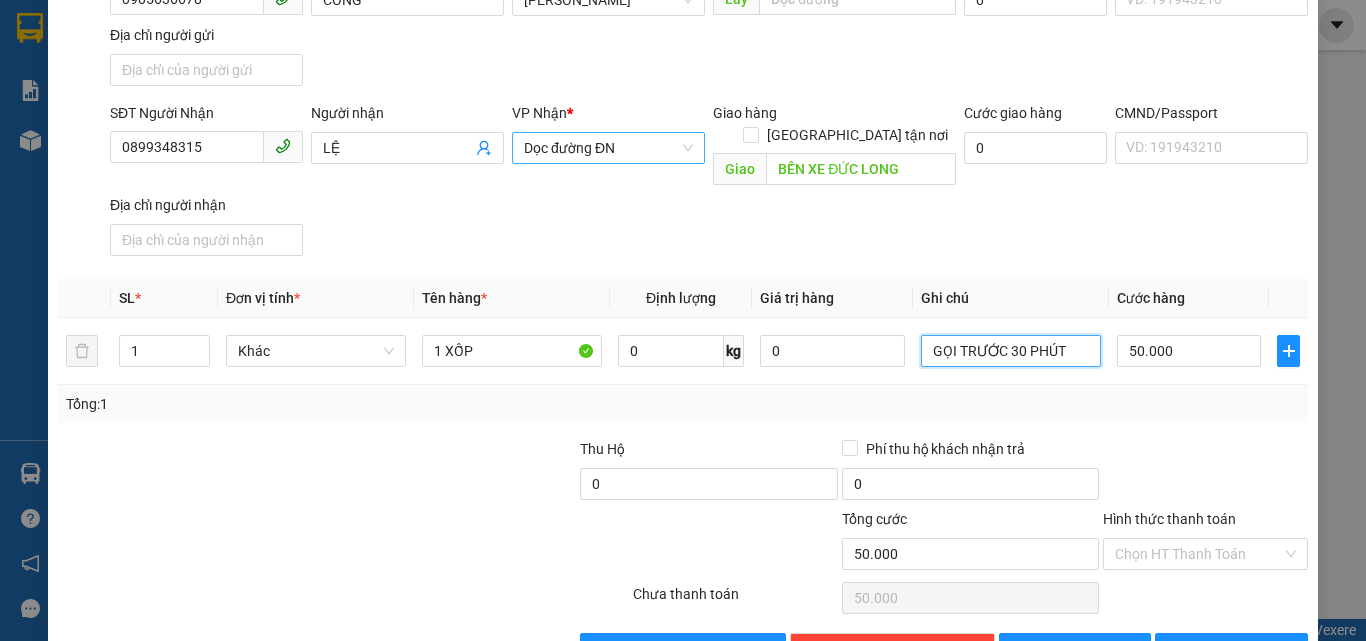scroll, scrollTop: 200, scrollLeft: 0, axis: vertical 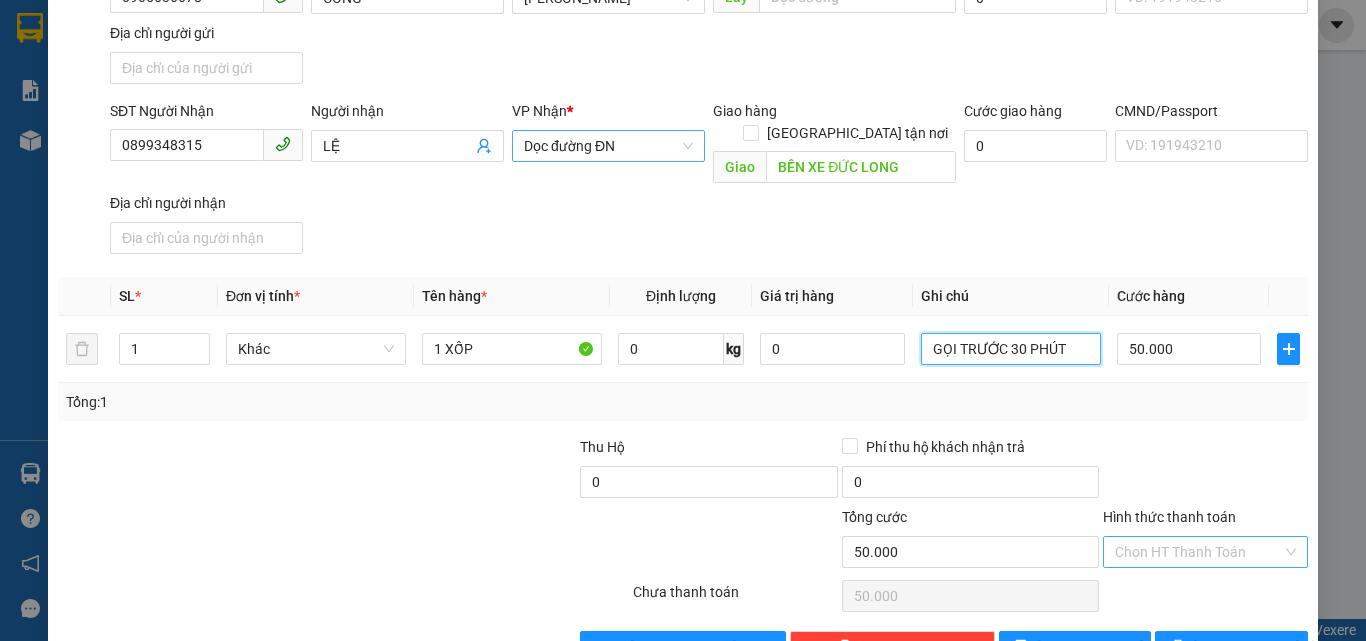 type on "GỌI TRƯỚC 30 PHÚT" 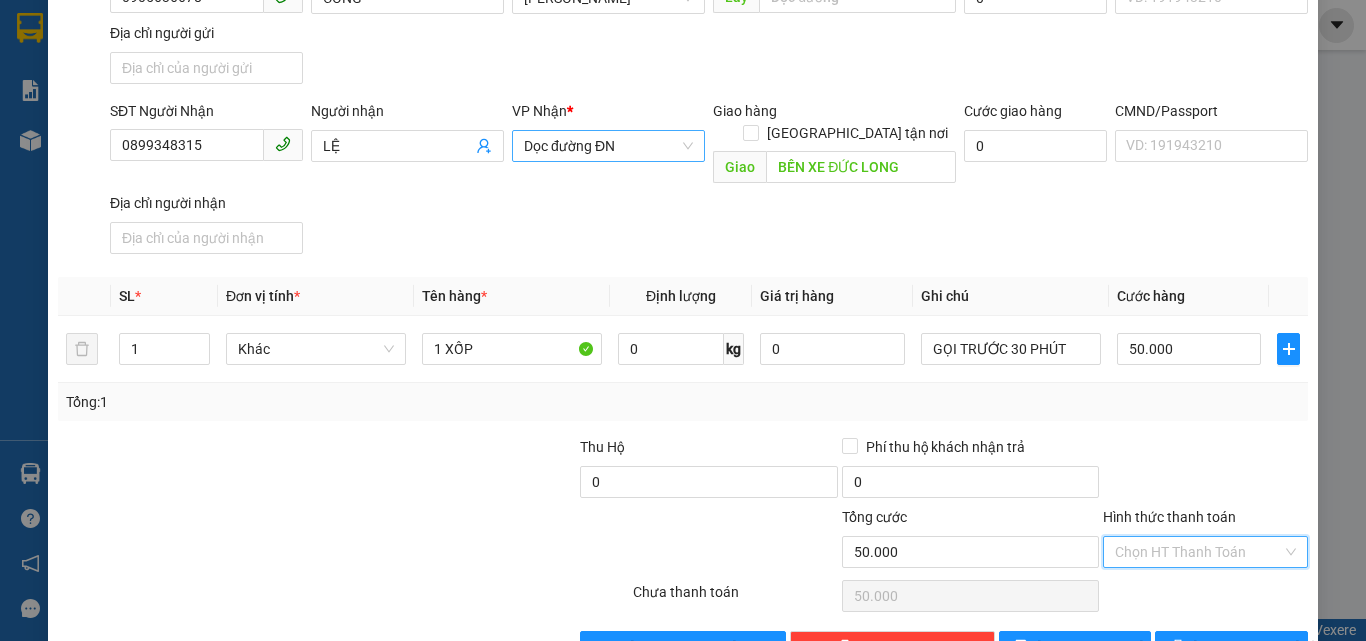 drag, startPoint x: 1195, startPoint y: 535, endPoint x: 1177, endPoint y: 461, distance: 76.15773 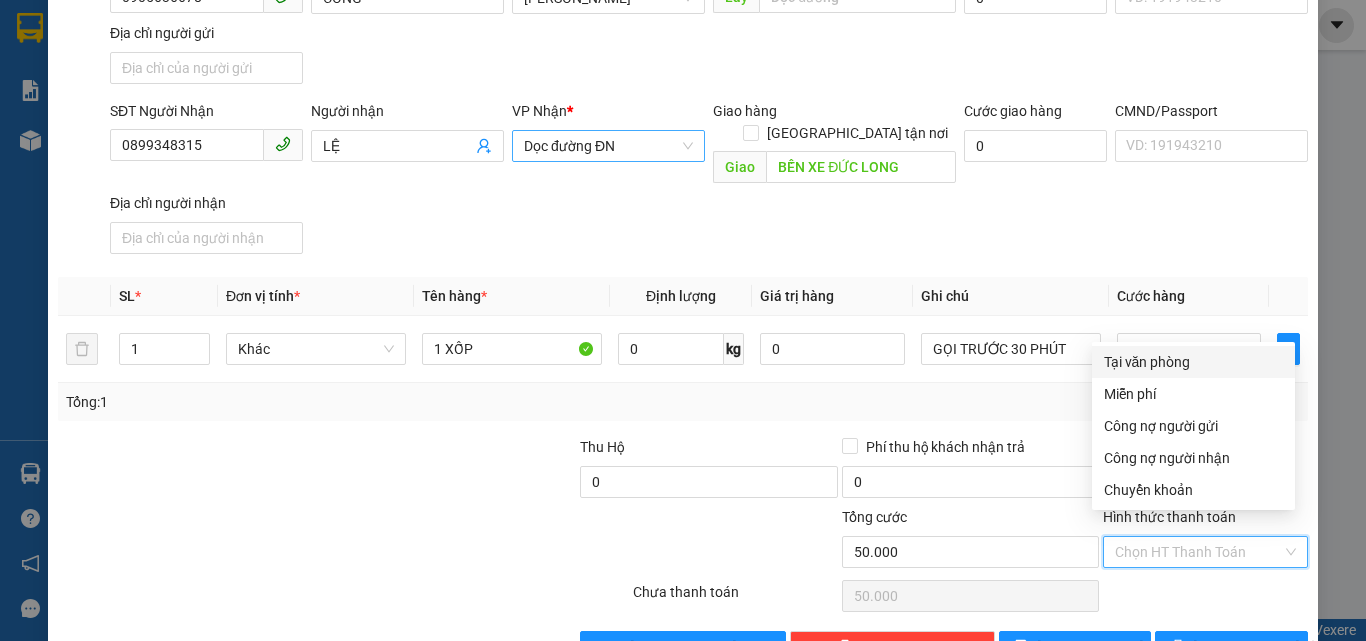 click on "Tại văn phòng" at bounding box center [1193, 362] 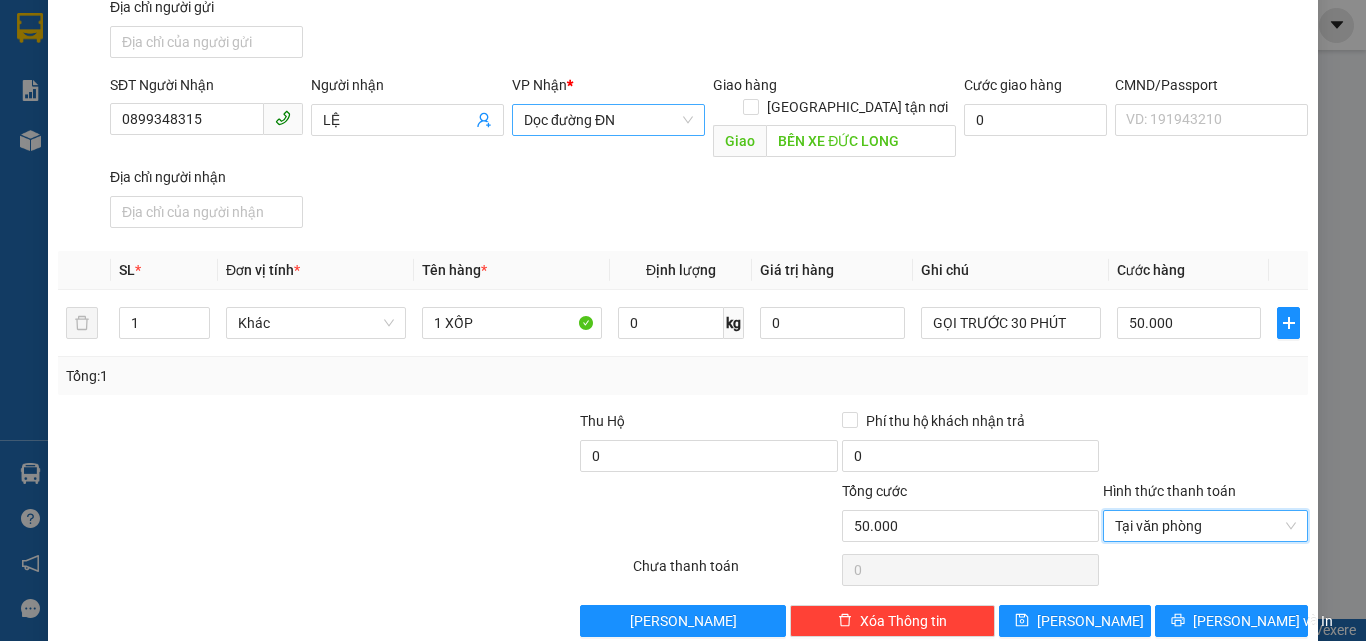 scroll, scrollTop: 239, scrollLeft: 0, axis: vertical 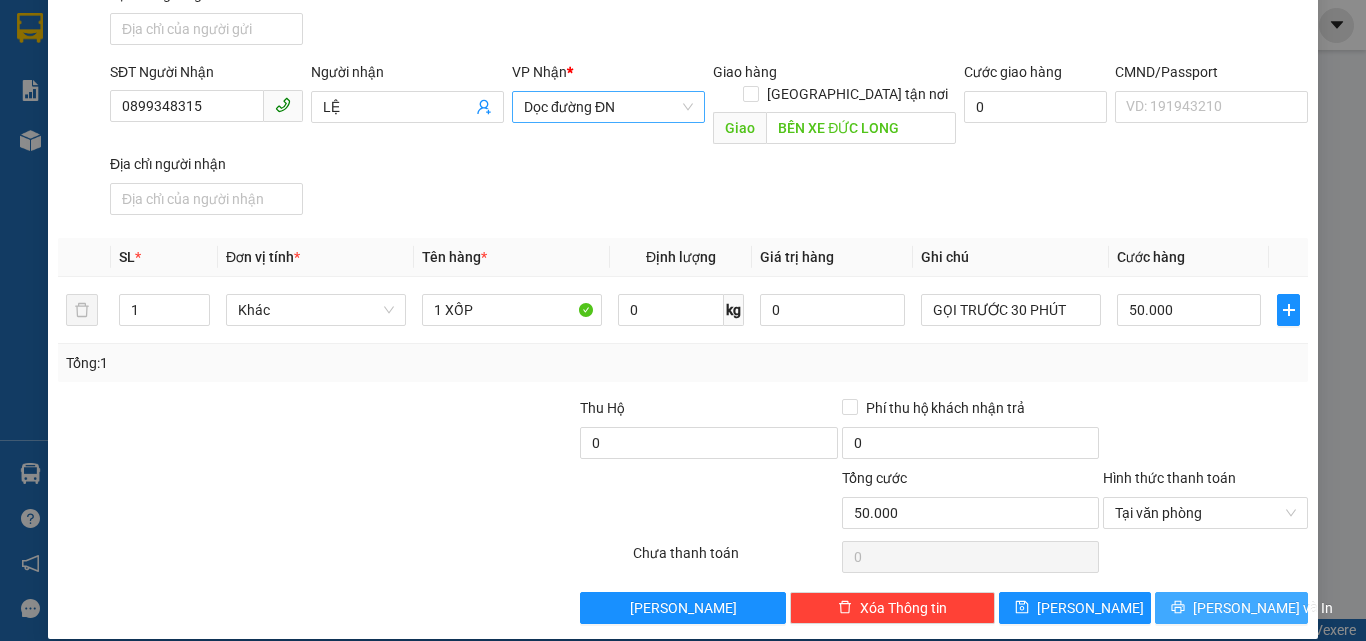 click on "[PERSON_NAME] và In" at bounding box center [1263, 608] 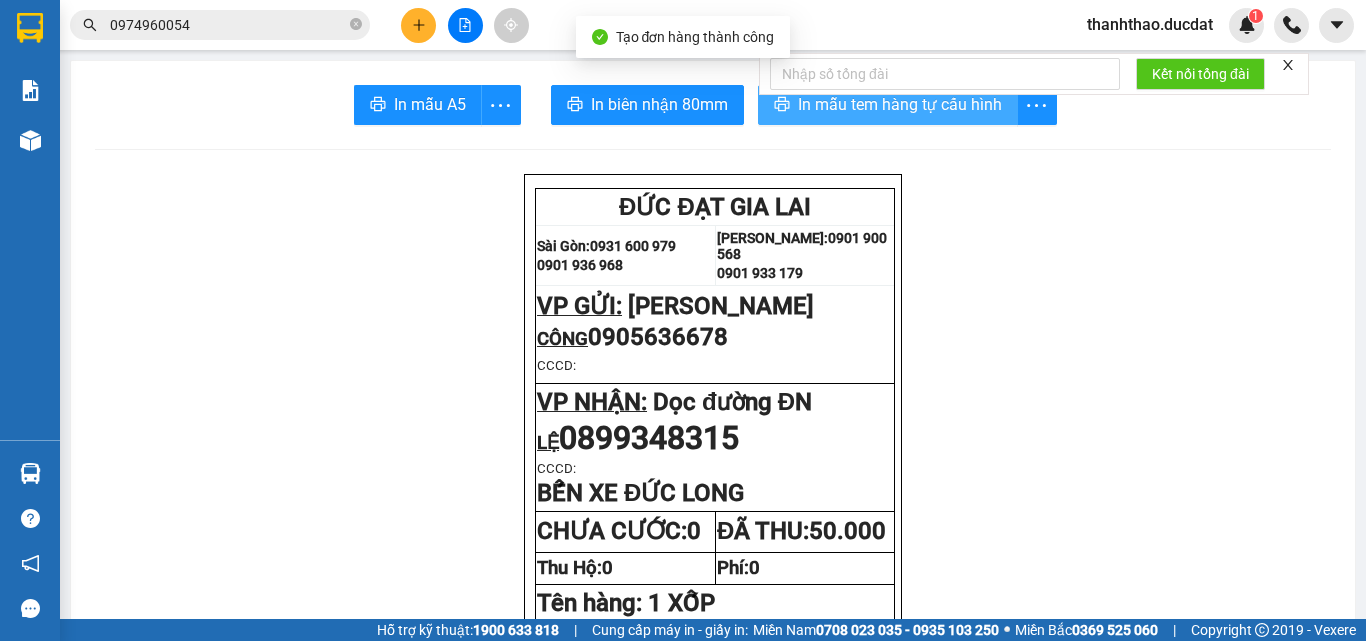 click on "In mẫu tem hàng tự cấu hình" at bounding box center (900, 104) 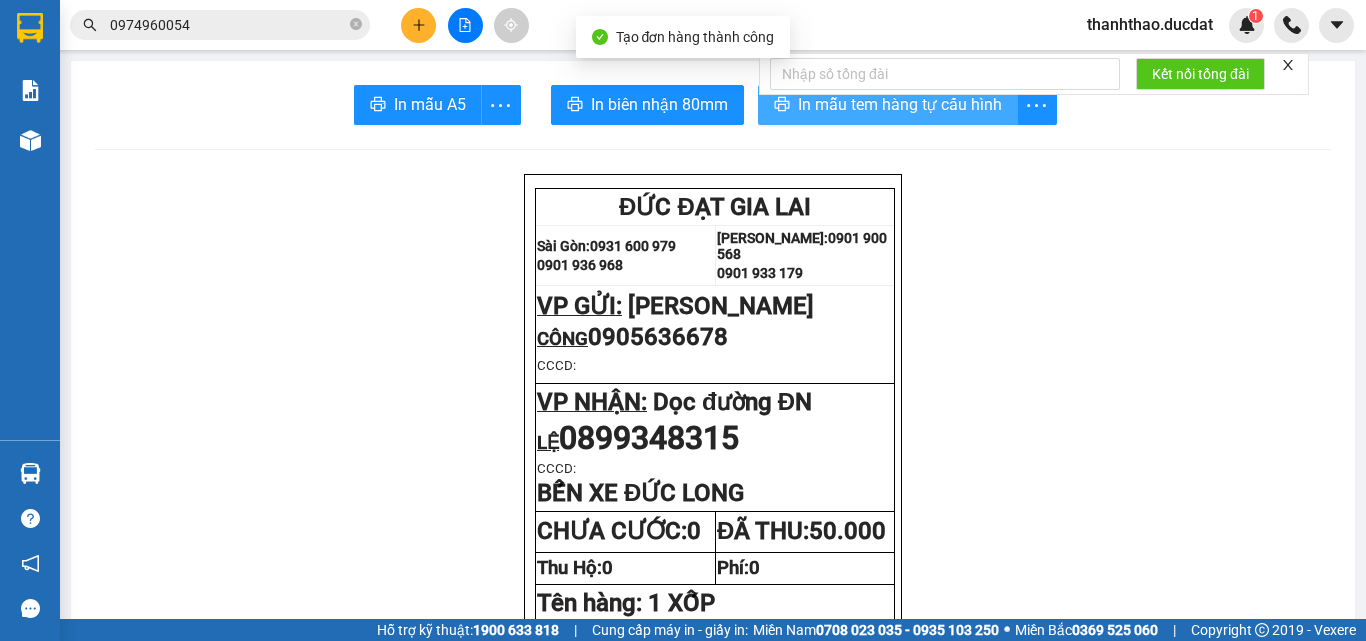 scroll, scrollTop: 0, scrollLeft: 0, axis: both 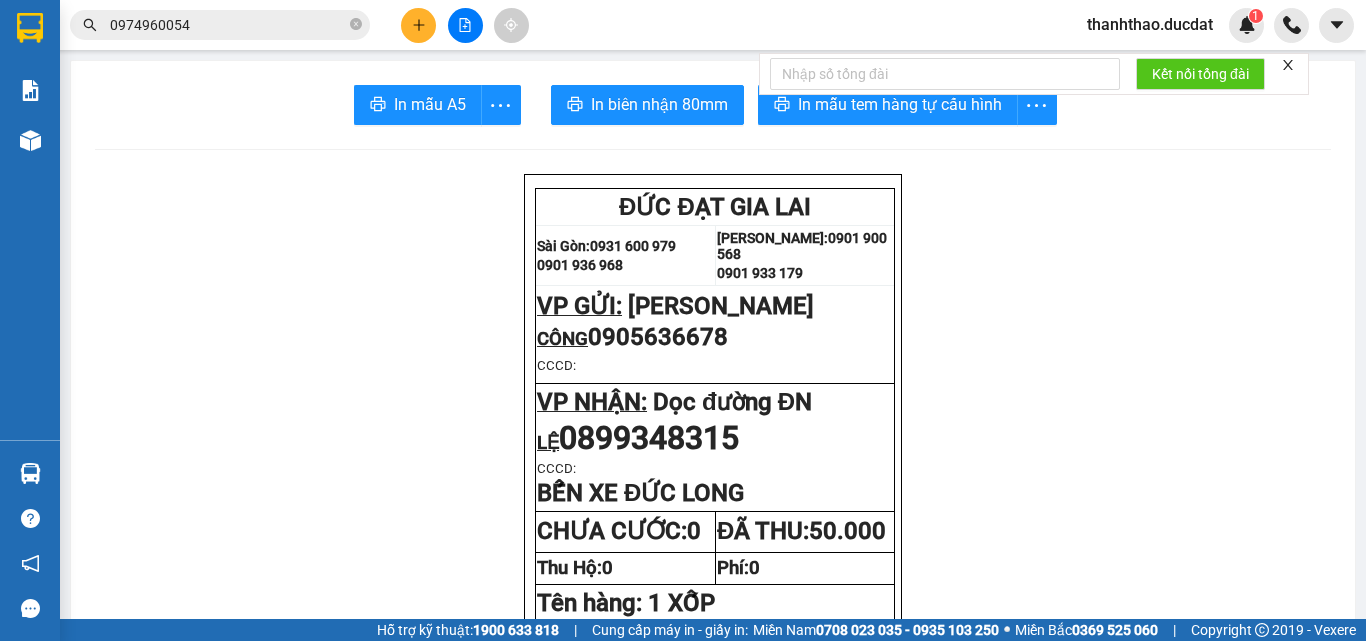 click at bounding box center (418, 25) 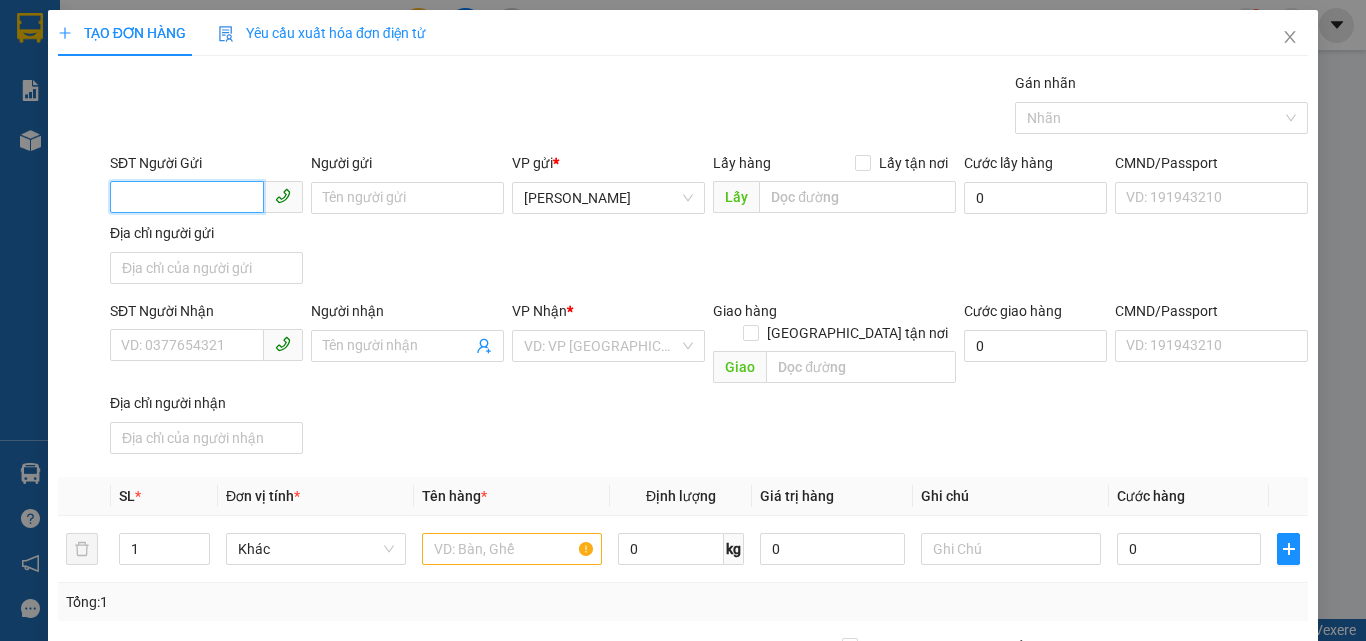 click on "SĐT Người Gửi" at bounding box center [187, 197] 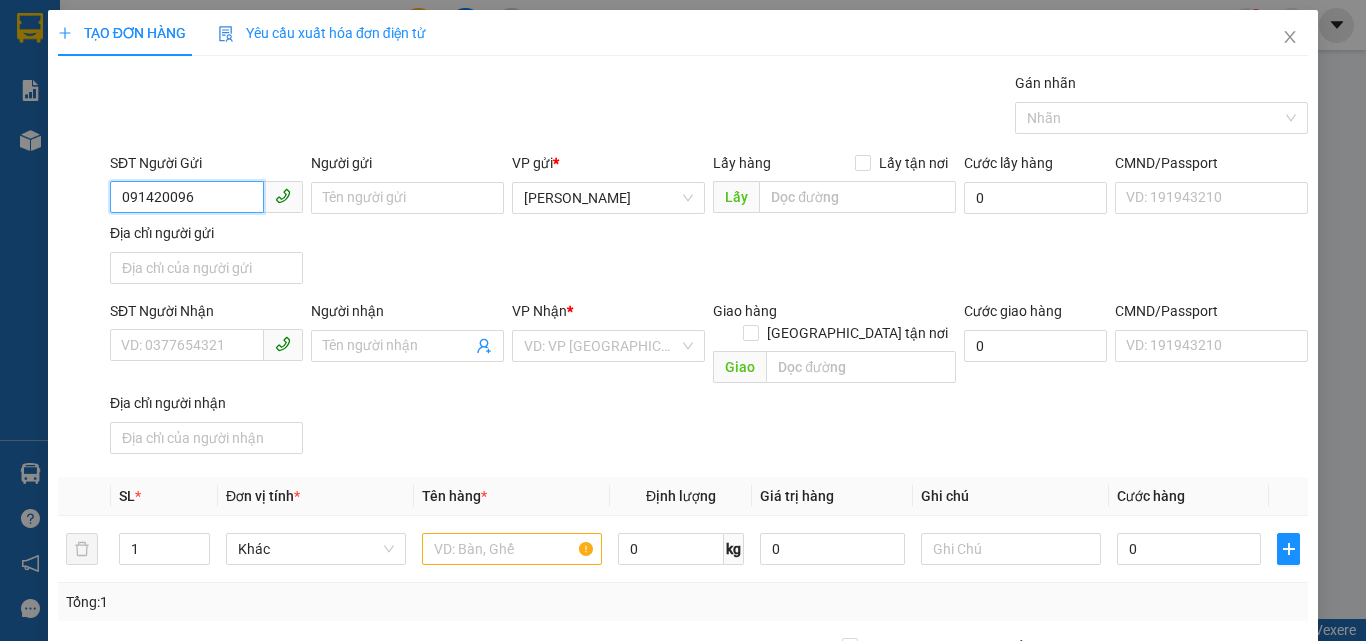 type on "0914200969" 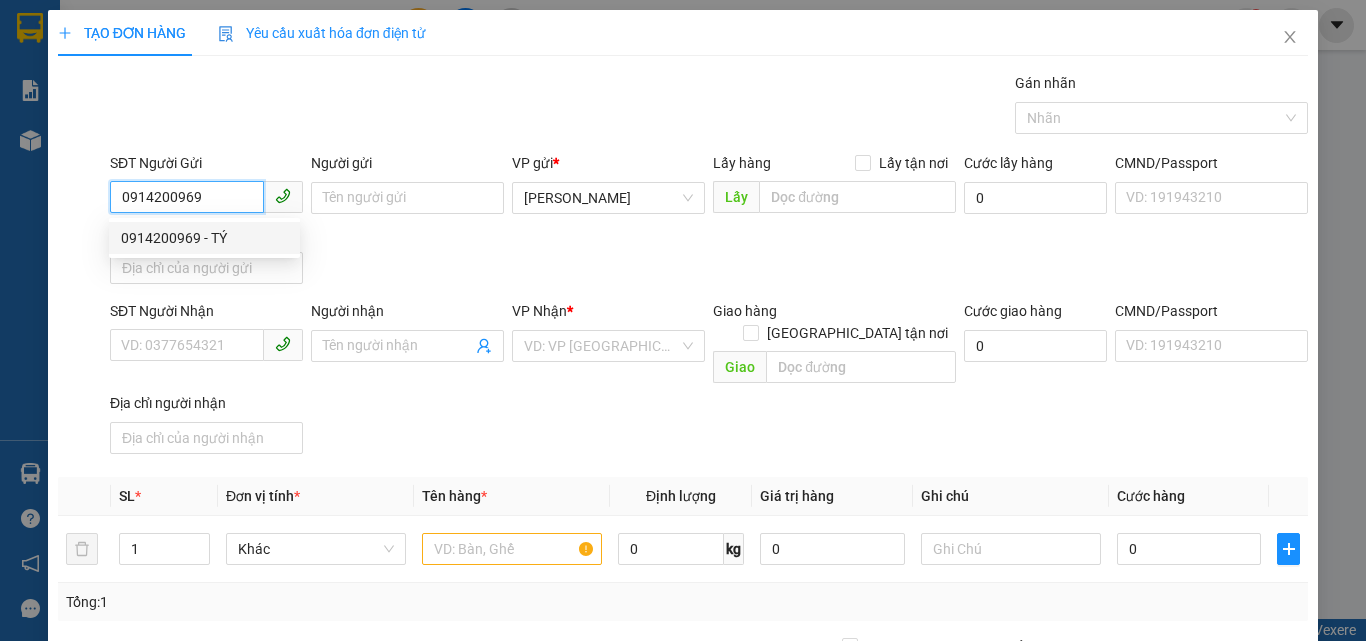 click on "0914200969 - TÝ" at bounding box center (204, 238) 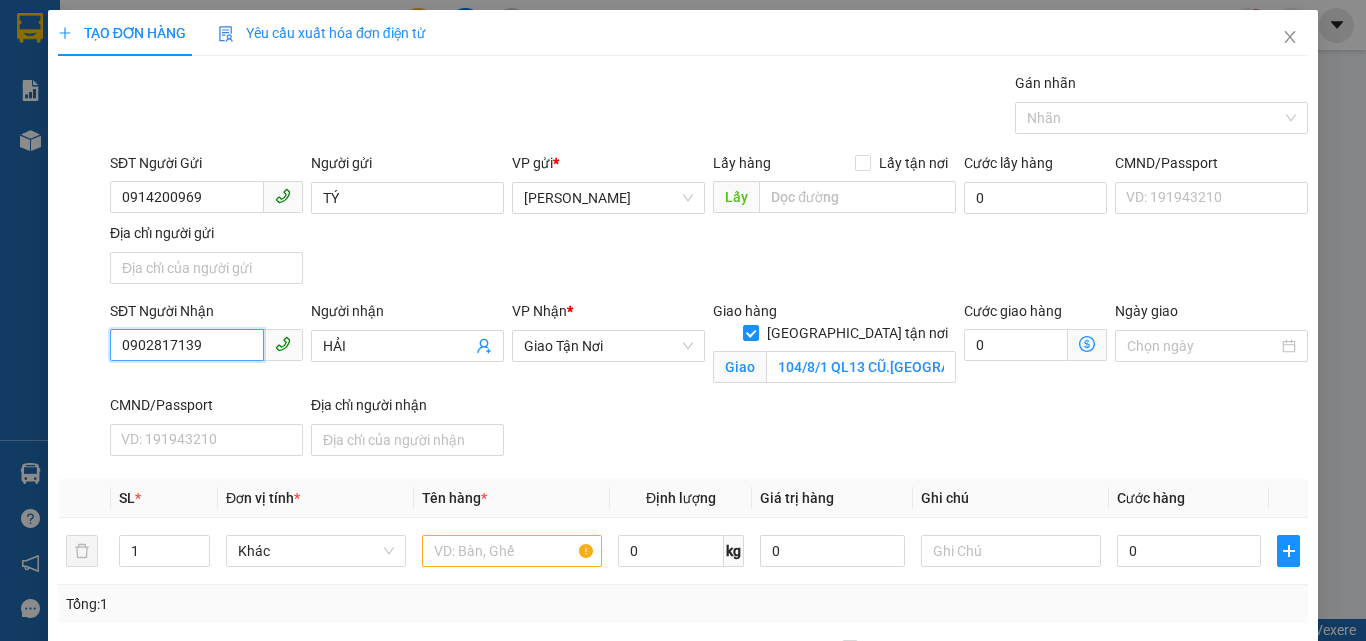 drag, startPoint x: 210, startPoint y: 335, endPoint x: 3, endPoint y: 398, distance: 216.37468 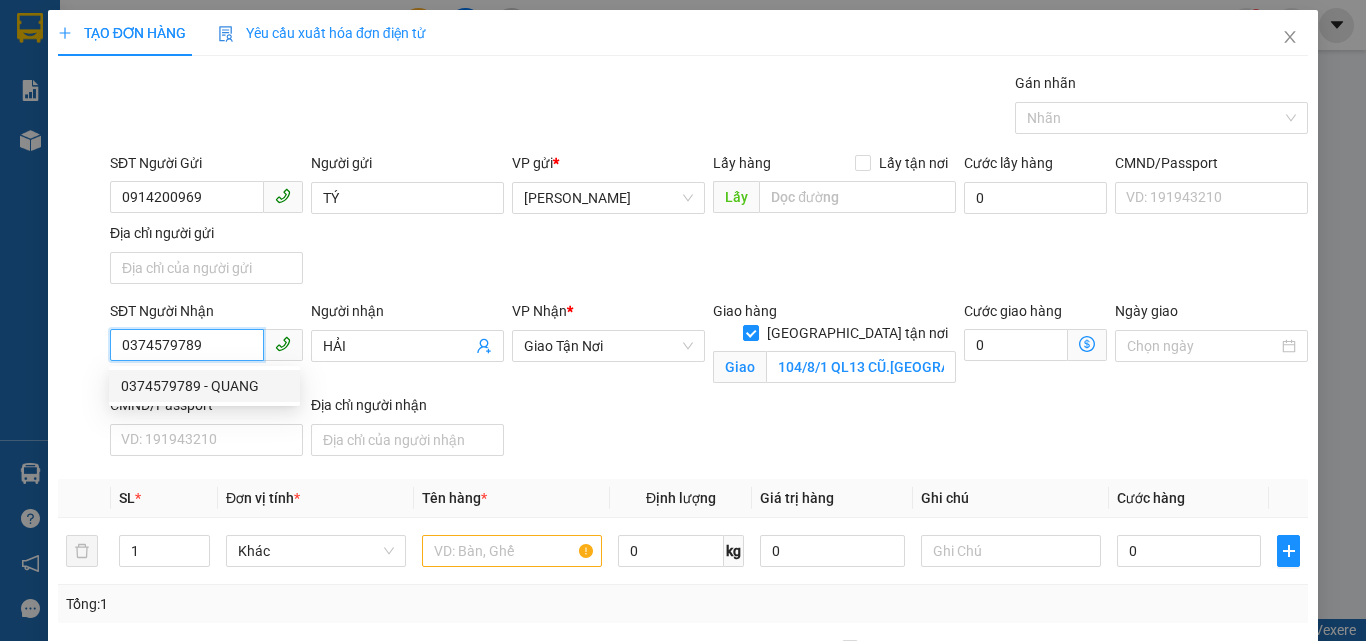 drag, startPoint x: 224, startPoint y: 392, endPoint x: 377, endPoint y: 382, distance: 153.32645 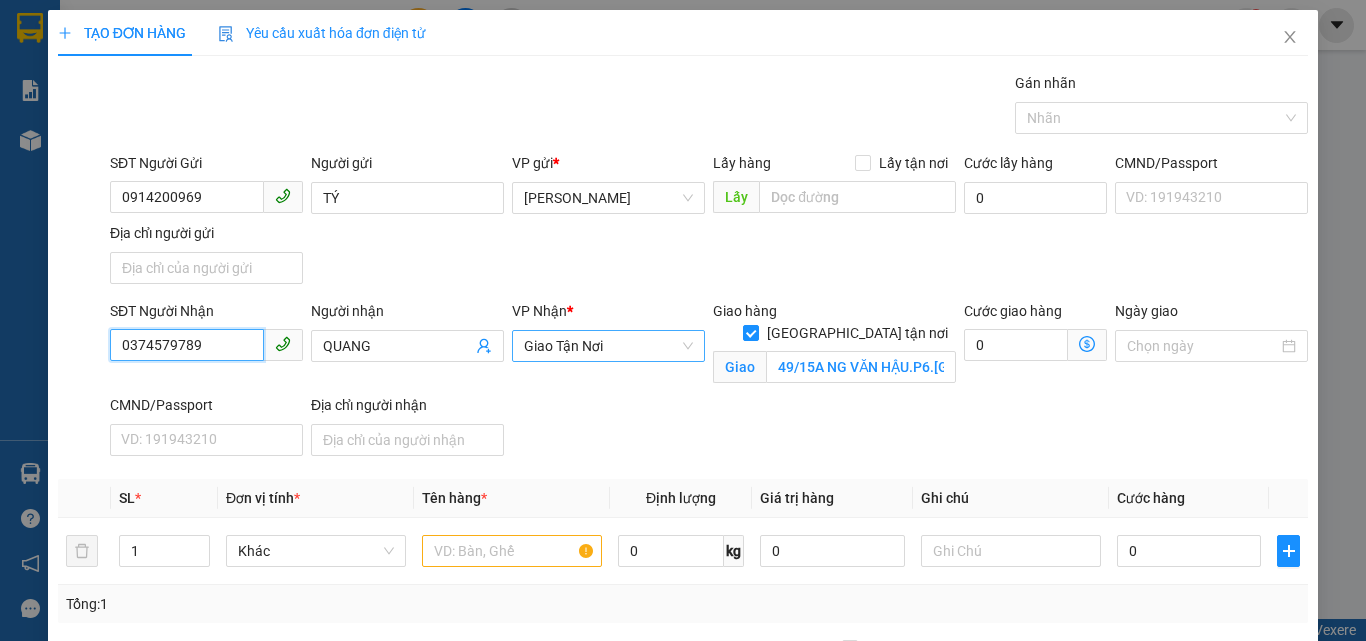 click on "Giao Tận Nơi" at bounding box center [608, 346] 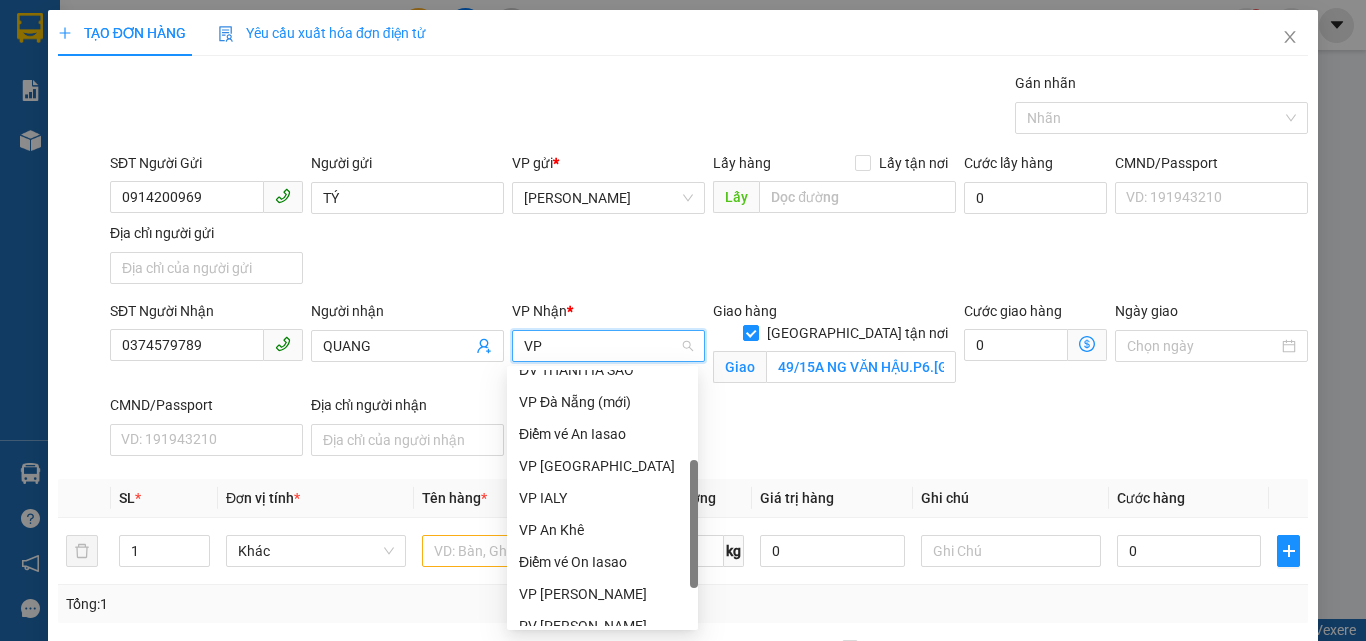 scroll, scrollTop: 0, scrollLeft: 0, axis: both 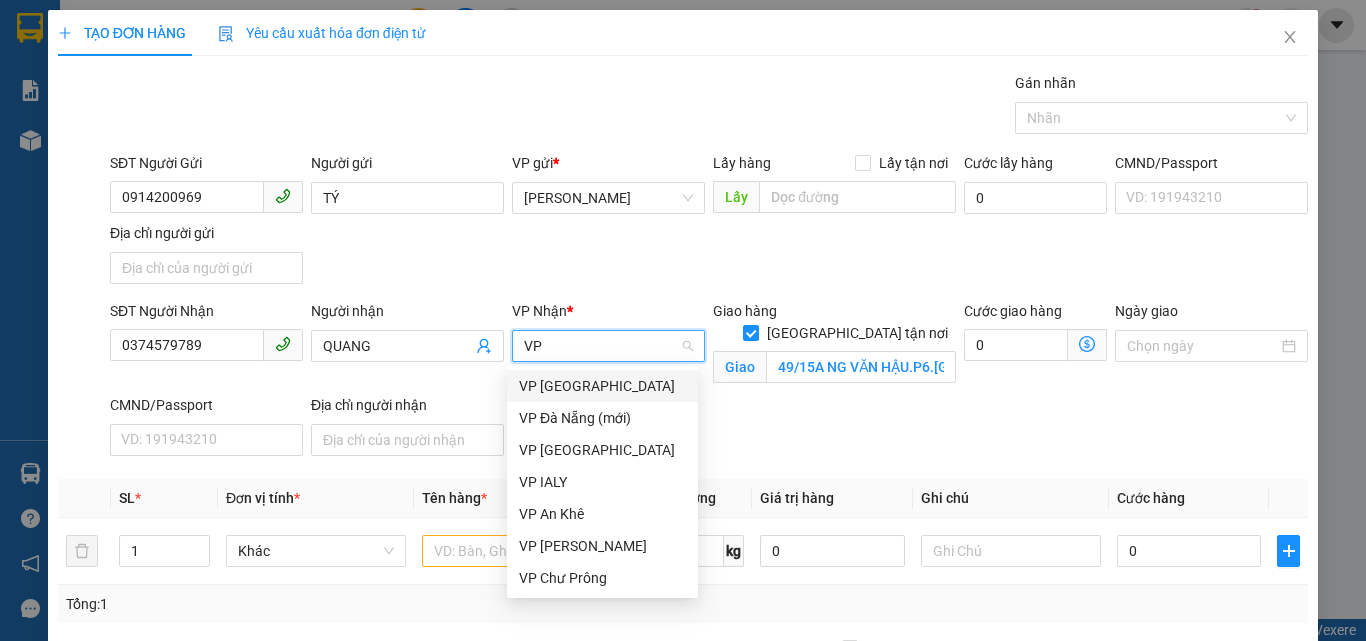 click on "VP [GEOGRAPHIC_DATA]" at bounding box center (602, 386) 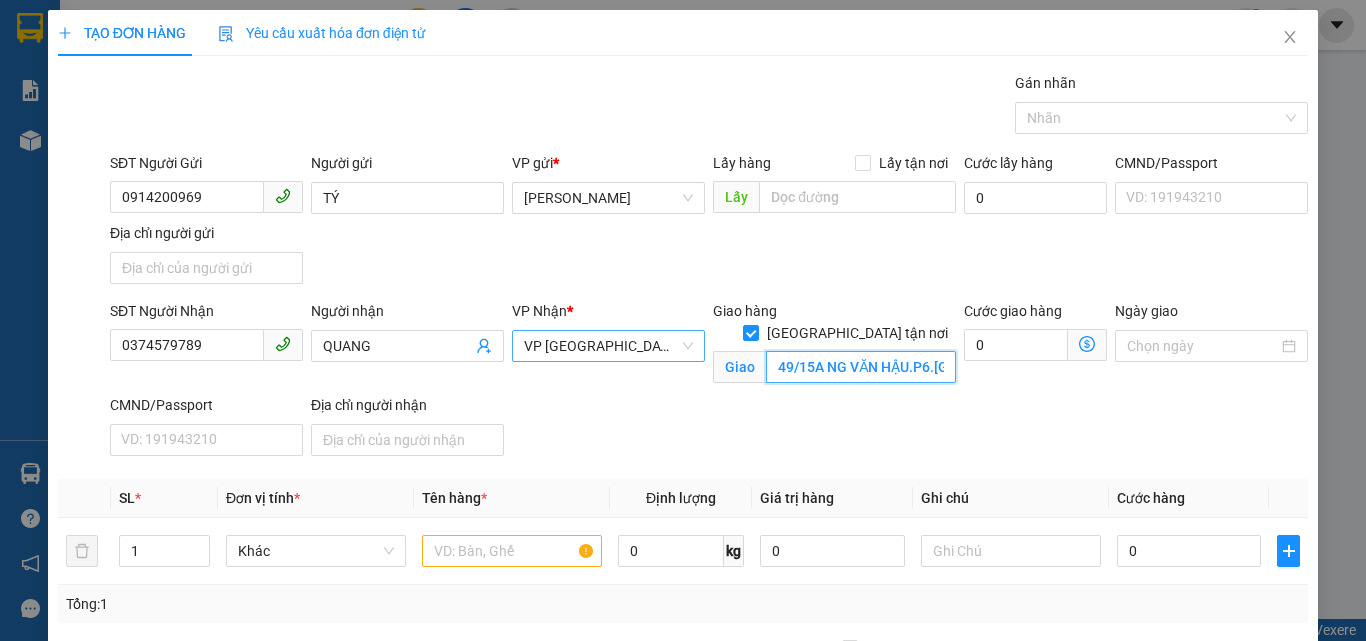 click on "49/15A NG VĂN HẬU.P6.BÌNH THẠNH" at bounding box center [861, 367] 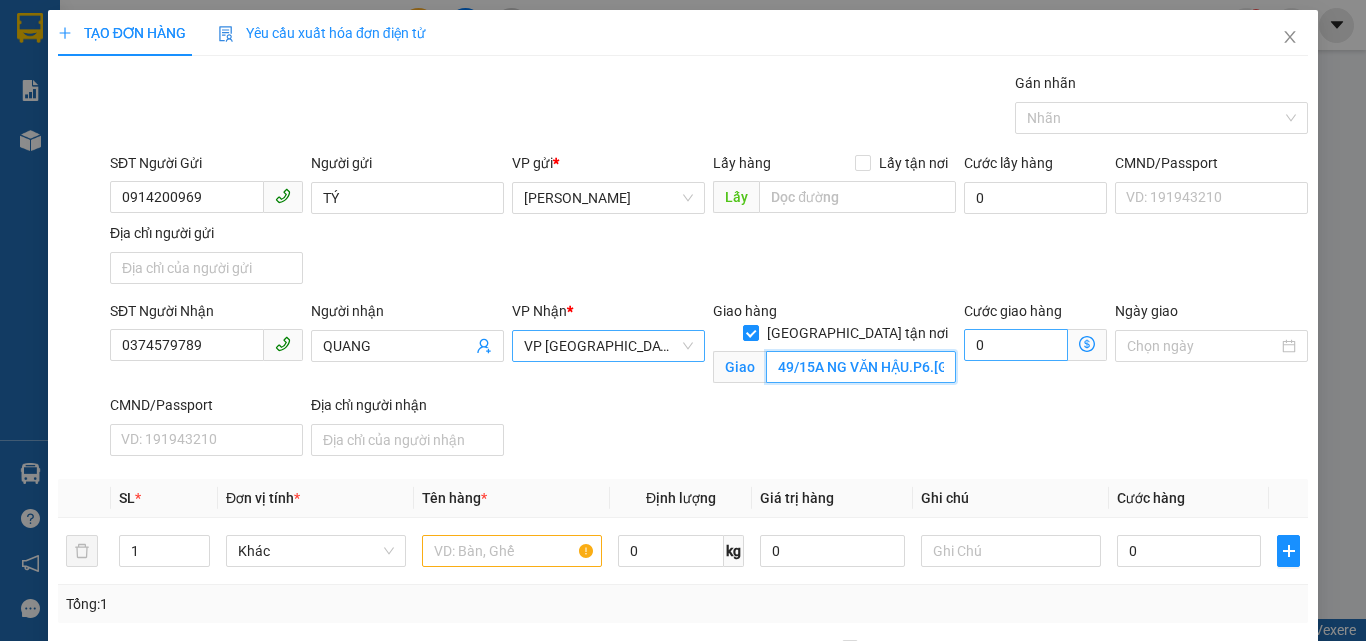 scroll, scrollTop: 0, scrollLeft: 81, axis: horizontal 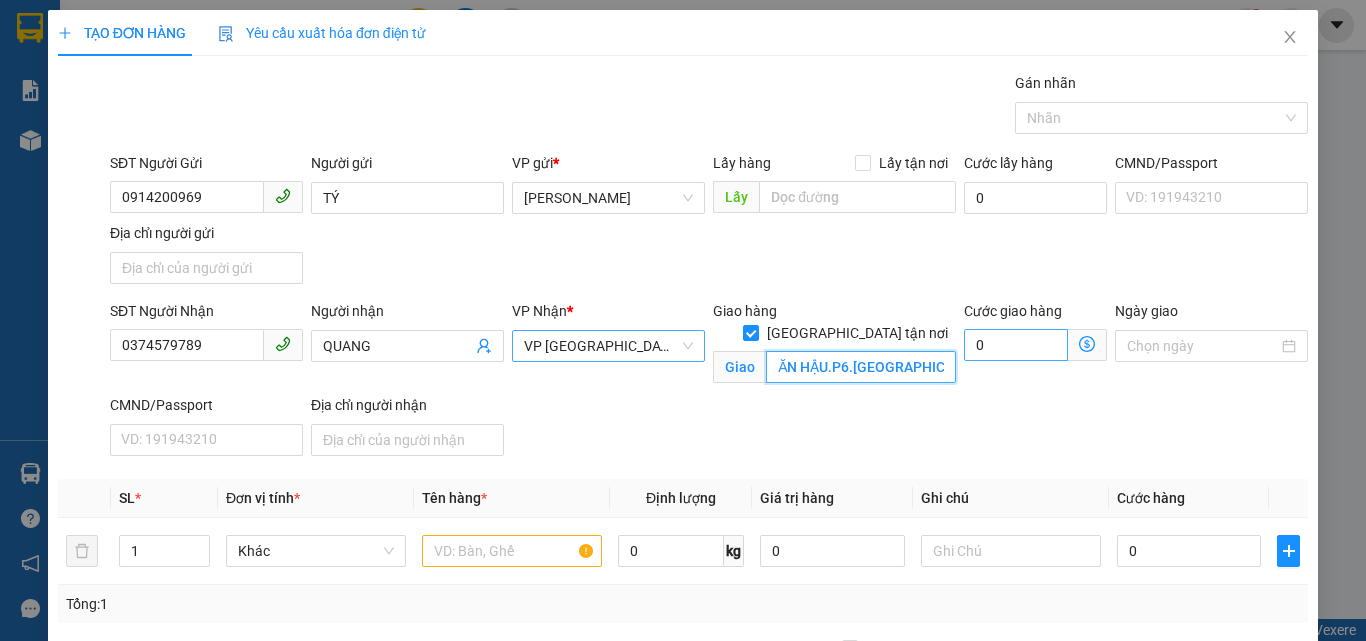 drag, startPoint x: 837, startPoint y: 341, endPoint x: 981, endPoint y: 350, distance: 144.28098 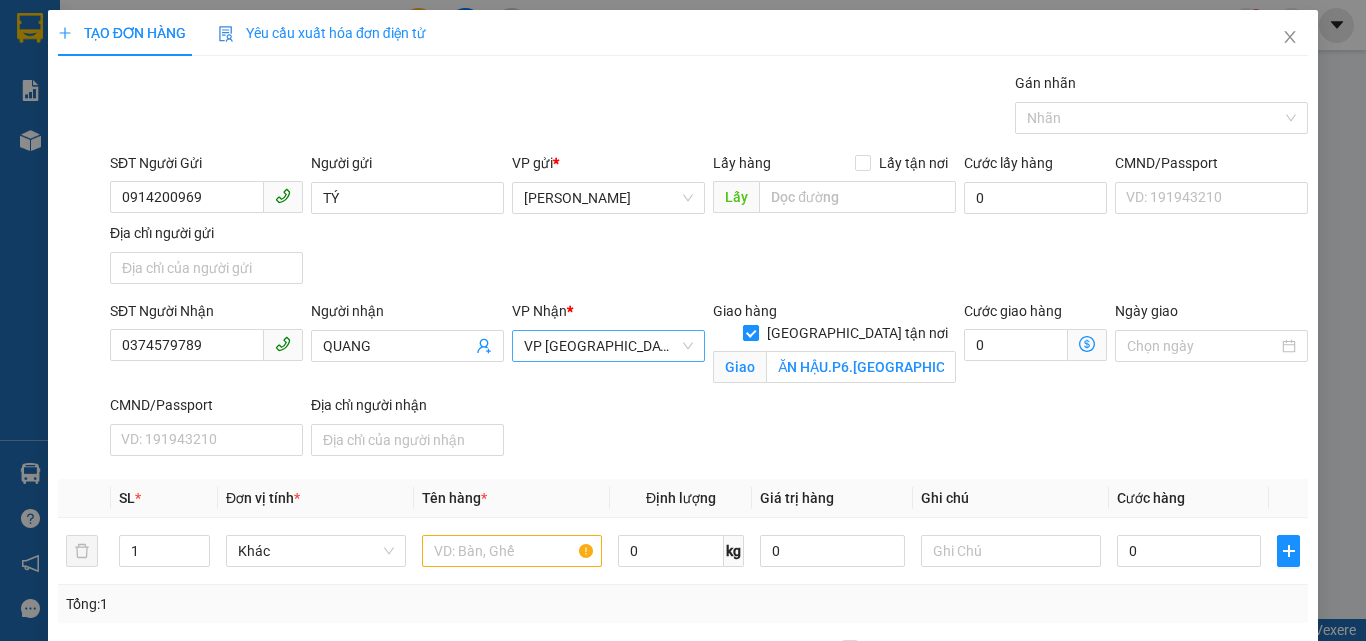 click on "[GEOGRAPHIC_DATA] tận nơi" at bounding box center (750, 332) 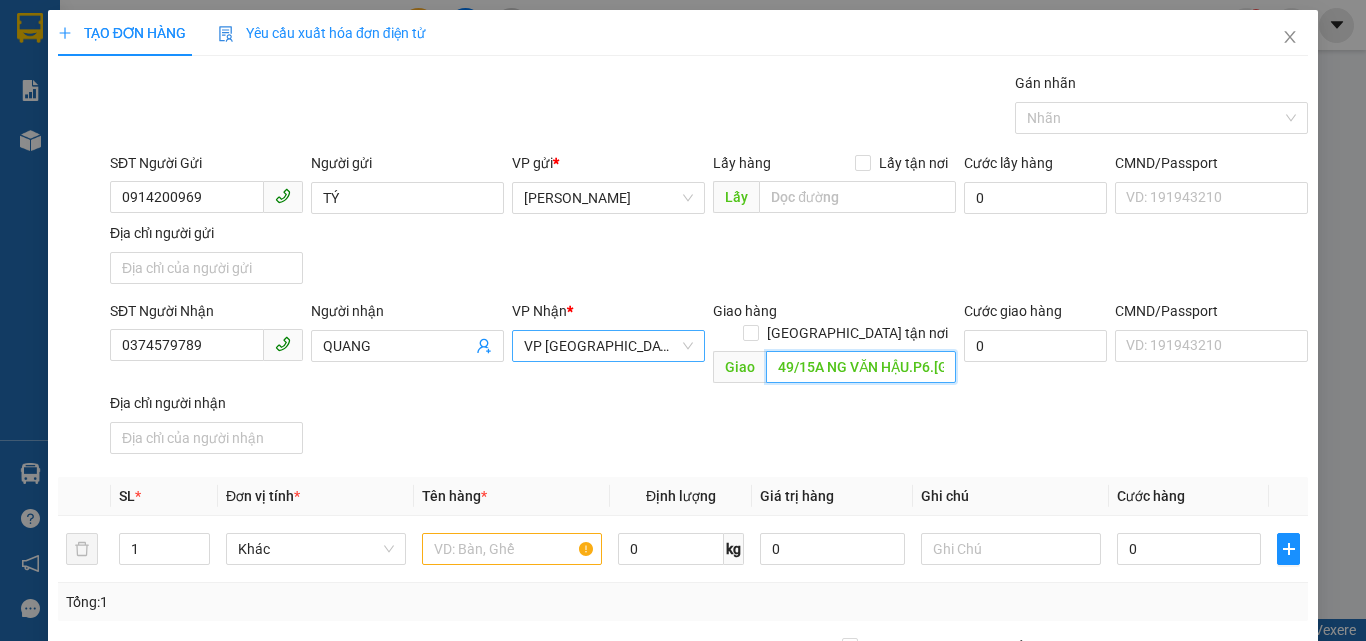 click on "49/15A NG VĂN HẬU.P6.BÌNH THẠNH" at bounding box center (861, 367) 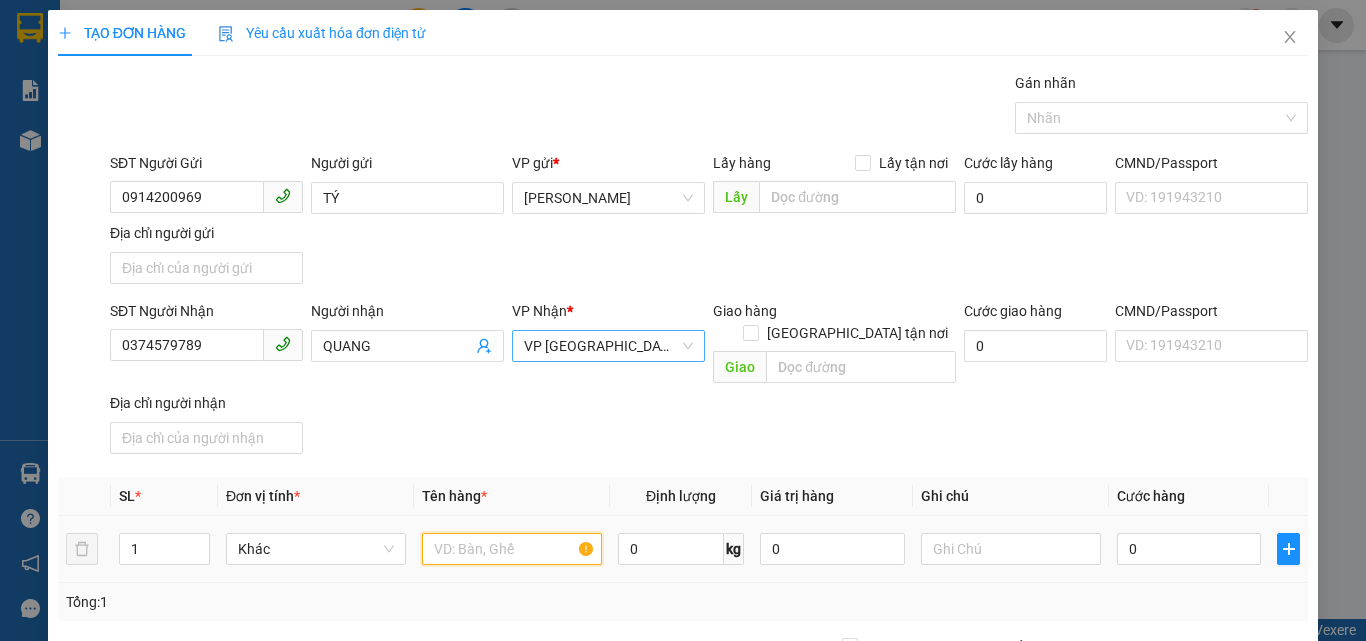 drag, startPoint x: 533, startPoint y: 535, endPoint x: 473, endPoint y: 533, distance: 60.033325 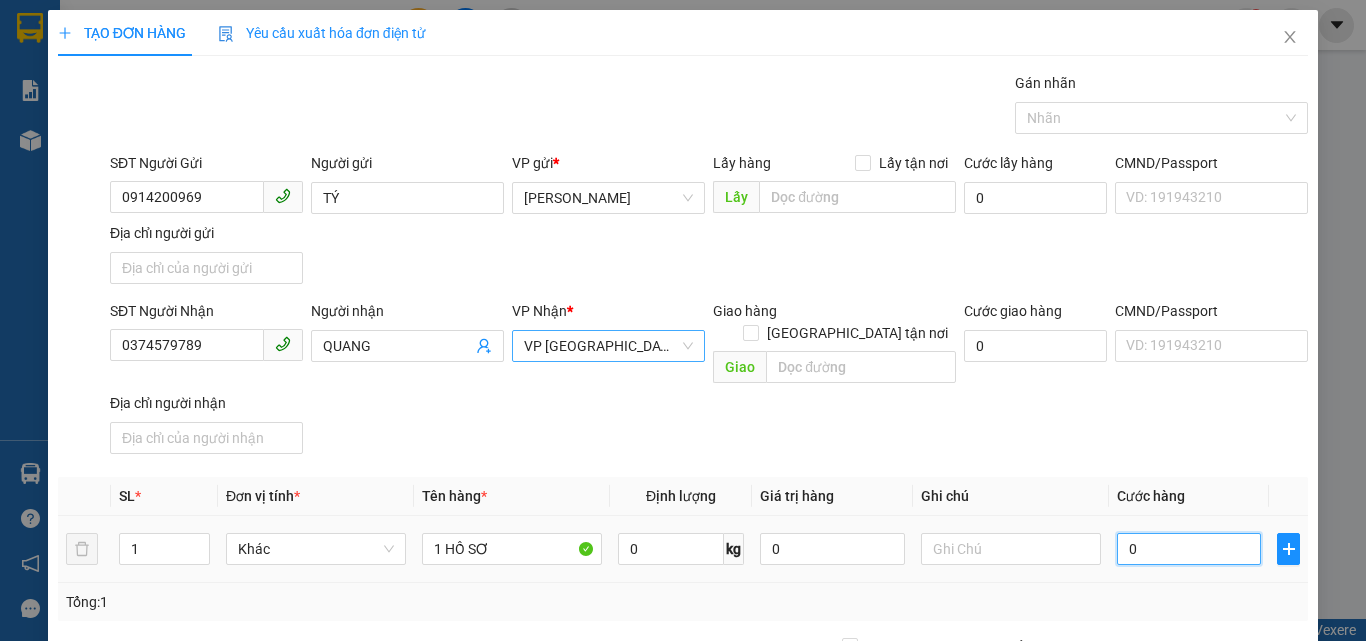 drag, startPoint x: 1191, startPoint y: 533, endPoint x: 1129, endPoint y: 549, distance: 64.03124 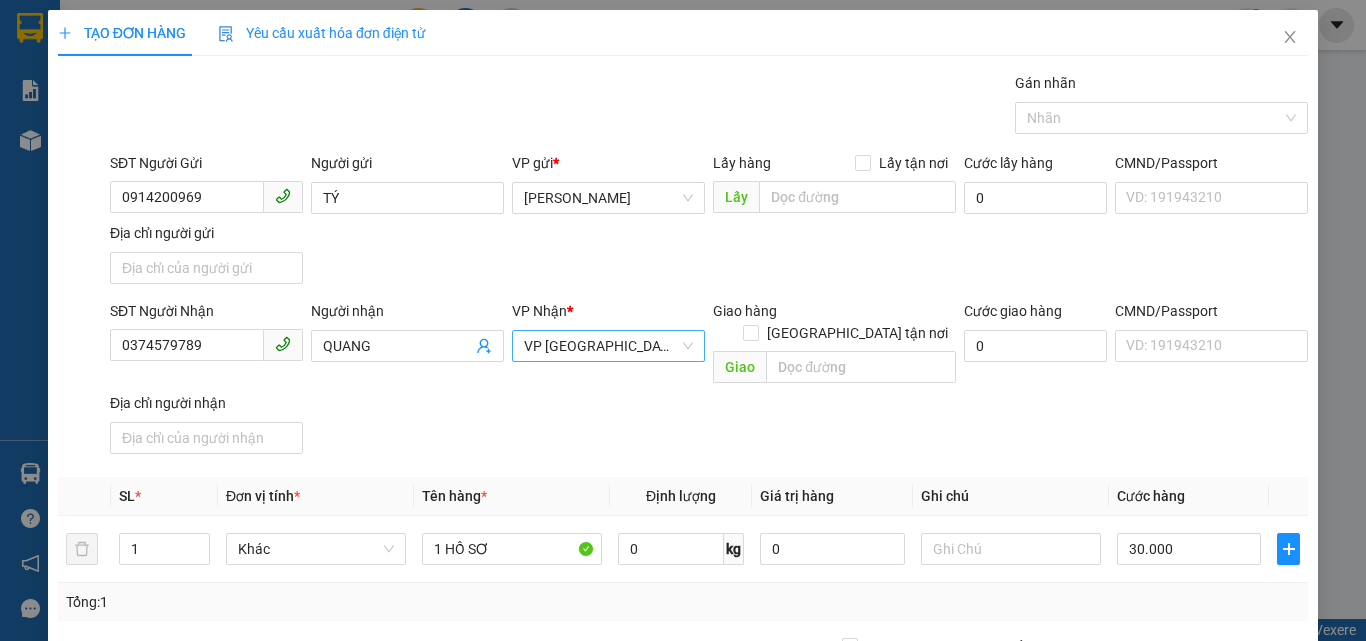 click on "Cước hàng" at bounding box center [1189, 496] 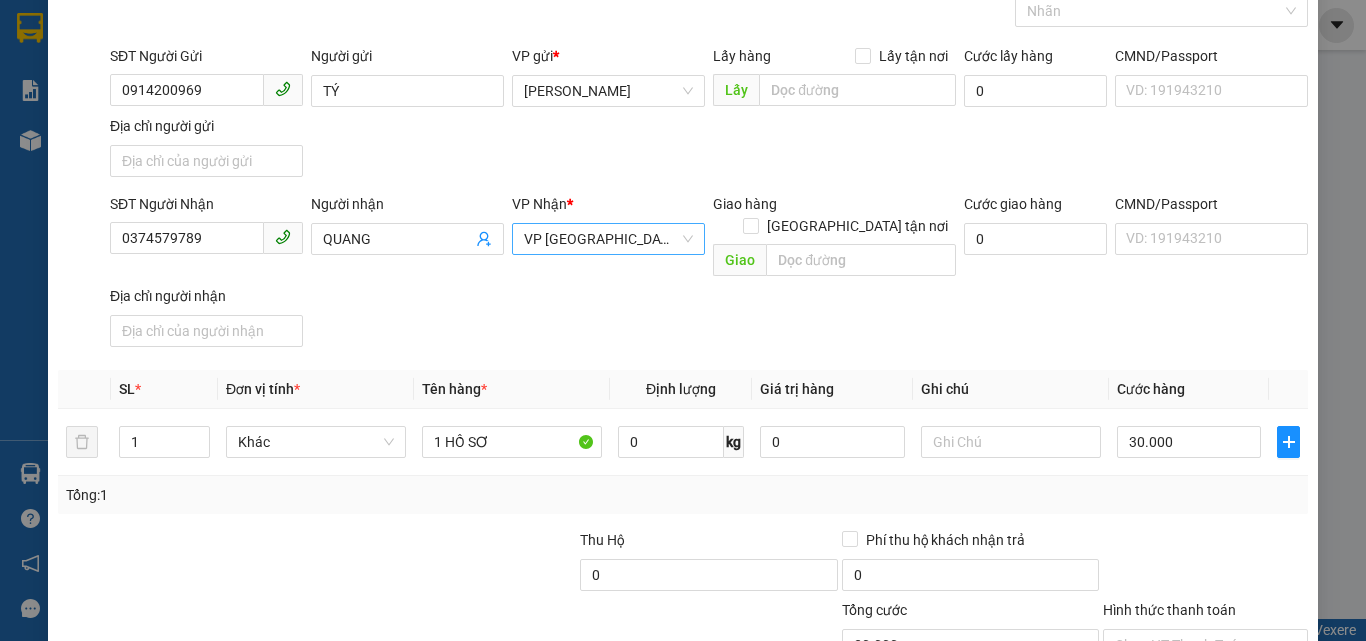 scroll, scrollTop: 239, scrollLeft: 0, axis: vertical 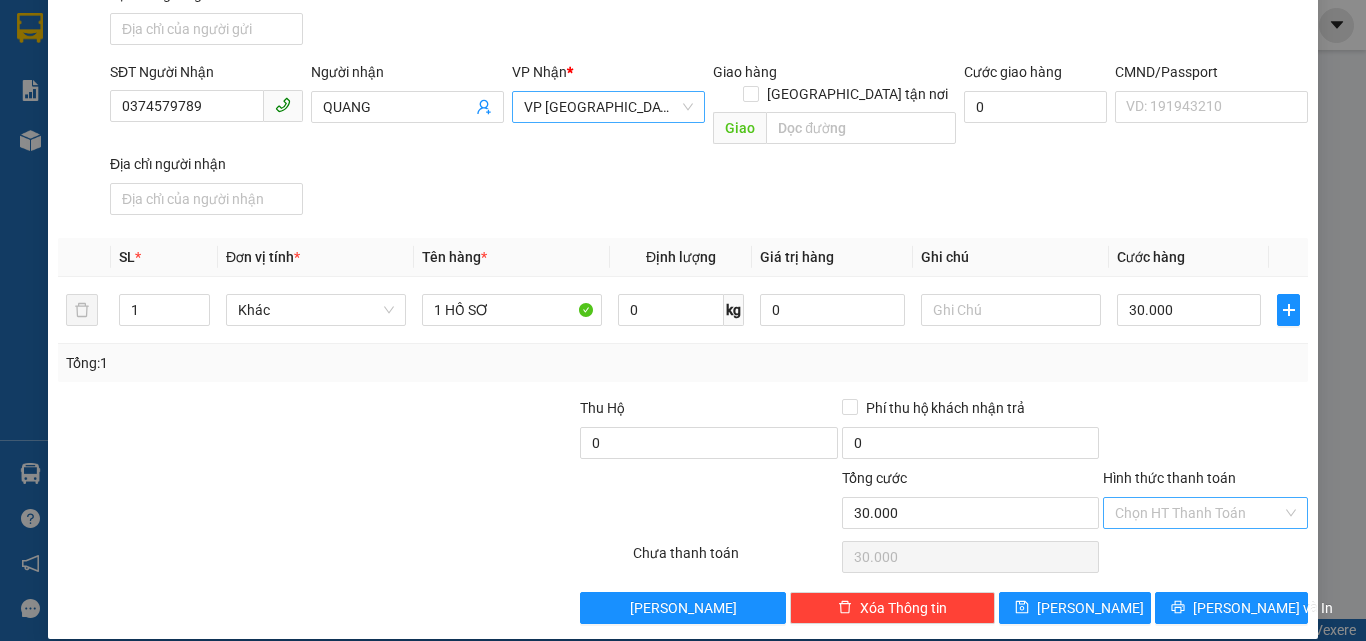 click on "Hình thức thanh toán" at bounding box center (1198, 513) 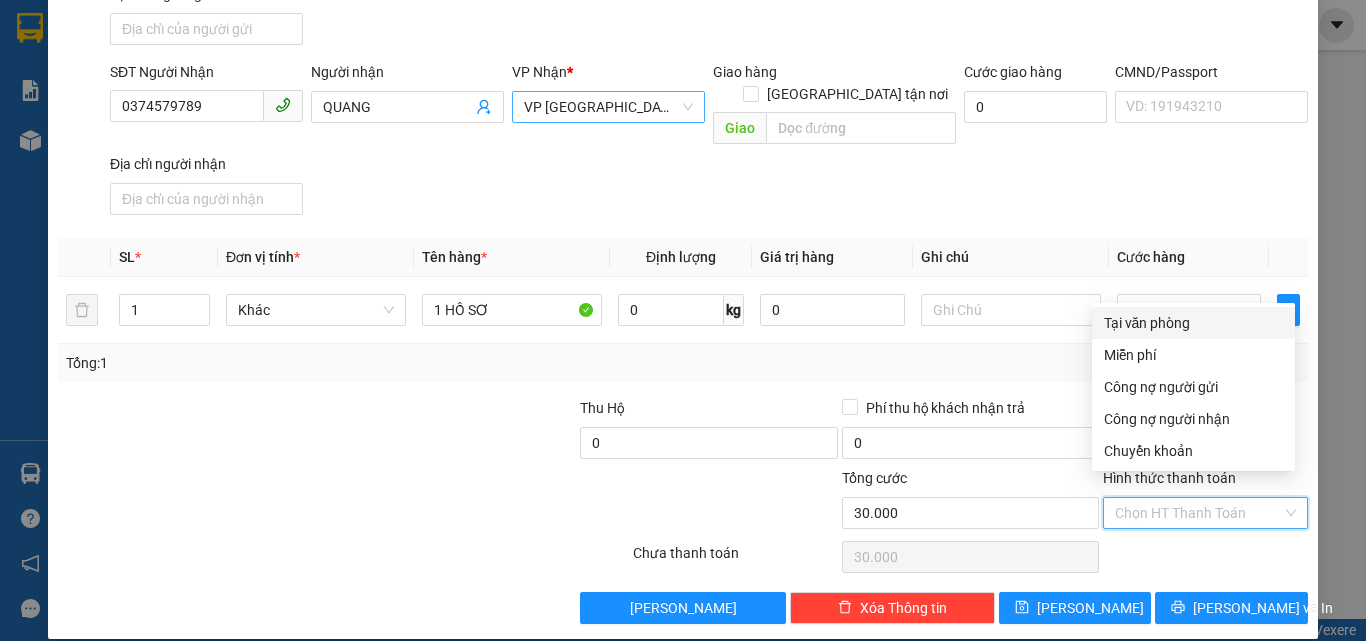 click on "Tại văn phòng" at bounding box center [1193, 323] 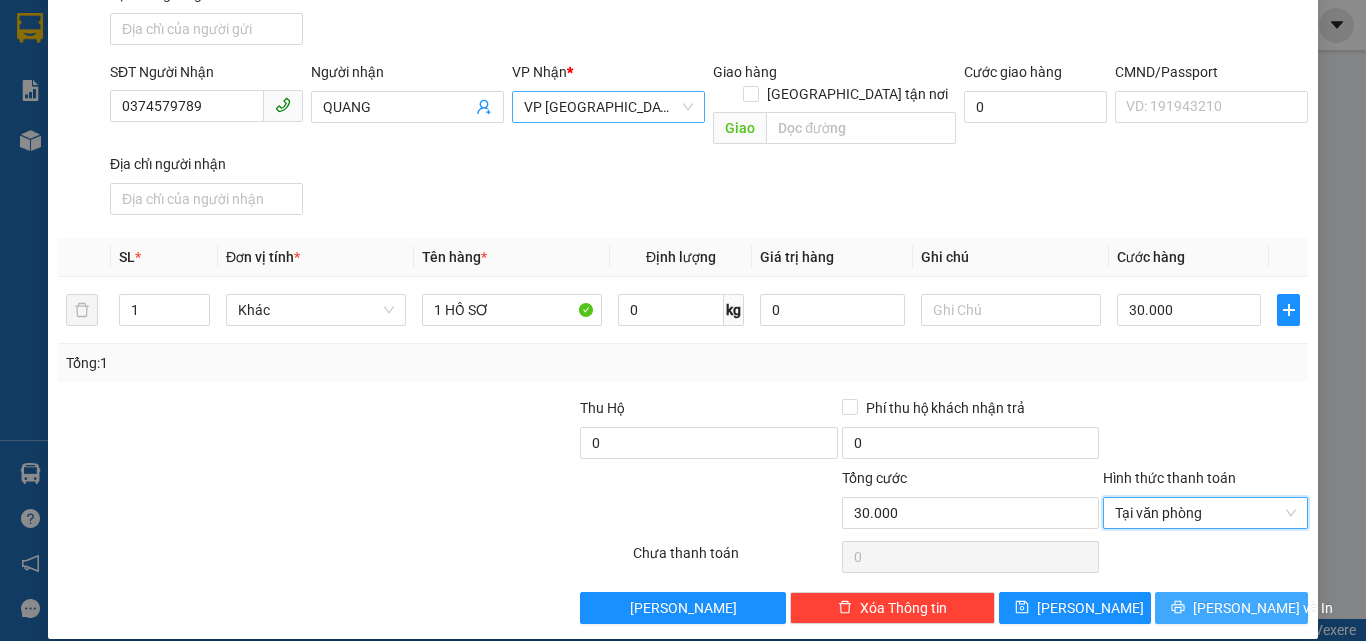 click 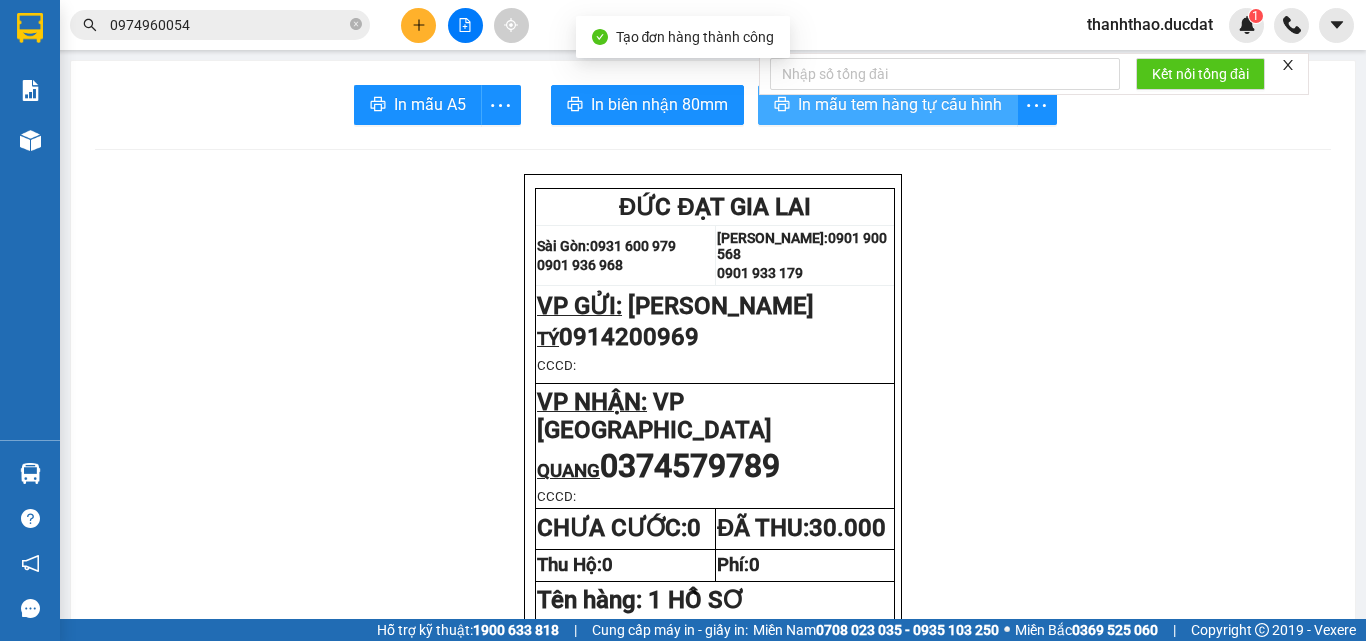 click on "In mẫu tem hàng tự cấu hình" at bounding box center (900, 104) 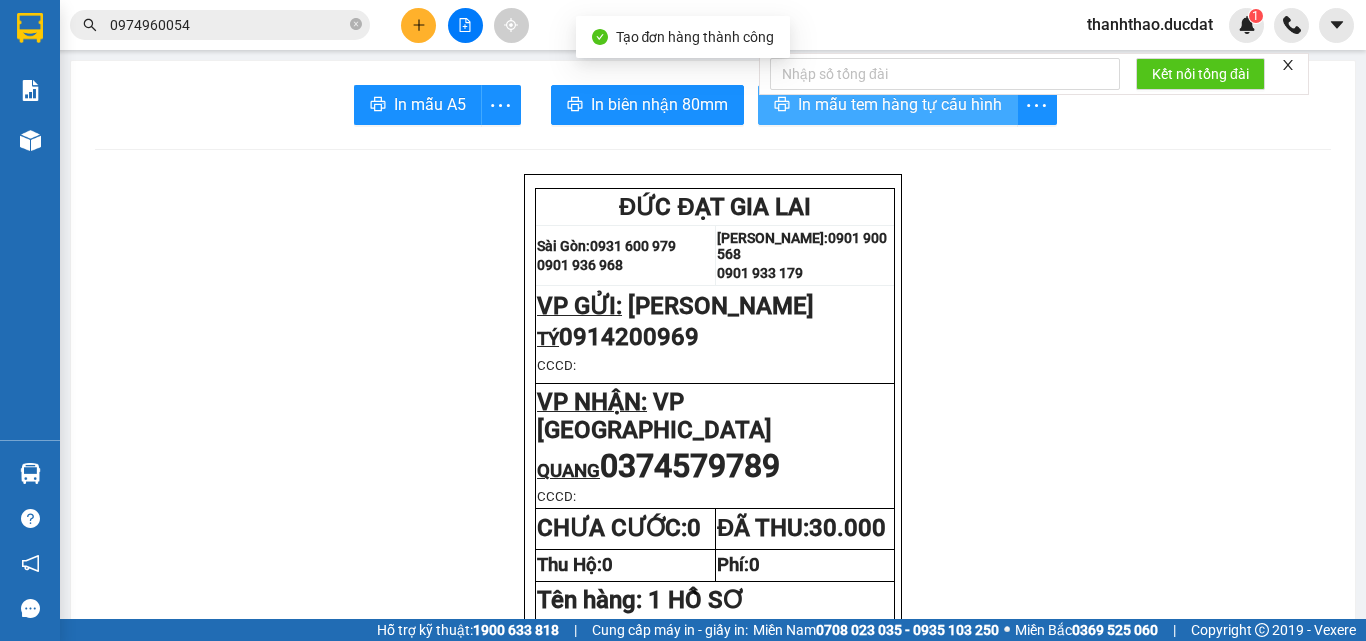 scroll, scrollTop: 0, scrollLeft: 0, axis: both 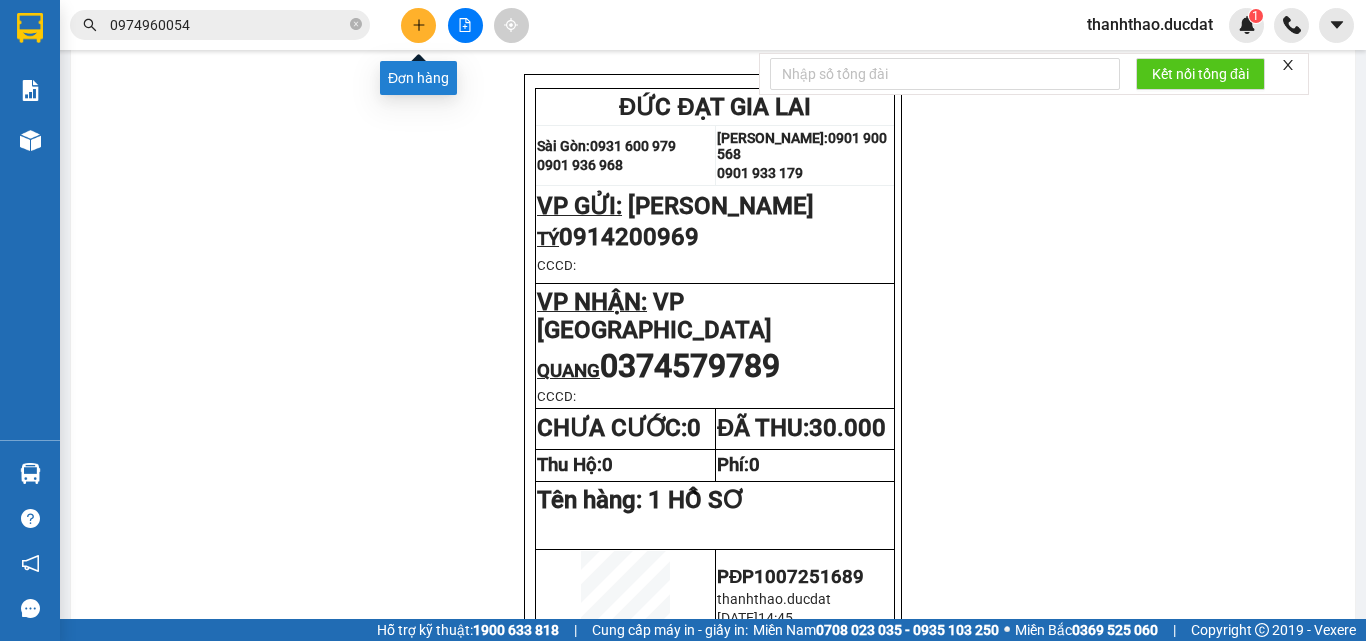 click 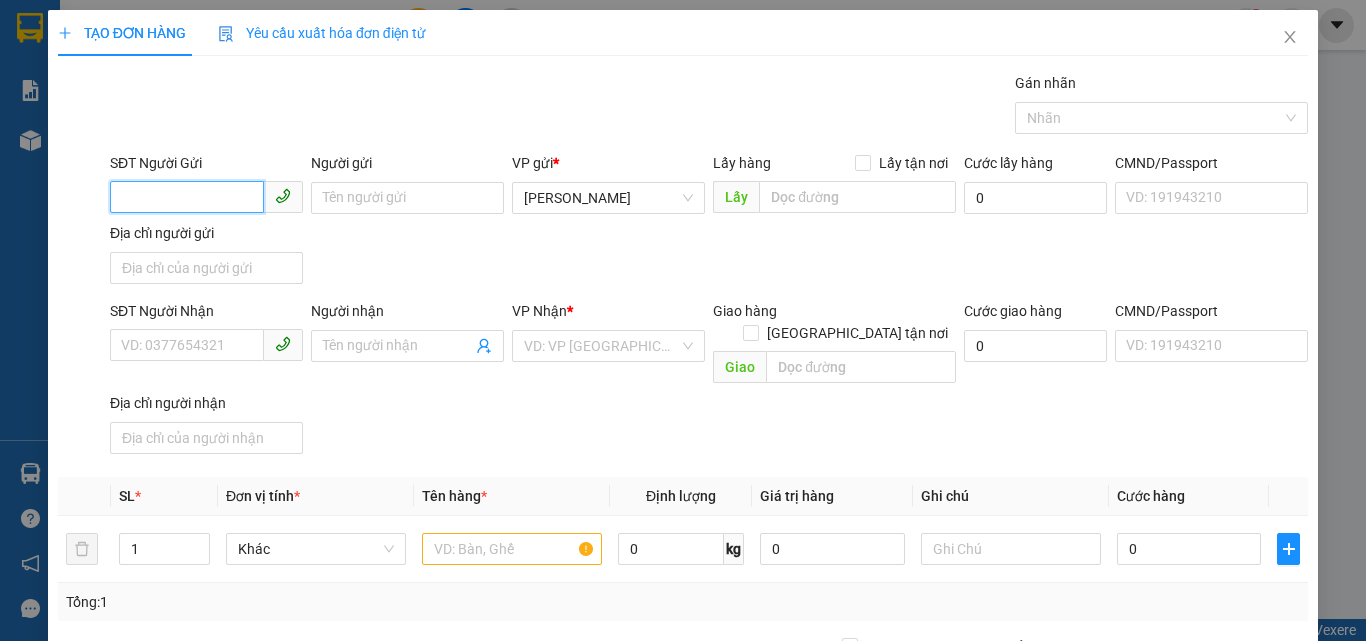 click on "SĐT Người Gửi" at bounding box center (187, 197) 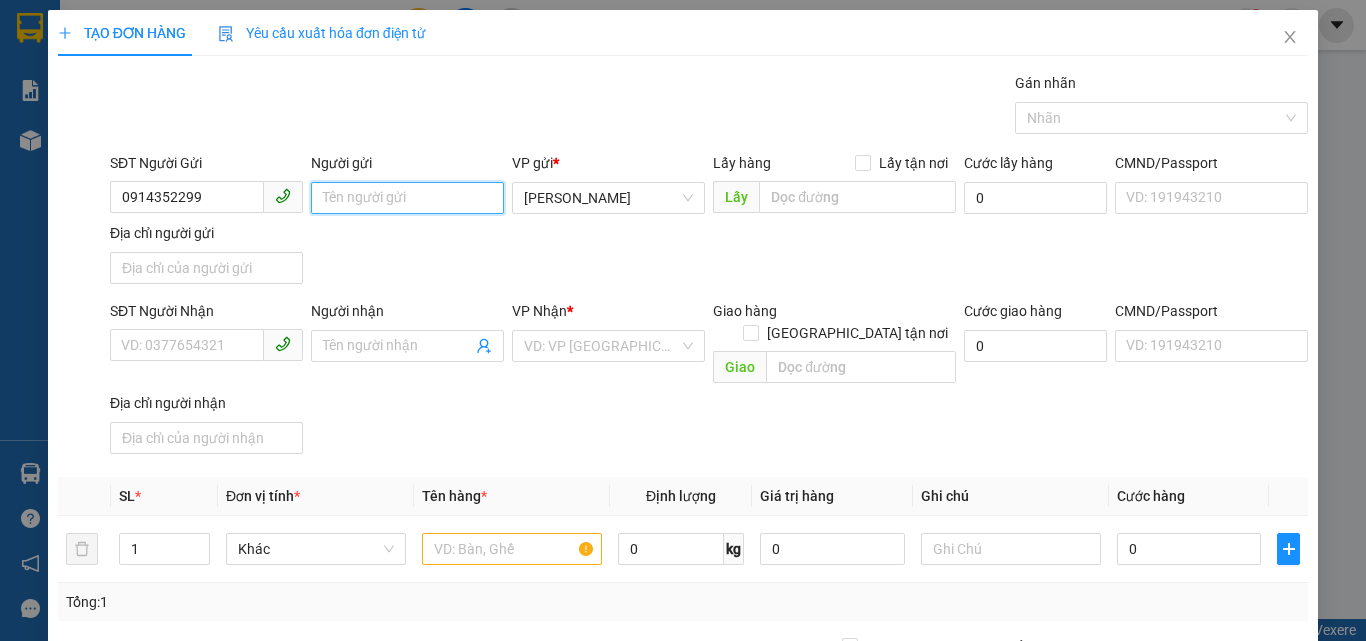 click on "Người gửi" at bounding box center (407, 198) 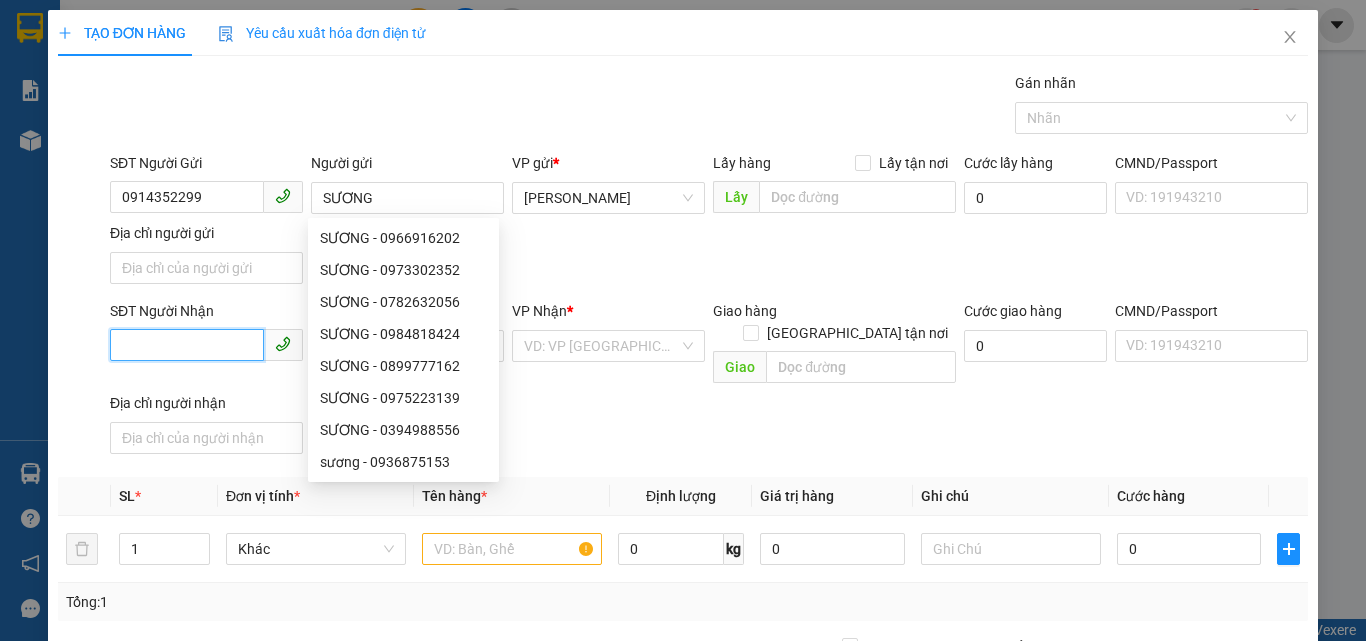 click on "SĐT Người Nhận" at bounding box center [187, 345] 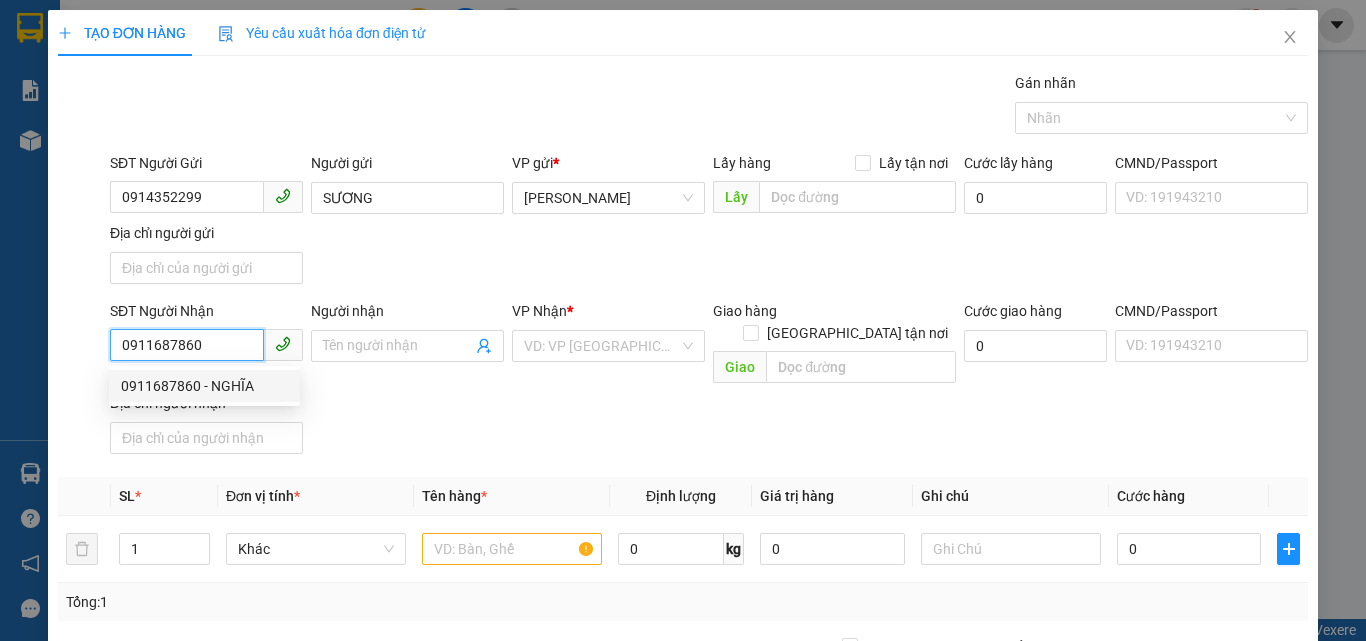 click on "0911687860 - NGHĨA" at bounding box center [204, 386] 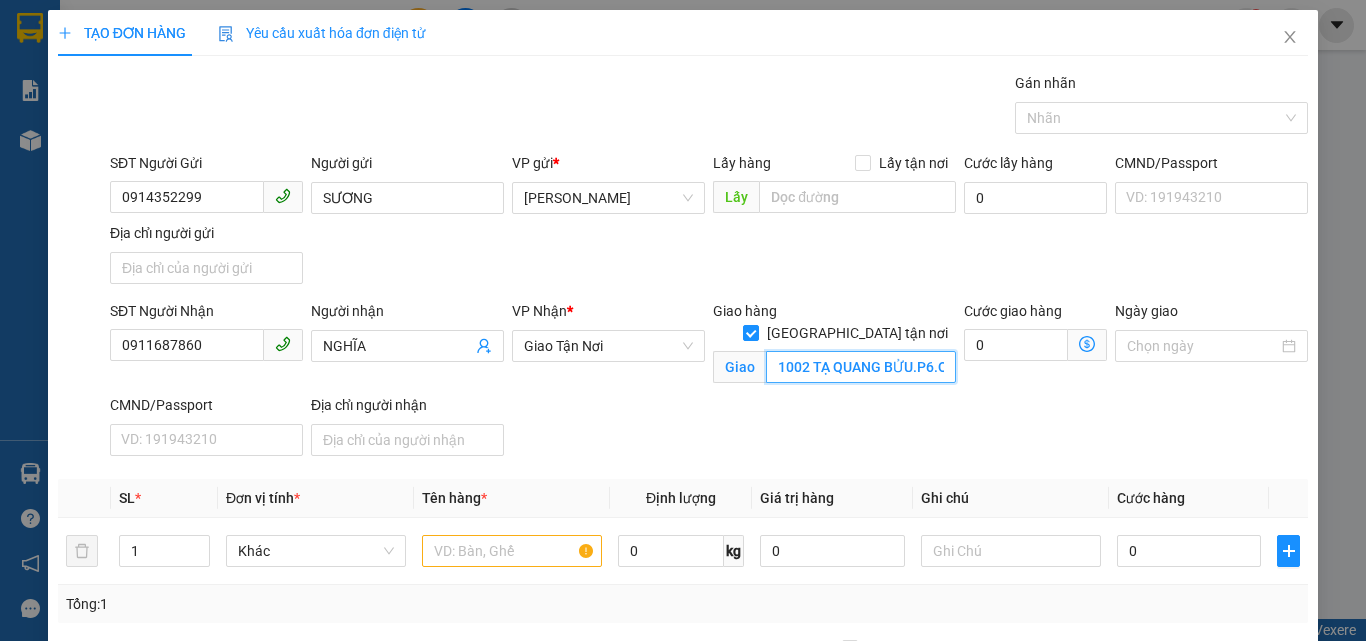 click on "1002 TẠ QUANG BỬU.P6.Q8" at bounding box center (861, 367) 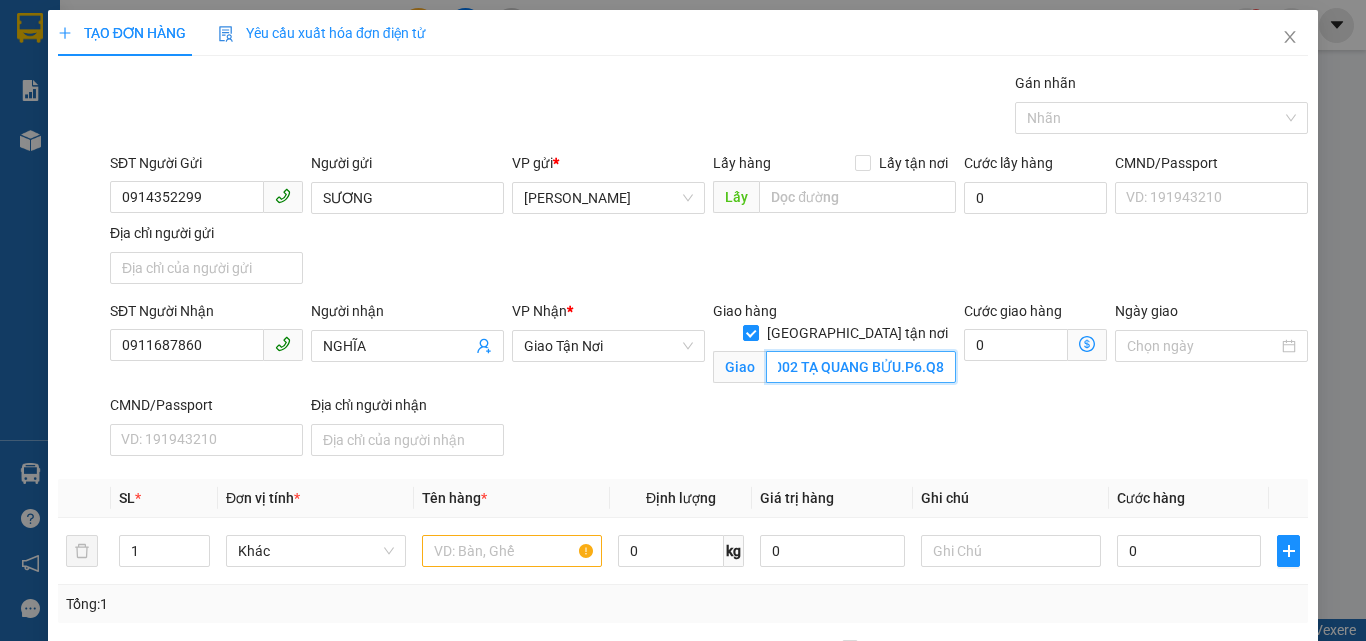 drag, startPoint x: 867, startPoint y: 346, endPoint x: 941, endPoint y: 332, distance: 75.31268 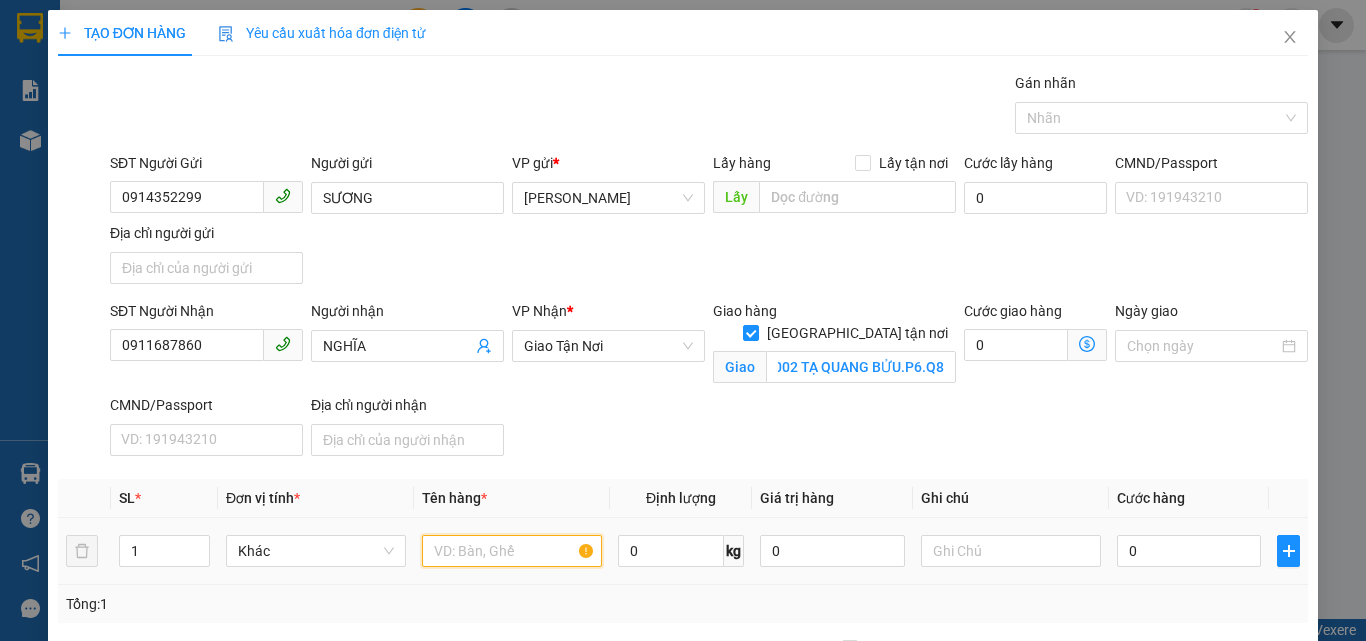 click at bounding box center (512, 551) 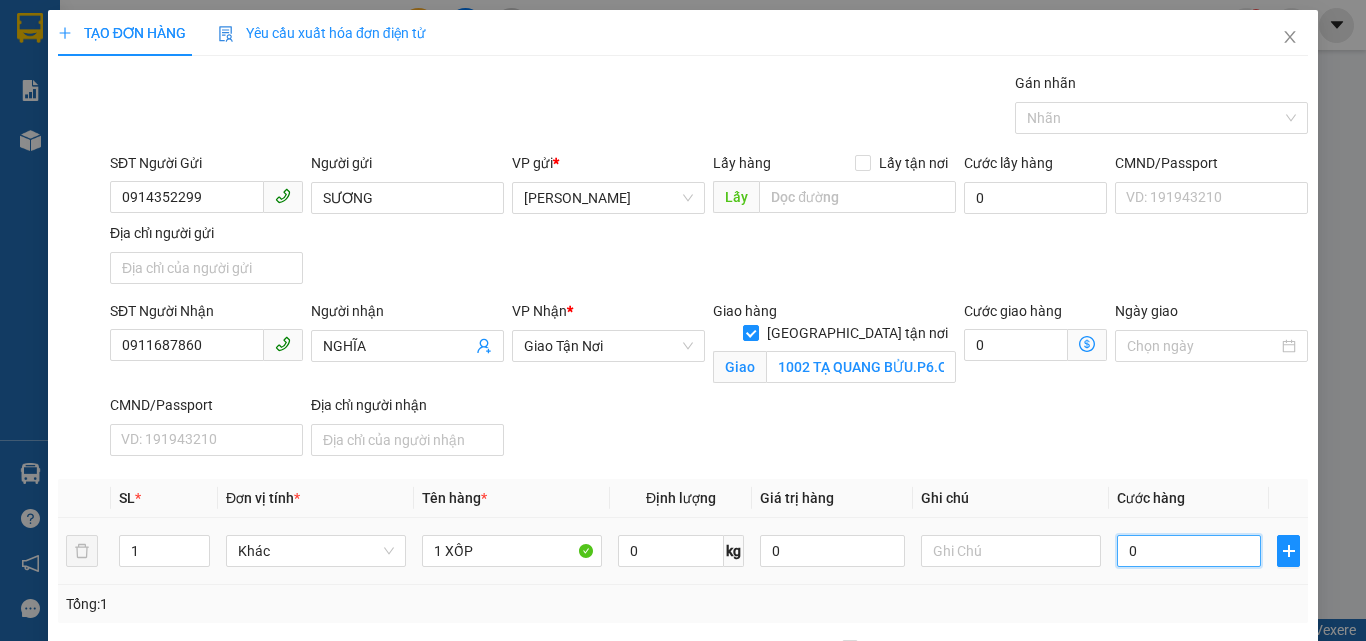 click on "0" at bounding box center [1189, 551] 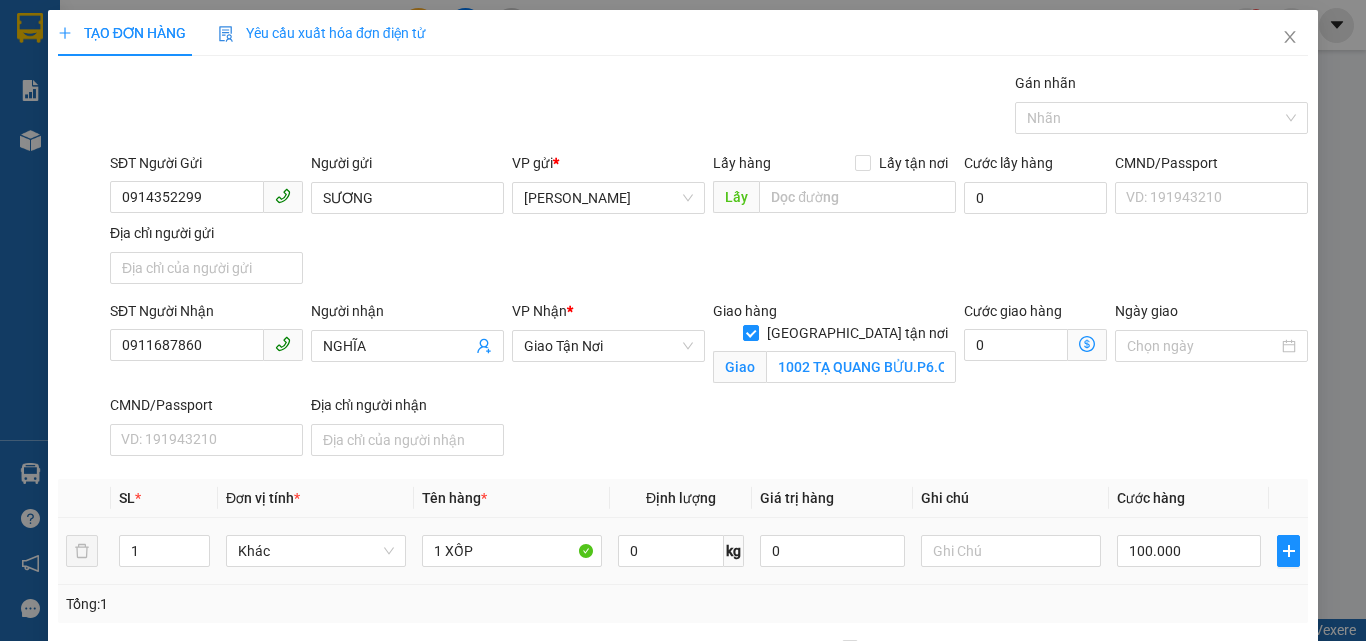 click at bounding box center [1011, 551] 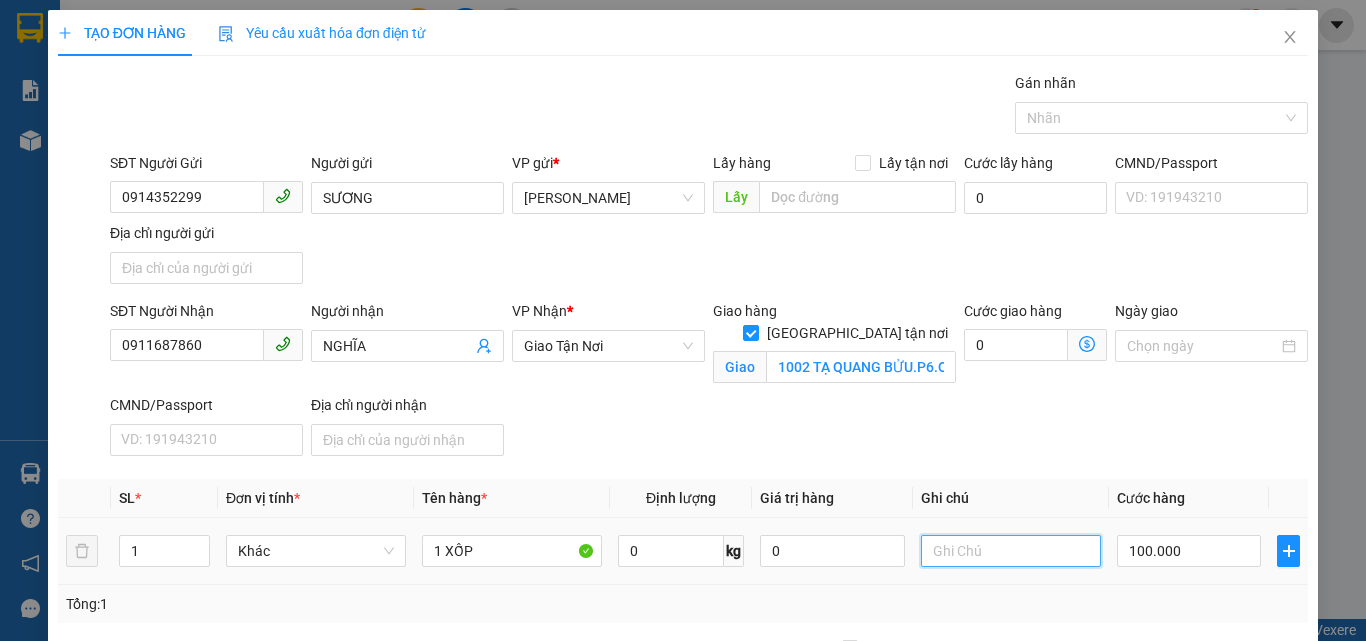 click at bounding box center (1011, 551) 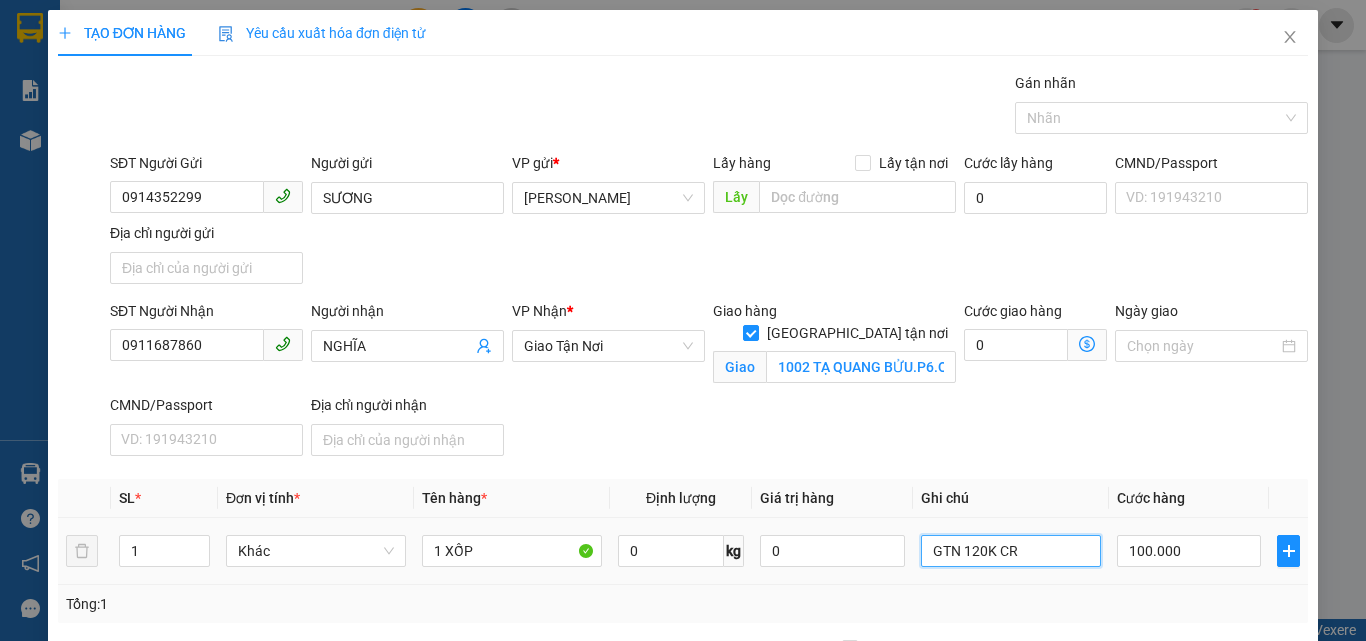 scroll, scrollTop: 263, scrollLeft: 0, axis: vertical 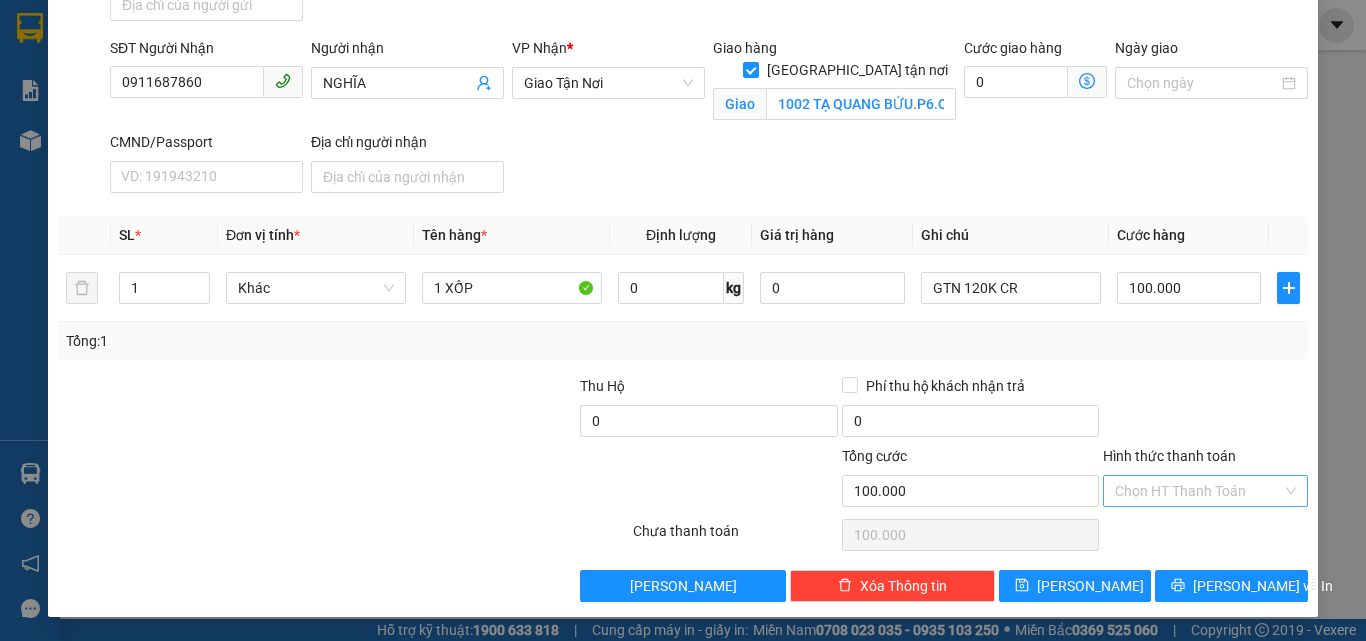click on "Hình thức thanh toán" at bounding box center [1198, 491] 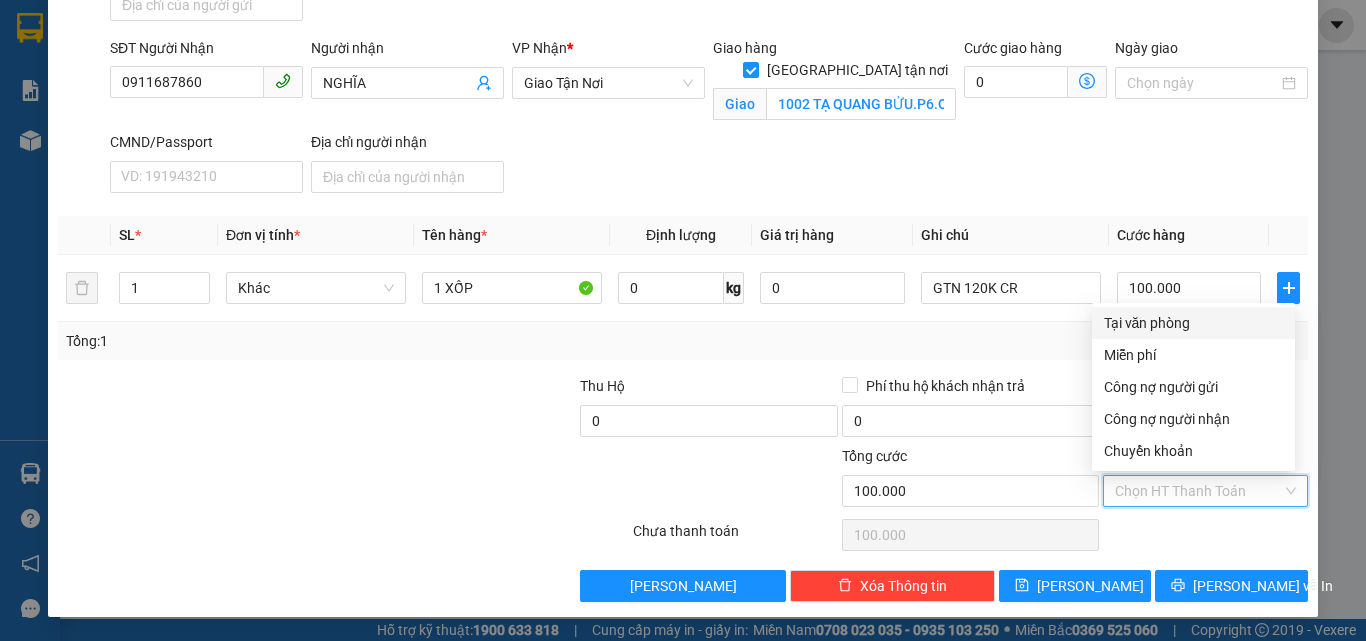 click on "Tại văn phòng" at bounding box center (1193, 323) 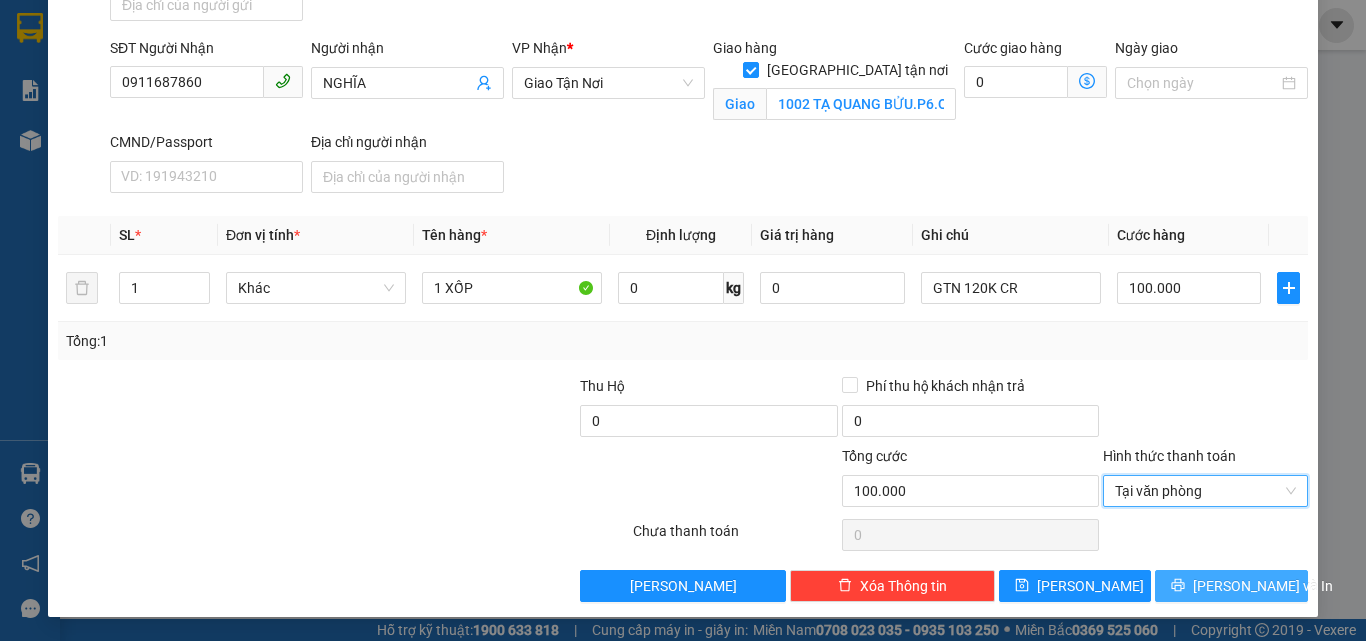 click on "[PERSON_NAME] và In" at bounding box center (1263, 586) 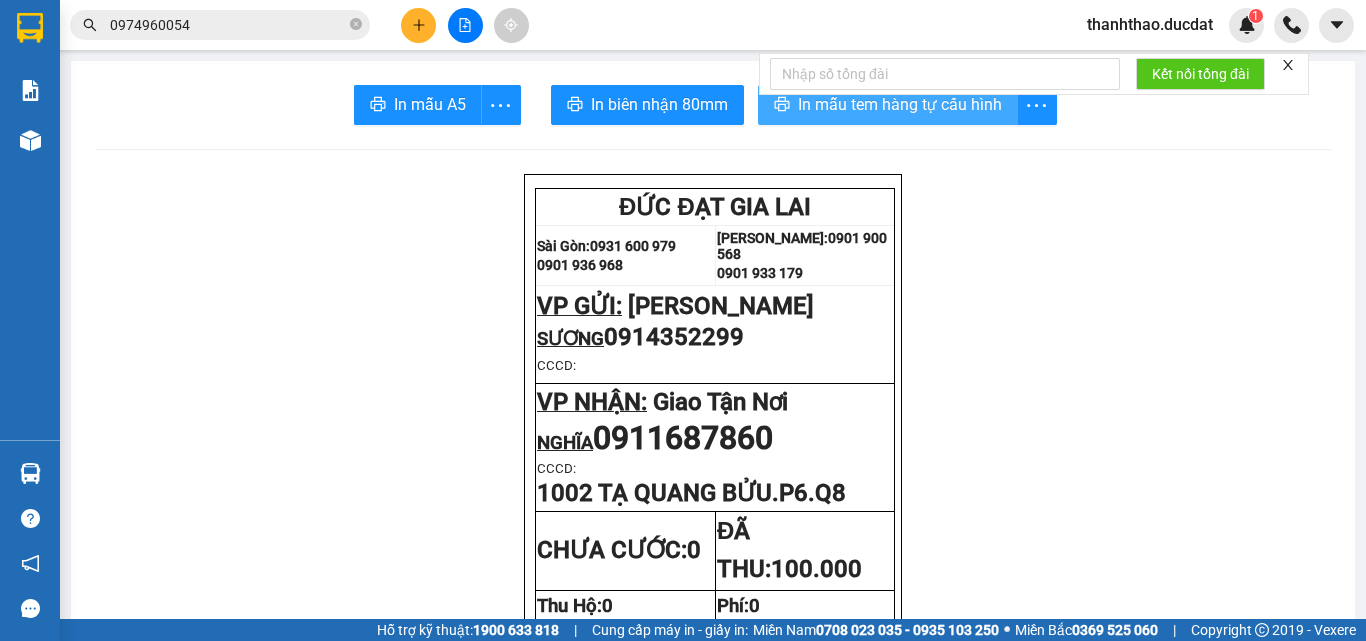 click on "In mẫu tem hàng tự cấu hình" at bounding box center (900, 104) 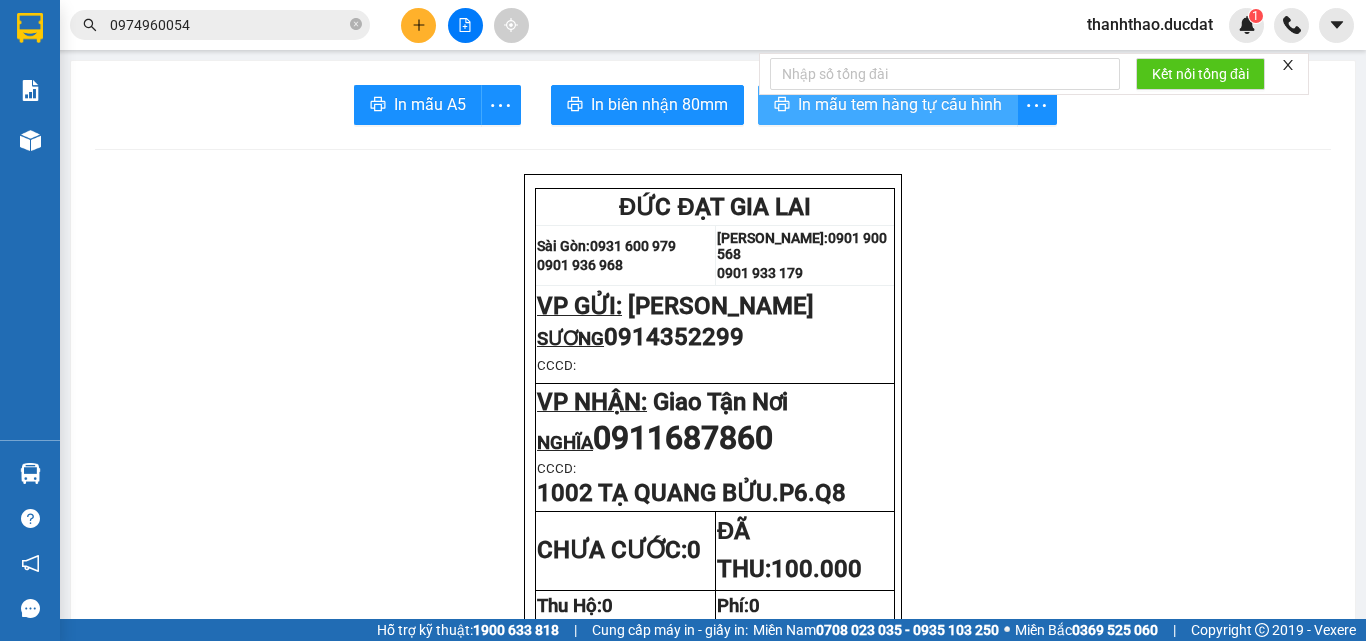scroll, scrollTop: 0, scrollLeft: 0, axis: both 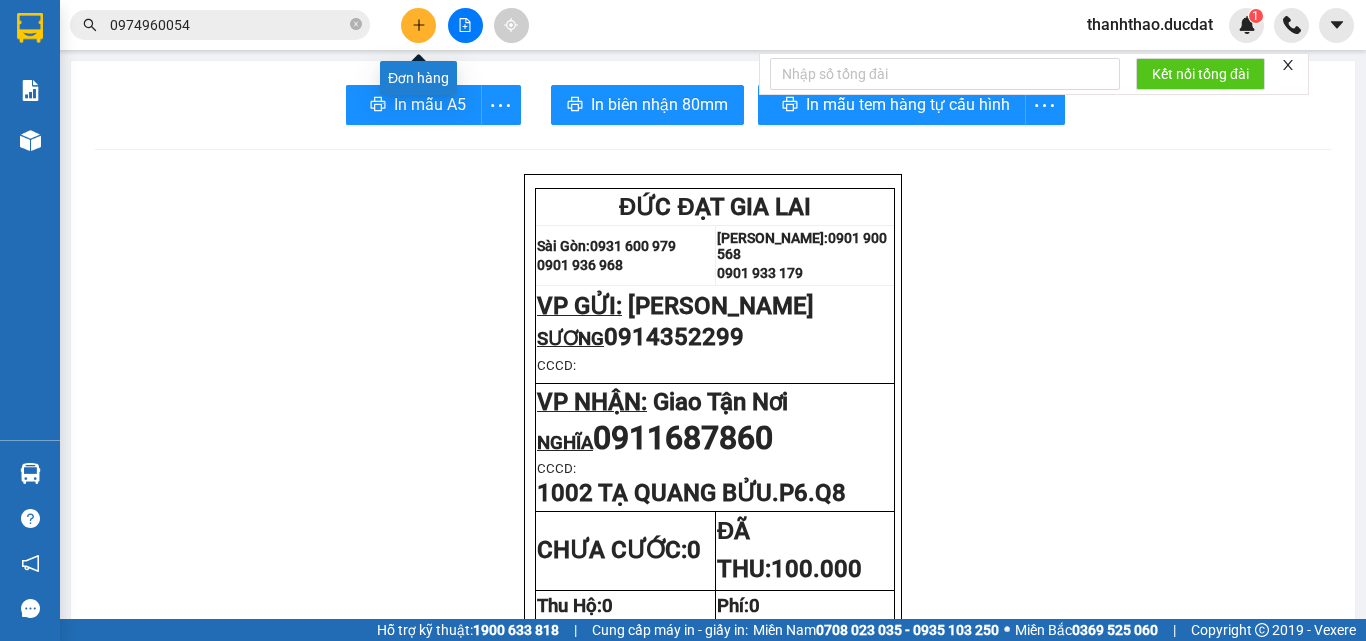 click at bounding box center (418, 25) 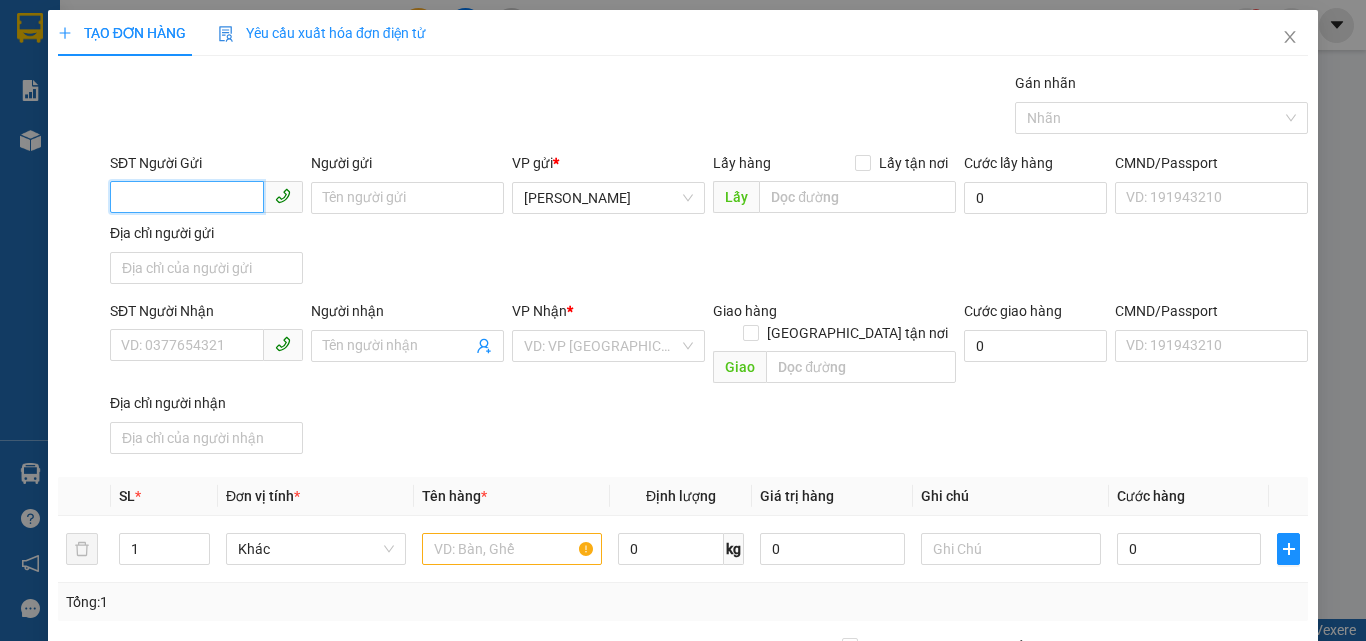 click on "SĐT Người Gửi" at bounding box center (187, 197) 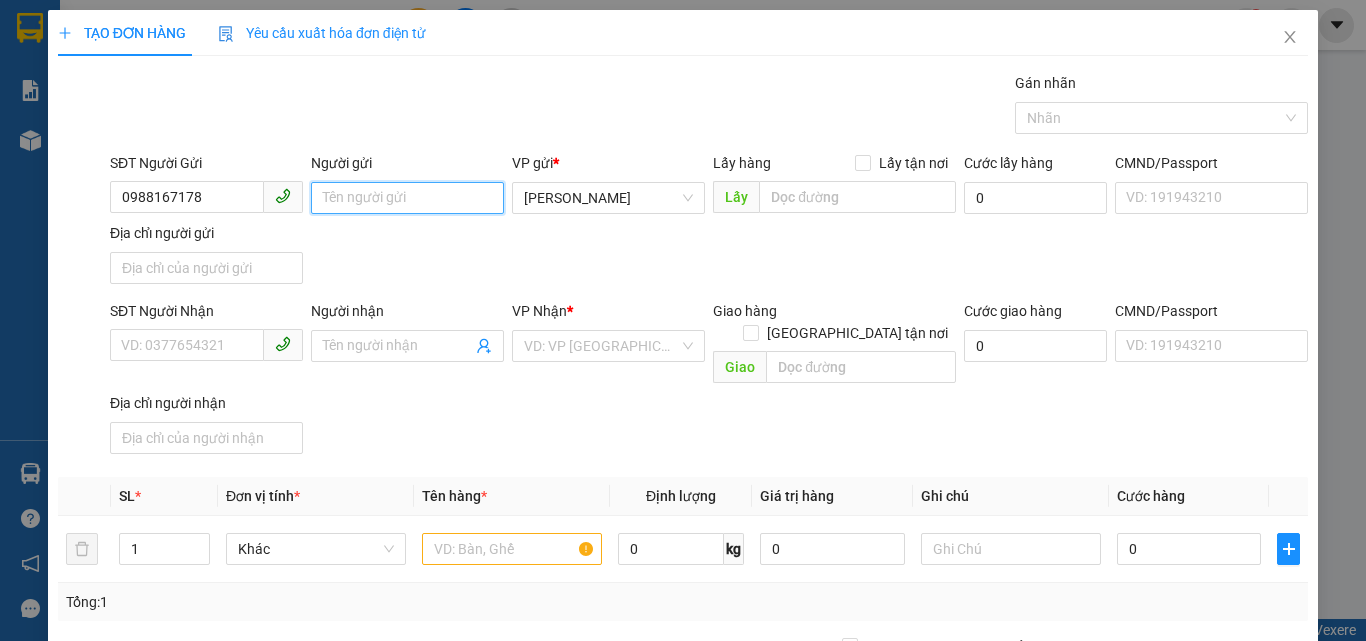 click on "Người gửi" at bounding box center (407, 198) 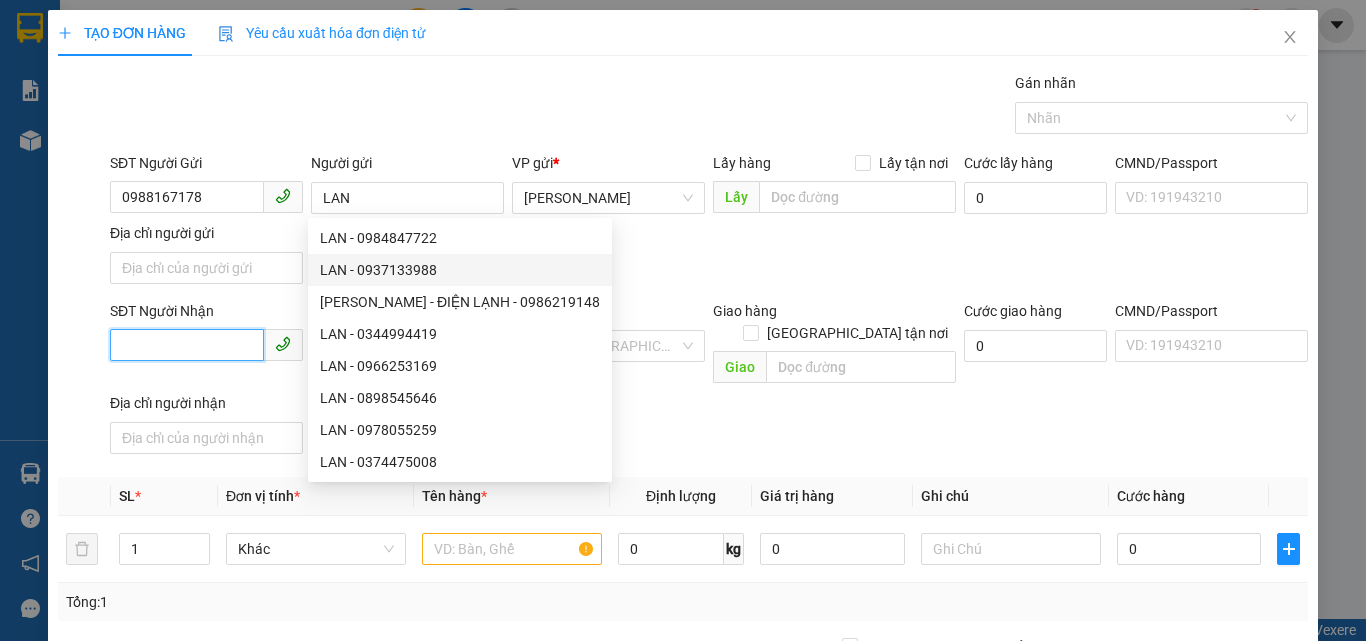 click on "SĐT Người Nhận" at bounding box center (187, 345) 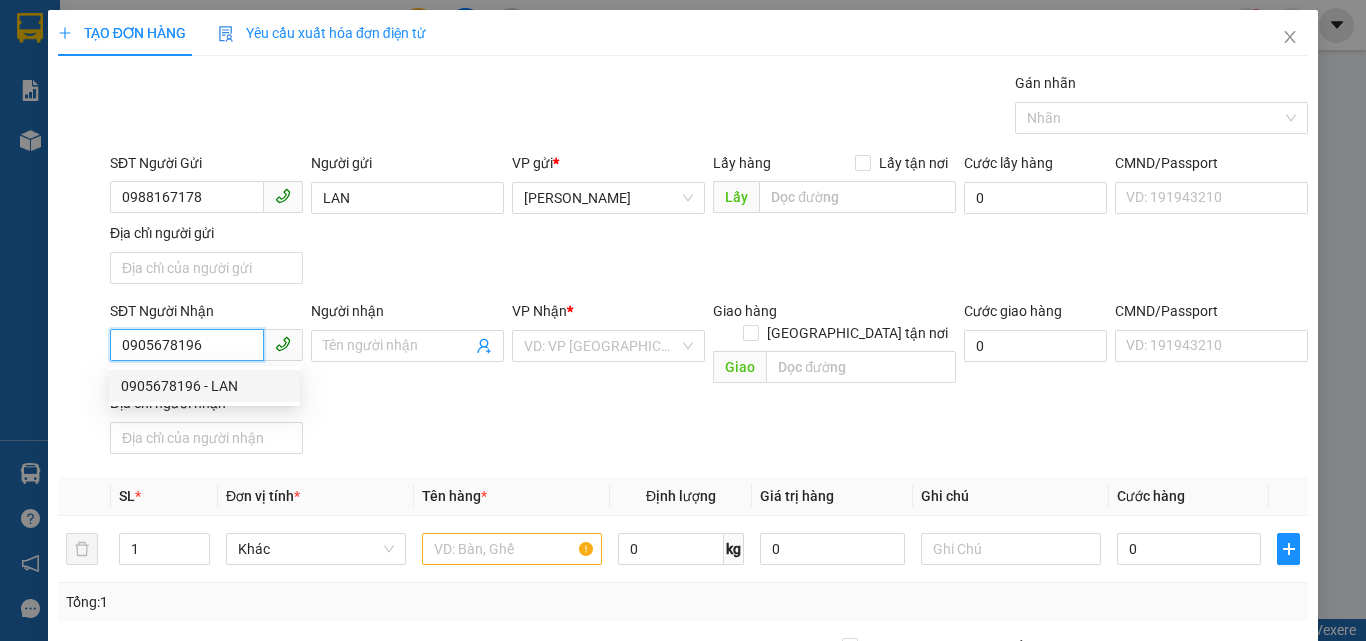 click on "0905678196 - LAN" at bounding box center (204, 386) 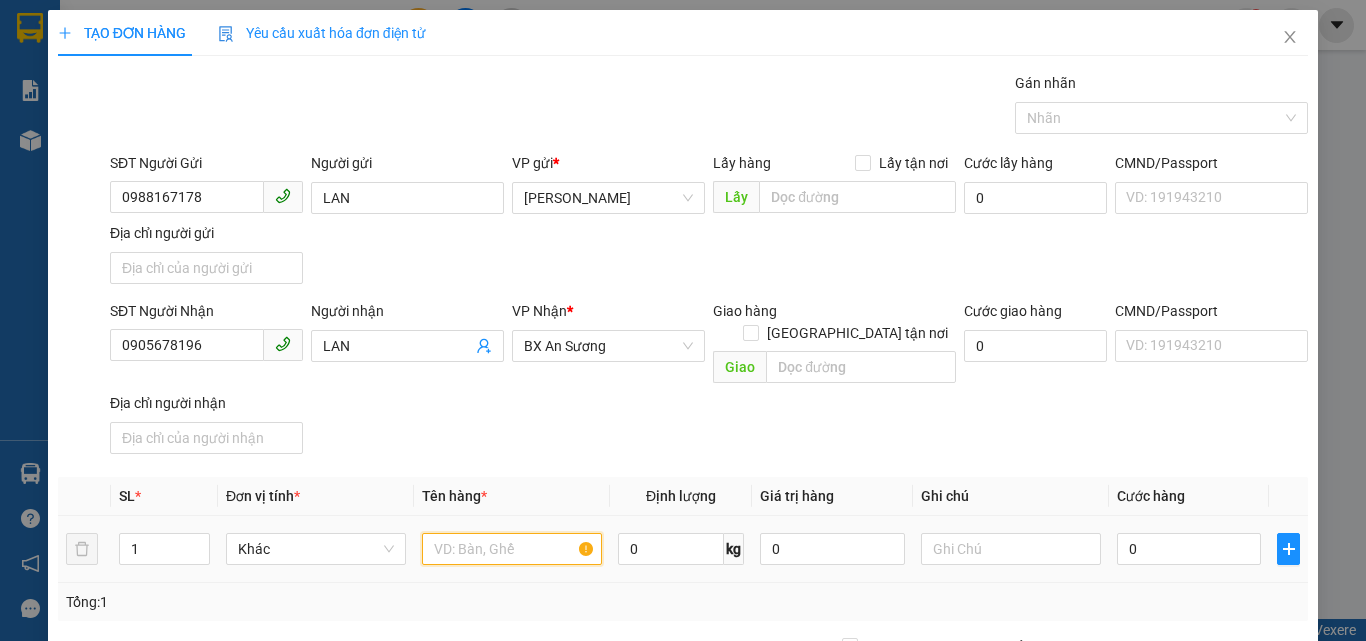 click at bounding box center (512, 549) 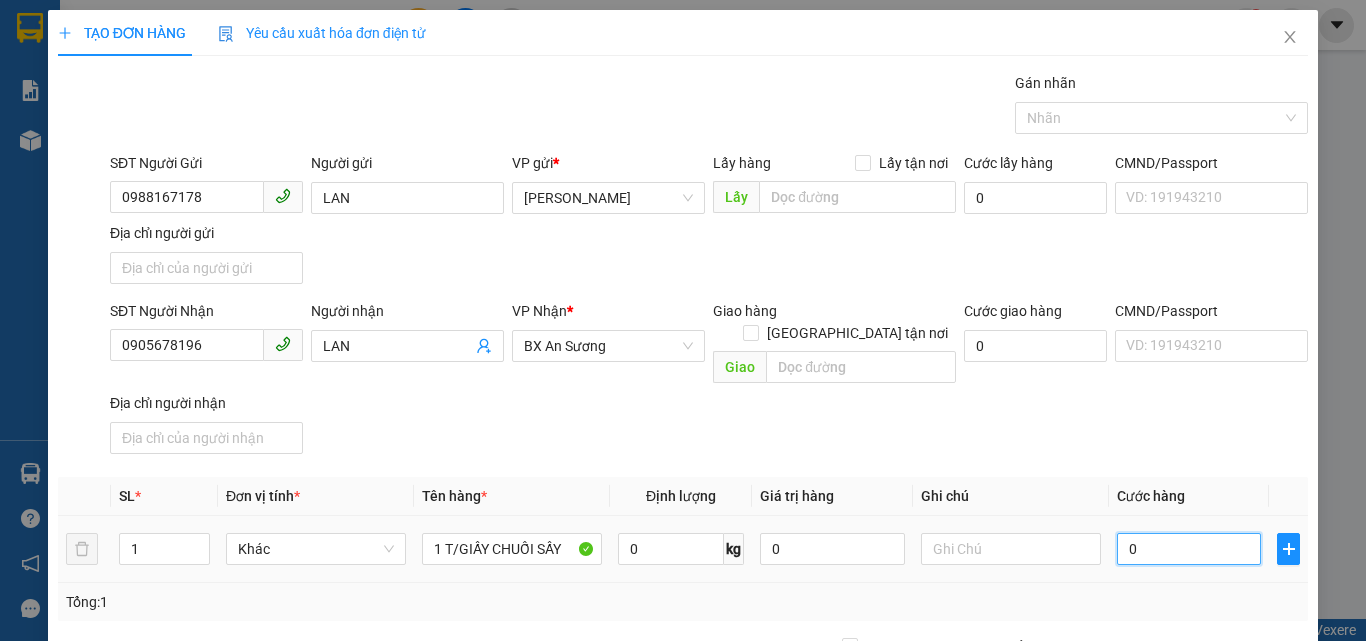click on "0" at bounding box center (1189, 549) 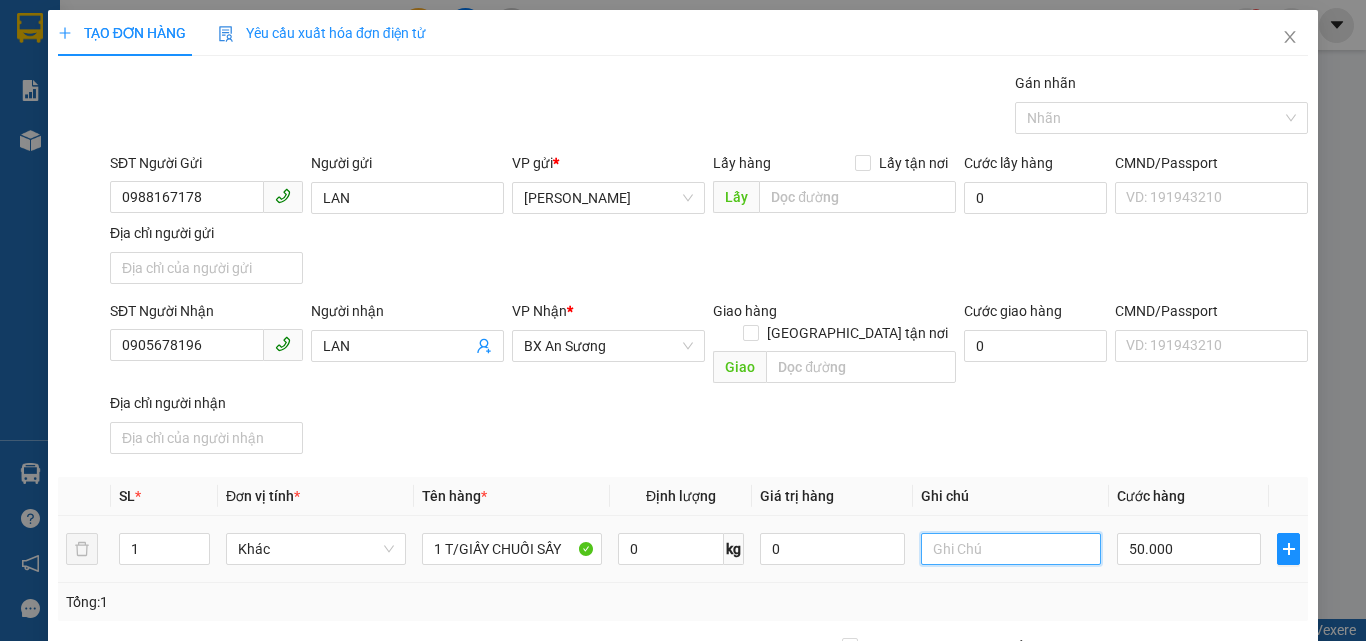 click at bounding box center [1011, 549] 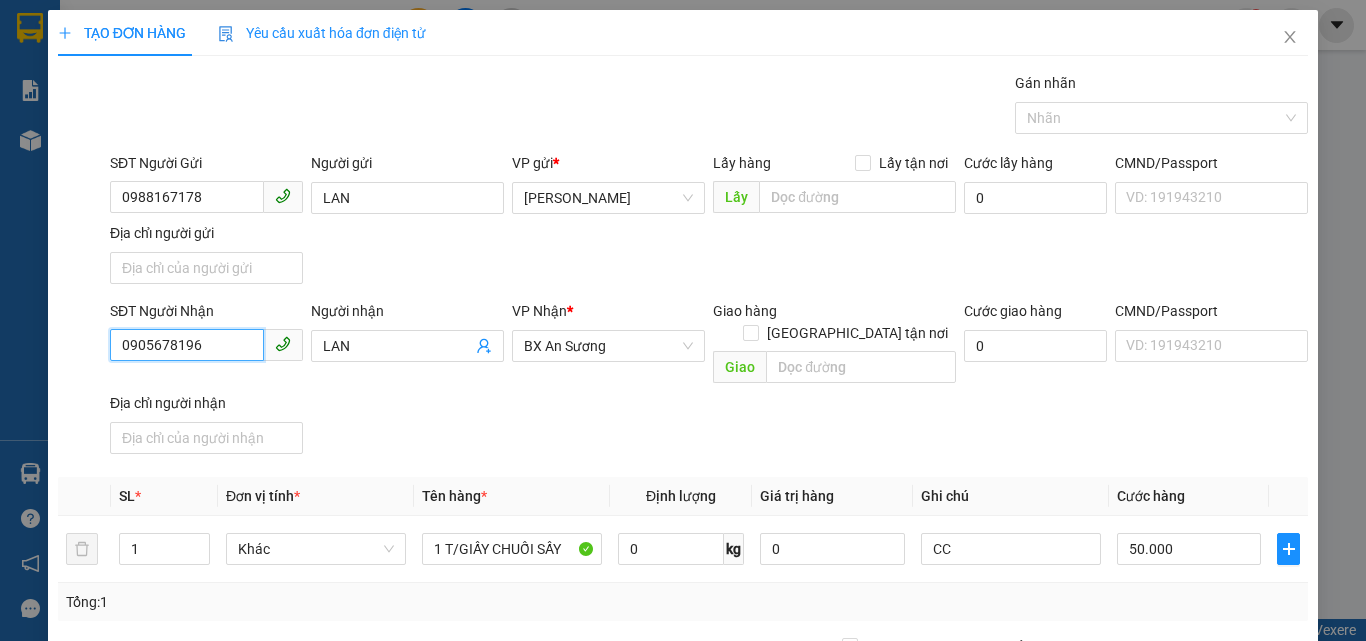 click on "0905678196" at bounding box center (187, 345) 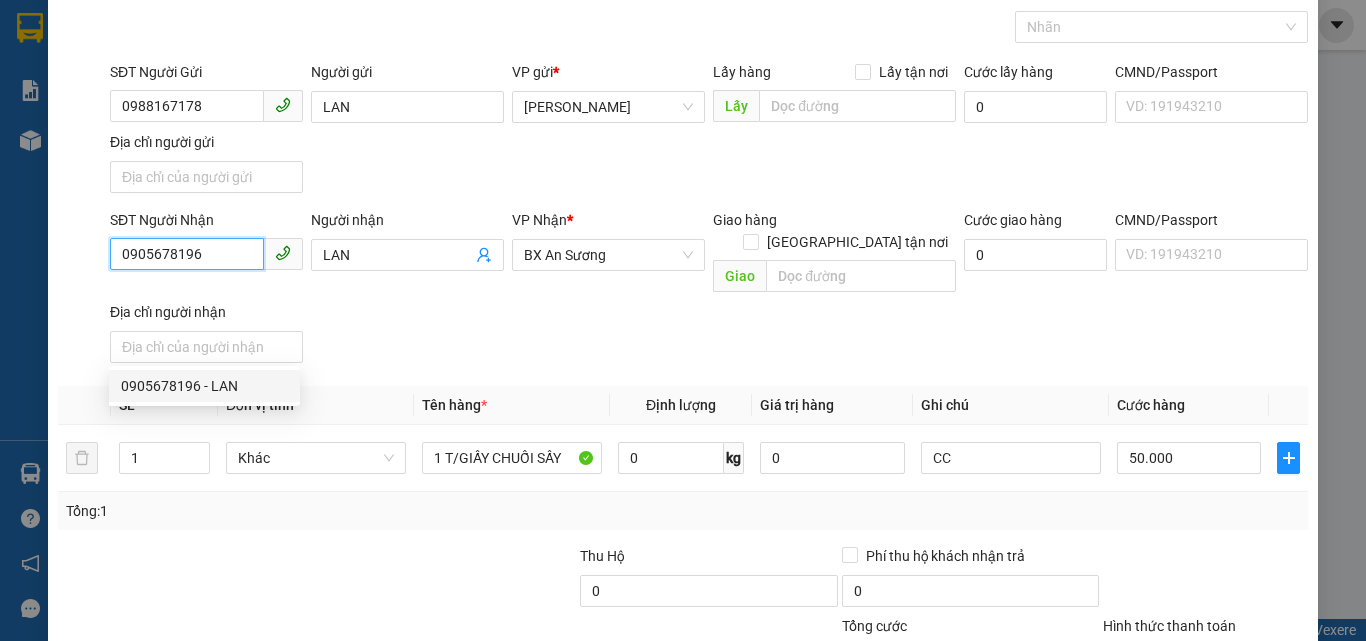 scroll, scrollTop: 239, scrollLeft: 0, axis: vertical 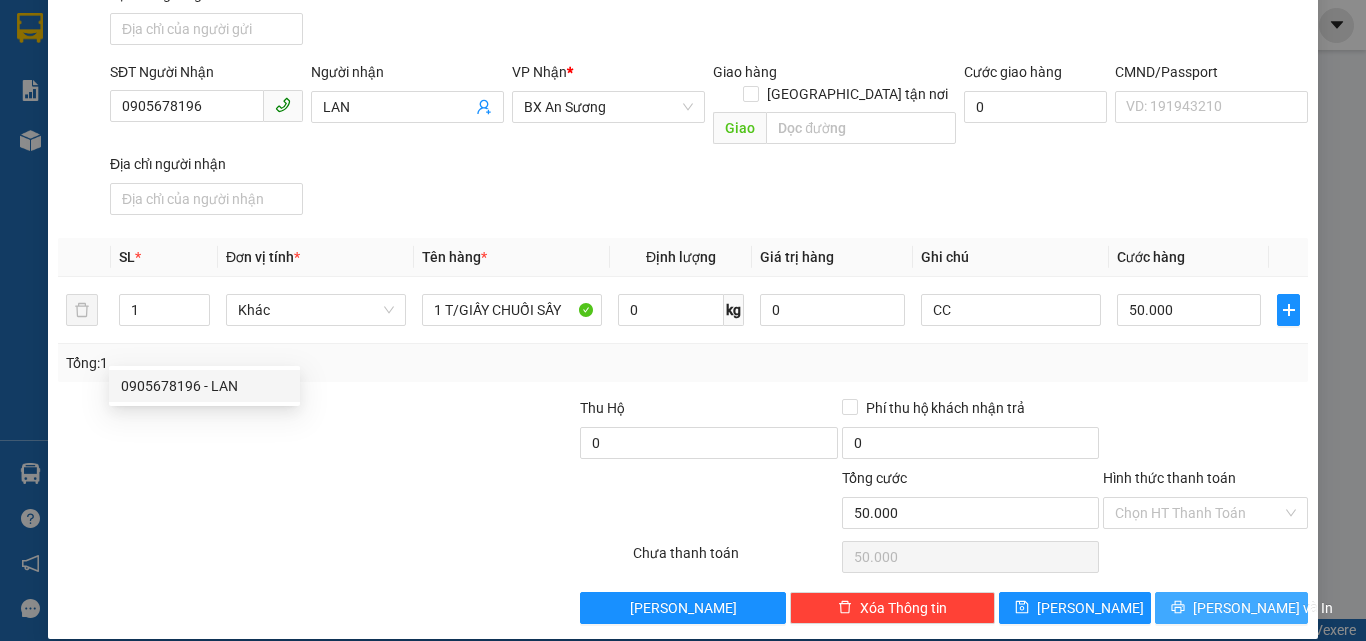 click on "[PERSON_NAME] và In" at bounding box center [1263, 608] 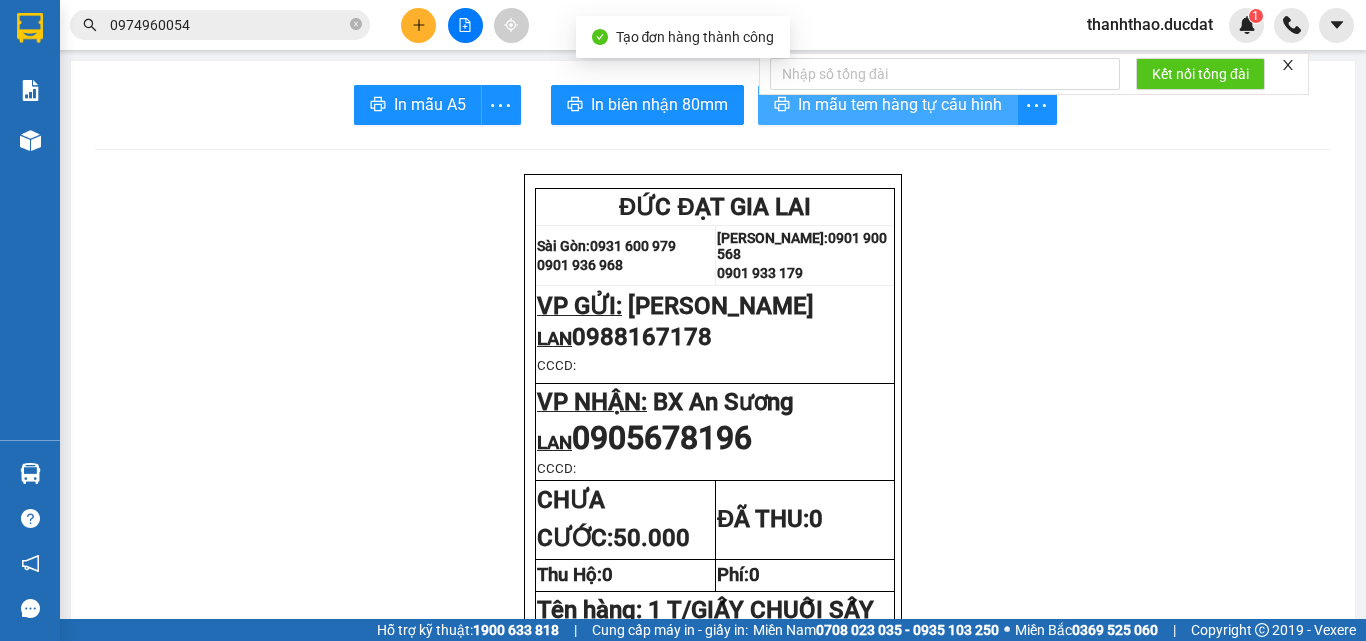 click on "In mẫu tem hàng tự cấu hình" at bounding box center [900, 104] 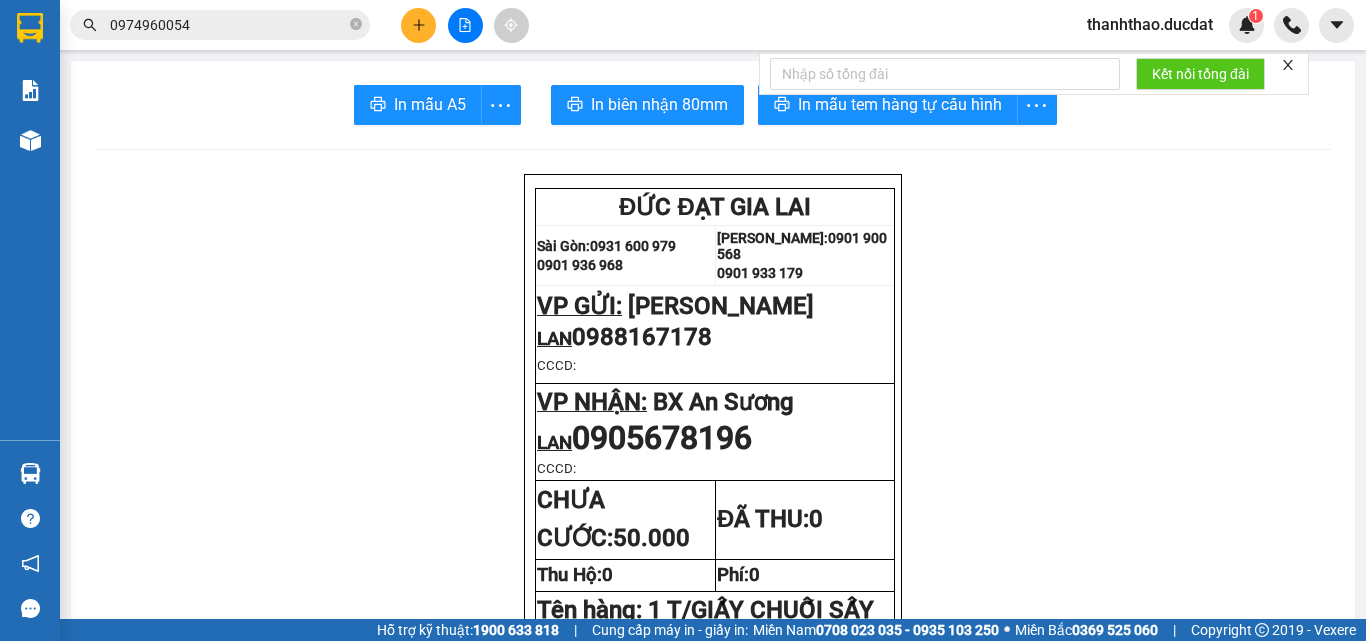 click 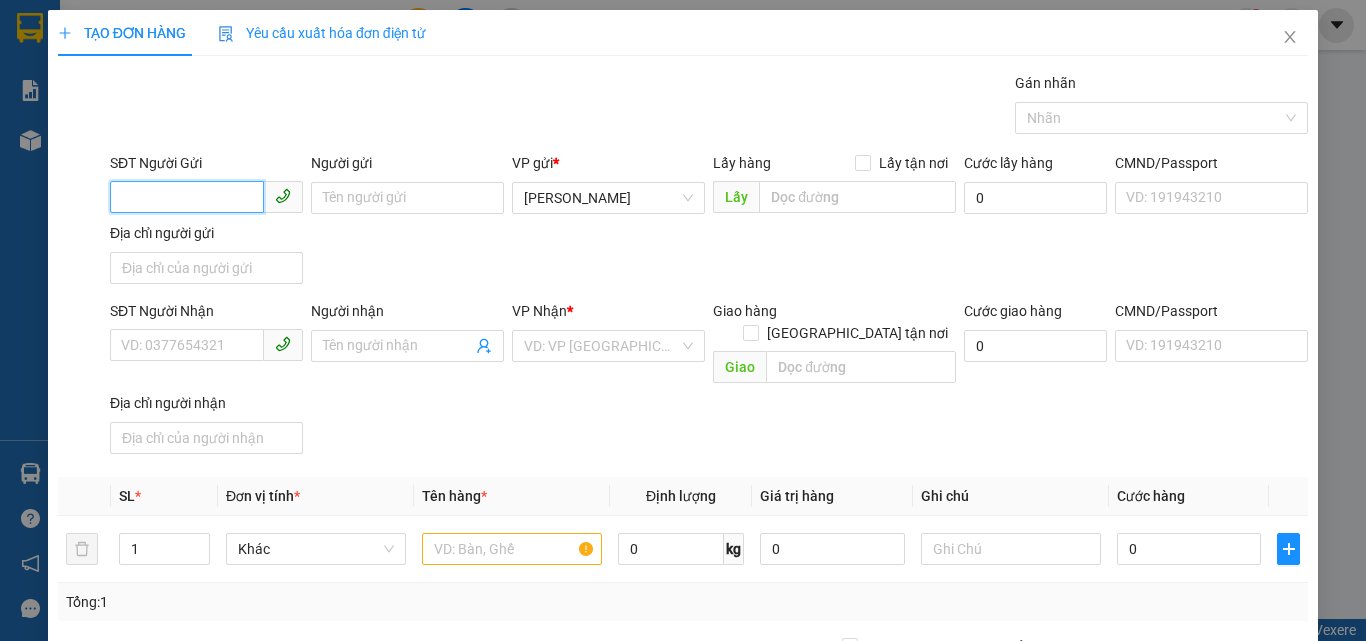 click on "SĐT Người Gửi" at bounding box center [187, 197] 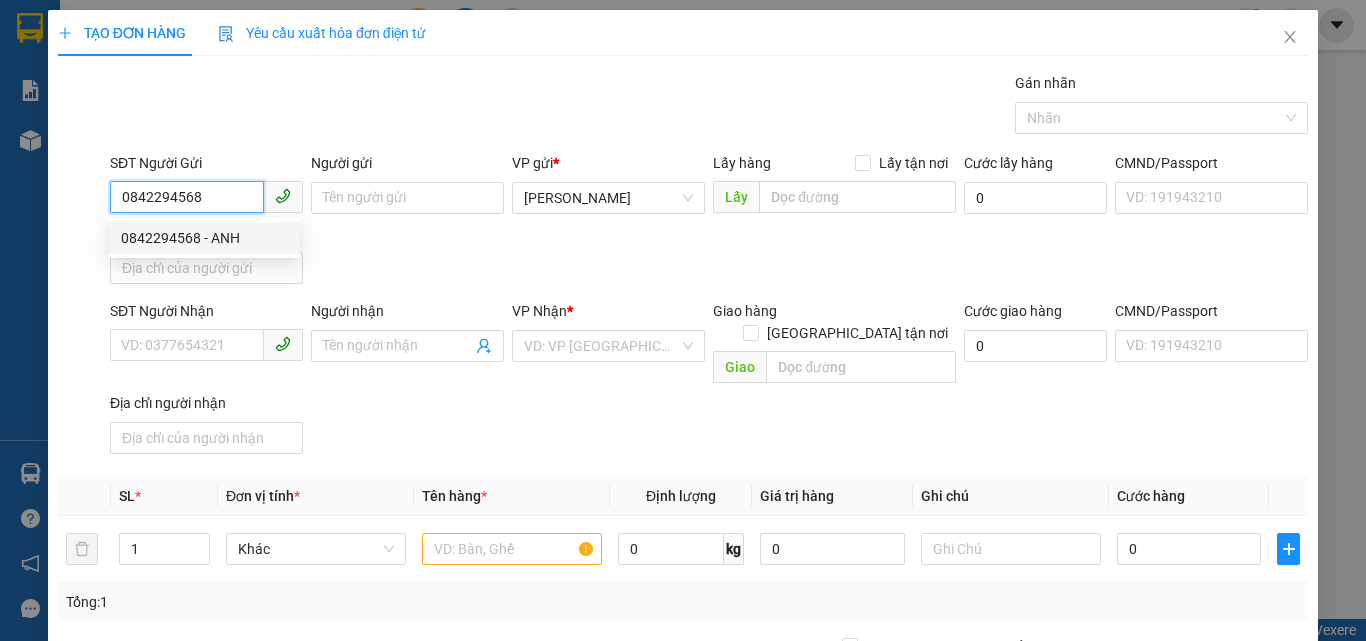click on "0842294568 - ANH" at bounding box center (204, 238) 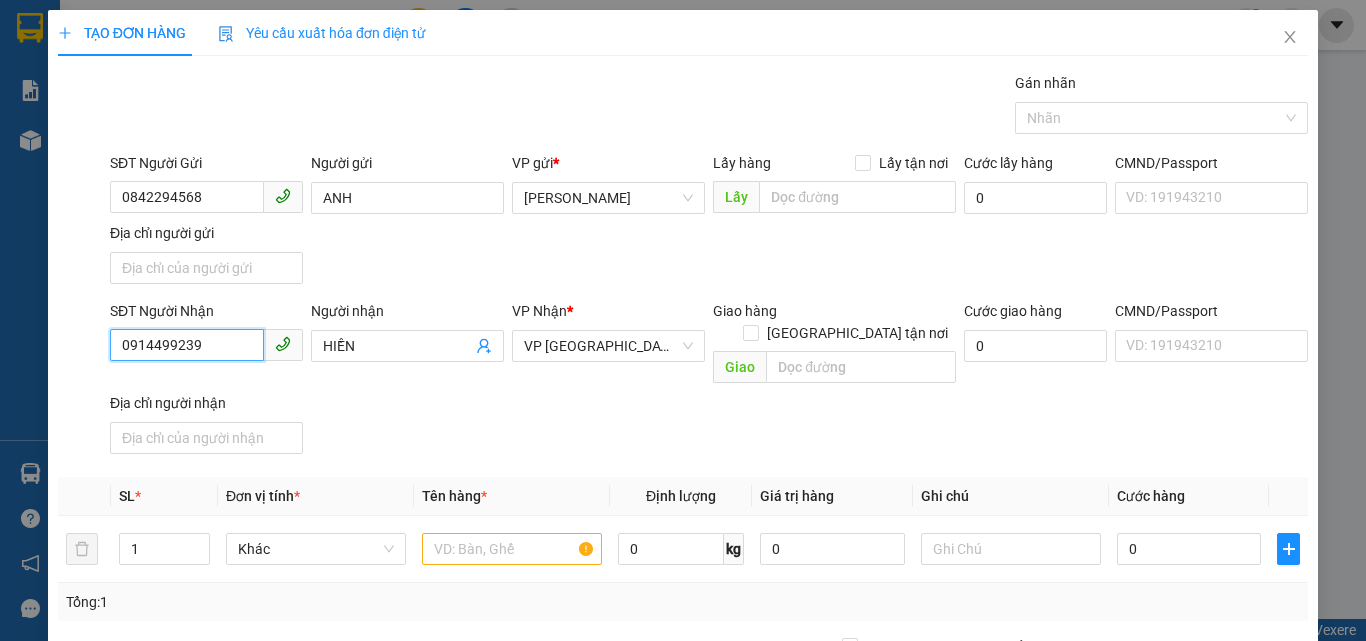 click on "0914499239" at bounding box center (187, 345) 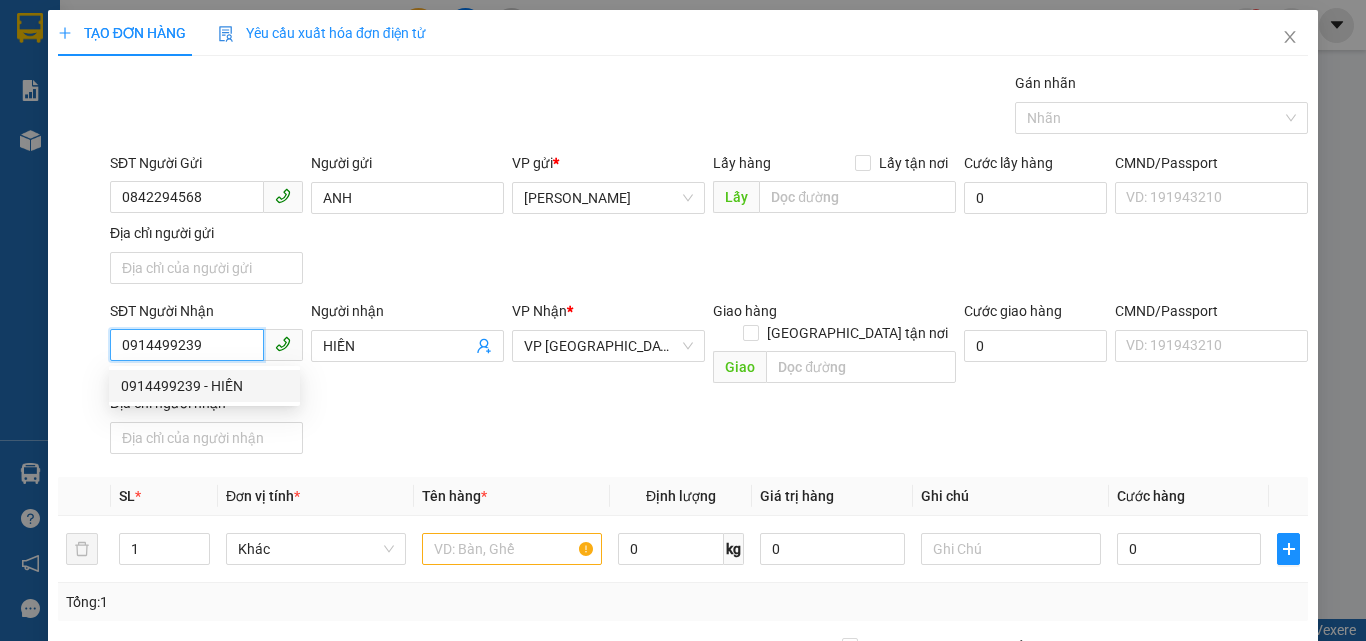 click on "0914499239 - HIỀN" at bounding box center (204, 386) 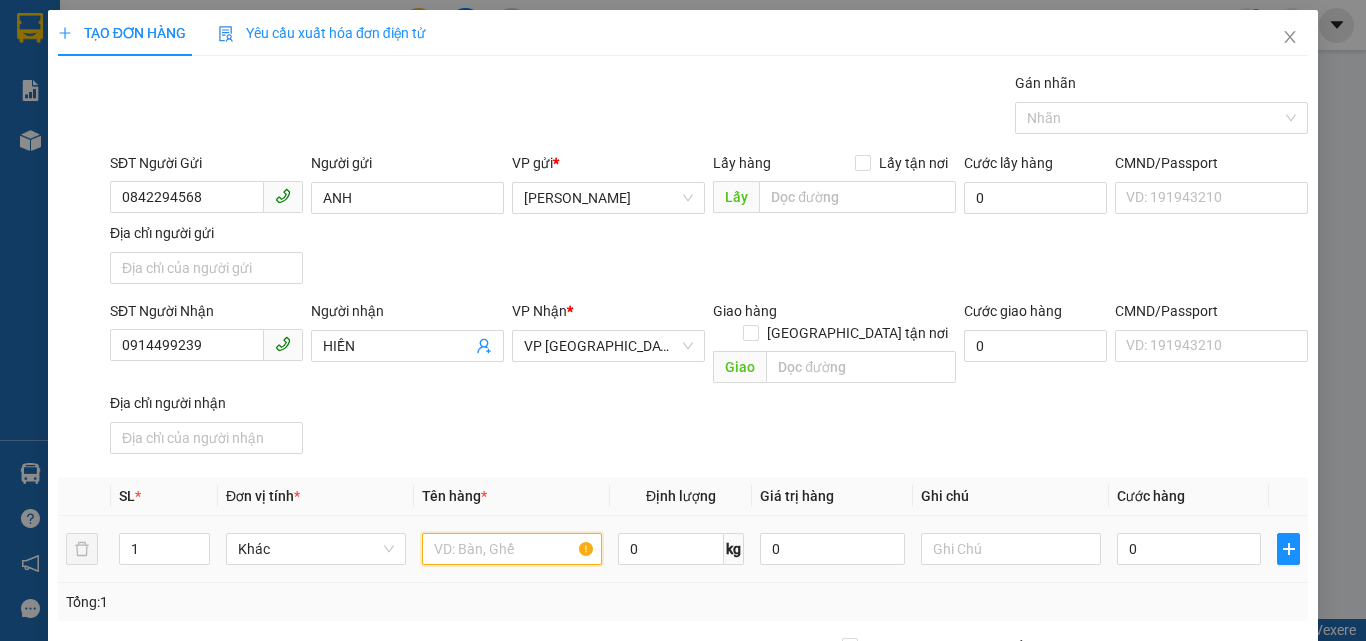 click at bounding box center (512, 549) 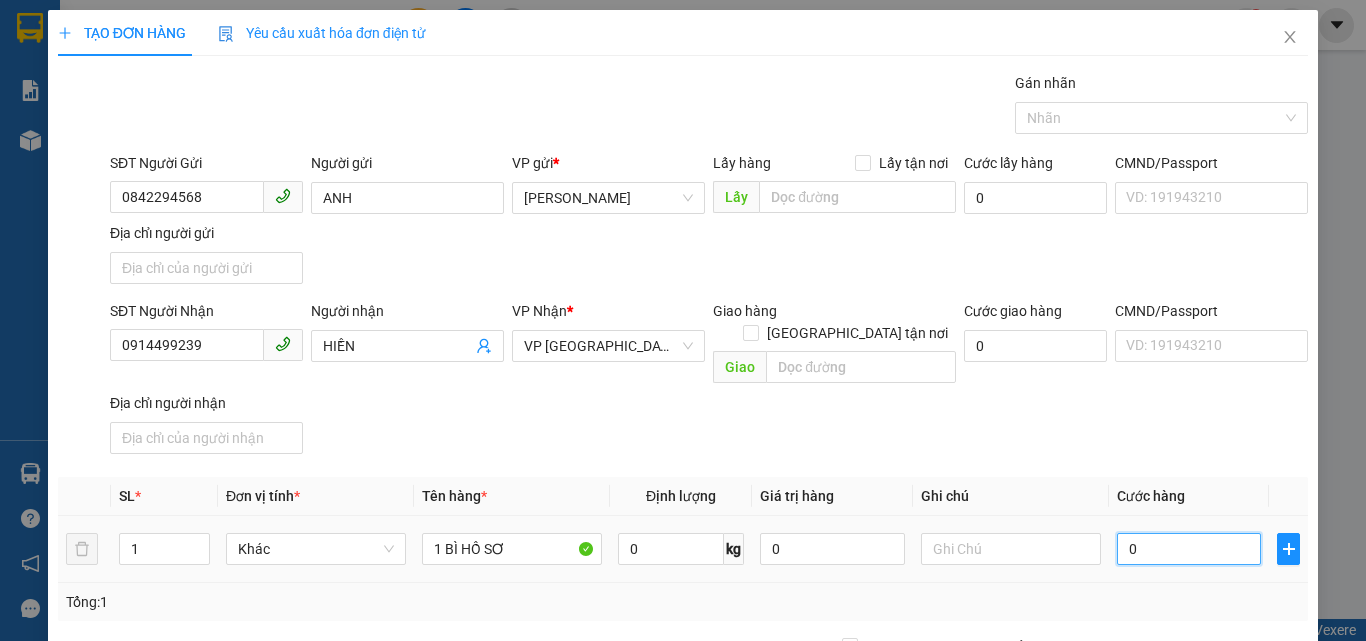 click on "0" at bounding box center [1189, 549] 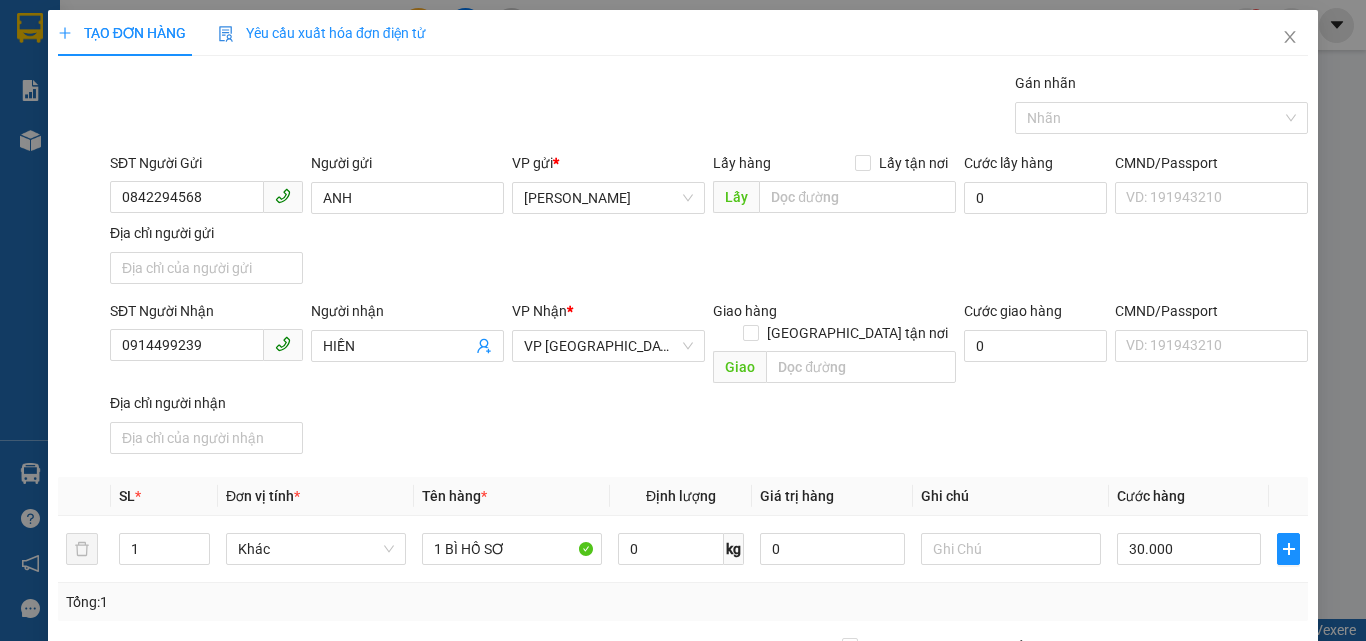 click on "Transit Pickup Surcharge Ids Transit Deliver Surcharge Ids Transit Deliver Surcharge Transit Deliver Surcharge Gói vận chuyển  * Tiêu chuẩn Gán nhãn   Nhãn SĐT Người Gửi 0842294568 Người gửi ANH VP gửi  * Phan Đình Phùng Lấy hàng Lấy tận nơi Lấy Cước lấy hàng 0 CMND/Passport VD: 191943210 Địa chỉ người gửi SĐT Người Nhận 0914499239 Người nhận HIỀN VP Nhận  * VP Sài Gòn Giao hàng Giao tận nơi Giao Cước giao hàng 0 CMND/Passport VD: 191943210 Địa chỉ người nhận SL  * Đơn vị tính  * Tên hàng  * Định lượng Giá trị hàng Ghi chú Cước hàng                   1 Khác 1 BÌ HỒ SƠ 0 kg 0 30.000 Tổng:  1 Thu Hộ 0 Phí thu hộ khách nhận trả 0 Tổng cước 30.000 Hình thức thanh toán Chọn HT Thanh Toán Số tiền thu trước 0 Chưa thanh toán 30.000 Chọn HT Thanh Toán Lưu nháp Xóa Thông tin Lưu Lưu và In" at bounding box center [683, 467] 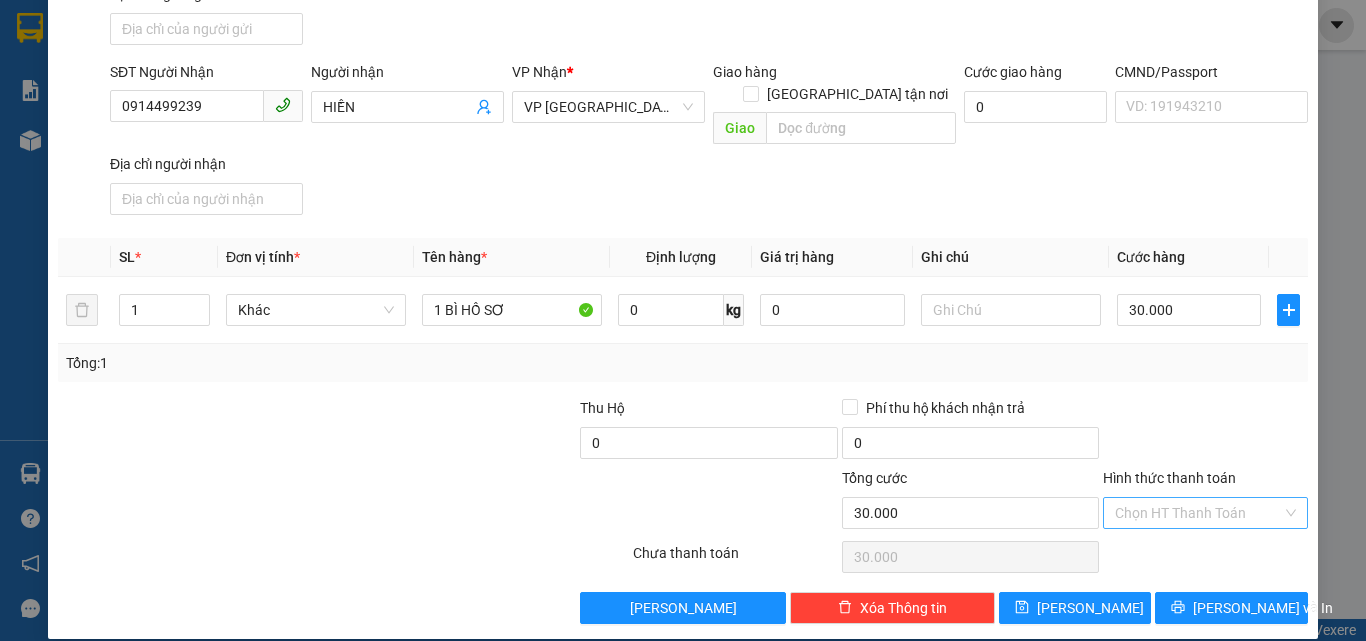 click on "Hình thức thanh toán" at bounding box center [1198, 513] 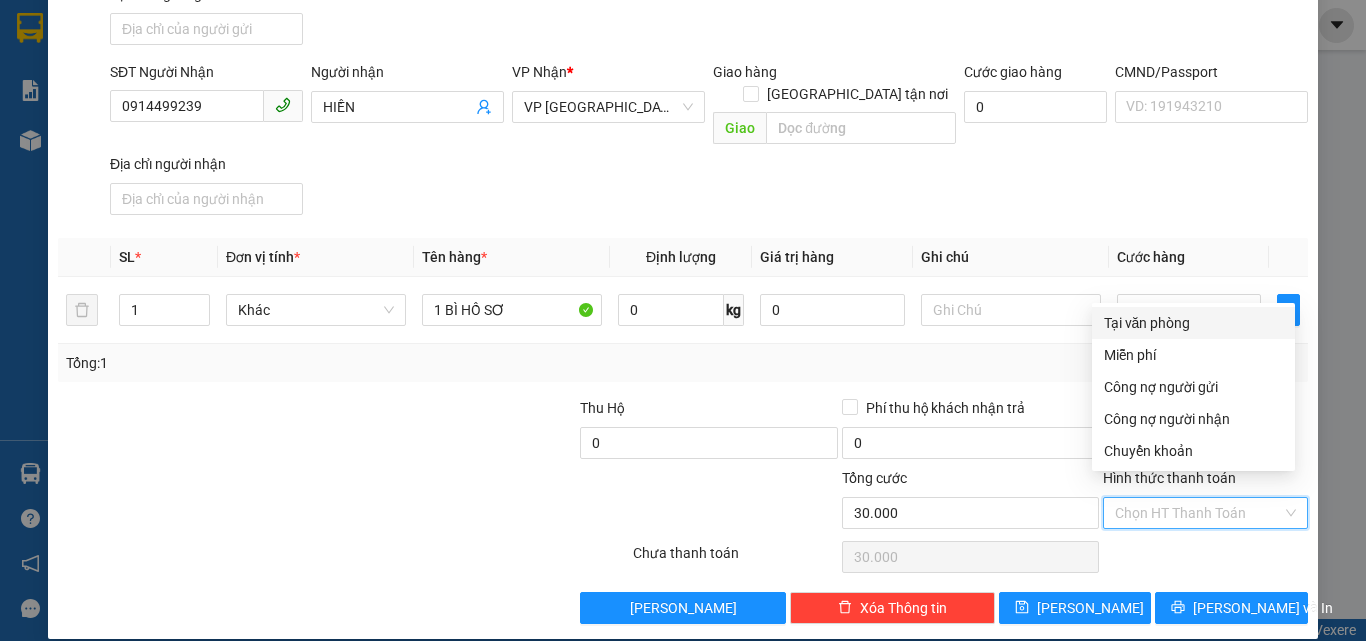 click on "Tại văn phòng" at bounding box center (1193, 323) 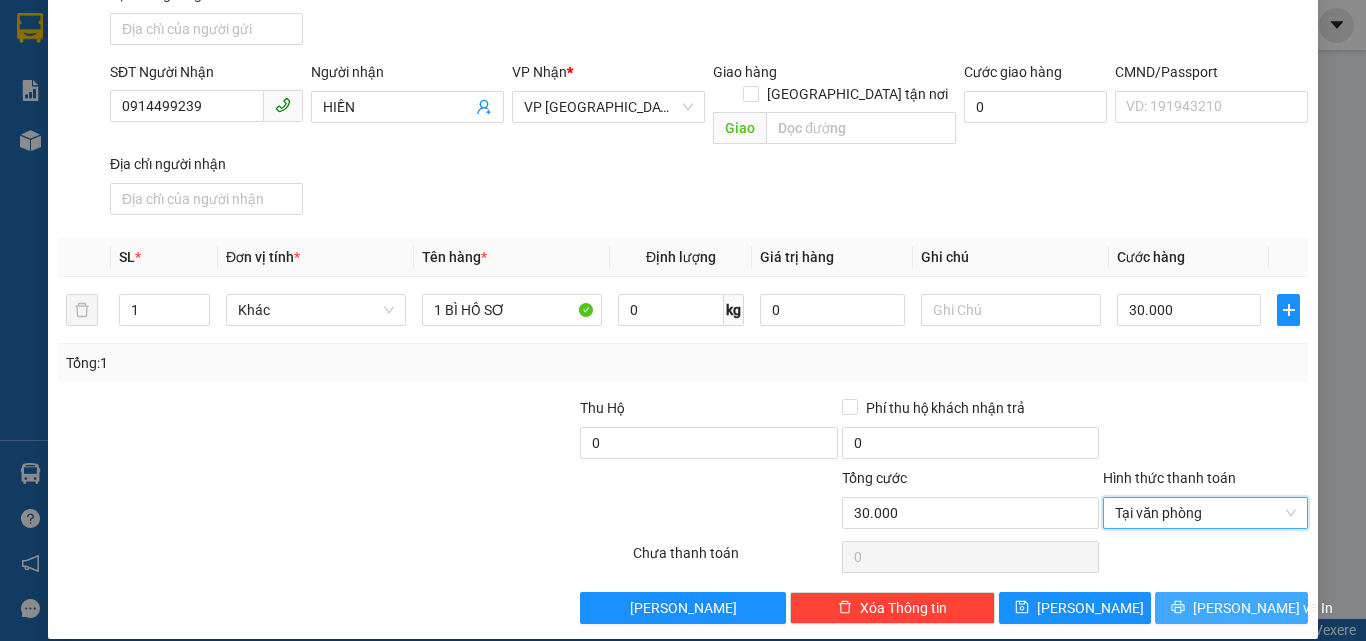 click on "[PERSON_NAME] và In" at bounding box center [1231, 608] 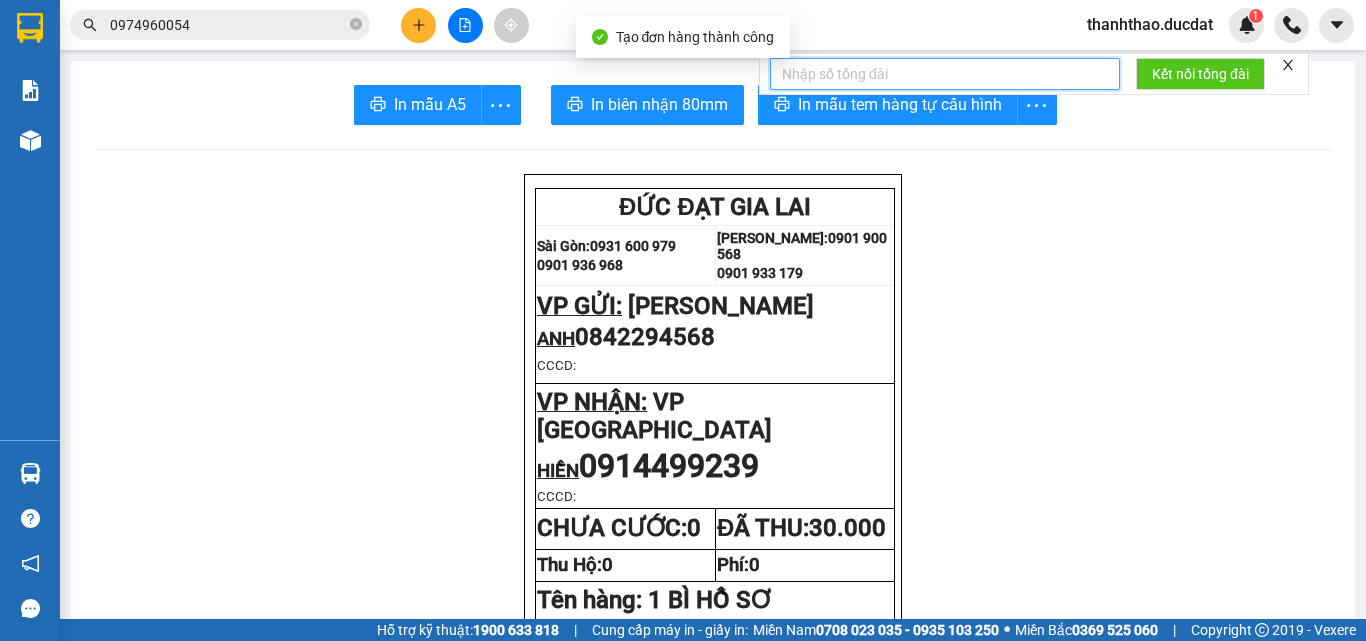 click at bounding box center [945, 74] 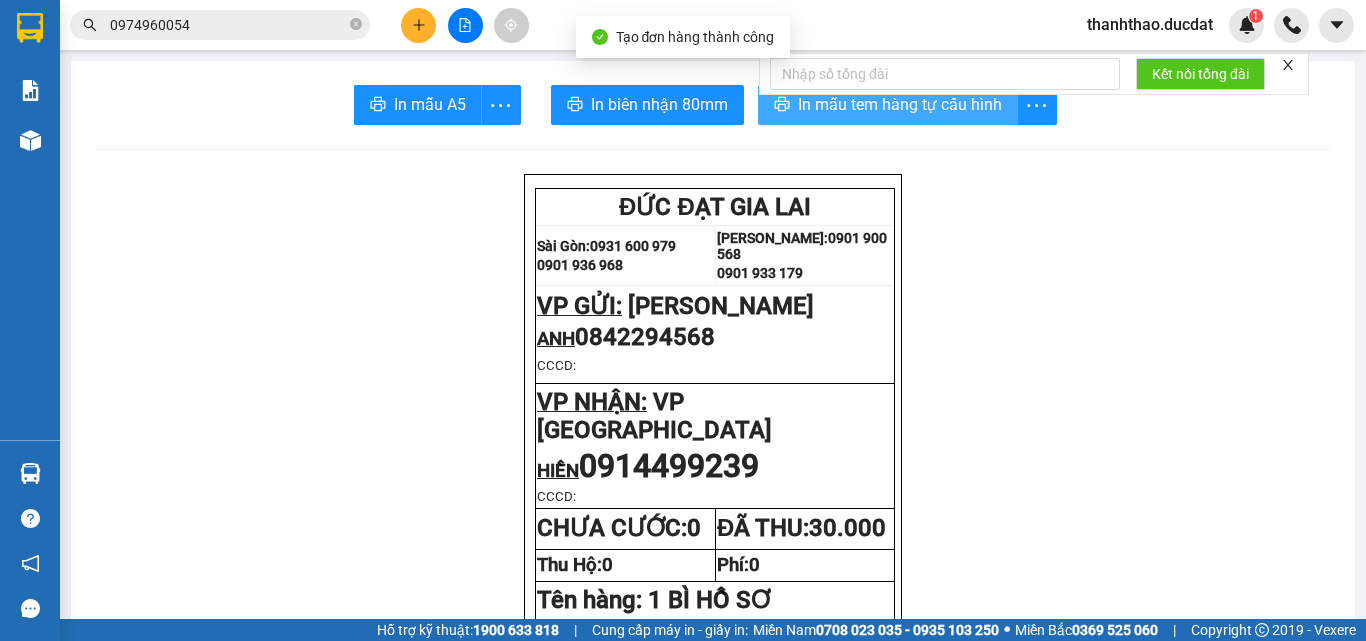 click on "In mẫu tem hàng tự cấu hình" at bounding box center (900, 104) 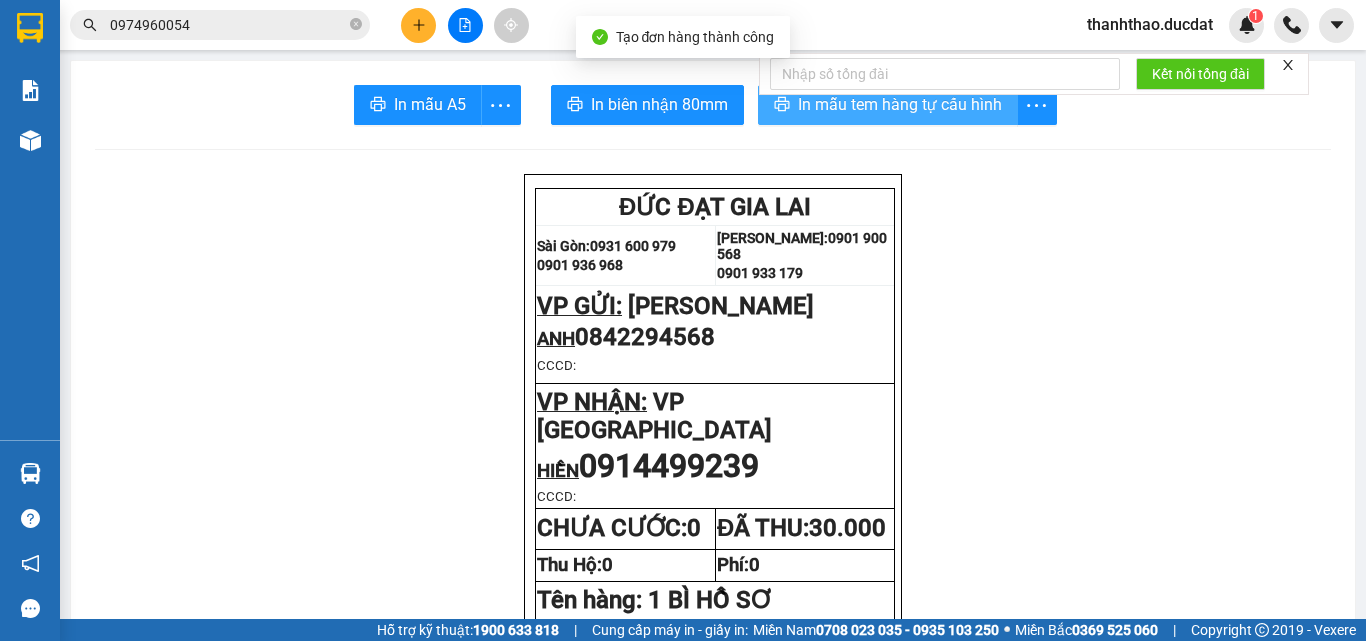 scroll, scrollTop: 0, scrollLeft: 0, axis: both 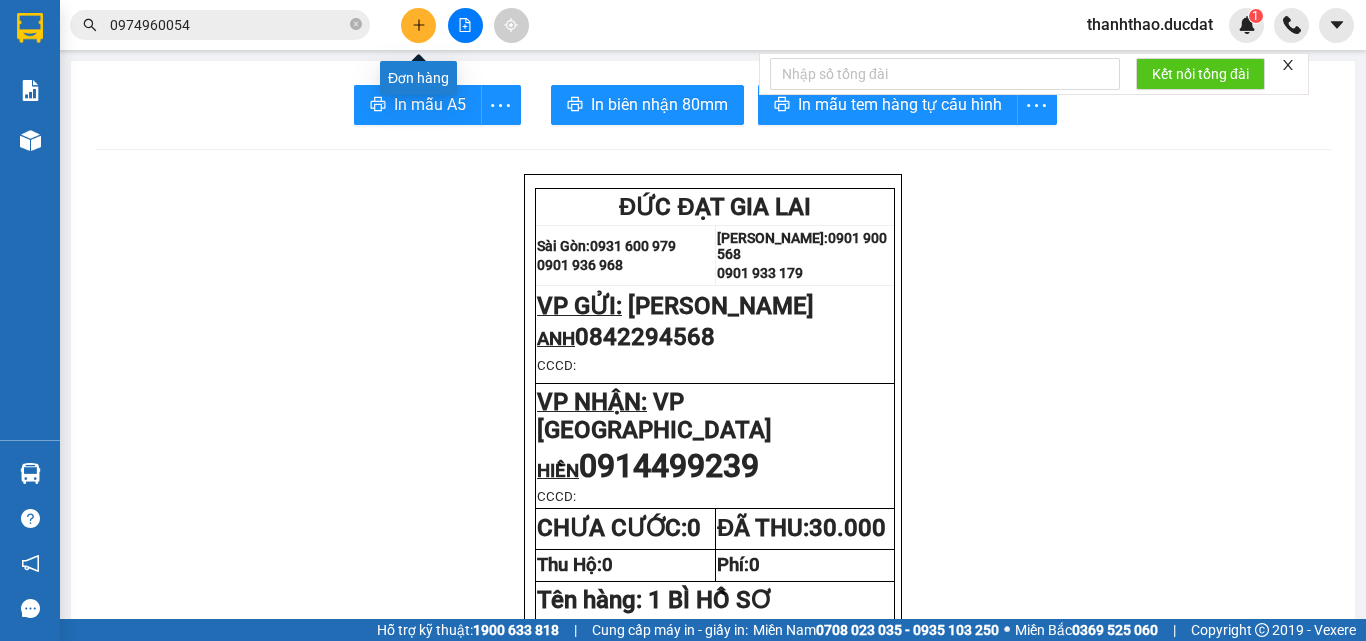 click at bounding box center (418, 25) 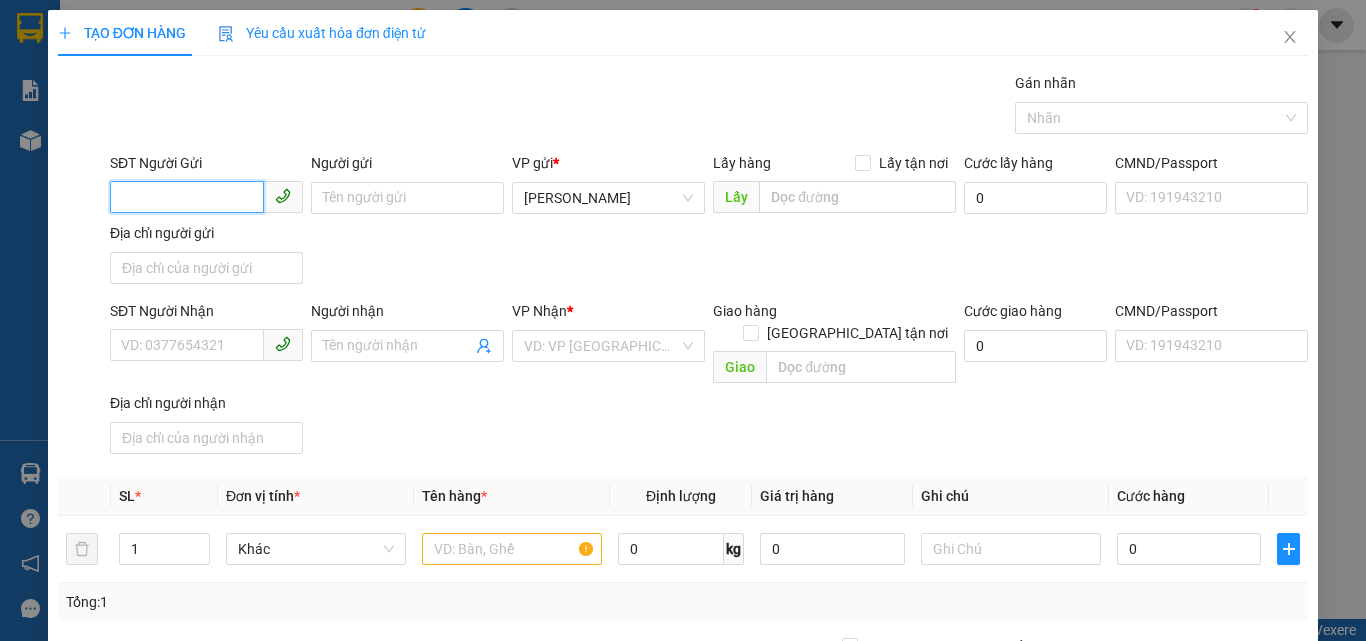 click on "SĐT Người Gửi" at bounding box center [187, 197] 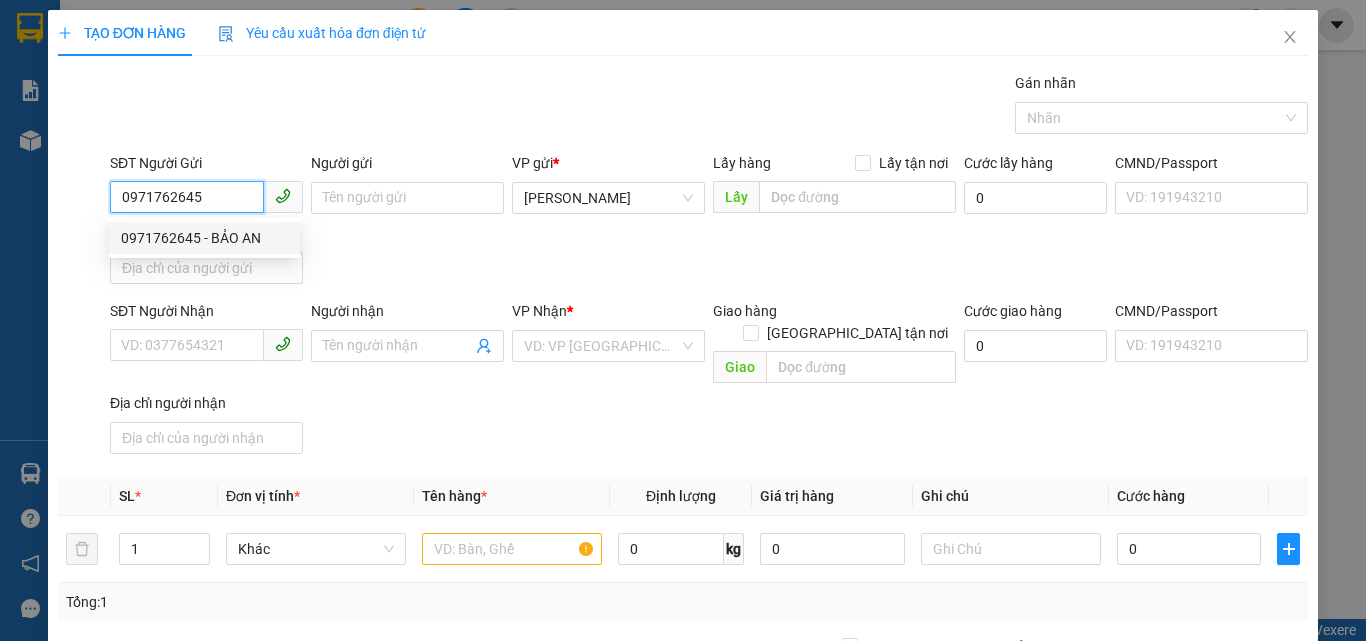 click on "0971762645 - BẢO AN" at bounding box center (204, 238) 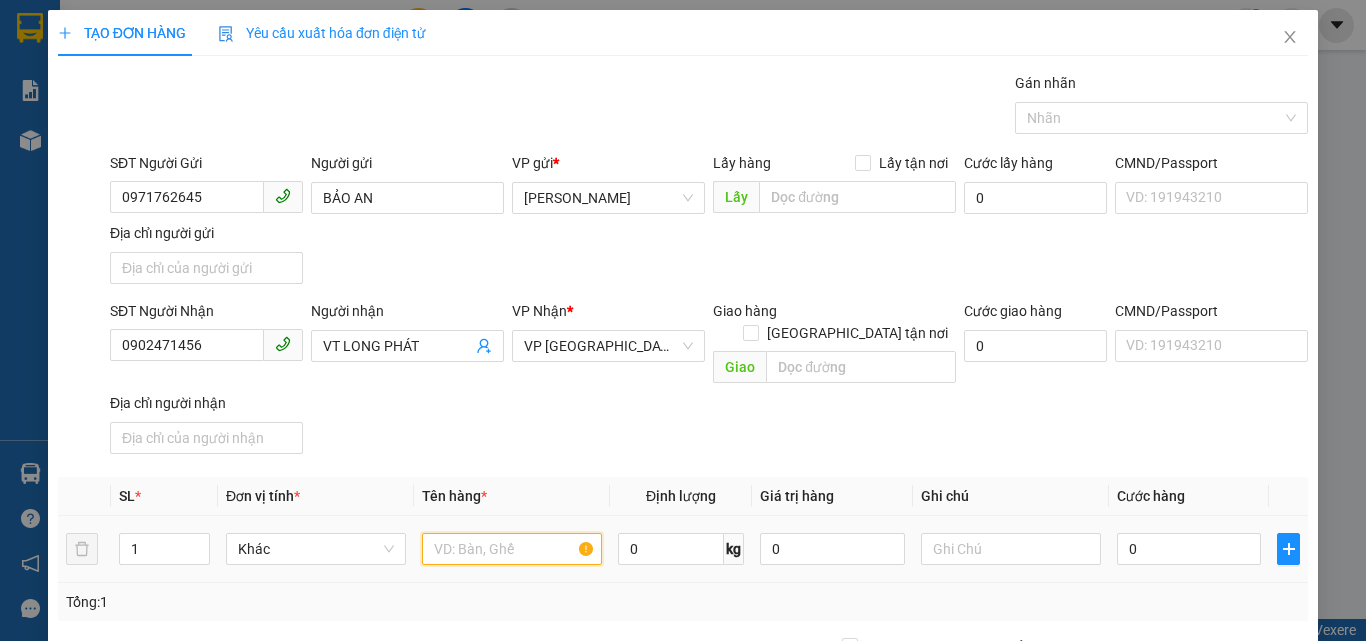 click at bounding box center (512, 549) 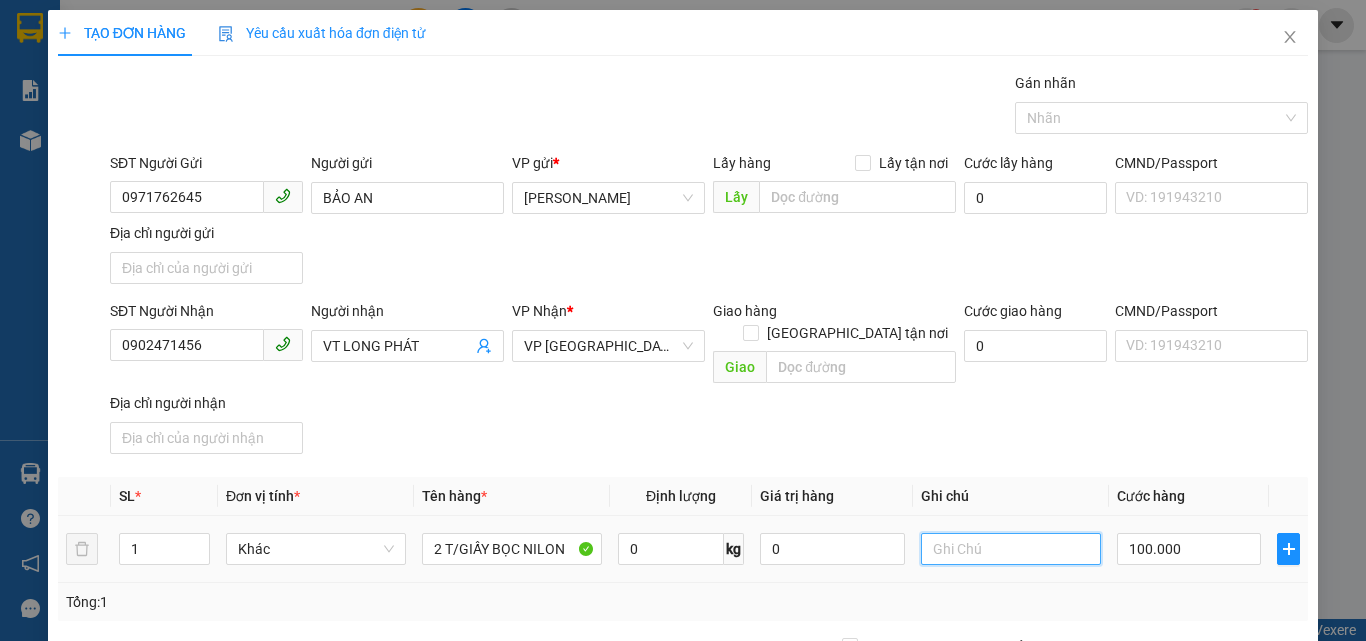 click at bounding box center (1011, 549) 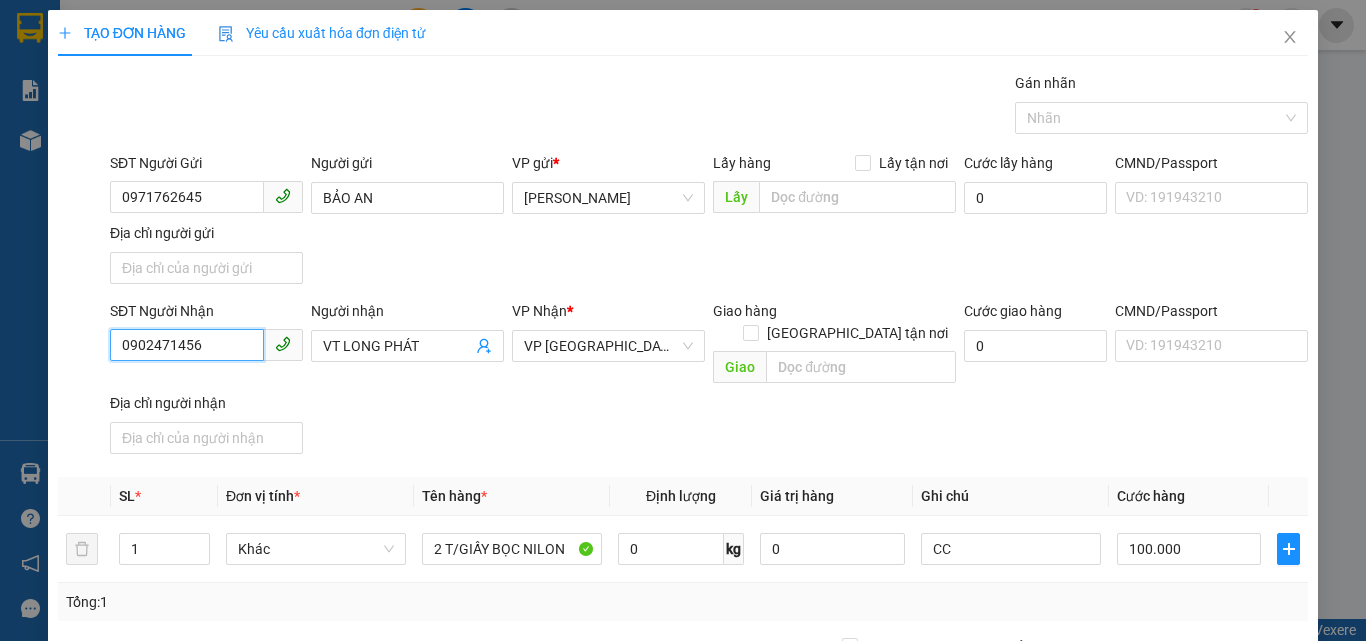 click on "0902471456" at bounding box center [187, 345] 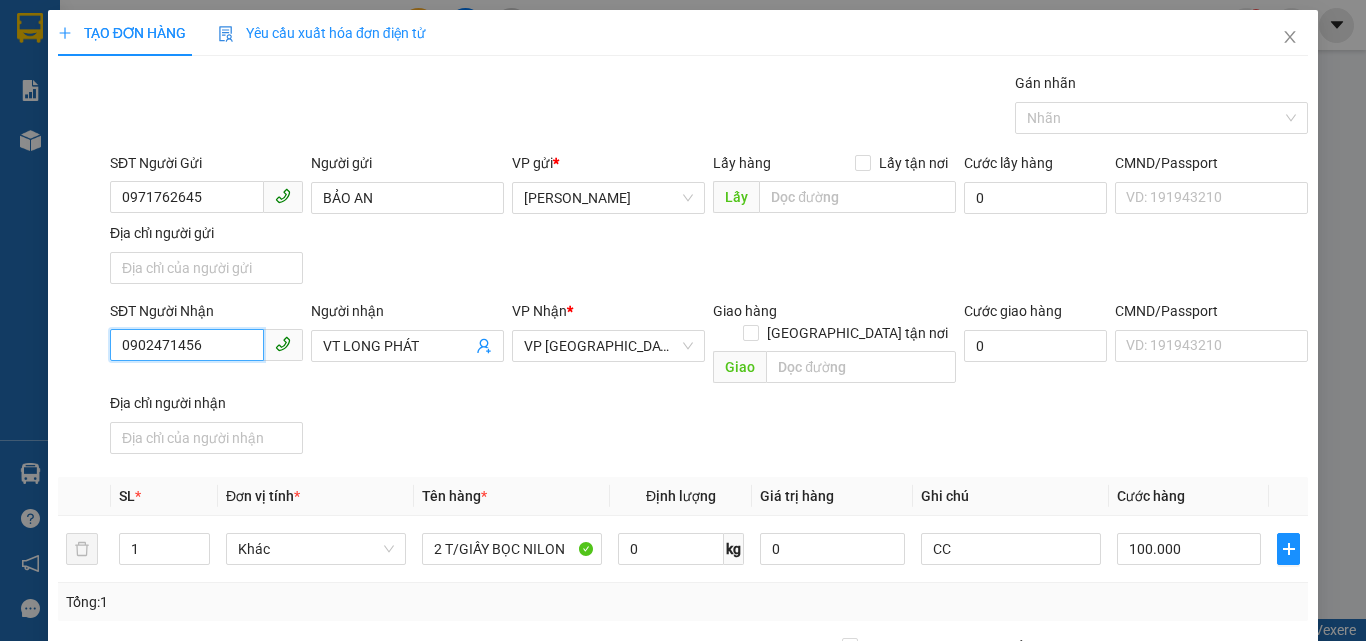 click on "0902471456" at bounding box center [187, 345] 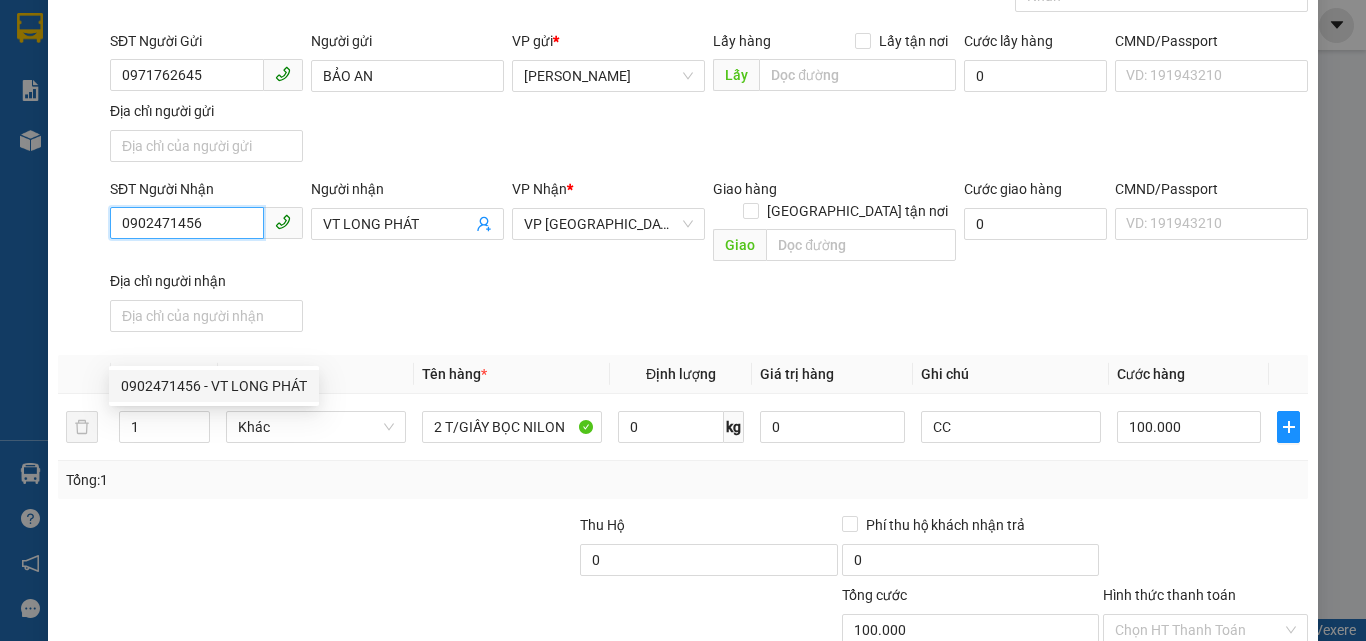 scroll, scrollTop: 239, scrollLeft: 0, axis: vertical 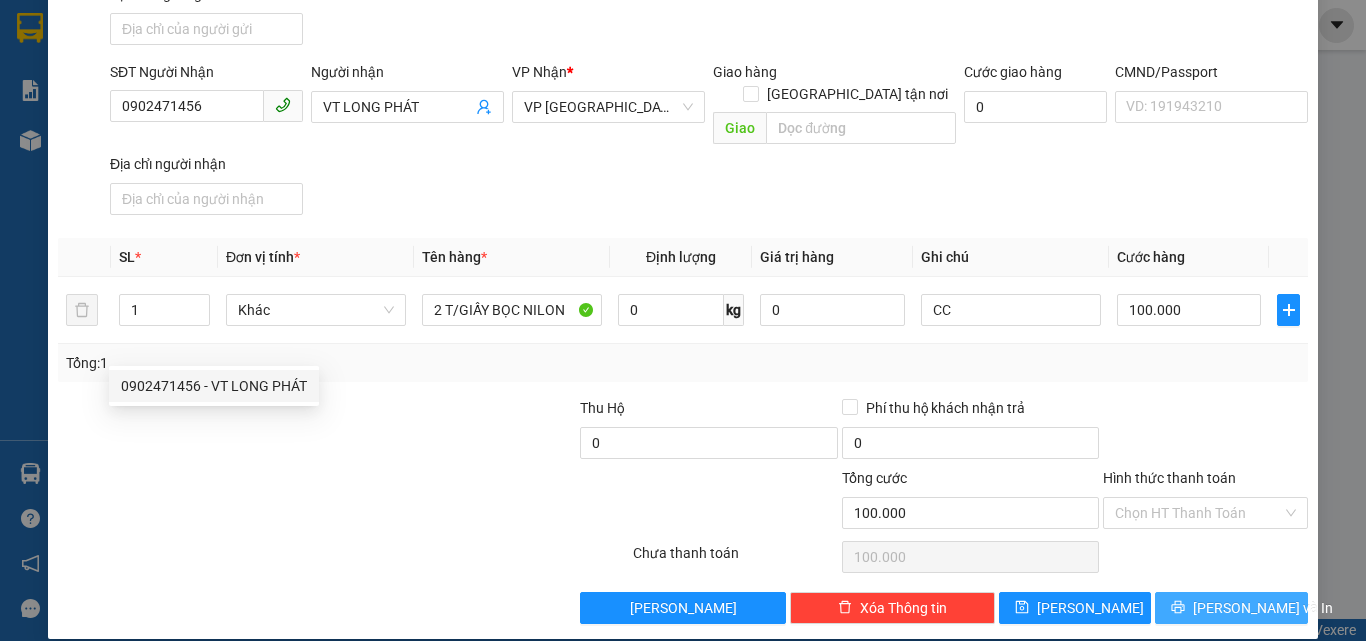 click on "[PERSON_NAME] và In" at bounding box center [1231, 608] 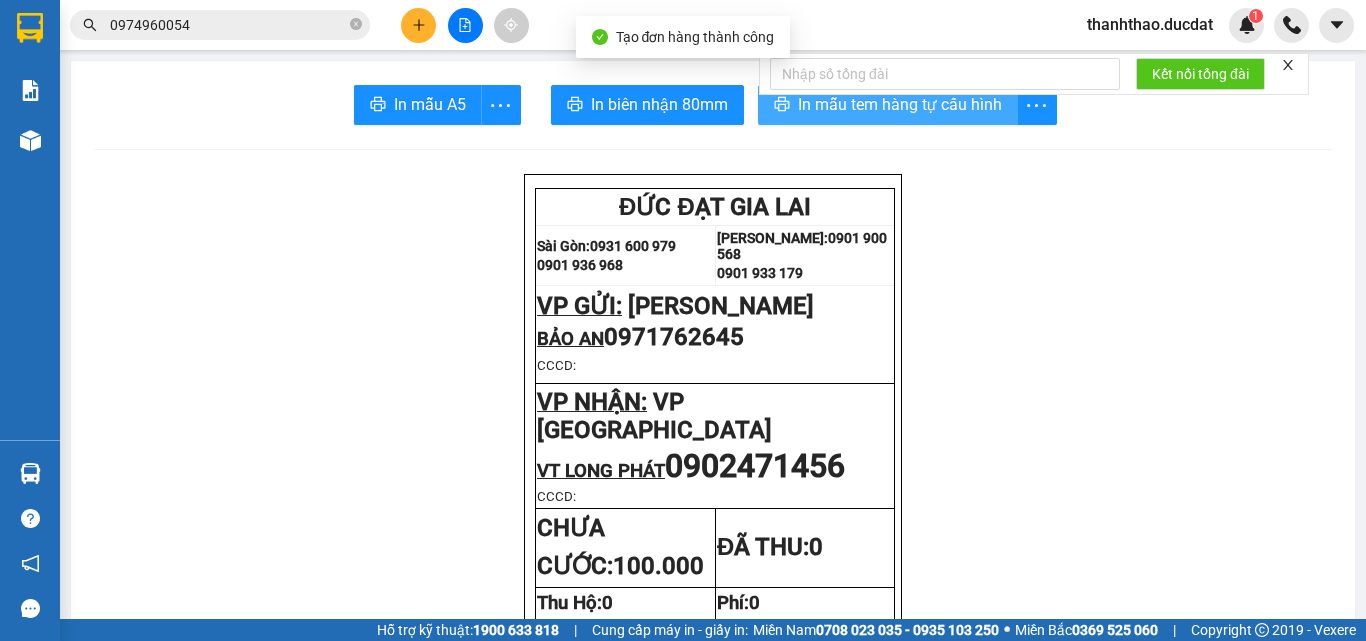 click on "In mẫu tem hàng tự cấu hình" at bounding box center [900, 104] 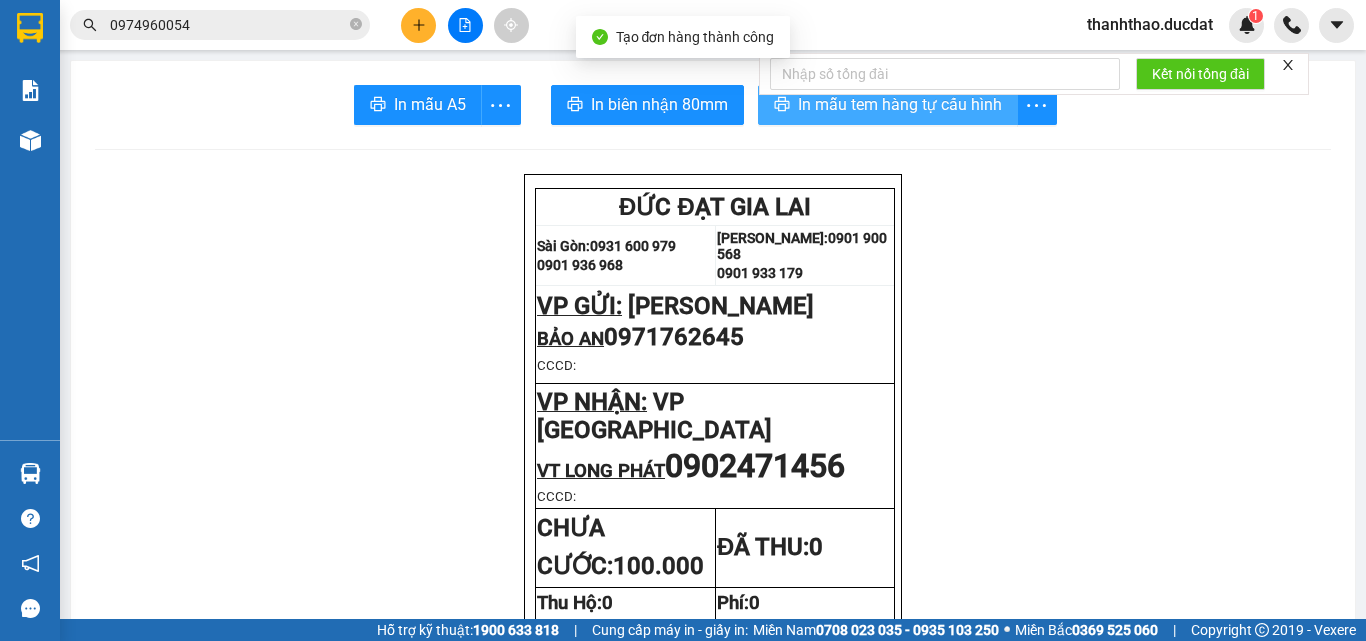 scroll, scrollTop: 0, scrollLeft: 0, axis: both 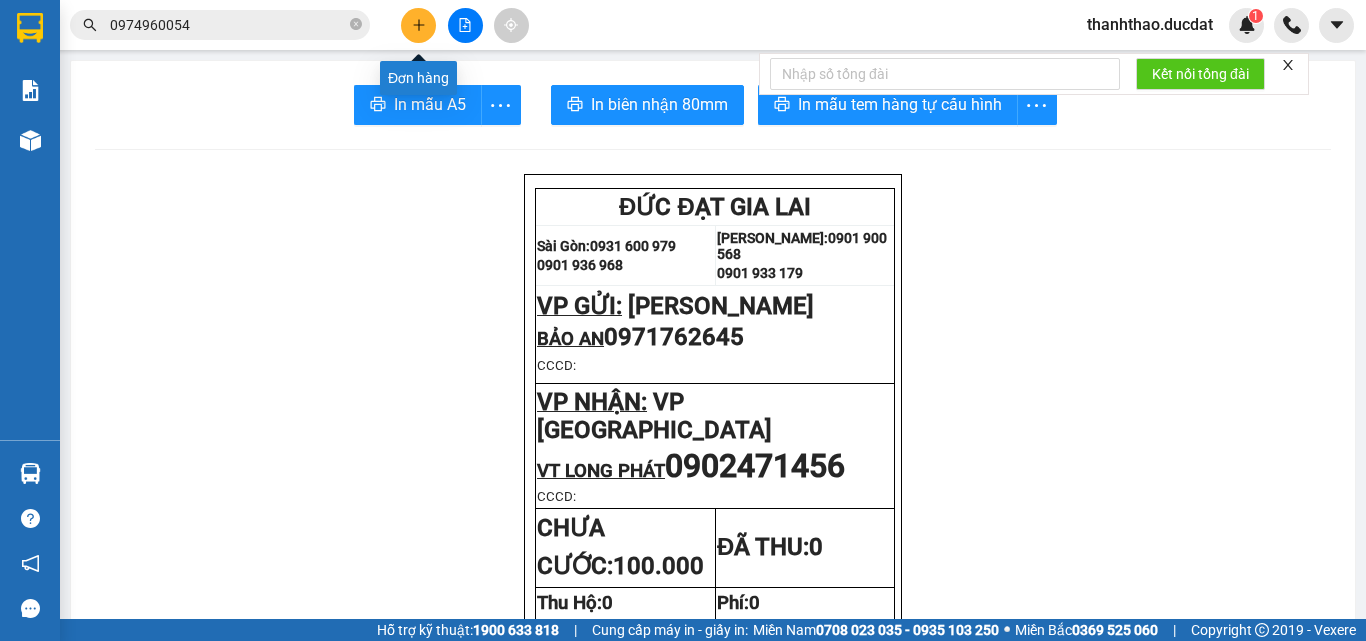click 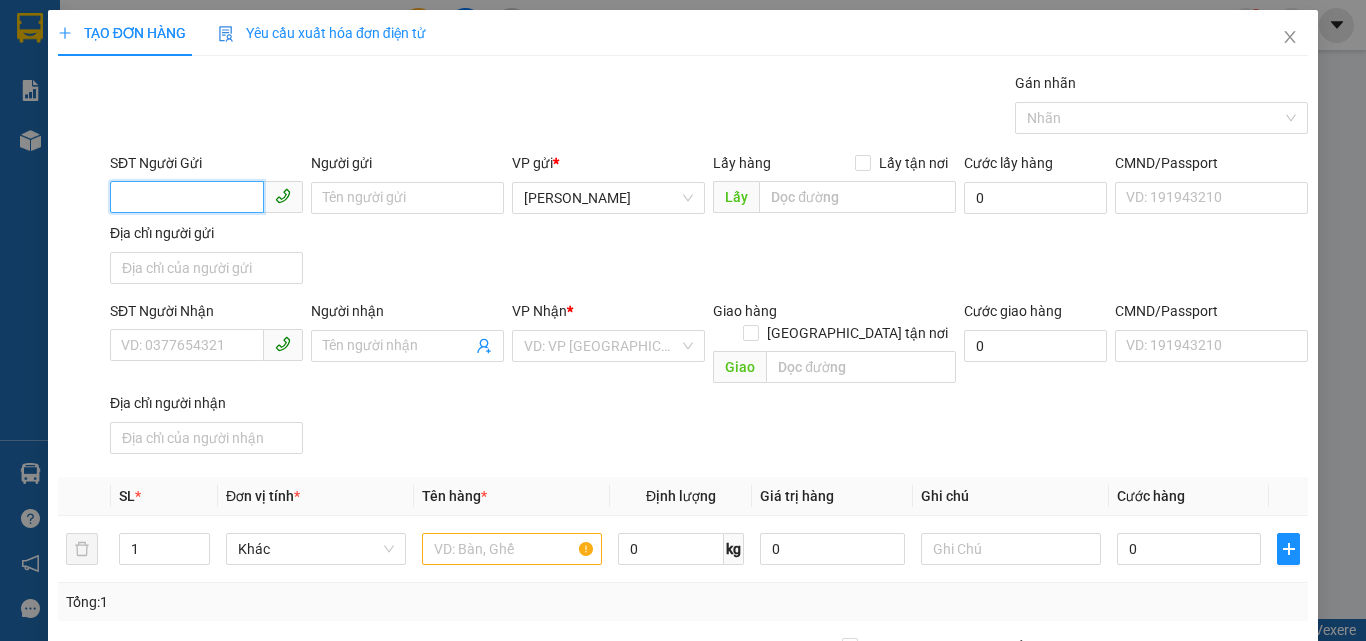 click on "SĐT Người Gửi" at bounding box center (187, 197) 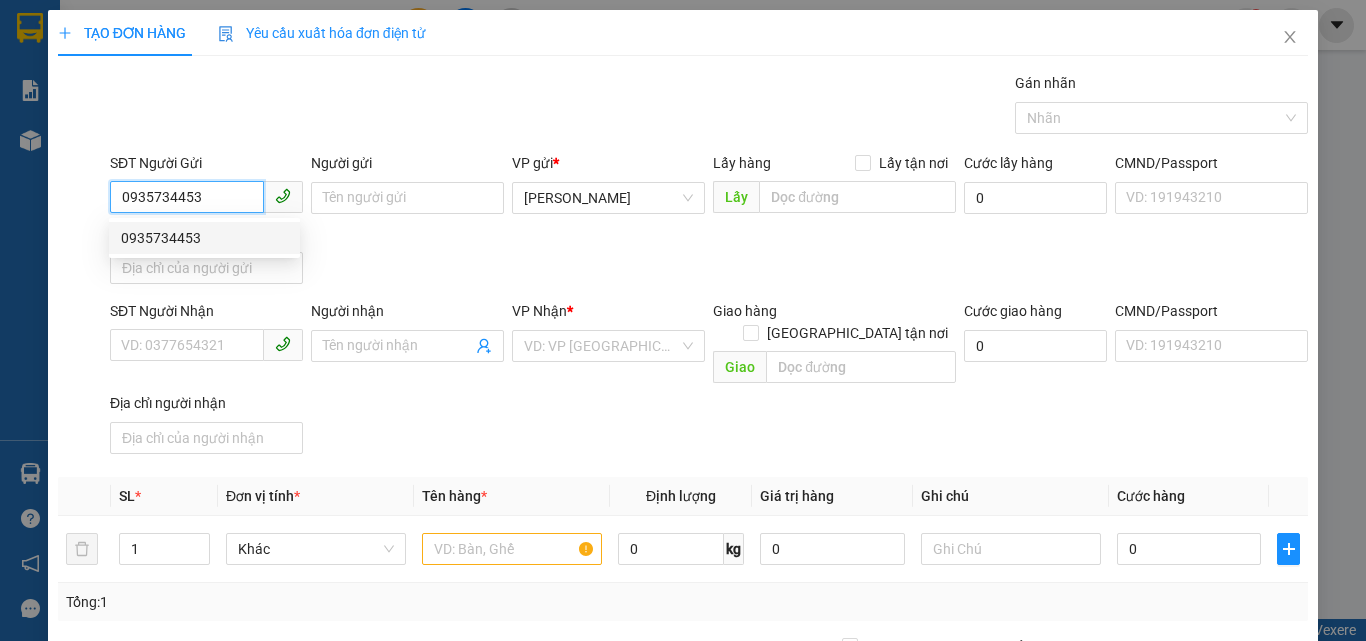click on "0935734453" at bounding box center (204, 238) 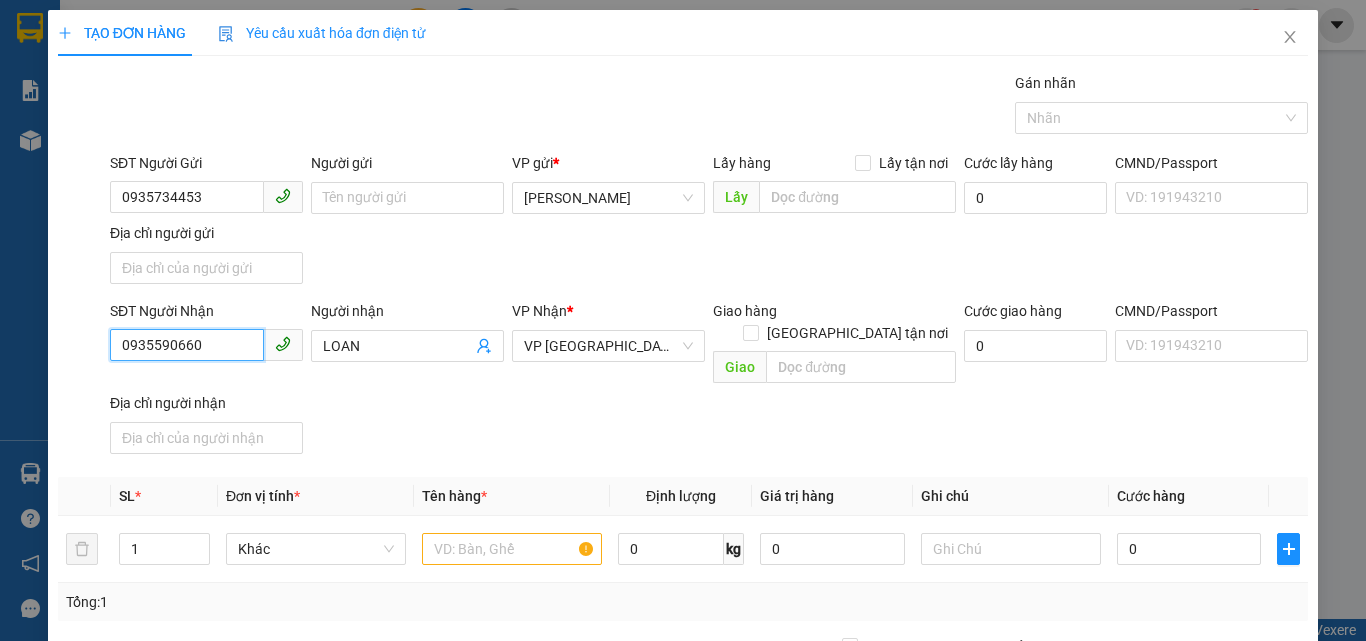 drag, startPoint x: 228, startPoint y: 345, endPoint x: 0, endPoint y: 423, distance: 240.97302 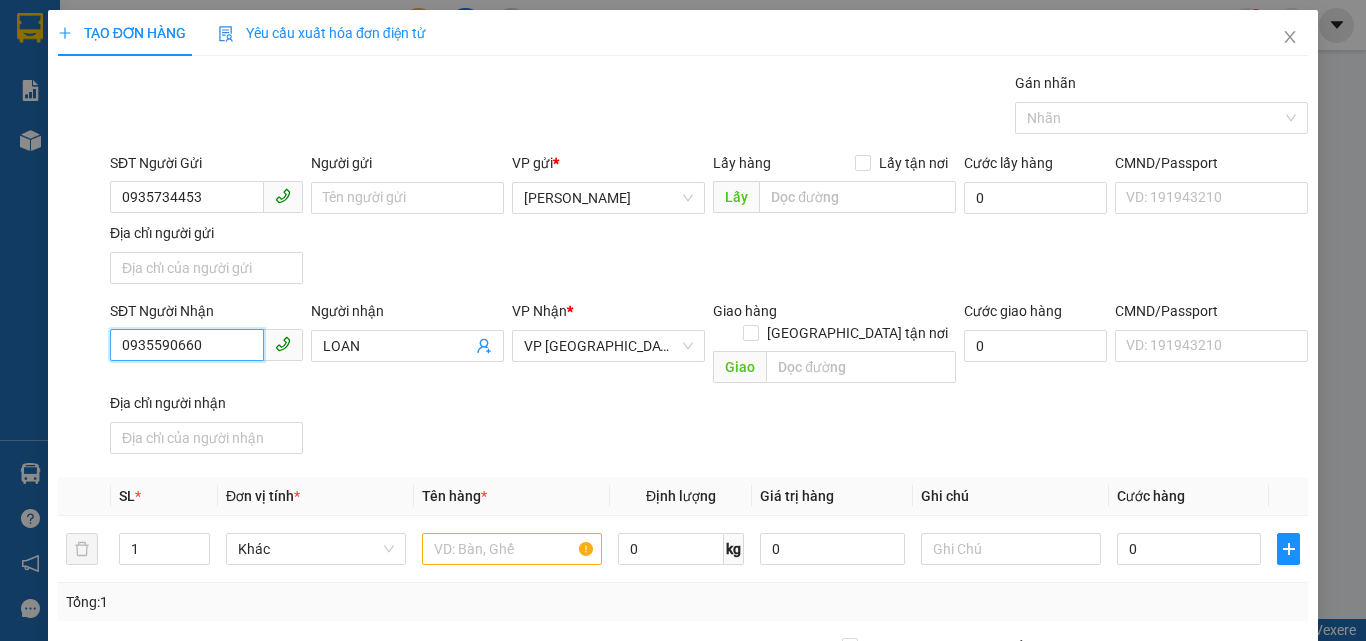 click on "TẠO ĐƠN HÀNG Yêu cầu xuất hóa đơn điện tử Transit Pickup Surcharge Ids Transit Deliver Surcharge Ids Transit Deliver Surcharge Transit Deliver Surcharge Gói vận chuyển  * Tiêu chuẩn Gán nhãn   Nhãn SĐT Người Gửi 0935734453 Người gửi Tên người gửi VP gửi  * Phan Đình Phùng Lấy hàng Lấy tận nơi Lấy Cước lấy hàng 0 CMND/Passport VD: 191943210 Địa chỉ người gửi SĐT Người Nhận 0935590660 0935590660 Người nhận LOAN VP Nhận  * VP Sài Gòn Giao hàng Giao tận nơi Giao Cước giao hàng 0 CMND/Passport VD: 191943210 Địa chỉ người nhận SL  * Đơn vị tính  * Tên hàng  * Định lượng Giá trị hàng Ghi chú Cước hàng                   1 Khác 0 kg 0 0 Tổng:  1 Thu Hộ 0 Phí thu hộ khách nhận trả 0 Tổng cước 0 Hình thức thanh toán Chọn HT Thanh Toán Số tiền thu trước 0 Chưa thanh toán 0 Chọn HT Thanh Toán Lưu nháp Xóa Thông tin Lưu Lưu và In" at bounding box center (683, 320) 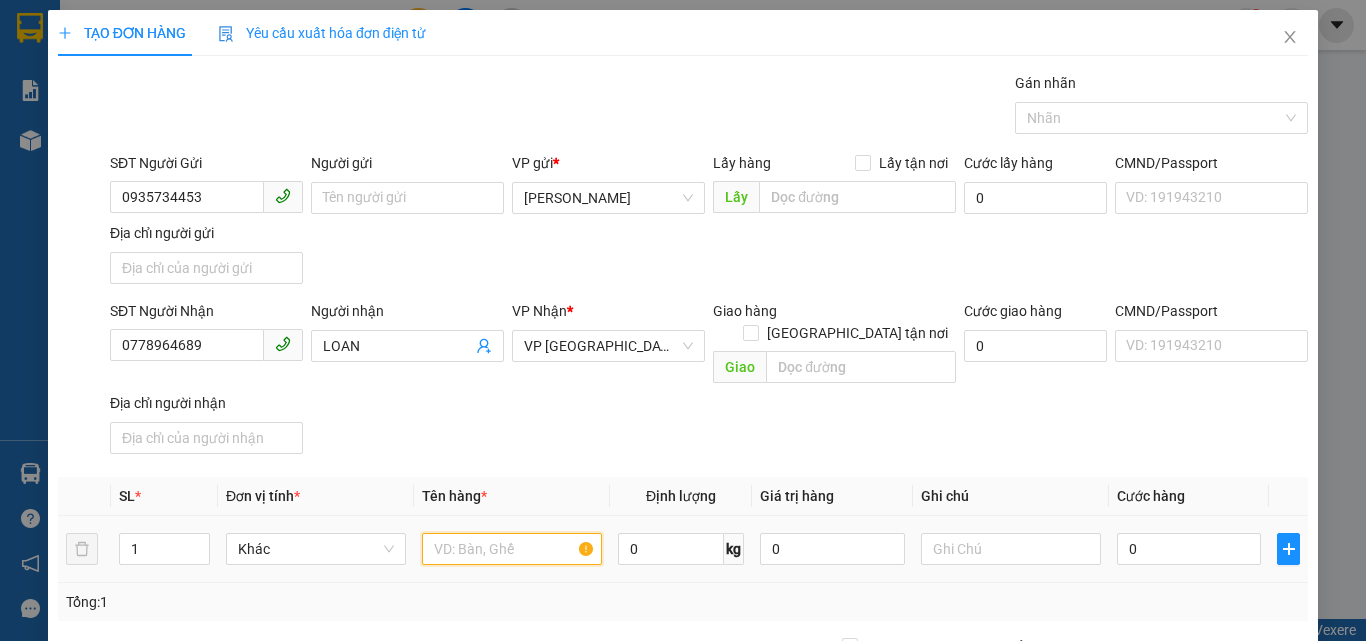 click at bounding box center [512, 549] 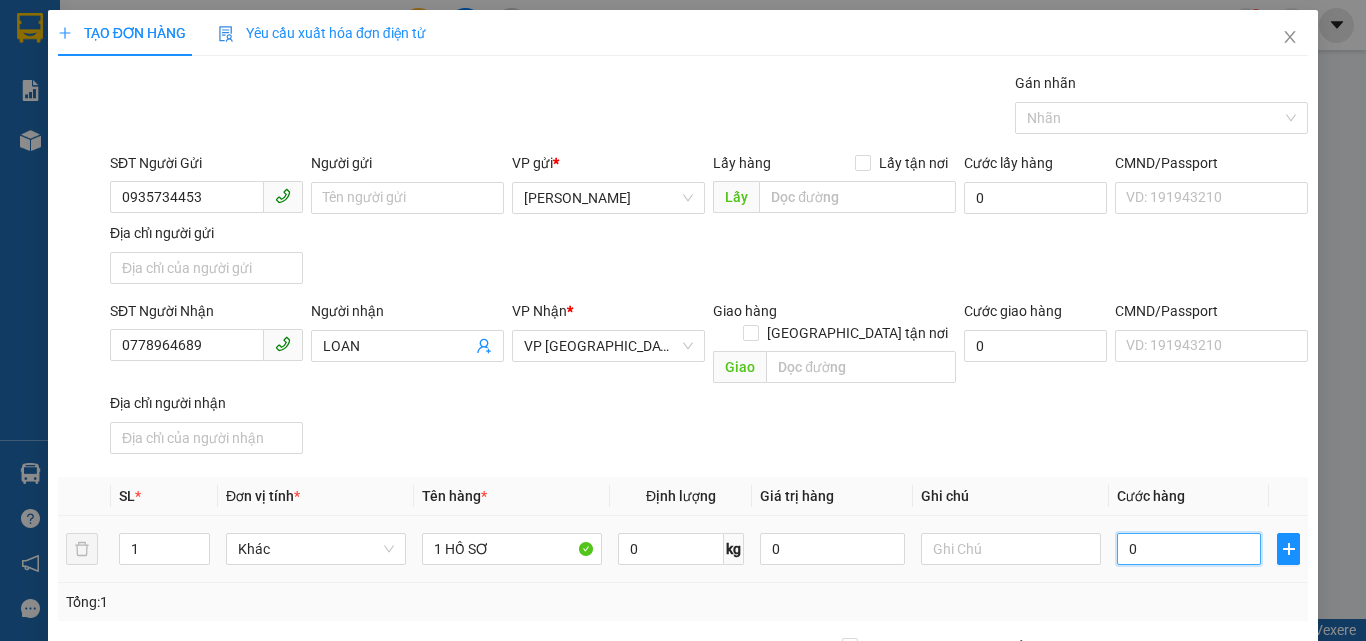 drag, startPoint x: 1145, startPoint y: 529, endPoint x: 1122, endPoint y: 534, distance: 23.537205 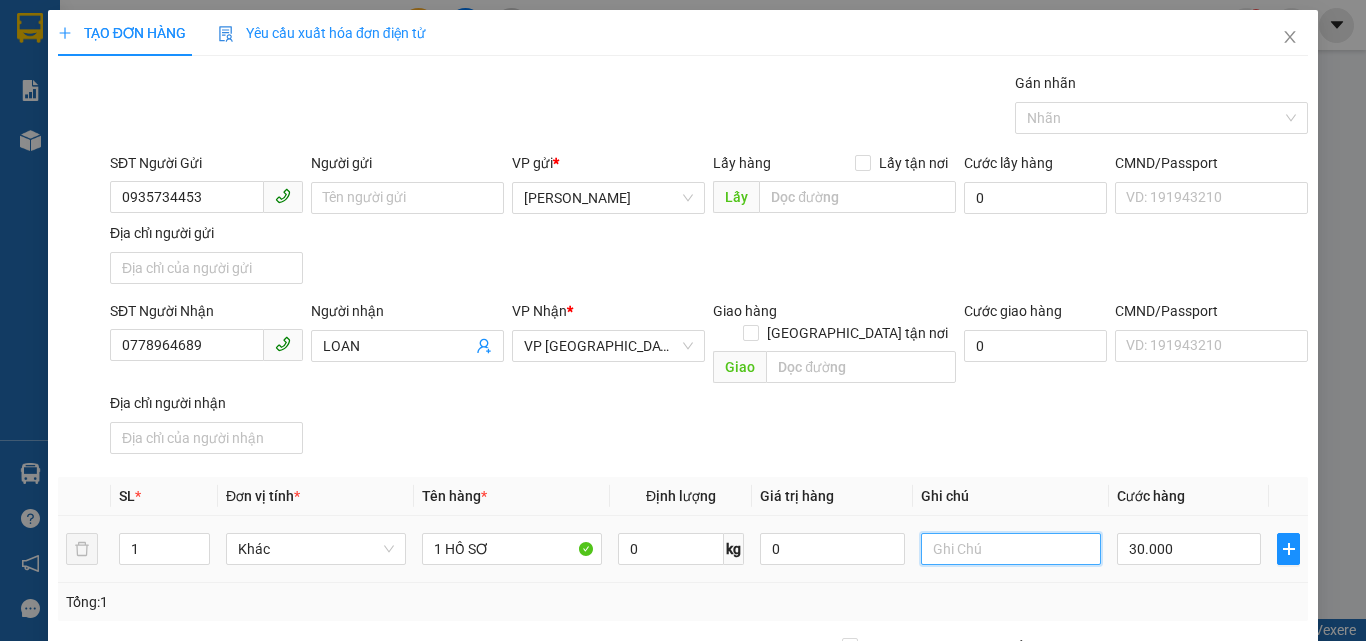 click at bounding box center [1011, 549] 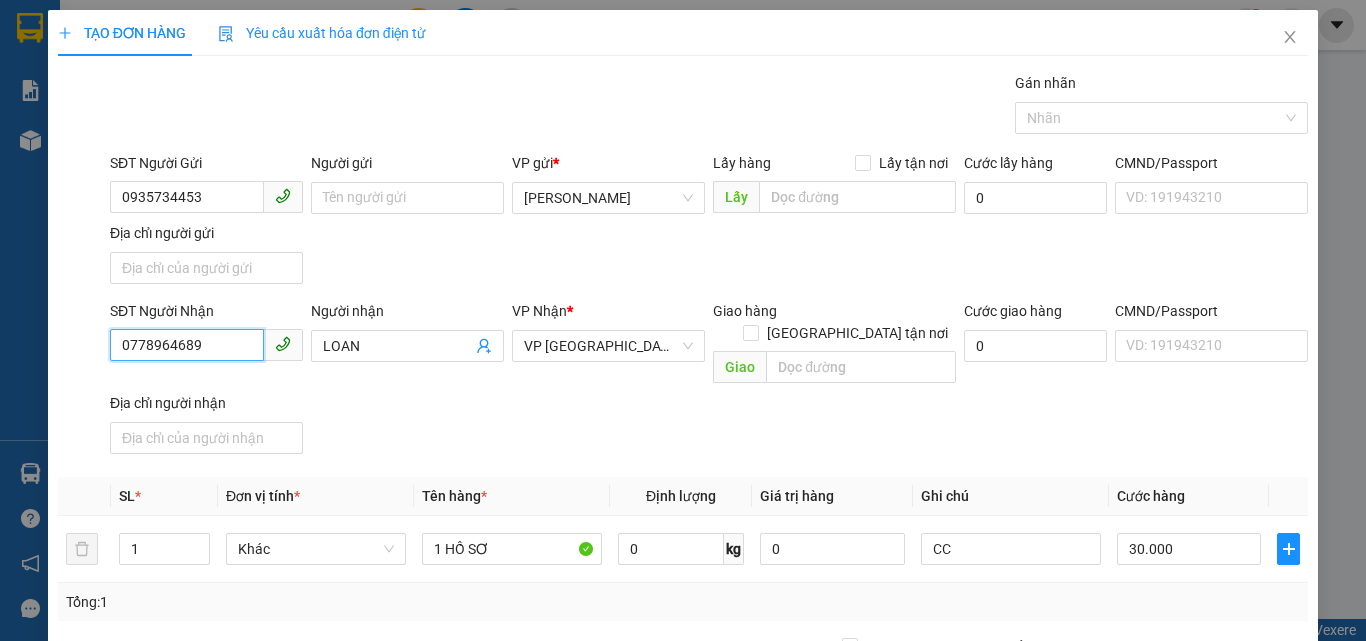 click on "0778964689" at bounding box center [187, 345] 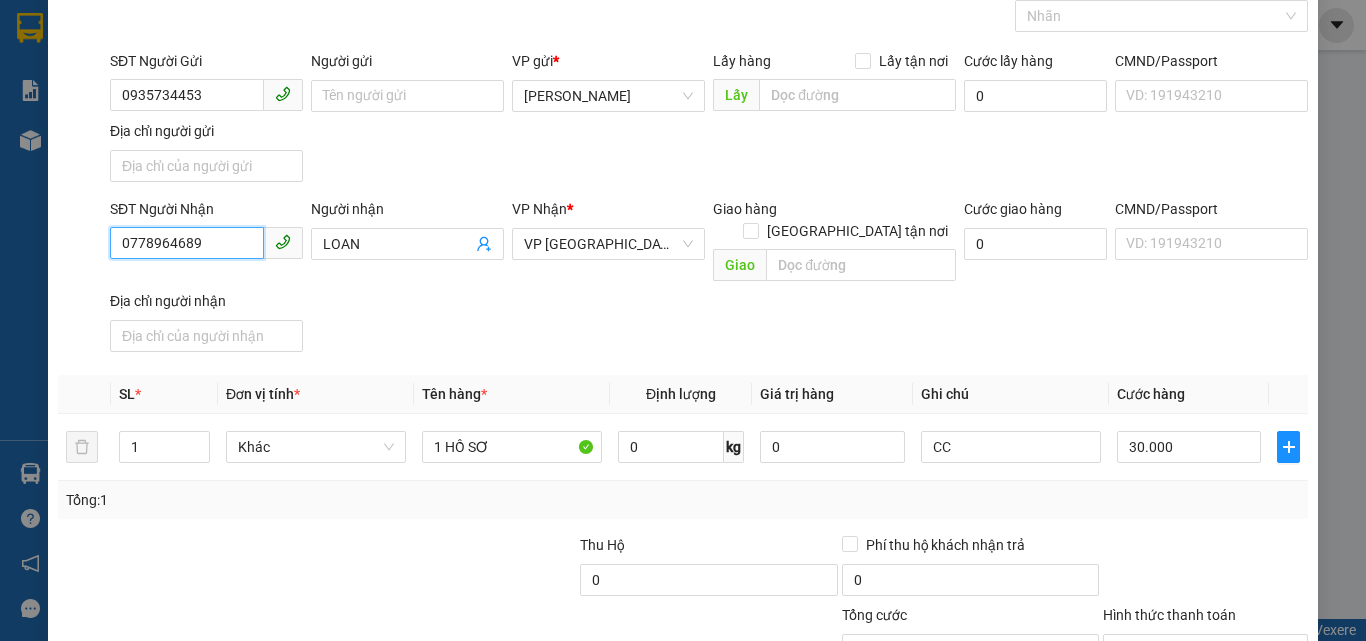 scroll, scrollTop: 239, scrollLeft: 0, axis: vertical 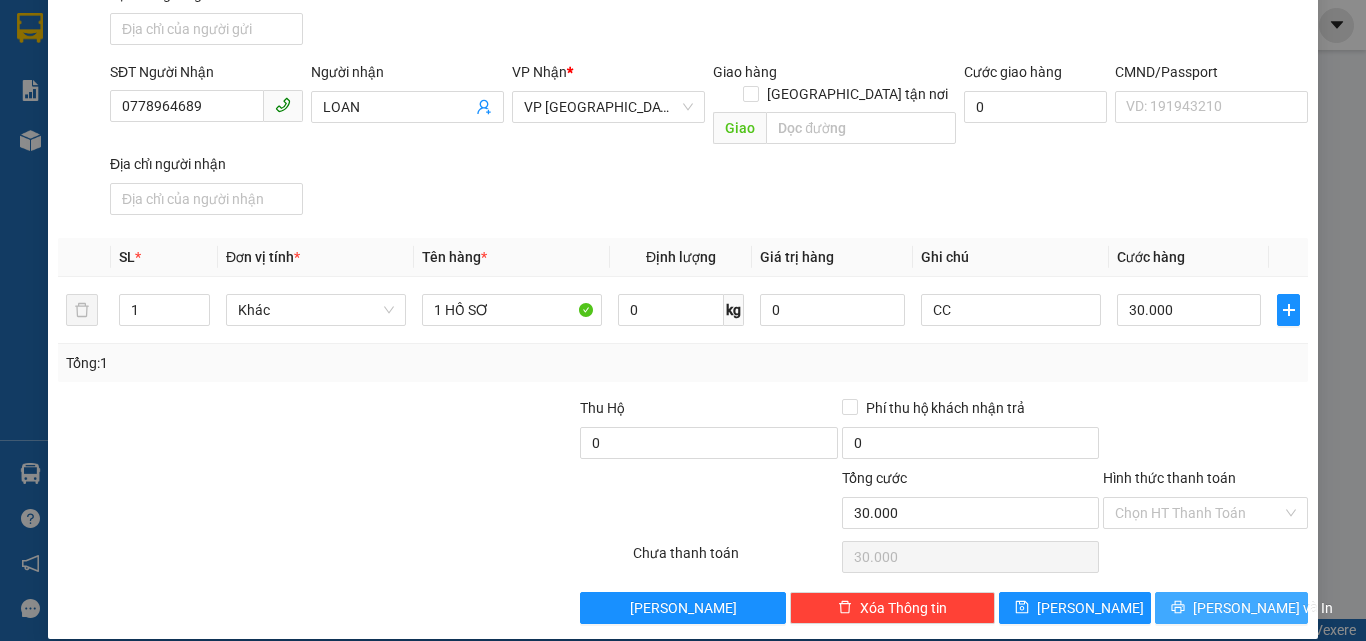 click on "[PERSON_NAME] và In" at bounding box center [1231, 608] 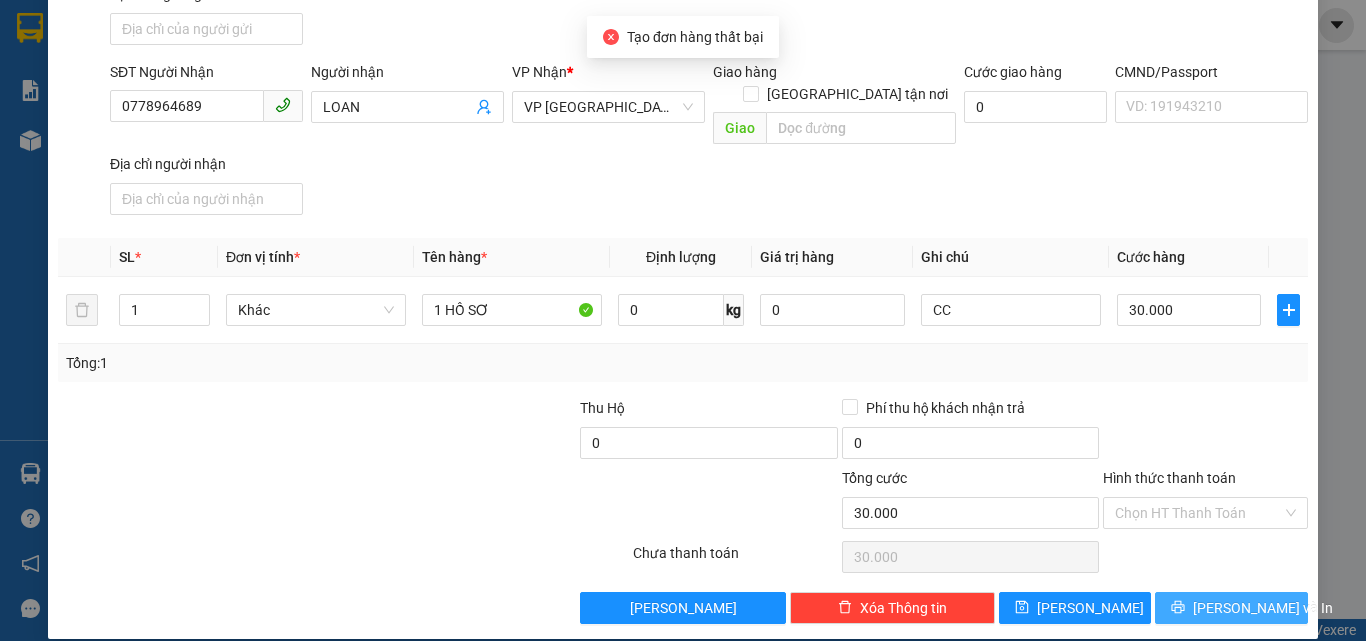 click on "[PERSON_NAME] và In" at bounding box center [1263, 608] 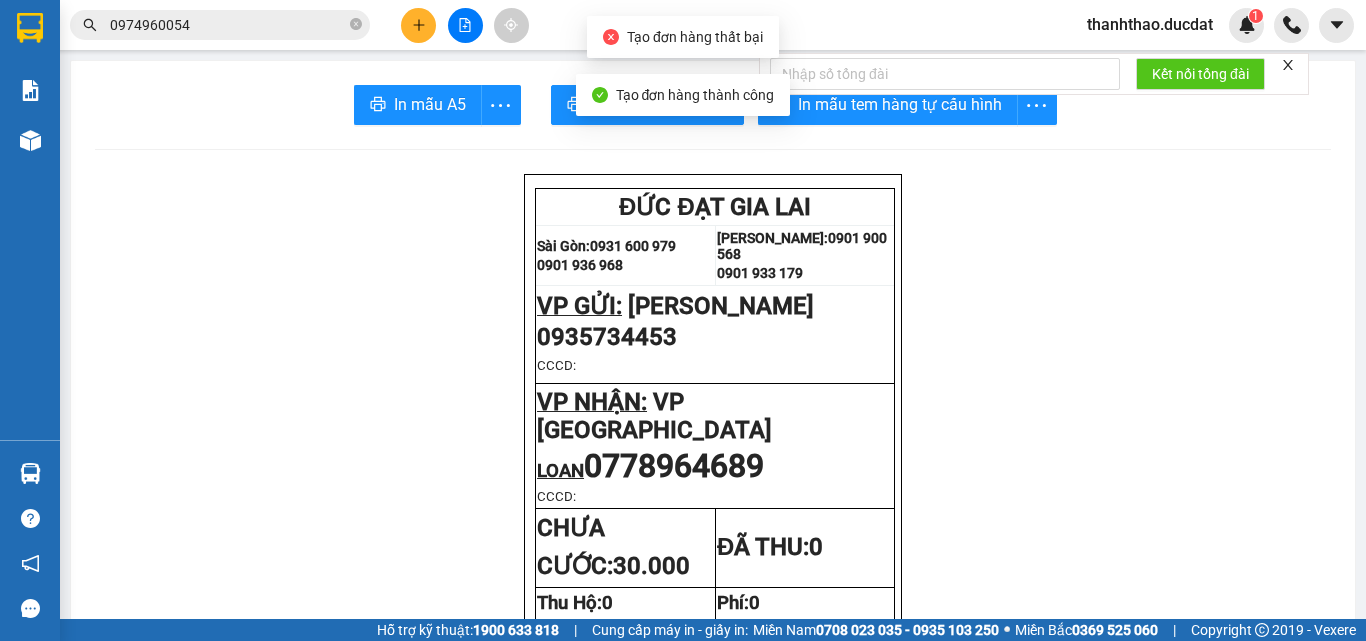 click on "Kết nối tổng đài" at bounding box center (1034, 74) 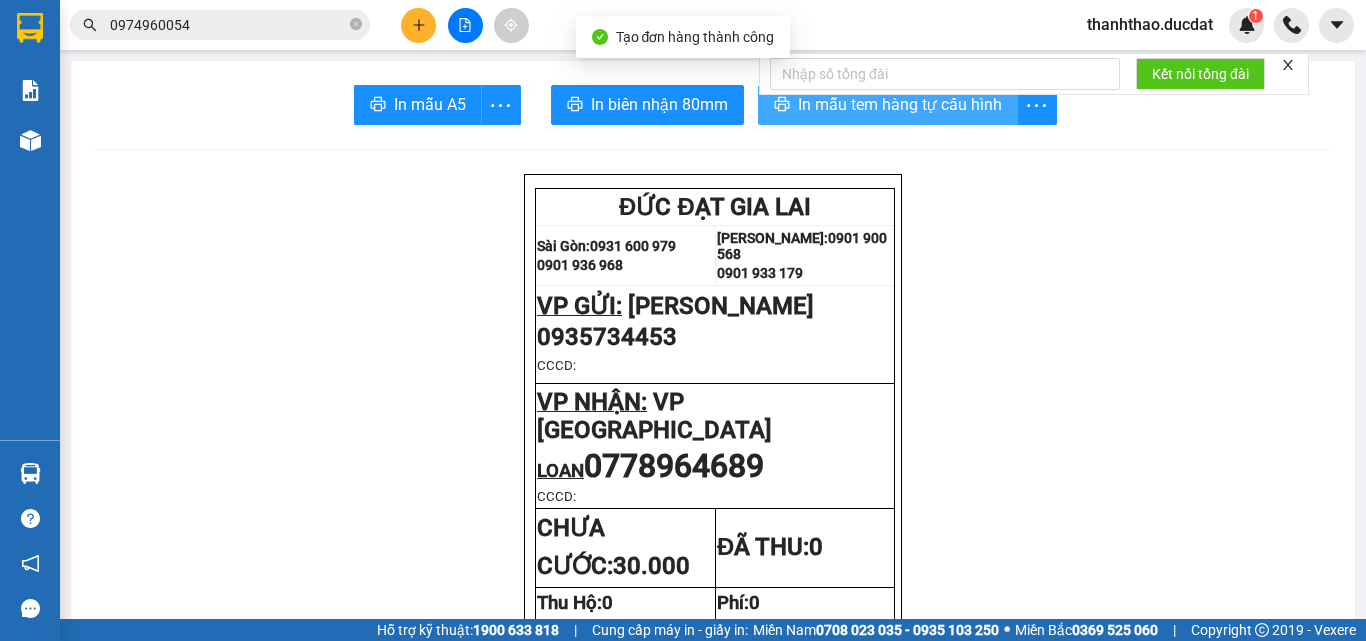 click on "In mẫu tem hàng tự cấu hình" at bounding box center (900, 104) 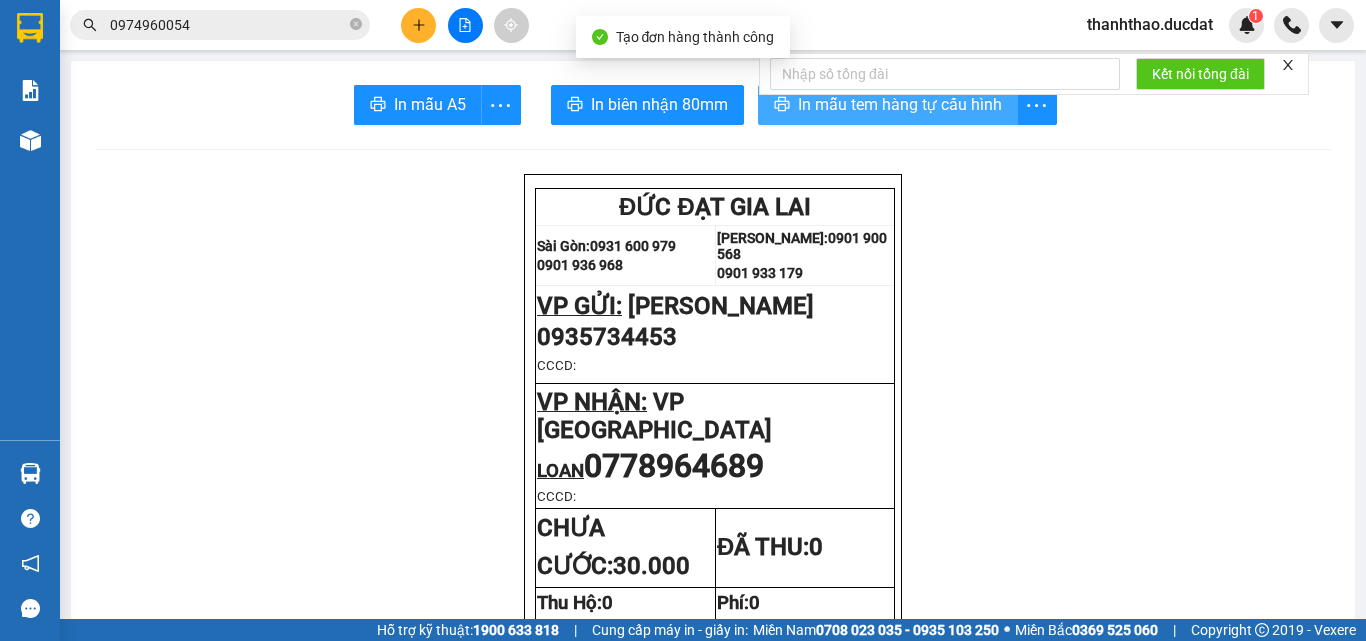 scroll, scrollTop: 0, scrollLeft: 0, axis: both 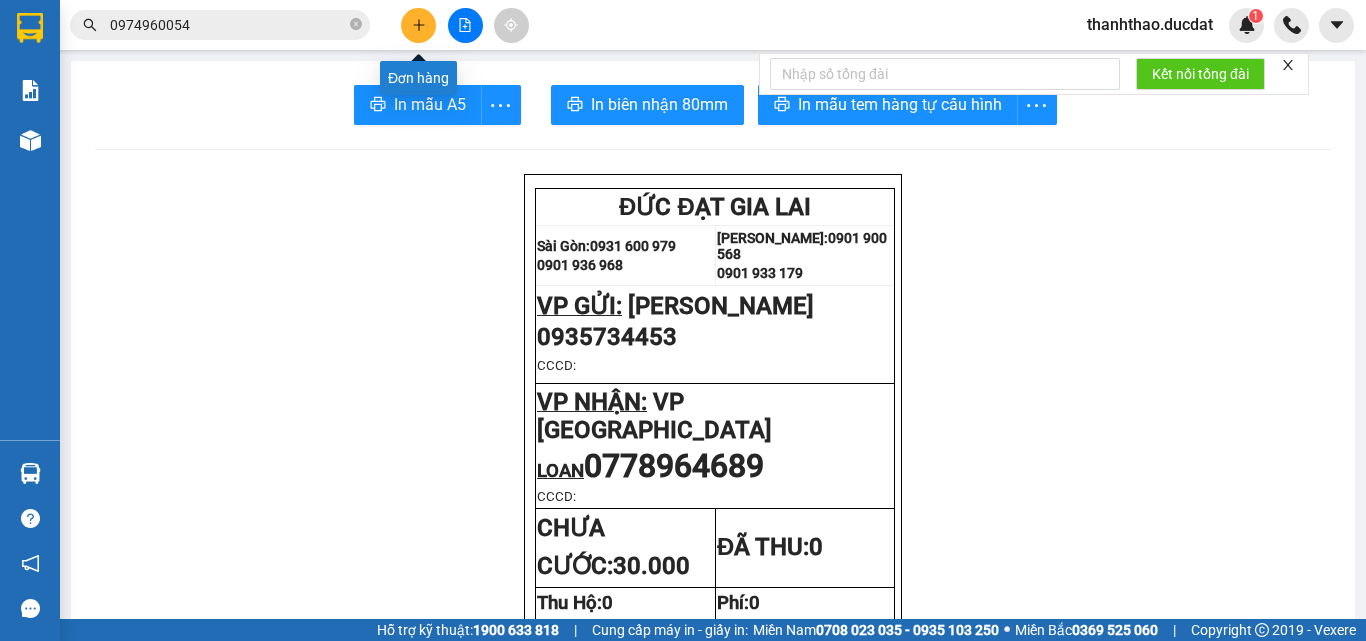 click 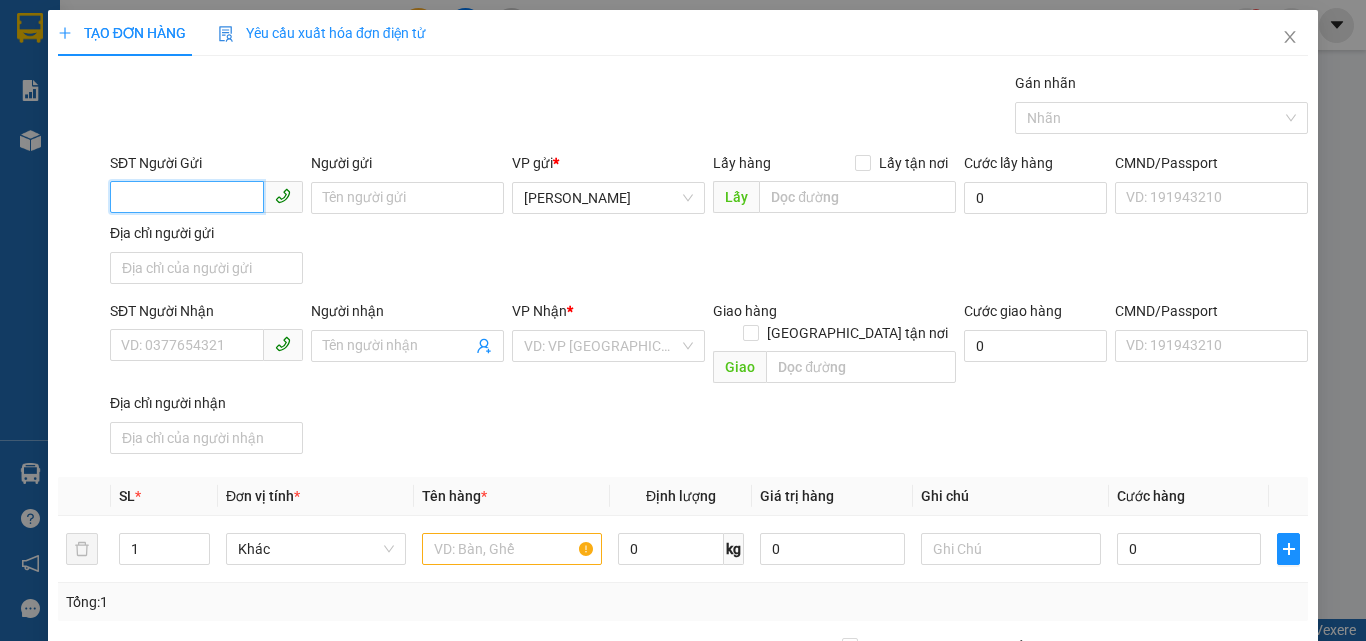 click on "SĐT Người Gửi" at bounding box center (187, 197) 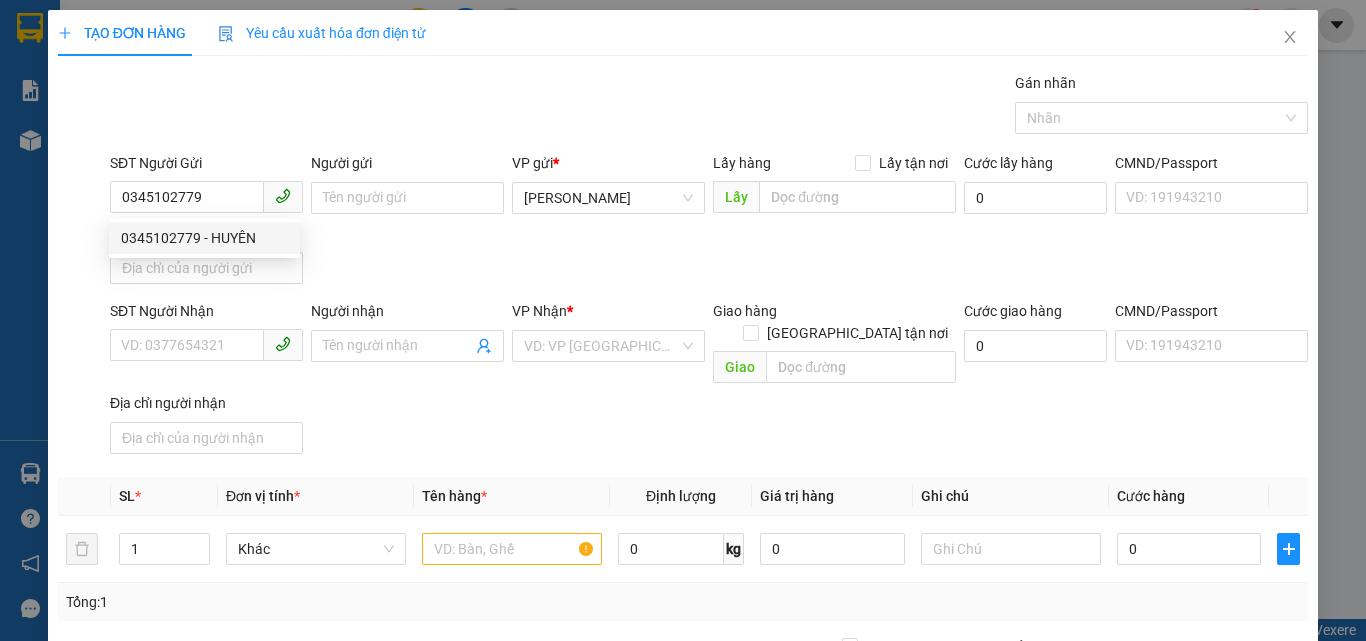 drag, startPoint x: 179, startPoint y: 217, endPoint x: 179, endPoint y: 228, distance: 11 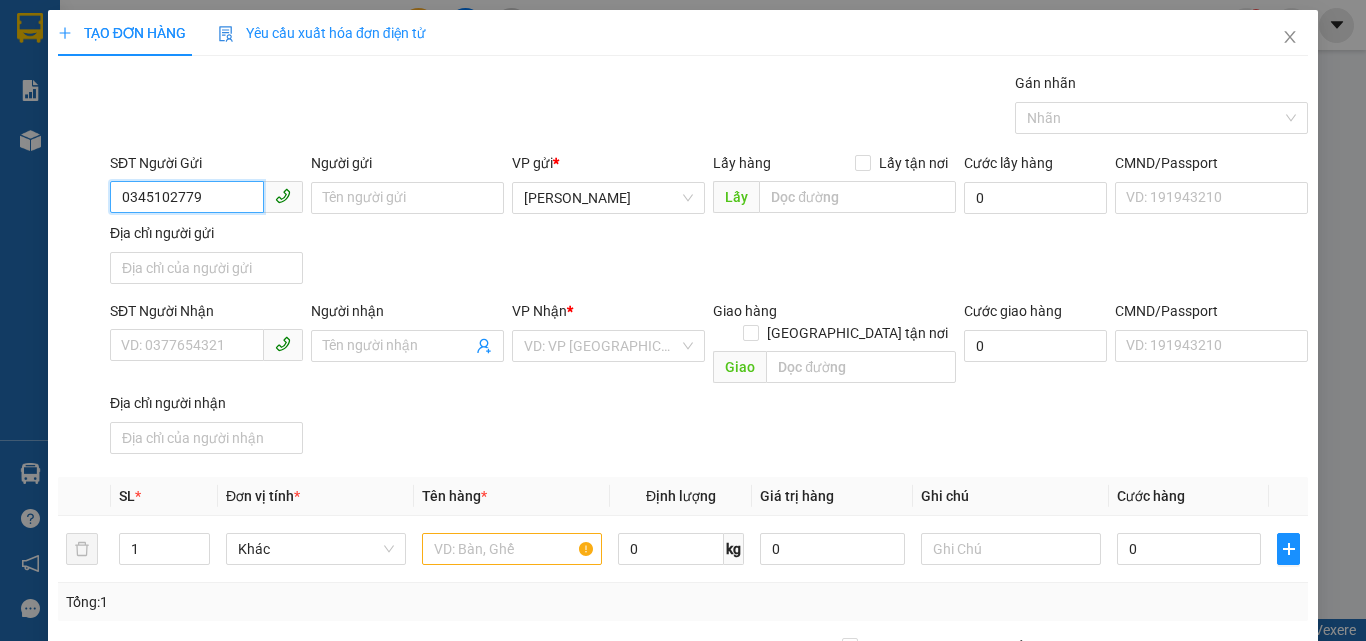 click on "0345102779" at bounding box center (187, 197) 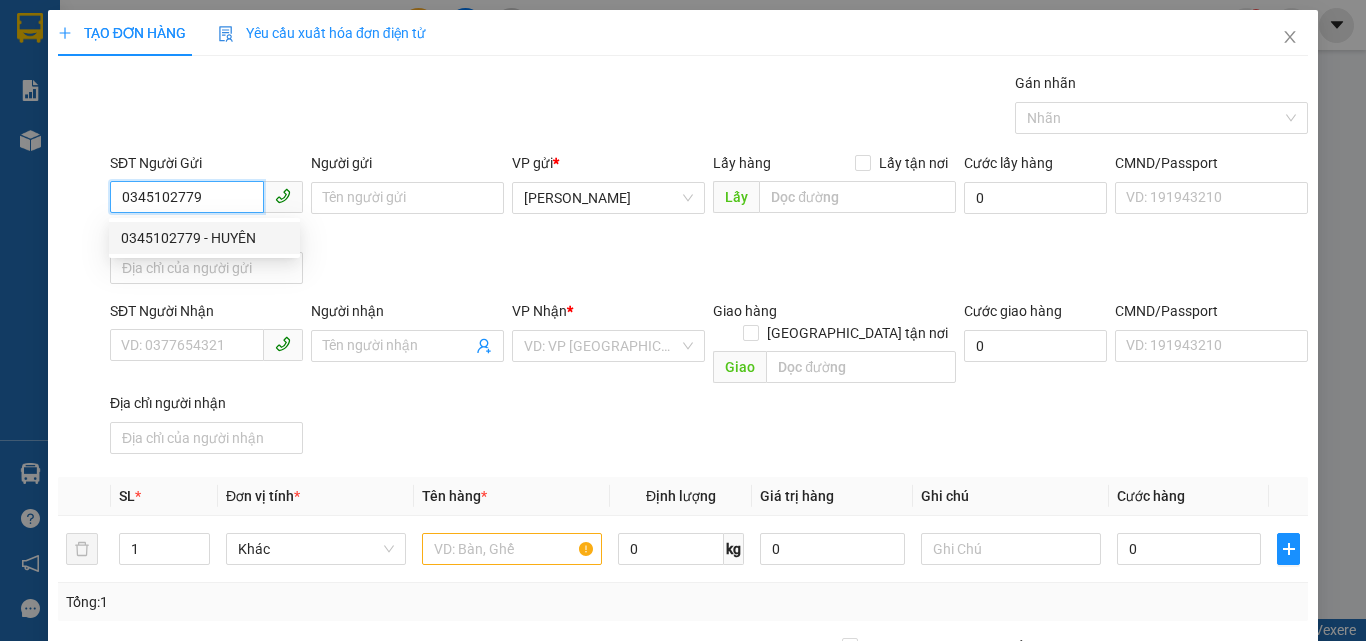 click on "0345102779 - HUYÊN" at bounding box center (204, 238) 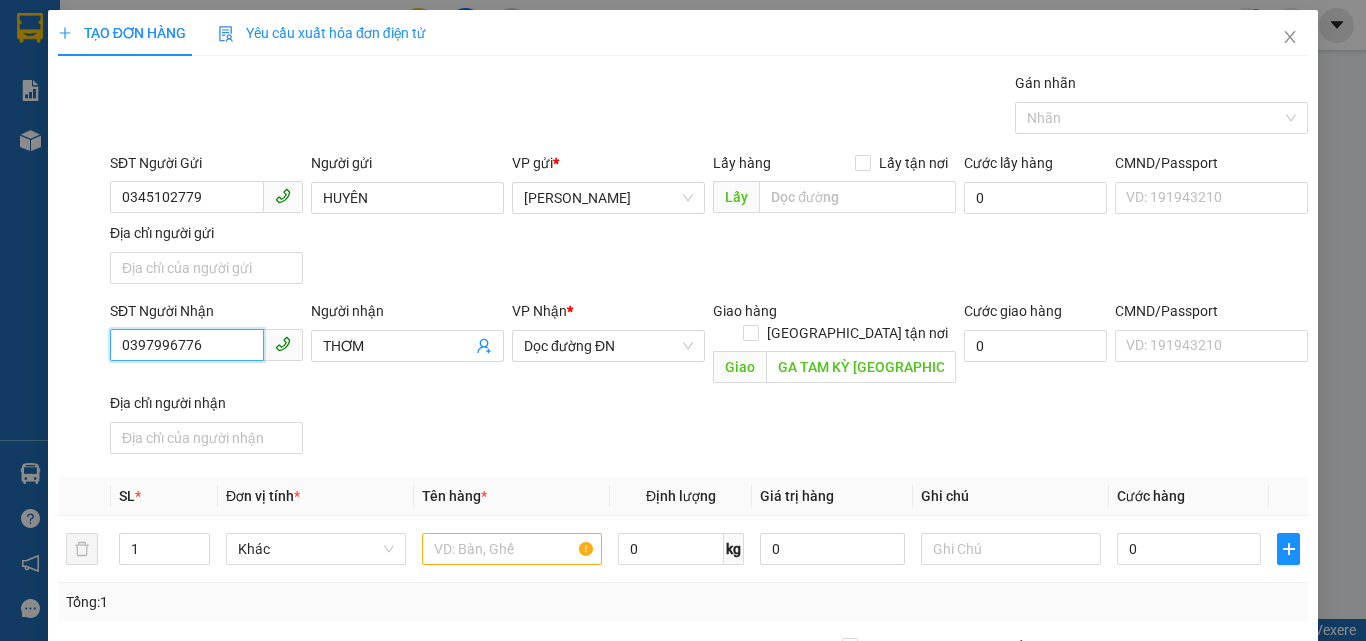 click on "0397996776" at bounding box center [187, 345] 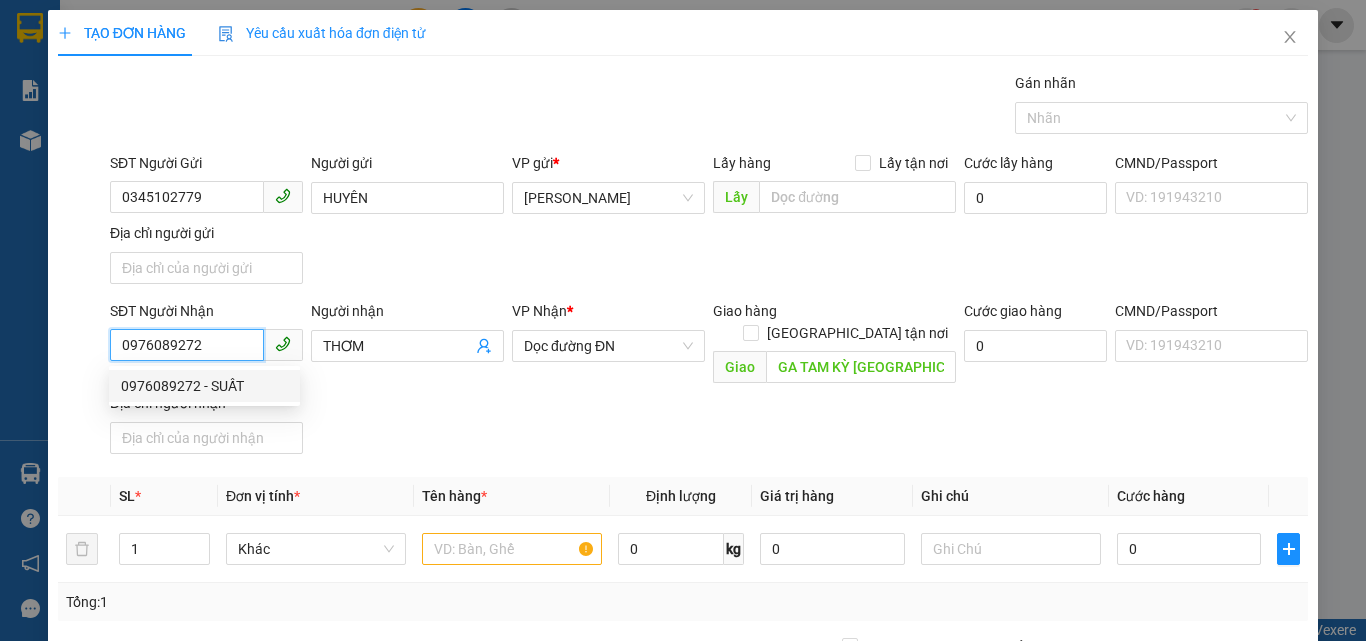 click on "0976089272 - SUẤT" at bounding box center [204, 386] 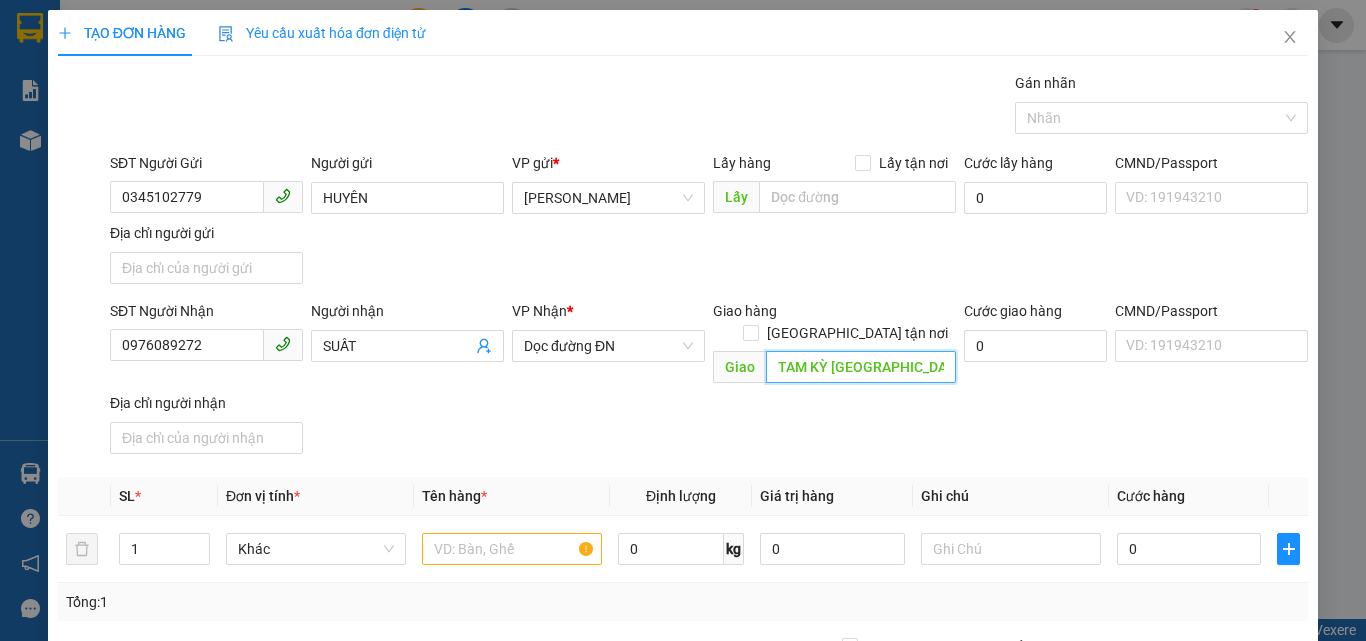 click on "TAM KỲ QUẢNG NAM" at bounding box center [861, 367] 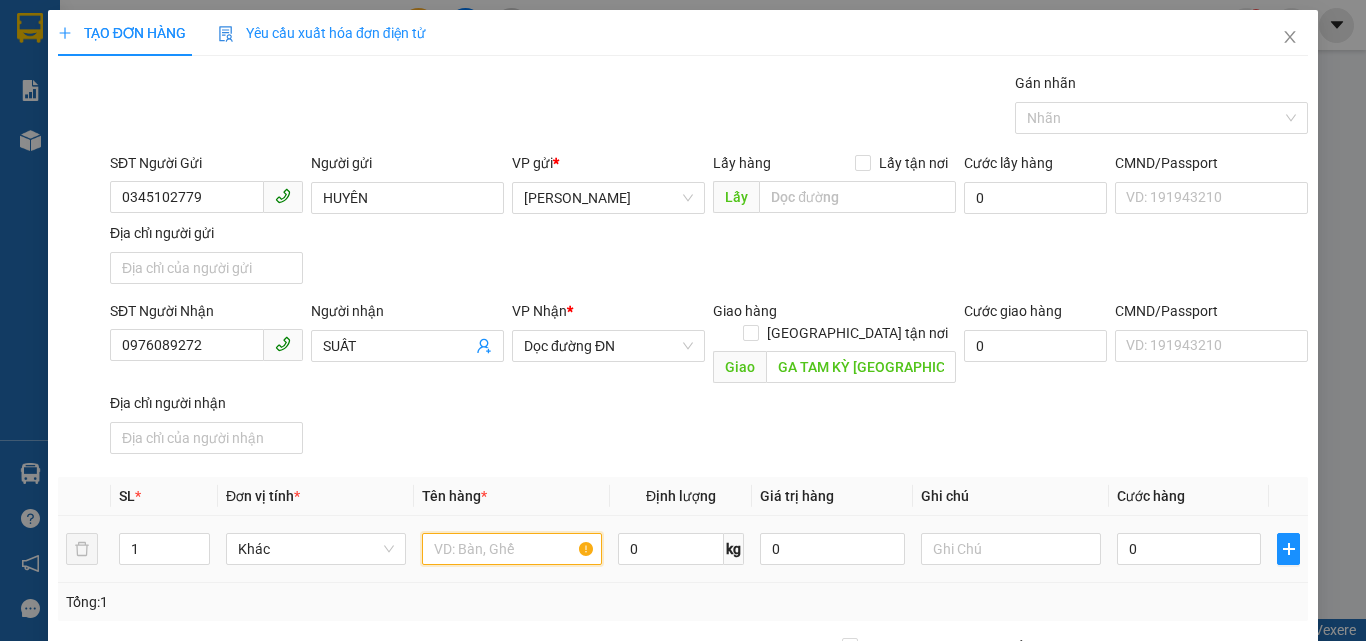 click at bounding box center [512, 549] 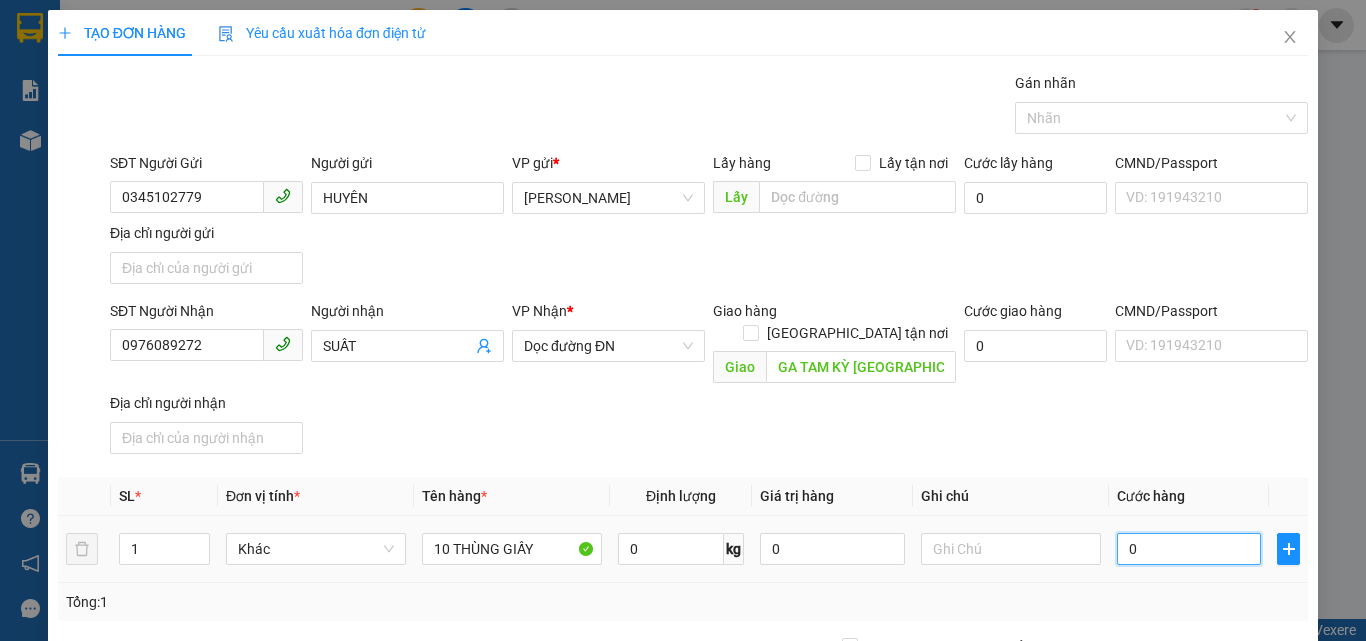 click on "0" at bounding box center (1189, 549) 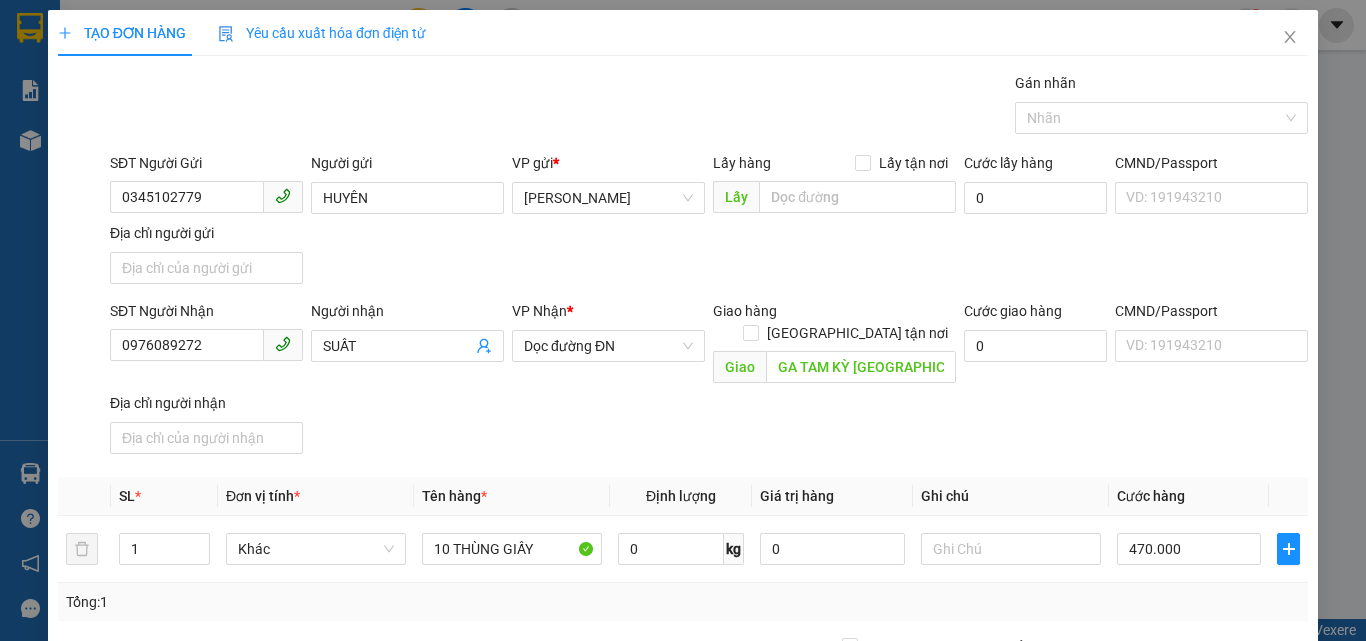 click on "SĐT Người Nhận 0976089272 Người nhận SUẤT VP Nhận  * Dọc đường ĐN Giao hàng Giao tận nơi Giao GA TAM KỲ QUẢNG NAM Cước giao hàng 0 CMND/Passport VD: 191943210 Địa chỉ người nhận" at bounding box center [709, 381] 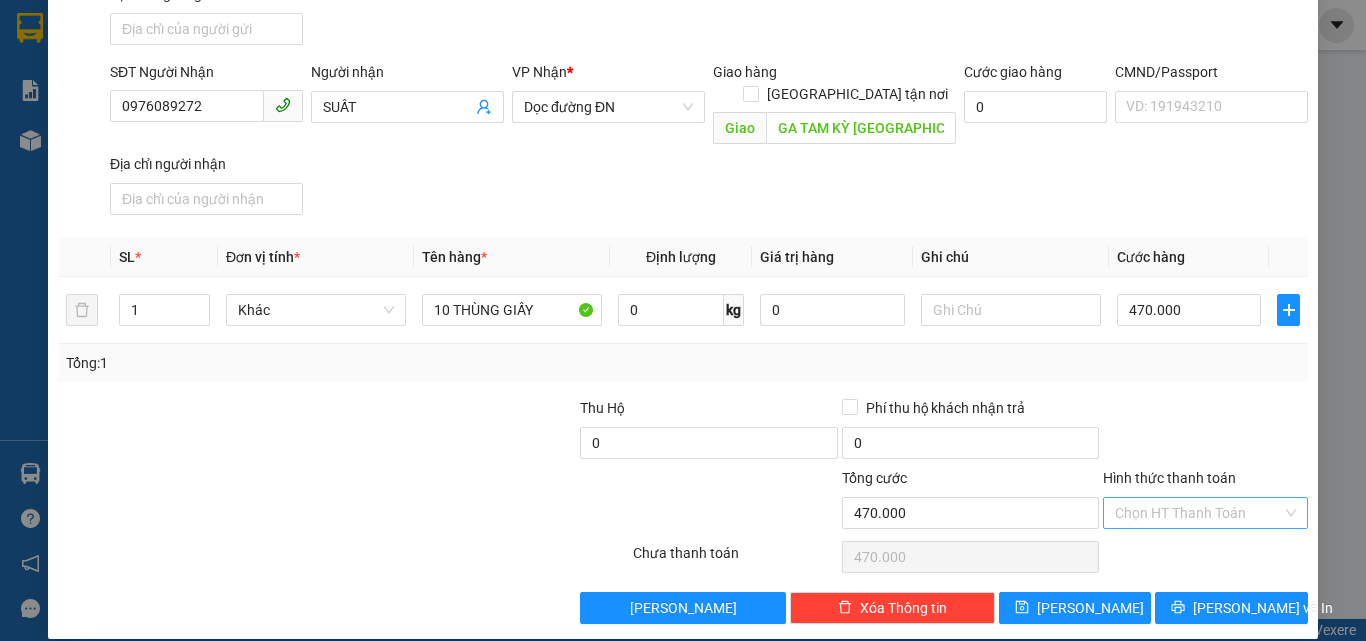 click on "Hình thức thanh toán" at bounding box center (1198, 513) 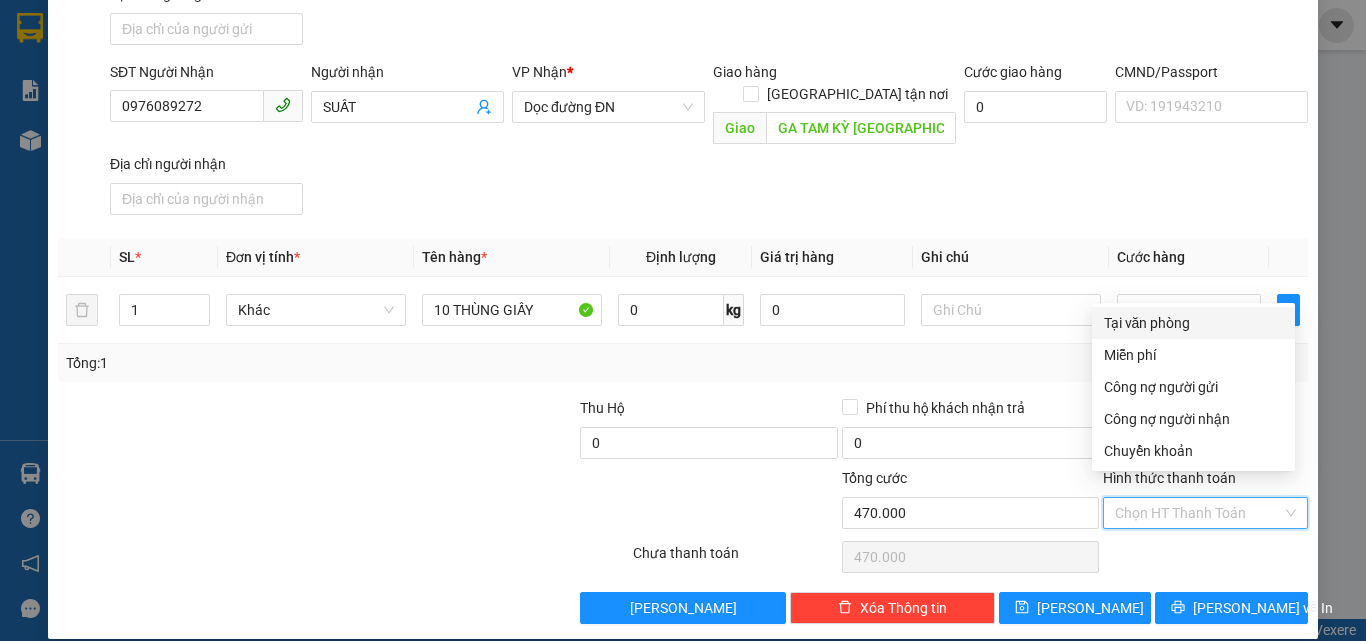 click on "Tại văn phòng" at bounding box center (1193, 323) 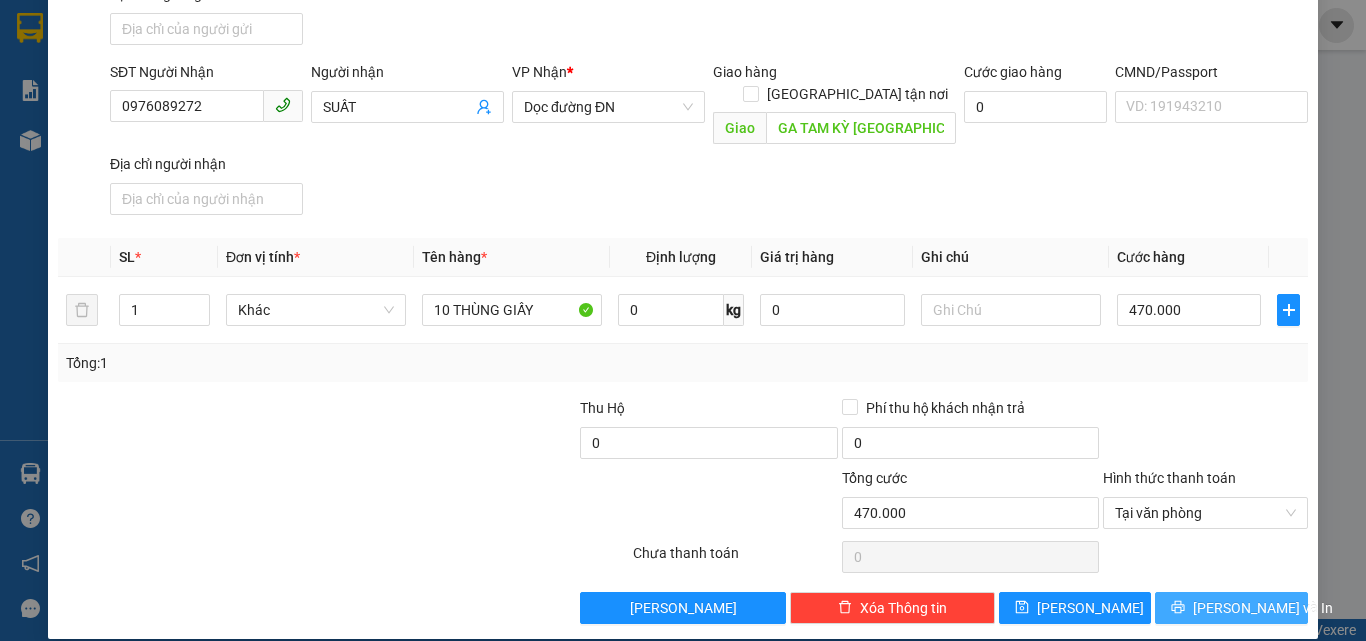click on "[PERSON_NAME] và In" at bounding box center (1231, 608) 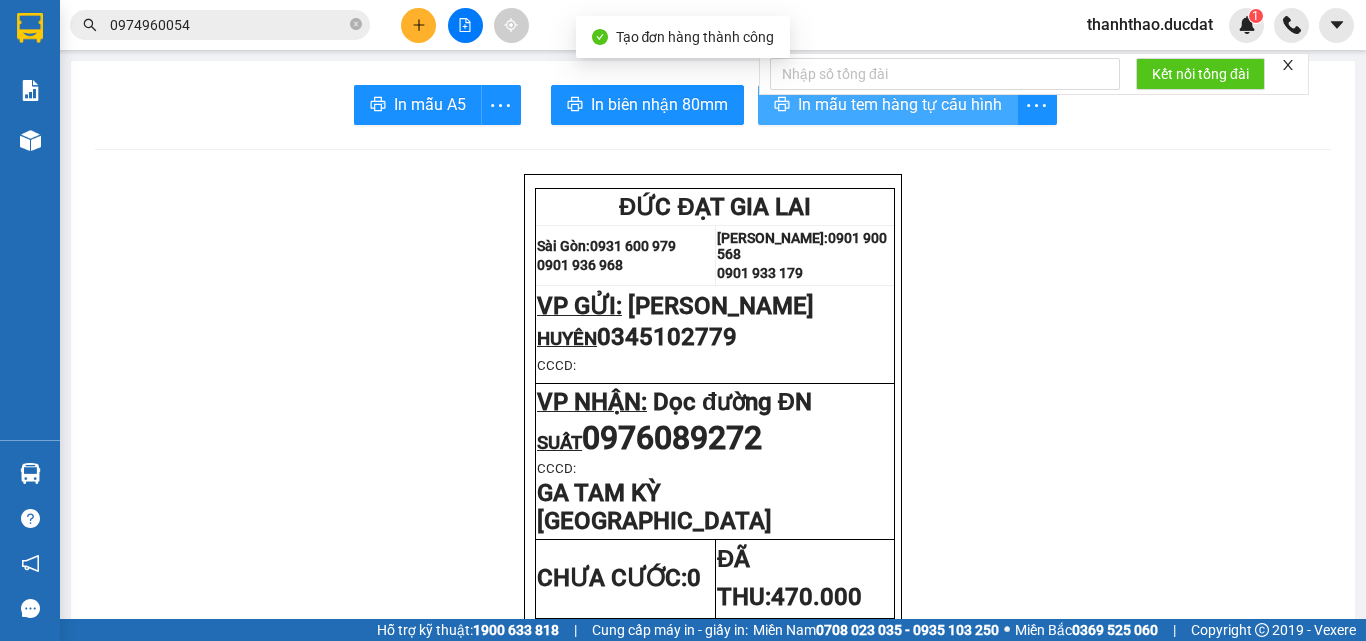 click on "In mẫu tem hàng tự cấu hình" at bounding box center (900, 104) 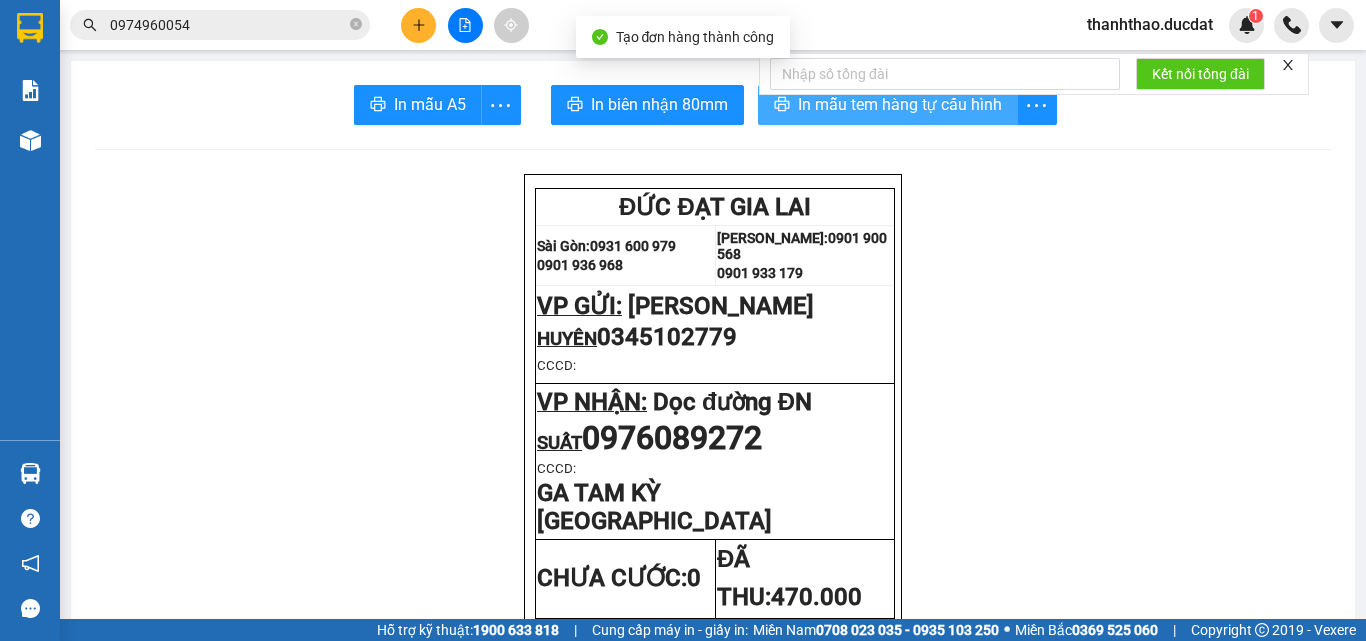 scroll, scrollTop: 0, scrollLeft: 0, axis: both 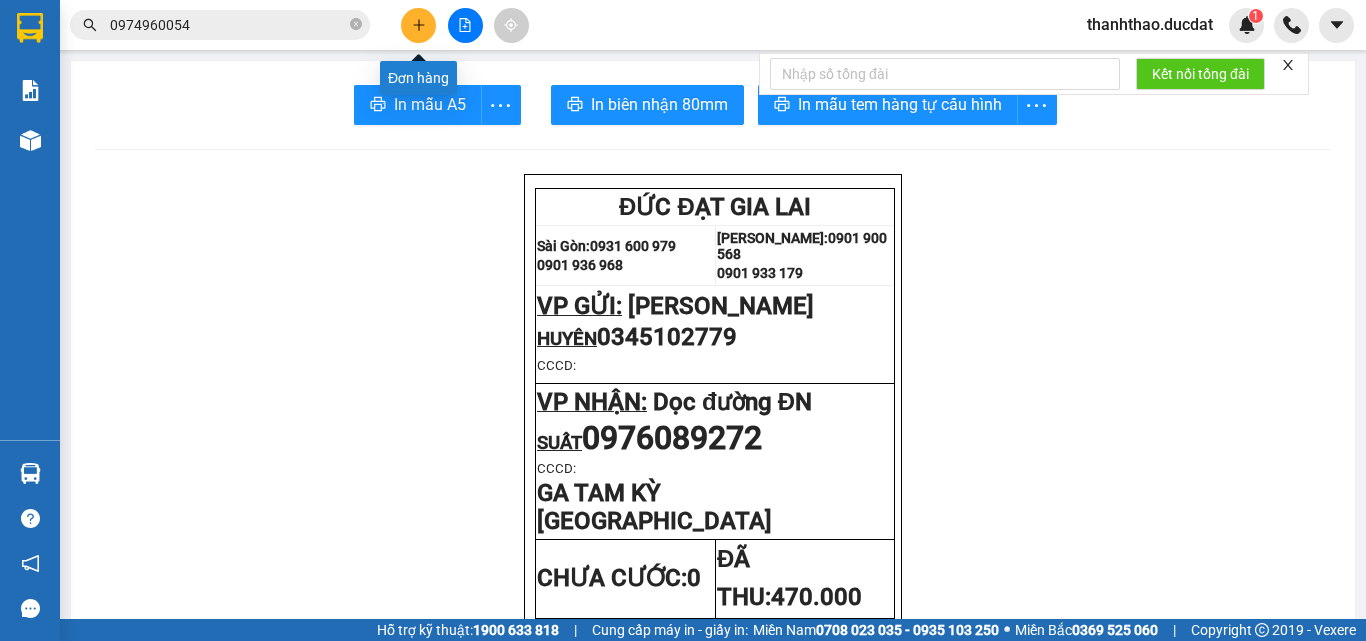 click at bounding box center (418, 25) 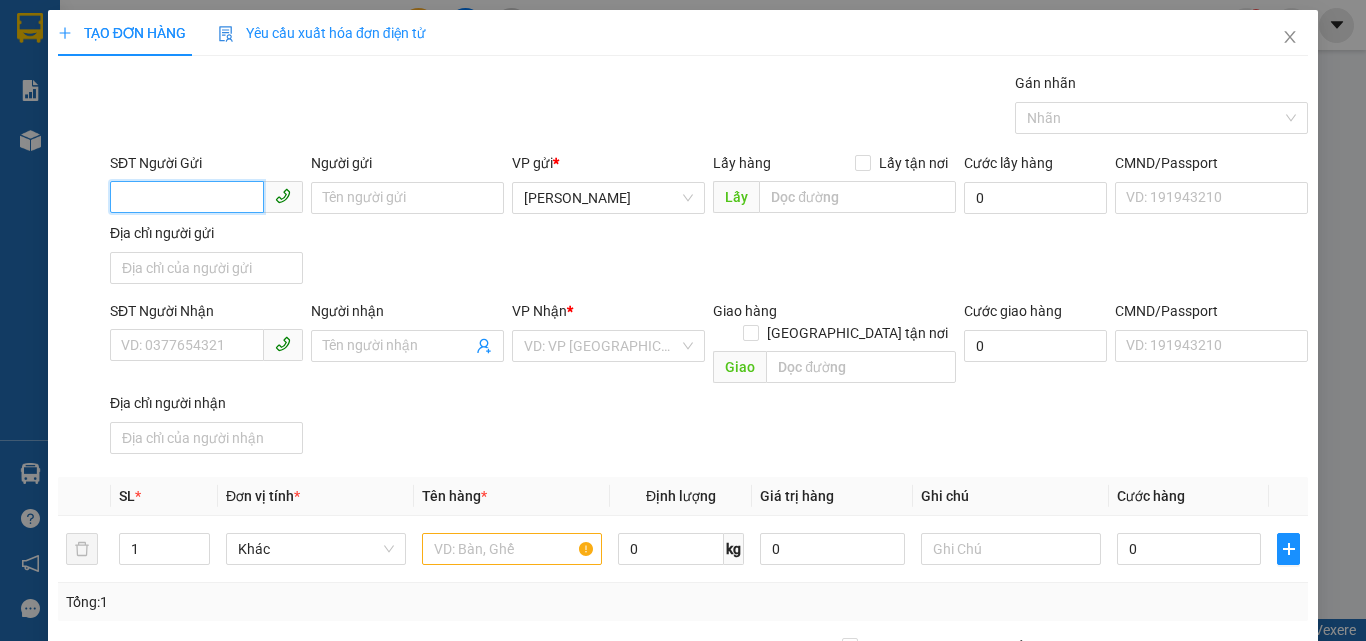 click on "SĐT Người Gửi" at bounding box center [187, 197] 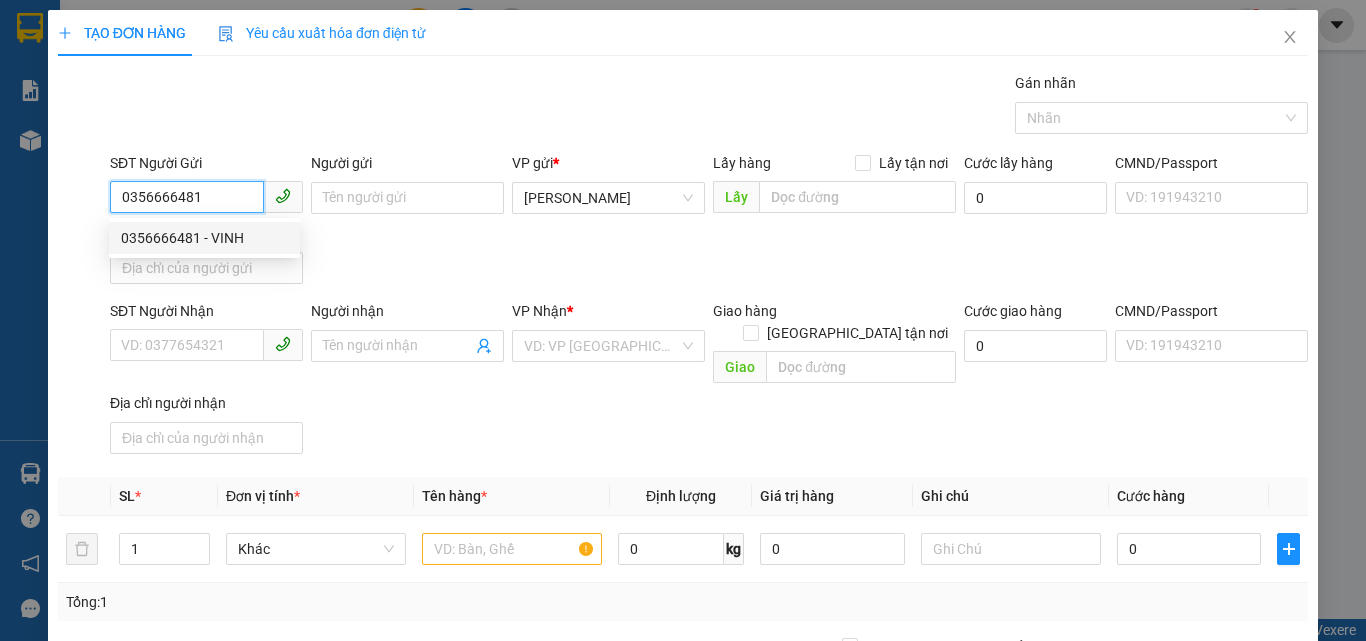 click on "0356666481 - VINH" at bounding box center [204, 238] 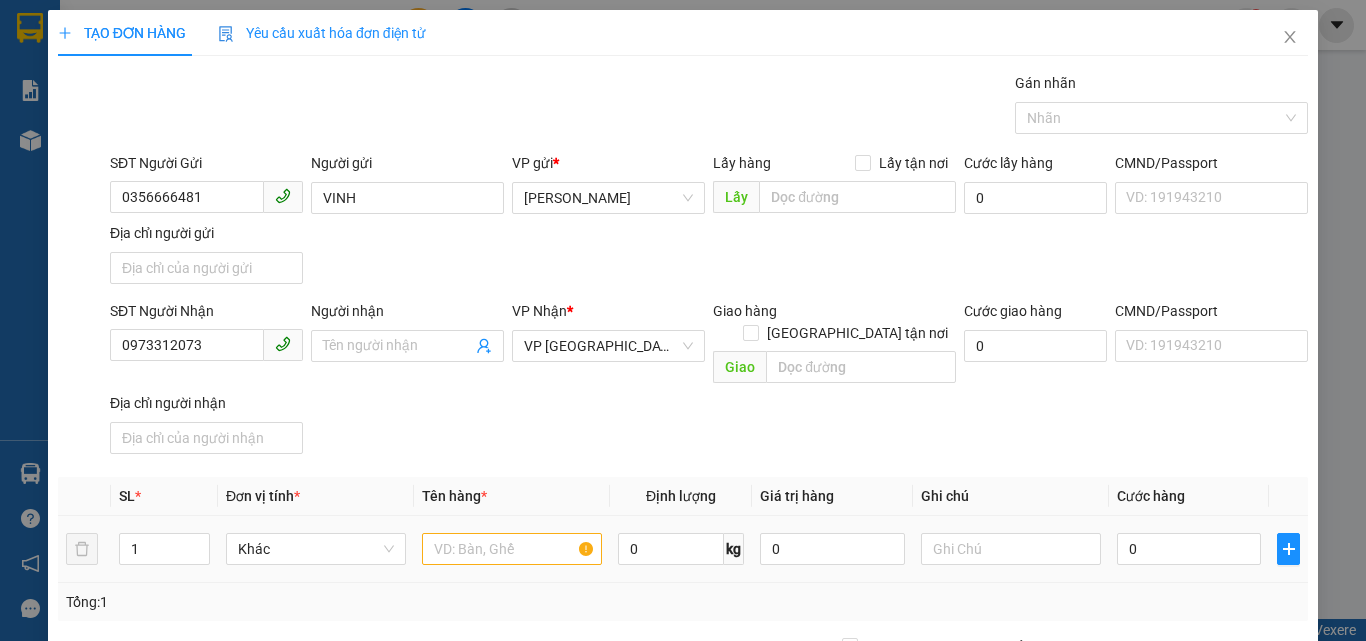 click at bounding box center (512, 549) 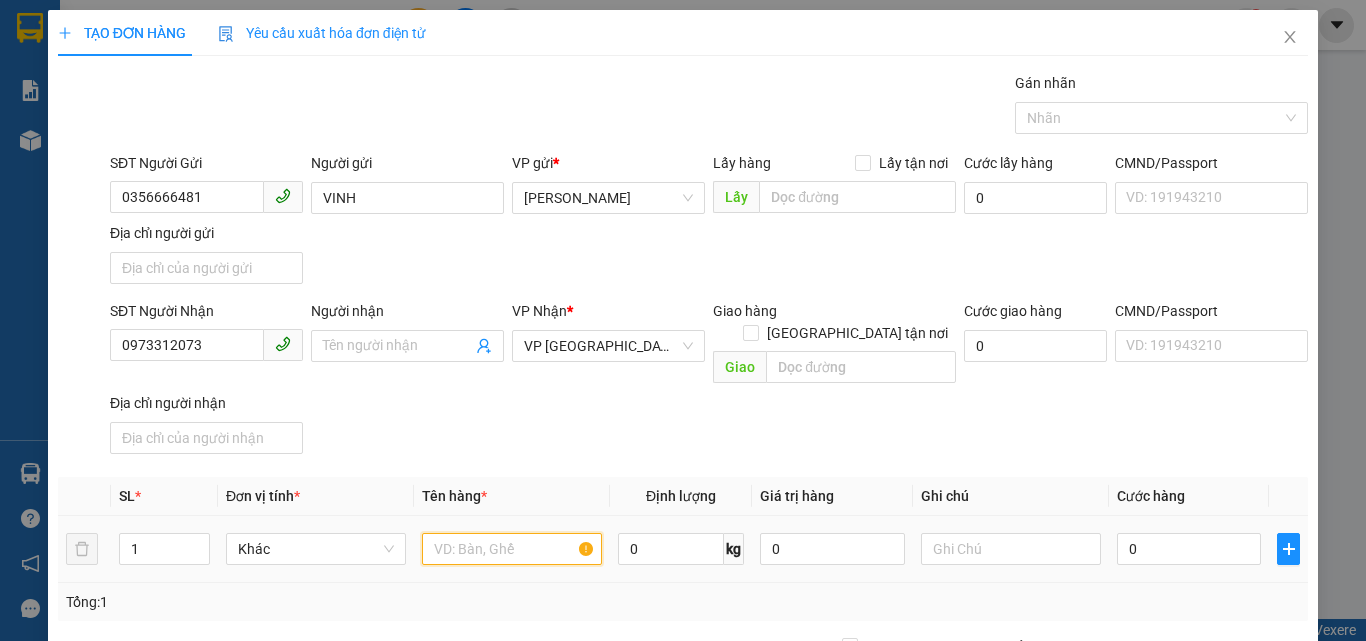 click at bounding box center (512, 549) 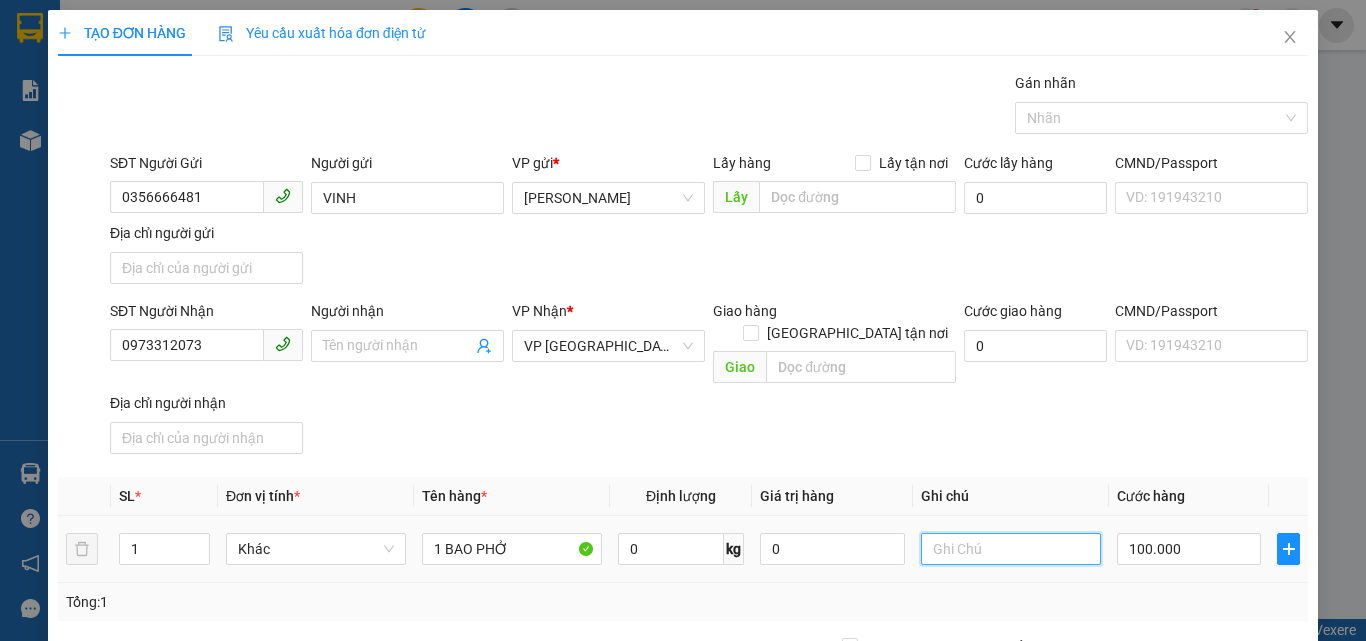 click at bounding box center [1011, 549] 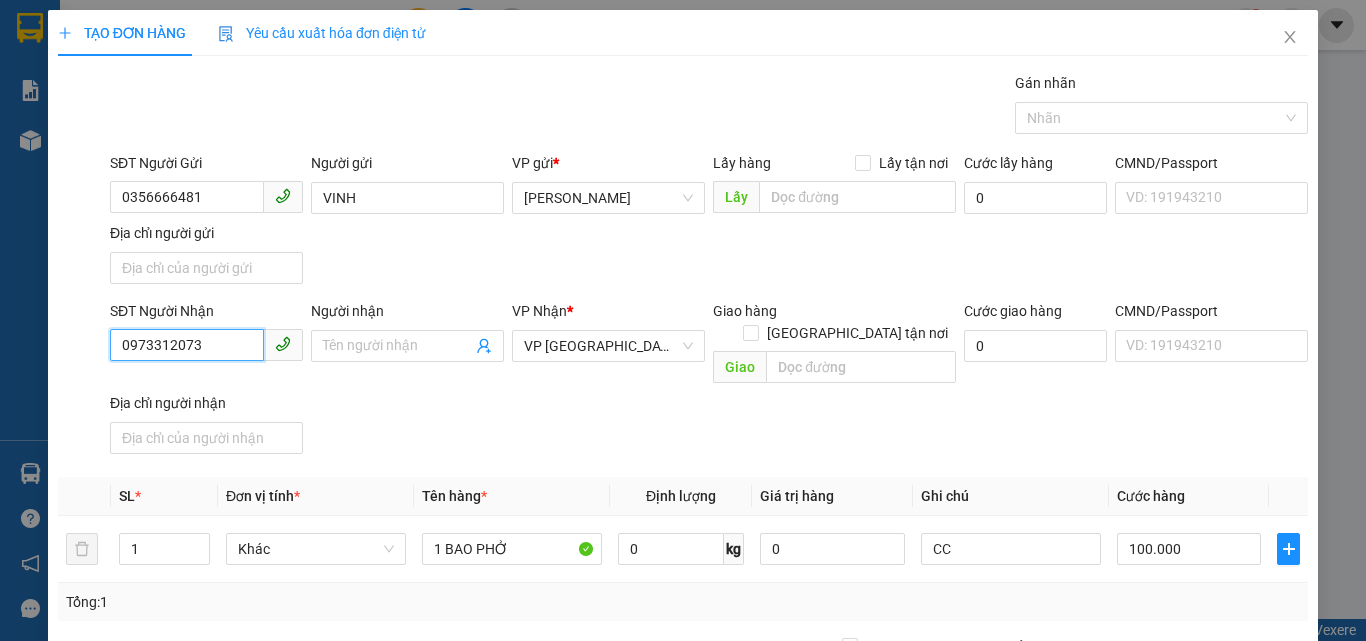 drag, startPoint x: 196, startPoint y: 342, endPoint x: 0, endPoint y: 372, distance: 198.28262 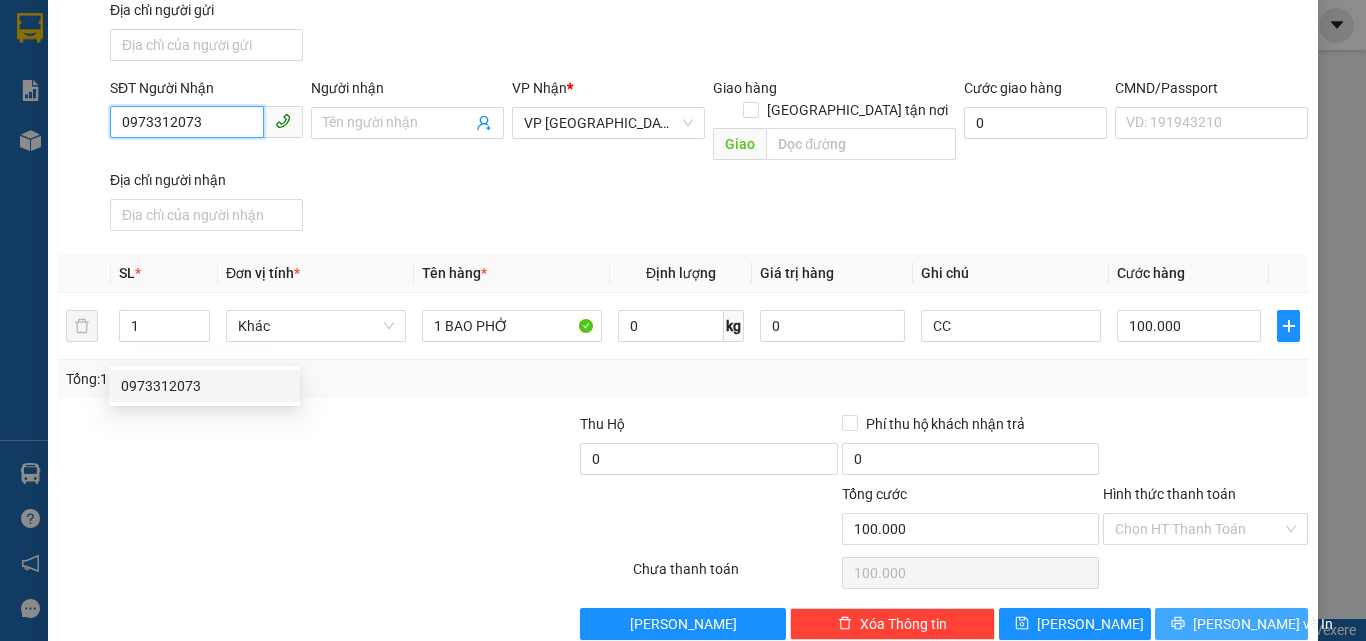 scroll, scrollTop: 239, scrollLeft: 0, axis: vertical 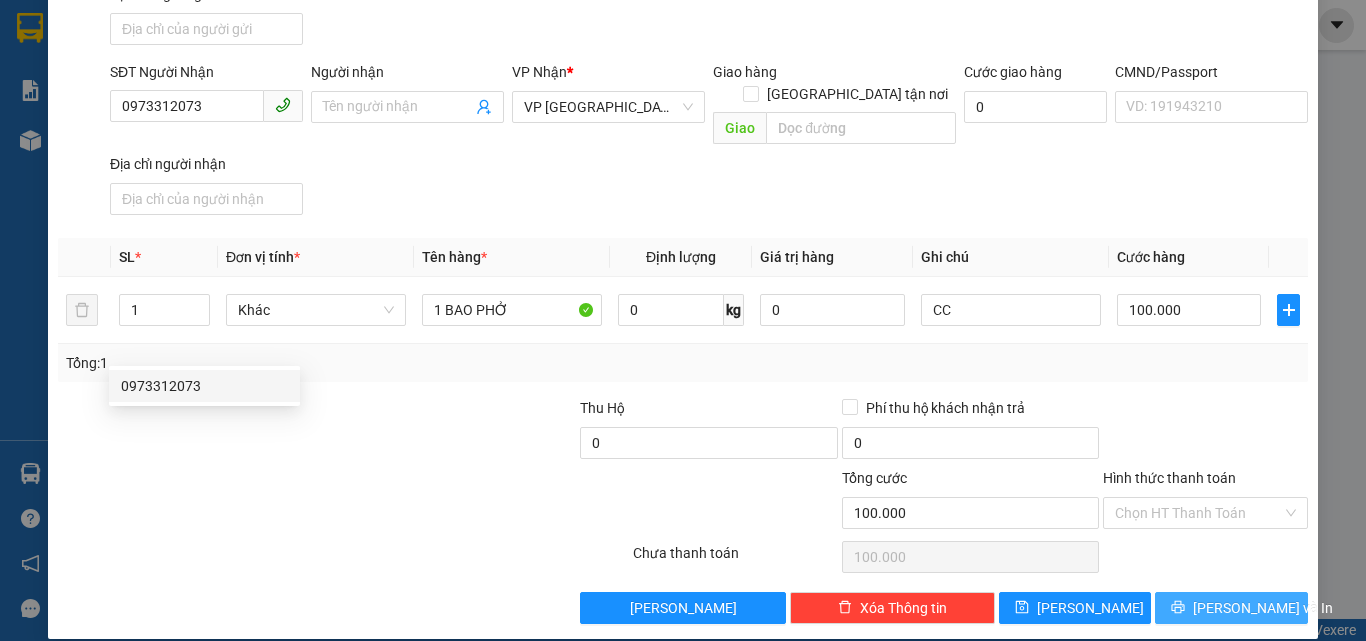 click on "[PERSON_NAME] và In" at bounding box center (1263, 608) 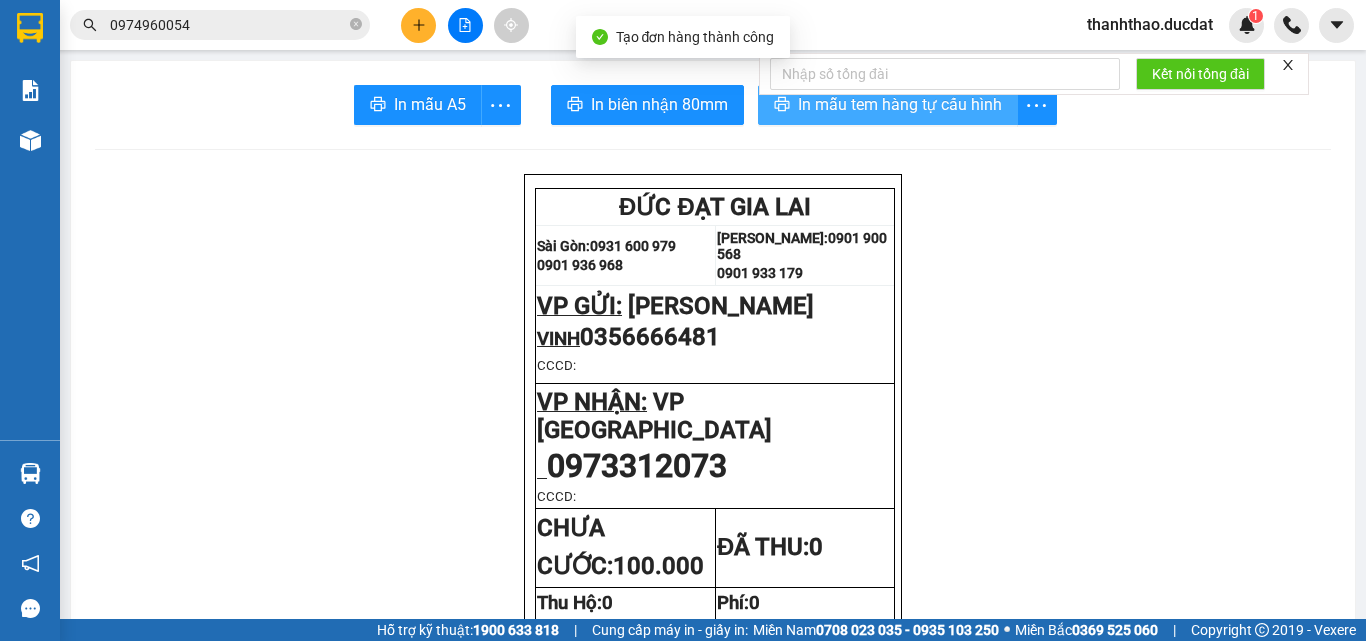 click on "In mẫu tem hàng tự cấu hình" at bounding box center [900, 104] 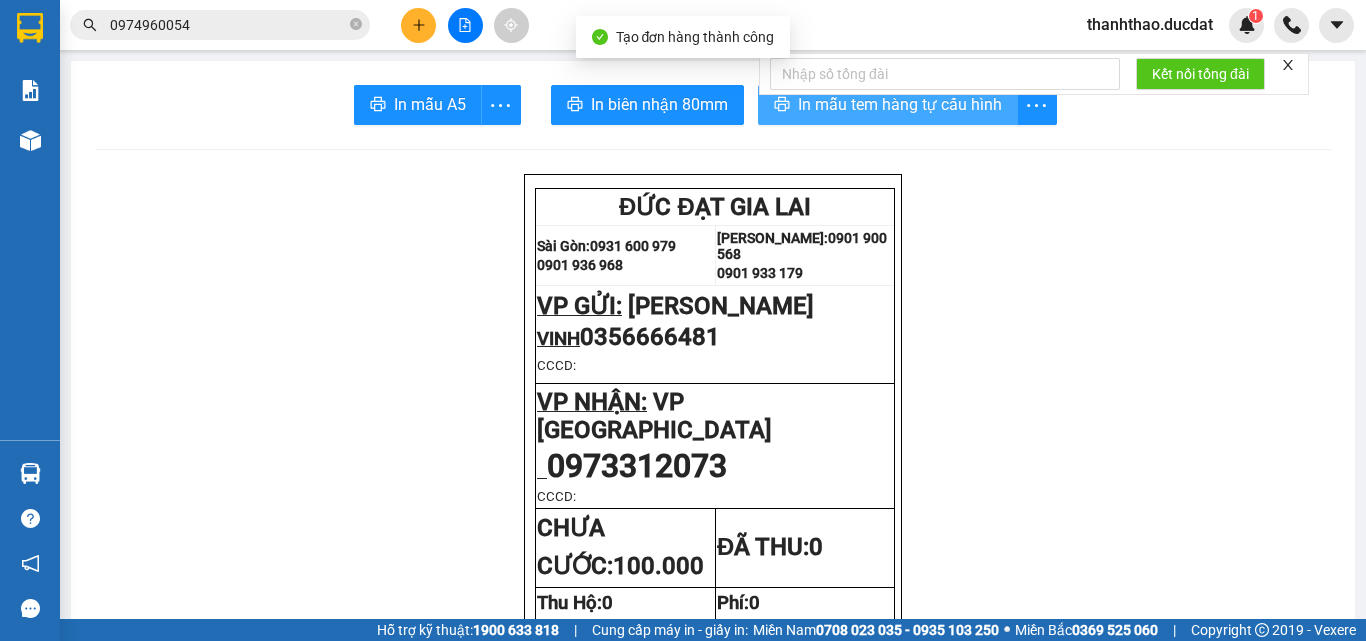 scroll, scrollTop: 0, scrollLeft: 0, axis: both 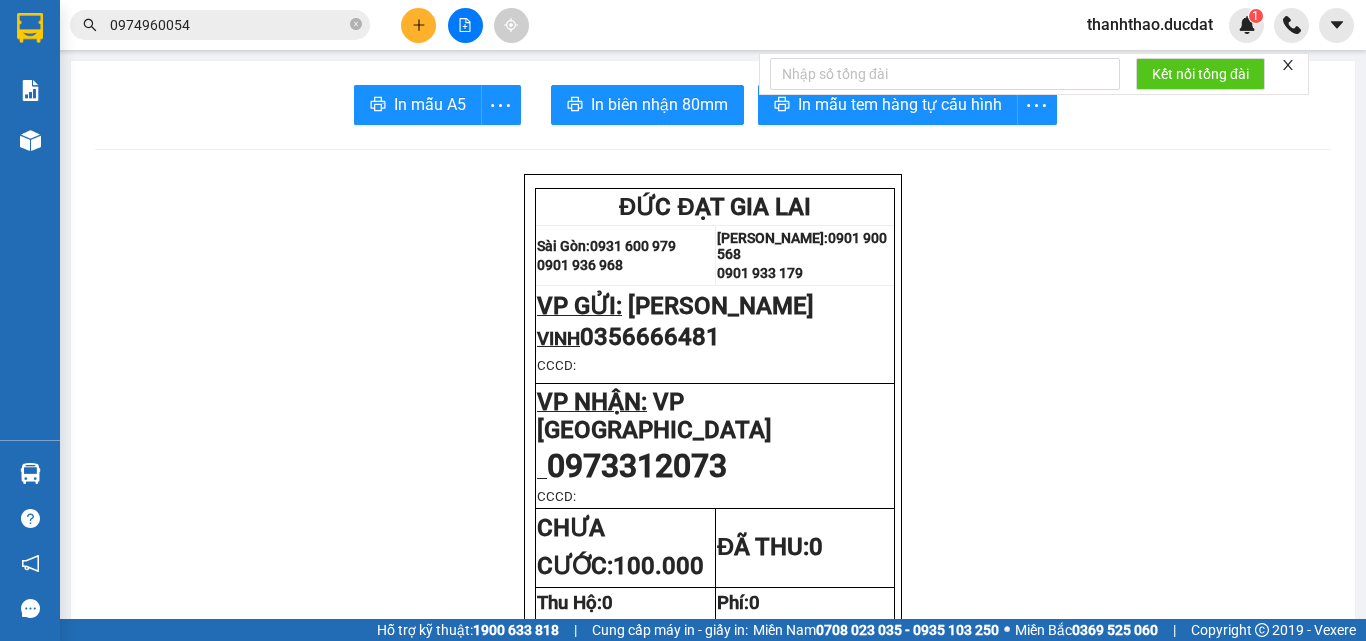 click 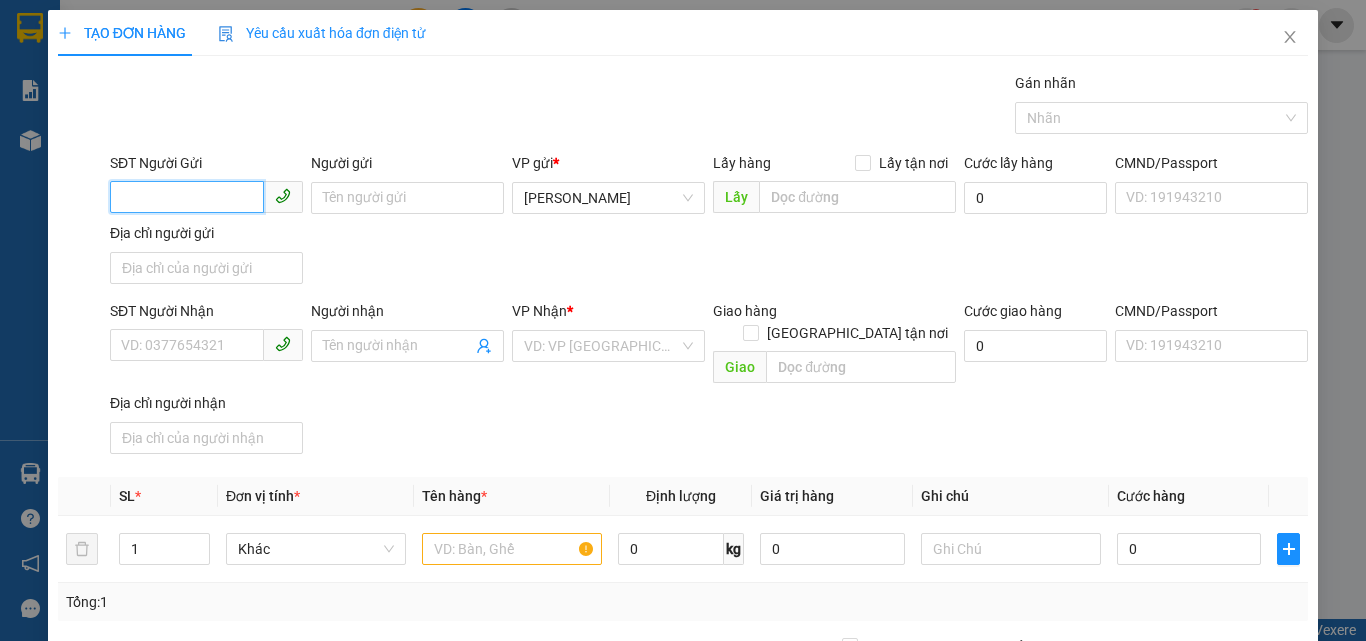 click on "SĐT Người Gửi" at bounding box center (187, 197) 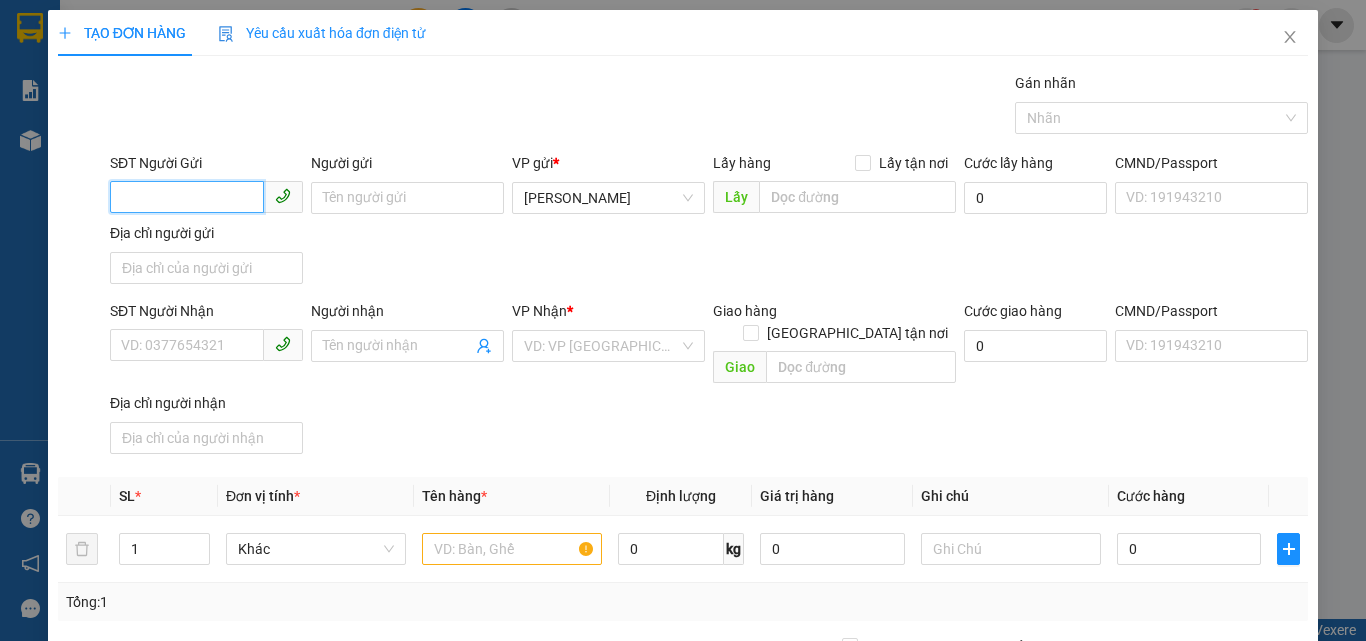 click on "SĐT Người Gửi" at bounding box center [187, 197] 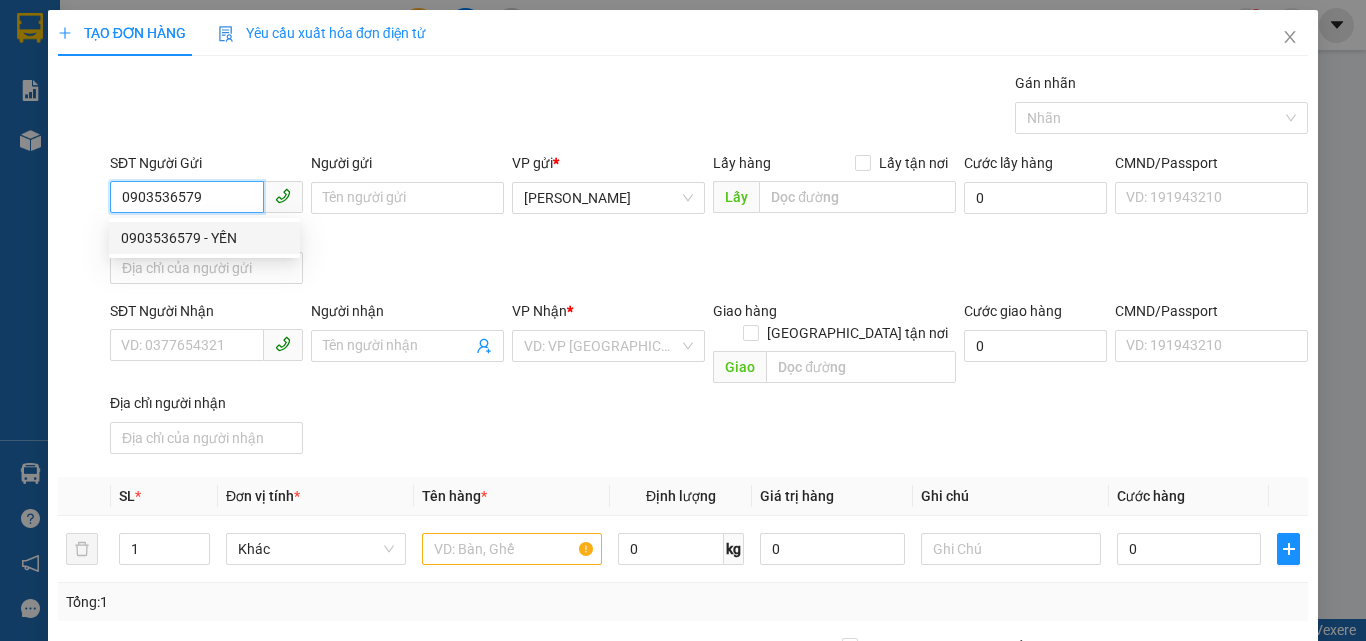 click on "0903536579 - YẾN" at bounding box center [204, 238] 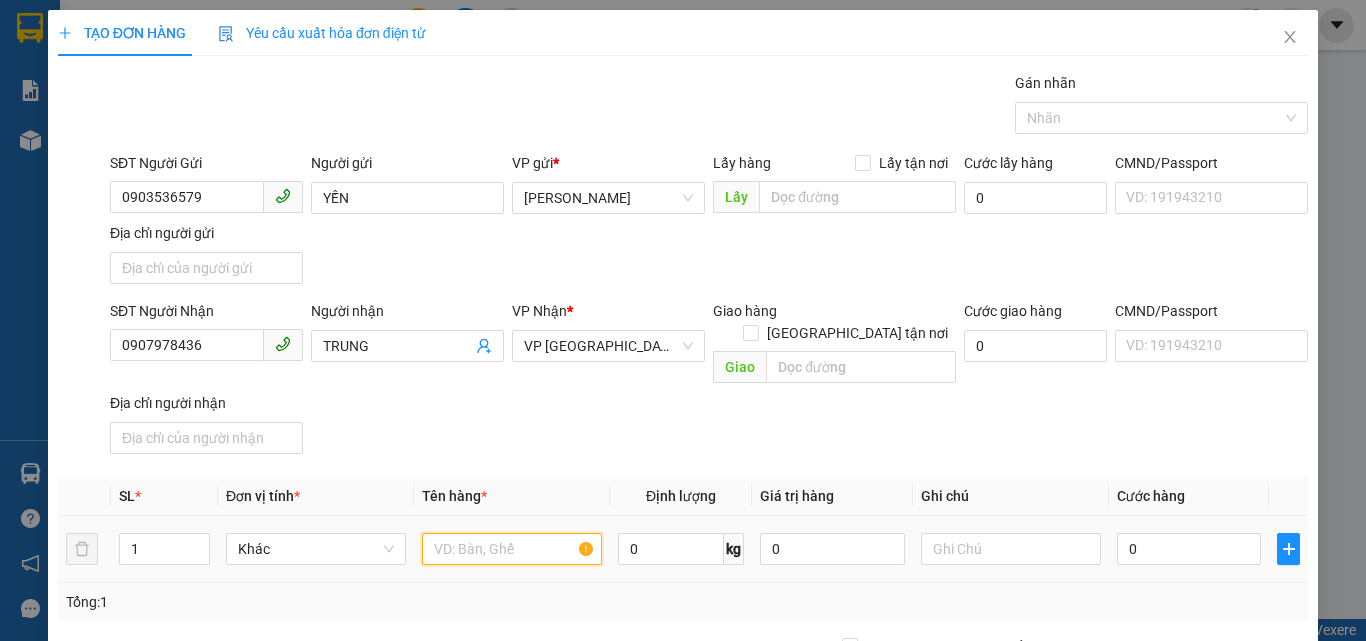 click at bounding box center (512, 549) 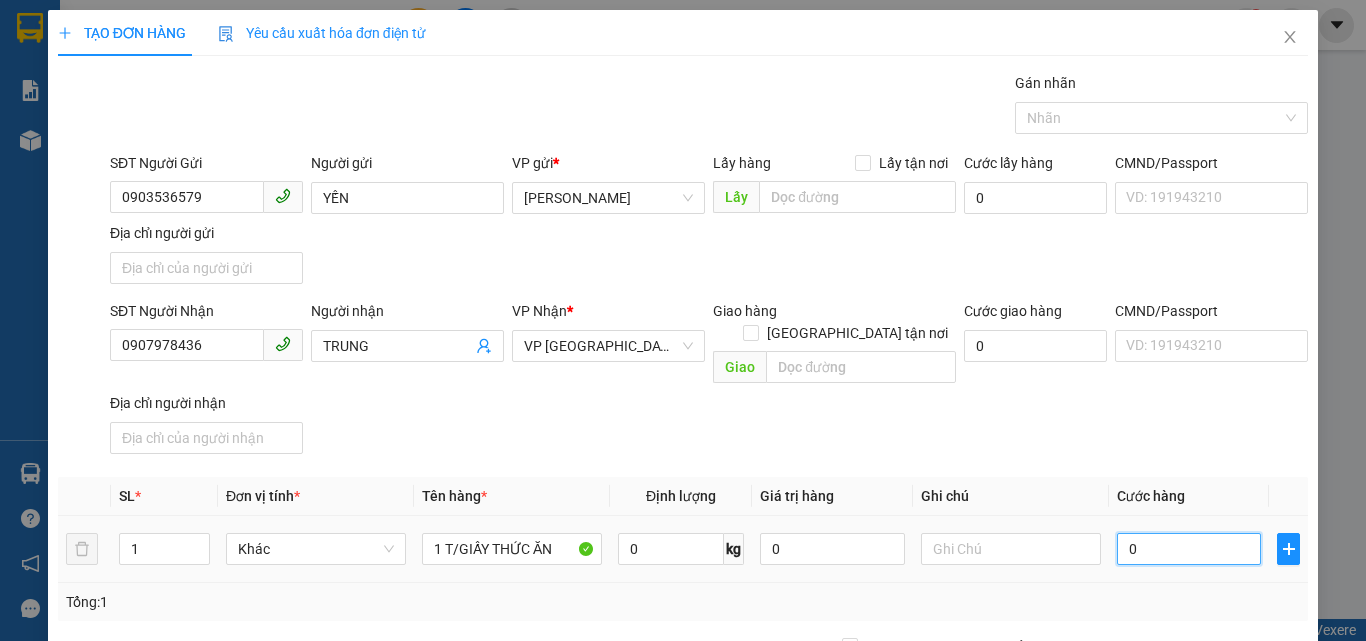 click on "0" at bounding box center (1189, 549) 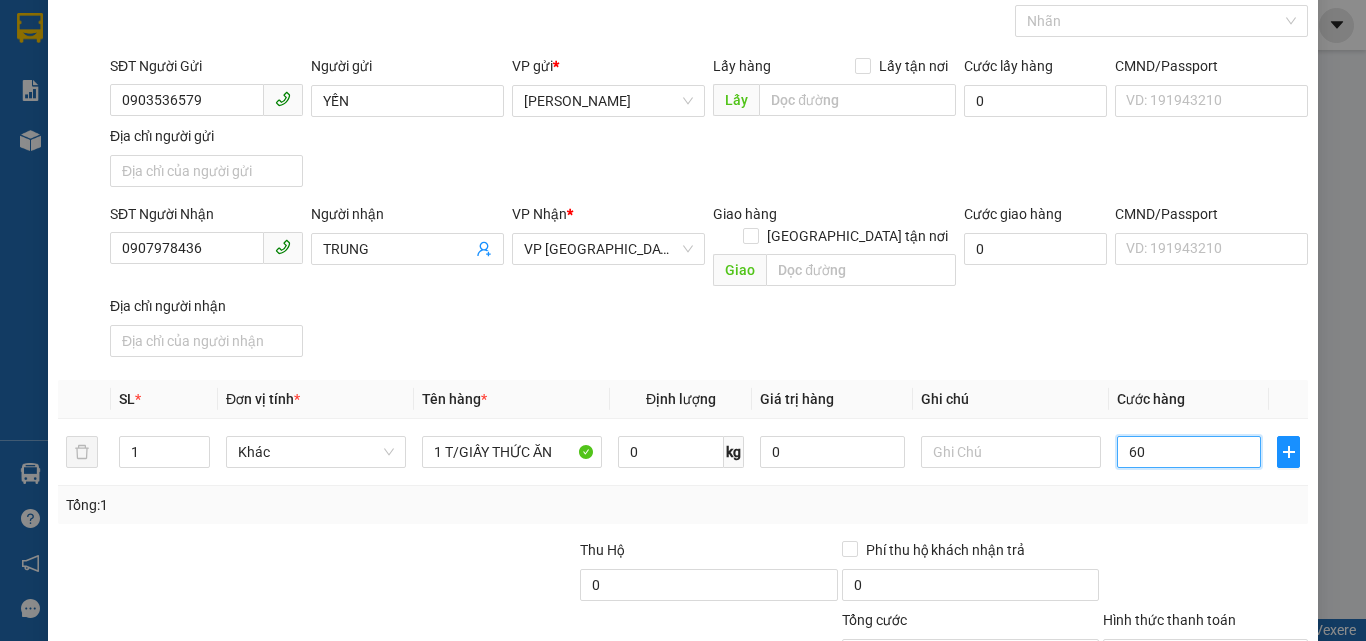 scroll, scrollTop: 239, scrollLeft: 0, axis: vertical 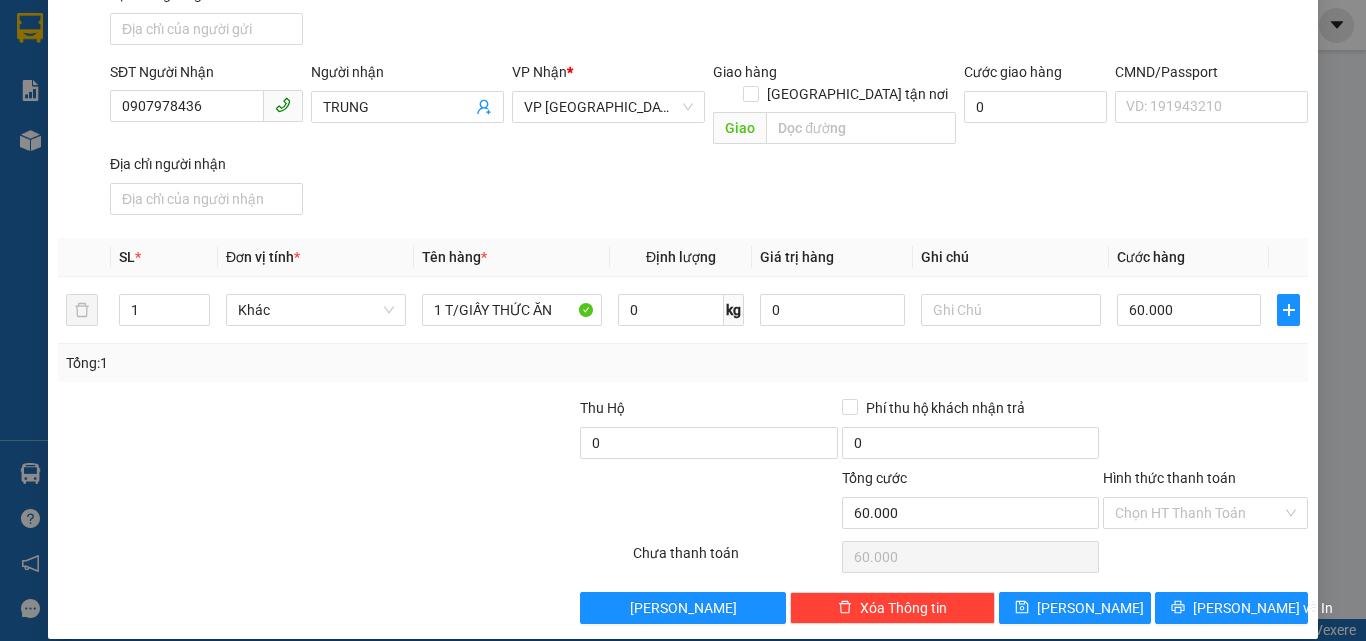 click on "SĐT Người Nhận 0907978436 Người nhận TRUNG VP Nhận  * VP Sài Gòn Giao hàng Giao tận nơi Giao Cước giao hàng 0 CMND/Passport VD: 191943210 Địa chỉ người nhận" at bounding box center [709, 142] 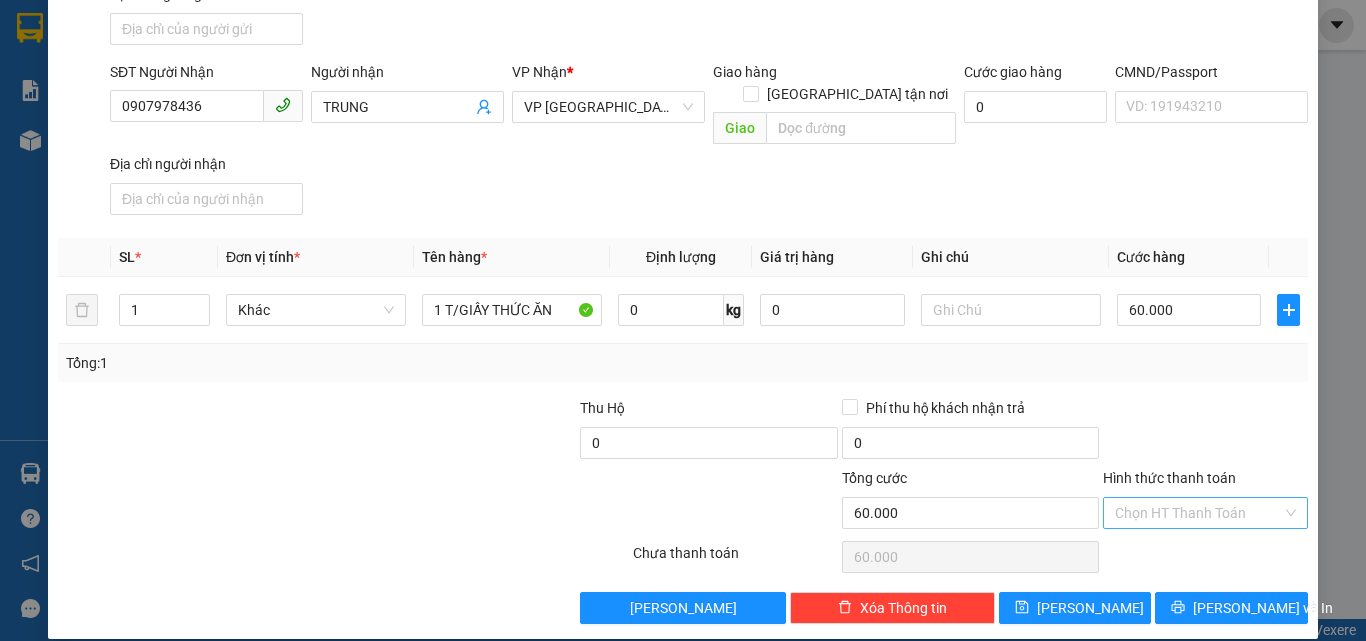 click on "Hình thức thanh toán" at bounding box center (1198, 513) 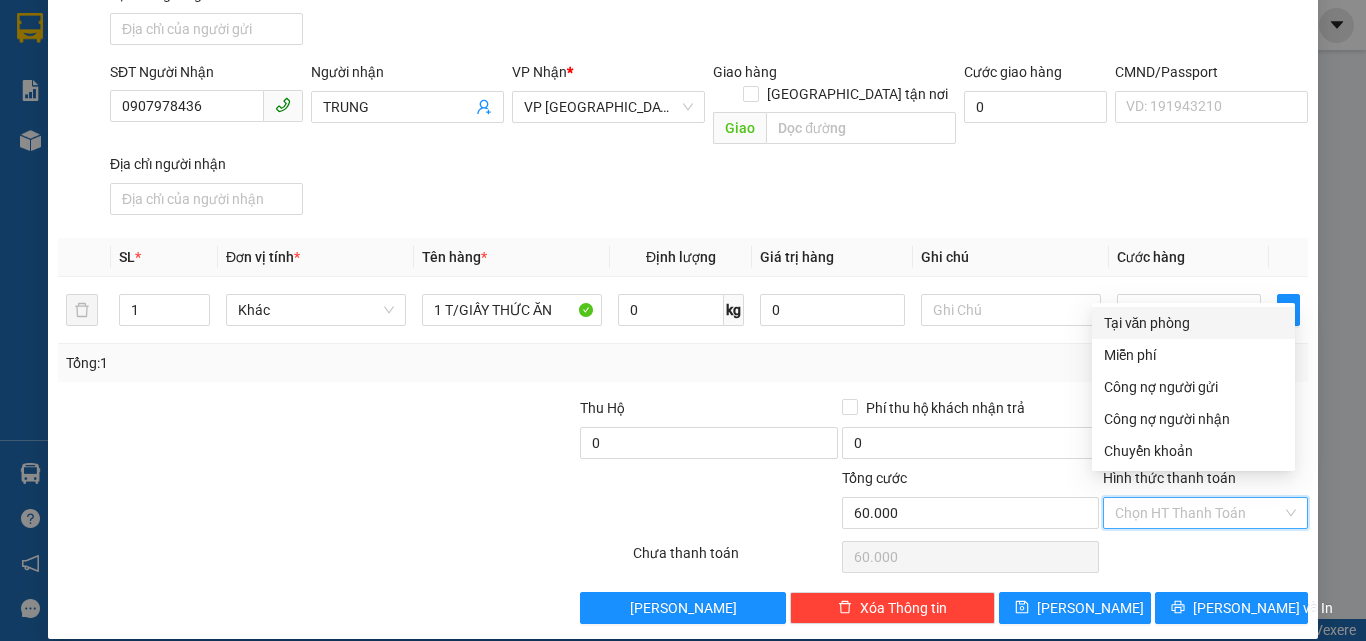 click on "Tại văn phòng" at bounding box center [1193, 323] 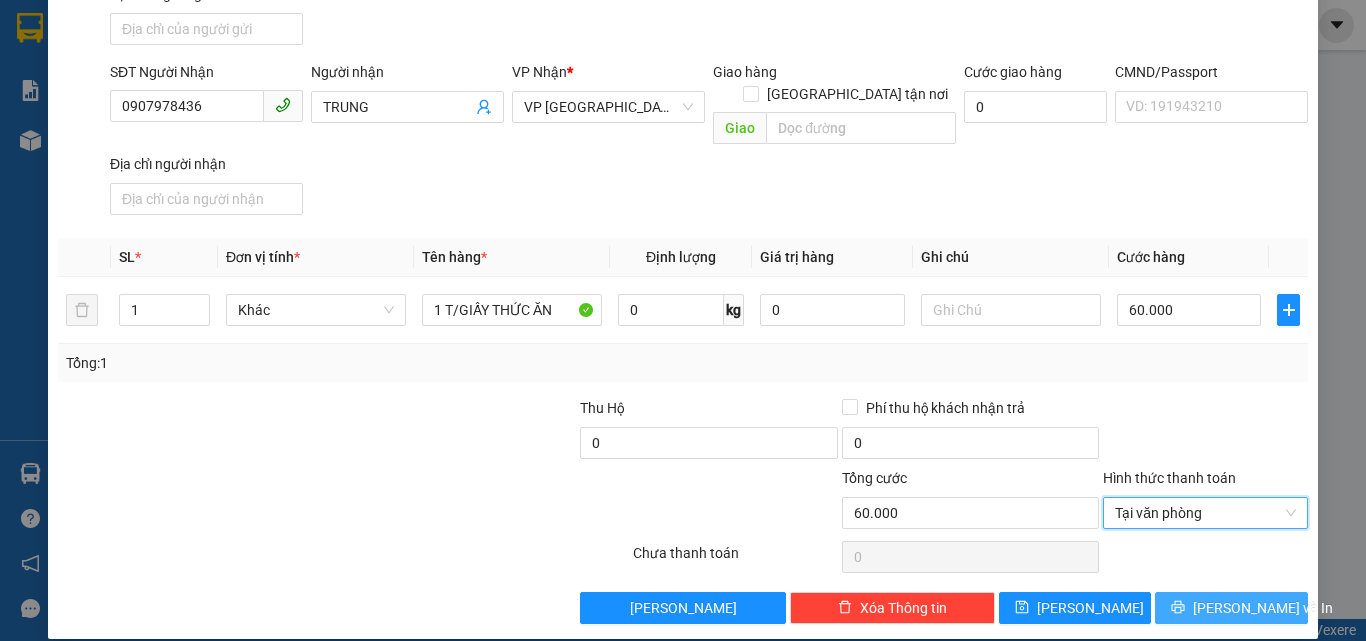 click on "[PERSON_NAME] và In" at bounding box center (1231, 608) 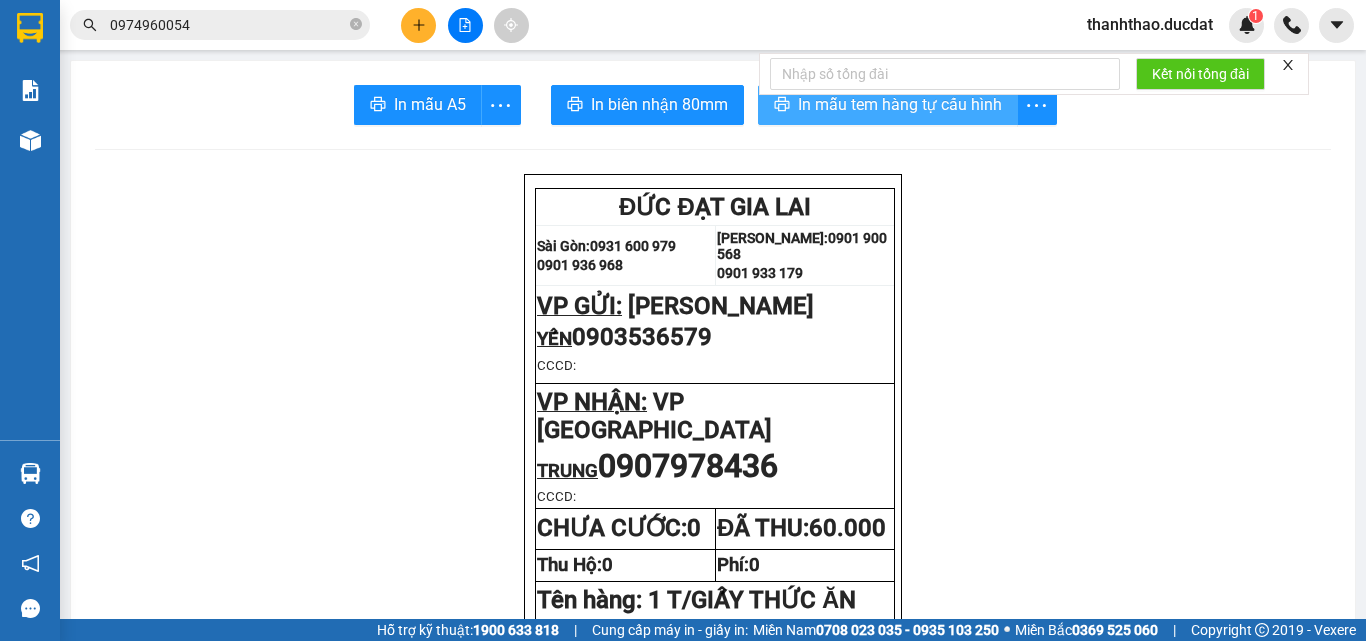 click on "In mẫu tem hàng tự cấu hình" at bounding box center (900, 104) 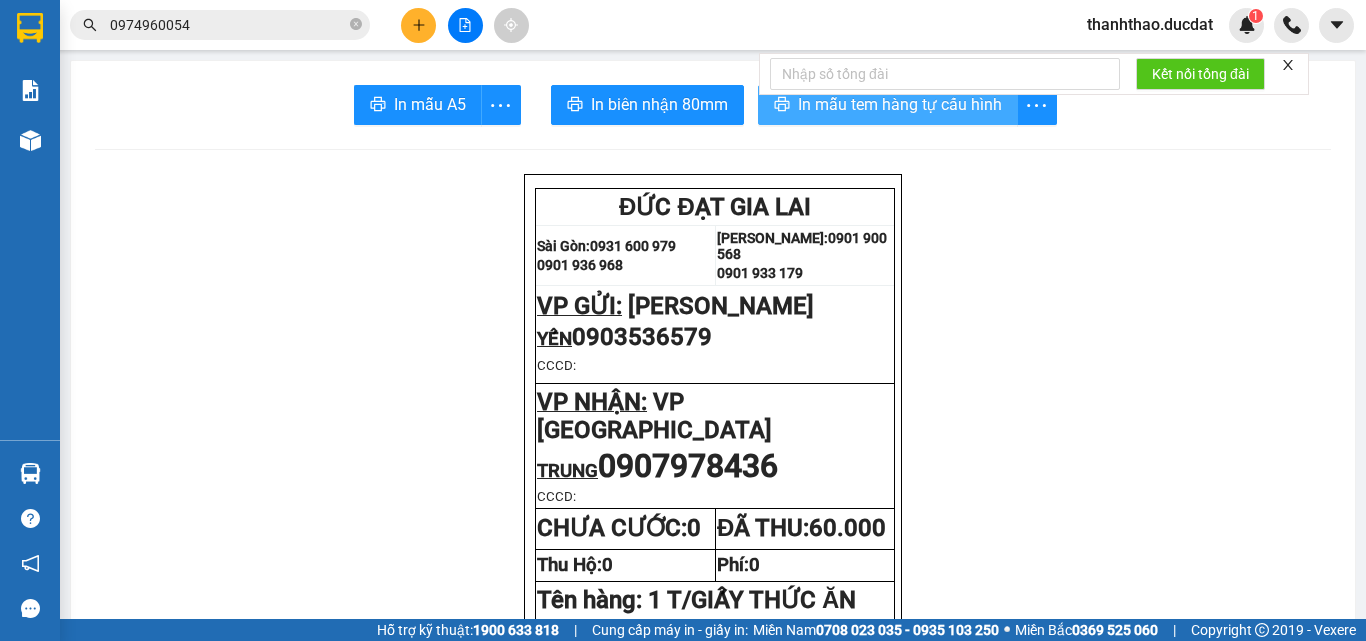 scroll, scrollTop: 0, scrollLeft: 0, axis: both 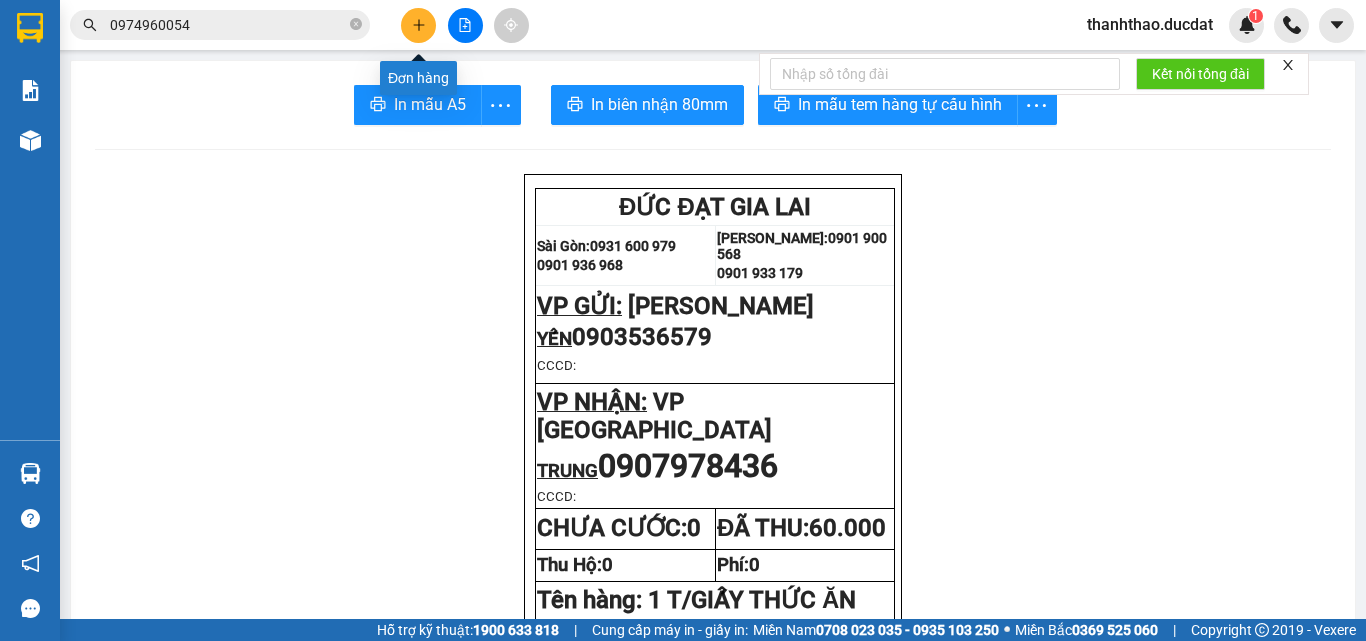 click at bounding box center (418, 25) 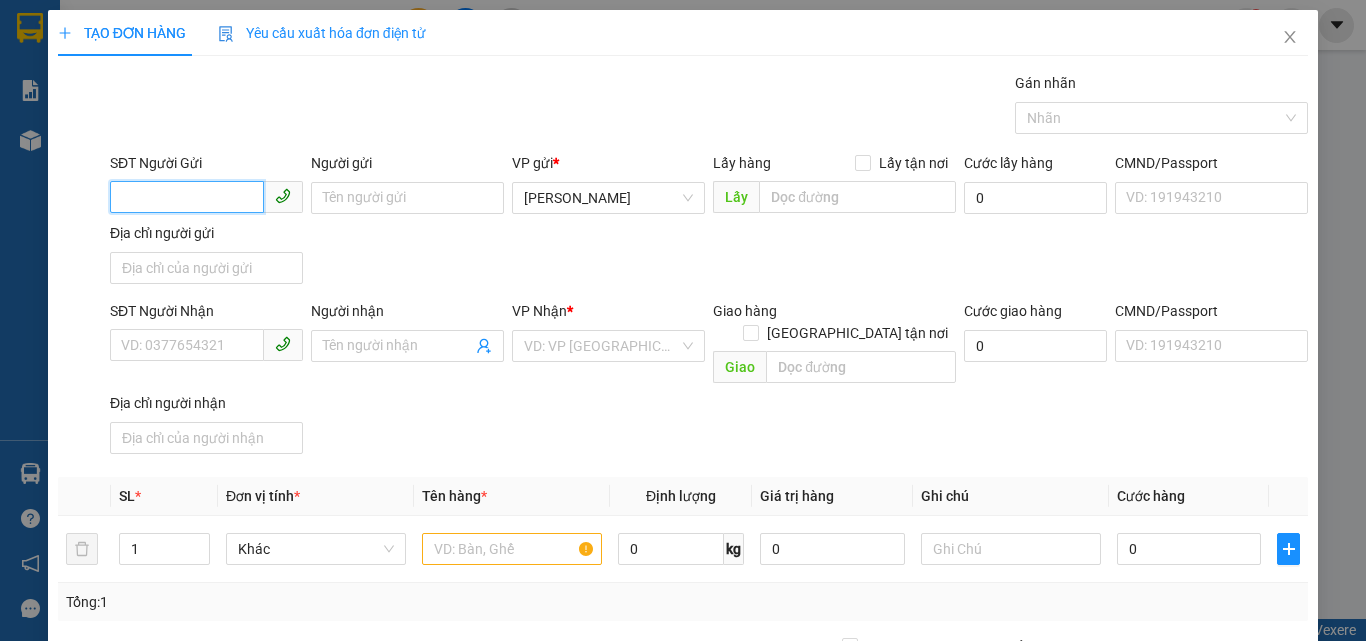 click on "SĐT Người Gửi" at bounding box center [187, 197] 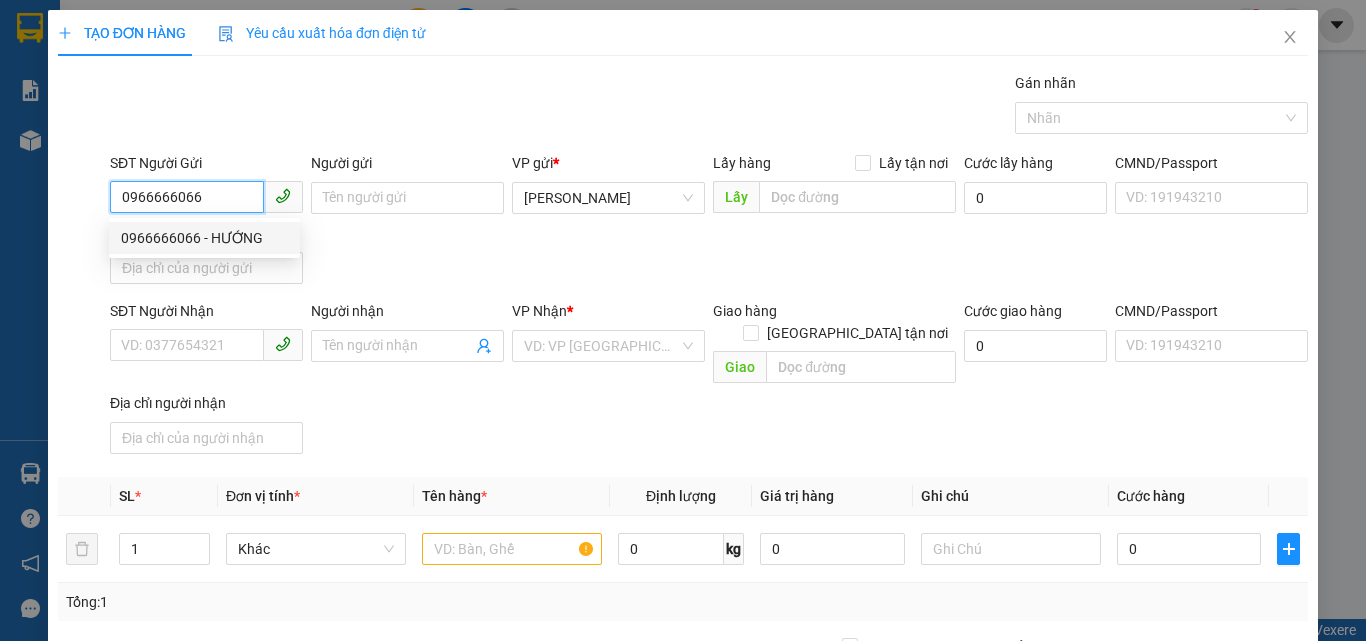 click on "0966666066 - HƯỚNG" at bounding box center [204, 238] 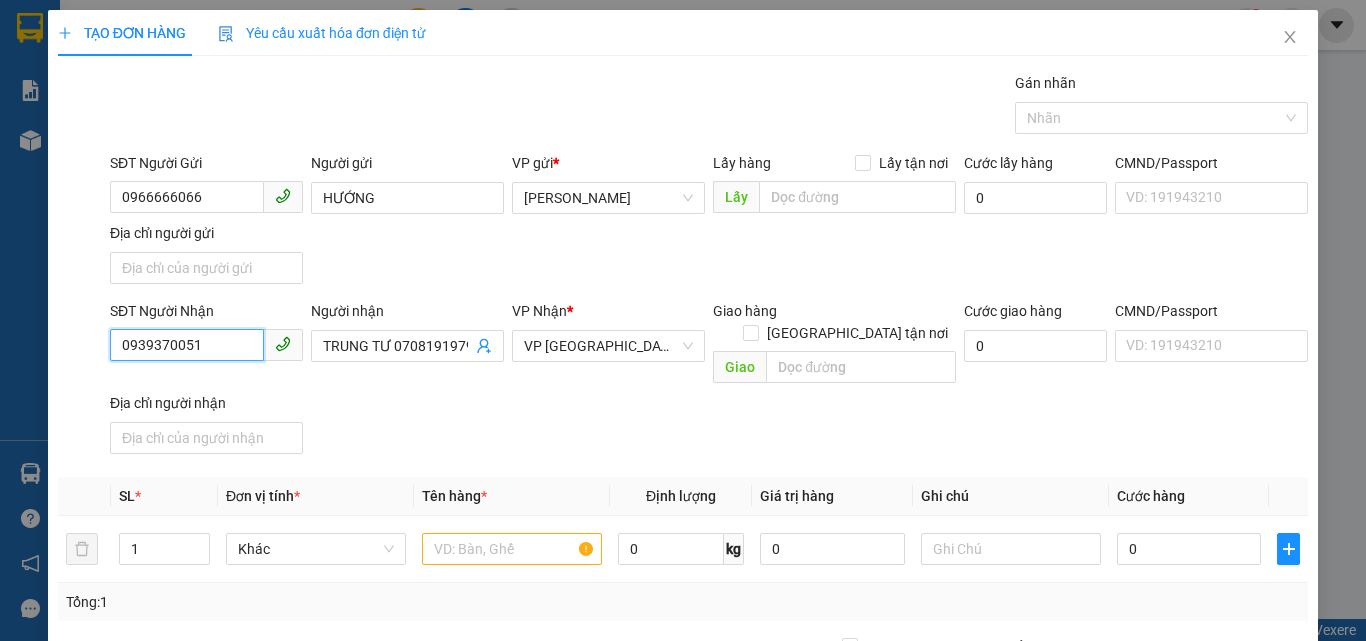 drag, startPoint x: 245, startPoint y: 339, endPoint x: 0, endPoint y: 344, distance: 245.05101 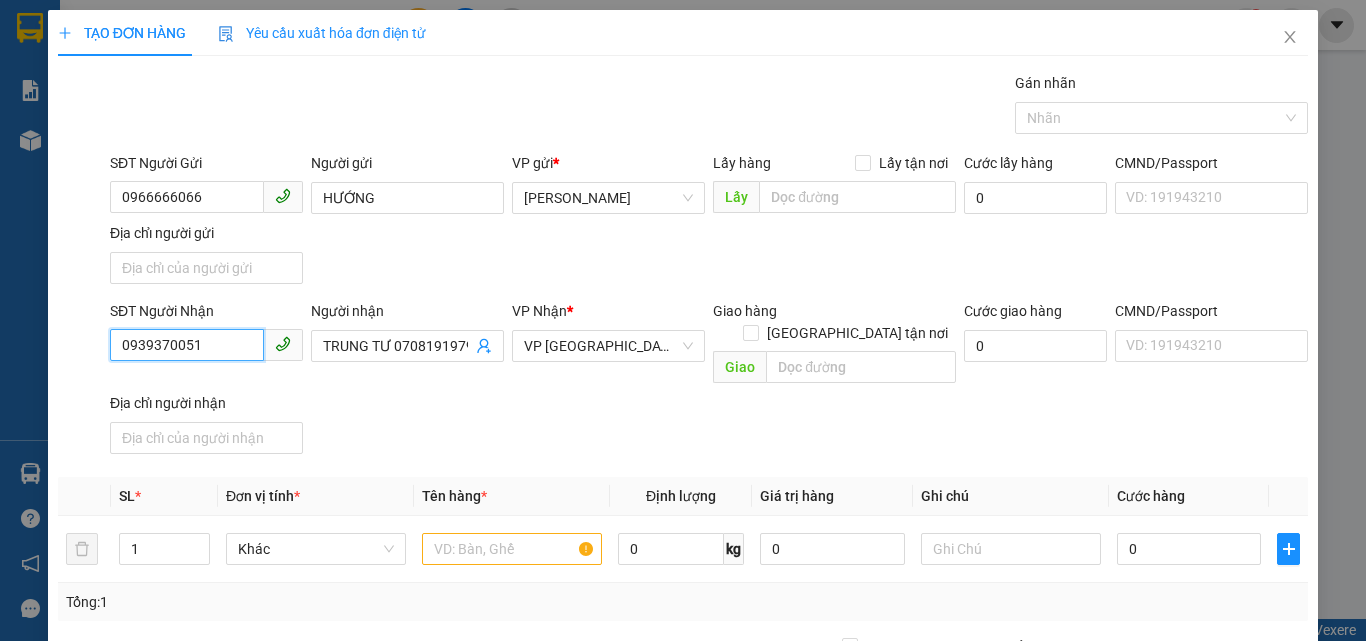 click on "TẠO ĐƠN HÀNG Yêu cầu xuất hóa đơn điện tử Transit Pickup Surcharge Ids Transit Deliver Surcharge Ids Transit Deliver Surcharge Transit Deliver Surcharge Gói vận chuyển  * Tiêu chuẩn Gán nhãn   Nhãn SĐT Người Gửi 0966666066 Người gửi HƯỚNG VP gửi  * Phan Đình Phùng Lấy hàng Lấy tận nơi Lấy Cước lấy hàng 0 CMND/Passport VD: 191943210 Địa chỉ người gửi SĐT Người Nhận 0939370051 0939370051 Người nhận TRUNG TƯ 0708191979 VP Nhận  * VP Đà Nẵng Giao hàng Giao tận nơi Giao Cước giao hàng 0 CMND/Passport VD: 191943210 Địa chỉ người nhận SL  * Đơn vị tính  * Tên hàng  * Định lượng Giá trị hàng Ghi chú Cước hàng                   1 Khác 0 kg 0 0 Tổng:  1 Thu Hộ 0 Phí thu hộ khách nhận trả 0 Tổng cước 0 Hình thức thanh toán Chọn HT Thanh Toán Số tiền thu trước 0 Chưa thanh toán 0 Chọn HT Thanh Toán Lưu nháp Xóa Thông tin Lưu Lưu và In" at bounding box center [683, 320] 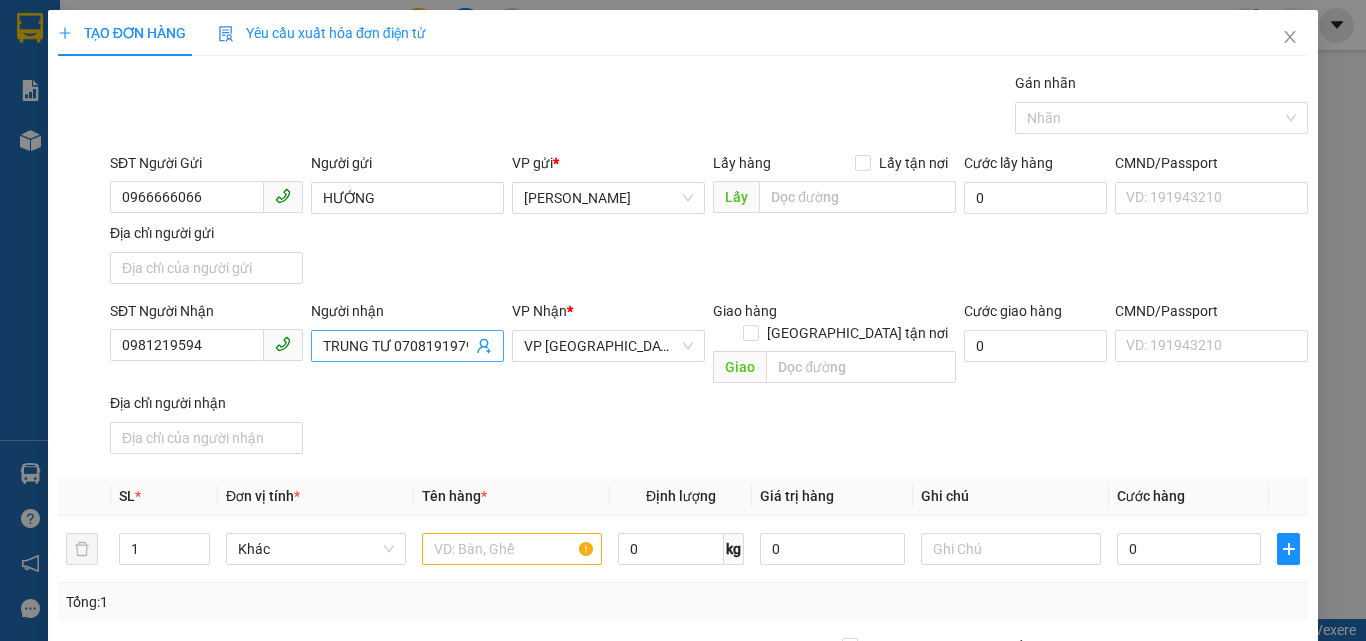 scroll, scrollTop: 0, scrollLeft: 3, axis: horizontal 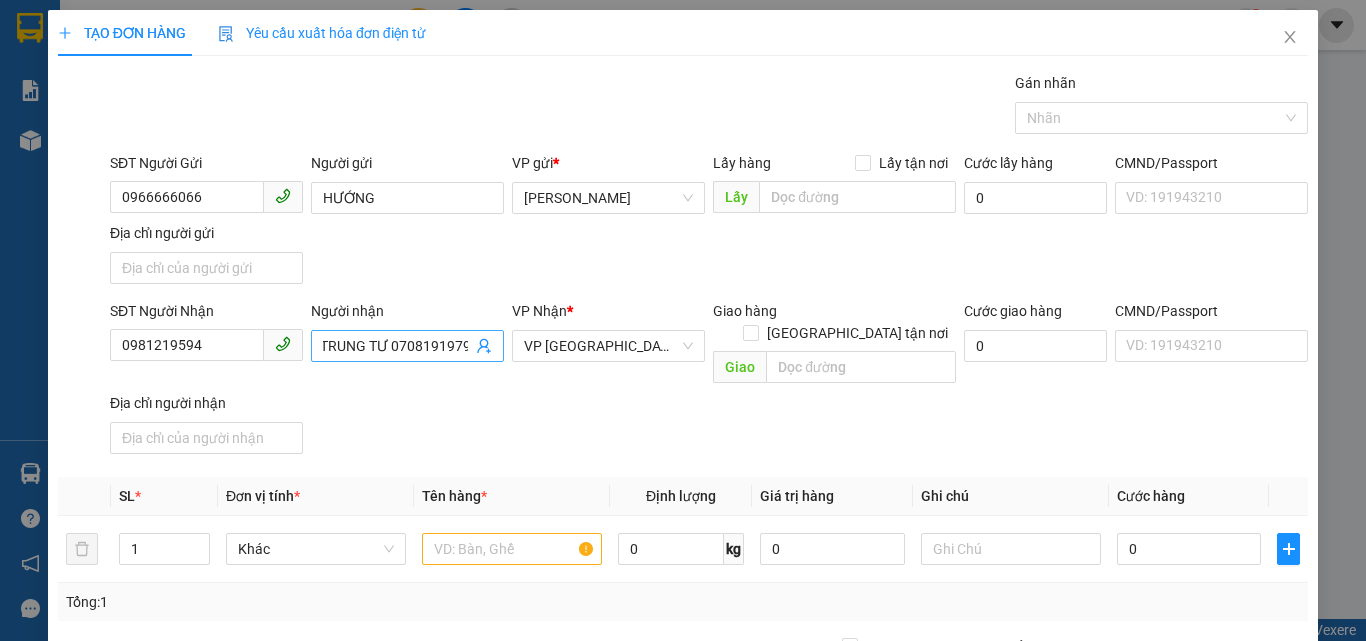 click on "TRUNG TƯ 0708191979" at bounding box center [397, 346] 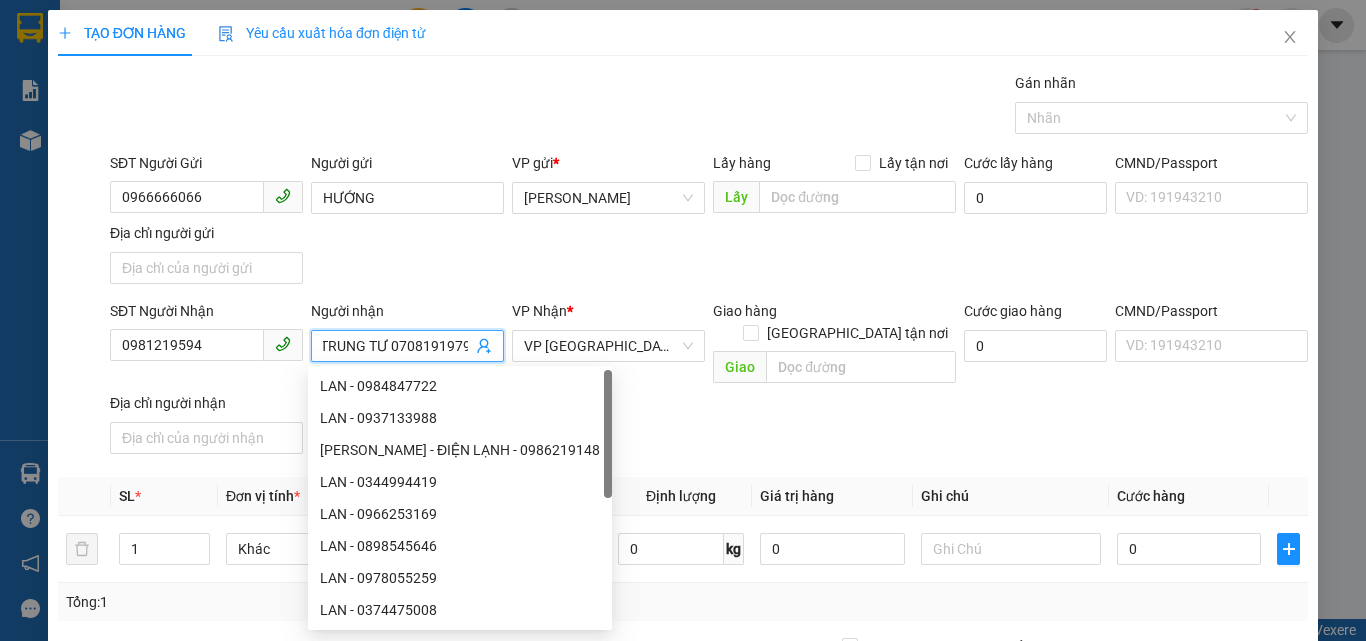 drag, startPoint x: 330, startPoint y: 342, endPoint x: 616, endPoint y: 314, distance: 287.36737 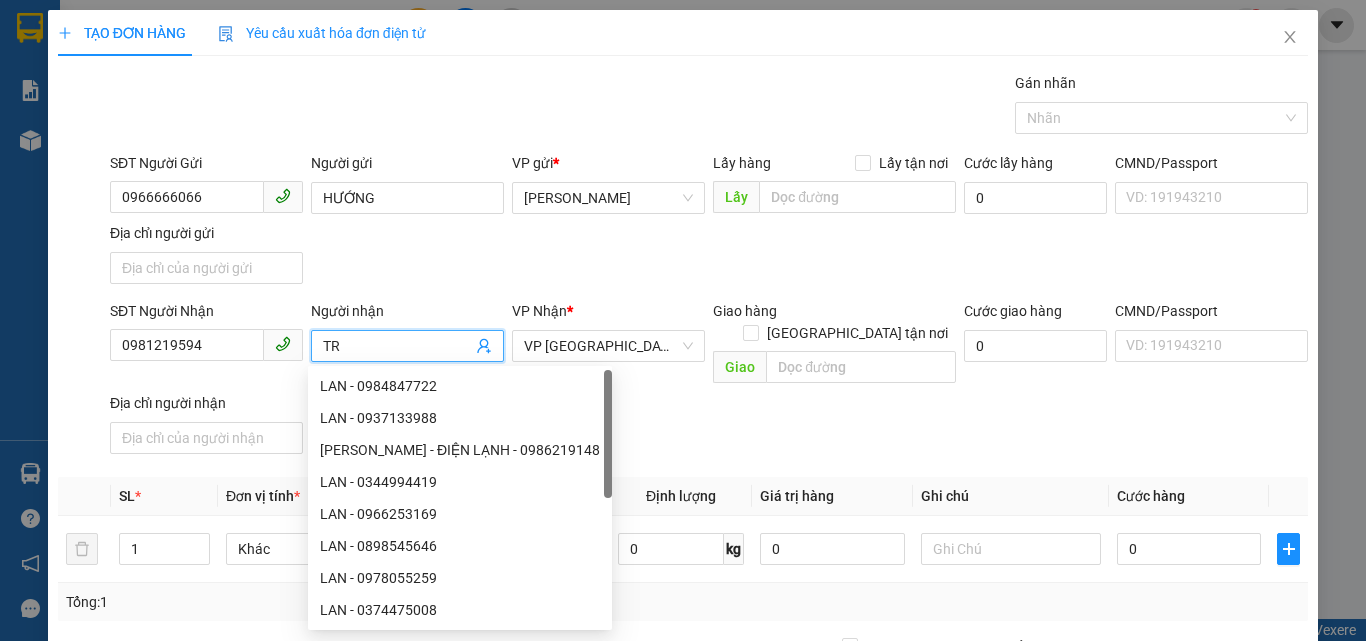 scroll, scrollTop: 0, scrollLeft: 0, axis: both 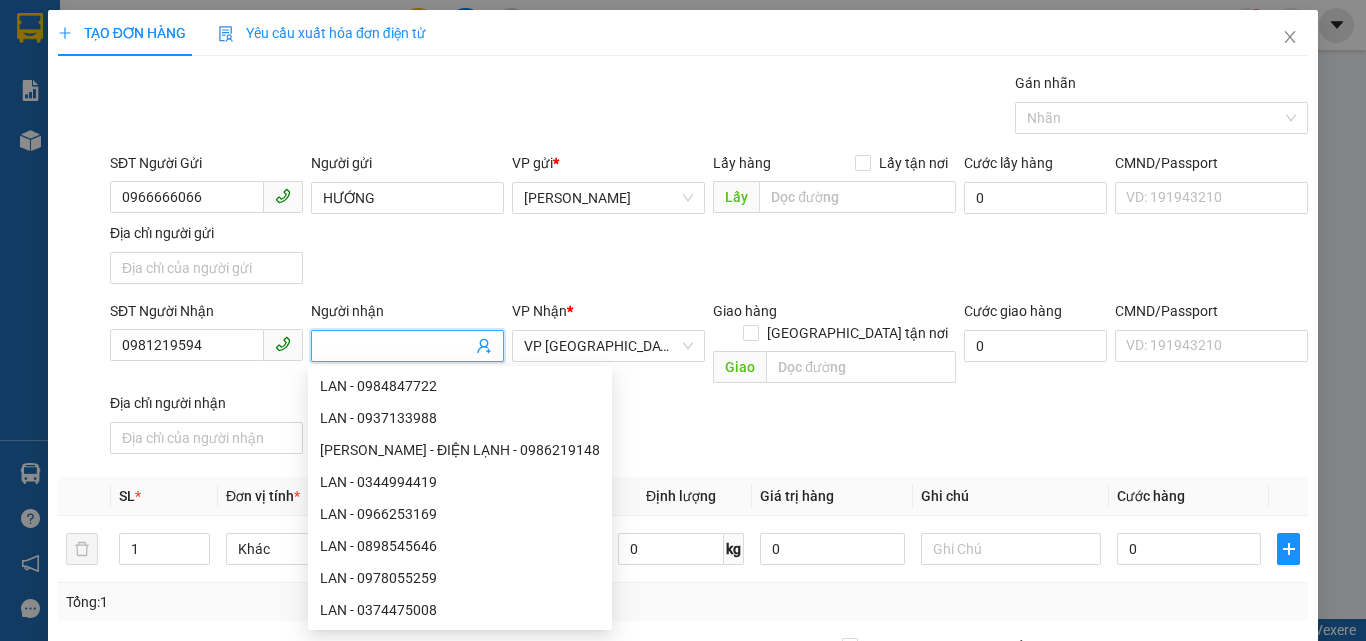 click on "Người nhận" at bounding box center (397, 346) 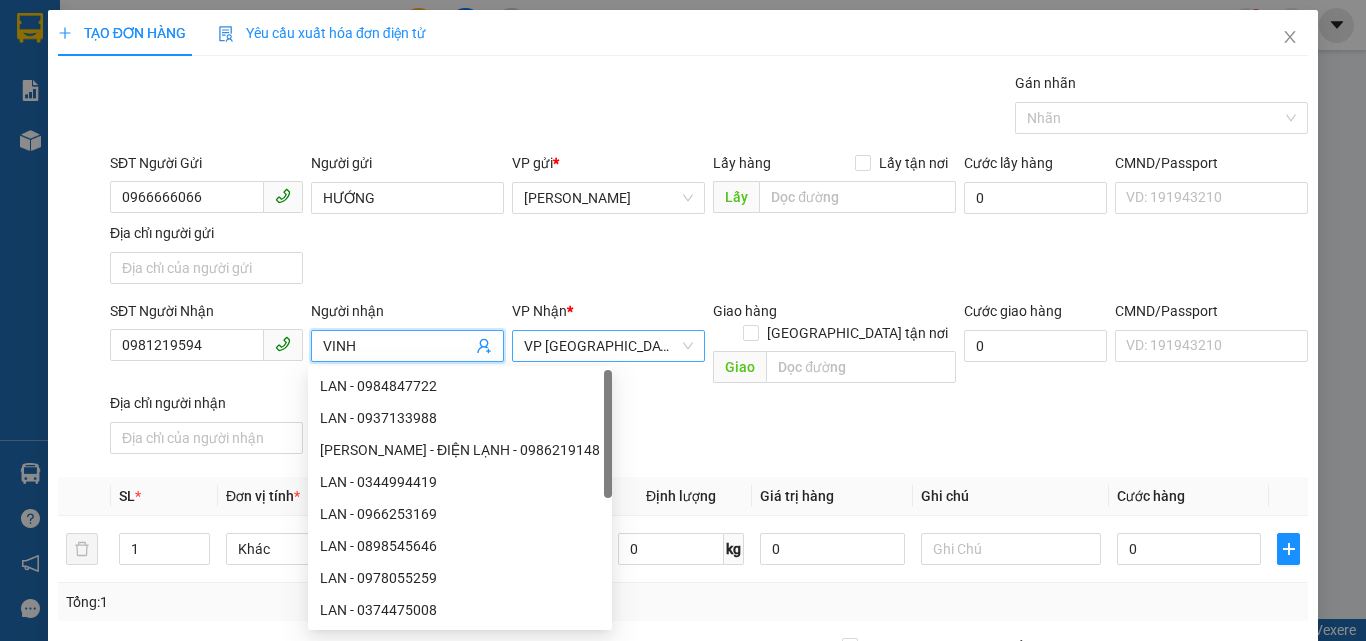 click on "VP [GEOGRAPHIC_DATA]" at bounding box center (608, 346) 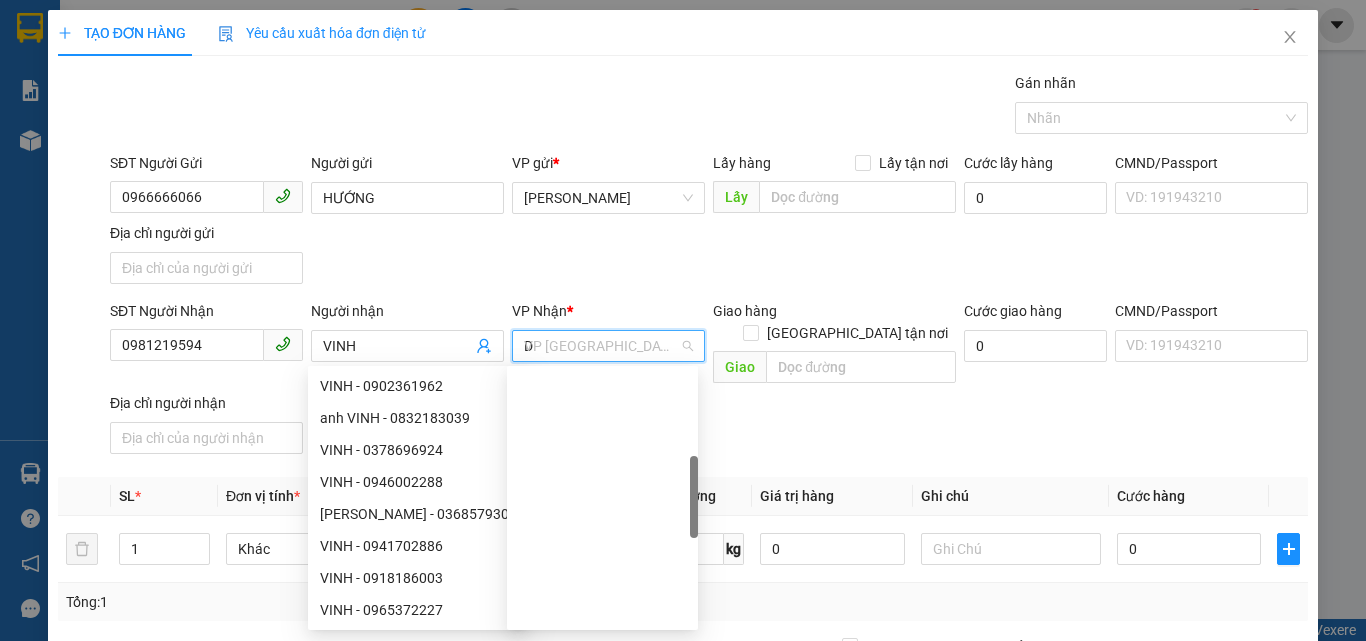 scroll, scrollTop: 168, scrollLeft: 0, axis: vertical 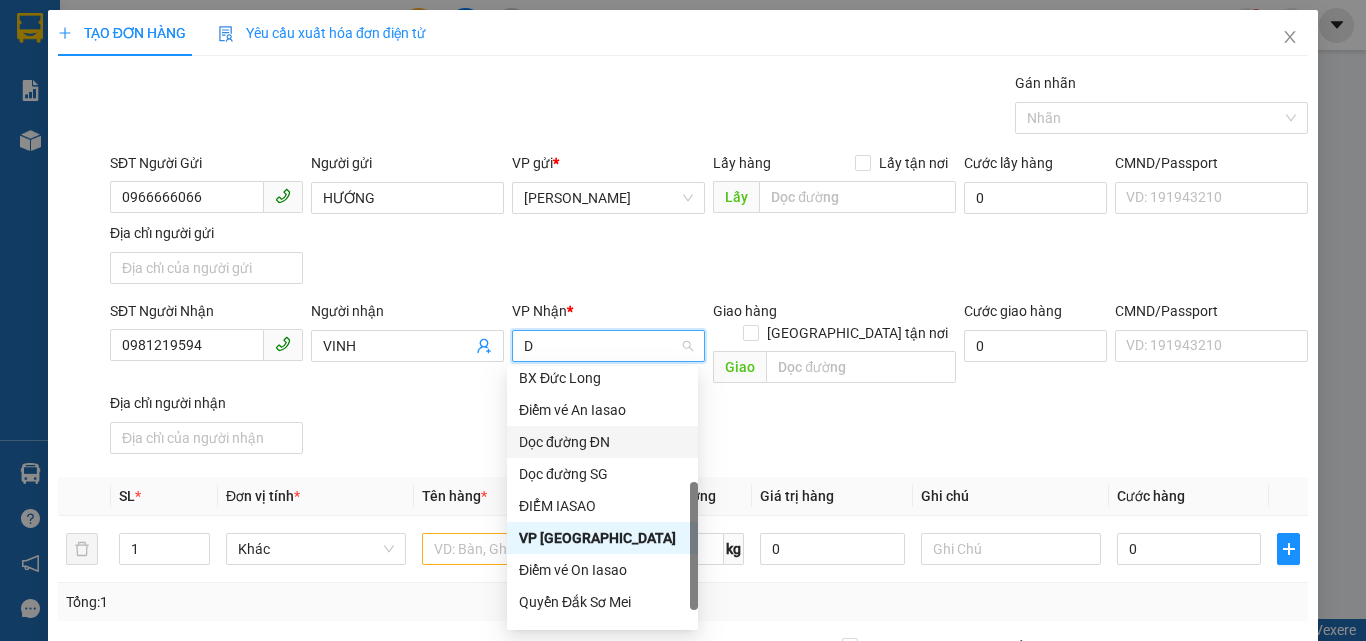 click on "Dọc đường ĐN" at bounding box center [602, 442] 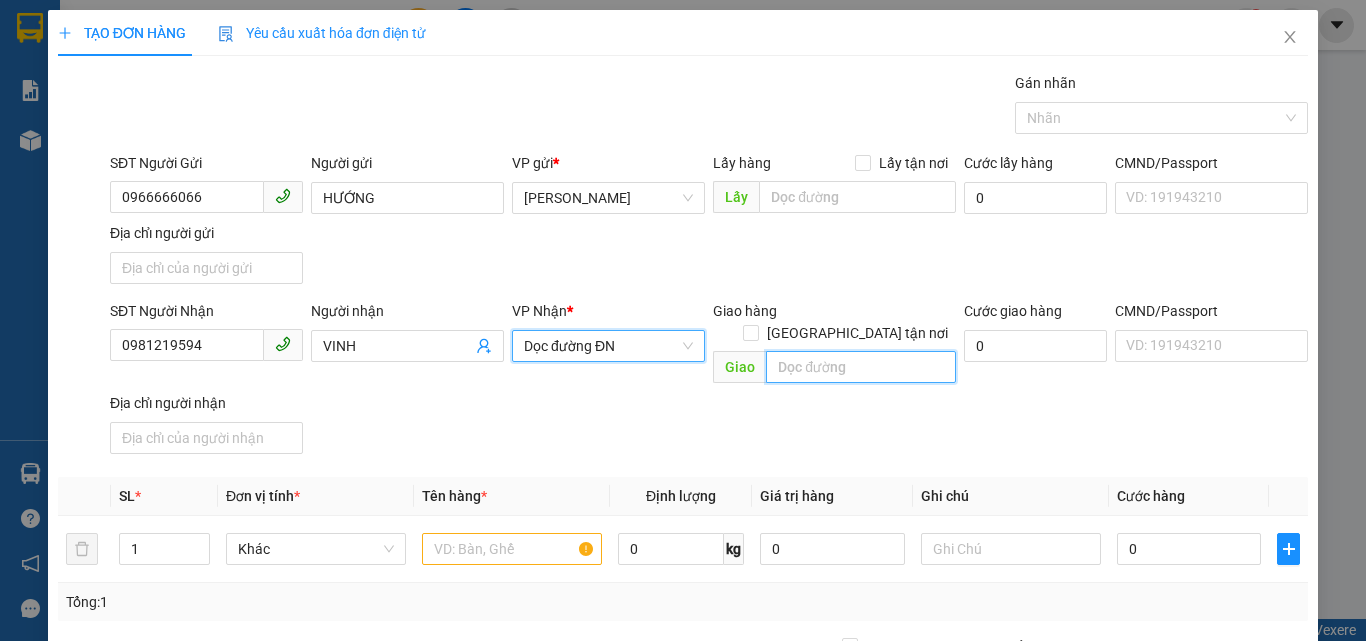 click at bounding box center [861, 367] 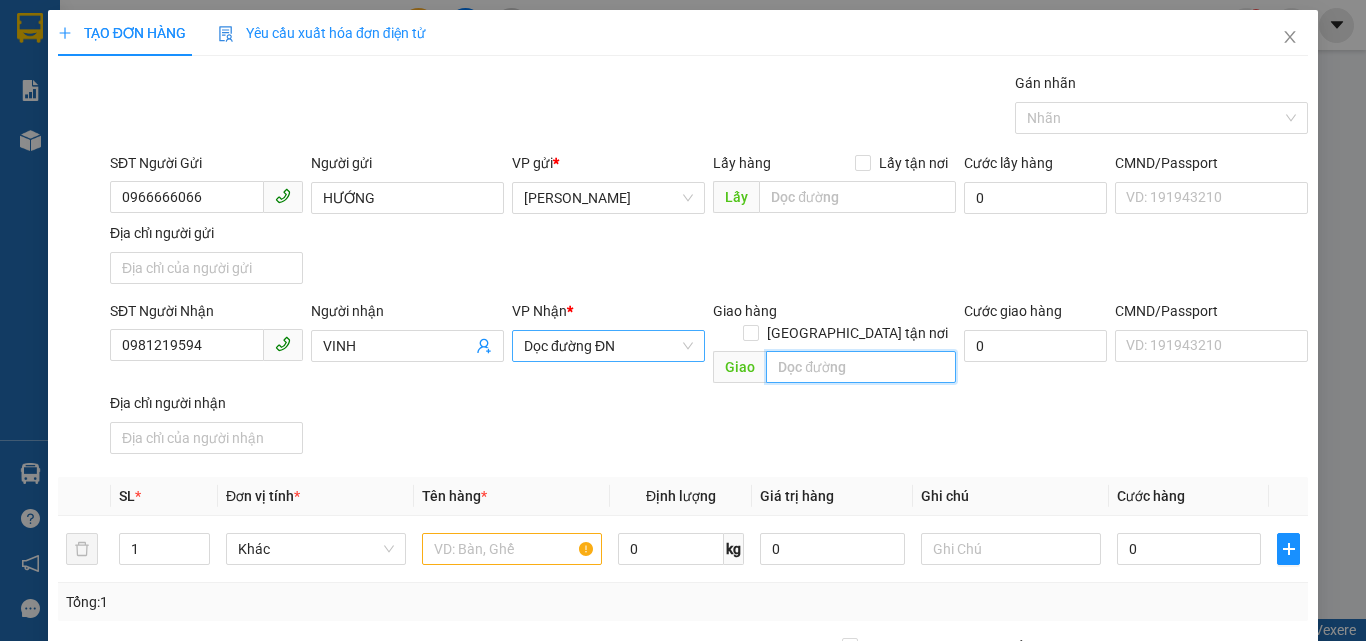 click on "Dọc đường ĐN" at bounding box center [608, 346] 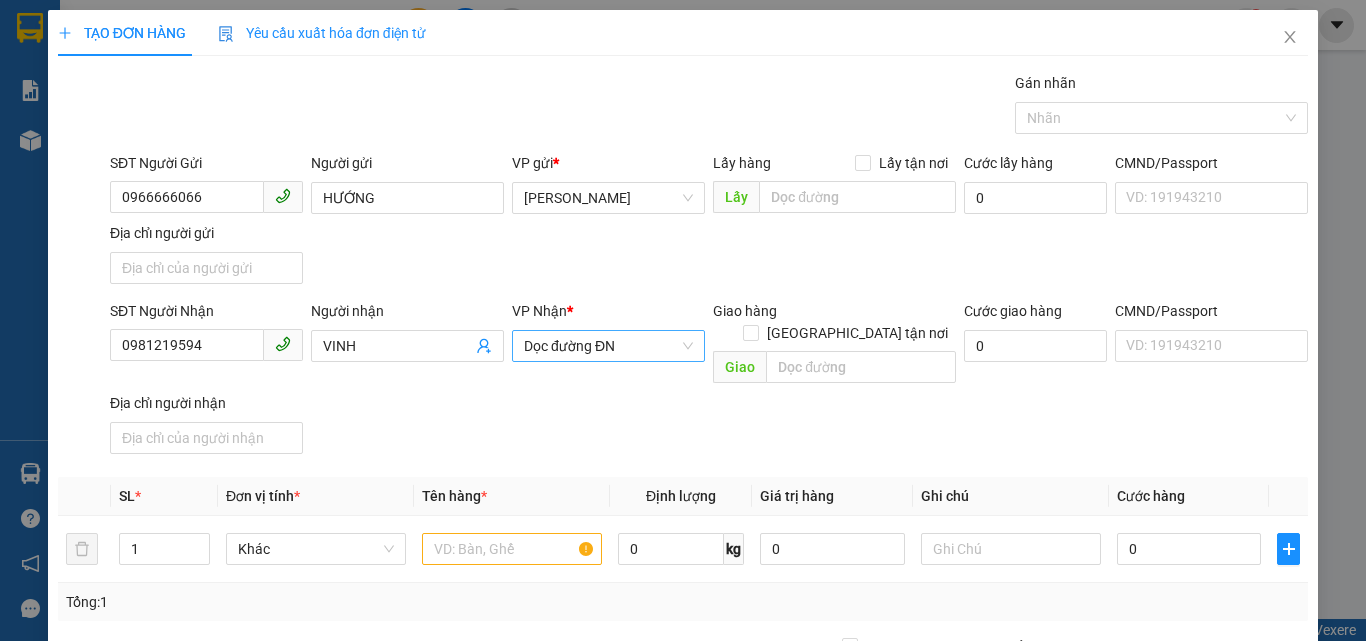 scroll, scrollTop: 192, scrollLeft: 0, axis: vertical 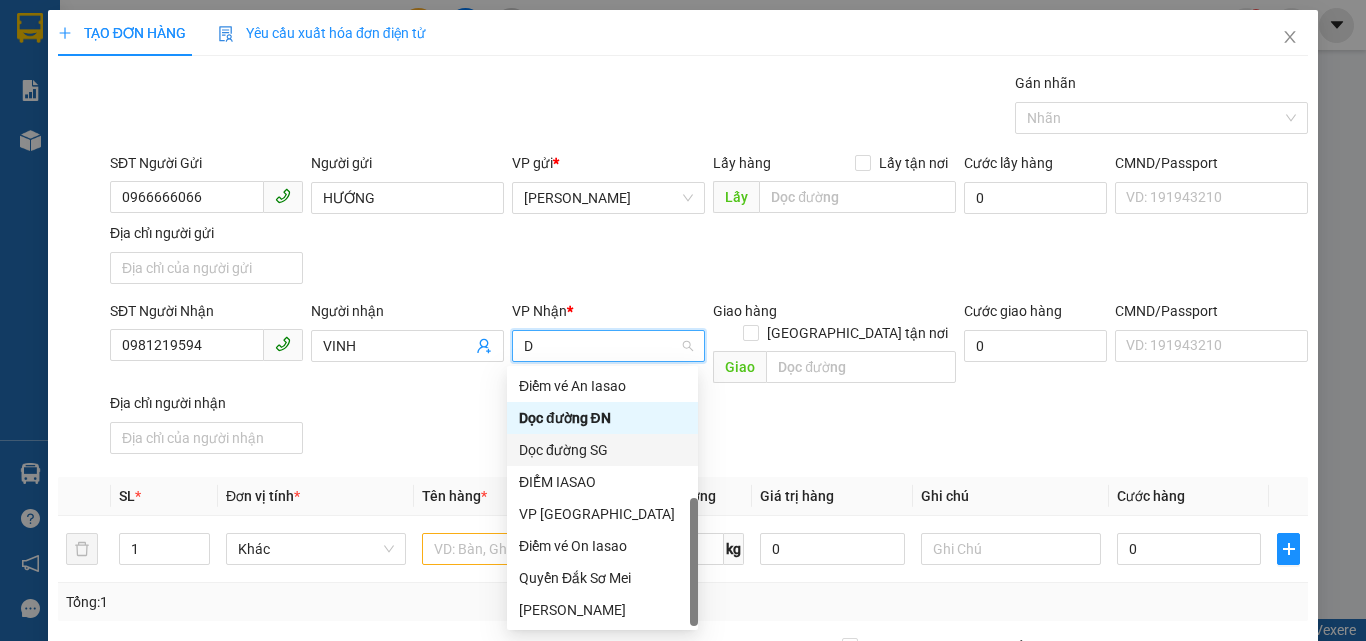 click on "Dọc đường SG" at bounding box center [602, 450] 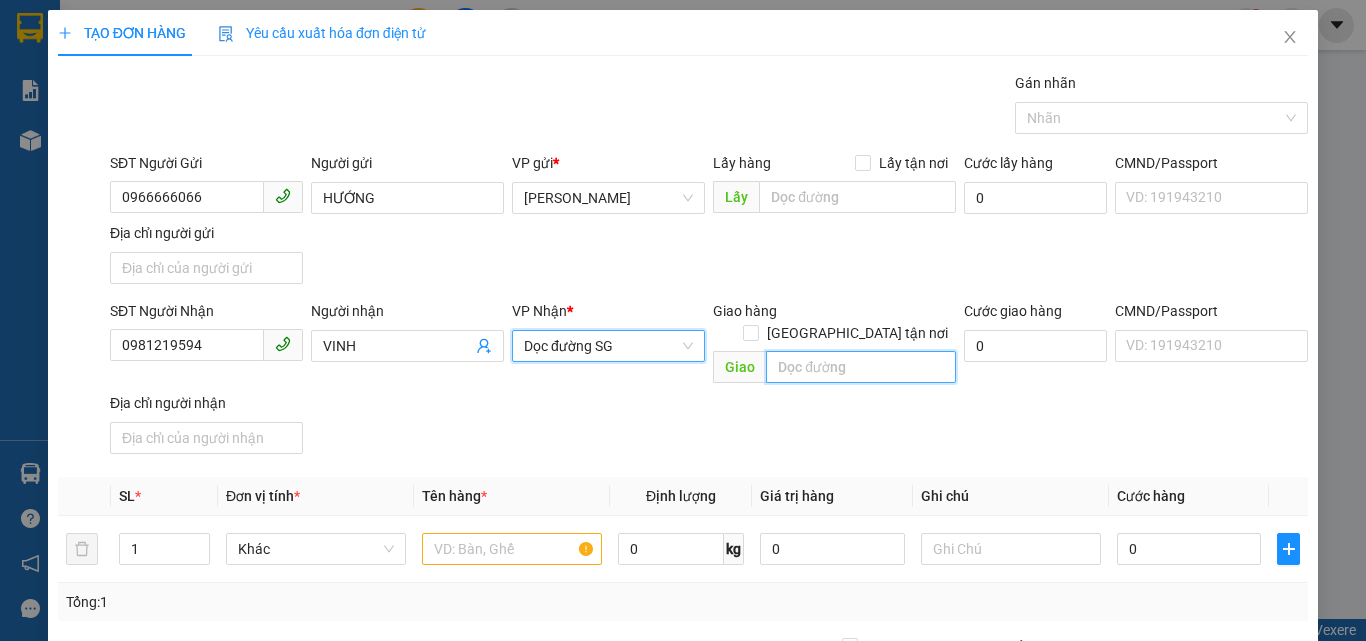 click at bounding box center [861, 367] 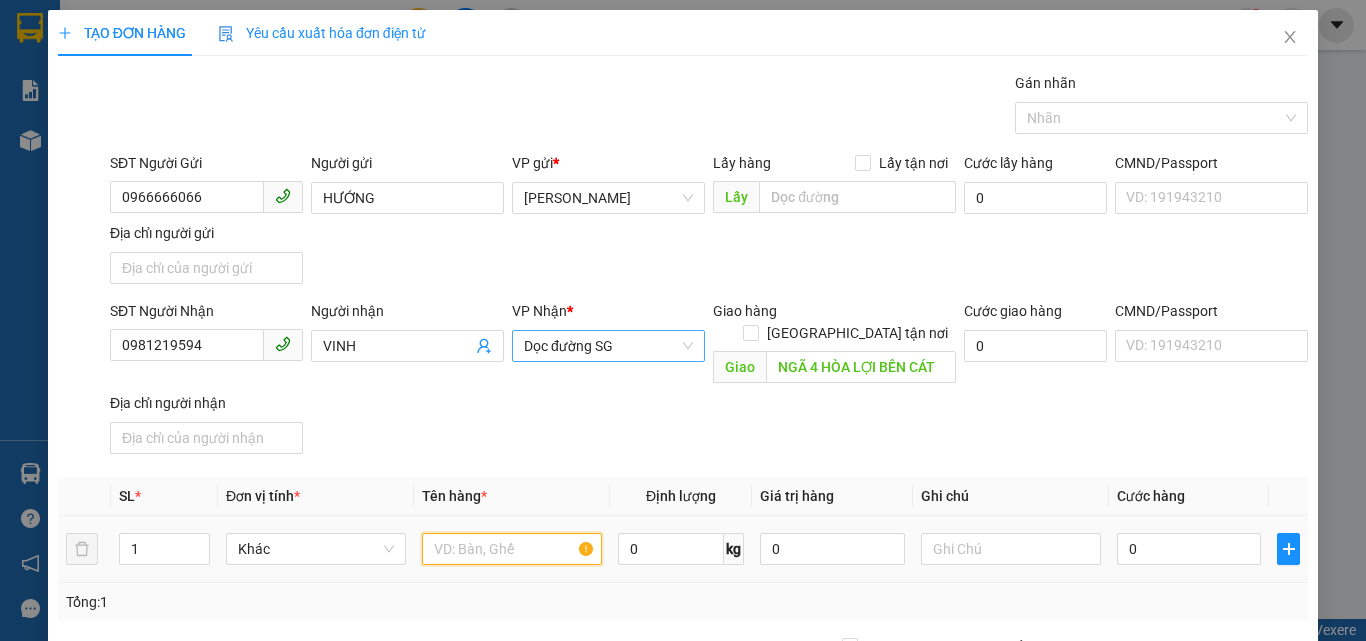 click at bounding box center [512, 549] 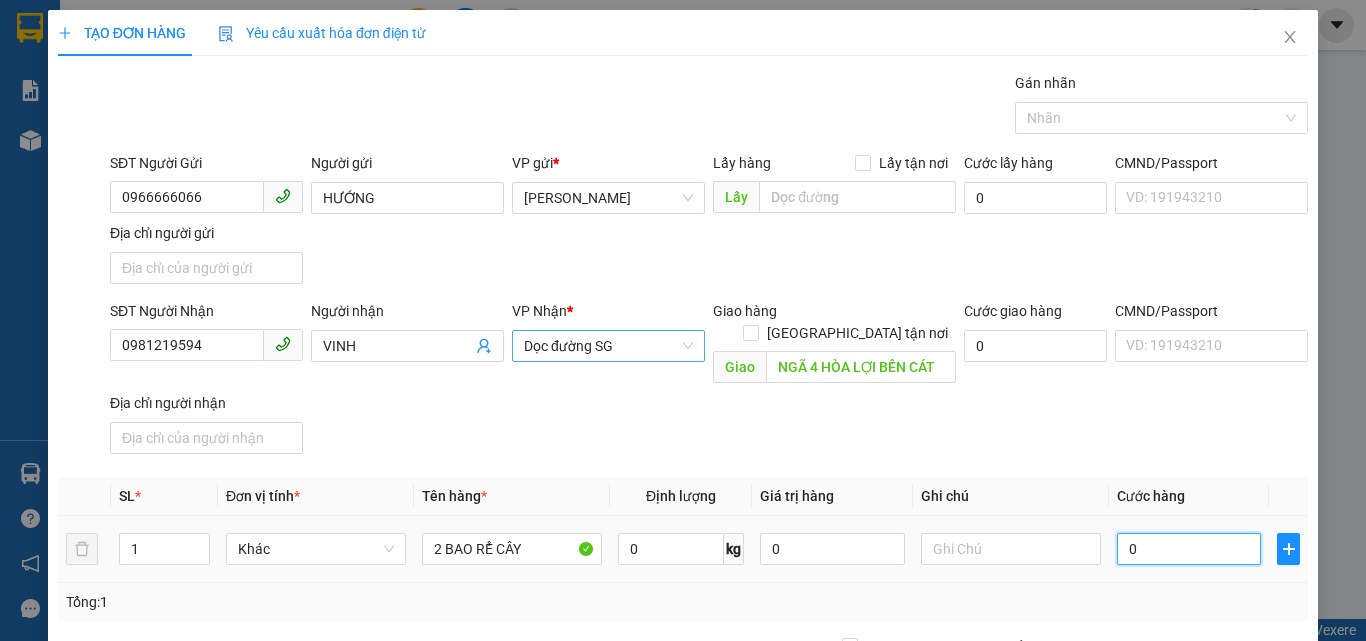 click on "0" at bounding box center [1189, 549] 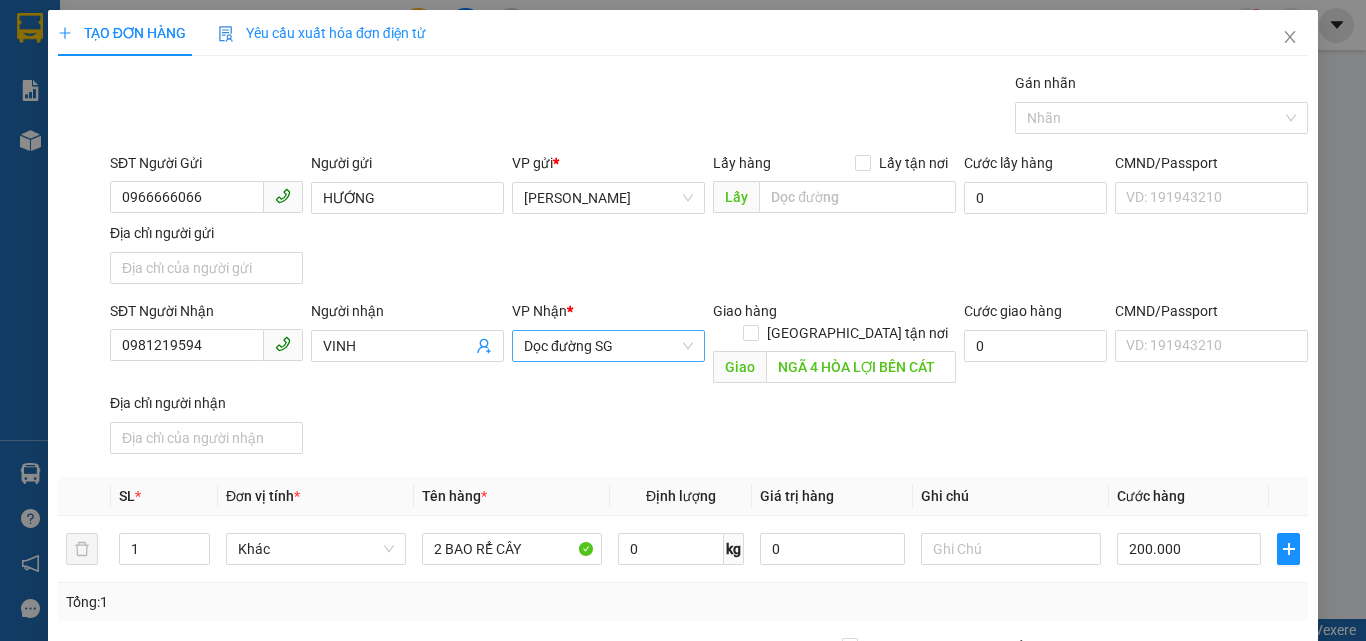 click on "SĐT Người Nhận 0981219594 Người nhận VINH VP Nhận  * Dọc đường SG Giao hàng Giao tận nơi Giao NGÃ 4 HÒA LỢI BẾN CÁT Cước giao hàng 0 CMND/Passport VD: 191943210 Địa chỉ người nhận" at bounding box center (709, 381) 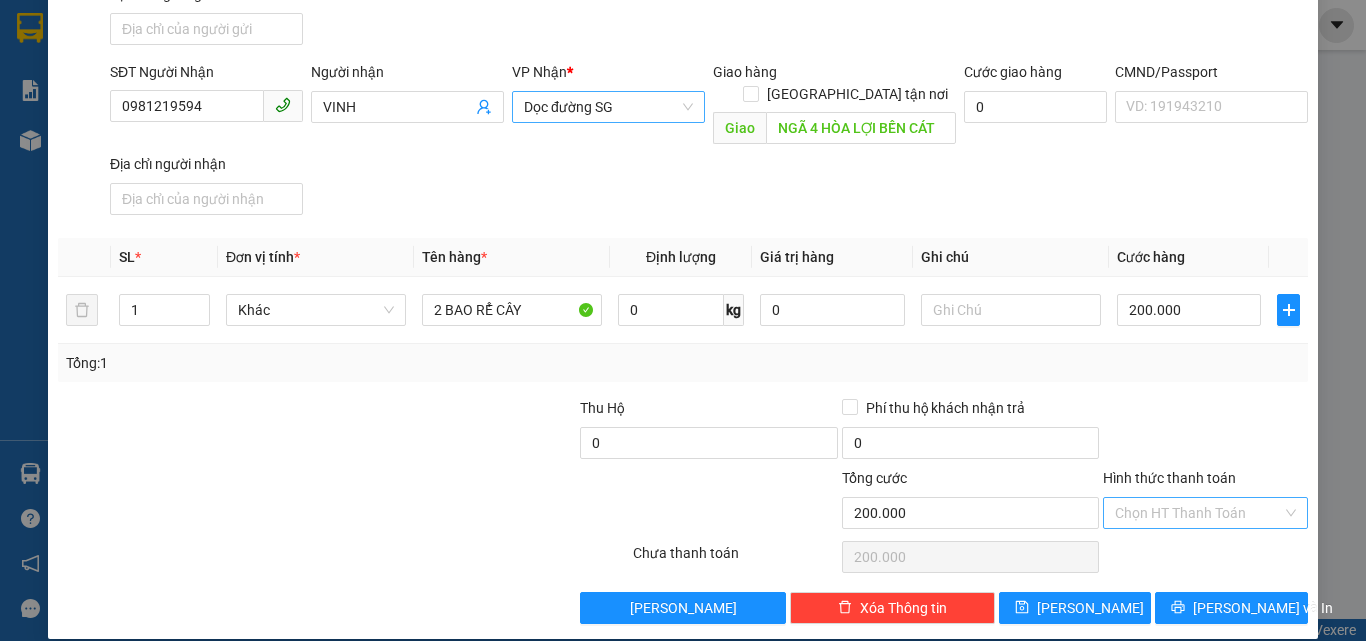 click on "Hình thức thanh toán" at bounding box center (1198, 513) 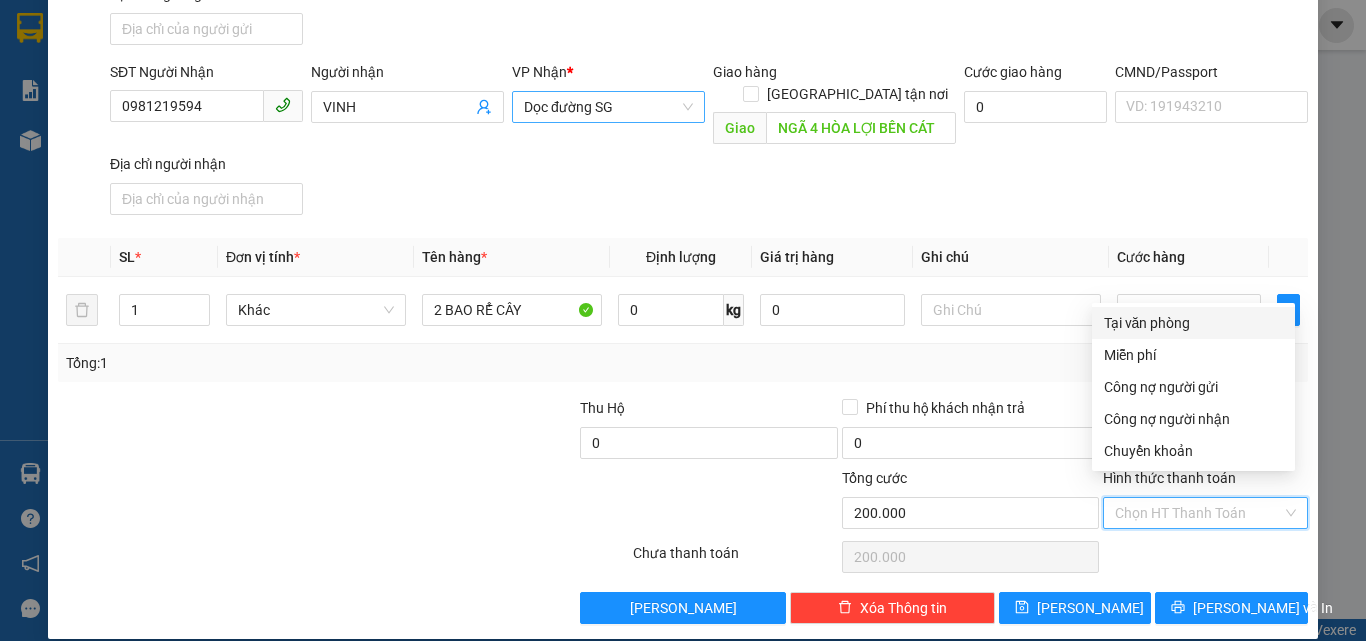 click on "Tại văn phòng" at bounding box center [1193, 323] 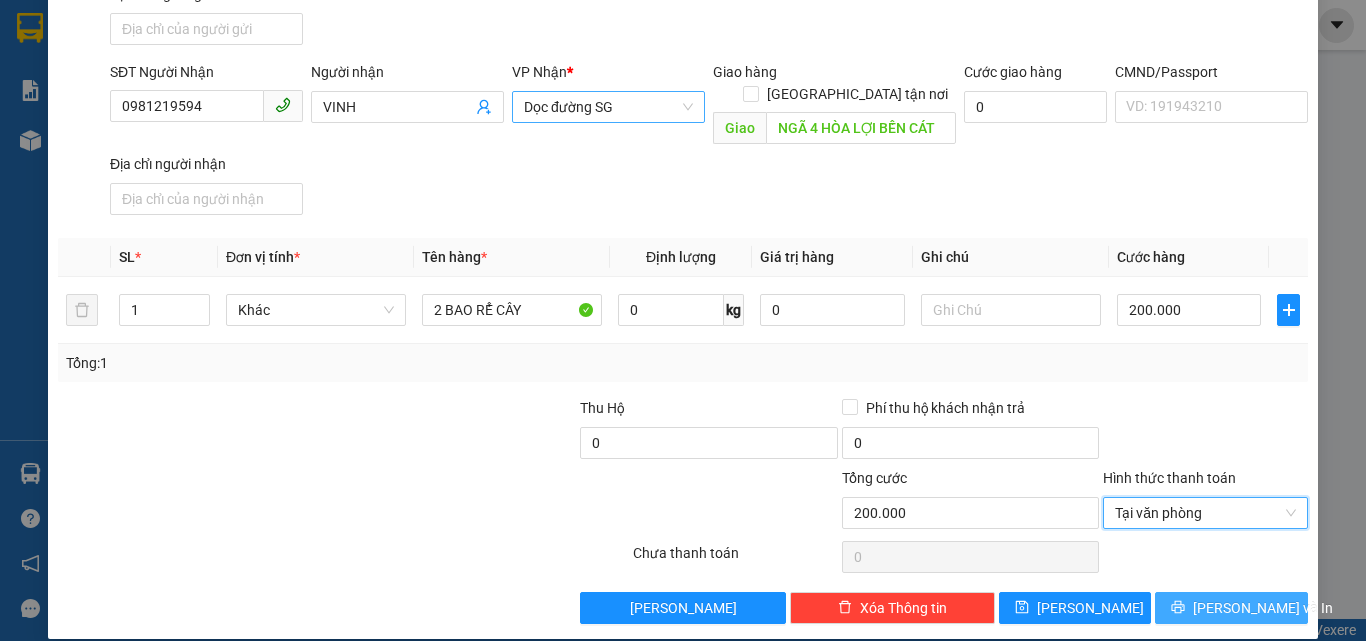 click on "[PERSON_NAME] và In" at bounding box center [1263, 608] 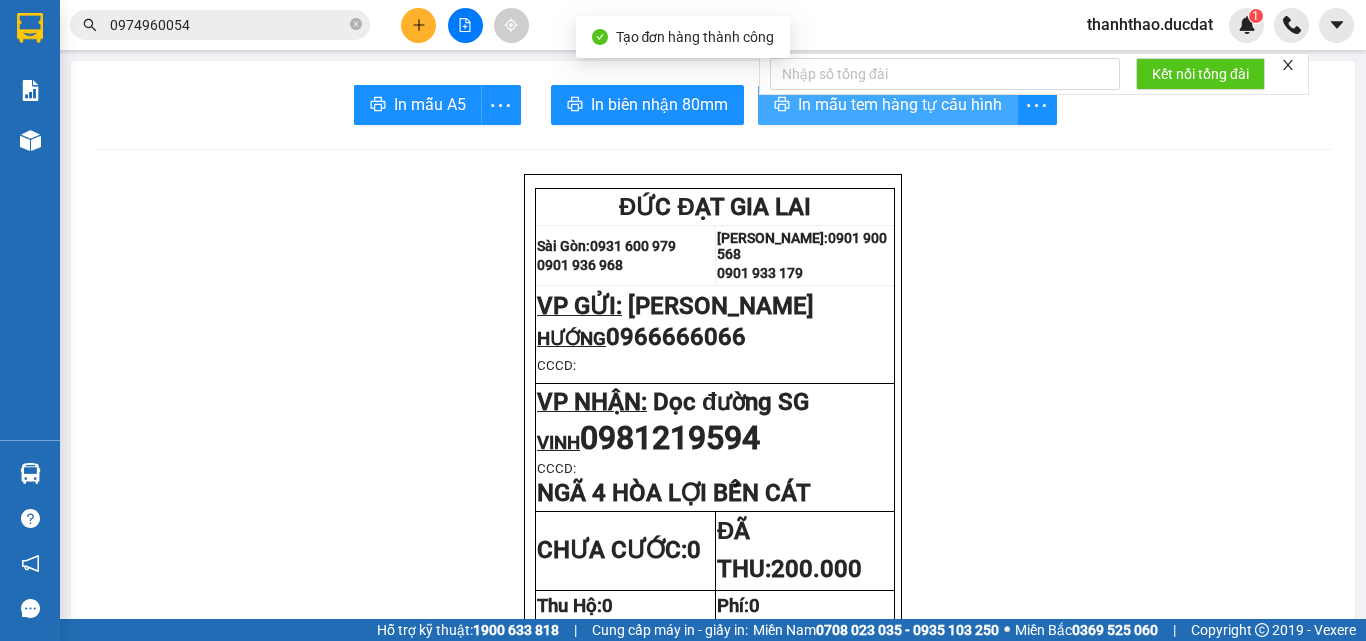 click on "In mẫu tem hàng tự cấu hình" at bounding box center [900, 104] 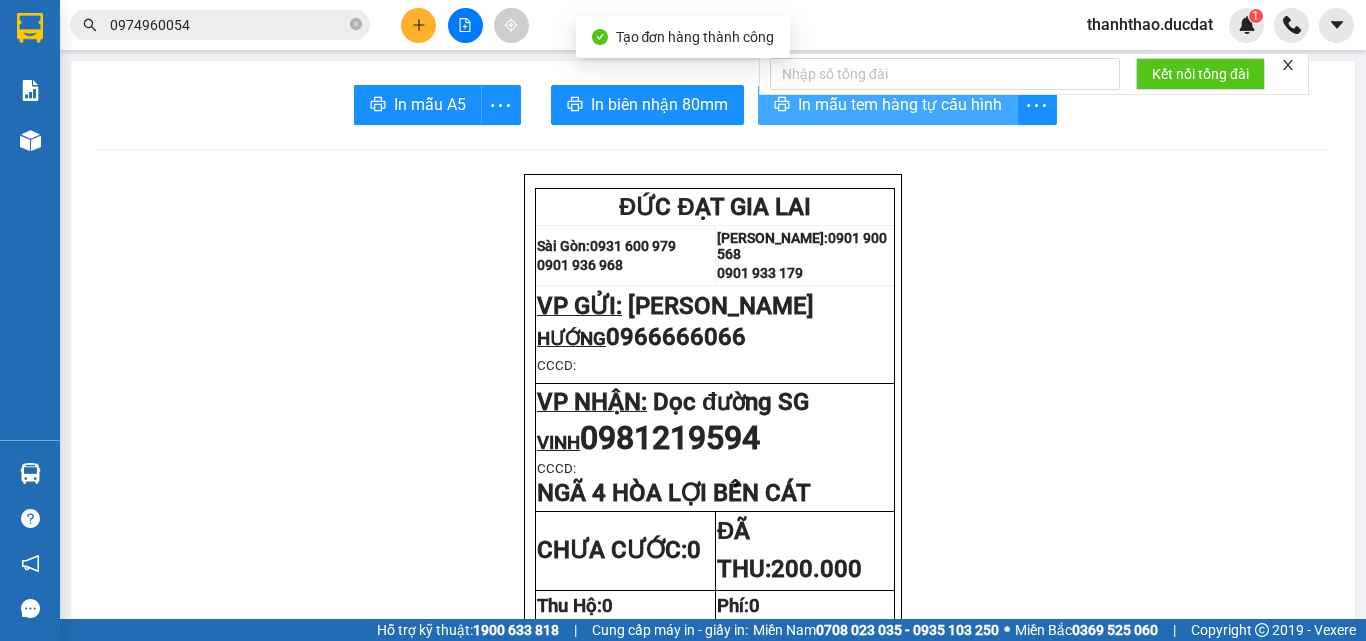 scroll, scrollTop: 0, scrollLeft: 0, axis: both 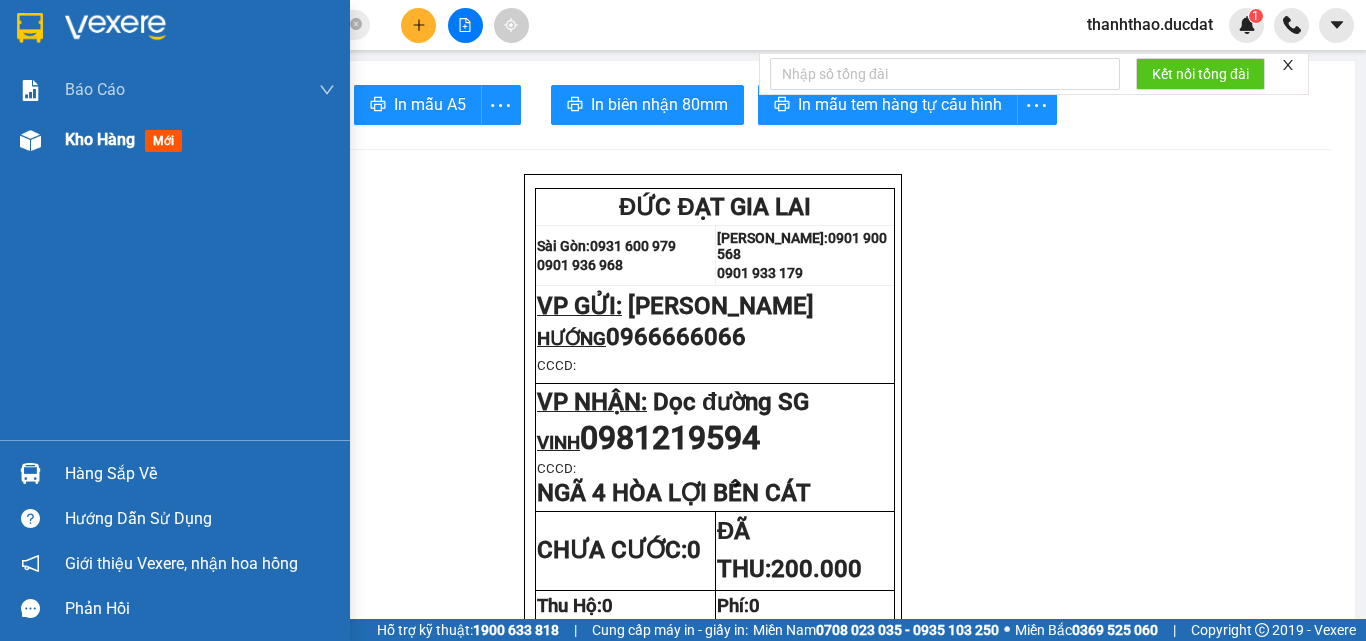 click on "Kho hàng" at bounding box center [100, 139] 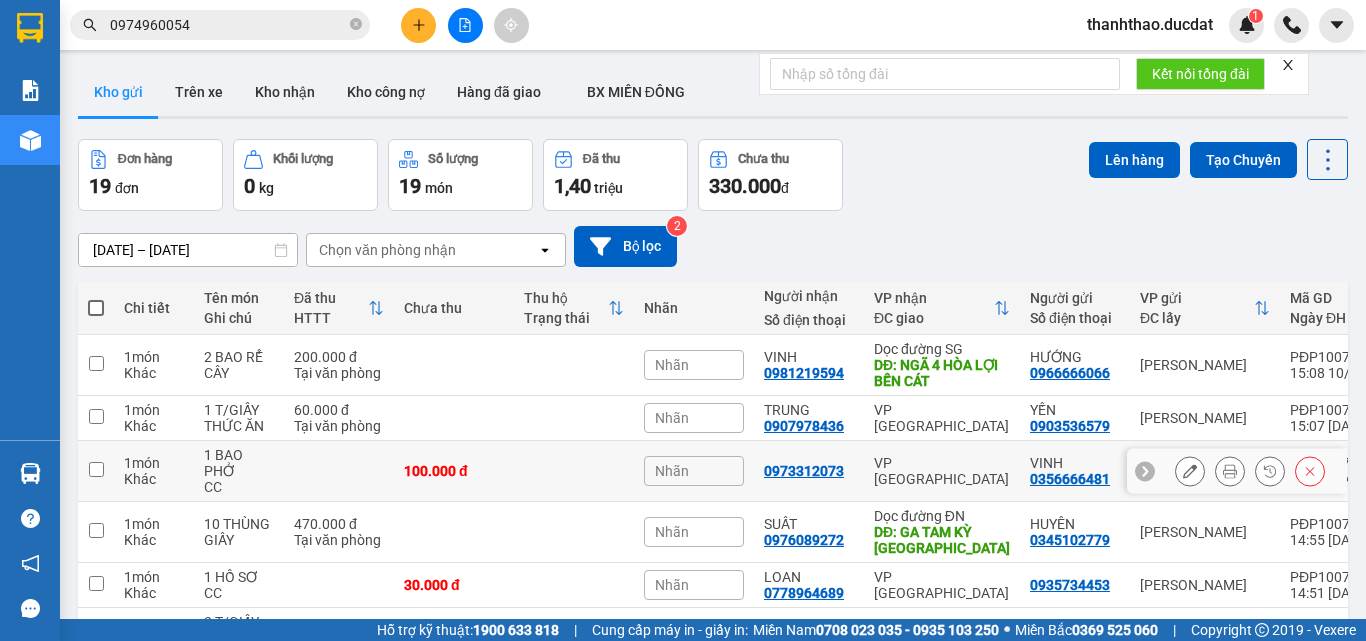 click 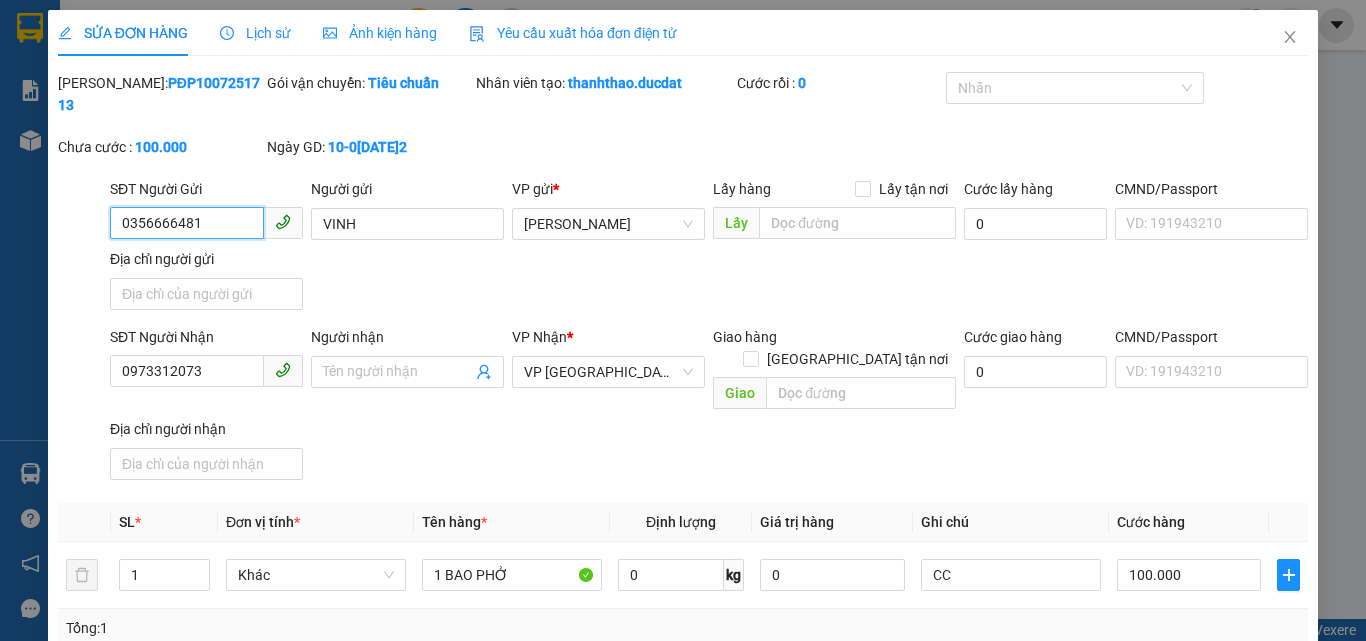 scroll, scrollTop: 100, scrollLeft: 0, axis: vertical 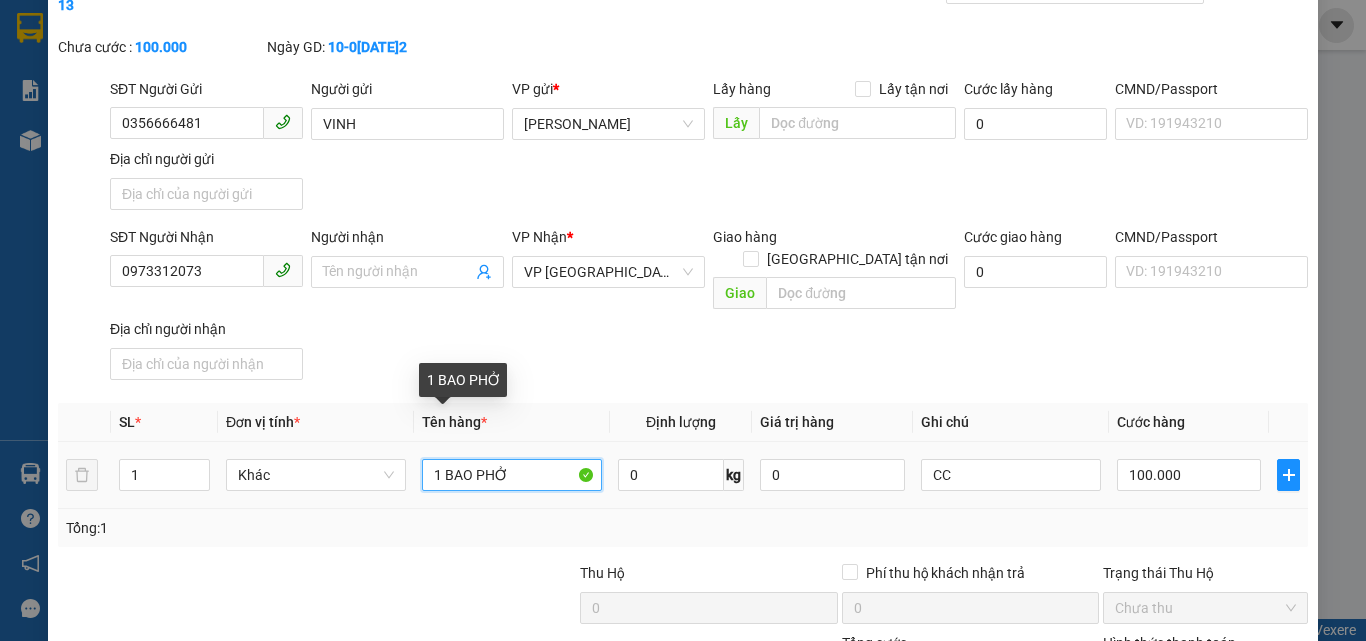 drag, startPoint x: 437, startPoint y: 428, endPoint x: 191, endPoint y: 448, distance: 246.81168 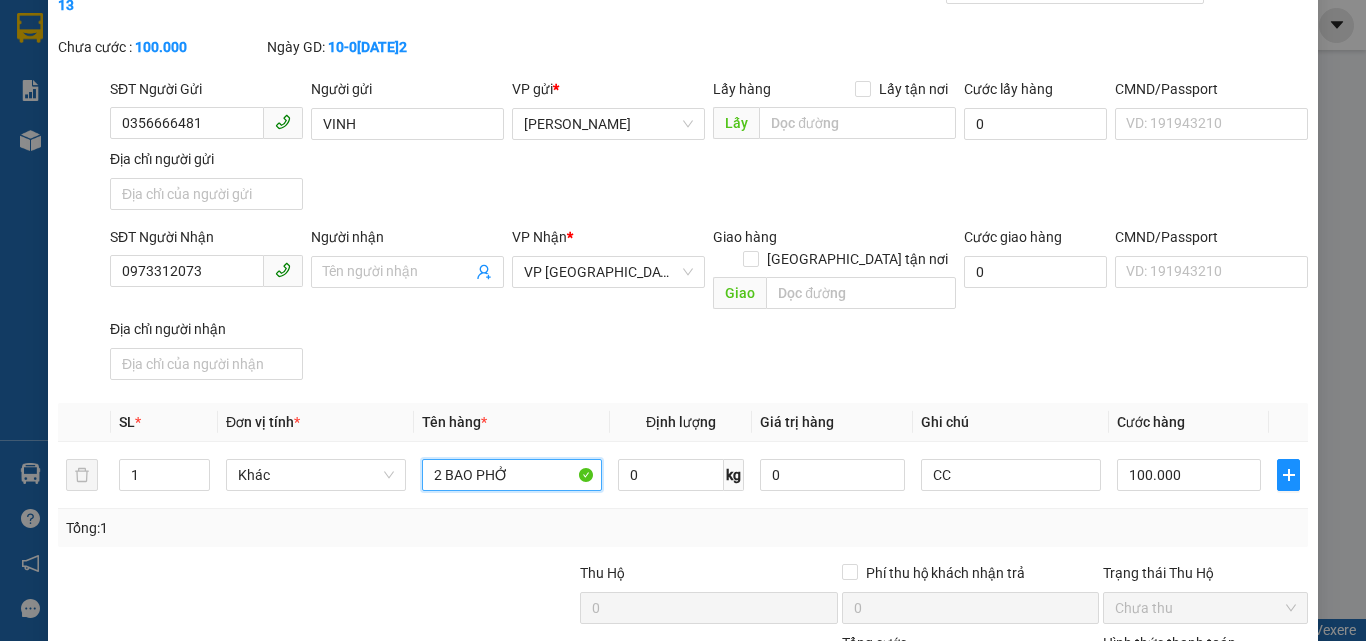 scroll, scrollTop: 243, scrollLeft: 0, axis: vertical 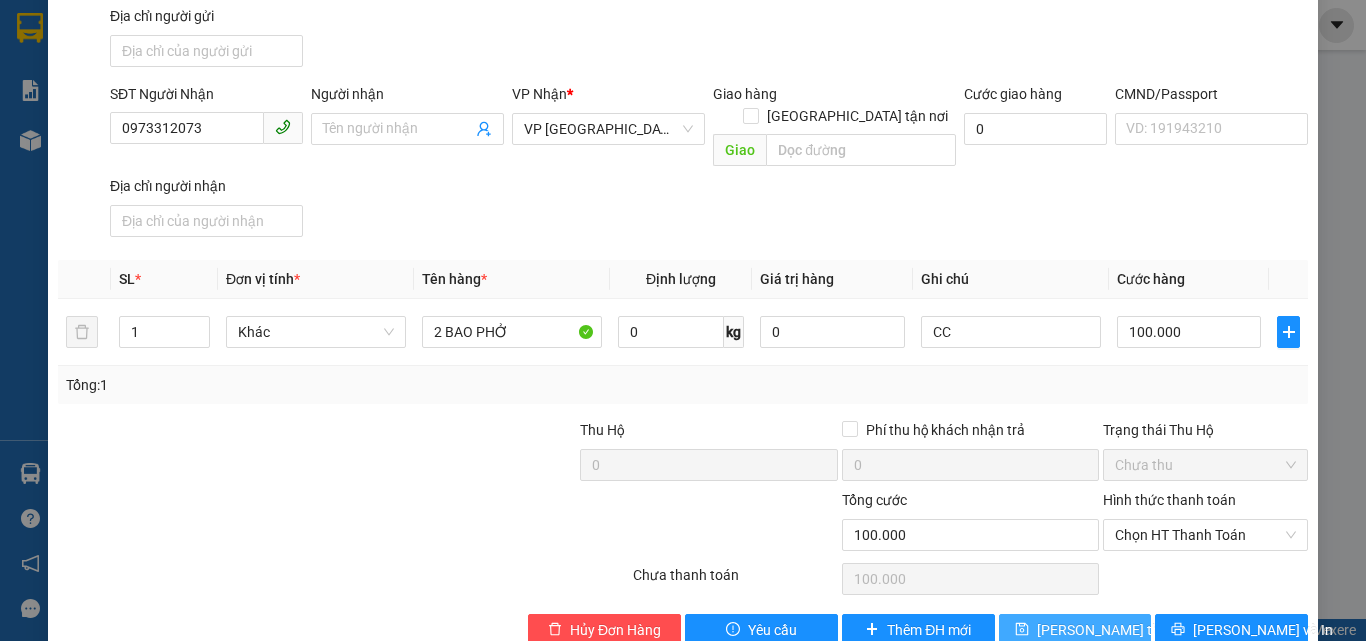 click on "Lưu thay đổi" at bounding box center (1117, 630) 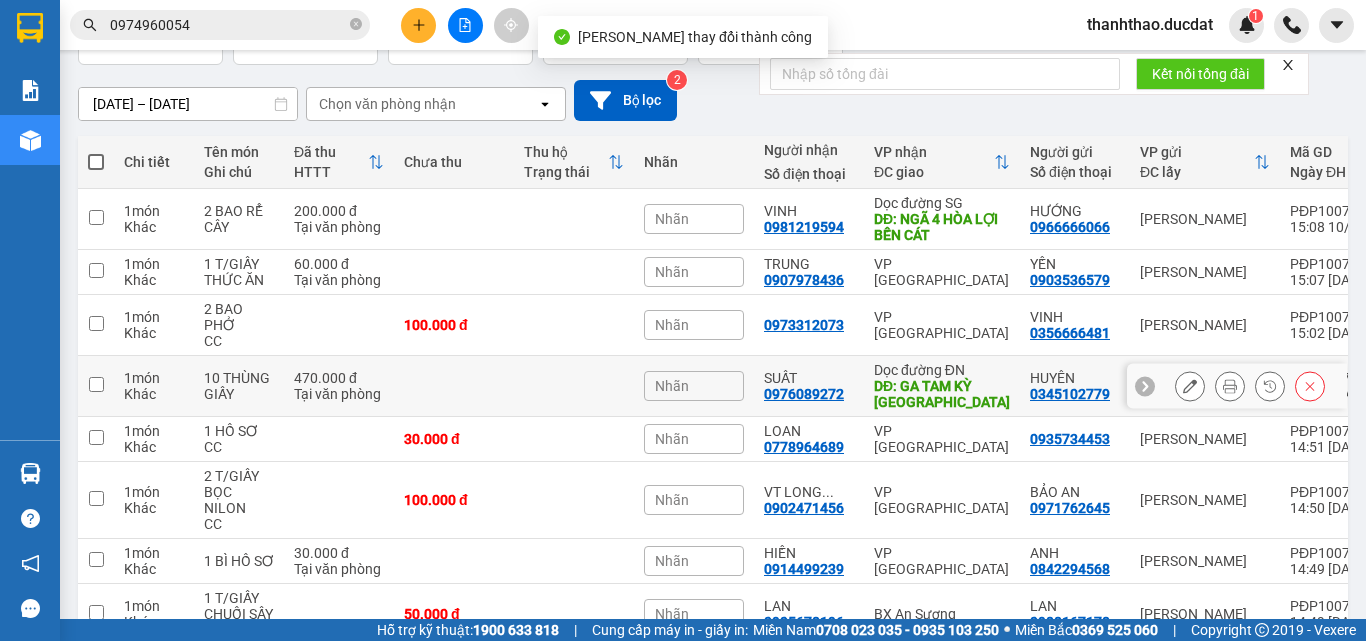 scroll, scrollTop: 200, scrollLeft: 0, axis: vertical 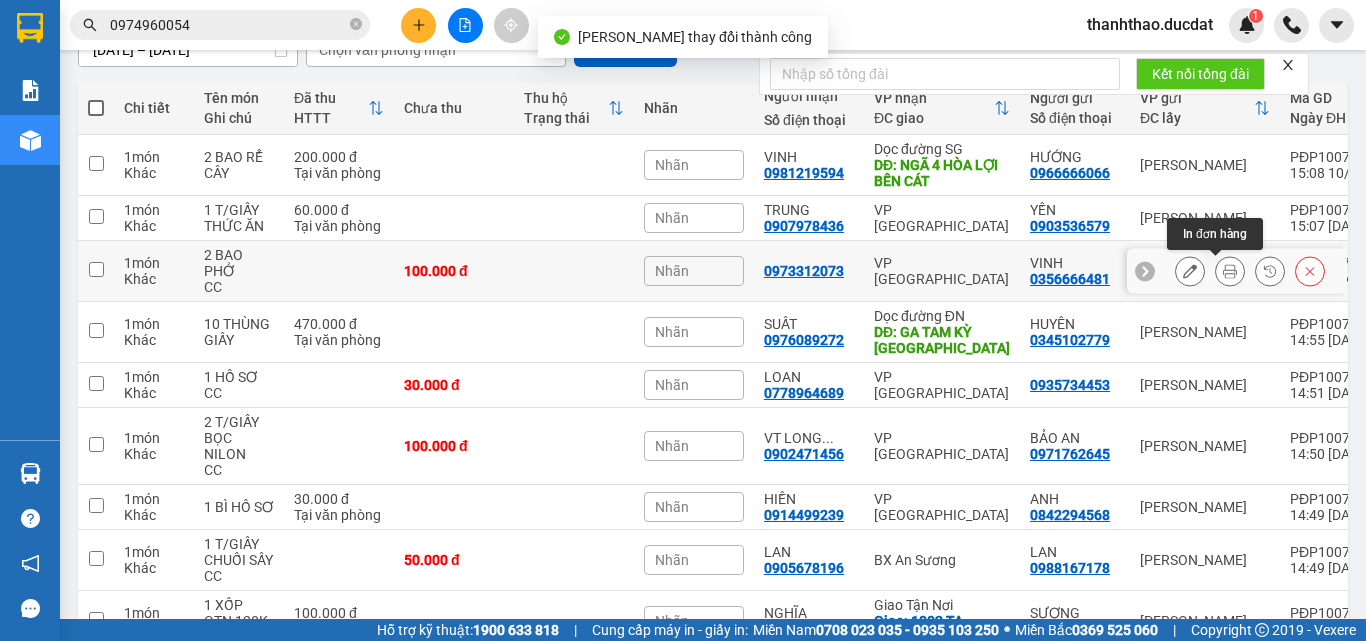 click 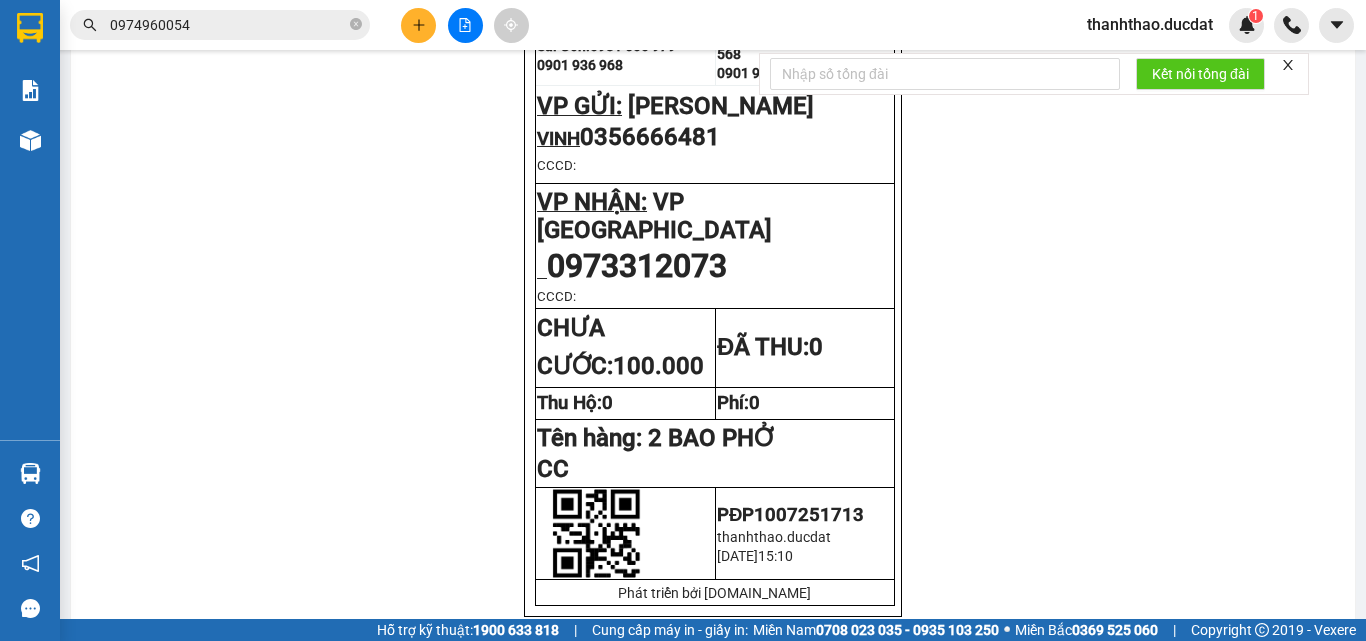 scroll, scrollTop: 0, scrollLeft: 0, axis: both 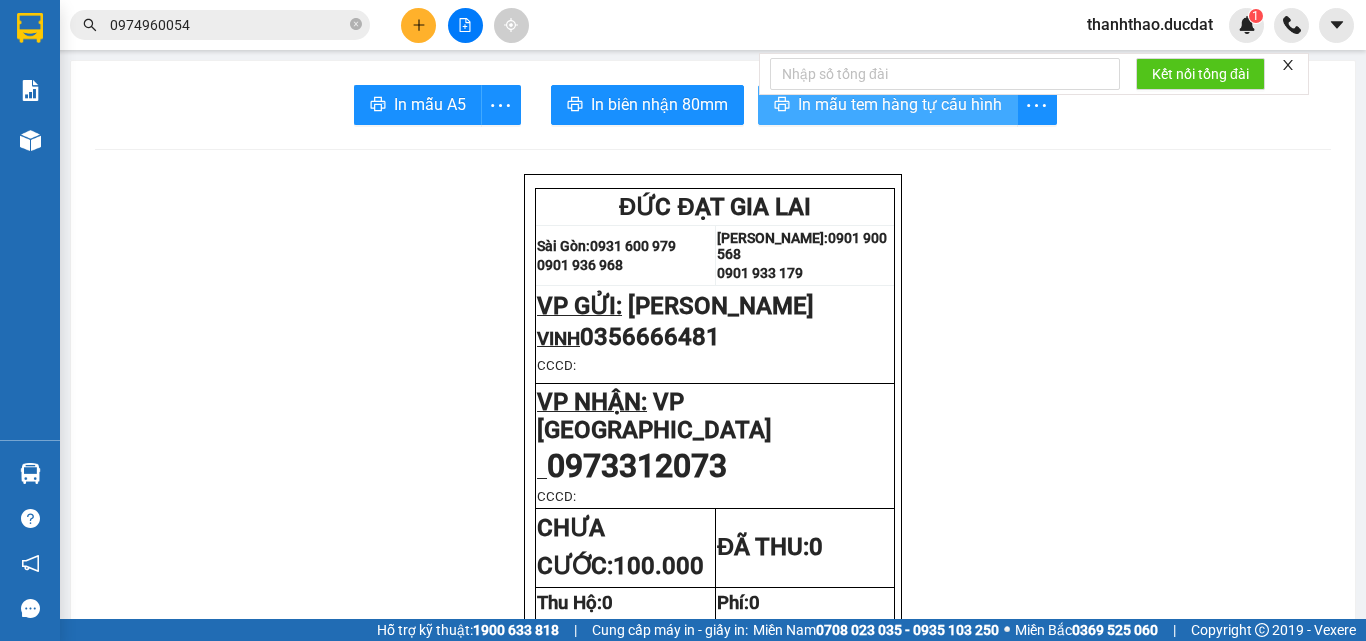 click on "In mẫu tem hàng tự cấu hình" at bounding box center (900, 104) 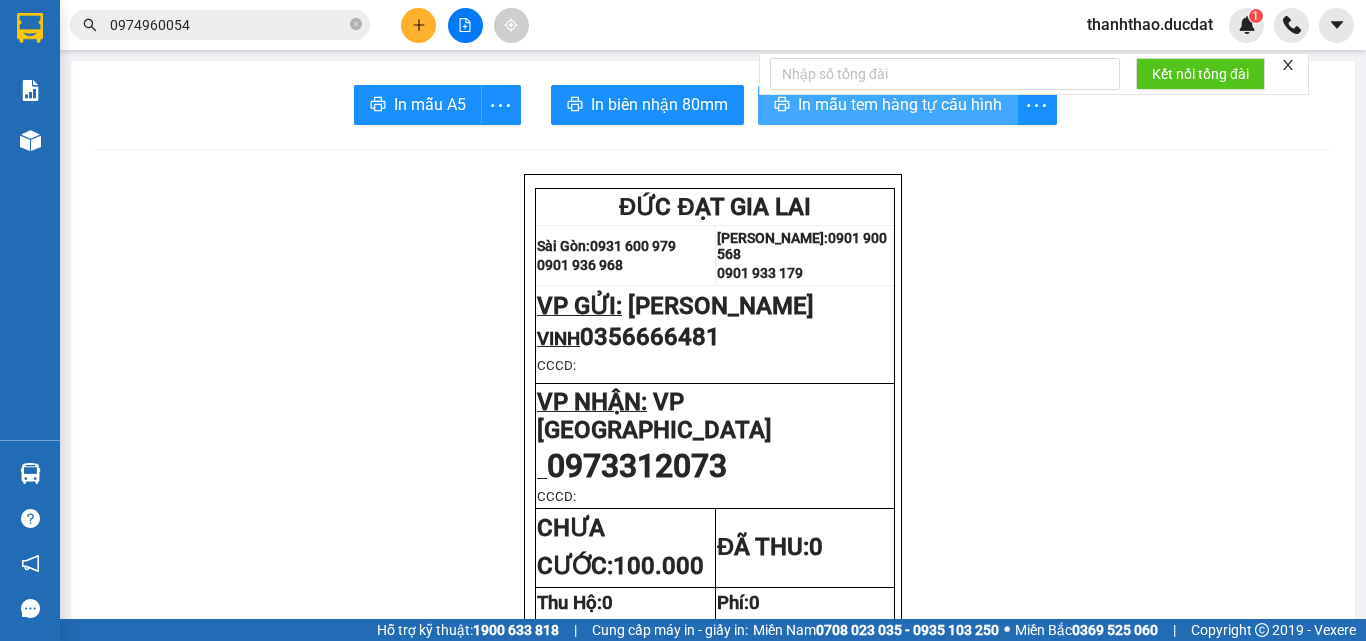 scroll, scrollTop: 0, scrollLeft: 0, axis: both 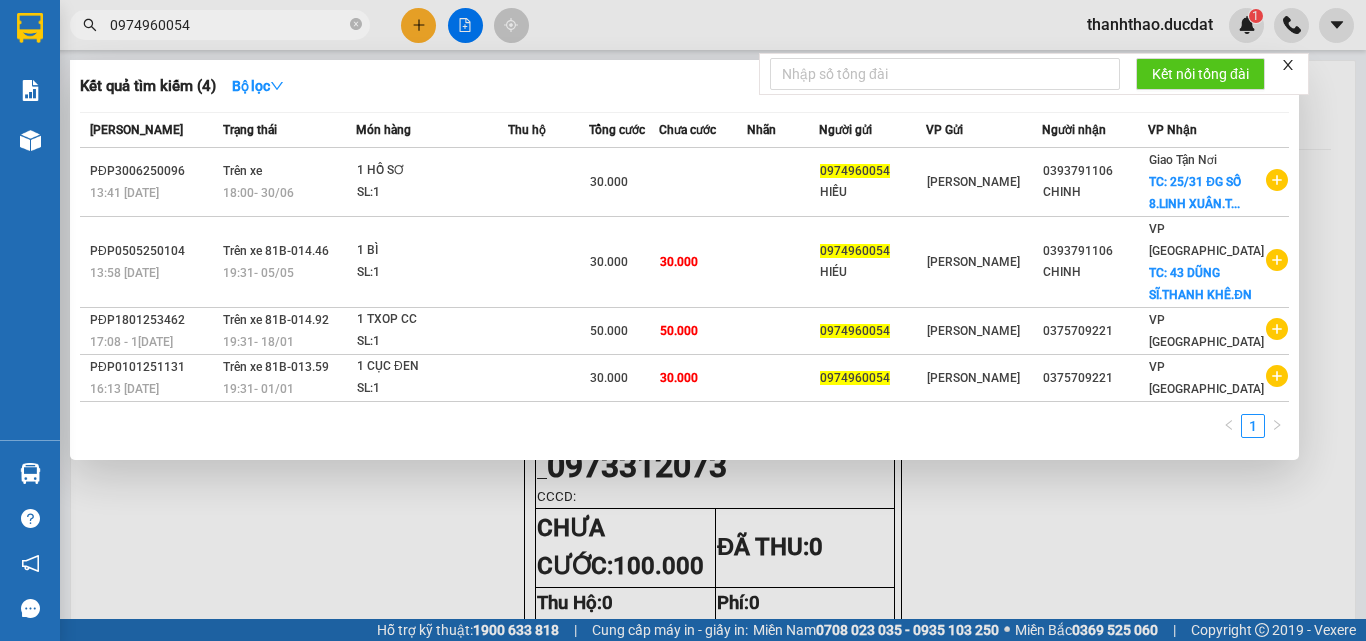 click on "0974960054" at bounding box center (228, 25) 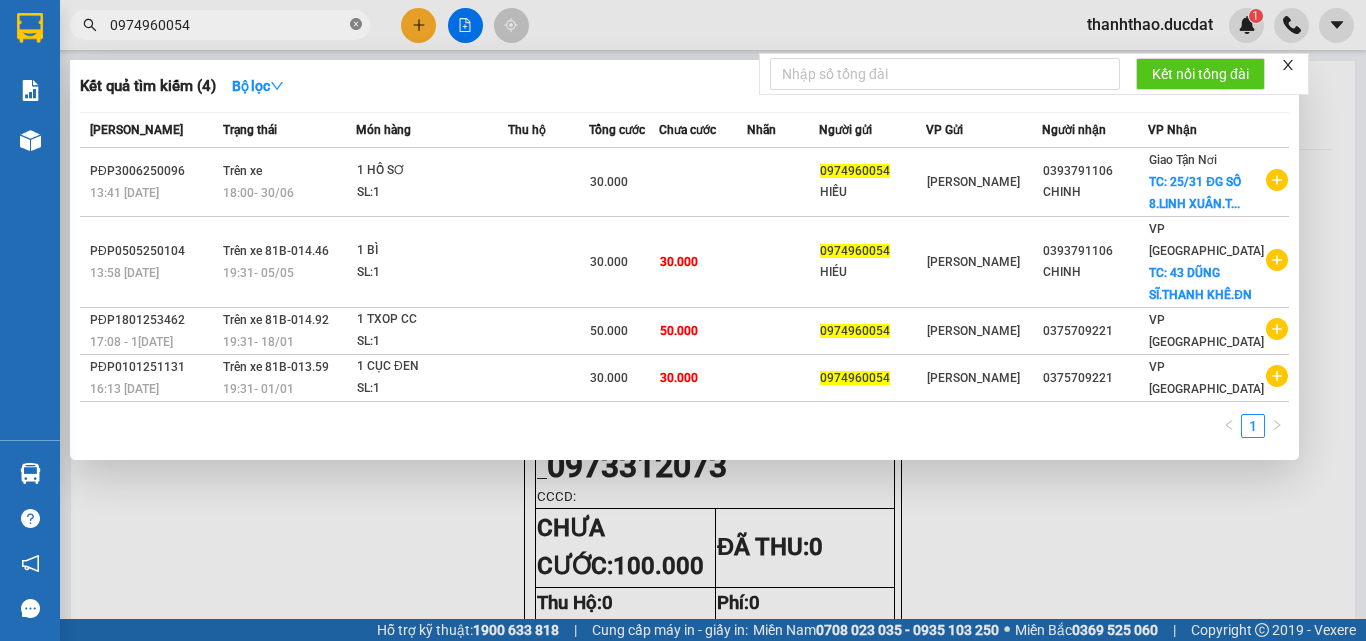 click 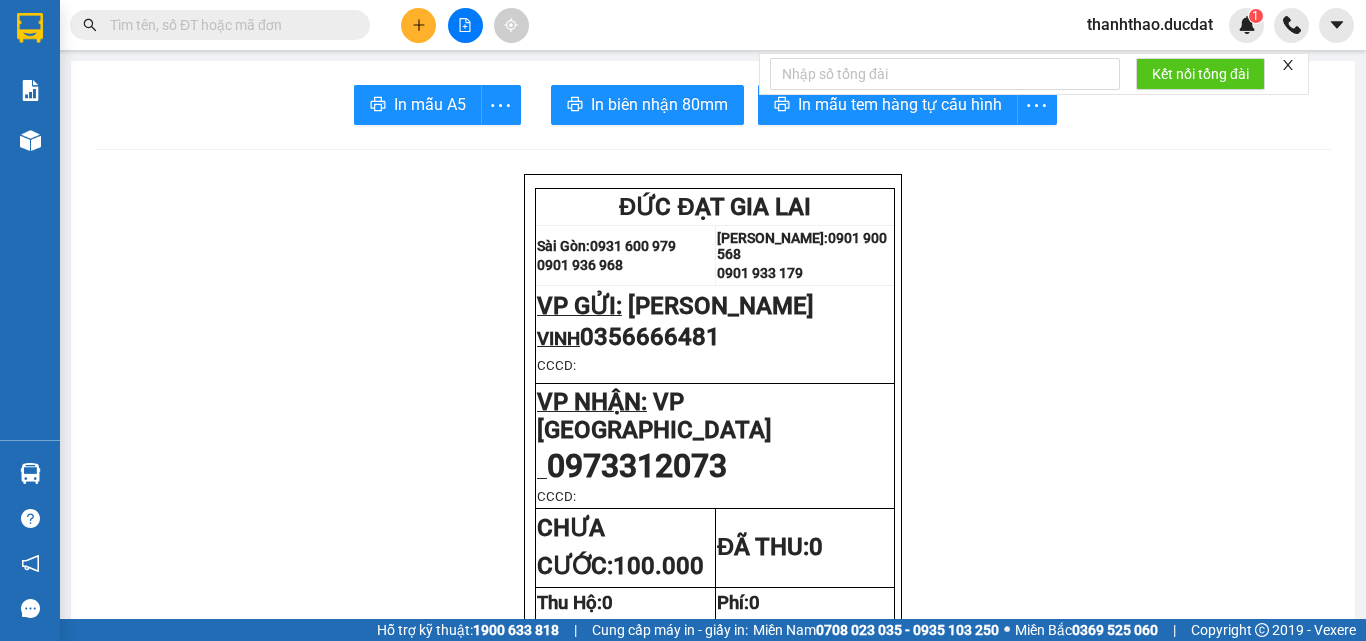 click at bounding box center [228, 25] 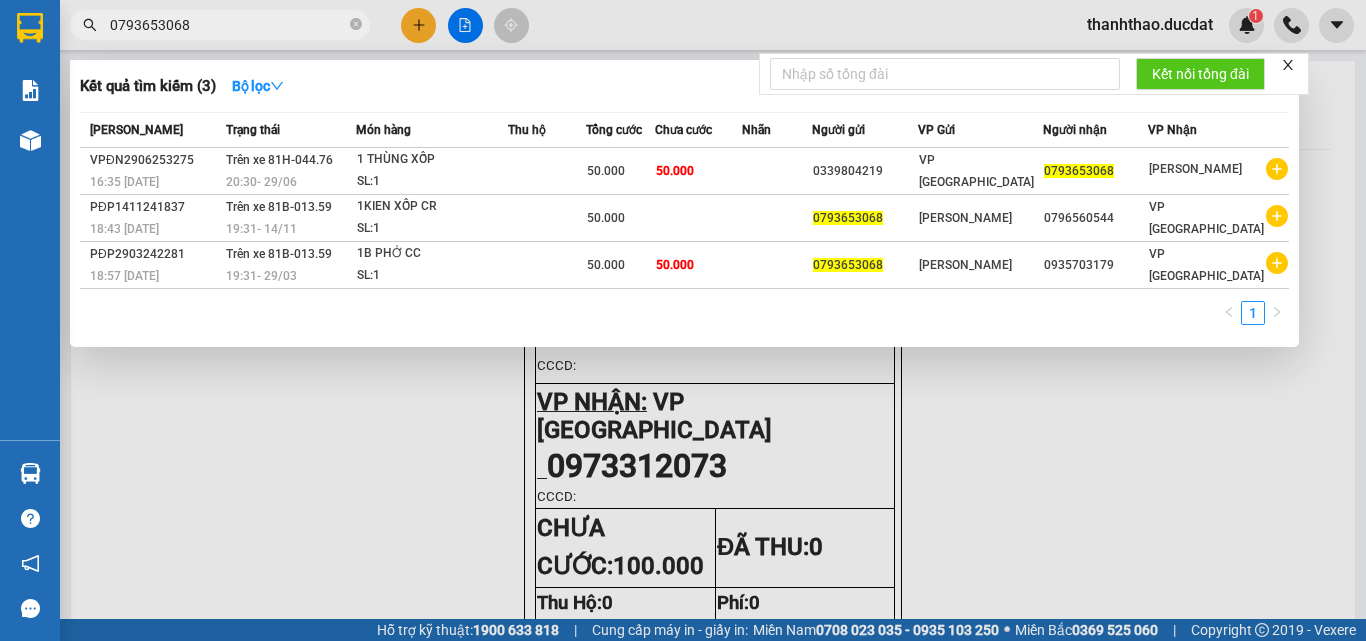 click at bounding box center [683, 320] 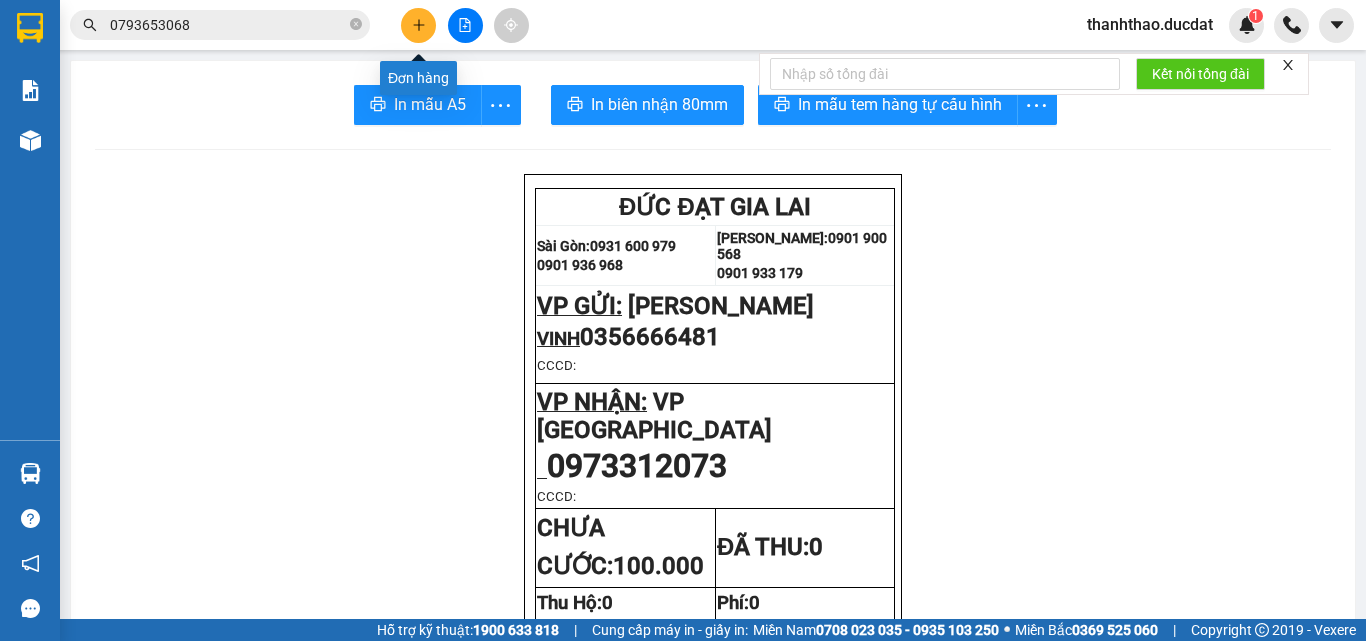 click at bounding box center [418, 25] 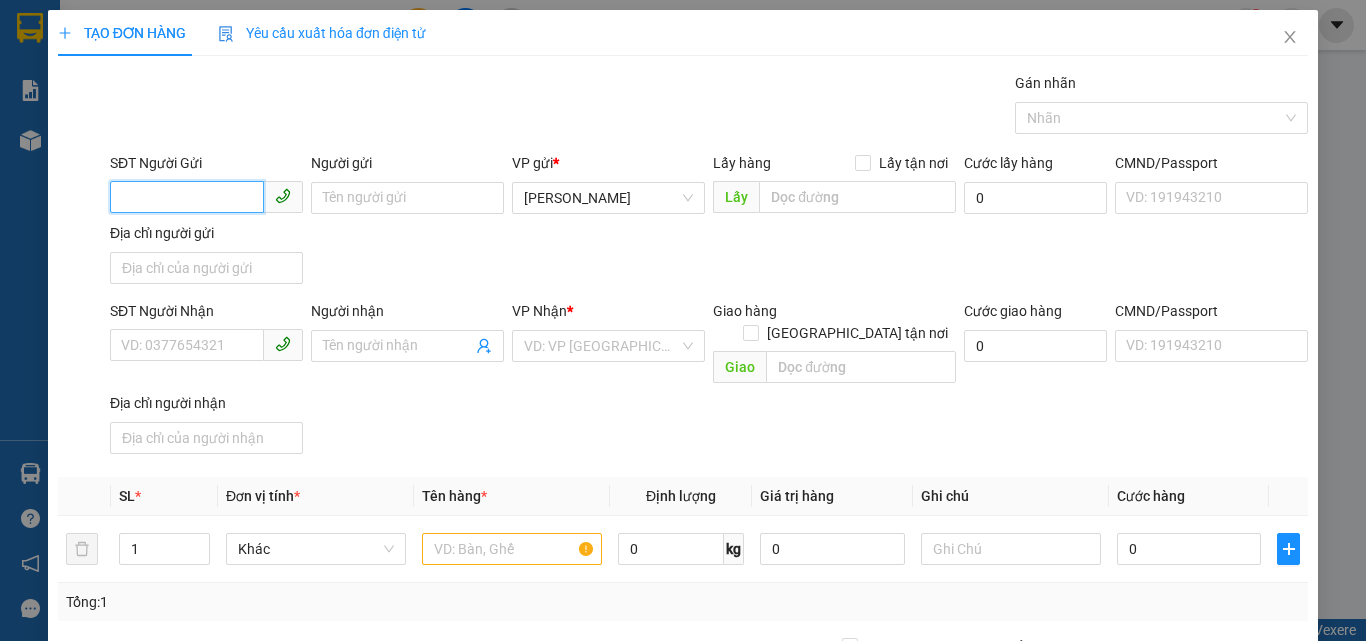 click on "SĐT Người Gửi" at bounding box center (187, 197) 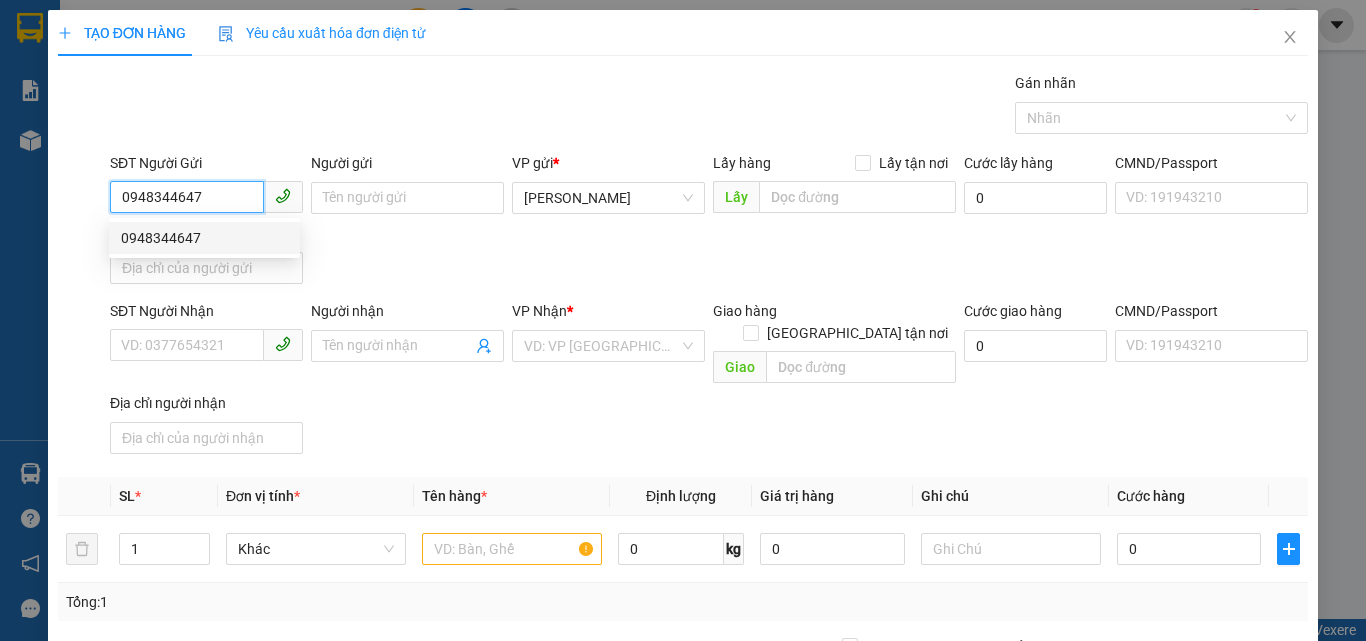 drag, startPoint x: 133, startPoint y: 232, endPoint x: 163, endPoint y: 217, distance: 33.54102 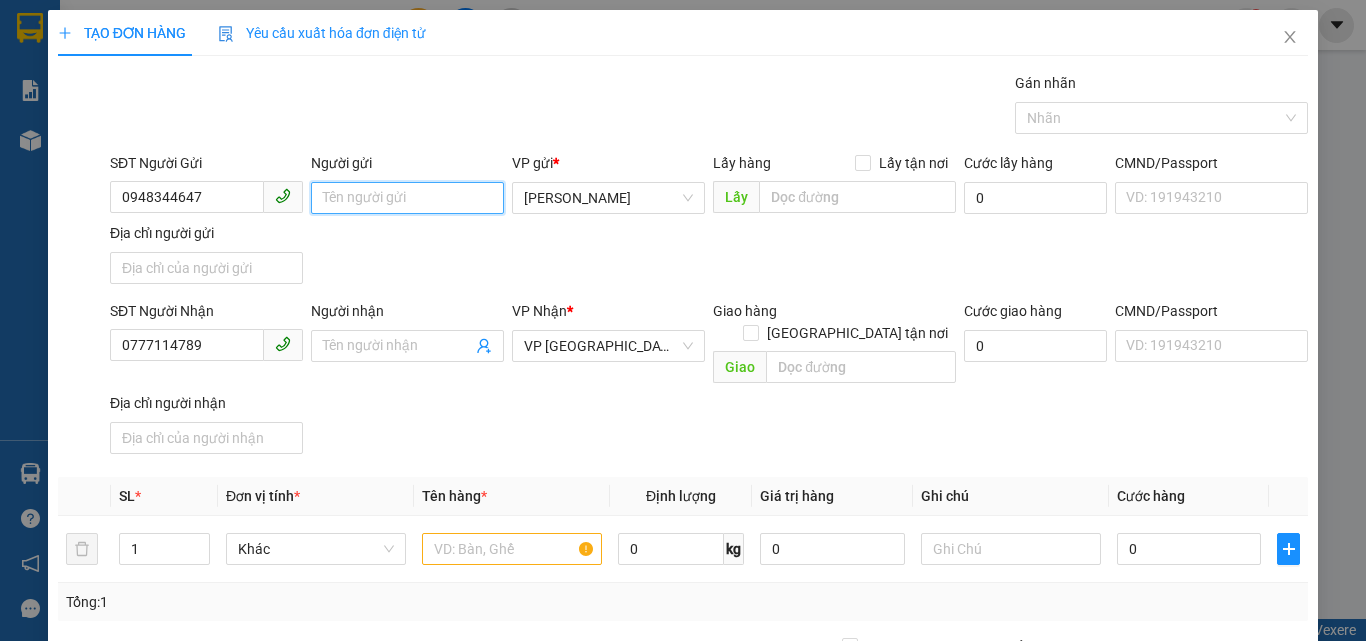 click on "Người gửi" at bounding box center [407, 198] 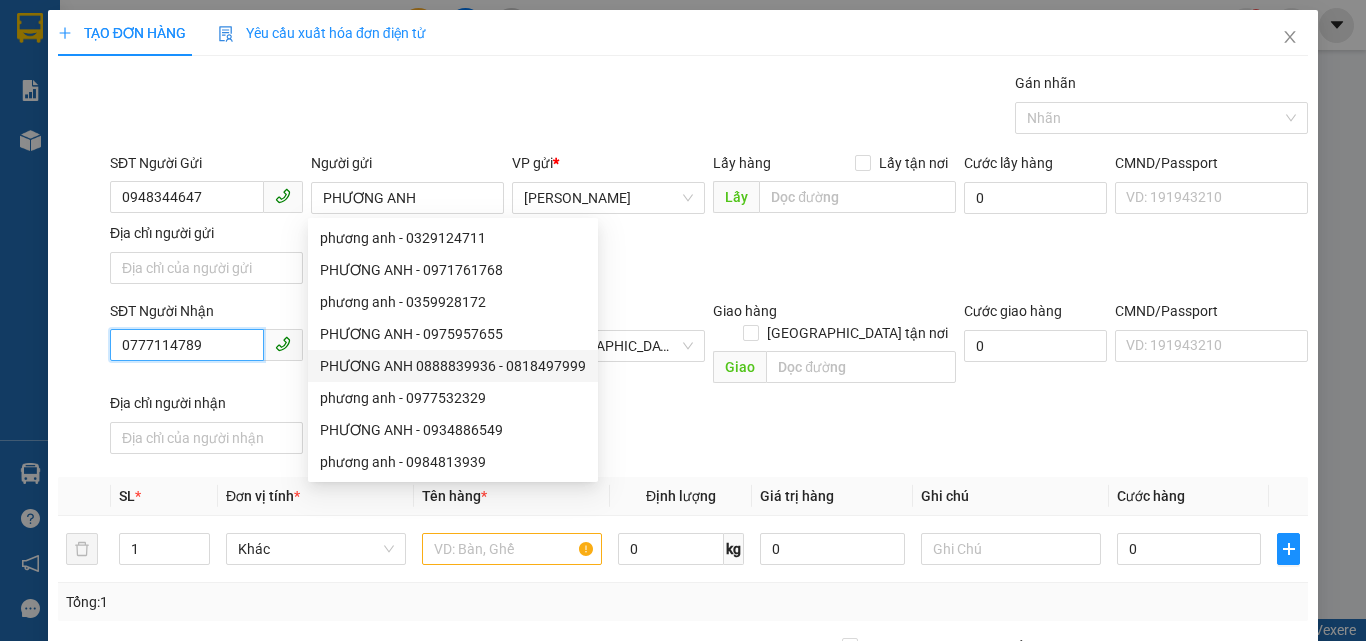 click on "0777114789" at bounding box center [187, 345] 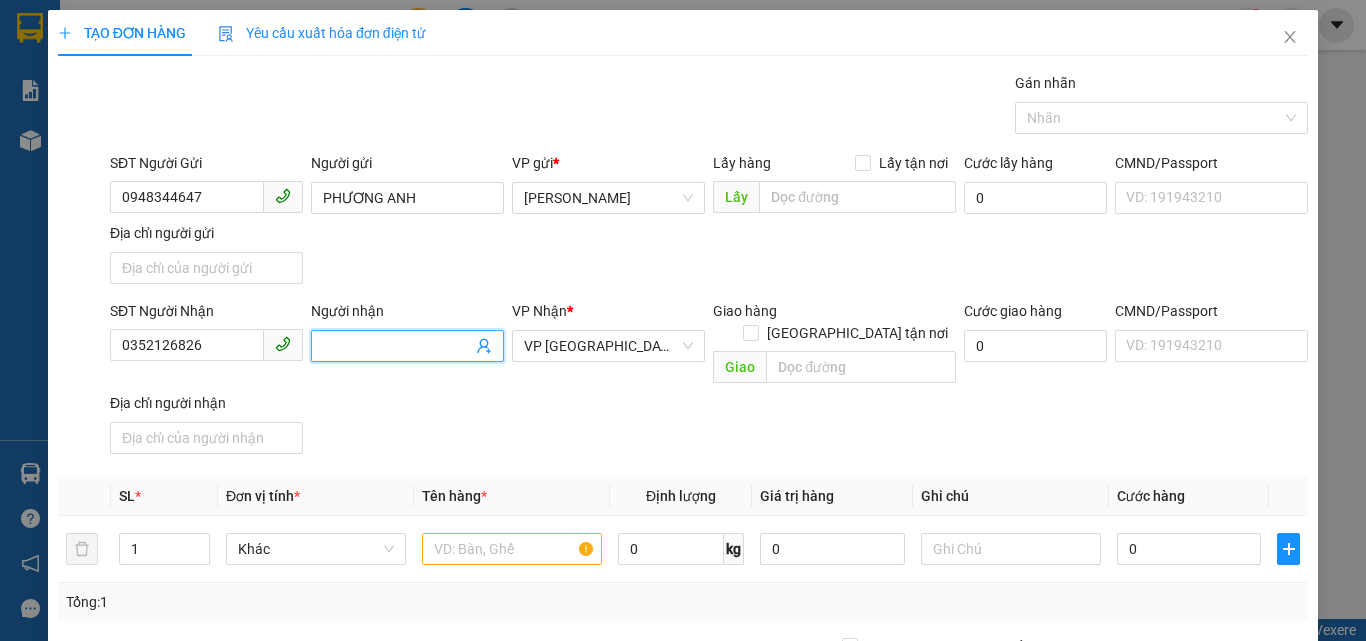 click on "Người nhận" at bounding box center [397, 346] 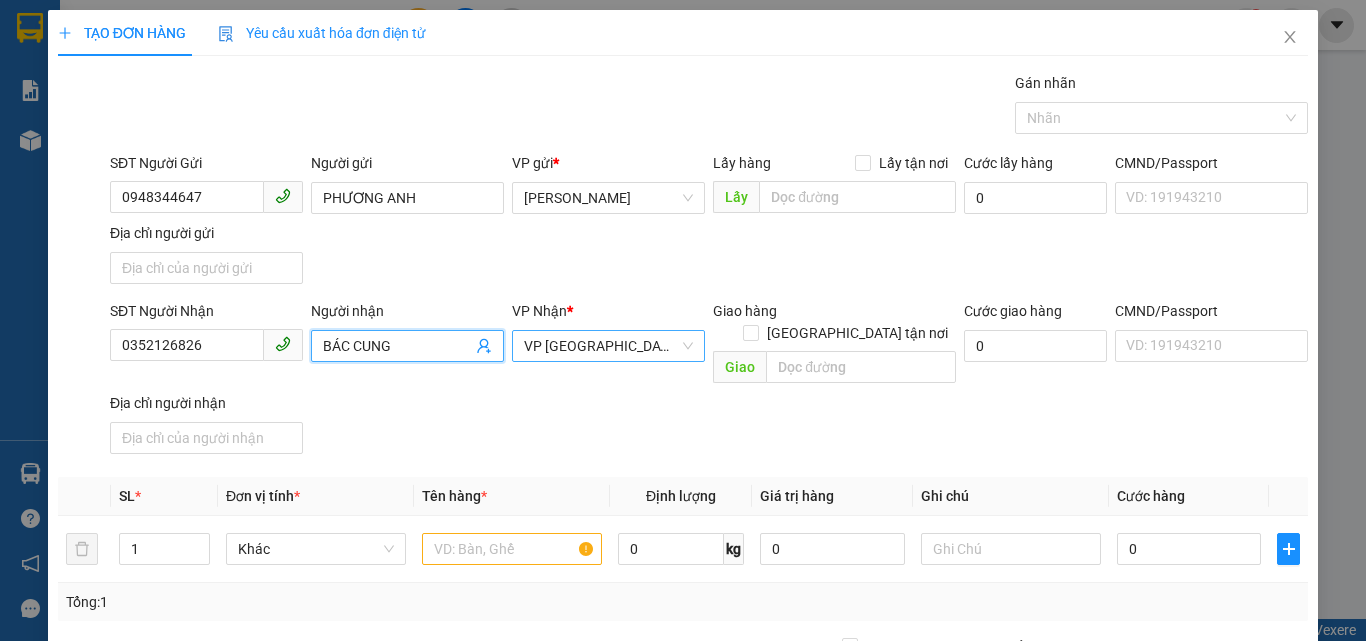 click on "VP [GEOGRAPHIC_DATA]" at bounding box center [608, 346] 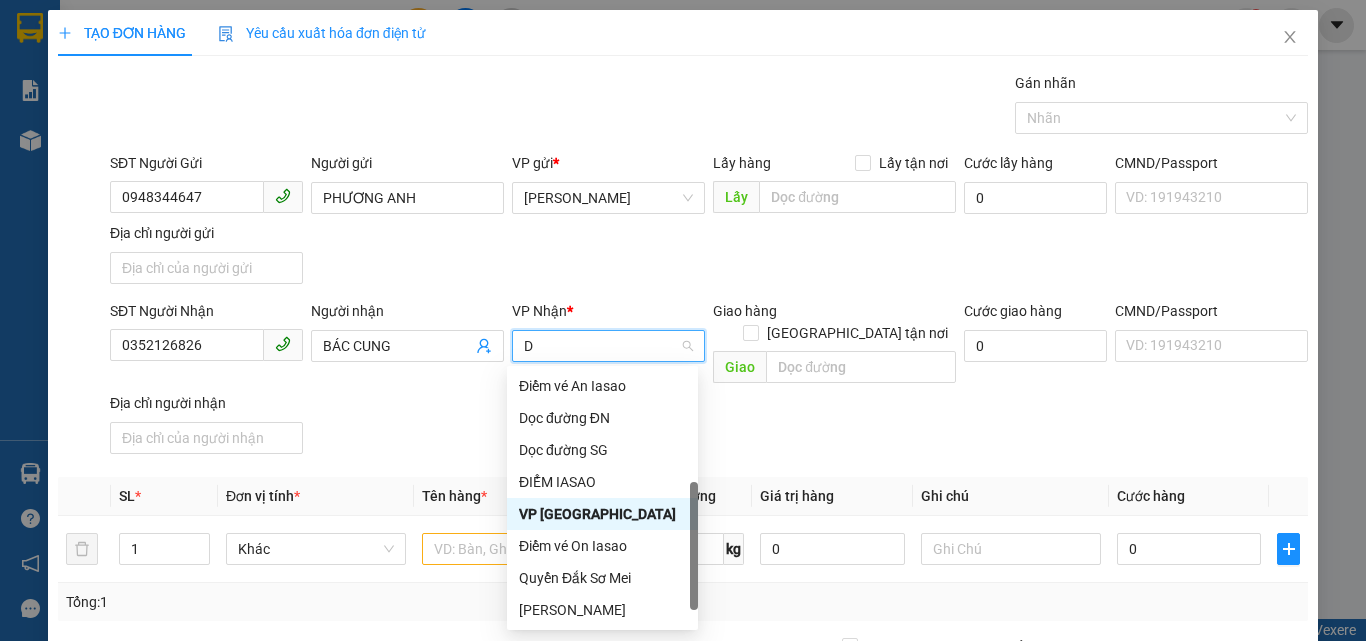 scroll, scrollTop: 168, scrollLeft: 0, axis: vertical 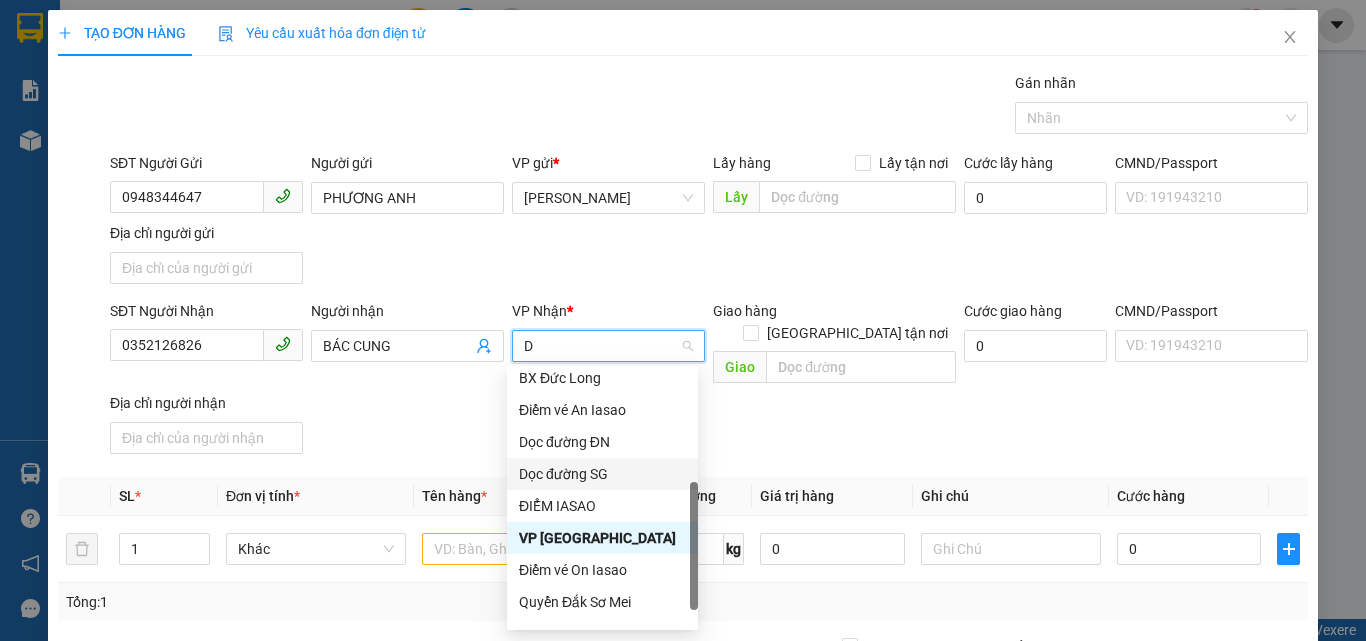 click on "Dọc đường SG" at bounding box center (602, 474) 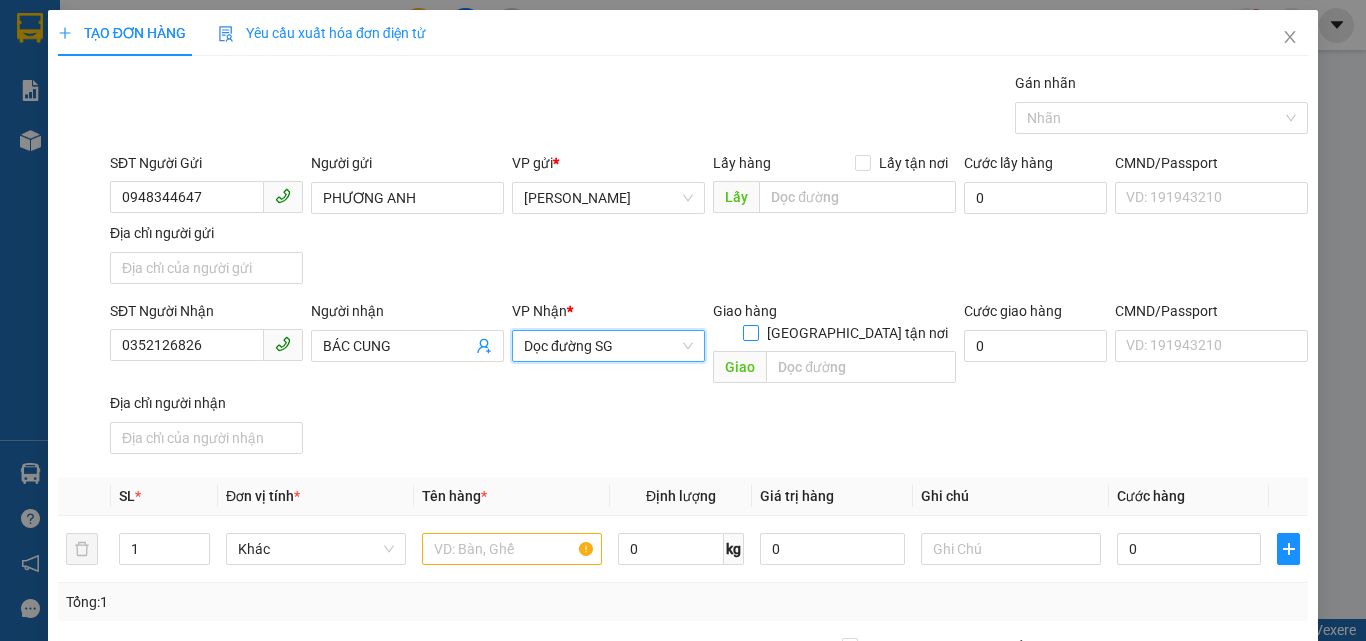 click on "[GEOGRAPHIC_DATA] tận nơi" at bounding box center [750, 332] 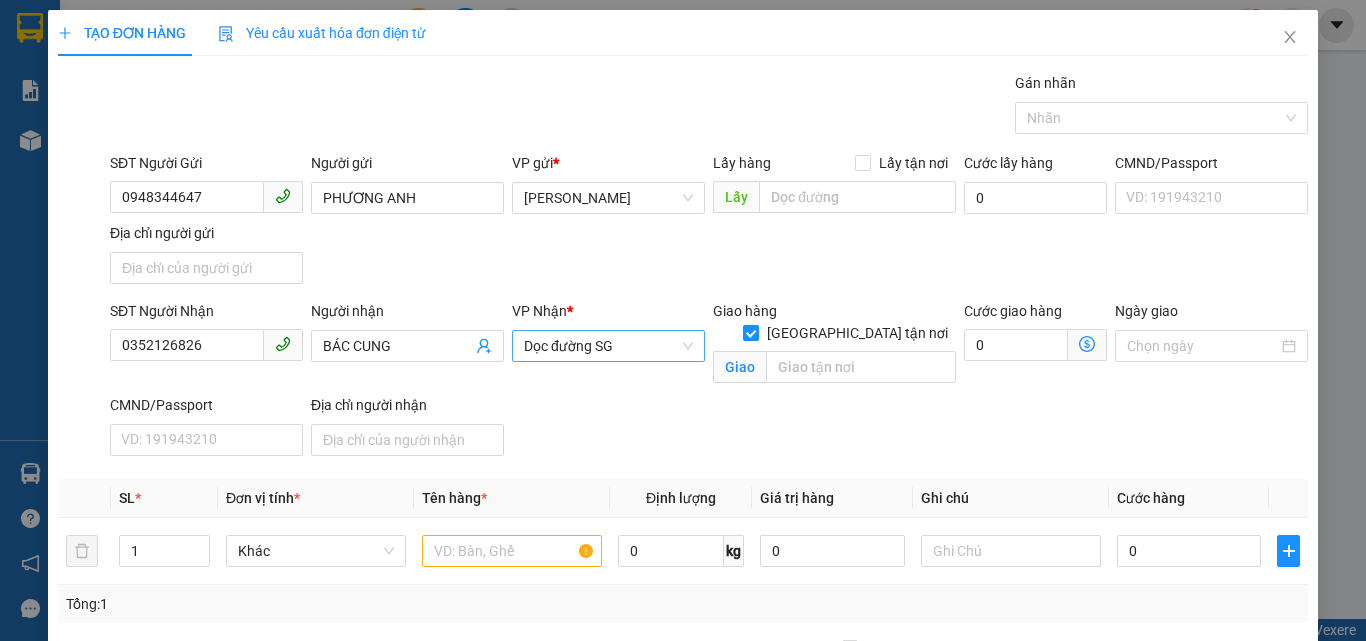 click on "[GEOGRAPHIC_DATA] tận nơi" at bounding box center (750, 332) 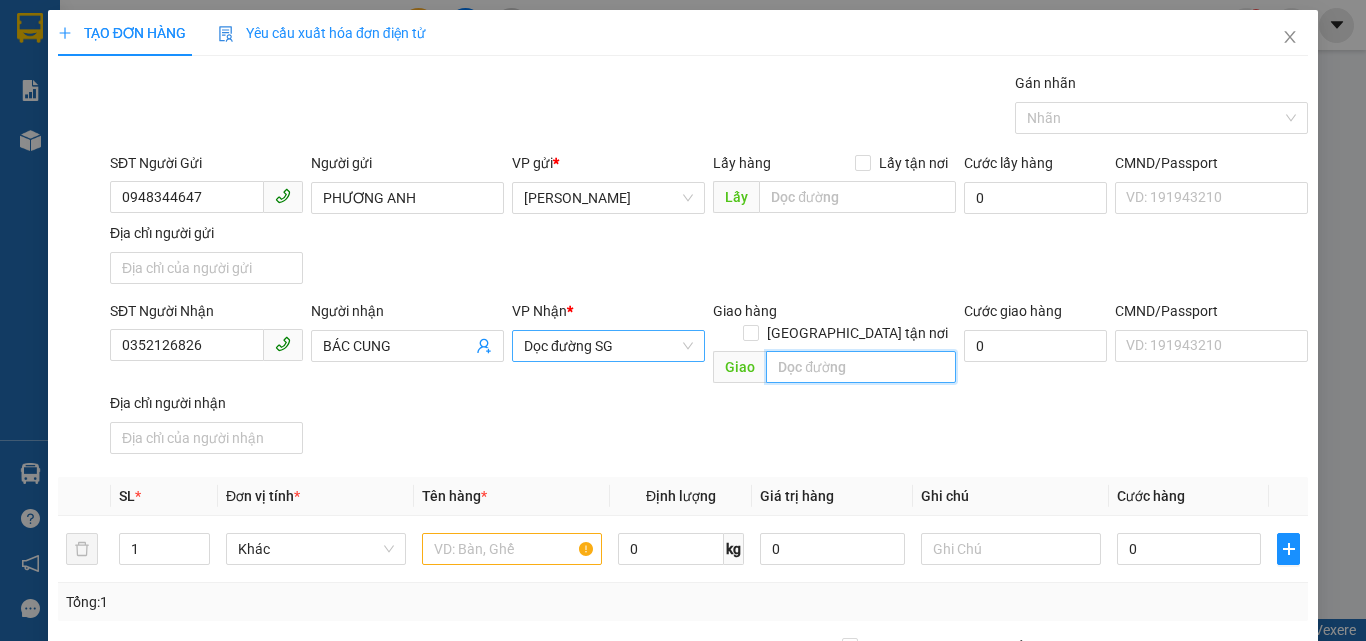 click at bounding box center (861, 367) 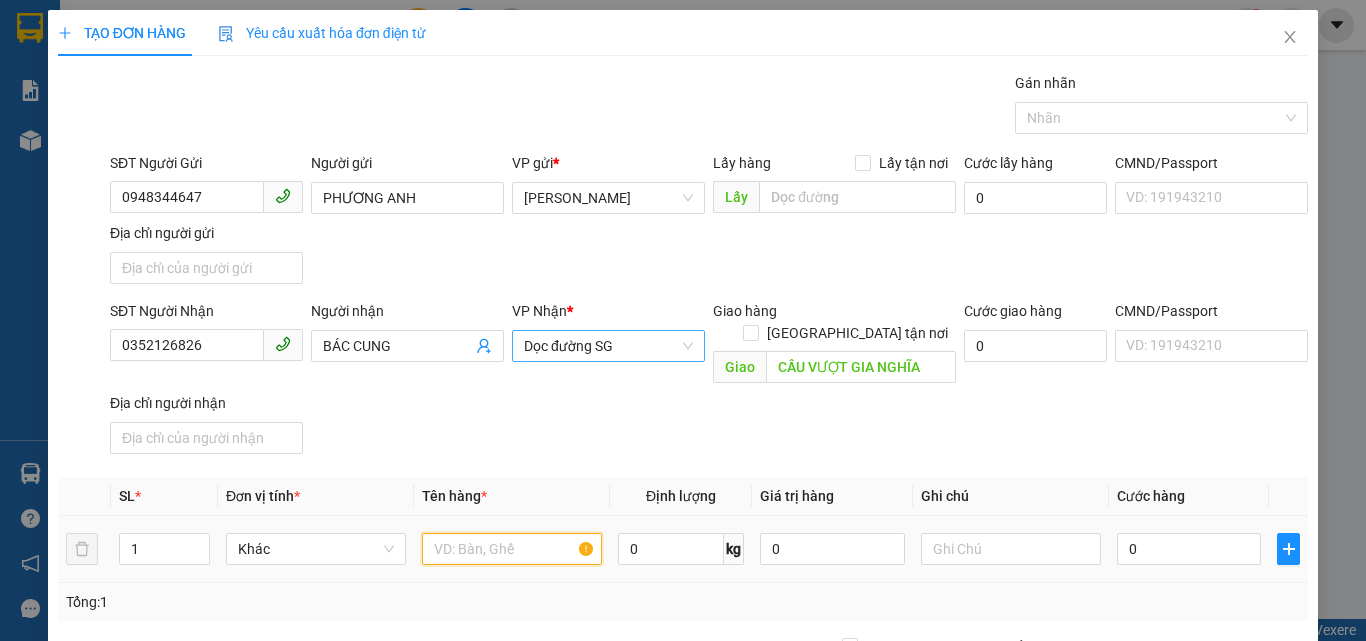 click at bounding box center [512, 549] 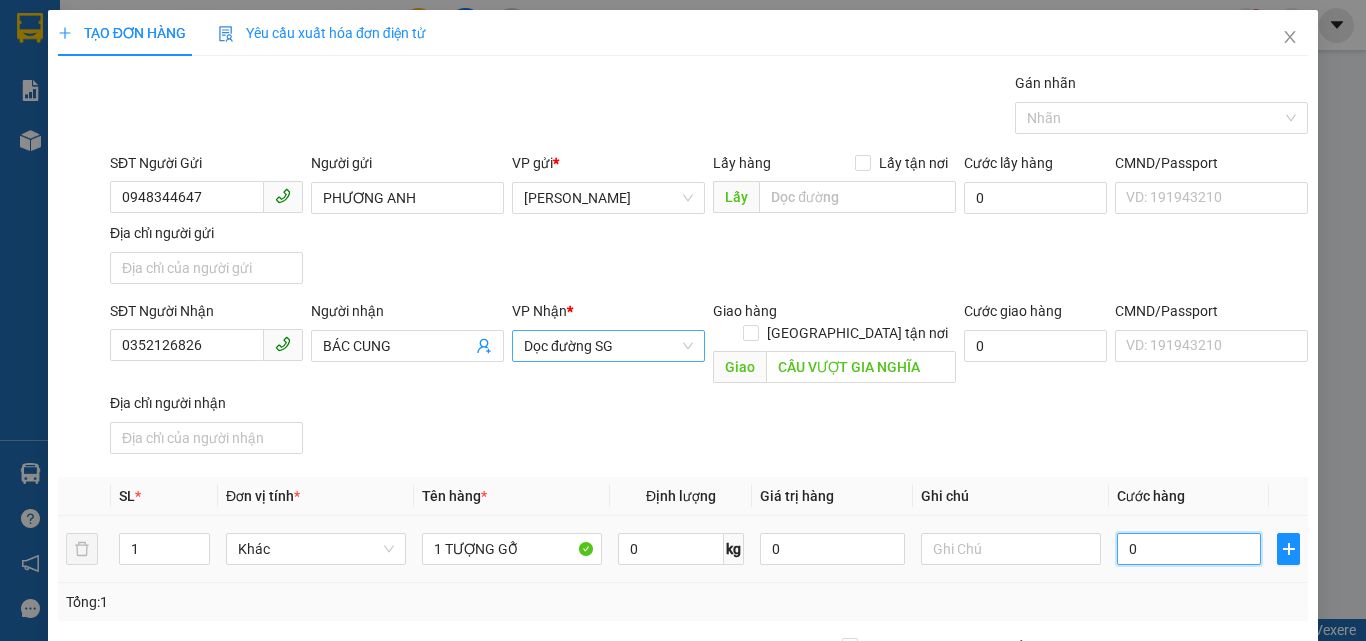click on "0" at bounding box center (1189, 549) 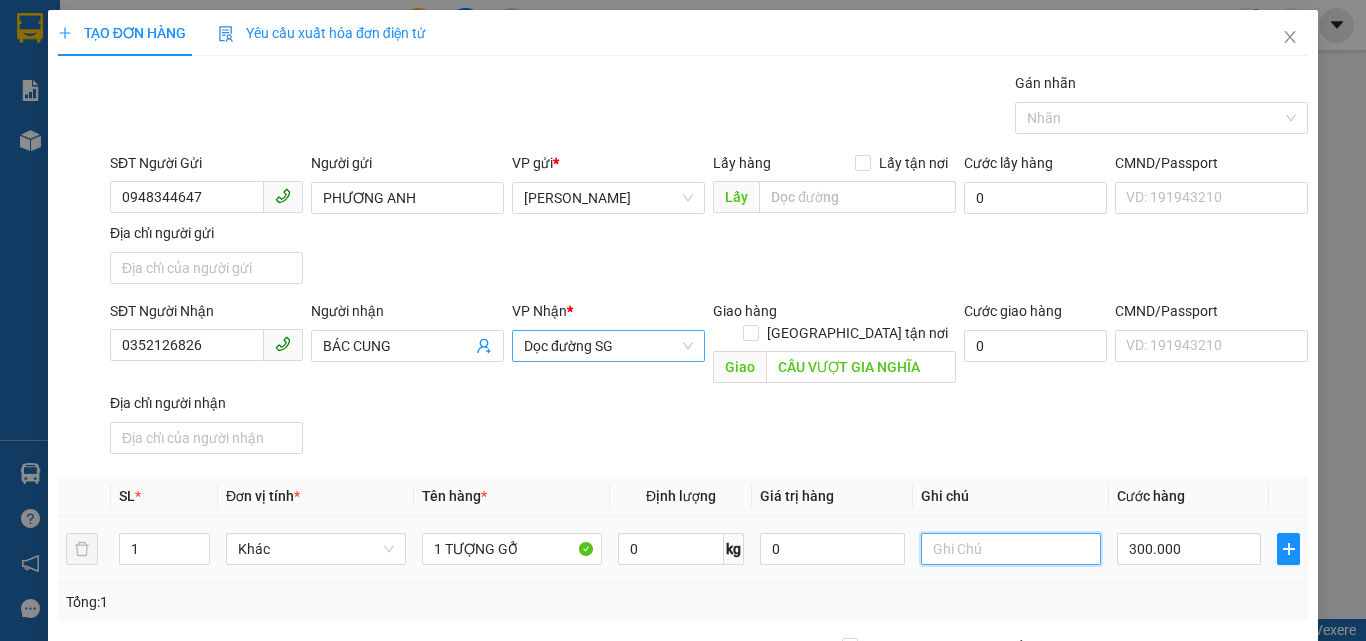 click at bounding box center (1011, 549) 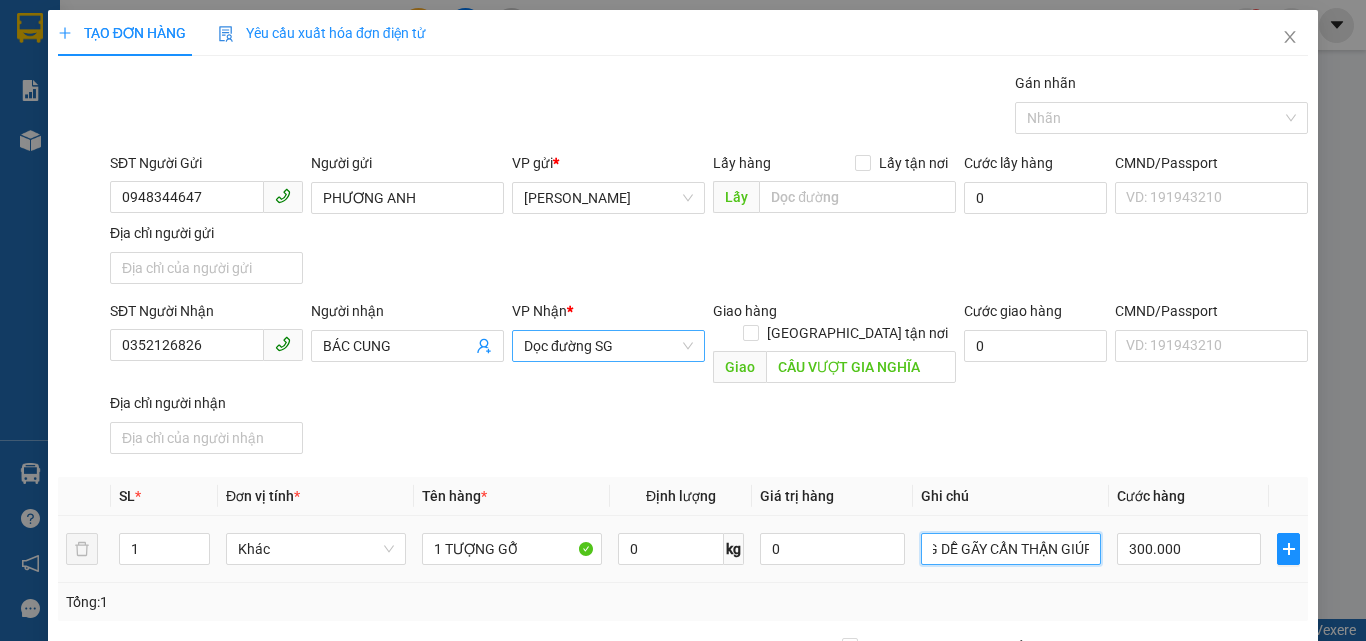 scroll, scrollTop: 0, scrollLeft: 42, axis: horizontal 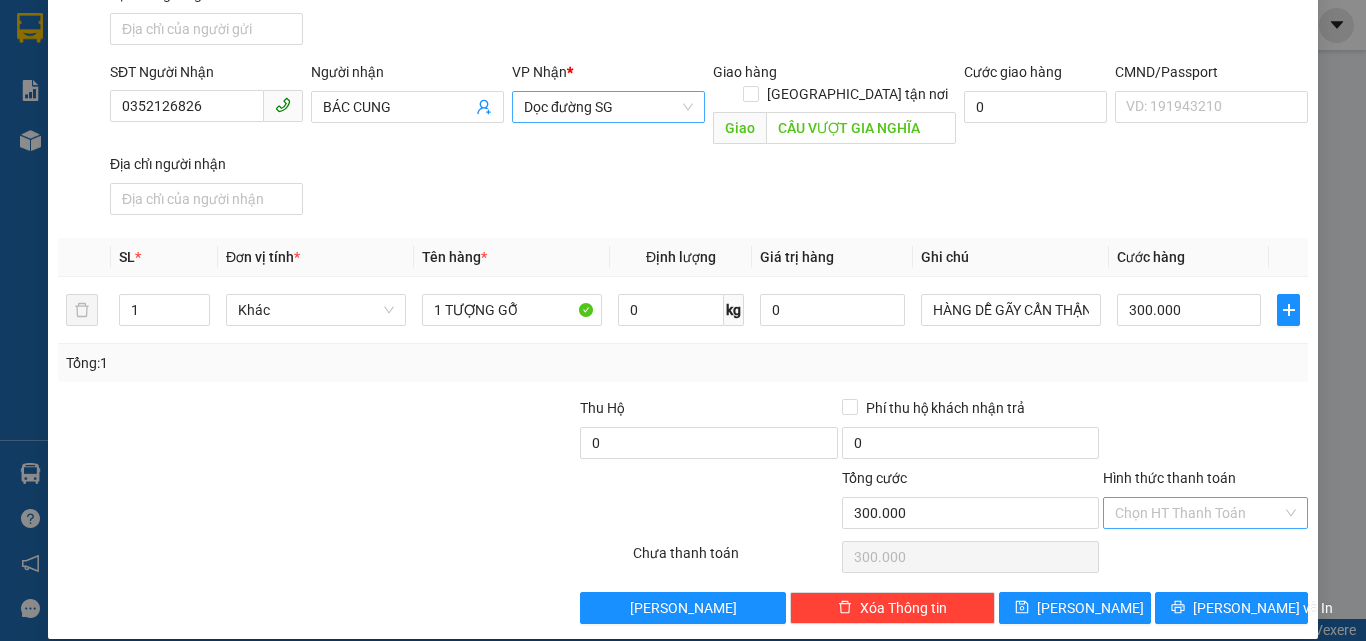 drag, startPoint x: 1180, startPoint y: 498, endPoint x: 1172, endPoint y: 480, distance: 19.697716 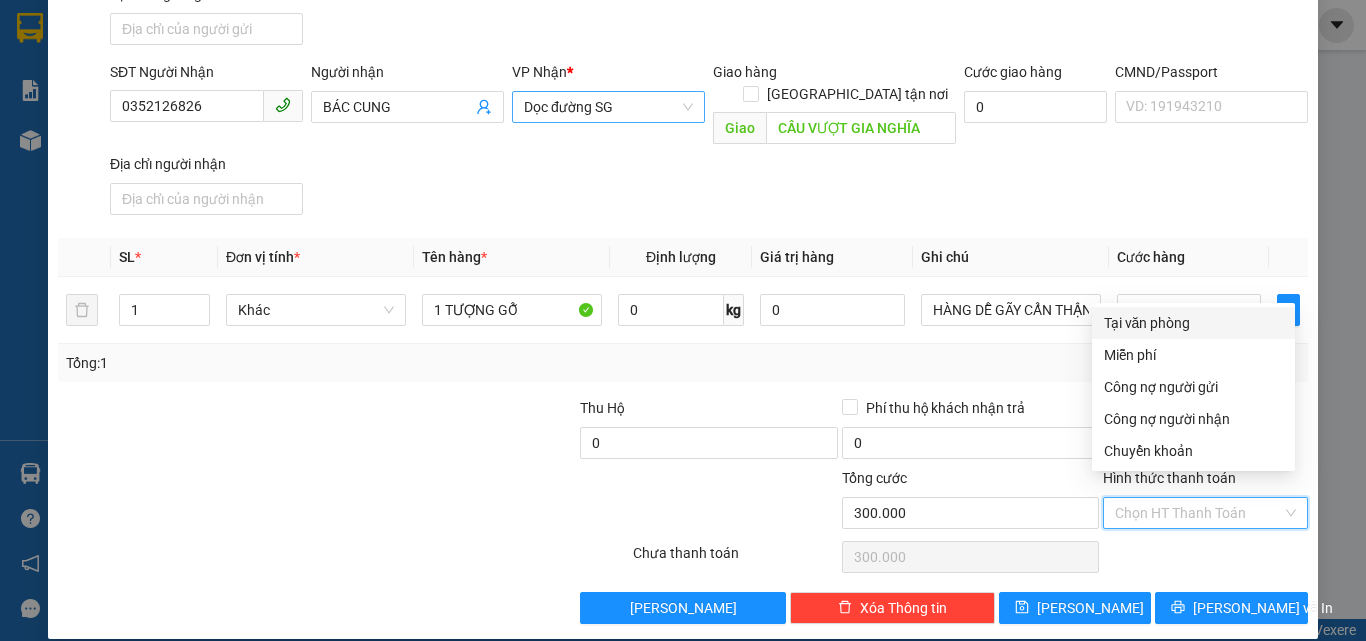 click on "Tại văn phòng" at bounding box center [1193, 323] 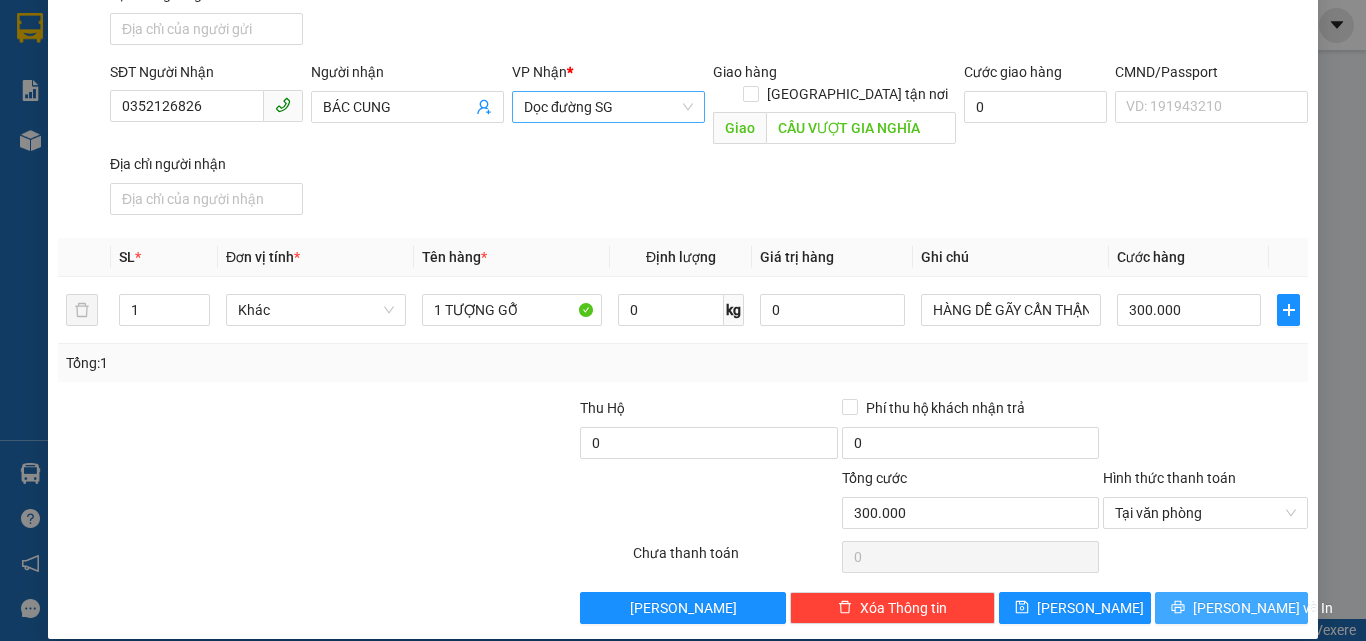 click on "[PERSON_NAME] và In" at bounding box center (1263, 608) 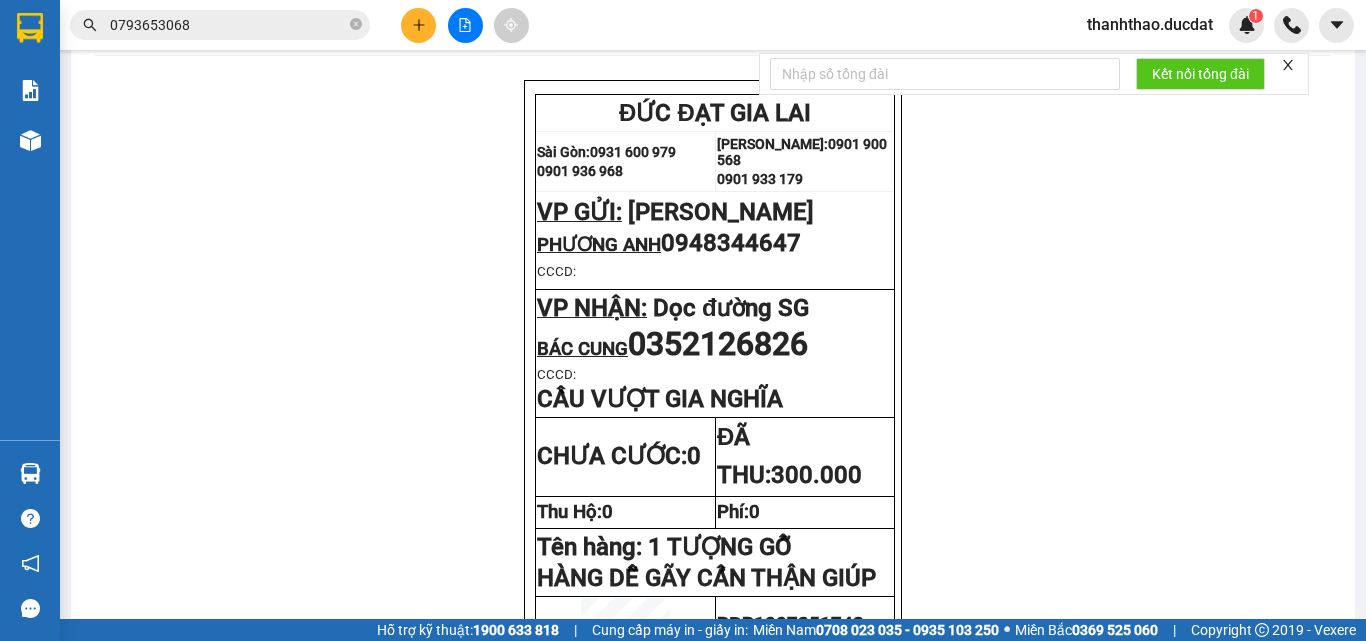 scroll, scrollTop: 0, scrollLeft: 0, axis: both 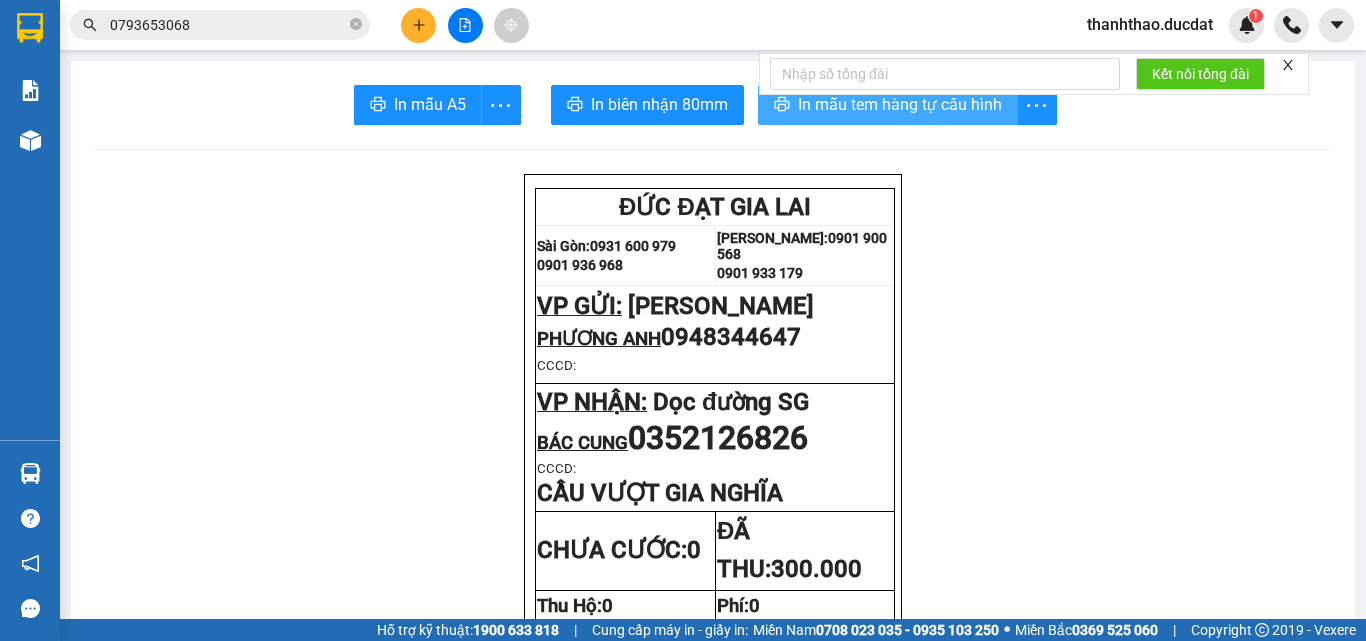 click on "In mẫu tem hàng tự cấu hình" at bounding box center (900, 104) 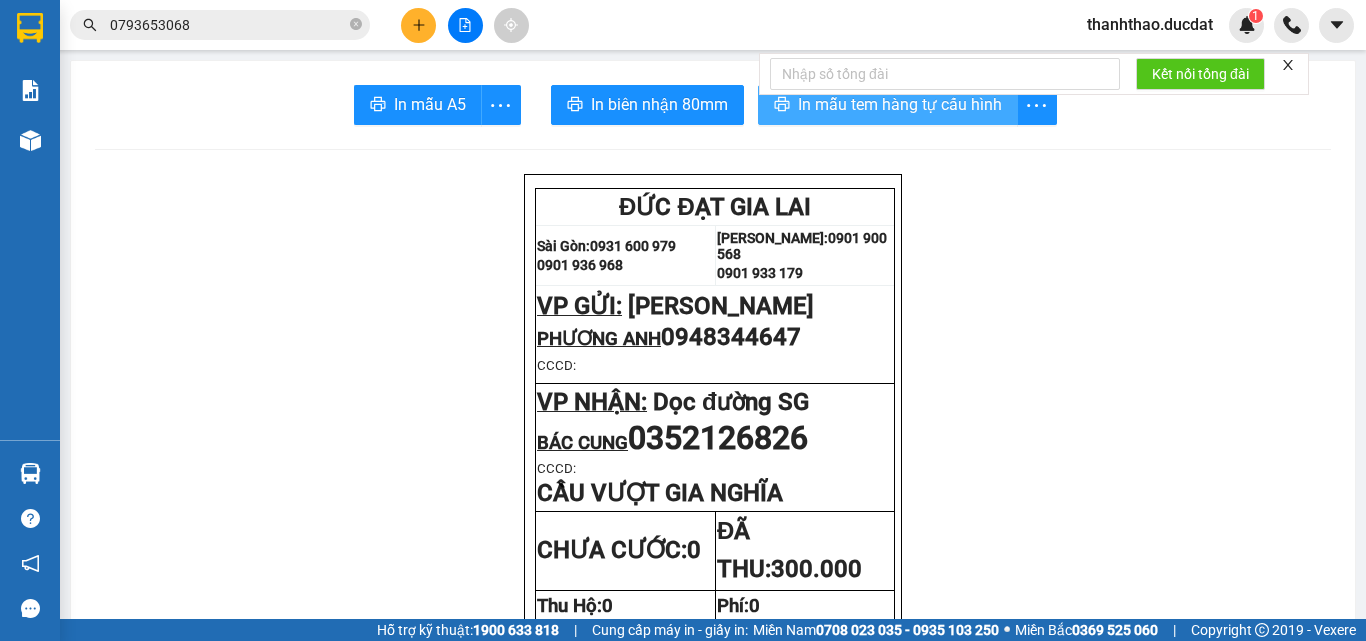 scroll, scrollTop: 0, scrollLeft: 0, axis: both 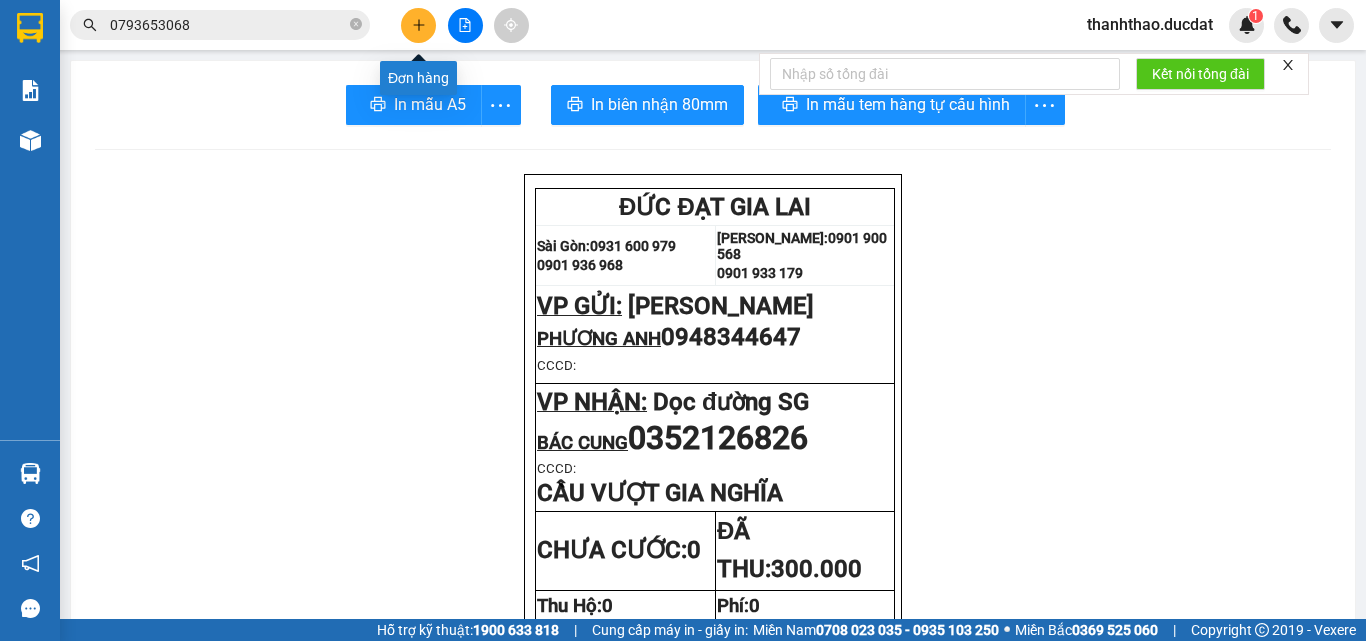 click 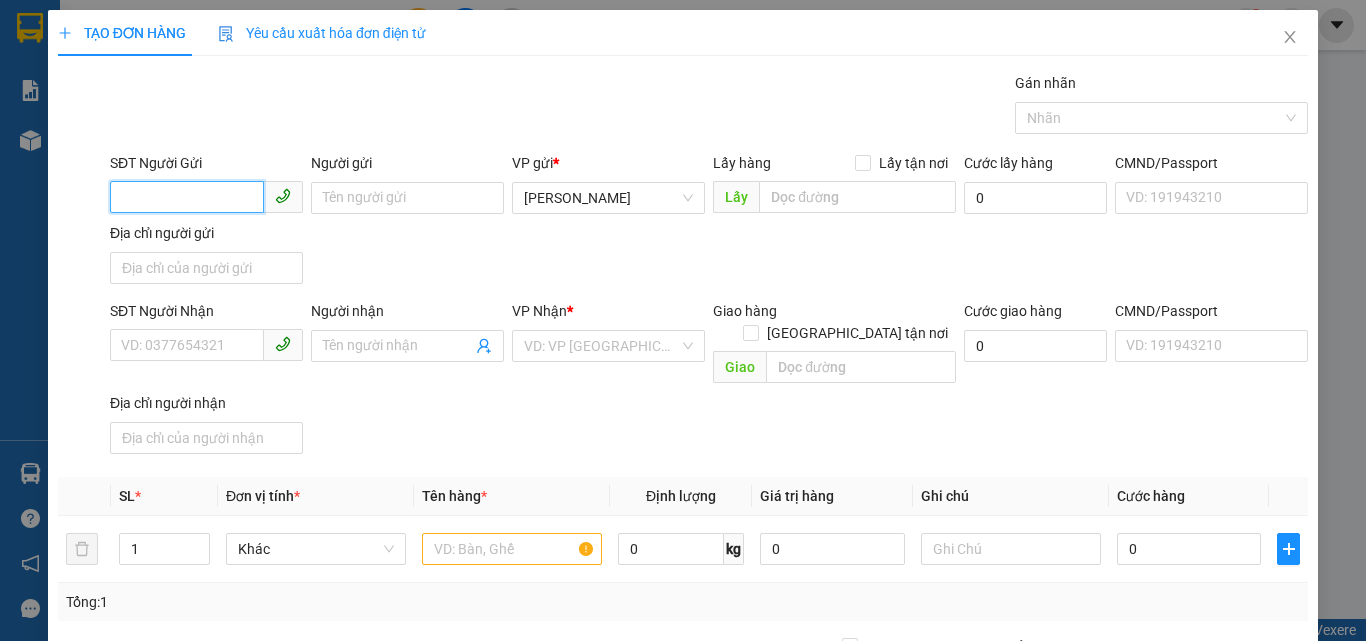 click on "SĐT Người Gửi" at bounding box center (187, 197) 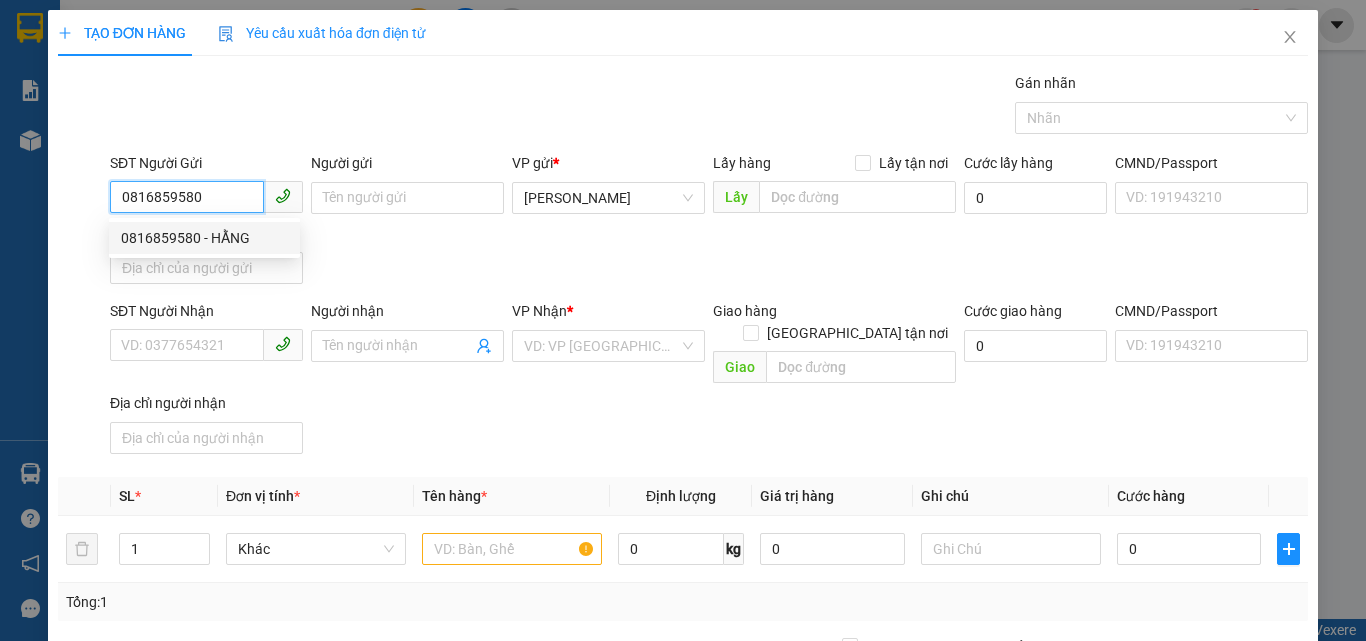 click on "0816859580 - HẰNG" at bounding box center [204, 238] 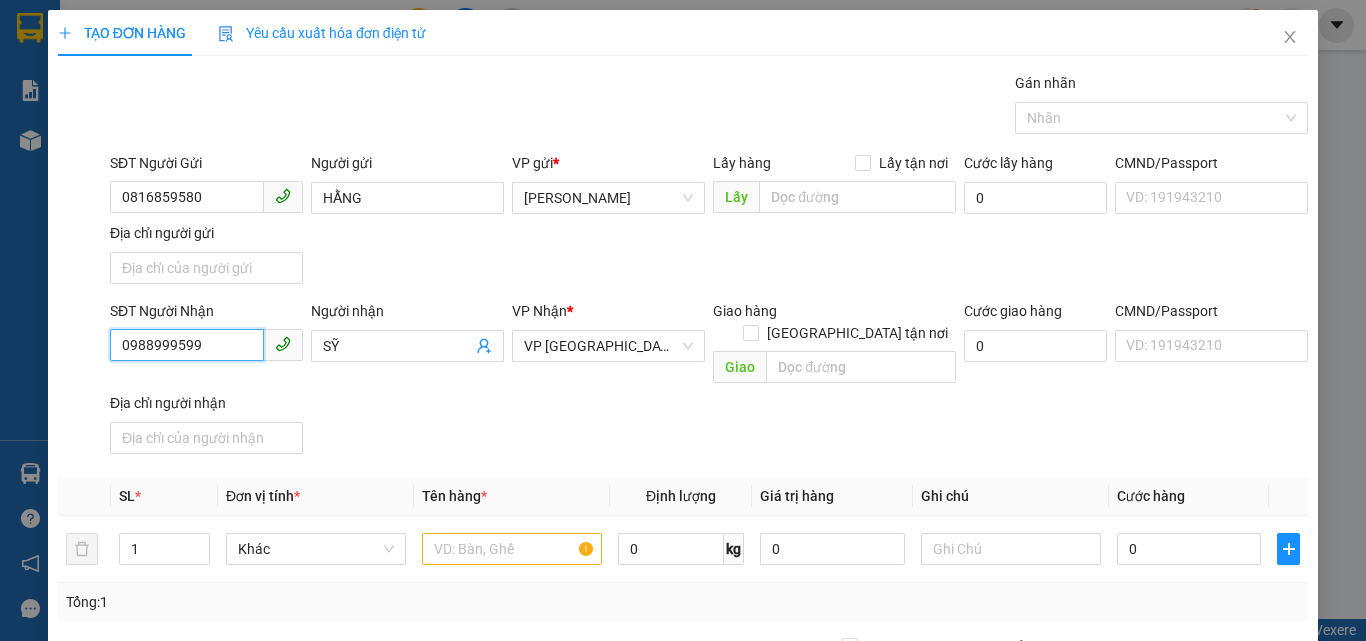 drag, startPoint x: 258, startPoint y: 351, endPoint x: 0, endPoint y: 384, distance: 260.1019 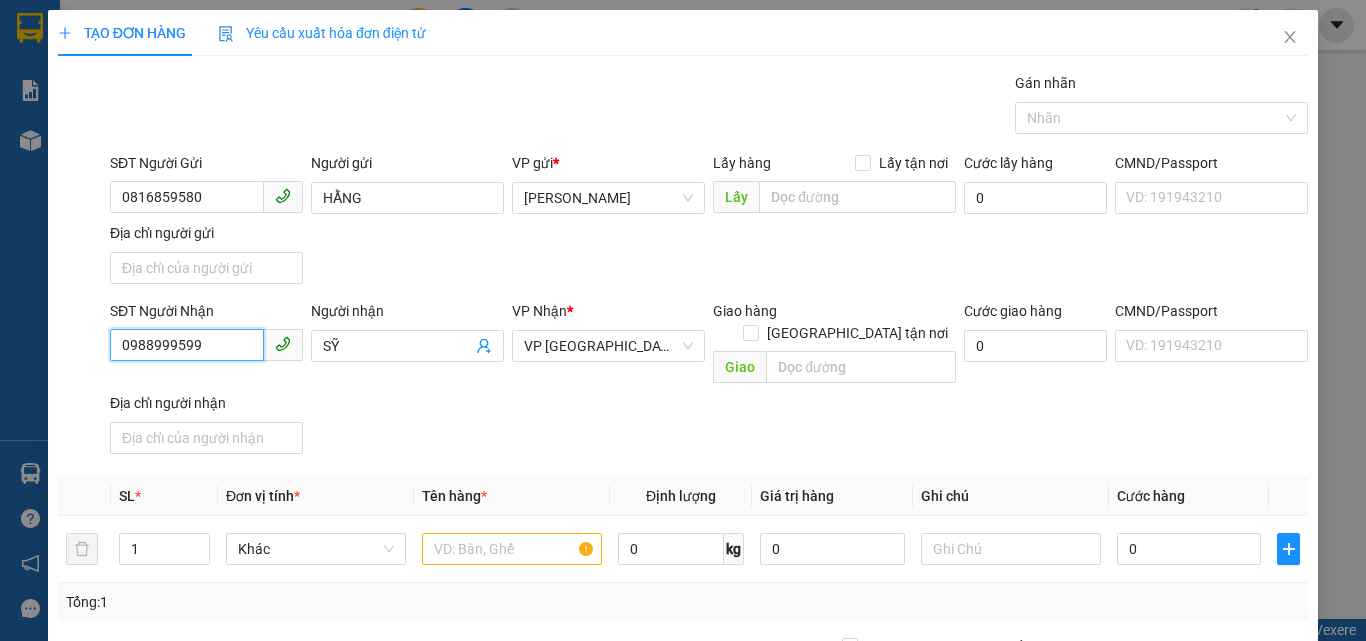 click on "TẠO ĐƠN HÀNG Yêu cầu xuất hóa đơn điện tử Transit Pickup Surcharge Ids Transit Deliver Surcharge Ids Transit Deliver Surcharge Transit Deliver Surcharge Gói vận chuyển  * Tiêu chuẩn Gán nhãn   Nhãn SĐT Người Gửi 0816859580 Người gửi HẰNG VP gửi  * Phan Đình Phùng Lấy hàng Lấy tận nơi Lấy Cước lấy hàng 0 CMND/Passport VD: 191943210 Địa chỉ người gửi SĐT Người Nhận 0988999599 0988999599 Người nhận SỸ VP Nhận  * VP Sài Gòn Giao hàng Giao tận nơi Giao Cước giao hàng 0 CMND/Passport VD: 191943210 Địa chỉ người nhận SL  * Đơn vị tính  * Tên hàng  * Định lượng Giá trị hàng Ghi chú Cước hàng                   1 Khác 0 kg 0 0 Tổng:  1 Thu Hộ 0 Phí thu hộ khách nhận trả 0 Tổng cước 0 Hình thức thanh toán Chọn HT Thanh Toán Số tiền thu trước 0 Chưa thanh toán 0 Chọn HT Thanh Toán Lưu nháp Xóa Thông tin Lưu Lưu và In" at bounding box center (683, 320) 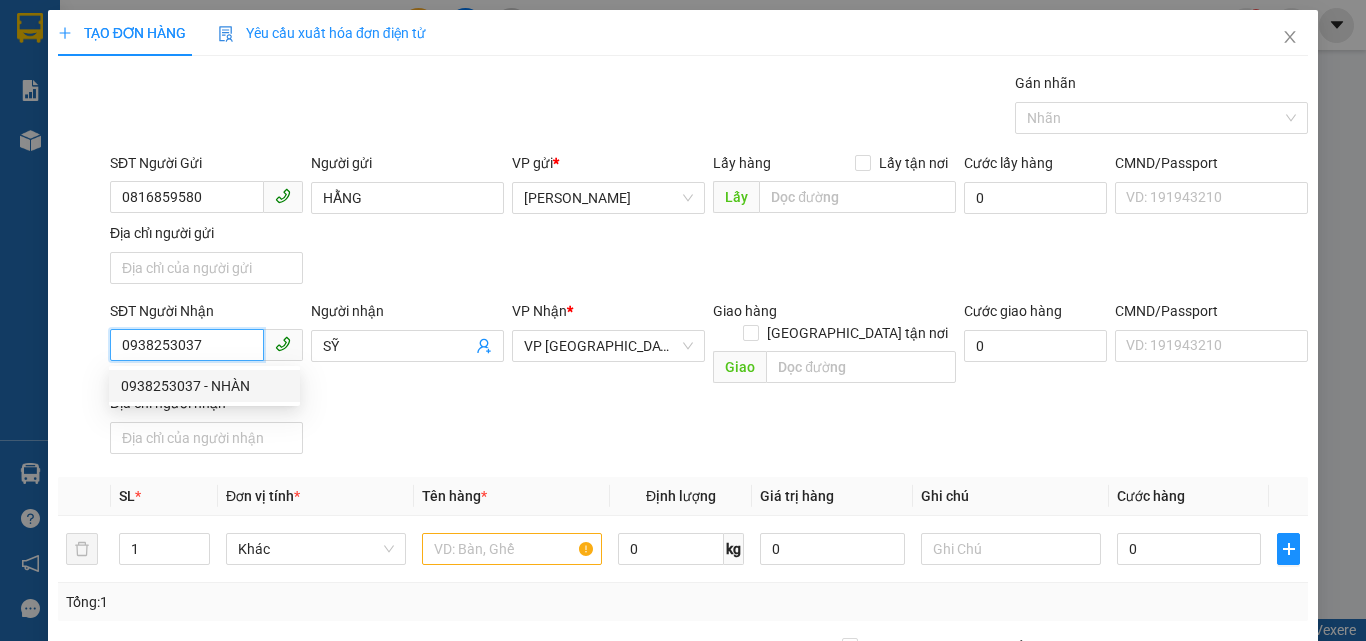 click on "0938253037 - NHÀN" at bounding box center (204, 386) 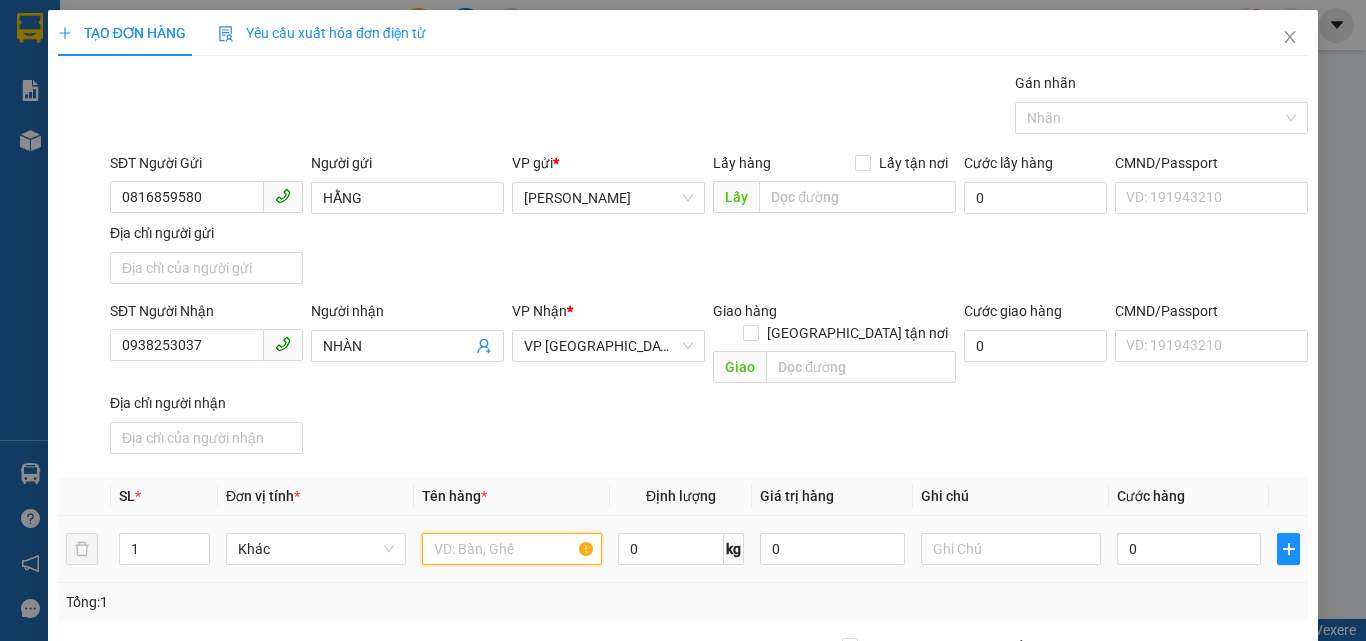 click at bounding box center [512, 549] 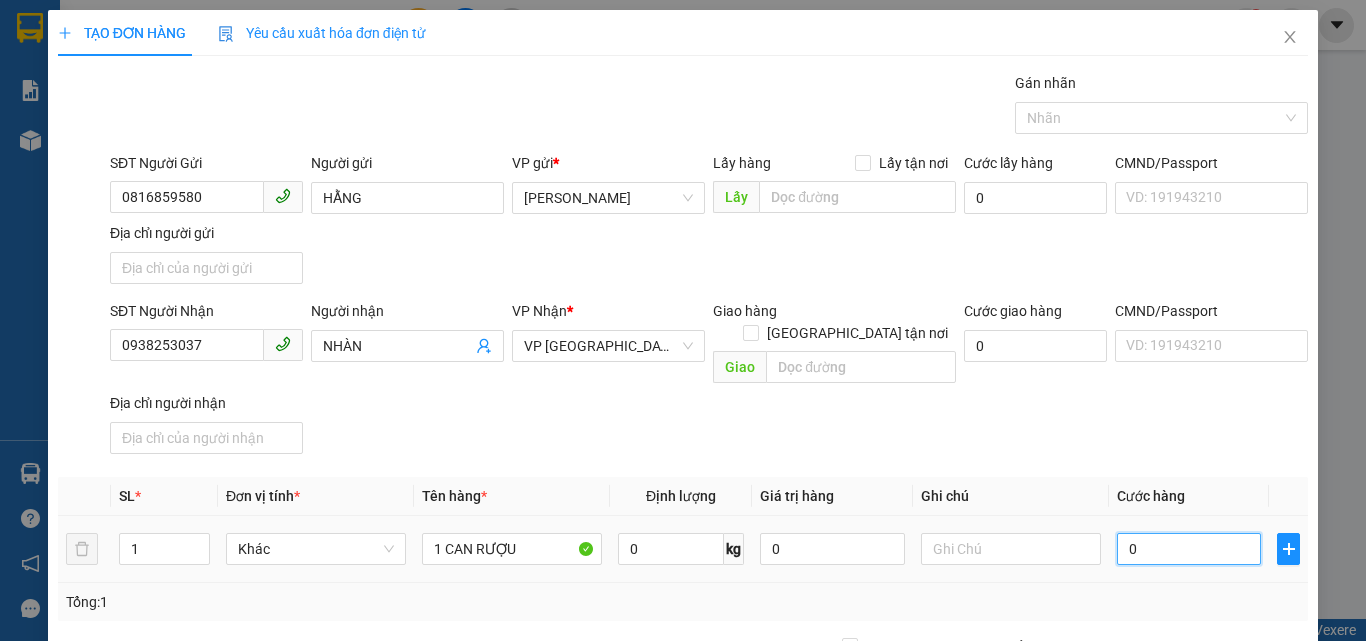 click on "0" at bounding box center [1189, 549] 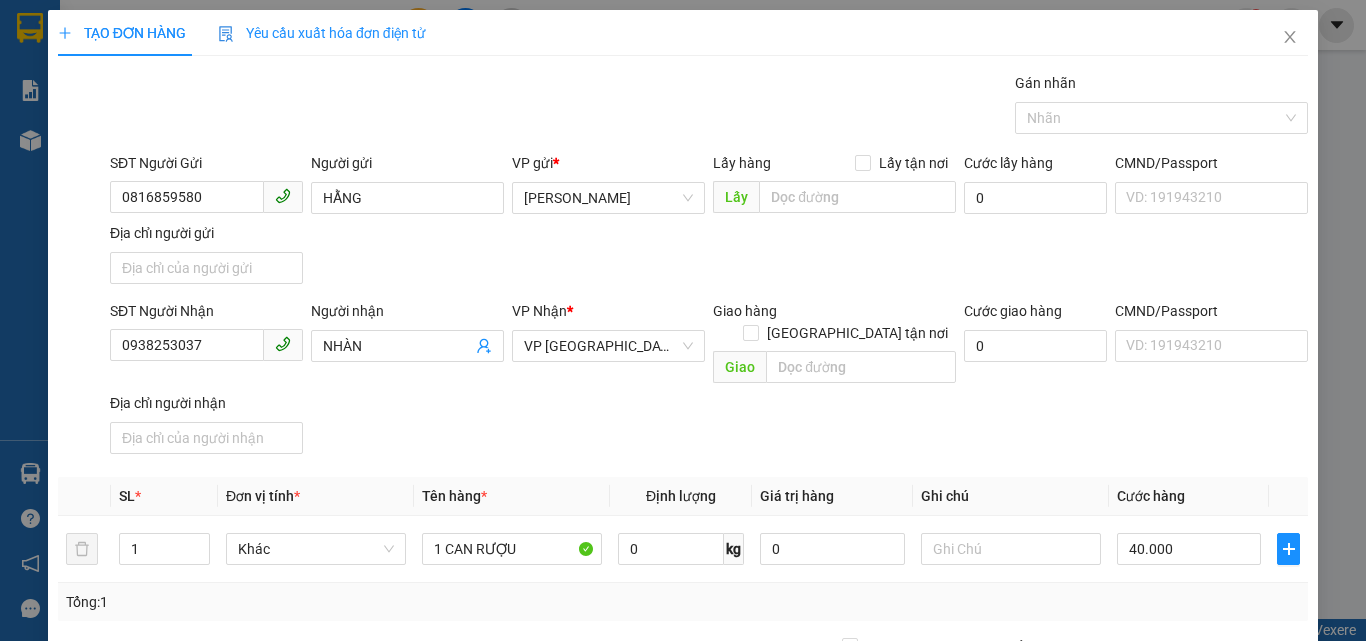 click on "SĐT Người Nhận 0938253037 Người nhận NHÀN VP Nhận  * VP Sài Gòn Giao hàng Giao tận nơi Giao Cước giao hàng 0 CMND/Passport VD: 191943210 Địa chỉ người nhận" at bounding box center [709, 381] 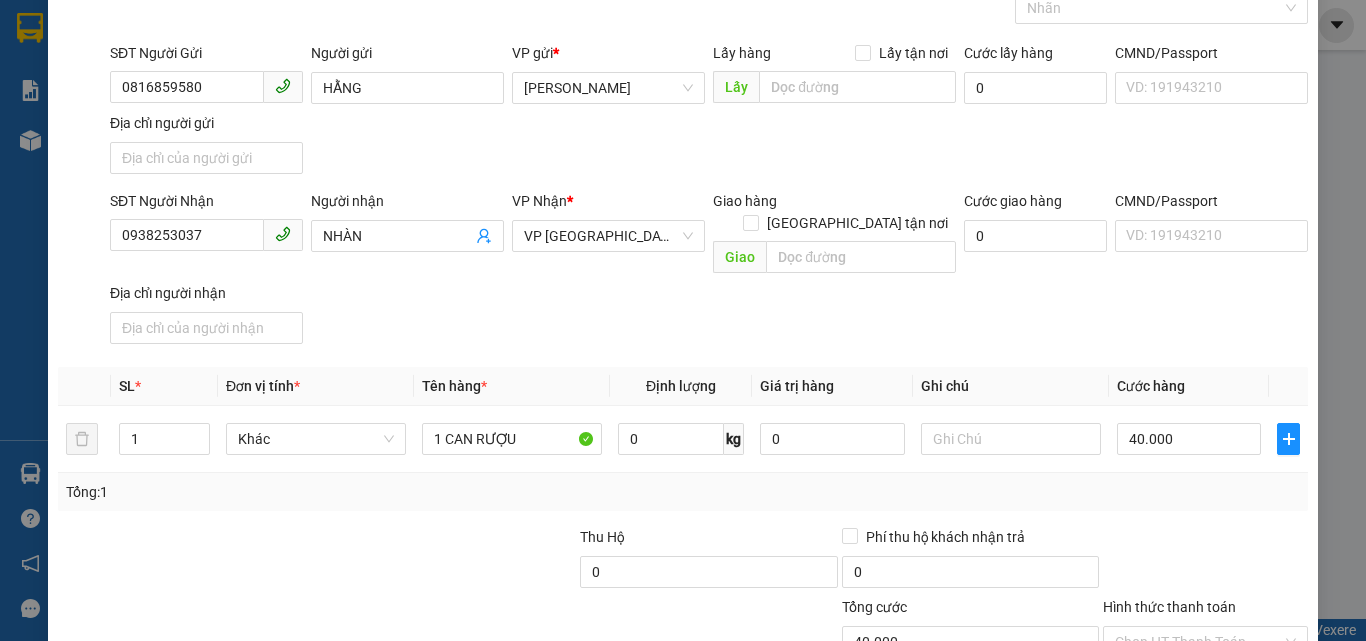 scroll, scrollTop: 239, scrollLeft: 0, axis: vertical 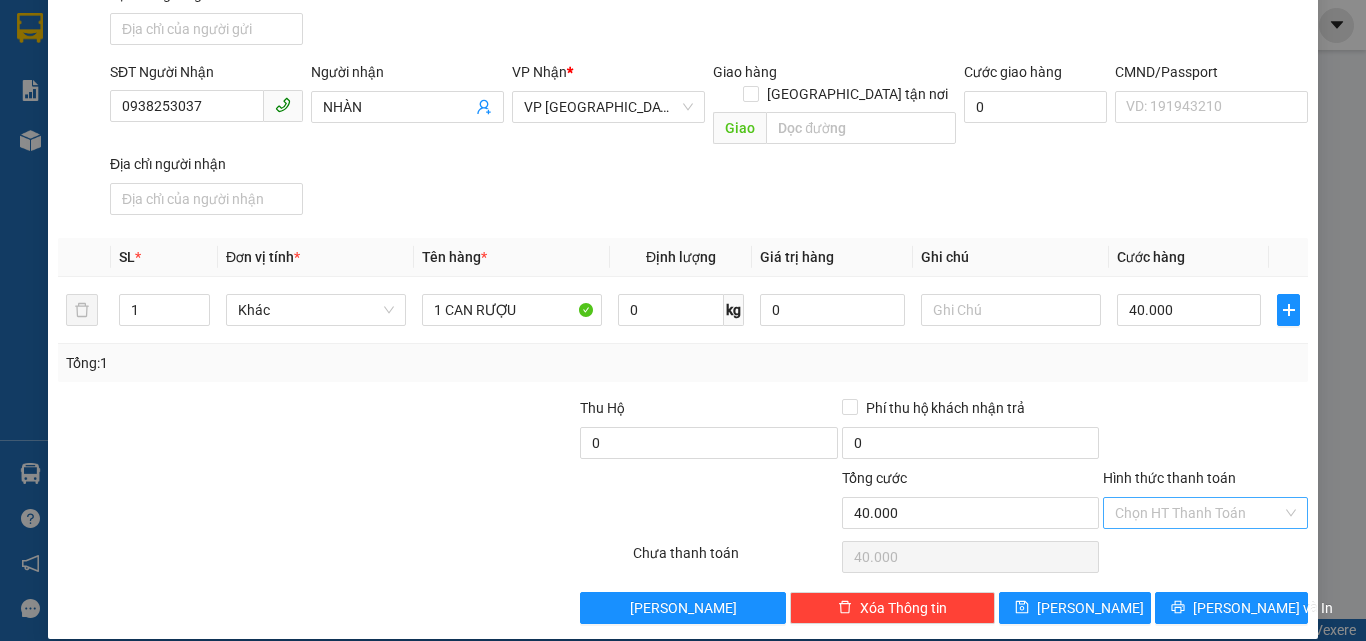 click on "Hình thức thanh toán" at bounding box center (1198, 513) 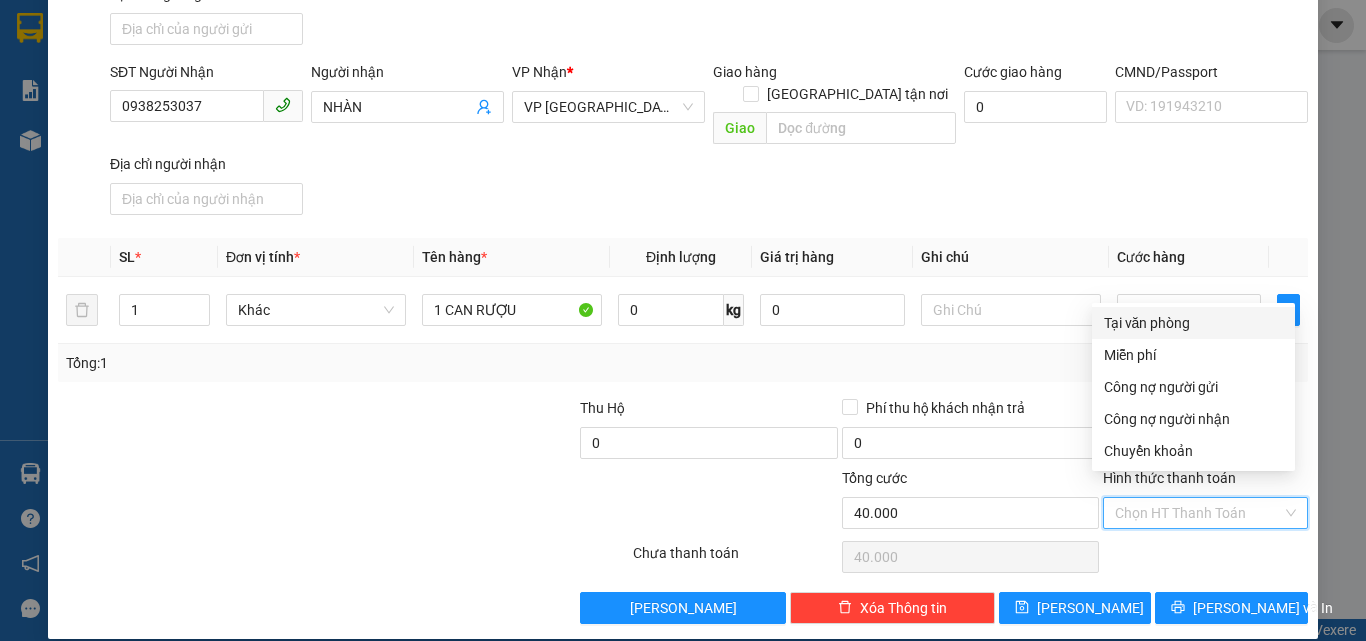 click on "Tại văn phòng" at bounding box center (1193, 323) 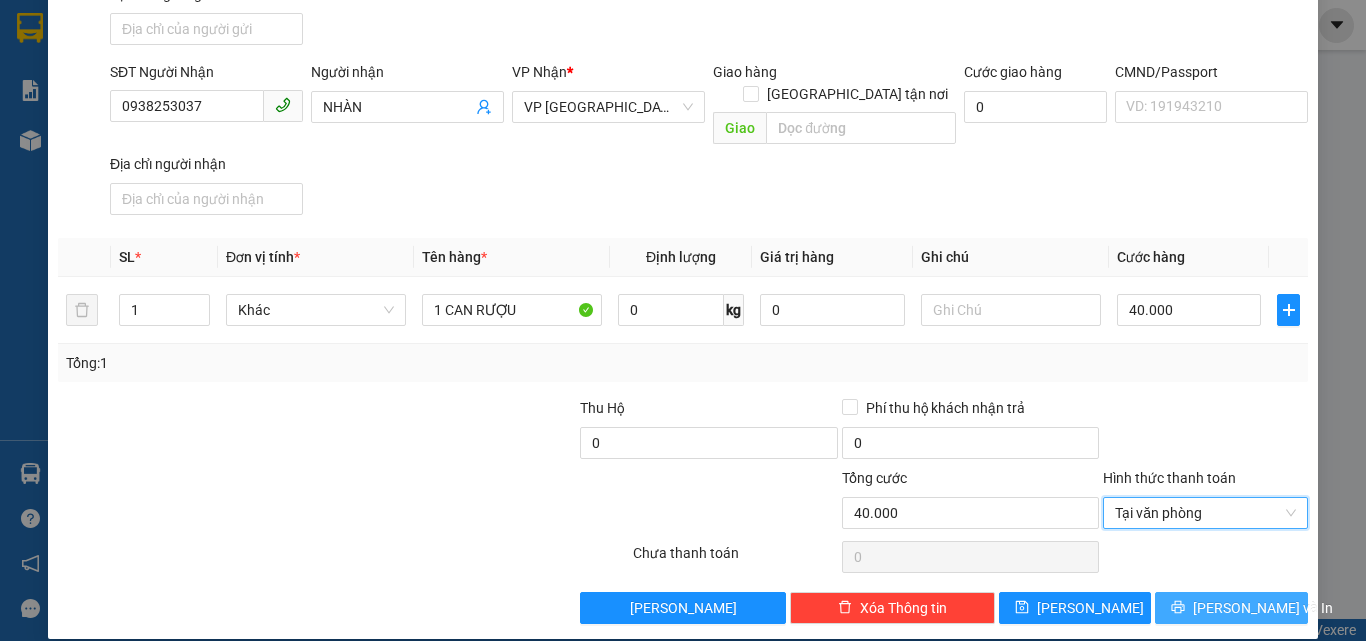 click at bounding box center (1178, 608) 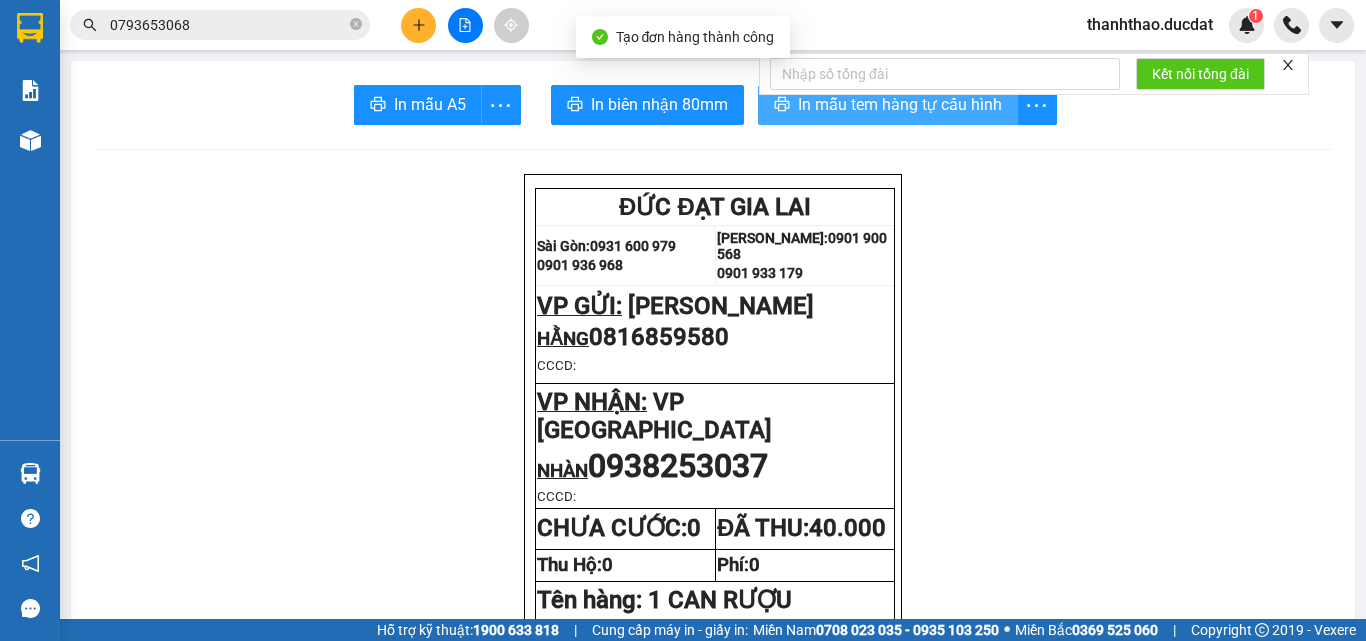 click on "In mẫu tem hàng tự cấu hình" at bounding box center [900, 104] 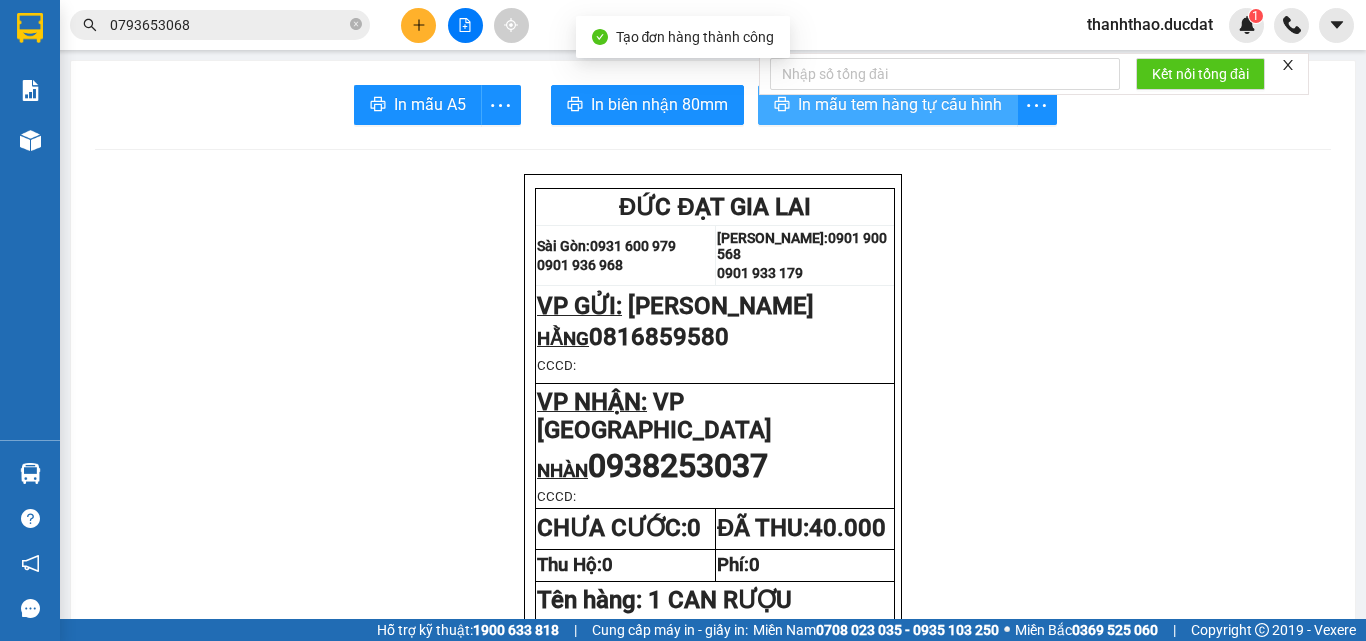 scroll, scrollTop: 0, scrollLeft: 0, axis: both 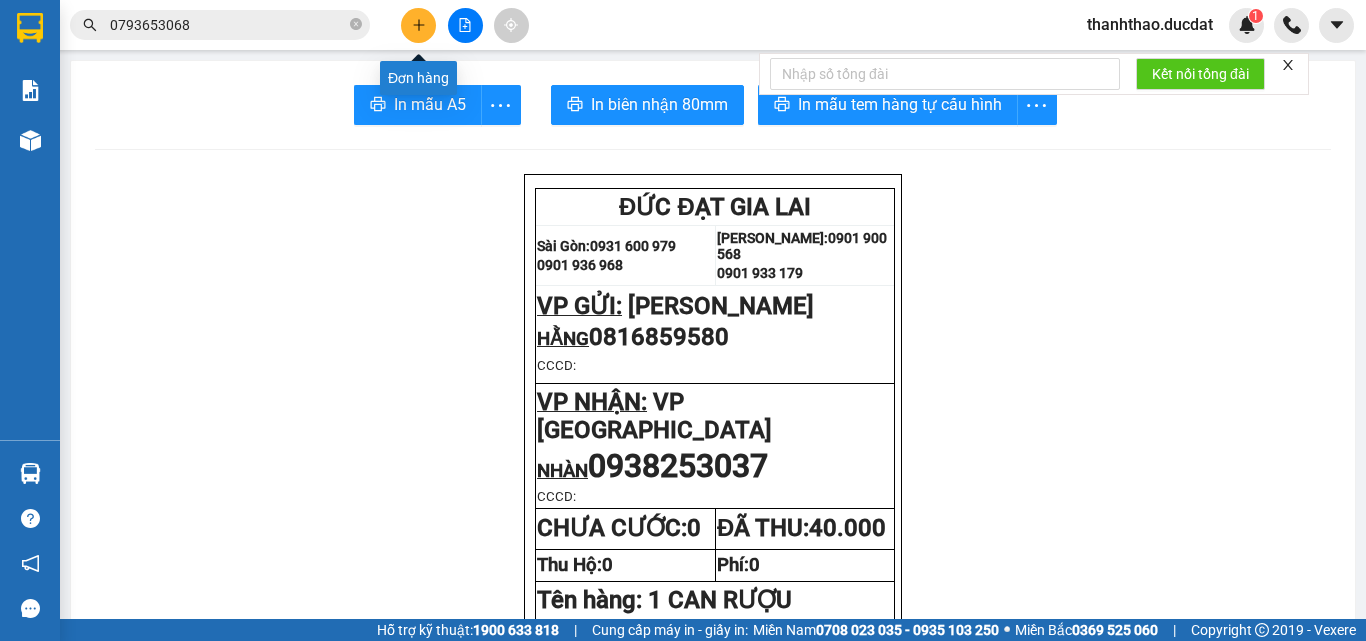 click 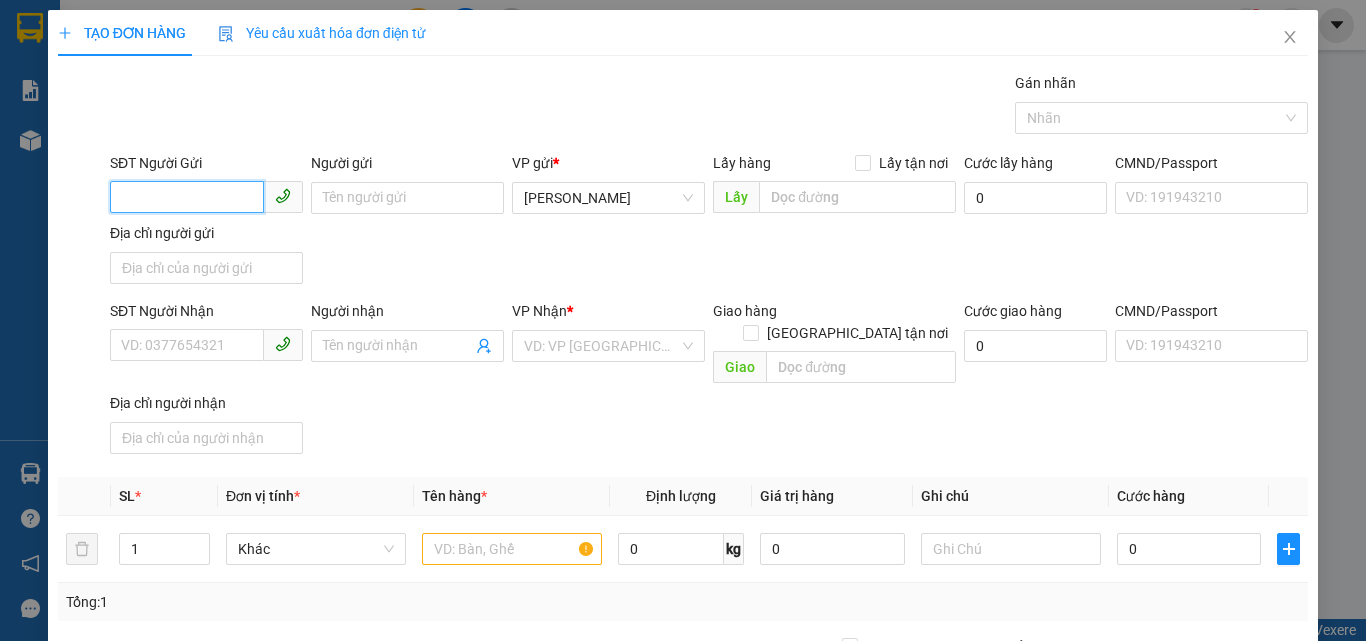 click on "SĐT Người Gửi" at bounding box center [187, 197] 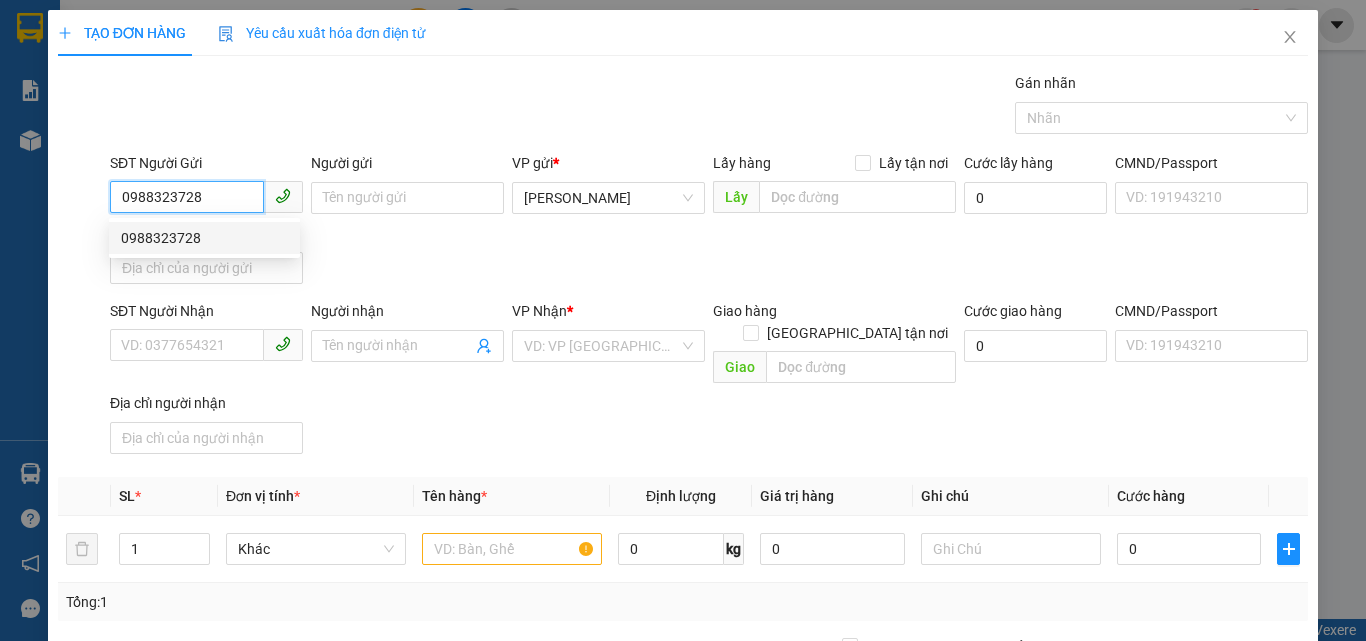 drag, startPoint x: 187, startPoint y: 235, endPoint x: 344, endPoint y: 189, distance: 163.60013 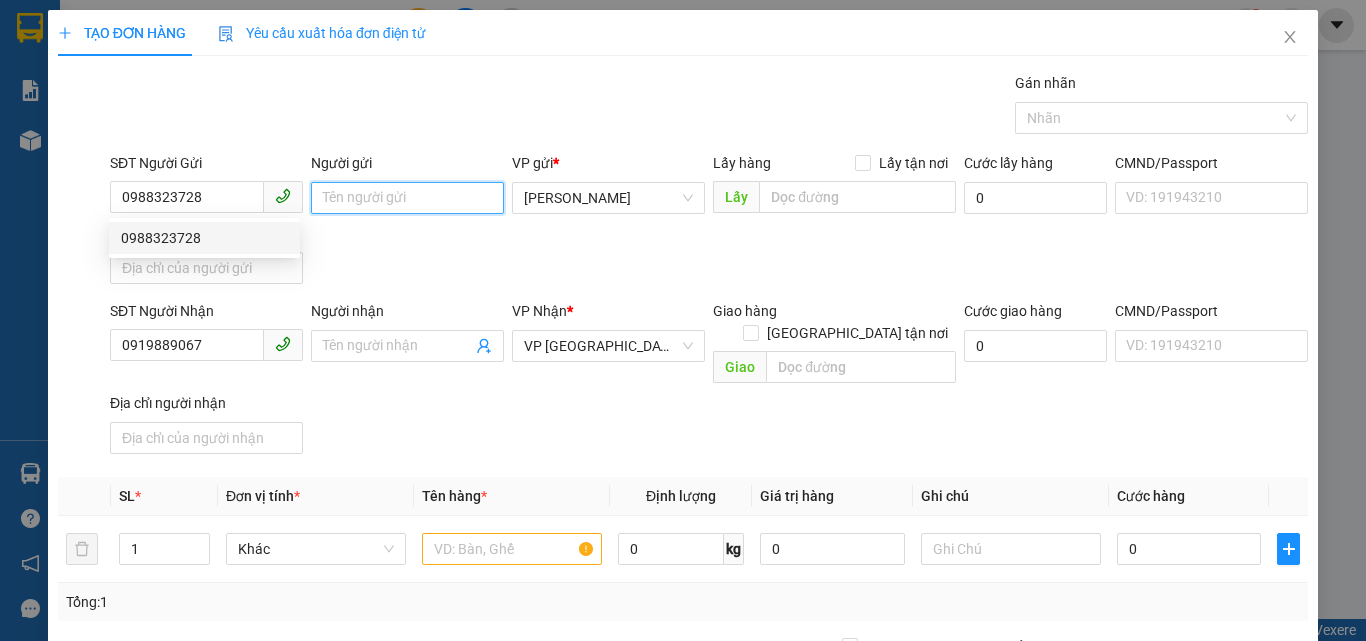 click on "Người gửi" at bounding box center (407, 198) 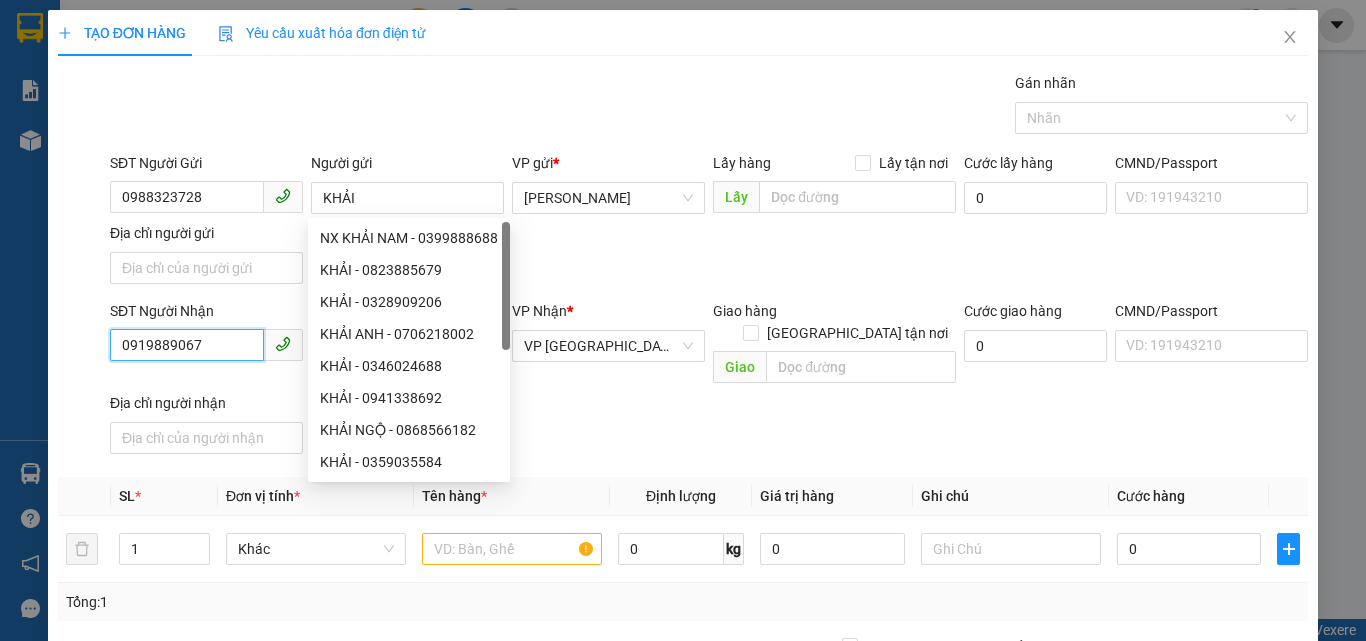drag, startPoint x: 236, startPoint y: 355, endPoint x: 0, endPoint y: 349, distance: 236.07626 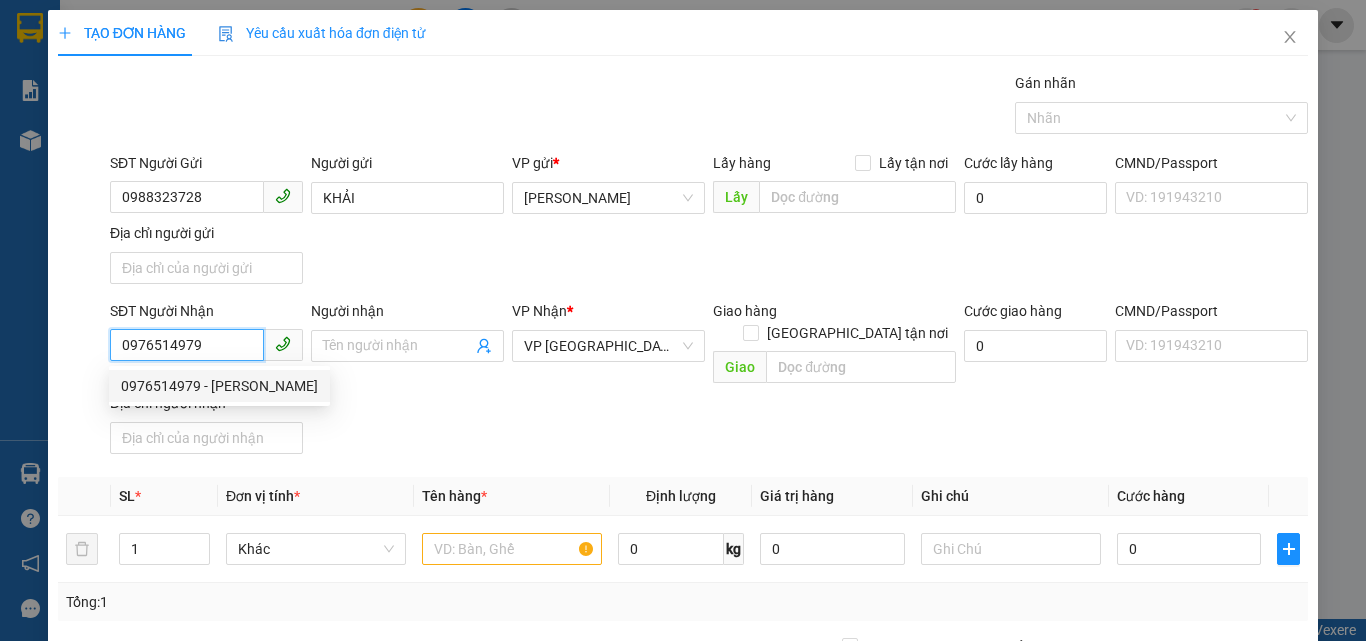 click on "0976514979 - NGÂN" at bounding box center [219, 386] 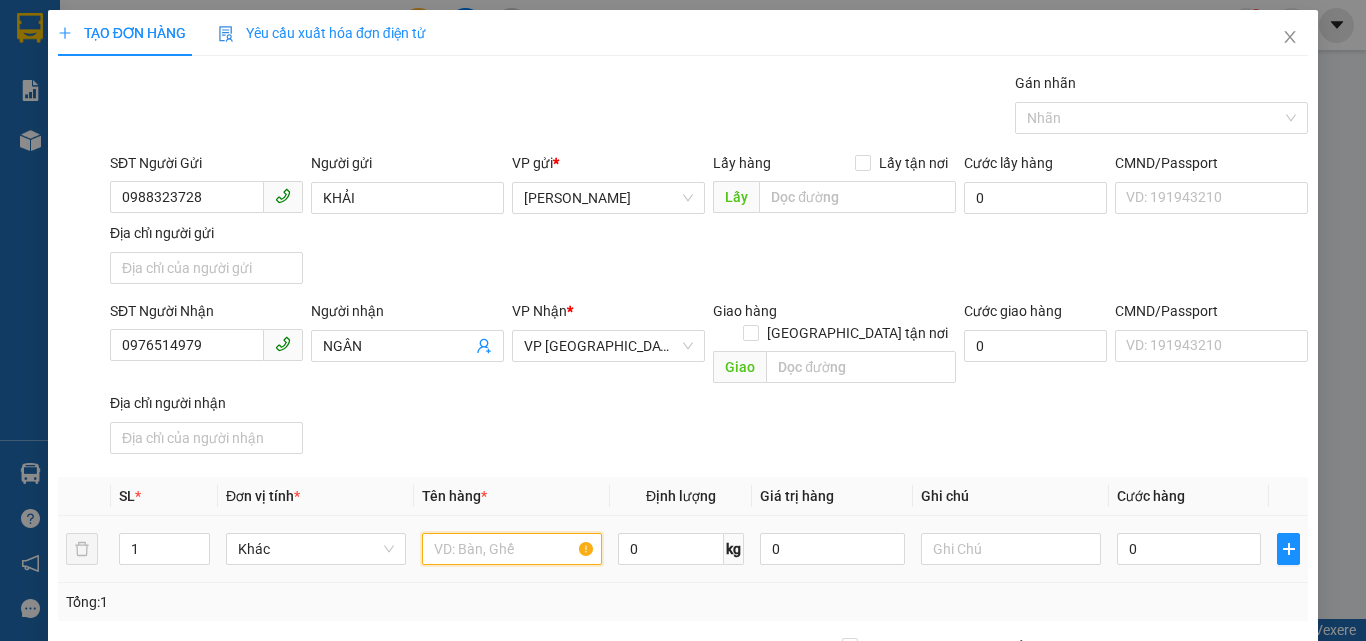 drag, startPoint x: 475, startPoint y: 518, endPoint x: 460, endPoint y: 517, distance: 15.033297 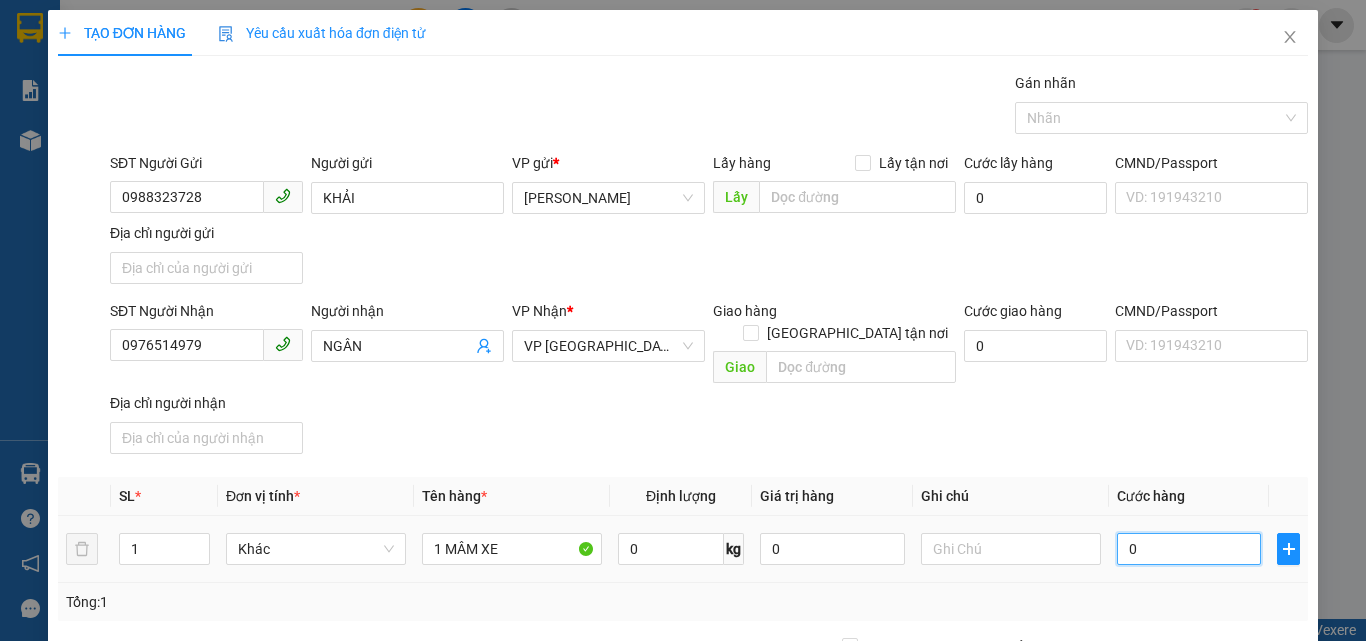 click on "0" at bounding box center [1189, 549] 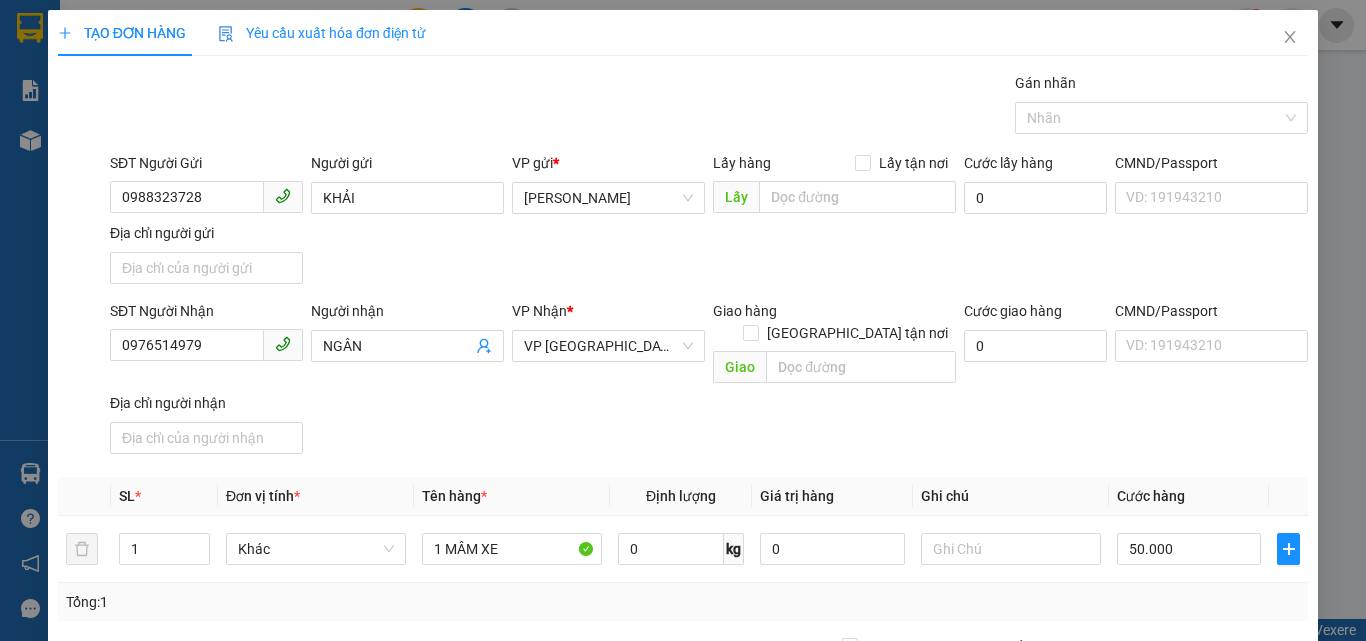 click on "SĐT Người Nhận 0976514979 Người nhận NGÂN VP Nhận  * VP Sài Gòn Giao hàng Giao tận nơi Giao Cước giao hàng 0 CMND/Passport VD: 191943210 Địa chỉ người nhận" at bounding box center [709, 381] 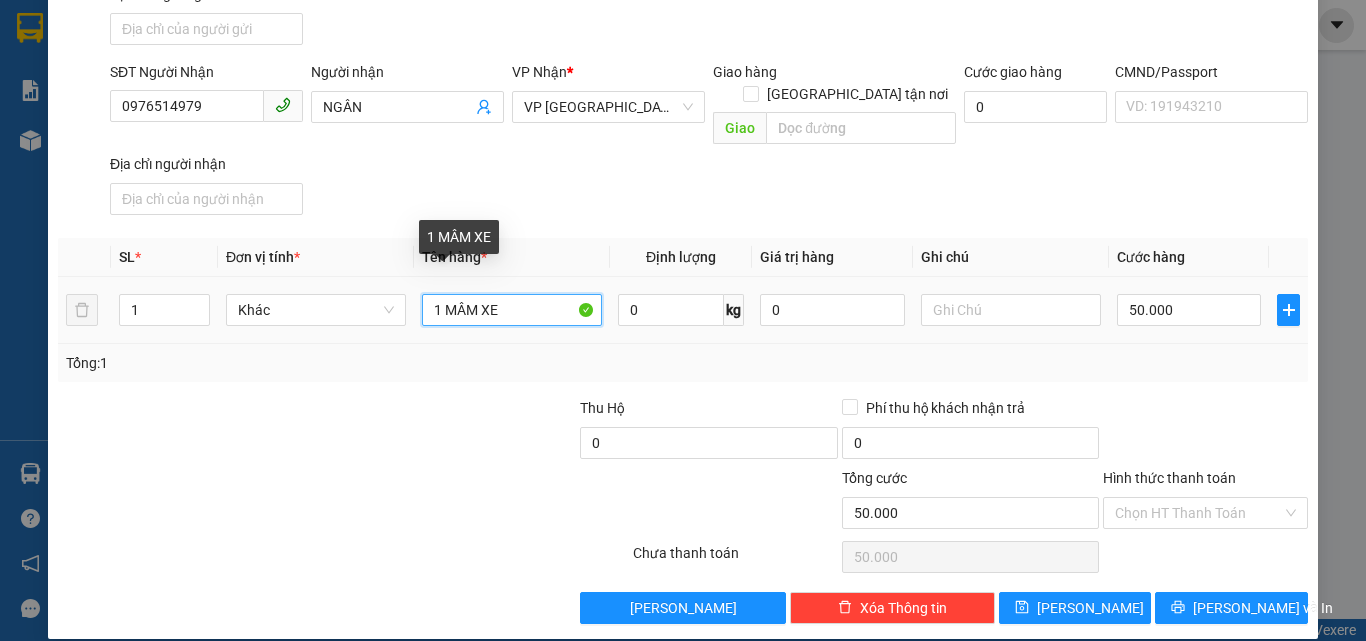 click on "1 MÂM XE" at bounding box center [512, 310] 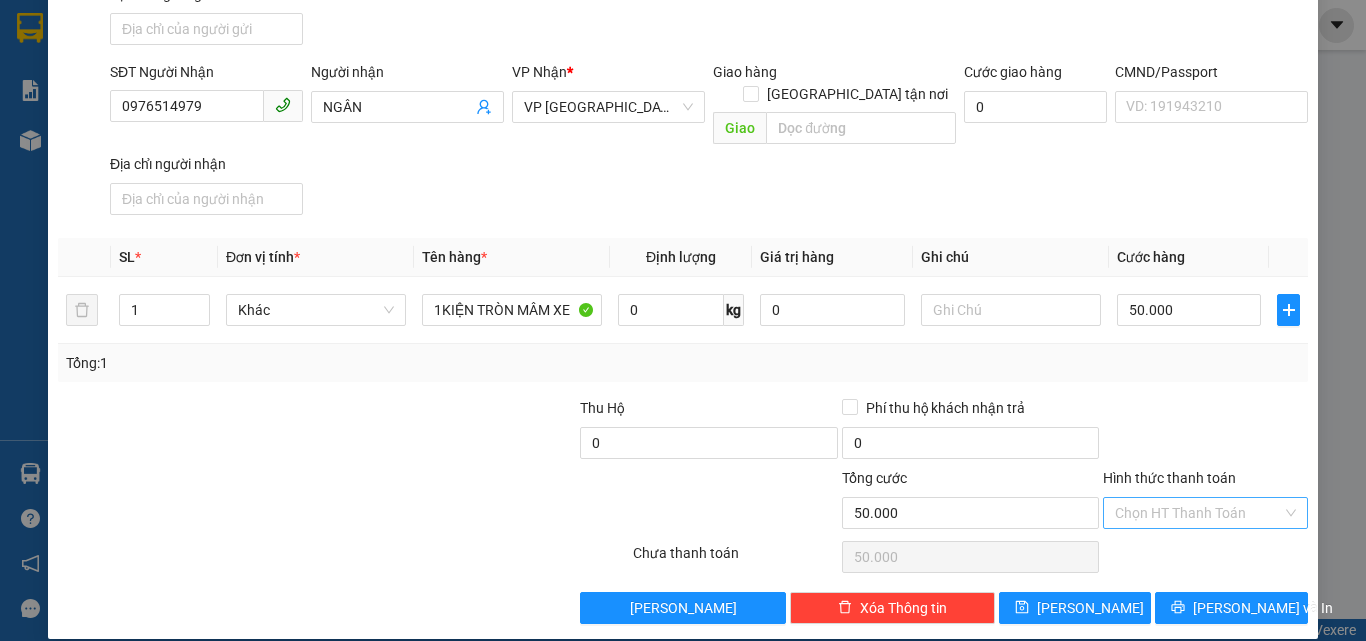 click on "Hình thức thanh toán" at bounding box center [1198, 513] 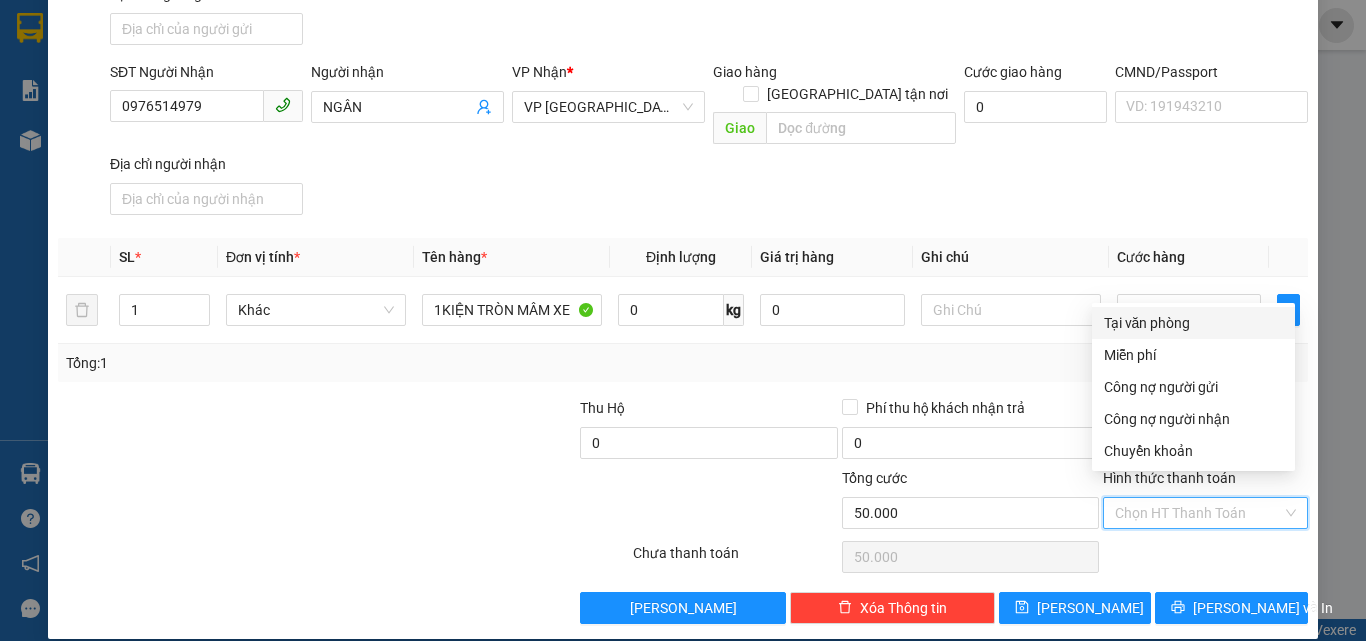 click on "Tại văn phòng" at bounding box center (1193, 323) 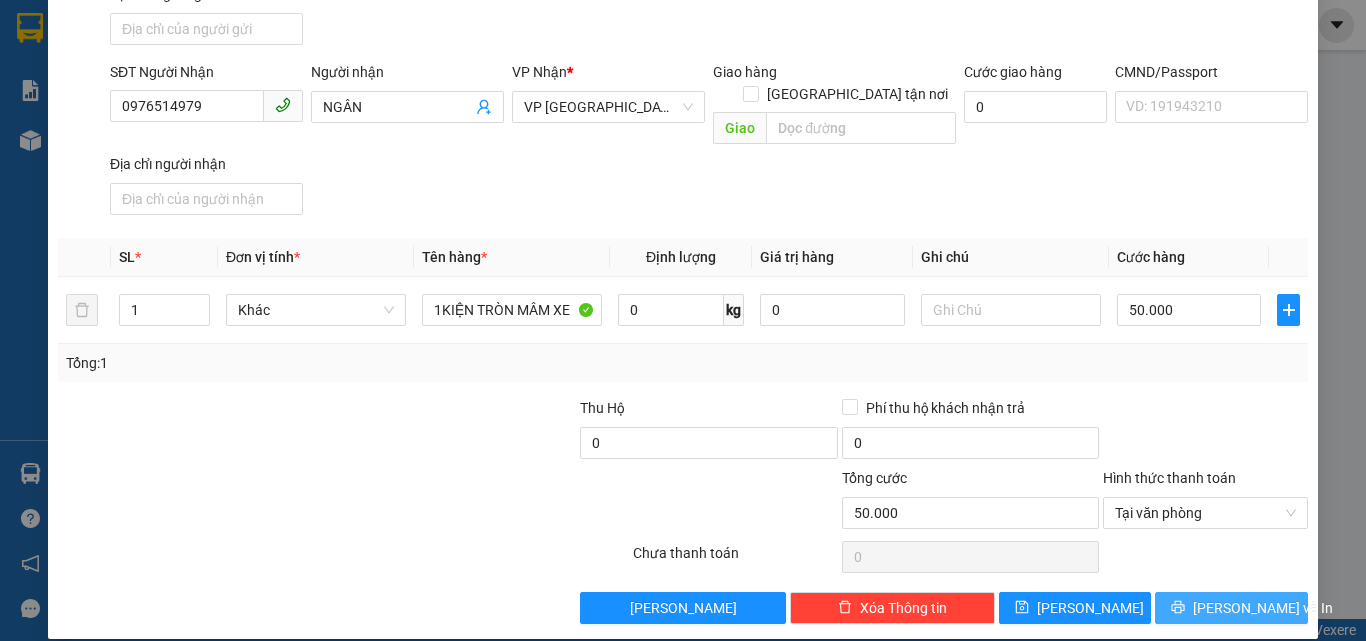 click on "[PERSON_NAME] và In" at bounding box center [1231, 608] 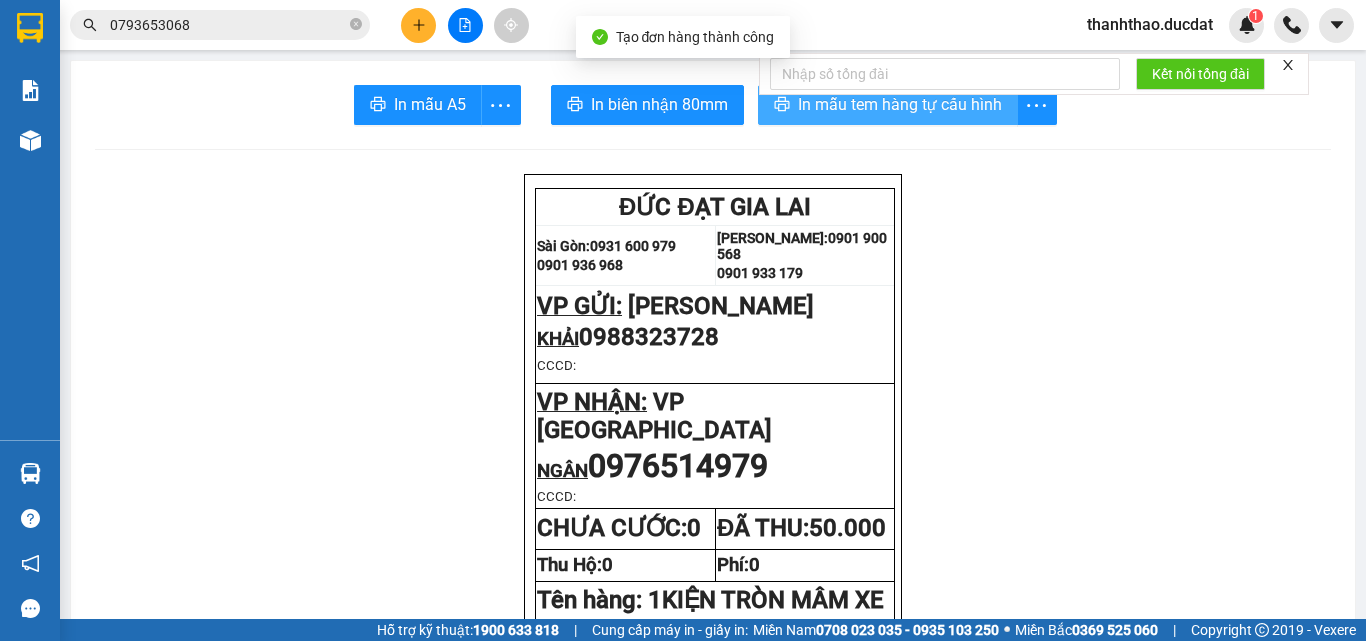 click on "In mẫu tem hàng tự cấu hình" at bounding box center (900, 104) 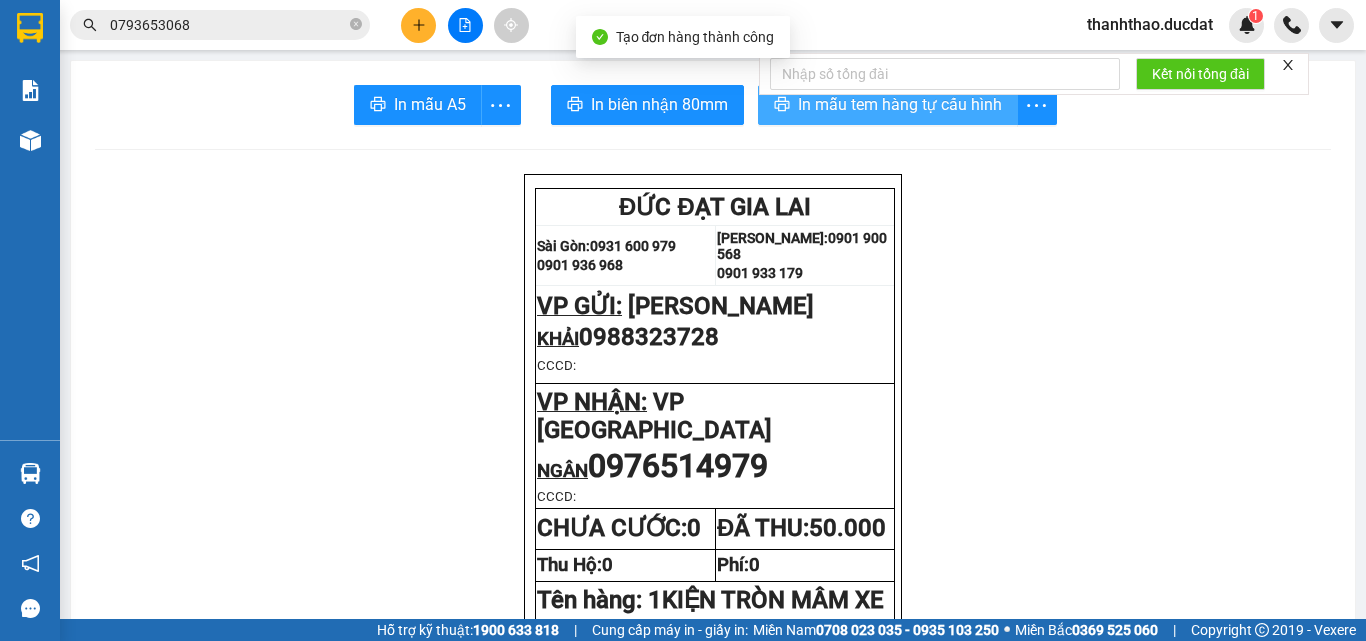 scroll, scrollTop: 0, scrollLeft: 0, axis: both 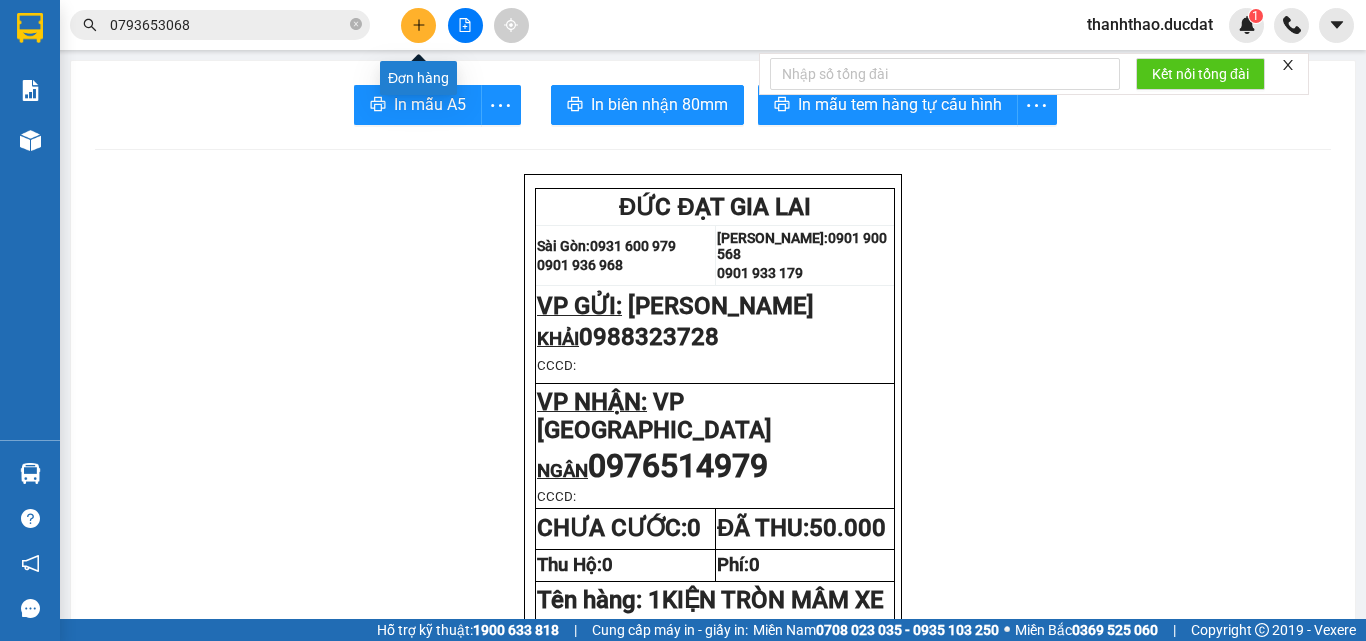 click 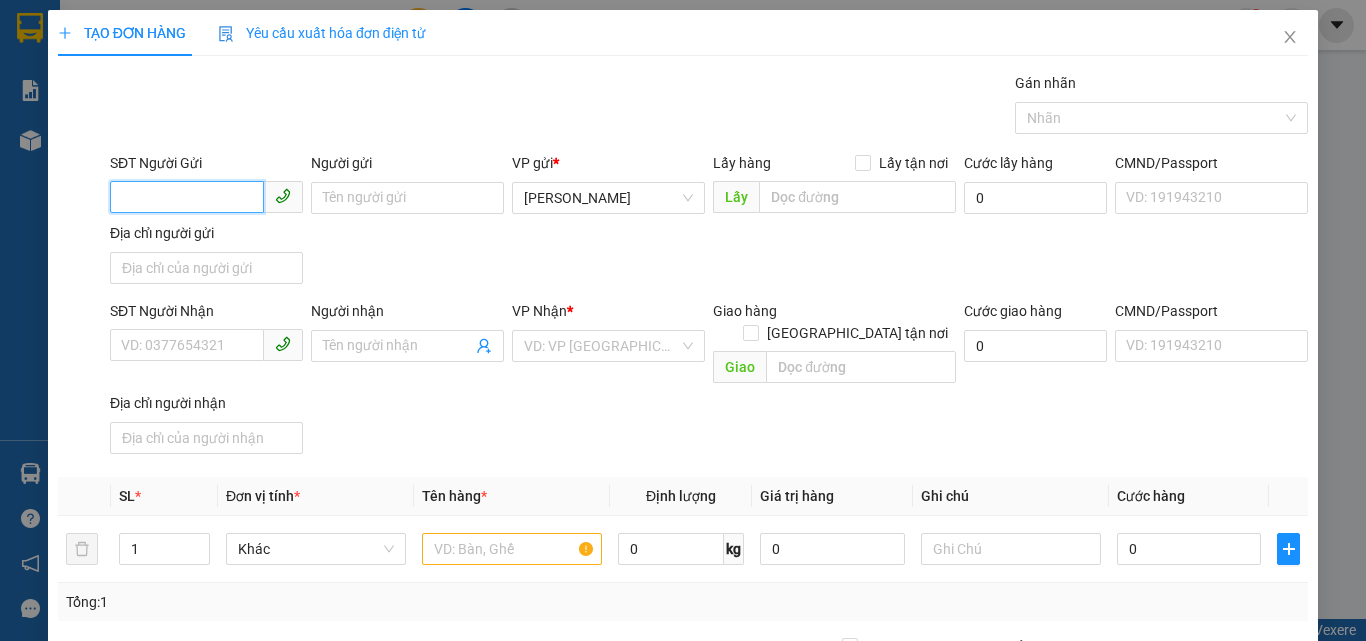 click on "SĐT Người Gửi" at bounding box center (187, 197) 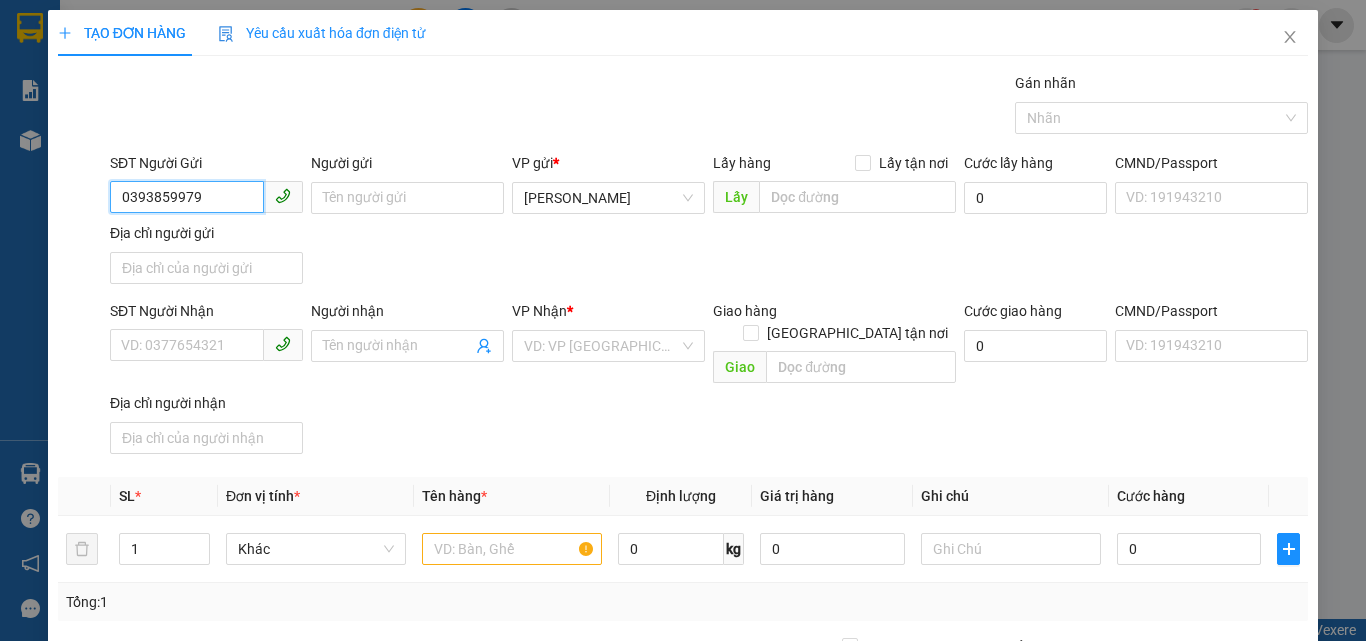 drag, startPoint x: 176, startPoint y: 194, endPoint x: 300, endPoint y: 190, distance: 124.0645 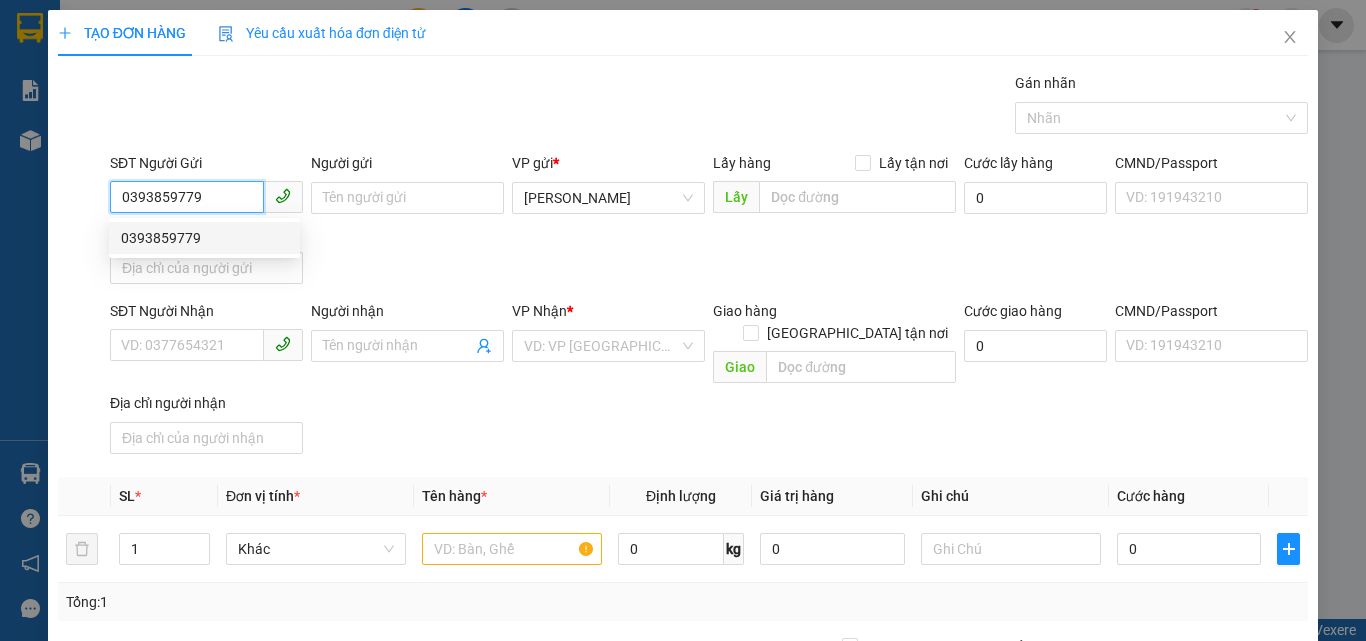 click on "0393859779" at bounding box center (204, 238) 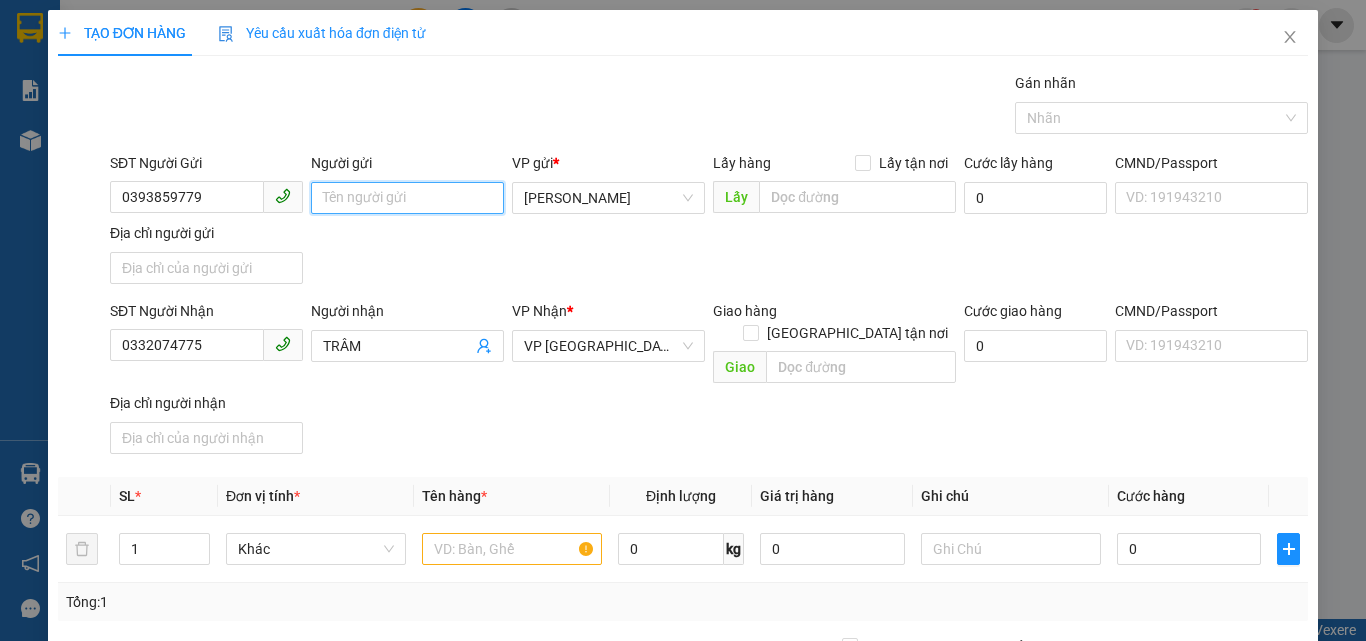 click on "Người gửi" at bounding box center [407, 198] 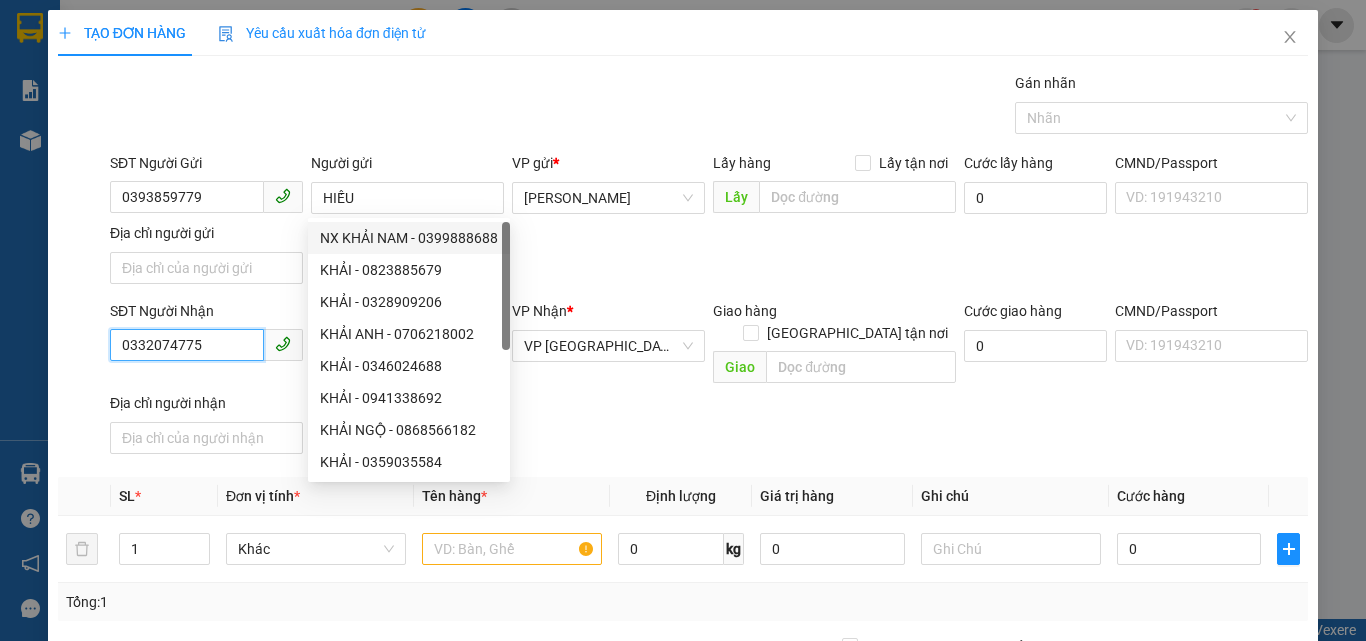click on "0332074775" at bounding box center (187, 345) 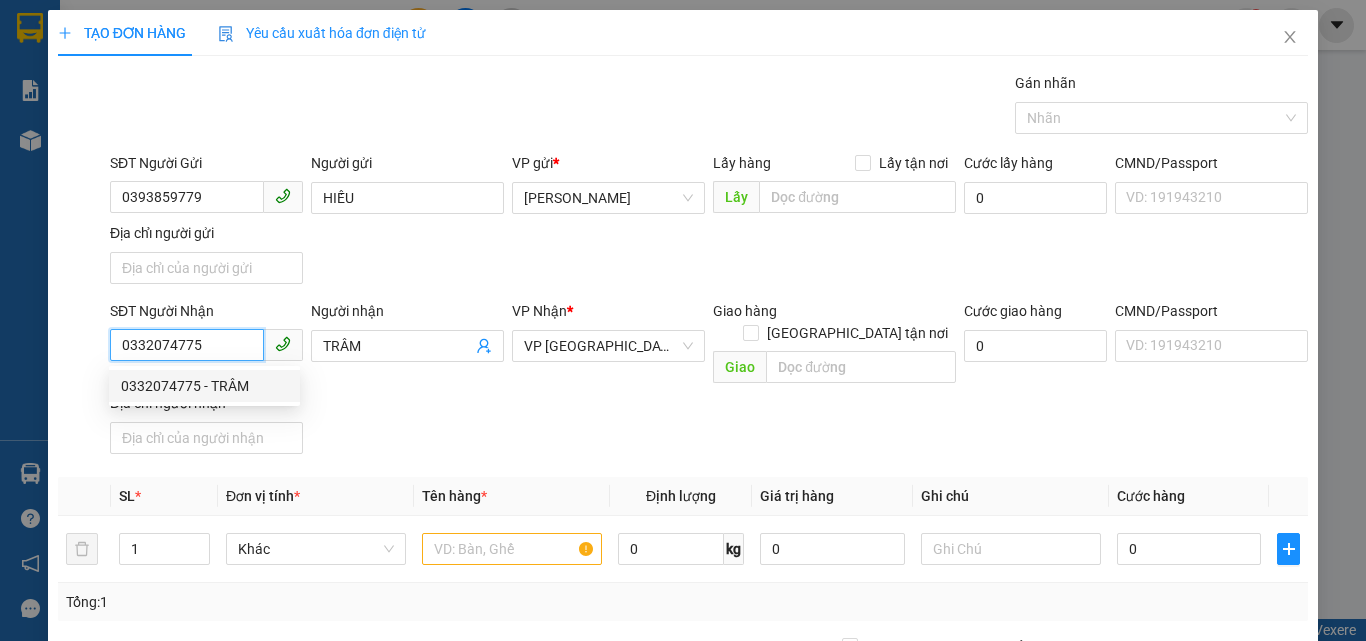 click on "0332074775 - TRÂM" at bounding box center [204, 386] 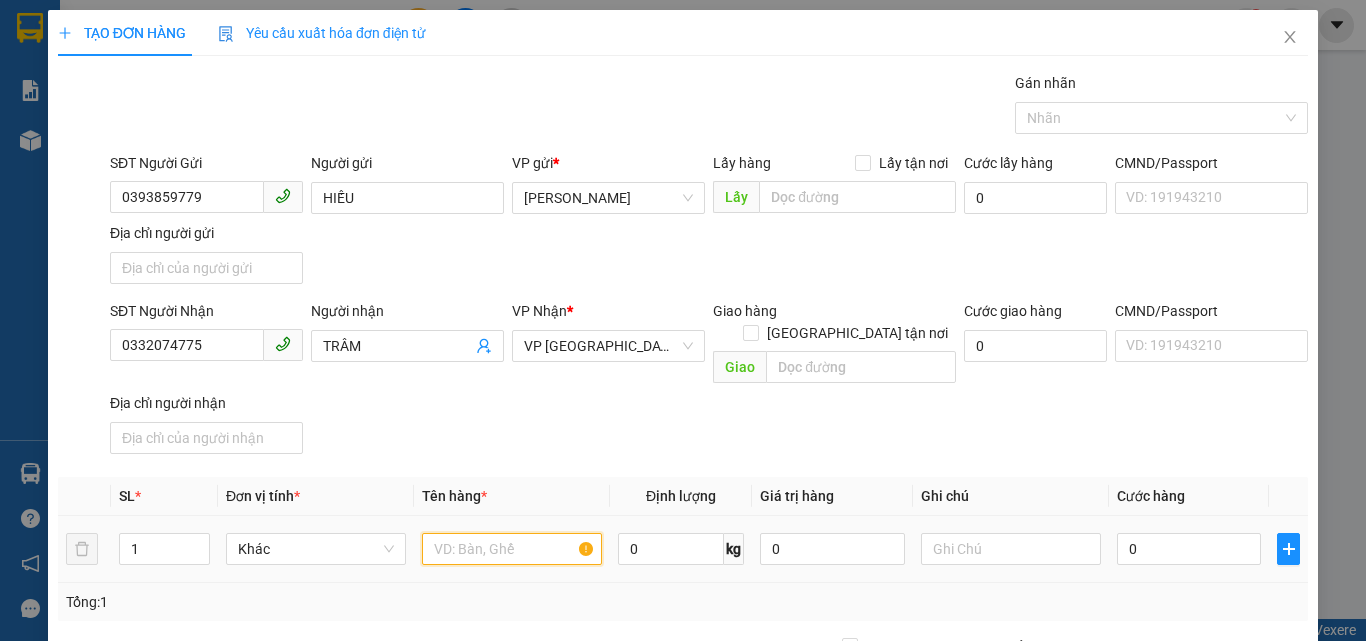 click at bounding box center [512, 549] 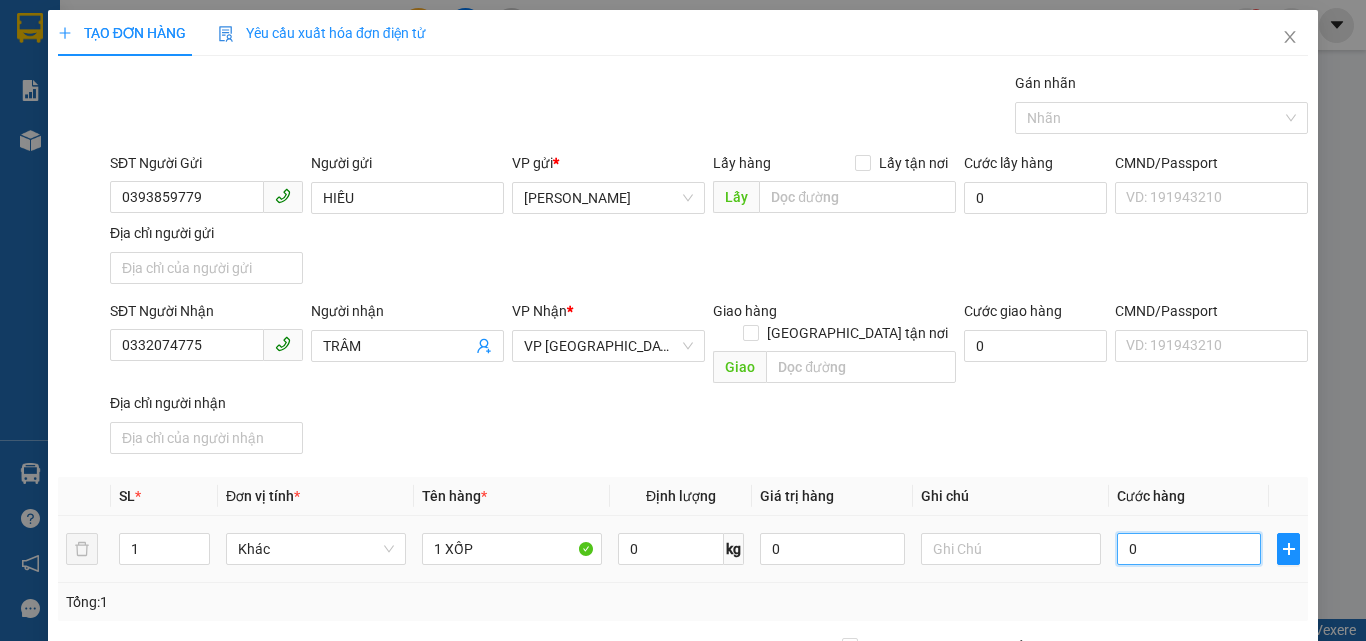 click on "0" at bounding box center [1189, 549] 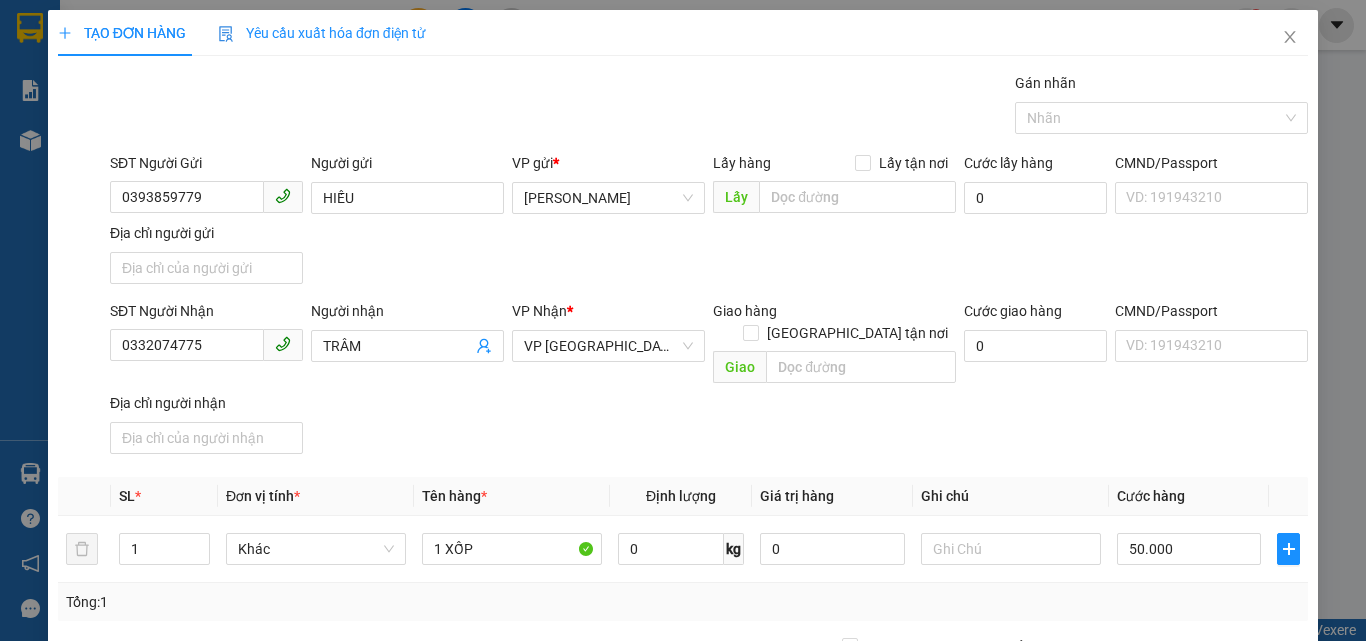 click on "SĐT Người Nhận 0332074775 Người nhận TRÂM VP Nhận  * VP Đà Nẵng Giao hàng Giao tận nơi Giao Cước giao hàng 0 CMND/Passport VD: 191943210 Địa chỉ người nhận" at bounding box center [709, 381] 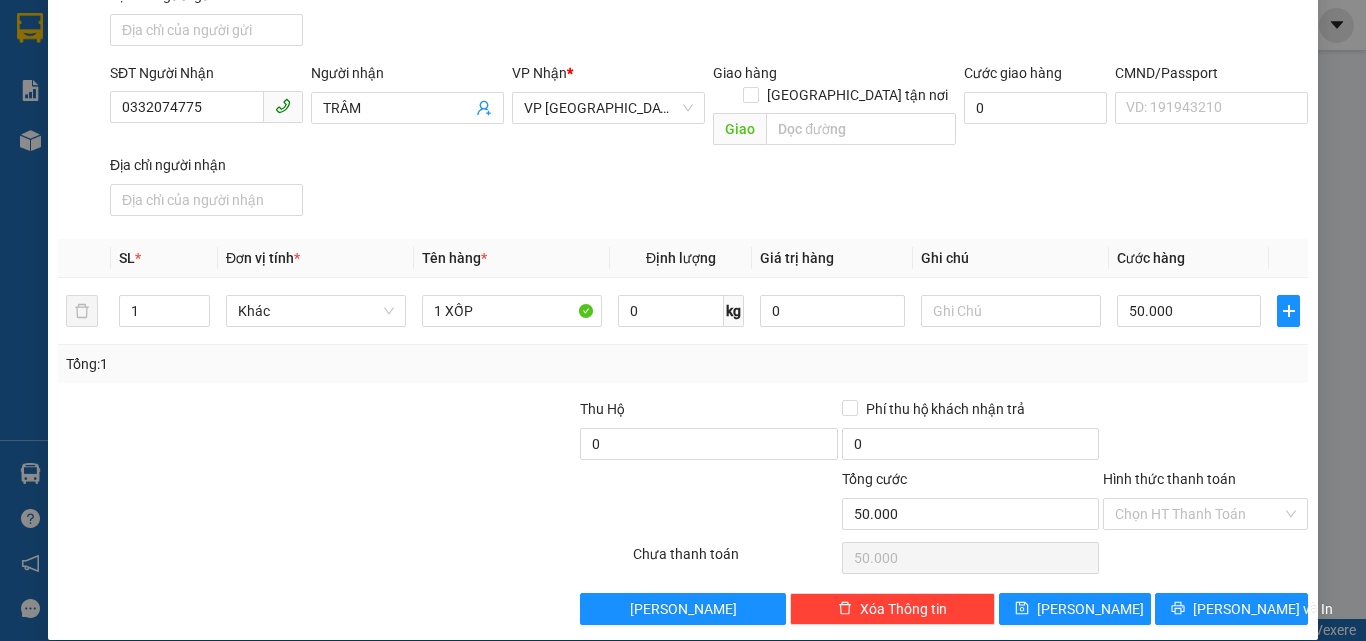 scroll, scrollTop: 239, scrollLeft: 0, axis: vertical 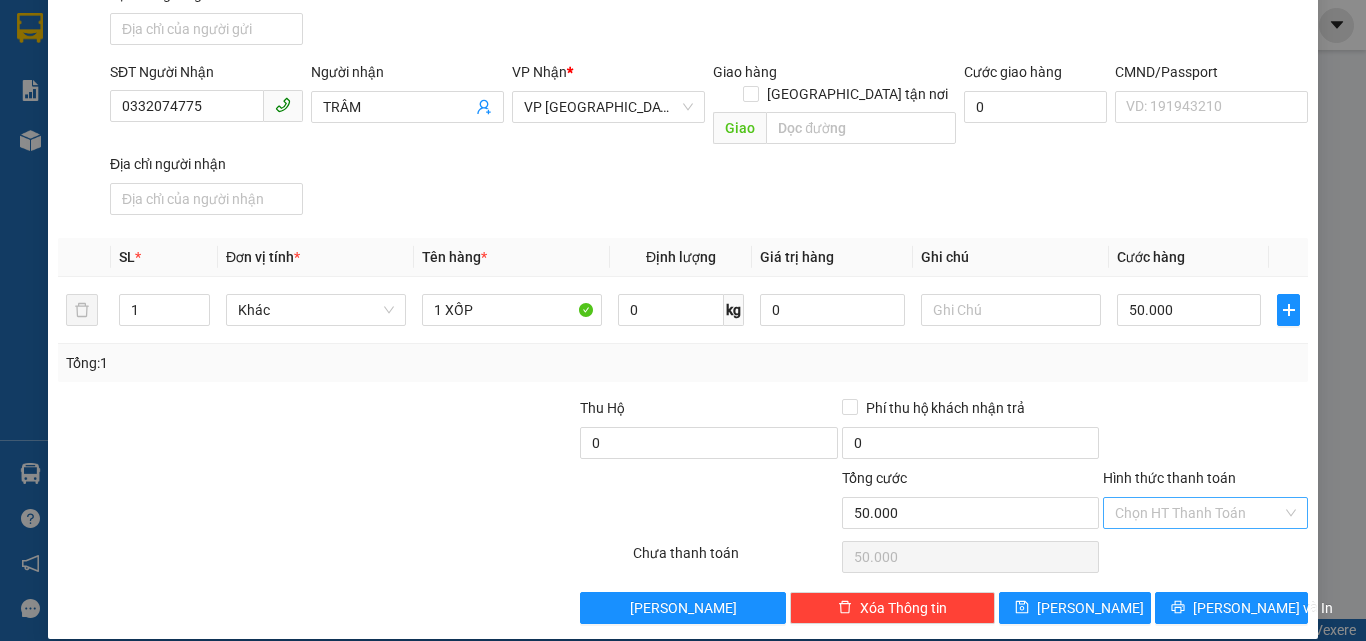 click on "Hình thức thanh toán" at bounding box center [1198, 513] 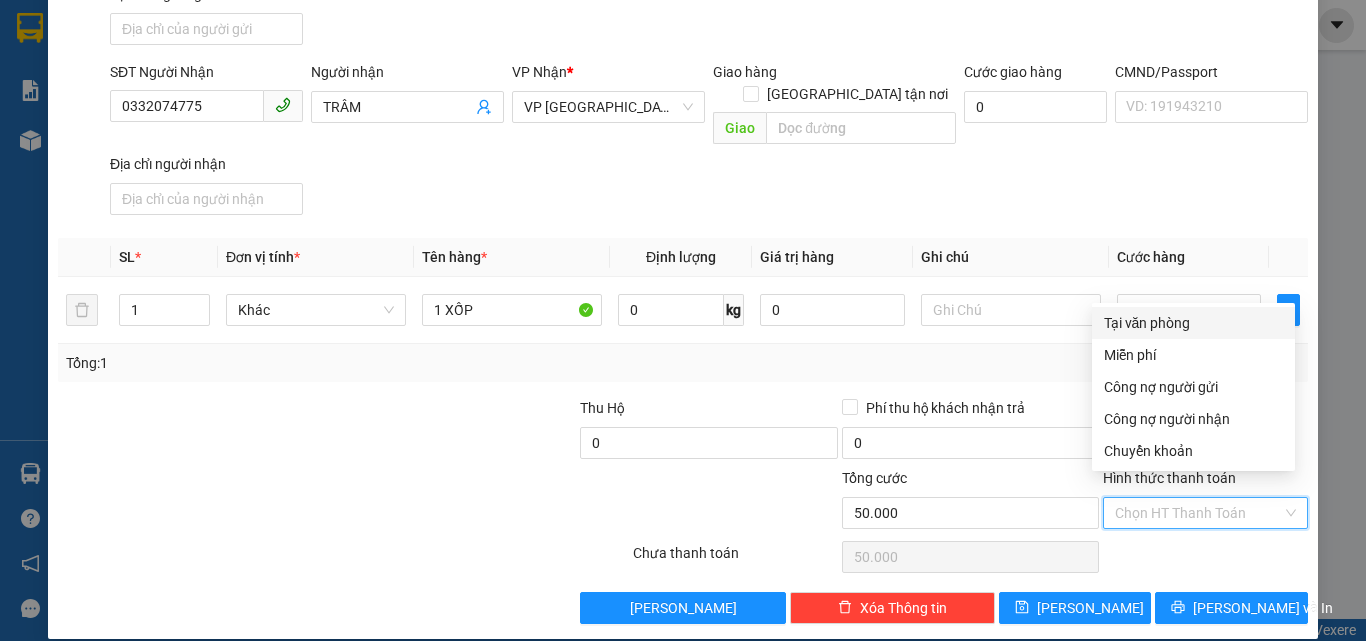 click on "Tại văn phòng" at bounding box center [1193, 323] 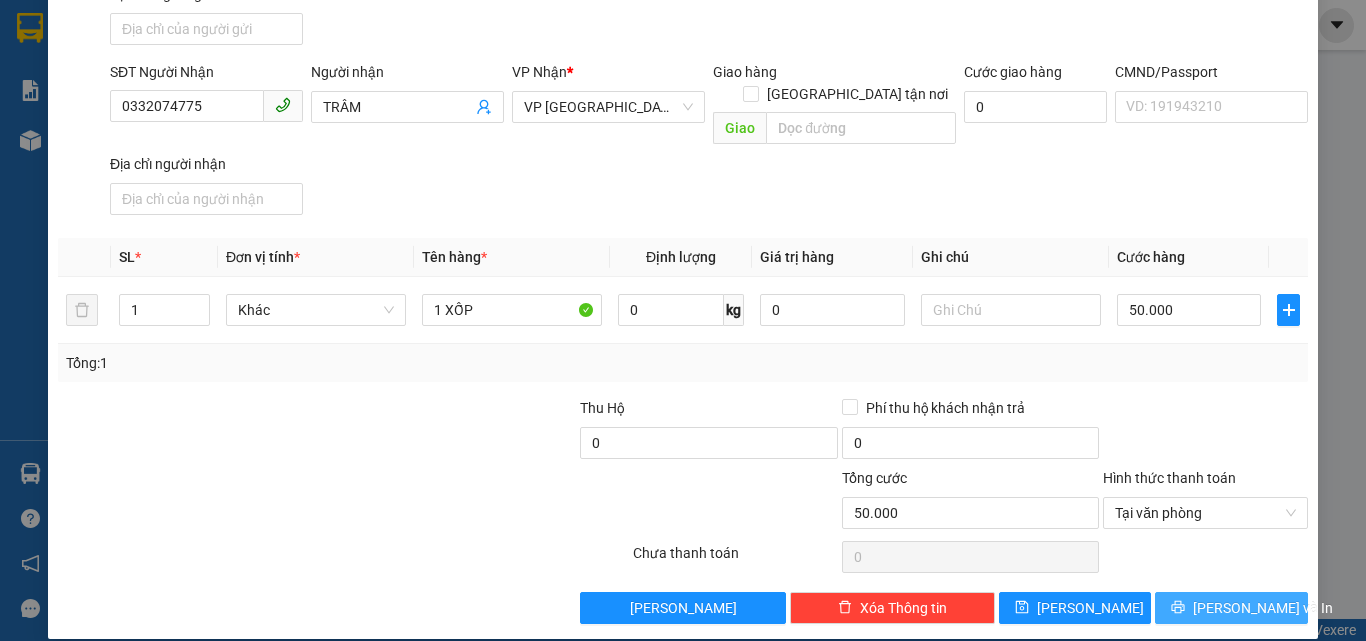 click on "[PERSON_NAME] và In" at bounding box center [1231, 608] 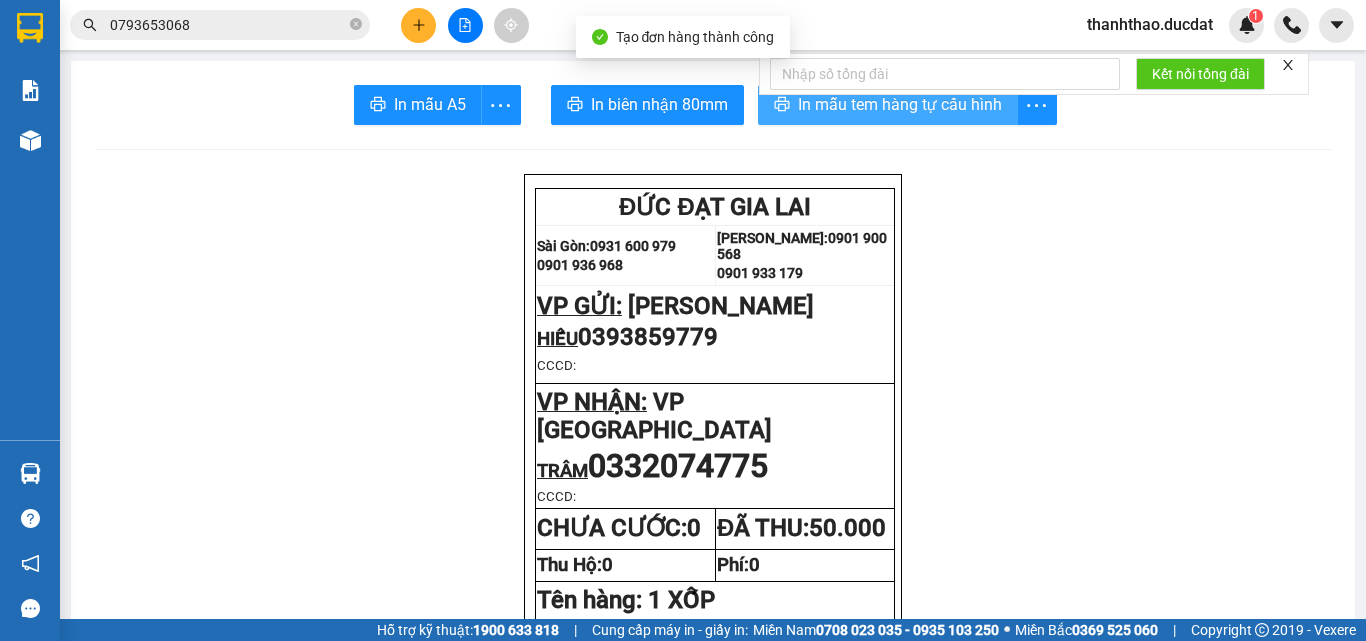 click on "In mẫu tem hàng tự cấu hình" at bounding box center (900, 104) 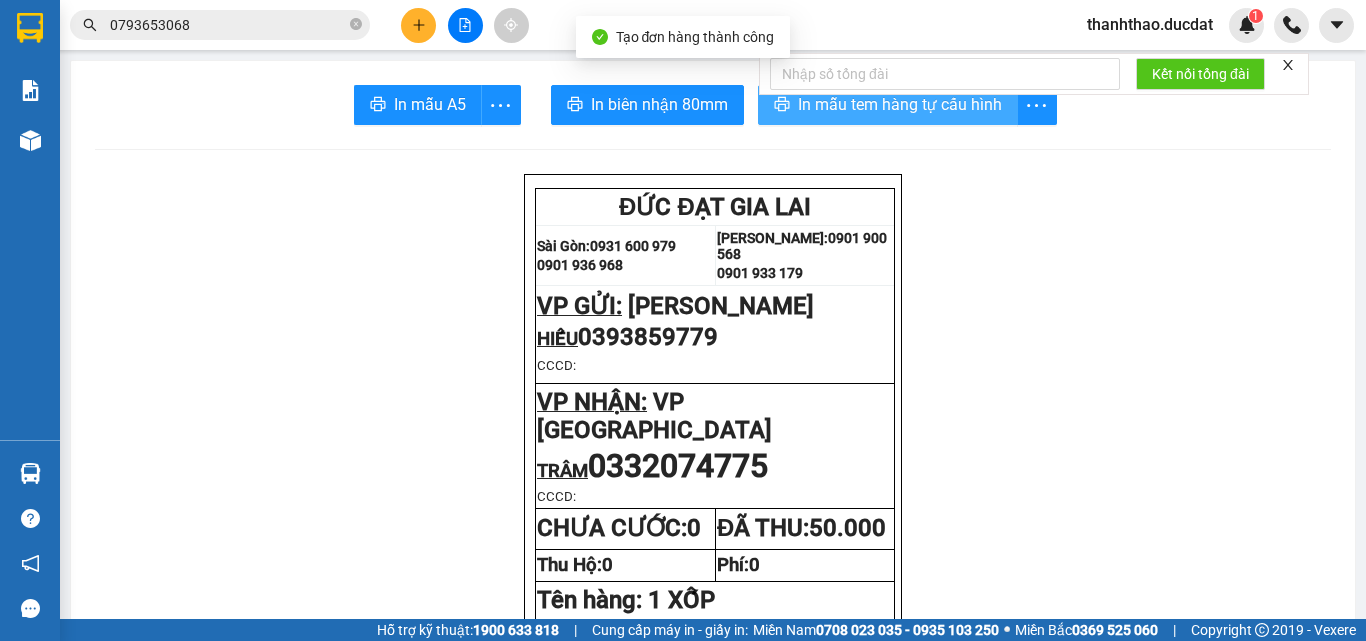 scroll, scrollTop: 0, scrollLeft: 0, axis: both 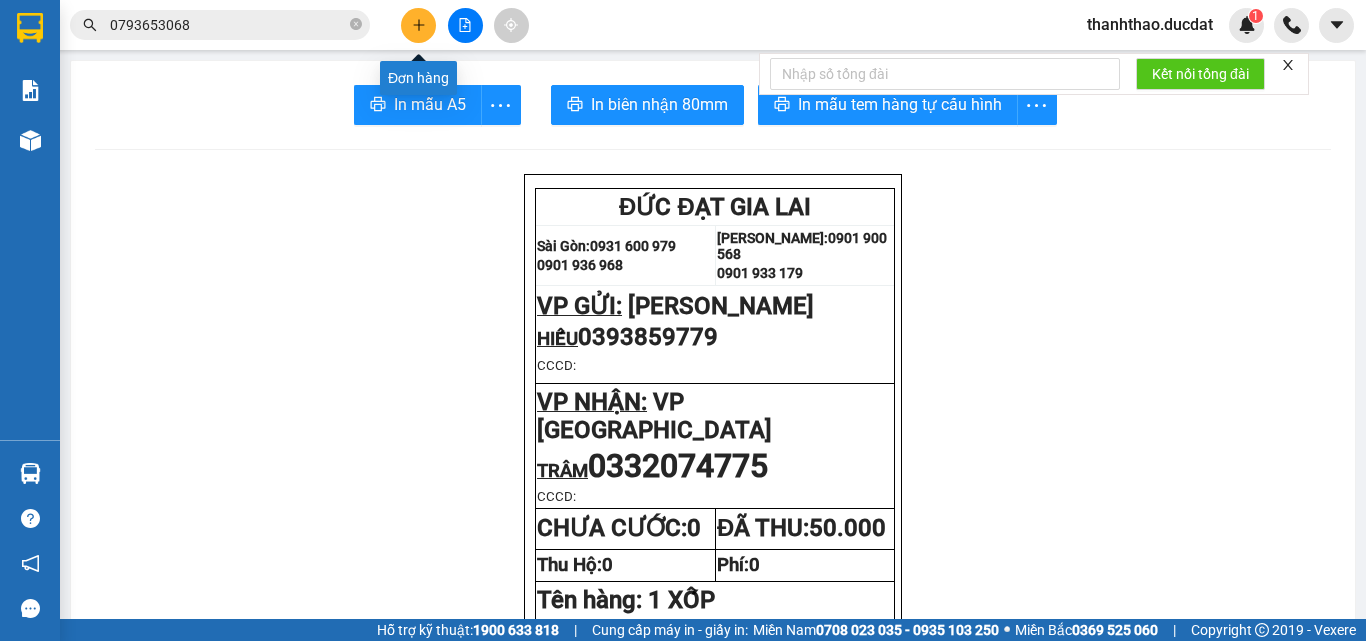 click 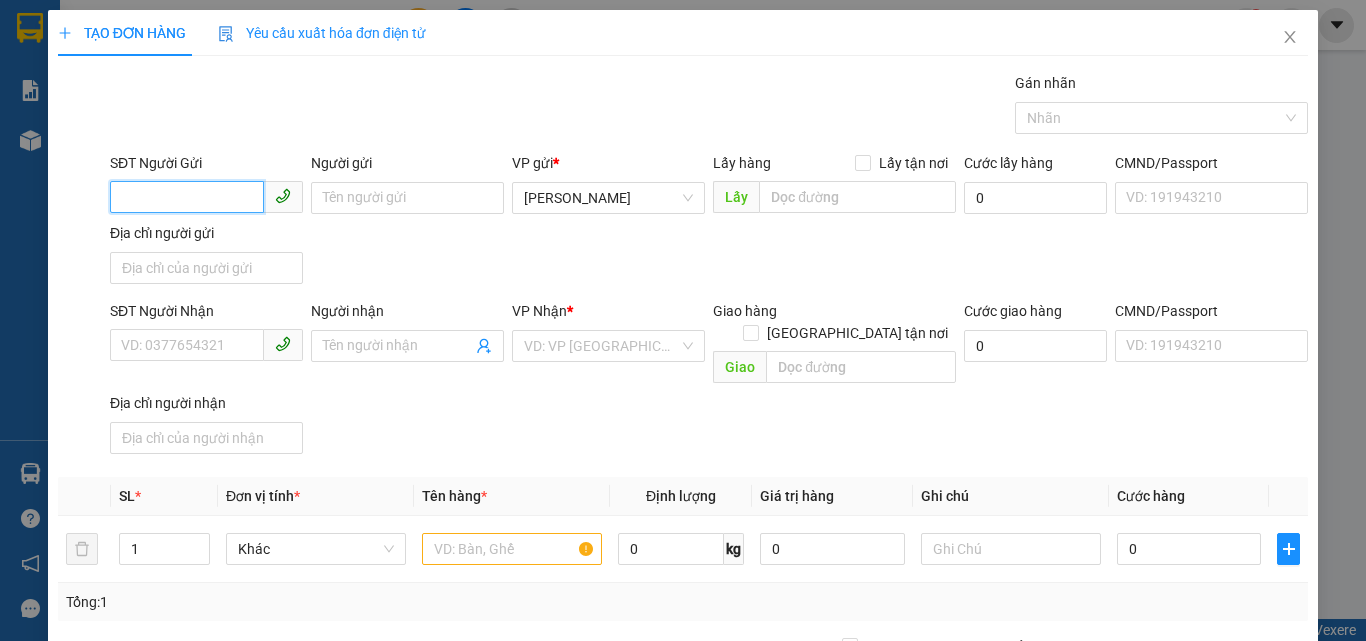 click on "SĐT Người Gửi" at bounding box center [187, 197] 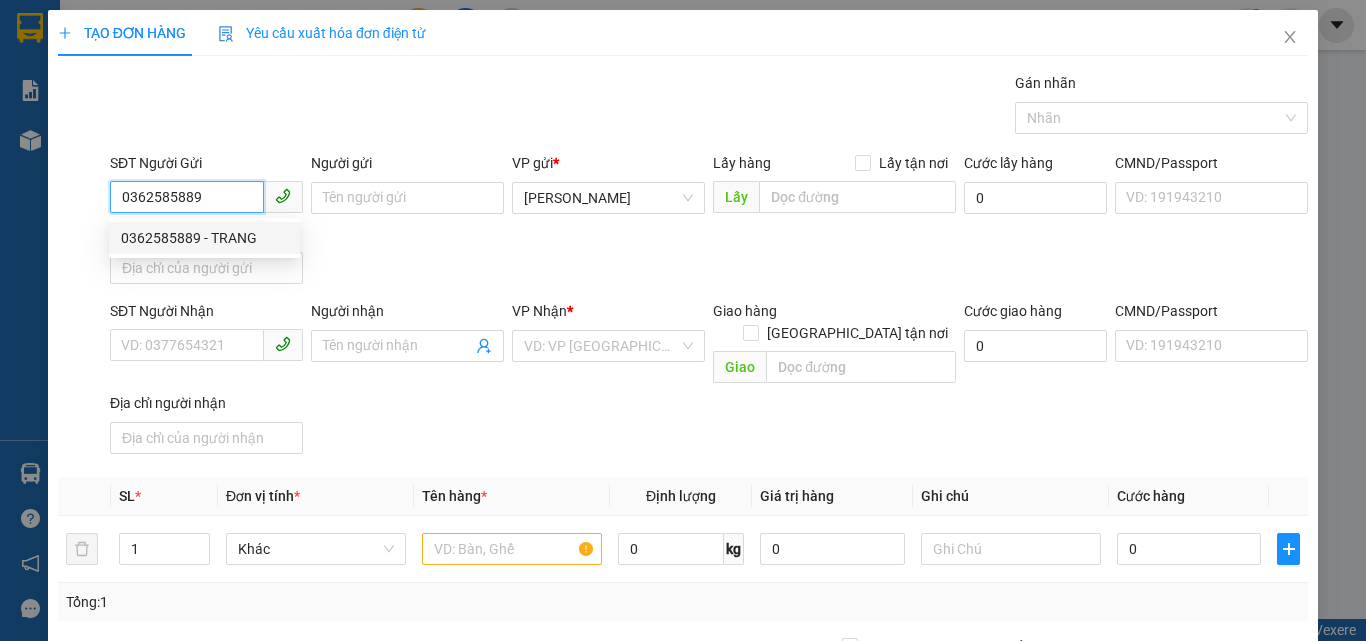 click on "0362585889 - TRANG" at bounding box center [204, 238] 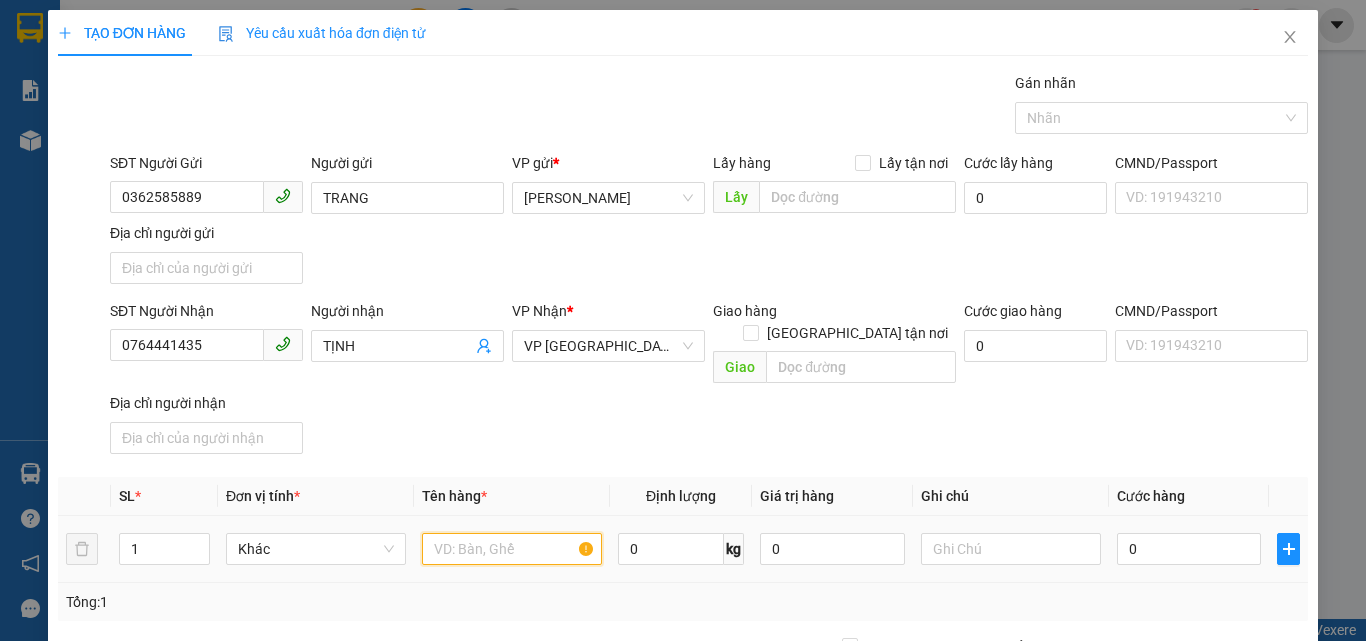 click at bounding box center [512, 549] 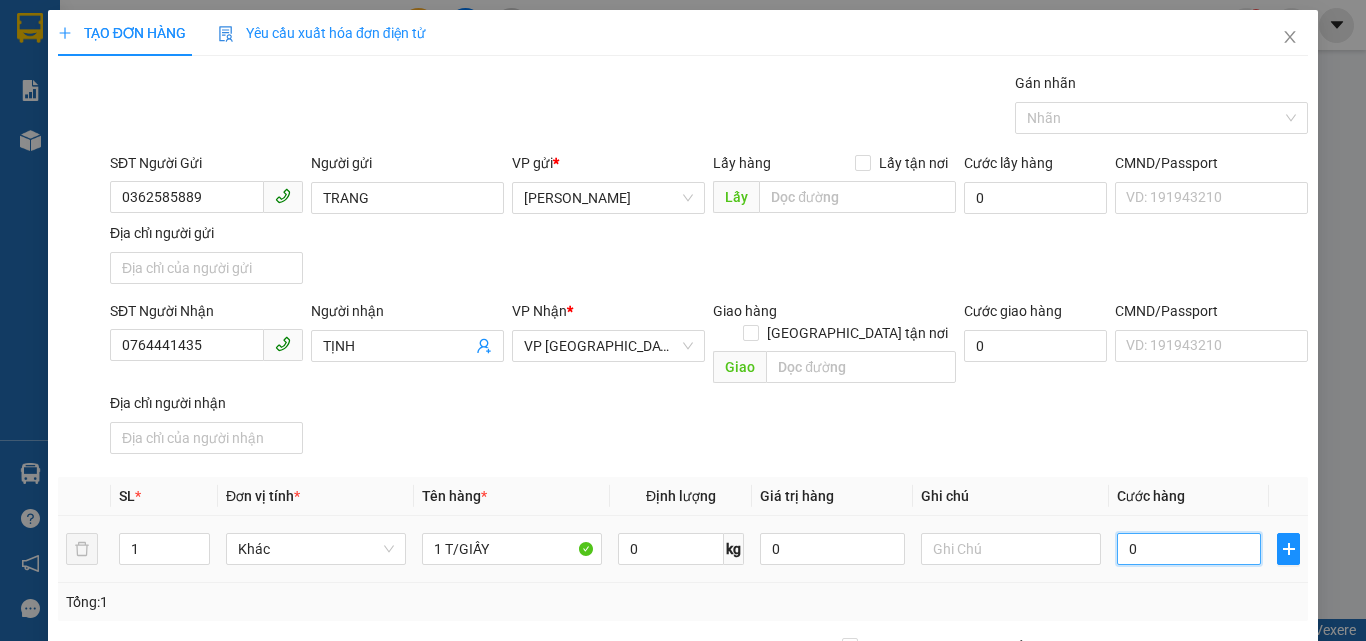 click on "0" at bounding box center (1189, 549) 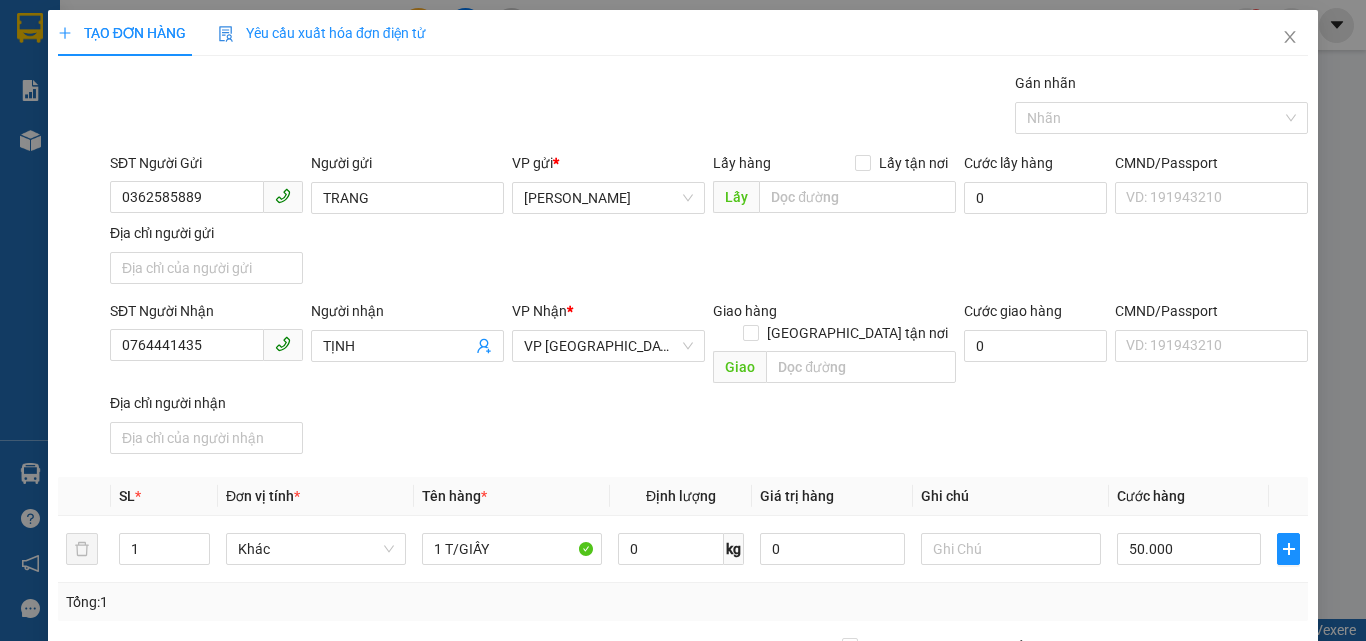 click on "SĐT Người Nhận 0764441435 Người nhận TỊNH VP Nhận  * VP Đà Nẵng Giao hàng Giao tận nơi Giao Cước giao hàng 0 CMND/Passport VD: 191943210 Địa chỉ người nhận" at bounding box center [709, 381] 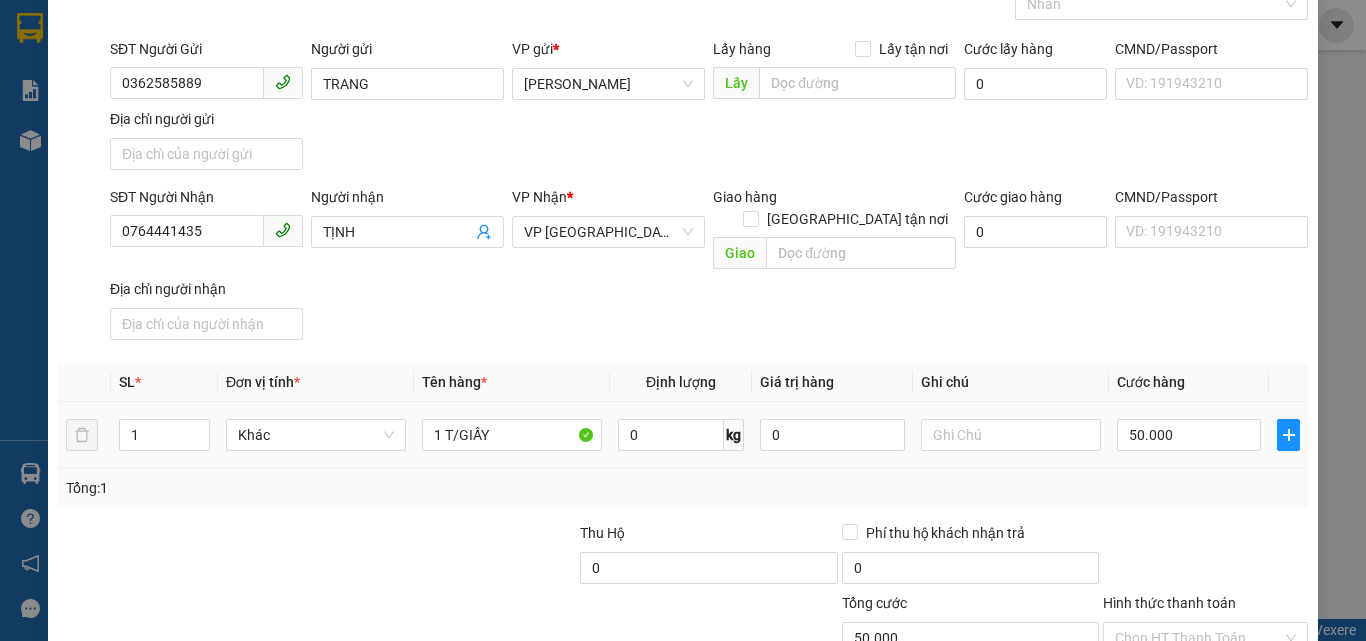 scroll, scrollTop: 239, scrollLeft: 0, axis: vertical 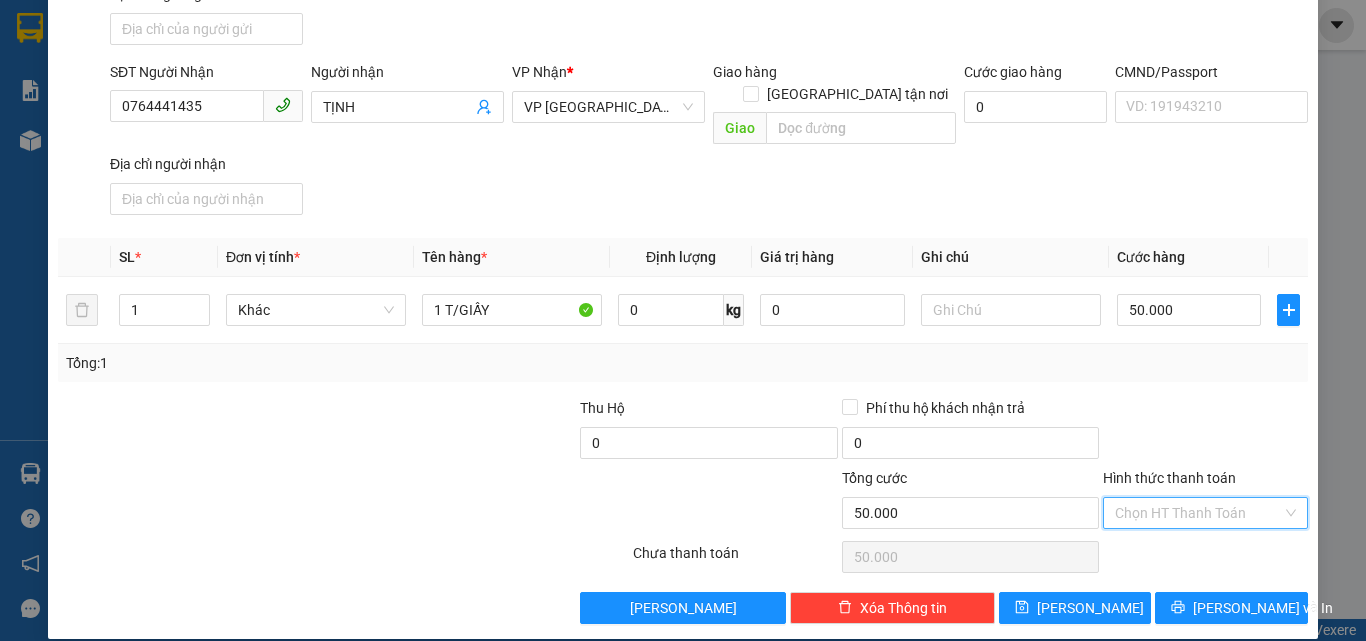drag, startPoint x: 1155, startPoint y: 486, endPoint x: 1131, endPoint y: 414, distance: 75.89466 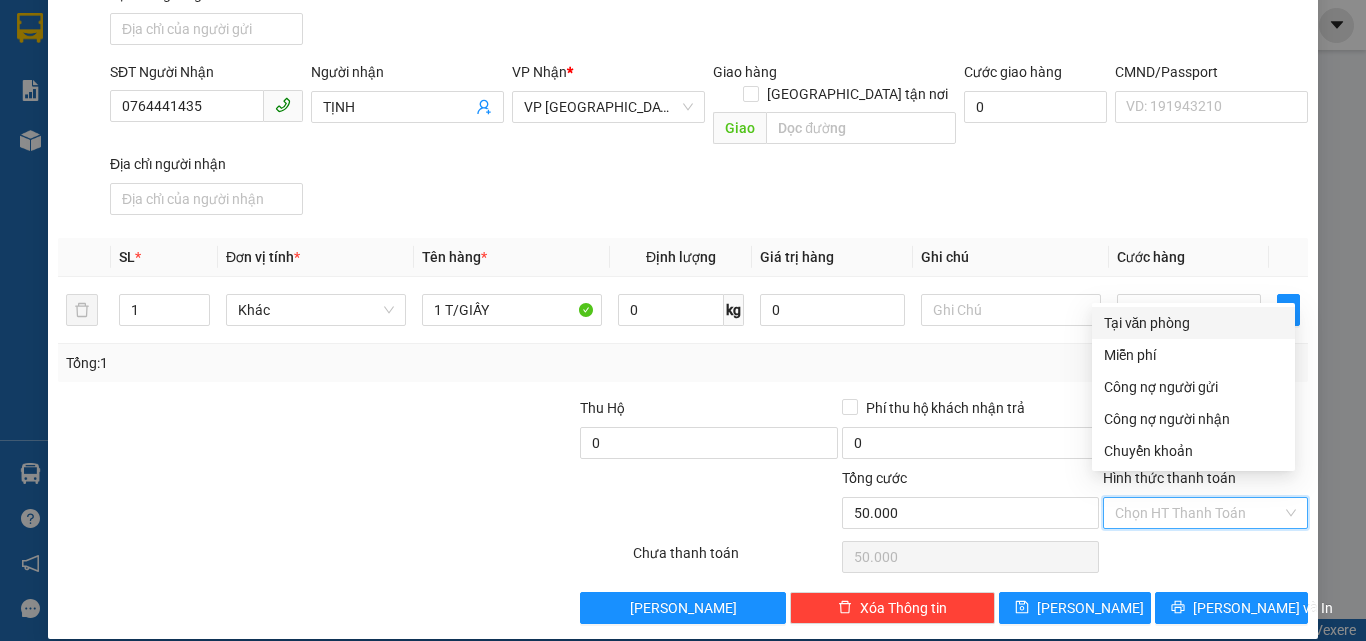 click on "Tại văn phòng" at bounding box center (1193, 323) 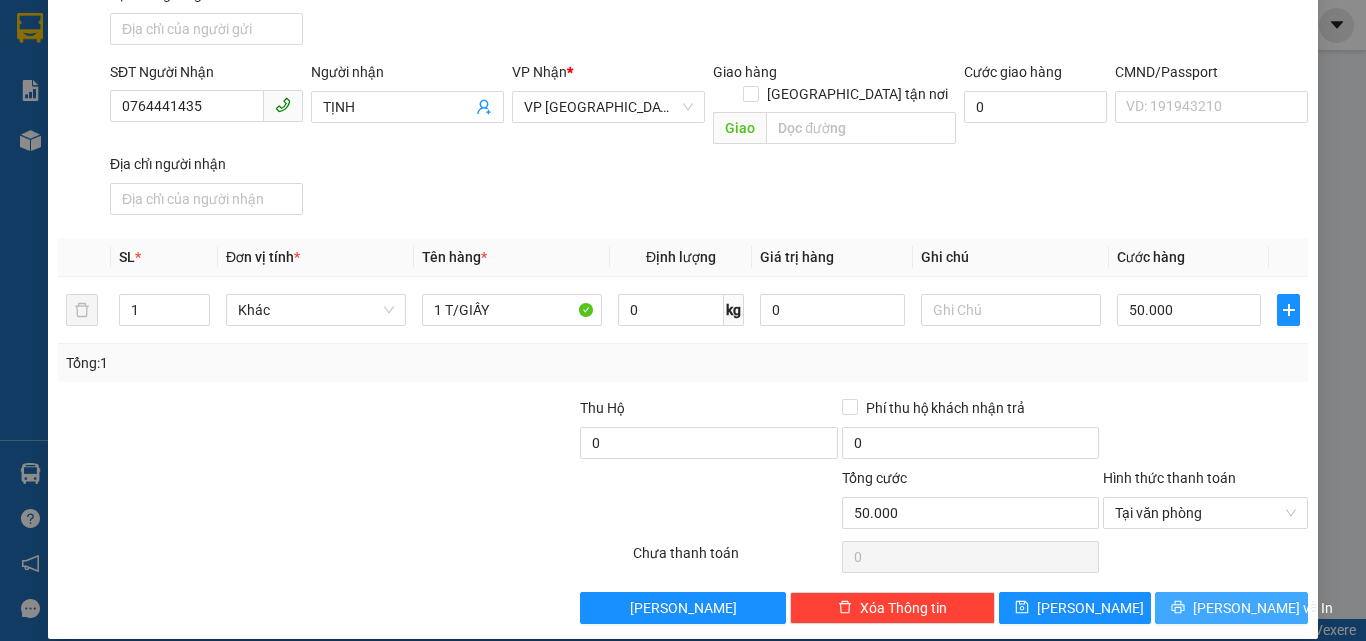click on "[PERSON_NAME] và In" at bounding box center (1231, 608) 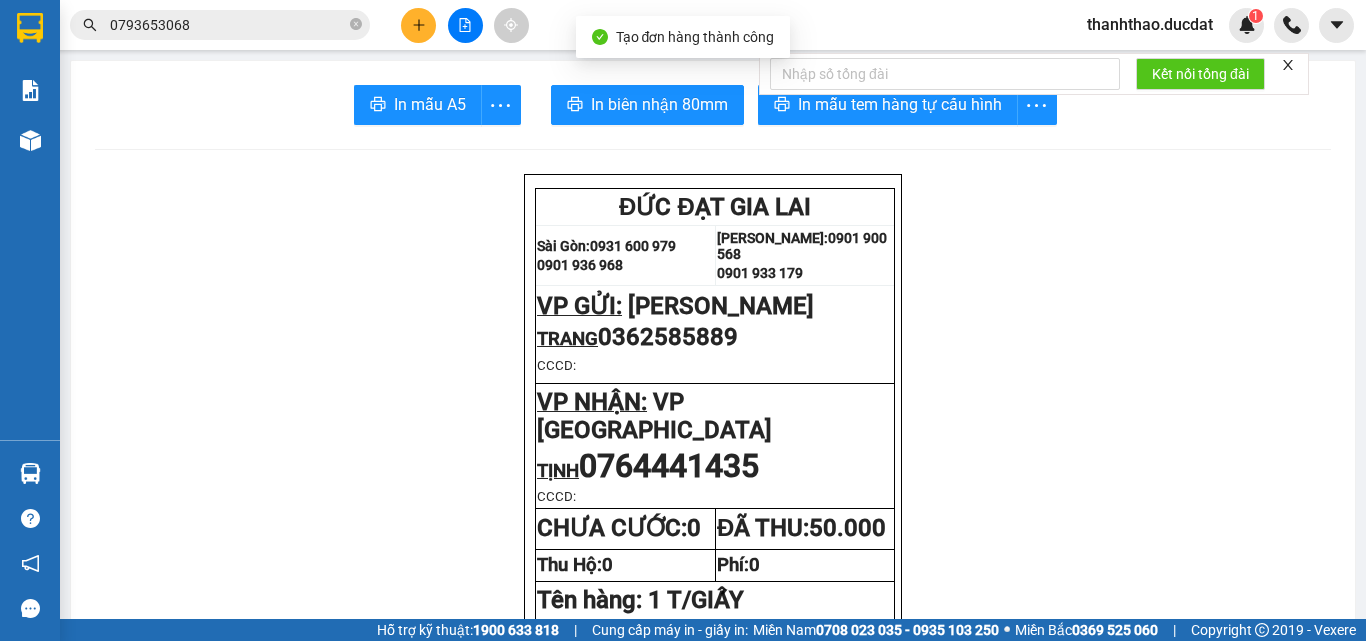 click on "Kết nối tổng đài" at bounding box center (1034, 74) 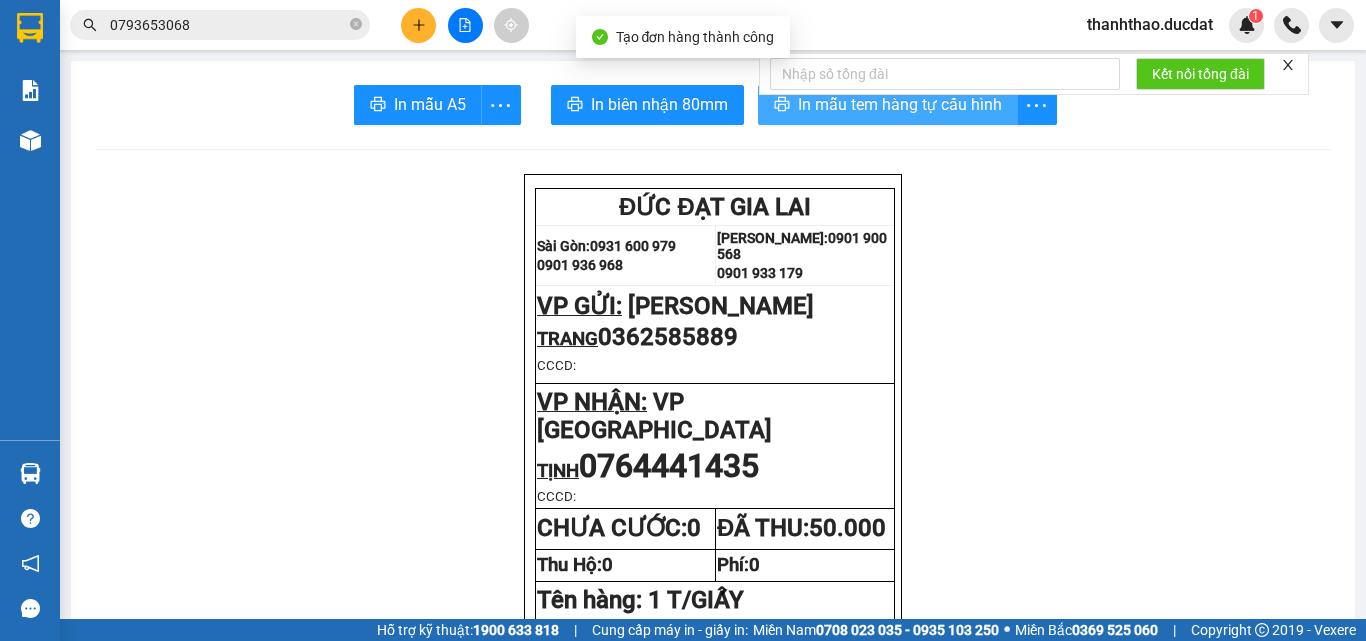 click on "In mẫu tem hàng tự cấu hình" at bounding box center [900, 104] 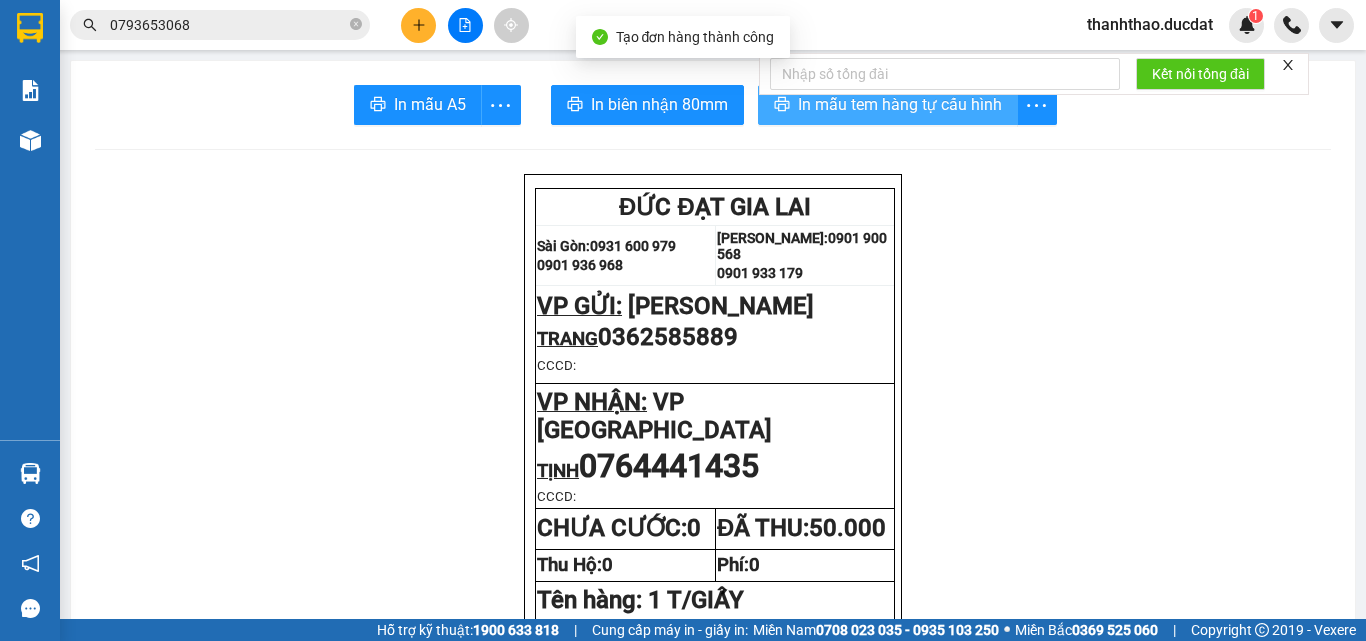 scroll, scrollTop: 0, scrollLeft: 0, axis: both 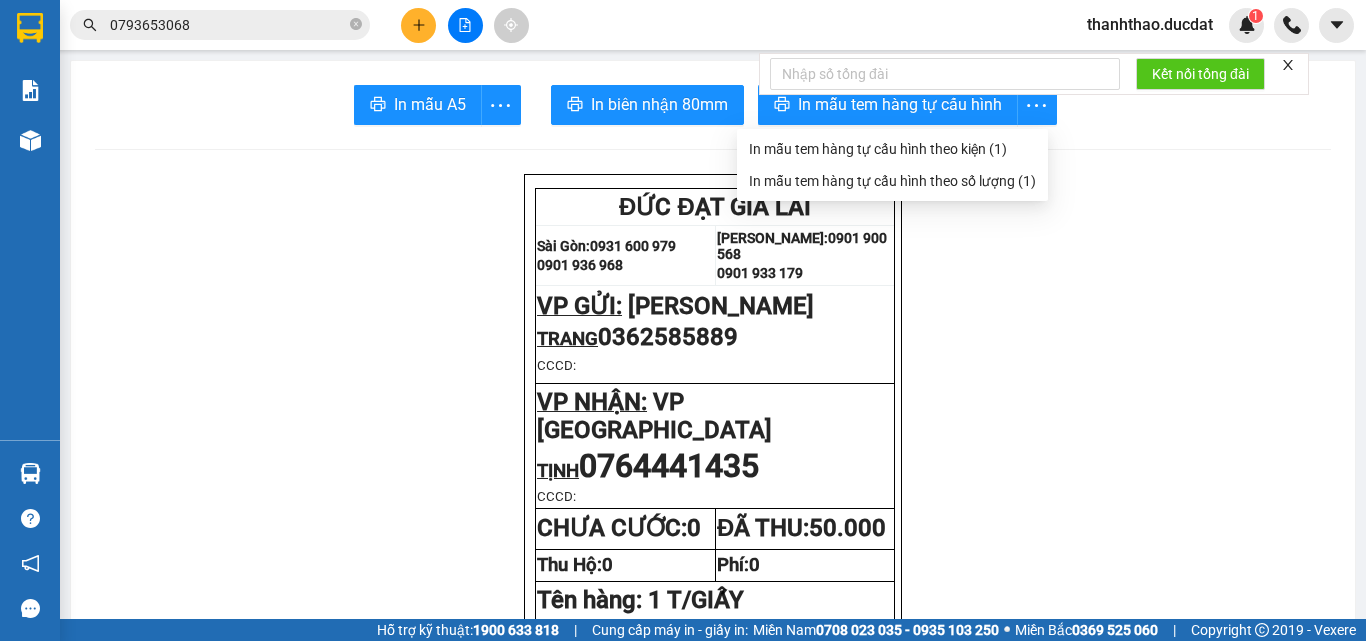 click on "0793653068" at bounding box center [228, 25] 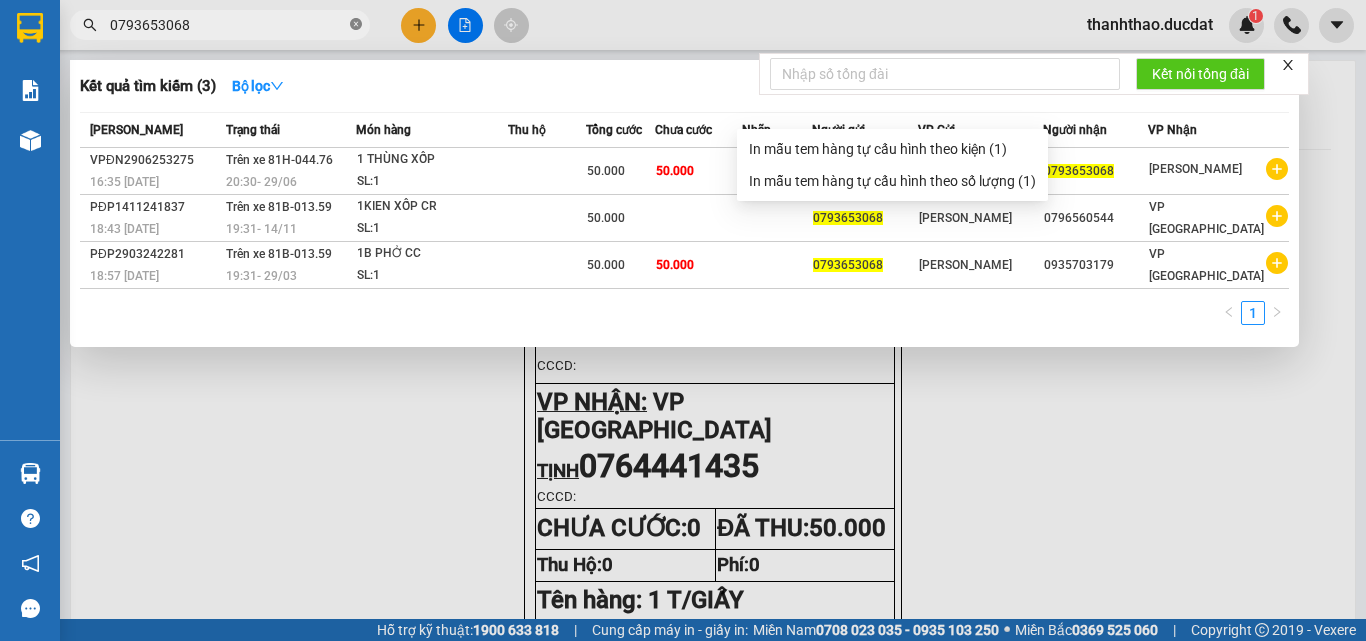 click 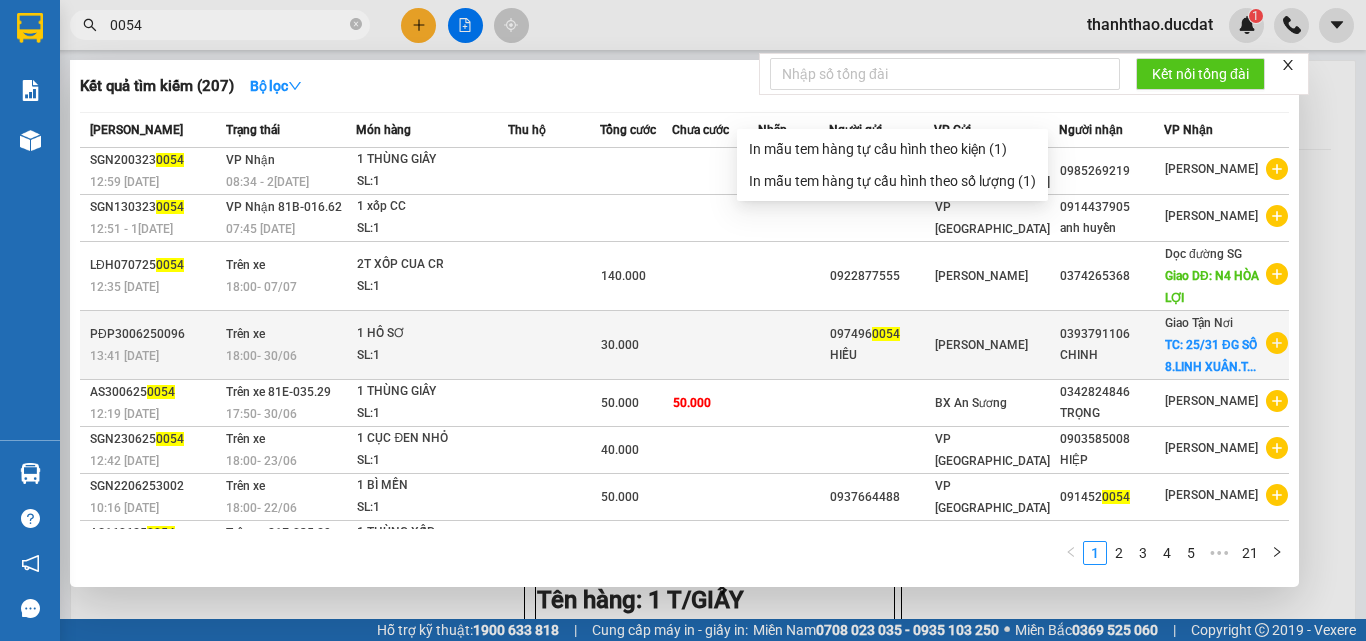 click on "HIẾU" at bounding box center (881, 355) 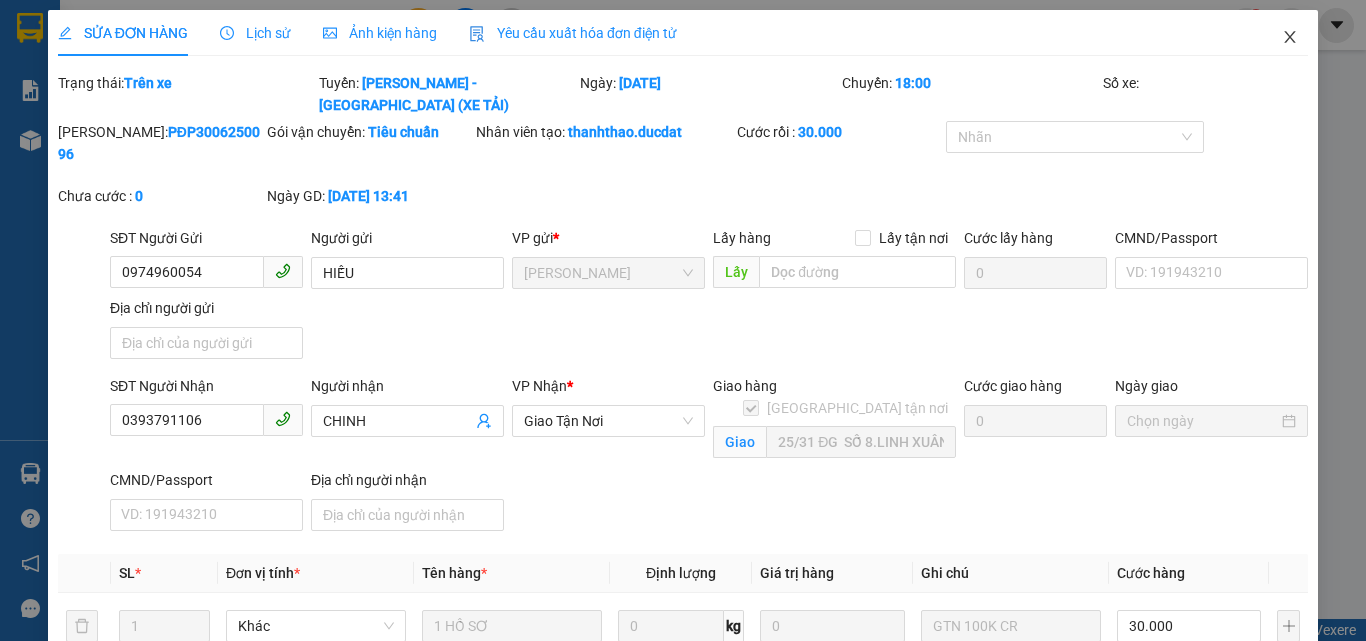 click 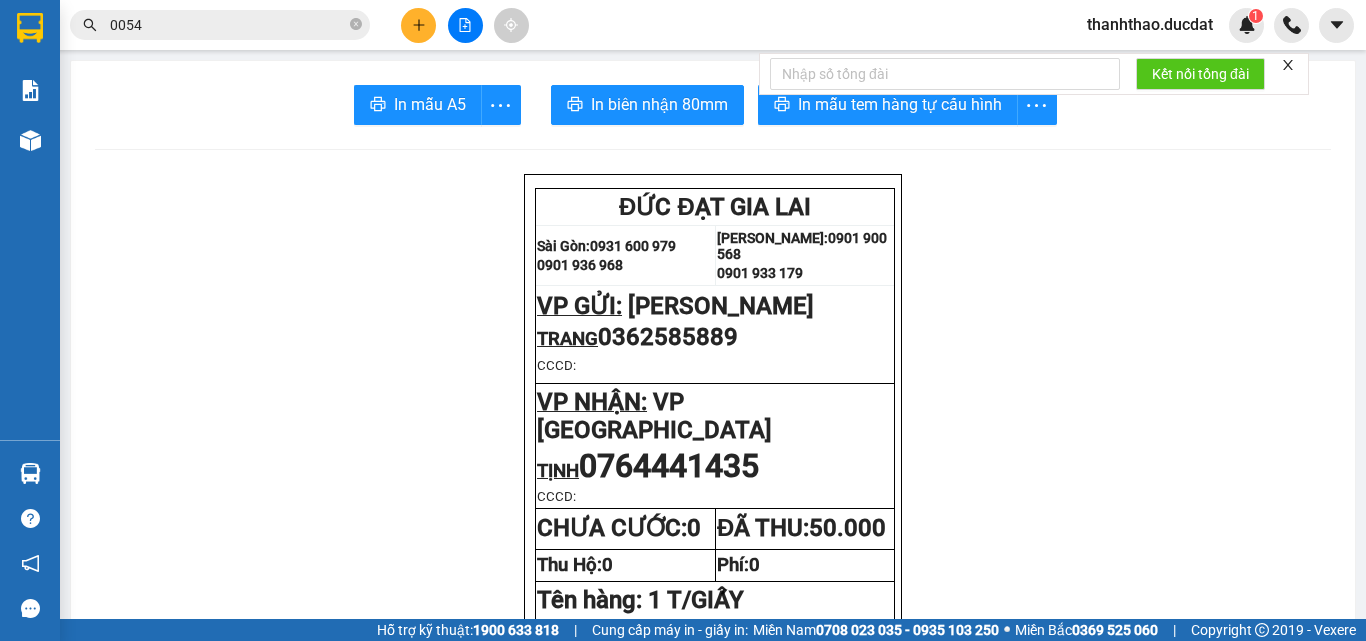 click at bounding box center [418, 25] 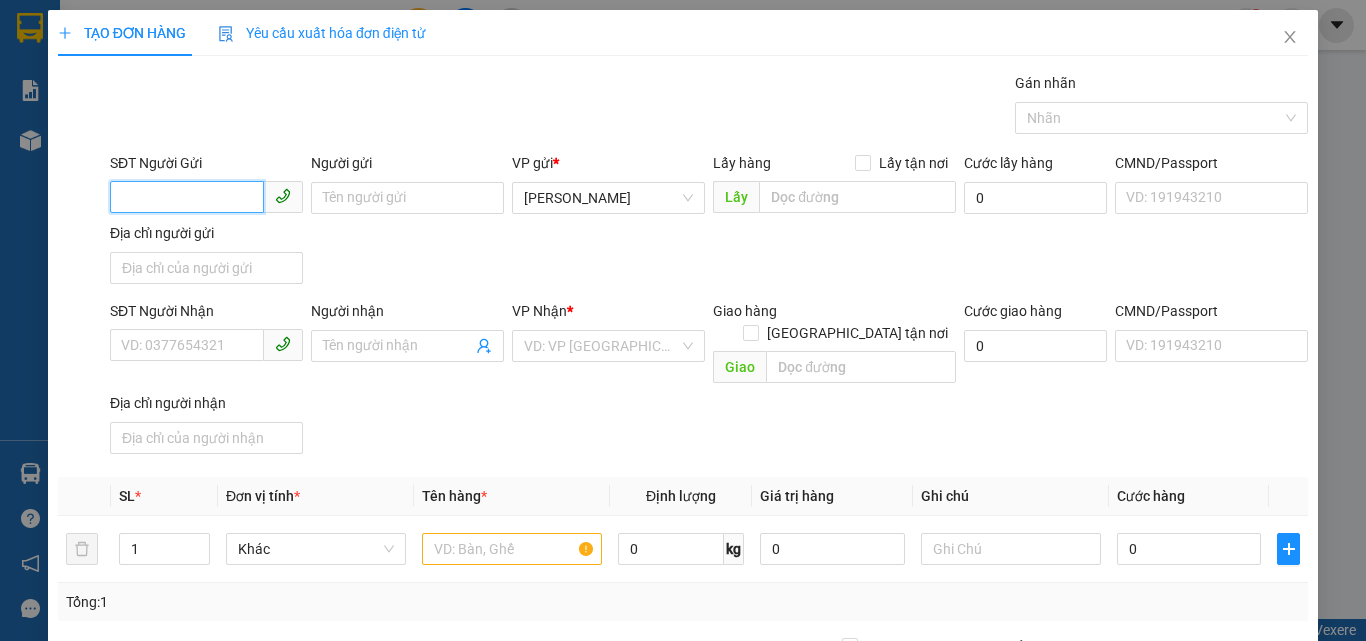 click on "SĐT Người Gửi" at bounding box center (187, 197) 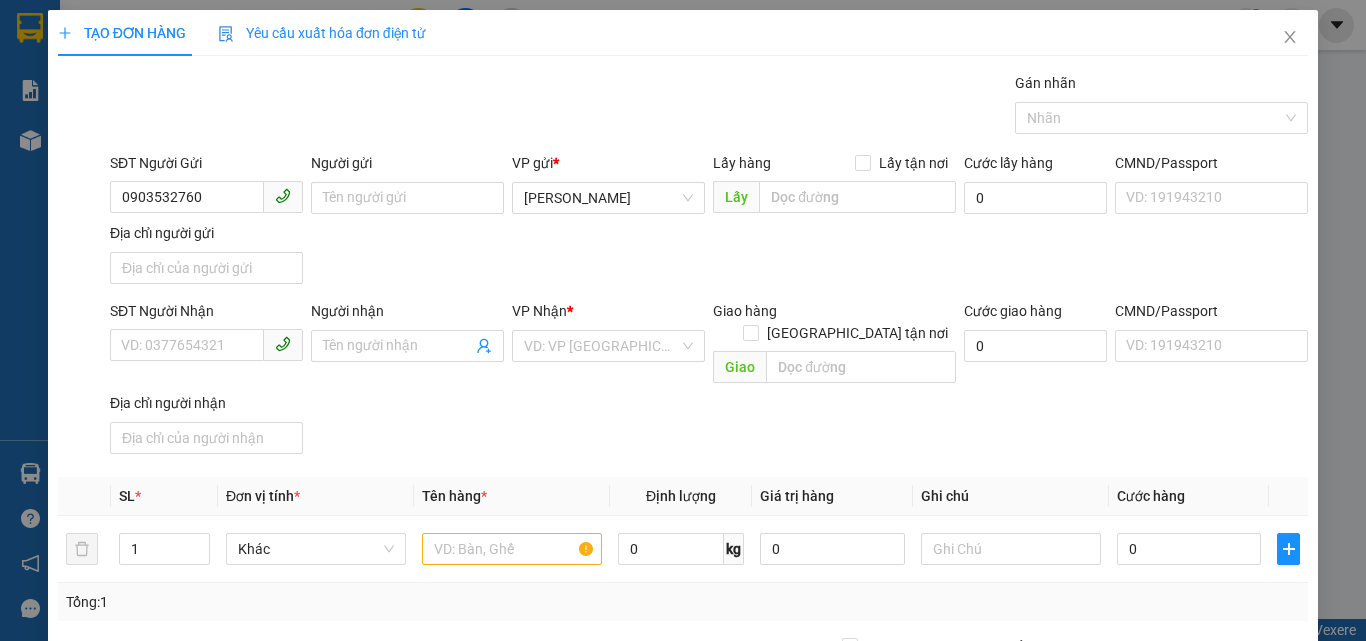 click on "Địa chỉ người gửi" at bounding box center (206, 233) 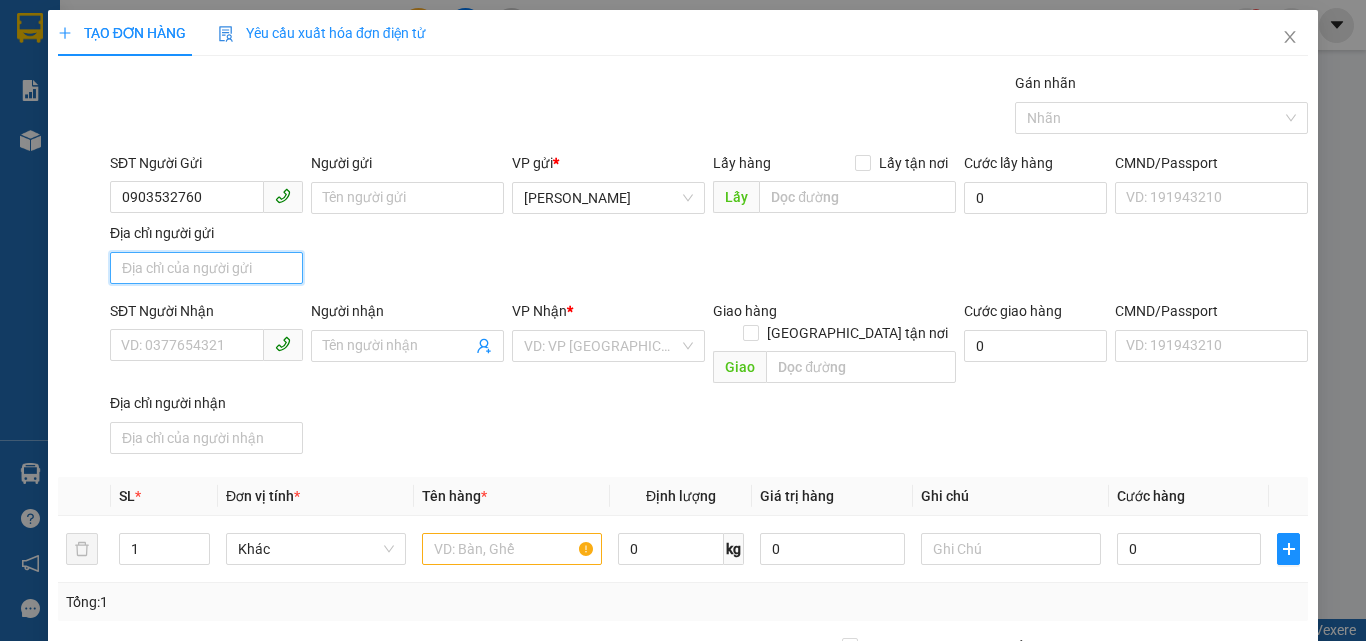 click on "Địa chỉ người gửi" at bounding box center [206, 268] 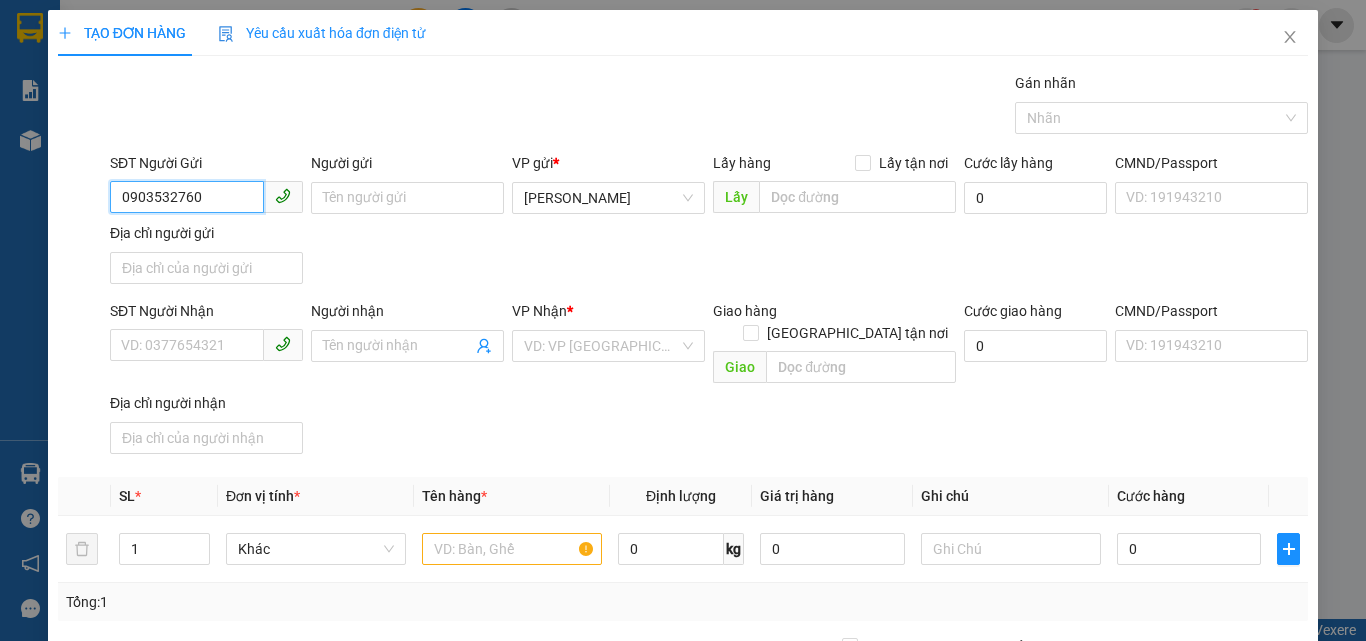 click on "0903532760" at bounding box center [187, 197] 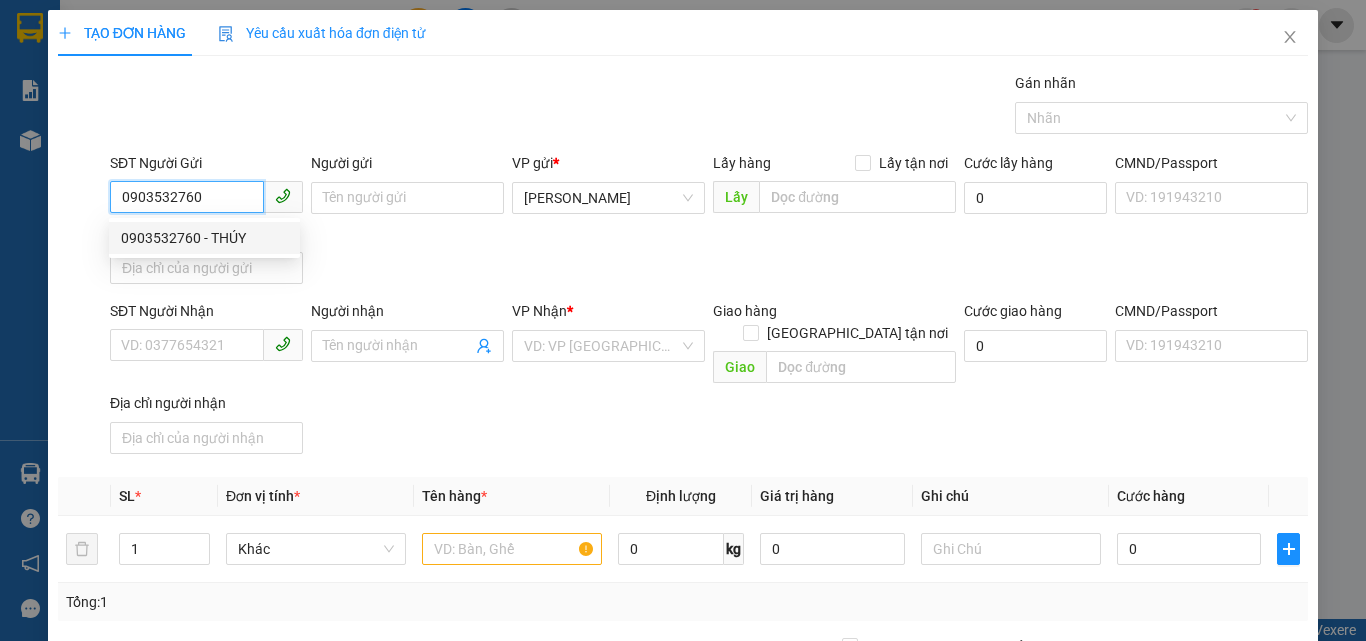 click on "0903532760 - THÚY" at bounding box center [204, 238] 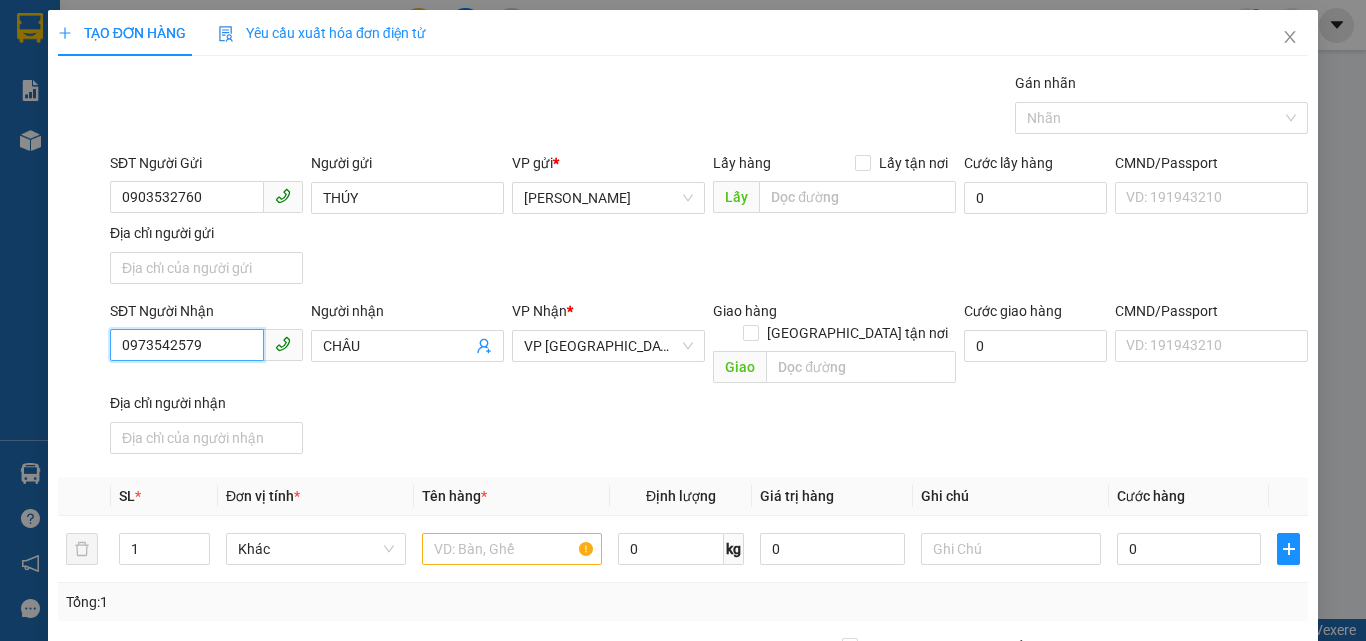 drag, startPoint x: 215, startPoint y: 346, endPoint x: 0, endPoint y: 351, distance: 215.05814 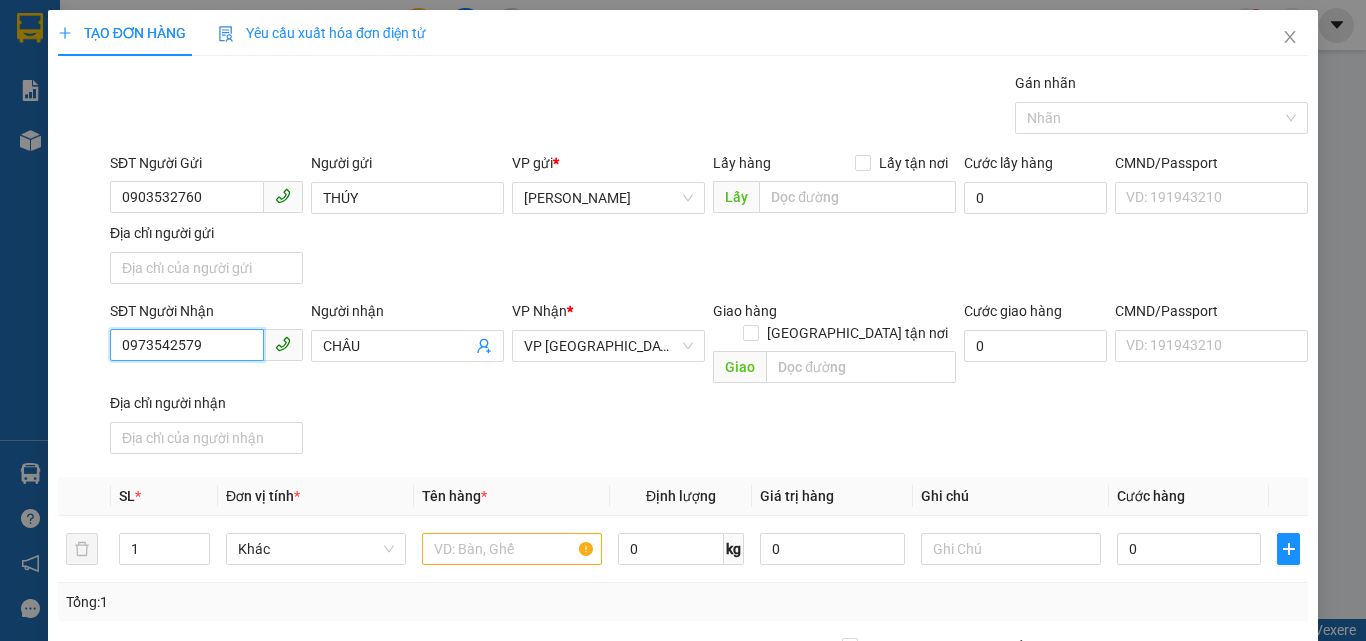 click on "TẠO ĐƠN HÀNG Yêu cầu xuất hóa đơn điện tử Transit Pickup Surcharge Ids Transit Deliver Surcharge Ids Transit Deliver Surcharge Transit Deliver Surcharge Gói vận chuyển  * Tiêu chuẩn Gán nhãn   Nhãn SĐT Người Gửi 0903532760 0903532760 Người gửi THÚY VP gửi  * Phan Đình Phùng Lấy hàng Lấy tận nơi Lấy Cước lấy hàng 0 CMND/Passport VD: 191943210 Địa chỉ người gửi SĐT Người Nhận 0973542579 Người nhận CHÂU VP Nhận  * VP Sài Gòn Giao hàng Giao tận nơi Giao Cước giao hàng 0 CMND/Passport VD: 191943210 Địa chỉ người nhận SL  * Đơn vị tính  * Tên hàng  * Định lượng Giá trị hàng Ghi chú Cước hàng                   1 Khác 0 kg 0 0 Tổng:  1 Thu Hộ 0 Phí thu hộ khách nhận trả 0 Tổng cước 0 Hình thức thanh toán Chọn HT Thanh Toán Số tiền thu trước 0 Chưa thanh toán 0 Chọn HT Thanh Toán Lưu nháp Xóa Thông tin Lưu Lưu và In" at bounding box center (683, 320) 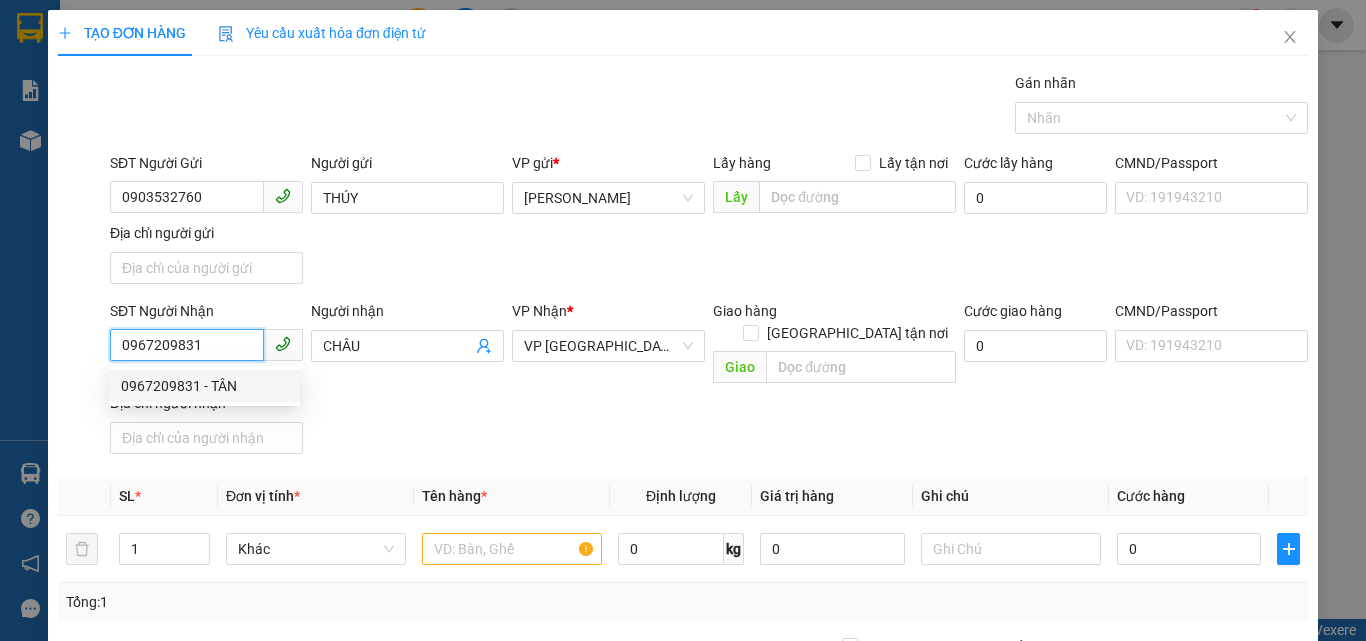 click on "0967209831 - TÂN" at bounding box center (204, 386) 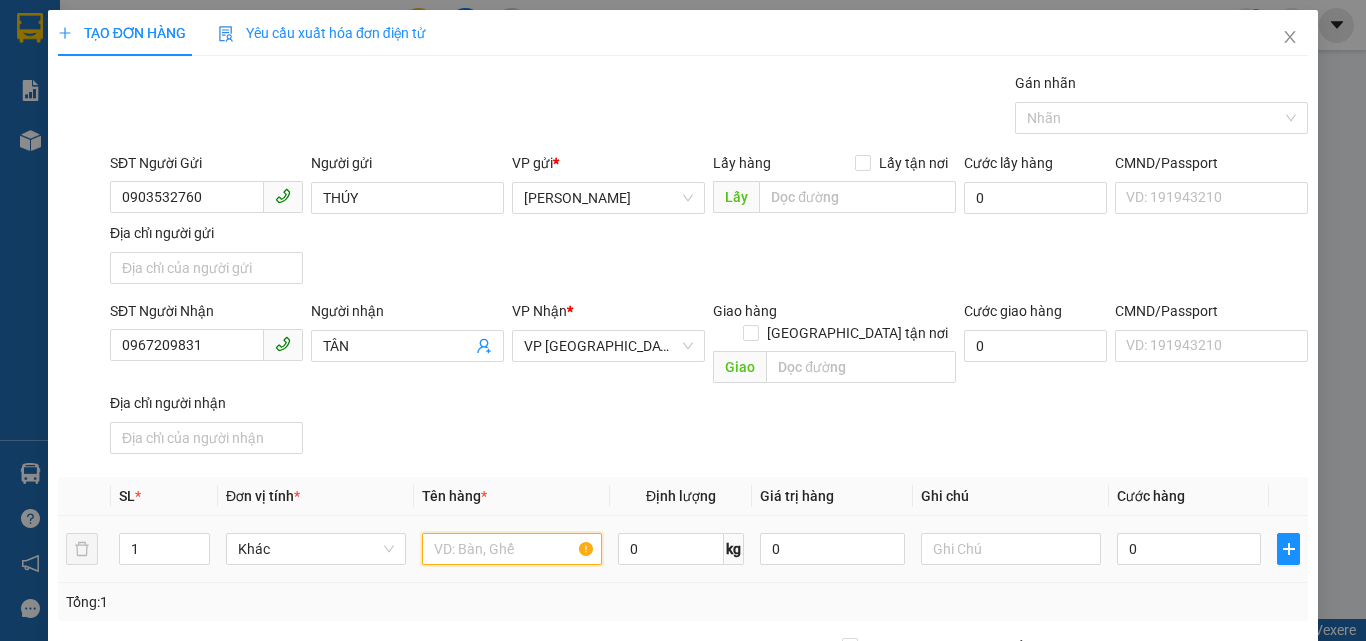 click at bounding box center (512, 549) 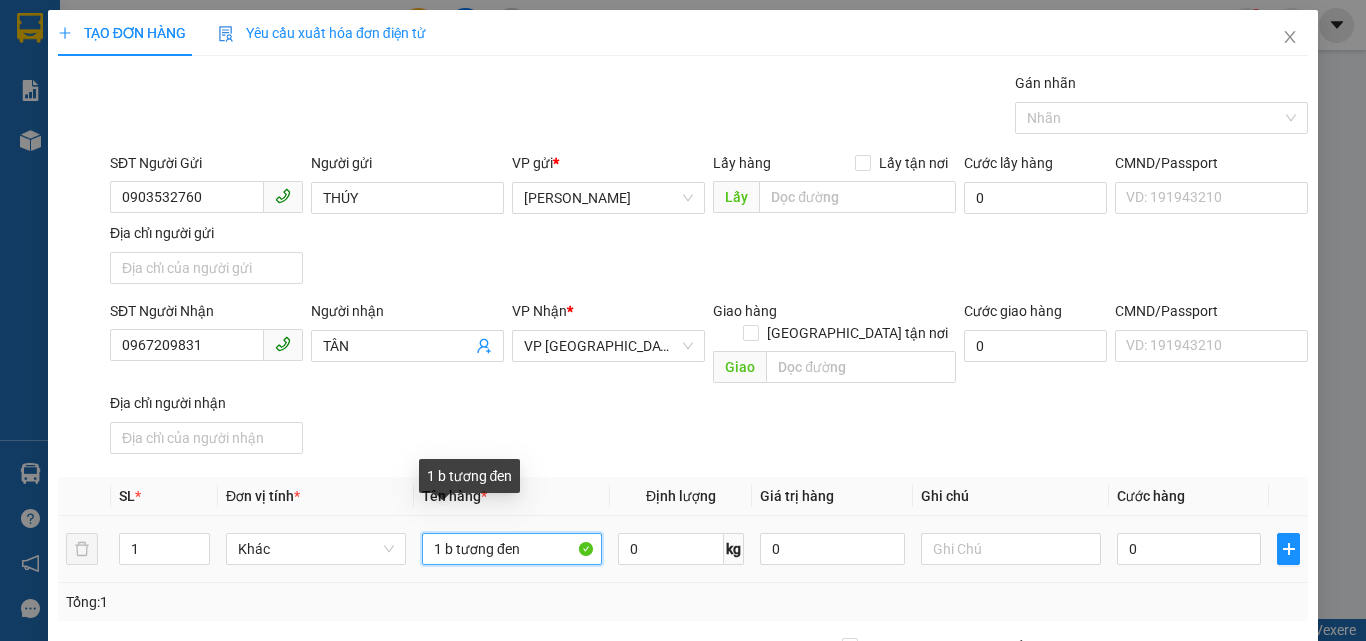drag, startPoint x: 543, startPoint y: 519, endPoint x: 92, endPoint y: 611, distance: 460.28796 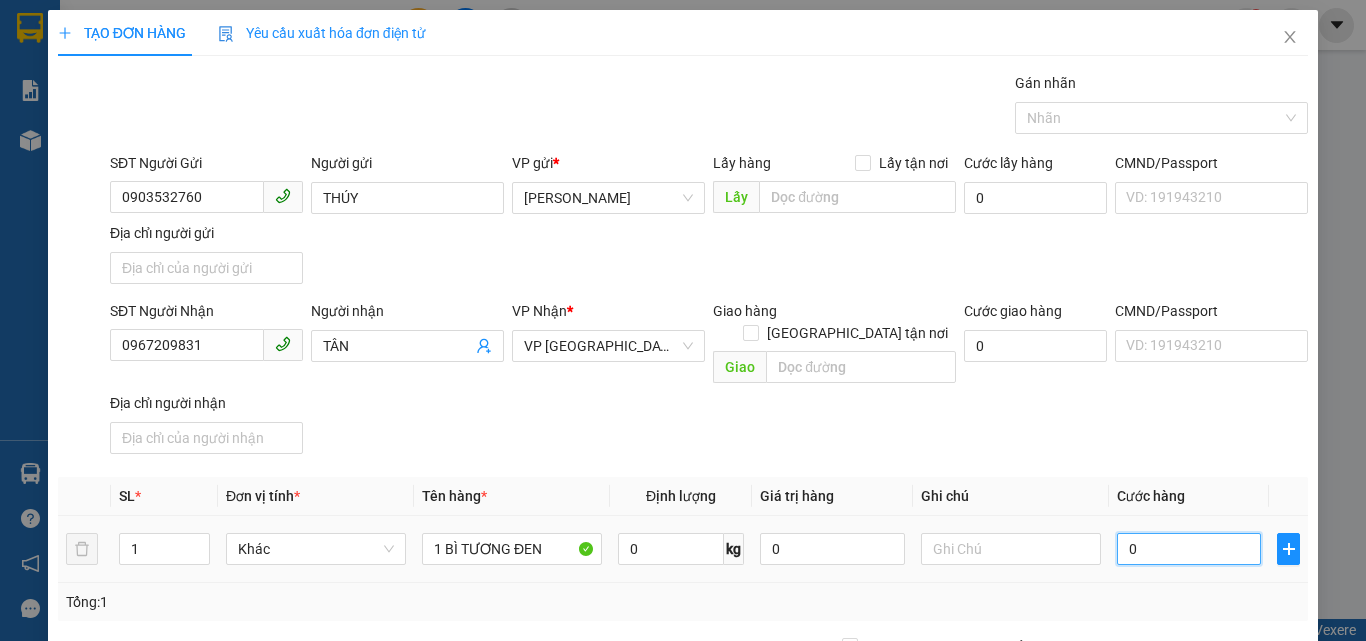 click on "0" at bounding box center (1189, 549) 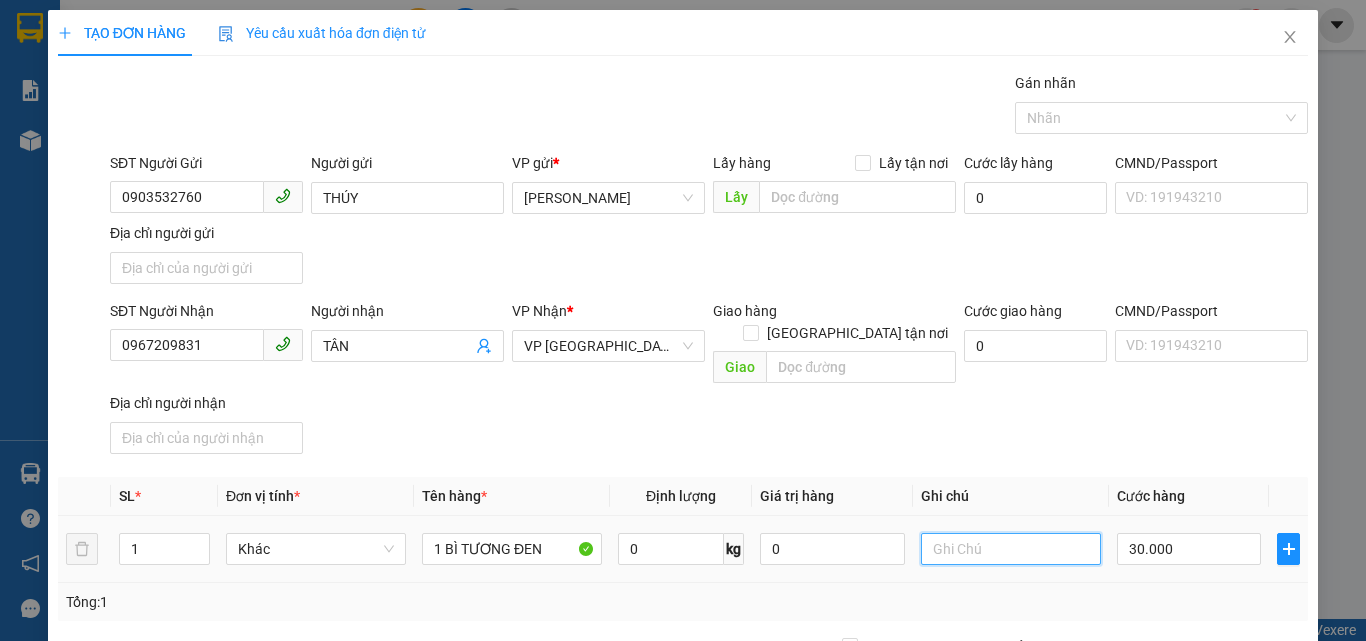 click at bounding box center (1011, 549) 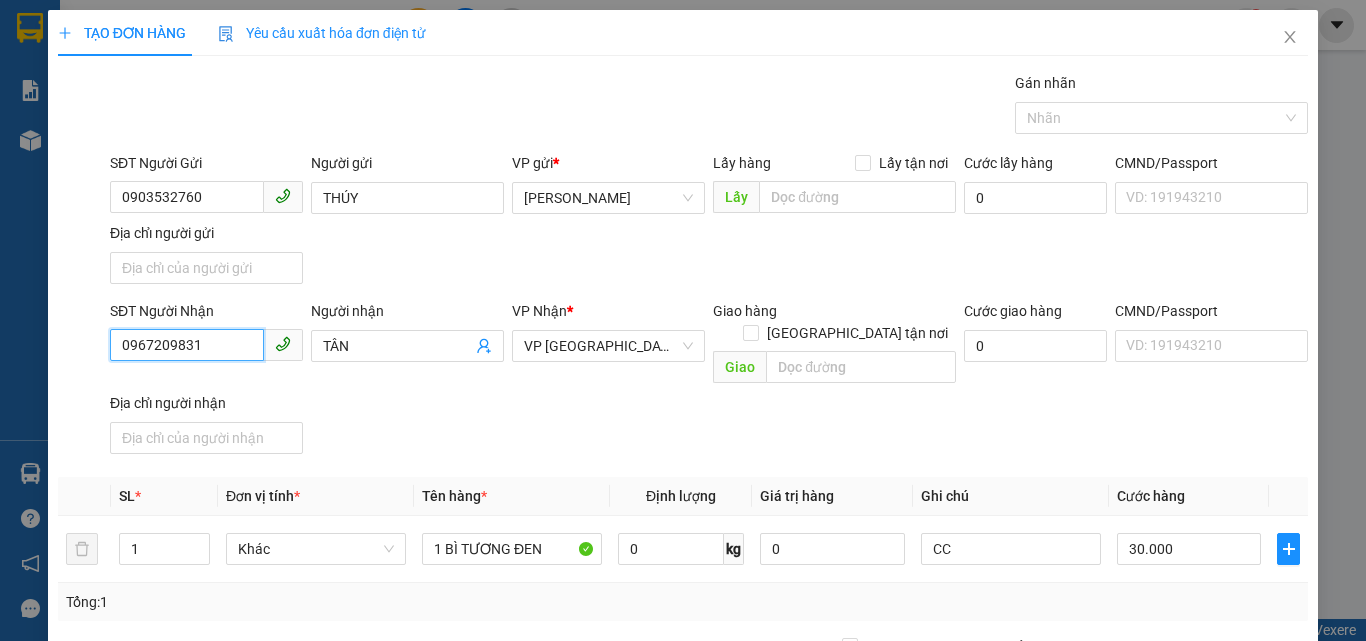 click on "0967209831" at bounding box center (187, 345) 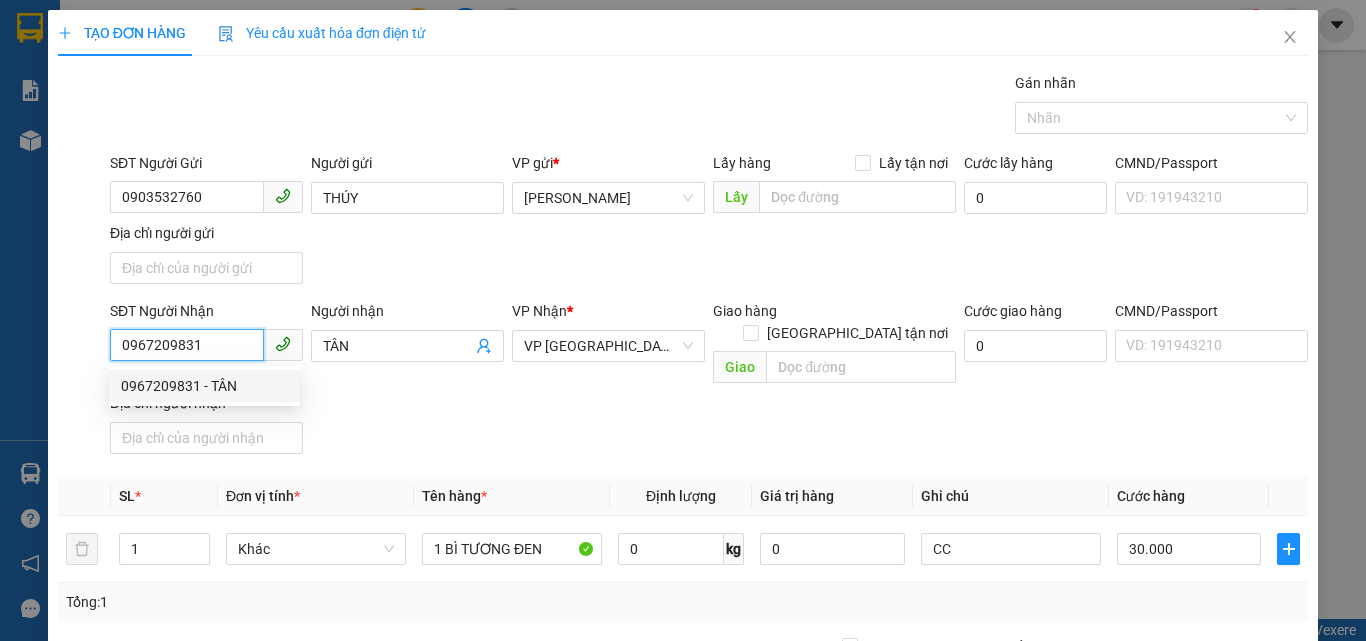 click on "0967209831" at bounding box center [187, 345] 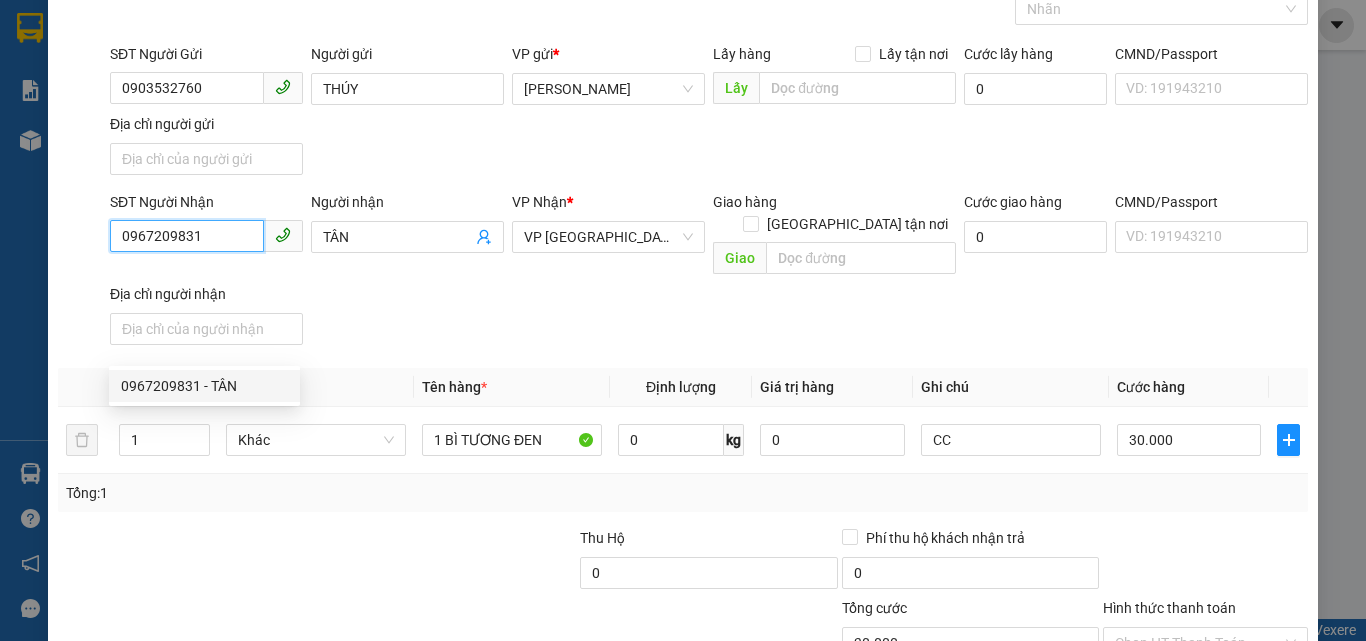 scroll, scrollTop: 200, scrollLeft: 0, axis: vertical 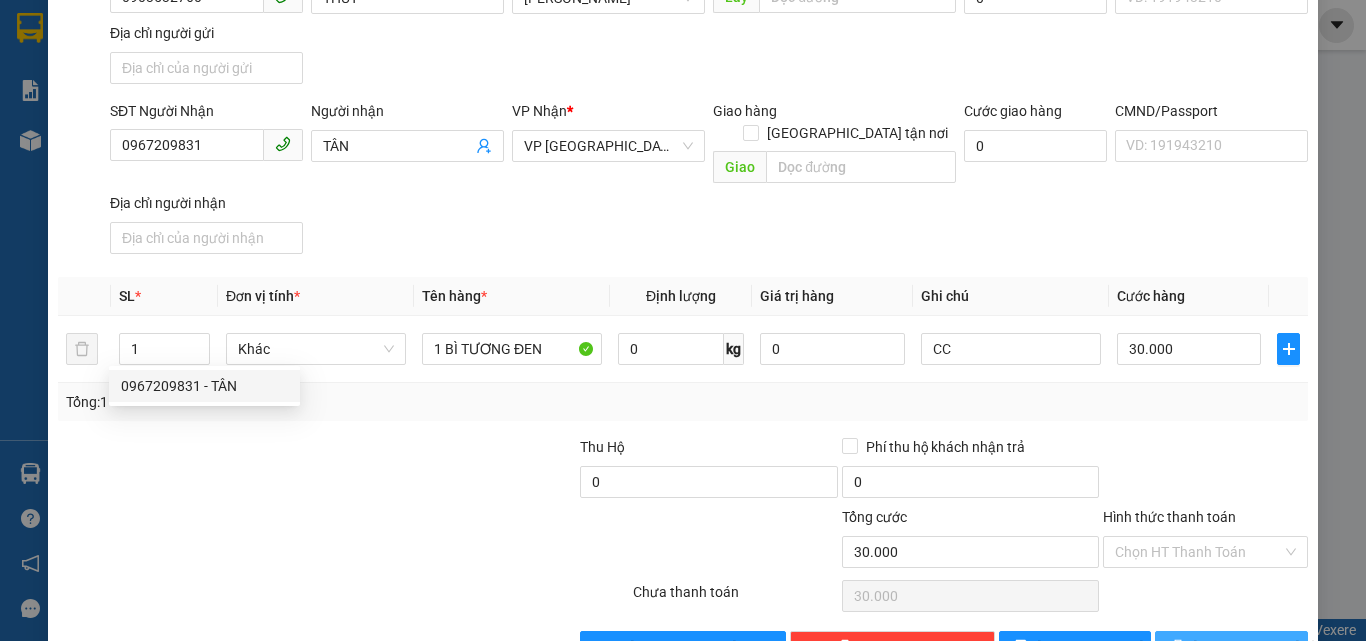 click on "[PERSON_NAME] và In" at bounding box center [1231, 647] 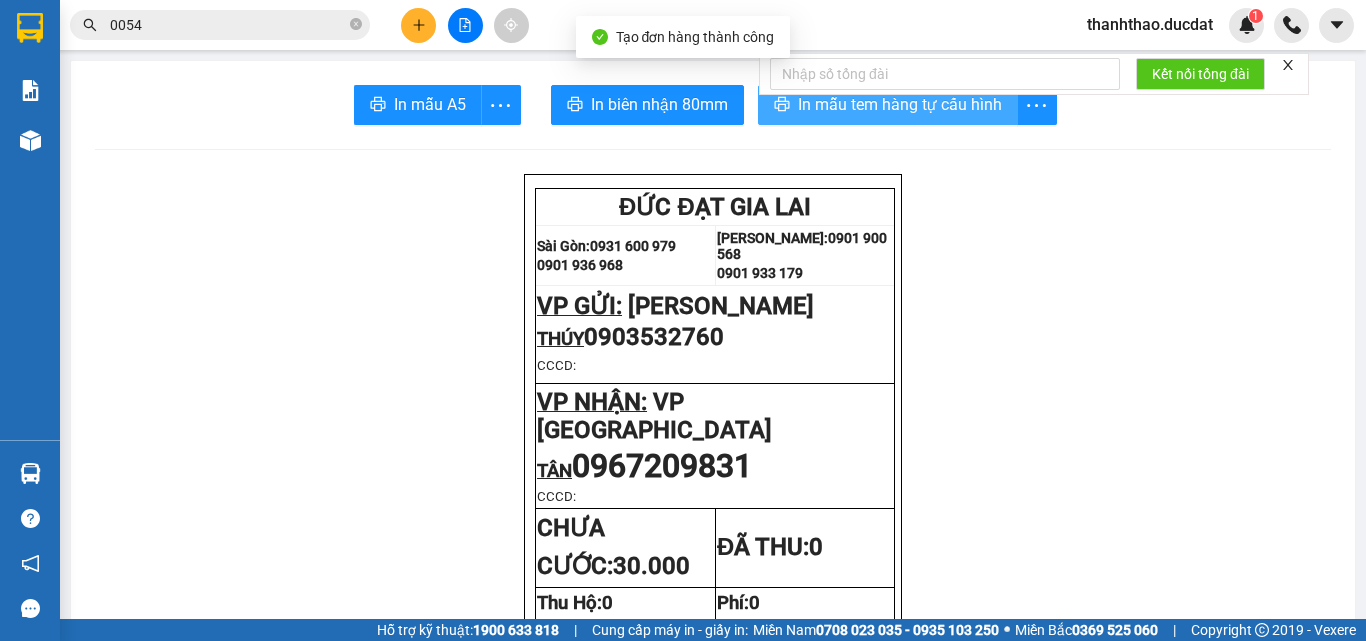 click on "In mẫu tem hàng tự cấu hình" at bounding box center [900, 104] 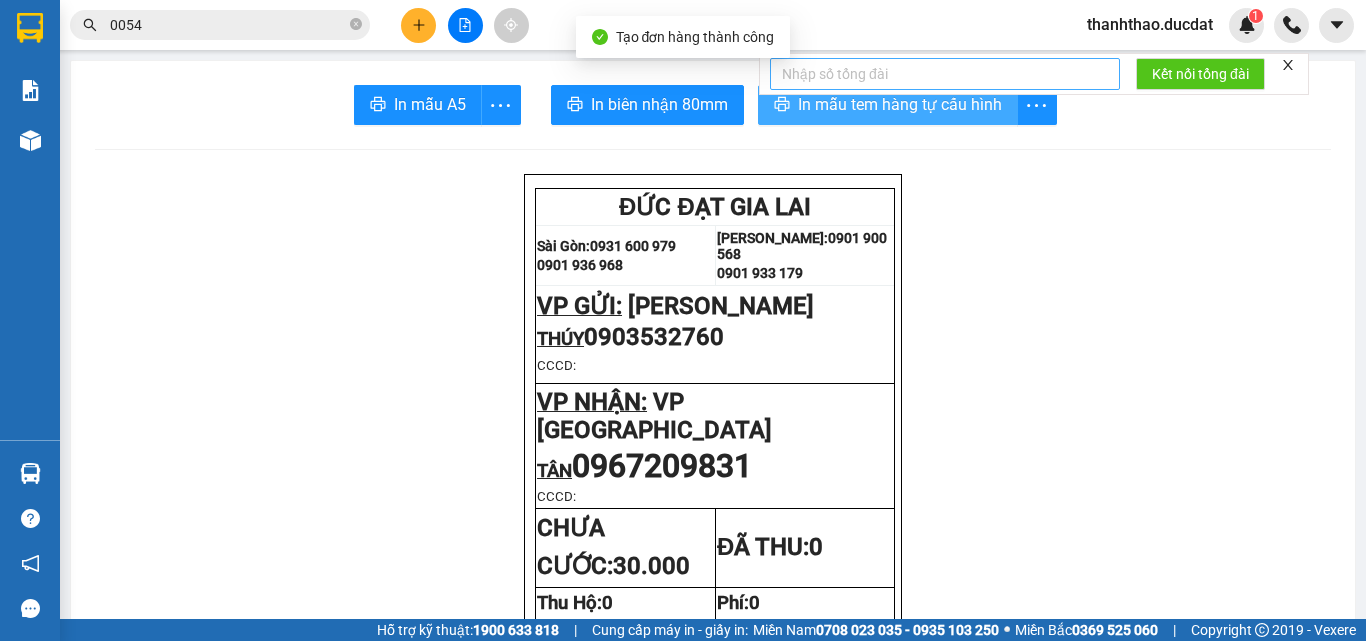 scroll, scrollTop: 0, scrollLeft: 0, axis: both 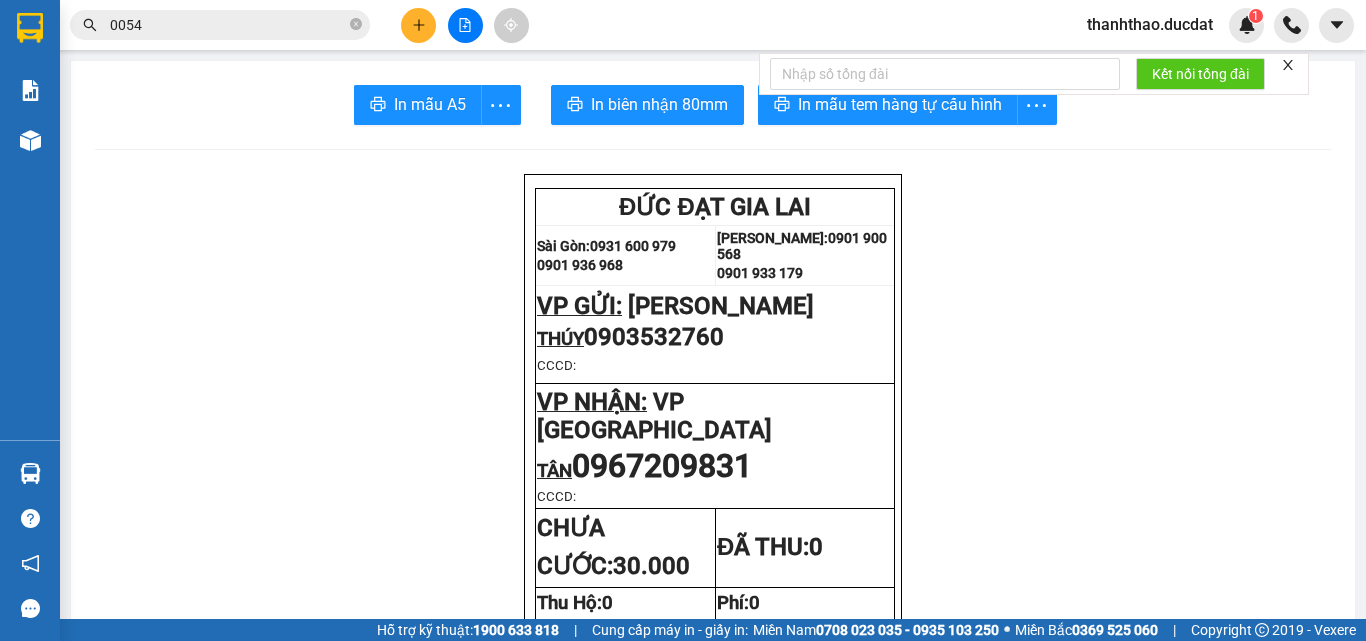 click 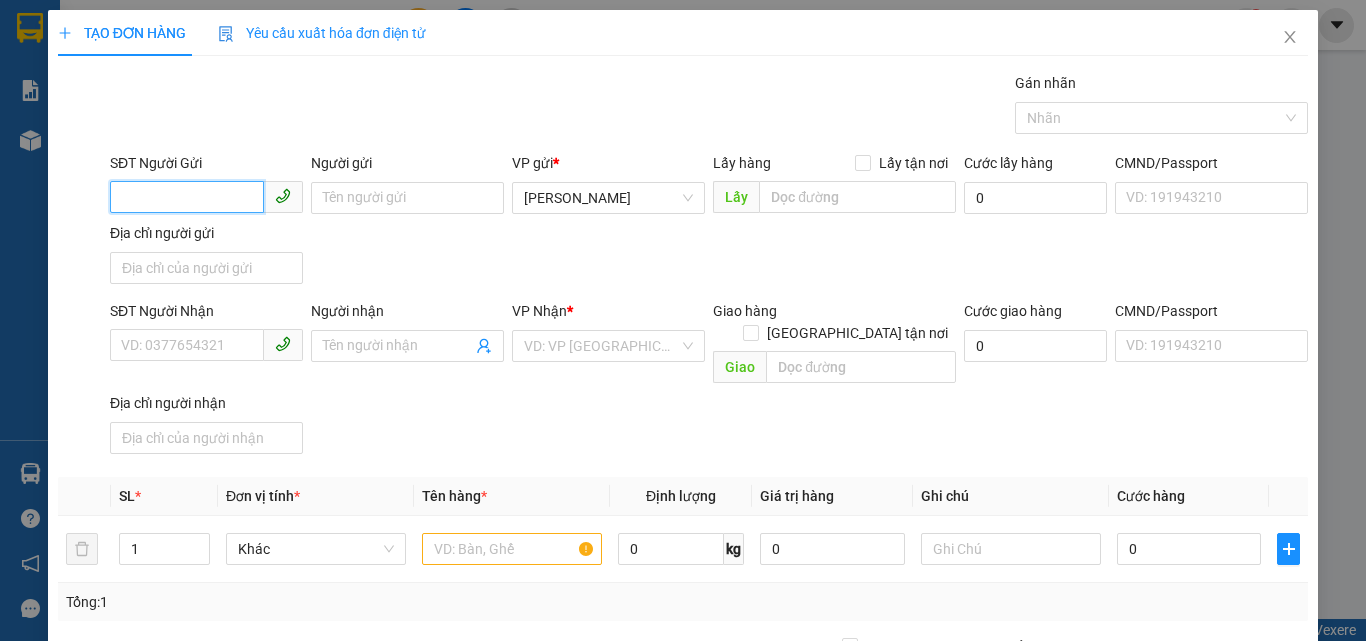 click on "SĐT Người Gửi" at bounding box center (187, 197) 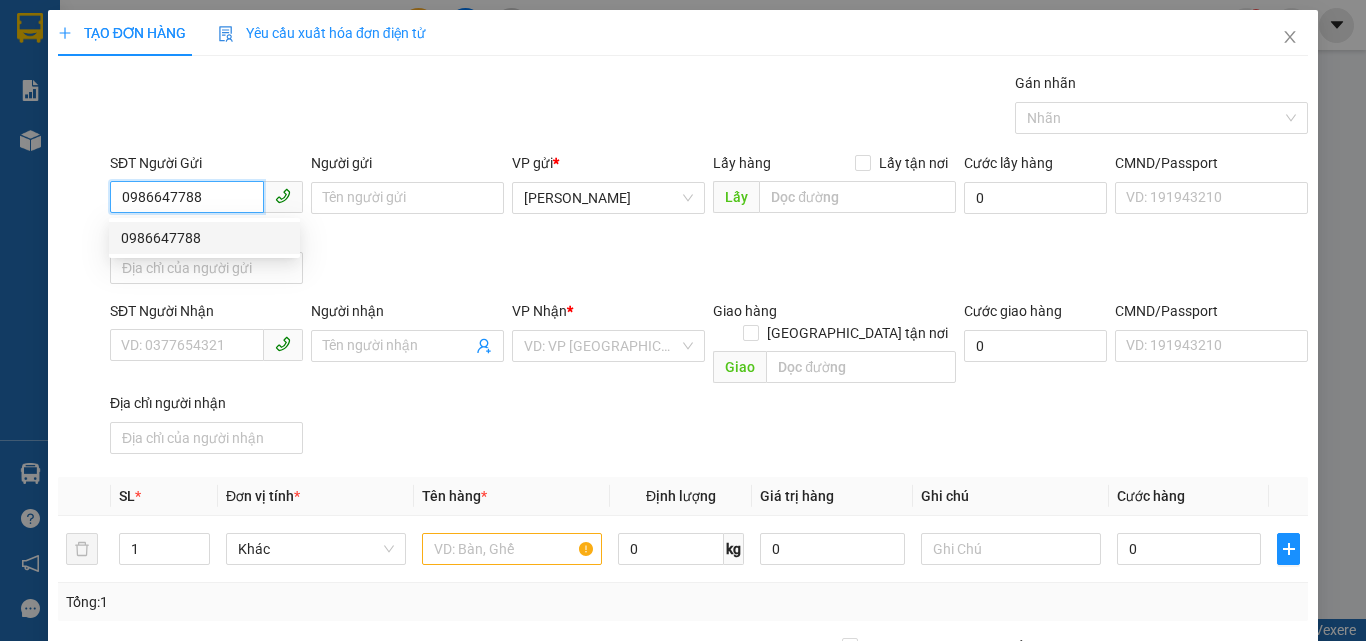 click on "0986647788" at bounding box center (204, 238) 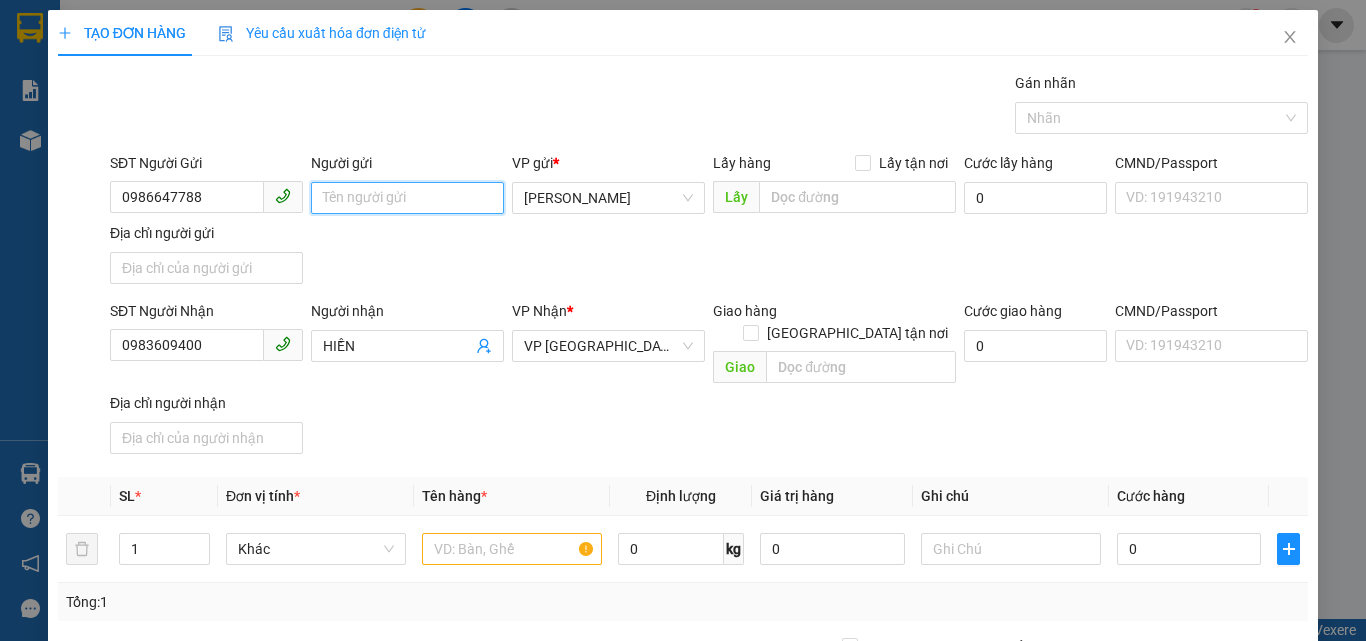 click on "Người gửi" at bounding box center [407, 198] 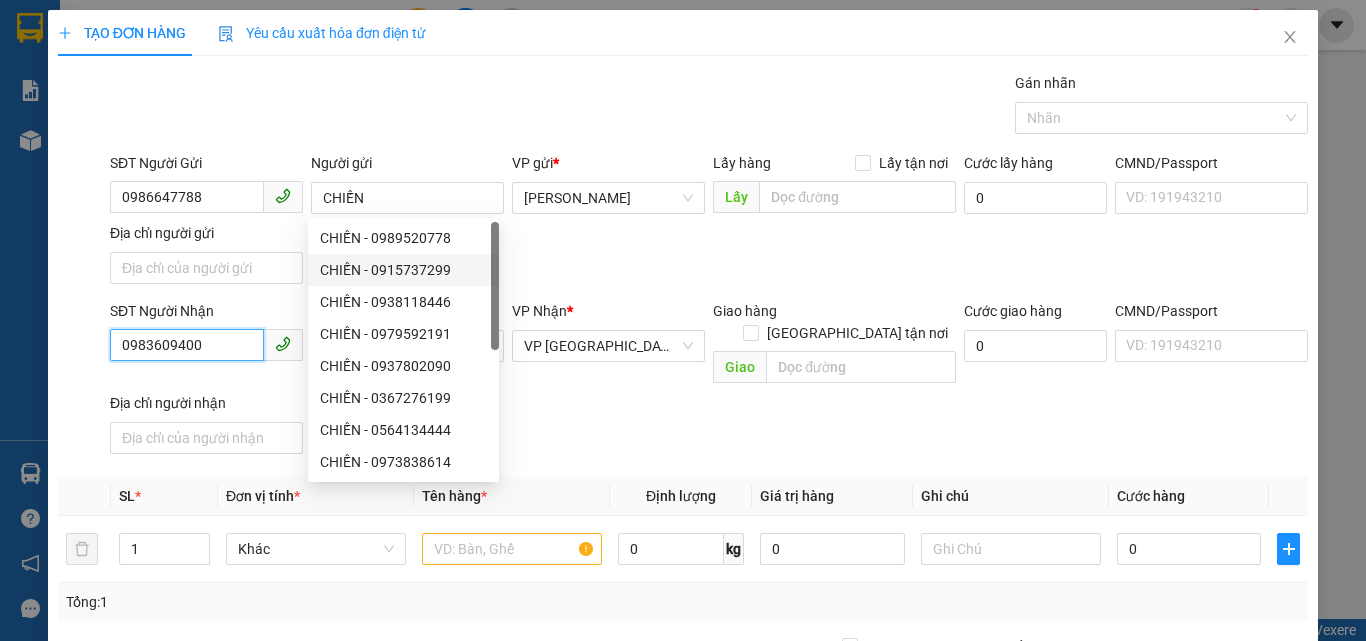 click on "0983609400" at bounding box center (187, 345) 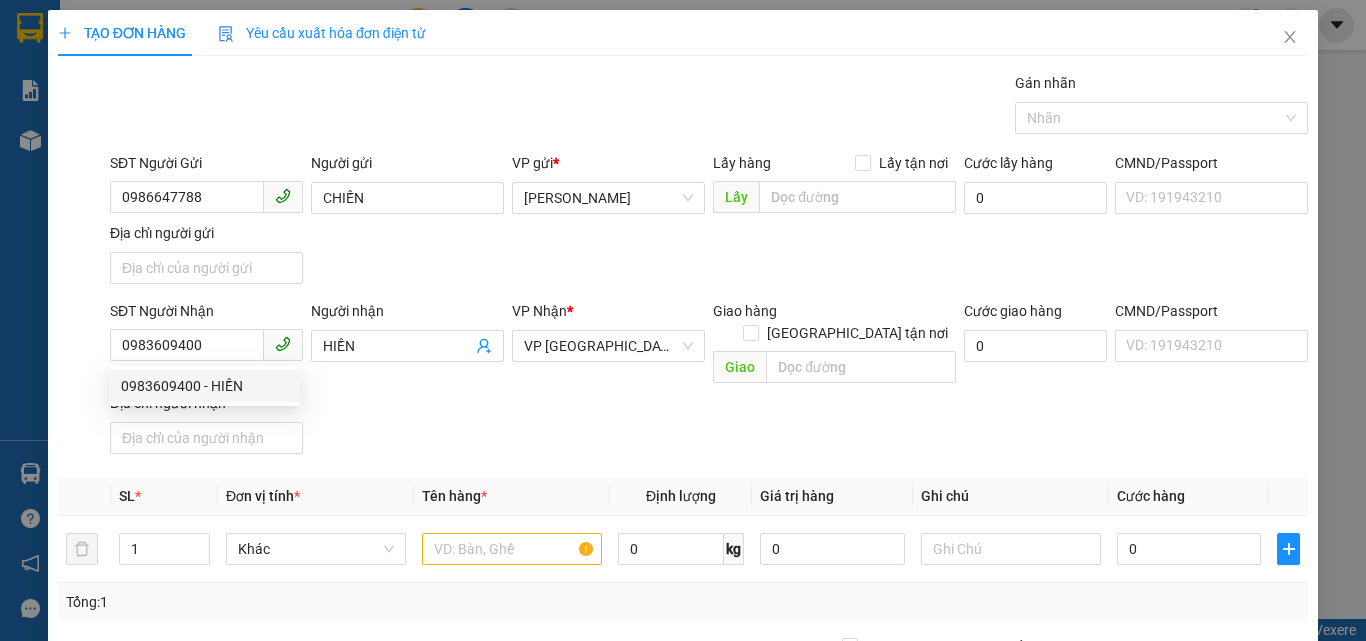 click on "SĐT Người Nhận 0983609400 Người nhận HIỀN VP Nhận  * VP Đà Nẵng Giao hàng Giao tận nơi Giao Cước giao hàng 0 CMND/Passport VD: 191943210 Địa chỉ người nhận" at bounding box center (709, 381) 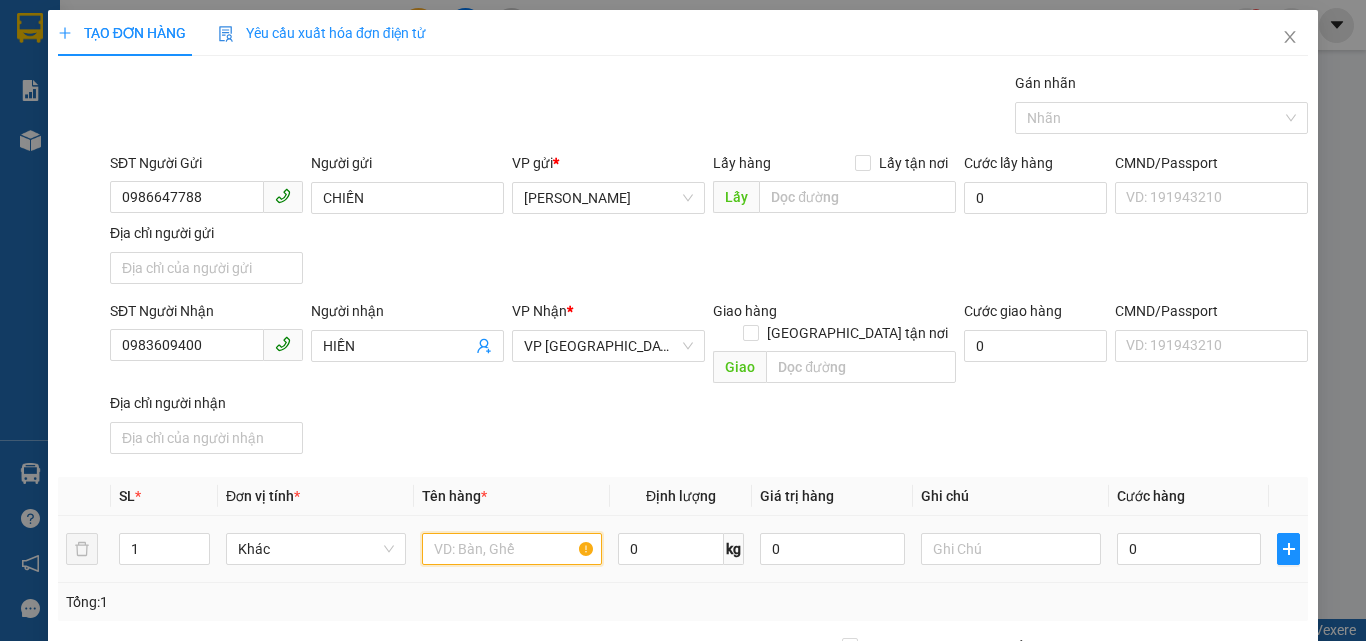 click at bounding box center [512, 549] 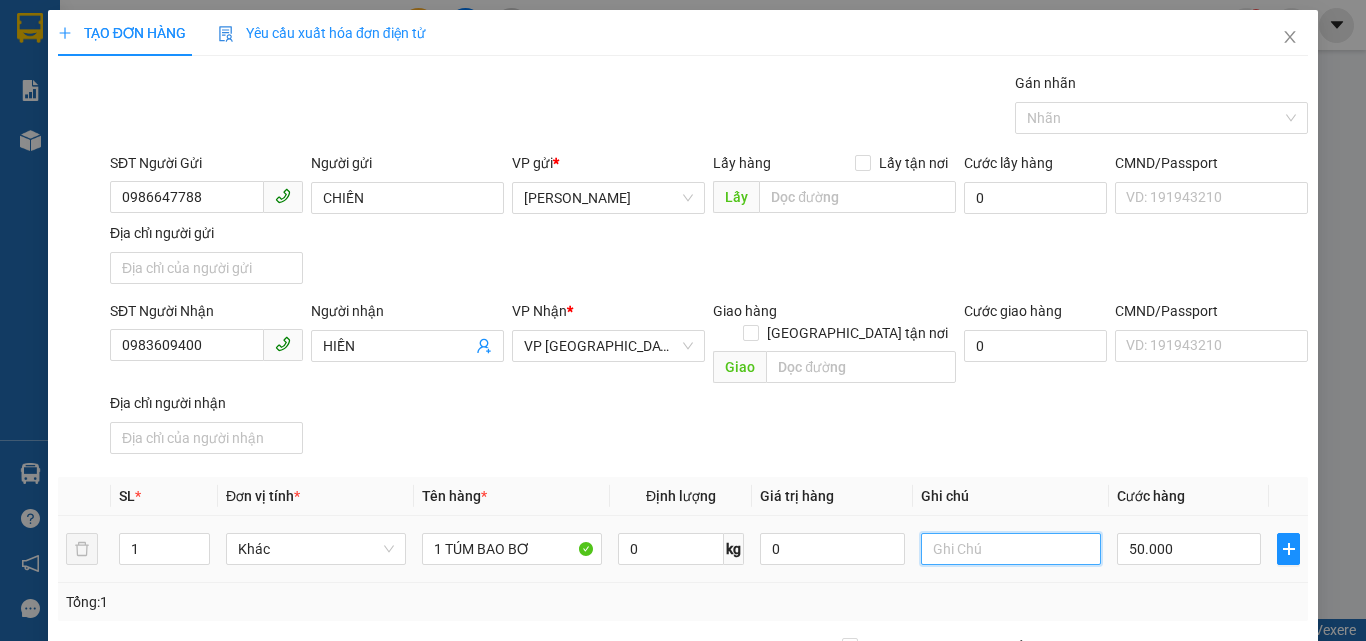 click at bounding box center [1011, 549] 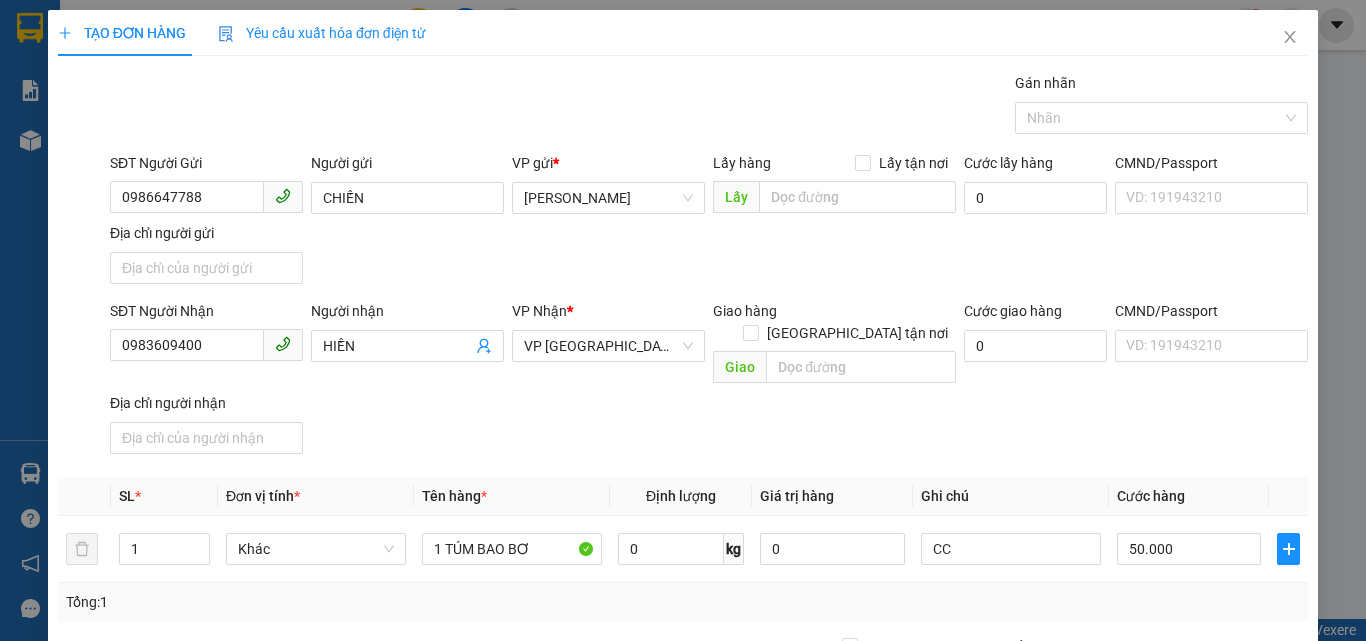 click on "[PERSON_NAME] và In" at bounding box center (1231, 847) 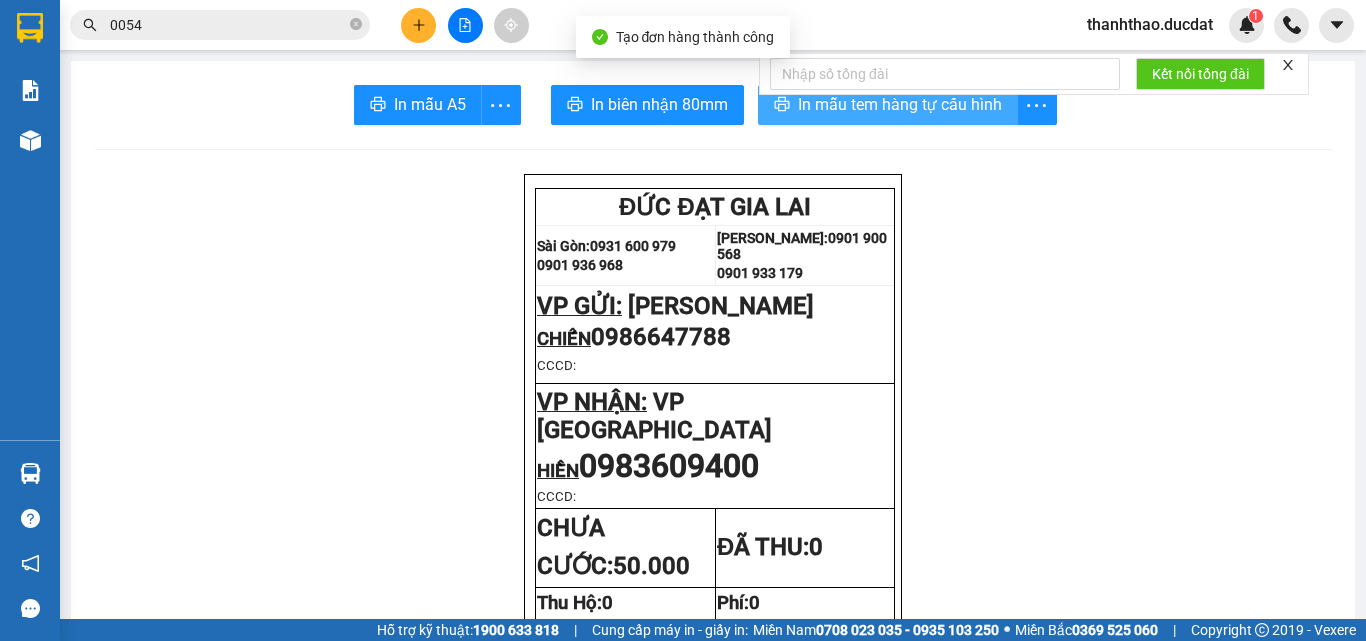 click on "In mẫu tem hàng tự cấu hình" at bounding box center (900, 104) 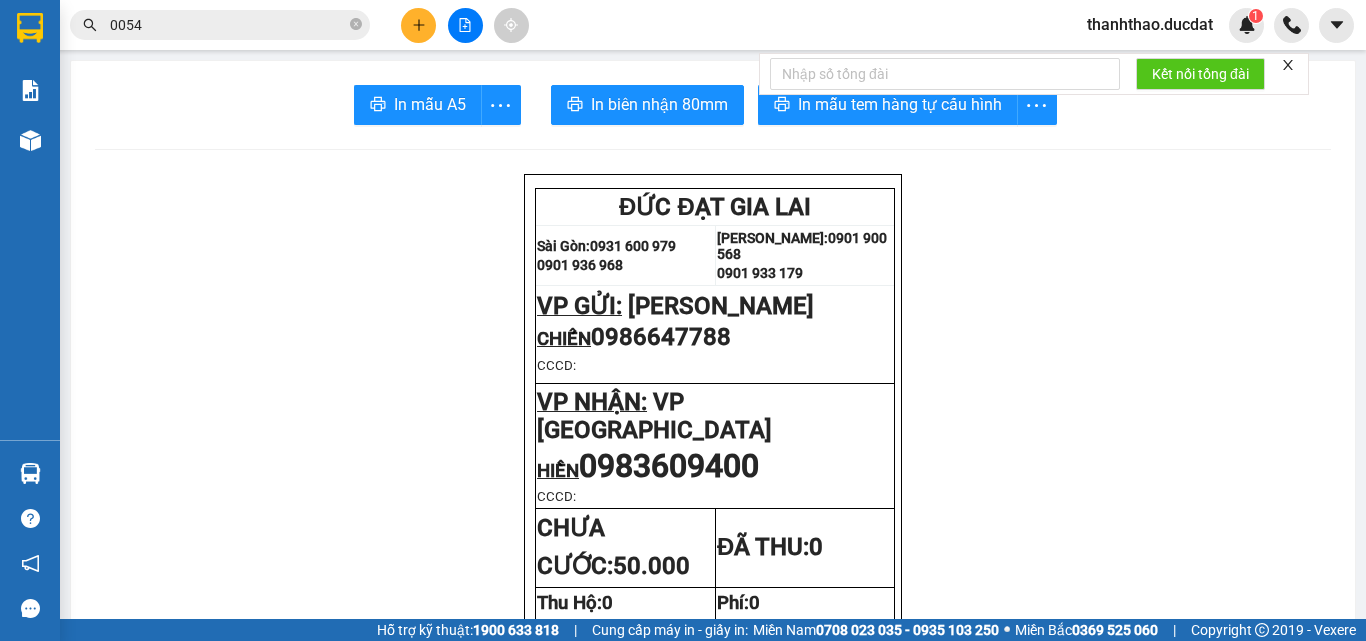 click 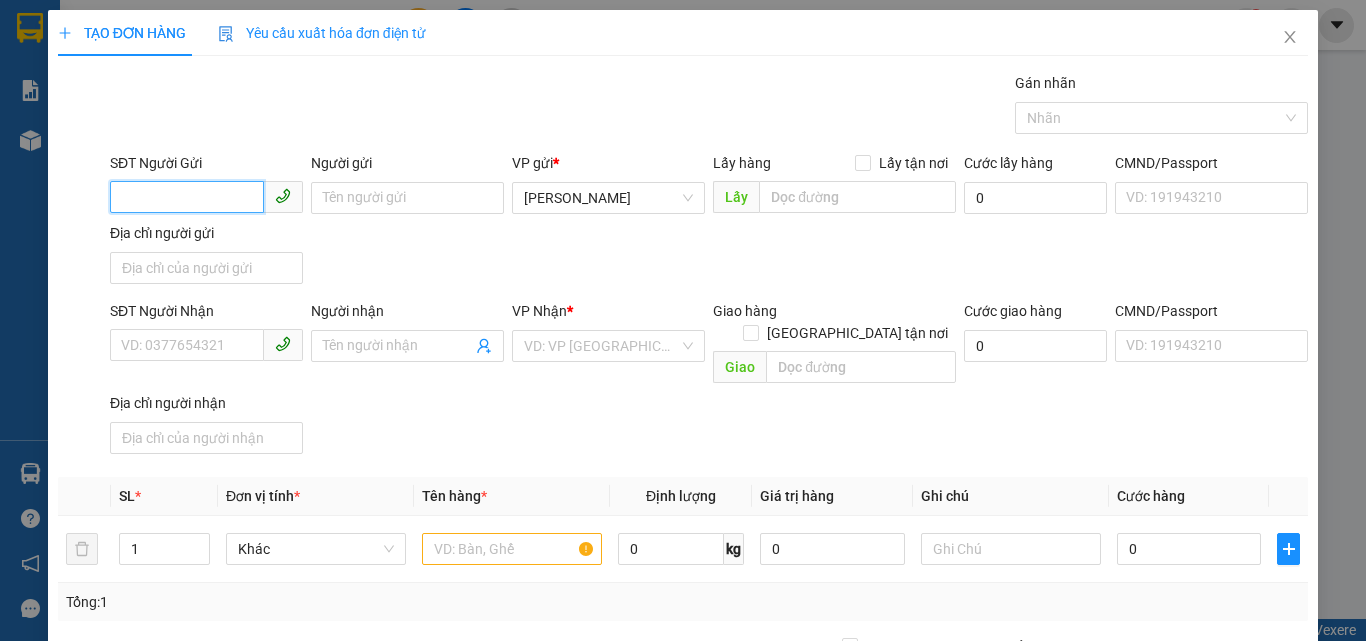 click on "SĐT Người Gửi" at bounding box center [187, 197] 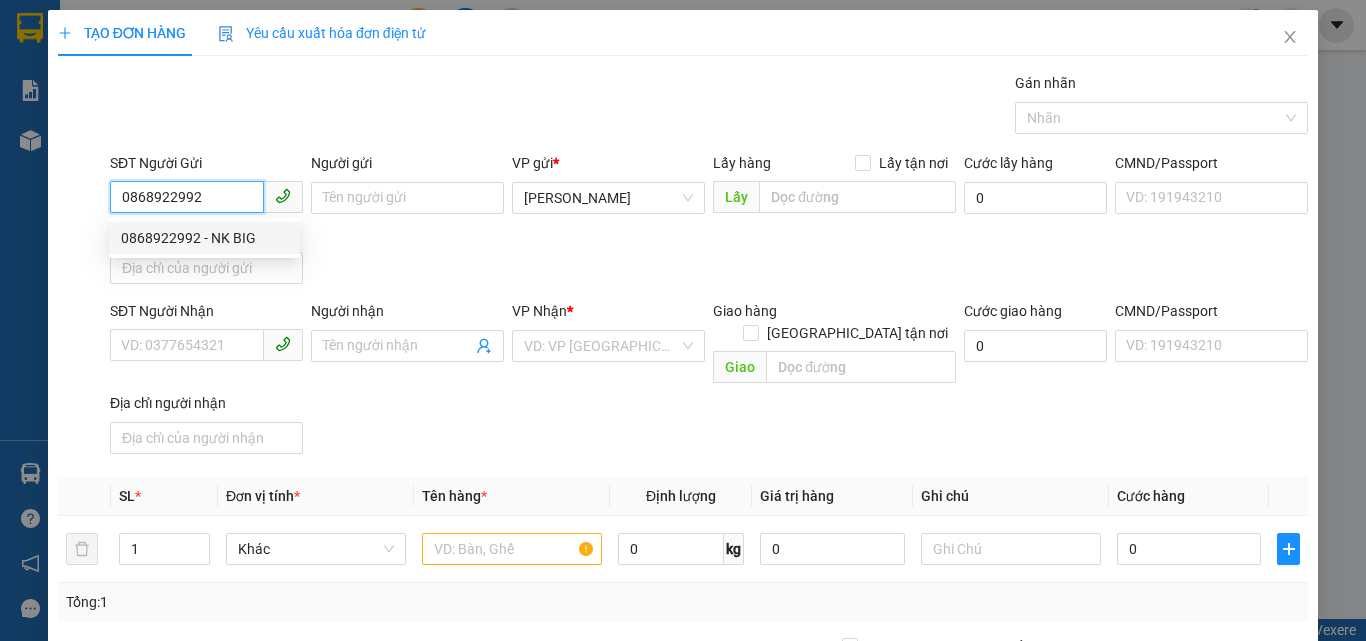 click on "0868922992 - NK BIG" at bounding box center (204, 238) 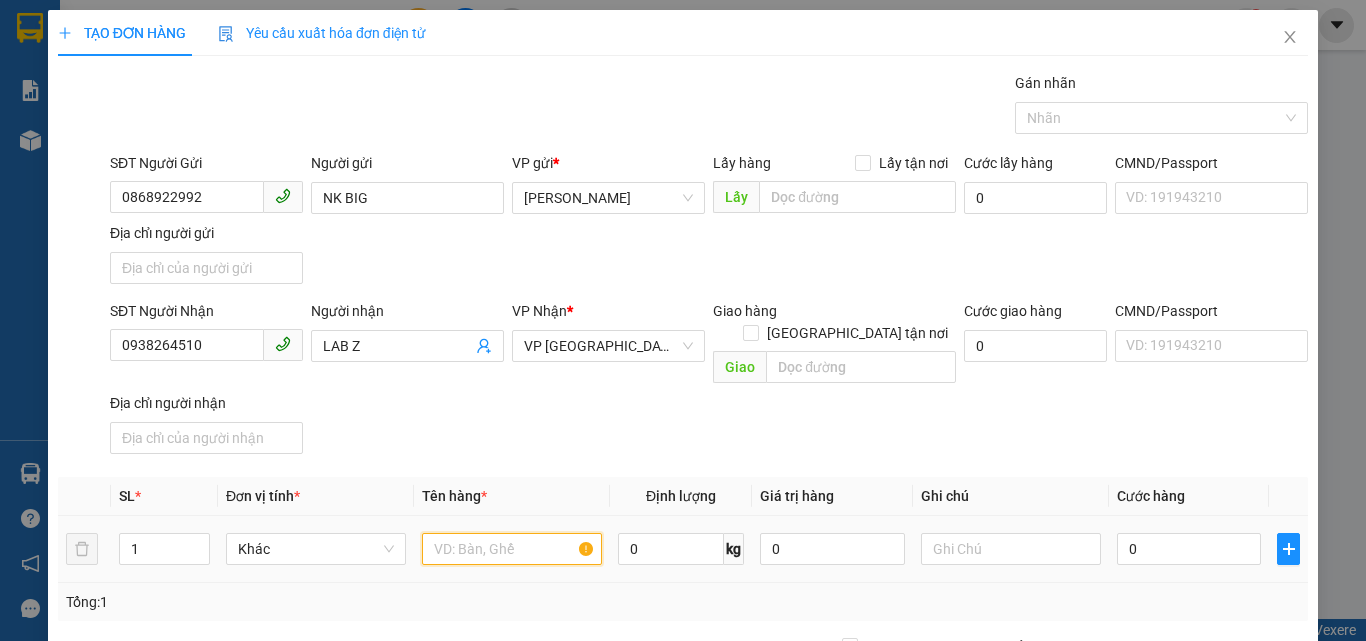 click at bounding box center (512, 549) 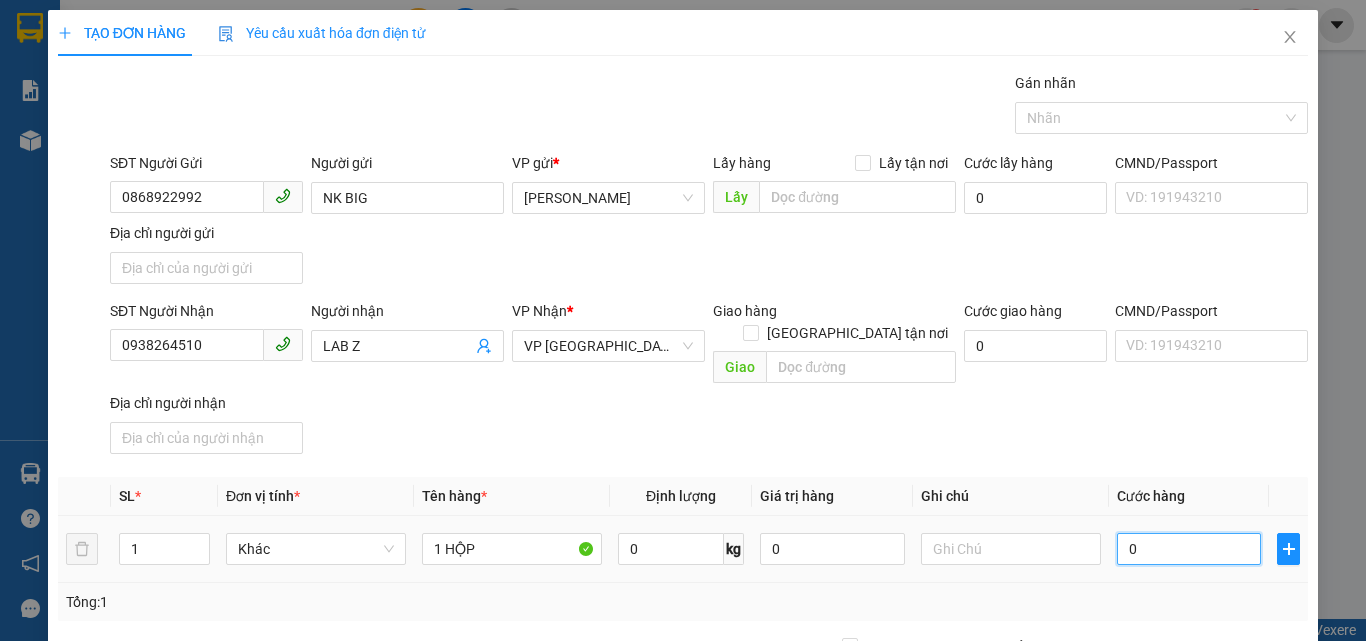 click on "0" at bounding box center (1189, 549) 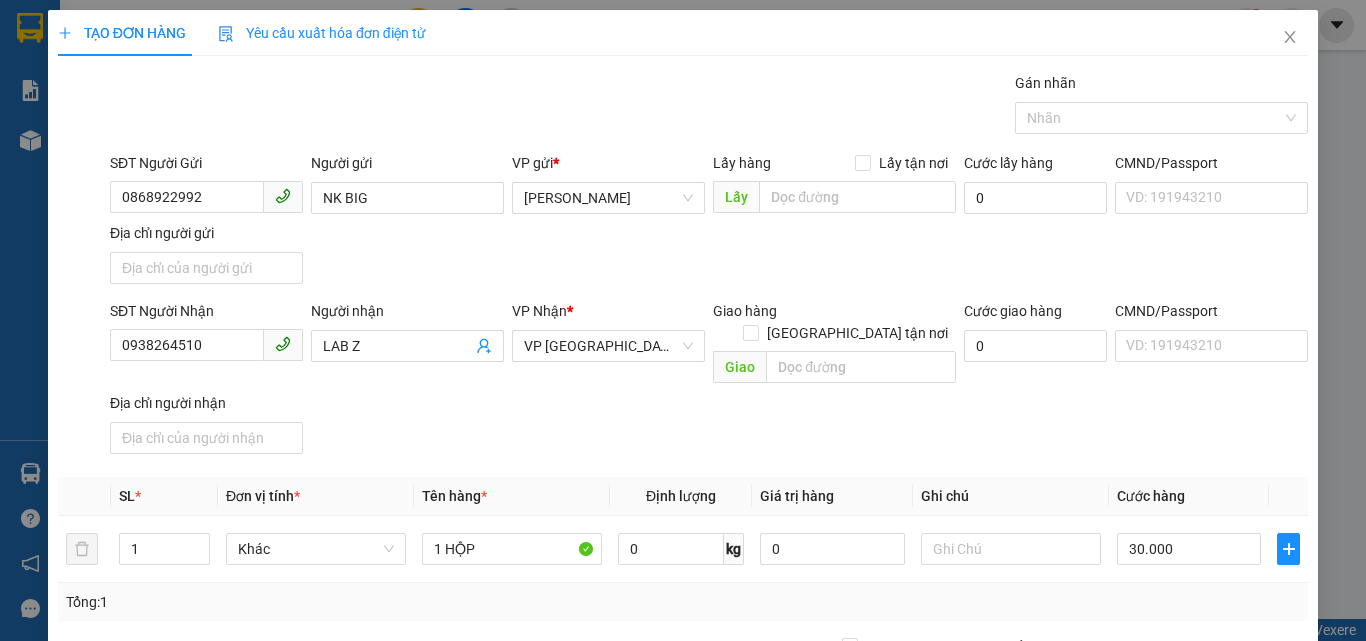 click on "SĐT Người Nhận 0938264510 Người nhận LAB Z VP Nhận  * VP Sài Gòn Giao hàng Giao tận nơi Giao Cước giao hàng 0 CMND/Passport VD: 191943210 Địa chỉ người nhận" at bounding box center (709, 381) 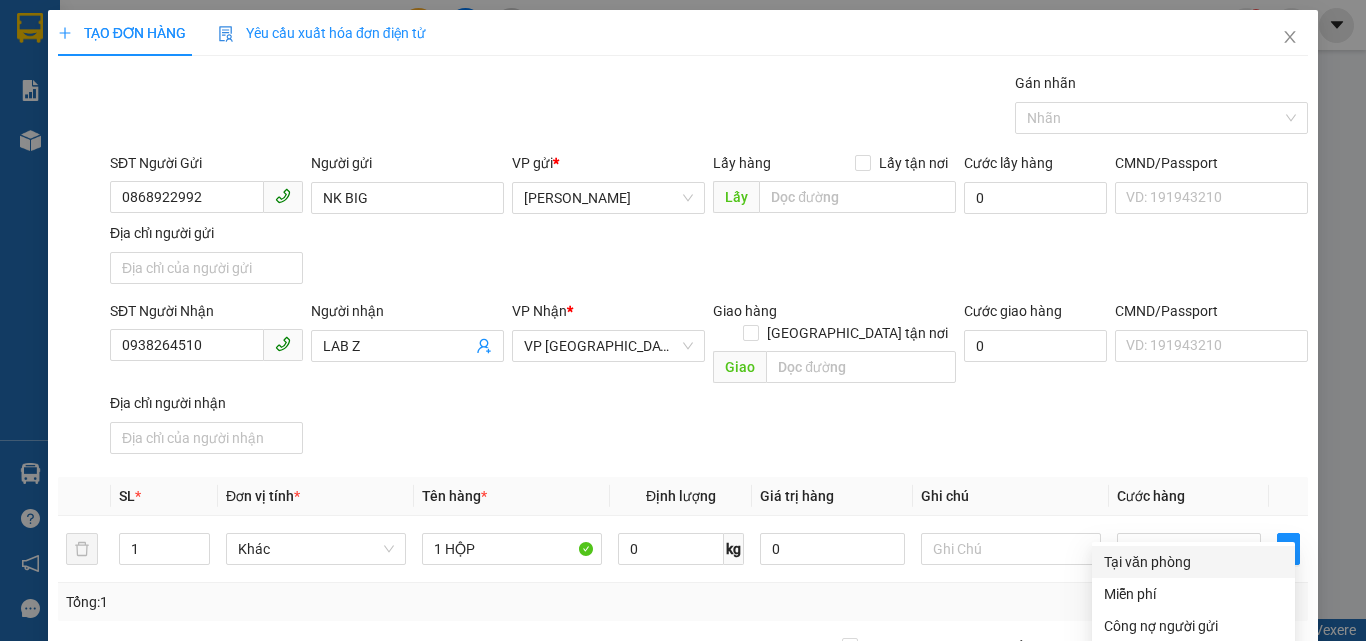 click on "Hình thức thanh toán" at bounding box center (1198, 752) 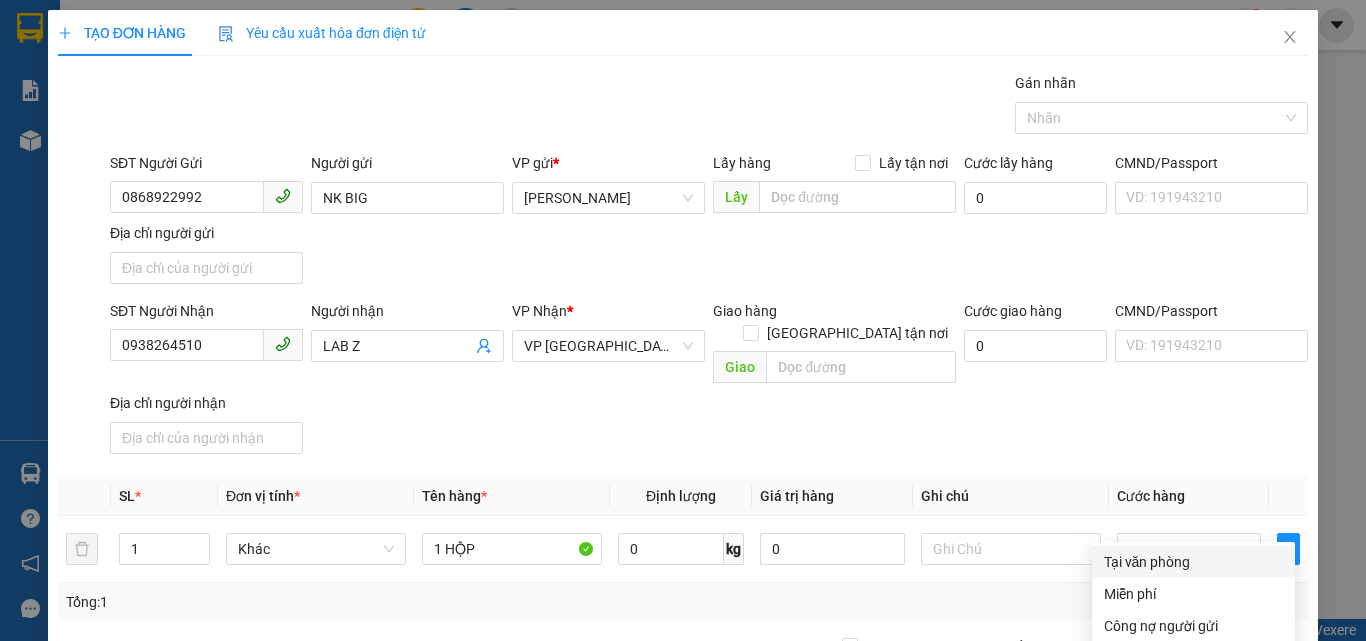 click on "Tại văn phòng" at bounding box center [1193, 562] 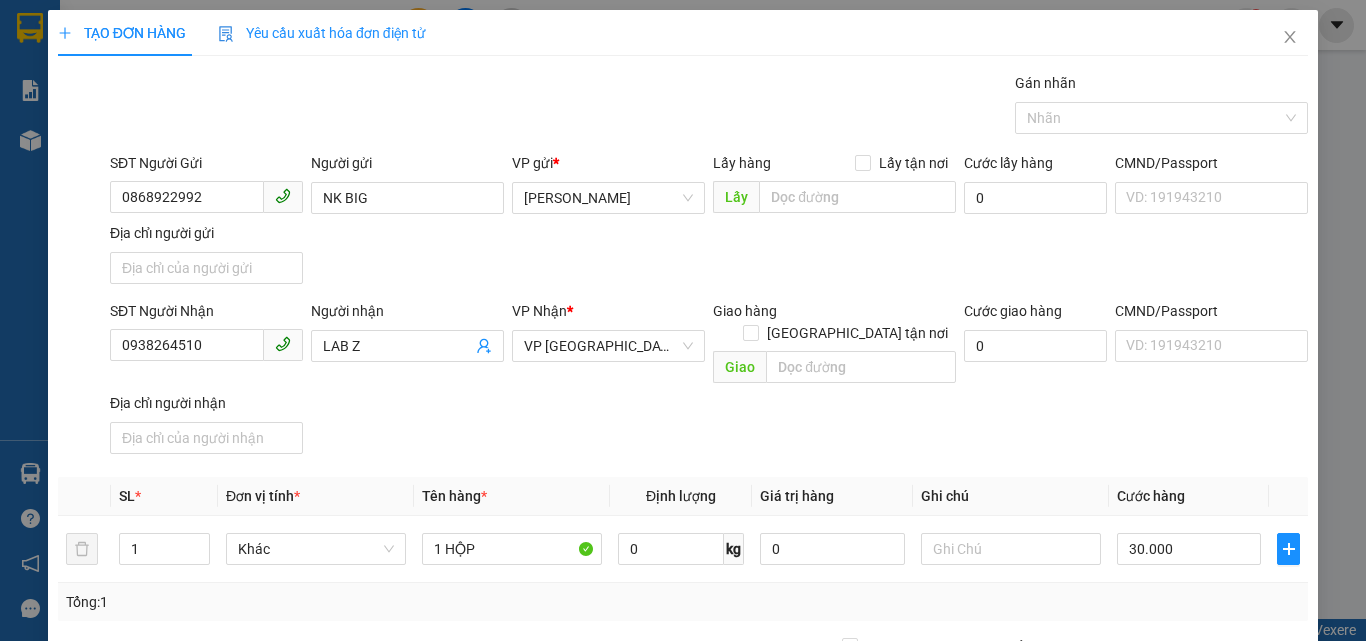 click 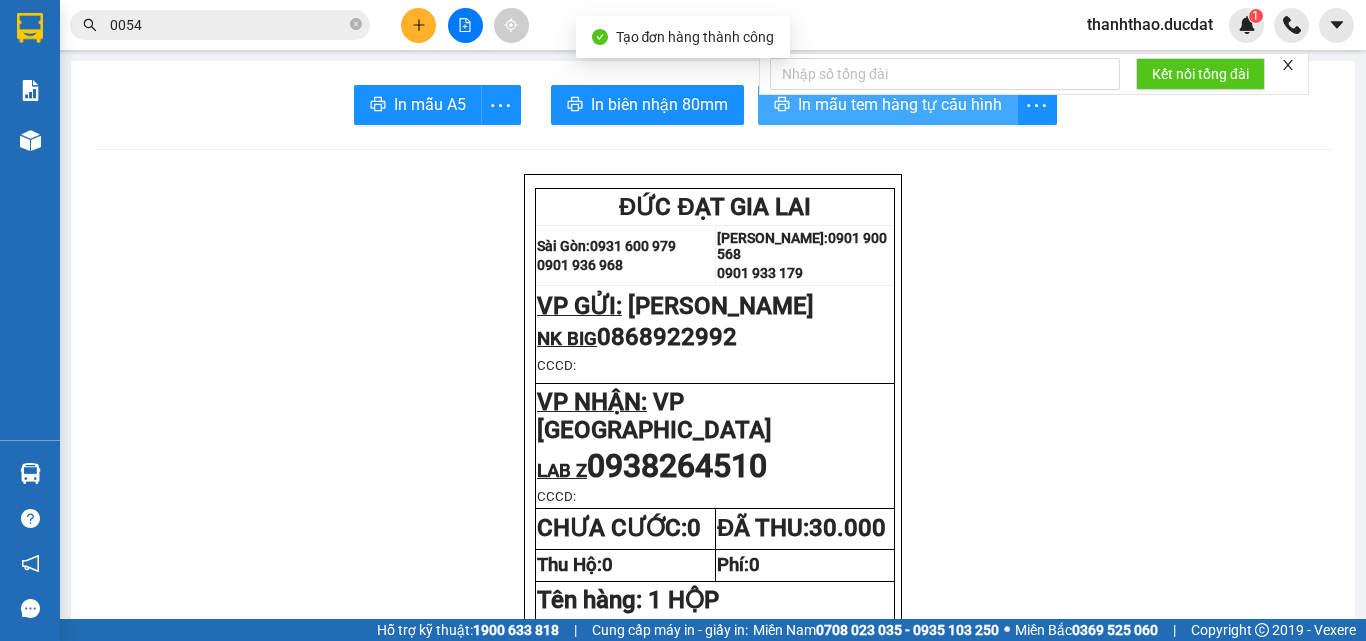 click on "In mẫu tem hàng tự cấu hình" at bounding box center [900, 104] 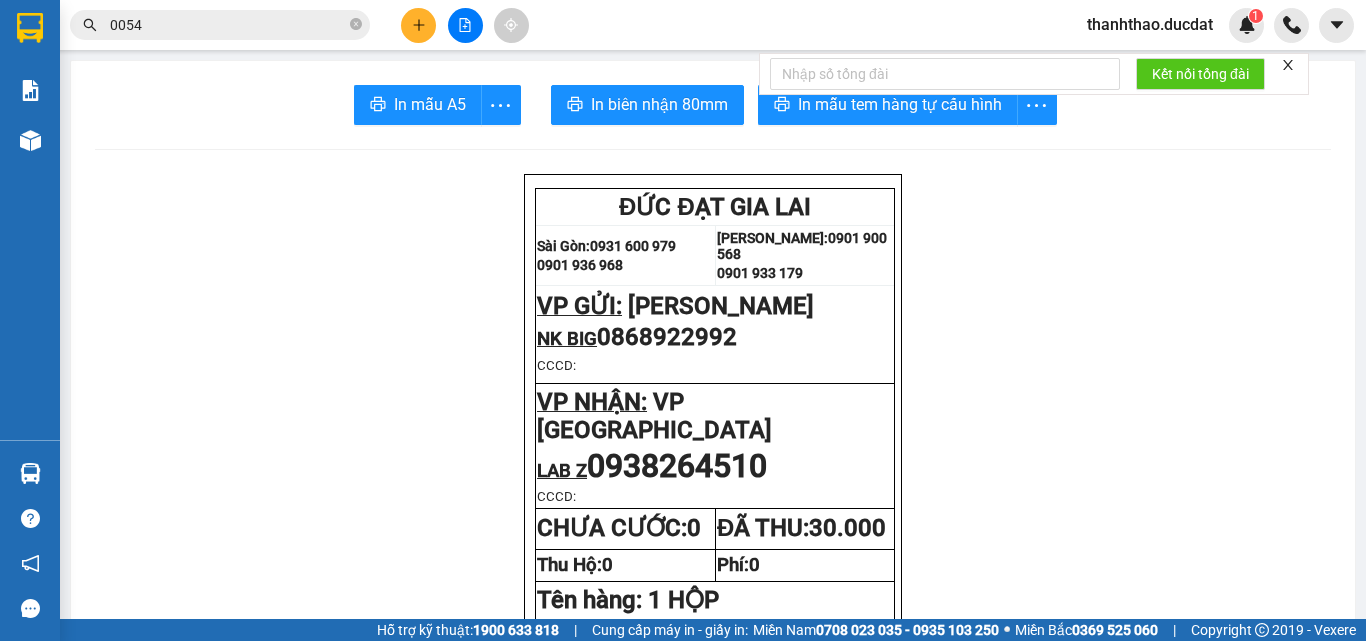 click 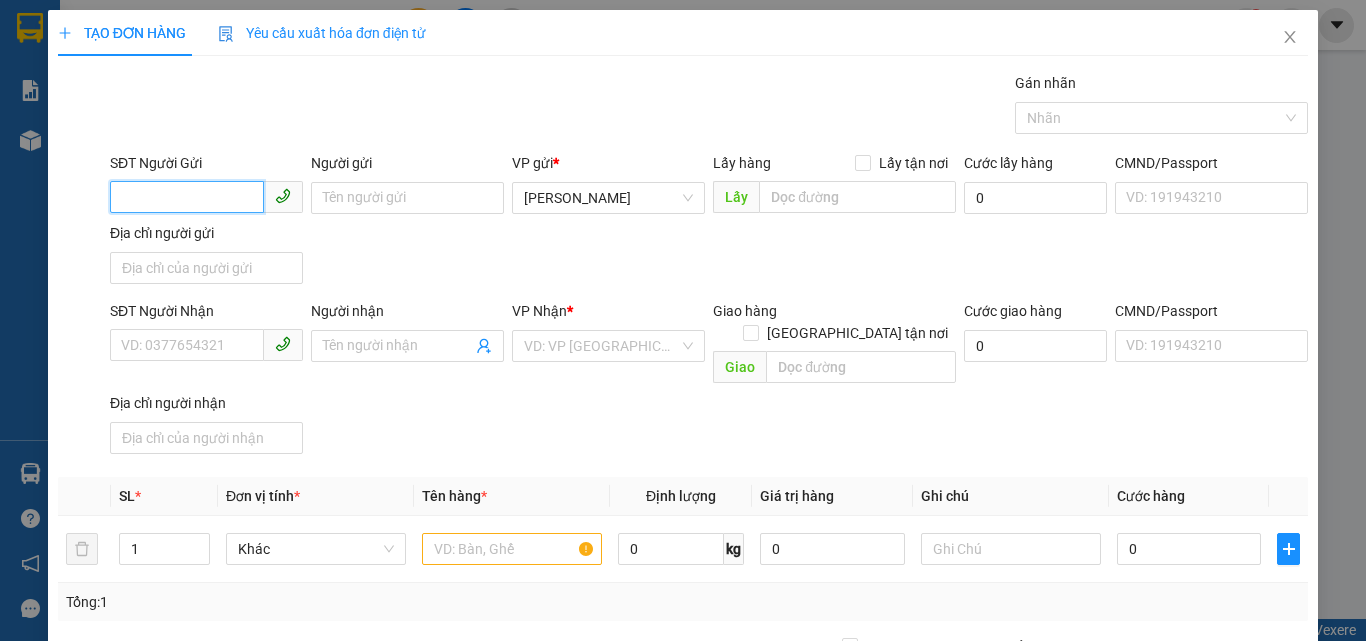 click on "SĐT Người Gửi" at bounding box center [187, 197] 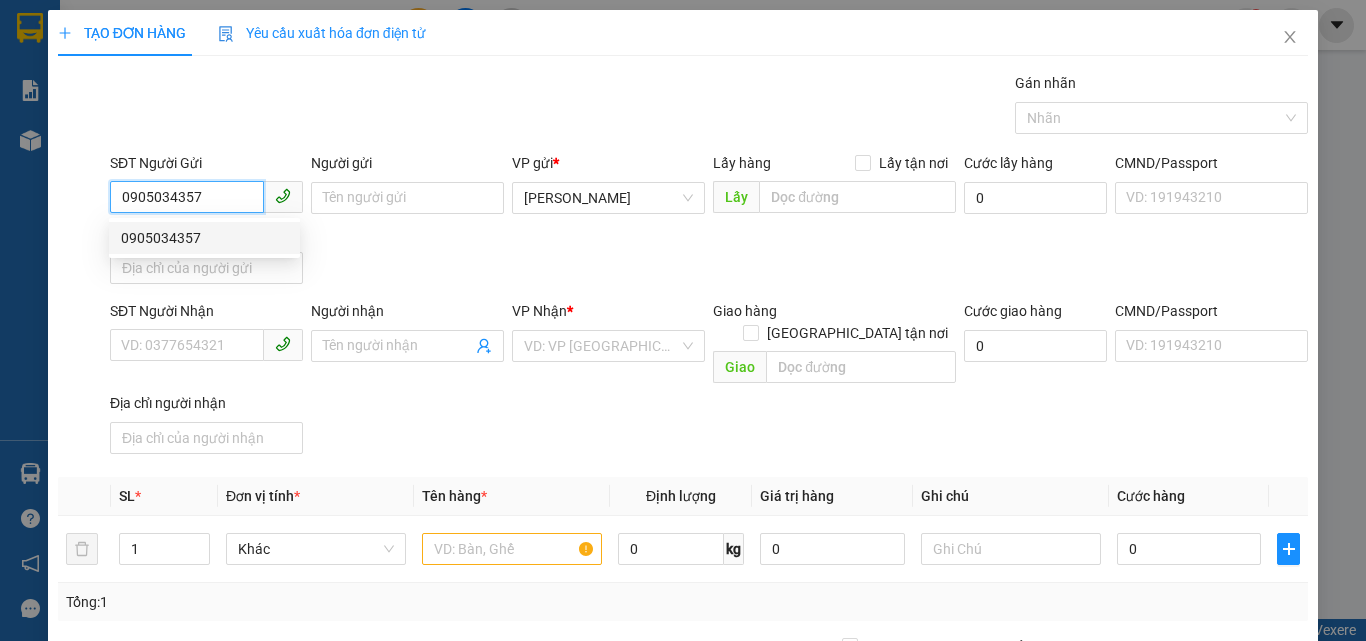 click on "0905034357" at bounding box center [204, 238] 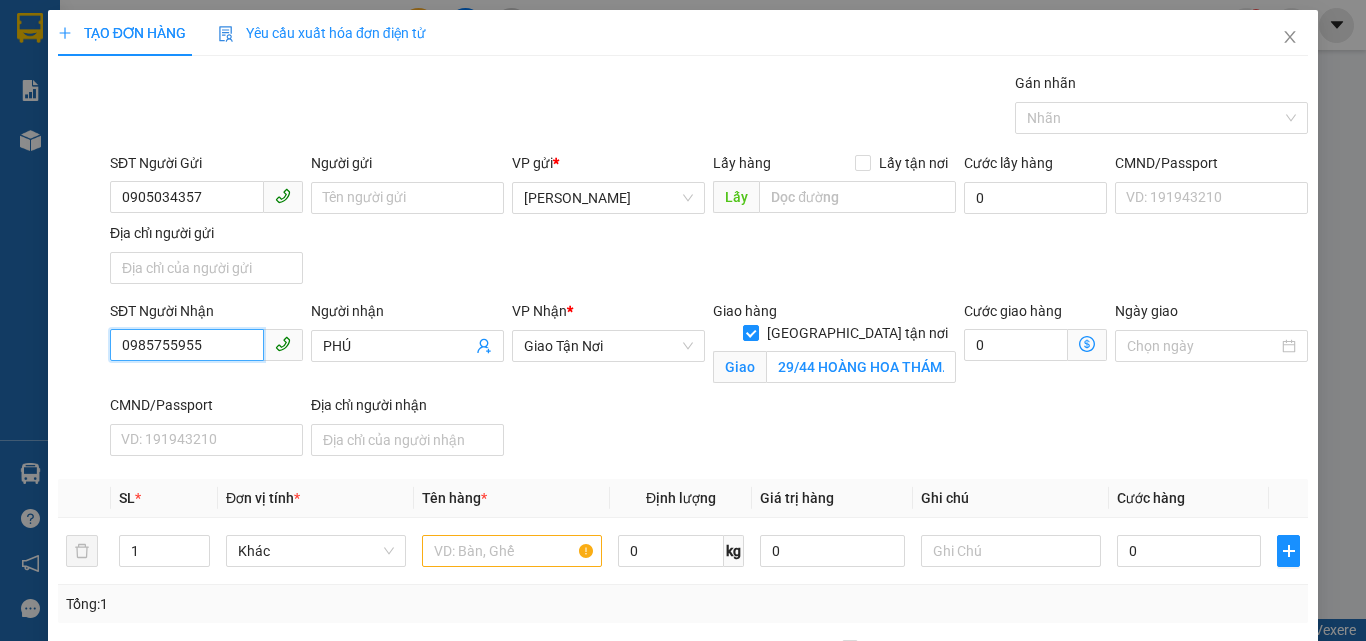 drag, startPoint x: 216, startPoint y: 349, endPoint x: 0, endPoint y: 312, distance: 219.14607 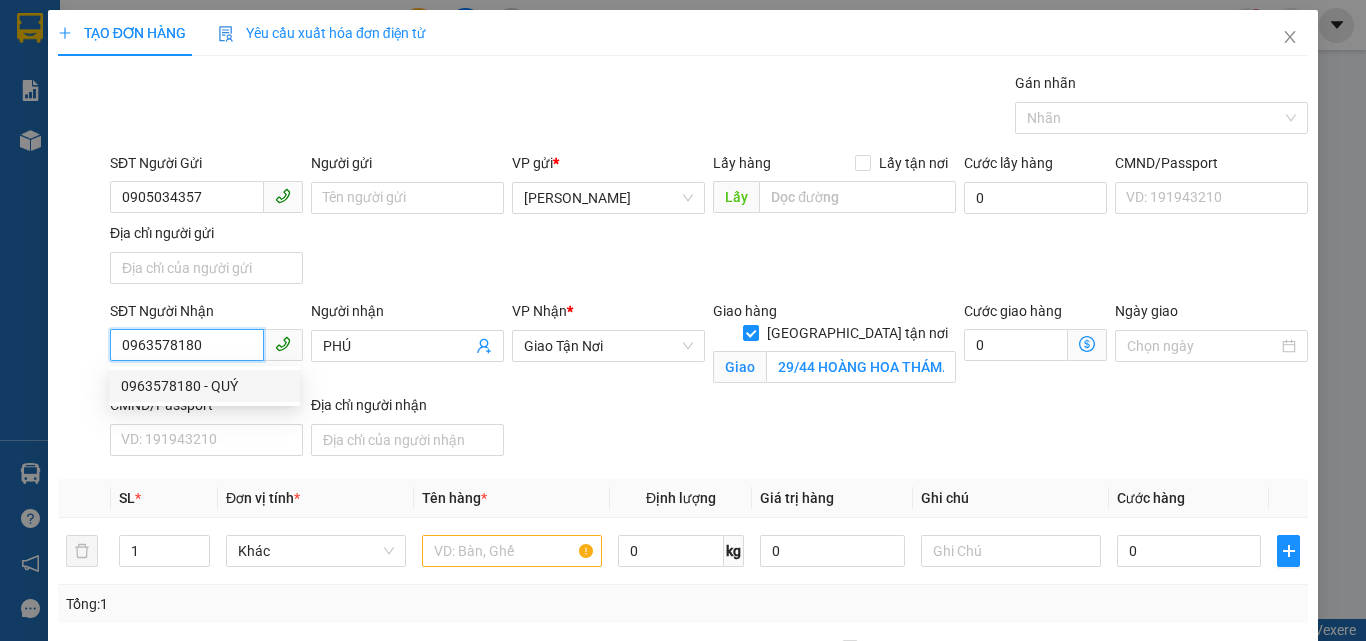 click on "0963578180 - QUÝ" at bounding box center (204, 386) 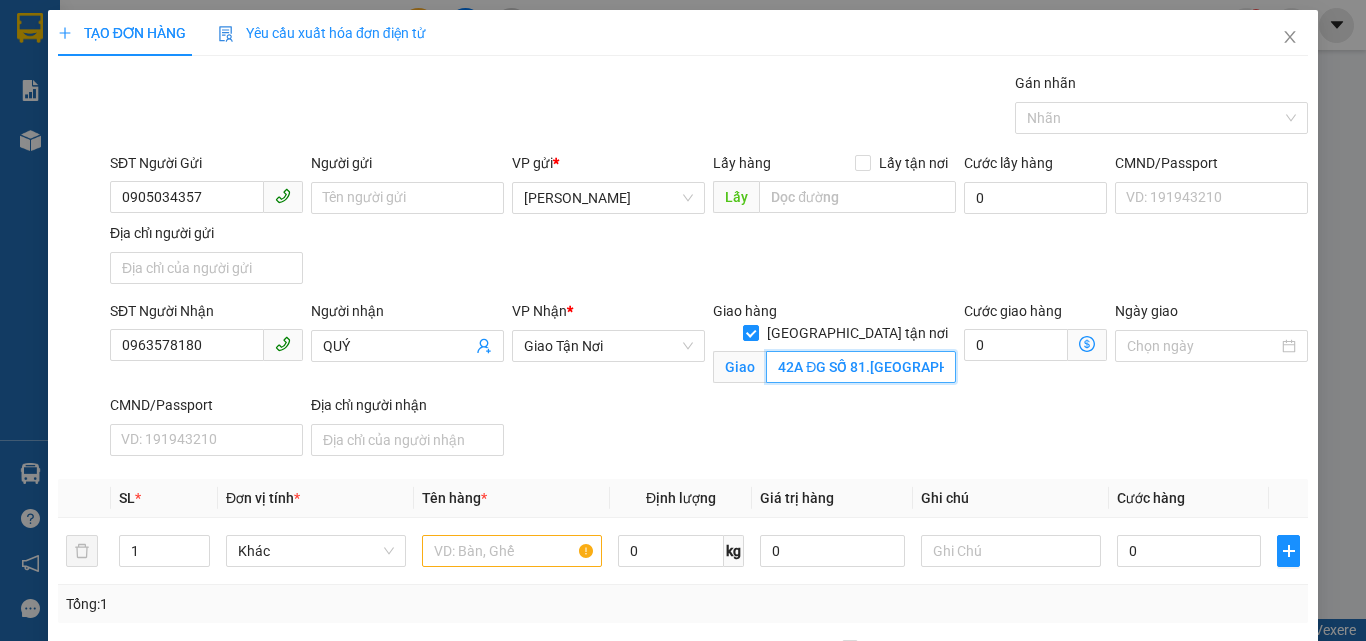click on "42A ĐG SỐ 81.[GEOGRAPHIC_DATA]Q7" at bounding box center (861, 367) 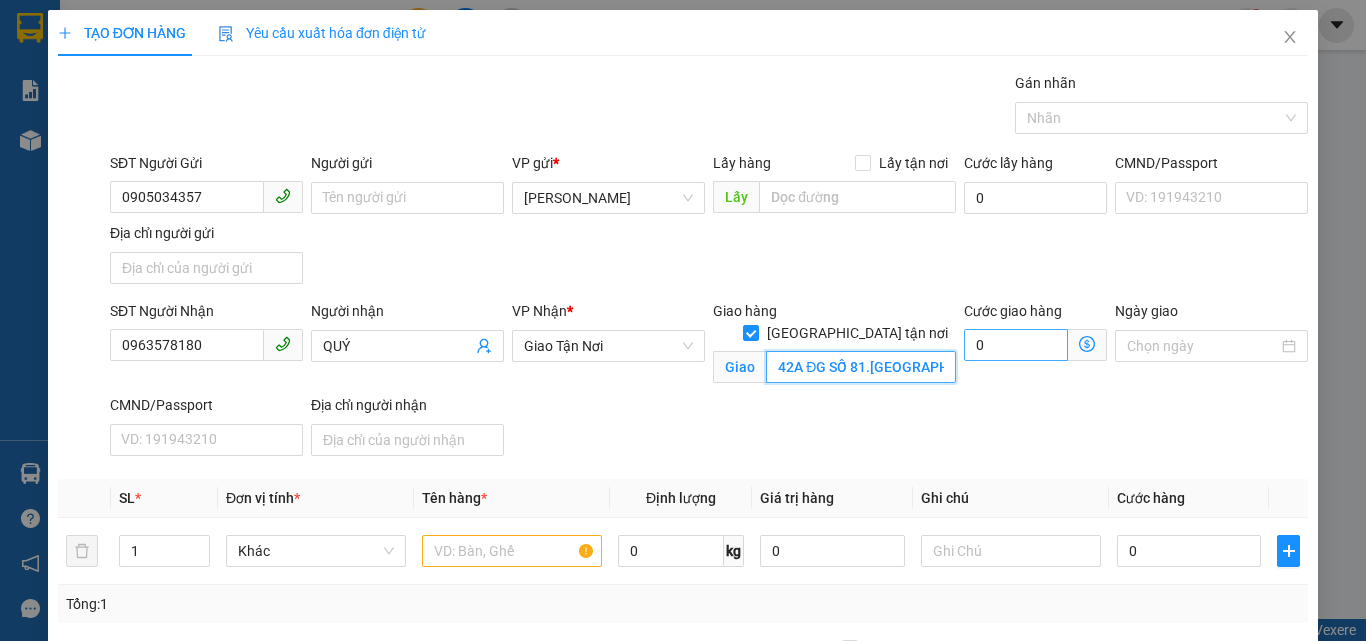 drag, startPoint x: 887, startPoint y: 349, endPoint x: 985, endPoint y: 347, distance: 98.02041 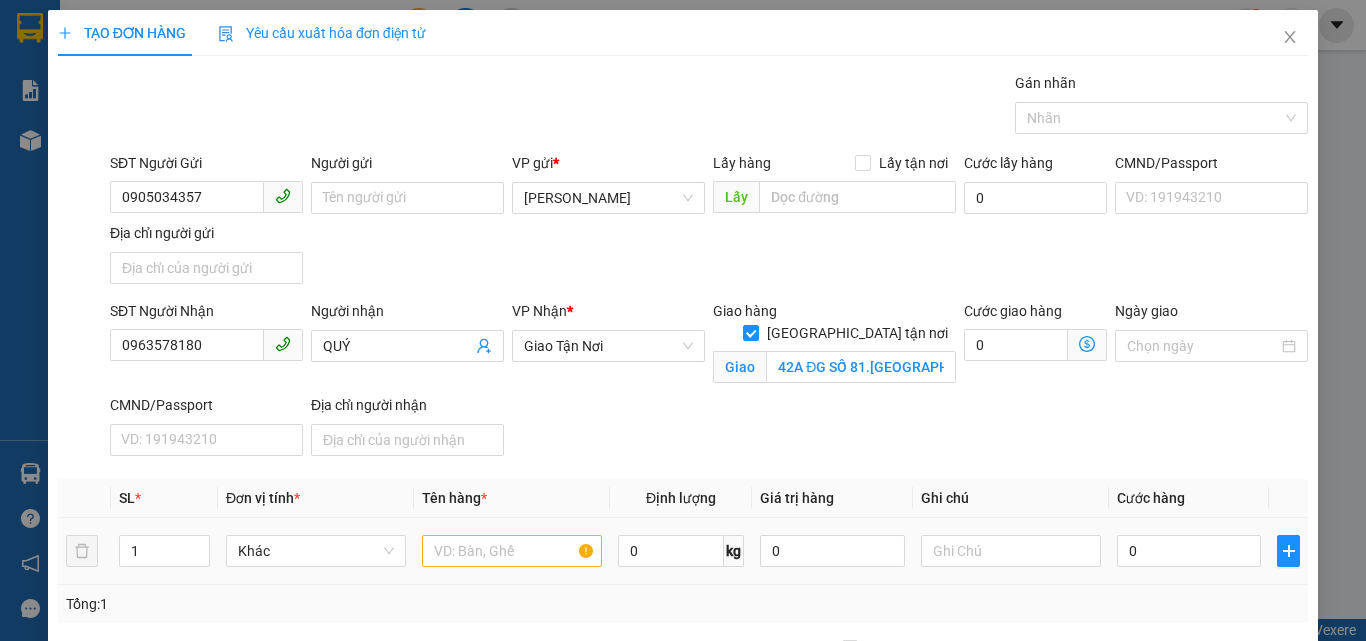click at bounding box center [512, 551] 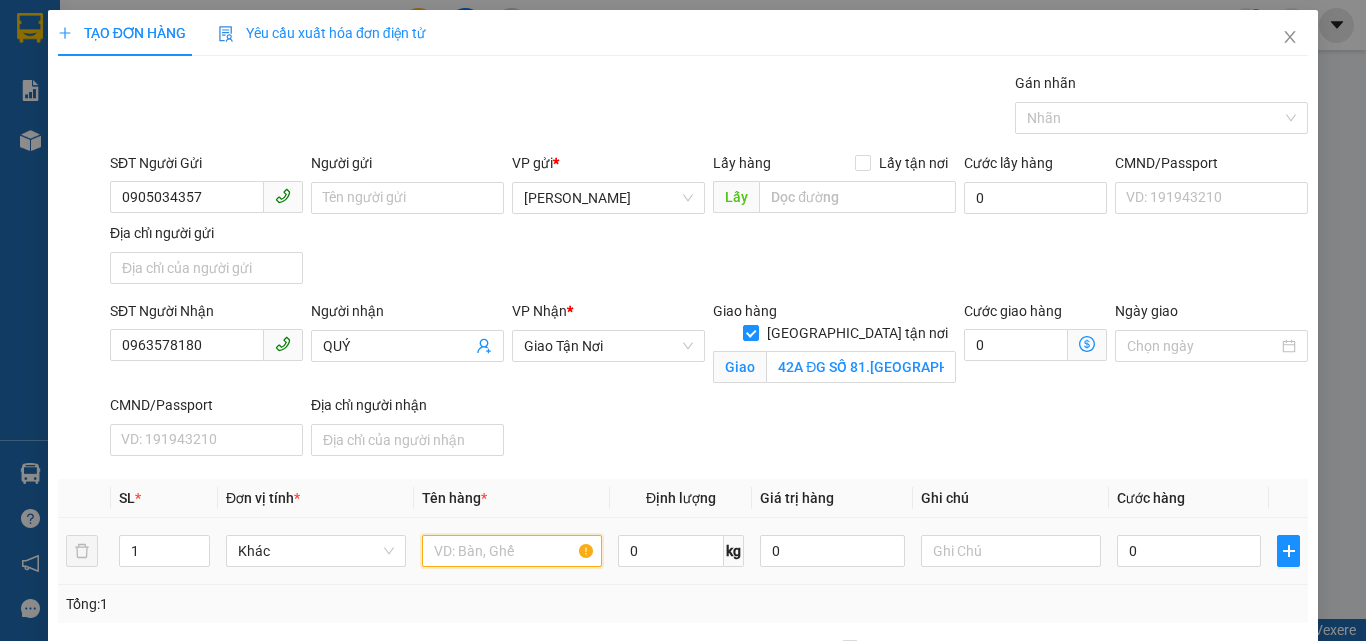 click at bounding box center [512, 551] 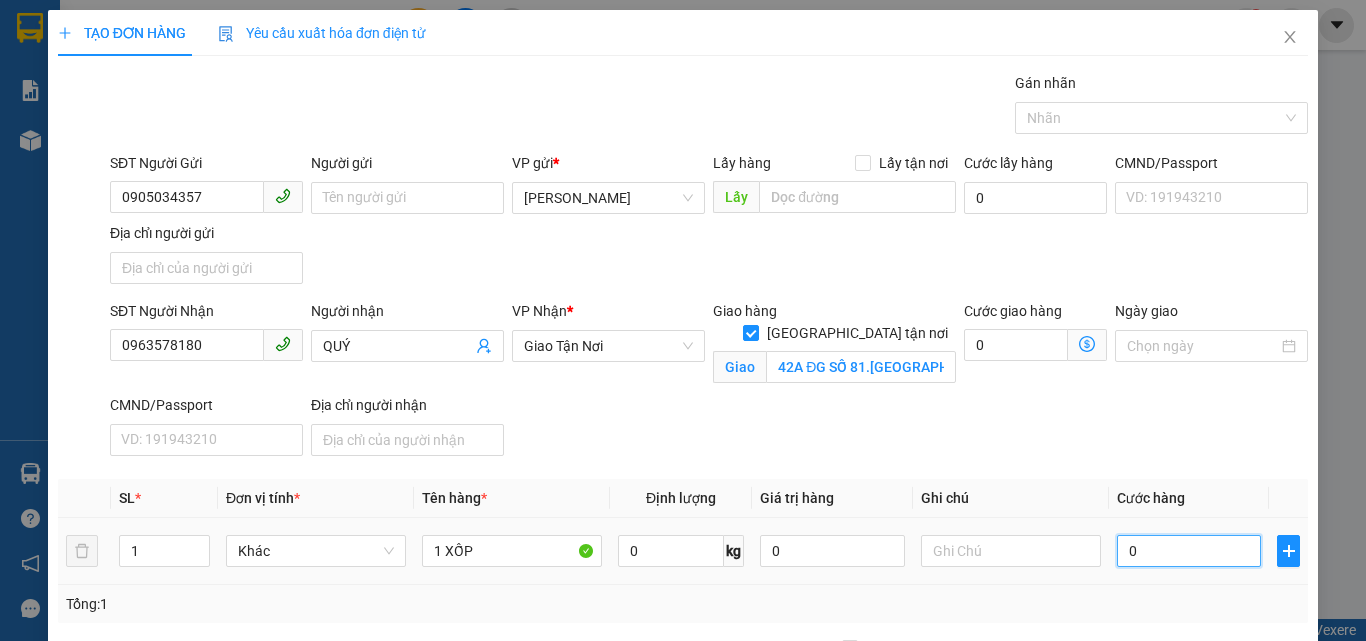 click on "0" at bounding box center [1189, 551] 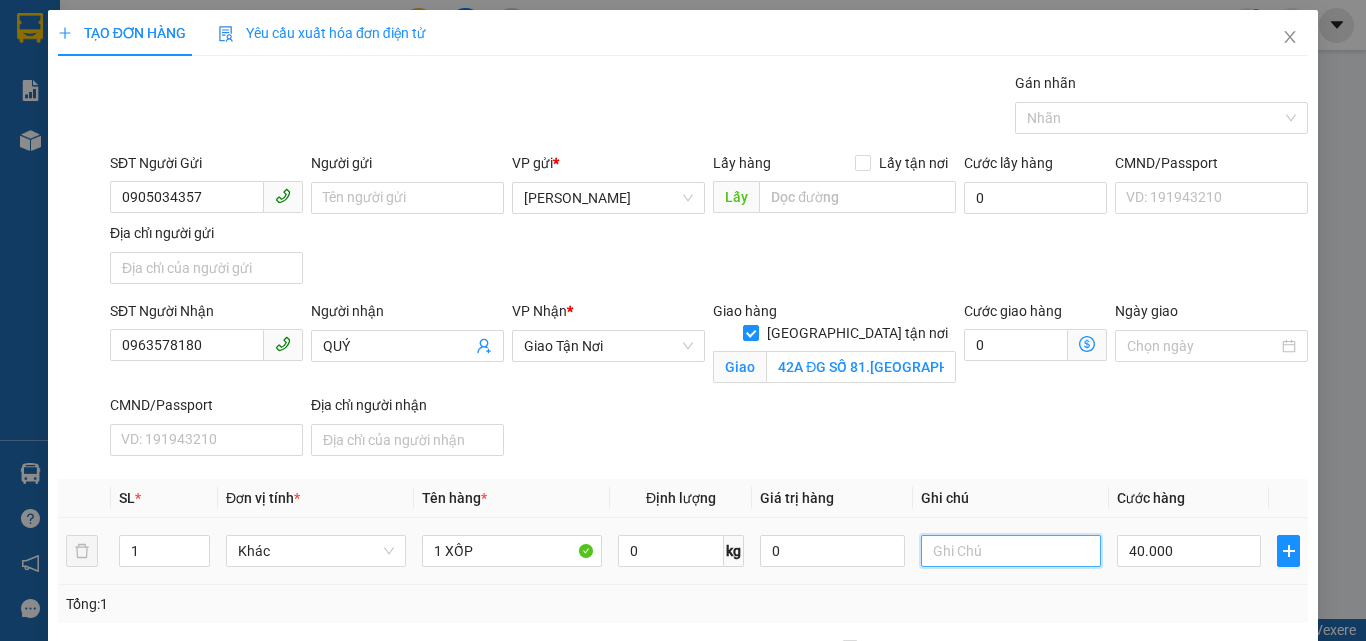 click at bounding box center (1011, 551) 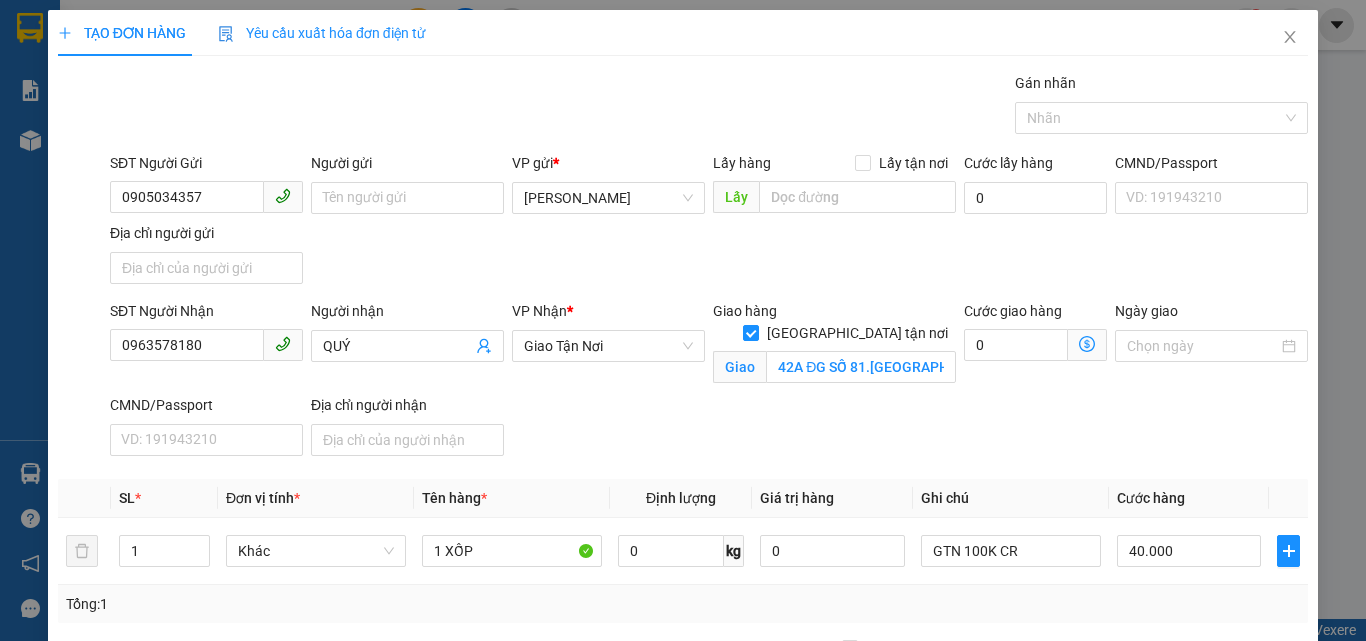 click on "Hình thức thanh toán" at bounding box center (1198, 754) 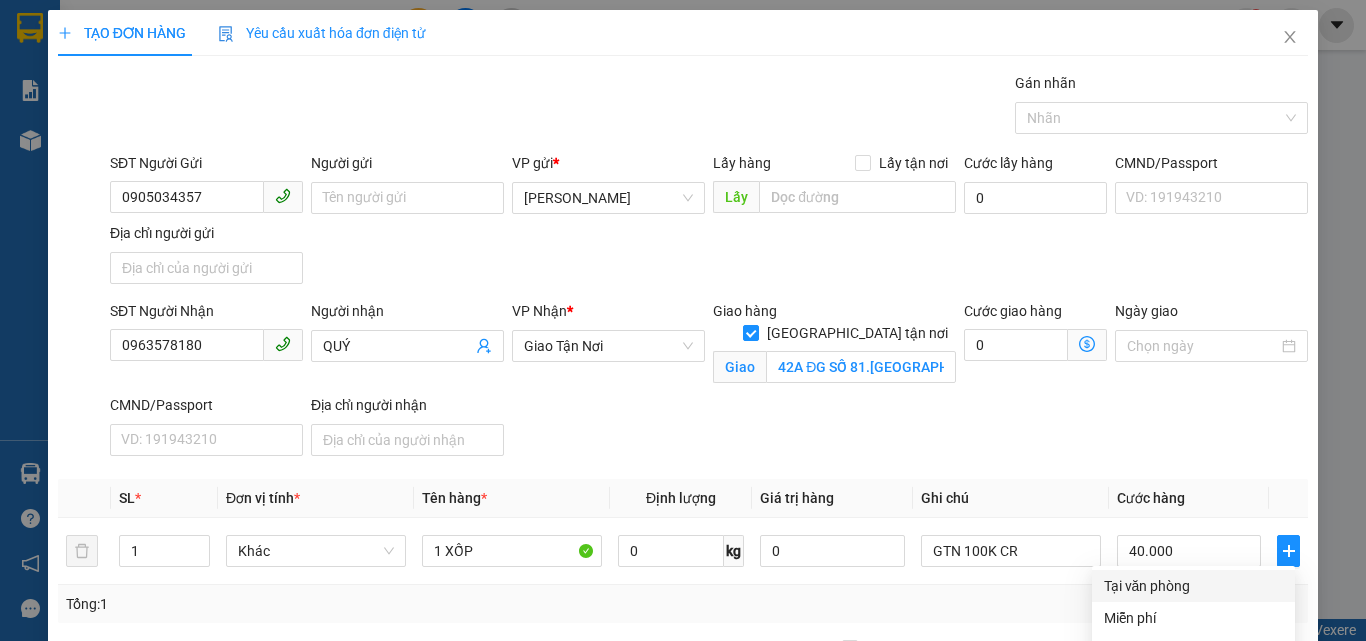 click on "Tại văn phòng" at bounding box center (1193, 586) 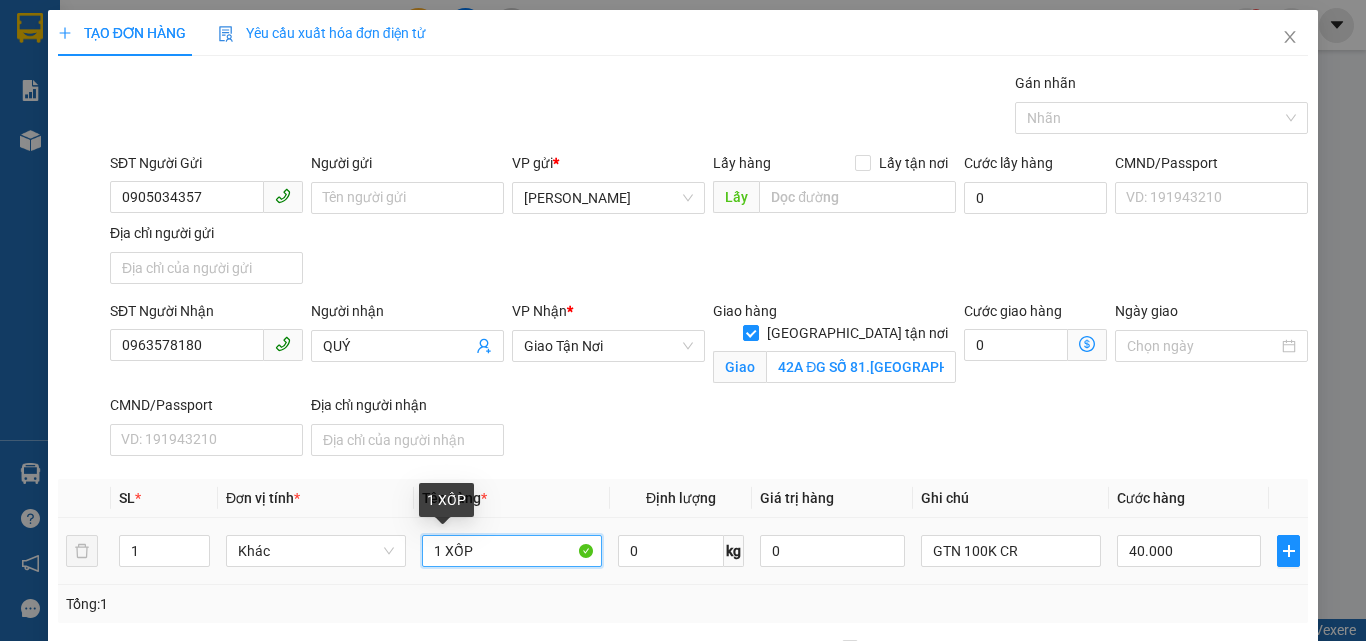 click on "1 XỐP" at bounding box center (512, 551) 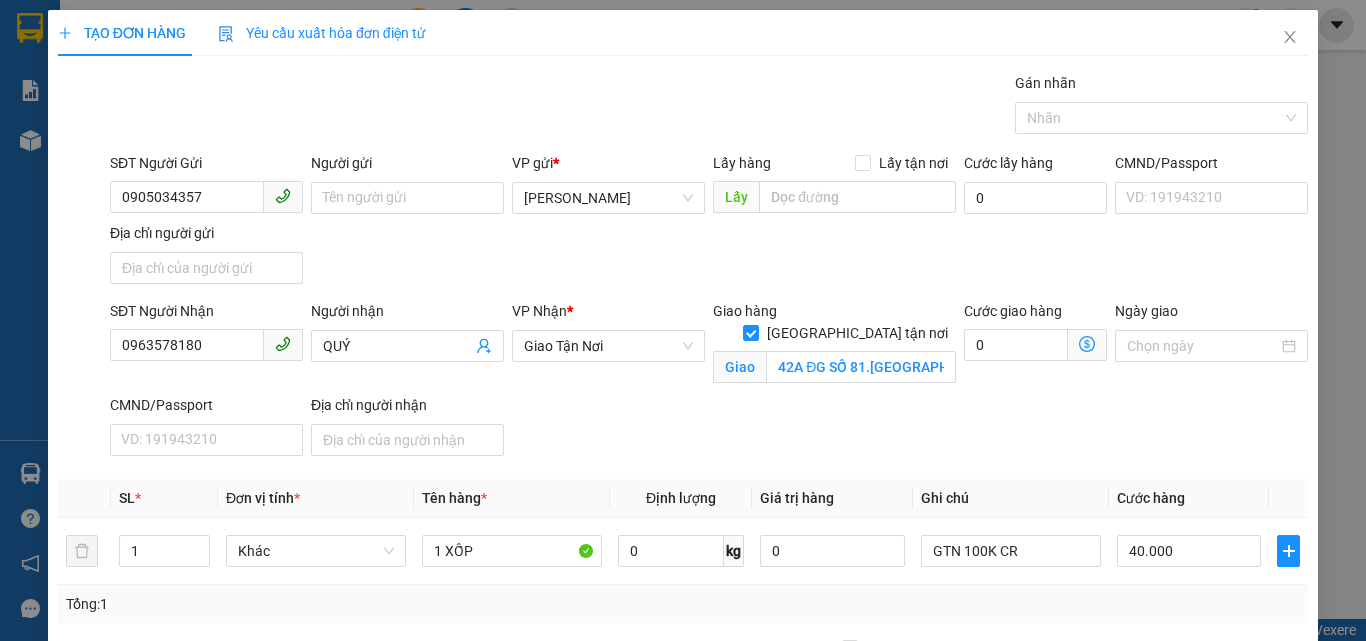click on "[PERSON_NAME] và In" at bounding box center (1263, 849) 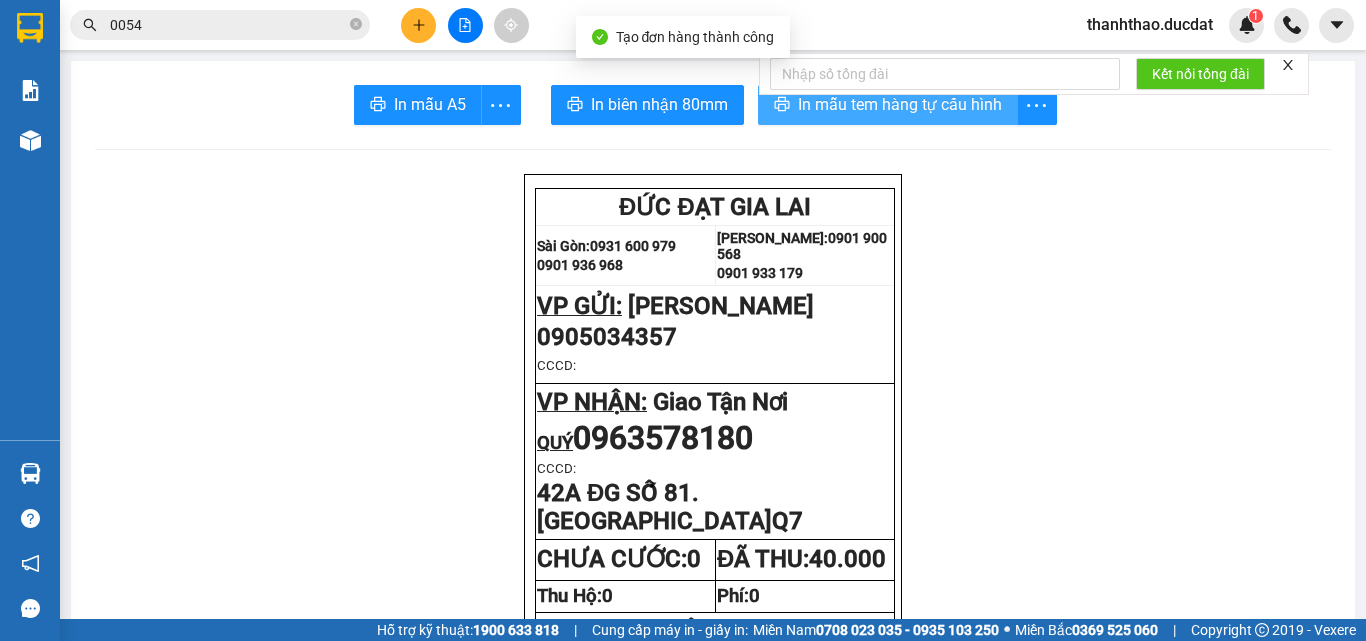 click on "In mẫu tem hàng tự cấu hình" at bounding box center [900, 104] 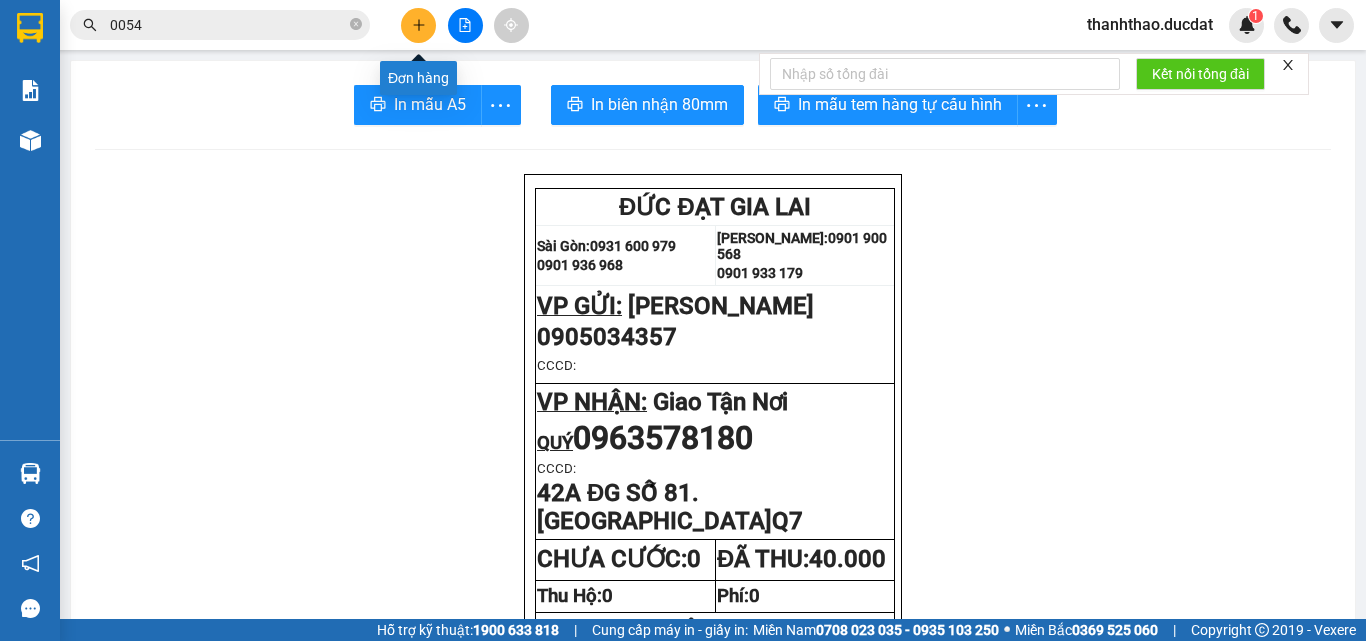 click at bounding box center (418, 25) 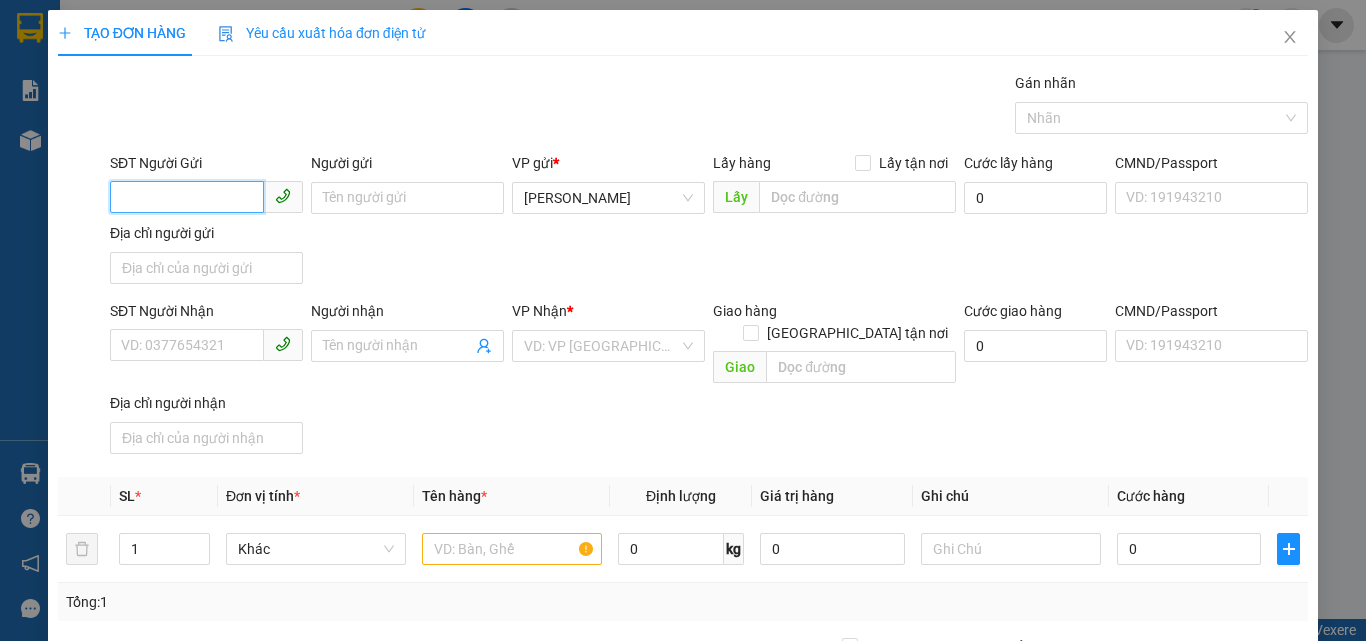 click on "SĐT Người Gửi" at bounding box center (187, 197) 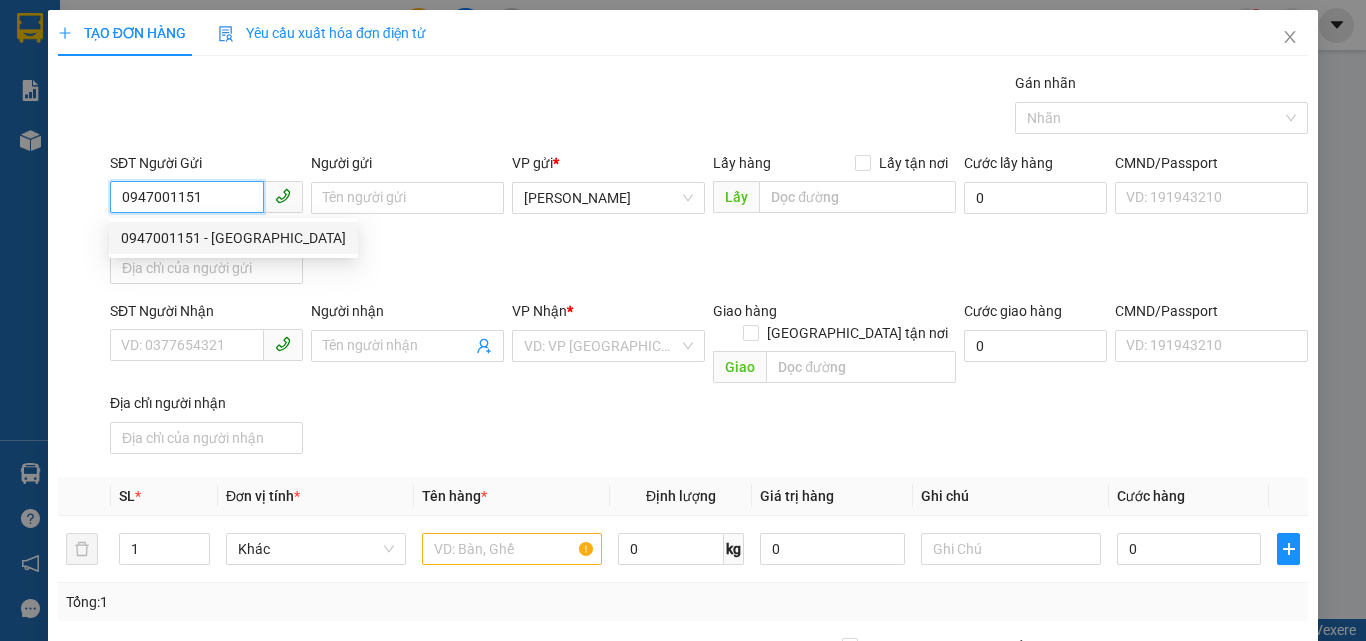 click on "0947001151 - TÂY SƠN" at bounding box center [233, 238] 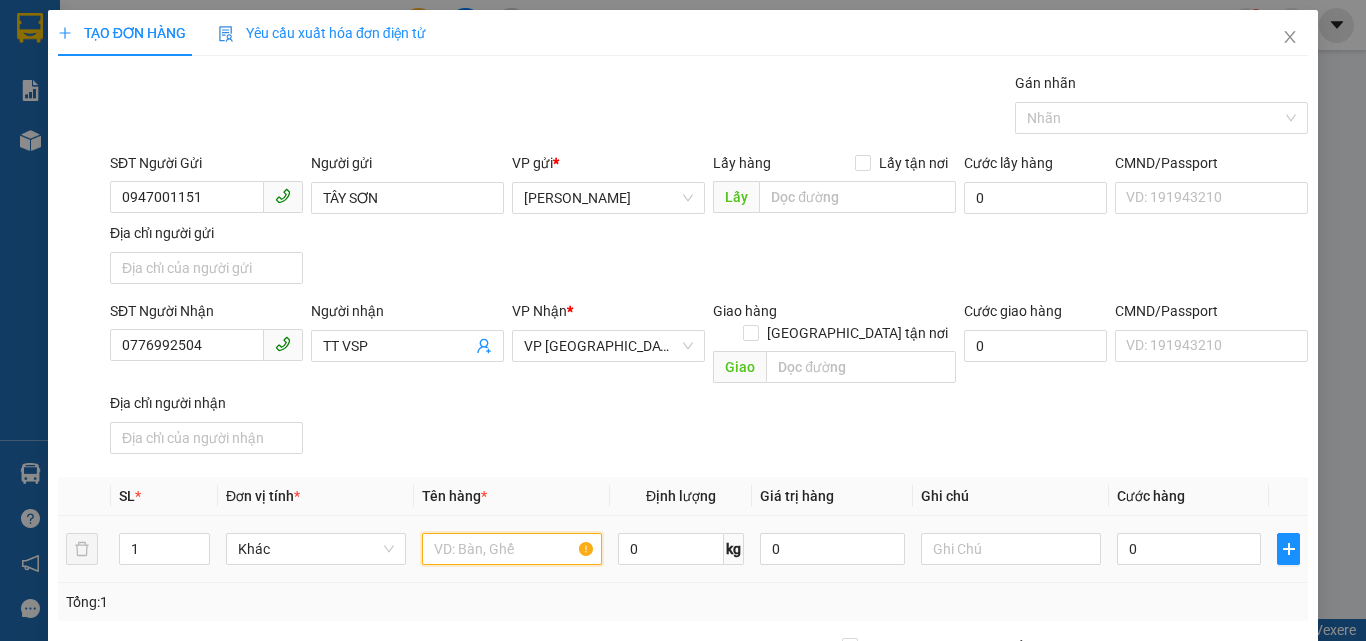 click at bounding box center (512, 549) 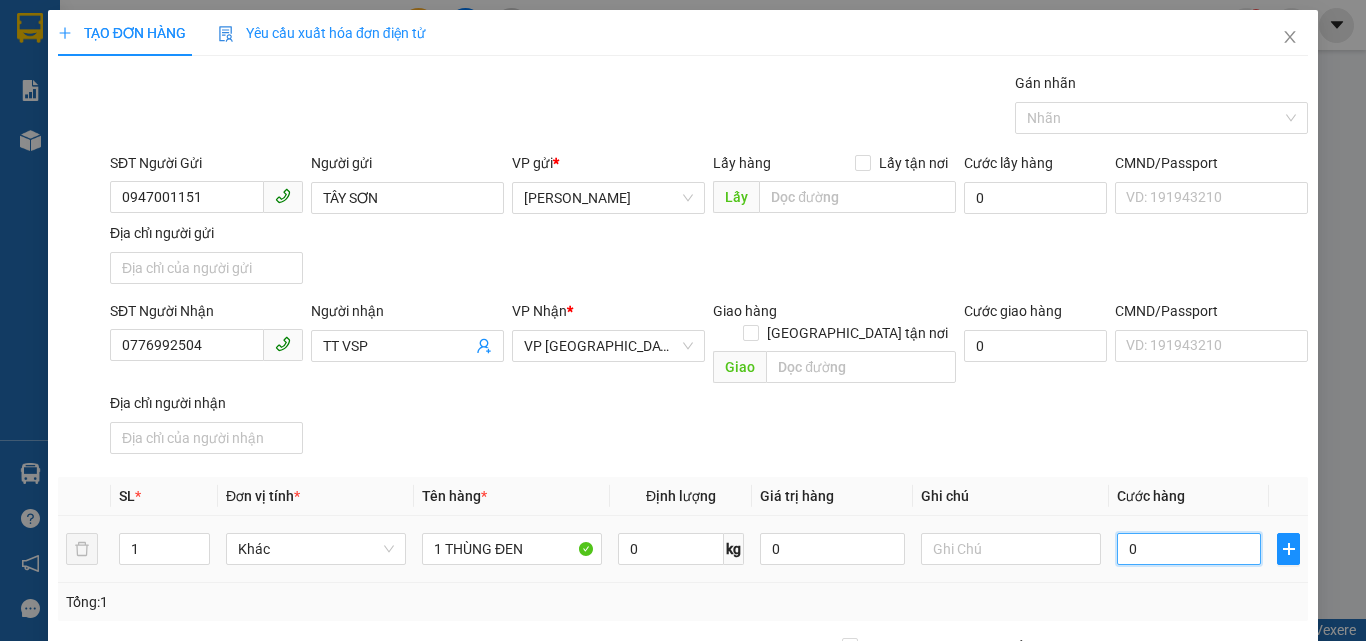 click on "0" at bounding box center (1189, 549) 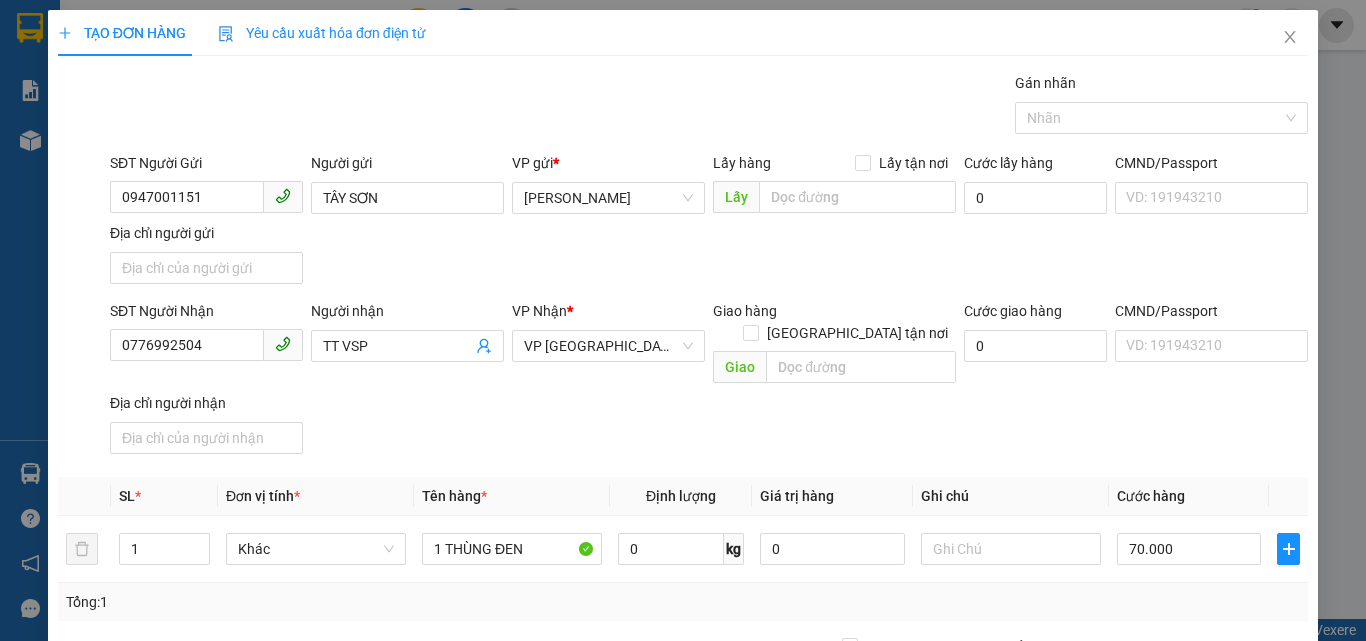 click on "SĐT Người Nhận 0776992504 Người nhận TT VSP VP Nhận  * VP Sài Gòn Giao hàng Giao tận nơi Giao Cước giao hàng 0 CMND/Passport VD: 191943210 Địa chỉ người nhận" at bounding box center (709, 381) 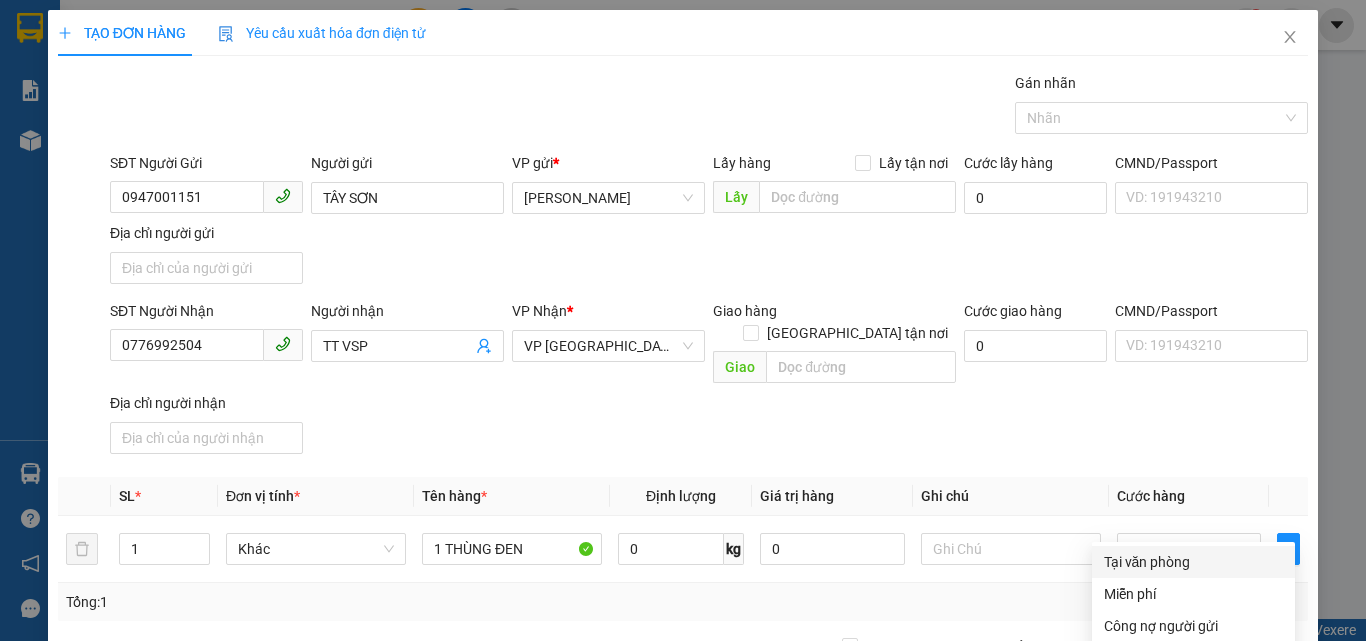 click on "Tại văn phòng" at bounding box center [1193, 562] 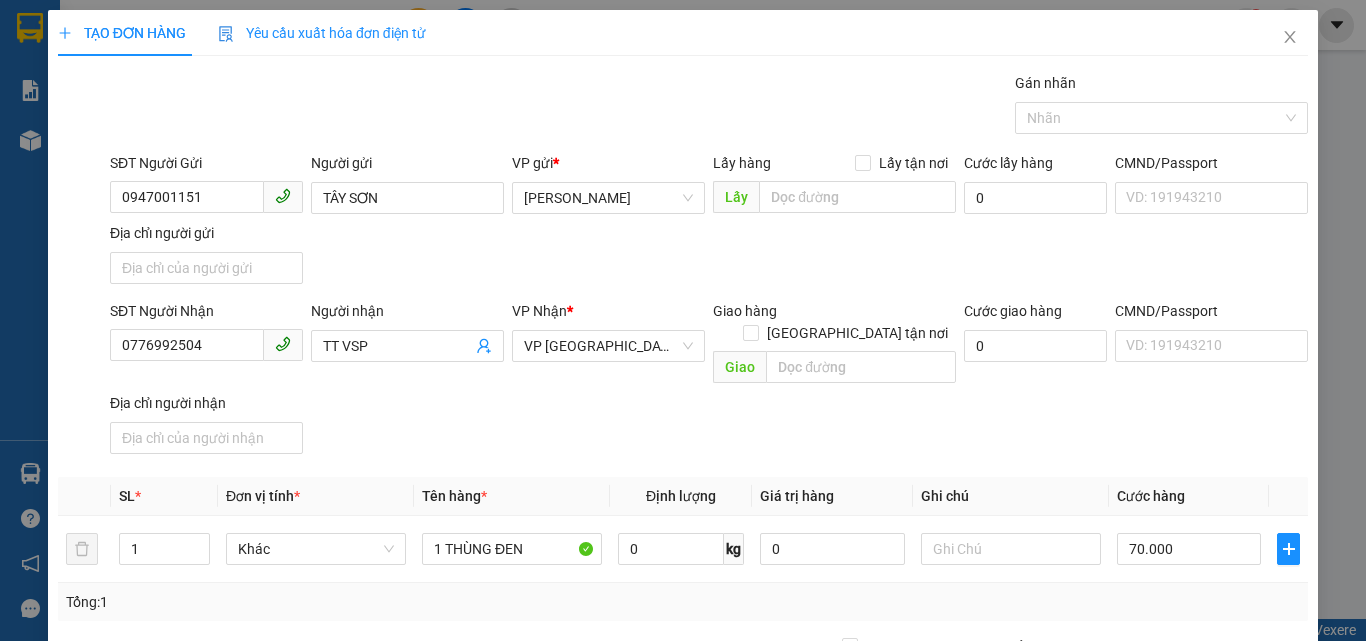 click on "[PERSON_NAME] và In" at bounding box center [1231, 847] 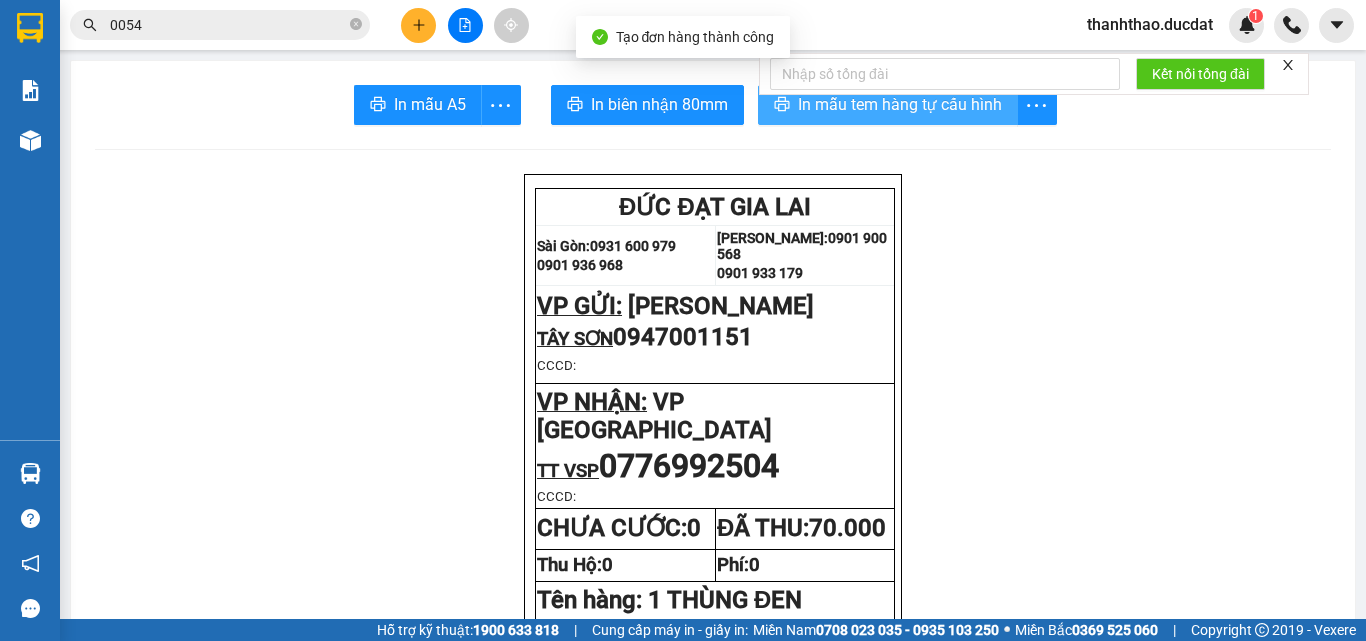 click on "In mẫu tem hàng tự cấu hình" at bounding box center [900, 104] 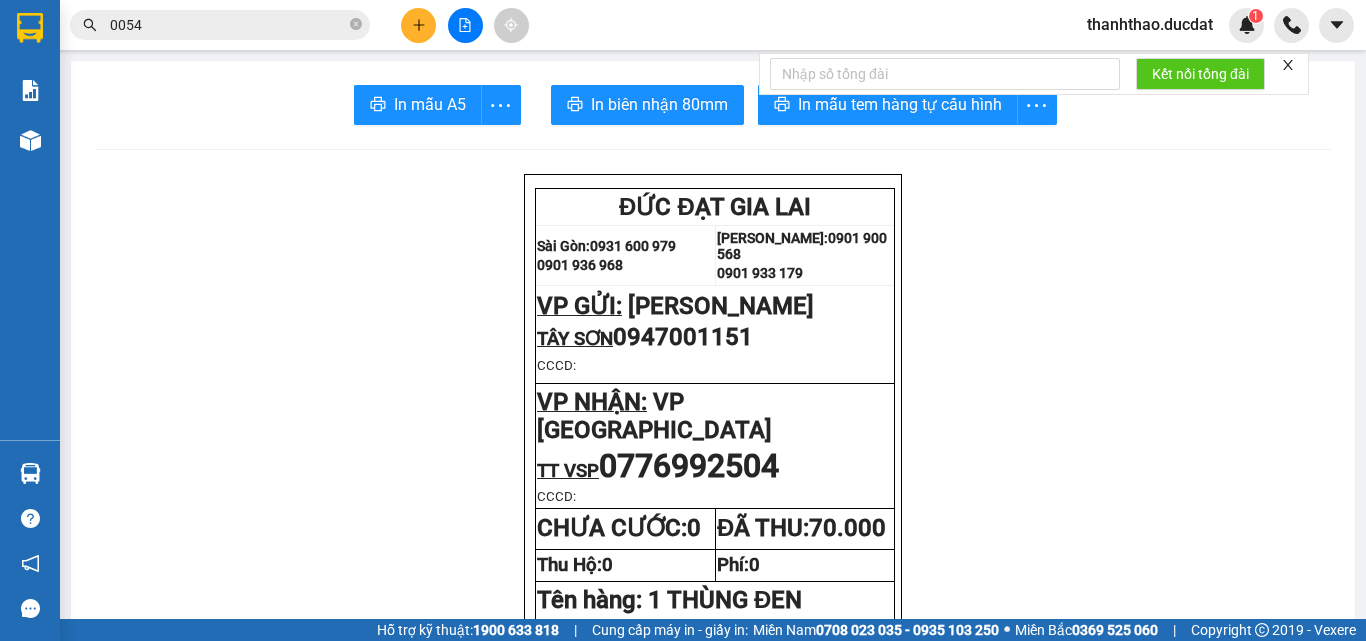 click at bounding box center [465, 25] 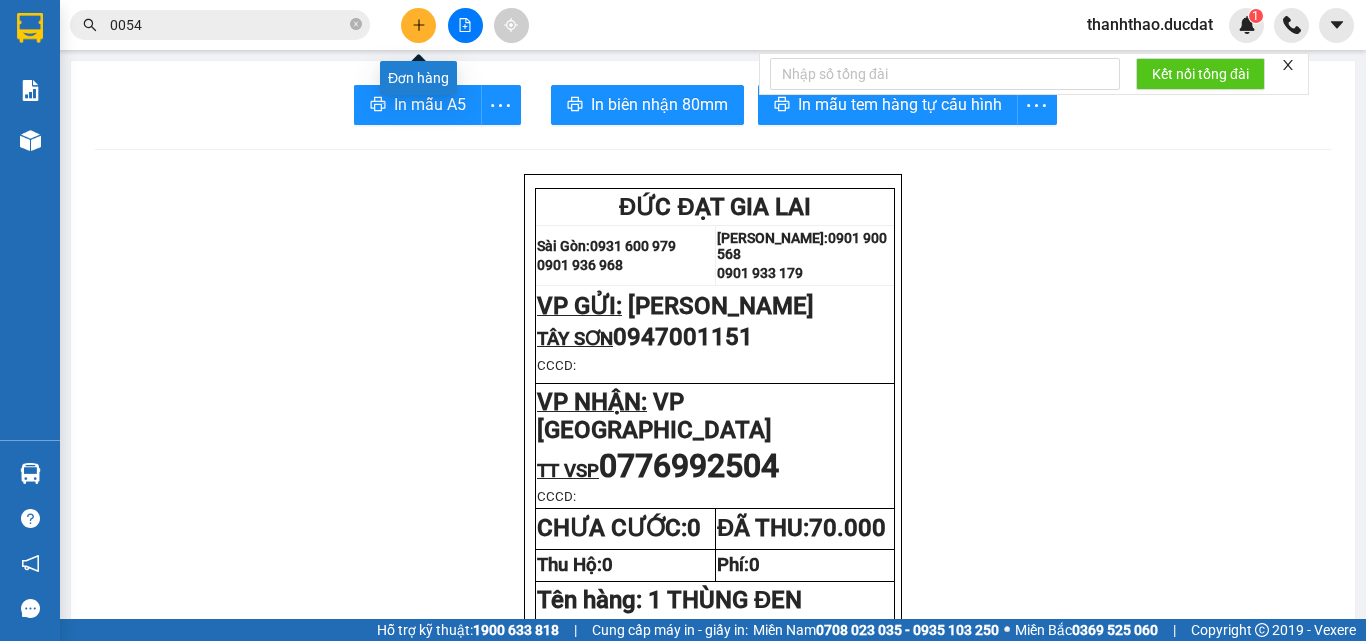 click at bounding box center (418, 25) 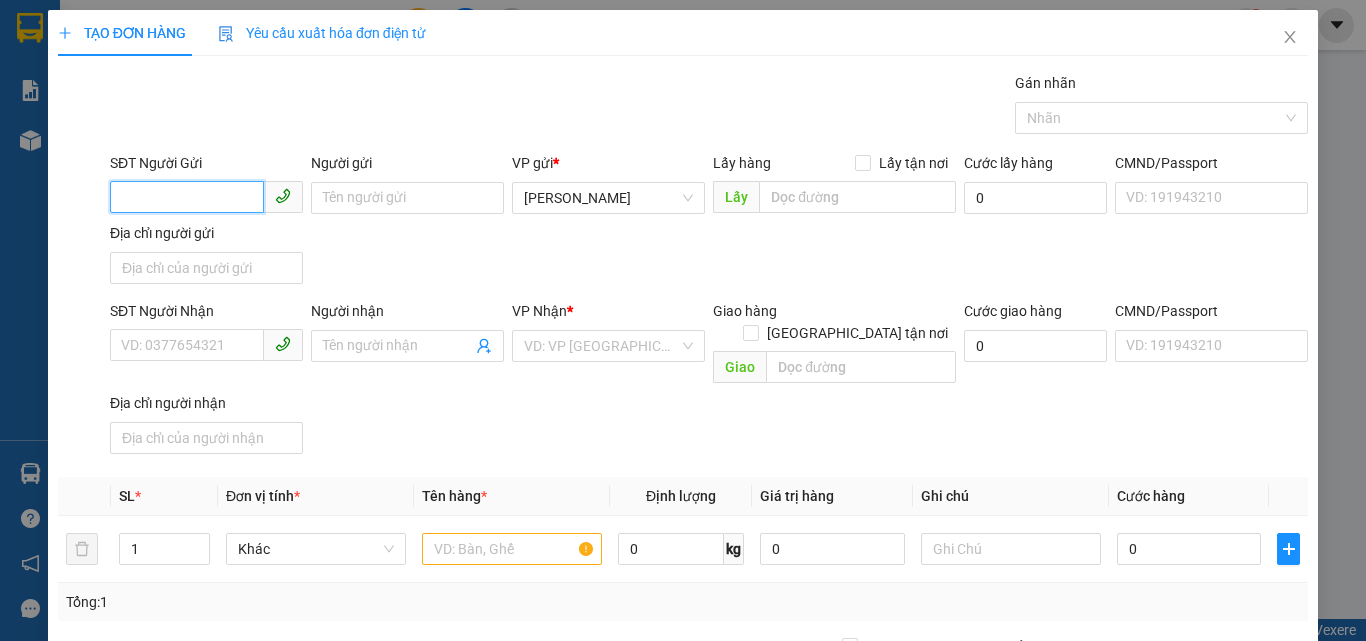 click on "SĐT Người Gửi" at bounding box center (187, 197) 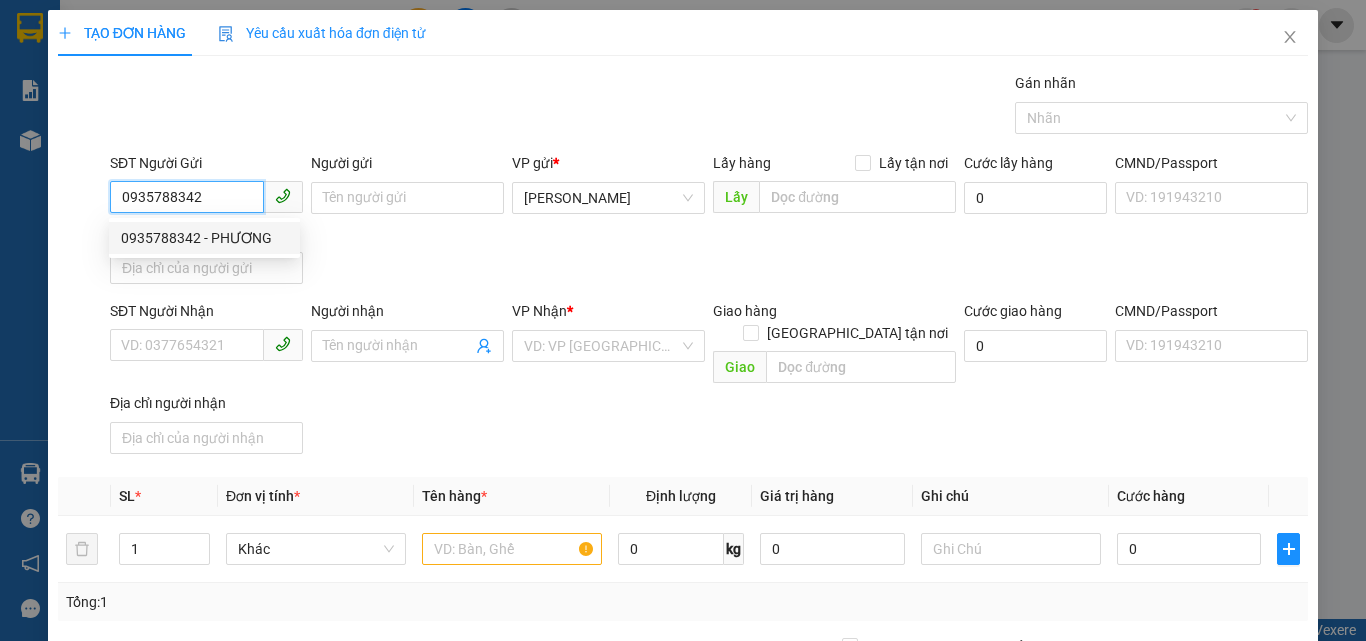 click on "0935788342 - PHƯƠNG" at bounding box center (204, 238) 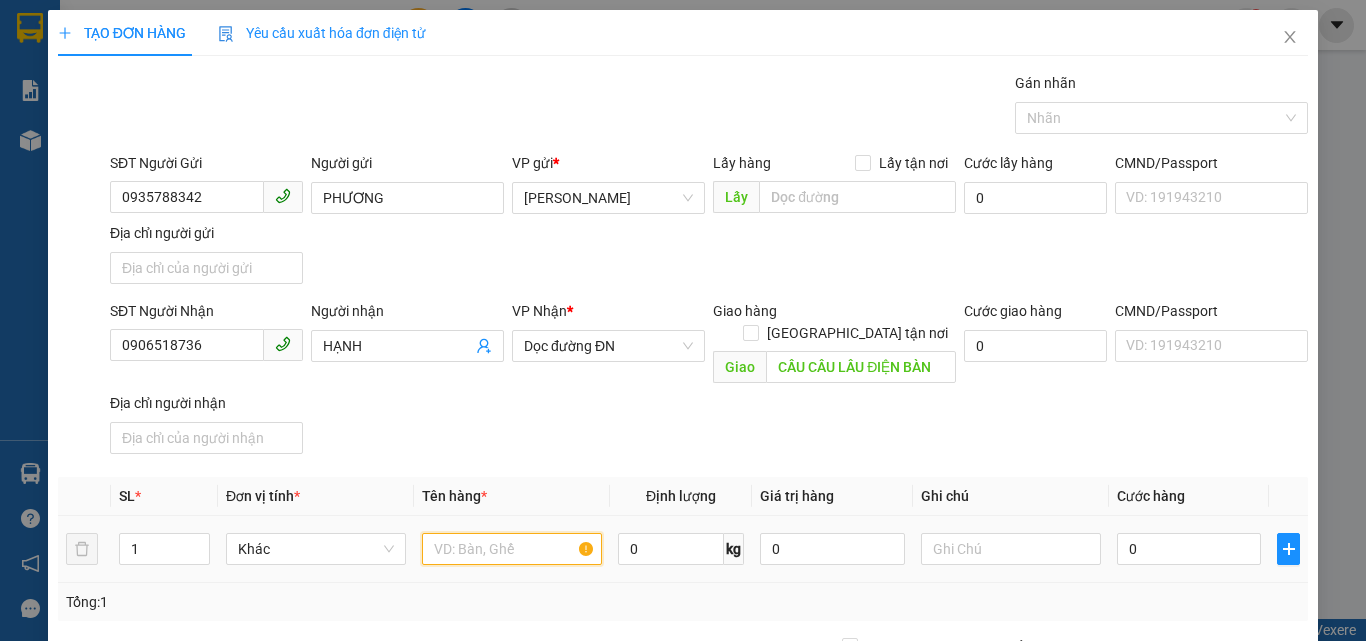 click at bounding box center (512, 549) 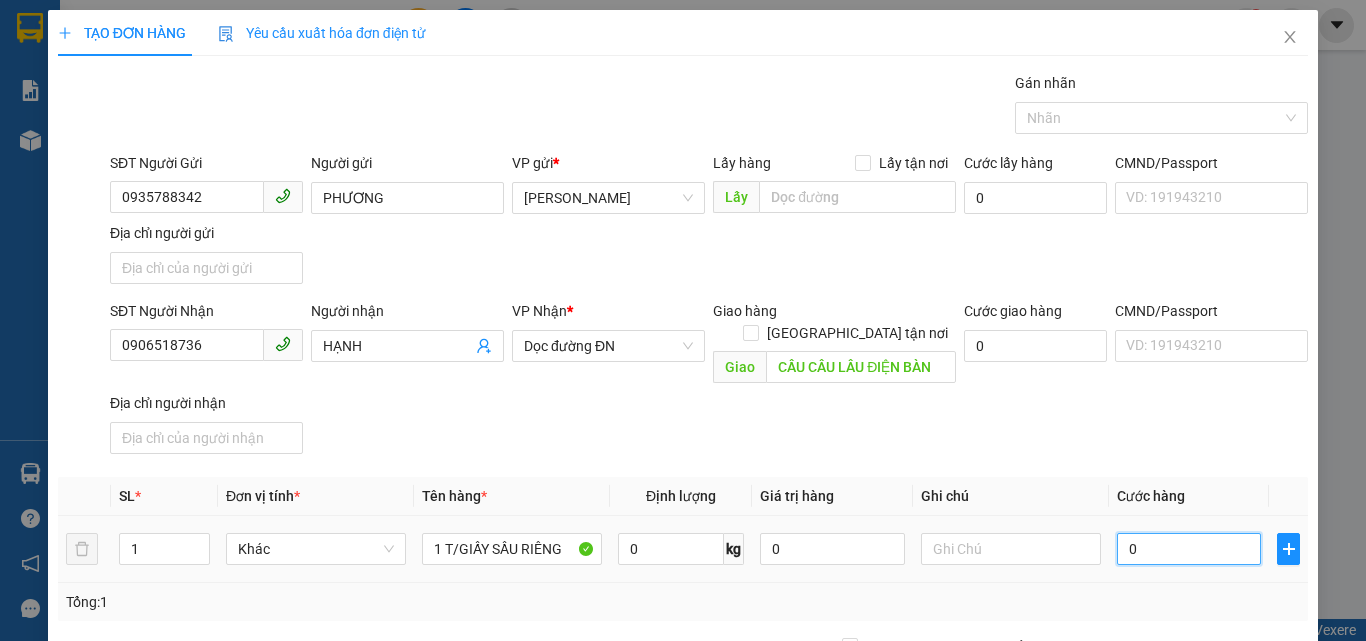 click on "0" at bounding box center (1189, 549) 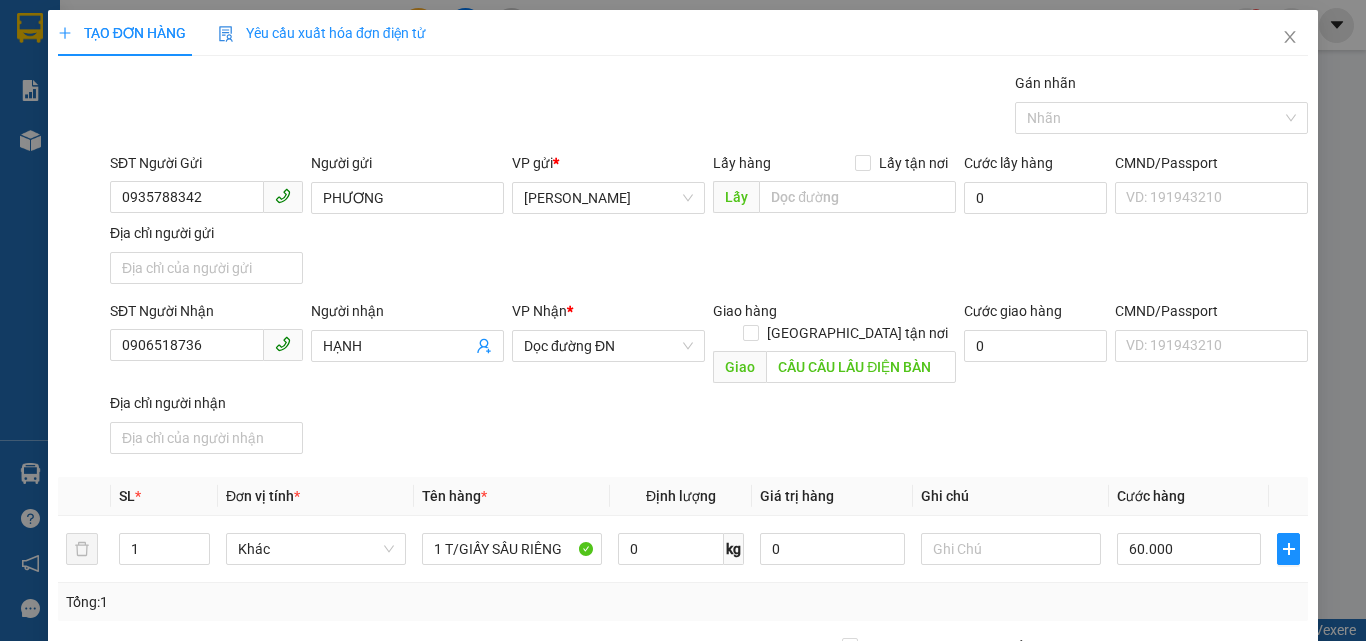 click on "SĐT Người Nhận 0906518736 Người nhận HẠNH VP Nhận  * Dọc đường ĐN Giao hàng Giao tận nơi Giao CẦU CÂU LÂU ĐIỆN BÀN Cước giao hàng 0 CMND/Passport VD: 191943210 Địa chỉ người nhận" at bounding box center [709, 381] 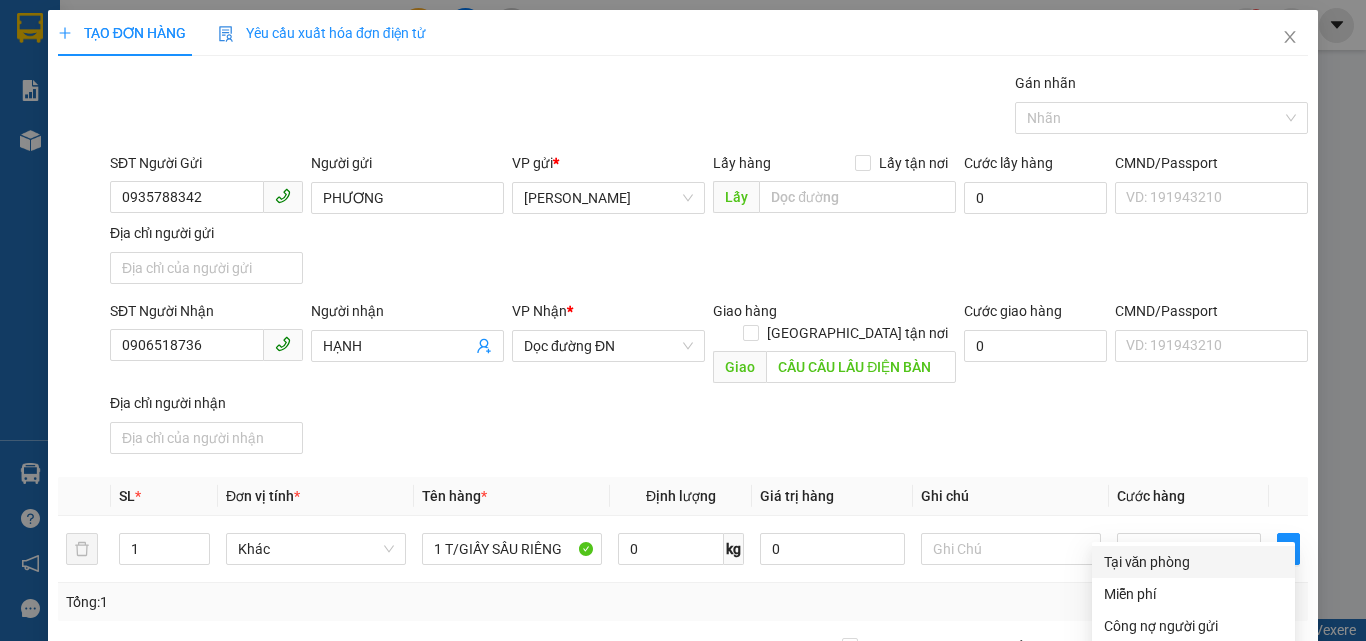 click on "Tại văn phòng" at bounding box center [1193, 562] 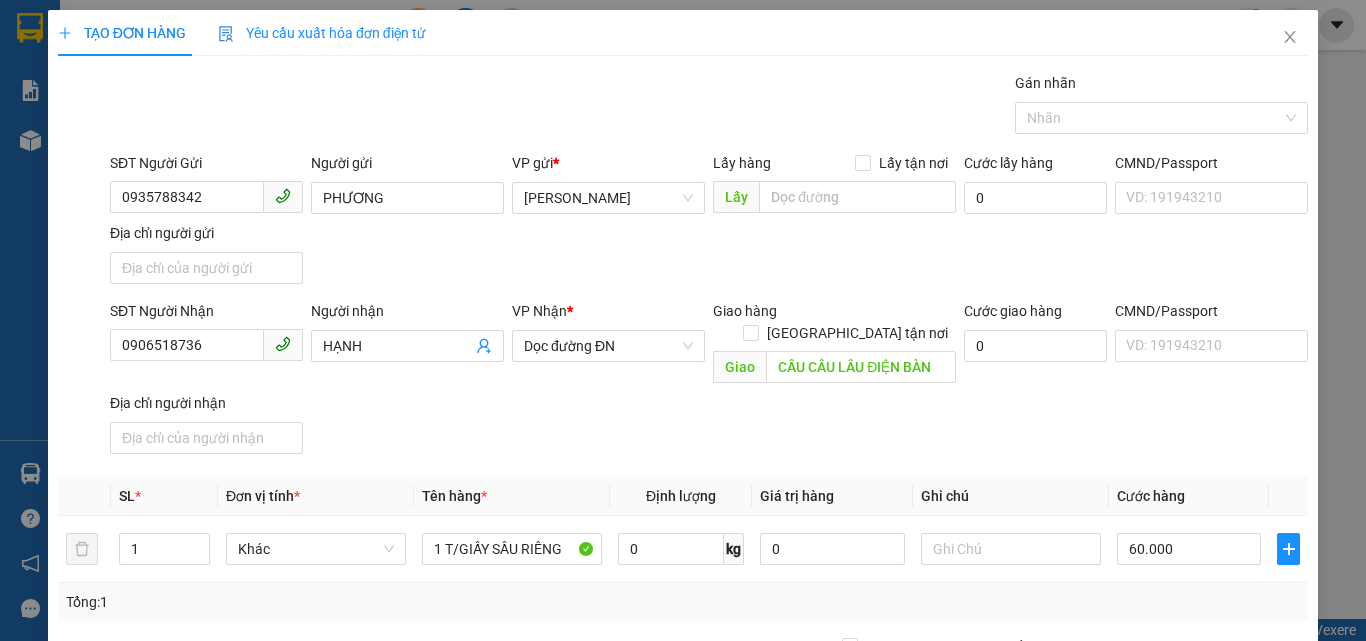 click on "[PERSON_NAME] và In" at bounding box center (1263, 847) 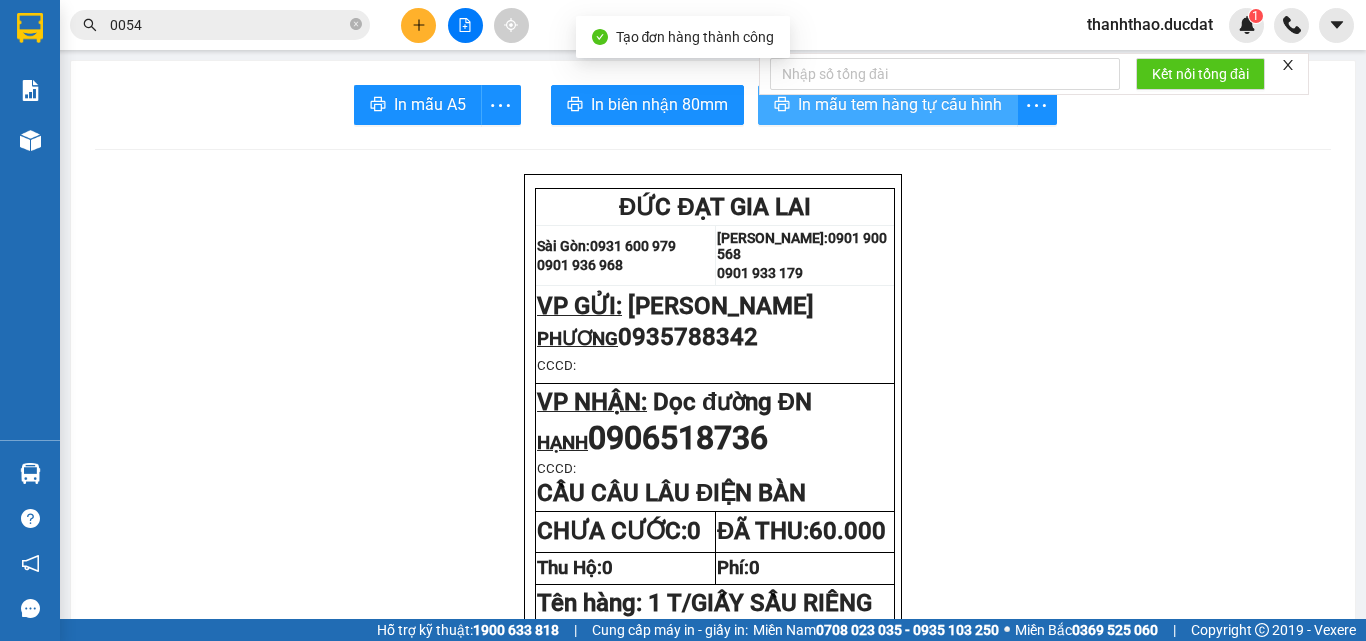 click on "In mẫu tem hàng tự cấu hình" at bounding box center [900, 104] 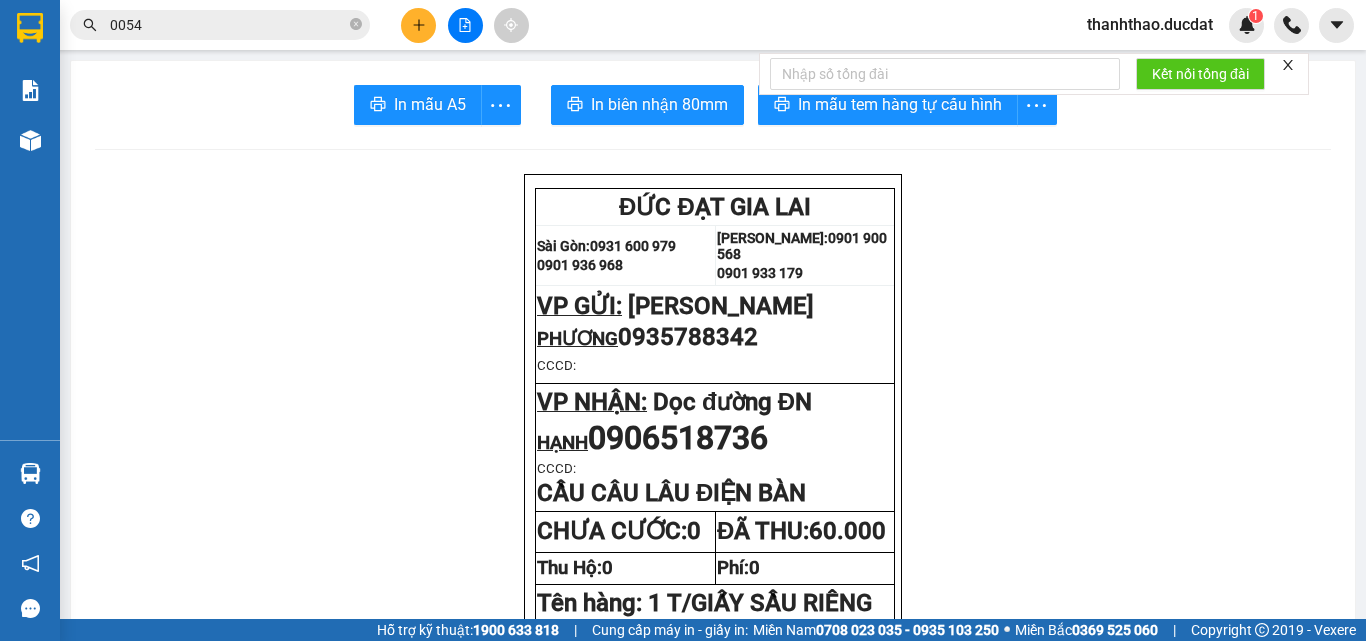 click 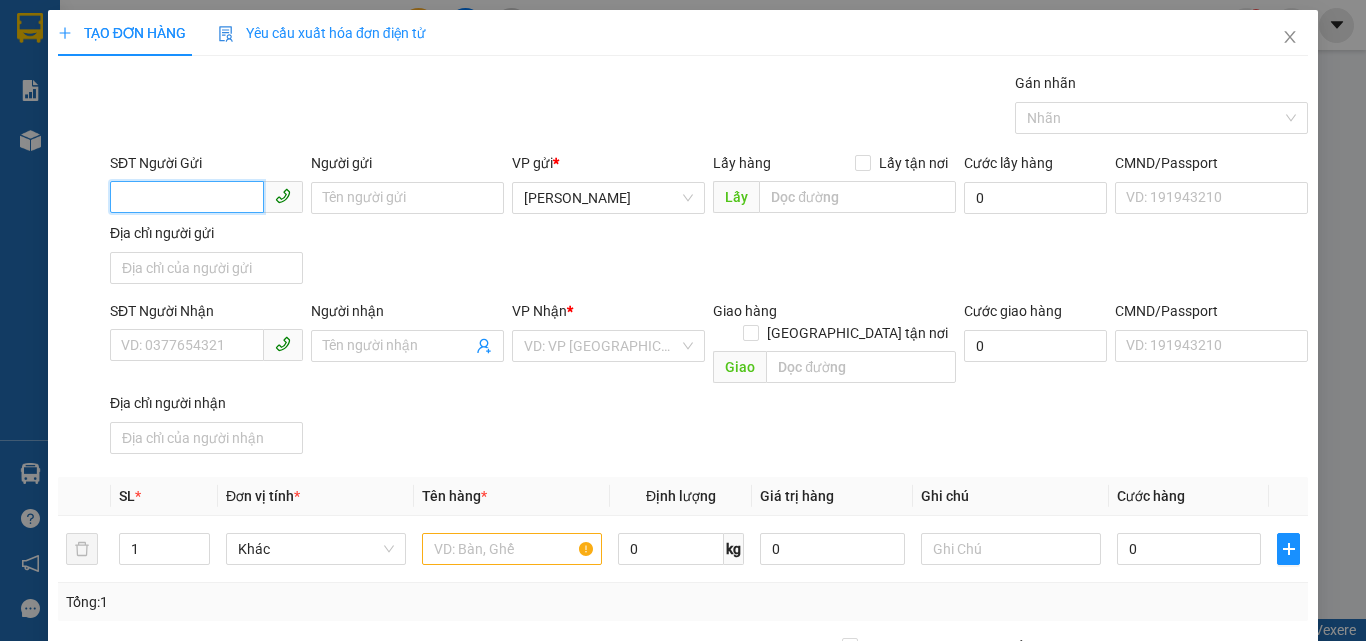 drag, startPoint x: 240, startPoint y: 186, endPoint x: 230, endPoint y: 187, distance: 10.049875 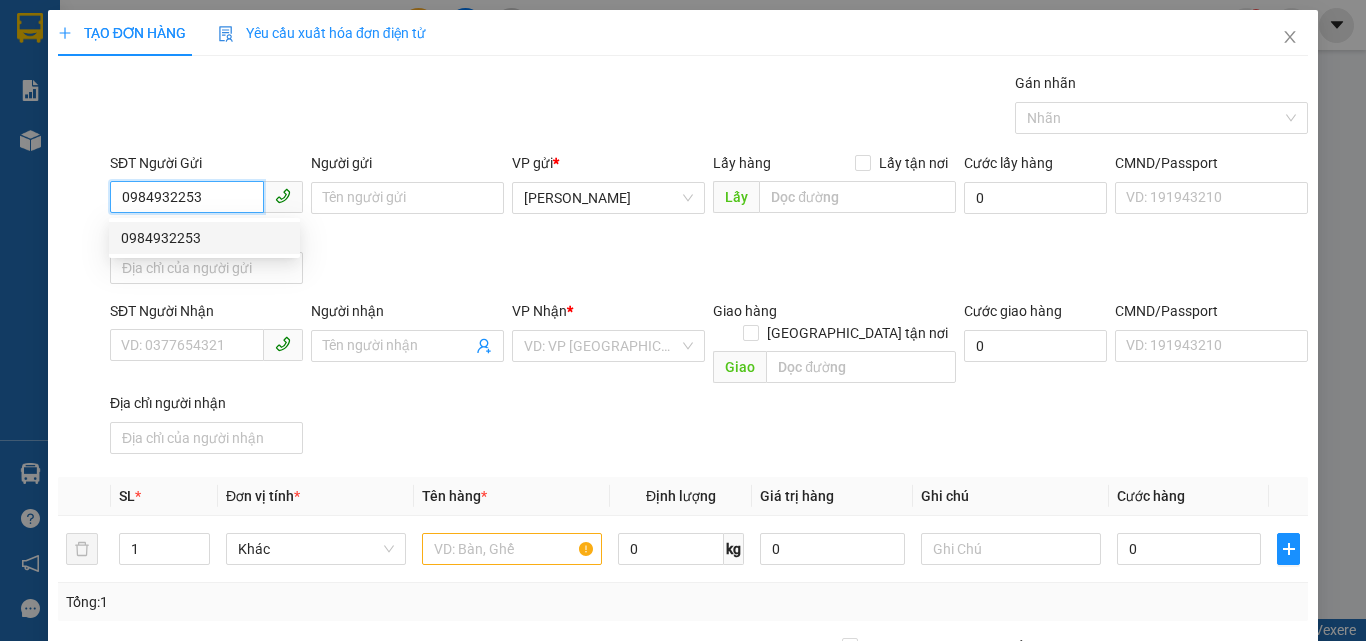 click on "0984932253" at bounding box center [204, 238] 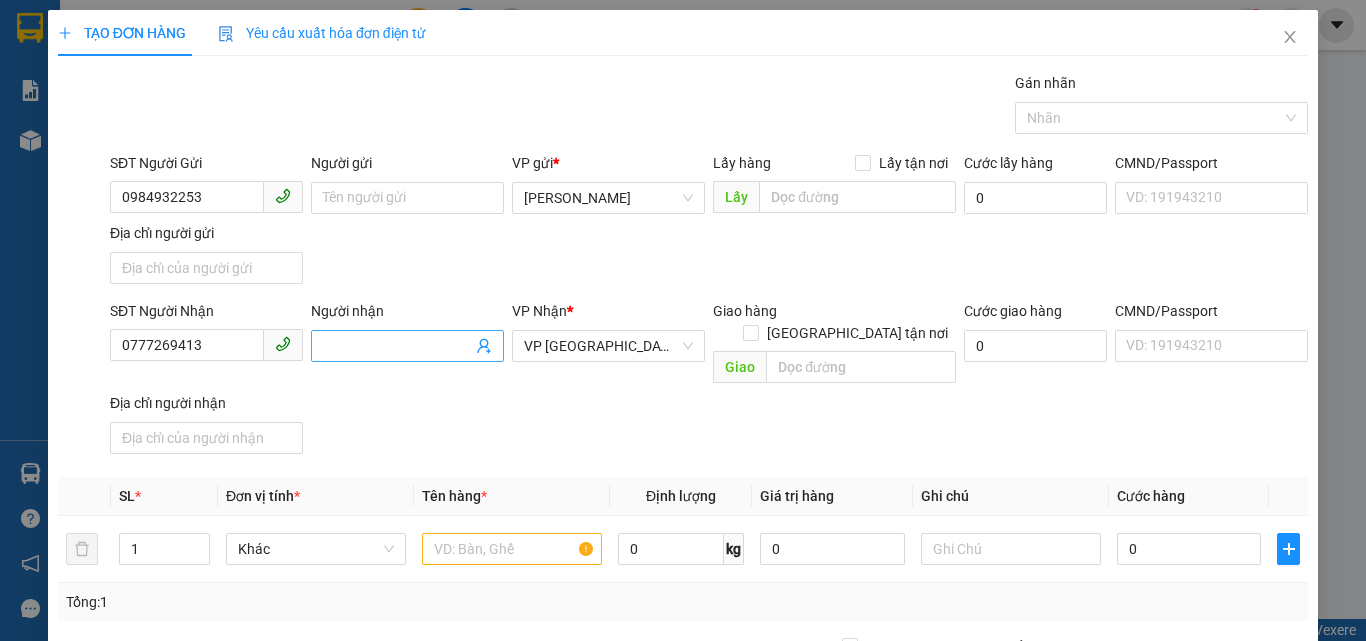 click on "Người nhận" at bounding box center (397, 346) 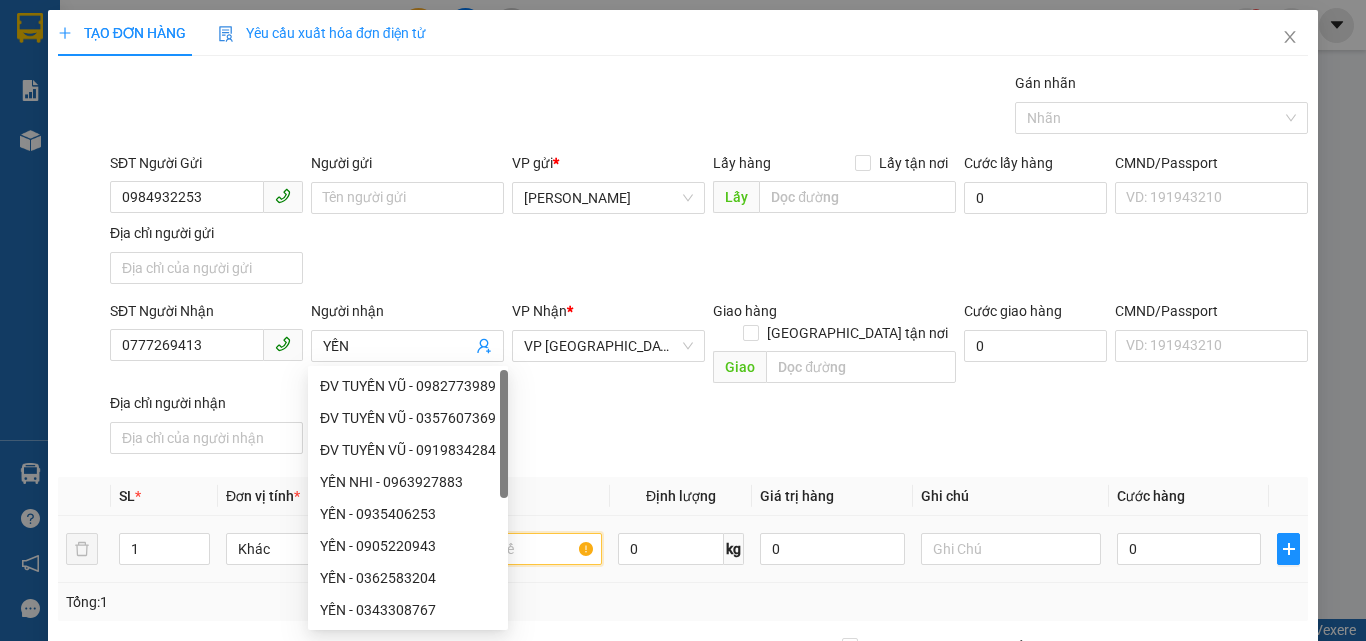 drag, startPoint x: 556, startPoint y: 525, endPoint x: 535, endPoint y: 506, distance: 28.319605 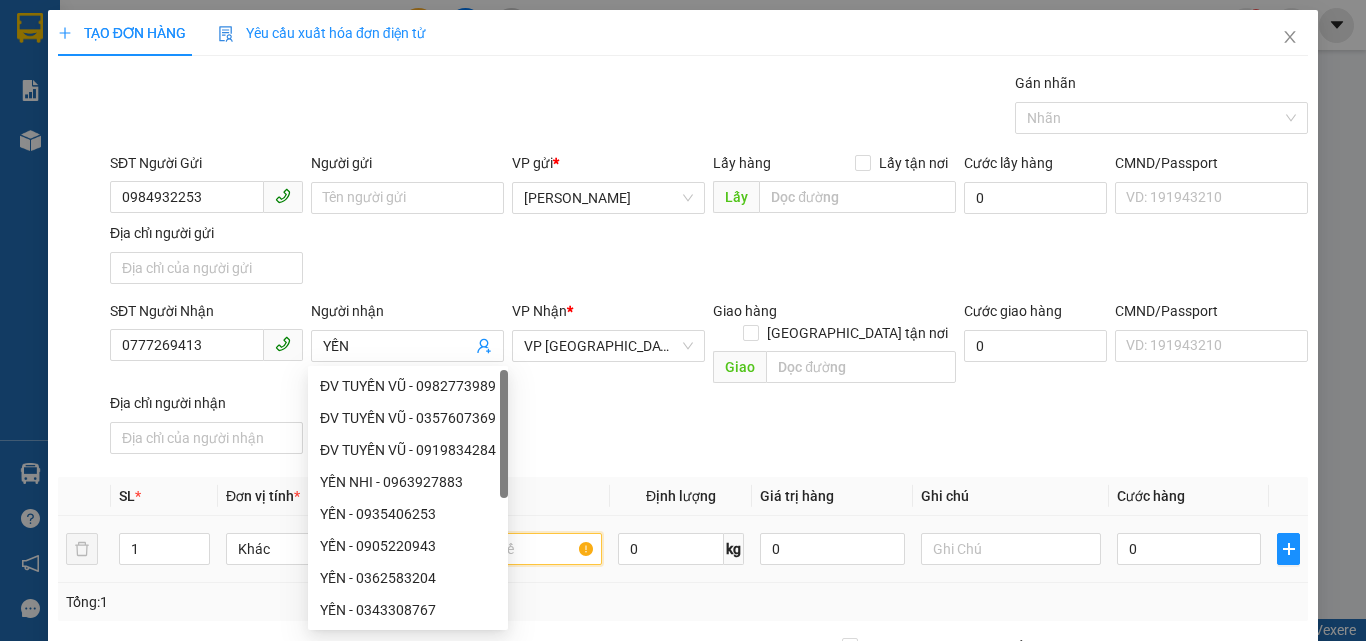 click at bounding box center [512, 549] 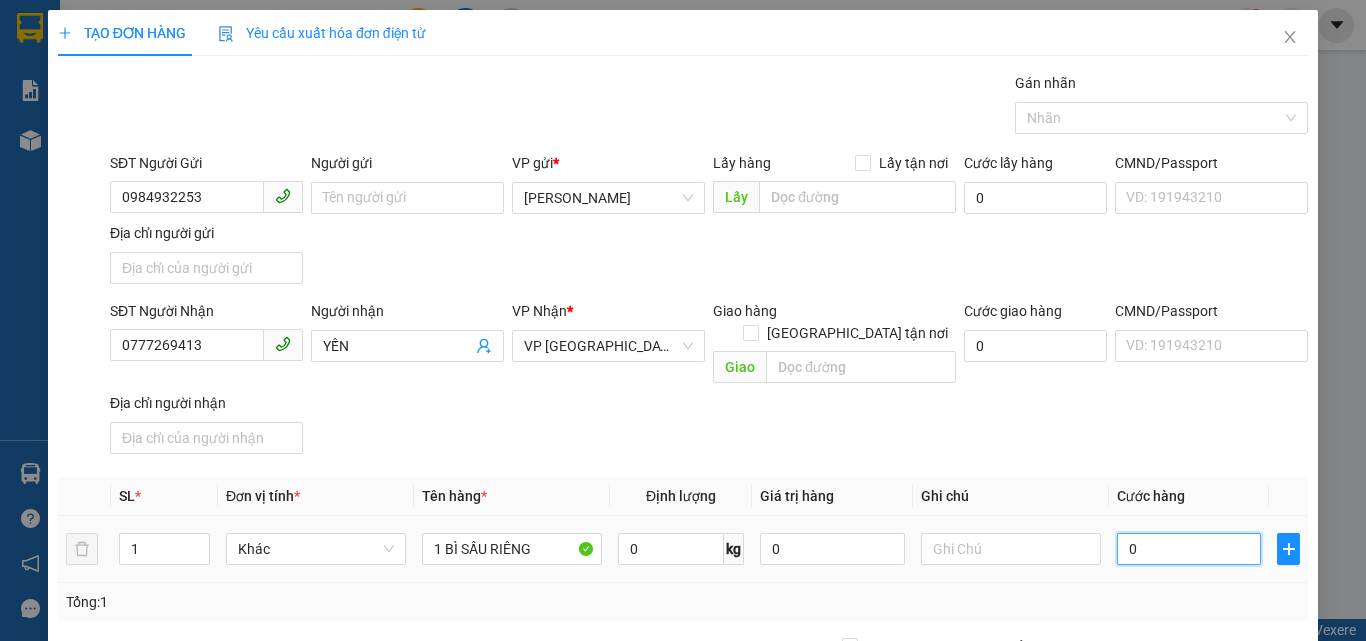 click on "0" at bounding box center (1189, 549) 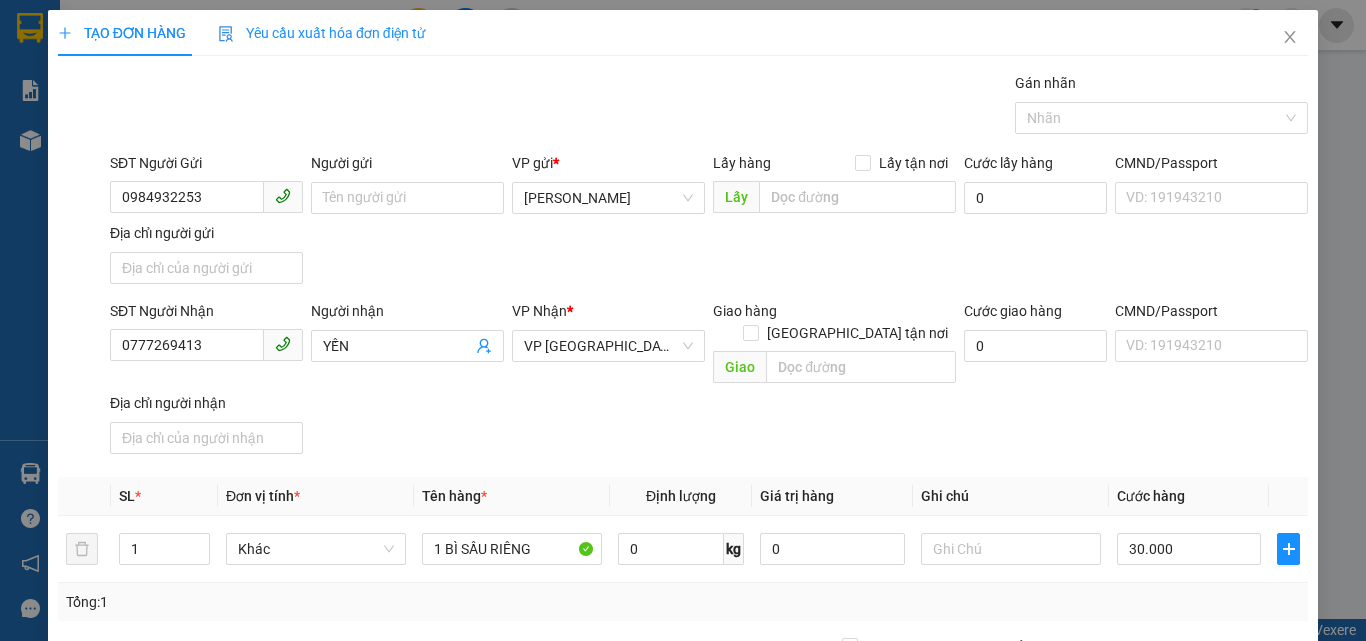 drag, startPoint x: 1182, startPoint y: 468, endPoint x: 1063, endPoint y: 505, distance: 124.61942 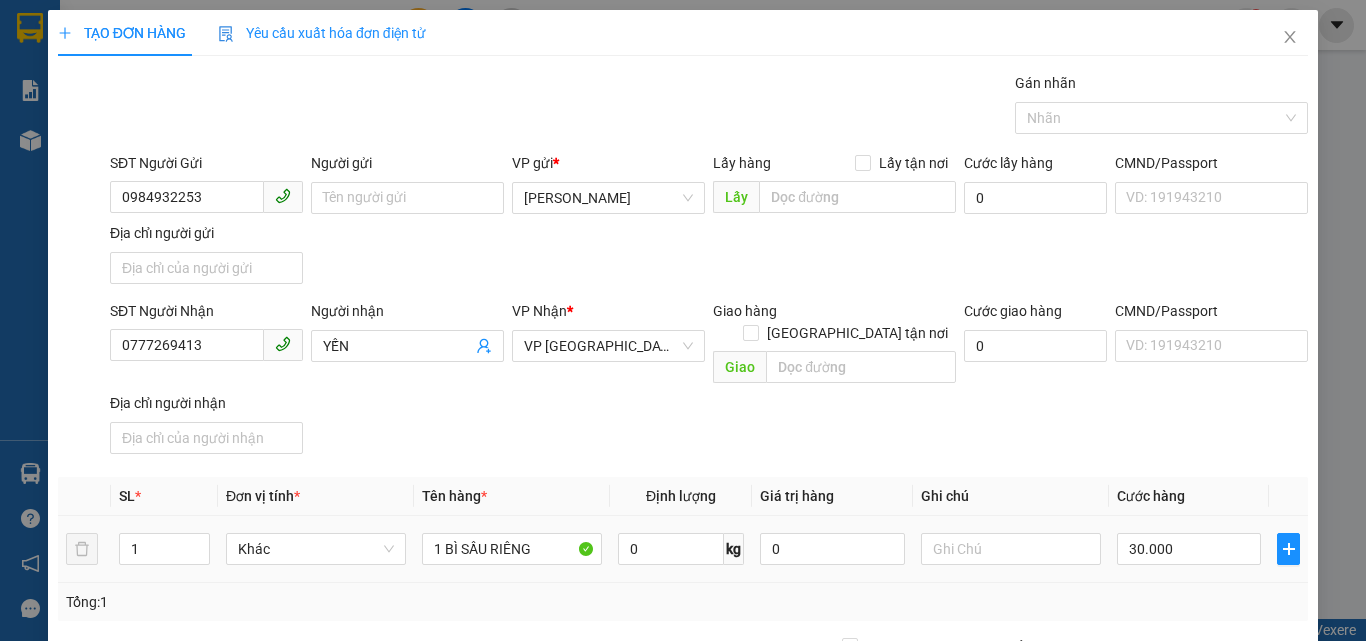 click on "Cước hàng" at bounding box center [1189, 496] 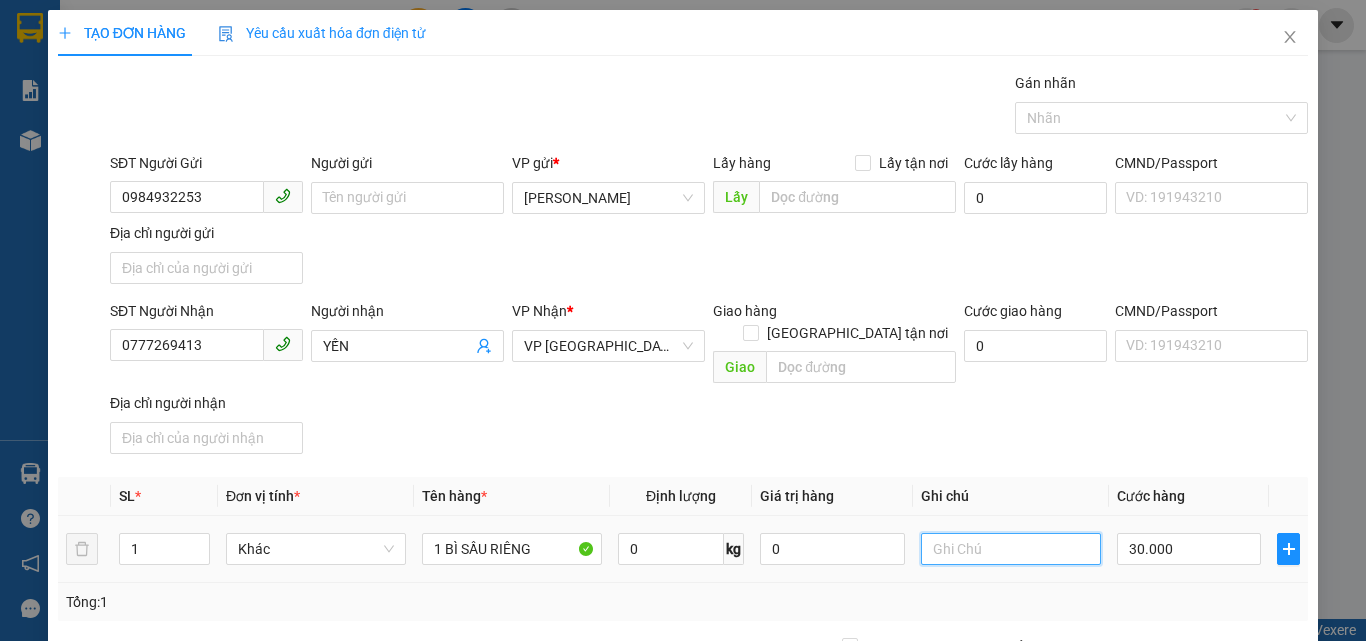 click at bounding box center (1011, 549) 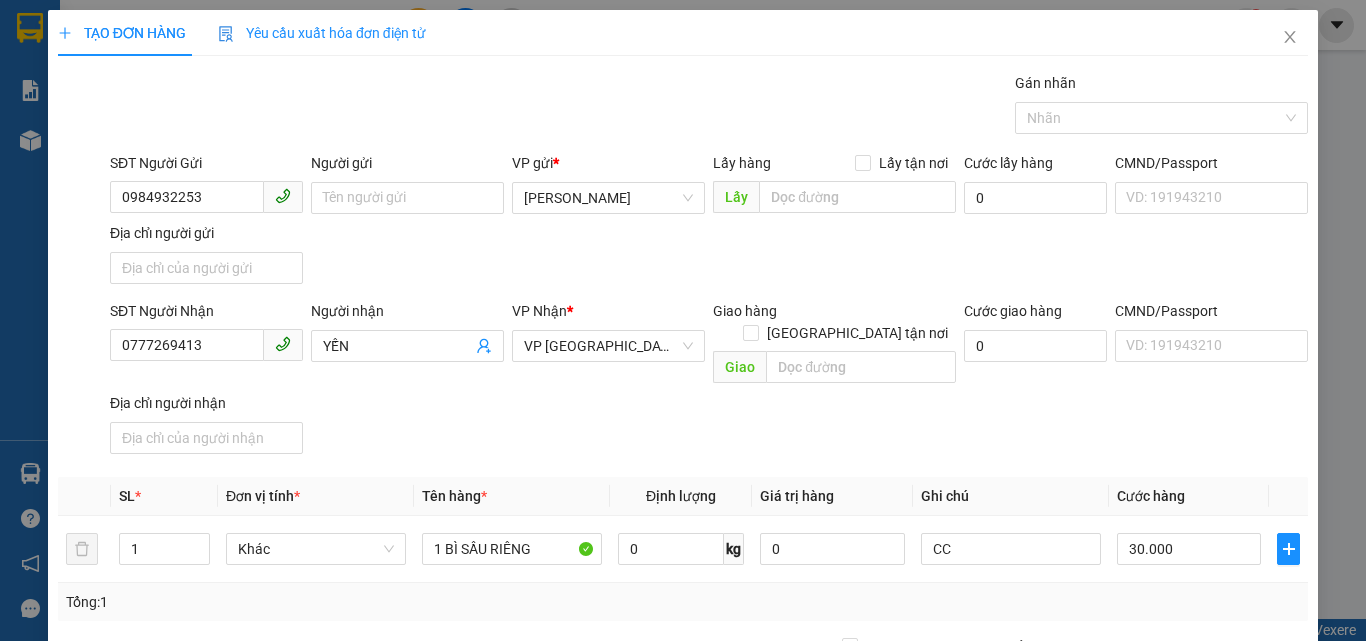 click on "[PERSON_NAME] và In" at bounding box center (1231, 847) 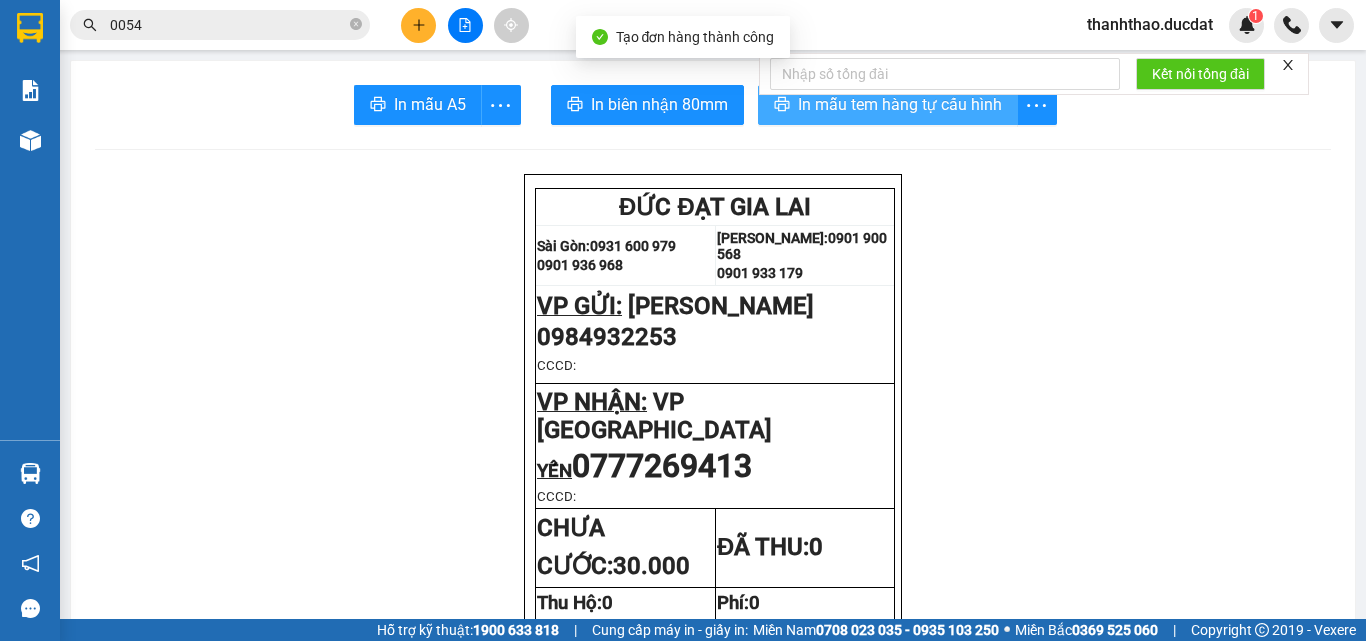 click on "In mẫu tem hàng tự cấu hình" at bounding box center (900, 104) 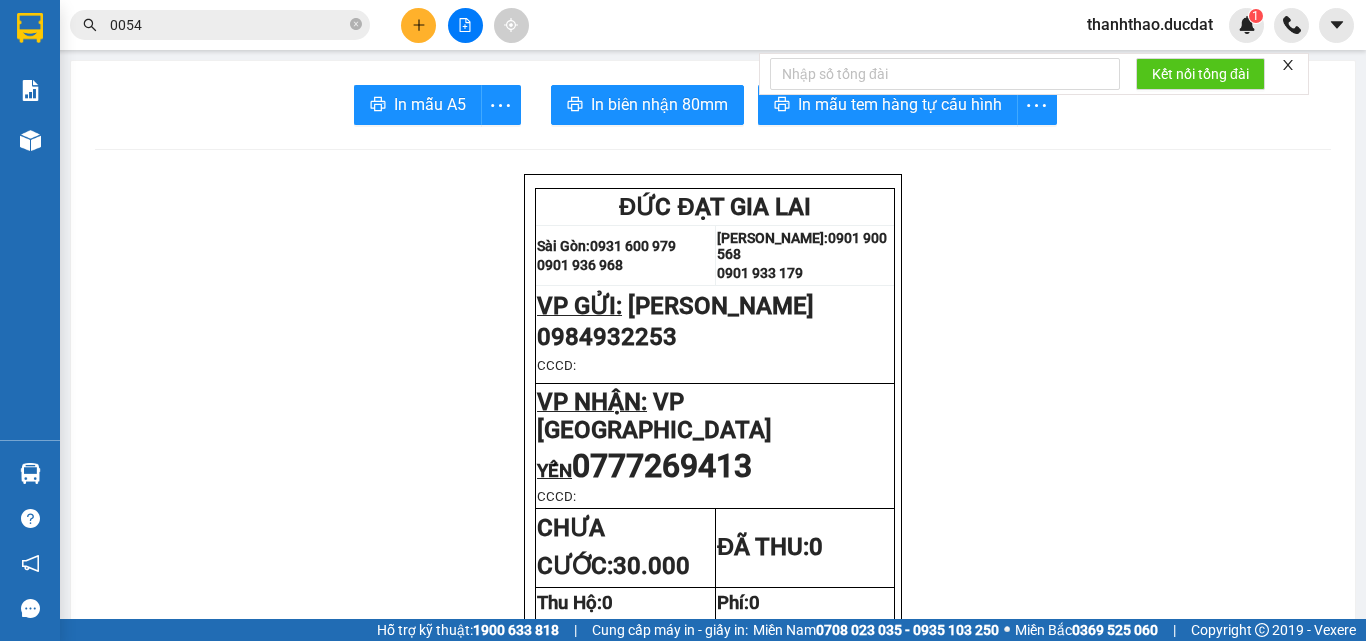 click 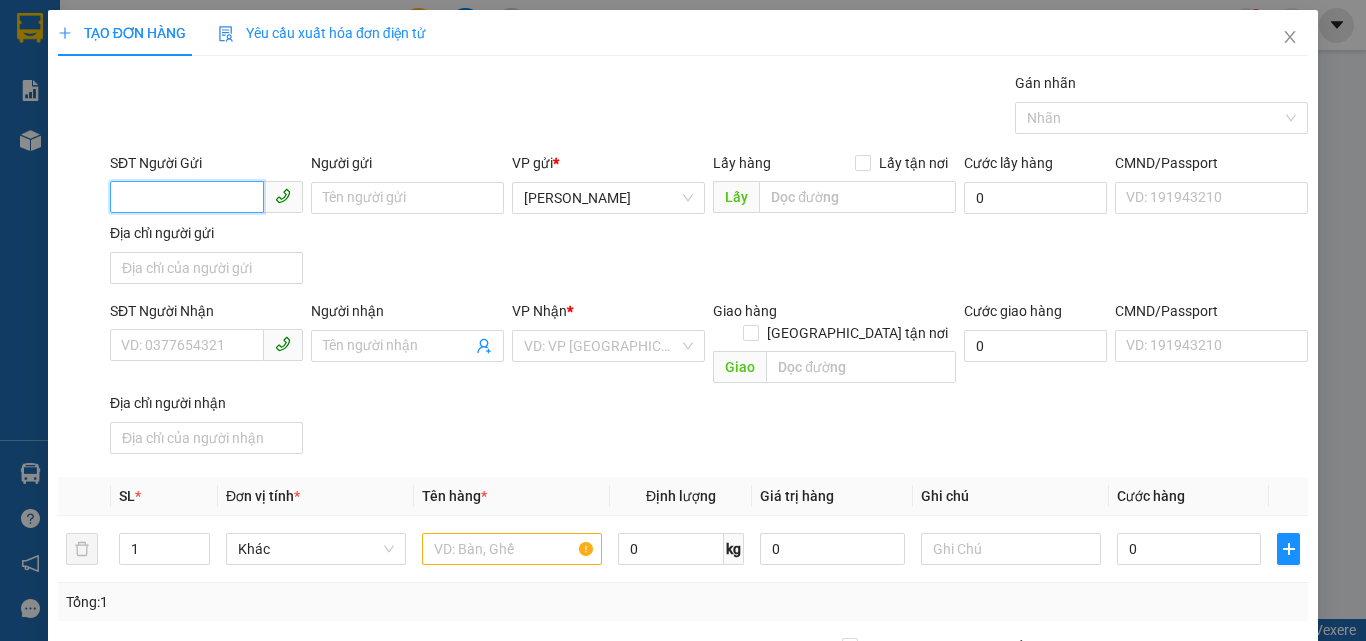 click on "SĐT Người Gửi" at bounding box center (187, 197) 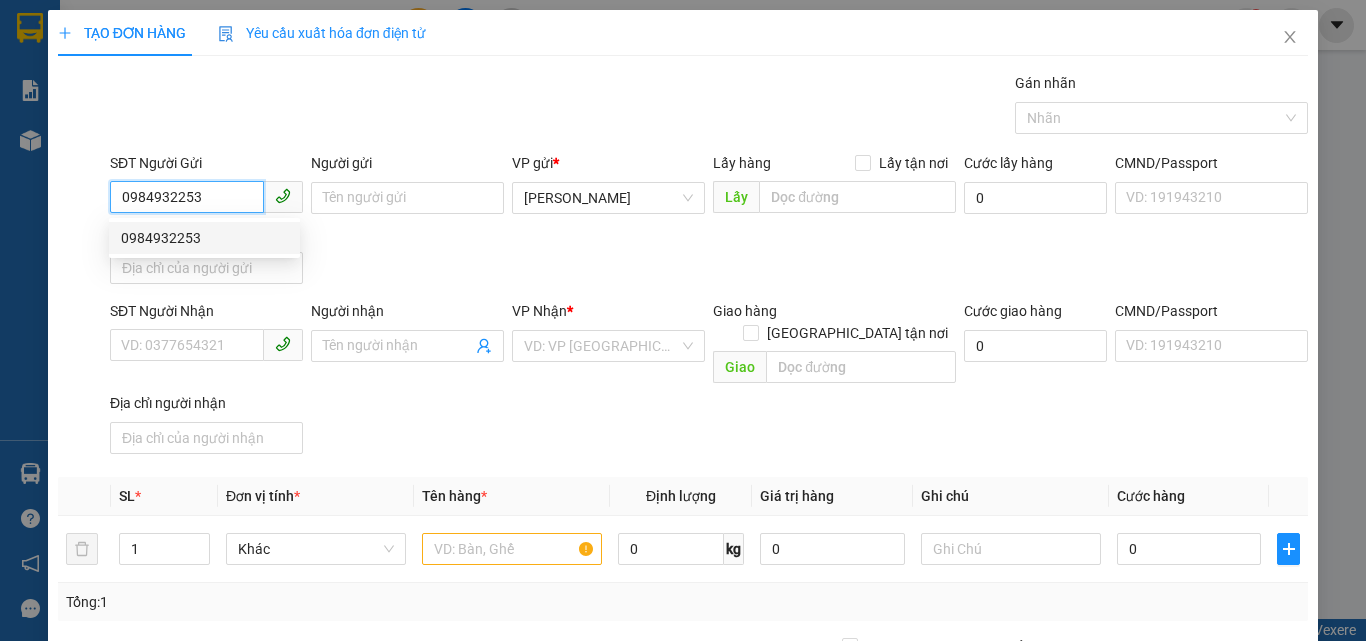 click on "0984932253" at bounding box center (204, 238) 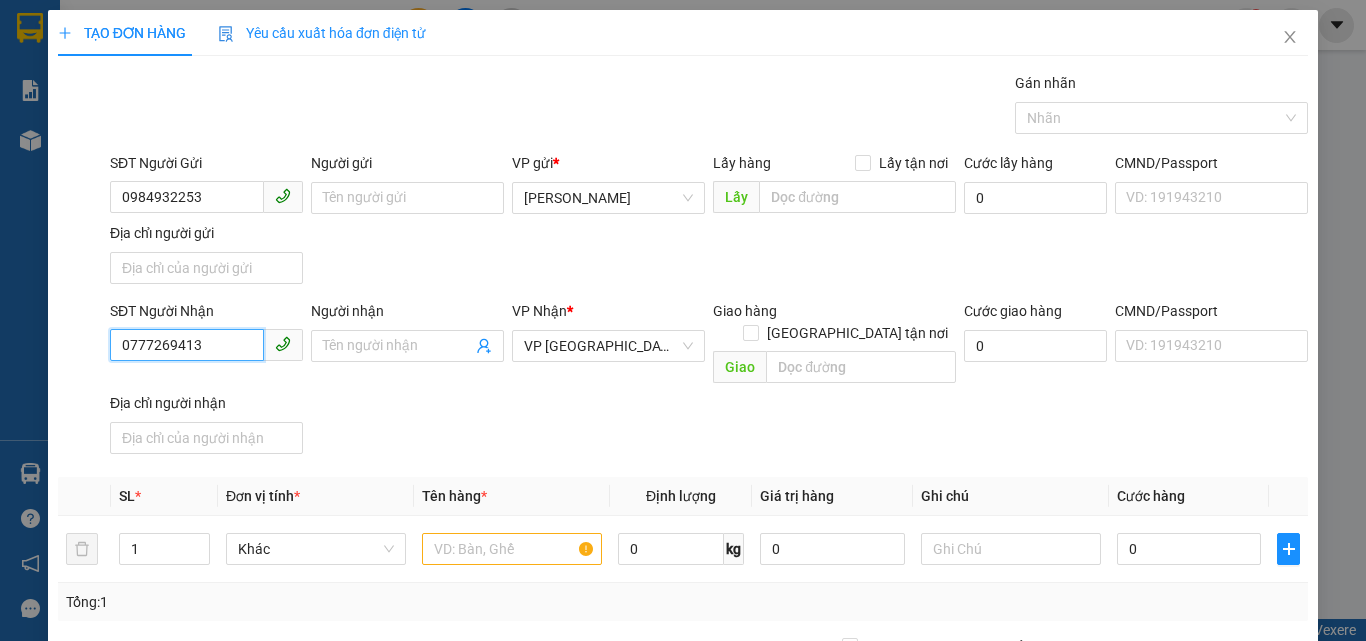 drag, startPoint x: 228, startPoint y: 340, endPoint x: 0, endPoint y: 380, distance: 231.48218 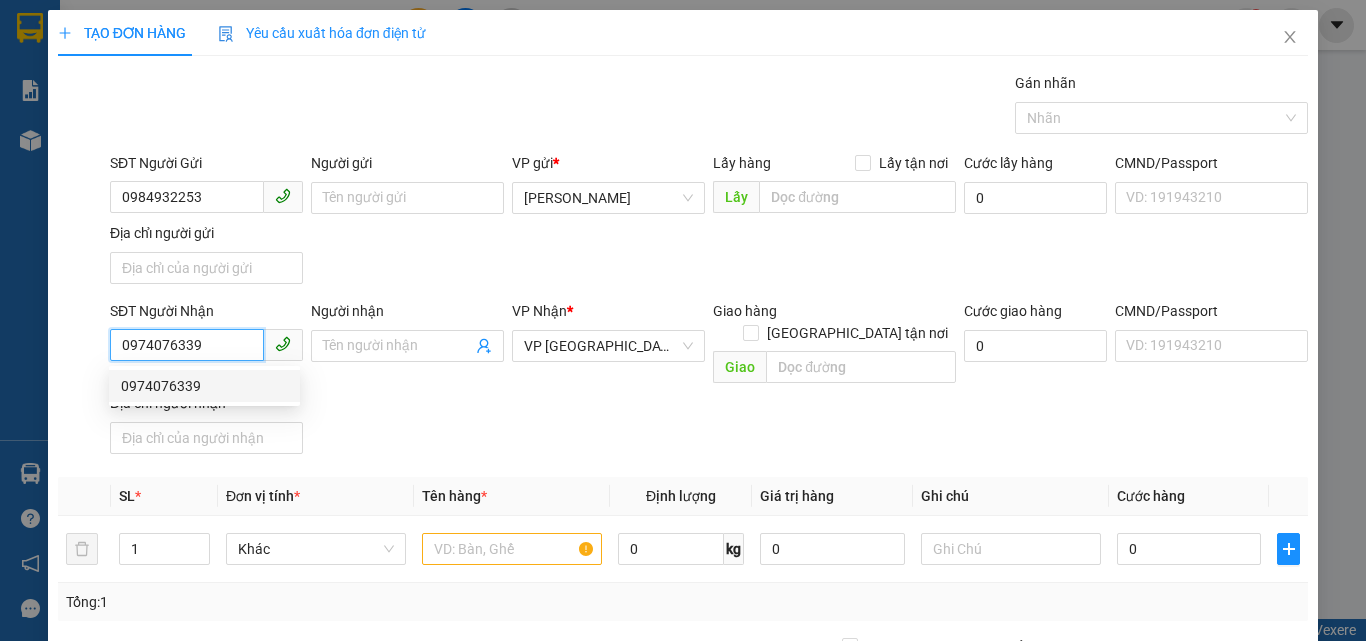 click on "0974076339" at bounding box center (204, 386) 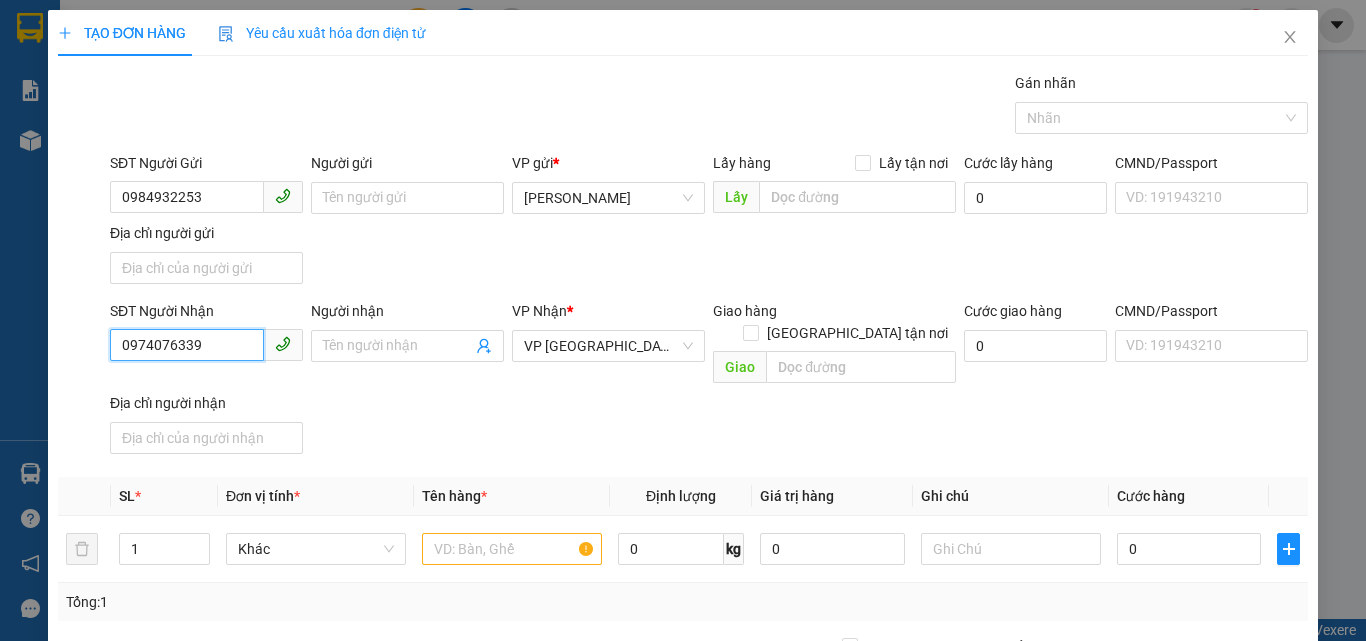 click on "0974076339" at bounding box center [187, 345] 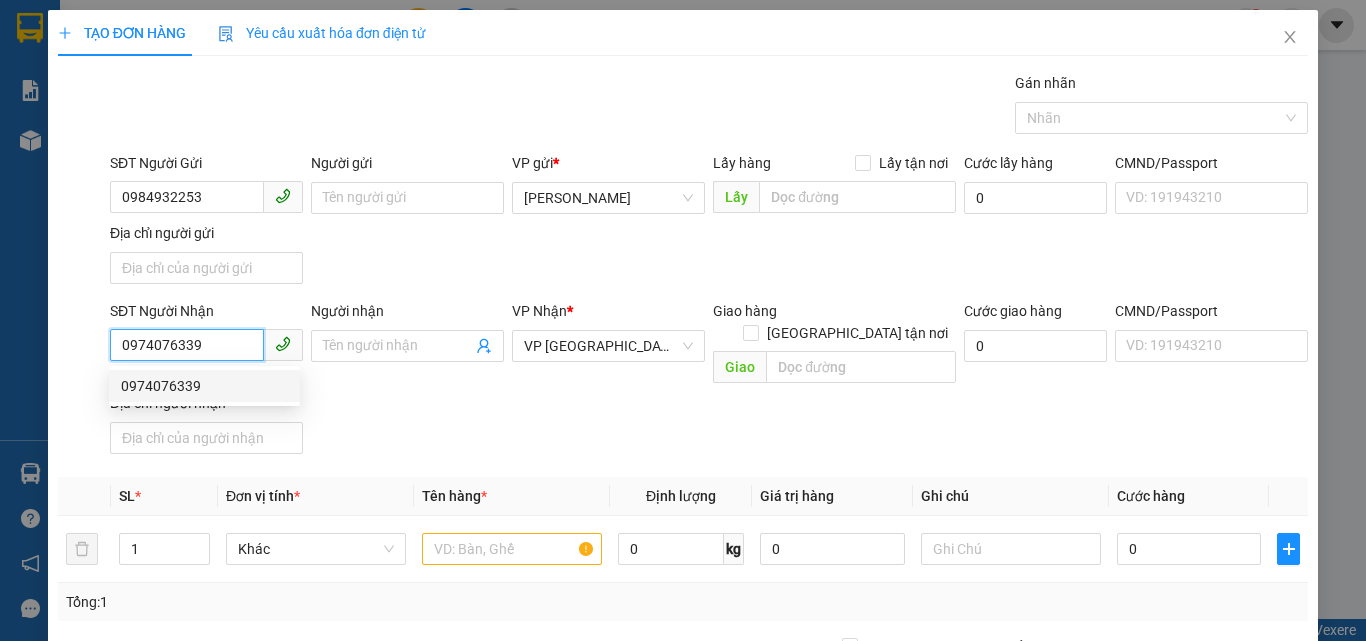 click on "0974076339" at bounding box center (204, 386) 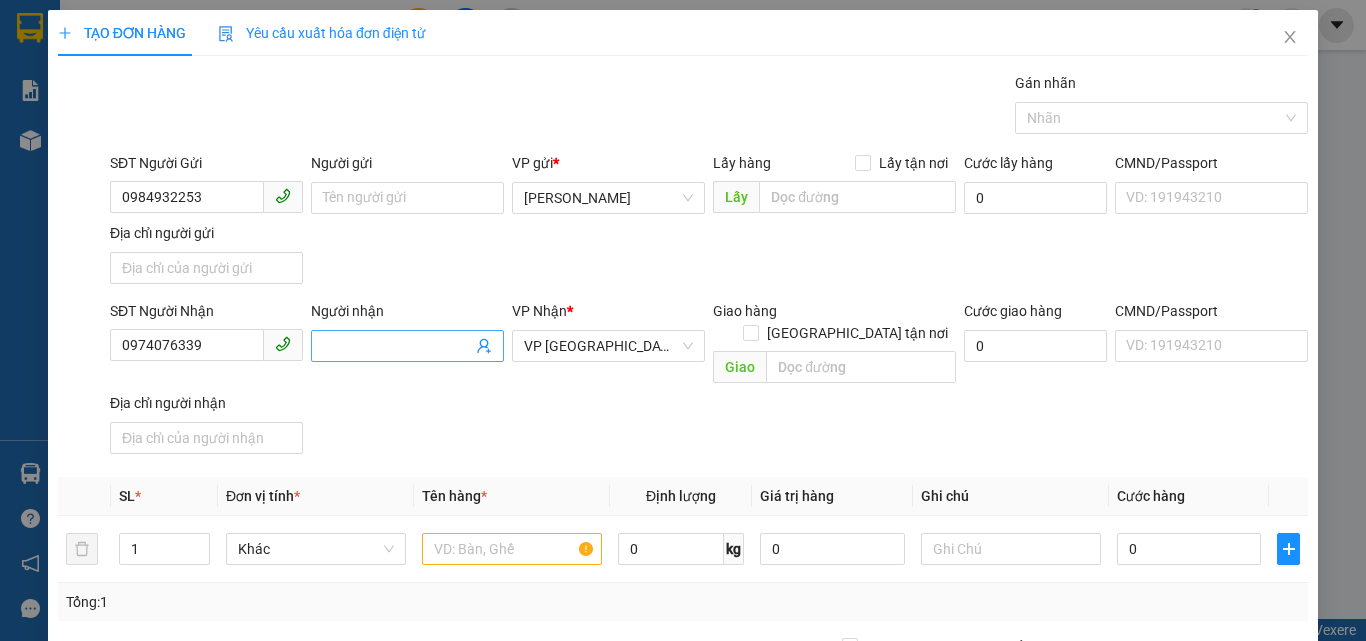 click on "Người nhận" at bounding box center [397, 346] 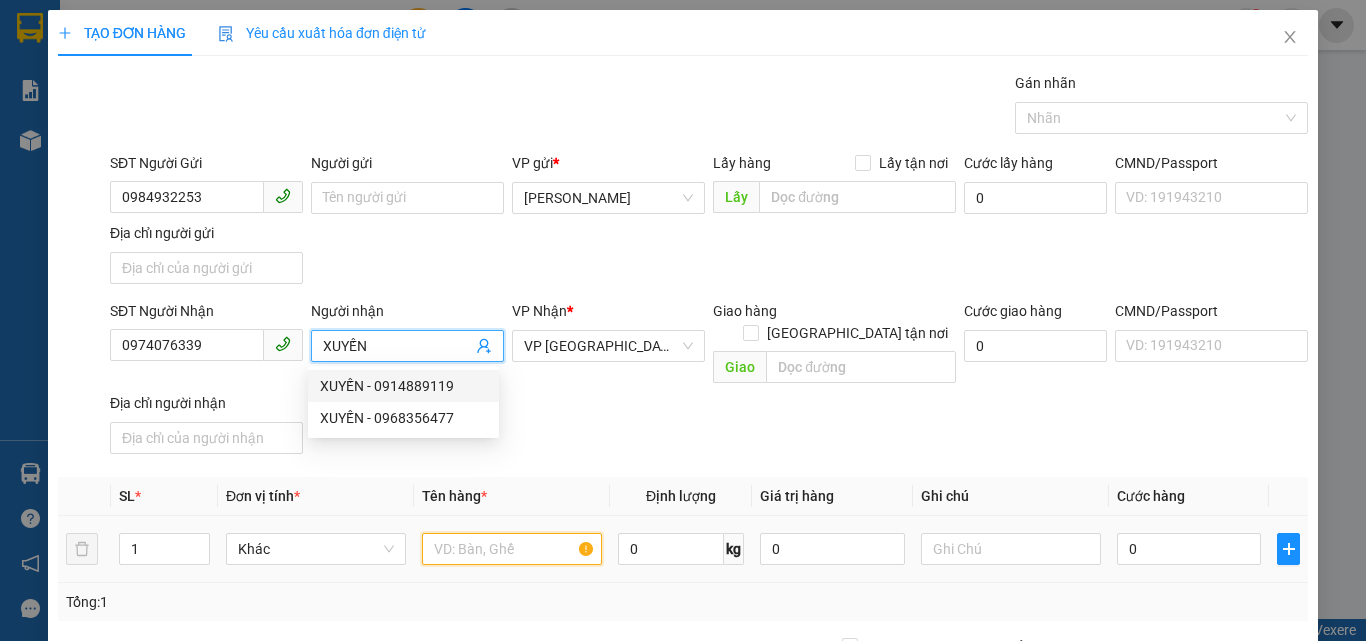 click at bounding box center [512, 549] 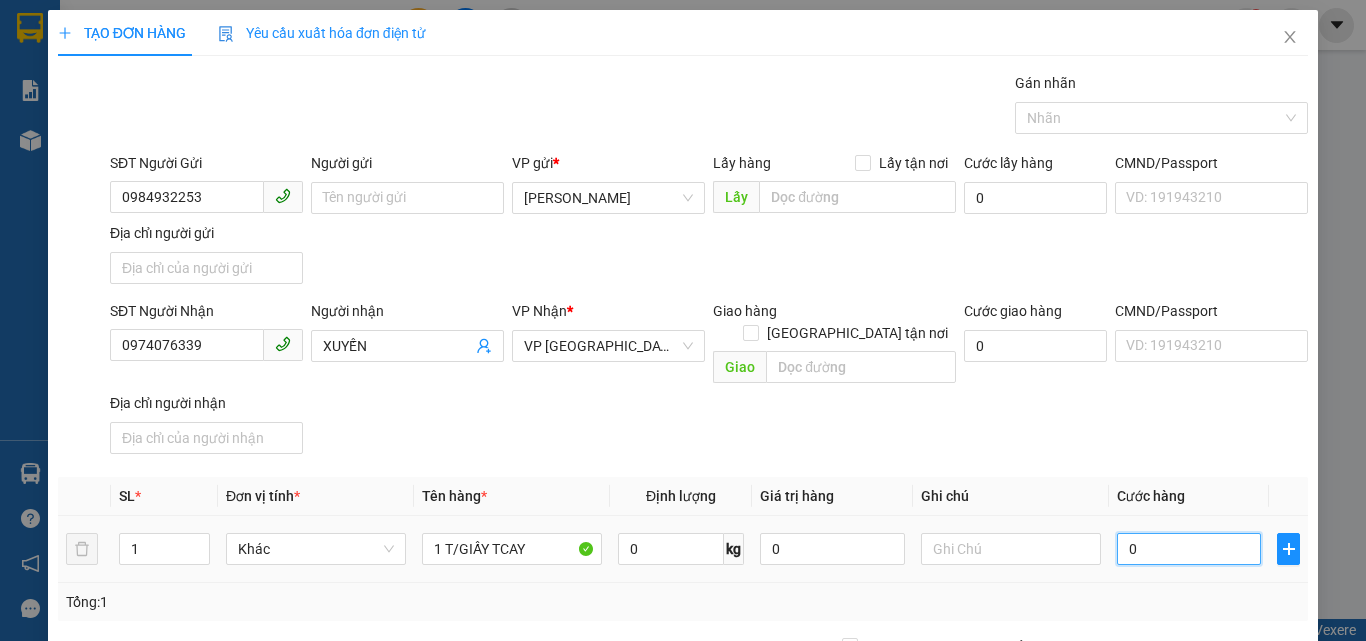 drag, startPoint x: 1139, startPoint y: 522, endPoint x: 1116, endPoint y: 515, distance: 24.04163 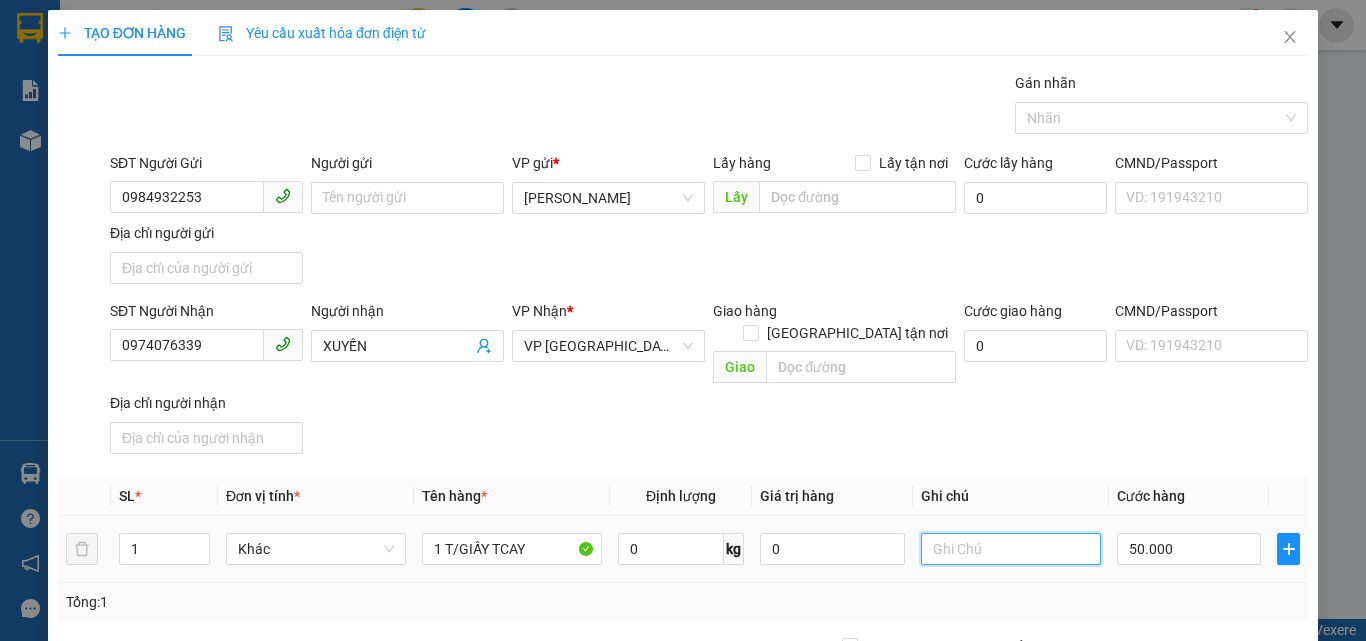 click at bounding box center (1011, 549) 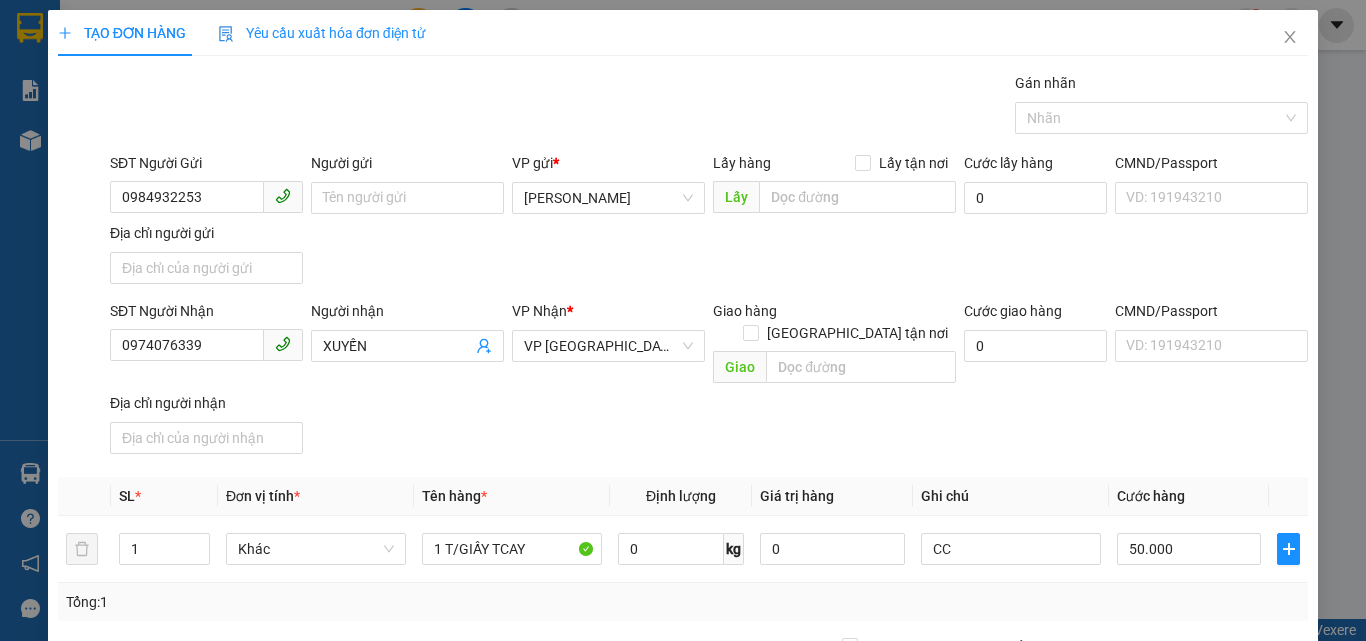click at bounding box center [1178, 847] 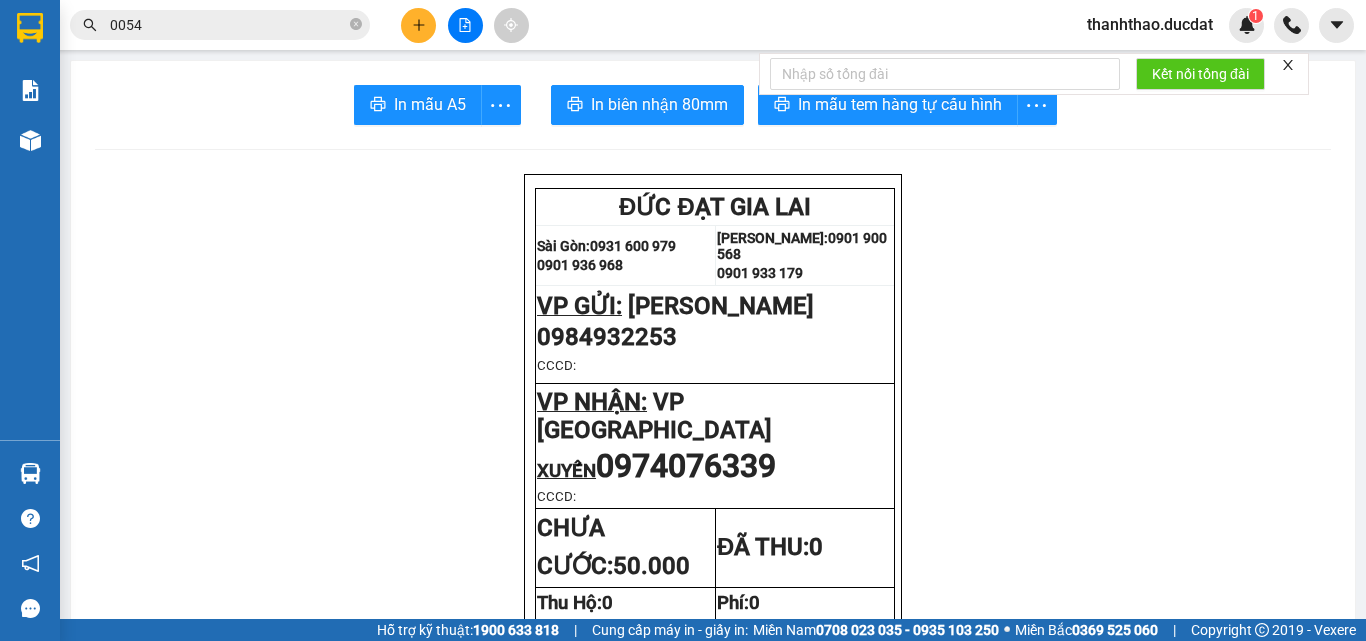 click on "Kết nối tổng đài" at bounding box center (1034, 74) 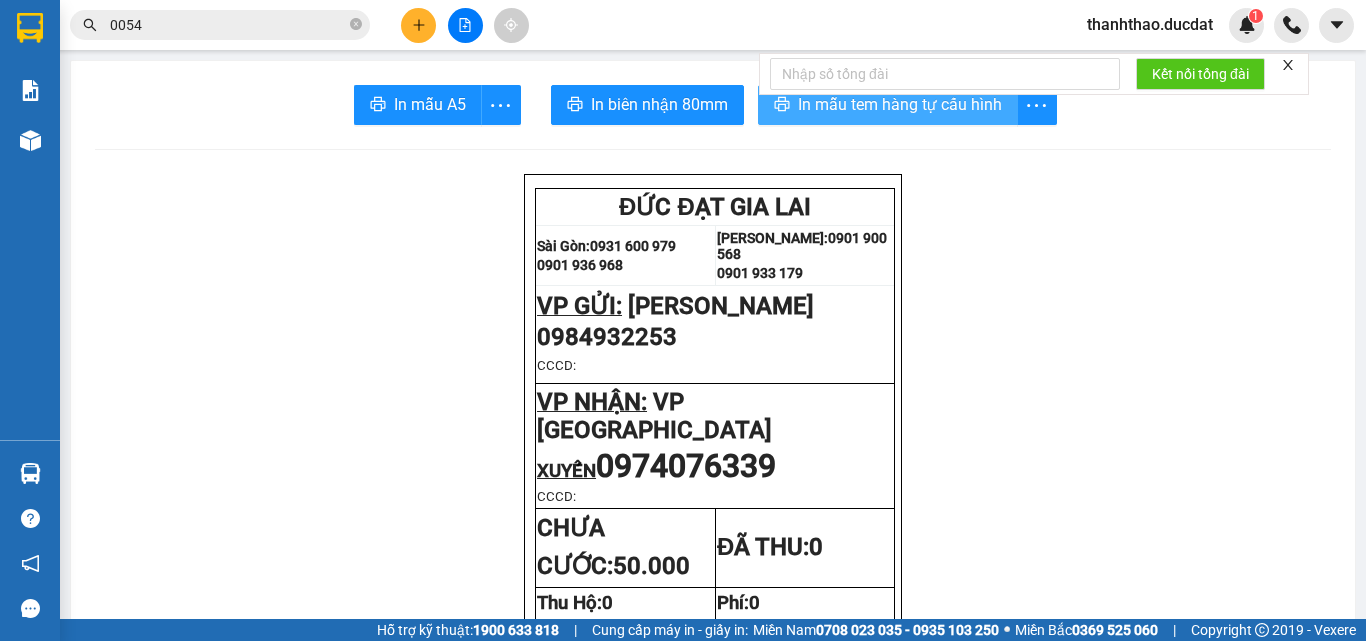 click on "In mẫu tem hàng tự cấu hình" at bounding box center (900, 104) 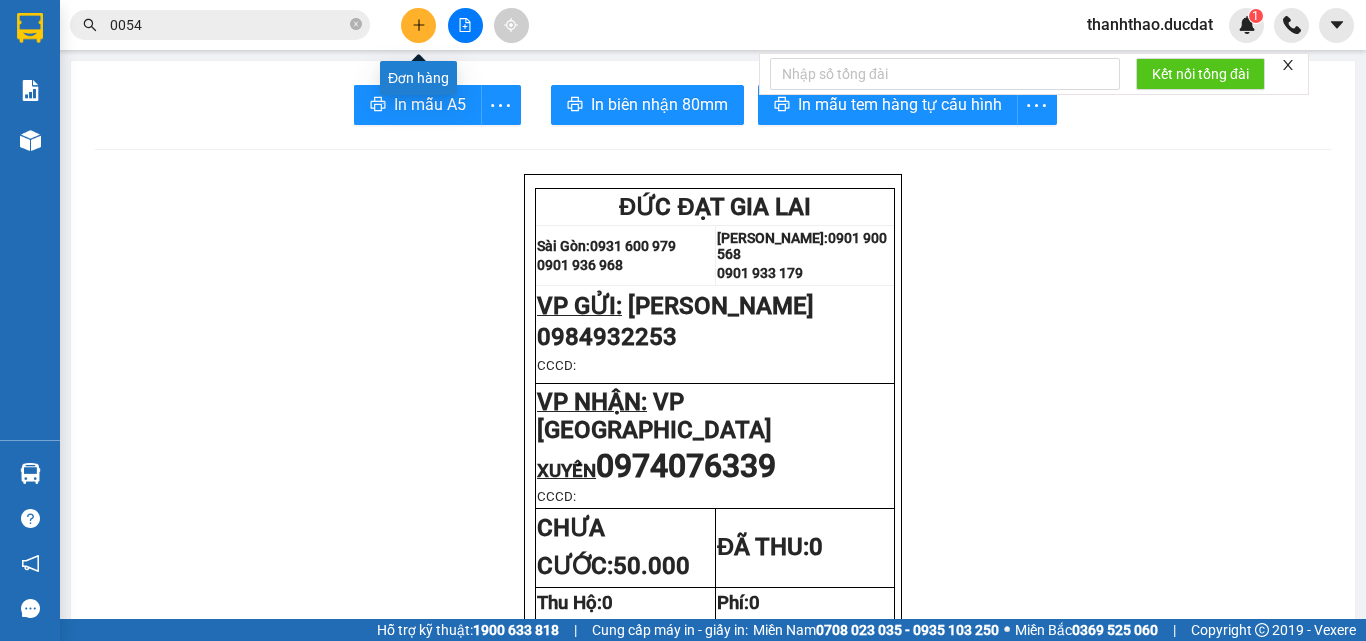 click 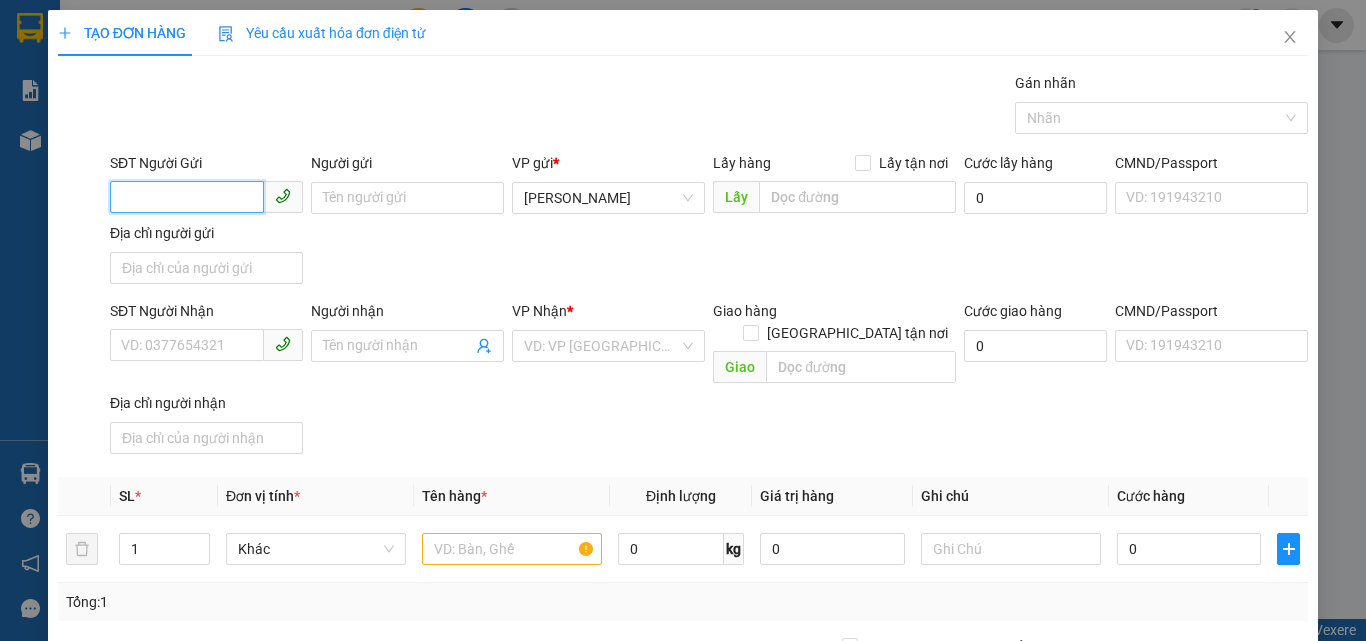 click on "SĐT Người Gửi" at bounding box center (187, 197) 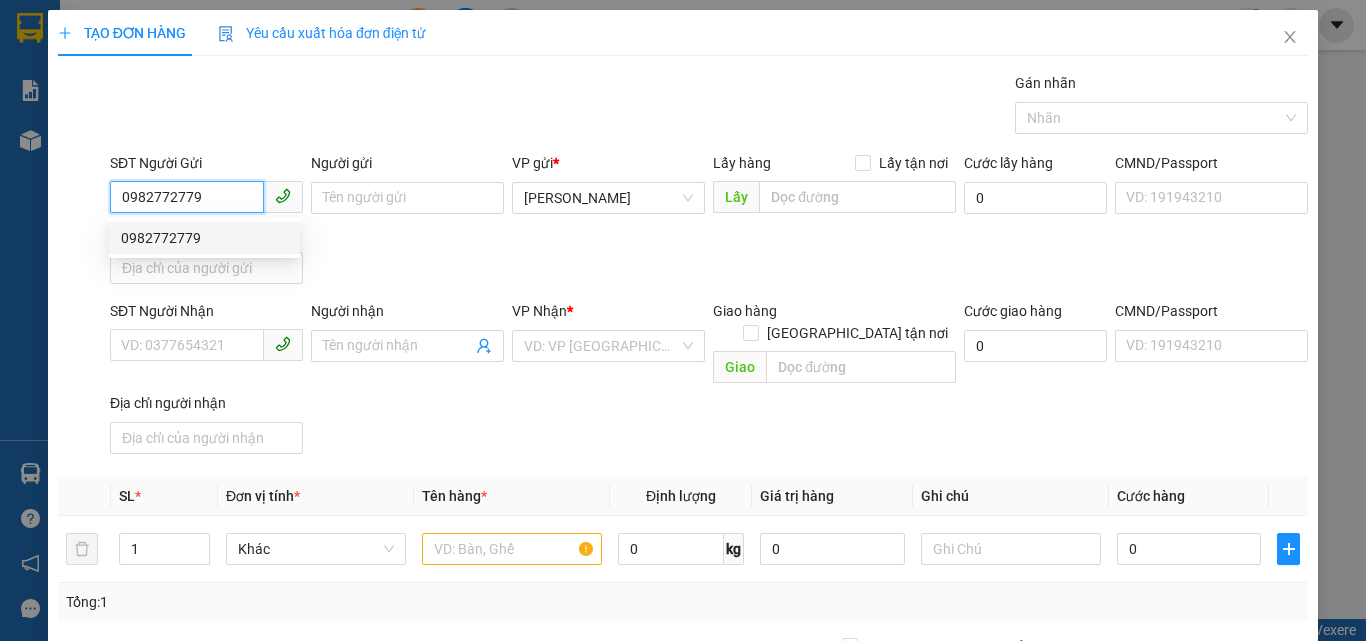 click on "0982772779" at bounding box center (204, 238) 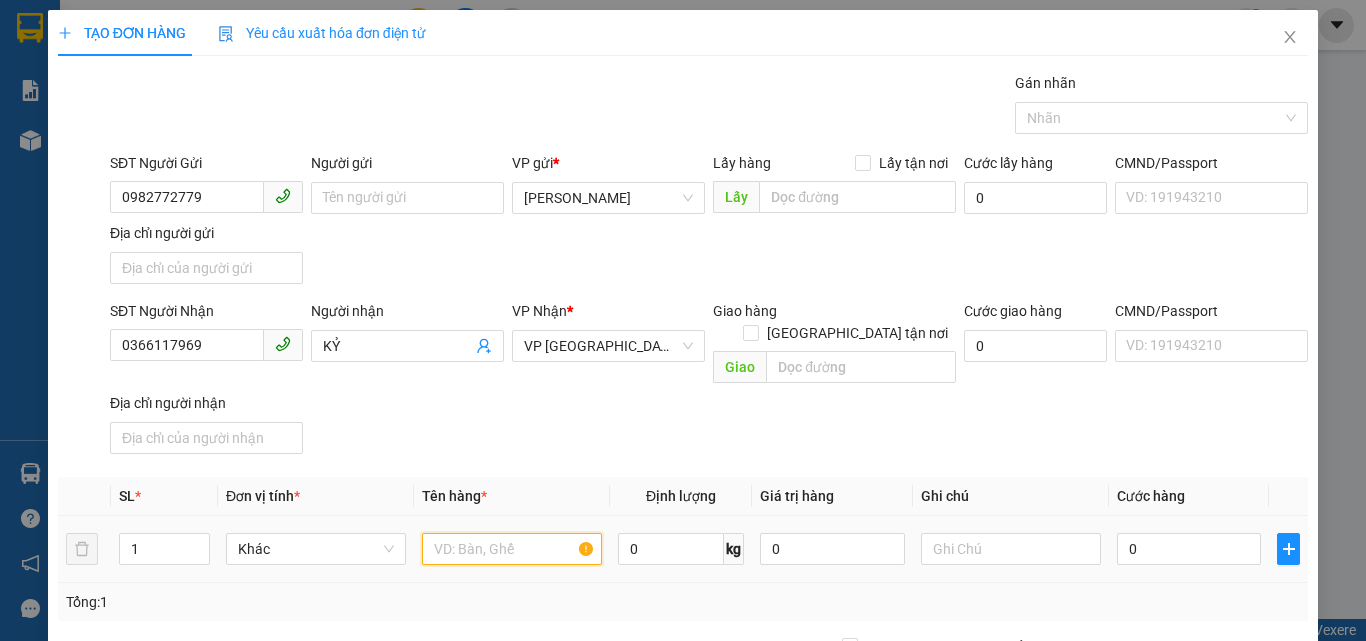 click at bounding box center (512, 549) 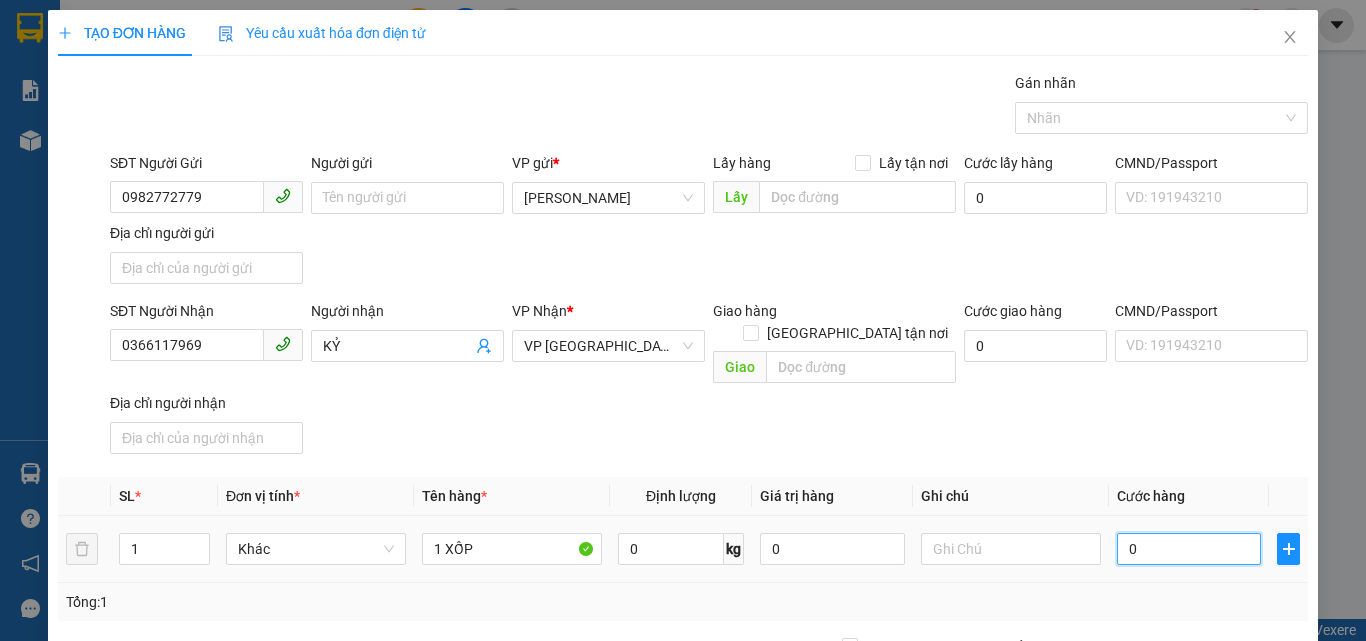 click on "0" at bounding box center (1189, 549) 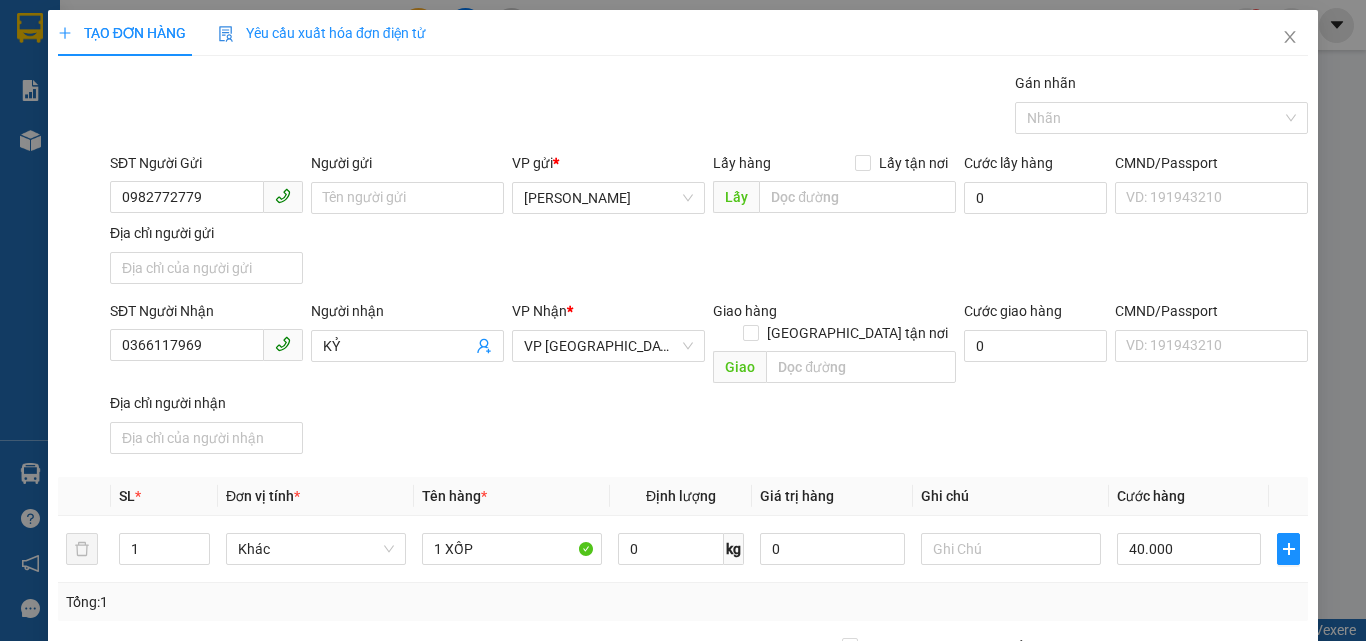 click on "Ghi chú" at bounding box center (1011, 496) 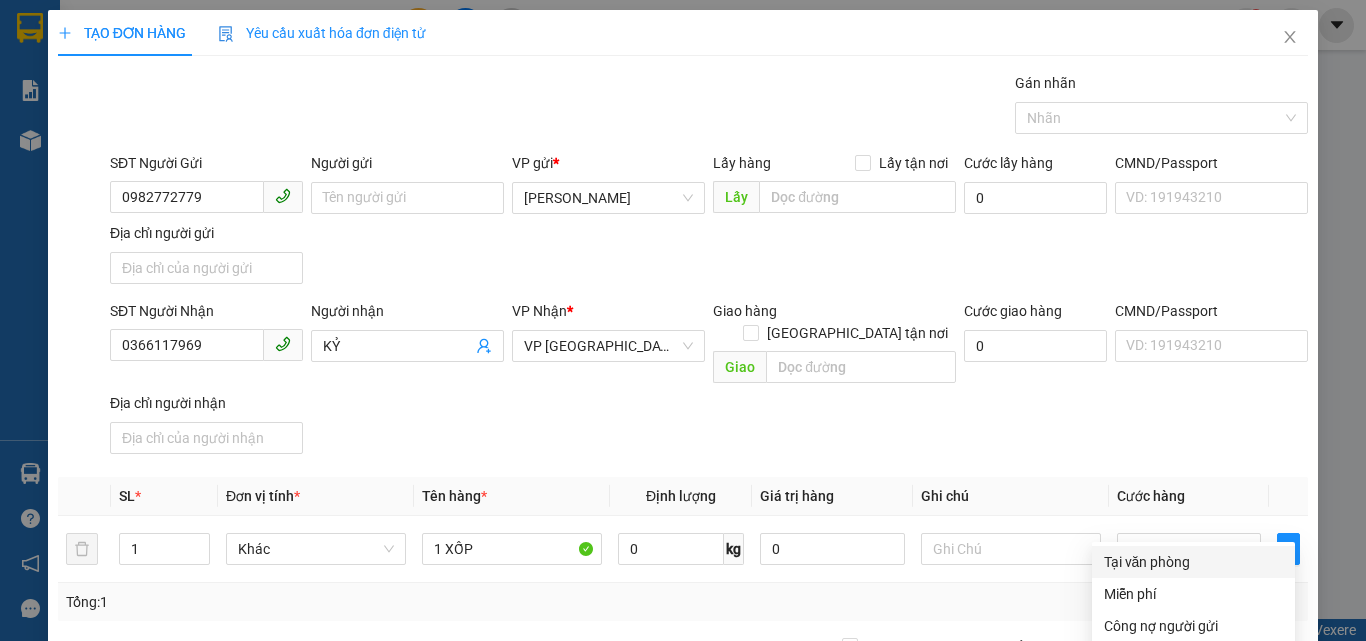 click on "Tại văn phòng" at bounding box center [1193, 562] 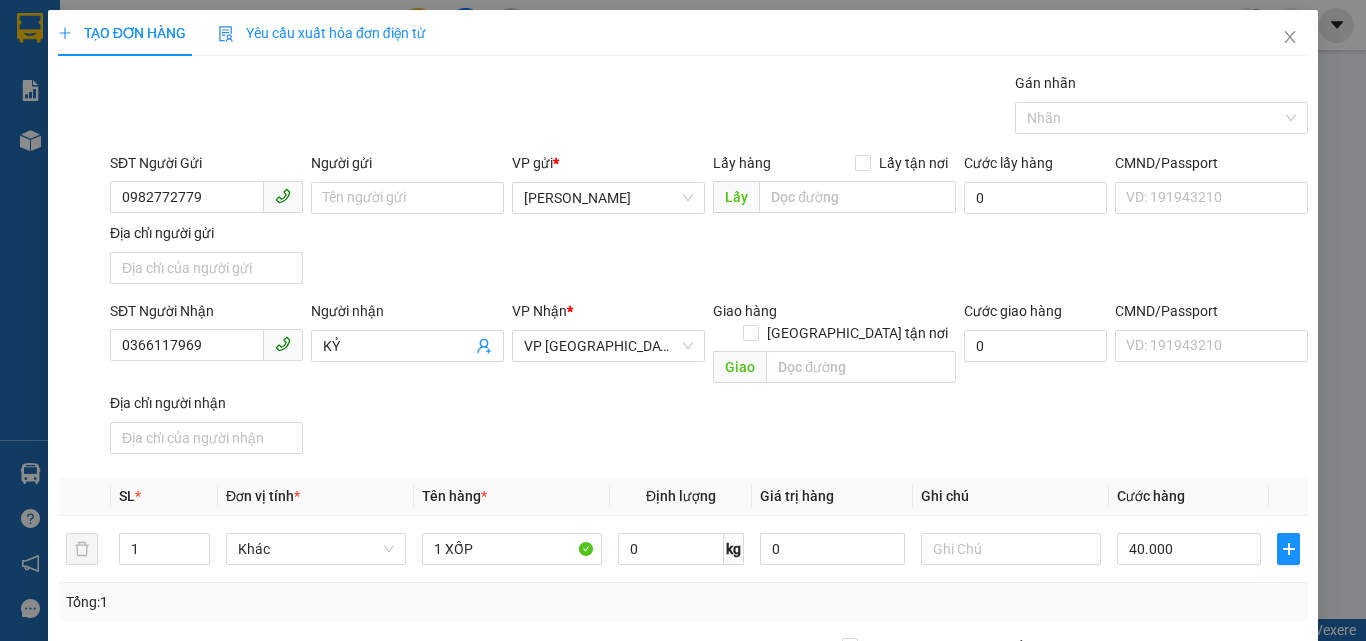 click on "[PERSON_NAME] và In" at bounding box center (1231, 847) 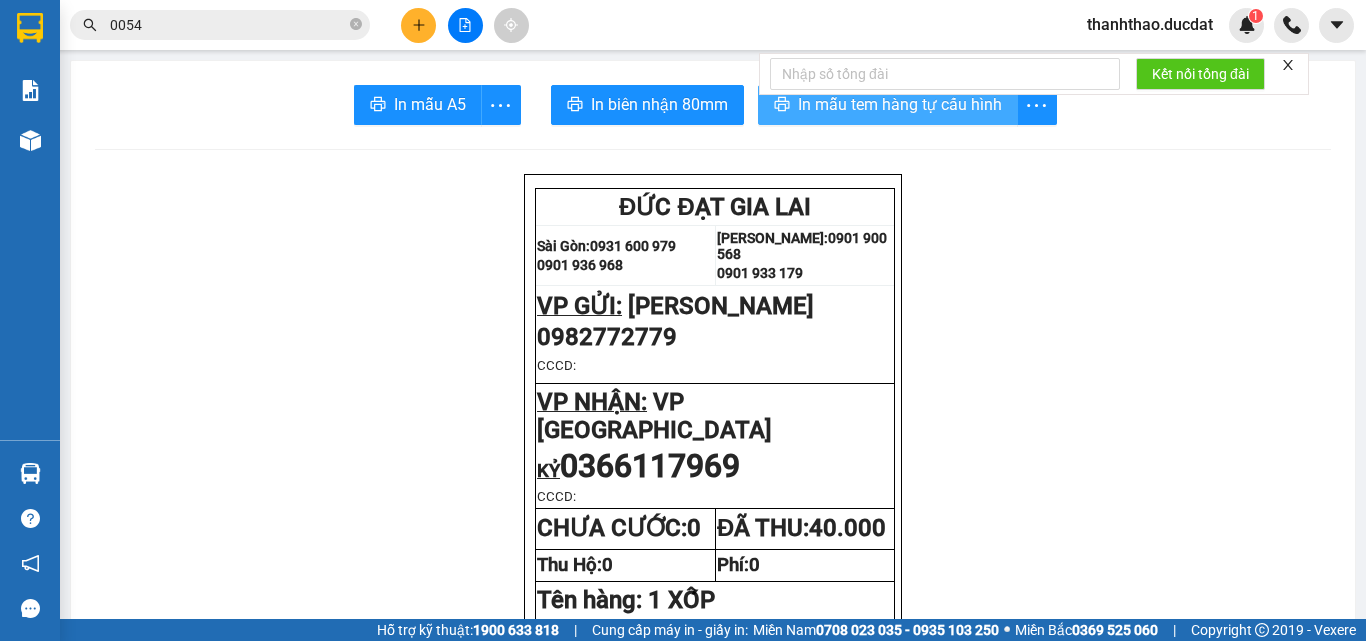 click on "In mẫu tem hàng tự cấu hình" at bounding box center [900, 104] 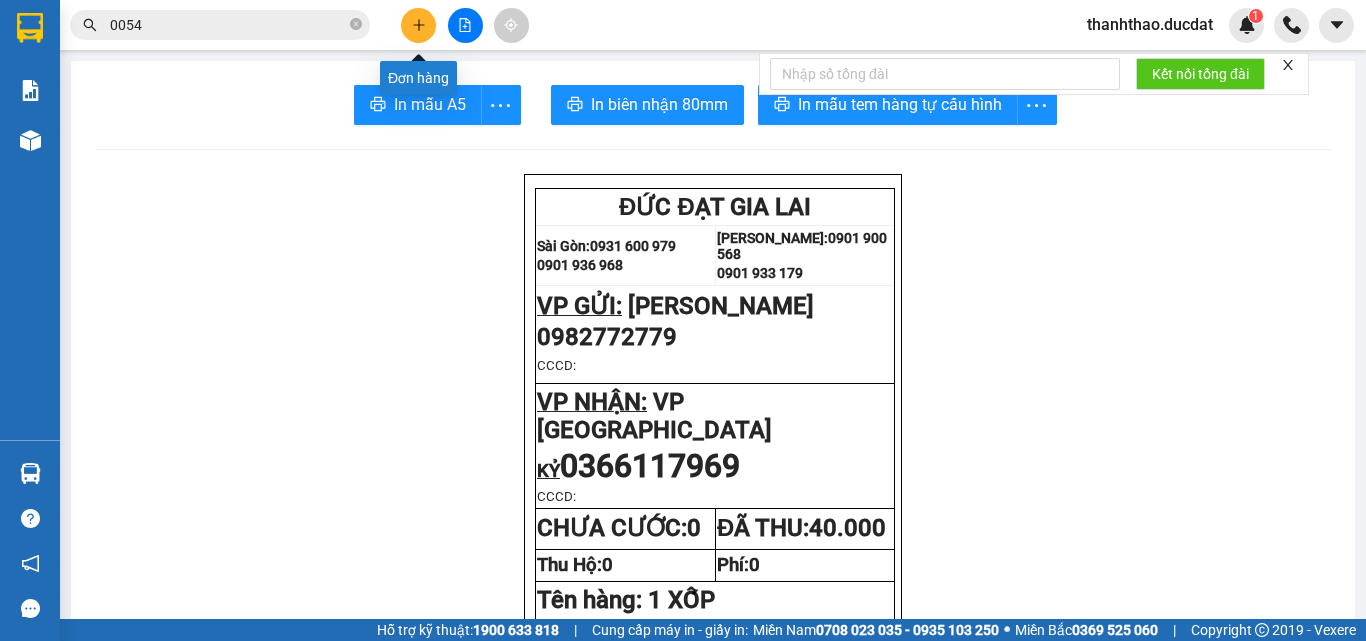 click at bounding box center [418, 25] 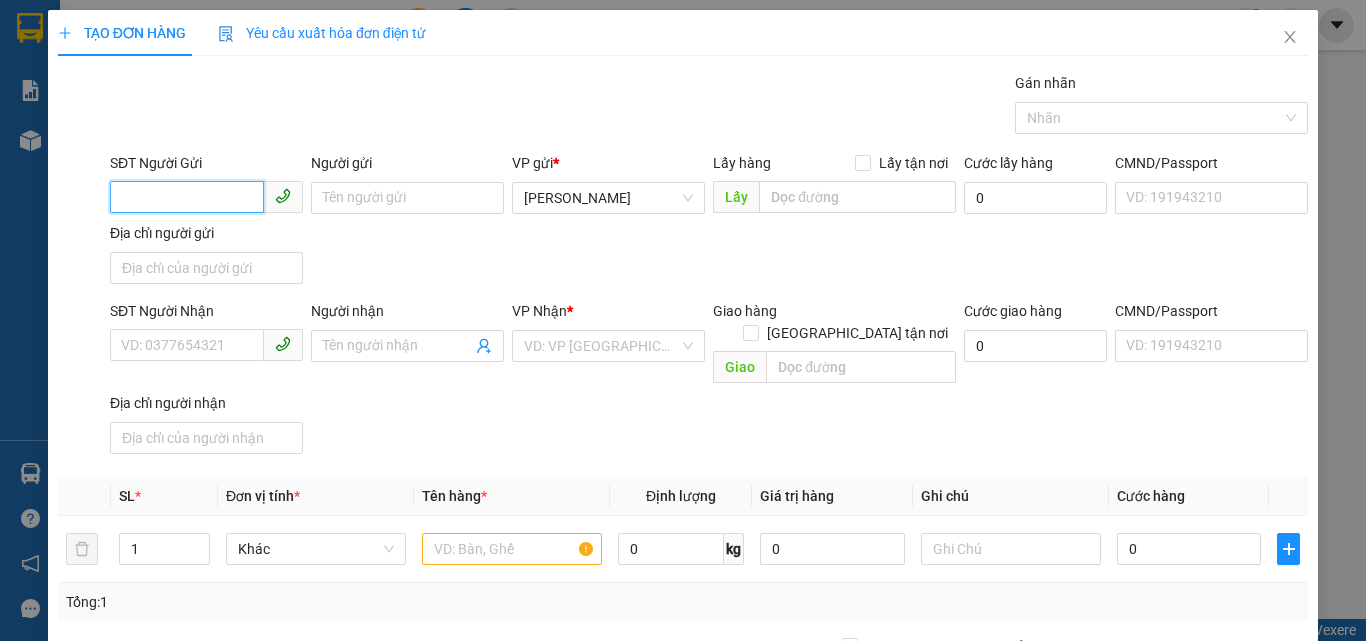 click on "SĐT Người Gửi" at bounding box center [187, 197] 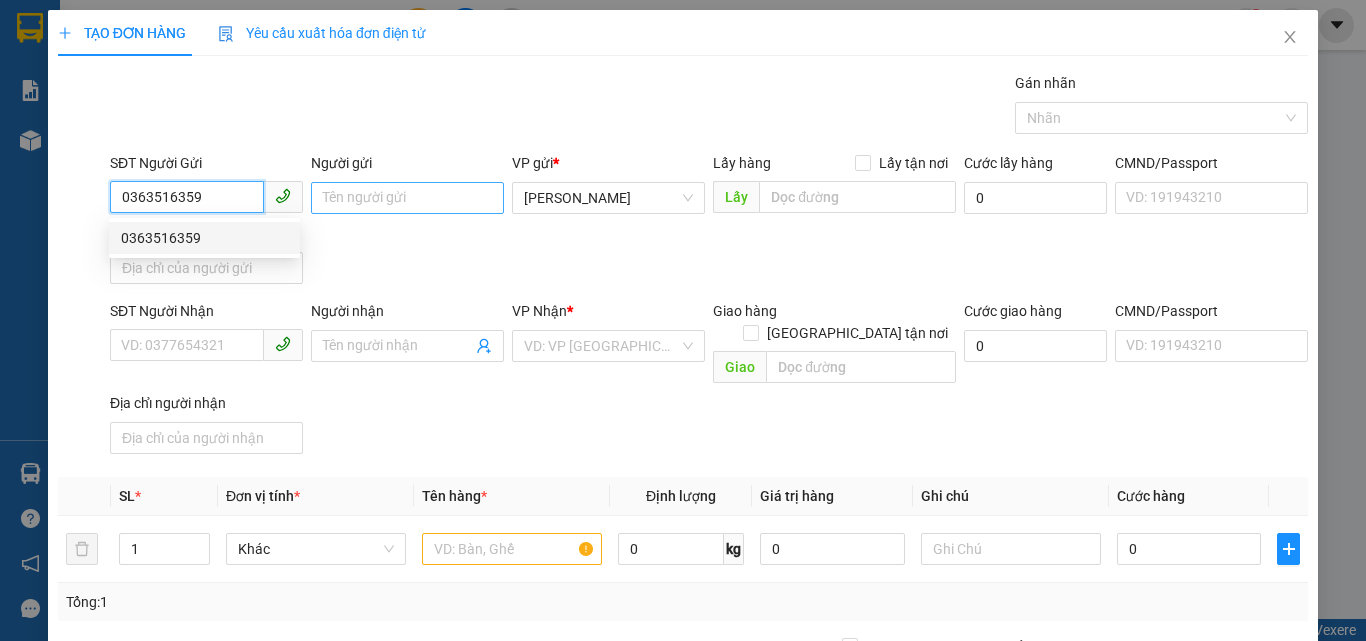 click on "0363516359" at bounding box center (204, 238) 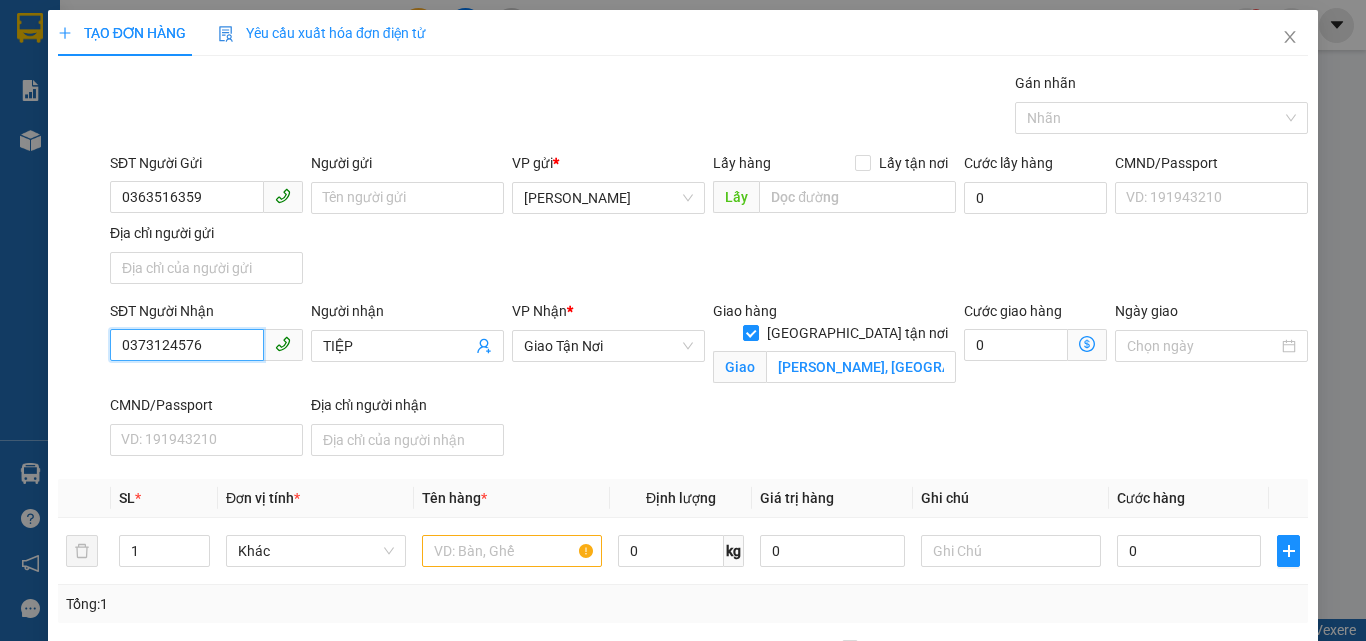 click on "0373124576" at bounding box center (187, 345) 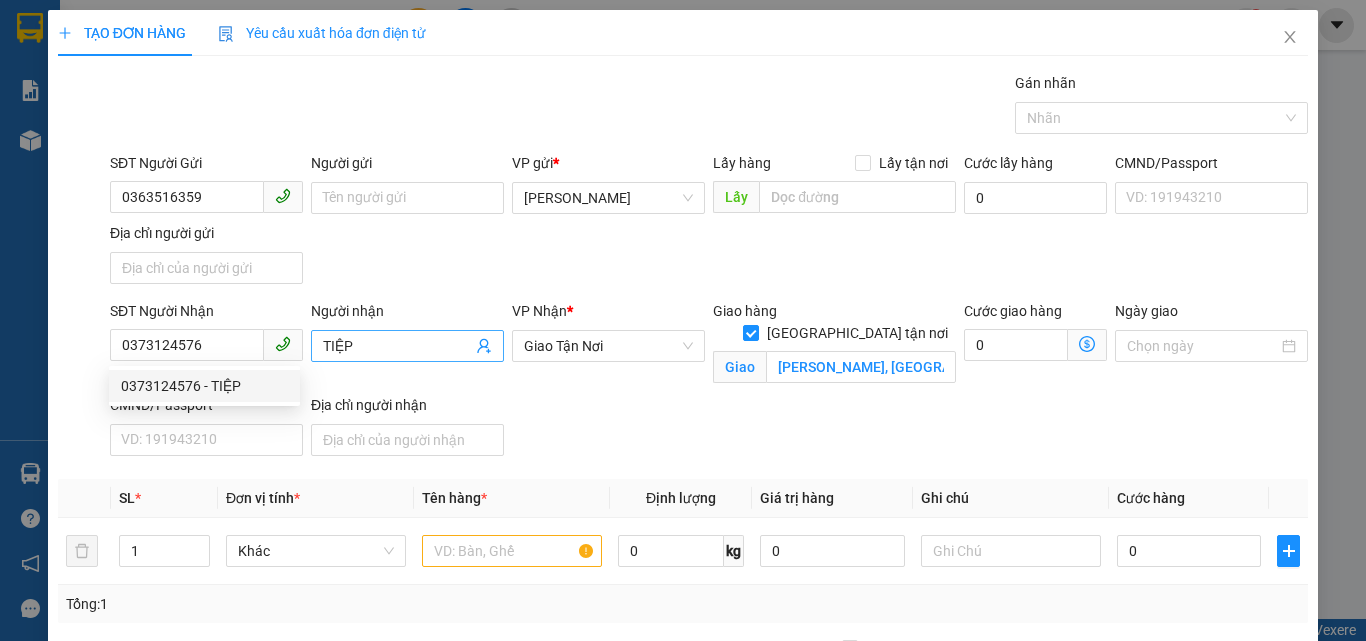 click on "TIỆP" at bounding box center (397, 346) 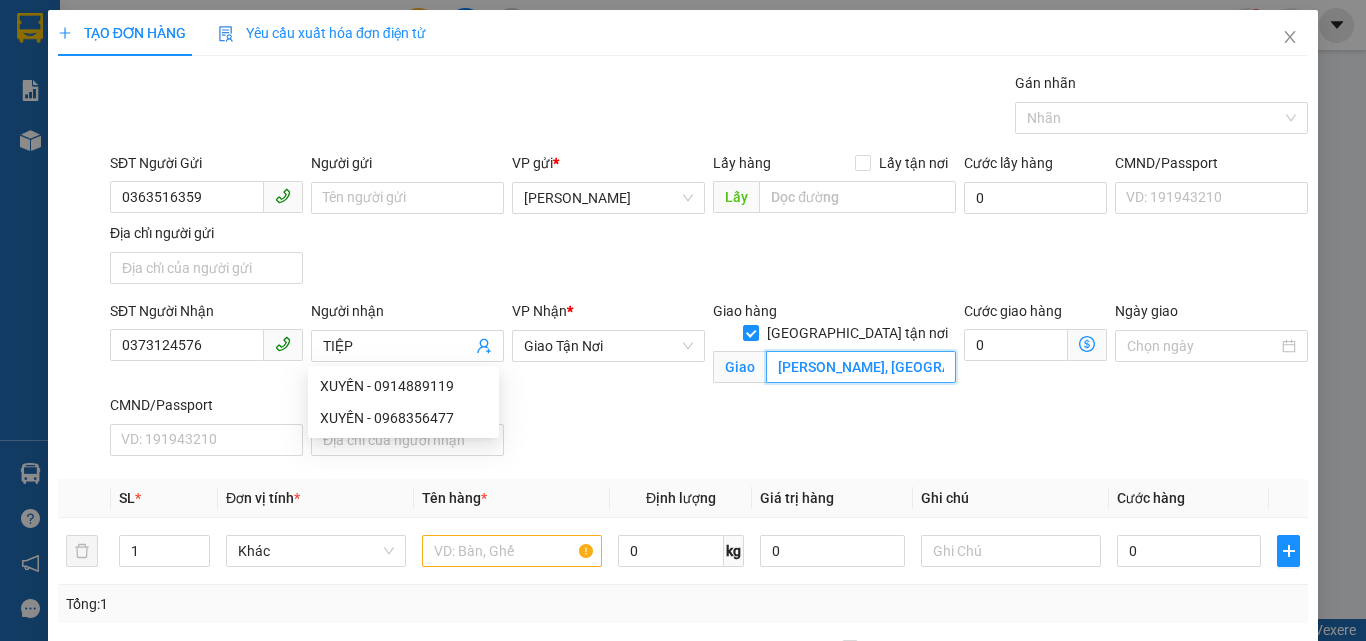 click on "PHAN VĂN SỬU, TÂN BÌNH" at bounding box center [861, 367] 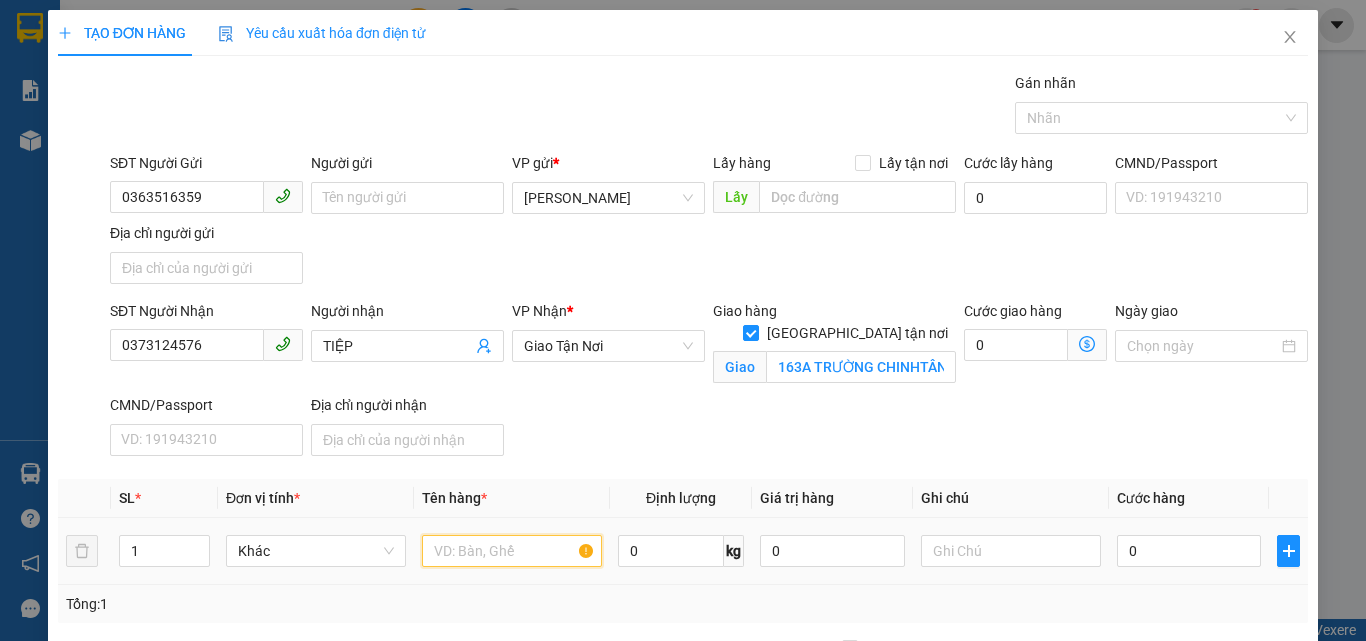 drag, startPoint x: 524, startPoint y: 537, endPoint x: 515, endPoint y: 523, distance: 16.643316 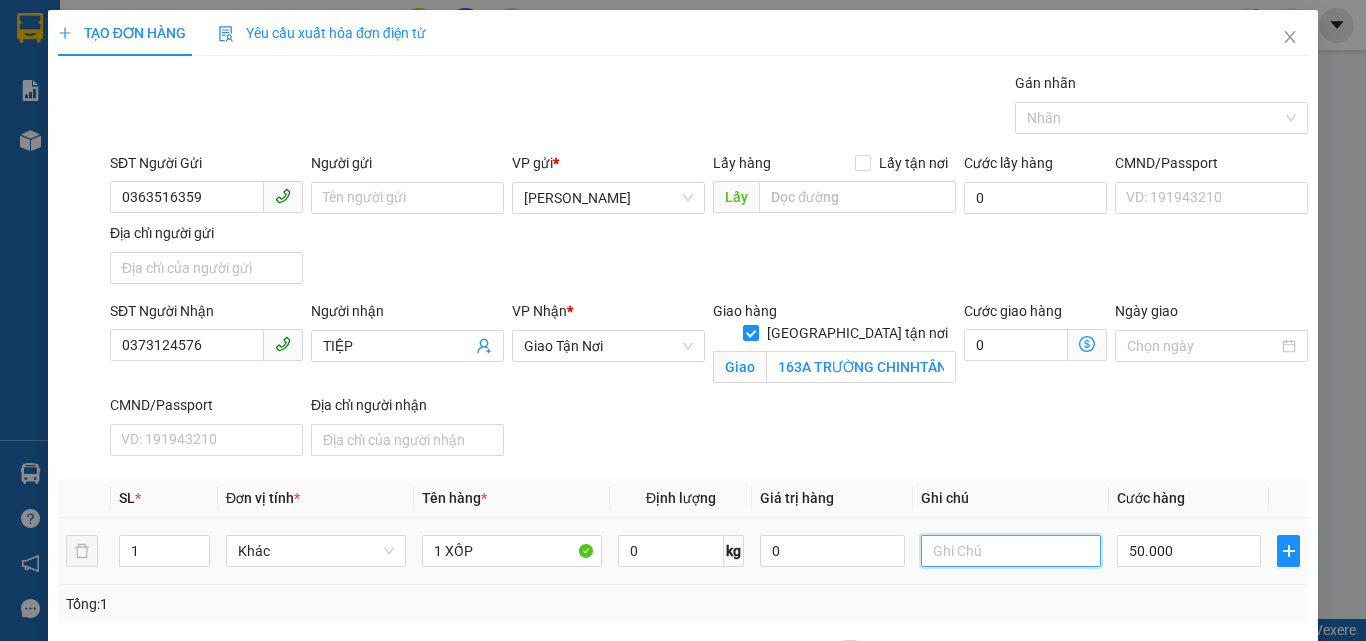 click at bounding box center (1011, 551) 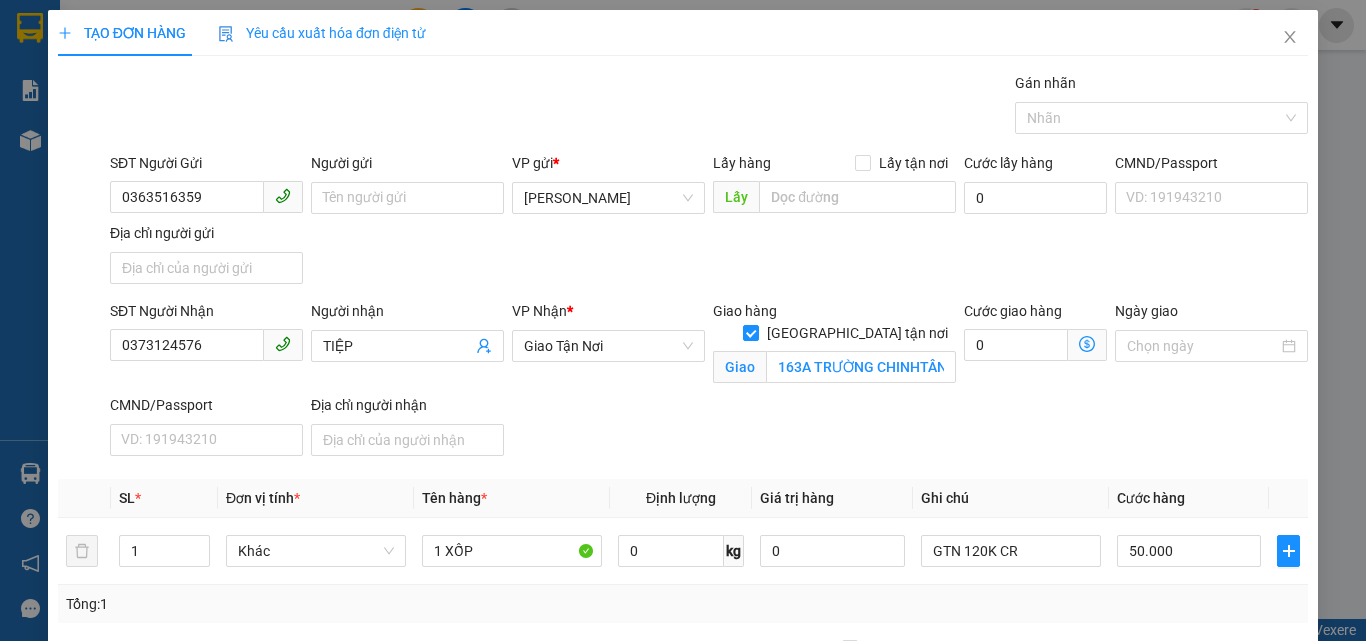 click on "Hình thức thanh toán" at bounding box center [1198, 754] 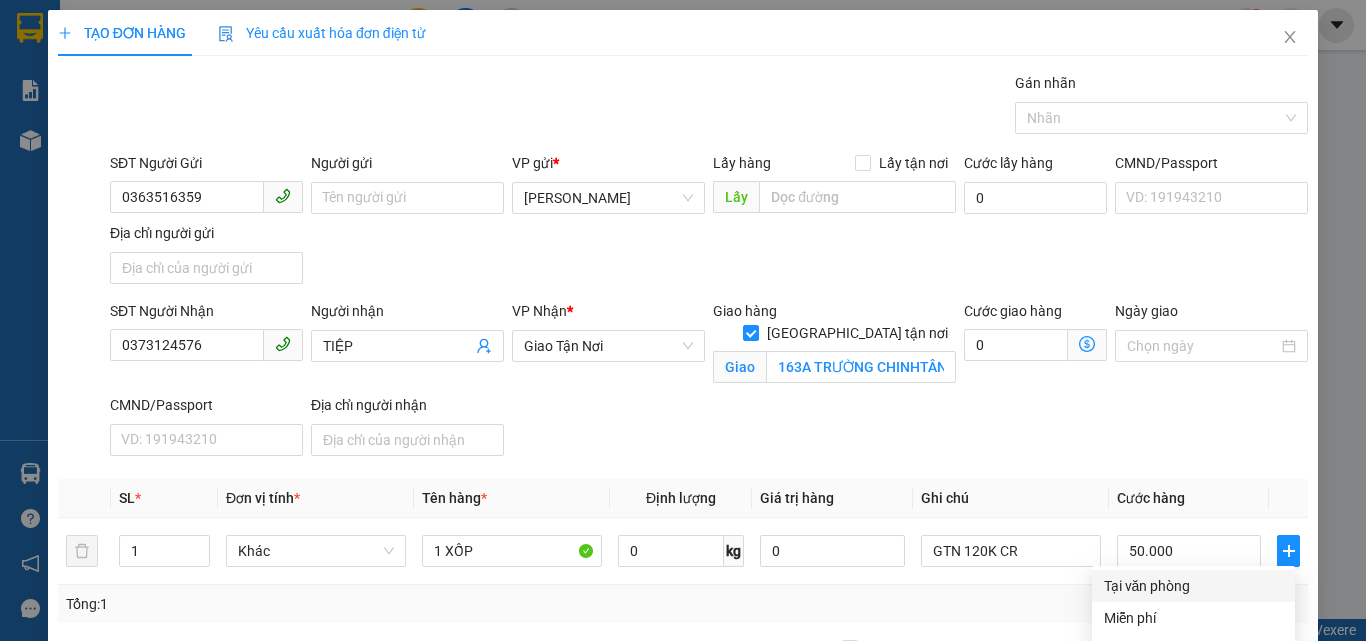 click on "Tại văn phòng" at bounding box center [1193, 586] 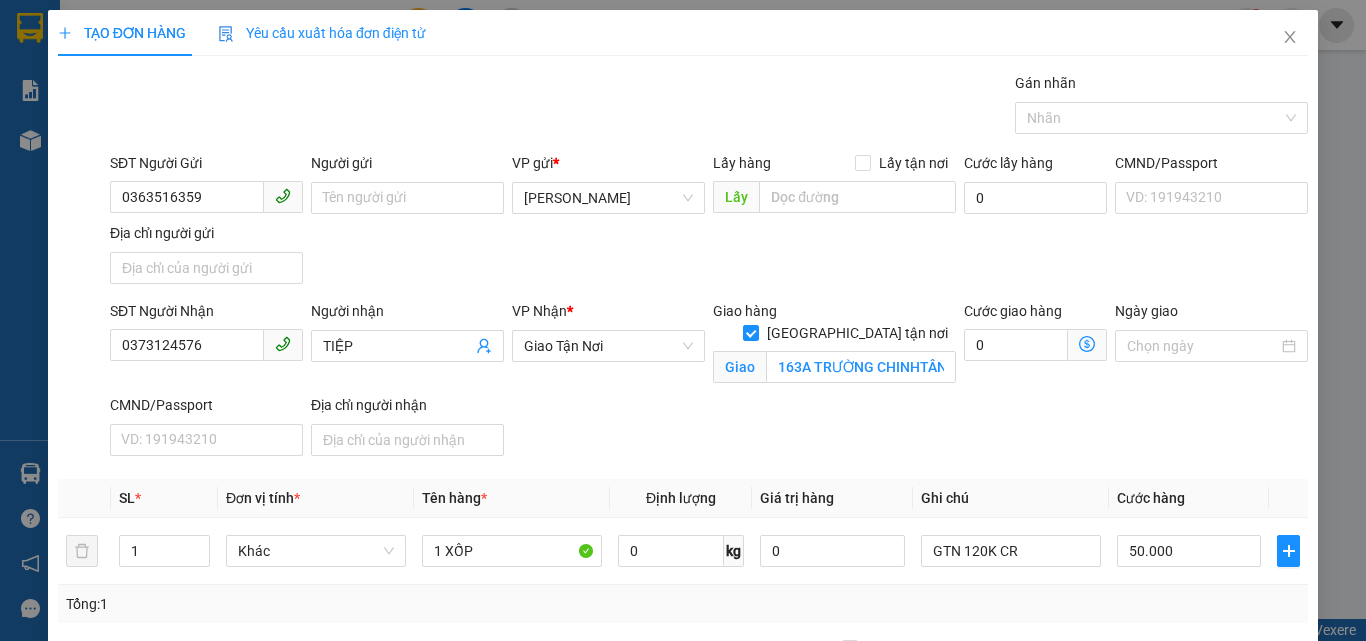 click on "[PERSON_NAME] và In" at bounding box center (1231, 849) 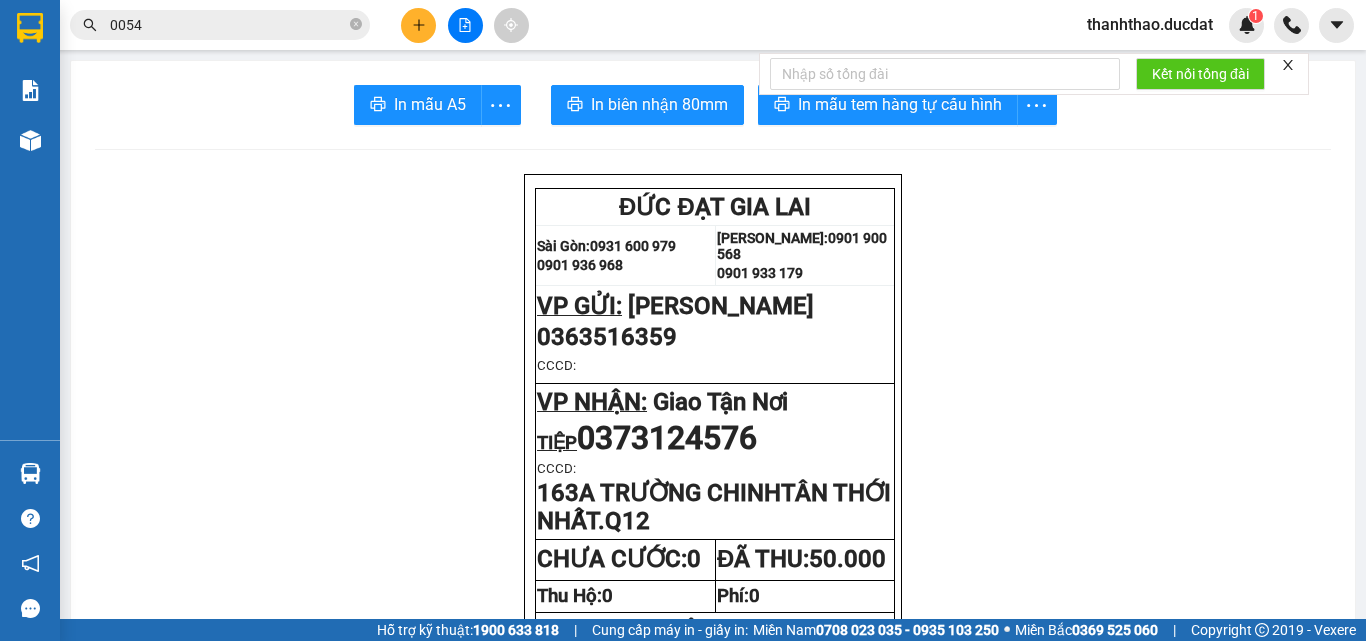 click 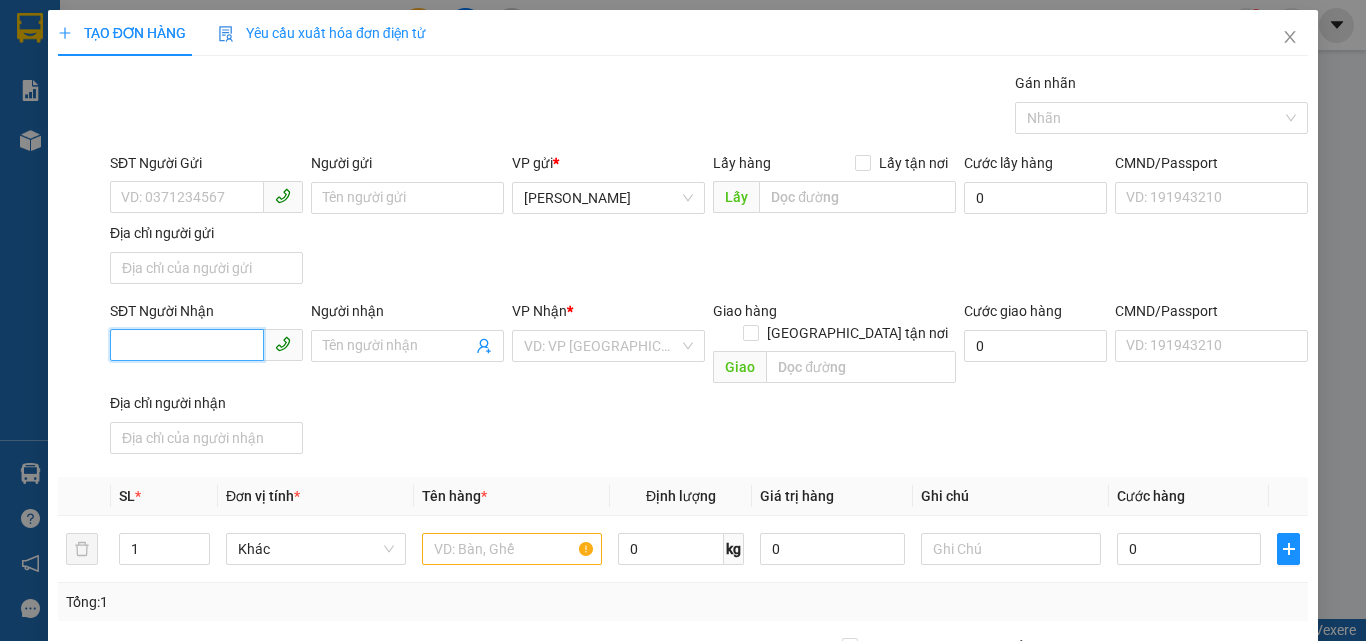 click on "SĐT Người Nhận" at bounding box center (187, 345) 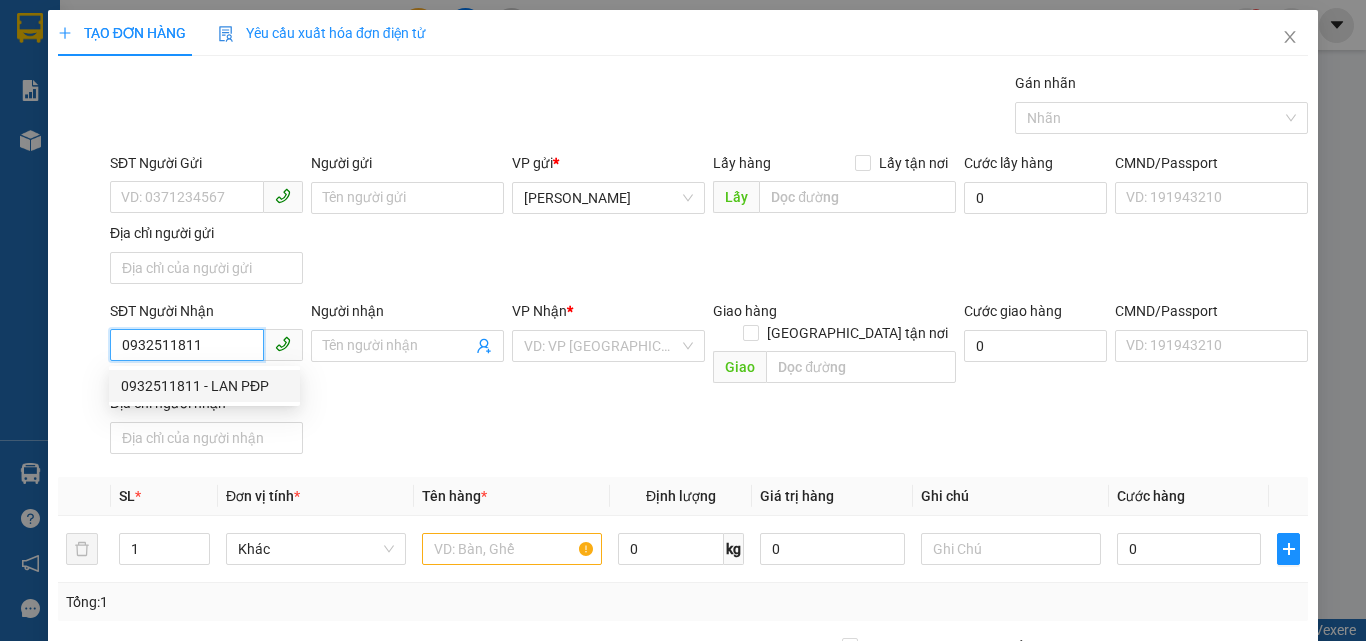click on "0932511811 - LAN PĐP" at bounding box center [204, 386] 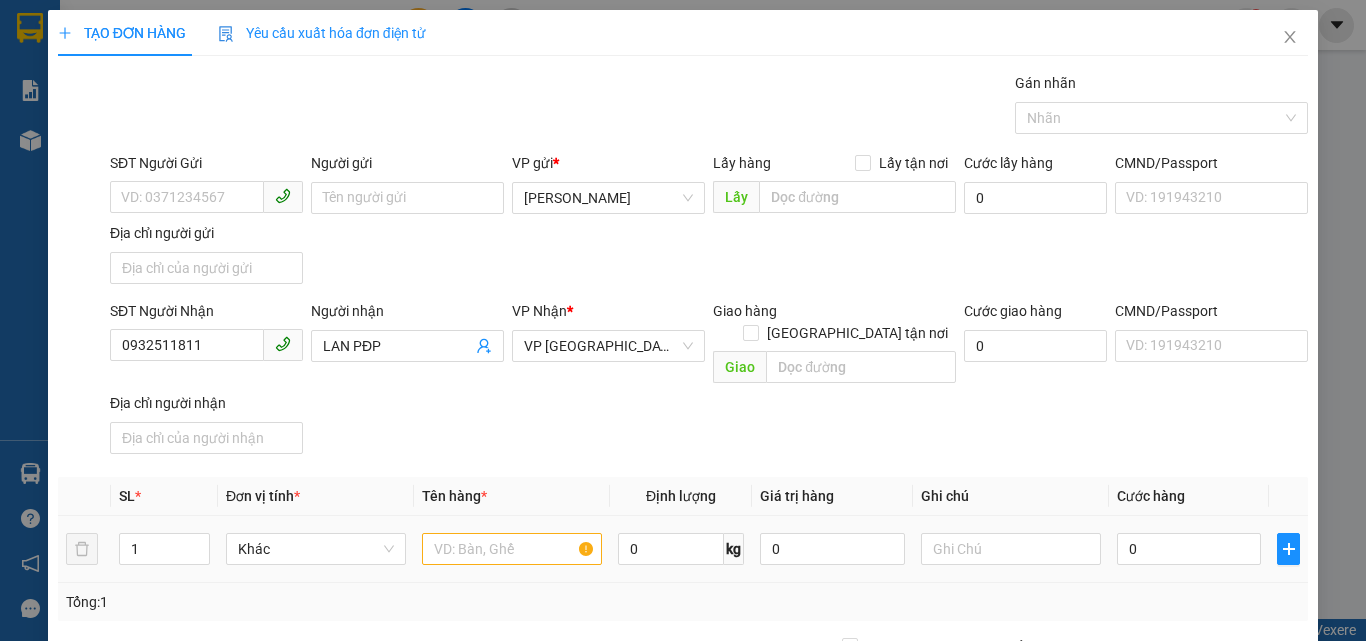 click at bounding box center [512, 549] 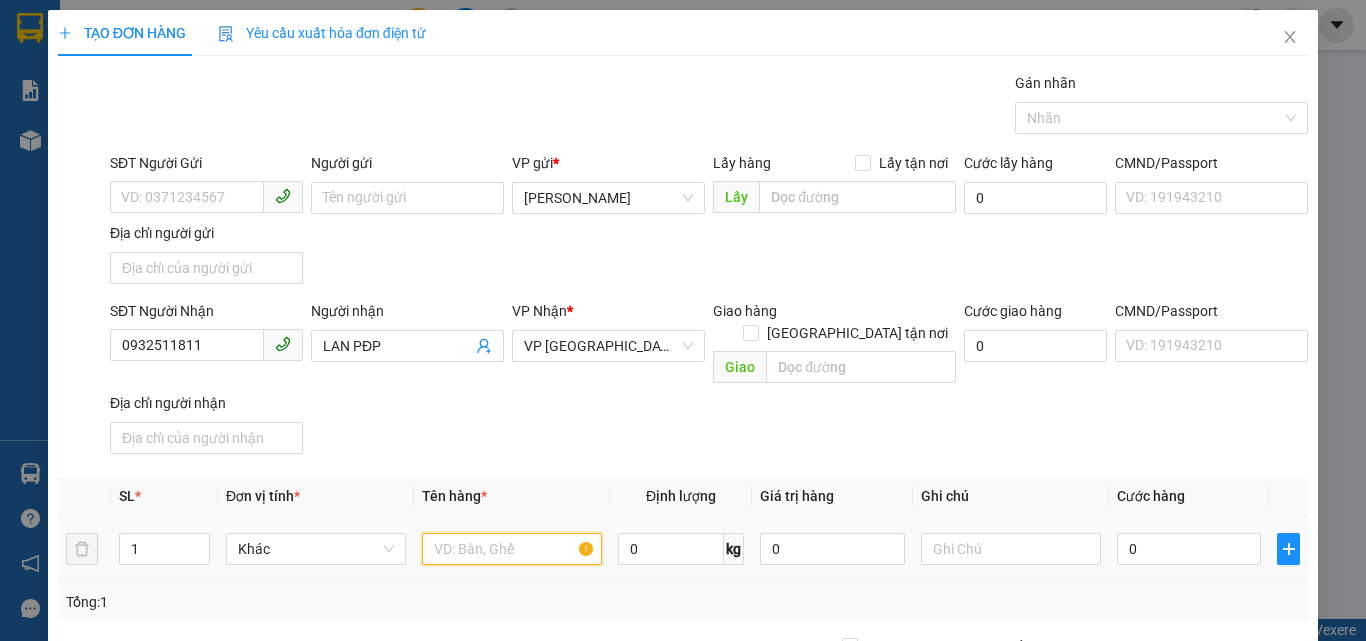 click at bounding box center [512, 549] 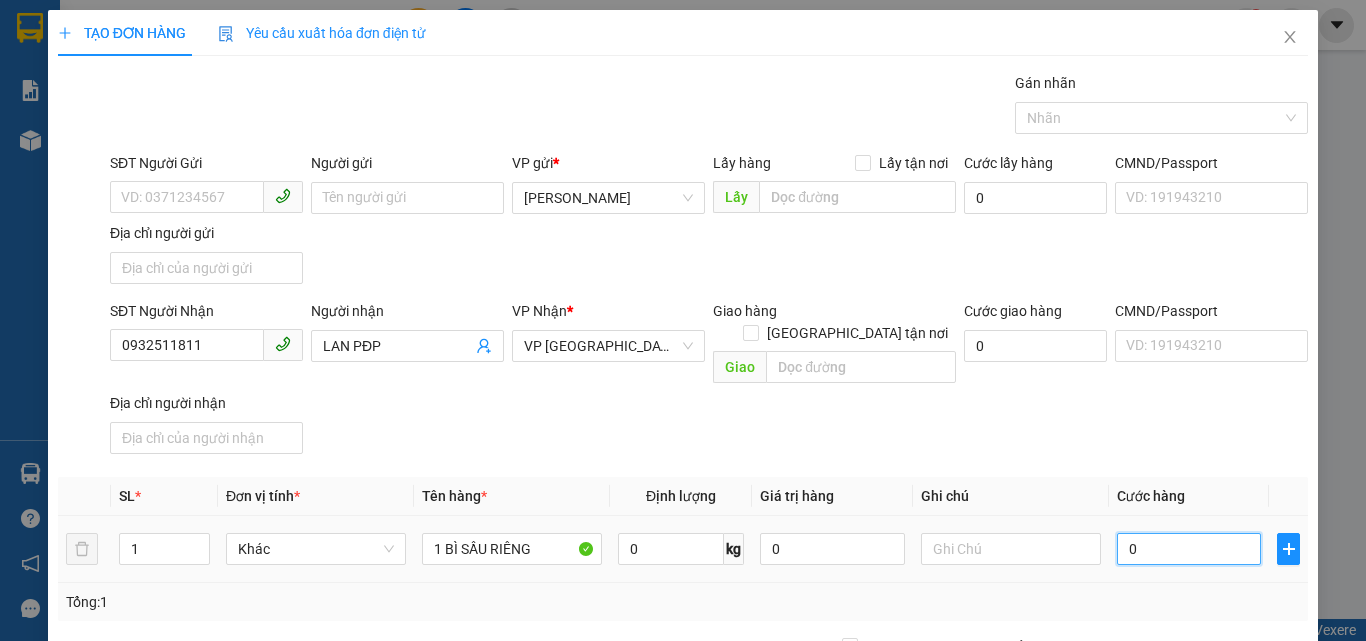 click on "0" at bounding box center (1189, 549) 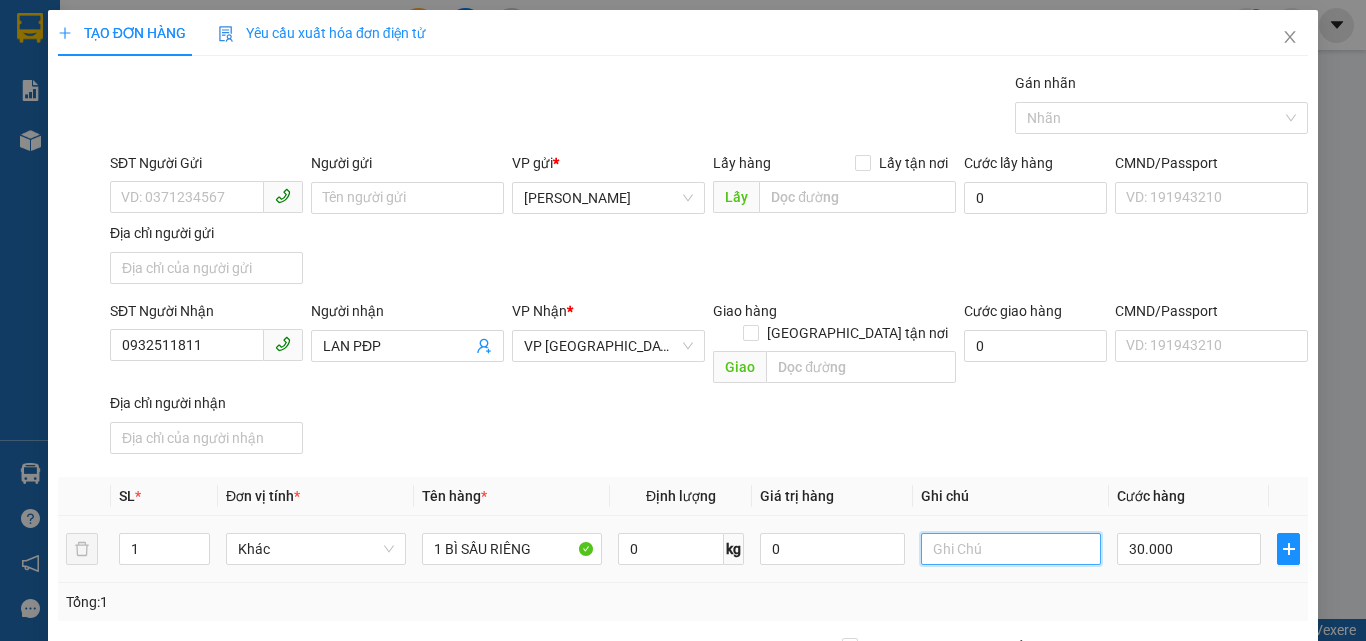 click at bounding box center [1011, 549] 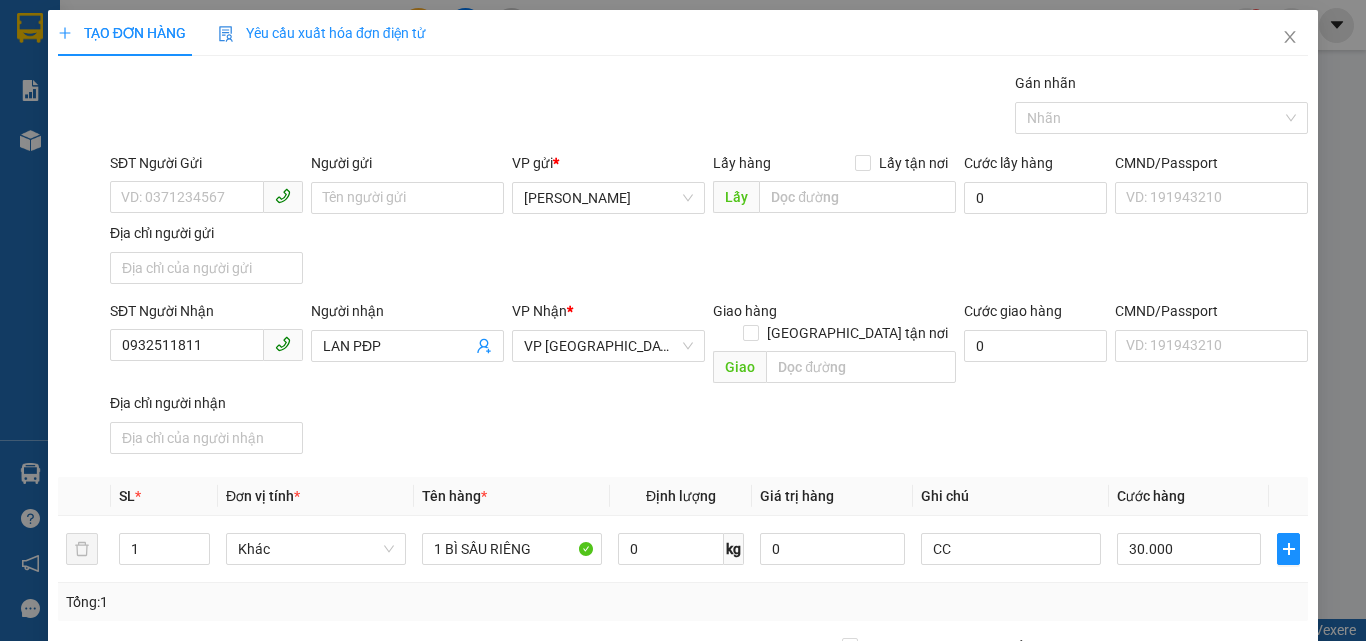 click 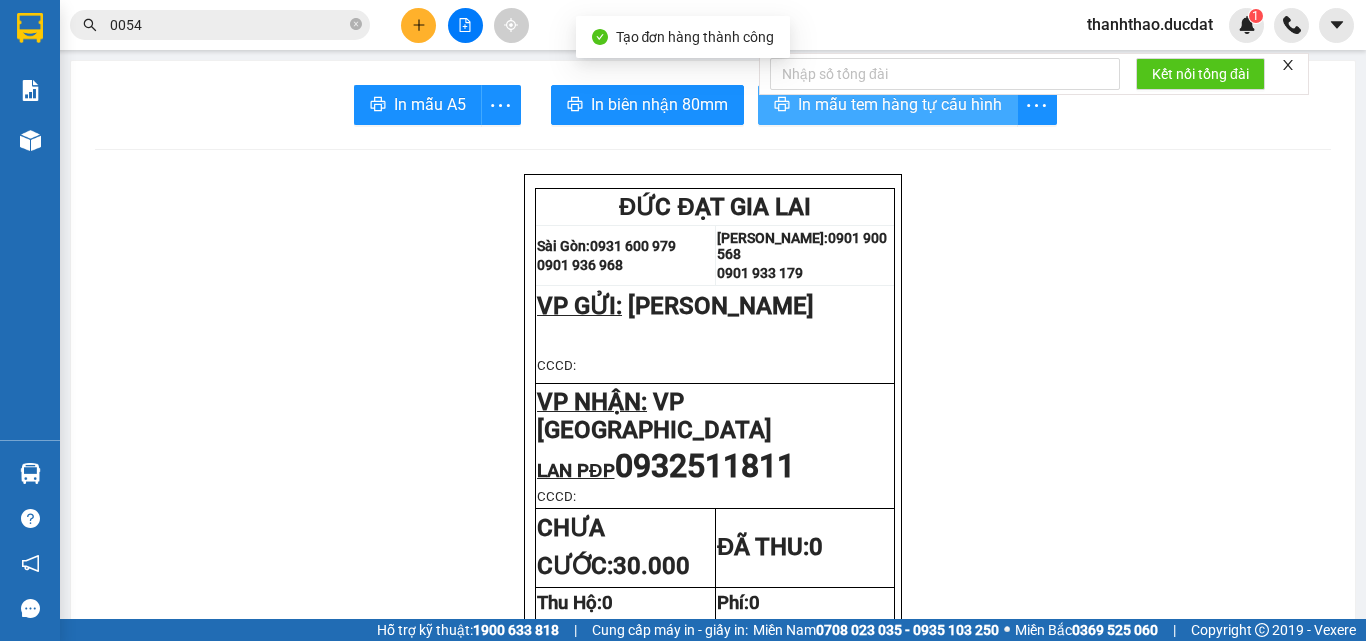 click on "In mẫu tem hàng tự cấu hình" at bounding box center [900, 104] 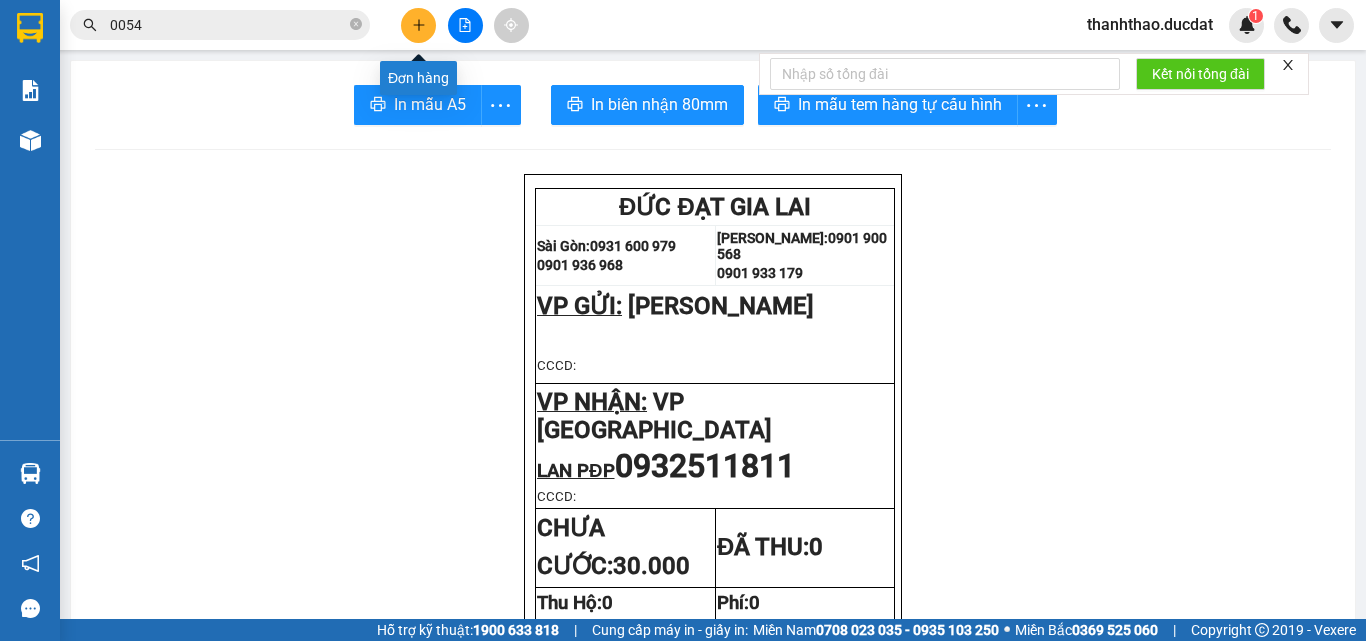 click 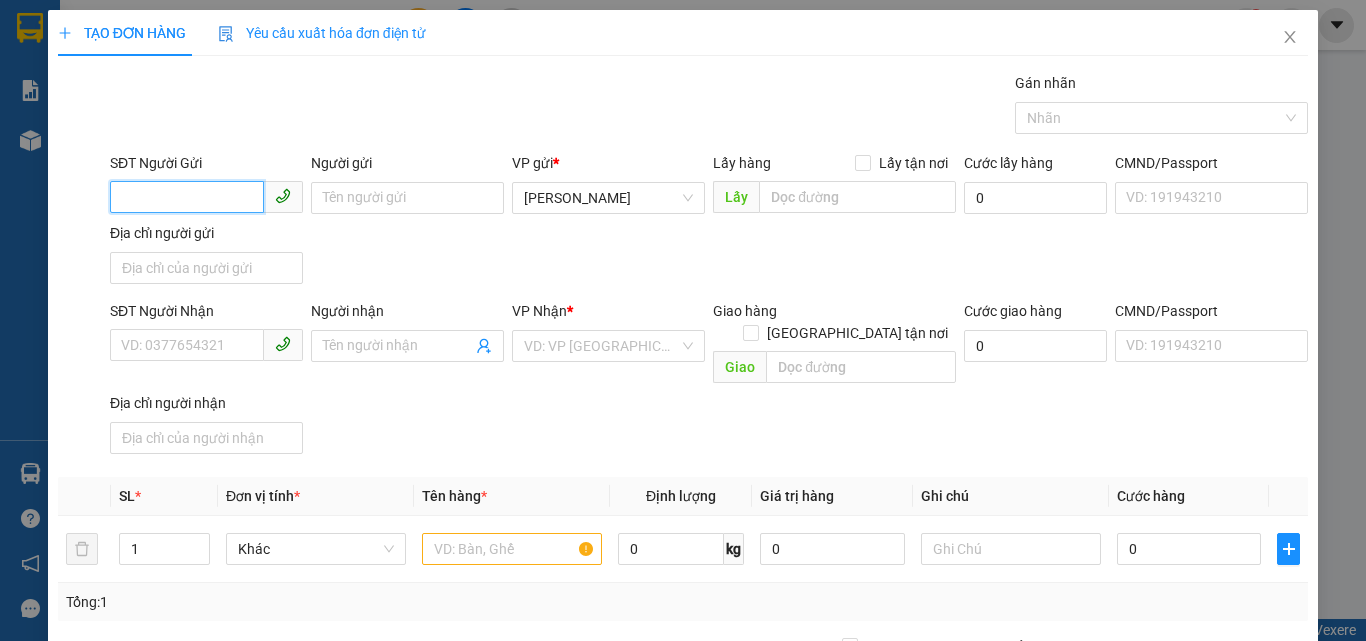 click on "SĐT Người Gửi" at bounding box center (187, 197) 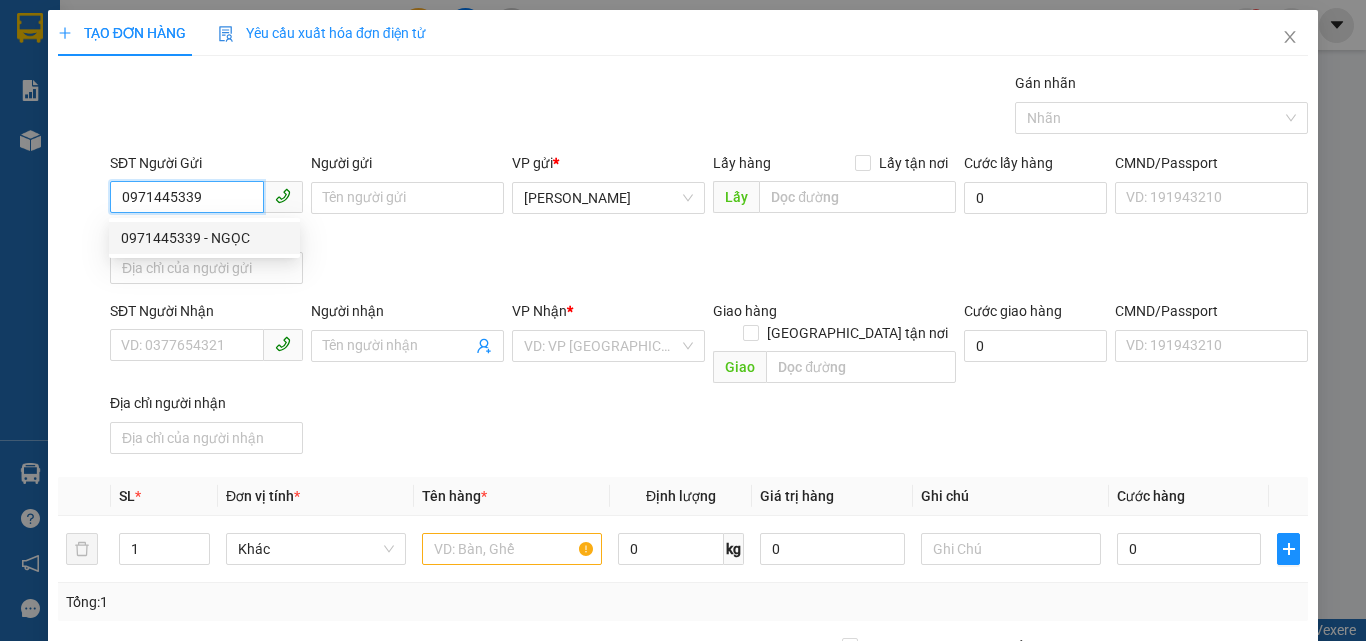 click on "0971445339 - NGỌC" at bounding box center (204, 238) 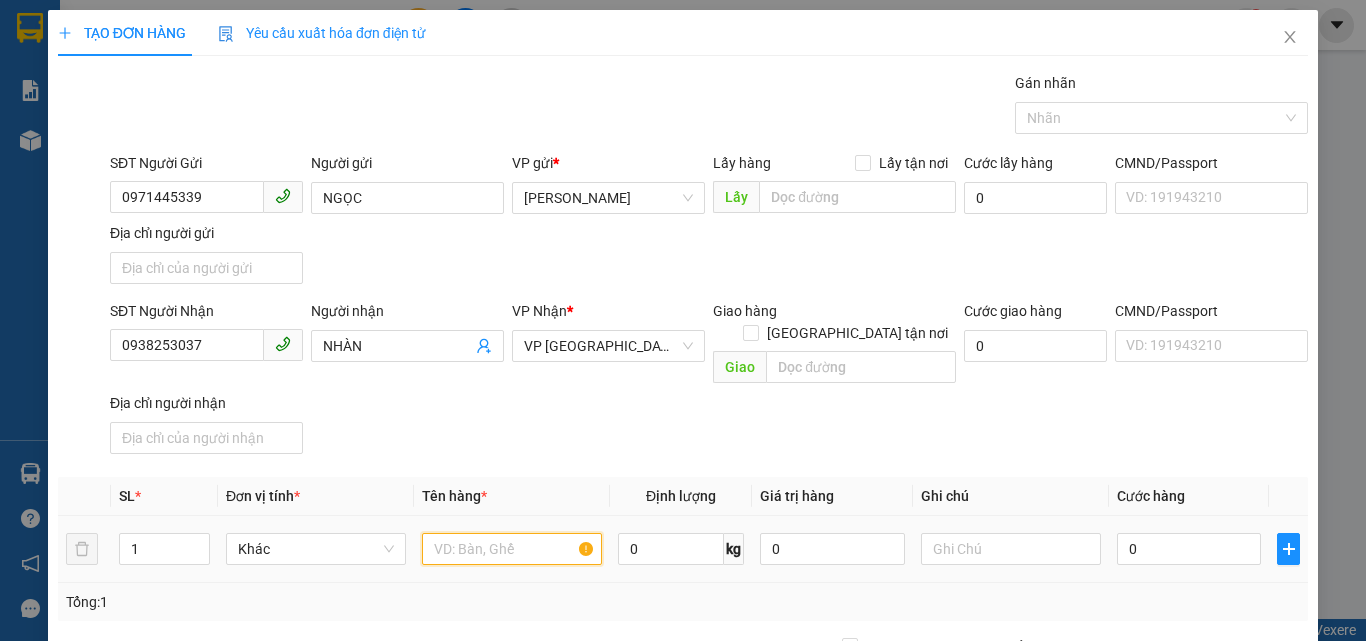 click at bounding box center [512, 549] 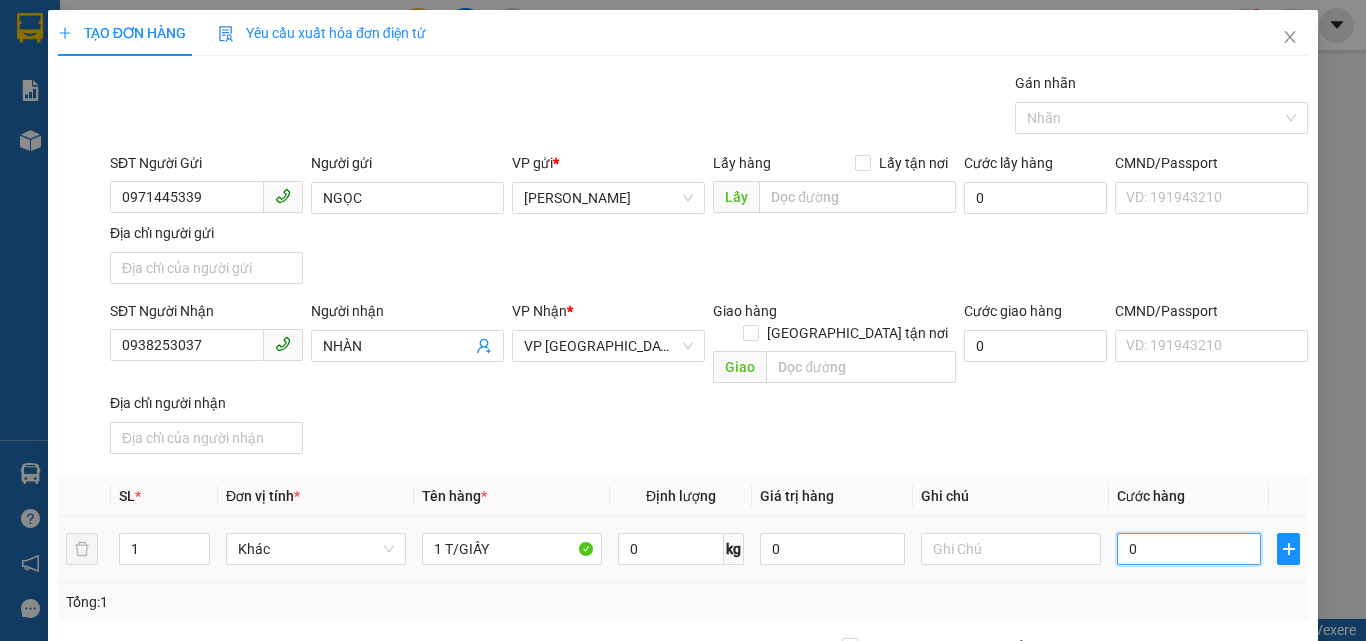 click on "0" at bounding box center [1189, 549] 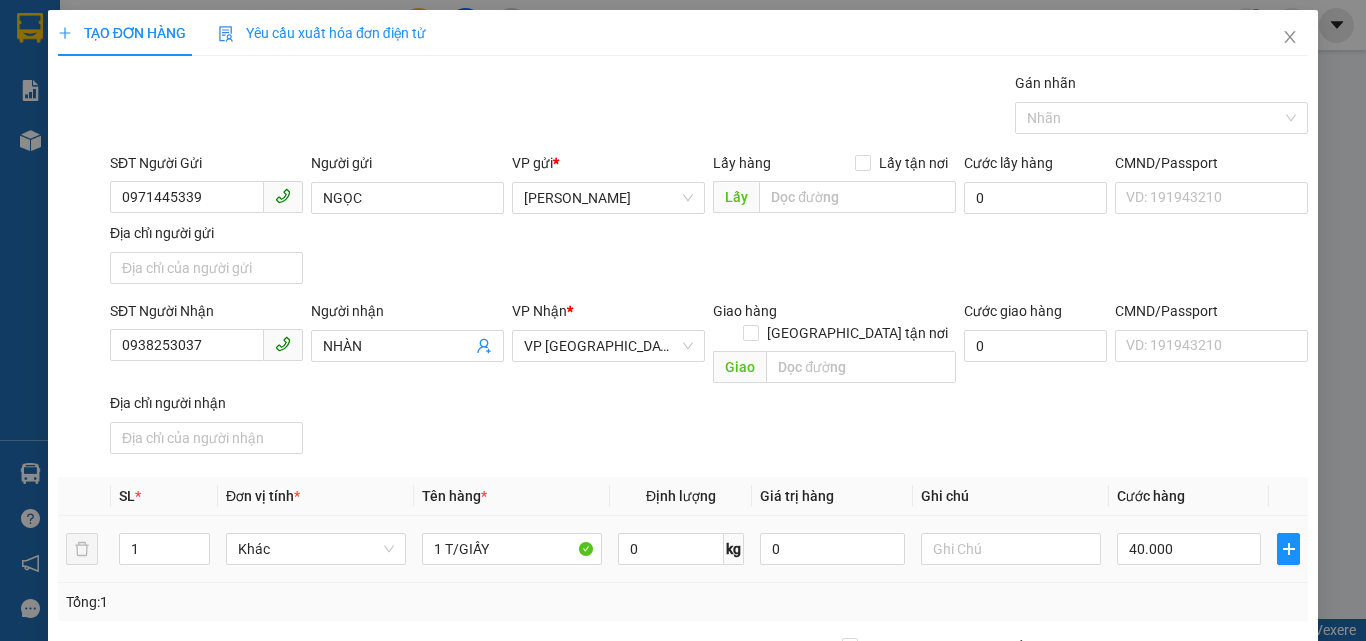 click on "40.000" at bounding box center (1189, 549) 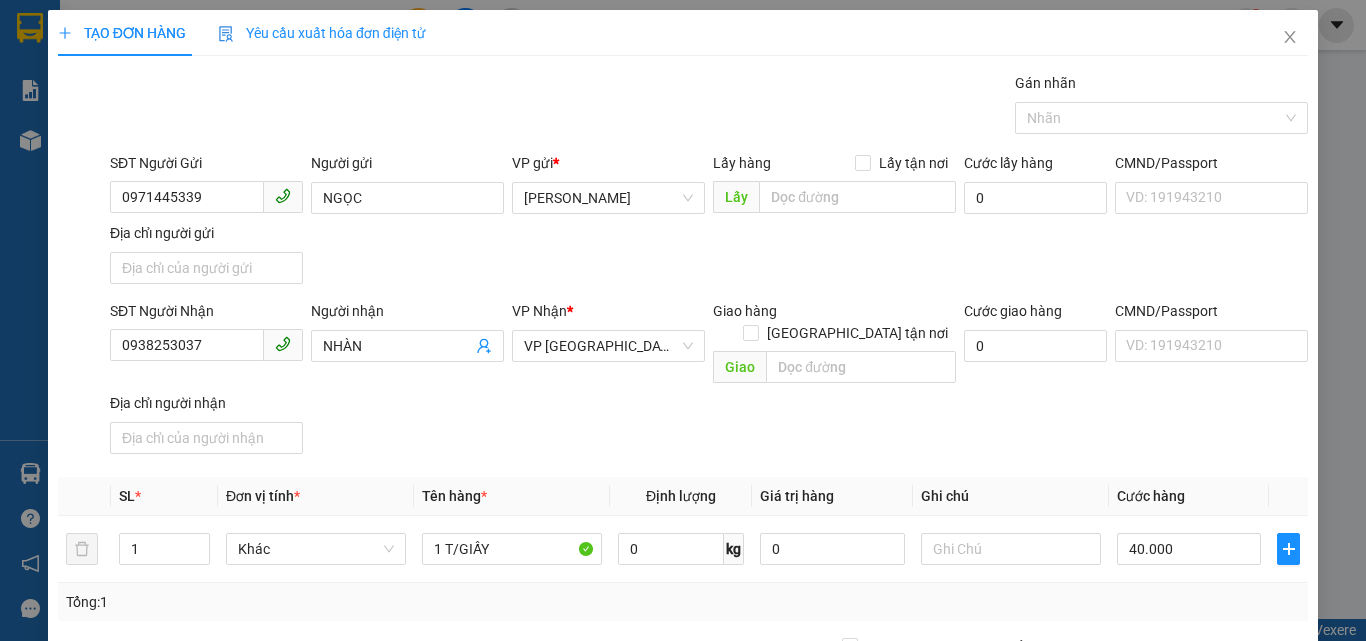 click on "Hình thức thanh toán" at bounding box center [1205, 721] 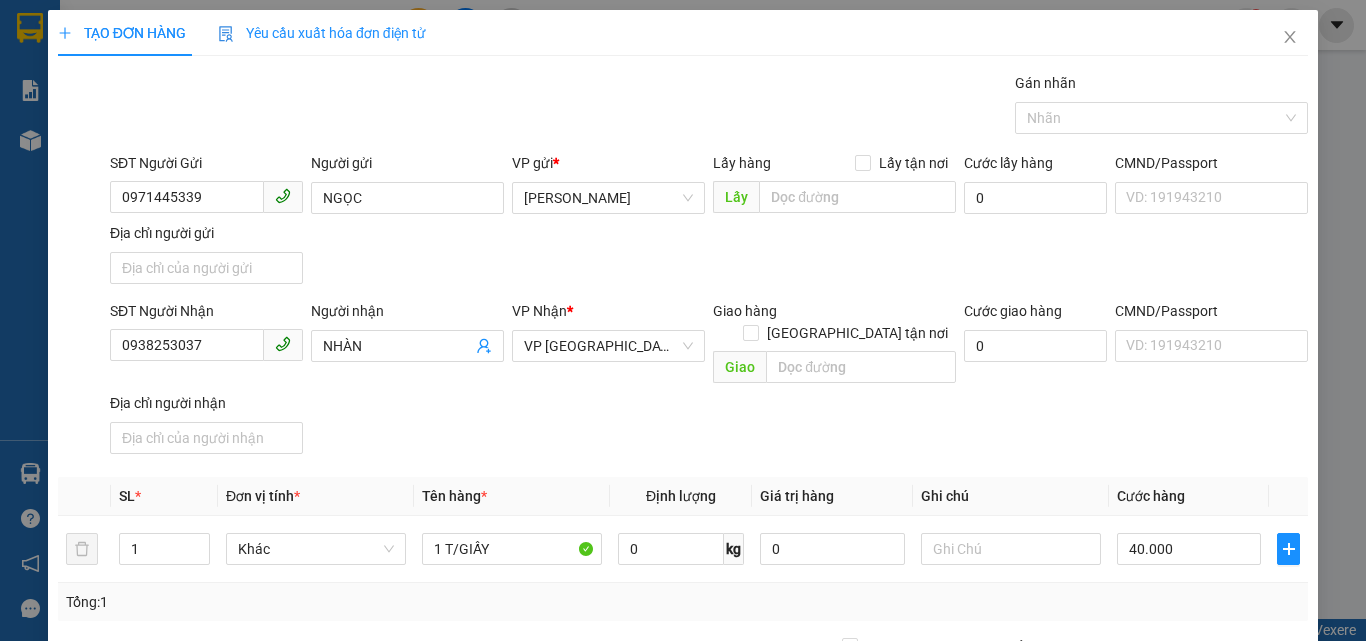 click on "Hình thức thanh toán" at bounding box center (1198, 752) 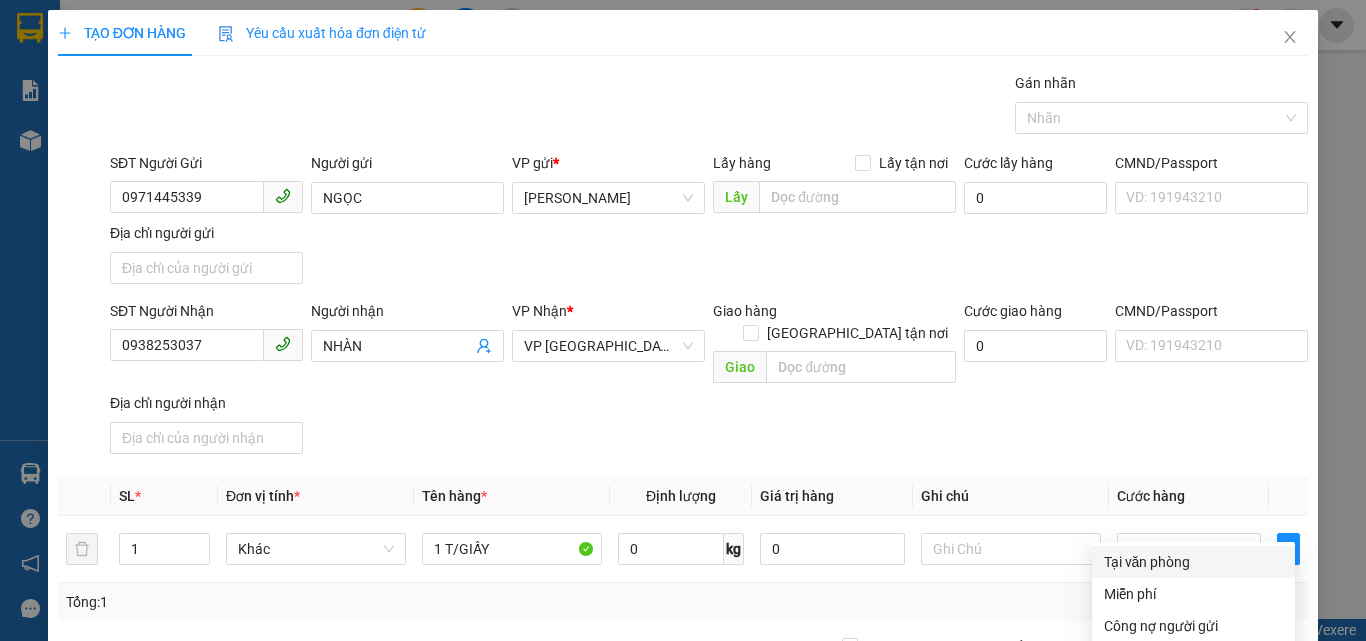 click on "Tại văn phòng" at bounding box center (1193, 562) 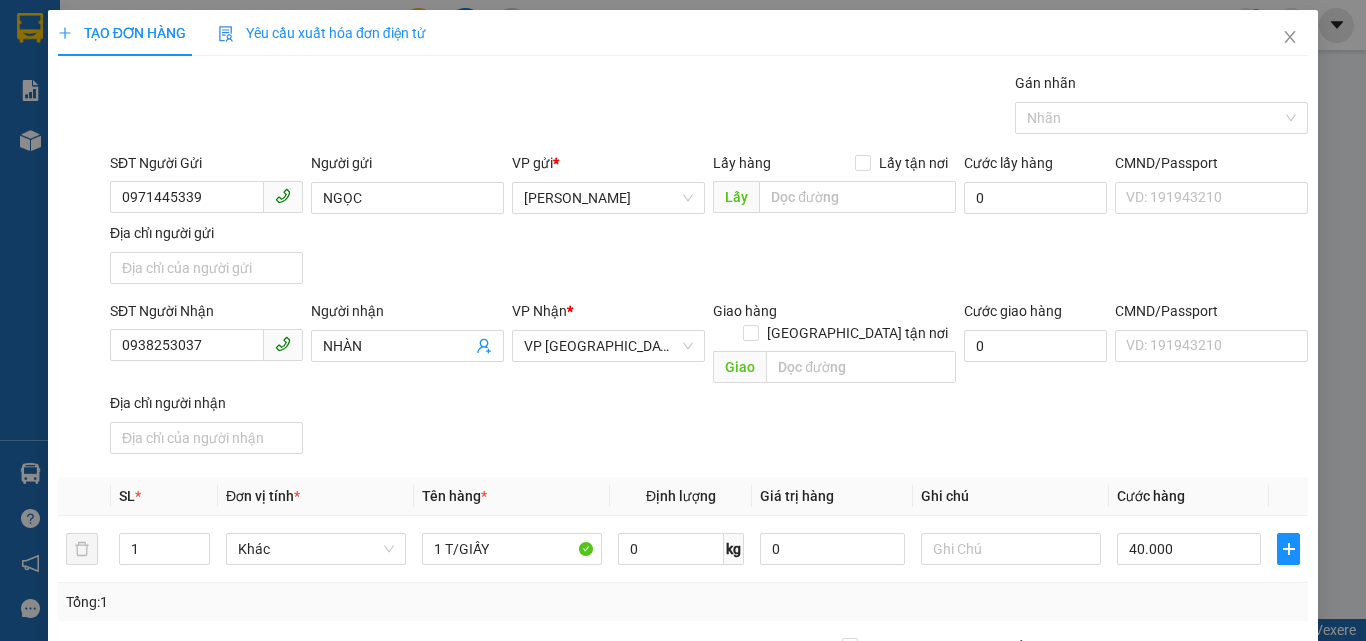 click on "[PERSON_NAME] và In" at bounding box center [1231, 847] 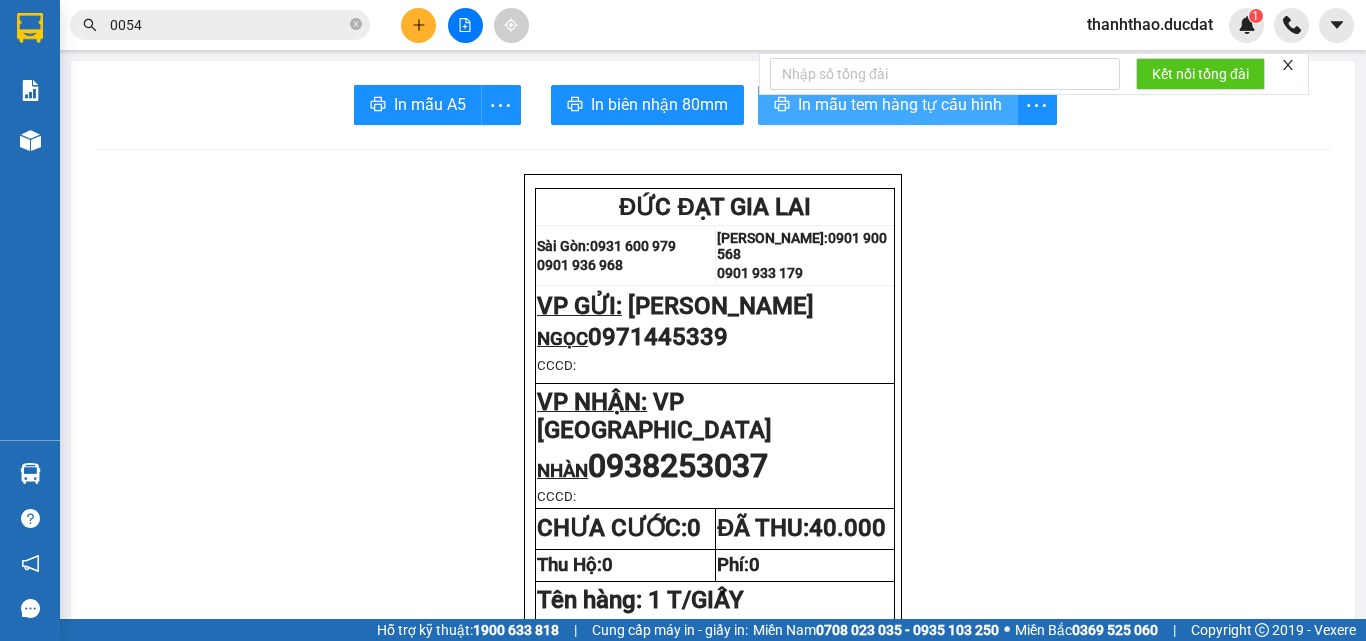 click on "In mẫu tem hàng tự cấu hình" at bounding box center [900, 104] 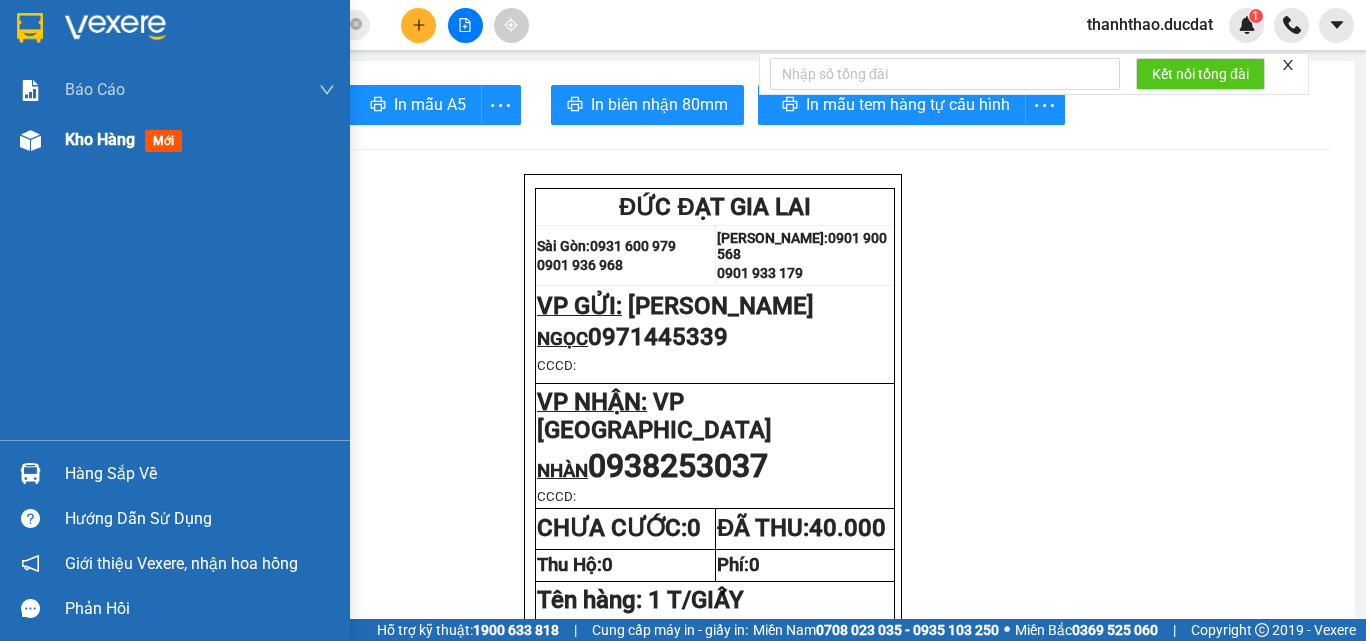 click on "Kho hàng" at bounding box center [100, 139] 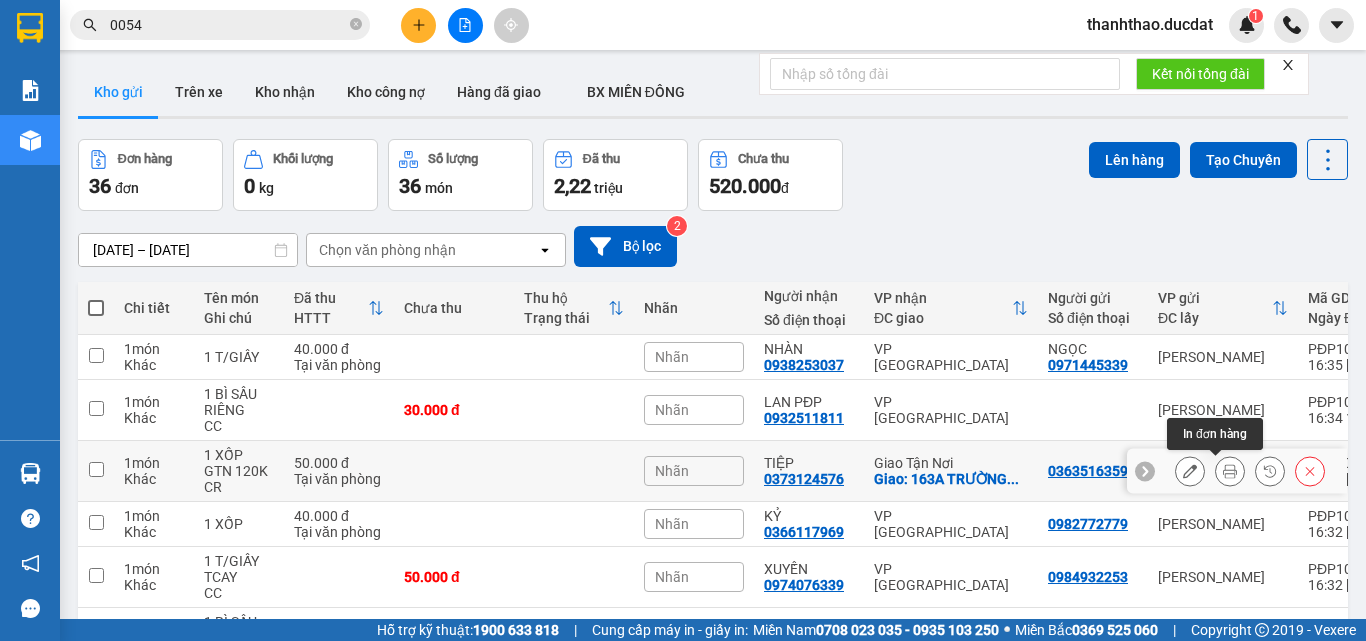 click 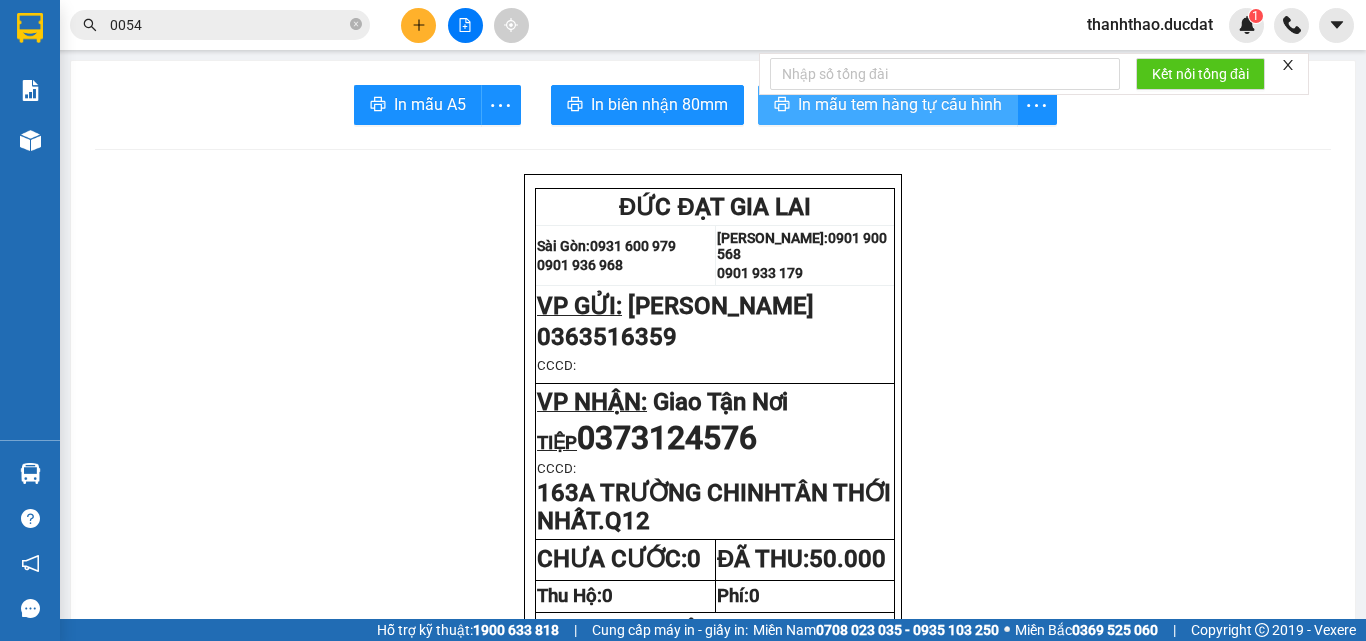 click on "In mẫu tem hàng tự cấu hình" at bounding box center (900, 104) 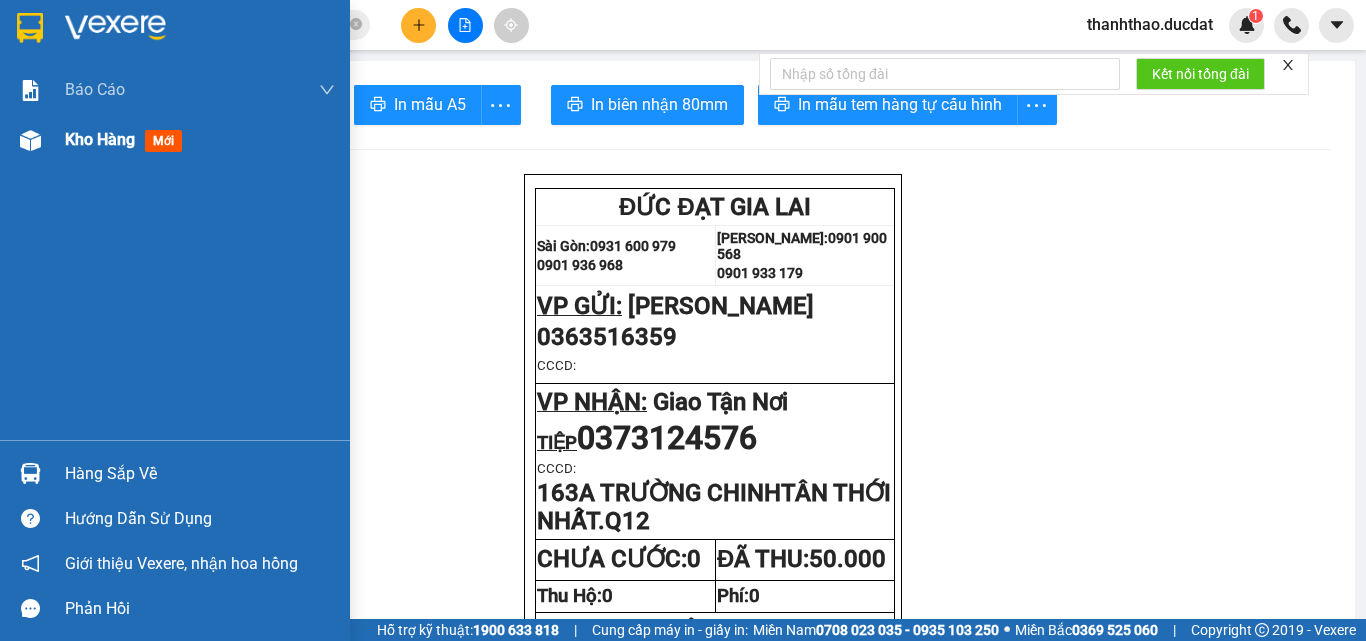click on "Kho hàng mới" at bounding box center (127, 139) 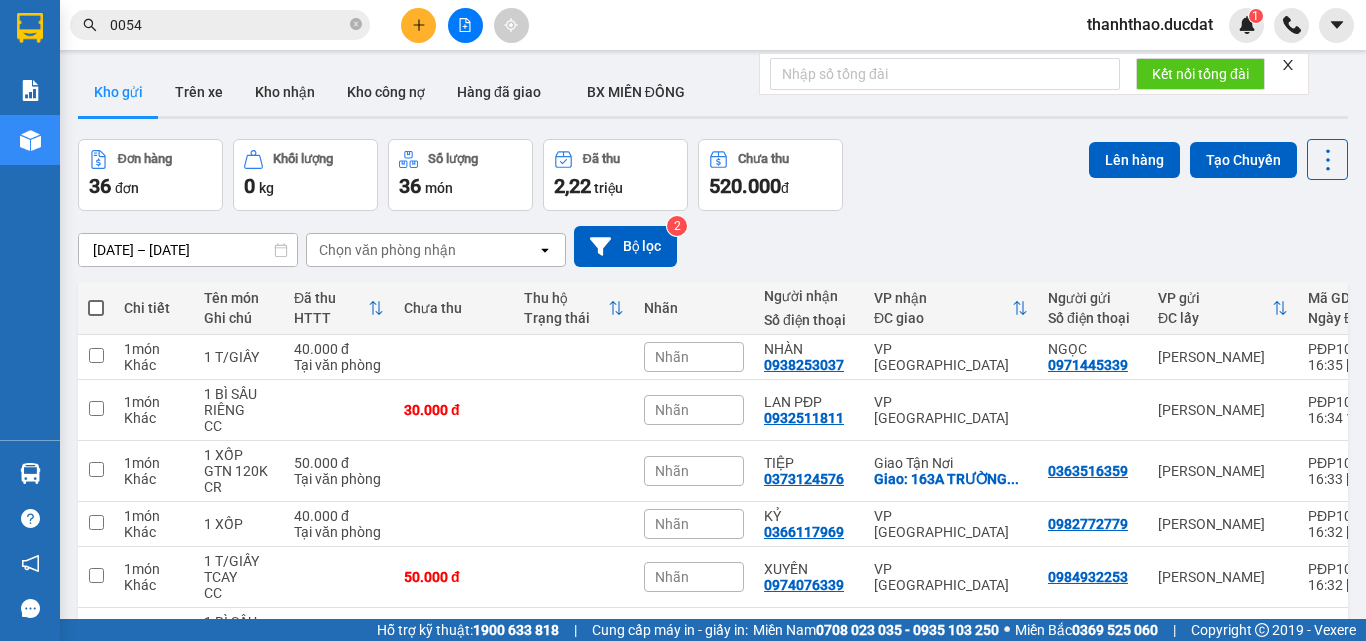 click on "Chọn văn phòng nhận" at bounding box center [387, 250] 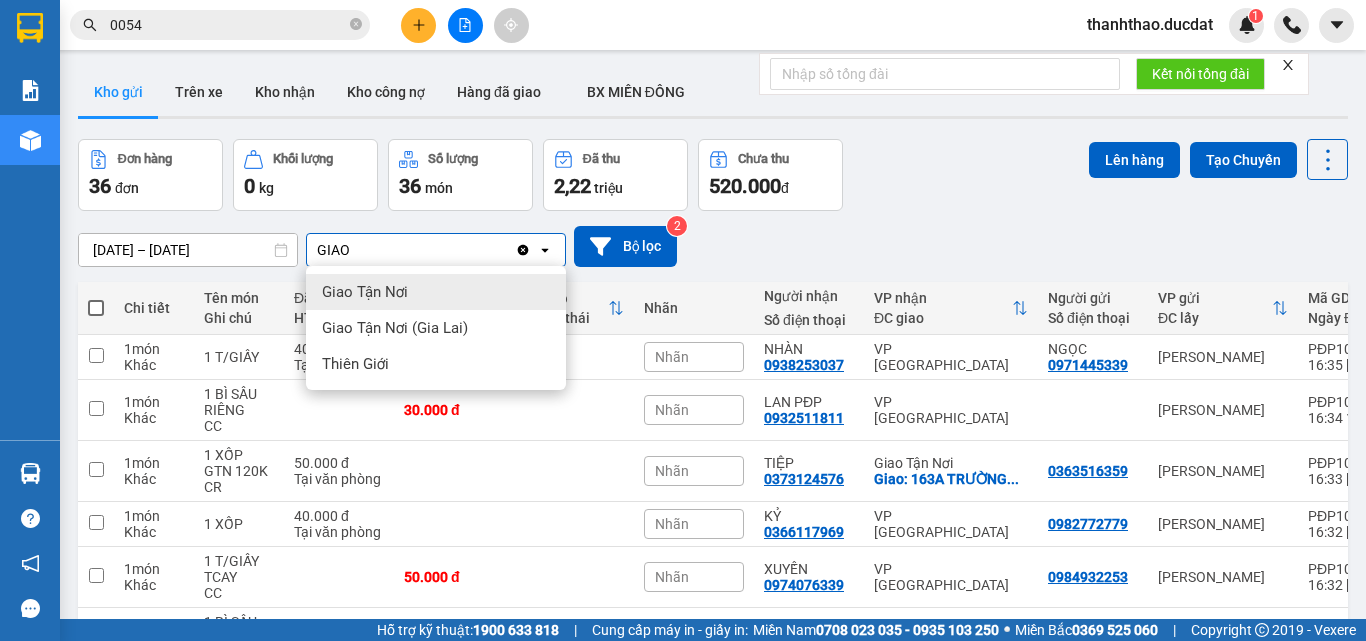 click on "Giao Tận Nơi" at bounding box center [365, 292] 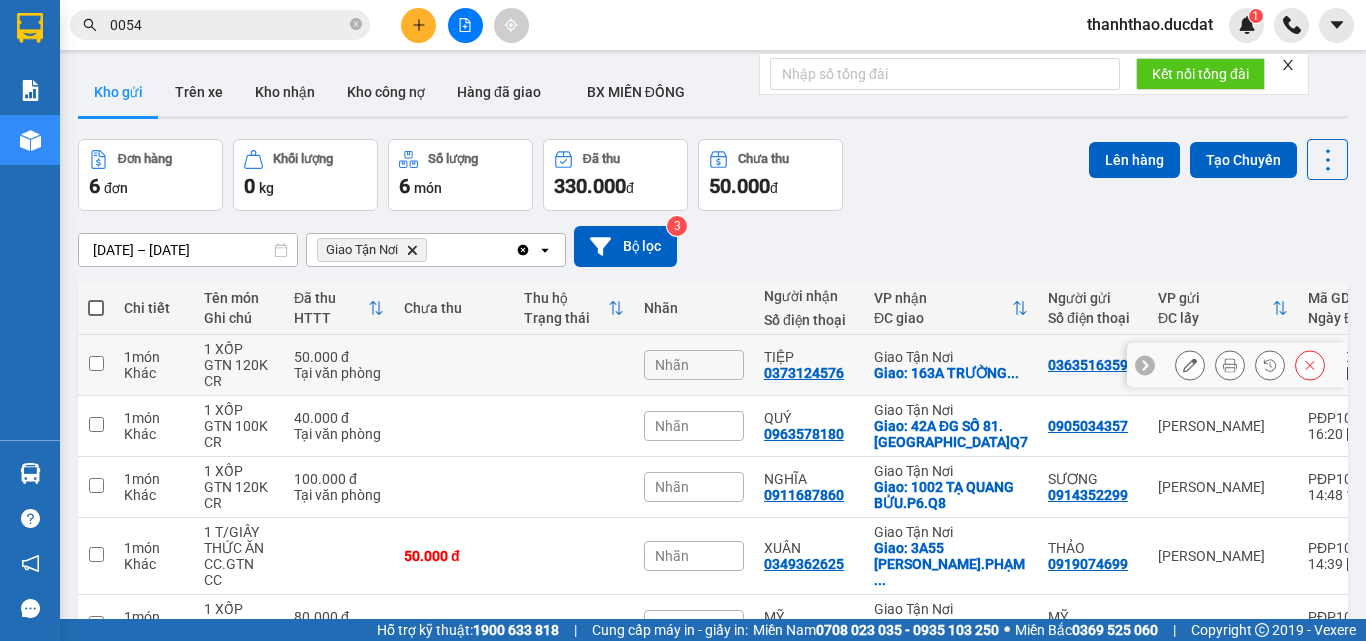 click at bounding box center [454, 365] 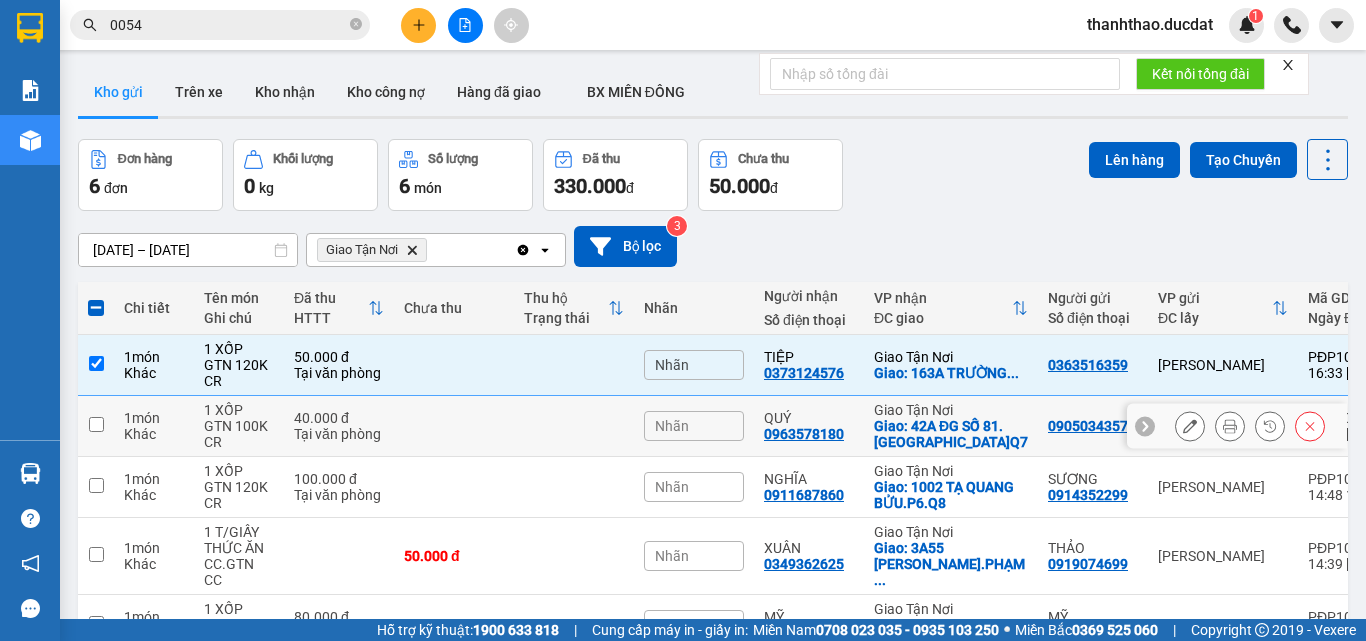 click at bounding box center (454, 426) 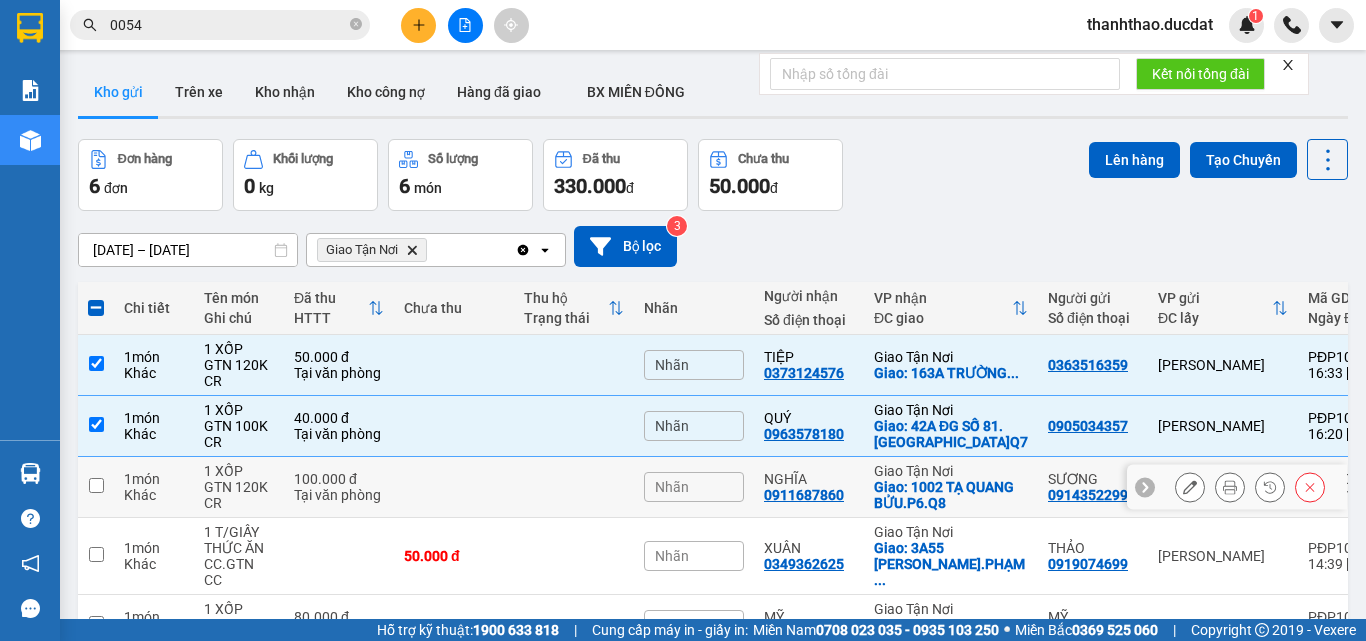 click at bounding box center (454, 487) 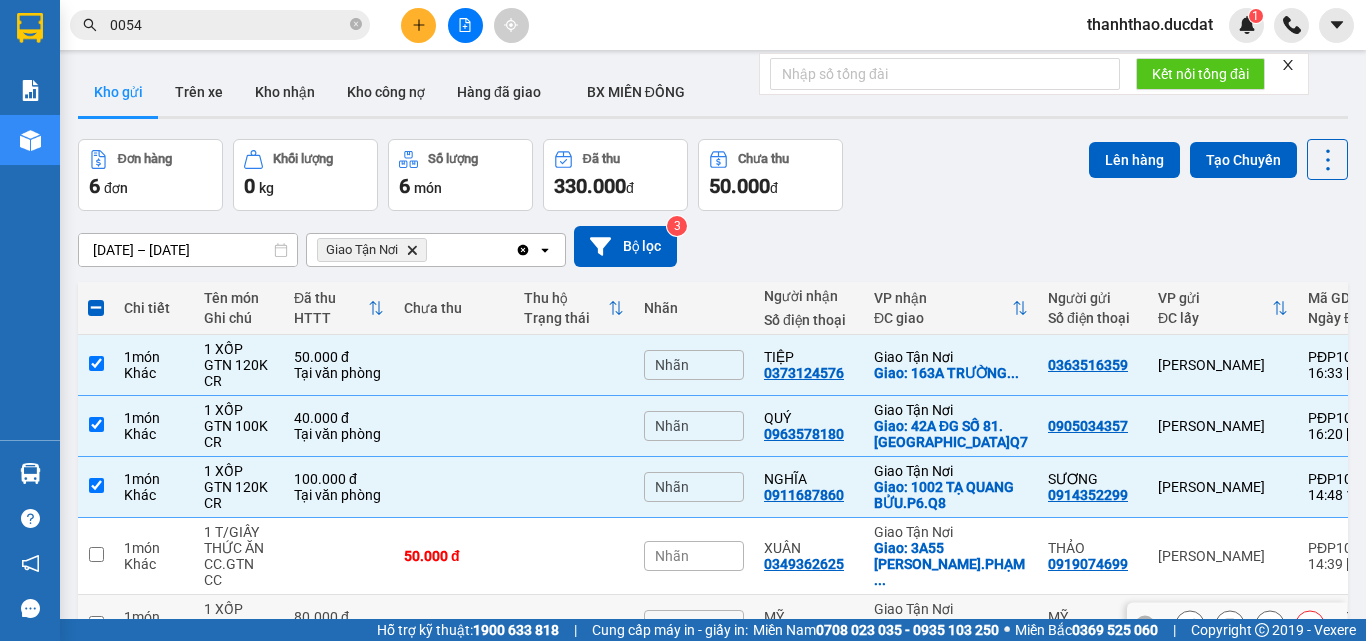 click at bounding box center [454, 625] 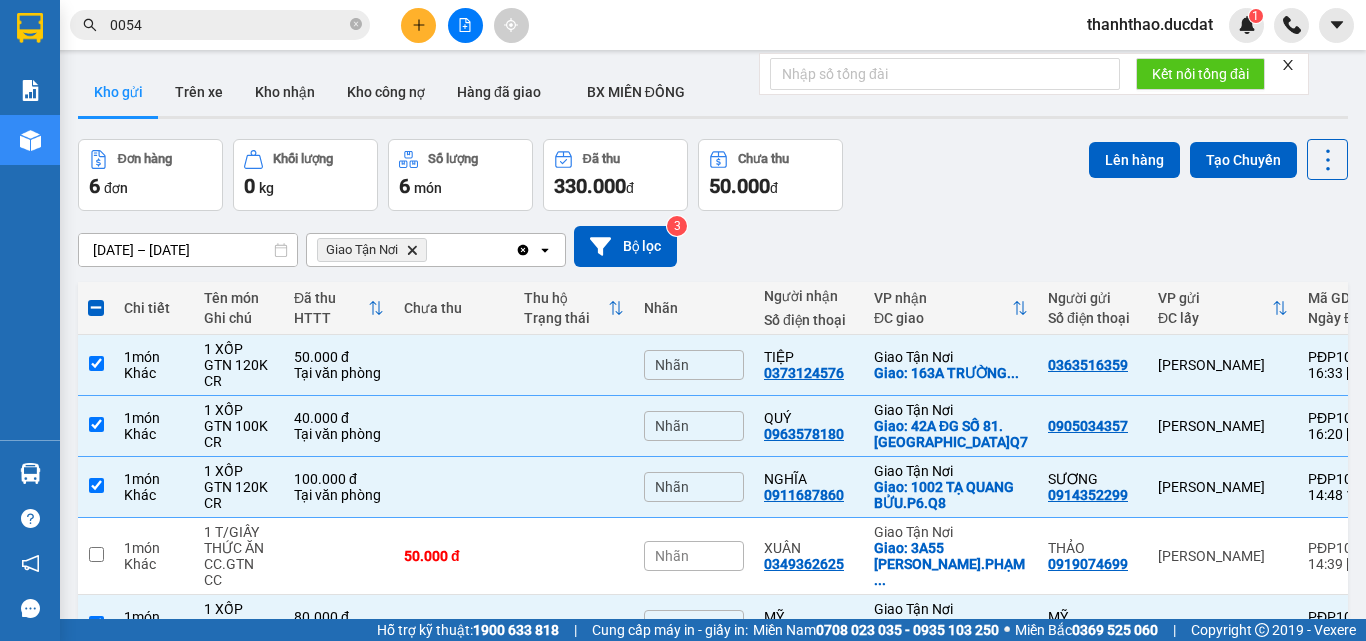 click at bounding box center (454, 686) 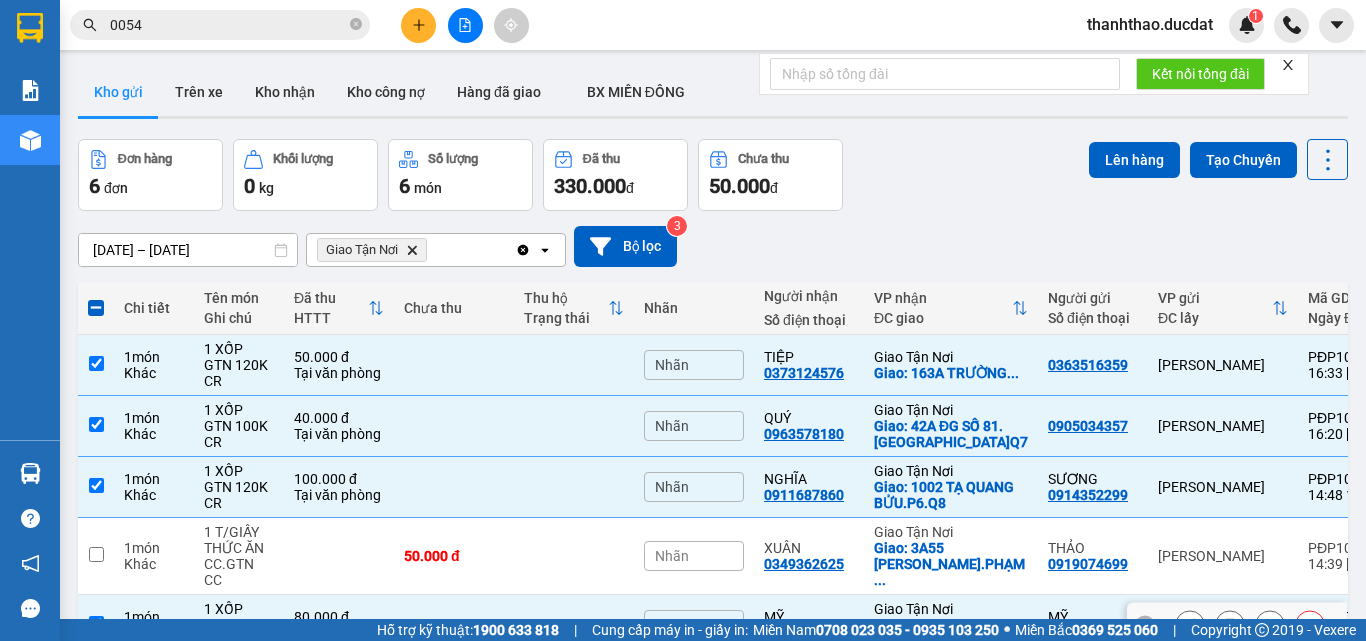 click at bounding box center (454, 625) 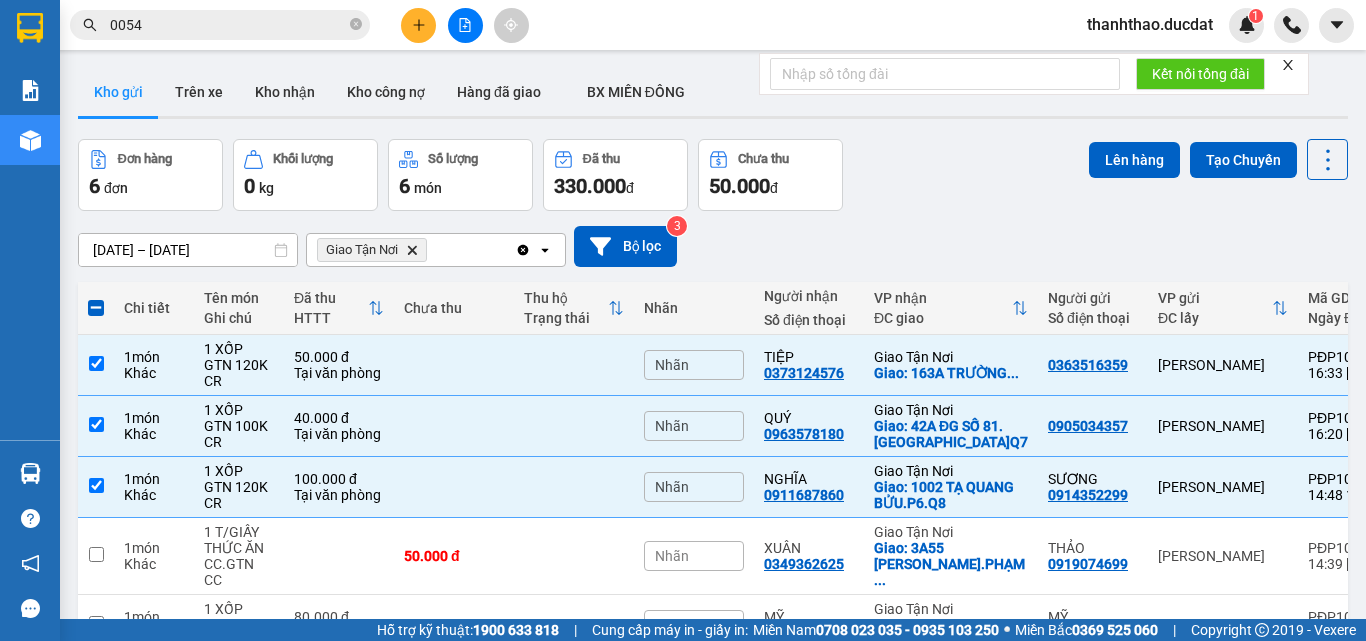drag, startPoint x: 405, startPoint y: 483, endPoint x: 390, endPoint y: 288, distance: 195.57607 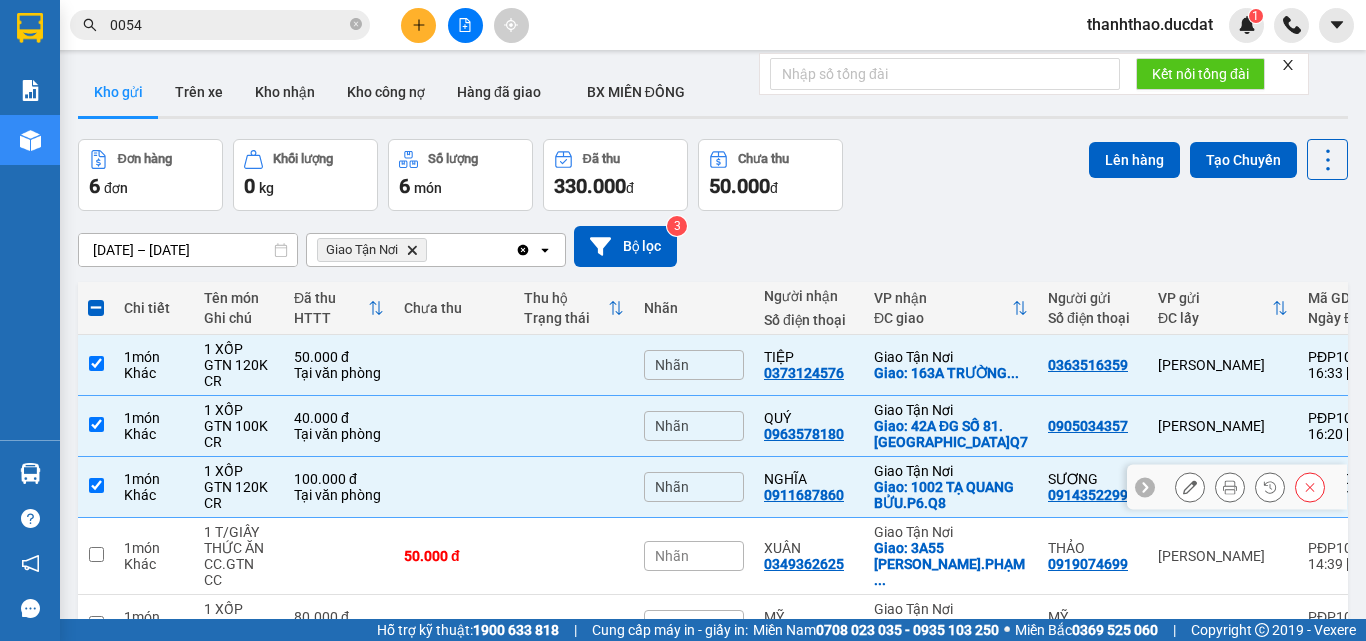 click on "100.000 đ Tại văn phòng" at bounding box center (339, 487) 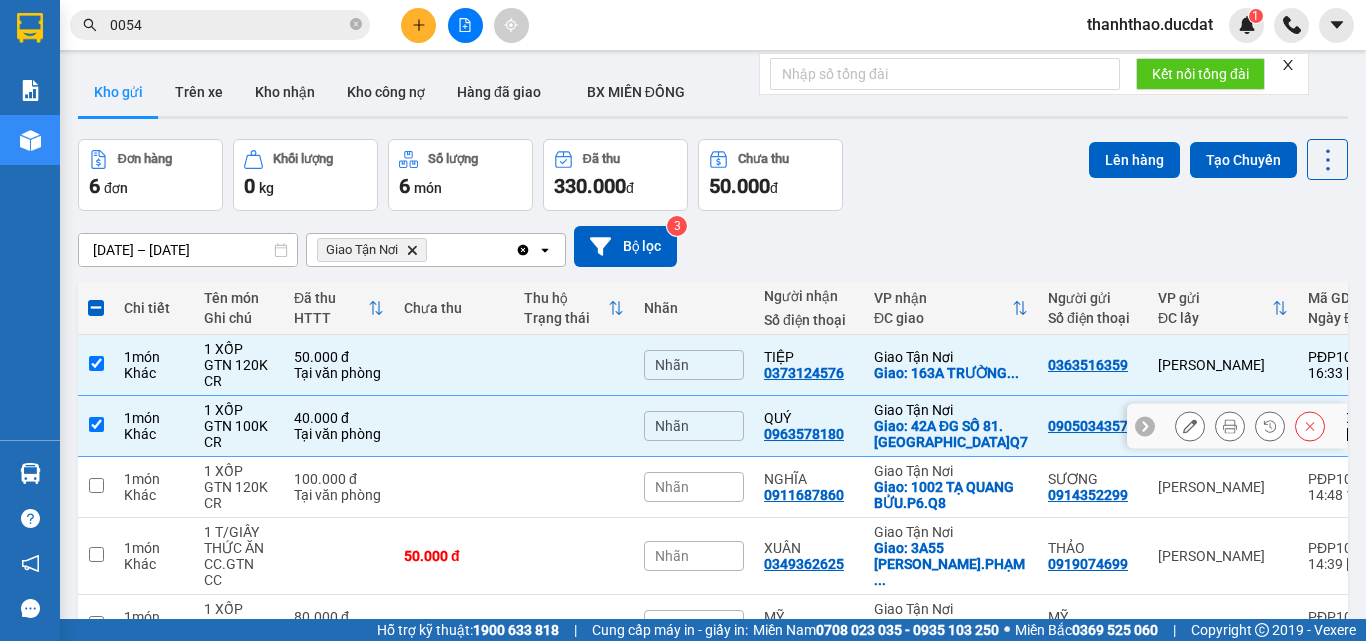 click on "40.000 đ" at bounding box center [339, 418] 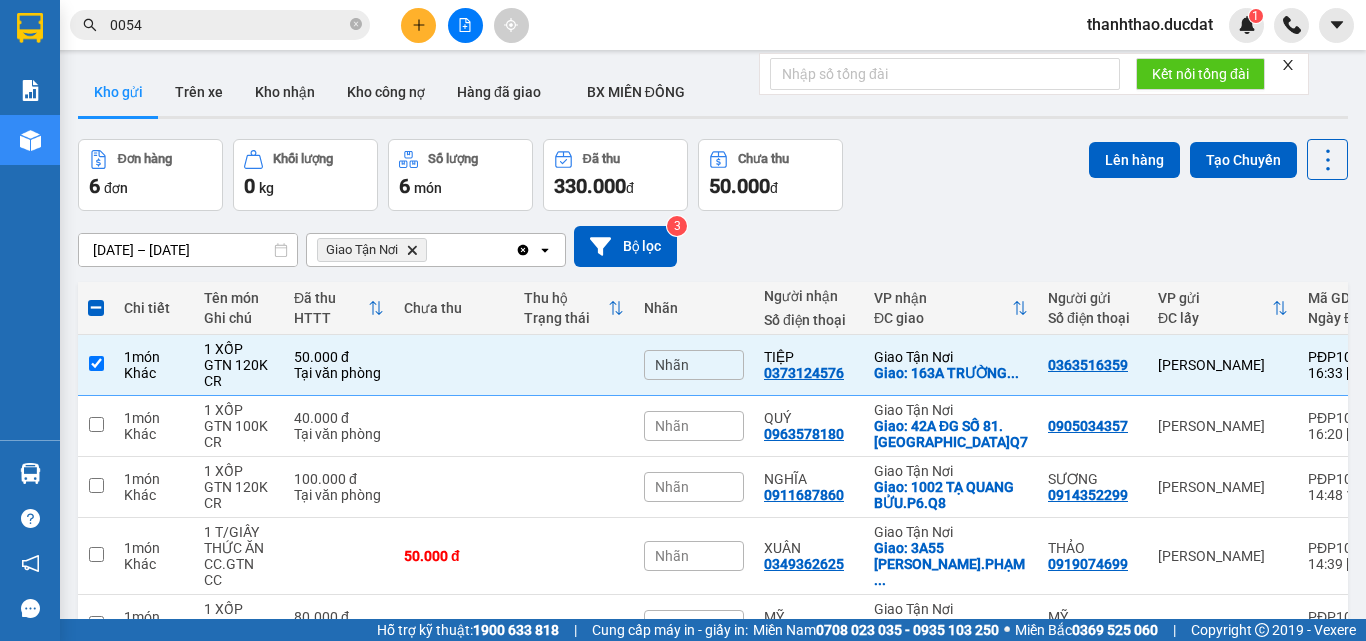 click 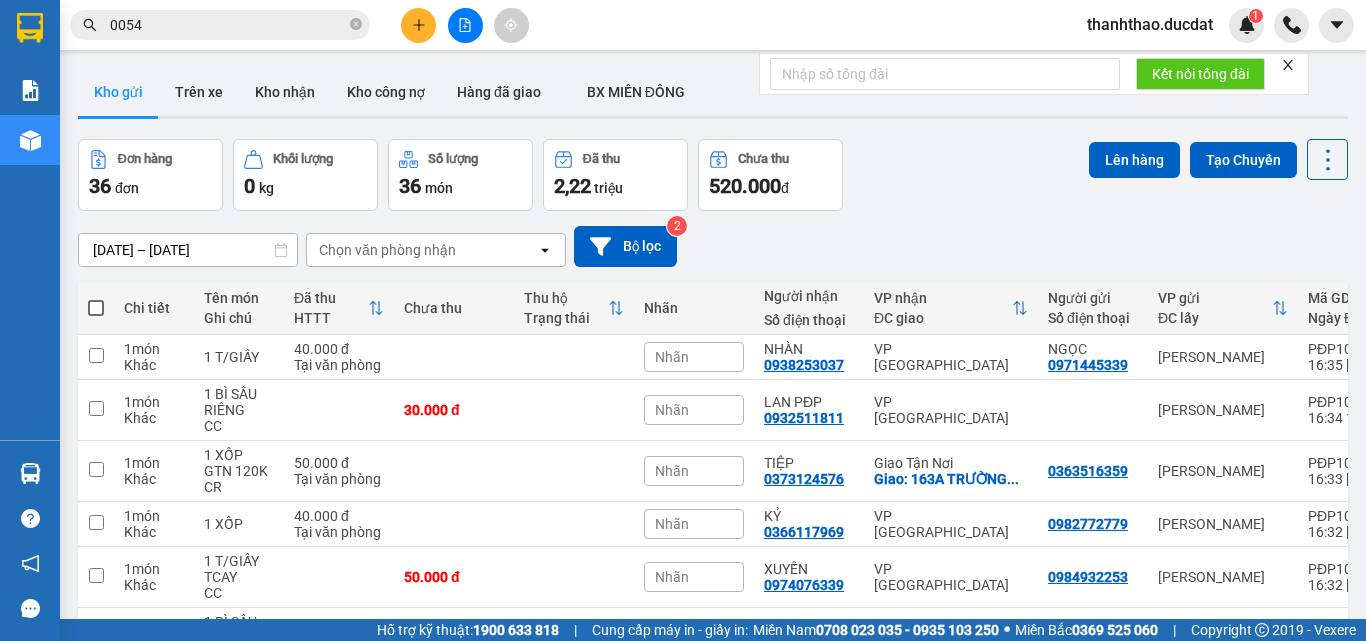 click 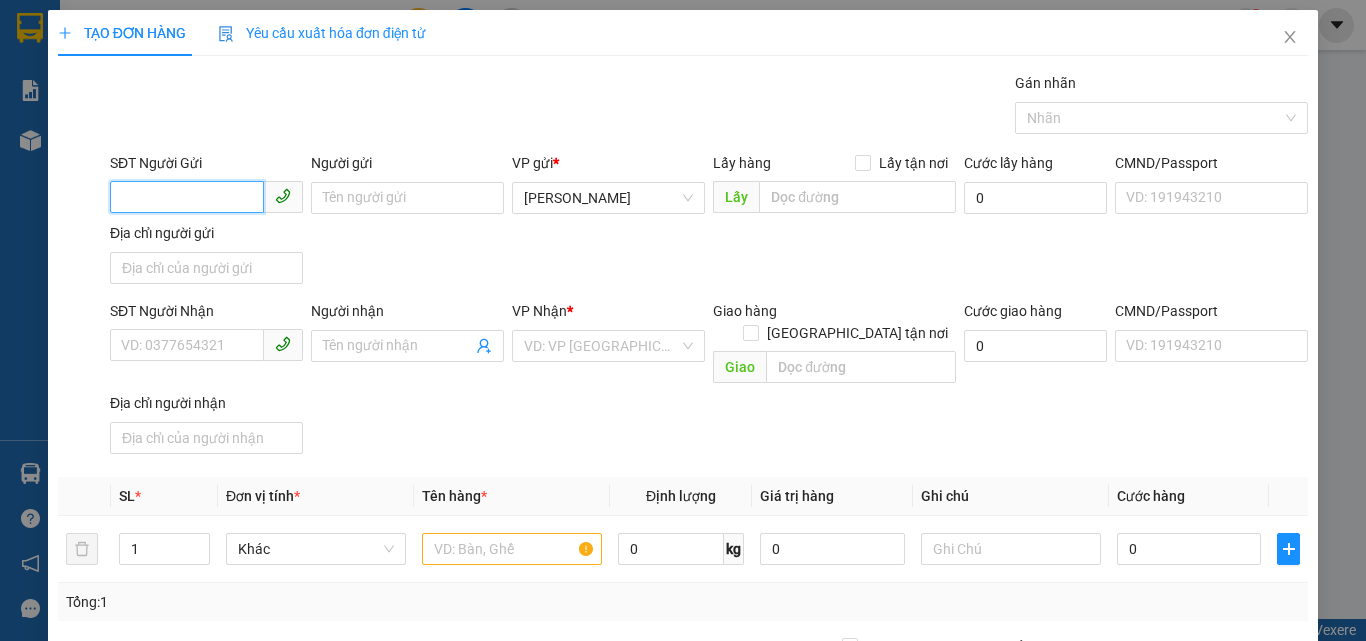 click on "SĐT Người Gửi" at bounding box center (187, 197) 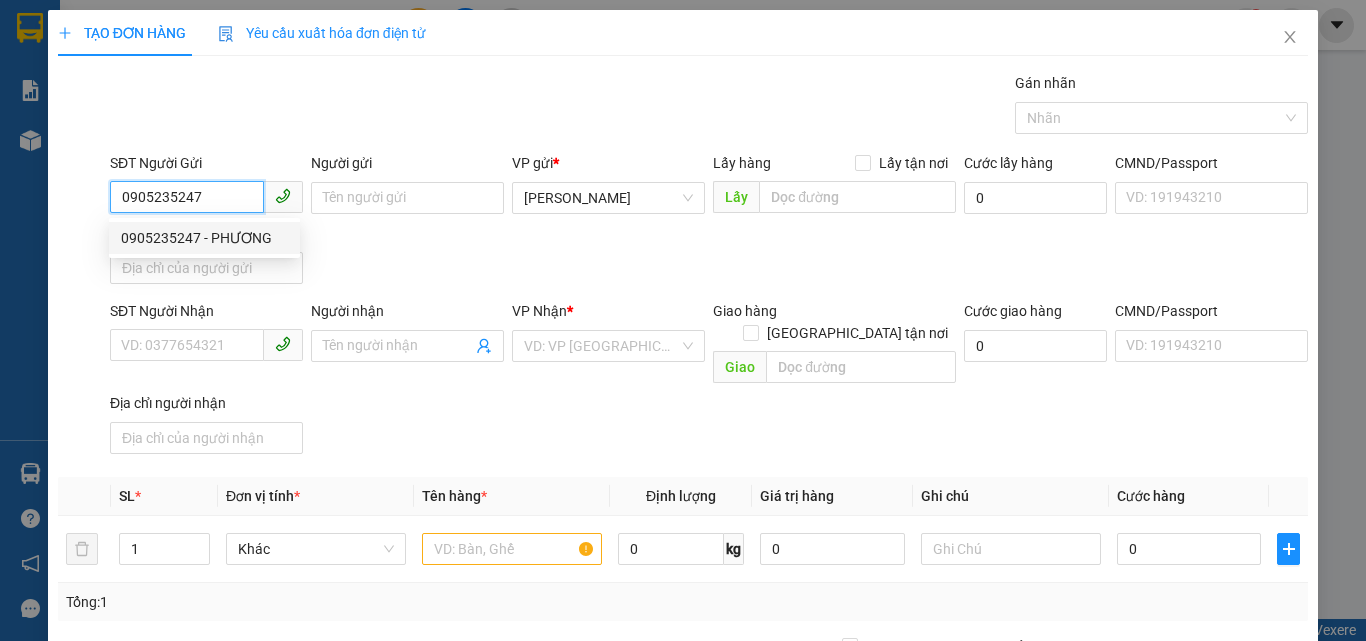 click on "0905235247 - PHƯƠNG" at bounding box center [204, 238] 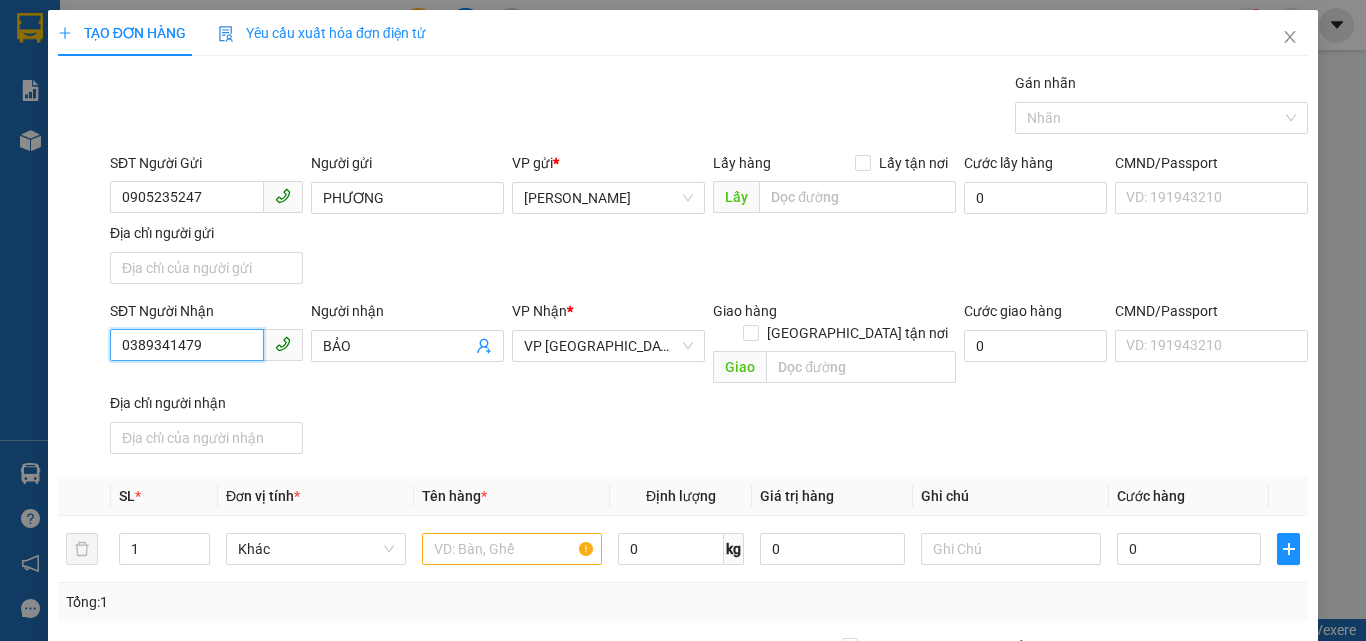 drag, startPoint x: 250, startPoint y: 348, endPoint x: 0, endPoint y: 394, distance: 254.19678 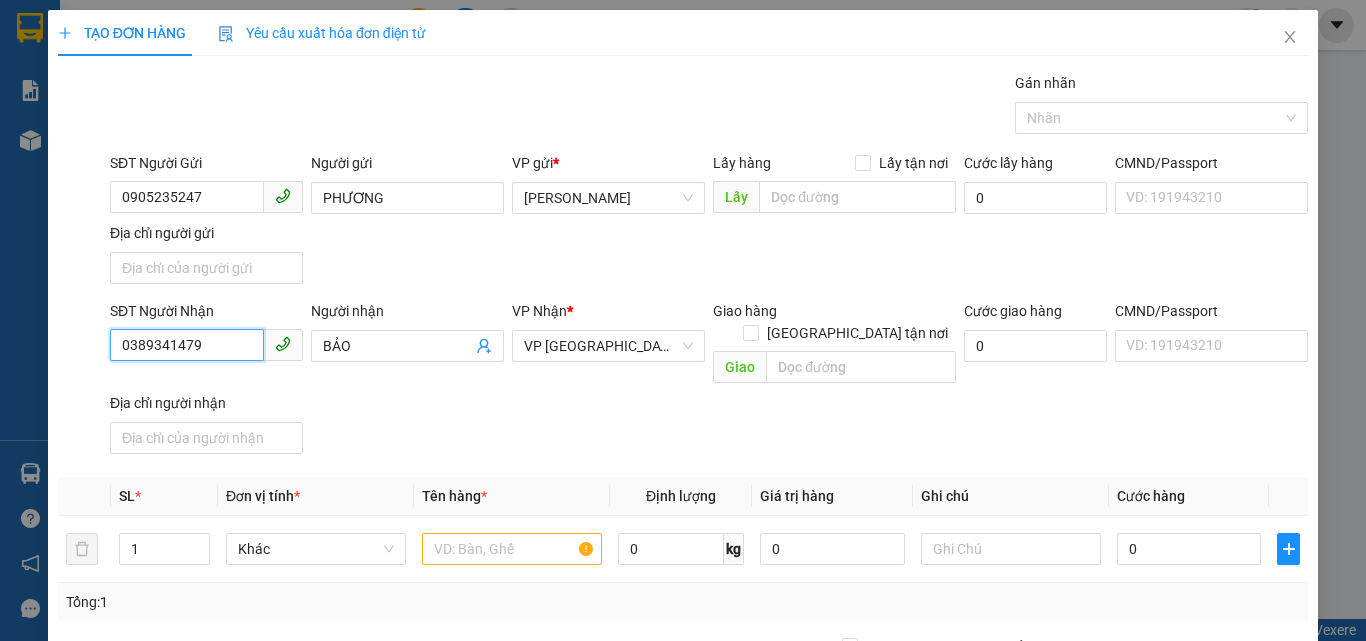 click on "TẠO ĐƠN HÀNG Yêu cầu xuất hóa đơn điện tử Transit Pickup Surcharge Ids Transit Deliver Surcharge Ids Transit Deliver Surcharge Transit Deliver Surcharge Gói vận chuyển  * Tiêu chuẩn Gán nhãn   Nhãn SĐT Người Gửi 0905235247 0905235247 Người gửi PHƯƠNG VP gửi  * Phan Đình Phùng Lấy hàng Lấy tận nơi Lấy Cước lấy hàng 0 CMND/Passport VD: 191943210 Địa chỉ người gửi SĐT Người Nhận 0389341479 Người nhận BẢO VP Nhận  * VP Sài Gòn Giao hàng Giao tận nơi Giao Cước giao hàng 0 CMND/Passport VD: 191943210 Địa chỉ người nhận SL  * Đơn vị tính  * Tên hàng  * Định lượng Giá trị hàng Ghi chú Cước hàng                   1 Khác 0 kg 0 0 Tổng:  1 Thu Hộ 0 Phí thu hộ khách nhận trả 0 Tổng cước 0 Hình thức thanh toán Chọn HT Thanh Toán Số tiền thu trước 0 Chưa thanh toán 0 Chọn HT Thanh Toán Lưu nháp Xóa Thông tin Lưu Lưu và In" at bounding box center [683, 320] 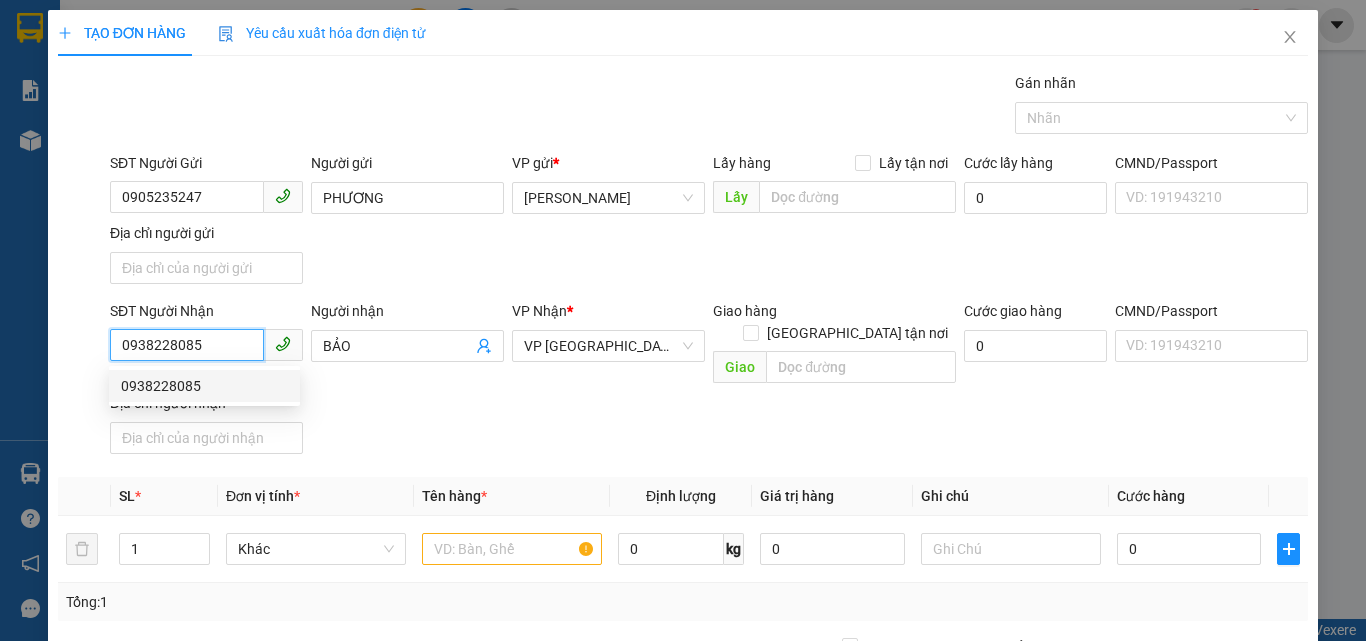 click on "0938228085" at bounding box center [204, 386] 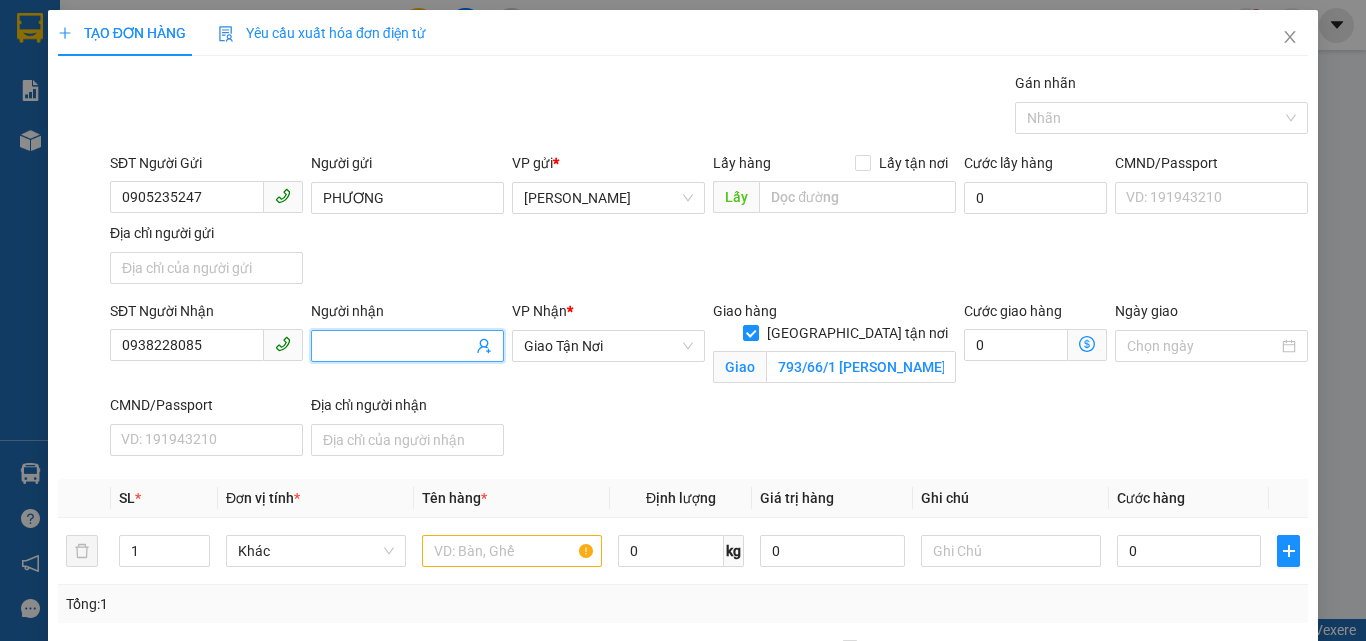 click on "Người nhận" at bounding box center (397, 346) 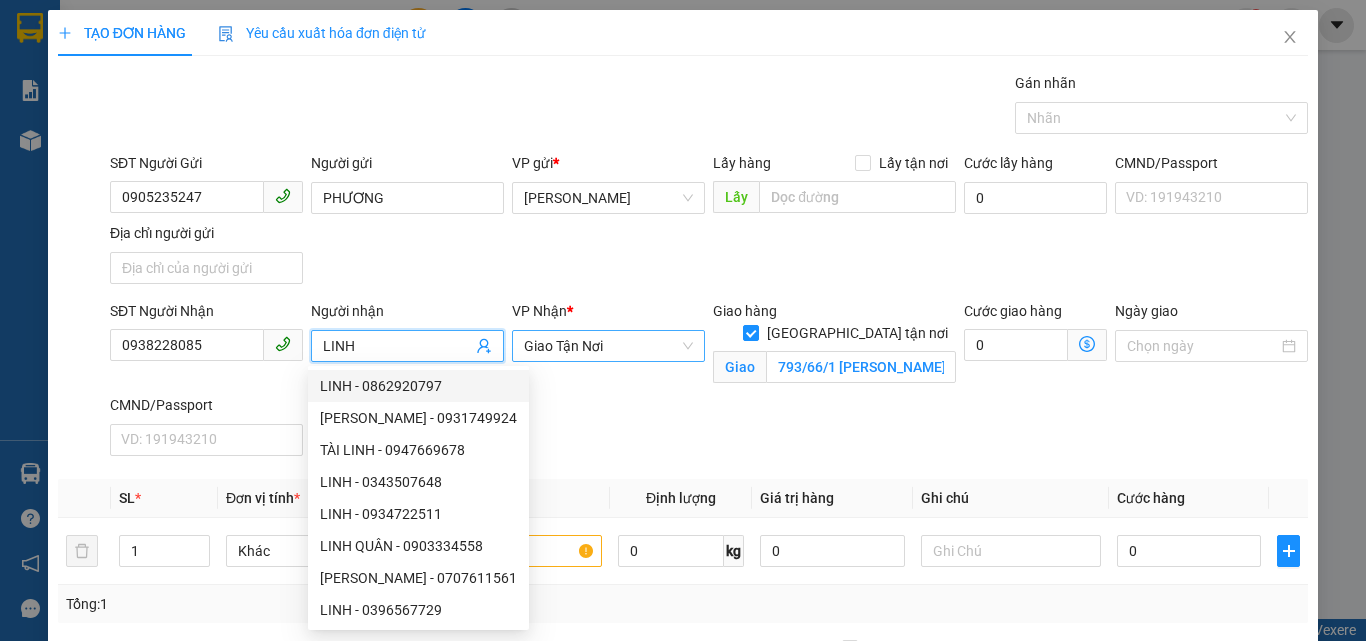 click on "Giao Tận Nơi" at bounding box center [608, 346] 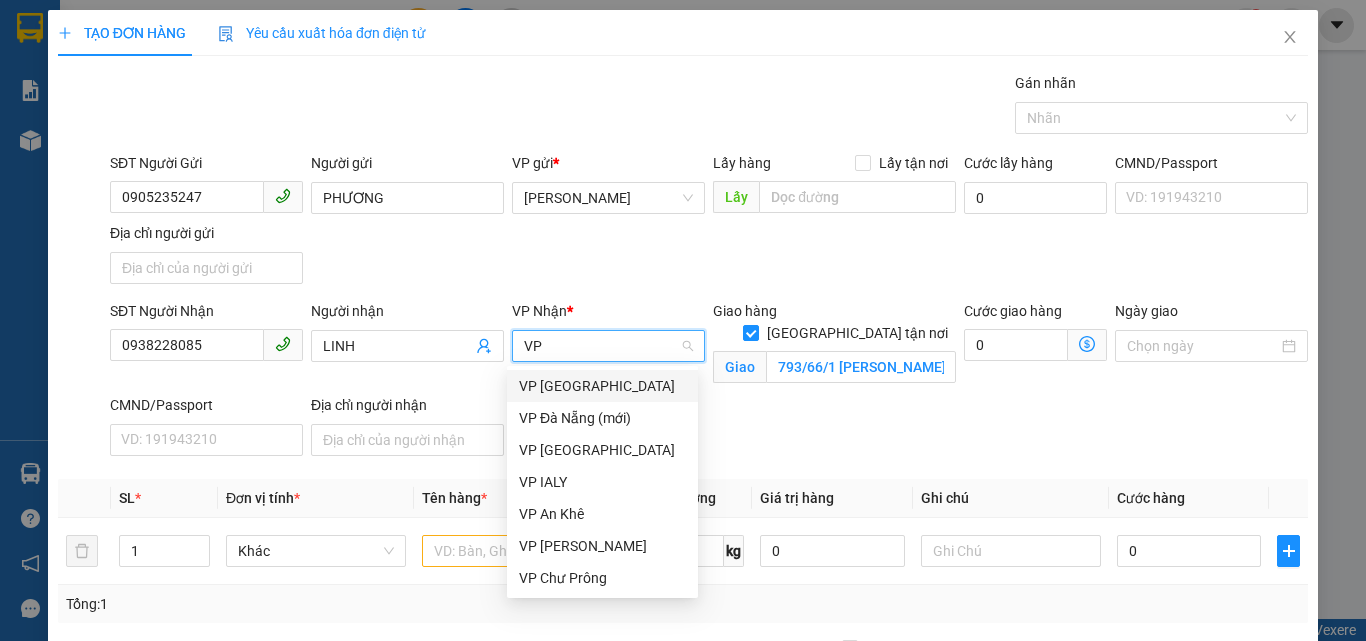 click on "VP [GEOGRAPHIC_DATA]" at bounding box center [602, 386] 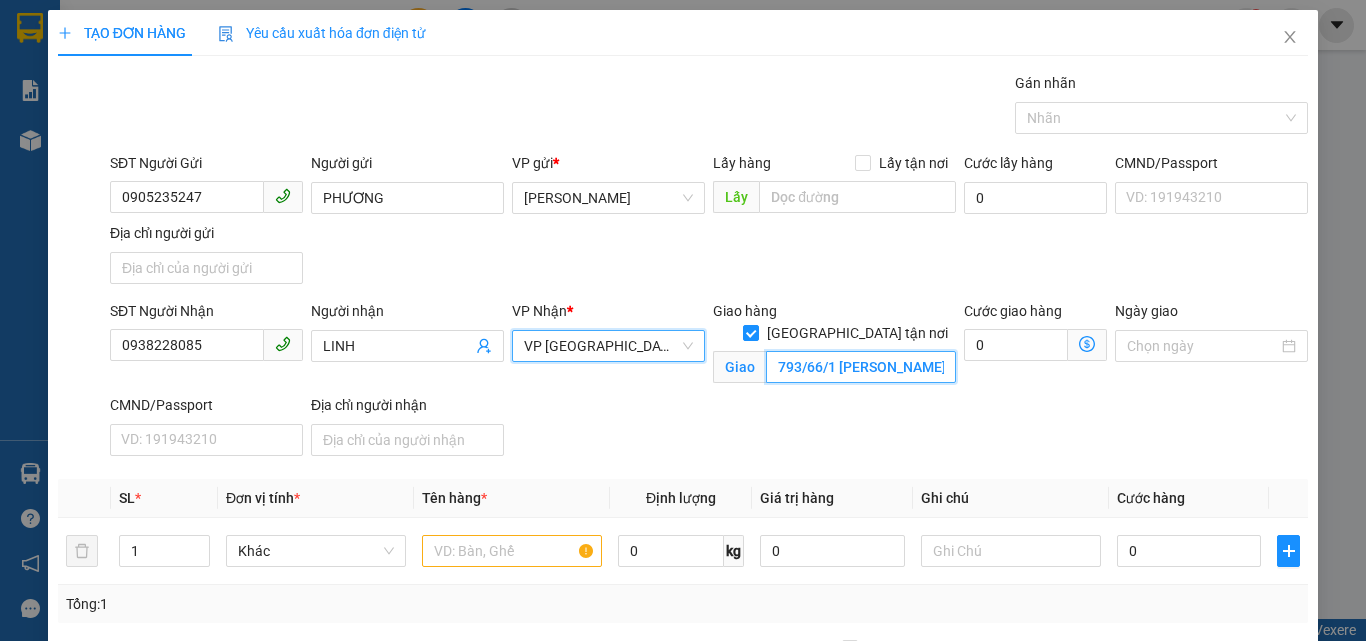 click on "793/66/1 TRẦN SOẠN P.TÂN HƯNG Q7" at bounding box center [861, 367] 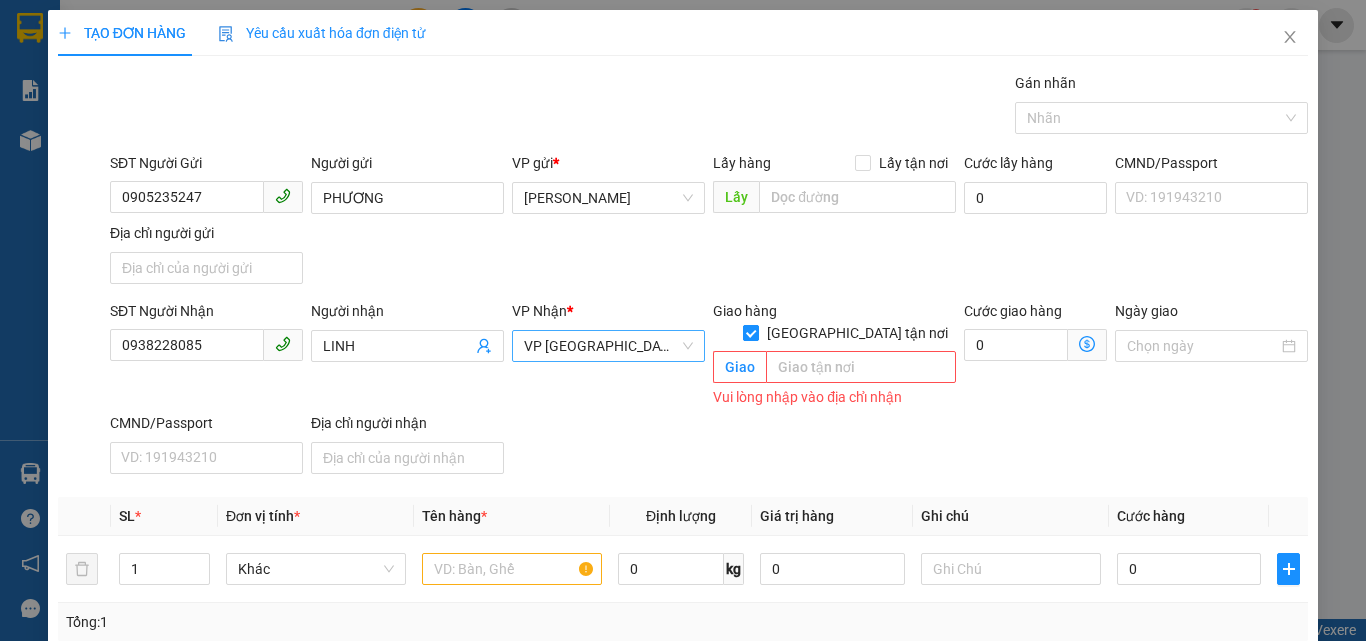 click on "[GEOGRAPHIC_DATA] tận nơi" at bounding box center (750, 332) 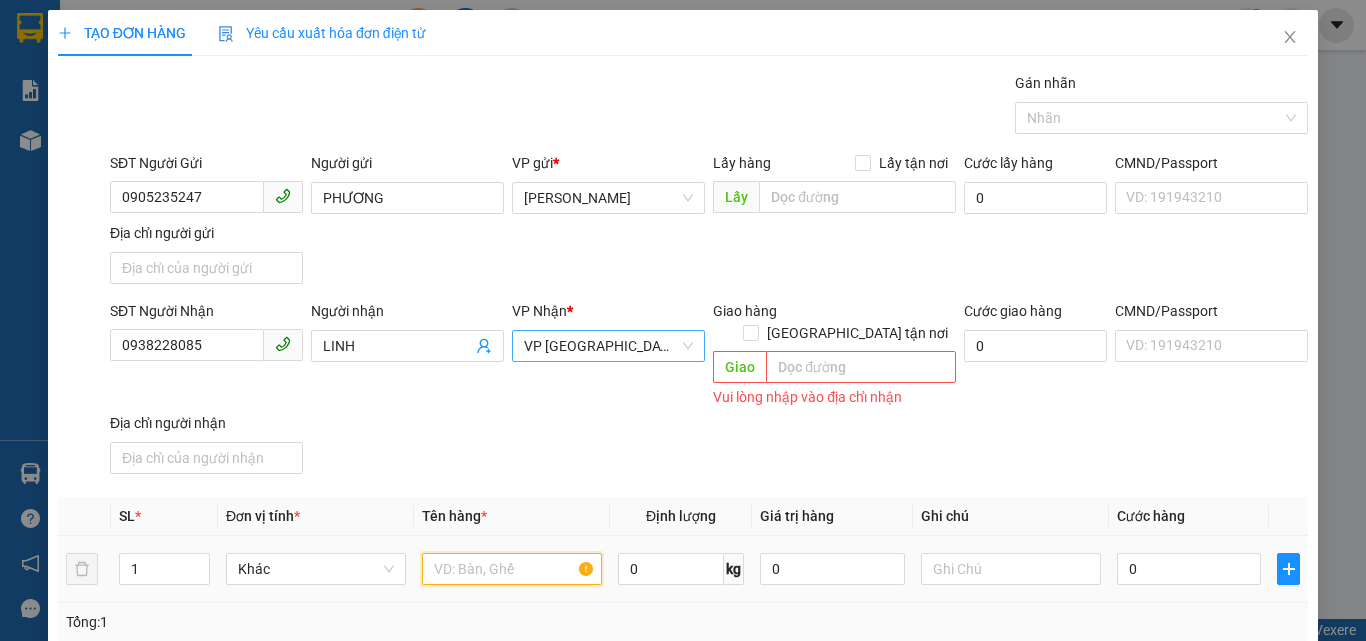 click at bounding box center (512, 569) 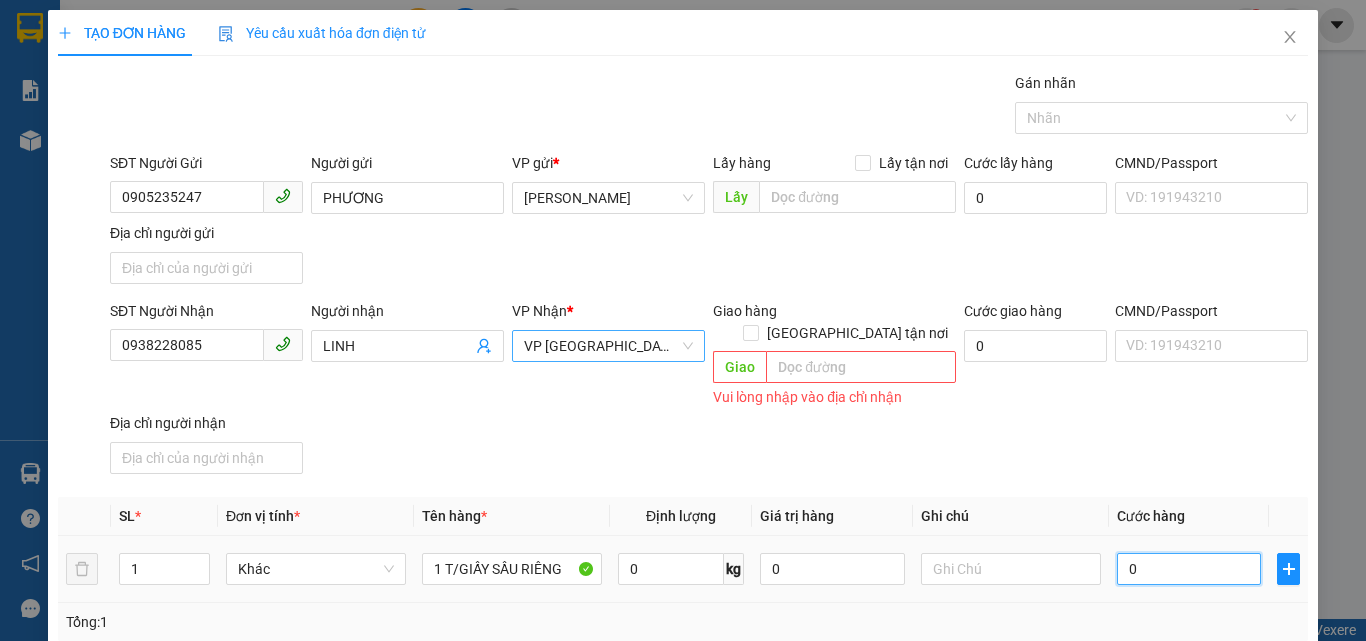 click on "0" at bounding box center (1189, 569) 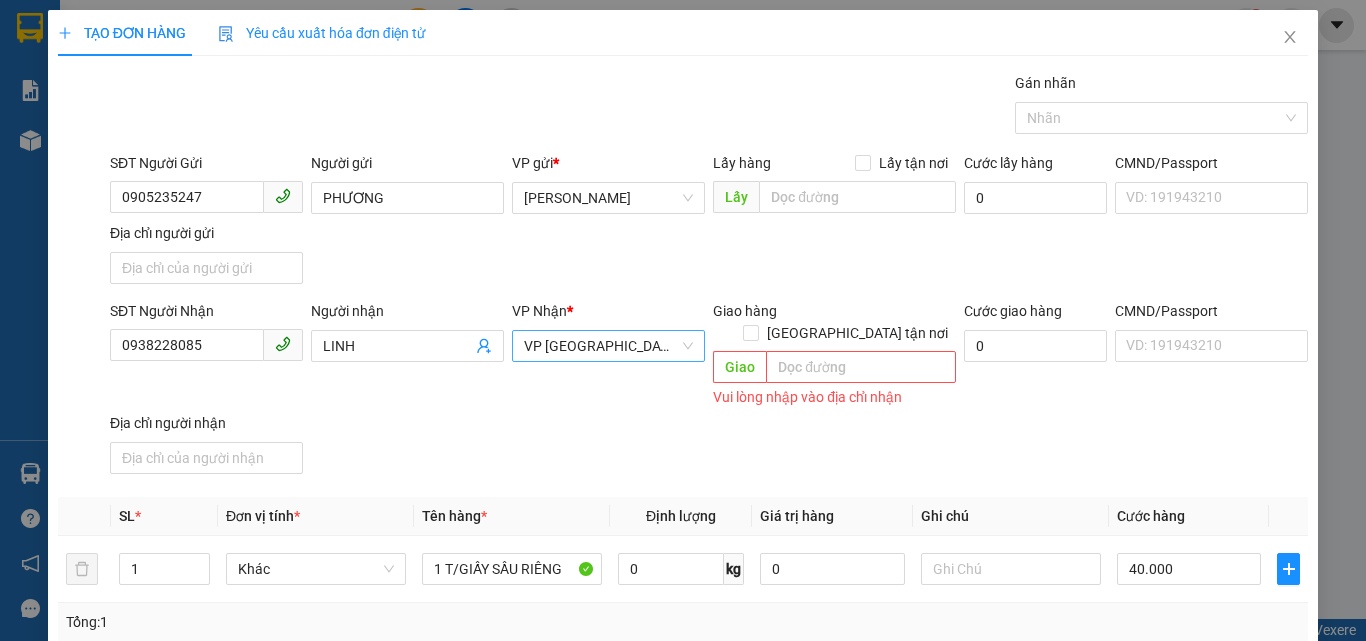click on "SĐT Người Nhận 0938228085 Người nhận LINH VP Nhận  * VP Sài Gòn Giao hàng Giao tận nơi Giao Vui lòng nhập vào địa chỉ nhận Cước giao hàng 0 CMND/Passport VD: 191943210 Địa chỉ người nhận" at bounding box center [709, 391] 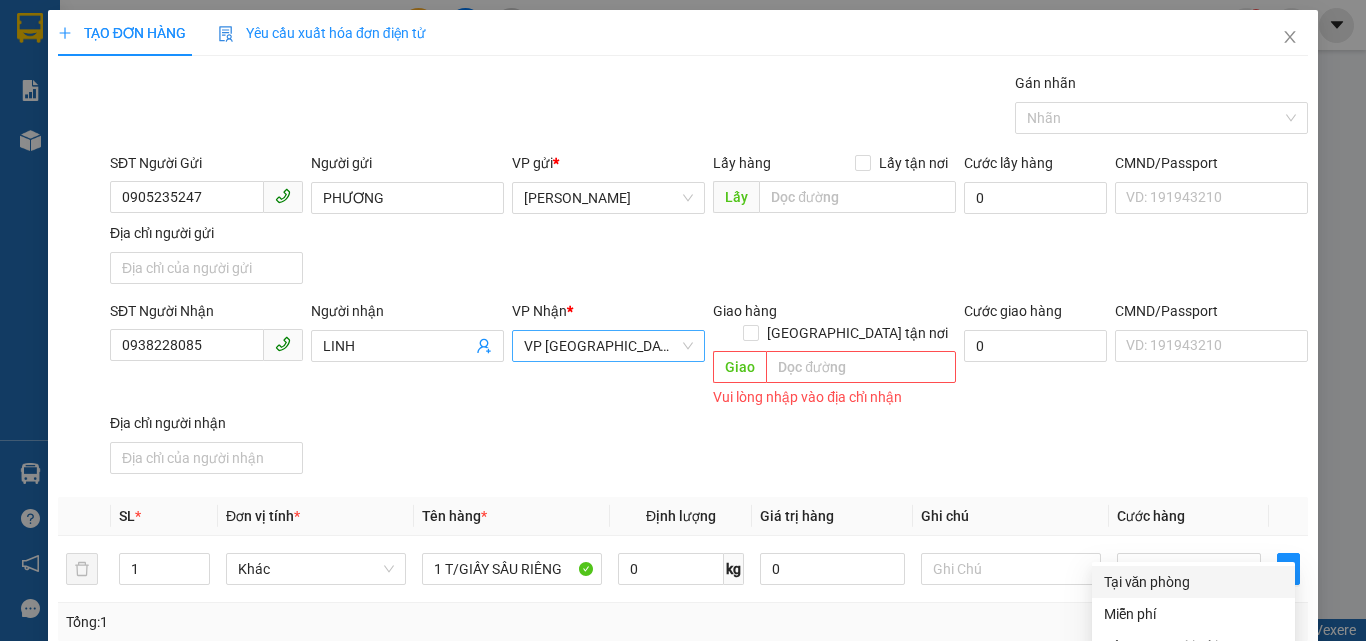 click on "Tại văn phòng" at bounding box center (1193, 582) 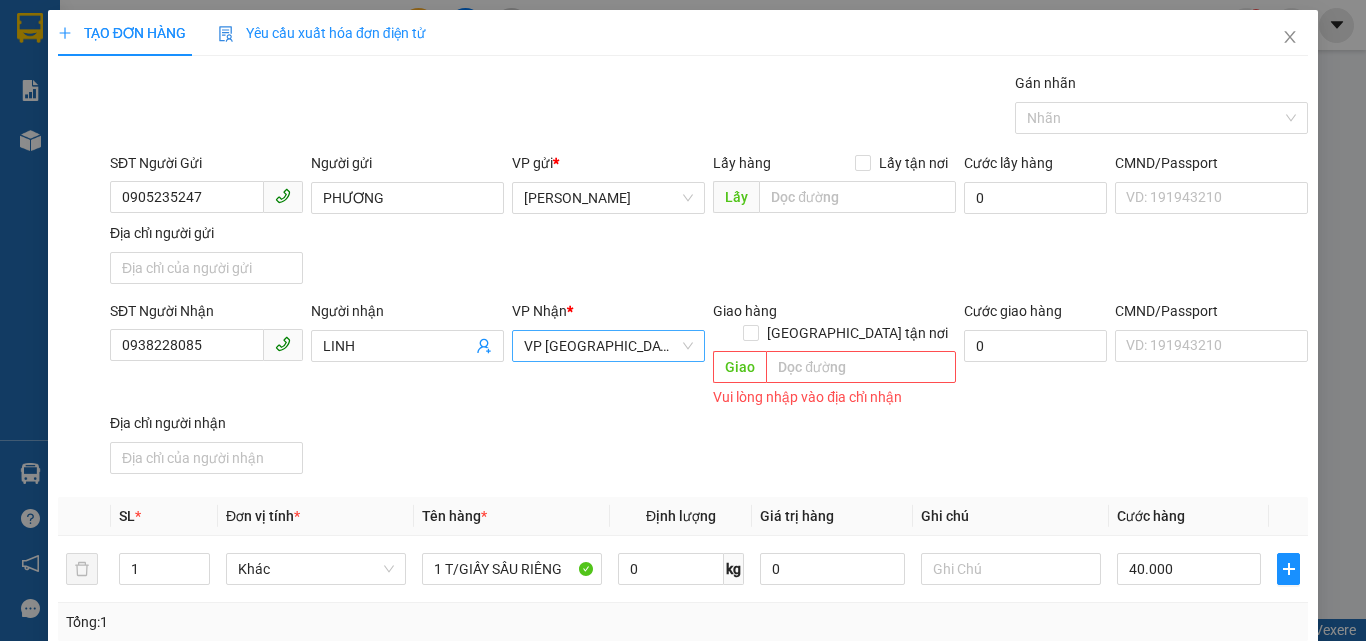 click on "[PERSON_NAME] và In" at bounding box center (1263, 867) 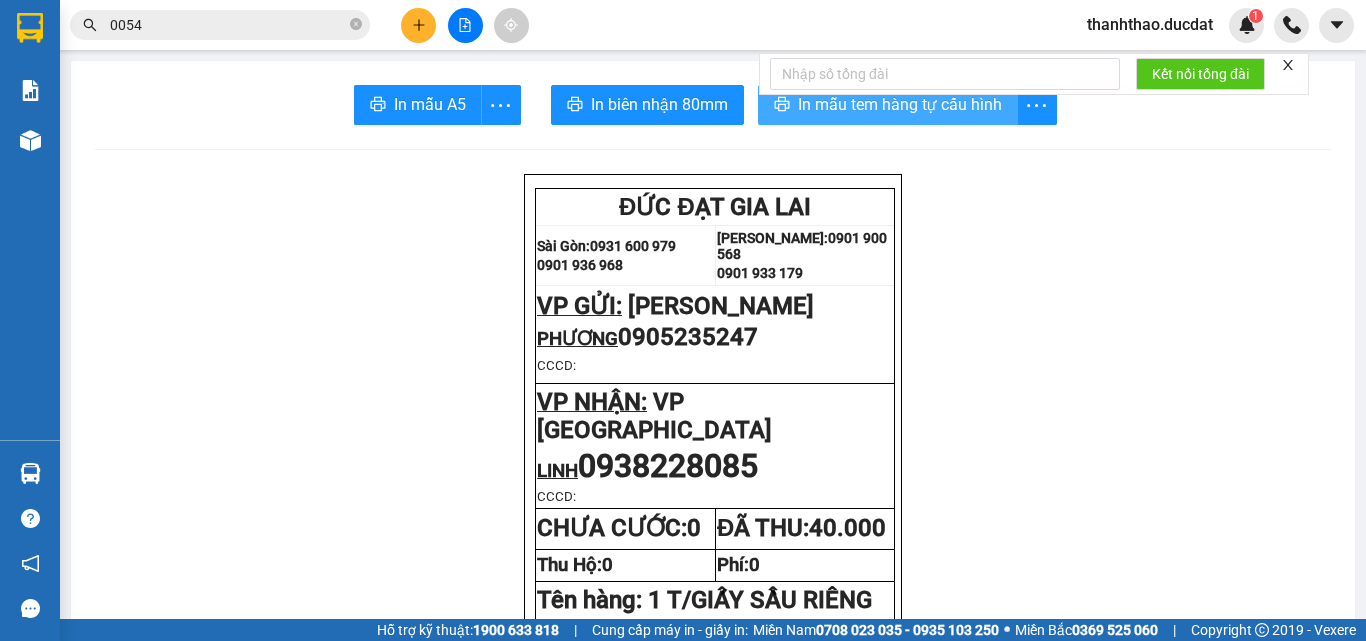 click on "In mẫu tem hàng tự cấu hình" at bounding box center [900, 104] 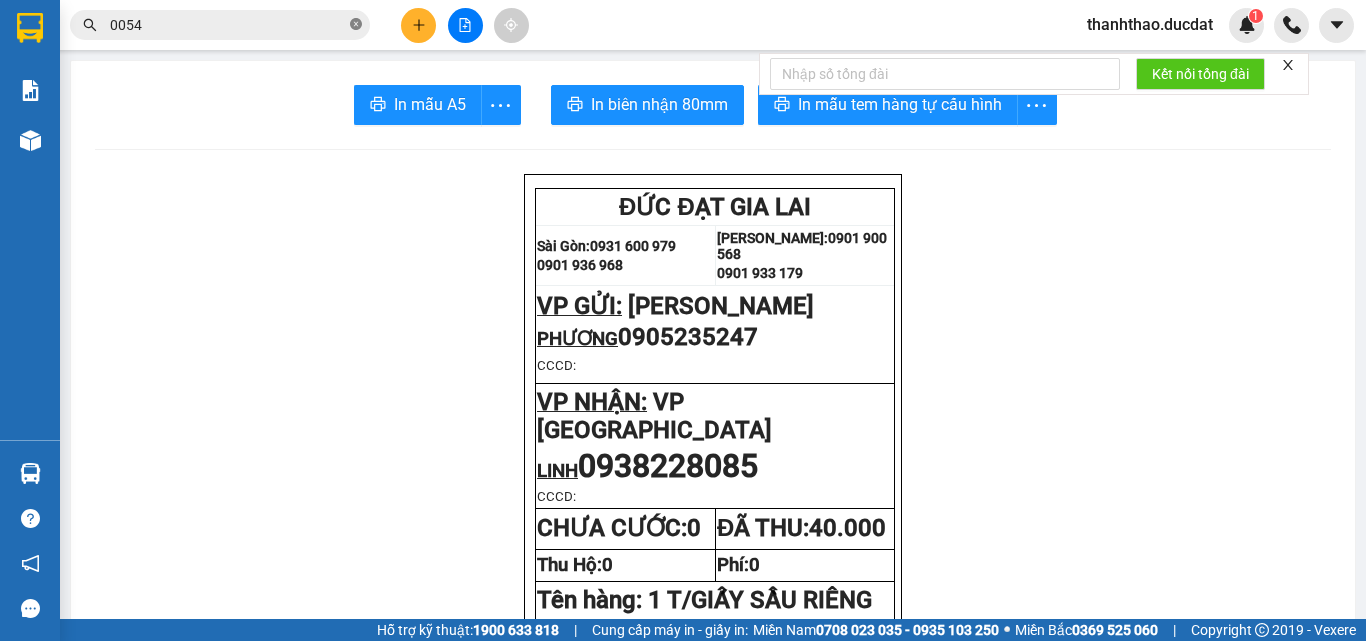 click 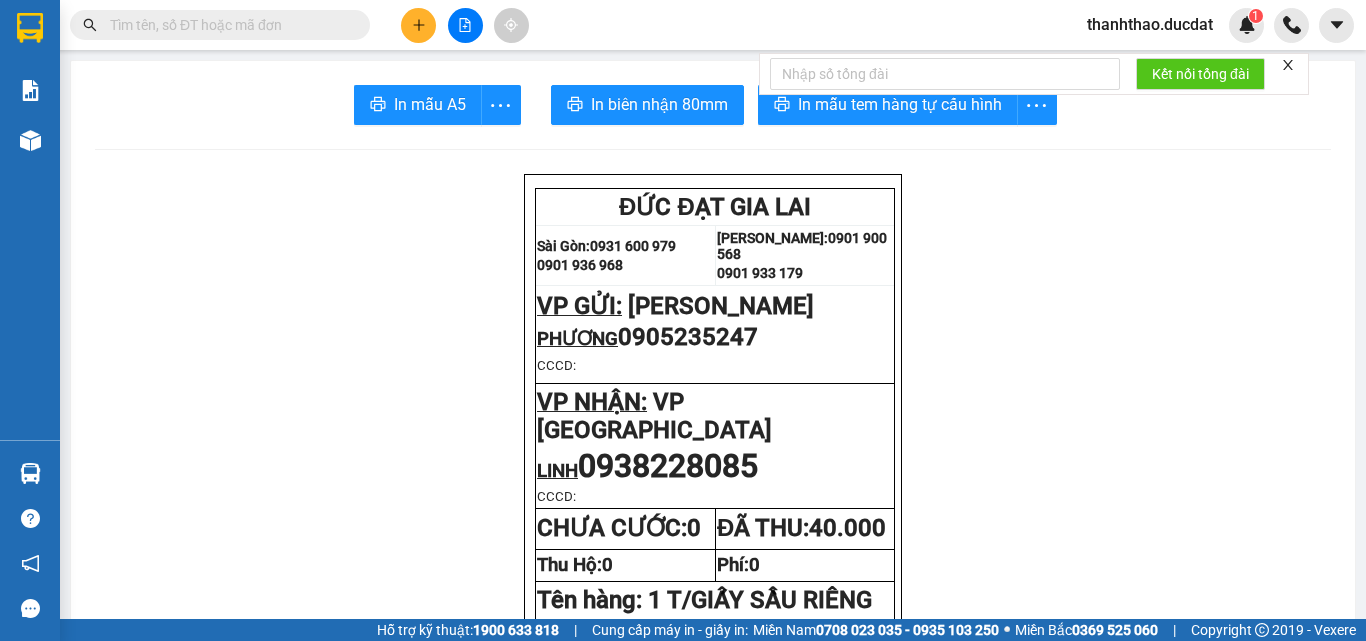 click at bounding box center [228, 25] 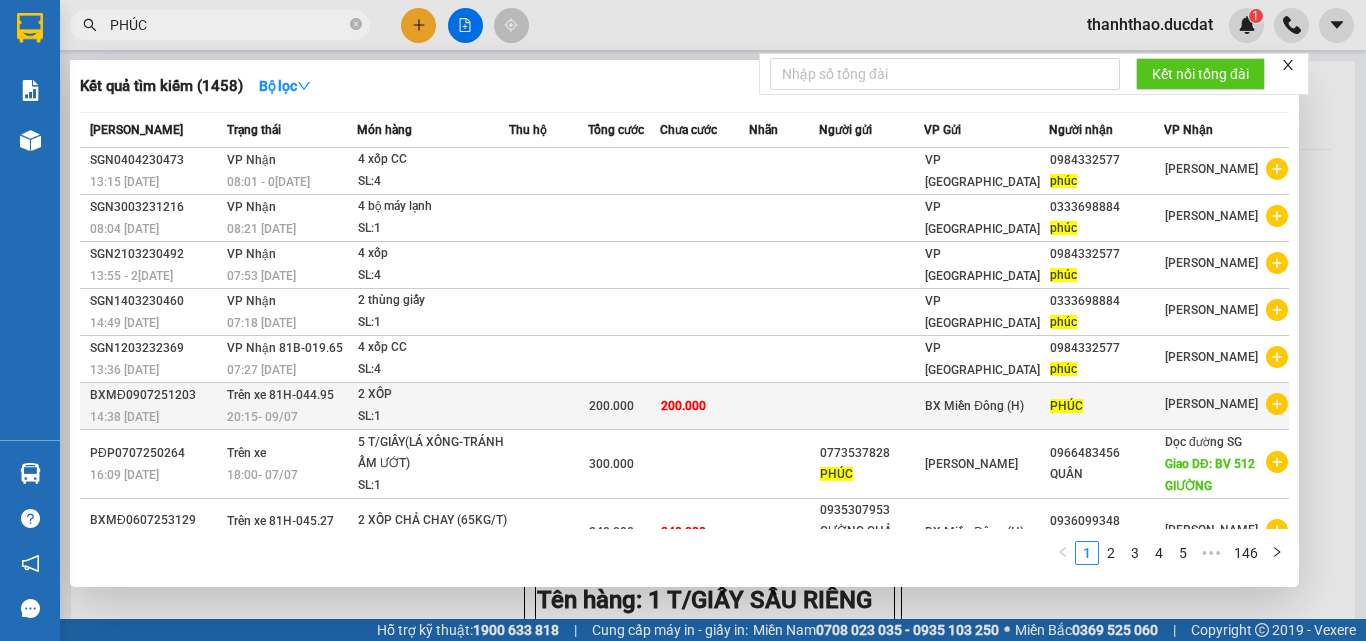 click on "SL:  1" at bounding box center [433, 417] 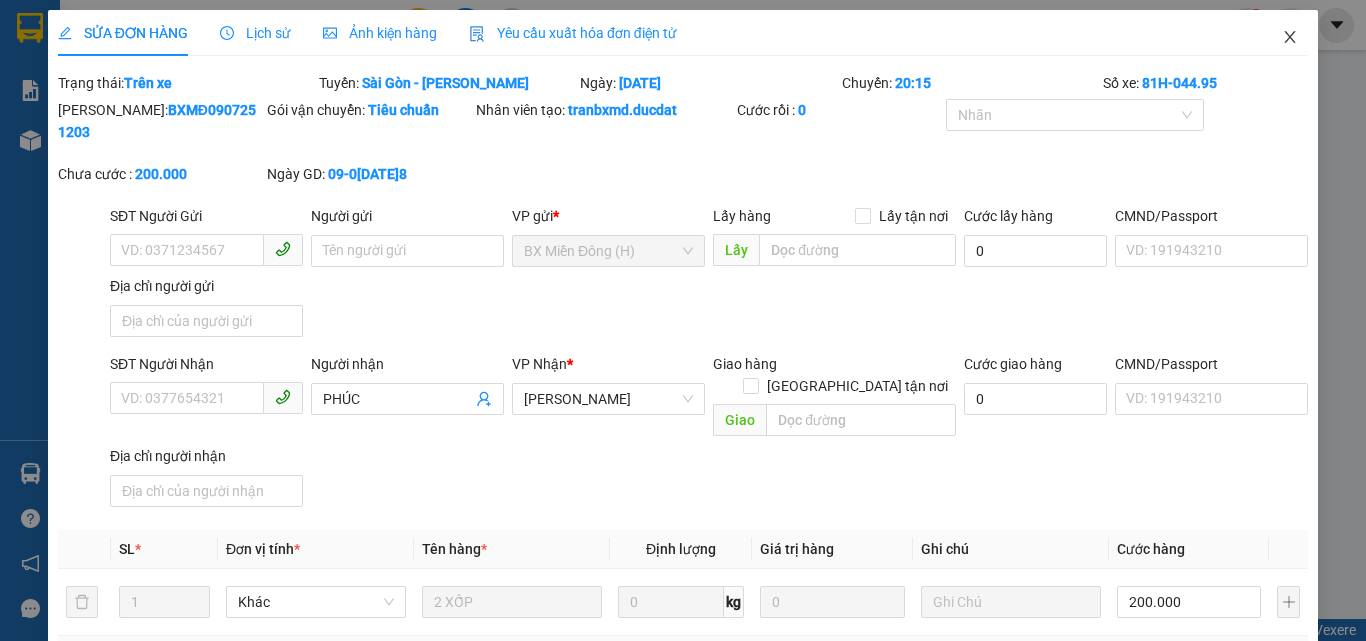 click 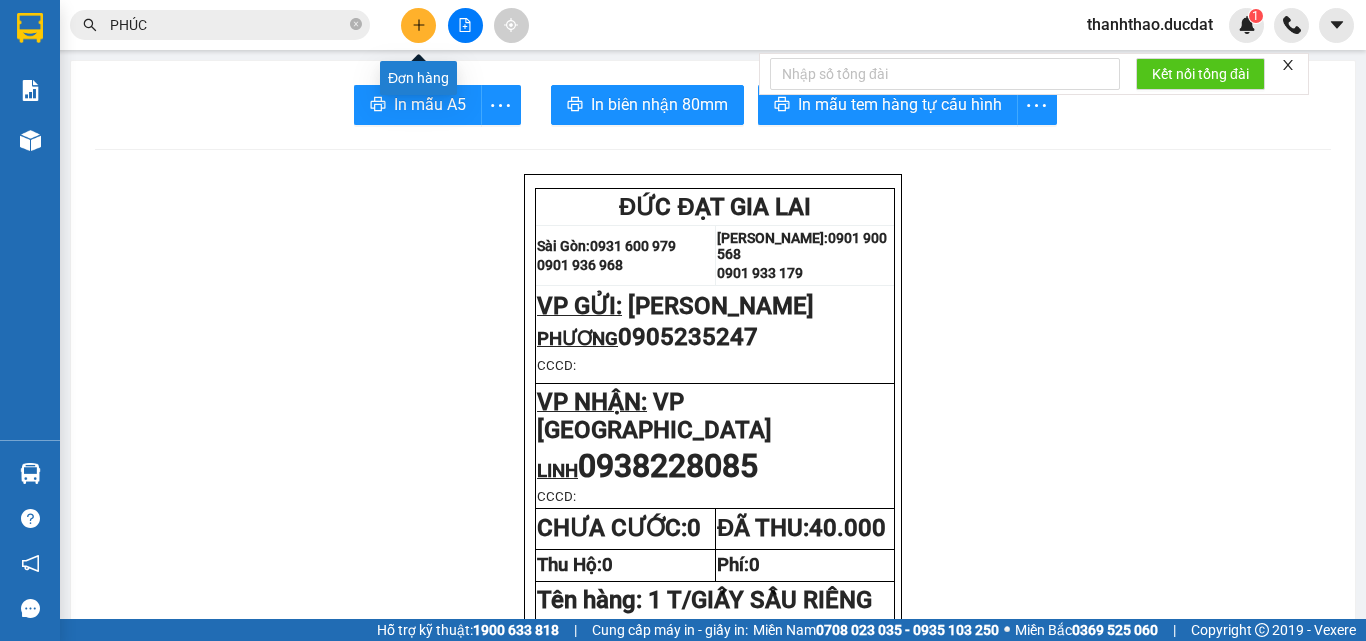 click at bounding box center [418, 25] 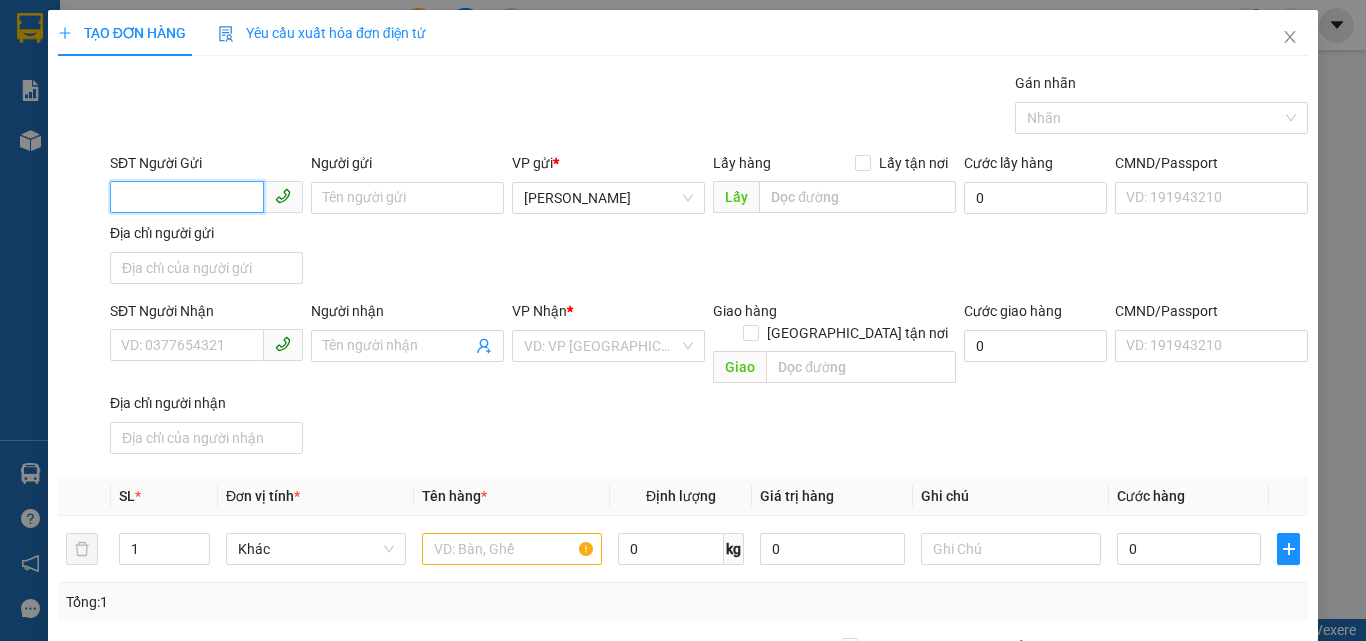 click on "SĐT Người Gửi" at bounding box center (187, 197) 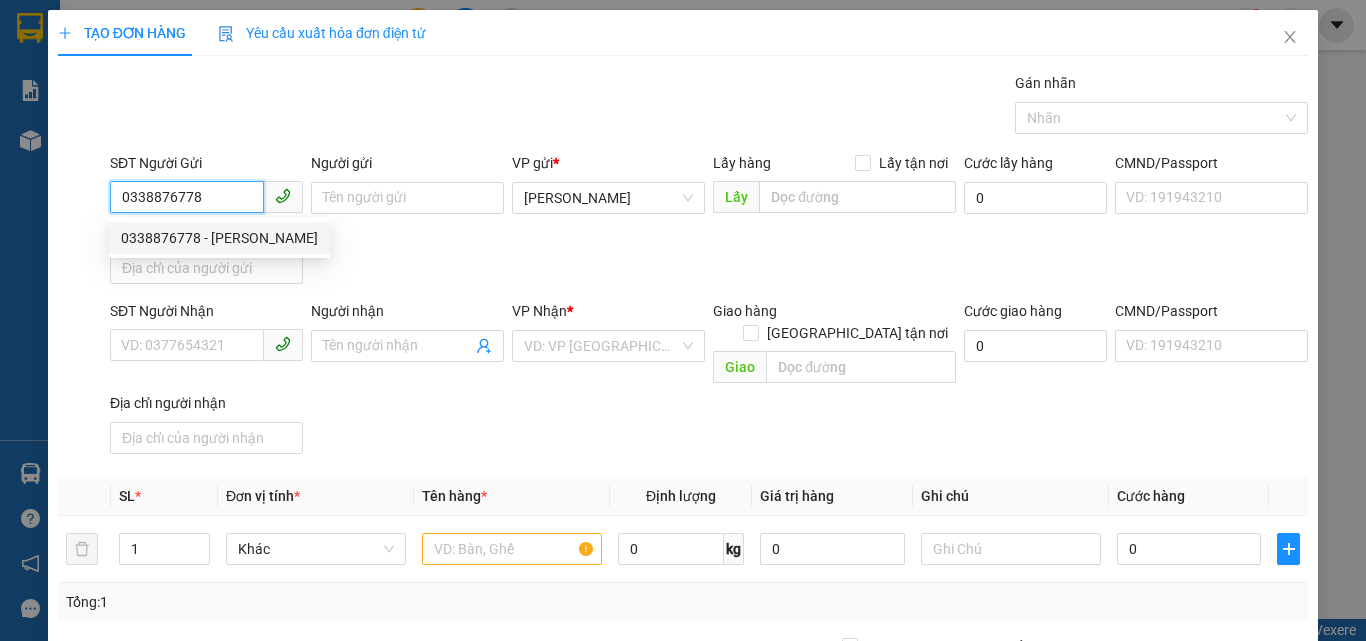 click on "0338876778 - VŨ CƯỜNG" at bounding box center (219, 238) 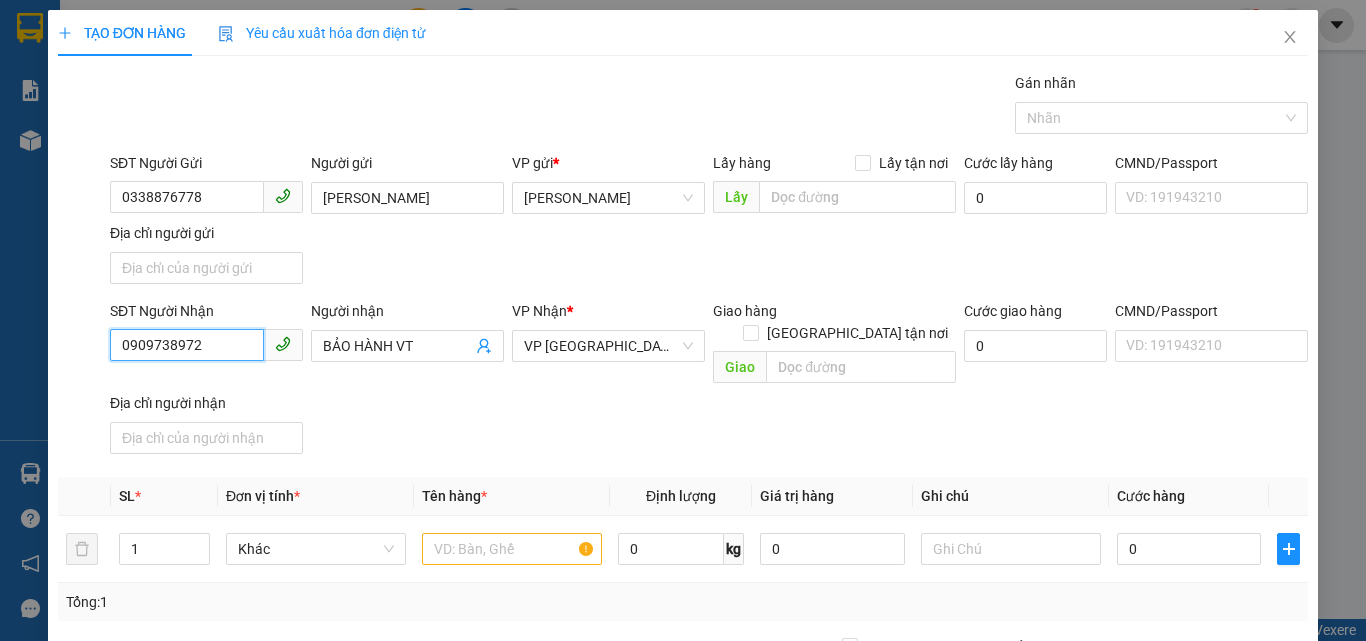 drag, startPoint x: 232, startPoint y: 359, endPoint x: 0, endPoint y: 472, distance: 258.05618 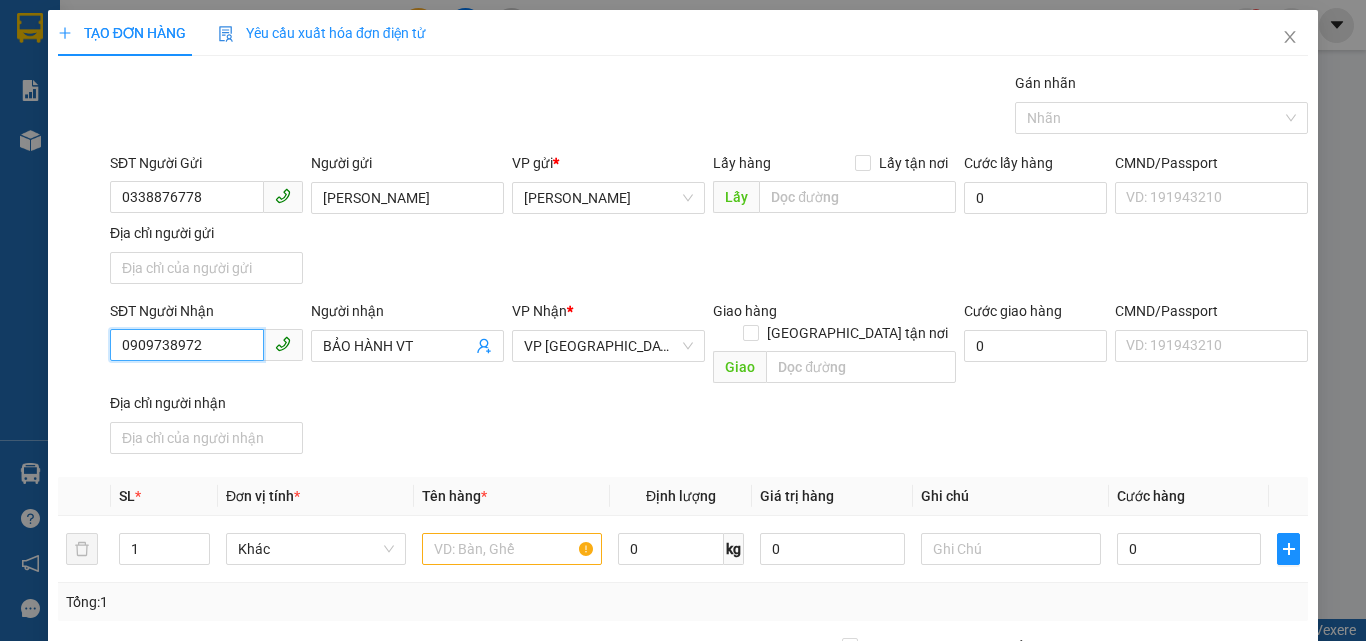 click on "TẠO ĐƠN HÀNG Yêu cầu xuất hóa đơn điện tử Transit Pickup Surcharge Ids Transit Deliver Surcharge Ids Transit Deliver Surcharge Transit Deliver Surcharge Gói vận chuyển  * Tiêu chuẩn Gán nhãn   Nhãn SĐT Người Gửi 0338876778 0338876778 Người gửi VŨ CƯỜNG VP gửi  * Phan Đình Phùng Lấy hàng Lấy tận nơi Lấy Cước lấy hàng 0 CMND/Passport VD: 191943210 Địa chỉ người gửi SĐT Người Nhận 0909738972 Người nhận BẢO HÀNH VT VP Nhận  * VP Sài Gòn Giao hàng Giao tận nơi Giao Cước giao hàng 0 CMND/Passport VD: 191943210 Địa chỉ người nhận SL  * Đơn vị tính  * Tên hàng  * Định lượng Giá trị hàng Ghi chú Cước hàng                   1 Khác 0 kg 0 0 Tổng:  1 Thu Hộ 0 Phí thu hộ khách nhận trả 0 Tổng cước 0 Hình thức thanh toán Chọn HT Thanh Toán Số tiền thu trước 0 Chưa thanh toán 0 Chọn HT Thanh Toán Lưu nháp Xóa Thông tin Lưu Lưu và In" at bounding box center [683, 320] 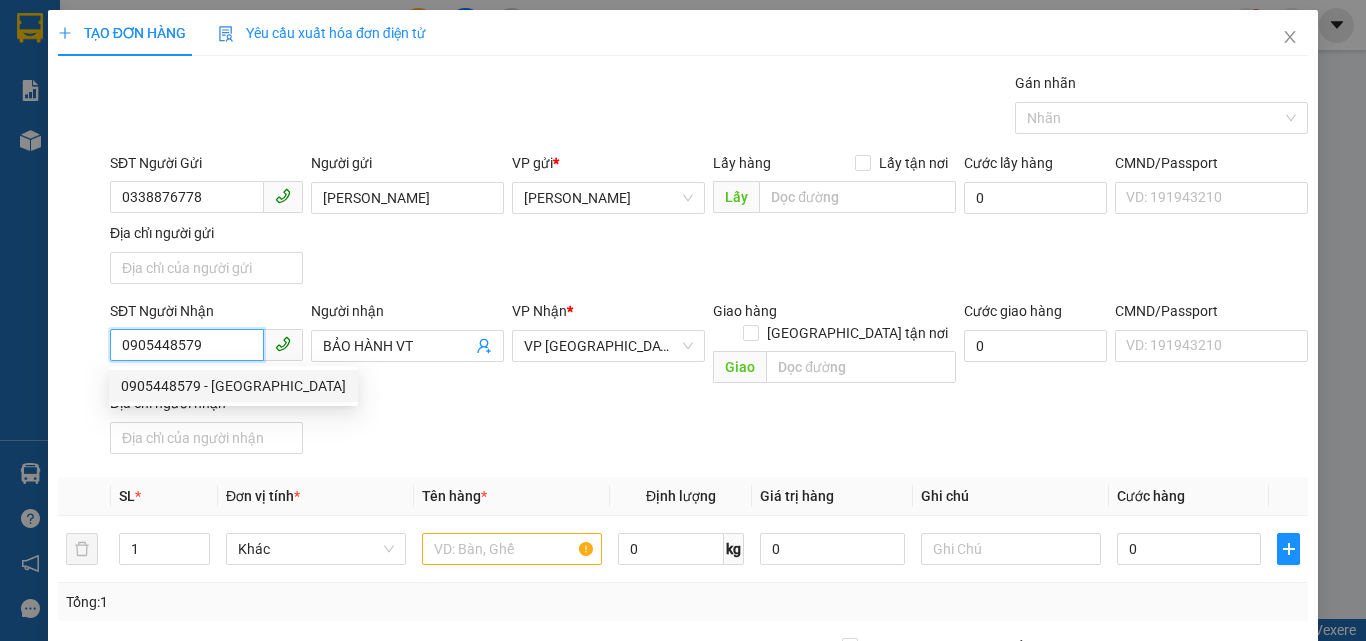 click on "0905448579 - ĐỨC" at bounding box center [233, 386] 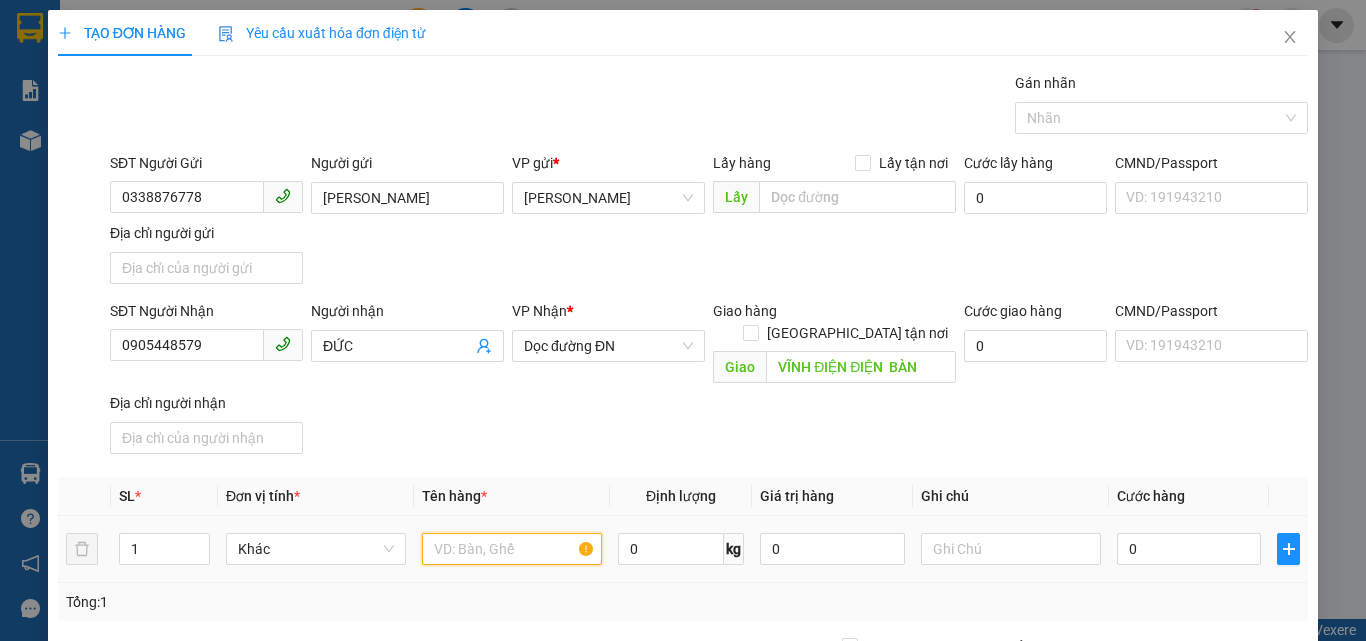 click at bounding box center [512, 549] 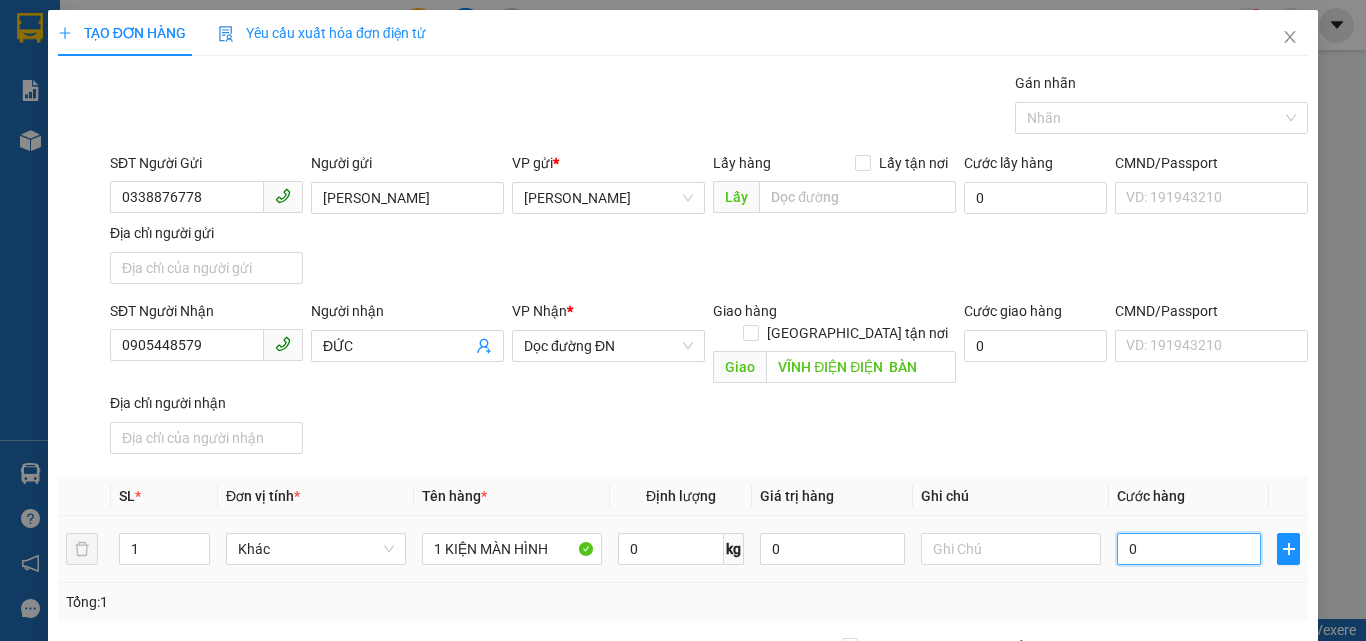 click on "0" at bounding box center (1189, 549) 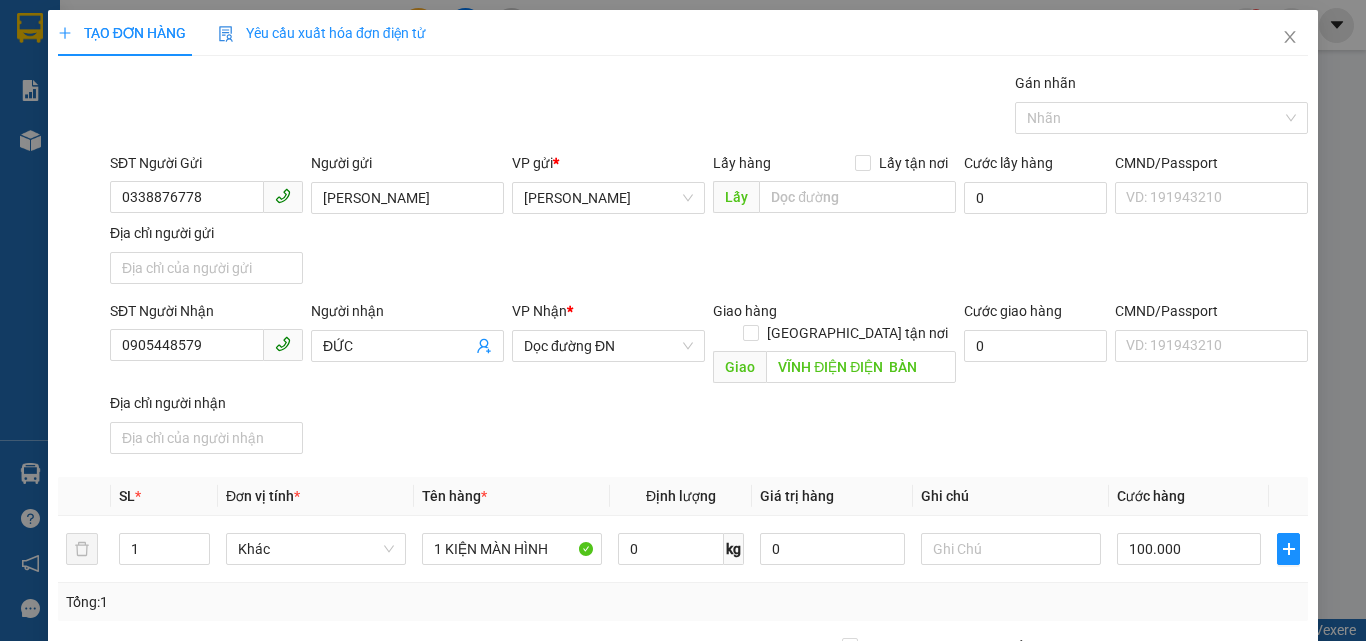 click on "Transit Pickup Surcharge Ids Transit Deliver Surcharge Ids Transit Deliver Surcharge Transit Deliver Surcharge Gói vận chuyển  * Tiêu chuẩn Gán nhãn   Nhãn SĐT Người Gửi 0338876778 Người gửi VŨ CƯỜNG VP gửi  * Phan Đình Phùng Lấy hàng Lấy tận nơi Lấy Cước lấy hàng 0 CMND/Passport VD: 191943210 Địa chỉ người gửi SĐT Người Nhận 0905448579 Người nhận ĐỨC VP Nhận  * Dọc đường ĐN Giao hàng Giao tận nơi Giao VĨNH ĐIỆN ĐIỆN  BÀN Cước giao hàng 0 CMND/Passport VD: 191943210 Địa chỉ người nhận SL  * Đơn vị tính  * Tên hàng  * Định lượng Giá trị hàng Ghi chú Cước hàng                   1 Khác 1 KIỆN MÀN HÌNH 0 kg 0 100.000 Tổng:  1 Thu Hộ 0 Phí thu hộ khách nhận trả 0 Tổng cước 100.000 Hình thức thanh toán Chọn HT Thanh Toán Số tiền thu trước 0 Chưa thanh toán 100.000 Chọn HT Thanh Toán Lưu nháp Xóa Thông tin Lưu Lưu và In" at bounding box center (683, 467) 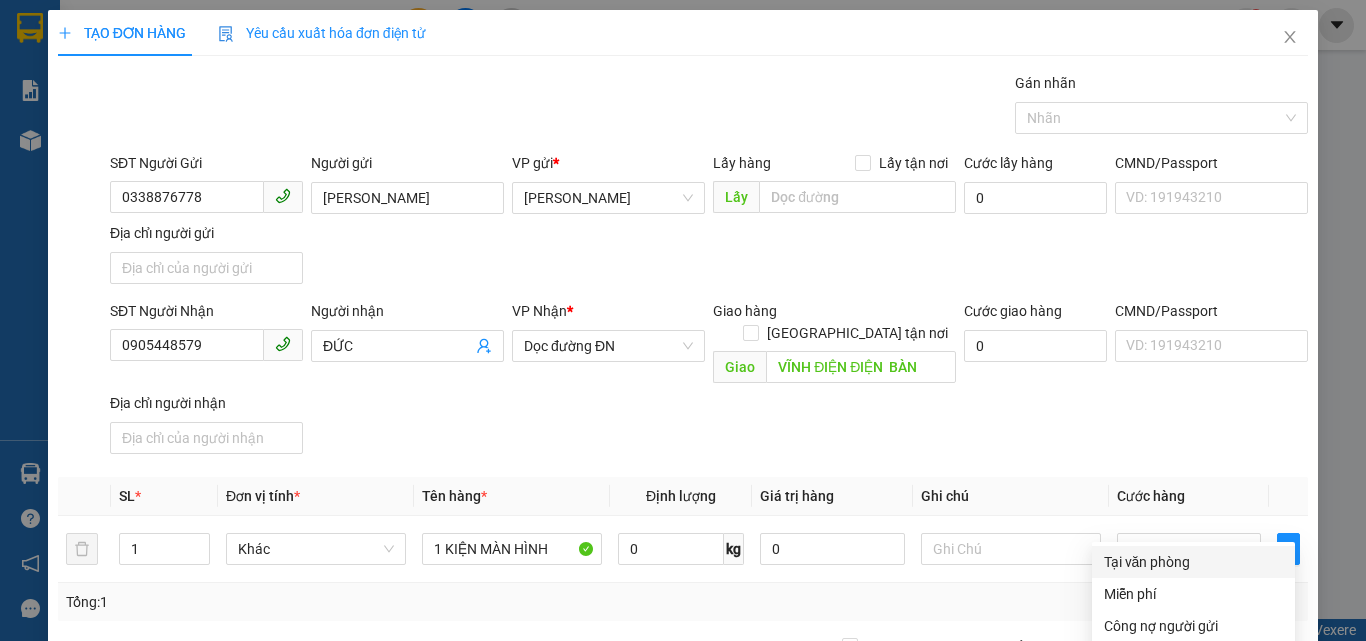 click on "Tại văn phòng" at bounding box center [1193, 562] 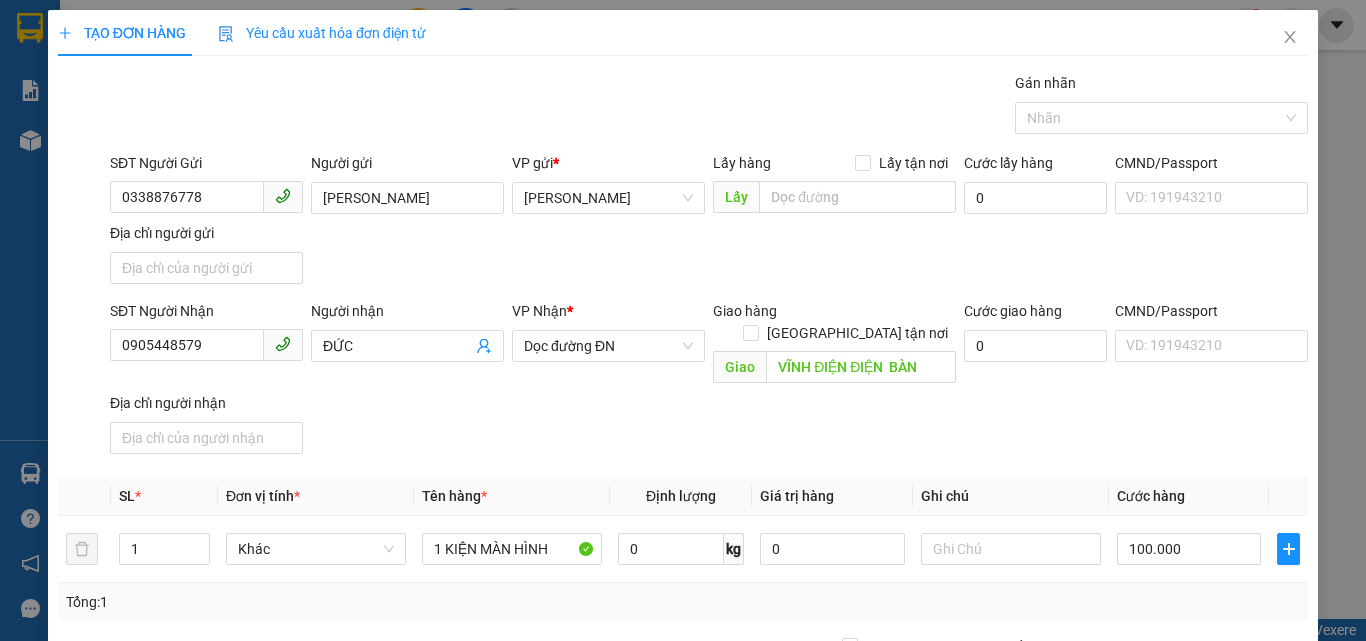 click on "Transit Pickup Surcharge Ids Transit Deliver Surcharge Ids Transit Deliver Surcharge Transit Deliver Surcharge Gói vận chuyển  * Tiêu chuẩn Gán nhãn   Nhãn SĐT Người Gửi 0338876778 Người gửi VŨ CƯỜNG VP gửi  * Phan Đình Phùng Lấy hàng Lấy tận nơi Lấy Cước lấy hàng 0 CMND/Passport VD: 191943210 Địa chỉ người gửi SĐT Người Nhận 0905448579 Người nhận ĐỨC VP Nhận  * Dọc đường ĐN Giao hàng Giao tận nơi Giao VĨNH ĐIỆN ĐIỆN  BÀN Cước giao hàng 0 CMND/Passport VD: 191943210 Địa chỉ người nhận SL  * Đơn vị tính  * Tên hàng  * Định lượng Giá trị hàng Ghi chú Cước hàng                   1 Khác 1 KIỆN MÀN HÌNH 0 kg 0 100.000 Tổng:  1 Thu Hộ 0 Phí thu hộ khách nhận trả 0 Tổng cước 100.000 Hình thức thanh toán Tại văn phòng Tại văn phòng Số tiền thu trước 0 Tại văn phòng Chưa thanh toán 0 Lưu nháp Xóa Thông tin Lưu Lưu và In" at bounding box center [683, 467] 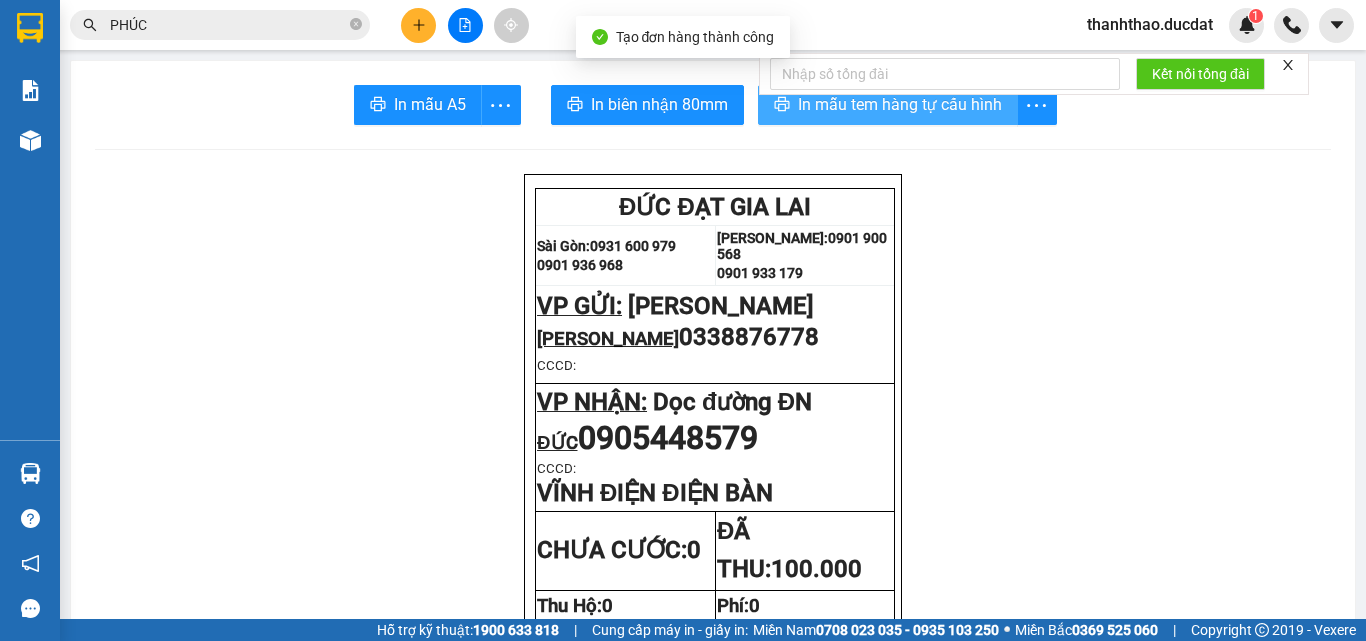 click on "In mẫu tem hàng tự cấu hình" at bounding box center (900, 104) 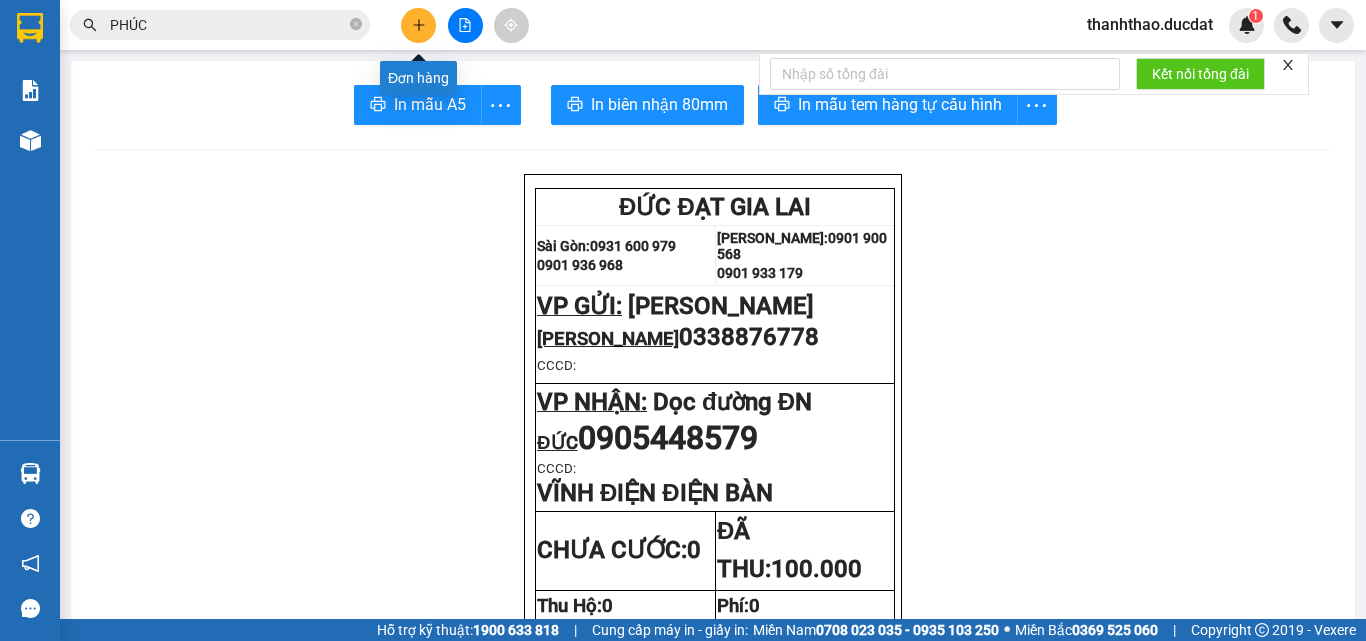 click 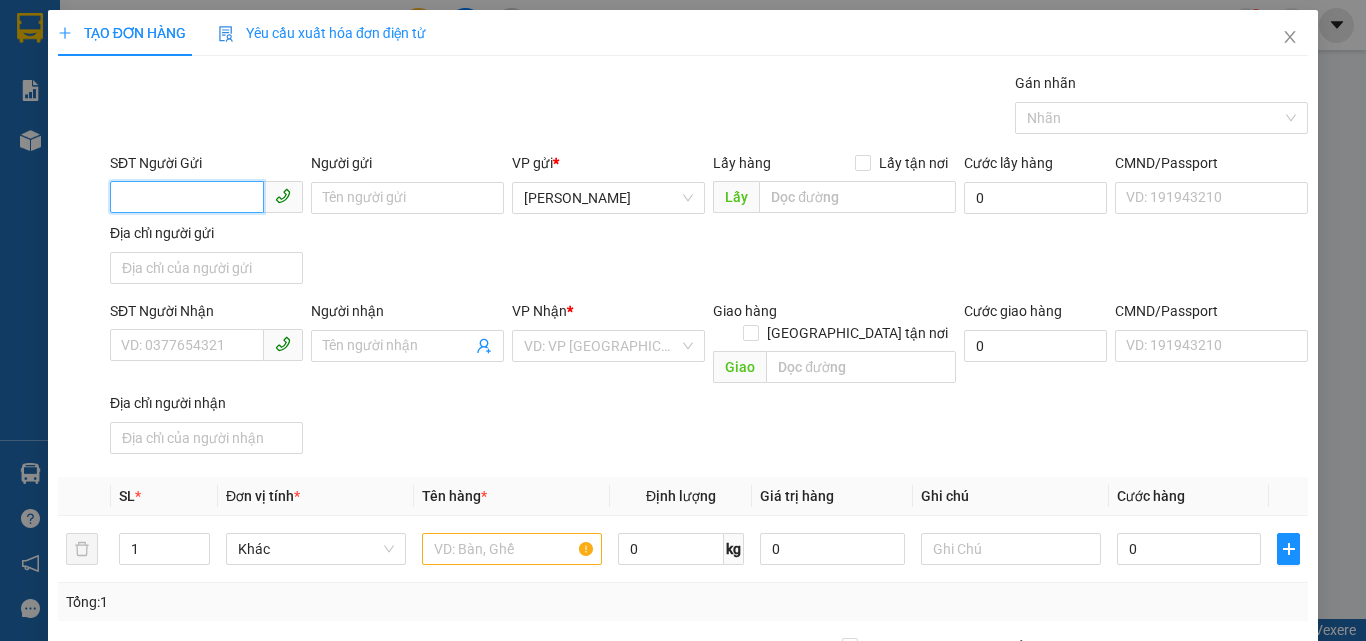 click on "SĐT Người Gửi" at bounding box center (187, 197) 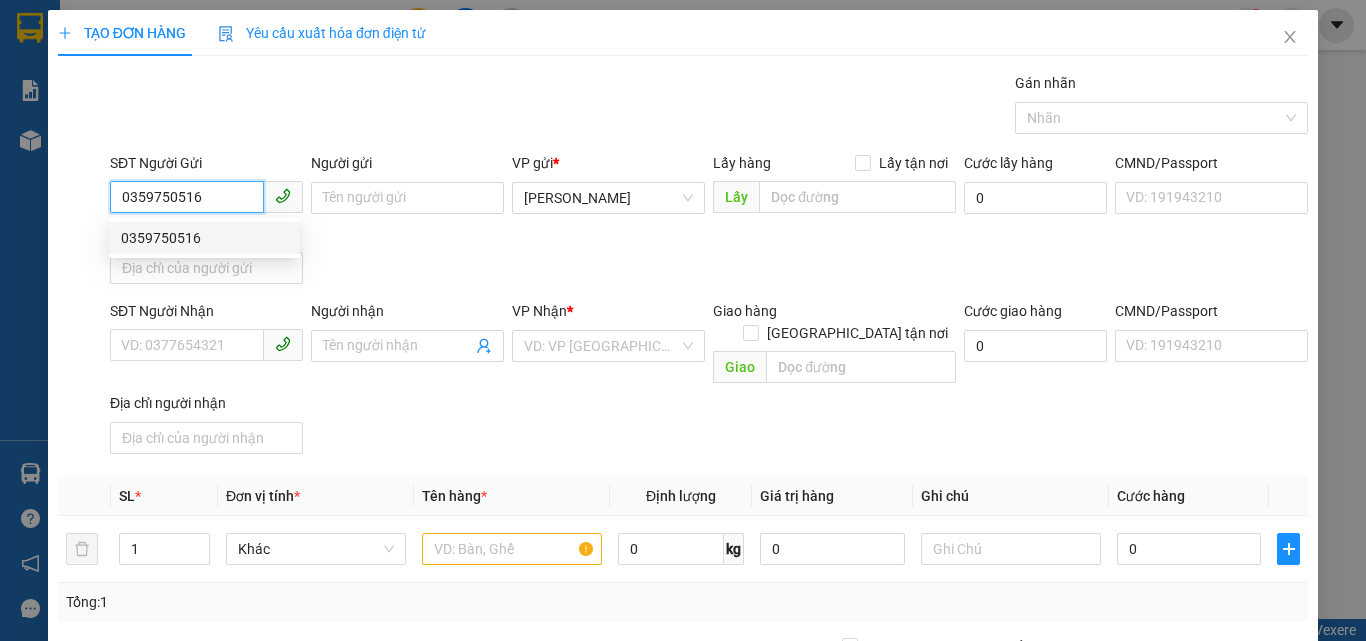 click on "0359750516" at bounding box center [204, 238] 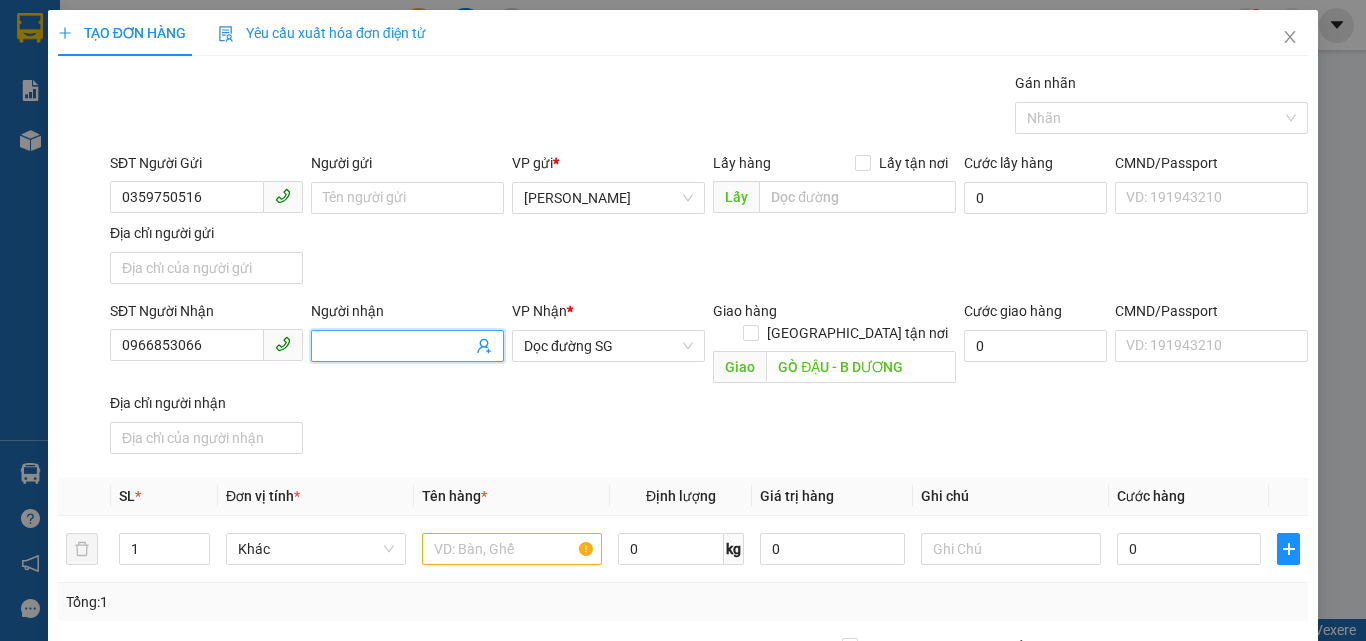 click on "Người nhận" at bounding box center (397, 346) 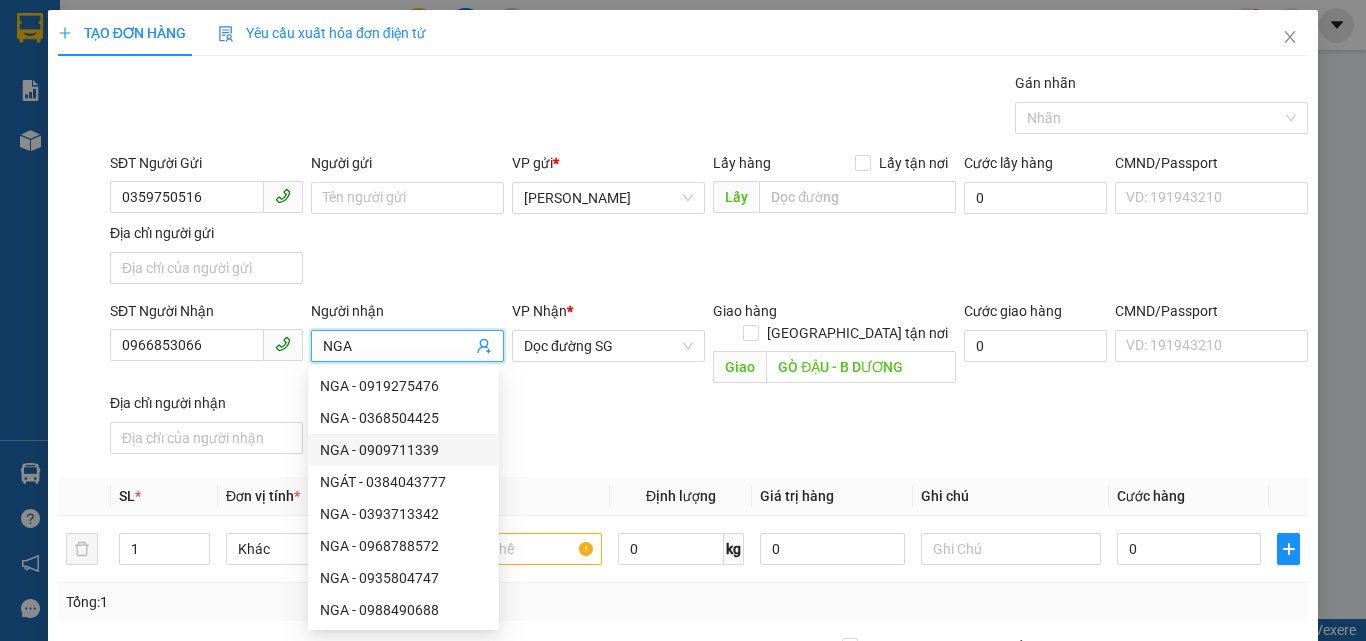 click on "SĐT Người Nhận 0966853066 Người nhận NGA VP Nhận  * Dọc đường SG Giao hàng Giao tận nơi Giao GÒ ĐẬU - B DƯƠNG Cước giao hàng 0 CMND/Passport VD: 191943210 Địa chỉ người nhận" at bounding box center (709, 381) 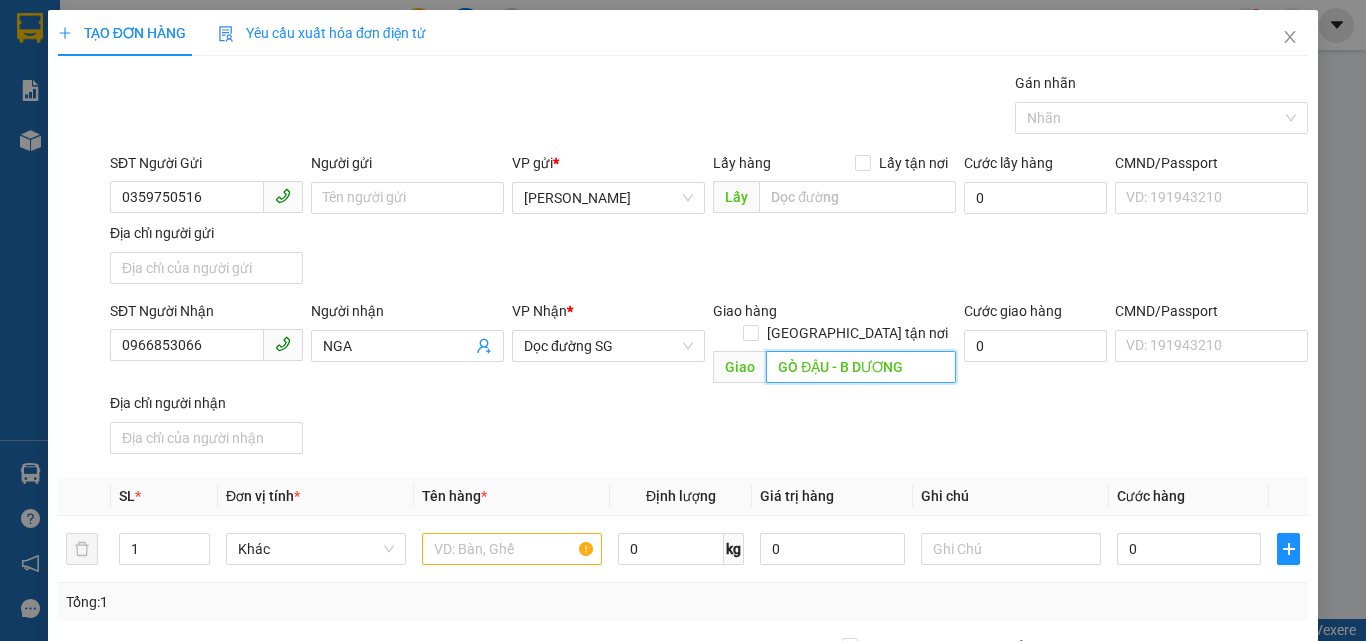 click on "GÒ ĐẬU - B DƯƠNG" at bounding box center (861, 367) 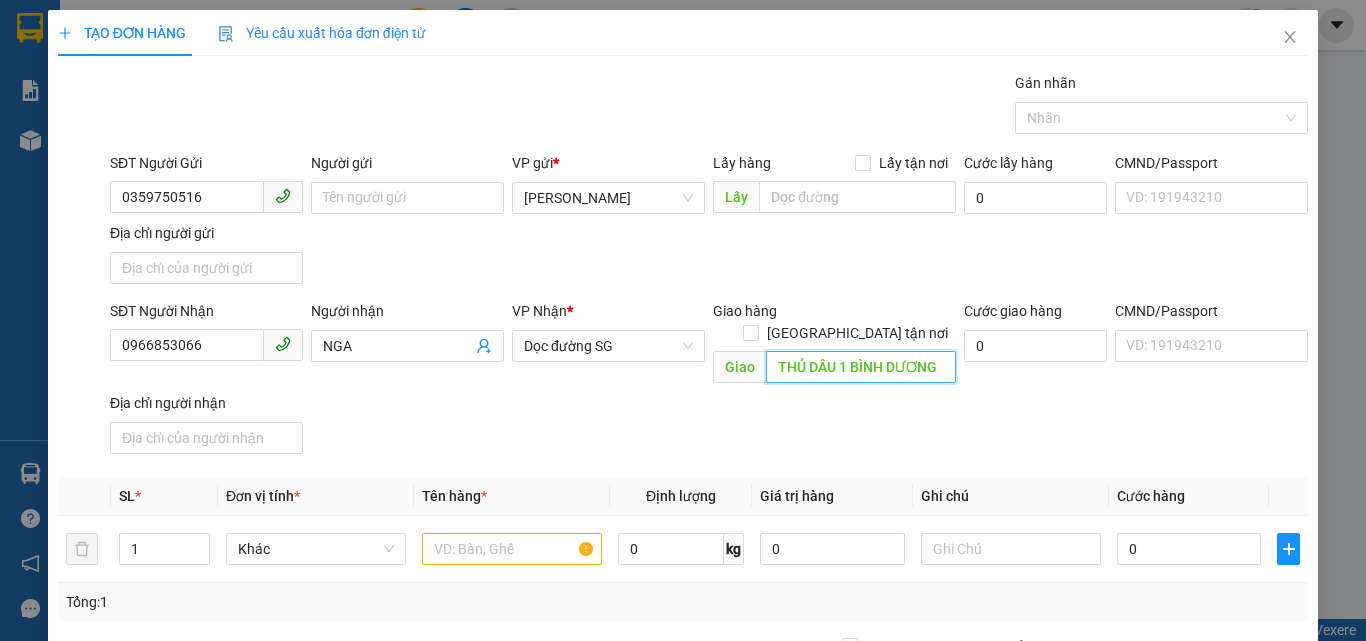 click on "THỦ DẦU 1 BÌNH DƯƠNG" at bounding box center [861, 367] 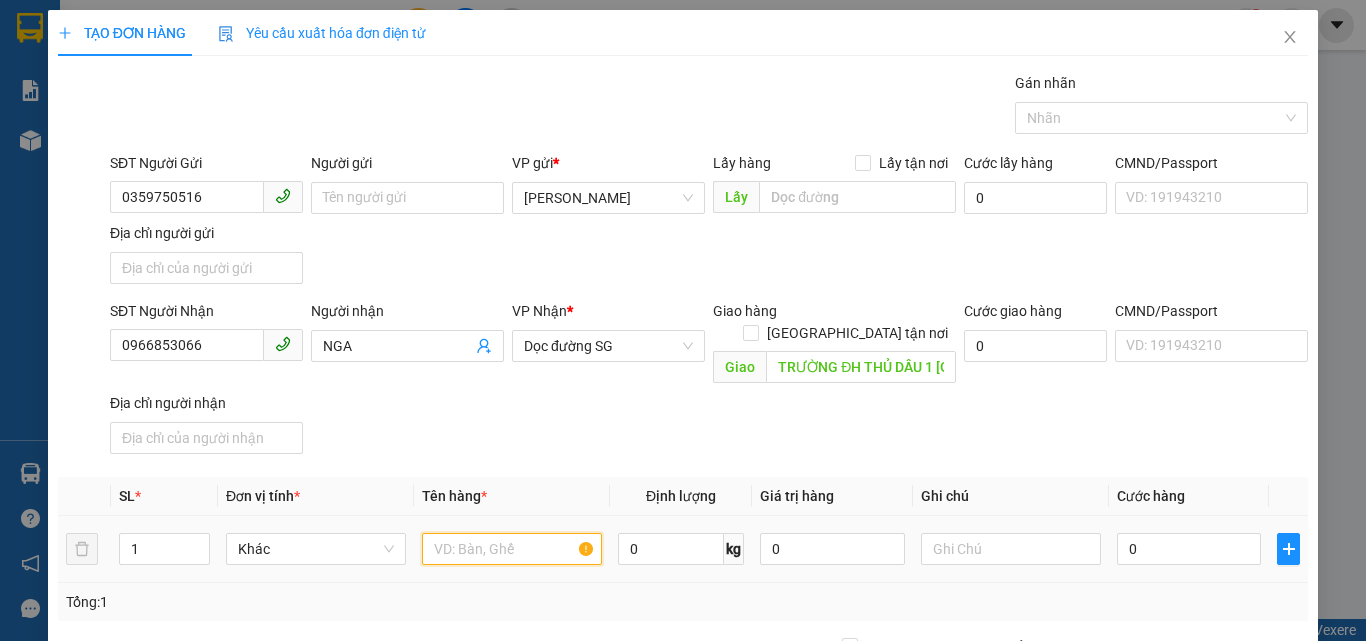 click at bounding box center (512, 549) 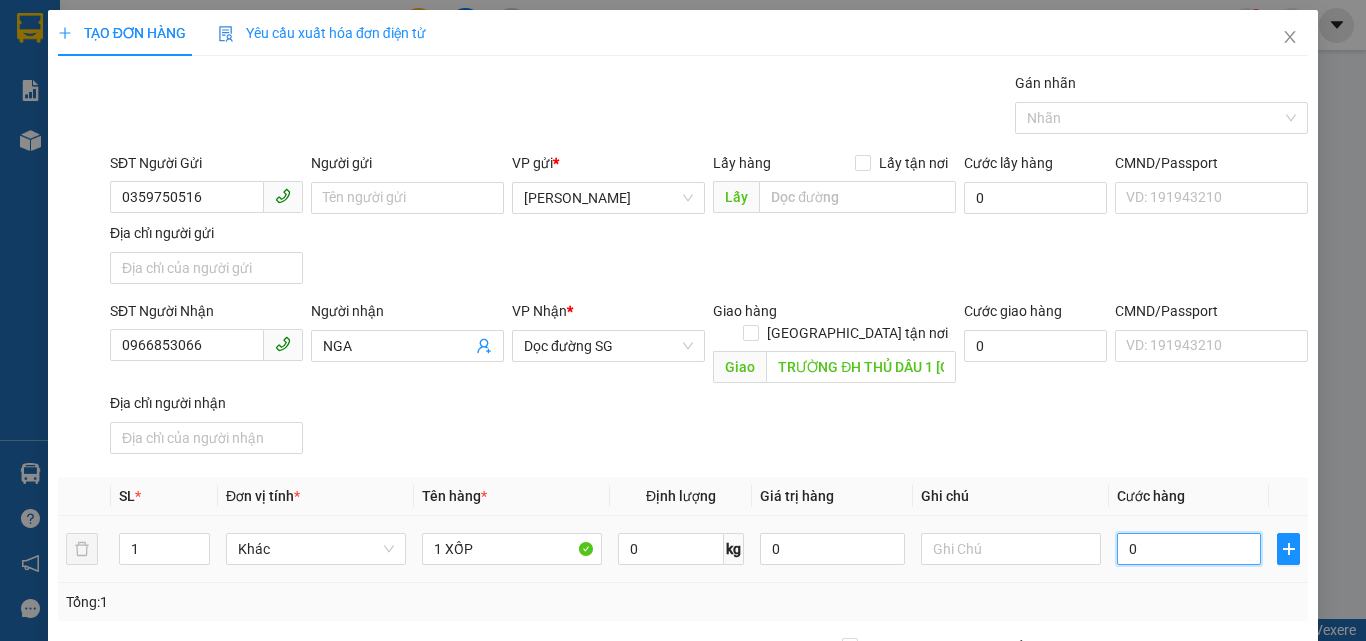 click on "0" at bounding box center (1189, 549) 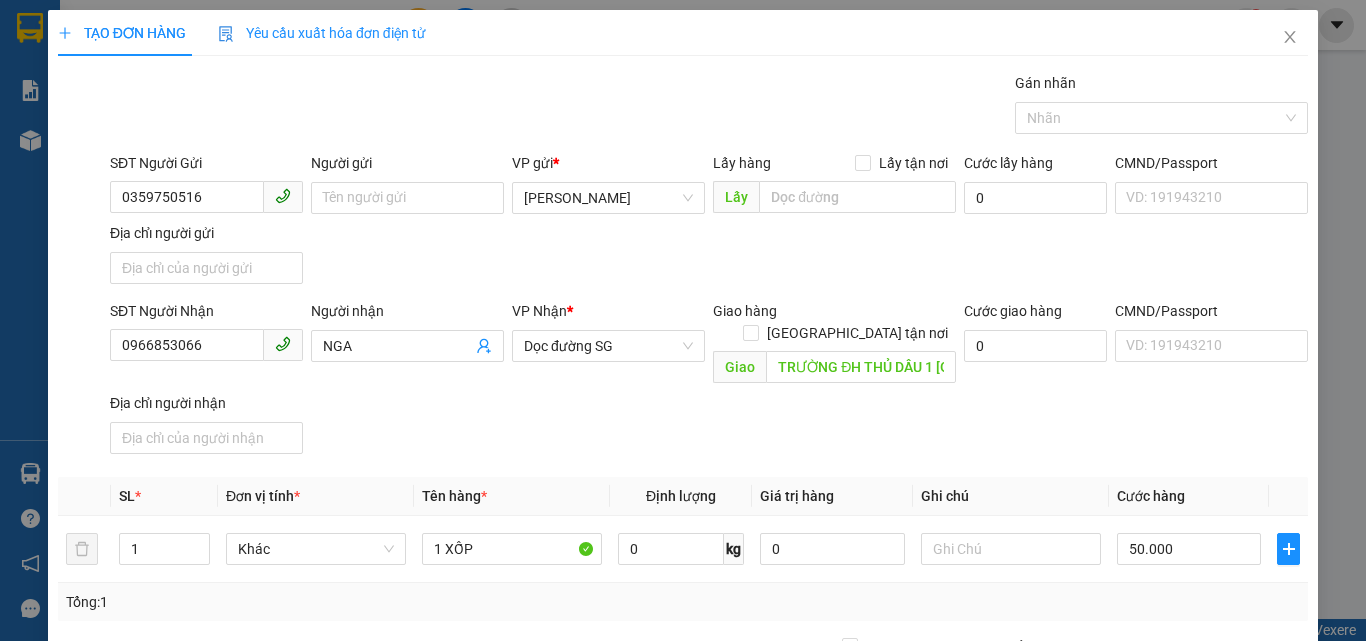 click on "Cước hàng" at bounding box center [1151, 496] 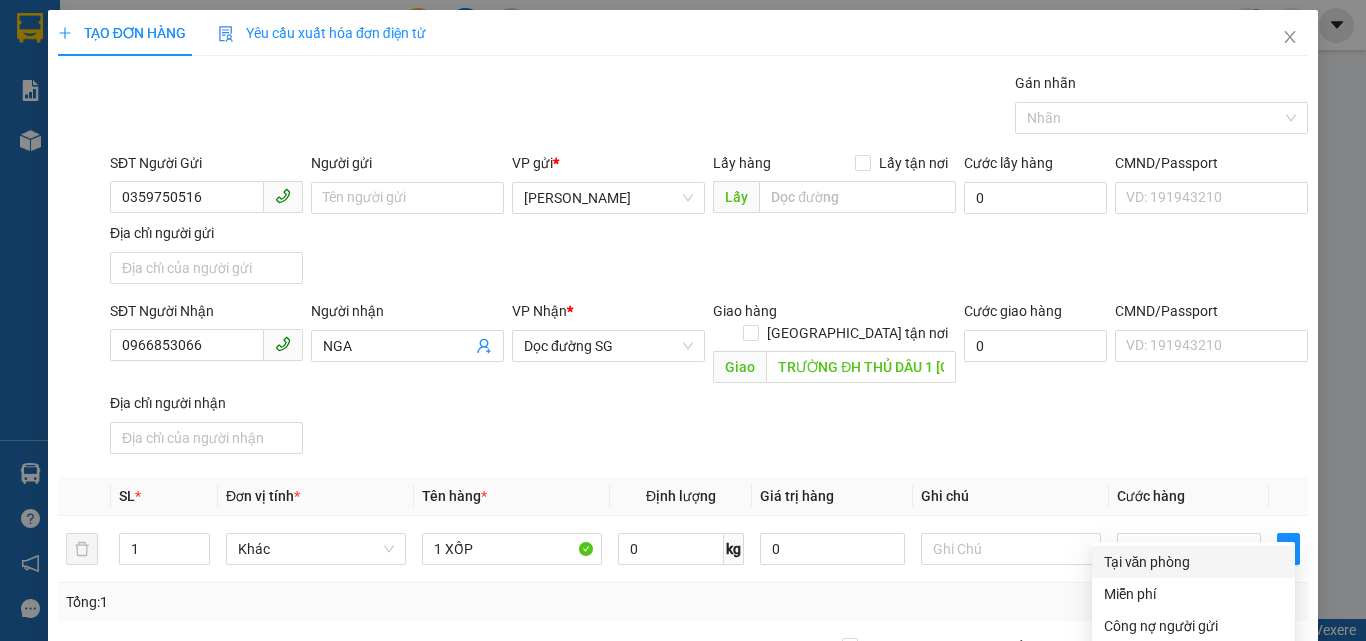 click on "Tại văn phòng" at bounding box center [1193, 562] 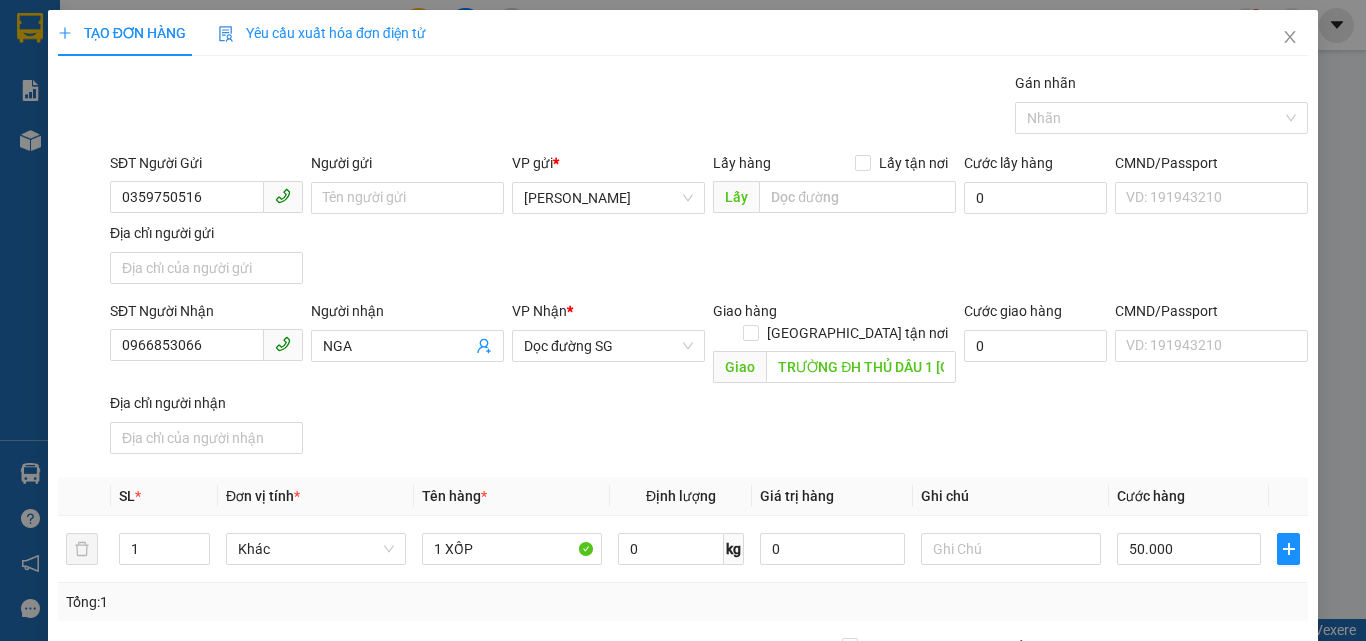 click on "[PERSON_NAME] và In" at bounding box center (1231, 847) 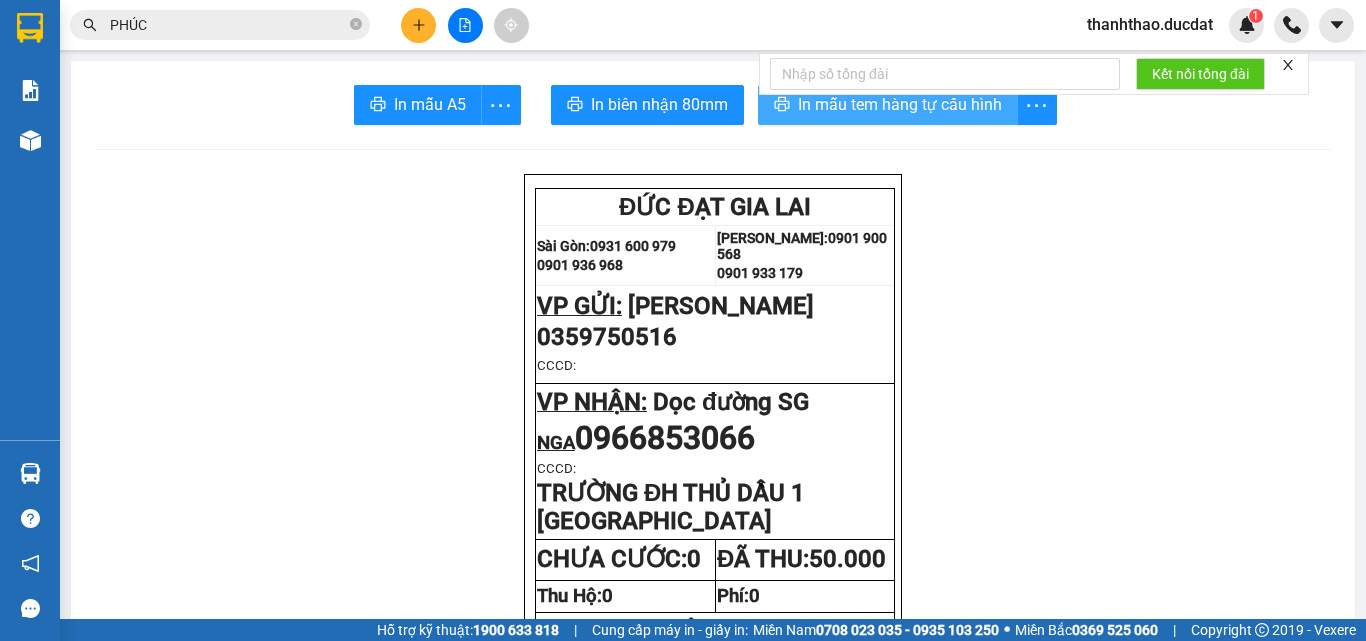 click on "In mẫu tem hàng tự cấu hình" at bounding box center [900, 104] 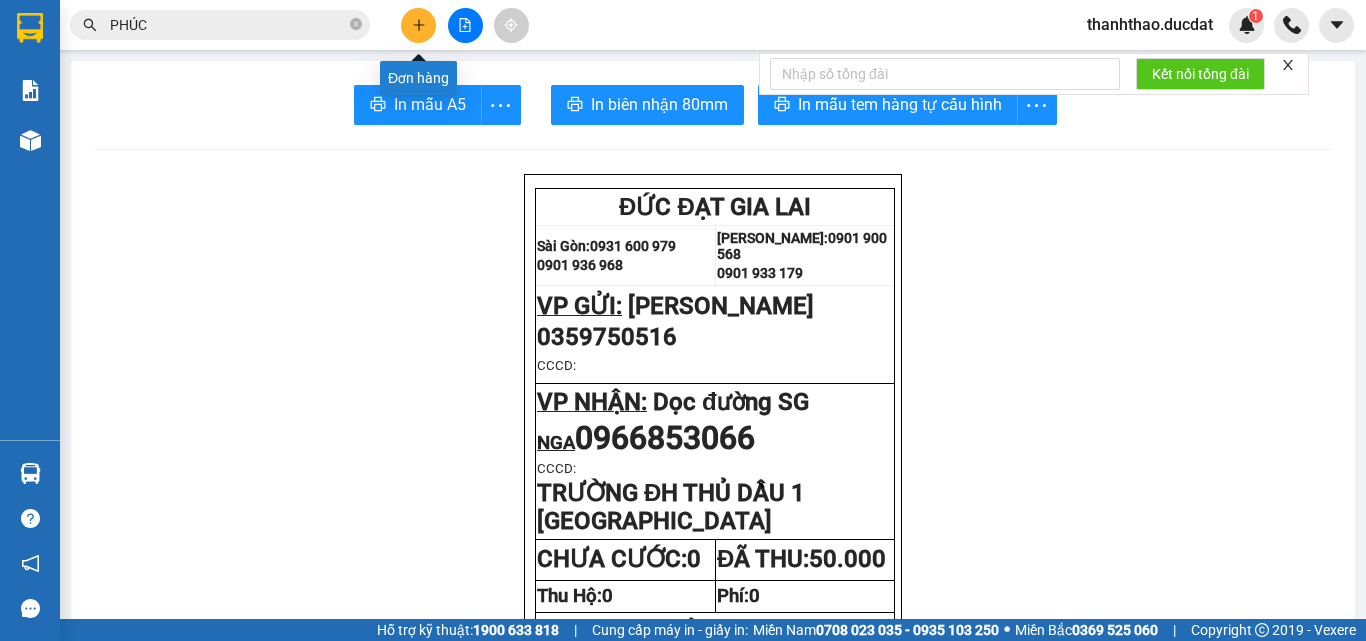 click 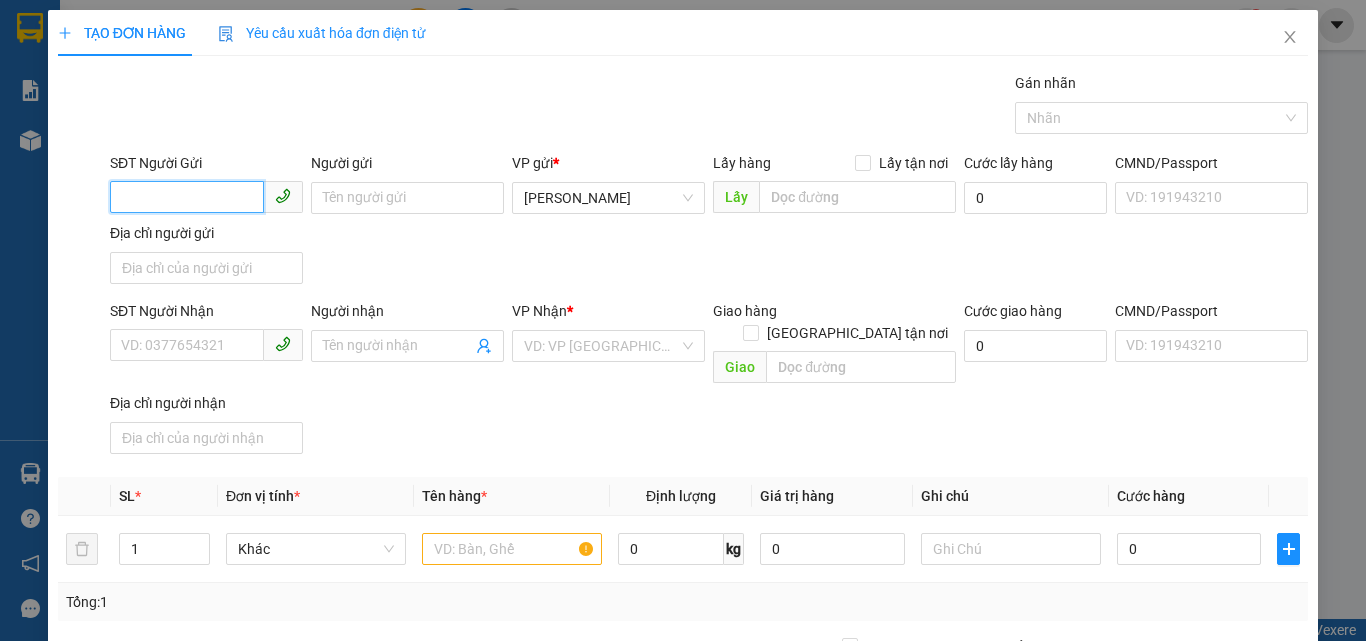 click on "SĐT Người Gửi" at bounding box center [187, 197] 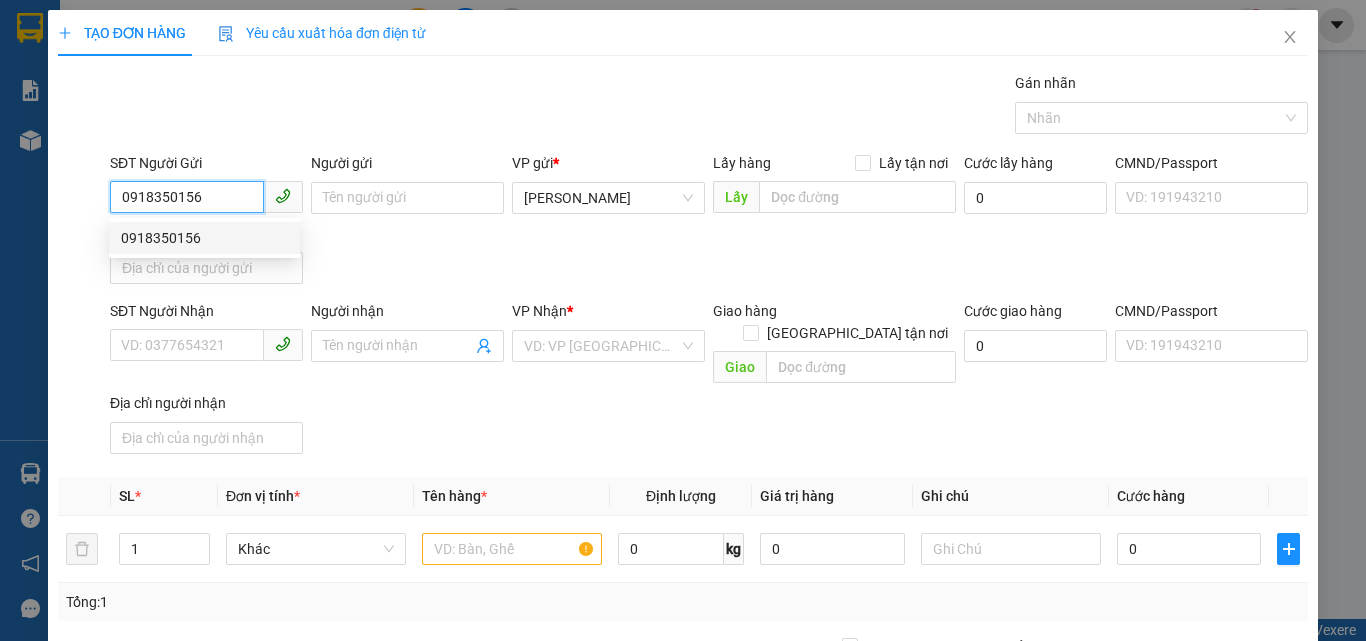 click on "0918350156" at bounding box center (204, 238) 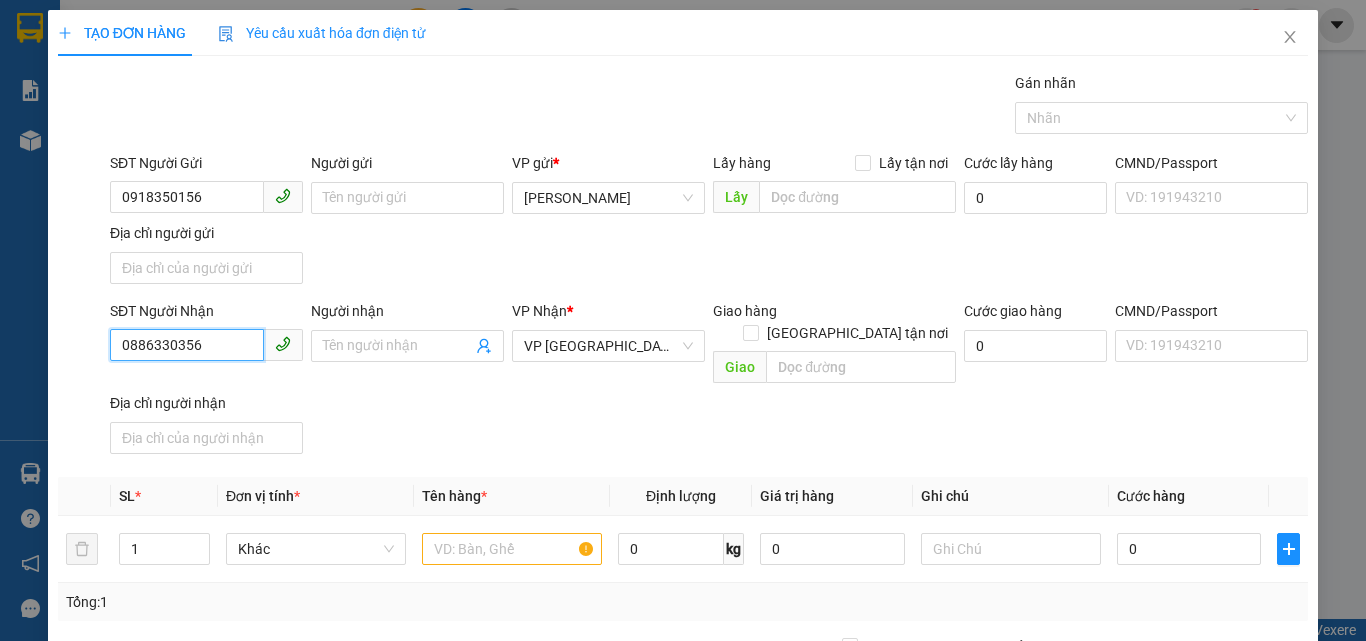 drag, startPoint x: 224, startPoint y: 345, endPoint x: 0, endPoint y: 288, distance: 231.13849 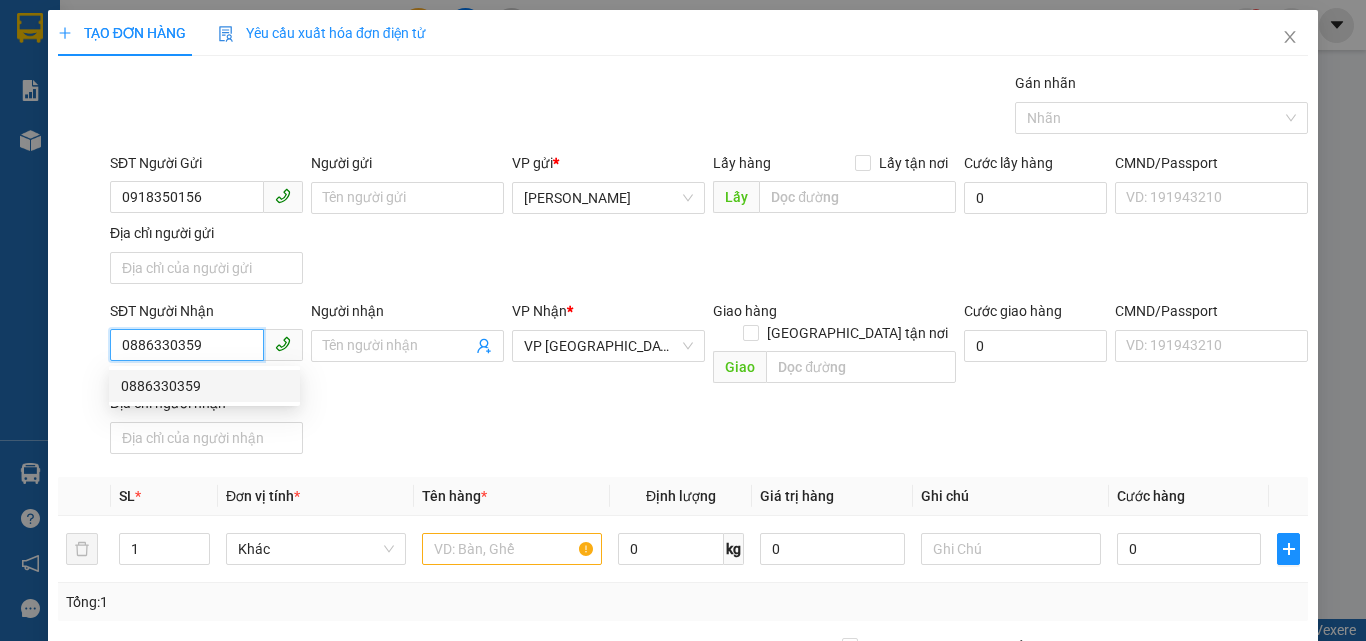 click on "0886330359" at bounding box center (204, 386) 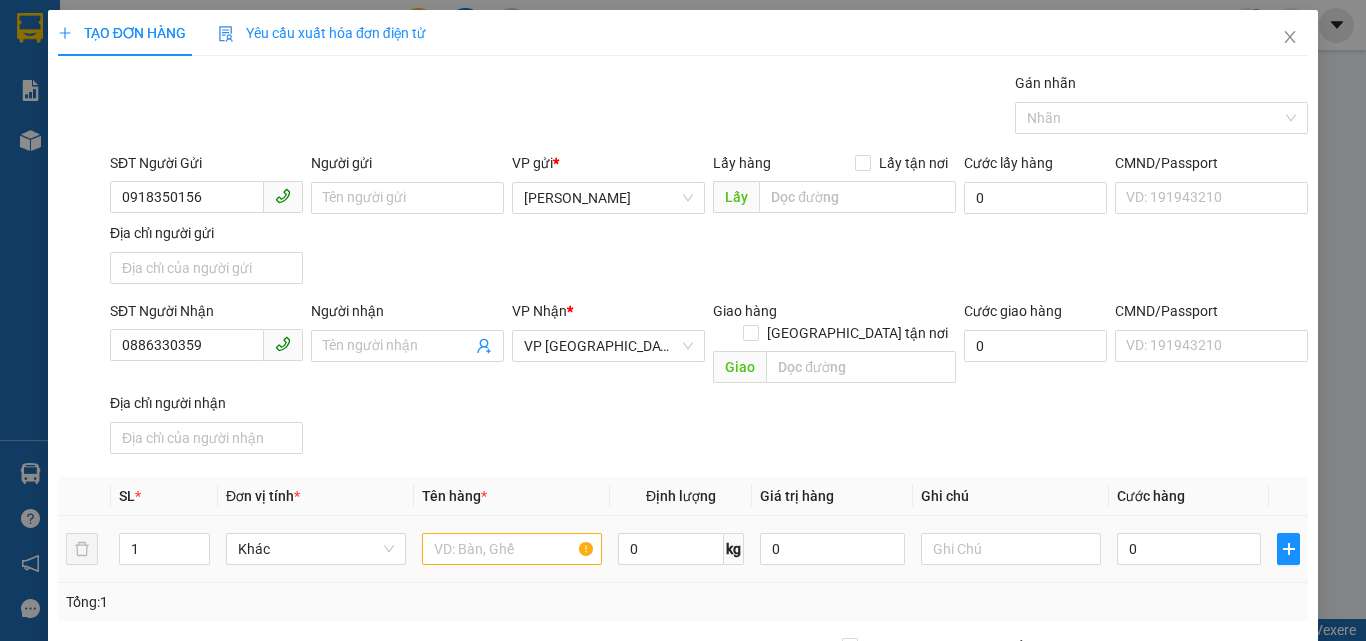 click at bounding box center (512, 549) 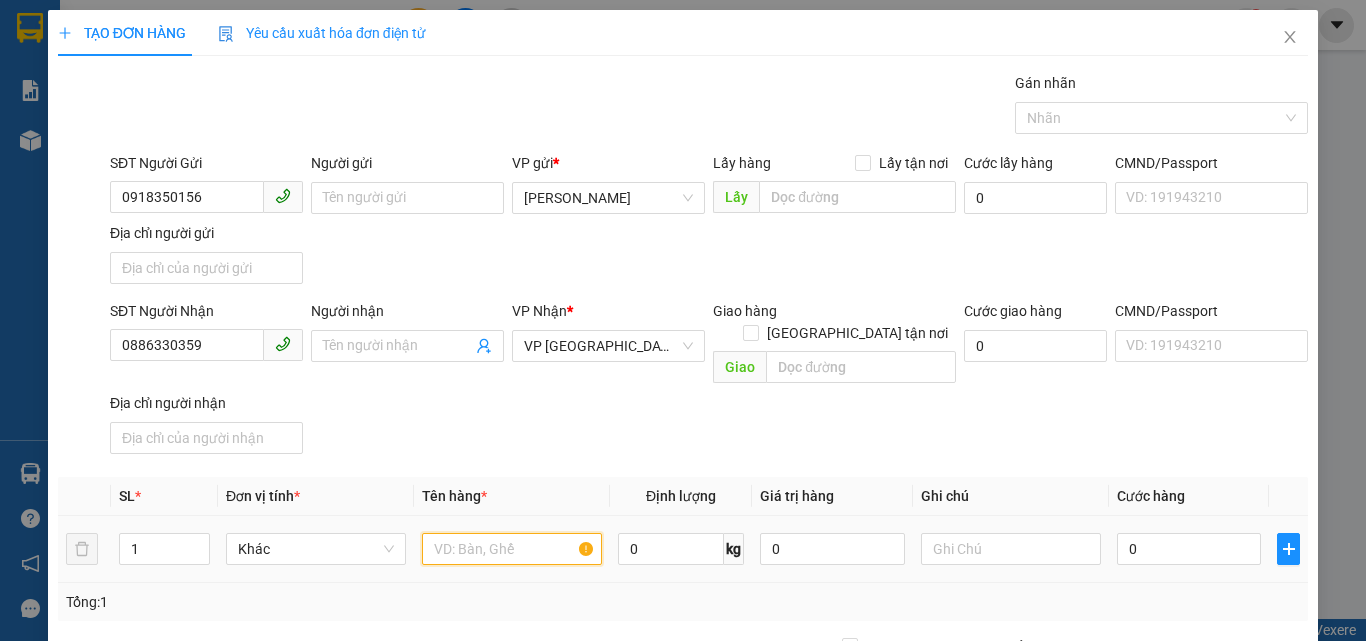 click at bounding box center [512, 549] 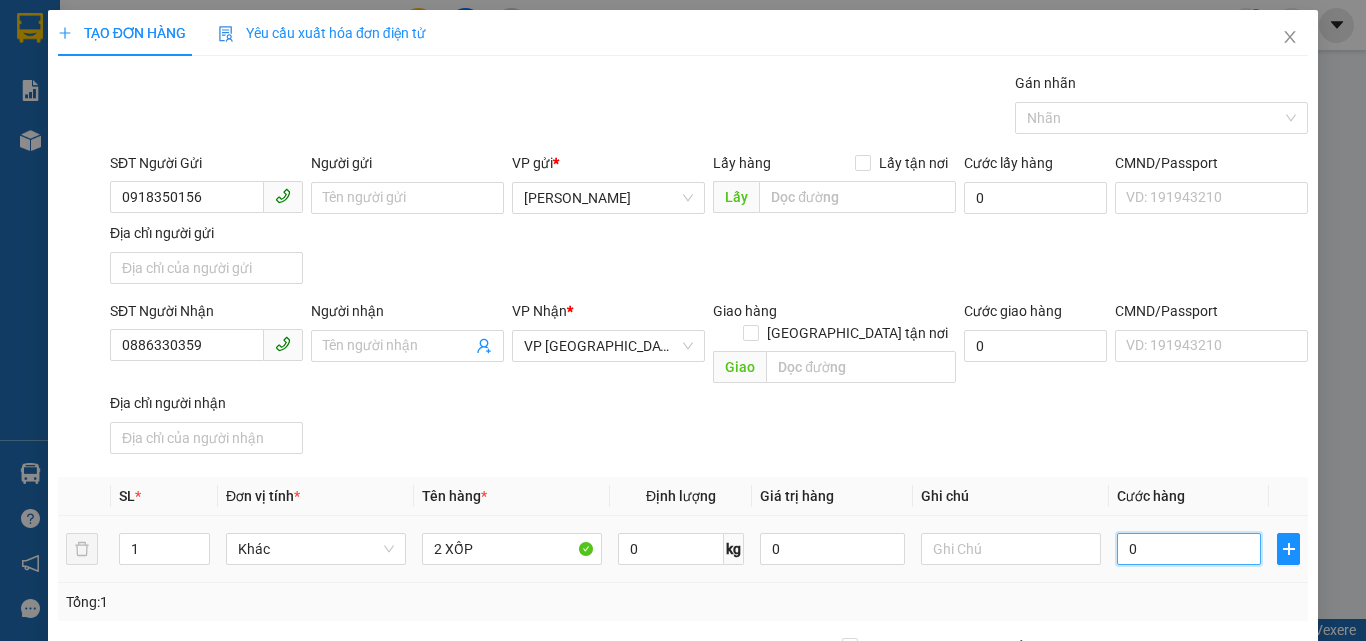 click on "0" at bounding box center (1189, 549) 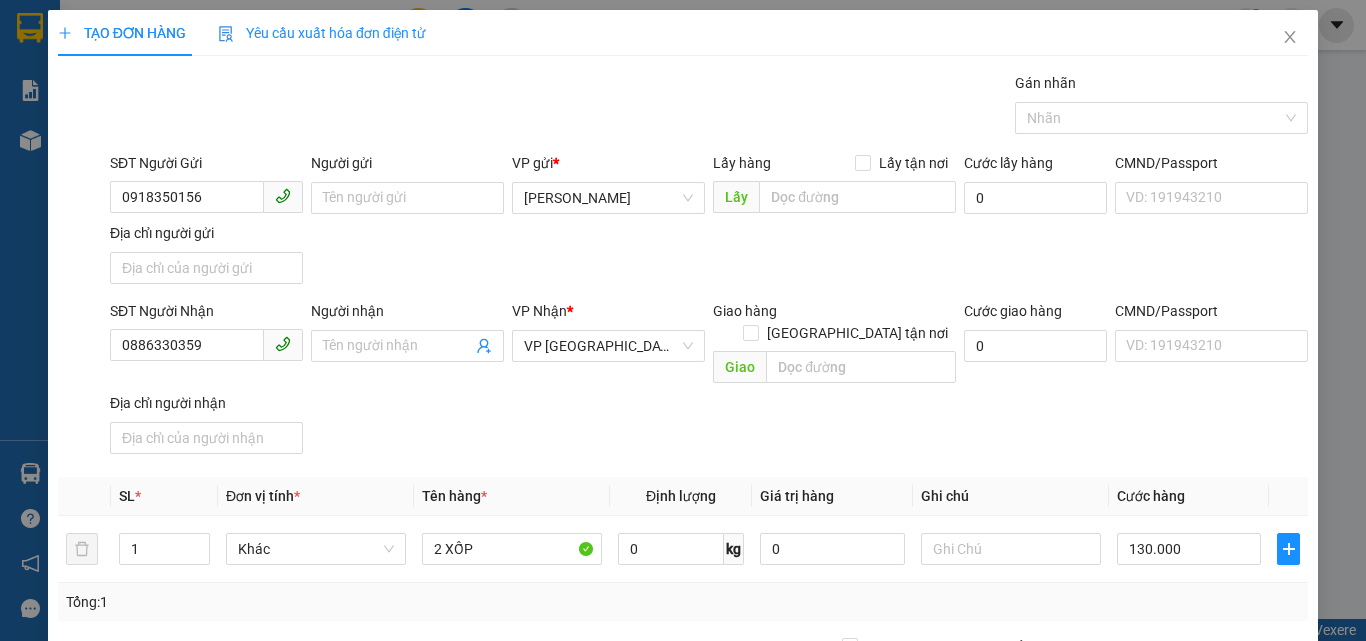 click on "Transit Pickup Surcharge Ids Transit Deliver Surcharge Ids Transit Deliver Surcharge Transit Deliver Surcharge Gói vận chuyển  * Tiêu chuẩn Gán nhãn   Nhãn SĐT Người Gửi 0918350156 Người gửi Tên người gửi VP gửi  * Phan Đình Phùng Lấy hàng Lấy tận nơi Lấy Cước lấy hàng 0 CMND/Passport VD: 191943210 Địa chỉ người gửi SĐT Người Nhận 0886330359 Người nhận Tên người nhận VP Nhận  * VP Sài Gòn Giao hàng Giao tận nơi Giao Cước giao hàng 0 CMND/Passport VD: 191943210 Địa chỉ người nhận SL  * Đơn vị tính  * Tên hàng  * Định lượng Giá trị hàng Ghi chú Cước hàng                   1 Khác 2 XỐP 0 kg 0 130.000 Tổng:  1 Thu Hộ 0 Phí thu hộ khách nhận trả 0 Tổng cước 130.000 Hình thức thanh toán Chọn HT Thanh Toán Số tiền thu trước 0 Chưa thanh toán 130.000 Chọn HT Thanh Toán Lưu nháp Xóa Thông tin Lưu Lưu và In" at bounding box center (683, 467) 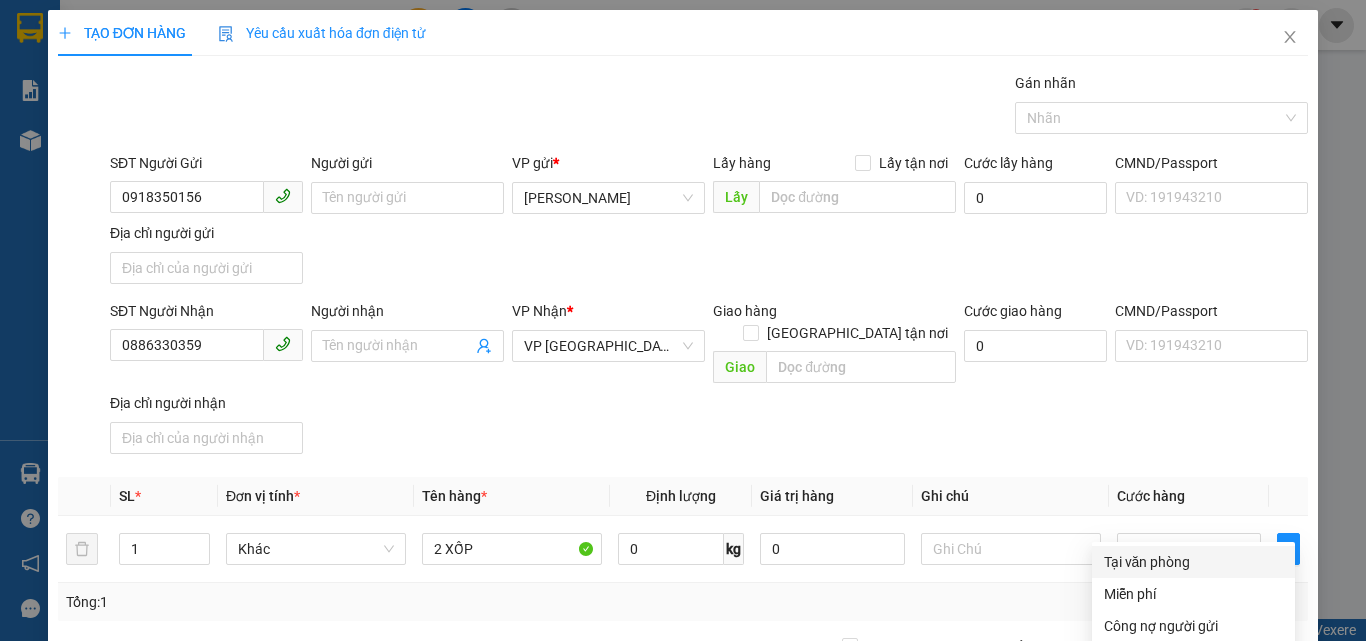 click on "Tại văn phòng" at bounding box center [1193, 562] 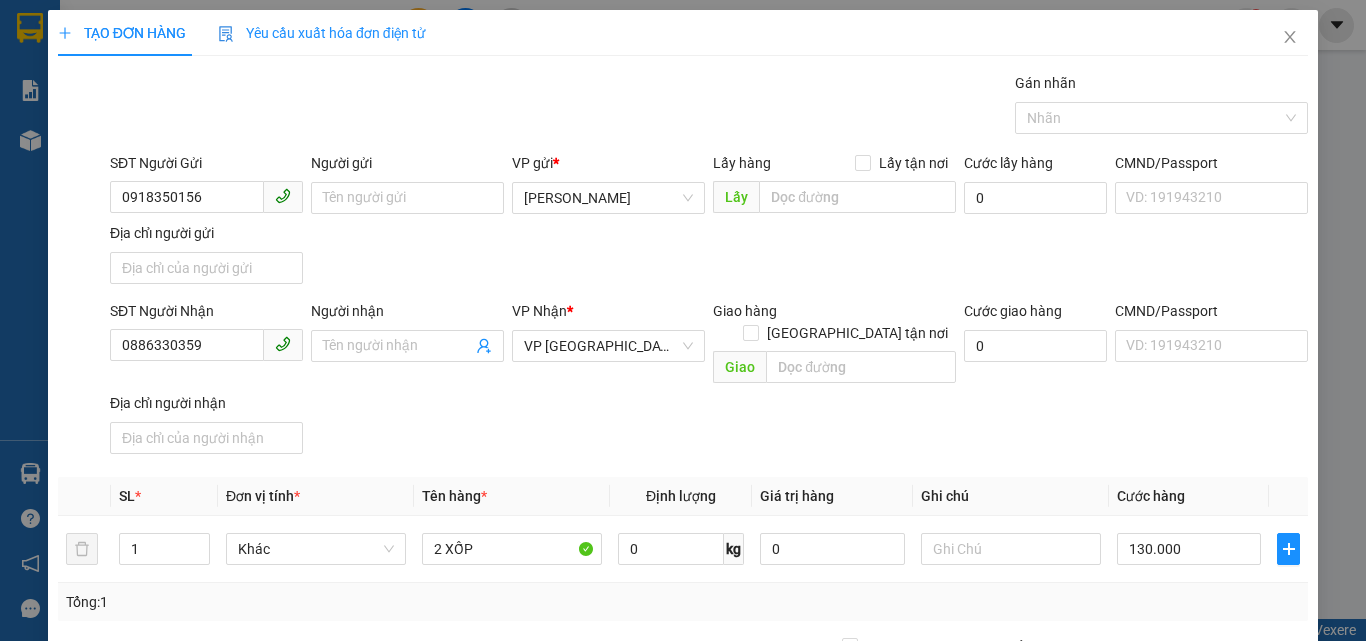 click on "[PERSON_NAME] và In" at bounding box center [1263, 847] 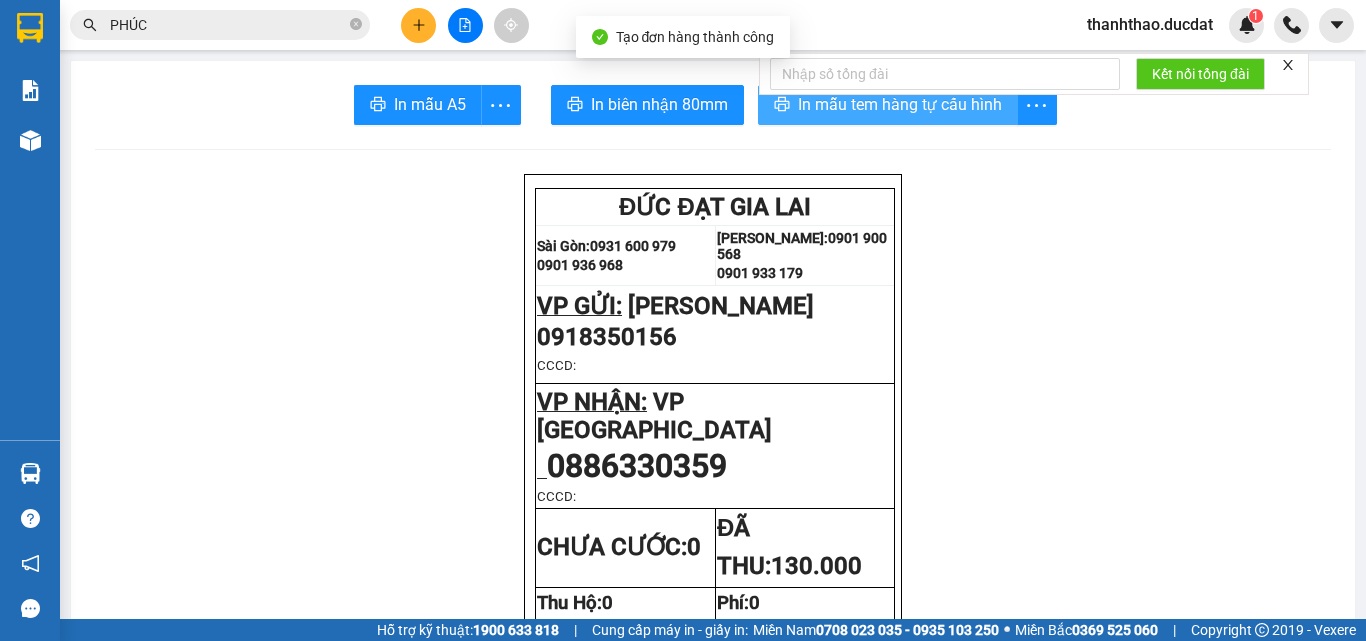 click on "In mẫu tem hàng tự cấu hình" at bounding box center [900, 104] 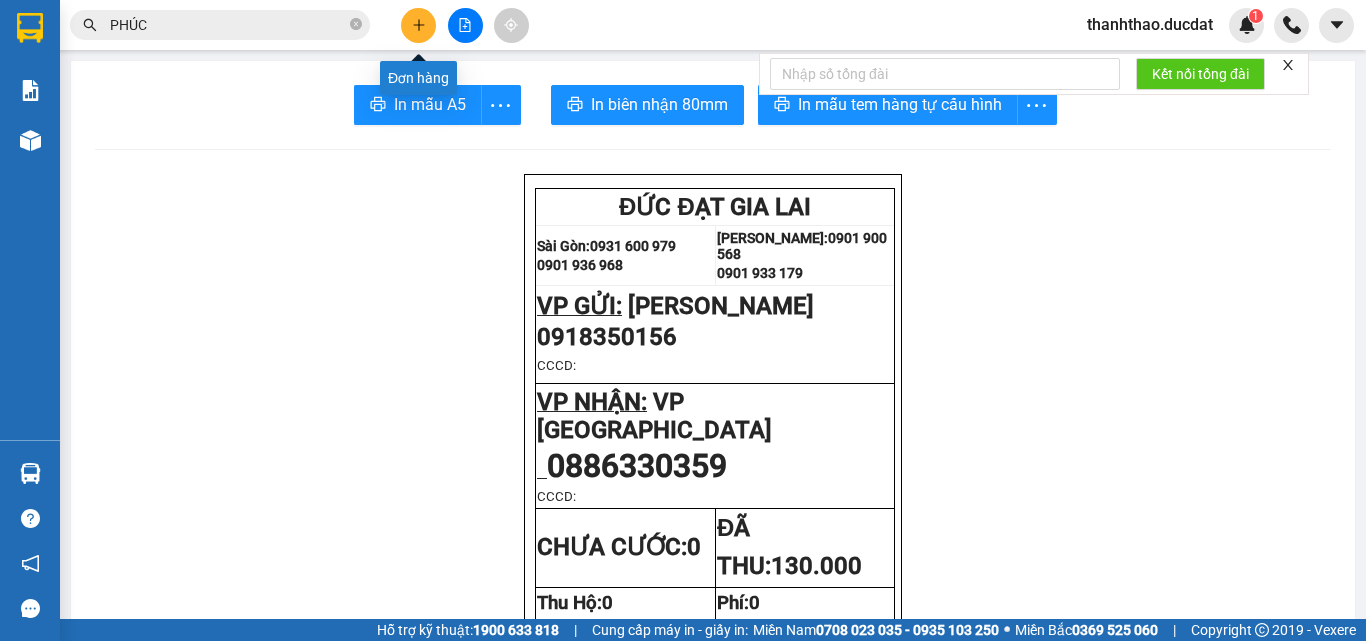 click 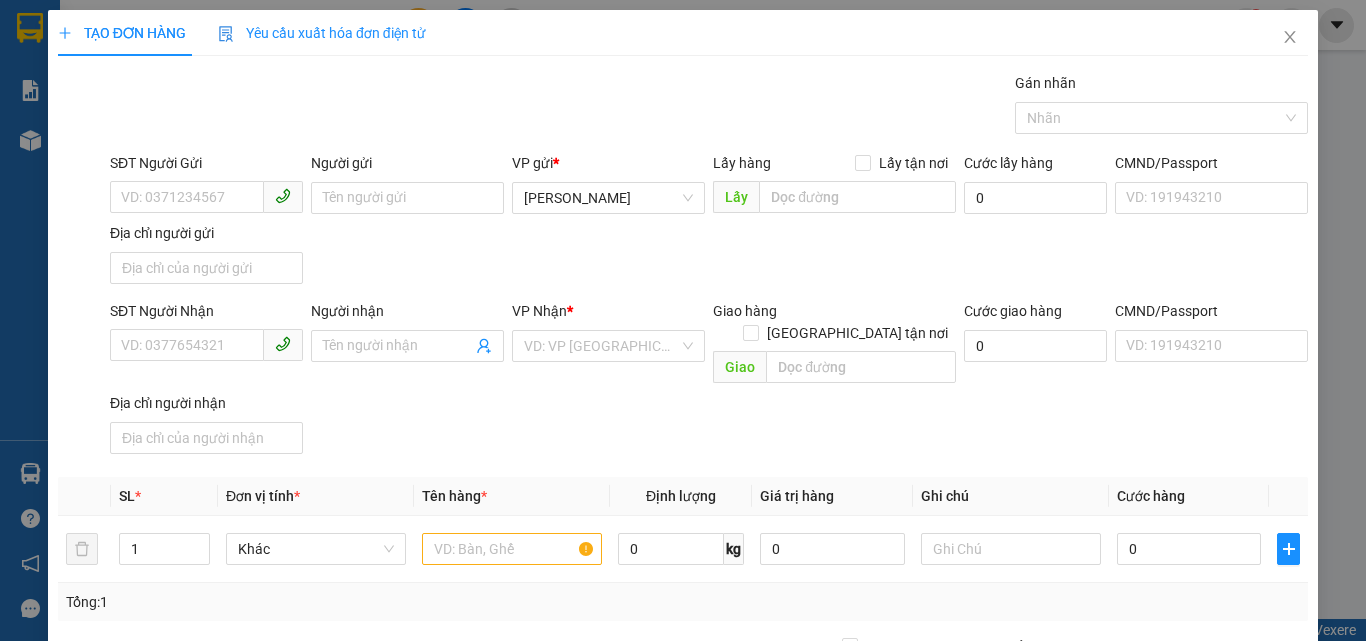 click on "SĐT Người Gửi" at bounding box center [206, 163] 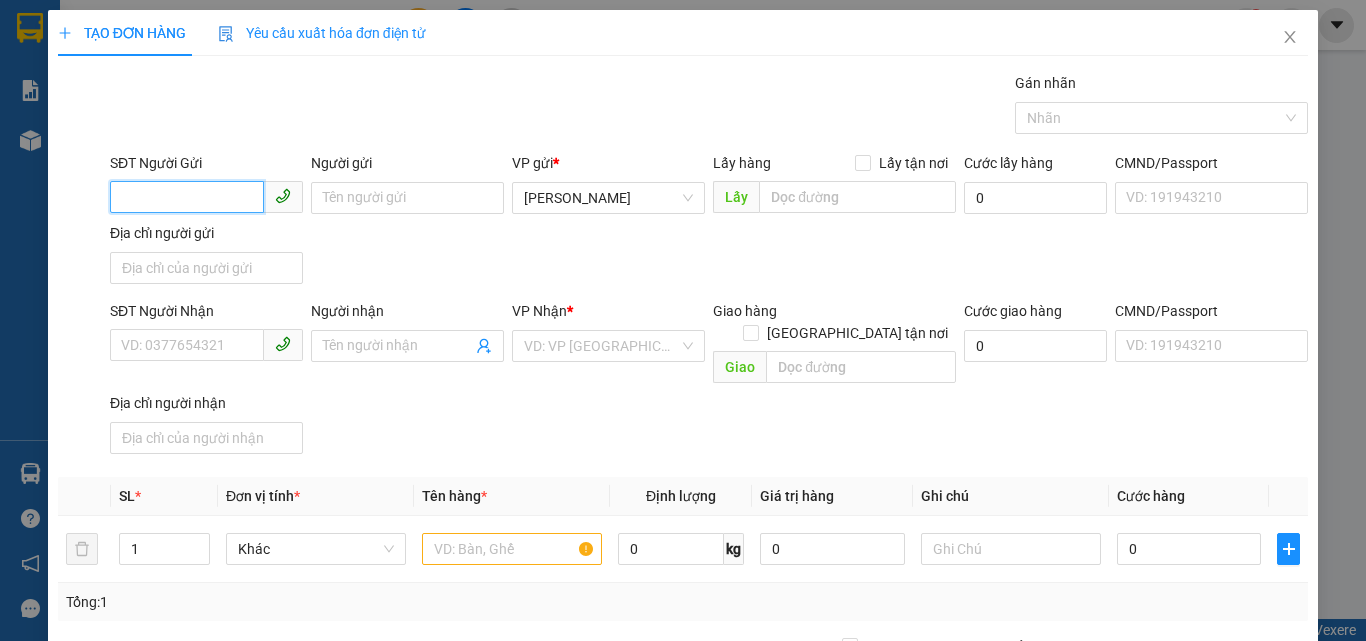 click on "SĐT Người Gửi" at bounding box center [187, 197] 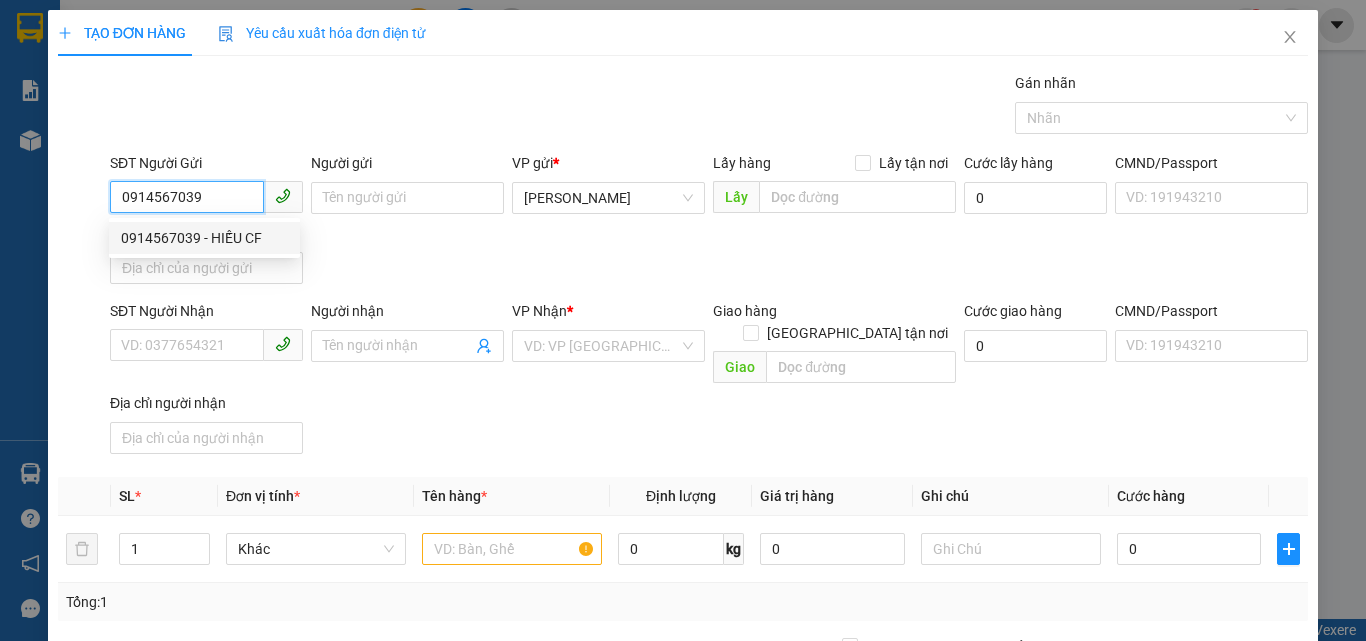 click on "0914567039 - HIẾU CF" at bounding box center (204, 238) 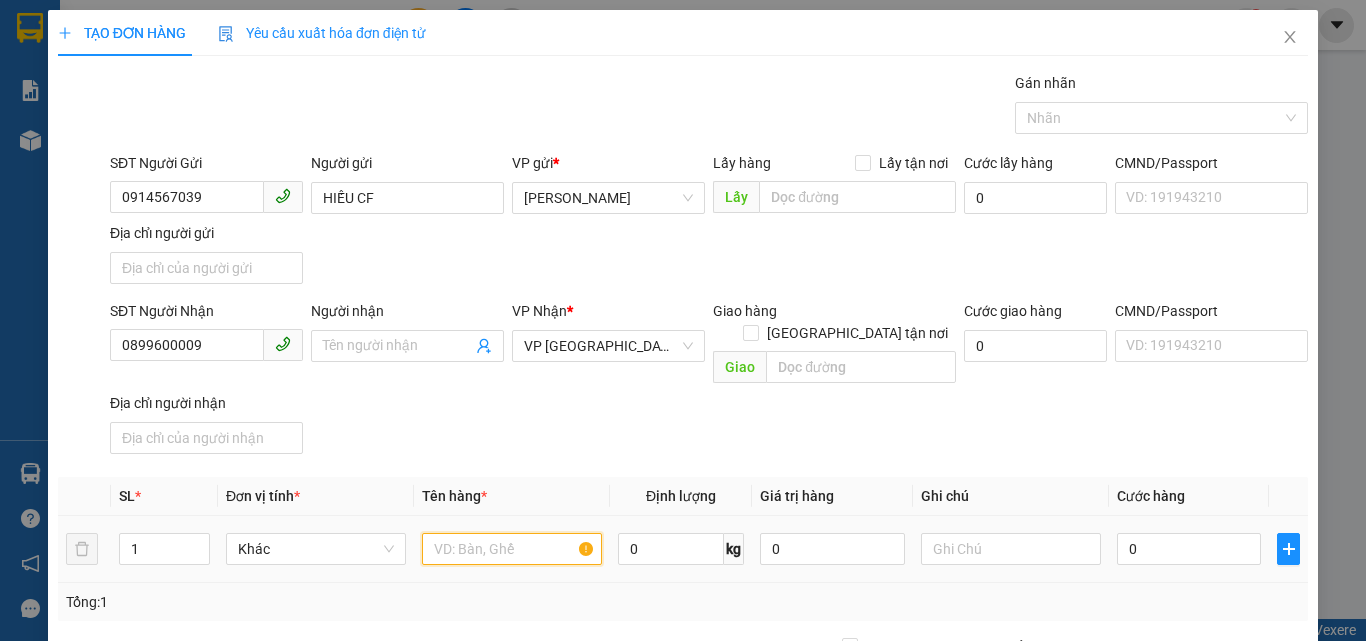 click at bounding box center [512, 549] 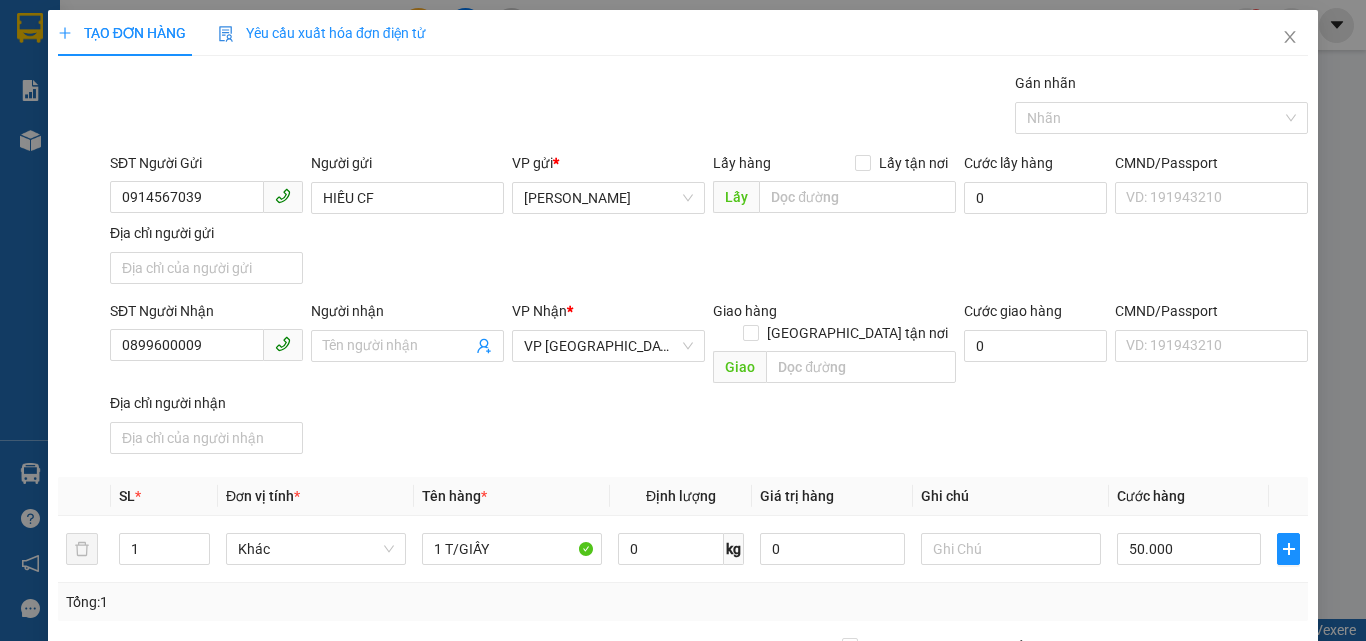 click on "Transit Pickup Surcharge Ids Transit Deliver Surcharge Ids Transit Deliver Surcharge Transit Deliver Surcharge Gói vận chuyển  * Tiêu chuẩn Gán nhãn   Nhãn SĐT Người Gửi 0914567039 Người gửi HIẾU CF VP gửi  * Phan Đình Phùng Lấy hàng Lấy tận nơi Lấy Cước lấy hàng 0 CMND/Passport VD: 191943210 Địa chỉ người gửi SĐT Người Nhận 0899600009 Người nhận Tên người nhận VP Nhận  * VP Đà Nẵng Giao hàng Giao tận nơi Giao Cước giao hàng 0 CMND/Passport VD: 191943210 Địa chỉ người nhận SL  * Đơn vị tính  * Tên hàng  * Định lượng Giá trị hàng Ghi chú Cước hàng                   1 Khác 1 T/GIẤY 0 kg 0 50.000 Tổng:  1 Thu Hộ 0 Phí thu hộ khách nhận trả 0 Tổng cước 50.000 Hình thức thanh toán Chọn HT Thanh Toán Số tiền thu trước 0 Chưa thanh toán 50.000 Chọn HT Thanh Toán Lưu nháp Xóa Thông tin Lưu Lưu và In" at bounding box center [683, 467] 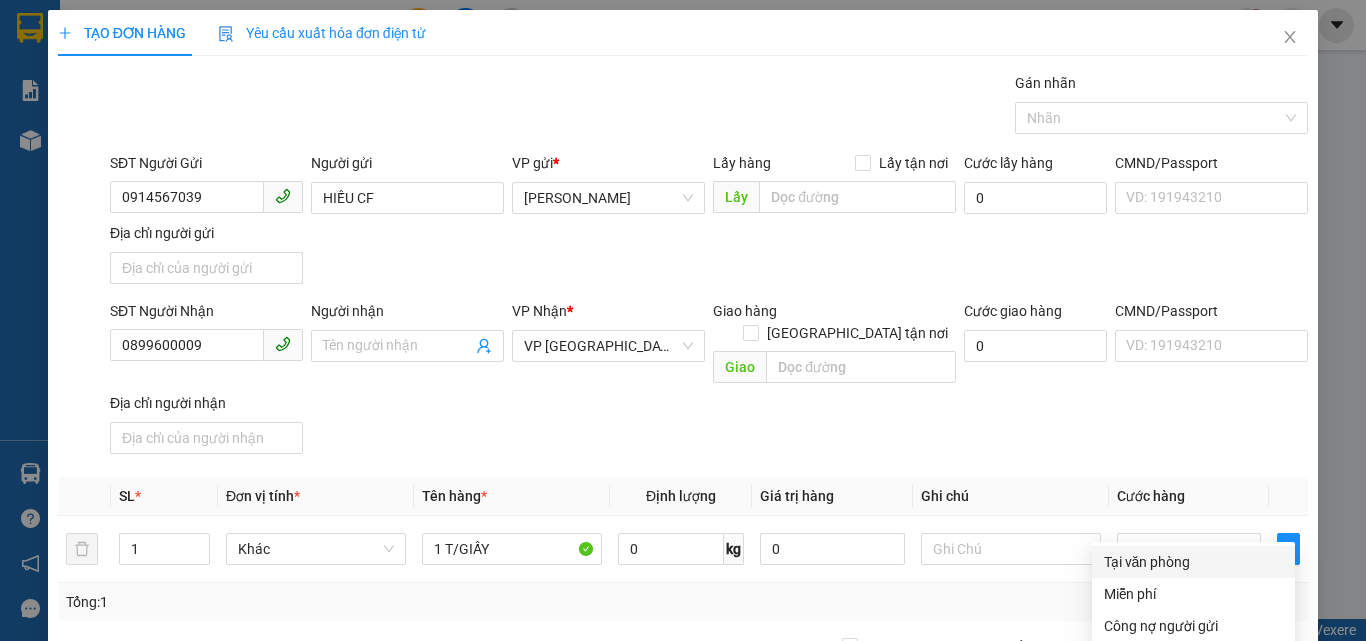 click on "Tại văn phòng" at bounding box center (1193, 562) 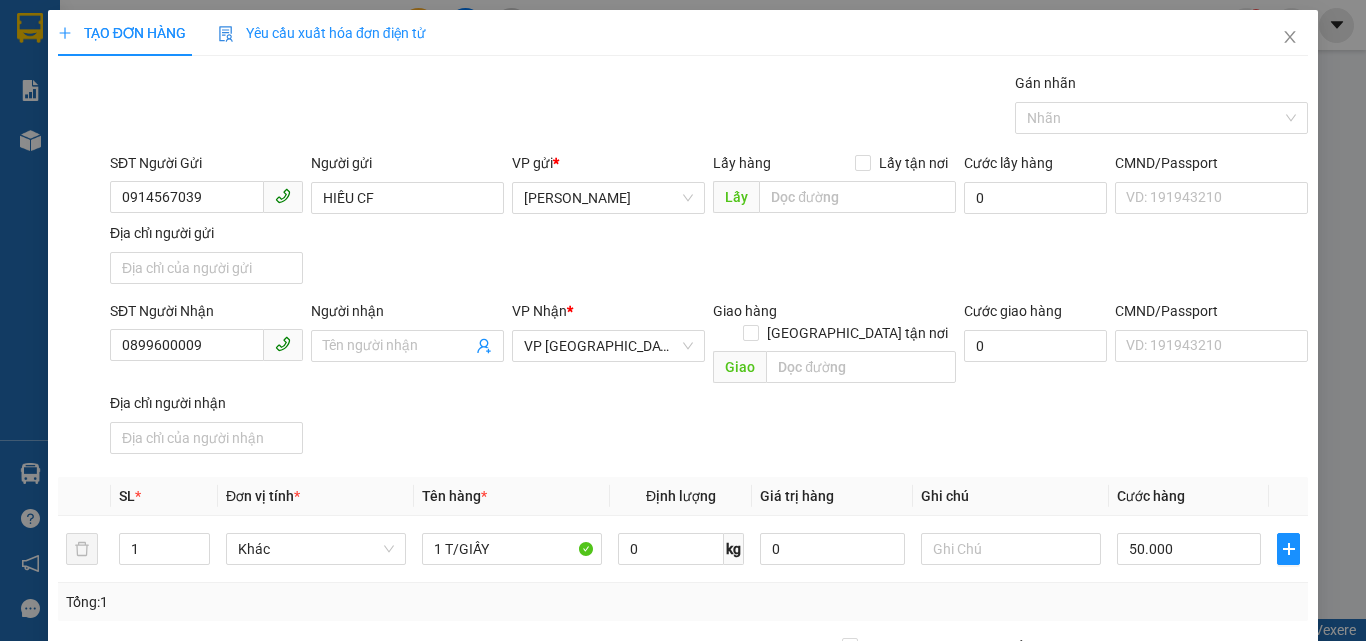 click 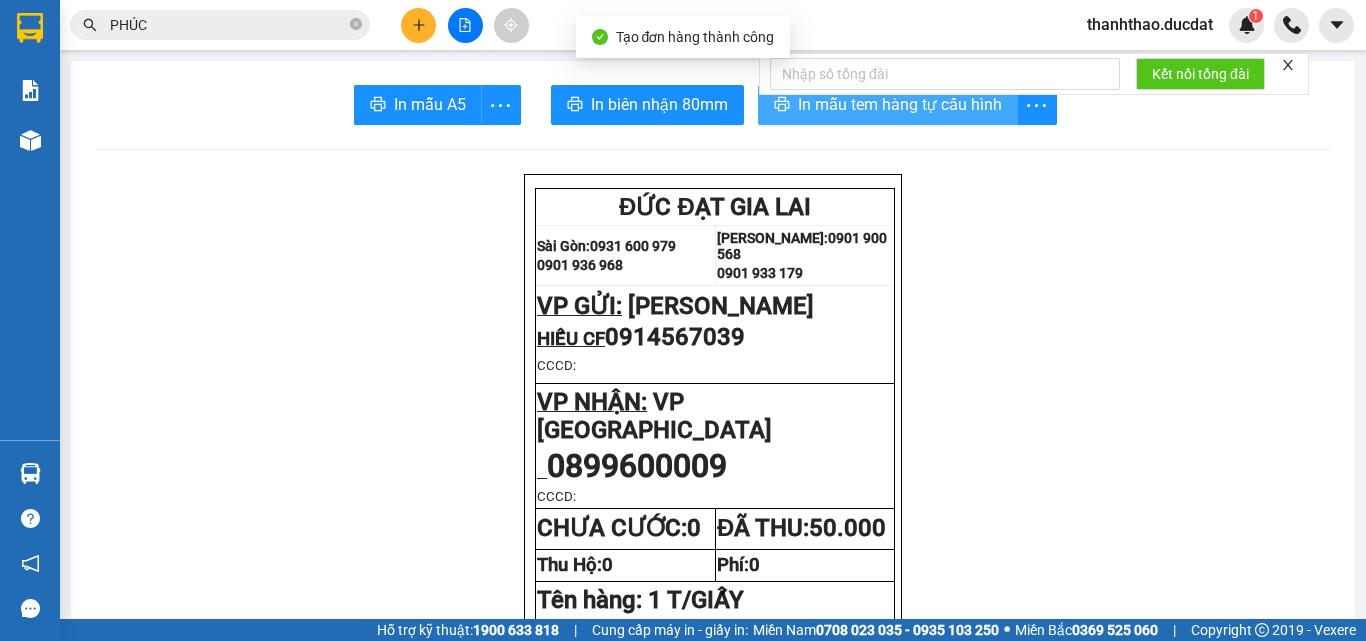 click on "In mẫu tem hàng tự cấu hình" at bounding box center (900, 104) 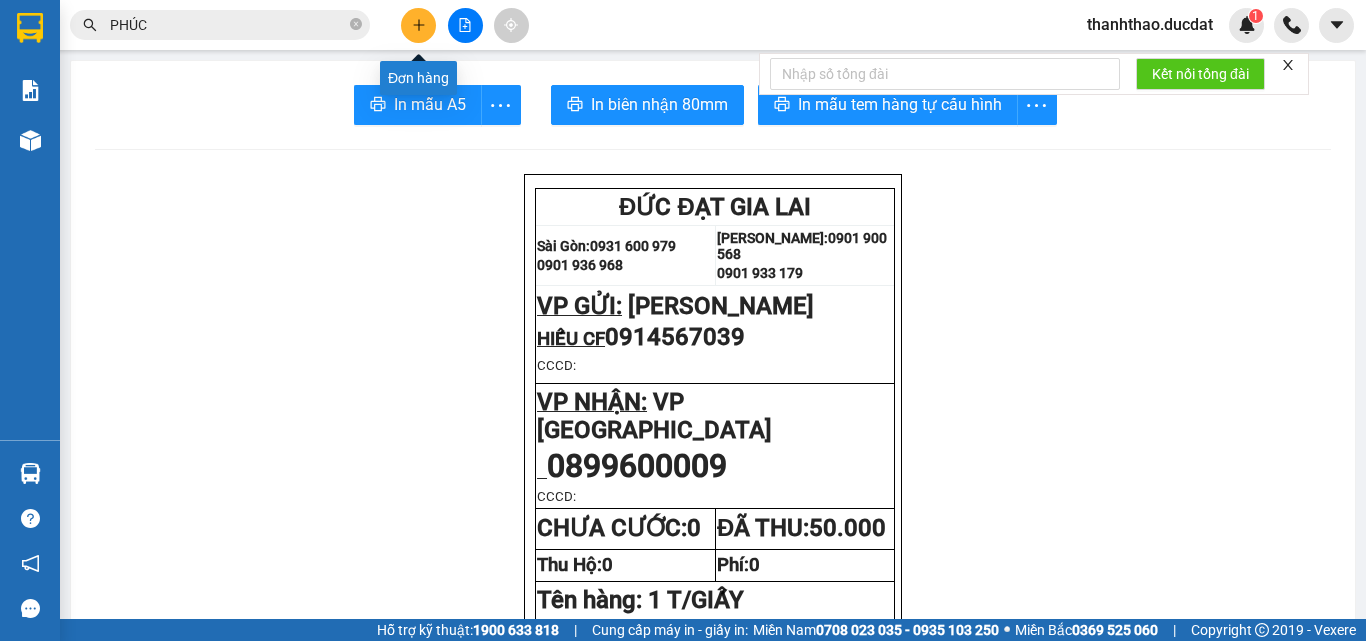 click at bounding box center (418, 25) 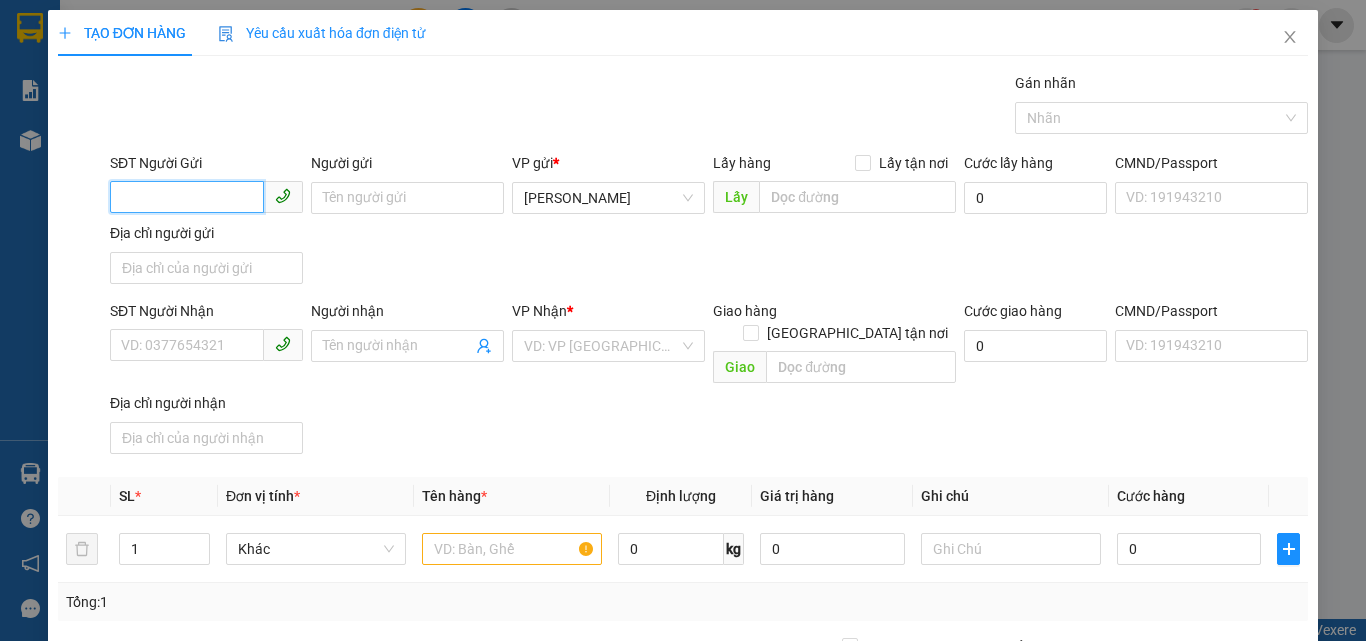 click on "SĐT Người Gửi" at bounding box center (187, 197) 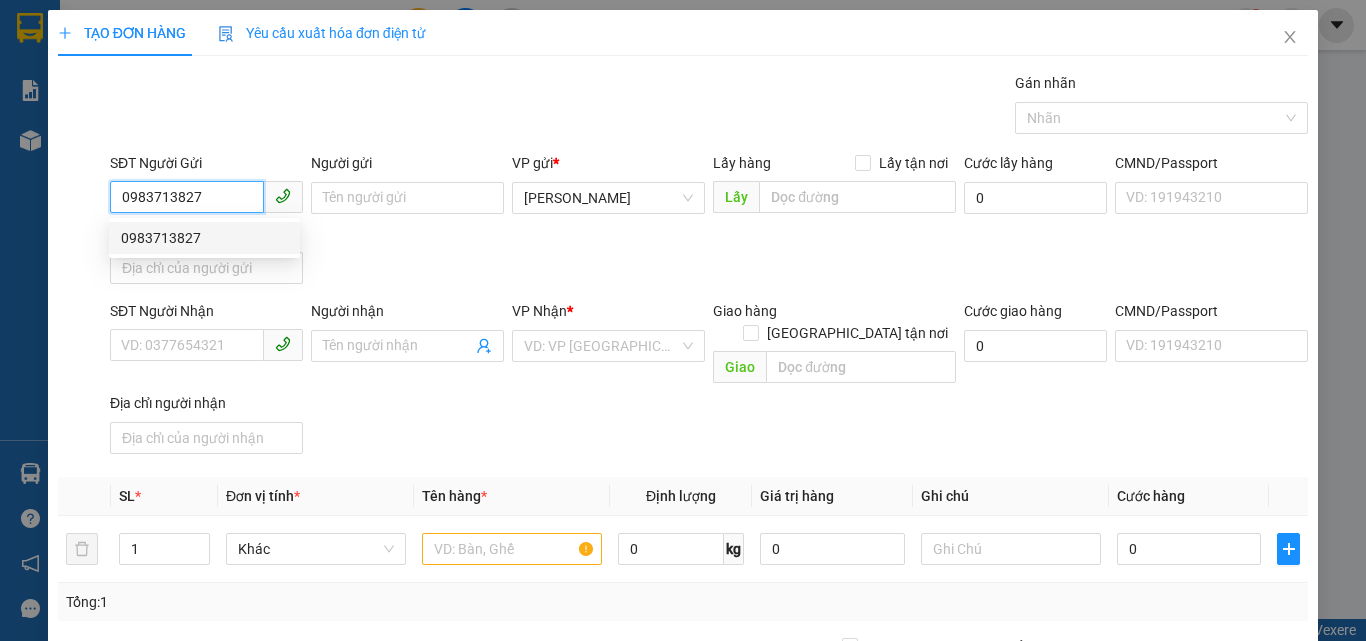 click on "0983713827" at bounding box center (204, 238) 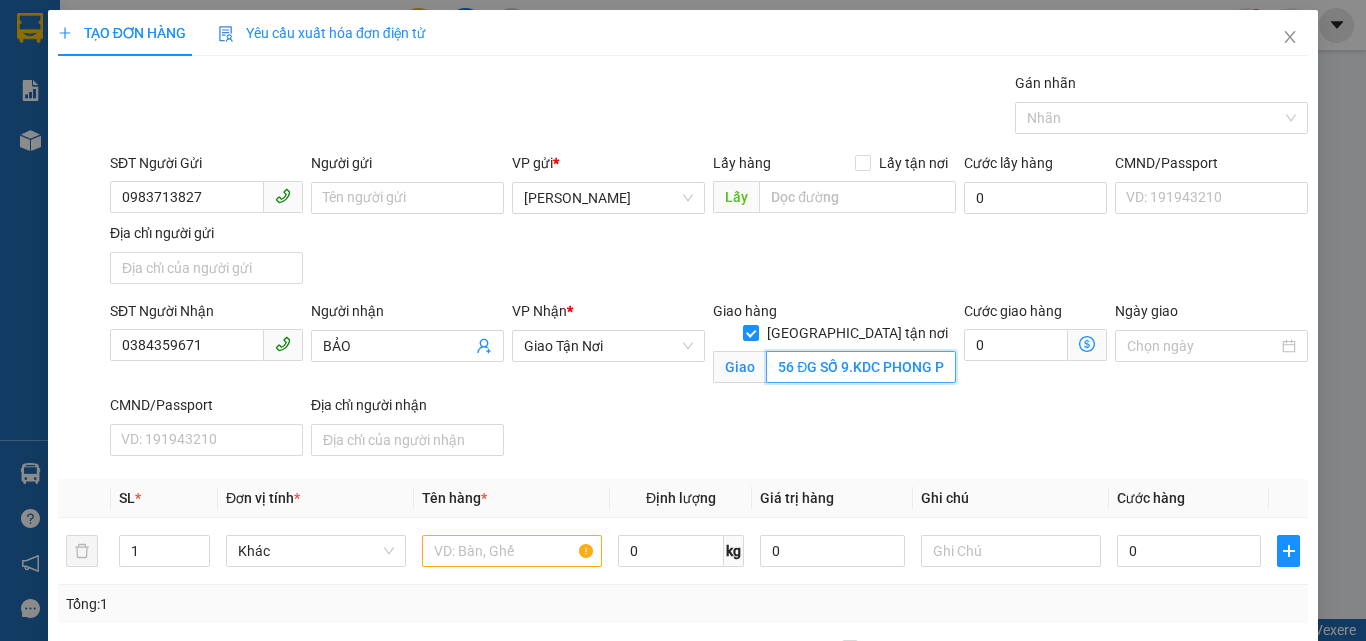 click on "56 ĐG SỐ 9.KDC PHONG PHÚ 4.[GEOGRAPHIC_DATA]" at bounding box center (861, 367) 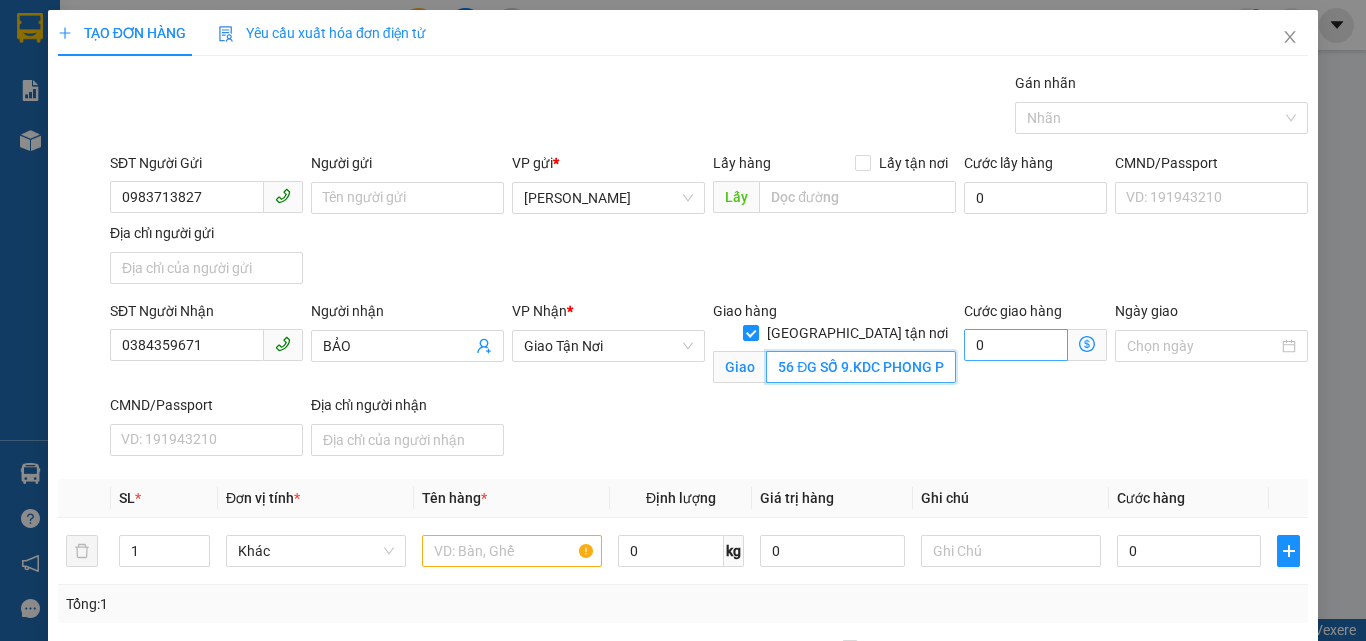 drag, startPoint x: 849, startPoint y: 349, endPoint x: 1015, endPoint y: 333, distance: 166.7693 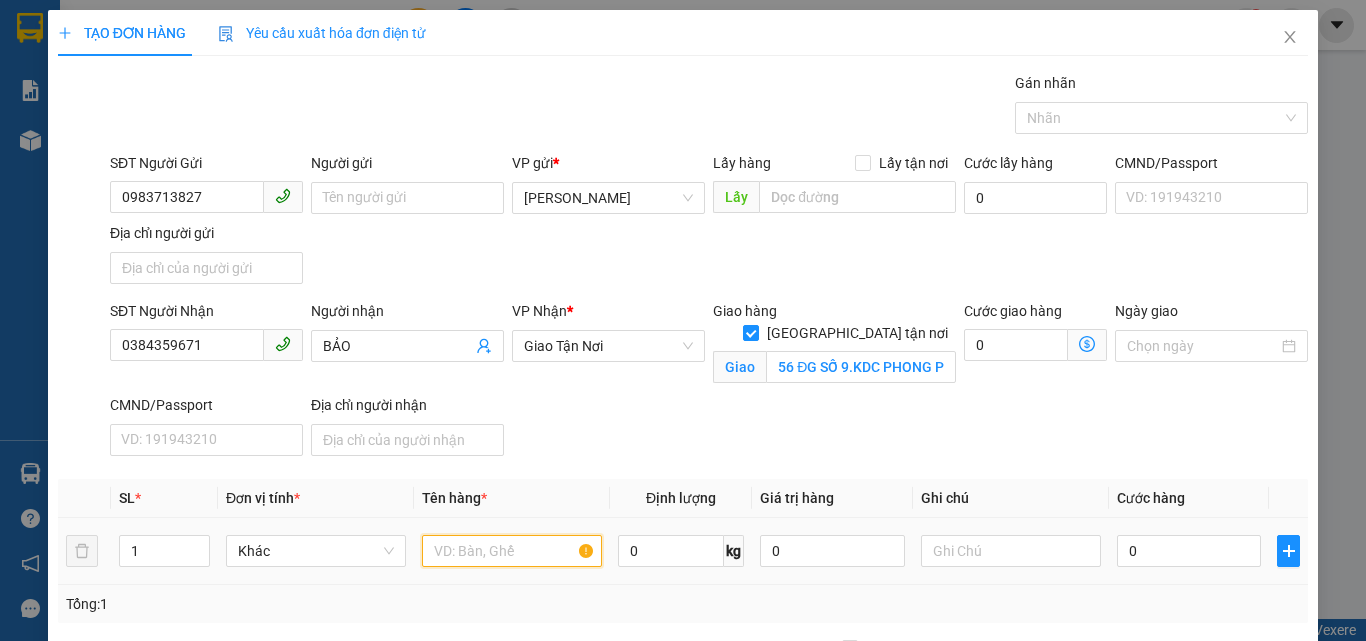click at bounding box center (512, 551) 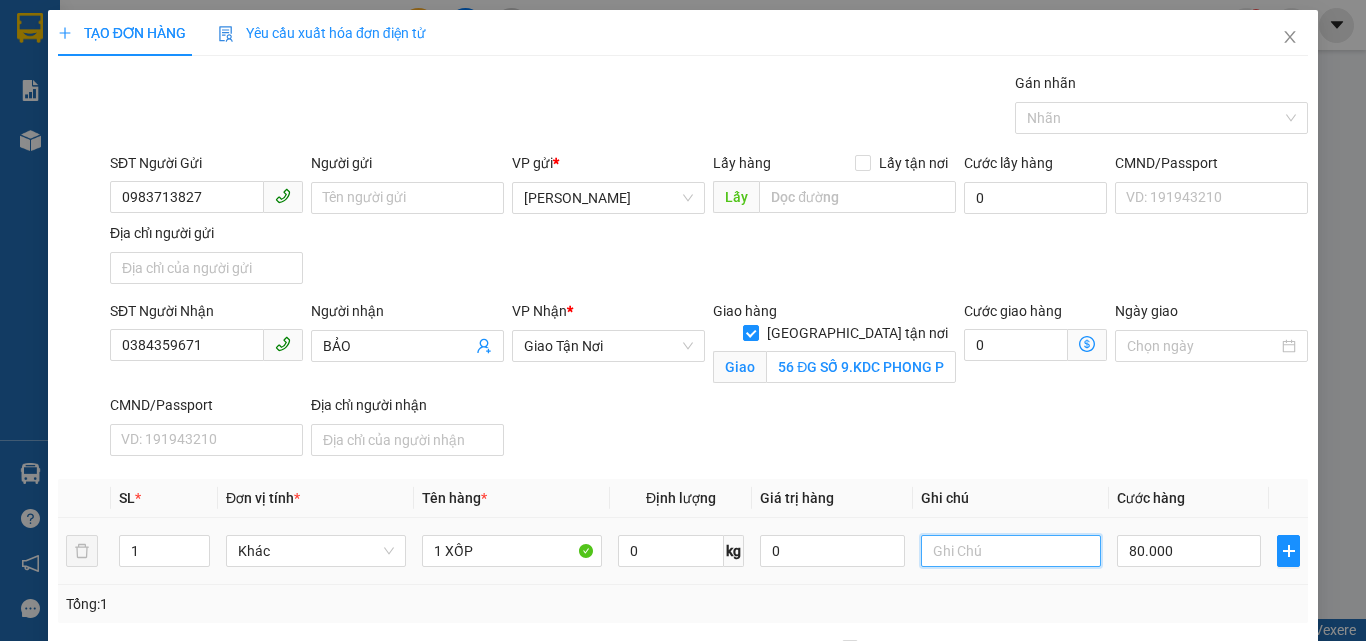 click at bounding box center [1011, 551] 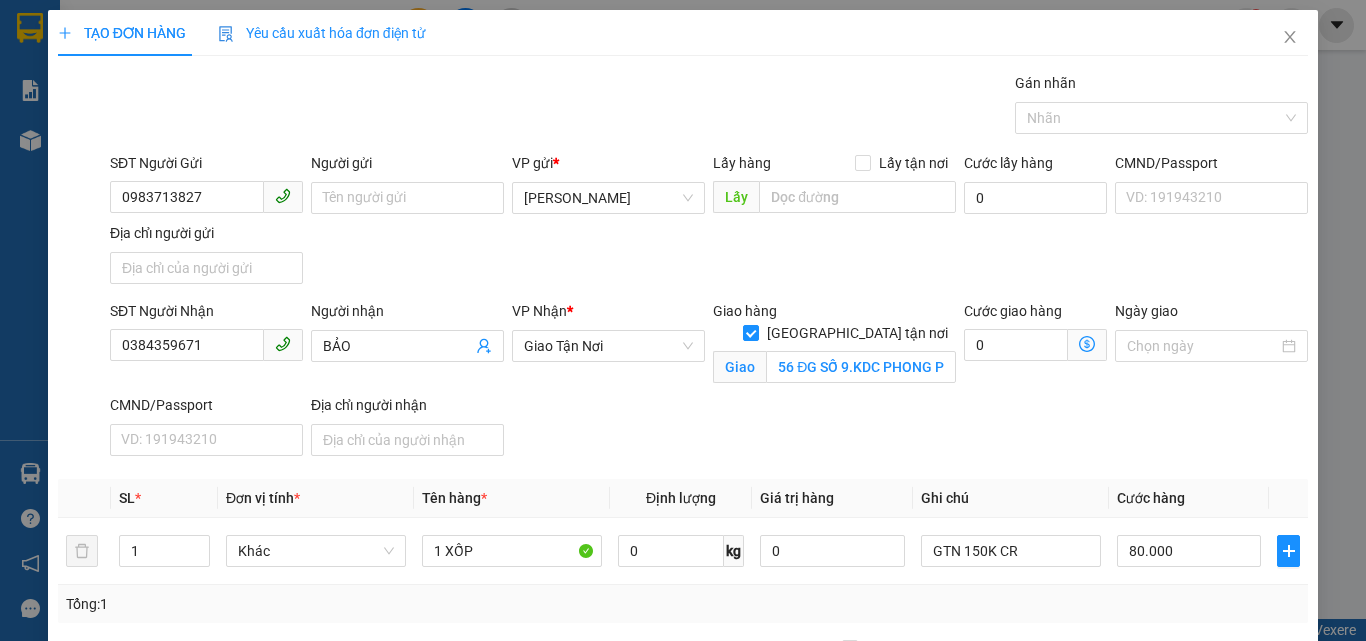 click on "Hình thức thanh toán" at bounding box center (1198, 754) 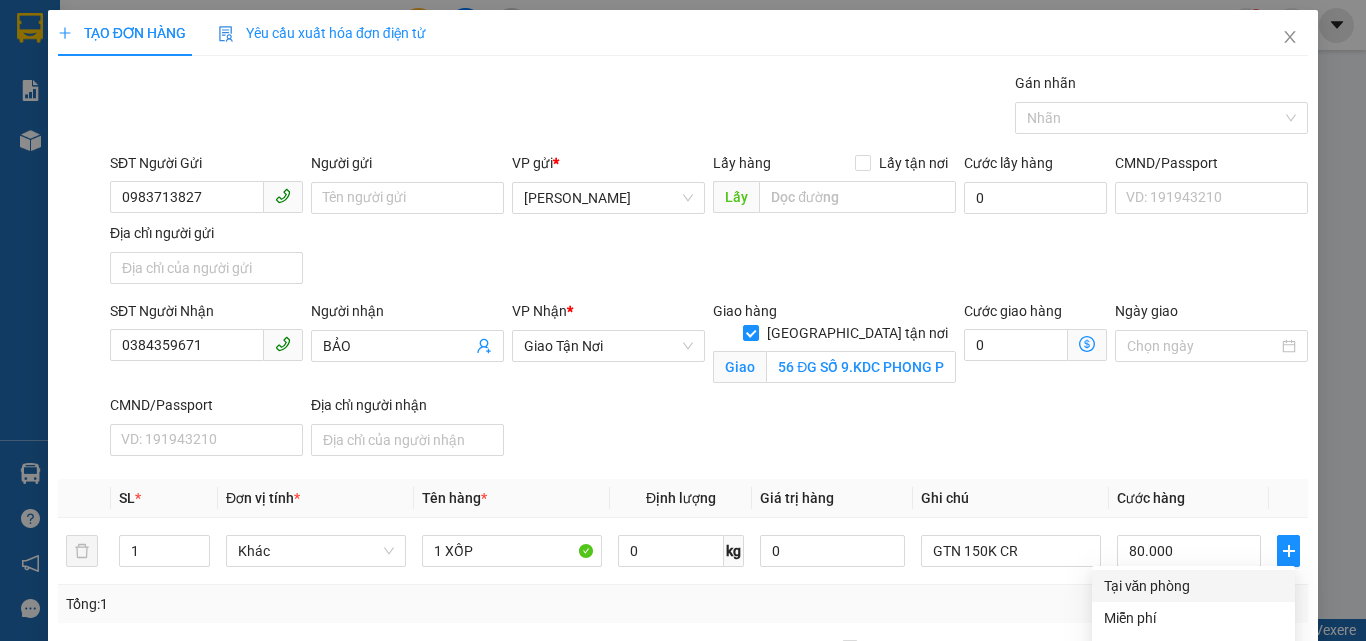 click on "Tại văn phòng" at bounding box center (1193, 586) 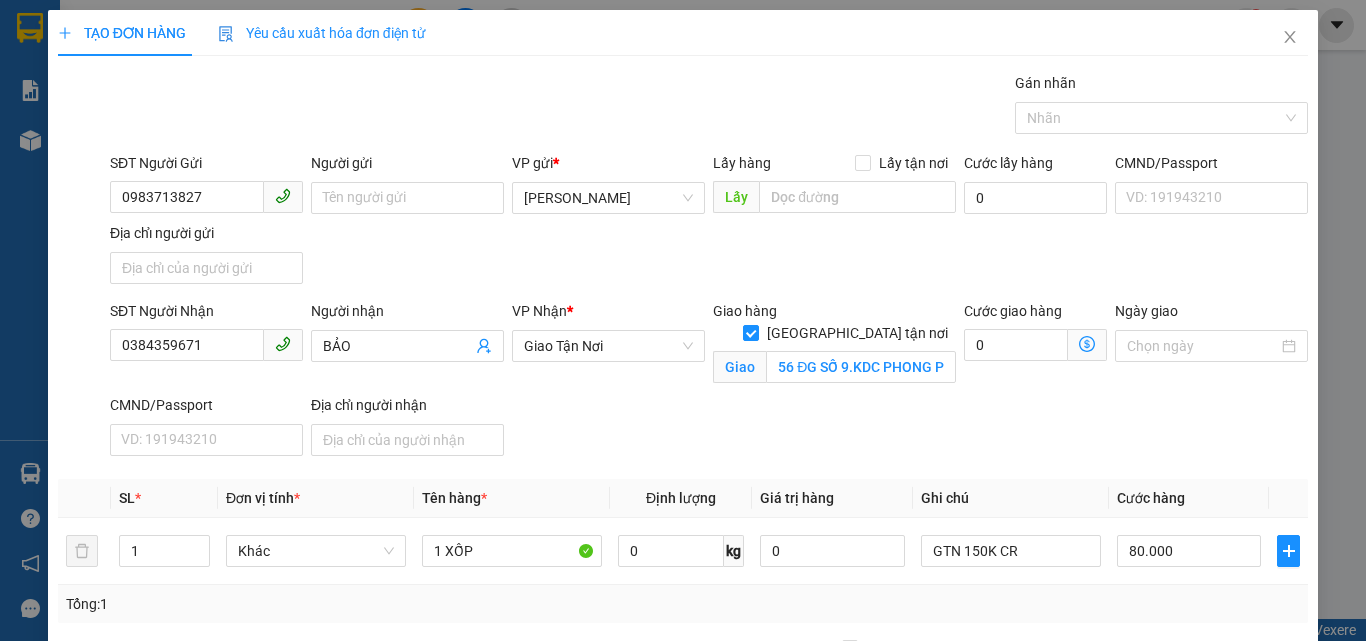 click on "[PERSON_NAME] và In" at bounding box center (1263, 849) 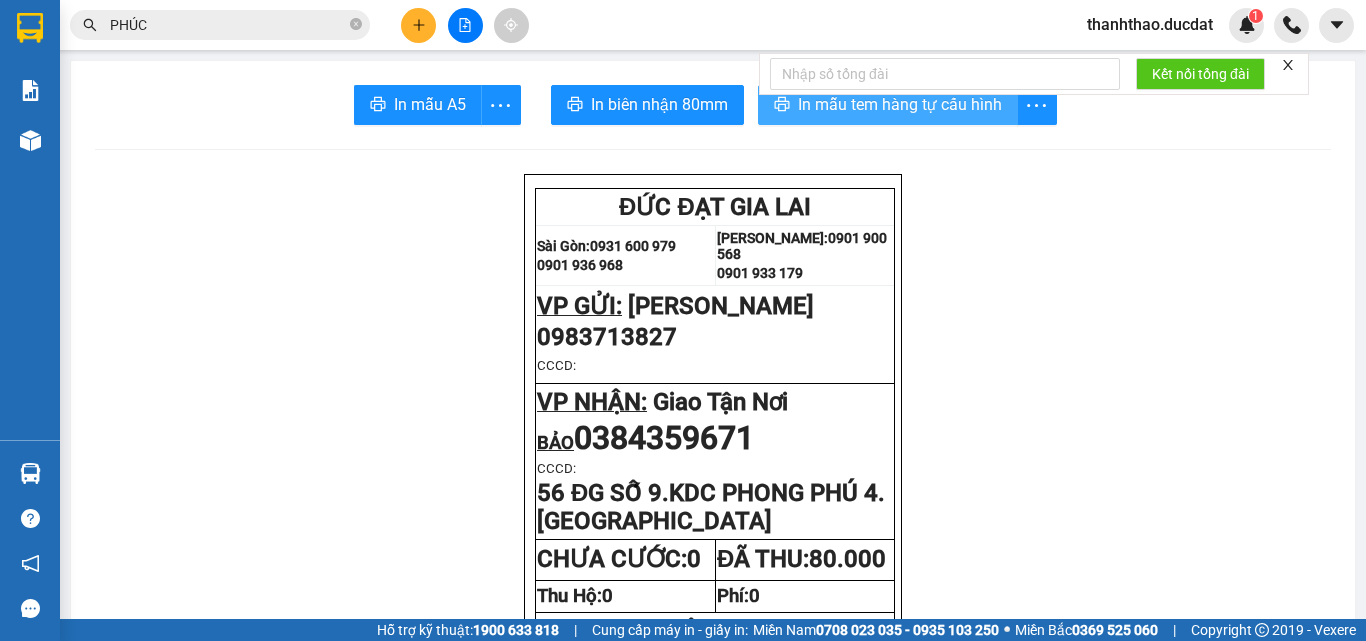 click on "In mẫu tem hàng tự cấu hình" at bounding box center [900, 104] 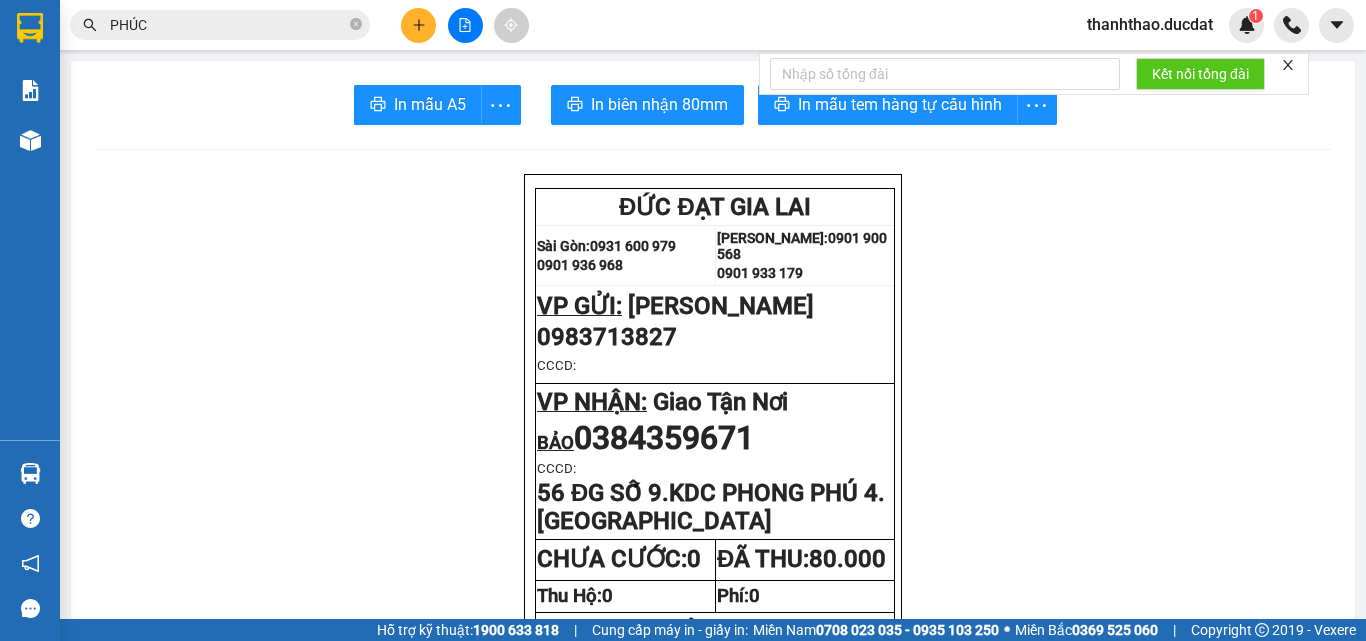 click 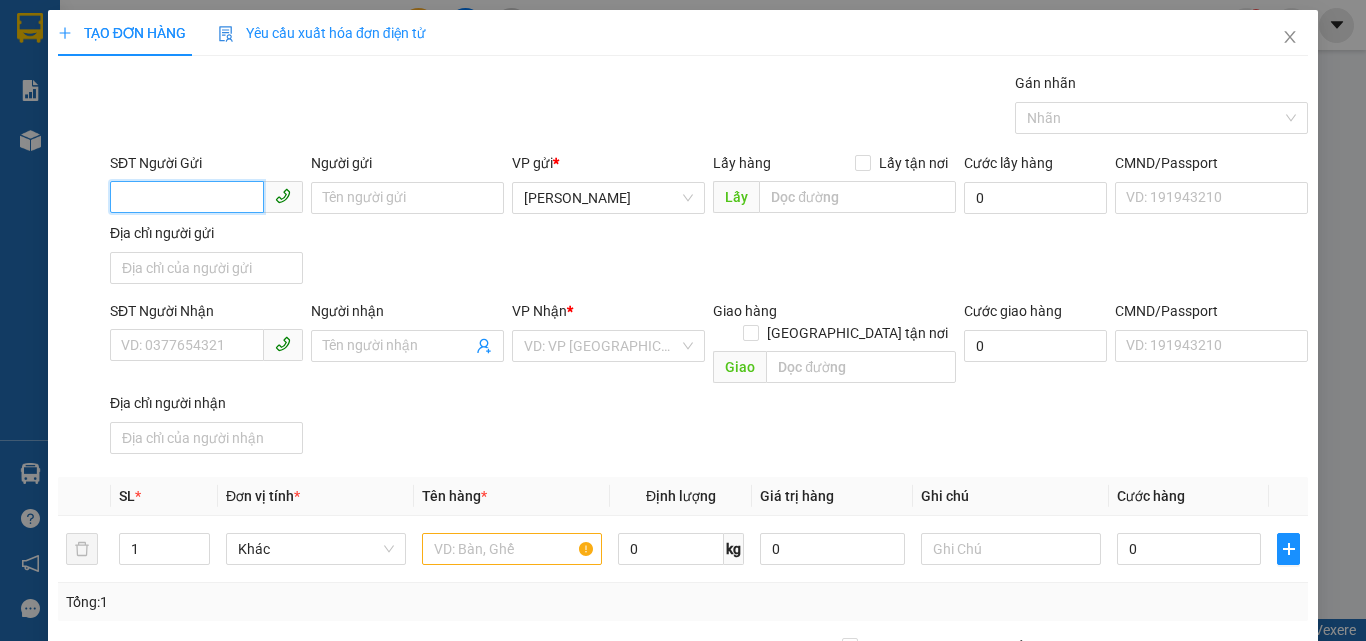 click on "SĐT Người Gửi" at bounding box center (187, 197) 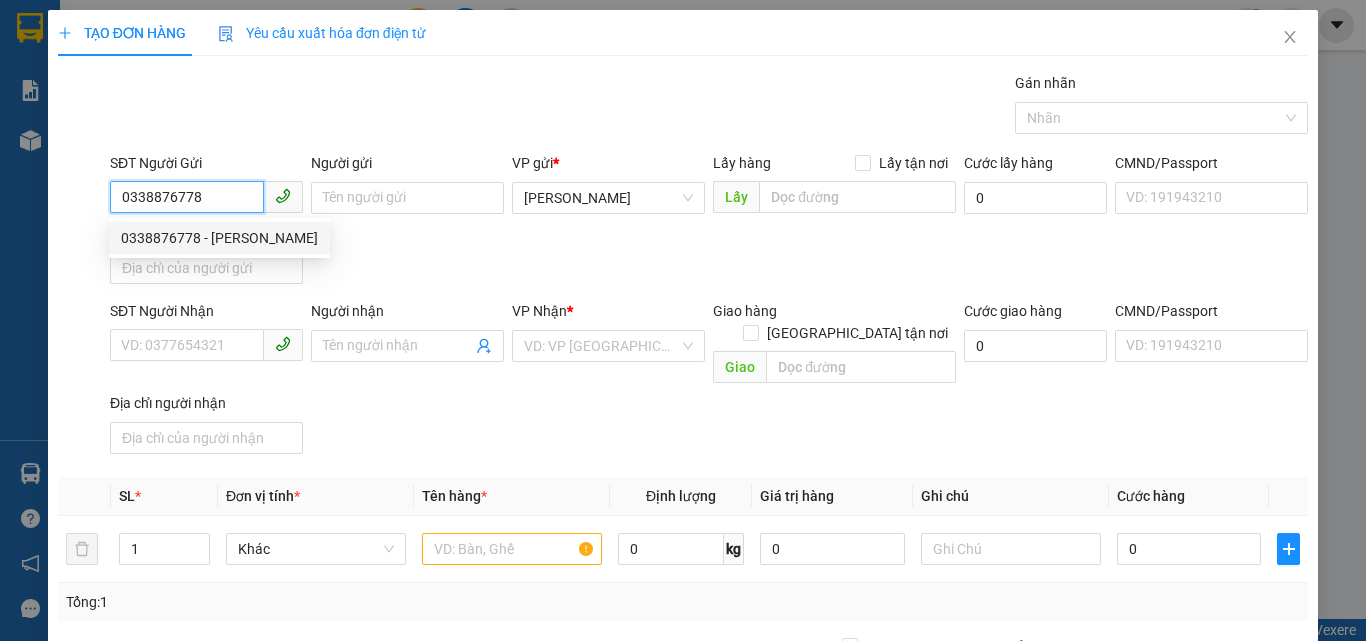 click on "0338876778 - VŨ CƯỜNG" at bounding box center (219, 238) 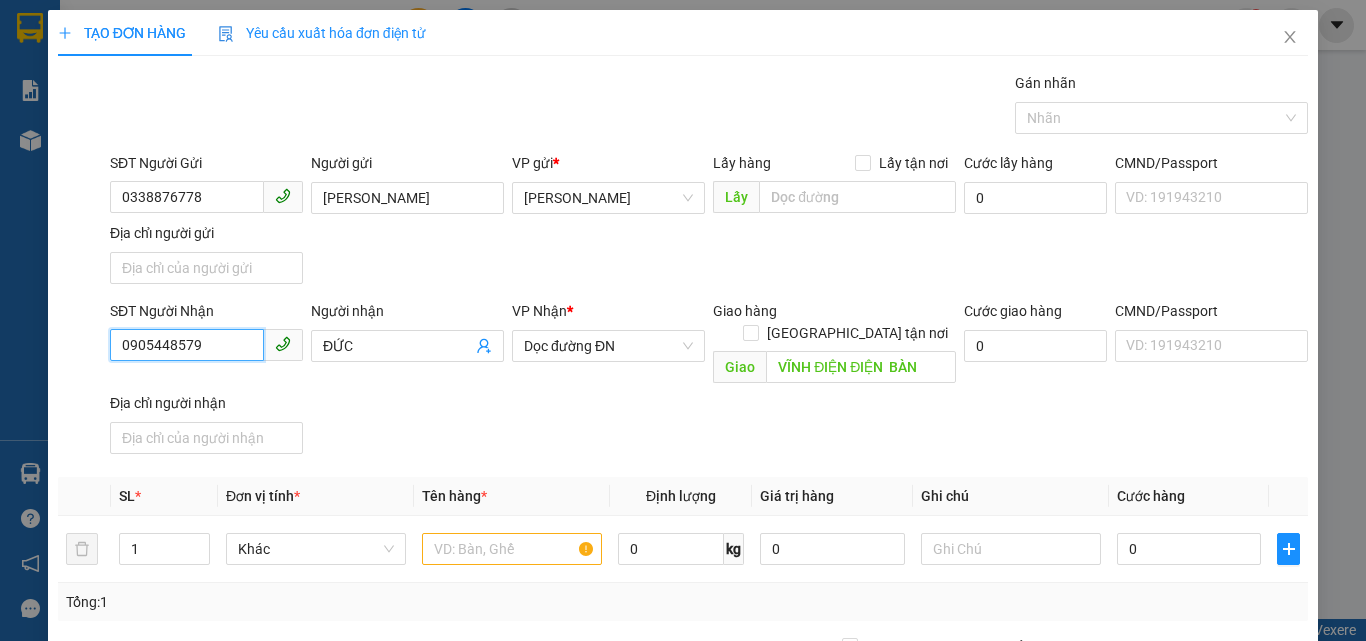 drag, startPoint x: 223, startPoint y: 355, endPoint x: 10, endPoint y: 206, distance: 259.9423 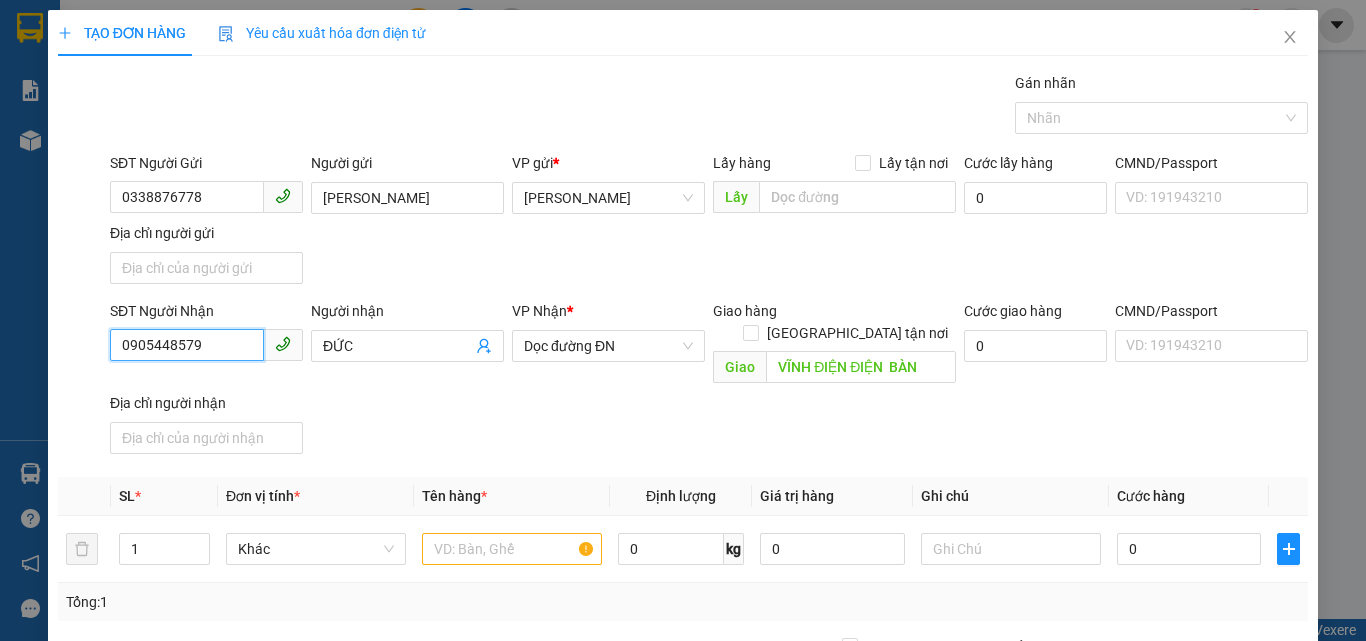 click on "TẠO ĐƠN HÀNG Yêu cầu xuất hóa đơn điện tử Transit Pickup Surcharge Ids Transit Deliver Surcharge Ids Transit Deliver Surcharge Transit Deliver Surcharge Gói vận chuyển  * Tiêu chuẩn Gán nhãn   Nhãn SĐT Người Gửi 0338876778 0338876778 Người gửi VŨ CƯỜNG VP gửi  * Phan Đình Phùng Lấy hàng Lấy tận nơi Lấy Cước lấy hàng 0 CMND/Passport VD: 191943210 Địa chỉ người gửi SĐT Người Nhận 0905448579 Người nhận ĐỨC VP Nhận  * Dọc đường ĐN Giao hàng Giao tận nơi Giao VĨNH ĐIỆN ĐIỆN  BÀN Cước giao hàng 0 CMND/Passport VD: 191943210 Địa chỉ người nhận SL  * Đơn vị tính  * Tên hàng  * Định lượng Giá trị hàng Ghi chú Cước hàng                   1 Khác 0 kg 0 0 Tổng:  1 Thu Hộ 0 Phí thu hộ khách nhận trả 0 Tổng cước 0 Hình thức thanh toán Chọn HT Thanh Toán Số tiền thu trước 0 Chưa thanh toán 0 Chọn HT Thanh Toán Lưu nháp Lưu" at bounding box center (683, 320) 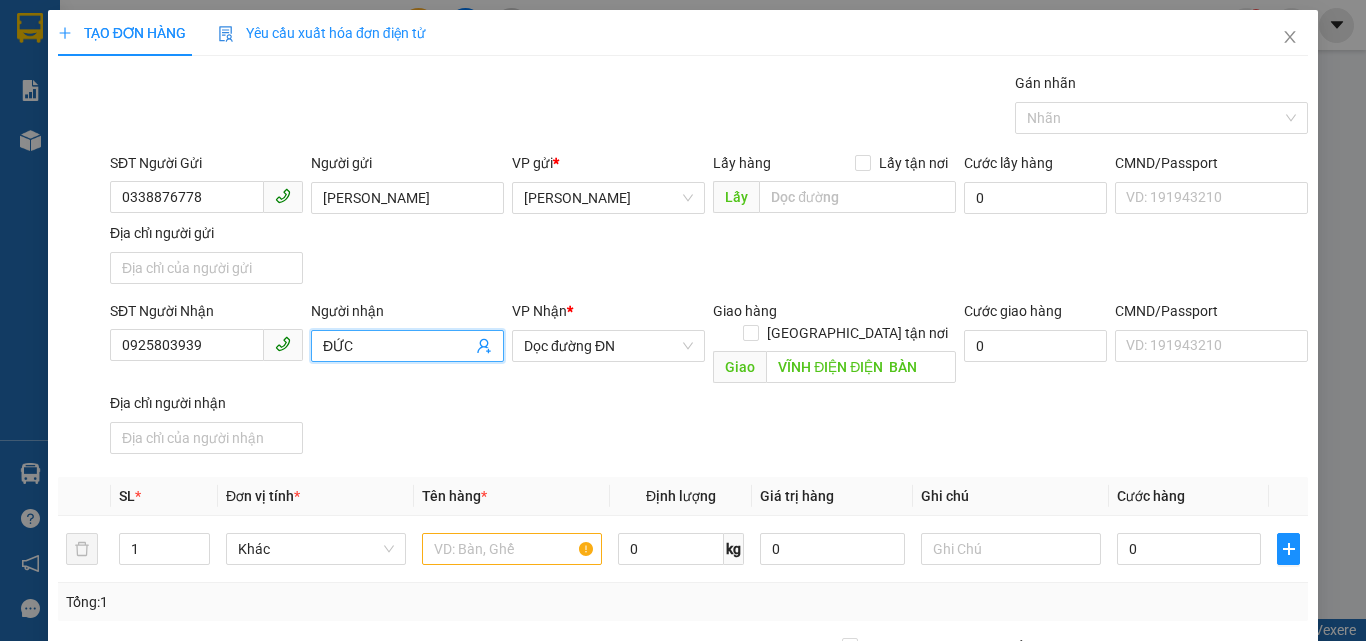 drag, startPoint x: 383, startPoint y: 352, endPoint x: 205, endPoint y: 368, distance: 178.71765 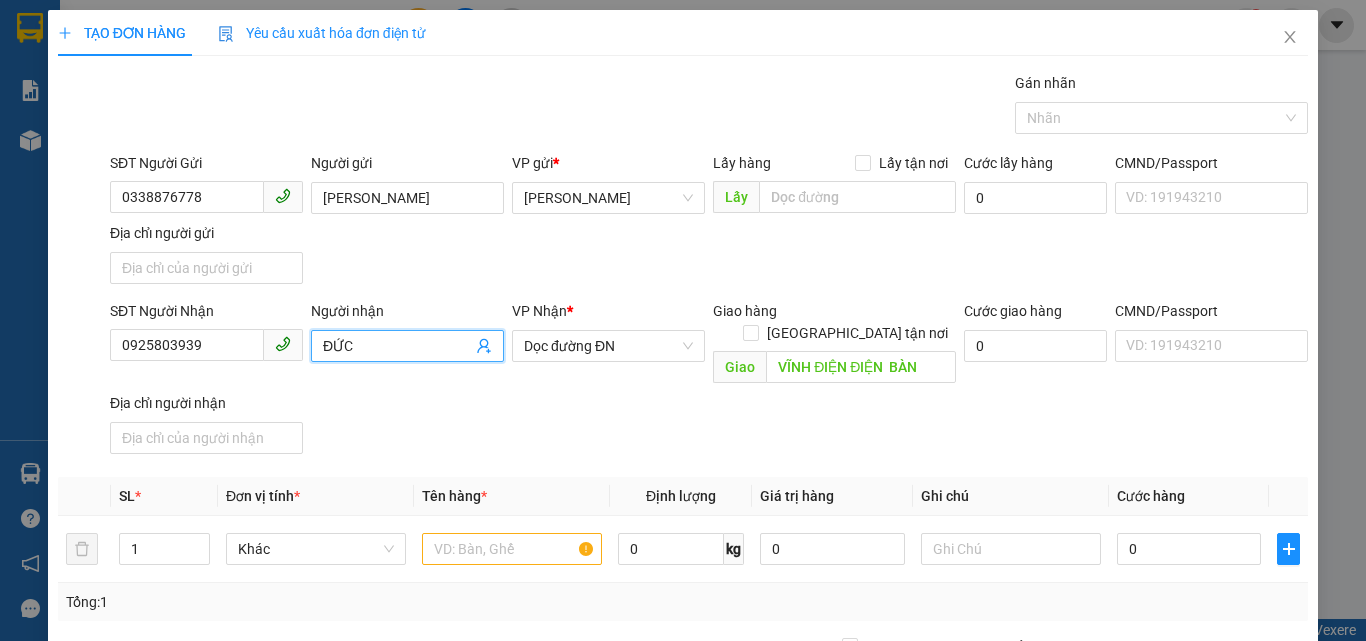 click on "SĐT Người Nhận 0925803939 Người nhận ĐỨC ĐỨC VP Nhận  * Dọc đường ĐN Giao hàng Giao tận nơi Giao VĨNH ĐIỆN ĐIỆN  BÀN Cước giao hàng 0 CMND/Passport VD: 191943210 Địa chỉ người nhận" at bounding box center [709, 381] 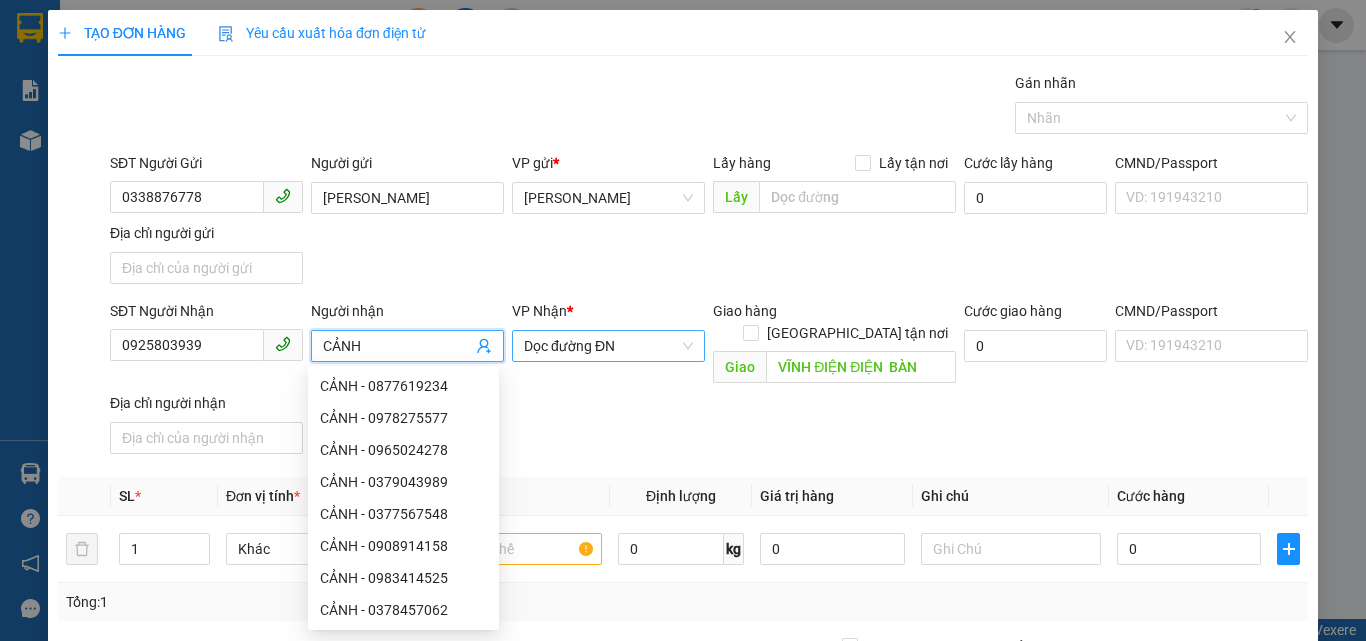 click on "Dọc đường ĐN" at bounding box center [608, 346] 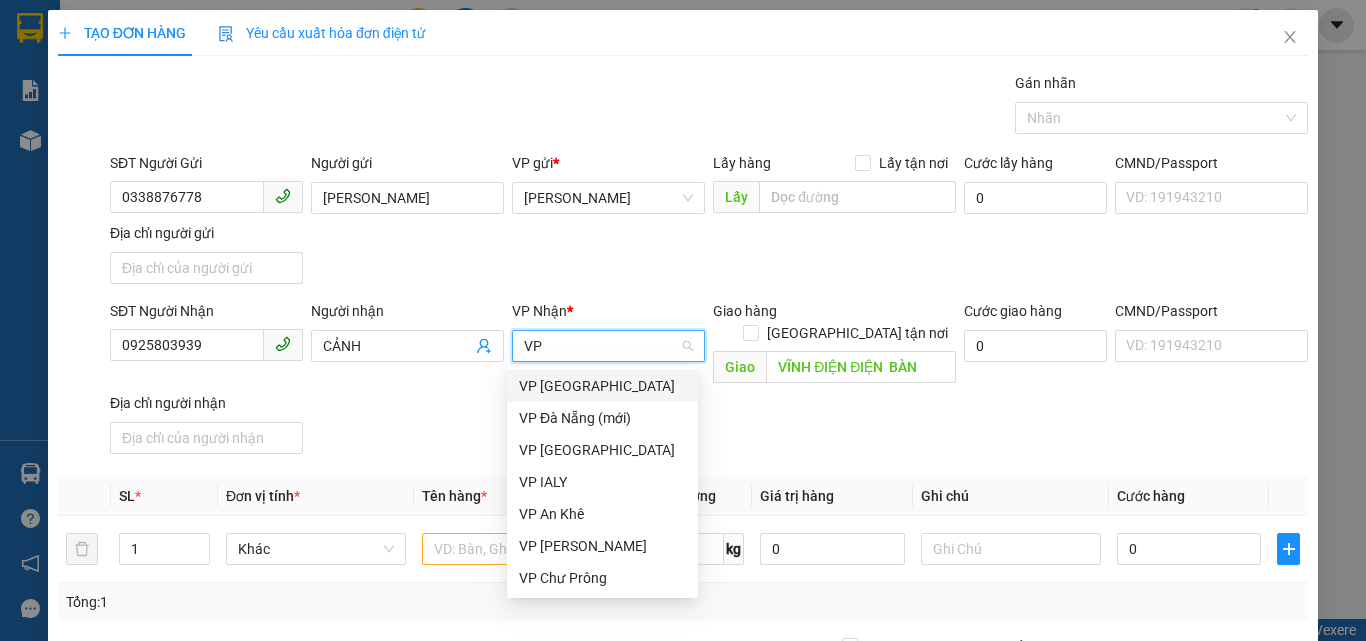 click on "VP [GEOGRAPHIC_DATA]" at bounding box center (602, 386) 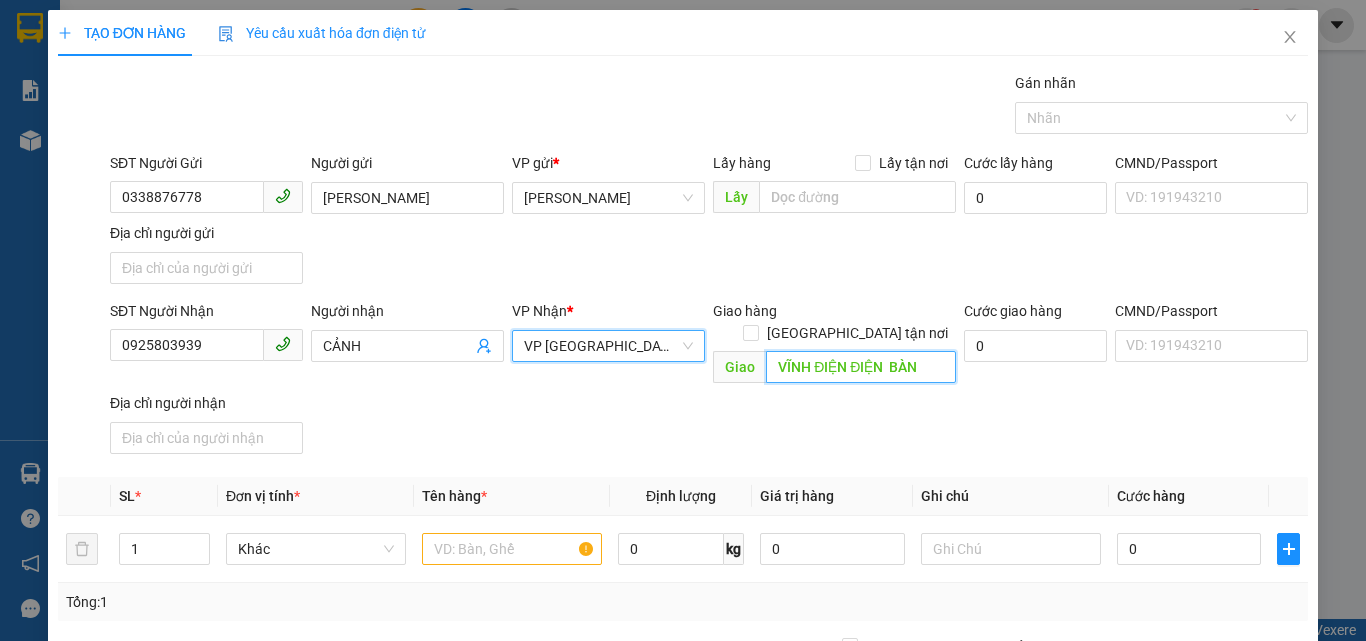 click on "VĨNH ĐIỆN ĐIỆN  BÀN" at bounding box center (861, 367) 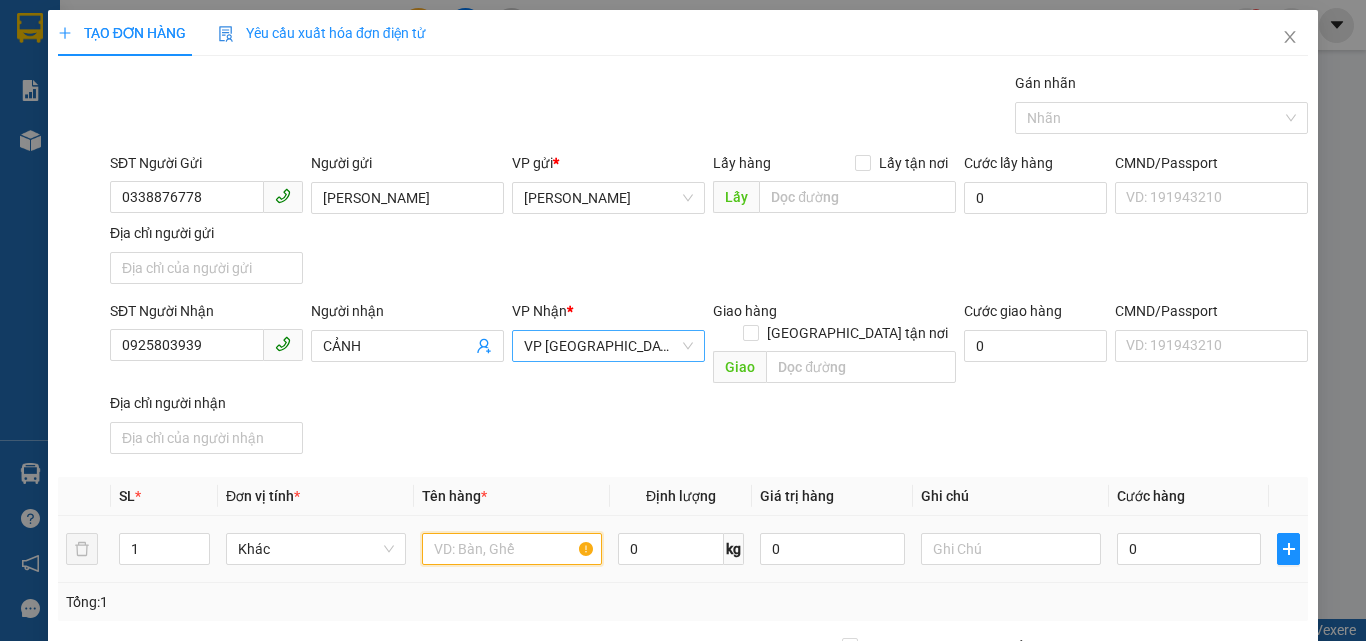 click at bounding box center [512, 549] 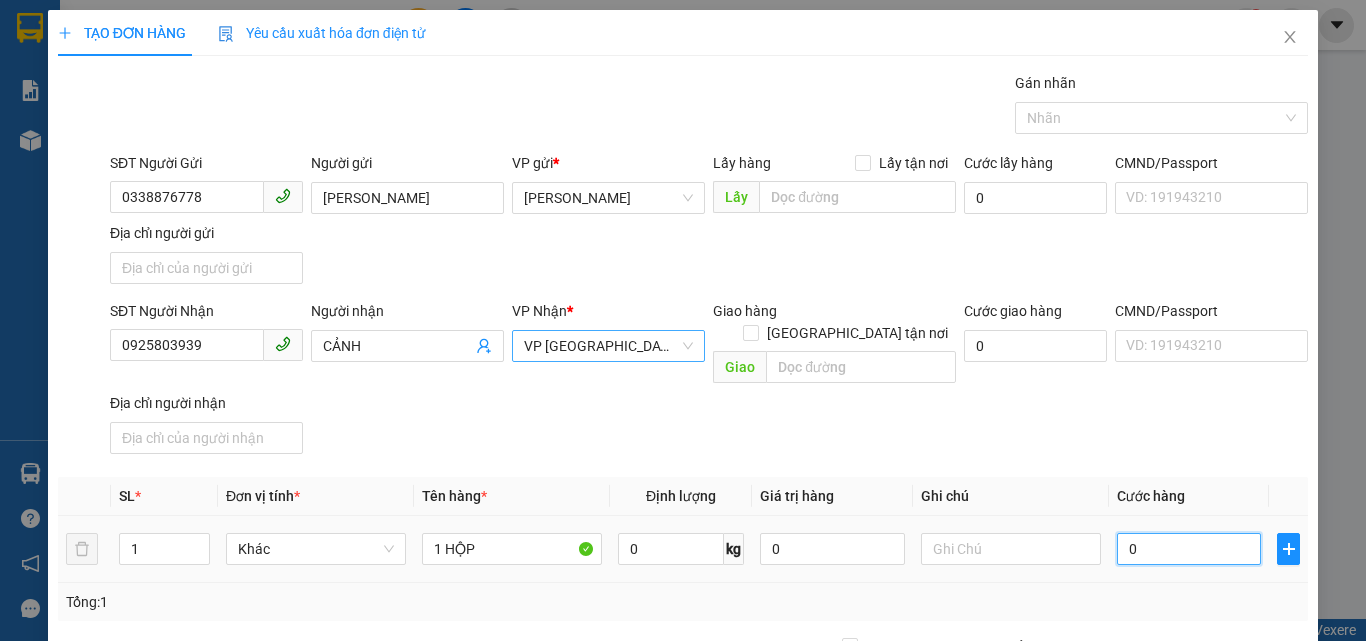 click on "0" at bounding box center [1189, 549] 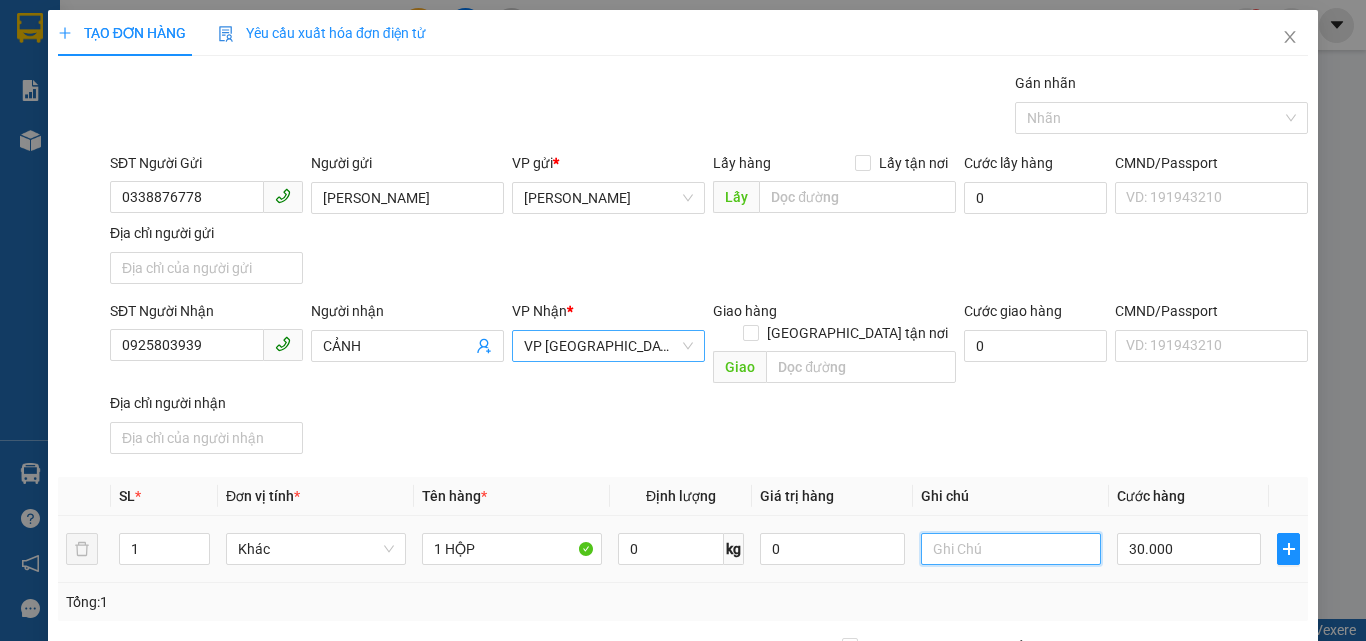 click at bounding box center (1011, 549) 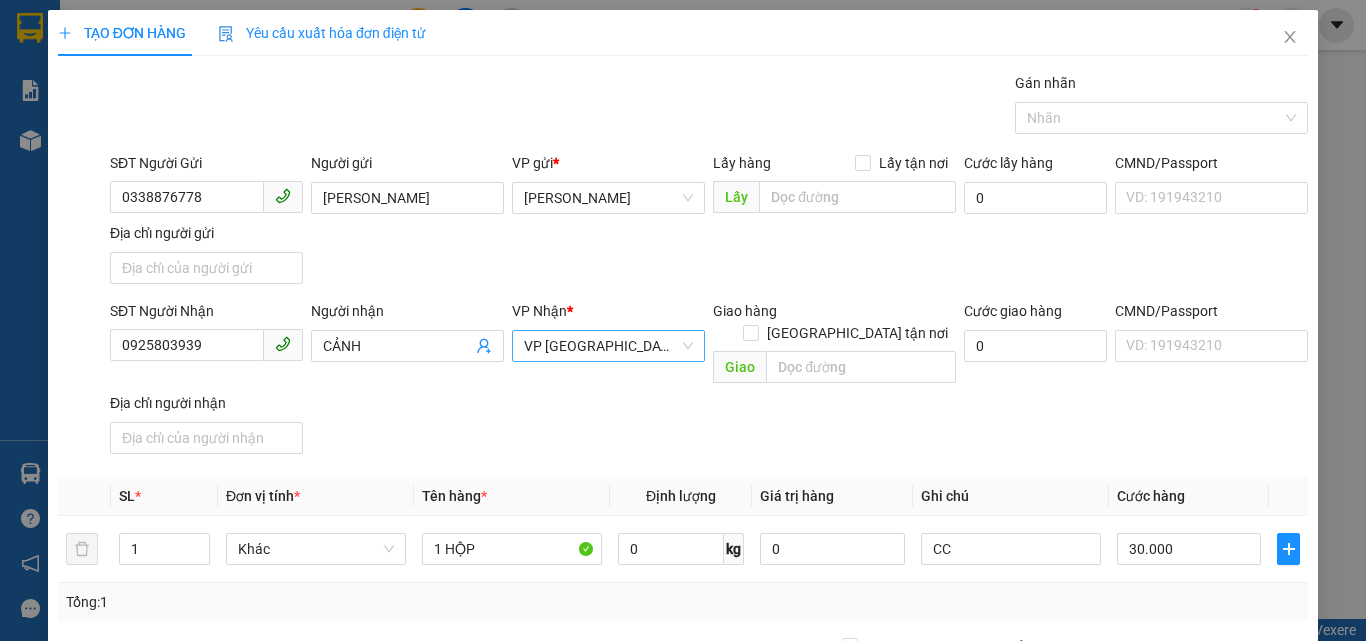 click on "SĐT Người Nhận 0925803939" at bounding box center [206, 335] 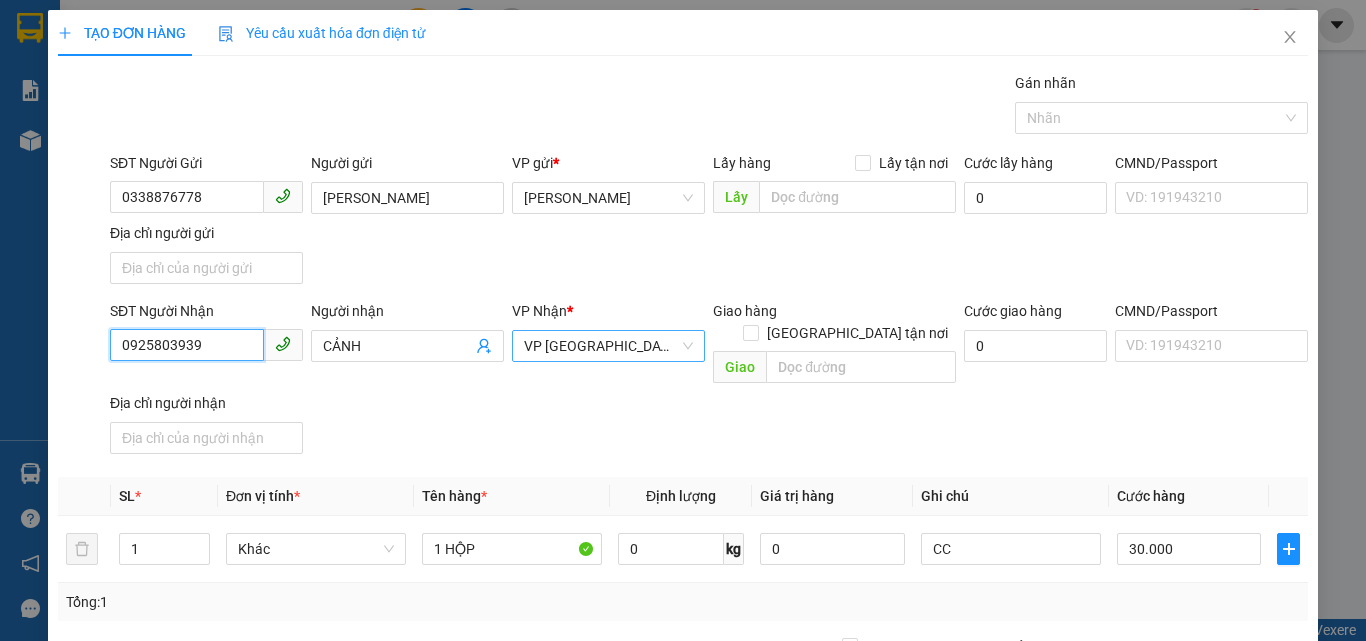 click on "0925803939" at bounding box center [187, 345] 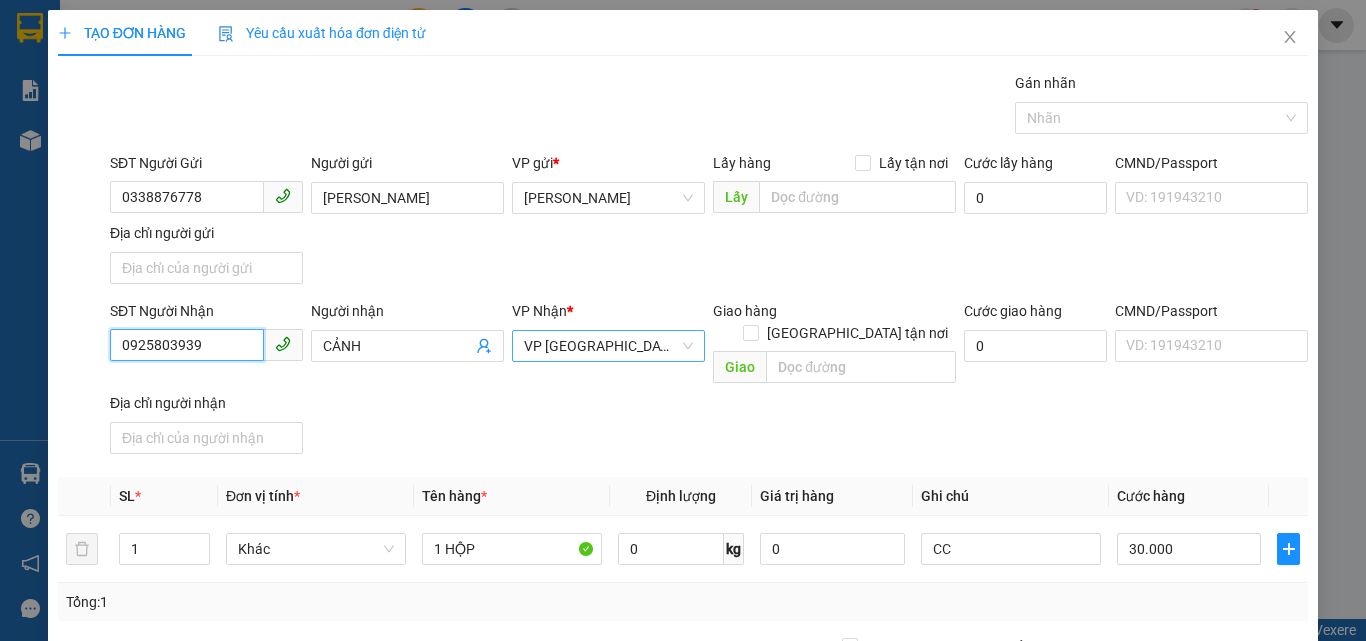 click on "0925803939" at bounding box center [187, 345] 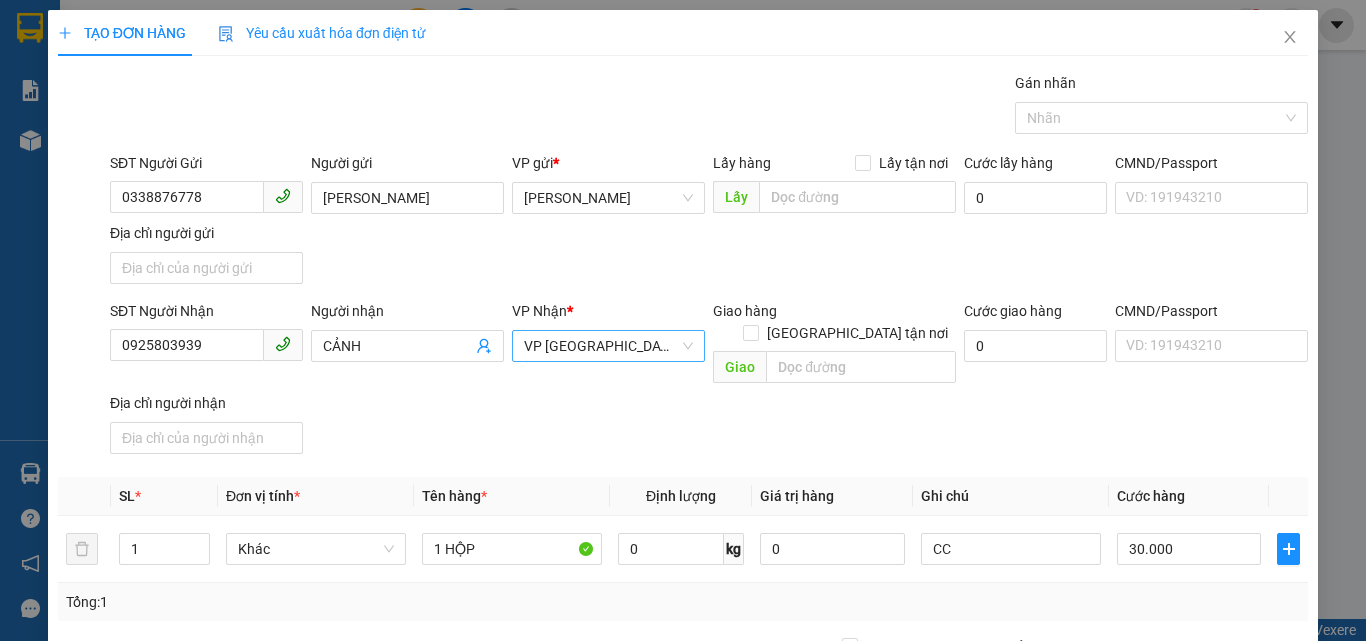 click on "[PERSON_NAME] và In" at bounding box center (1231, 847) 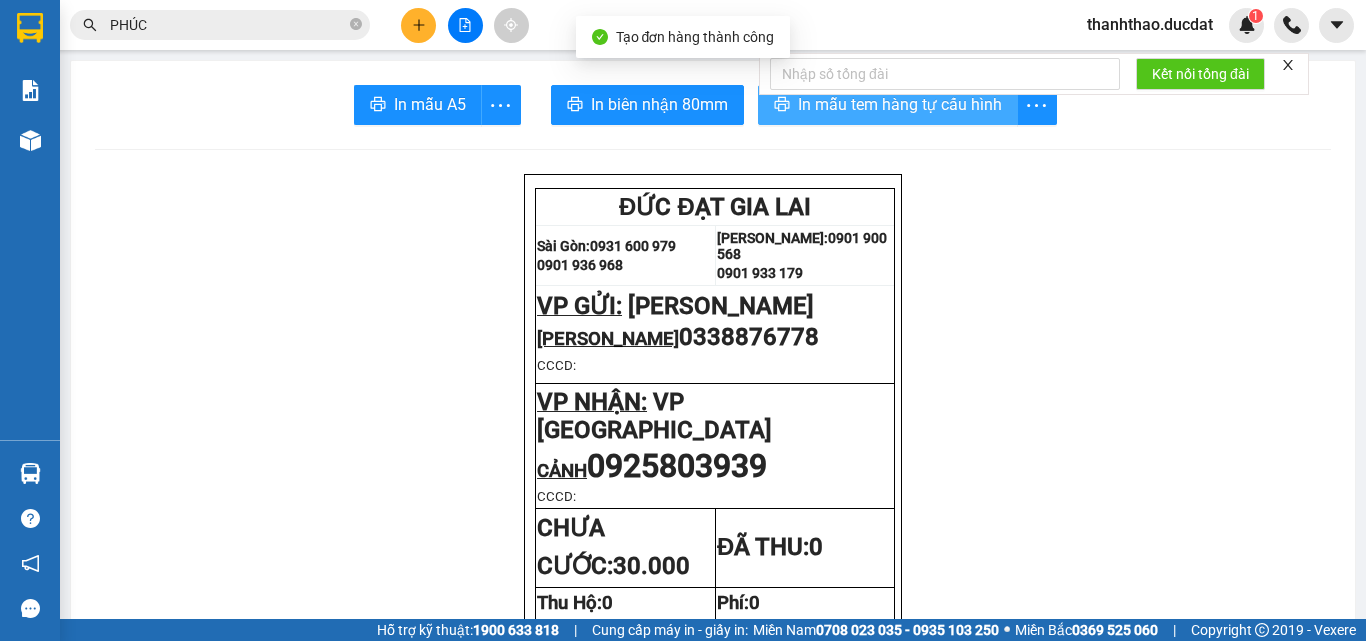 click on "In mẫu tem hàng tự cấu hình" at bounding box center (900, 104) 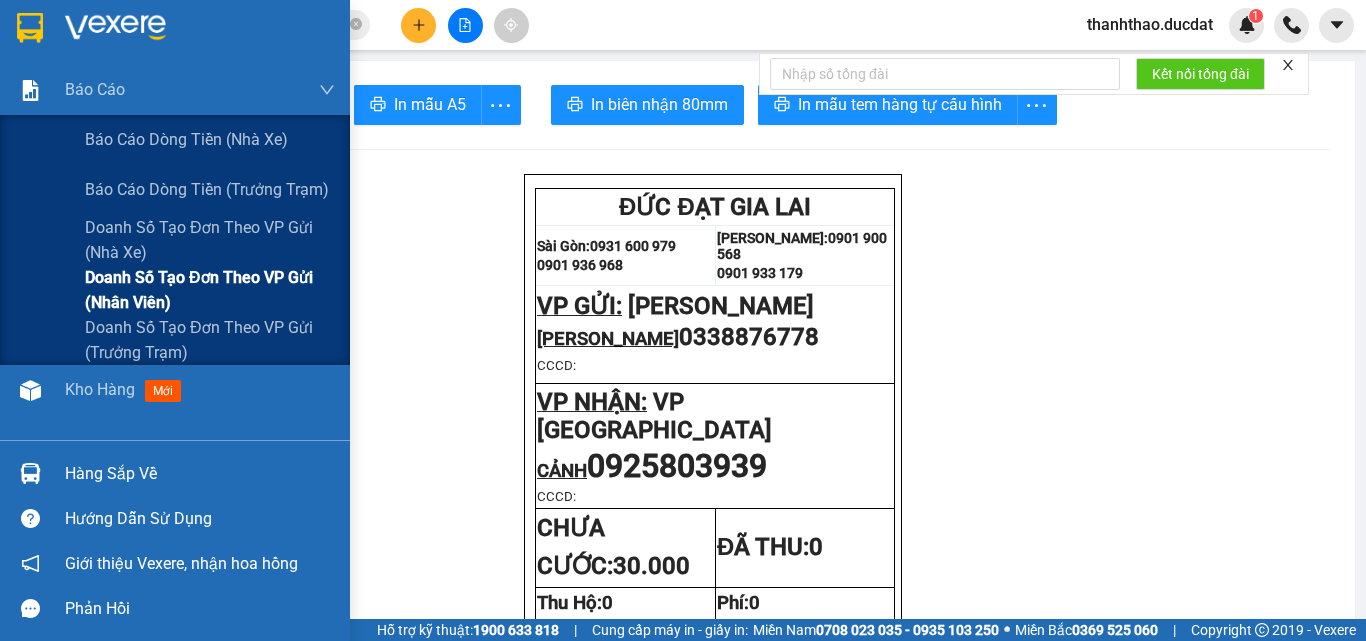 click on "Doanh số tạo đơn theo VP gửi (nhân viên)" at bounding box center [210, 290] 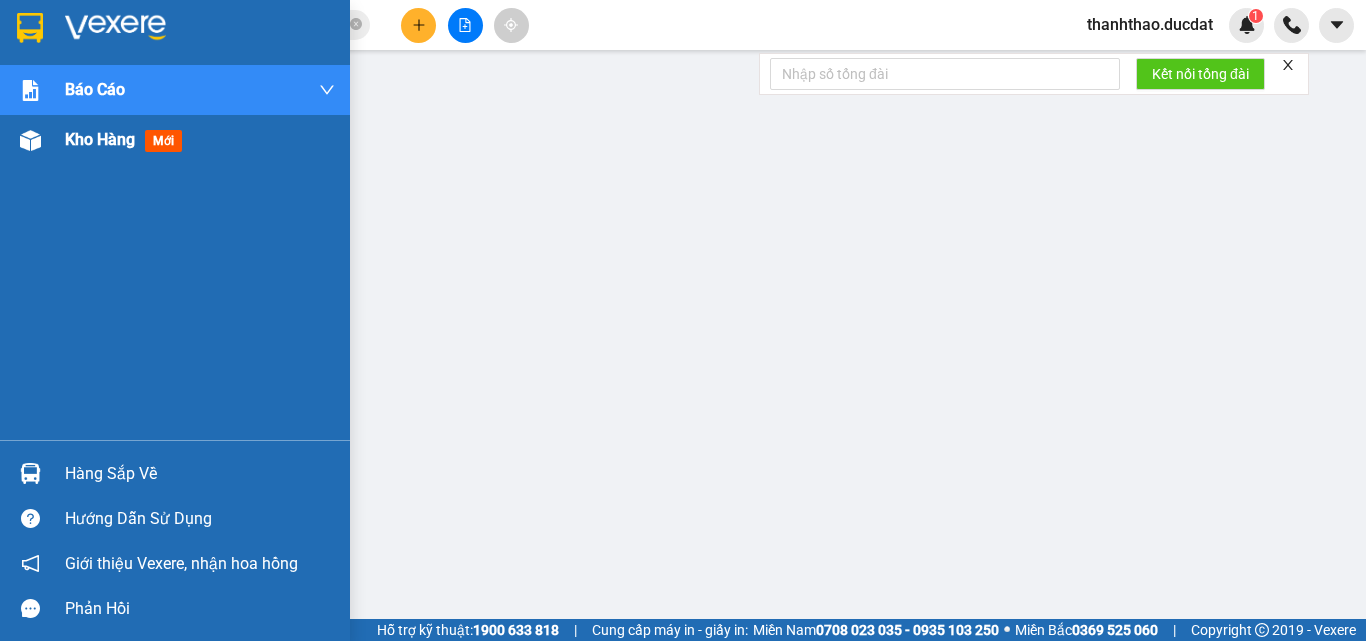 click on "Kho hàng" at bounding box center (100, 139) 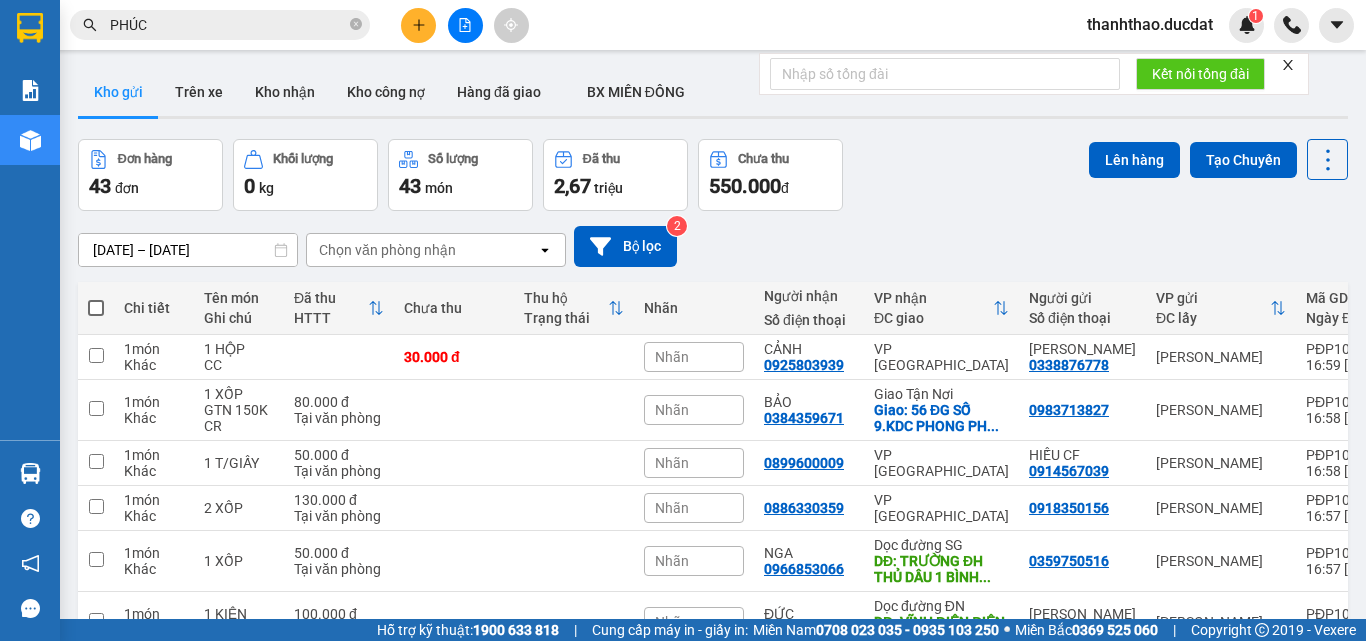 click on "10 / trang" at bounding box center (1264, 897) 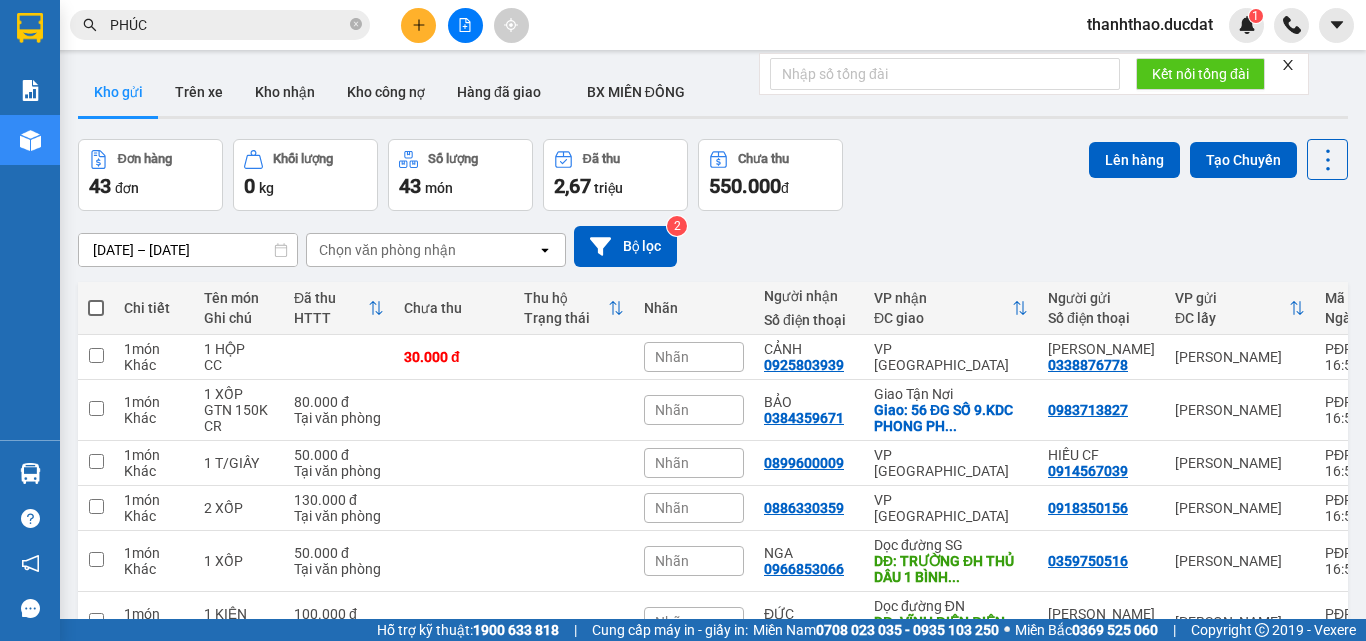 scroll, scrollTop: 300, scrollLeft: 0, axis: vertical 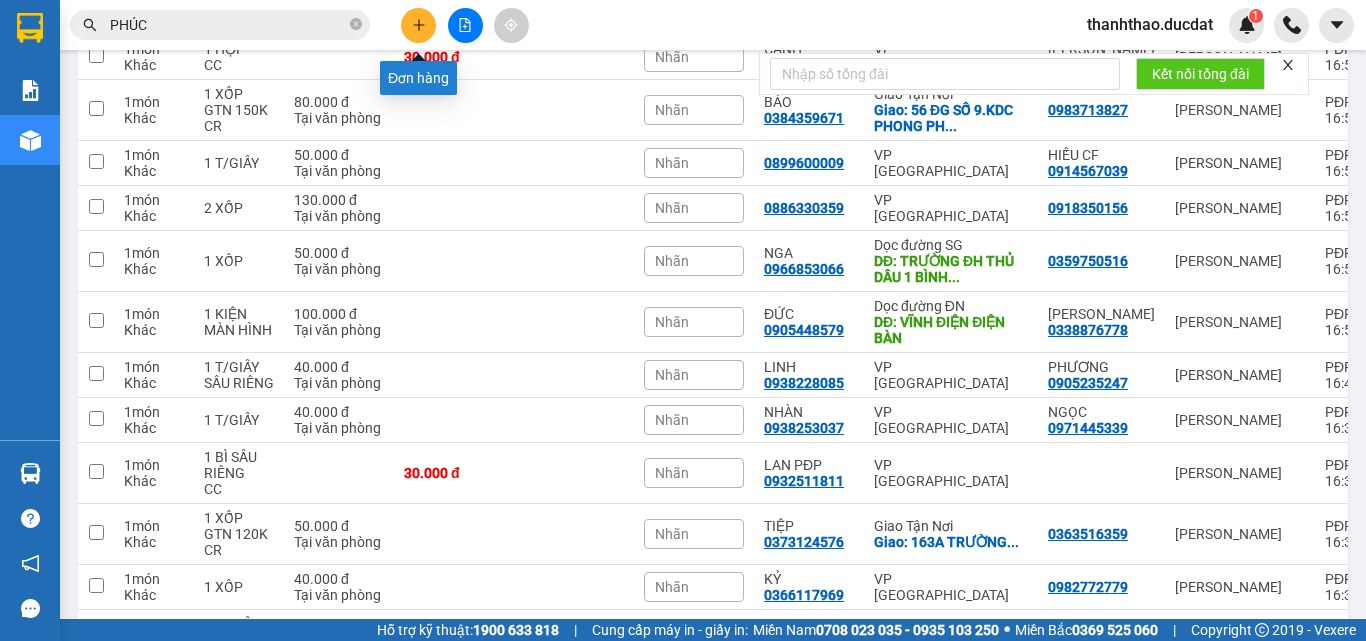 click at bounding box center [418, 25] 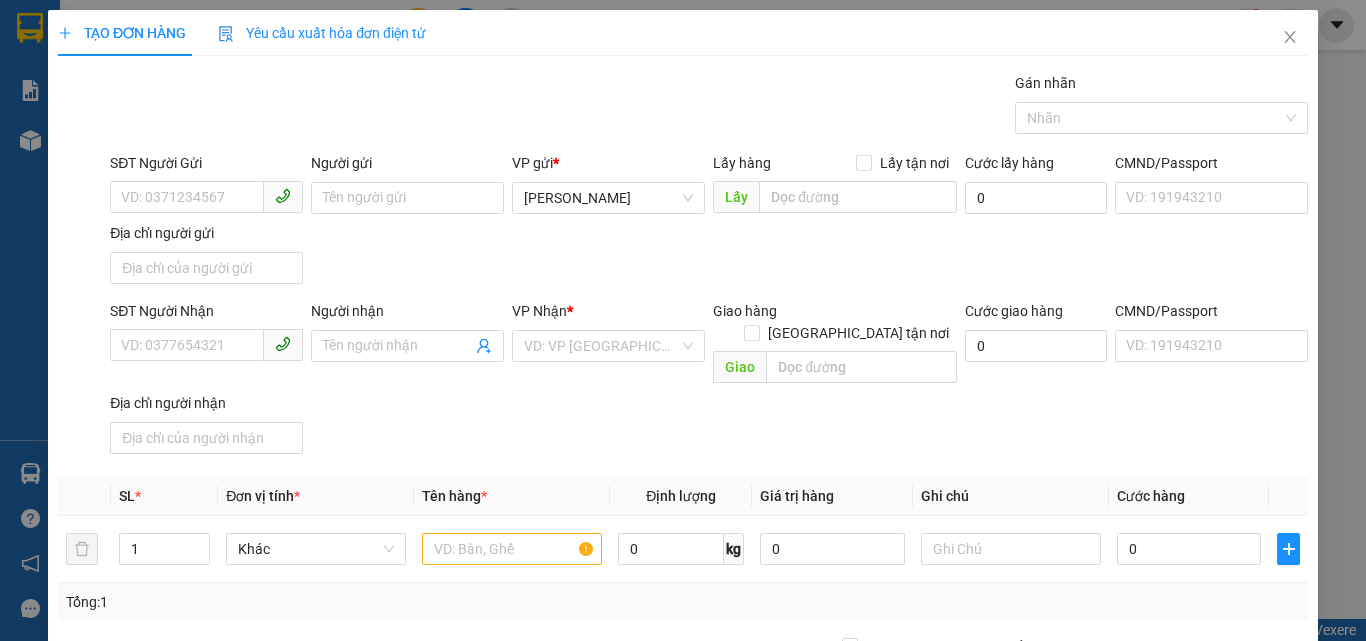 scroll, scrollTop: 0, scrollLeft: 0, axis: both 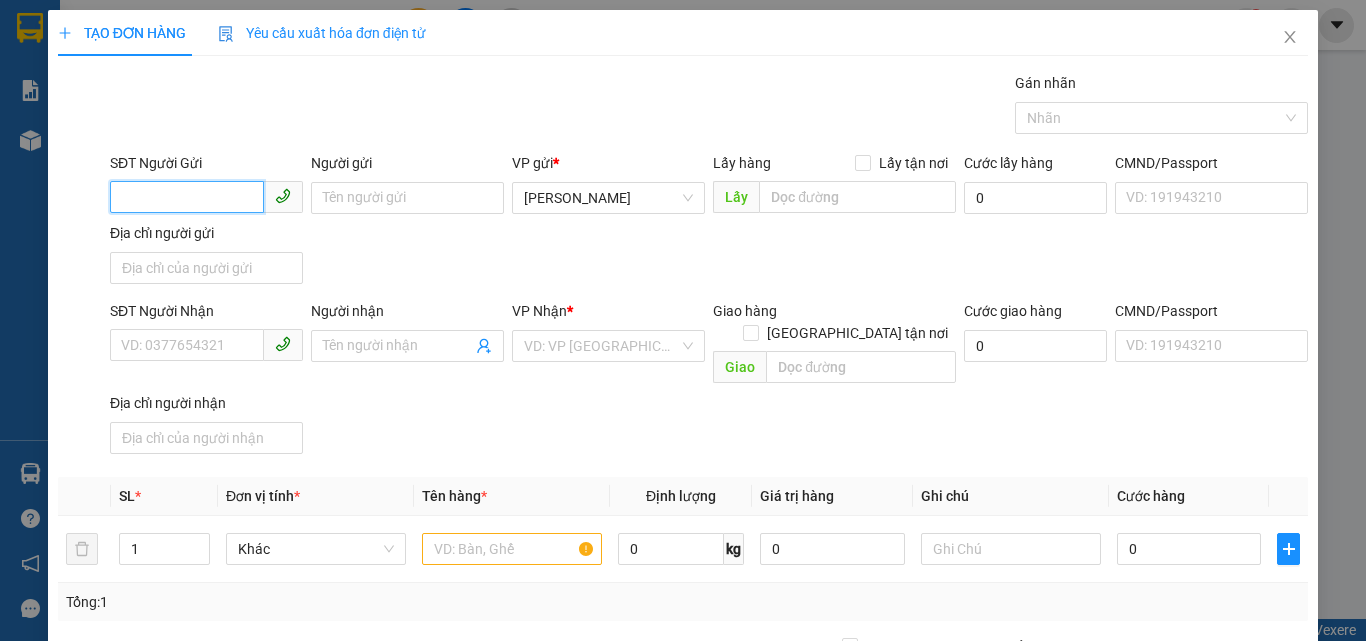 click on "SĐT Người Gửi" at bounding box center [187, 197] 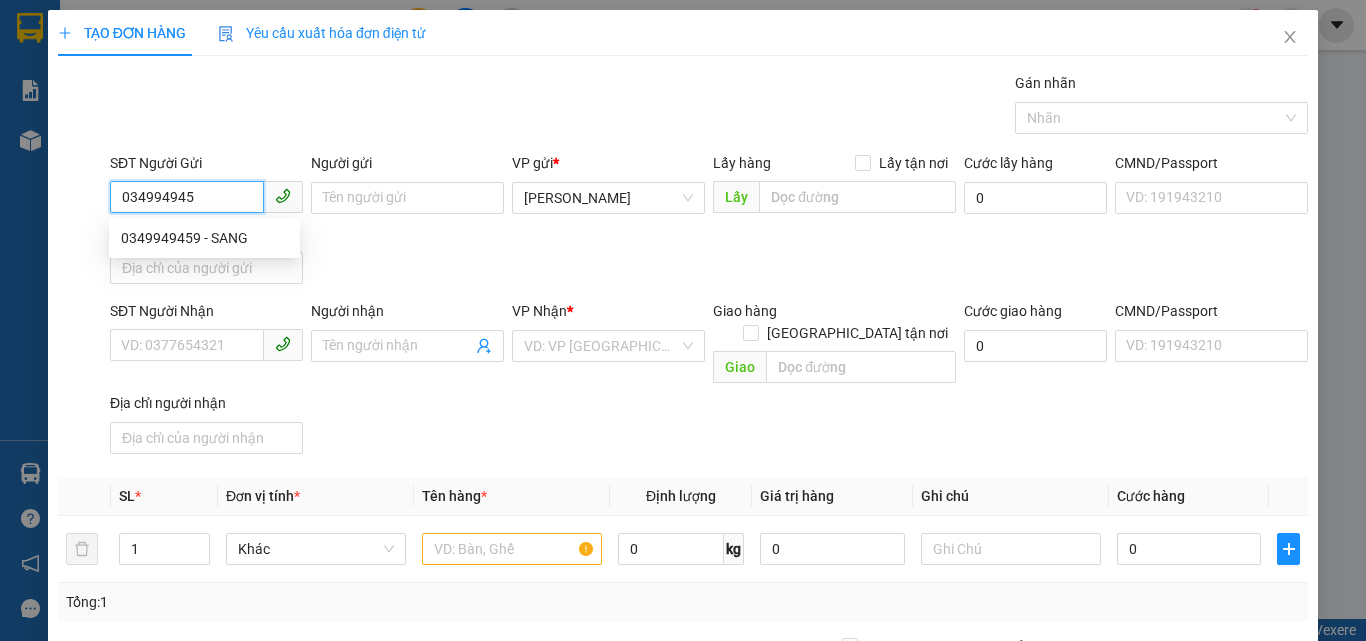 type on "0349949459" 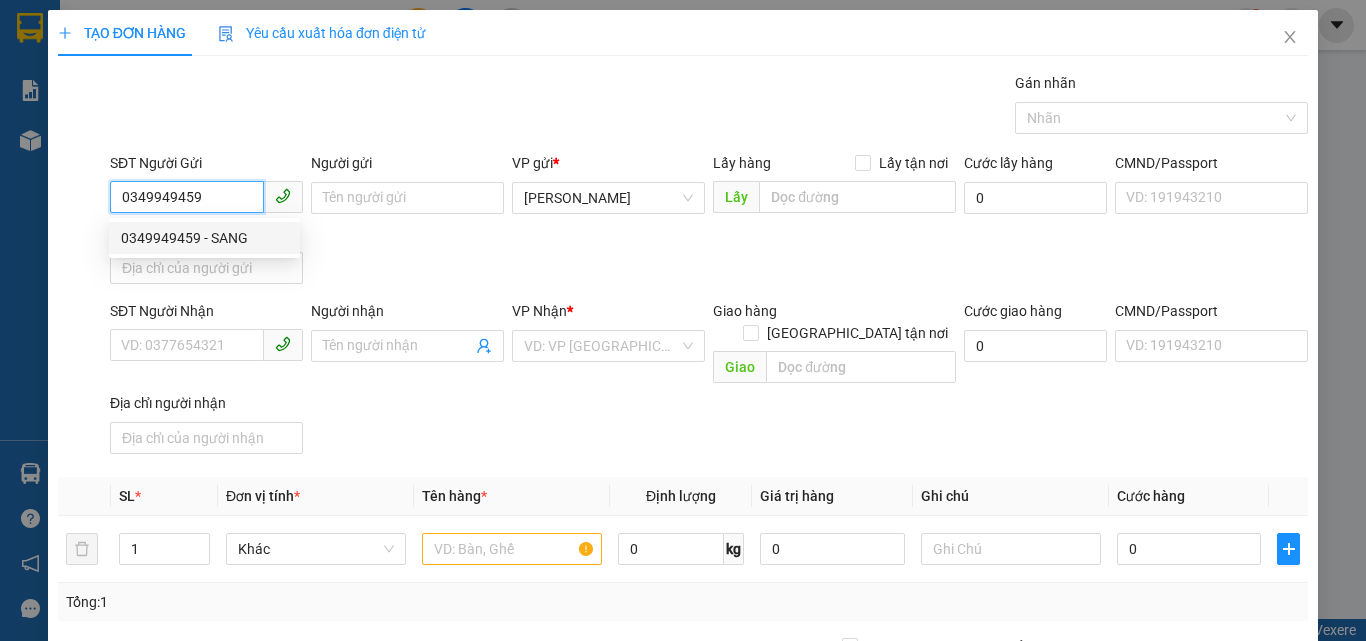 click on "0349949459 - SANG" at bounding box center [204, 238] 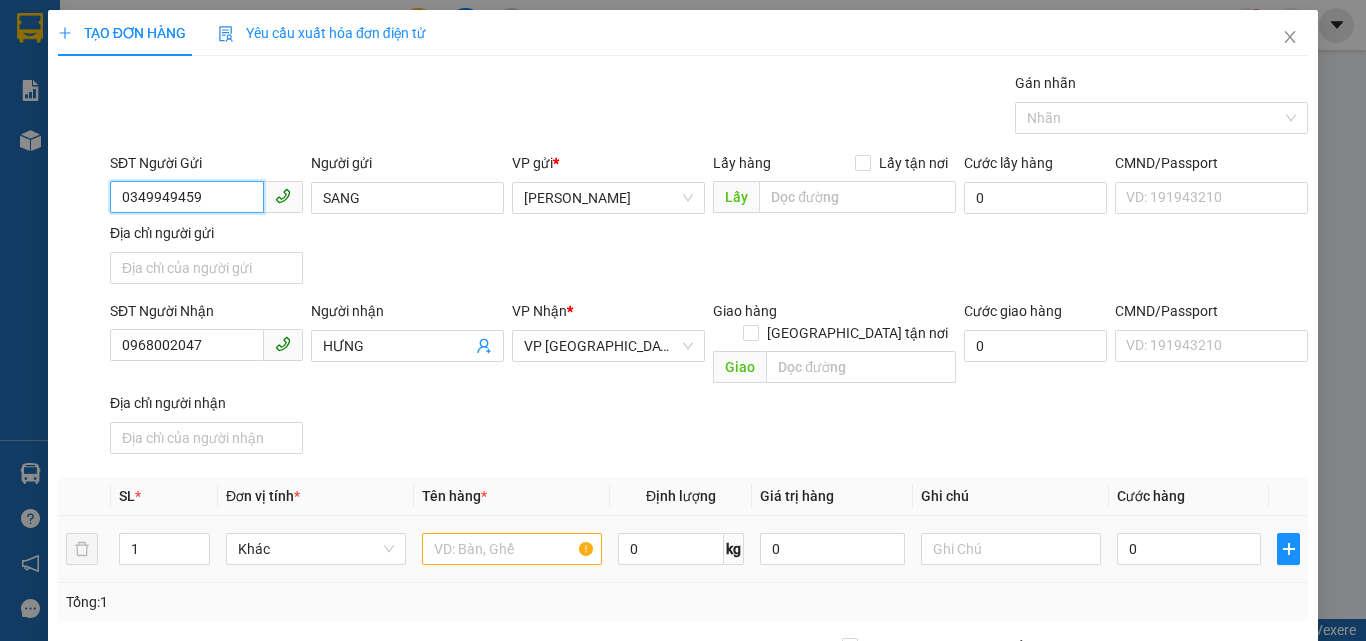 type on "0349949459" 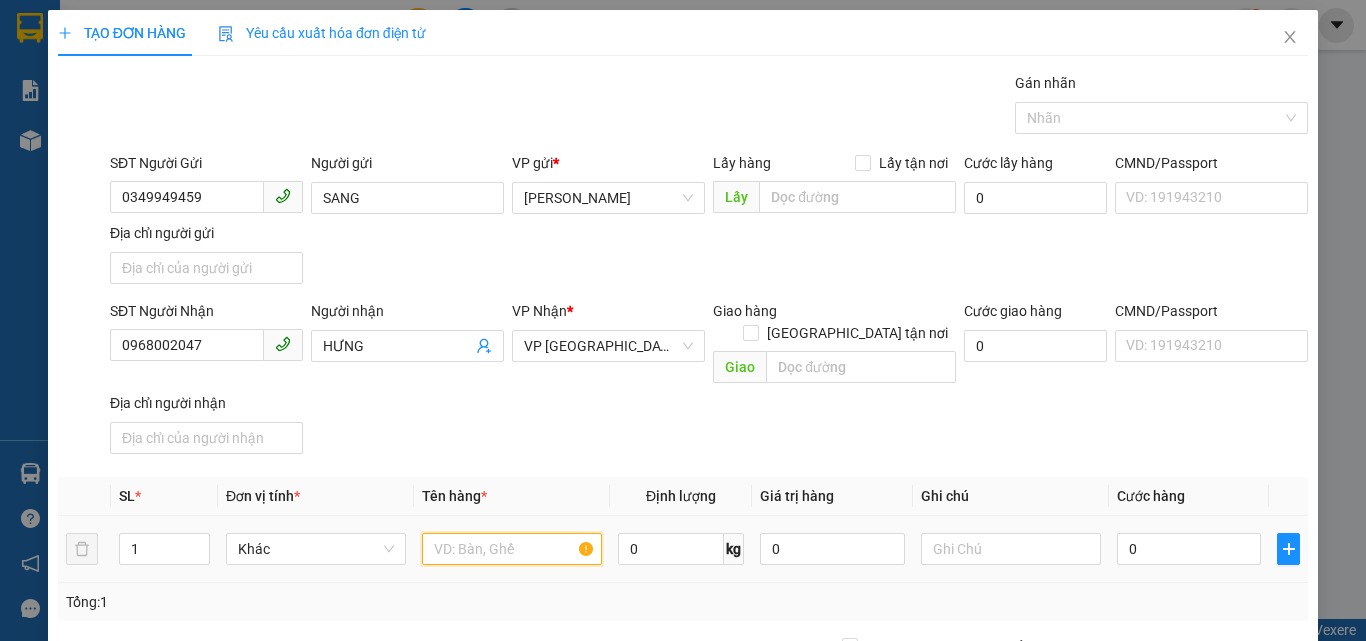 click at bounding box center (512, 549) 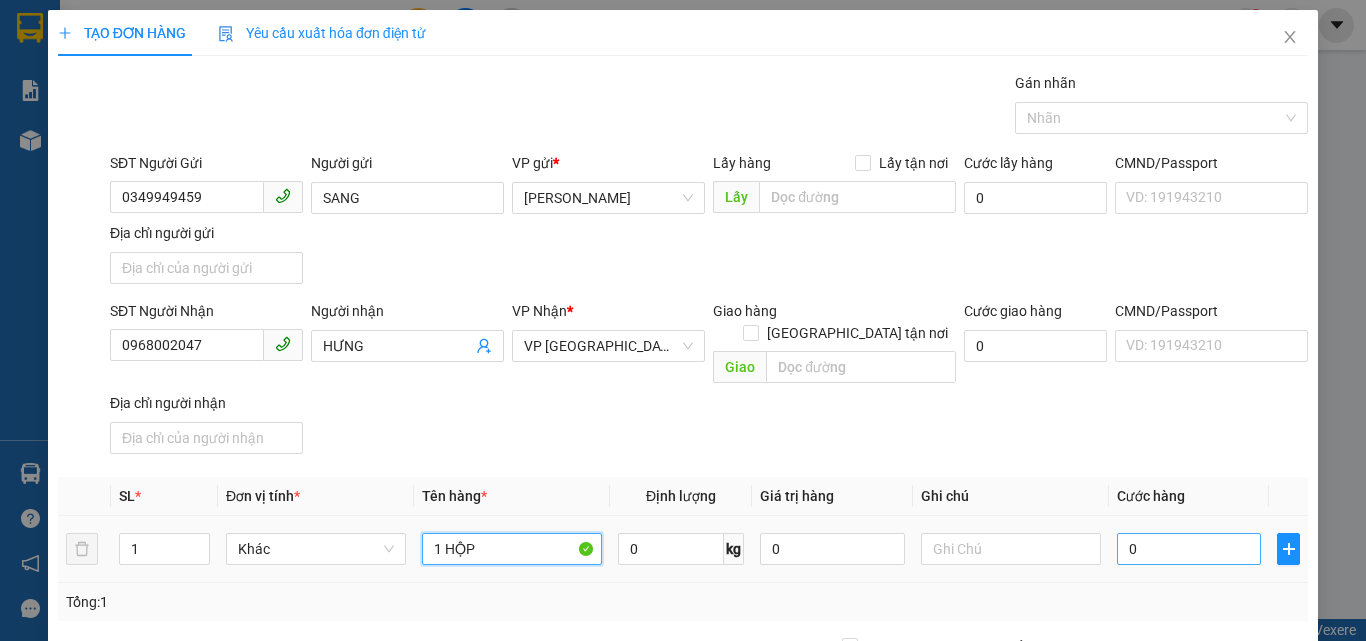 type on "1 HỘP" 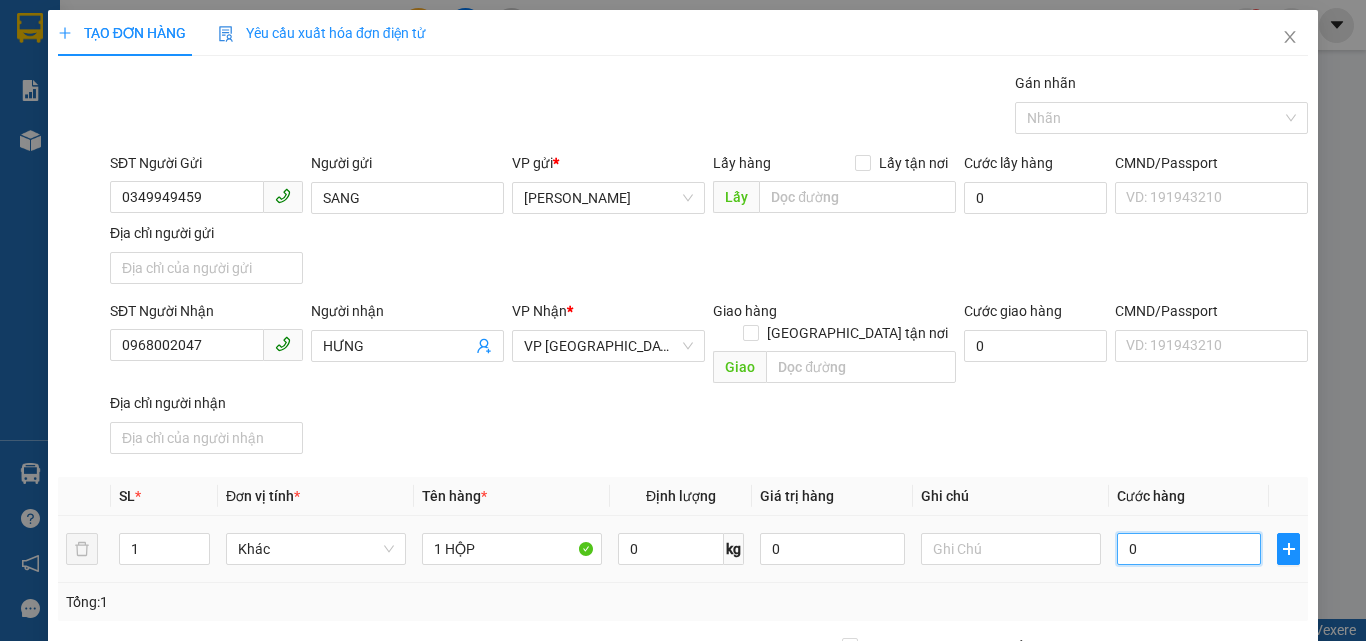 drag, startPoint x: 1140, startPoint y: 524, endPoint x: 1118, endPoint y: 522, distance: 22.090721 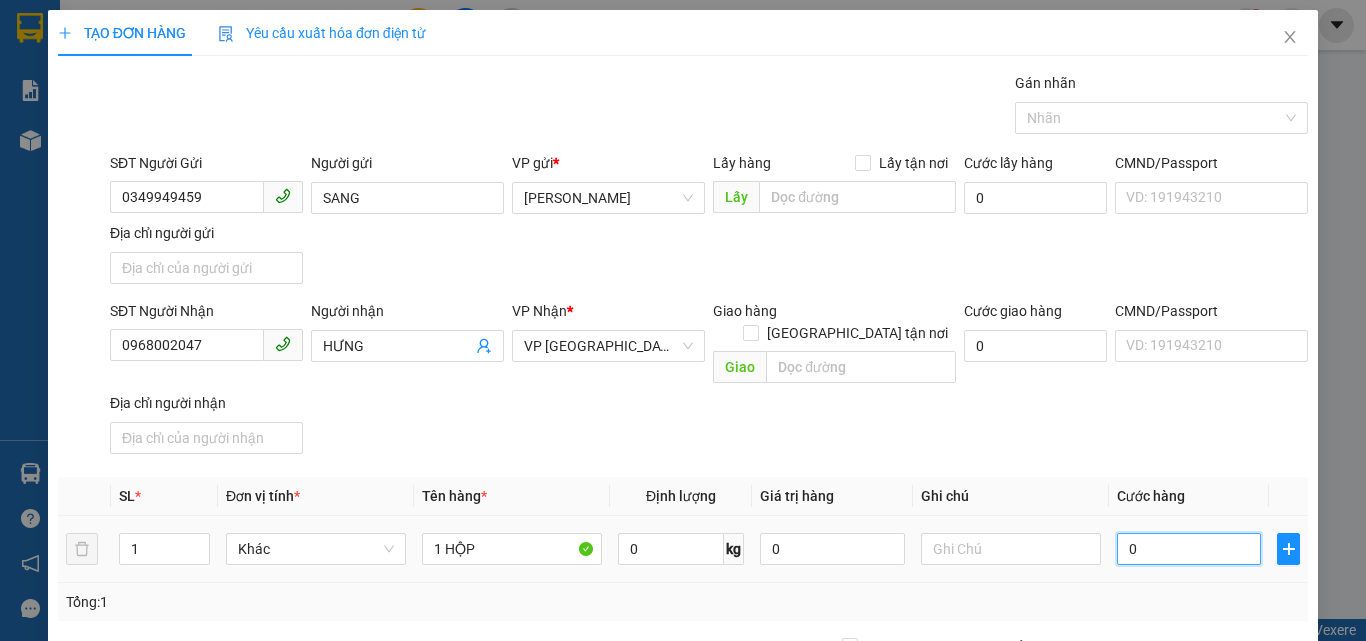click on "0" at bounding box center [1189, 549] 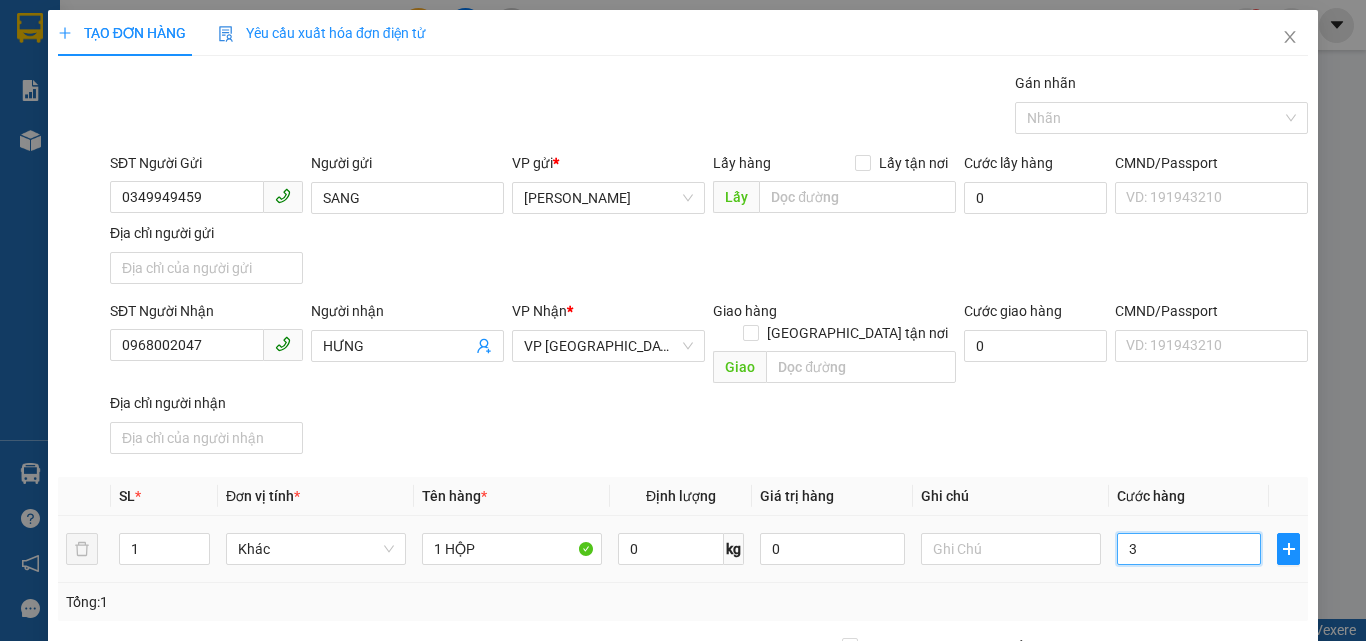 type on "3" 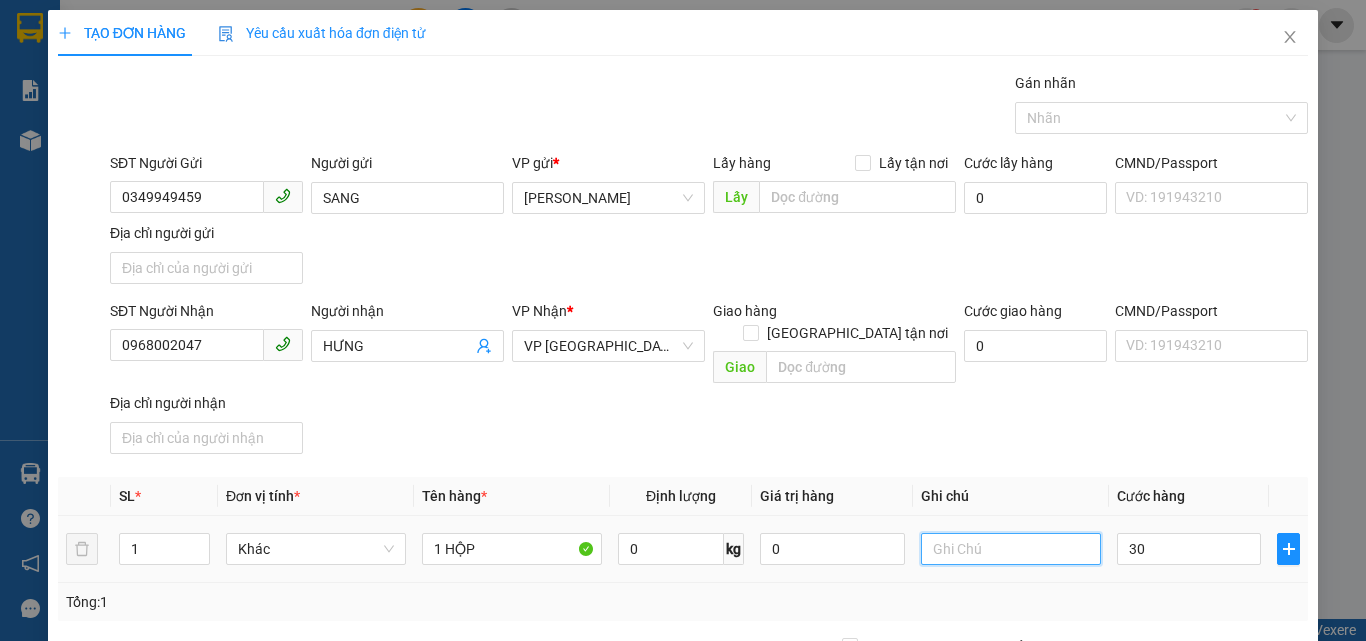 type on "30.000" 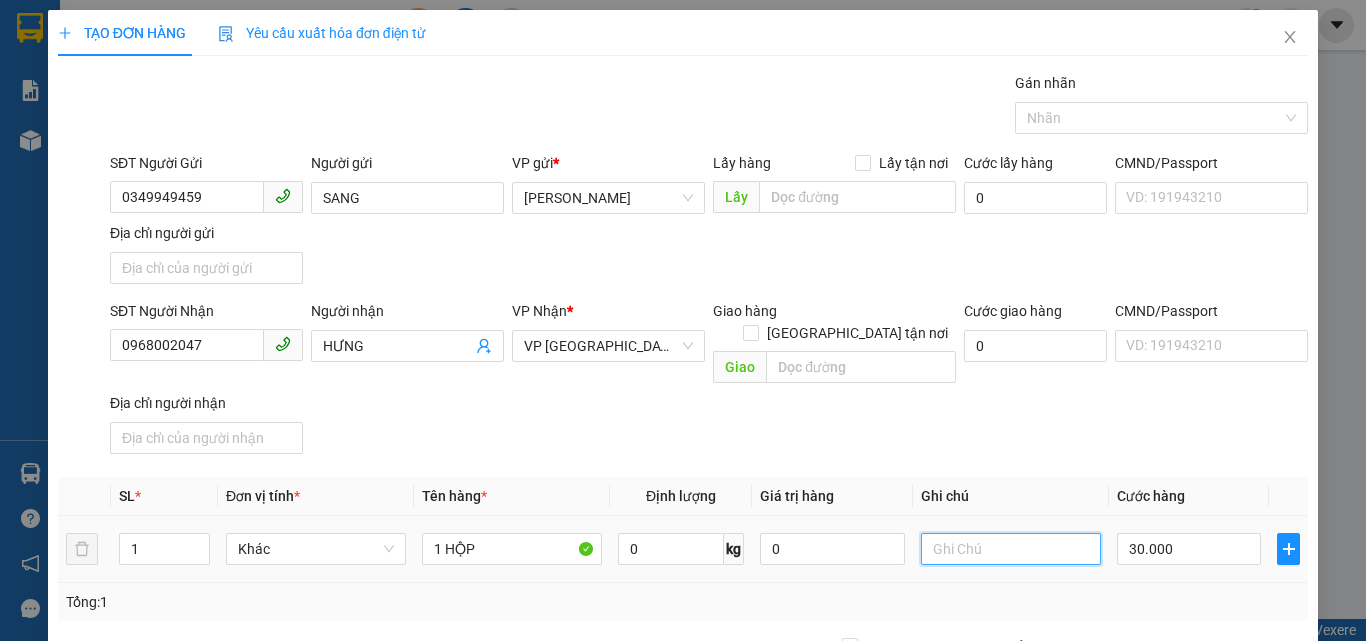 click at bounding box center (1011, 549) 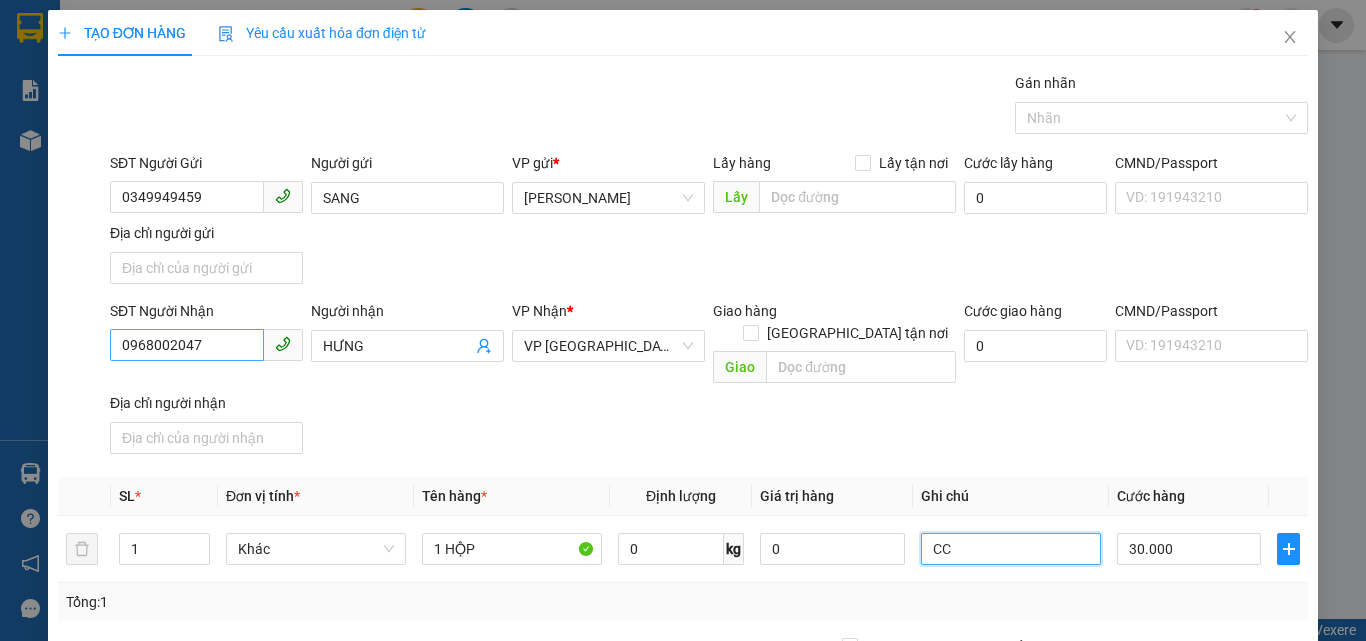 type on "CC" 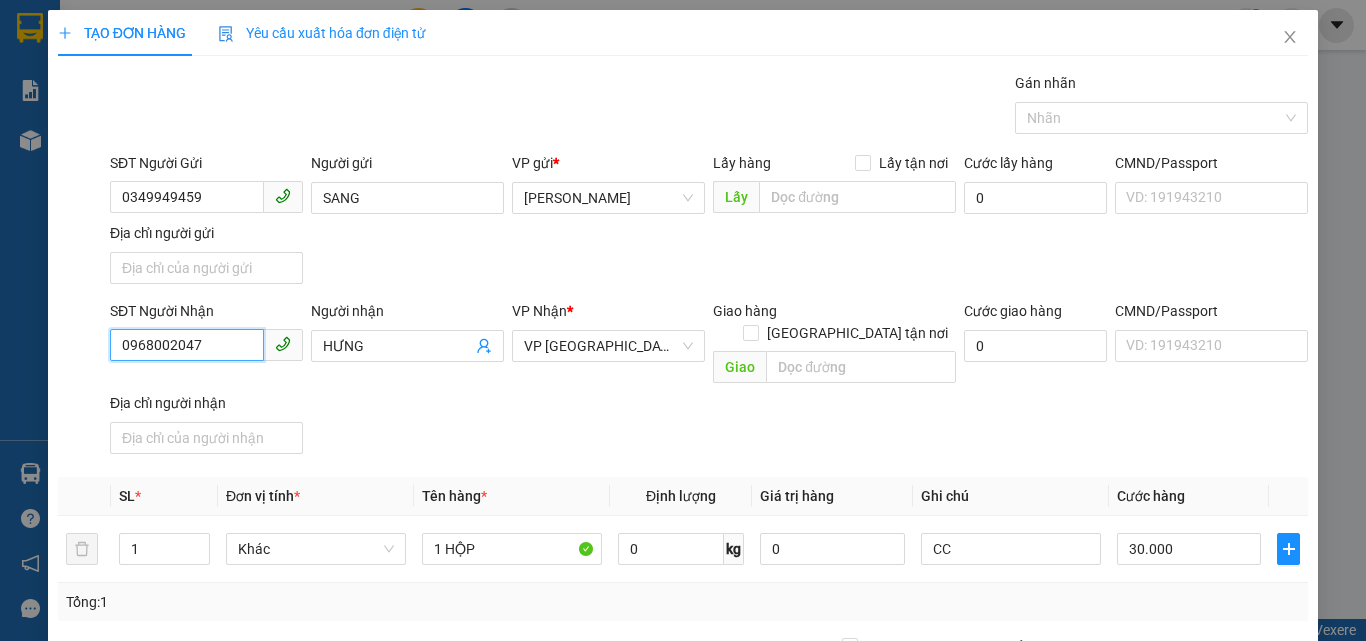 click on "0968002047" at bounding box center [187, 345] 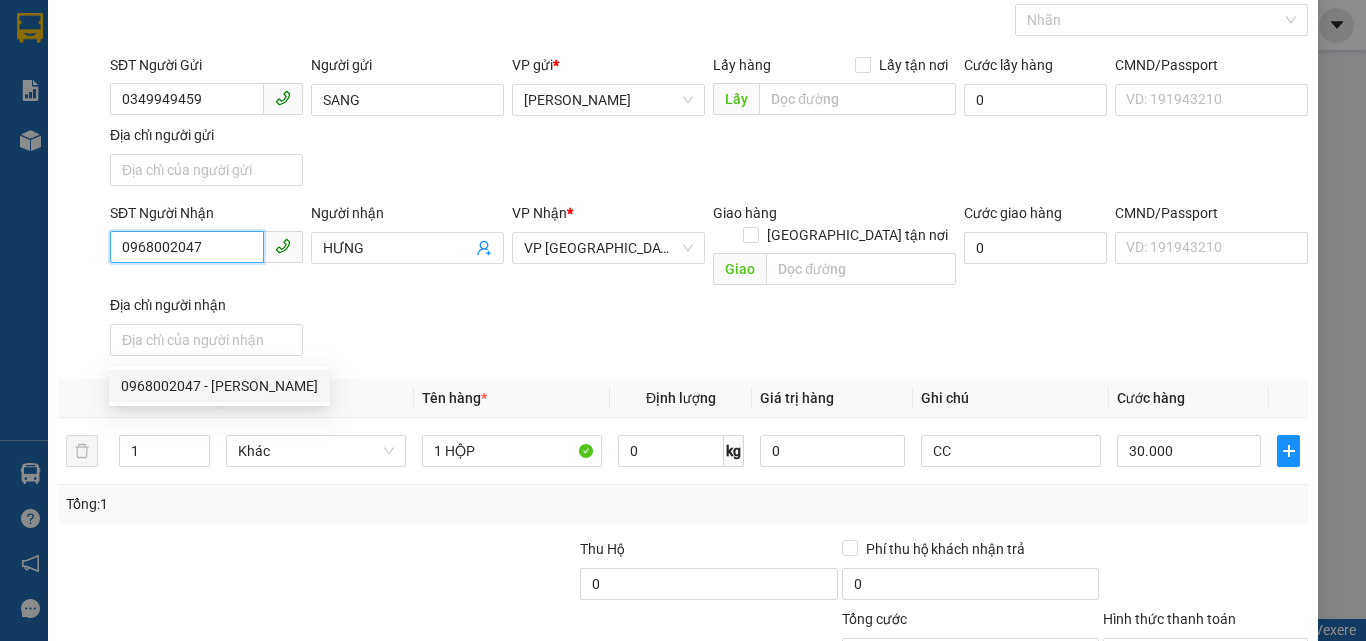 scroll, scrollTop: 239, scrollLeft: 0, axis: vertical 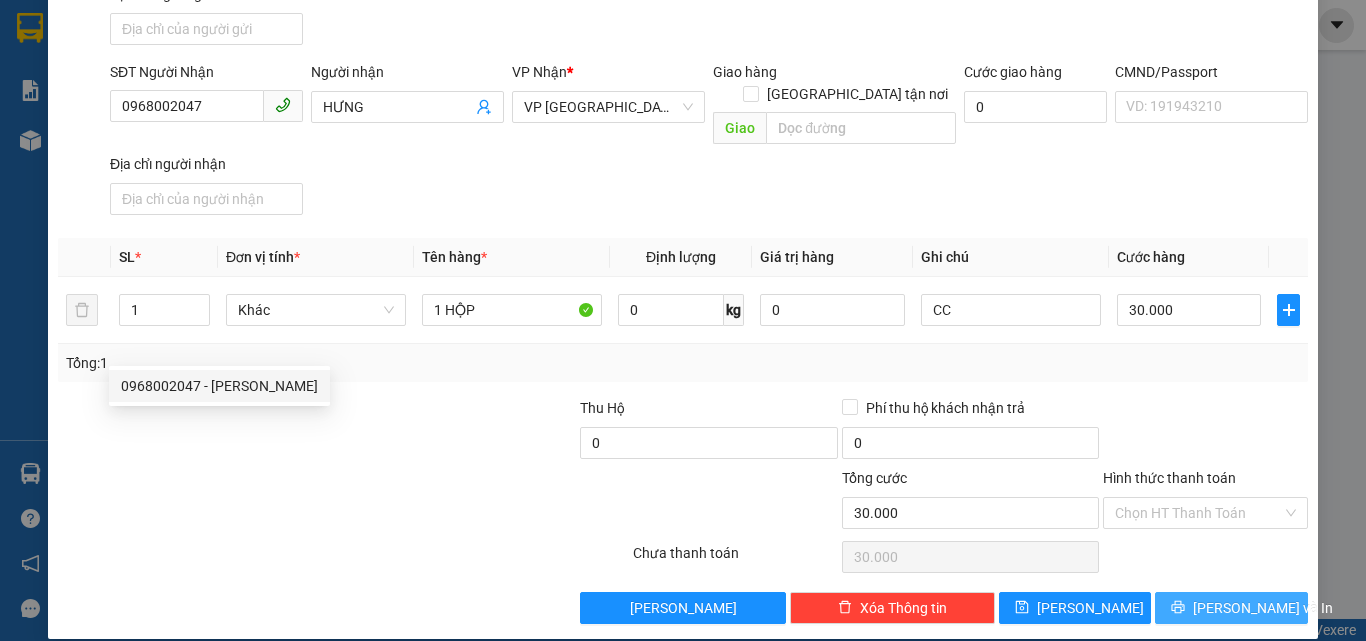 click on "[PERSON_NAME] và In" at bounding box center (1231, 608) 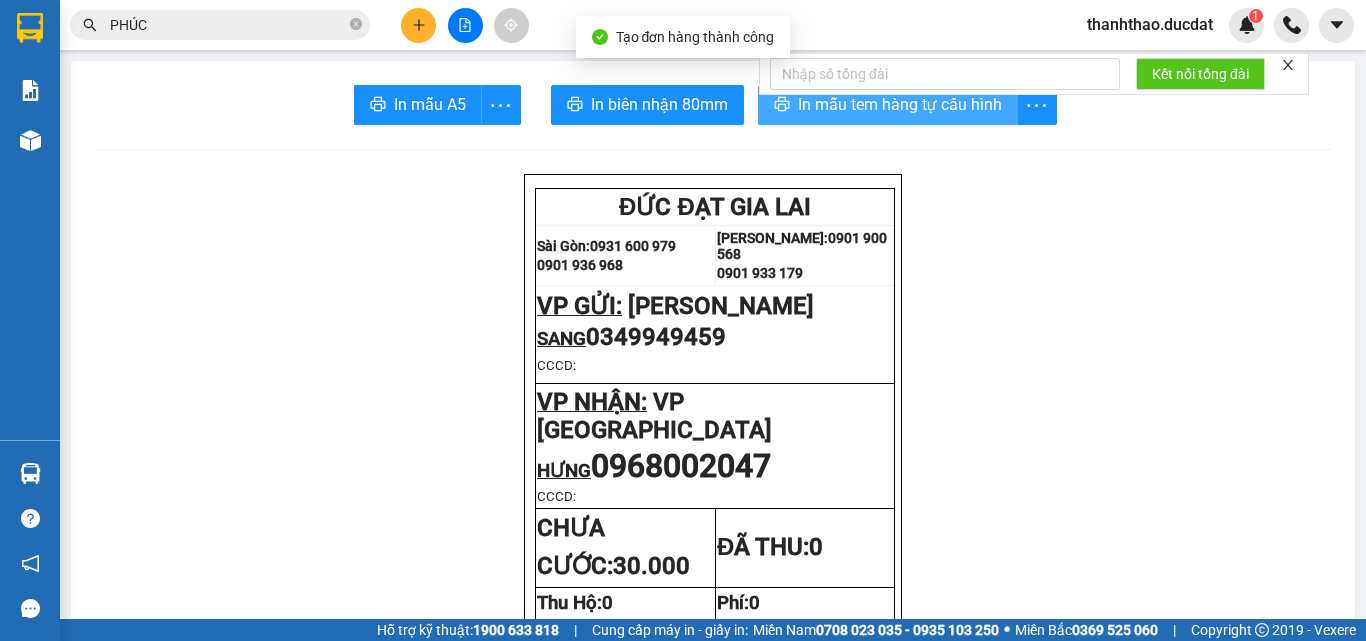 click on "In mẫu tem hàng tự cấu hình" at bounding box center (900, 104) 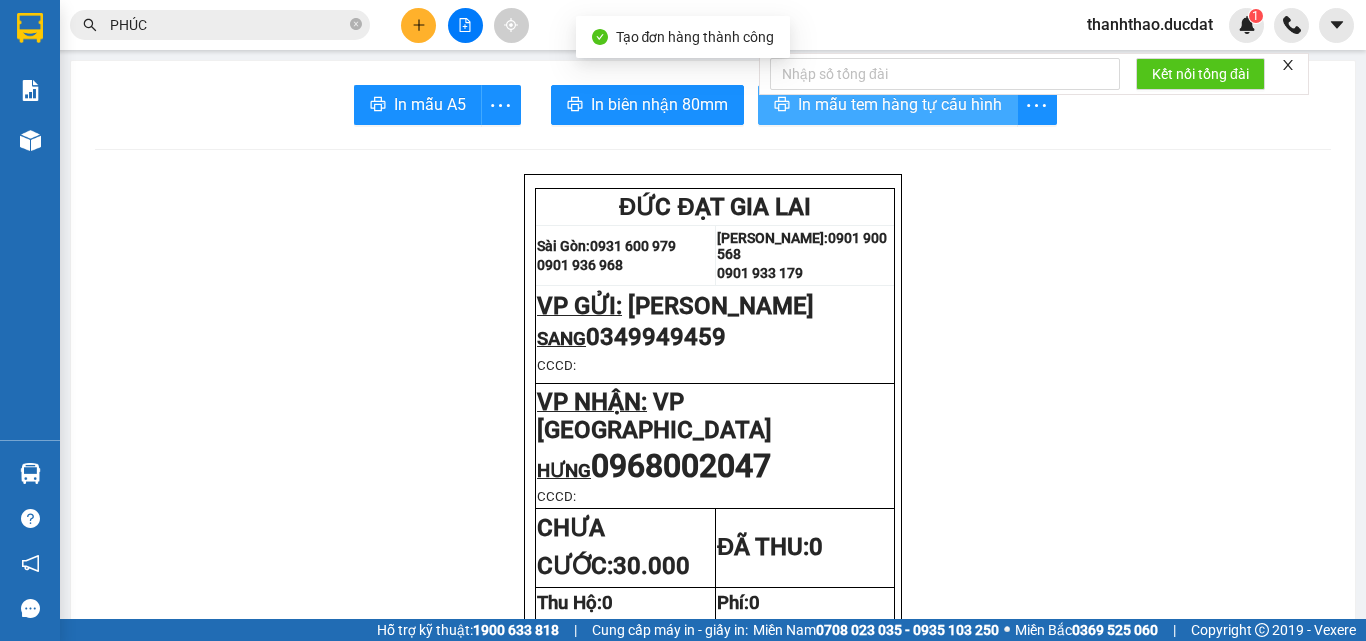 scroll, scrollTop: 0, scrollLeft: 0, axis: both 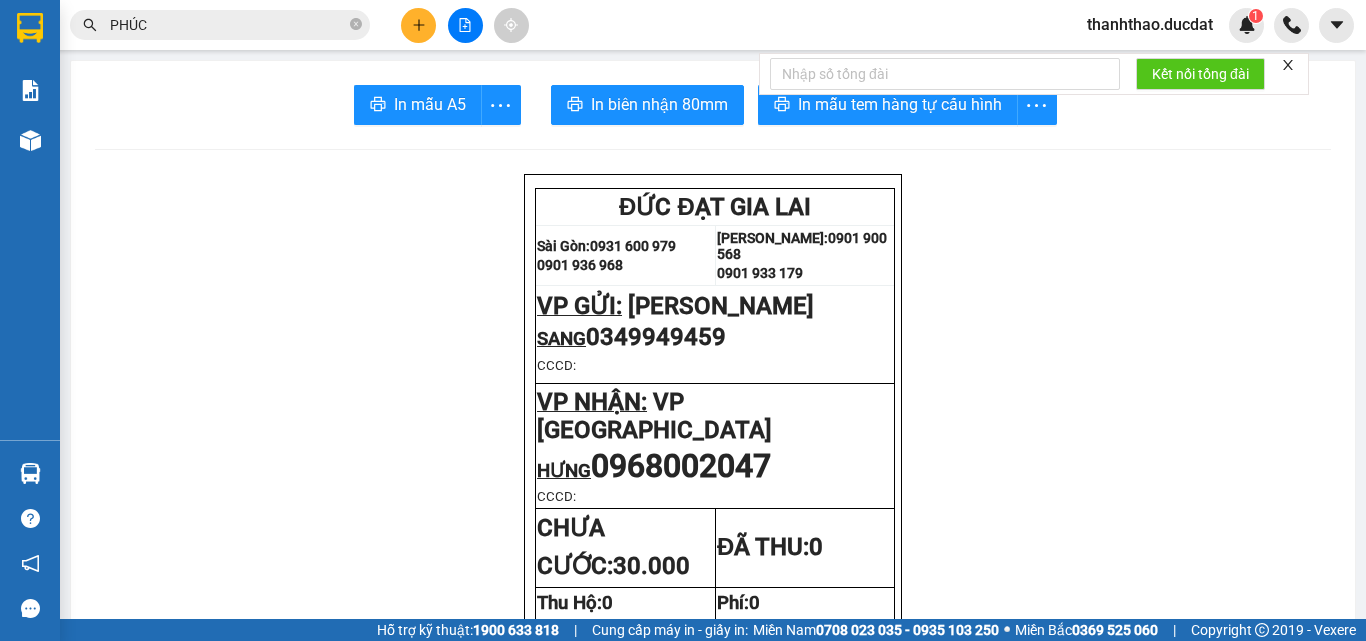 click 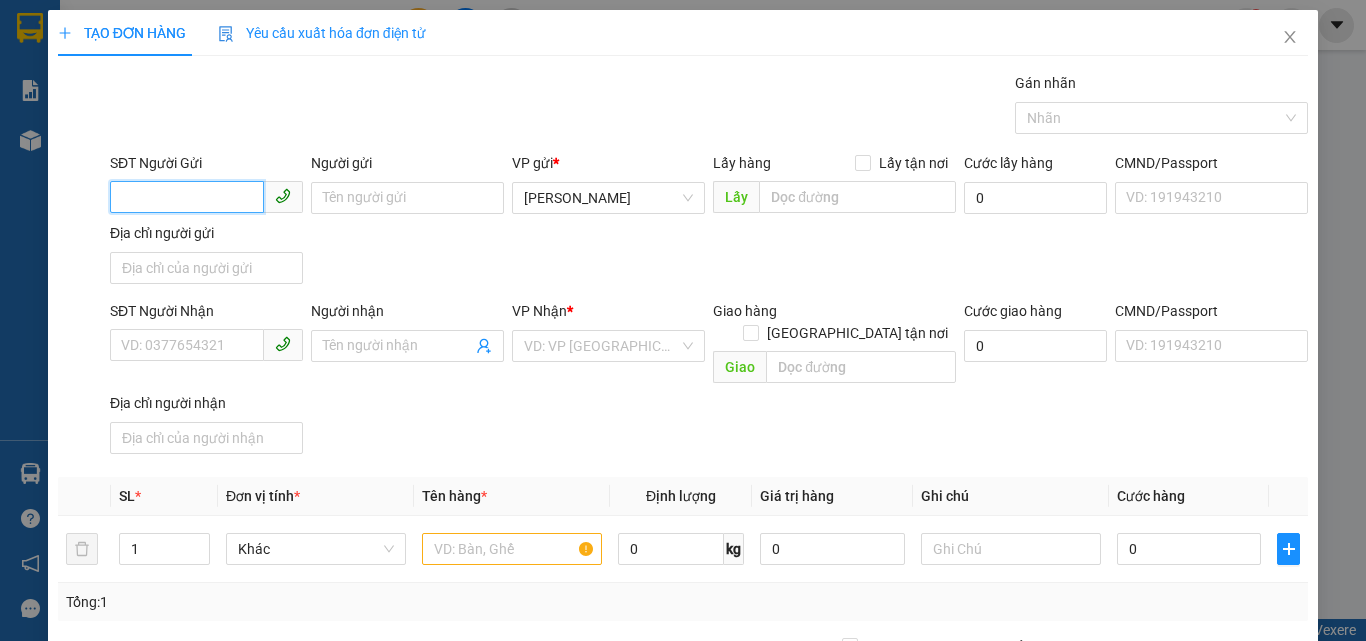 click on "SĐT Người Gửi" at bounding box center [187, 197] 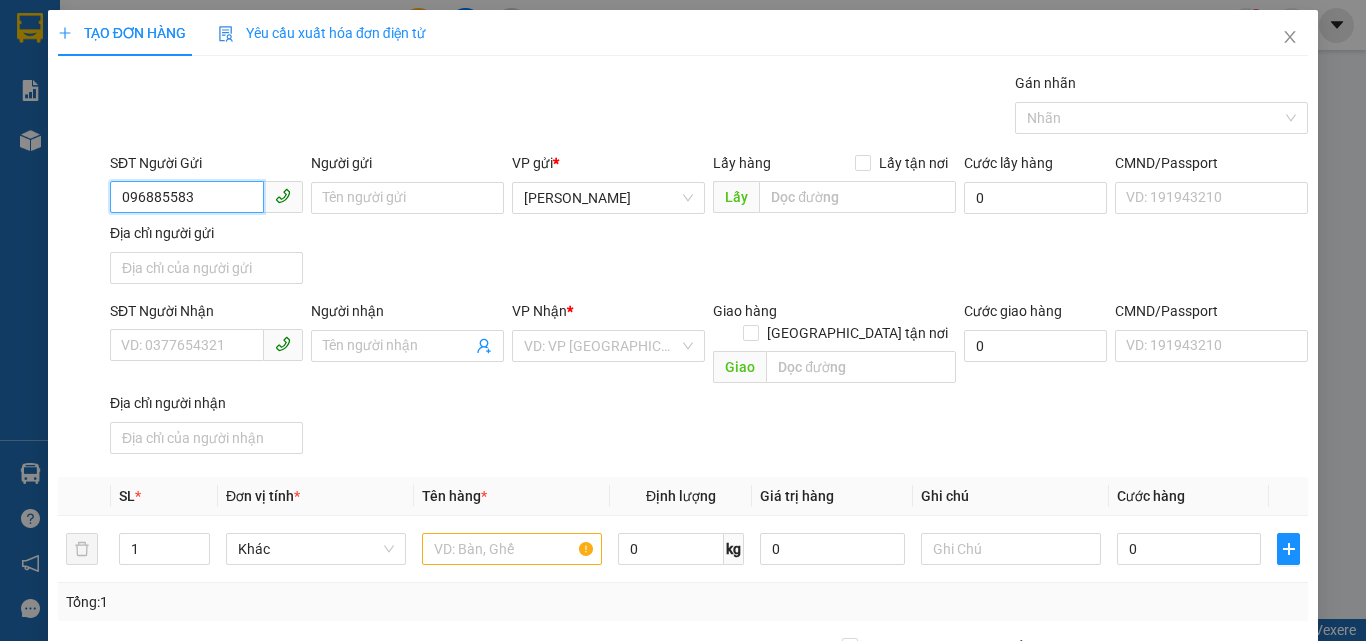 type on "0968855835" 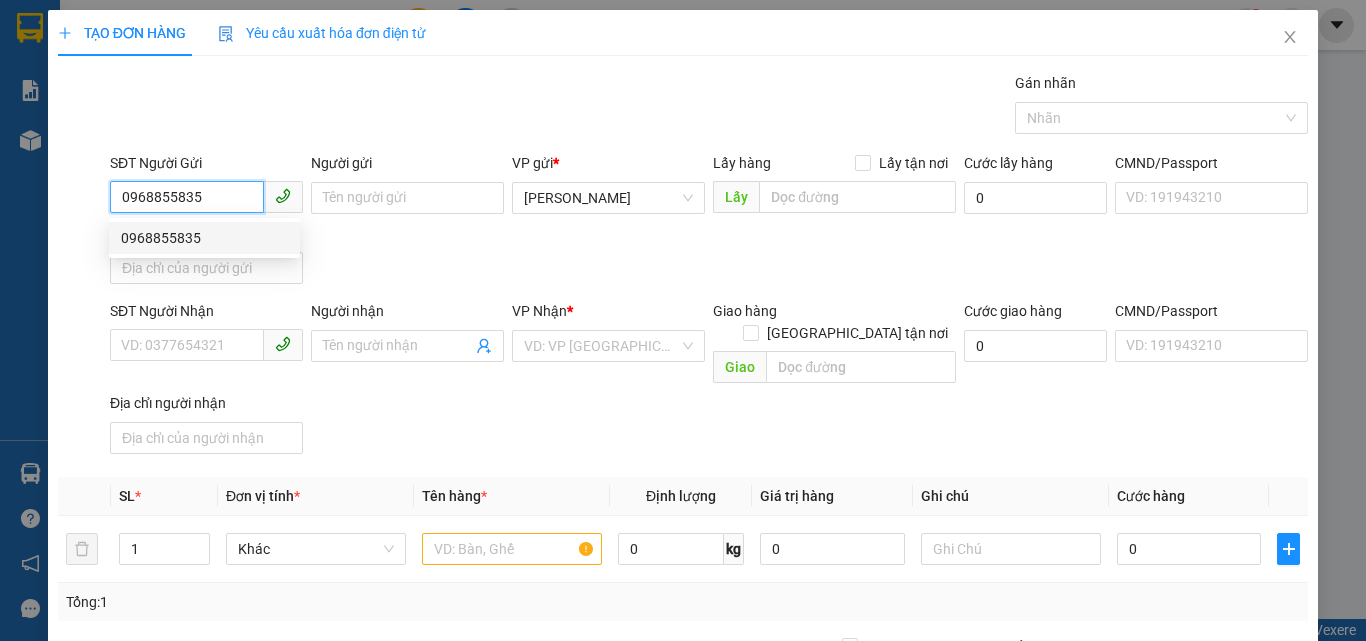 click on "0968855835" at bounding box center (204, 238) 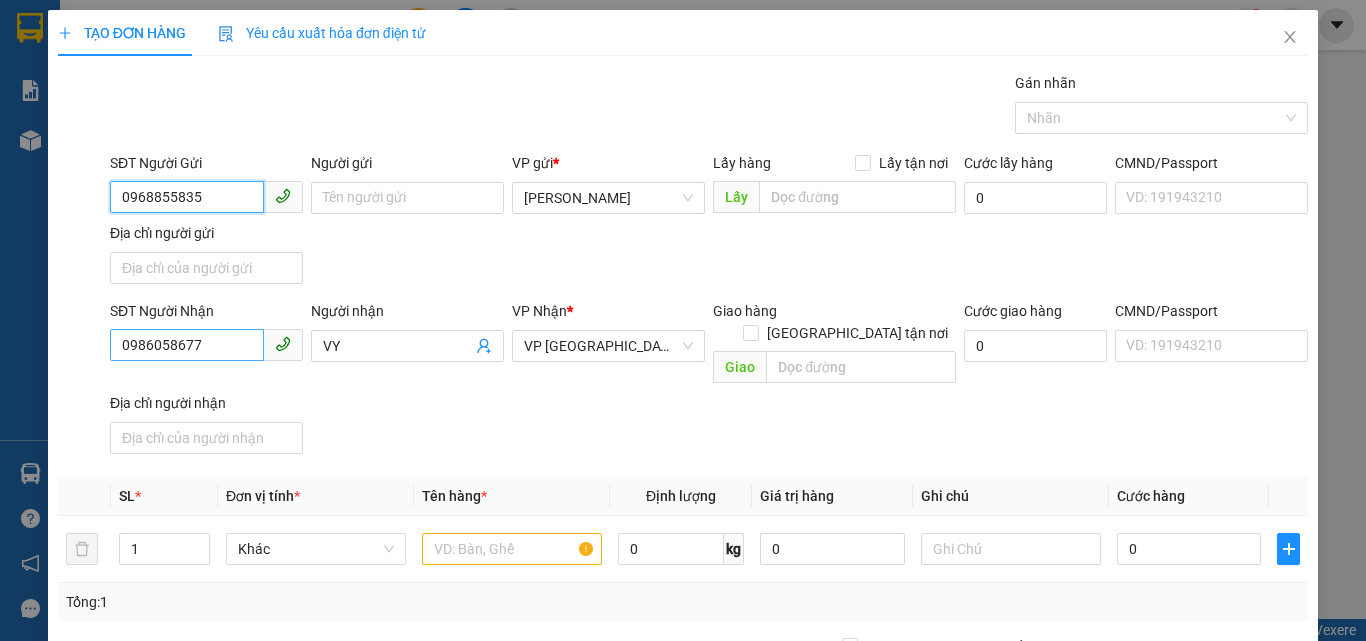 type on "0968855835" 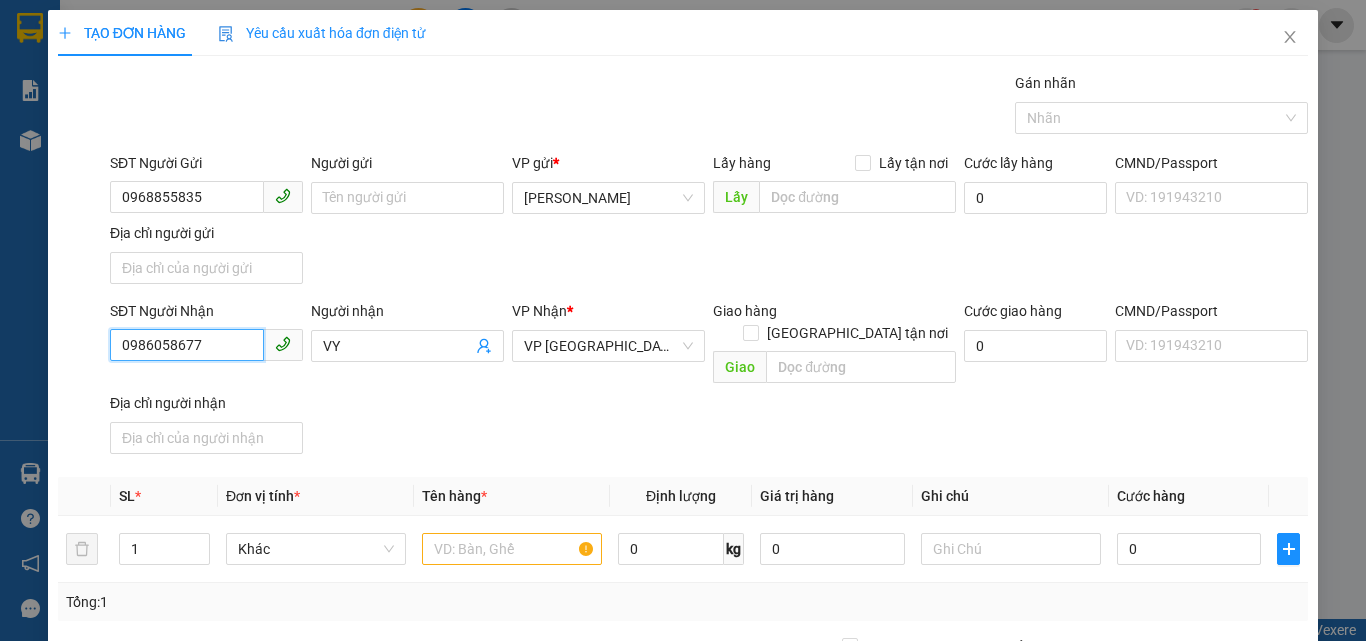drag, startPoint x: 245, startPoint y: 329, endPoint x: 0, endPoint y: 360, distance: 246.95343 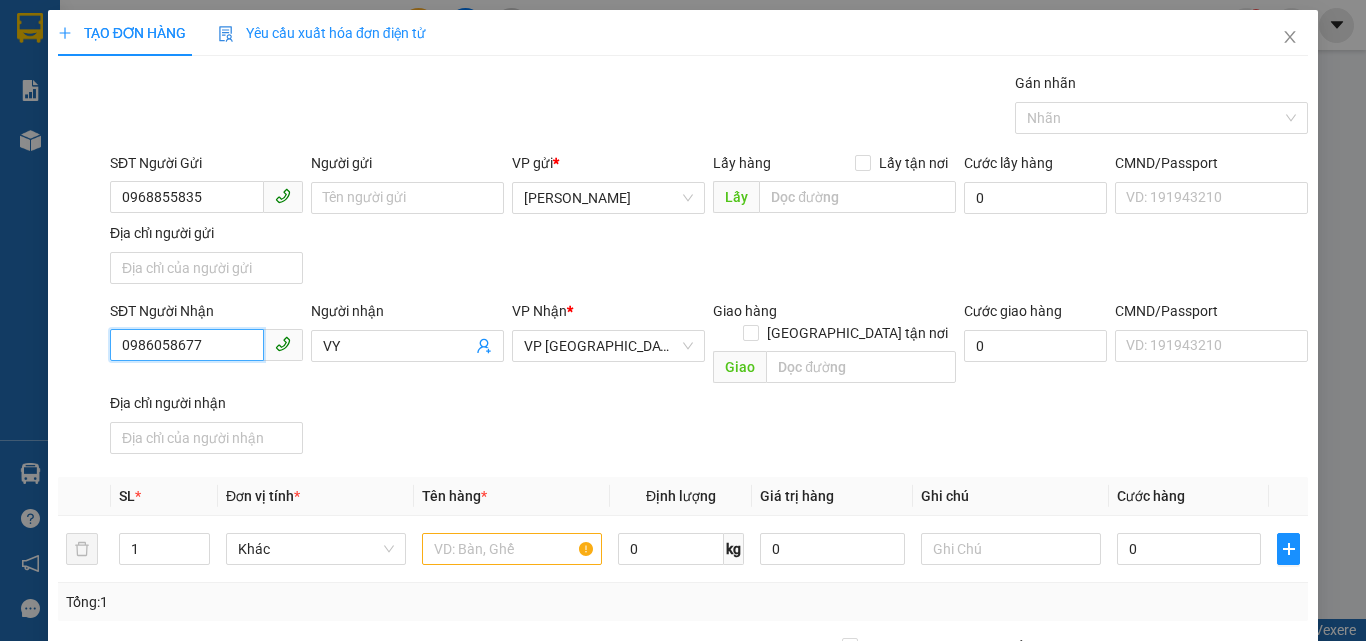 click on "TẠO ĐƠN HÀNG Yêu cầu xuất hóa đơn điện tử Transit Pickup Surcharge Ids Transit Deliver Surcharge Ids Transit Deliver Surcharge Transit Deliver Surcharge Gói vận chuyển  * Tiêu chuẩn Gán nhãn   Nhãn SĐT Người Gửi 0968855835 Người gửi Tên người gửi VP gửi  * [PERSON_NAME] Lấy hàng Lấy tận nơi Lấy Cước lấy hàng 0 CMND/Passport VD: [PASSPORT] Địa chỉ người gửi SĐT Người Nhận 0986058677 0986058677 Người nhận VY VP Nhận  * VP [GEOGRAPHIC_DATA] Giao hàng Giao tận nơi Giao Cước giao hàng 0 CMND/Passport VD: [PASSPORT] Địa chỉ người nhận SL  * Đơn vị tính  * Tên hàng  * Định lượng Giá trị hàng Ghi chú Cước hàng                   1 Khác 0 kg 0 0 Tổng:  1 Thu Hộ 0 Phí thu hộ khách nhận trả 0 Tổng cước 0 Hình thức thanh toán Chọn HT Thanh Toán Số tiền thu trước 0 Chưa thanh toán 0 Chọn HT Thanh Toán Lưu nháp Xóa Thông tin [PERSON_NAME] và In" at bounding box center (683, 320) 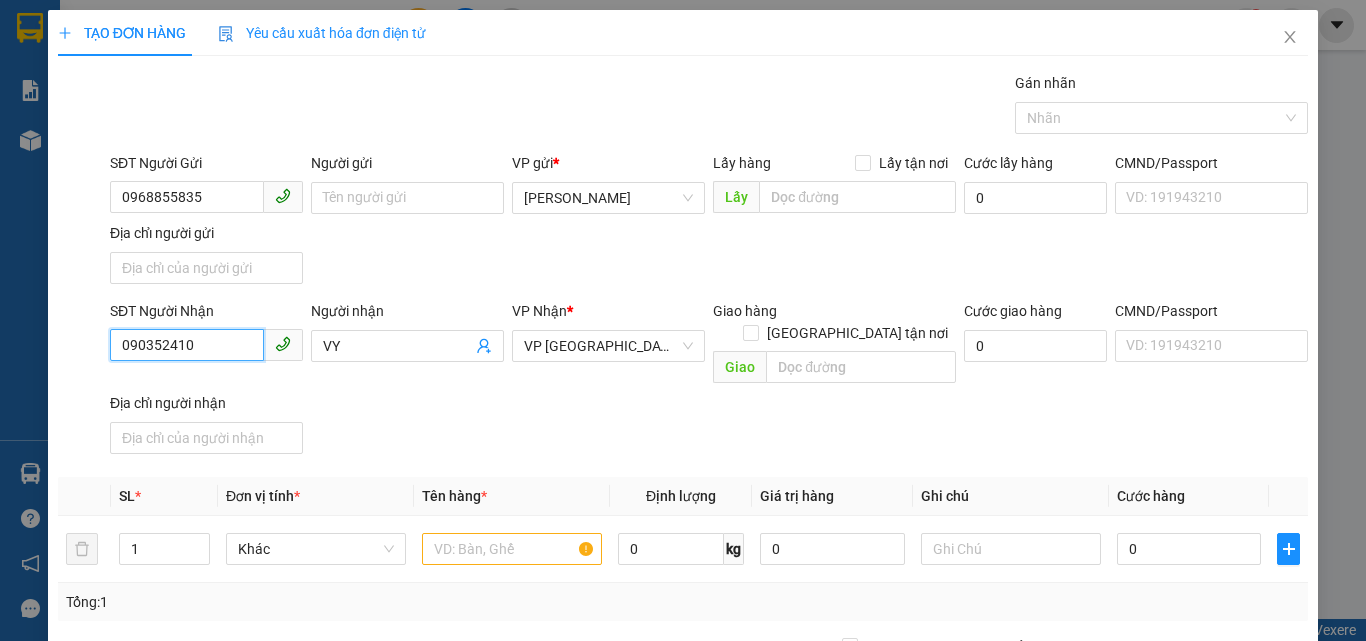 type on "0903524100" 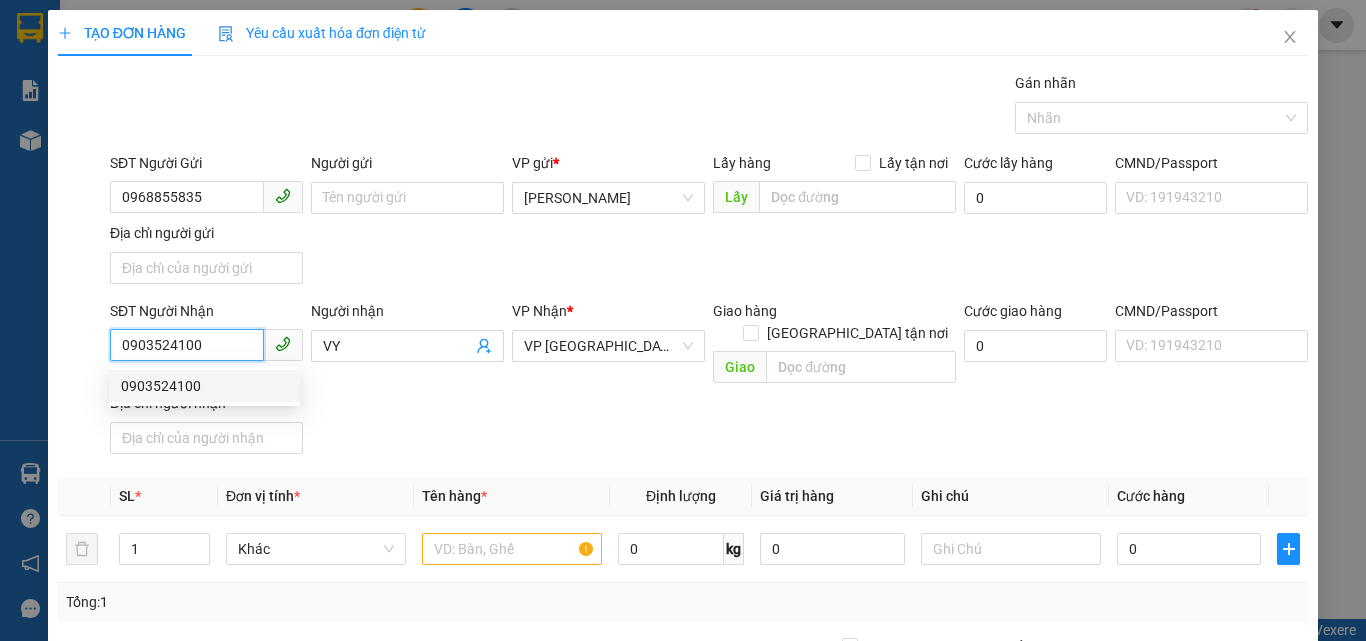 click on "0903524100" at bounding box center (204, 386) 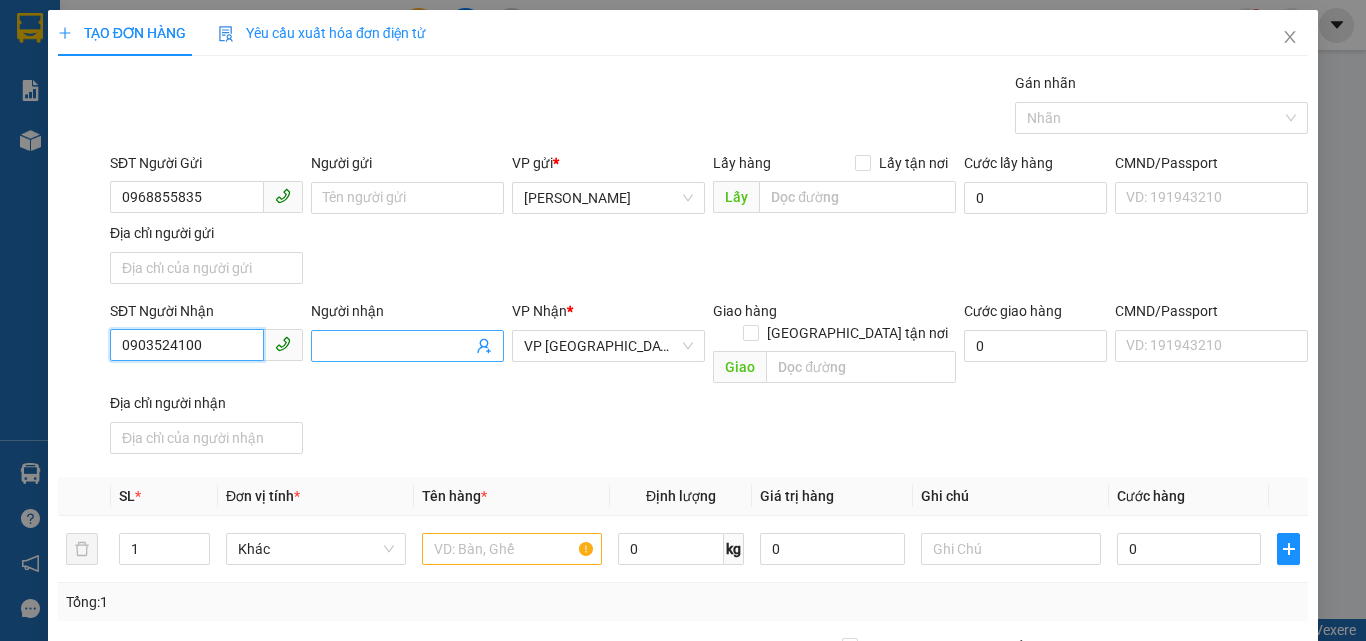 type on "0903524100" 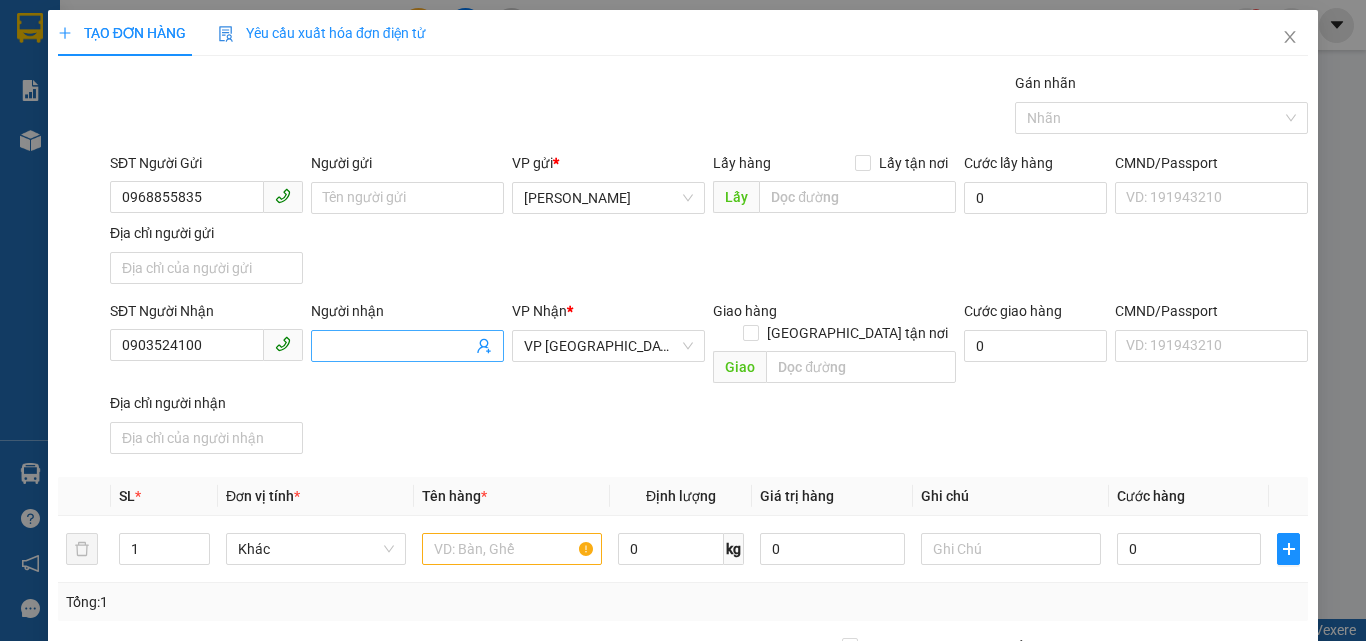 click on "Người nhận" at bounding box center [397, 346] 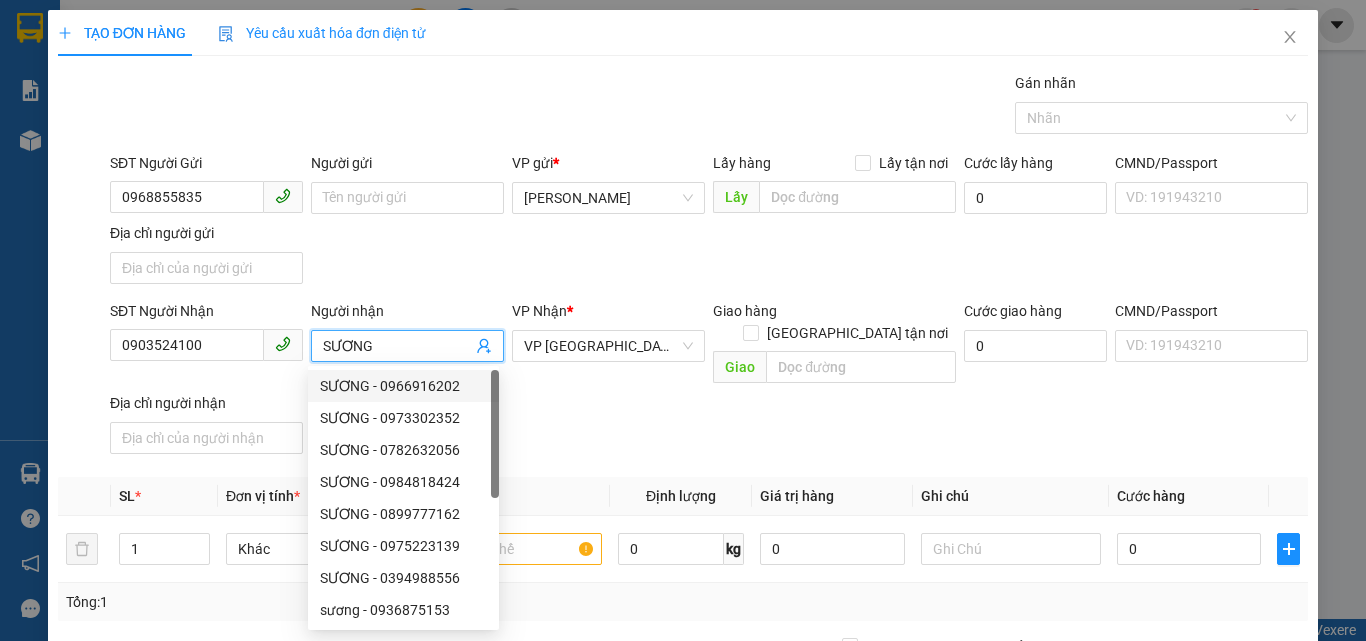 type on "SƯƠNG" 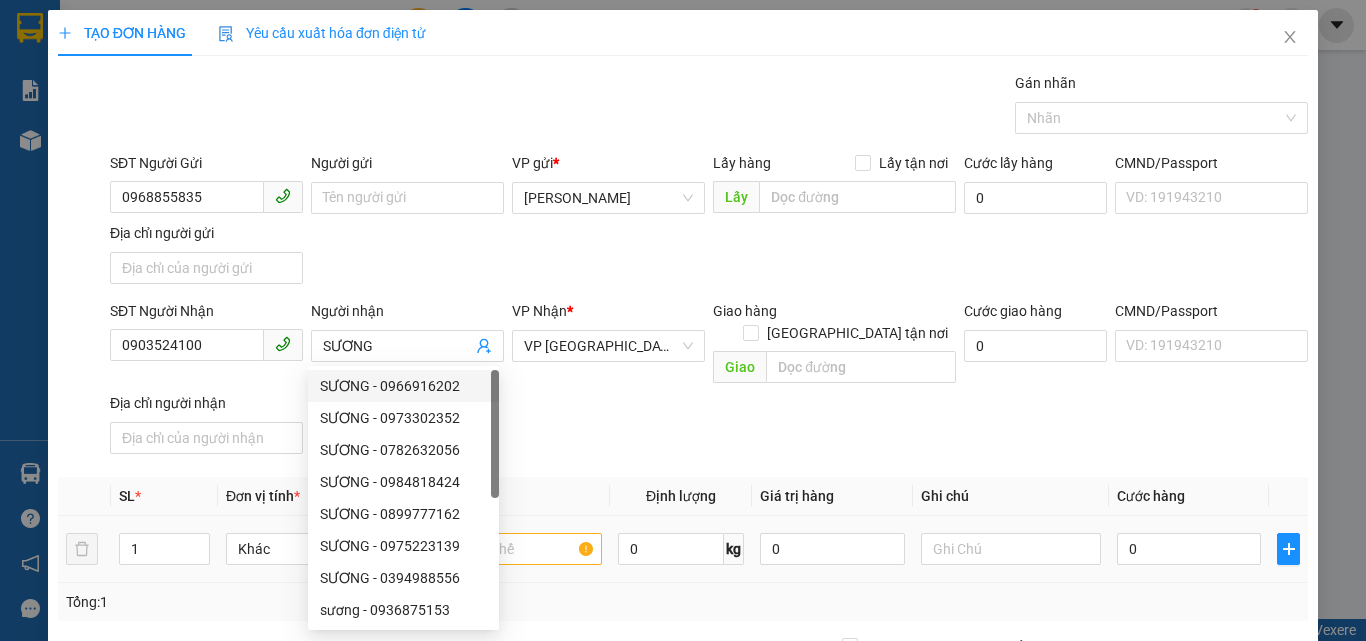 drag, startPoint x: 584, startPoint y: 430, endPoint x: 560, endPoint y: 544, distance: 116.498924 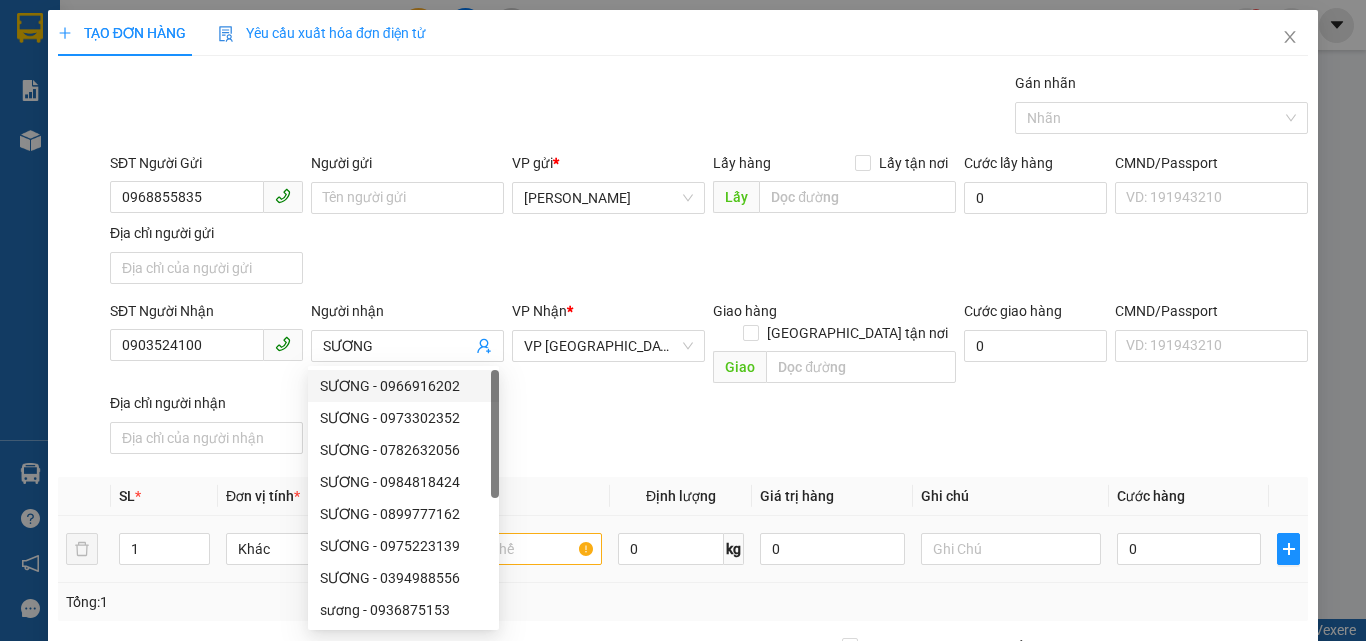 click on "SĐT Người Nhận 0903524100 Người nhận SƯƠNG VP Nhận  * VP [GEOGRAPHIC_DATA] Giao hàng [GEOGRAPHIC_DATA] tận nơi Giao Cước giao hàng 0 CMND/Passport VD: [PASSPORT] Địa chỉ người nhận" at bounding box center [709, 381] 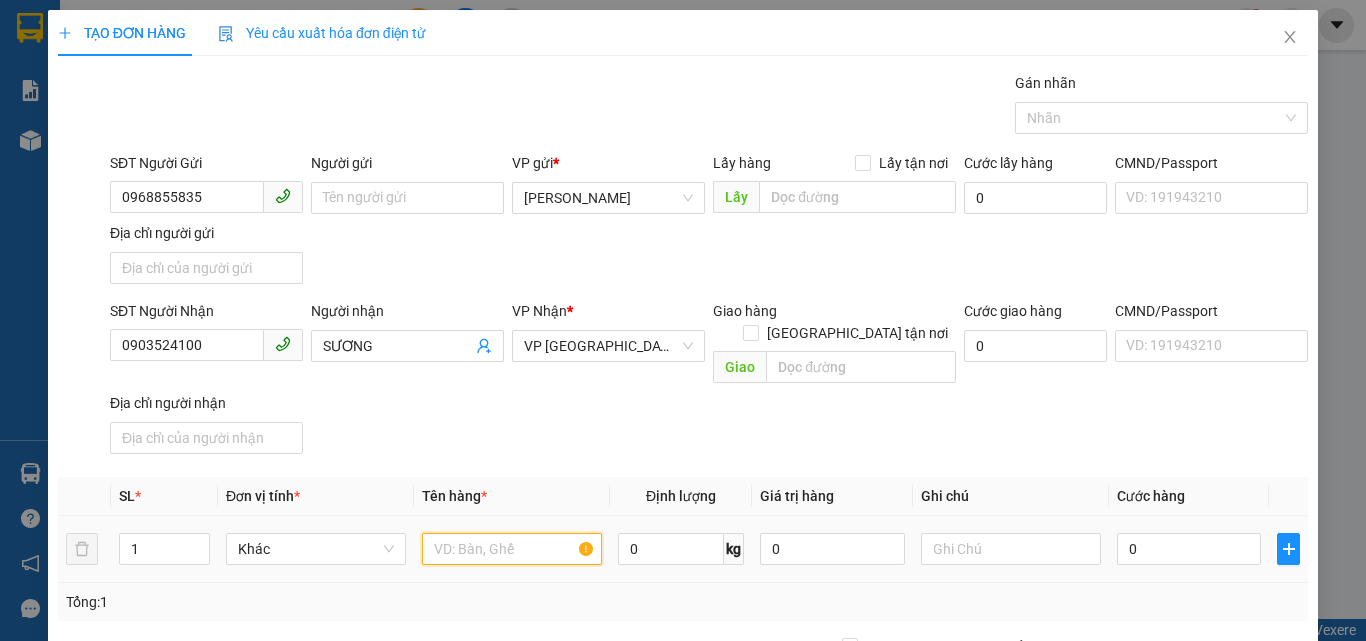 click at bounding box center [512, 549] 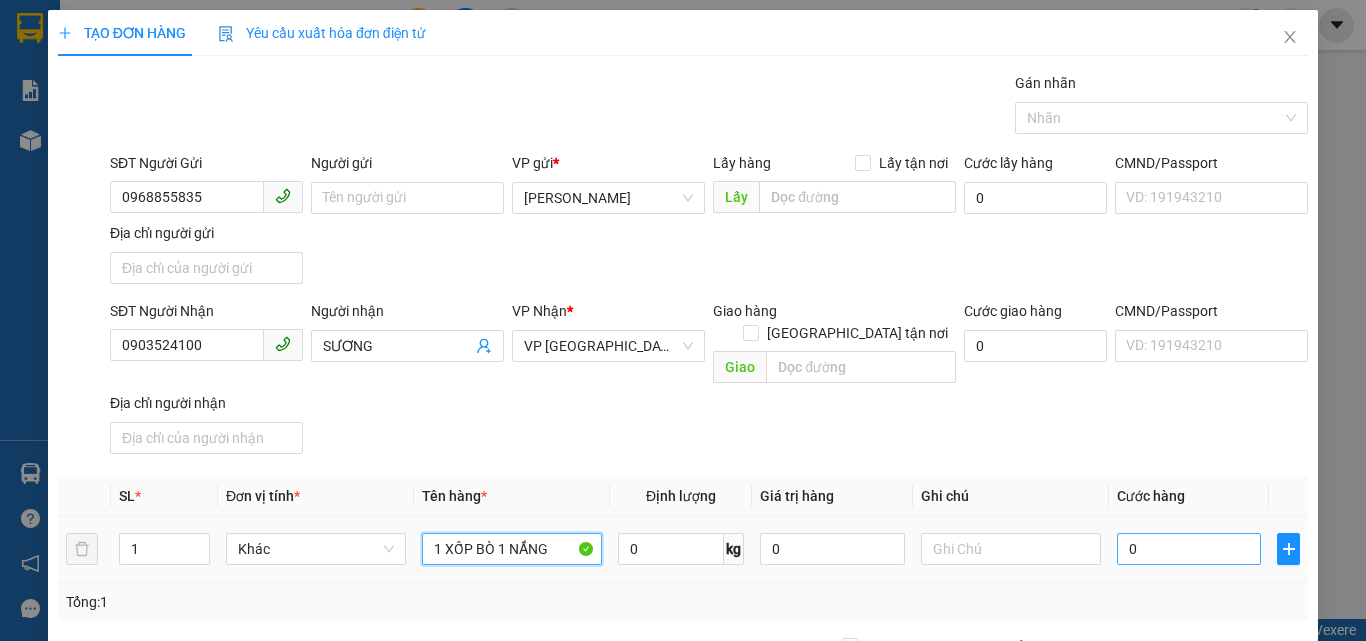 type on "1 XỐP BÒ 1 NẮNG" 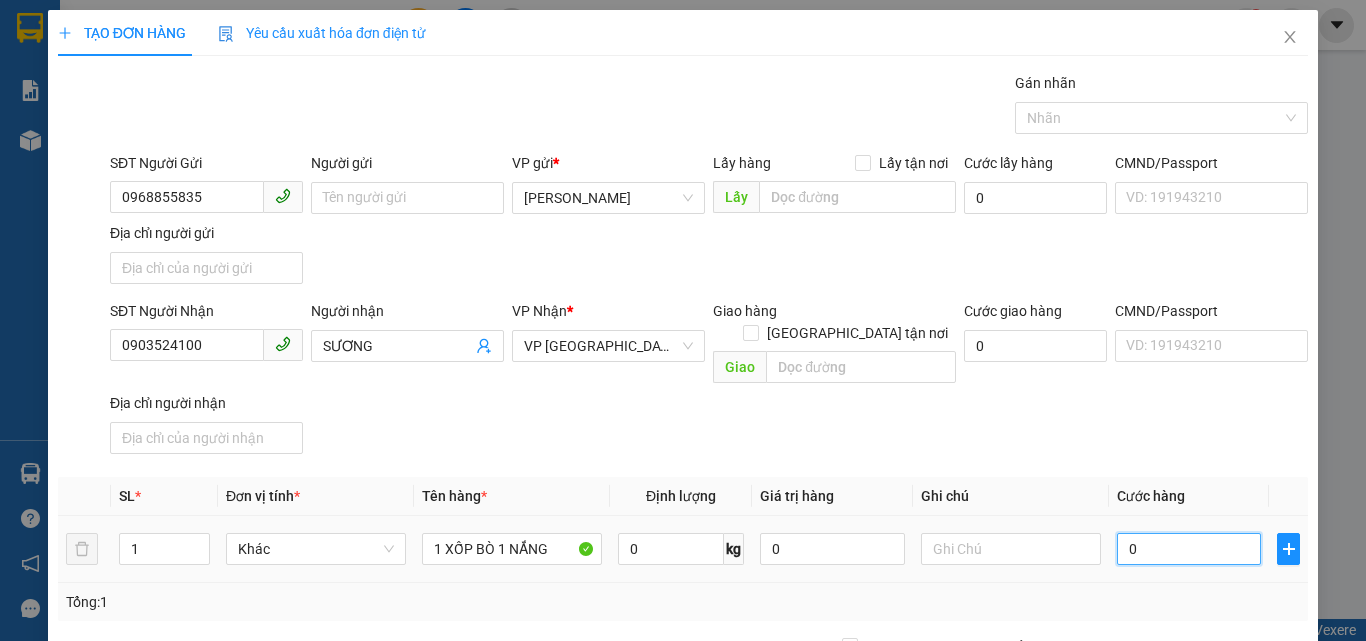 click on "0" at bounding box center (1189, 549) 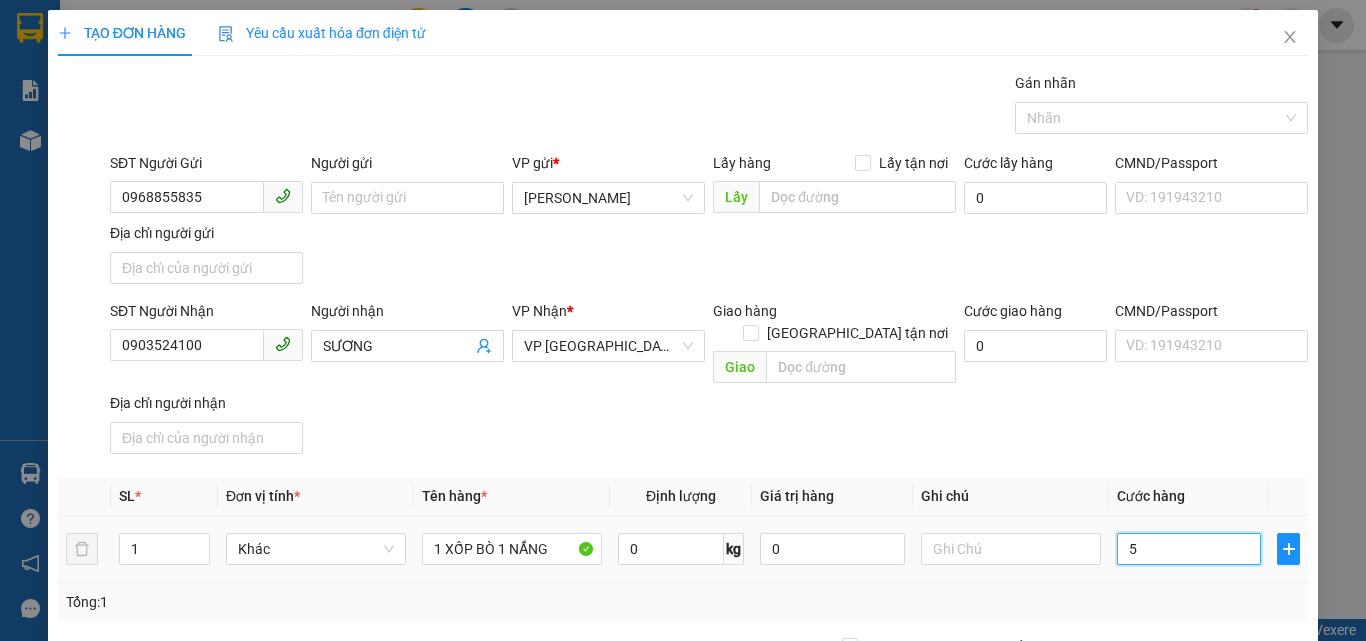 type on "50" 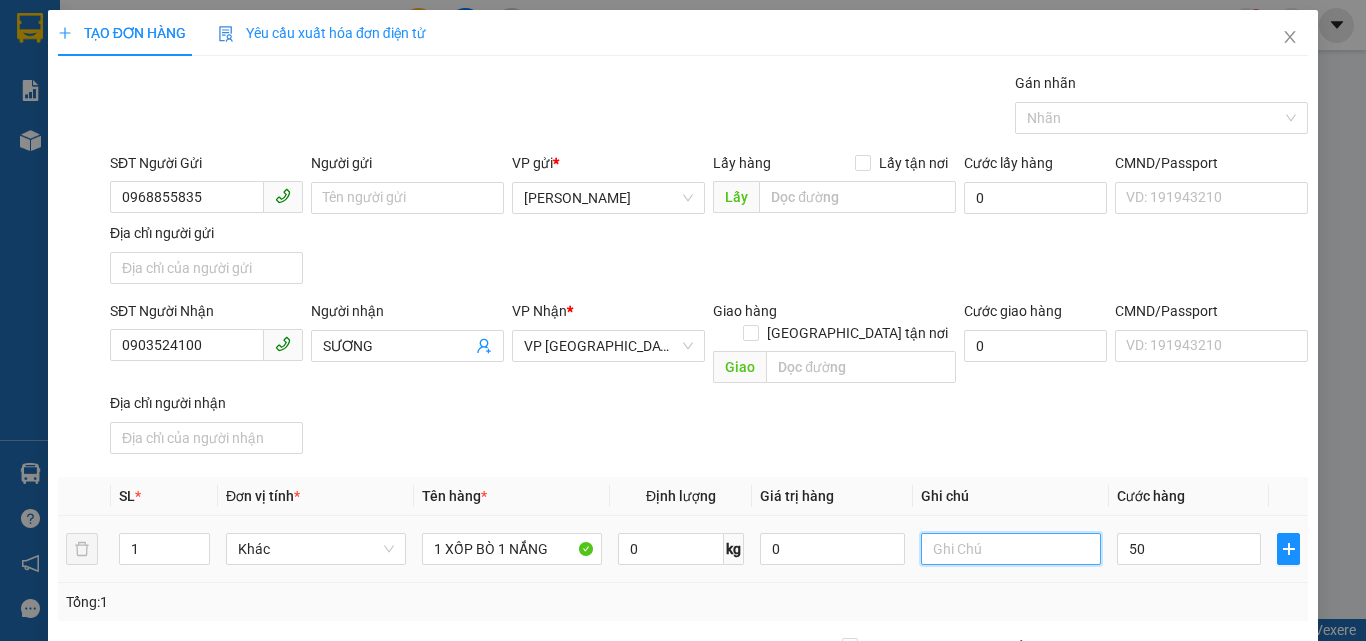 type on "50.000" 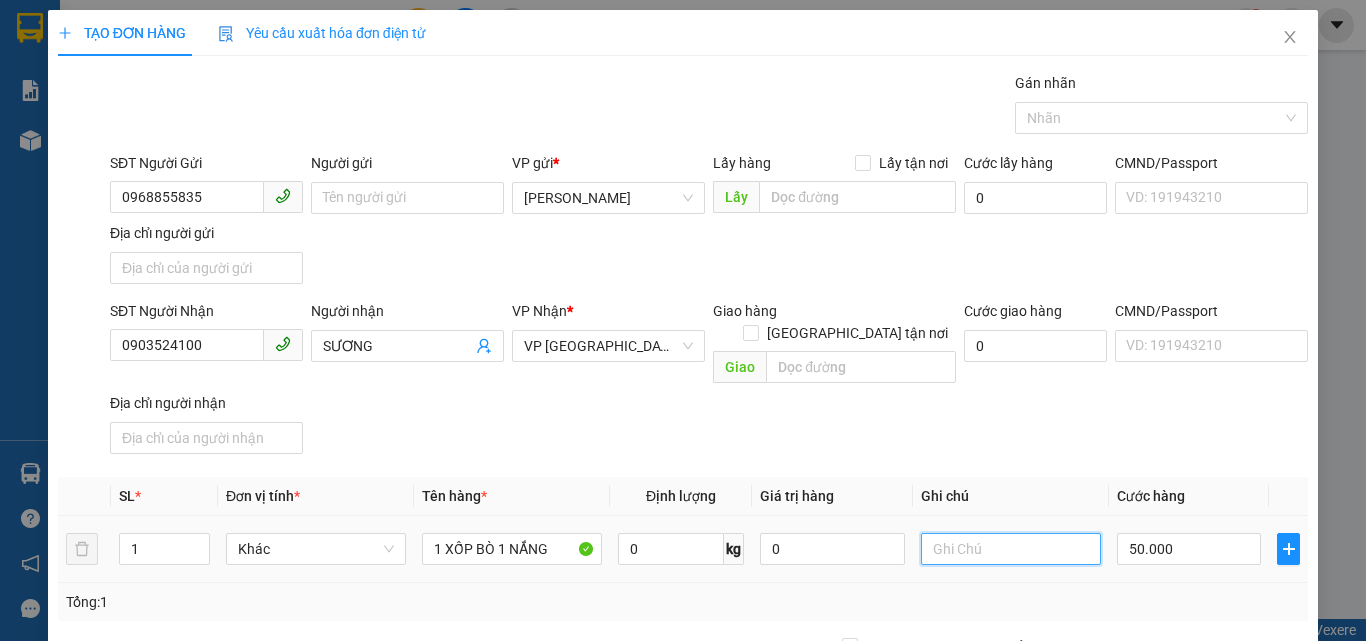 click at bounding box center (1011, 549) 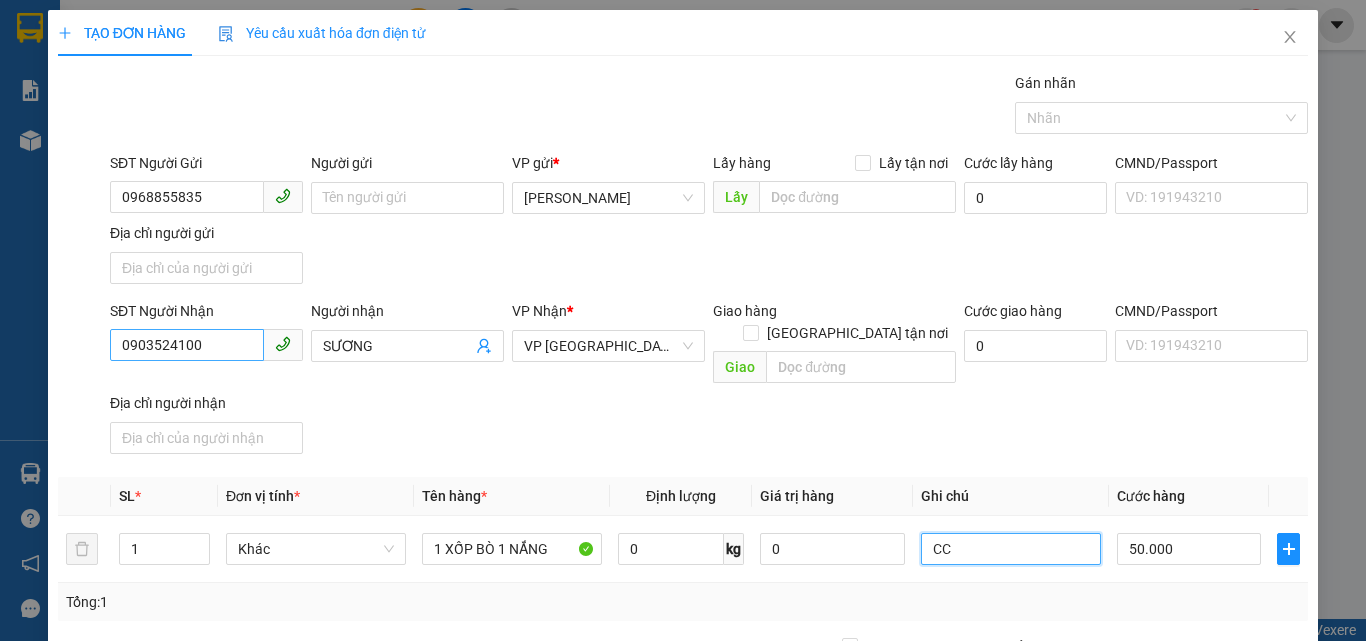 type on "CC" 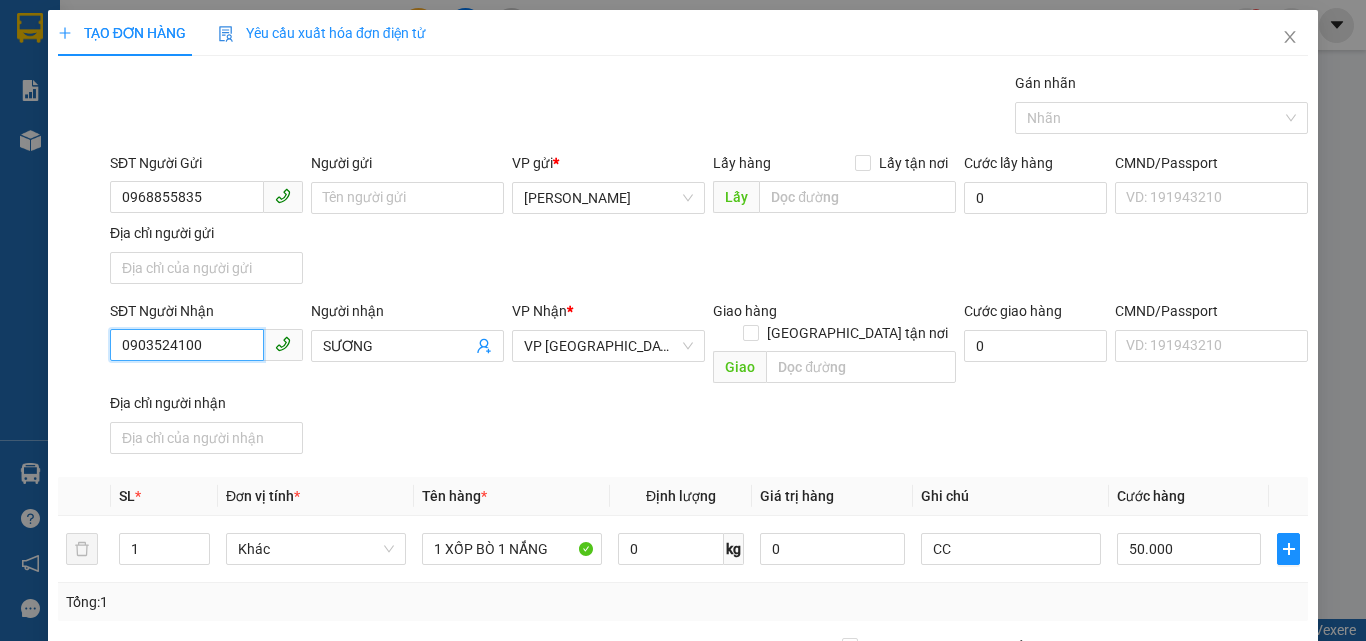 click on "0903524100" at bounding box center [187, 345] 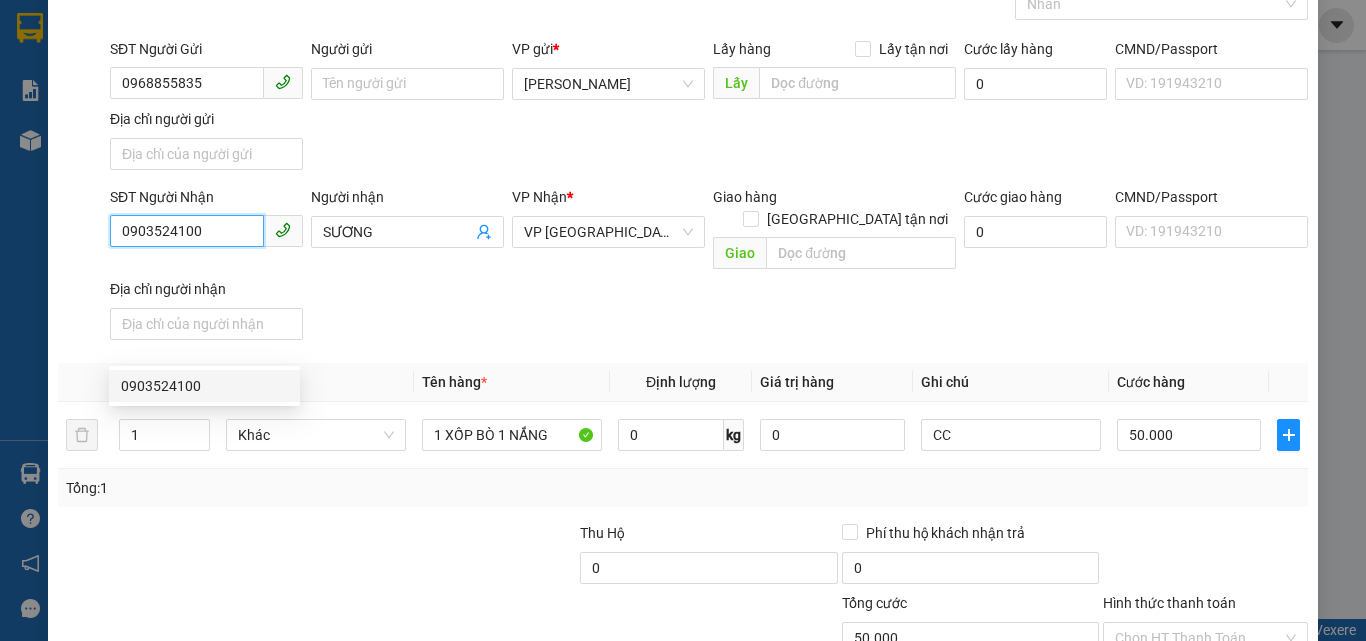 scroll, scrollTop: 200, scrollLeft: 0, axis: vertical 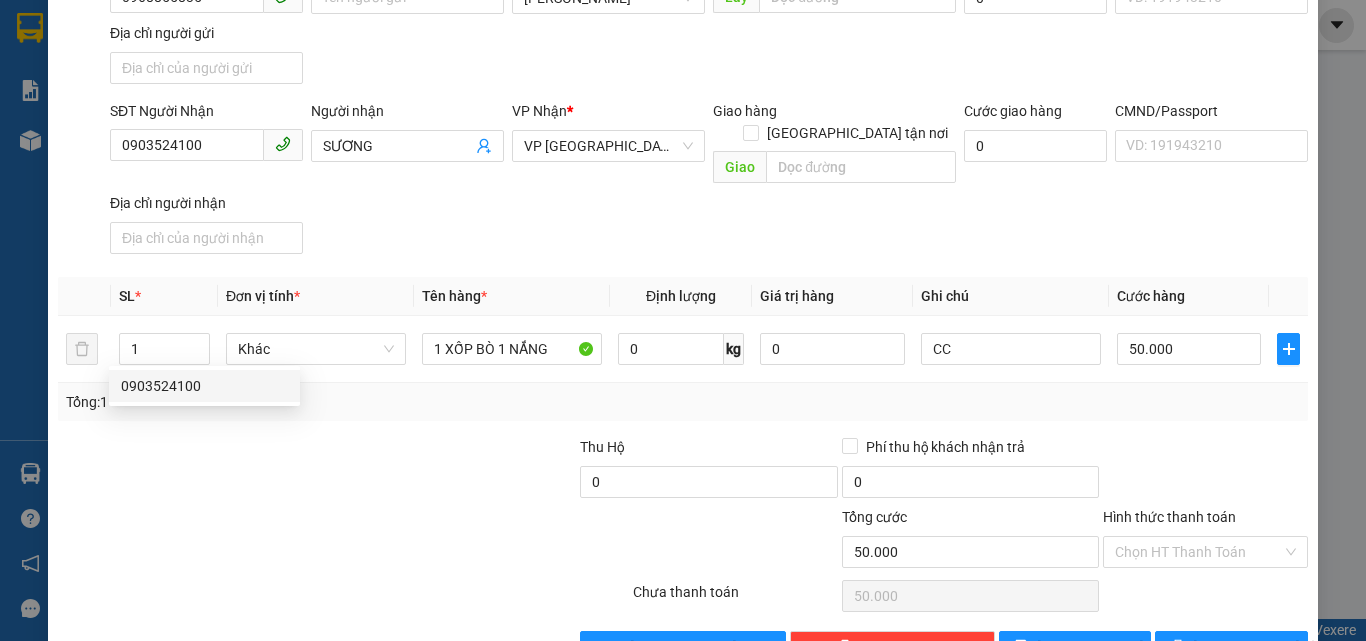click on "SĐT Người Nhận 0903524100" at bounding box center [206, 135] 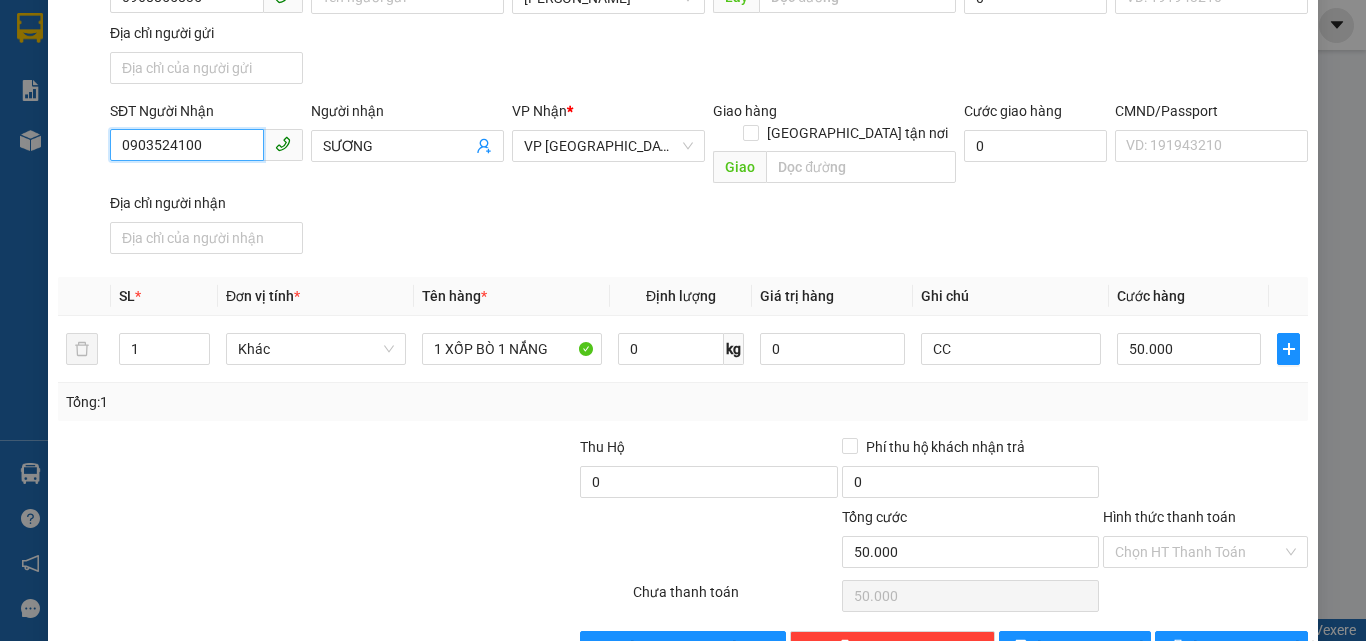 drag, startPoint x: 203, startPoint y: 148, endPoint x: 0, endPoint y: 173, distance: 204.53362 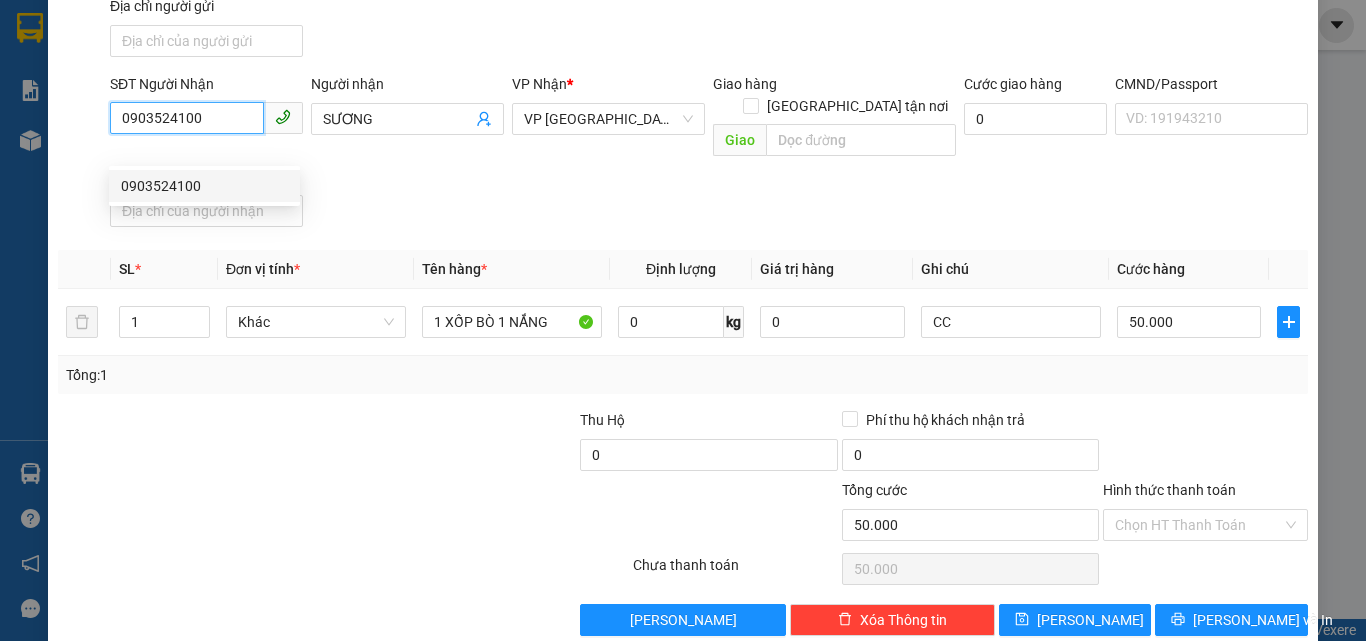 scroll, scrollTop: 239, scrollLeft: 0, axis: vertical 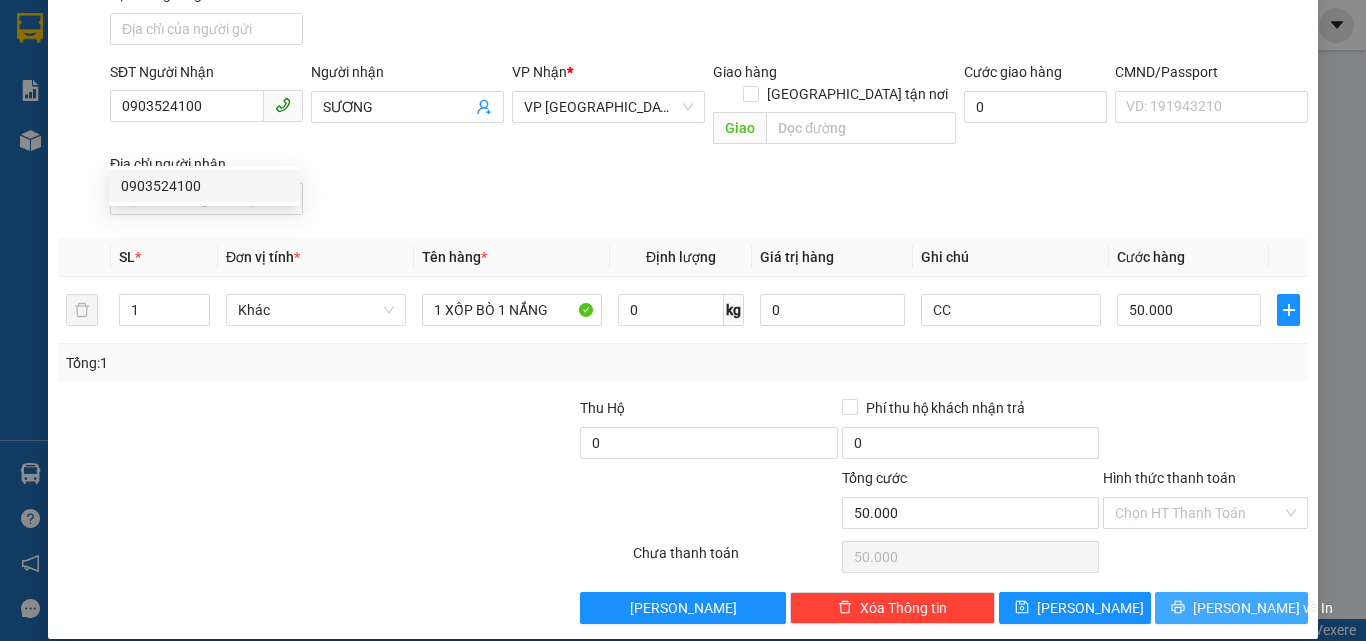 click 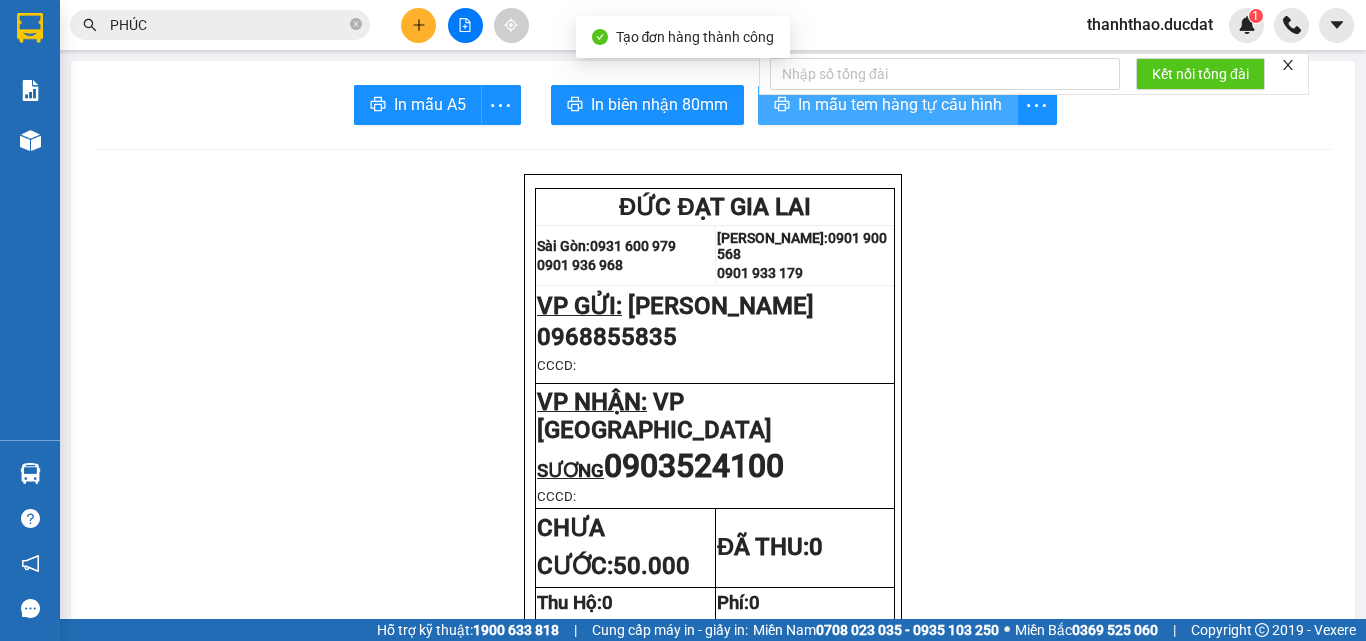 click on "In mẫu tem hàng tự cấu hình" at bounding box center (900, 104) 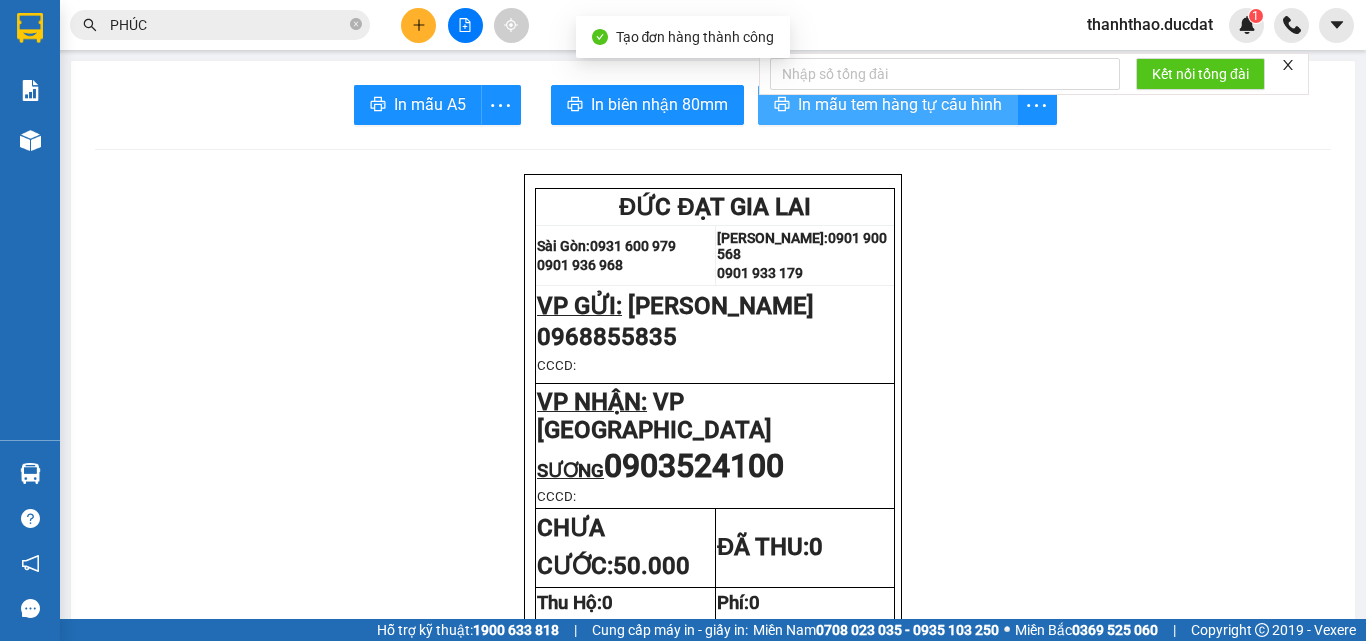 scroll, scrollTop: 0, scrollLeft: 0, axis: both 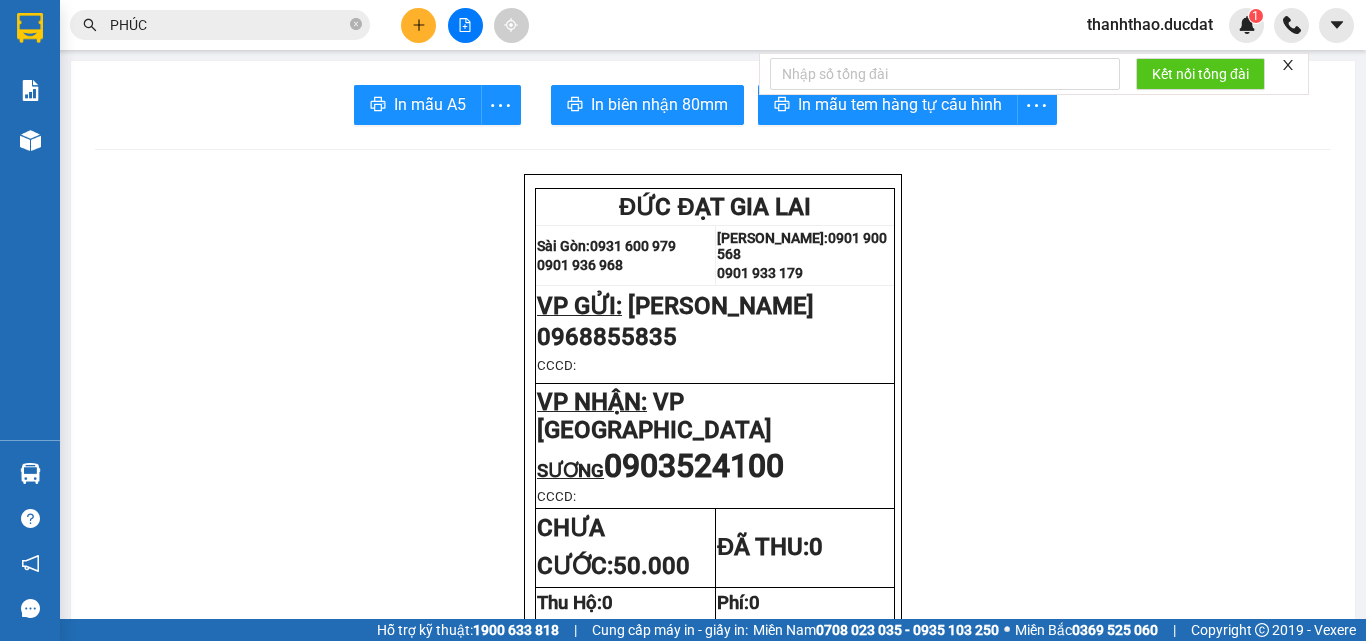 click 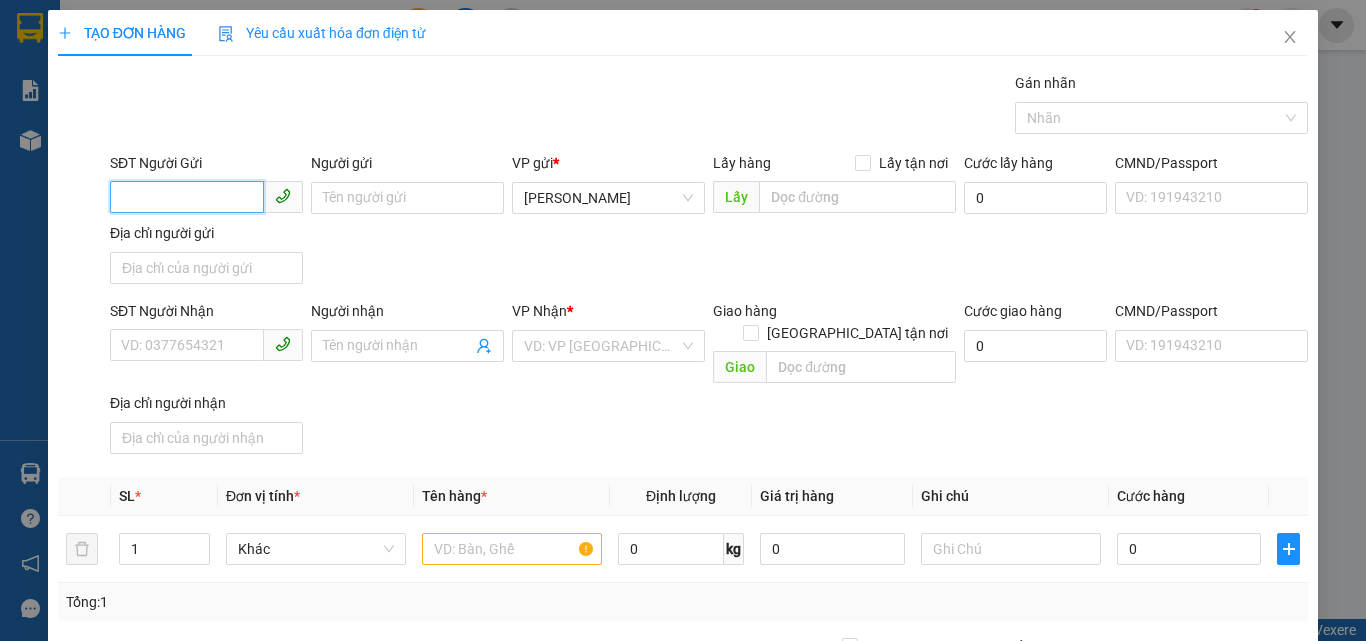 drag, startPoint x: 218, startPoint y: 202, endPoint x: 207, endPoint y: 207, distance: 12.083046 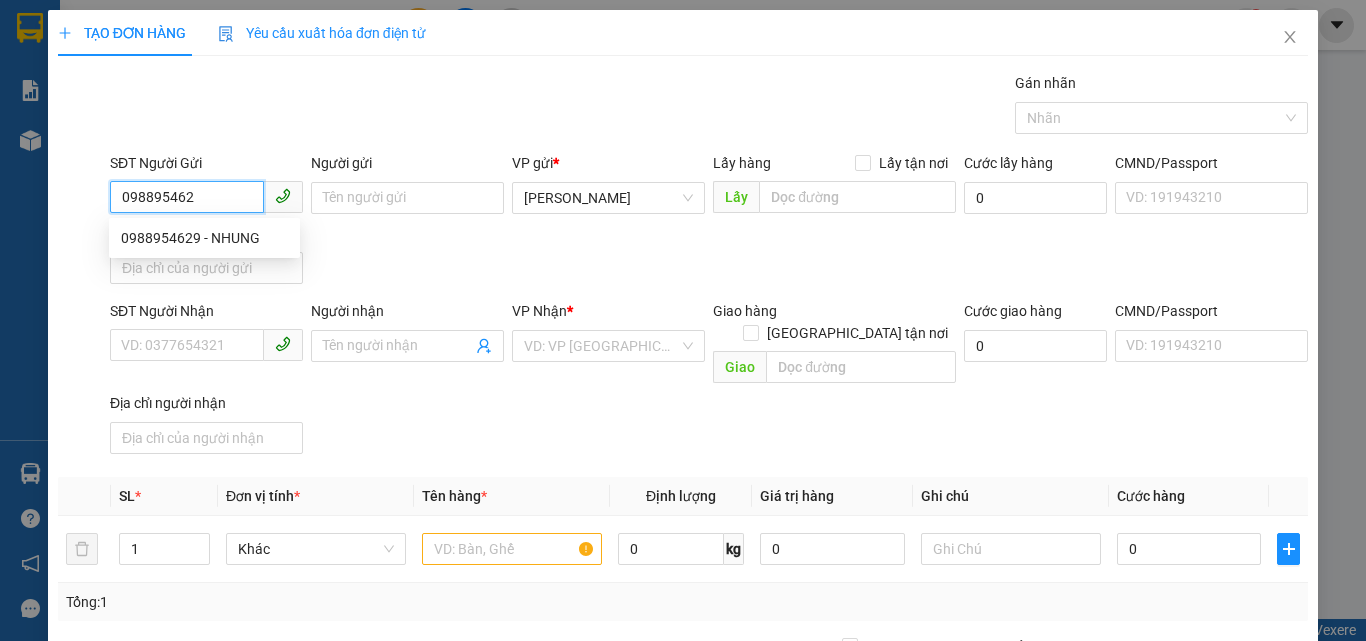 type on "0988954629" 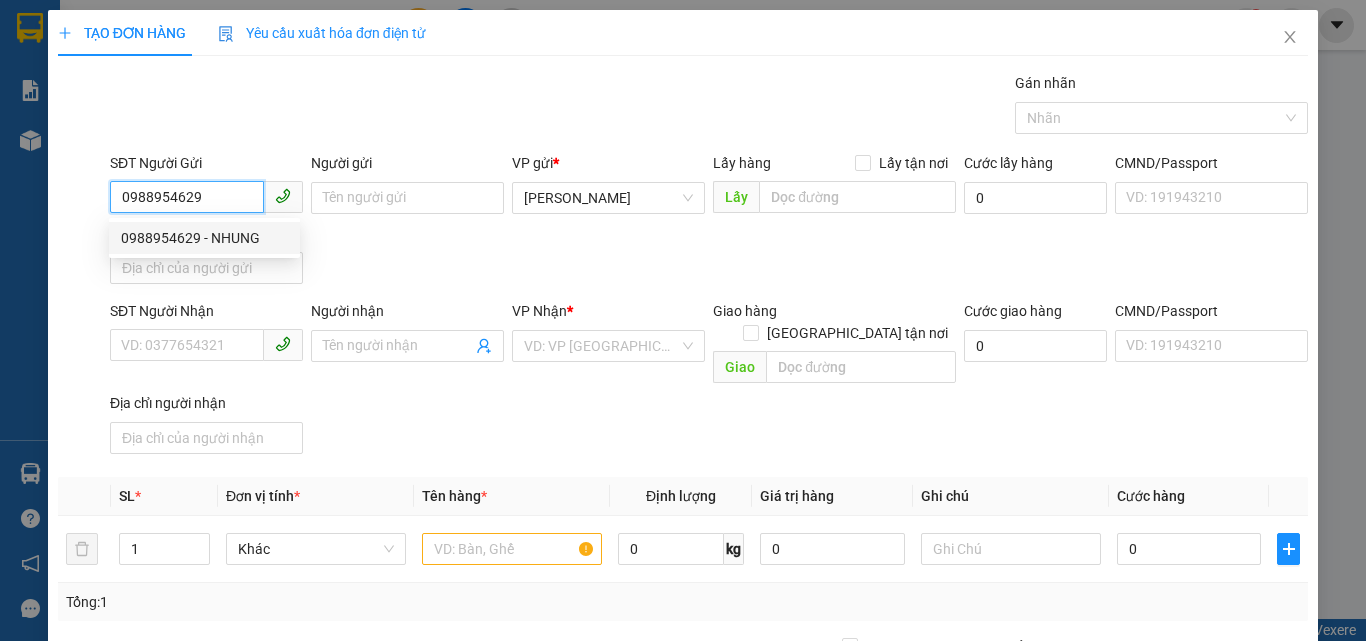 click on "0988954629 - NHUNG" at bounding box center (204, 238) 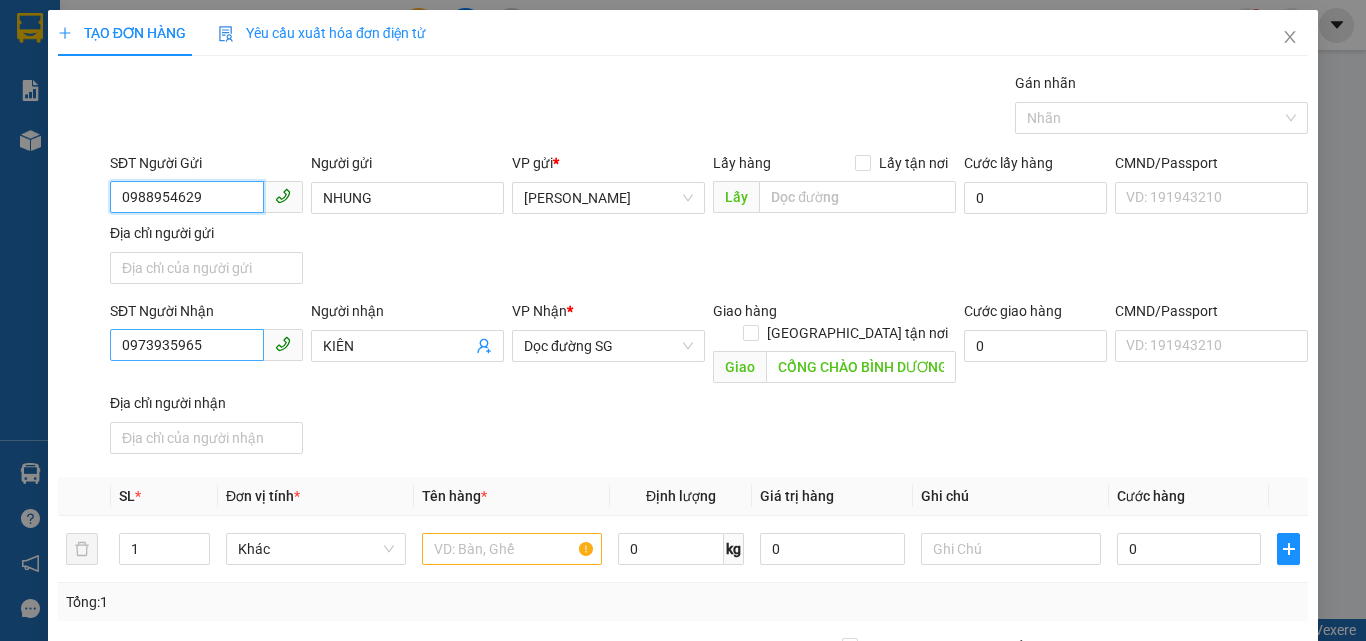 type on "0988954629" 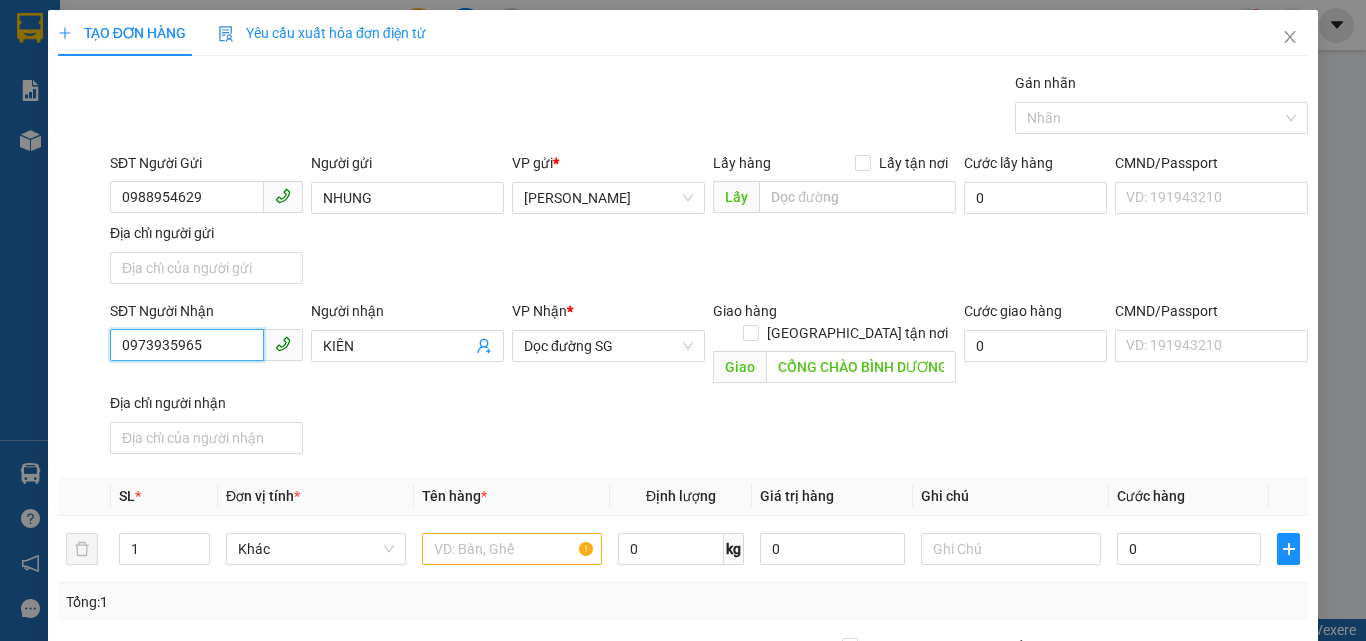 drag, startPoint x: 216, startPoint y: 337, endPoint x: 0, endPoint y: 348, distance: 216.2799 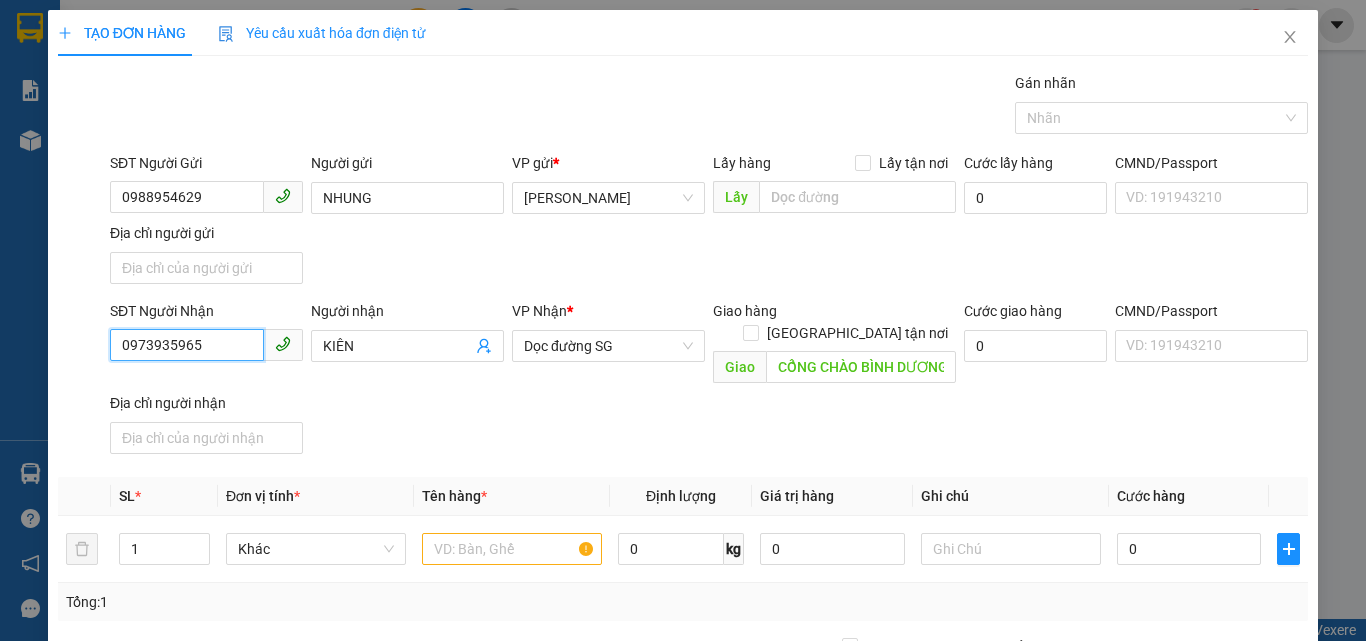 click on "TẠO ĐƠN HÀNG Yêu cầu xuất hóa đơn điện tử Transit Pickup Surcharge Ids Transit Deliver Surcharge Ids Transit Deliver Surcharge Transit Deliver Surcharge Gói vận chuyển  * Tiêu chuẩn Gán nhãn   Nhãn SĐT Người Gửi 0988954629 Người gửi NHUNG VP gửi  * [PERSON_NAME] Lấy hàng Lấy tận nơi Lấy Cước lấy hàng 0 CMND/Passport VD: [PASSPORT] Địa chỉ người gửi SĐT Người Nhận 0973935965 0973935965 Người nhận KIÊN VP Nhận  * Dọc đường SG Giao hàng Giao tận nơi Giao CỔNG CHÀO BÌNH DƯƠNG Cước giao hàng 0 CMND/Passport VD: [PASSPORT] Địa chỉ người nhận SL  * Đơn vị tính  * Tên hàng  * Định lượng Giá trị hàng Ghi chú Cước hàng                   1 Khác 0 kg 0 0 Tổng:  1 Thu Hộ 0 Phí thu hộ khách nhận trả 0 Tổng cước 0 Hình thức thanh toán Chọn HT Thanh Toán Số tiền thu trước 0 Chưa thanh toán 0 Chọn HT Thanh Toán Lưu nháp Xóa Thông tin" at bounding box center (683, 320) 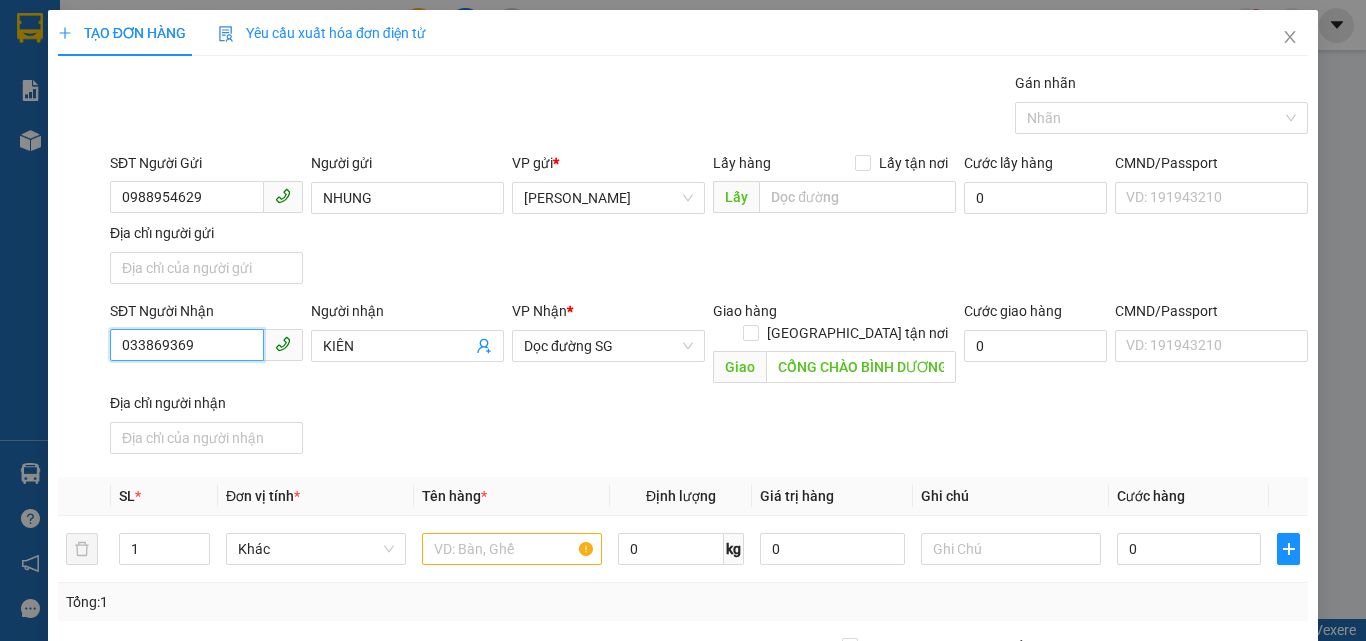 type on "0338693690" 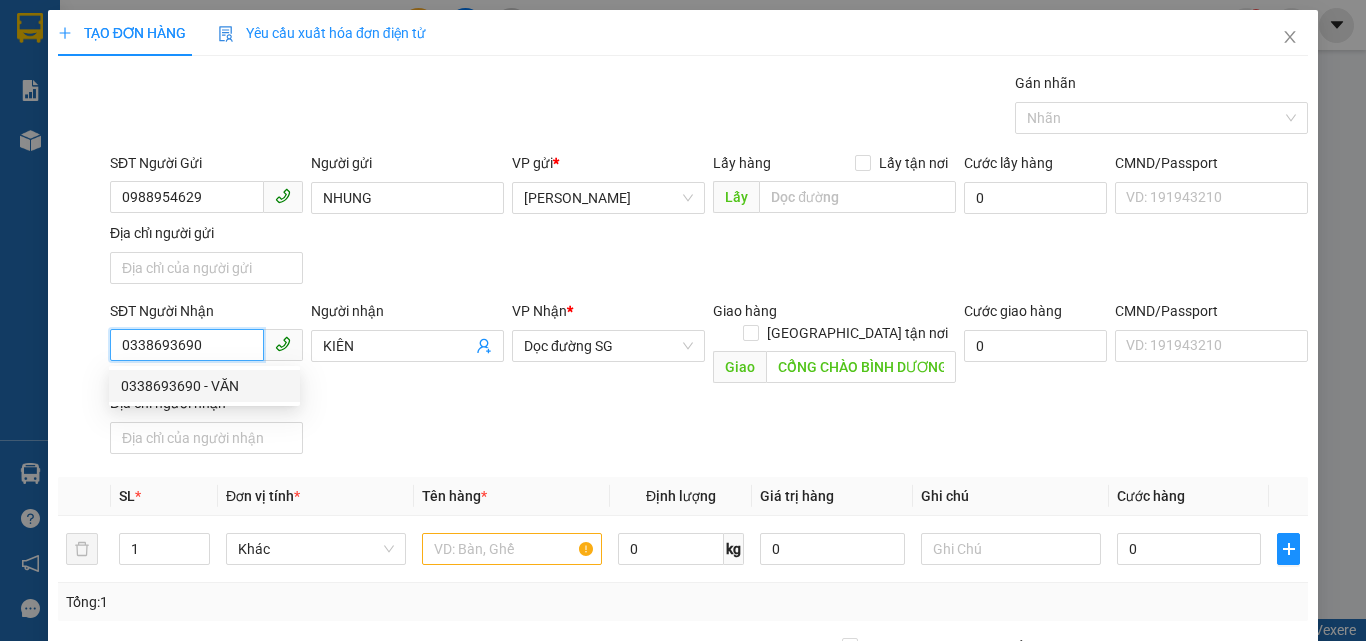 click on "0338693690 - VĂN" at bounding box center [204, 386] 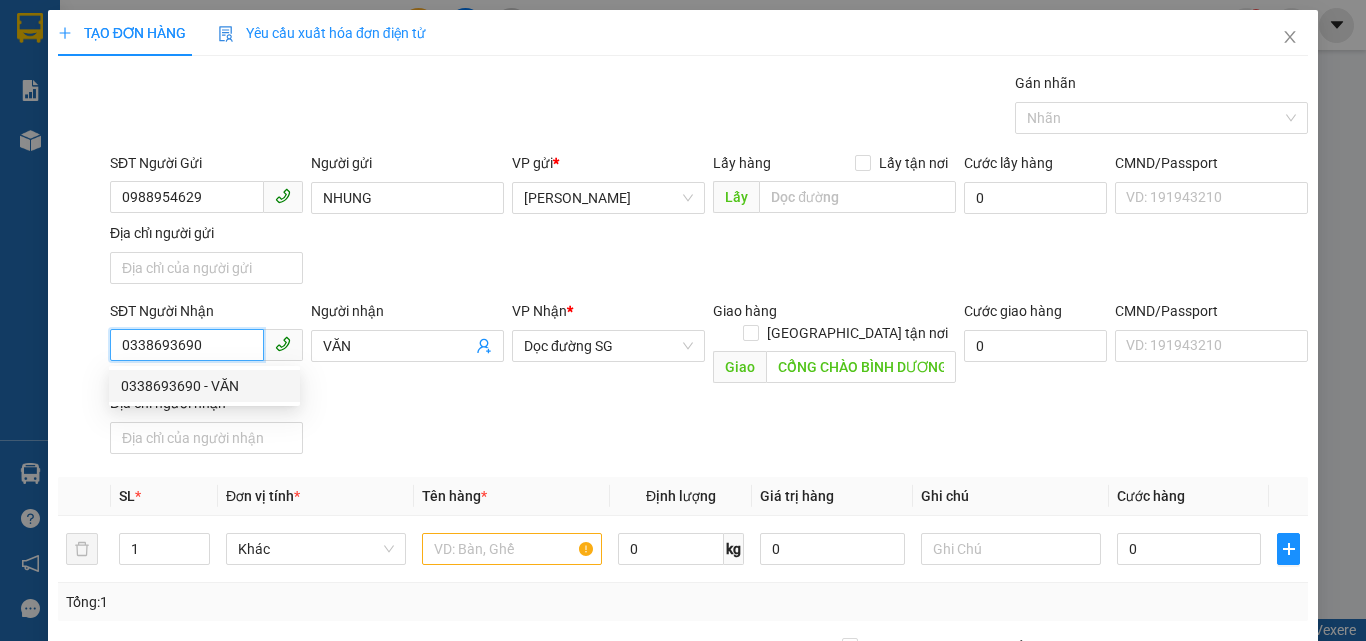 type on "THUẬN AN BÌNH DƯƠNG" 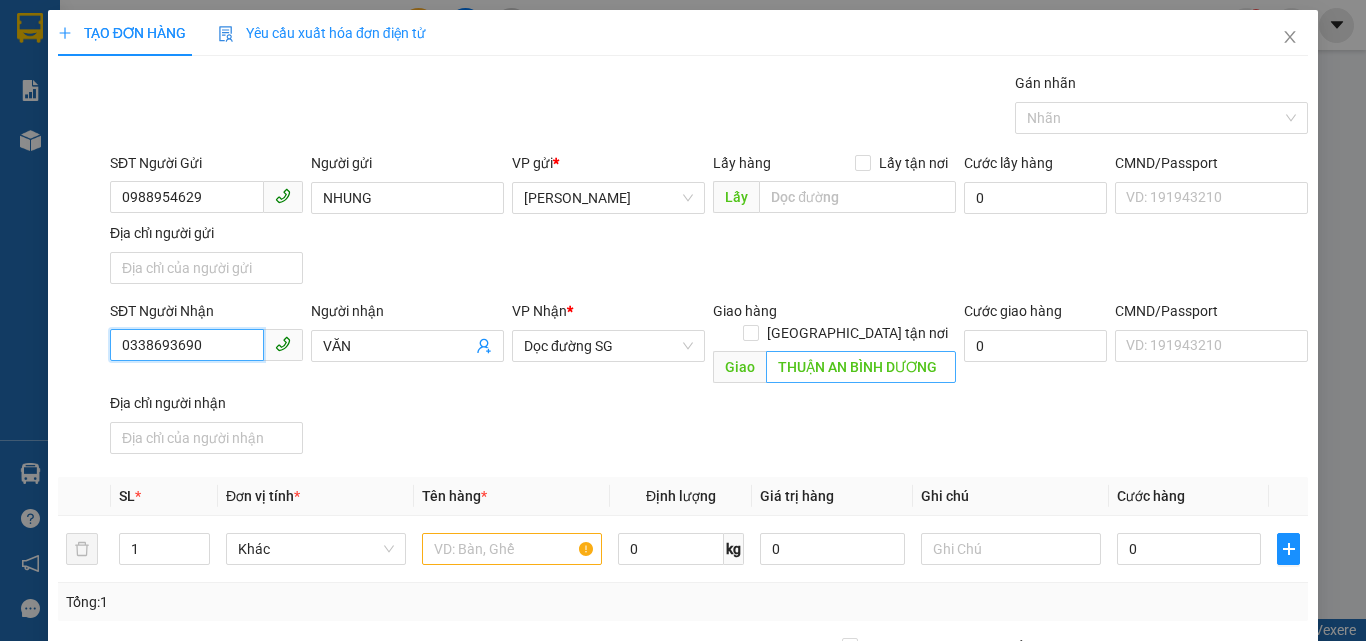 type on "0338693690" 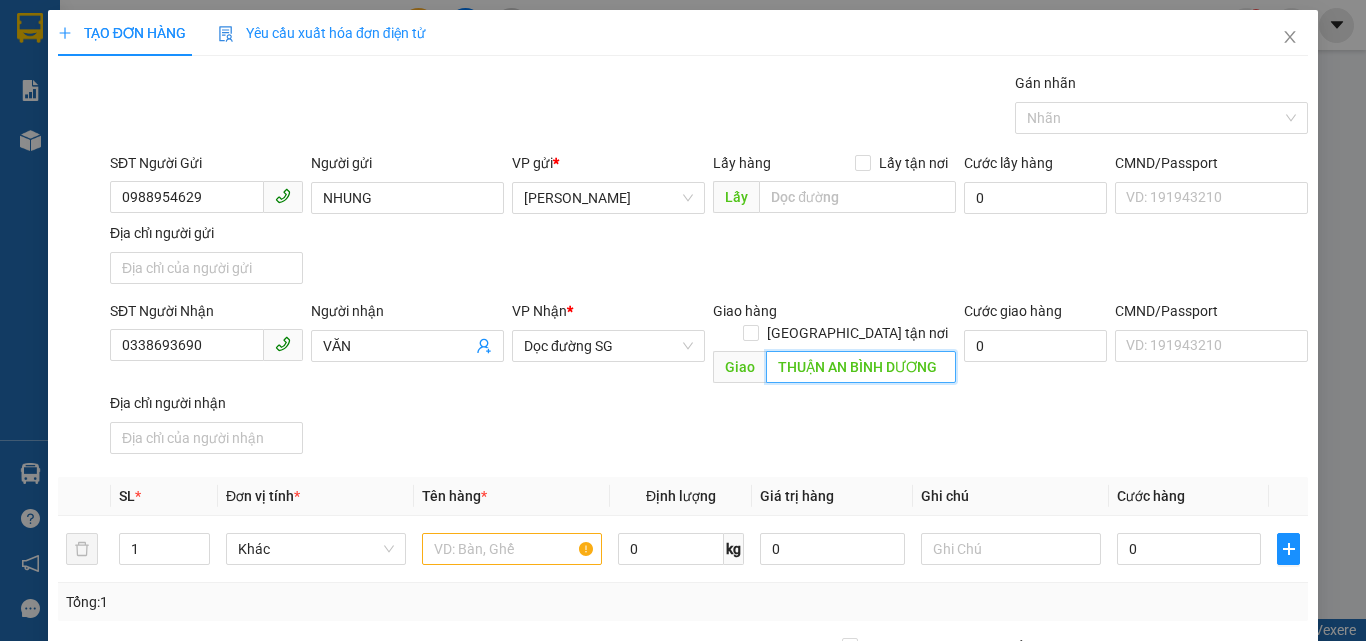 click on "THUẬN AN BÌNH DƯƠNG" at bounding box center (861, 367) 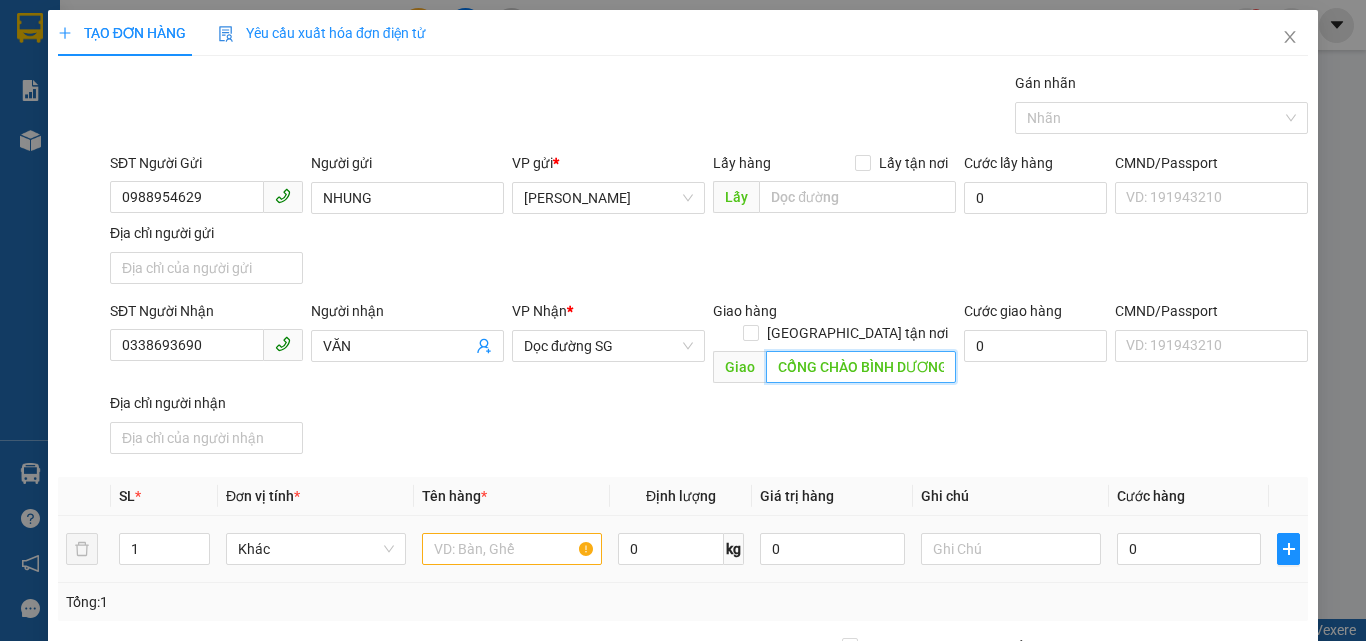 type on "CỔNG CHÀO BÌNH DƯƠNG" 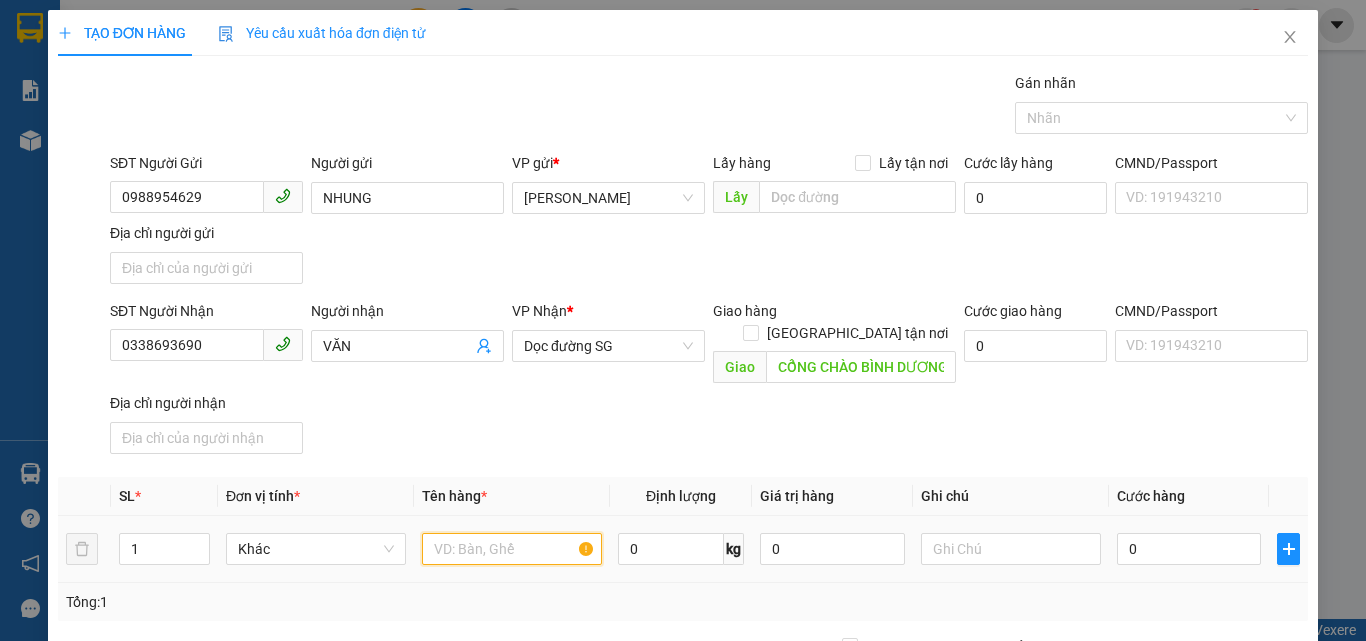 click at bounding box center [512, 549] 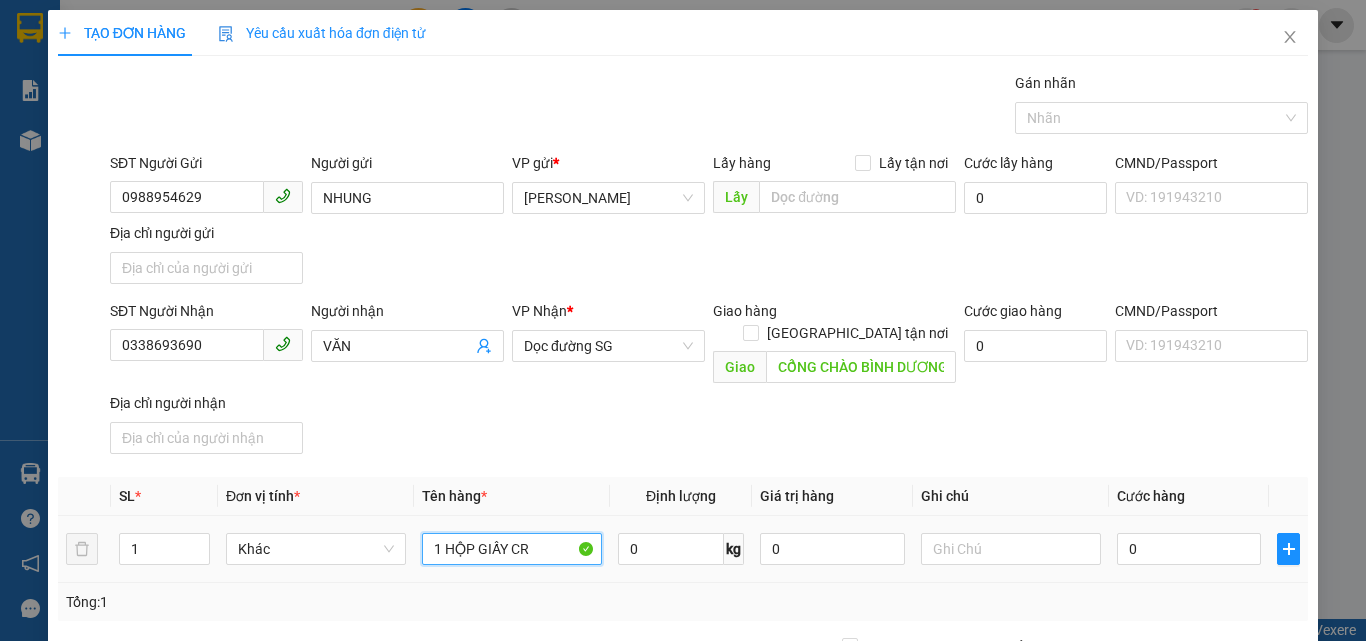 type on "1 HỘP GIẤY CR" 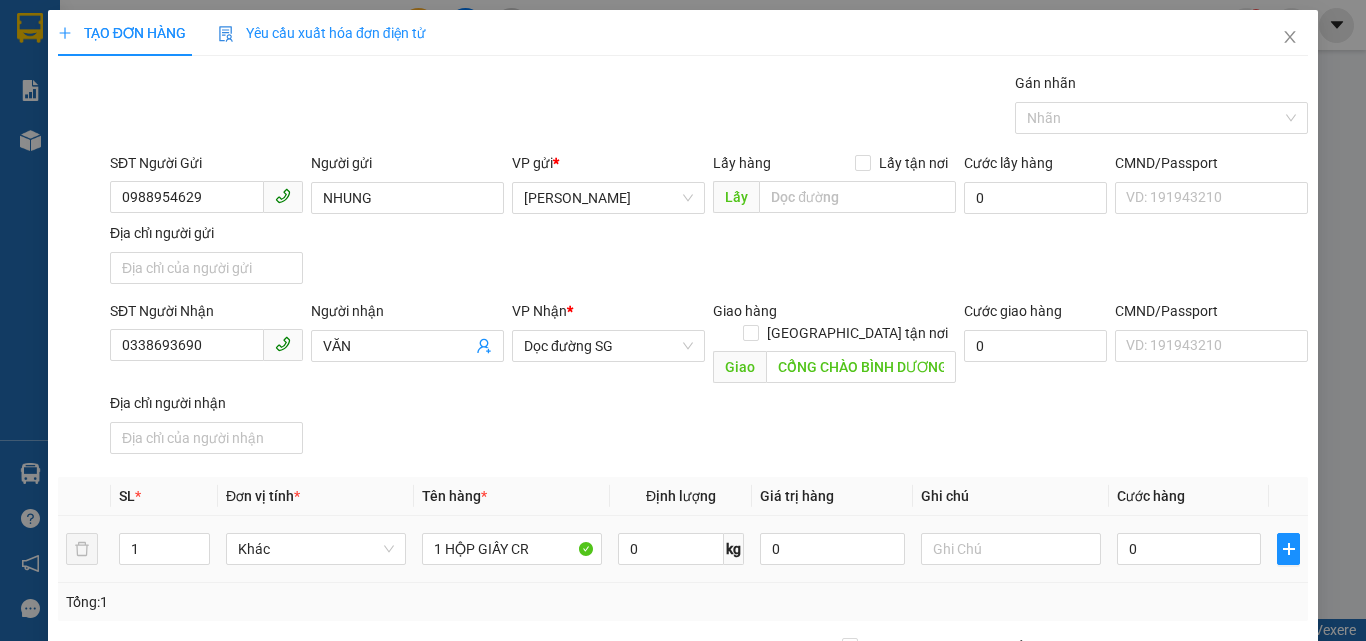 drag, startPoint x: 1159, startPoint y: 543, endPoint x: 1118, endPoint y: 546, distance: 41.109608 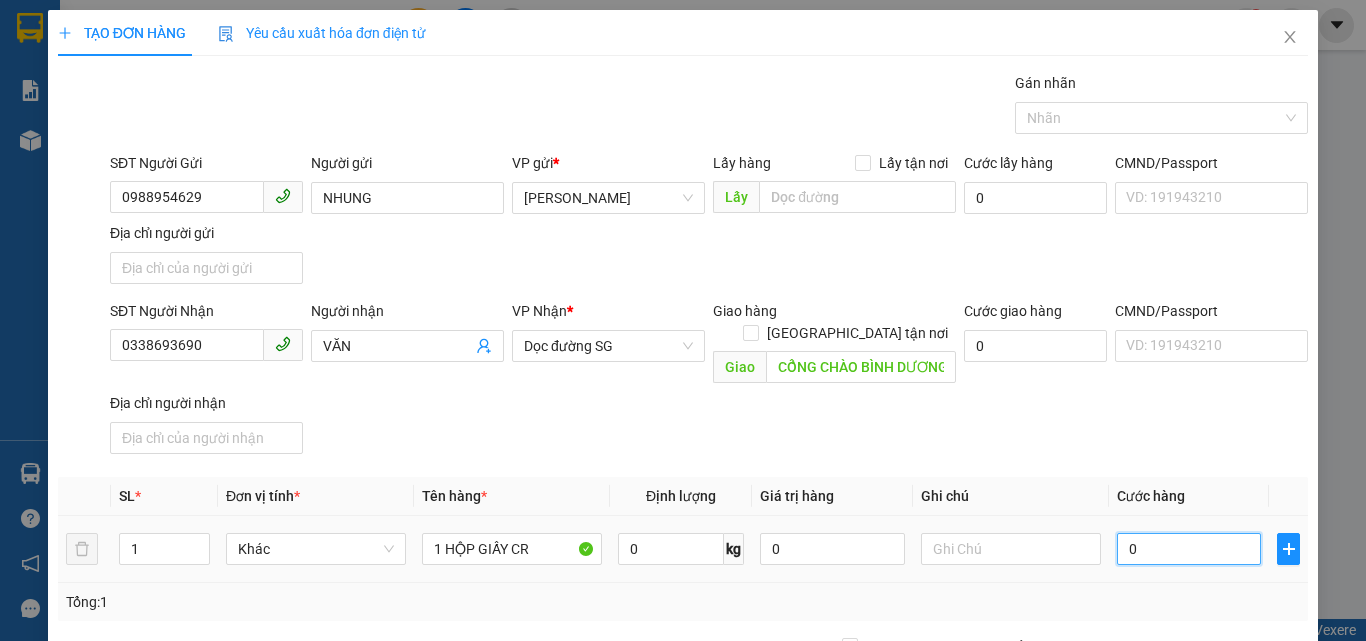 click on "0" at bounding box center [1189, 549] 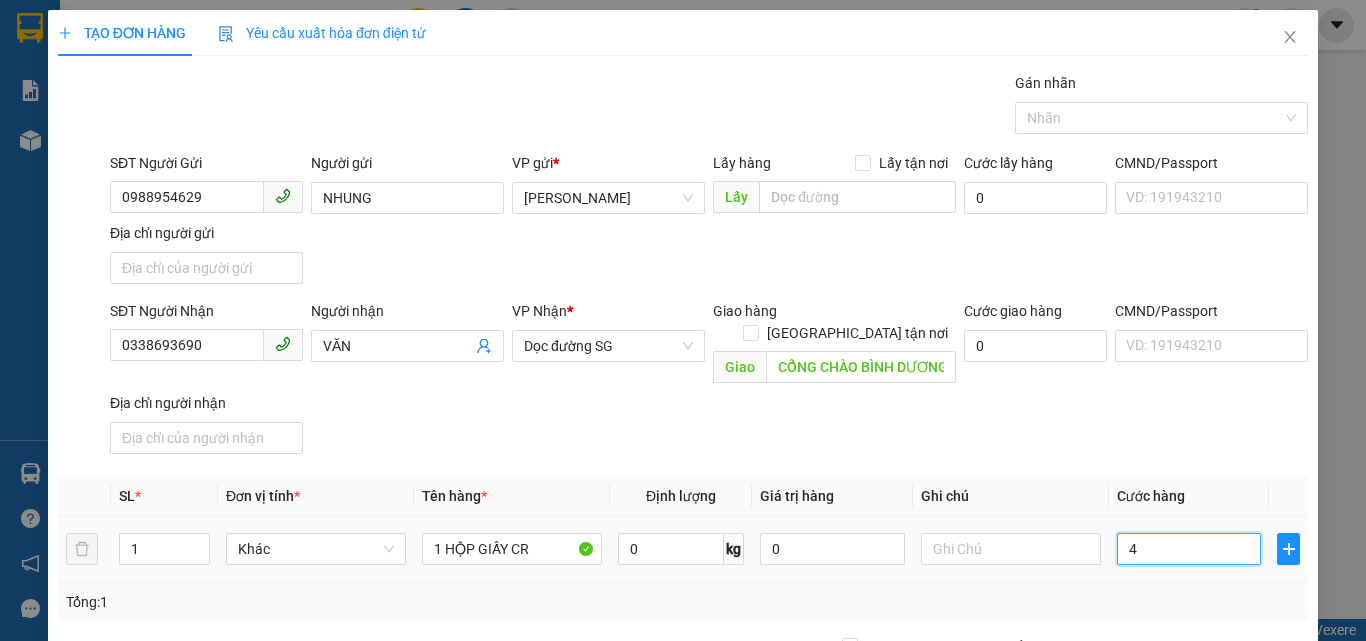 type on "40" 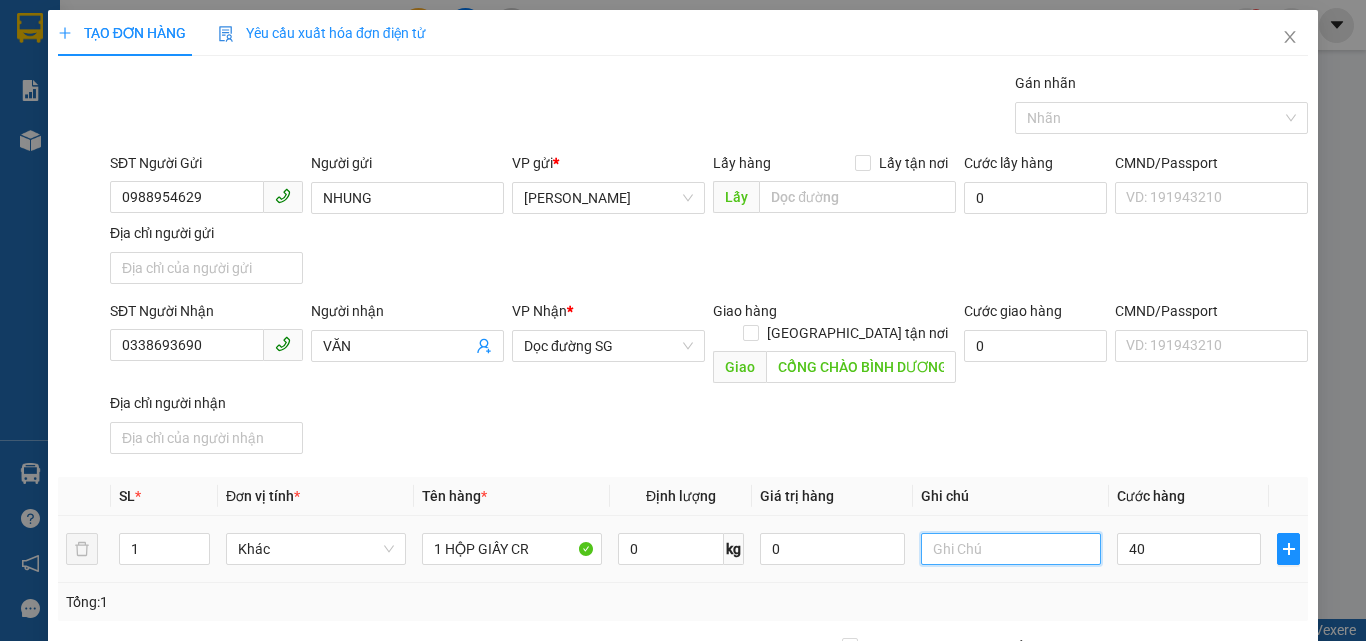 type on "40.000" 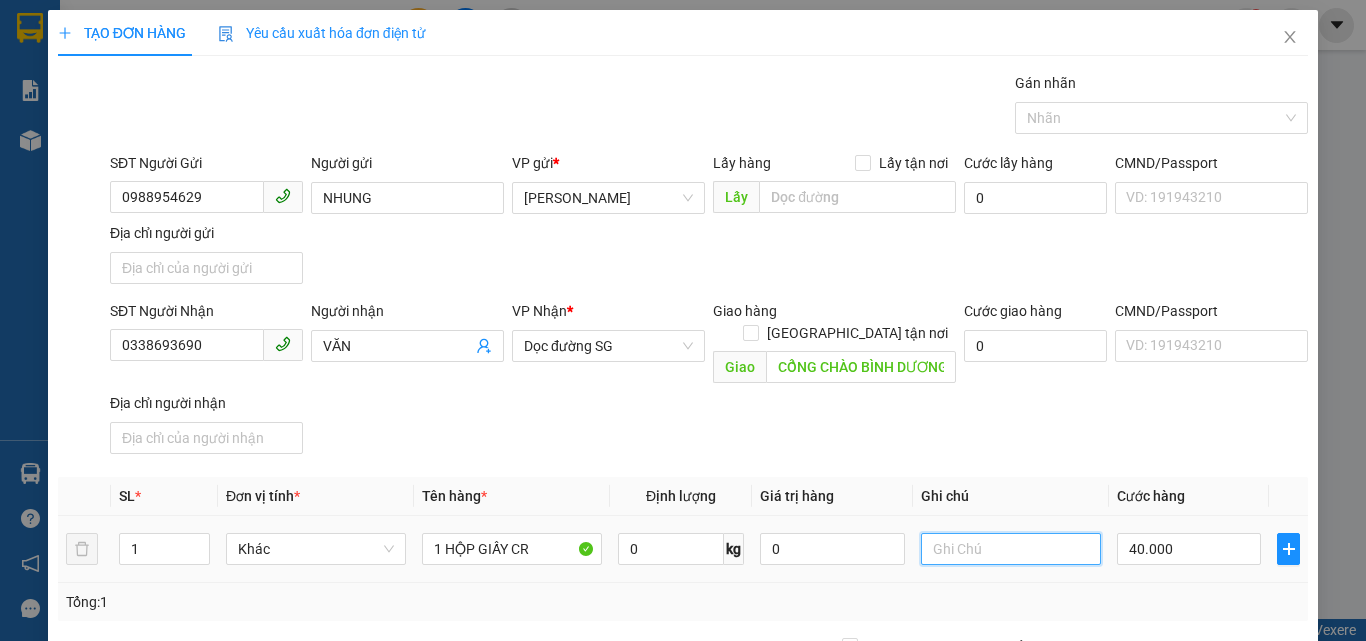 click at bounding box center (1011, 549) 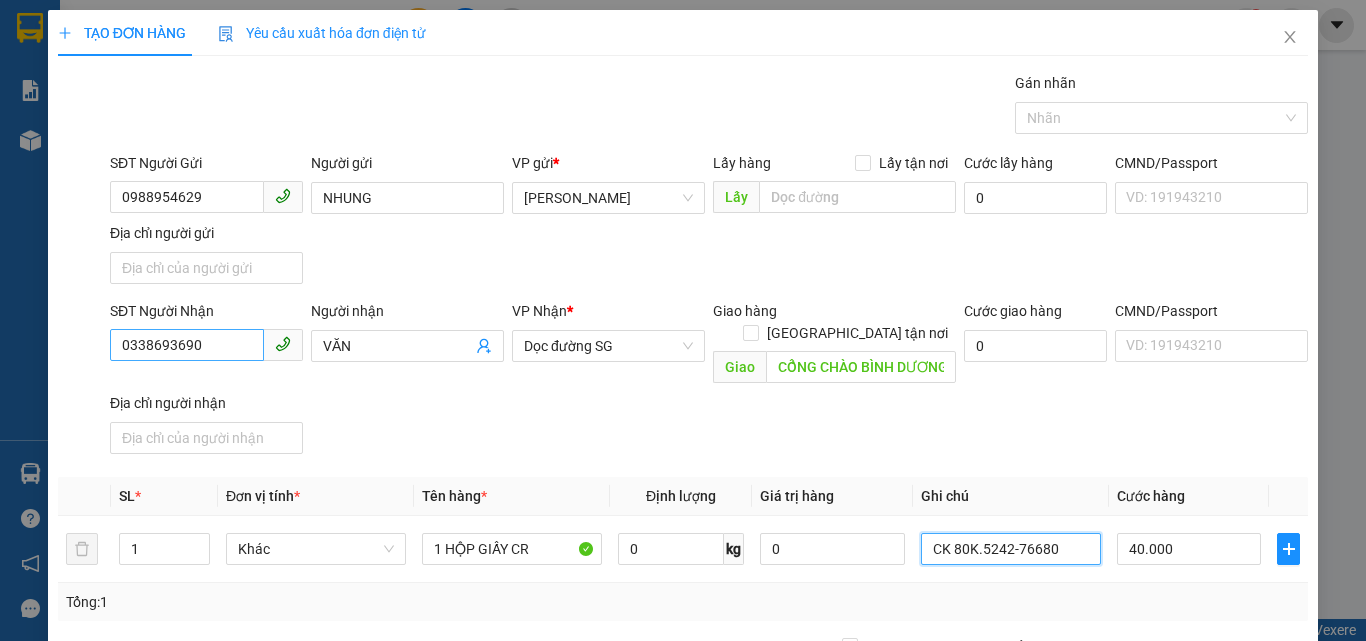 type on "CK 80K.5242-76680" 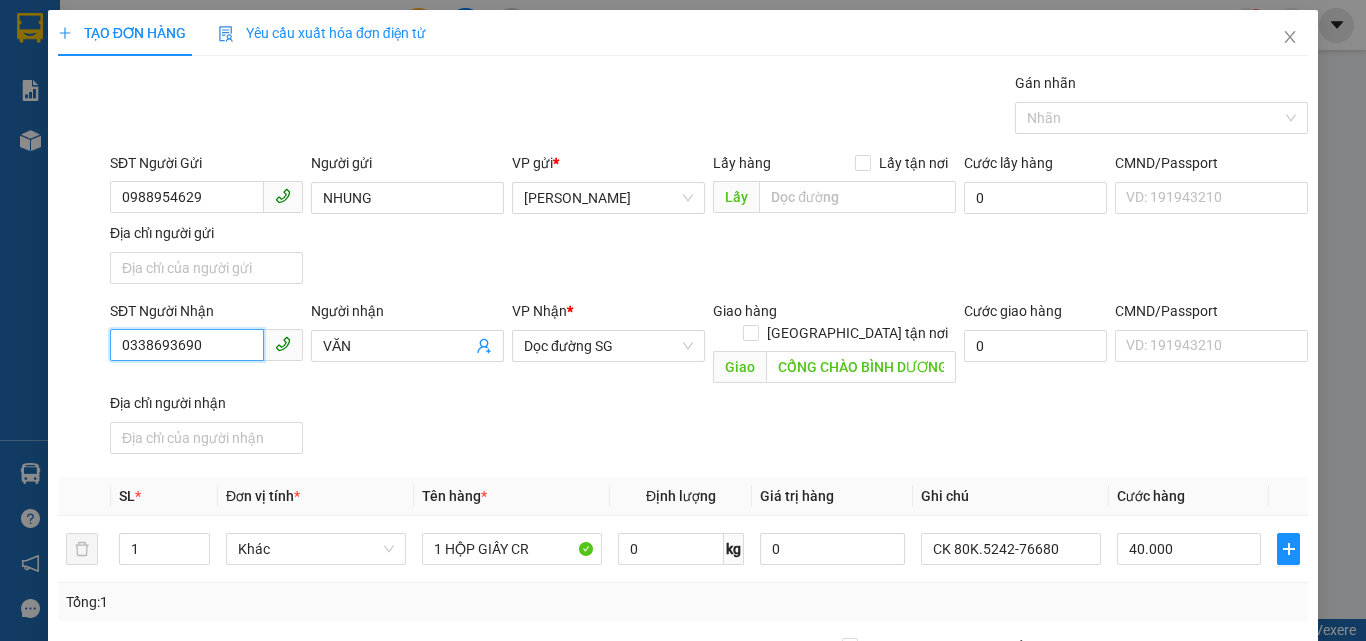 drag, startPoint x: 223, startPoint y: 345, endPoint x: 64, endPoint y: 351, distance: 159.11317 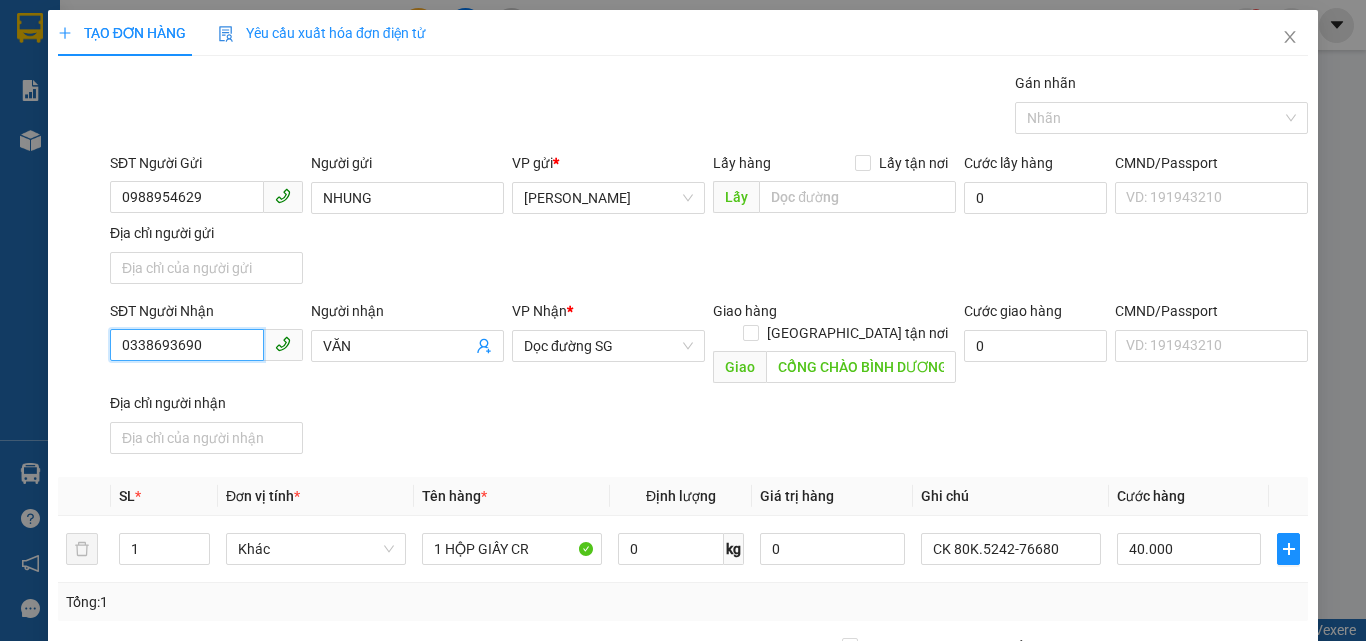 click on "SĐT Người Nhận 0338693690 Người nhận VĂN VP Nhận  * Dọc đường SG Giao hàng Giao tận nơi Giao CỔNG CHÀO BÌNH DƯƠNG Cước giao hàng 0 CMND/Passport VD: [PASSPORT] Địa chỉ người nhận" at bounding box center [683, 381] 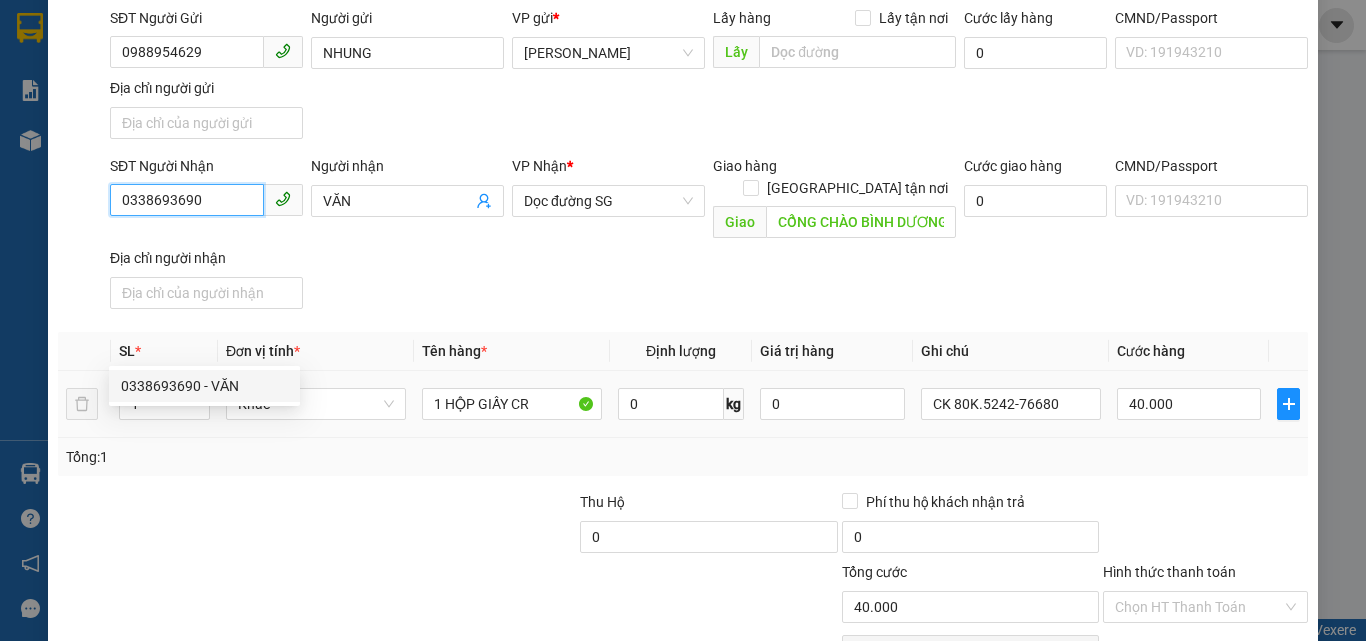 scroll, scrollTop: 239, scrollLeft: 0, axis: vertical 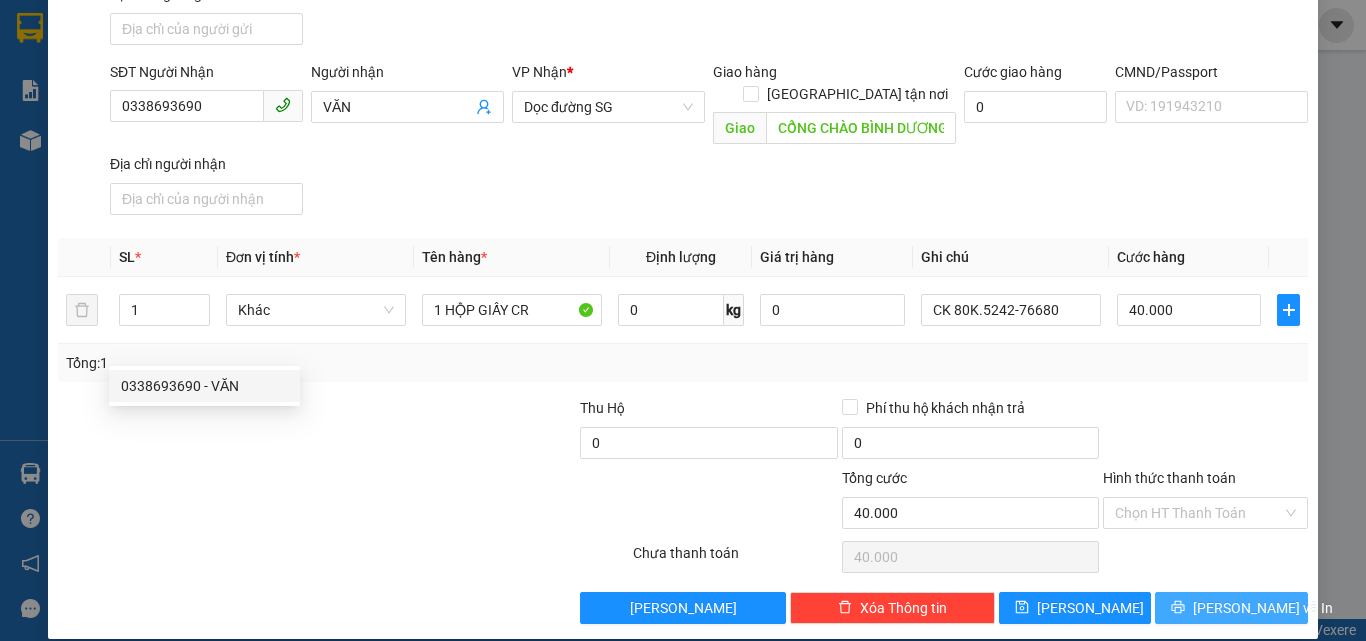 click on "[PERSON_NAME] và In" at bounding box center [1263, 608] 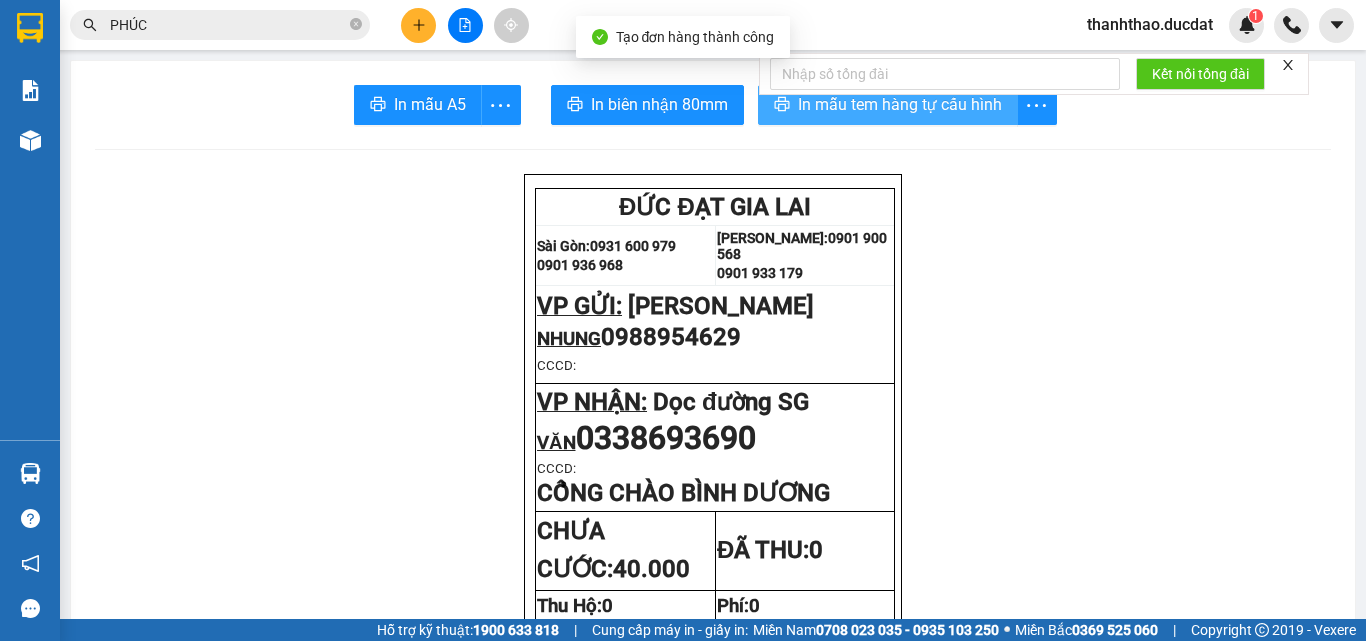 click on "In mẫu tem hàng tự cấu hình" at bounding box center (900, 104) 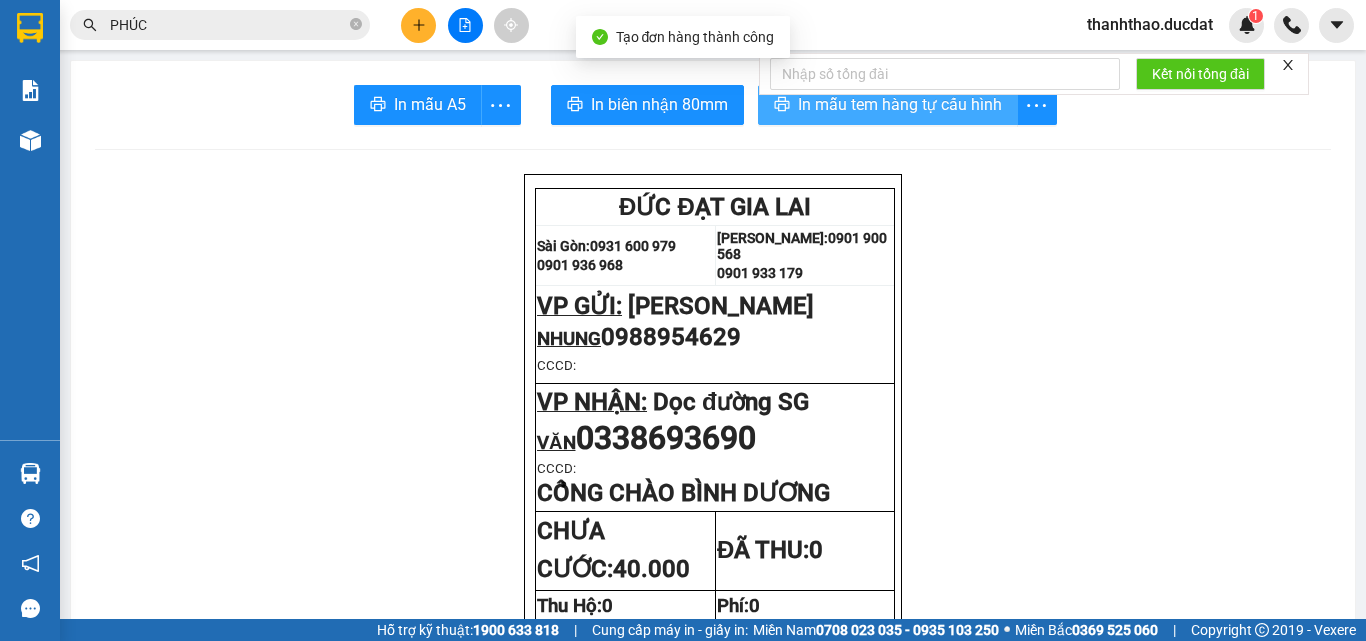 scroll, scrollTop: 0, scrollLeft: 0, axis: both 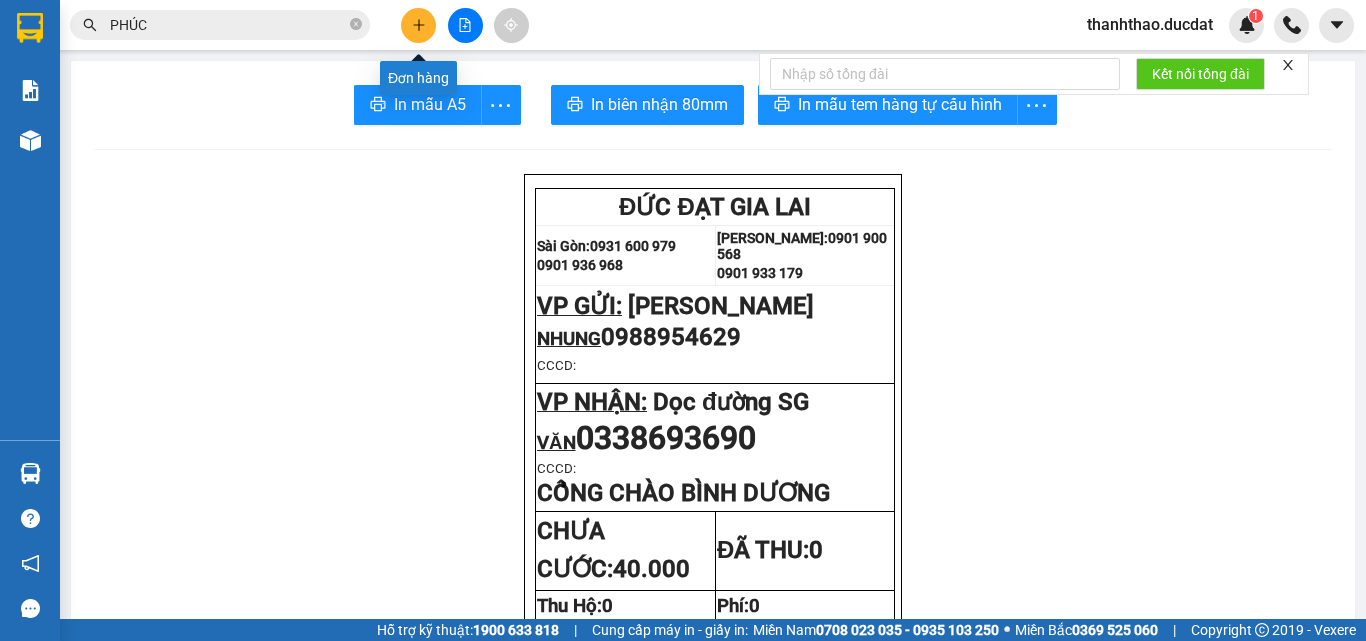 click 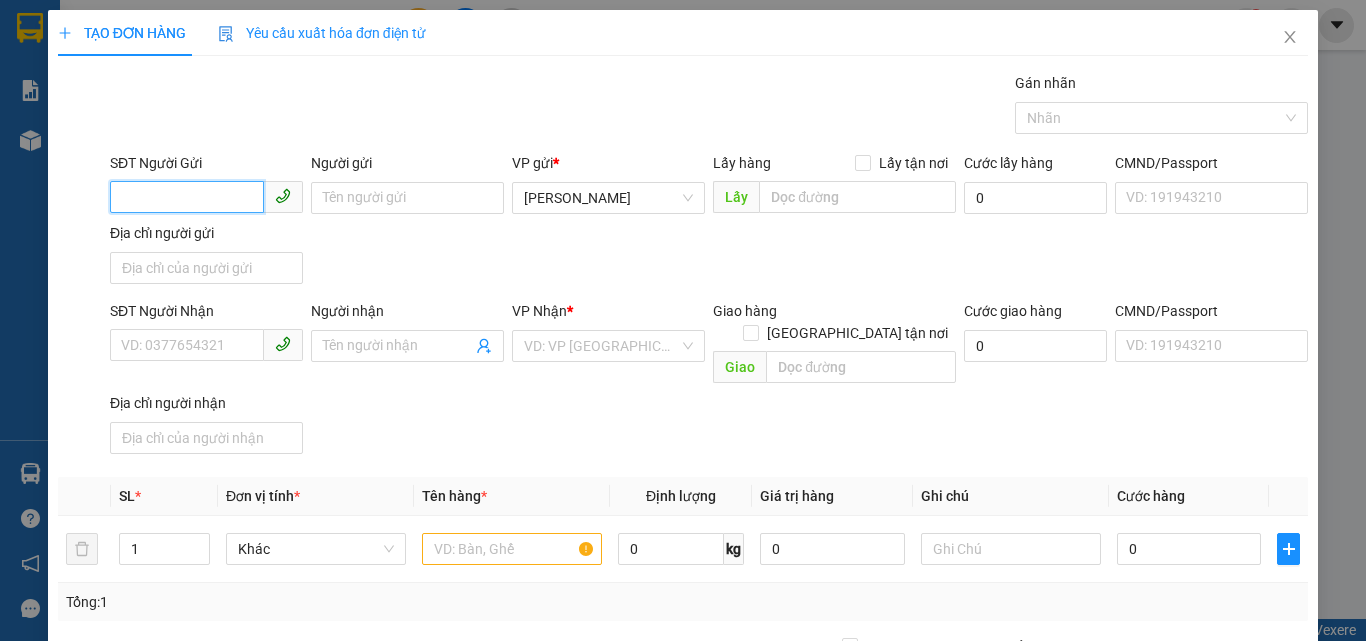 drag, startPoint x: 186, startPoint y: 211, endPoint x: 137, endPoint y: 222, distance: 50.219517 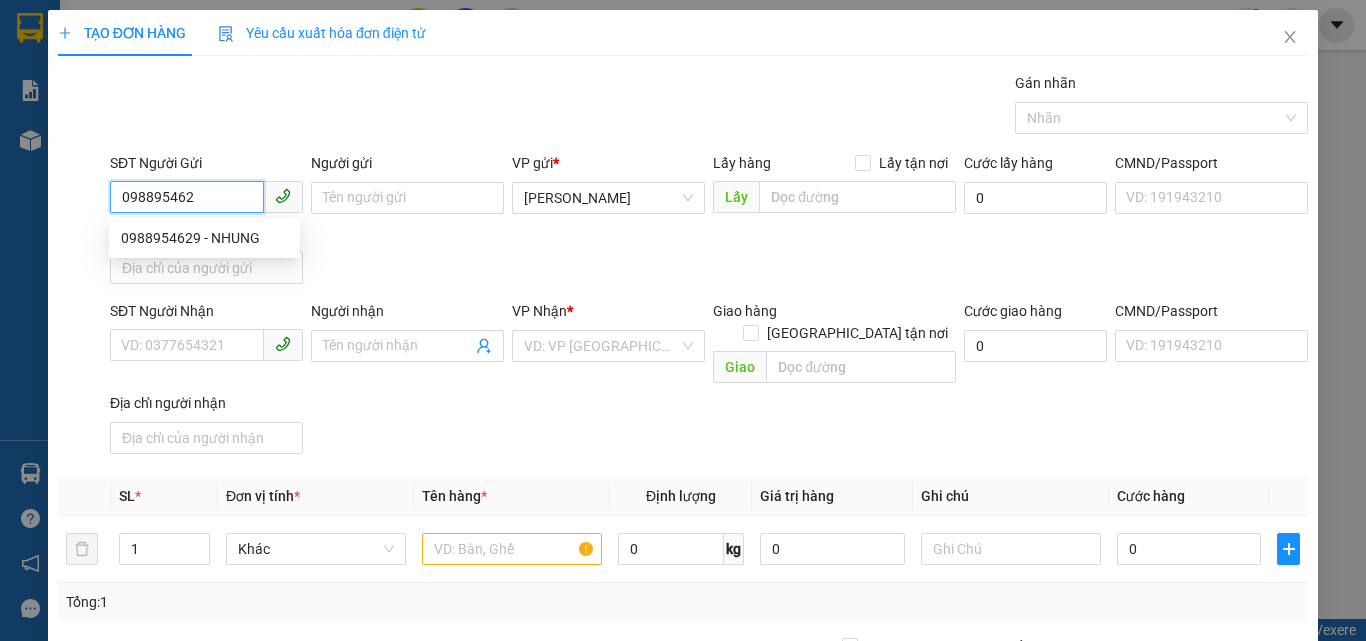 type on "0988954629" 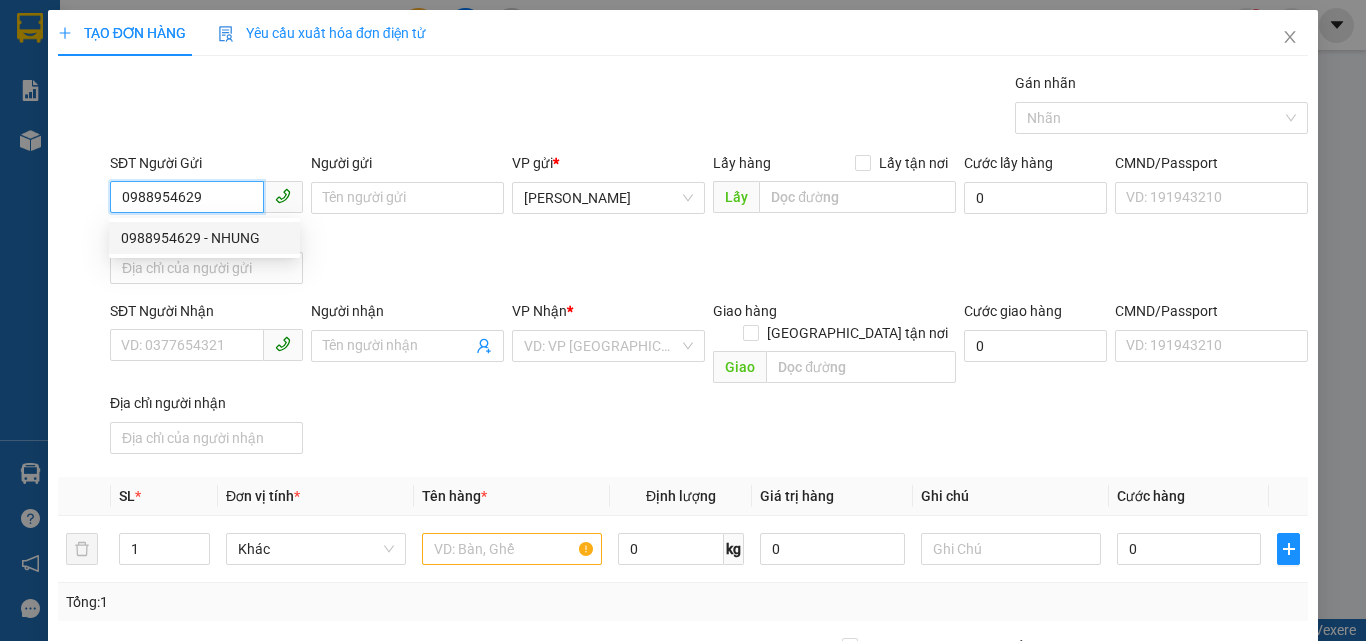 click on "0988954629 - NHUNG" at bounding box center [204, 238] 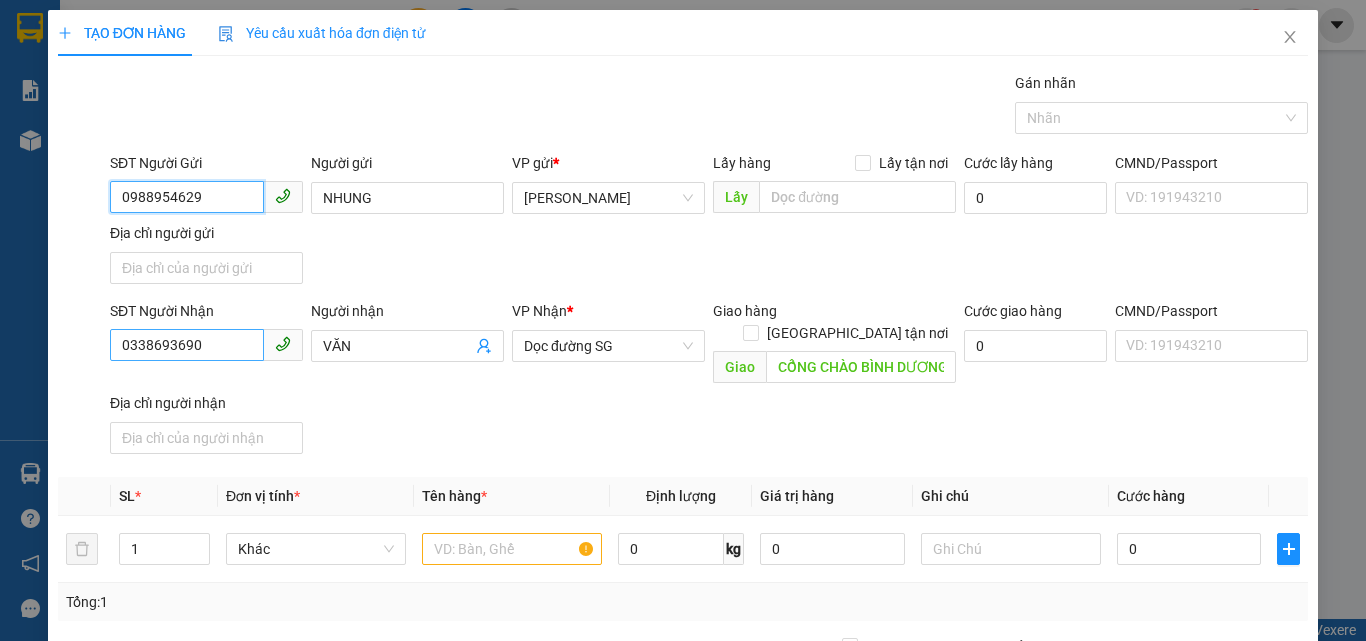type on "0988954629" 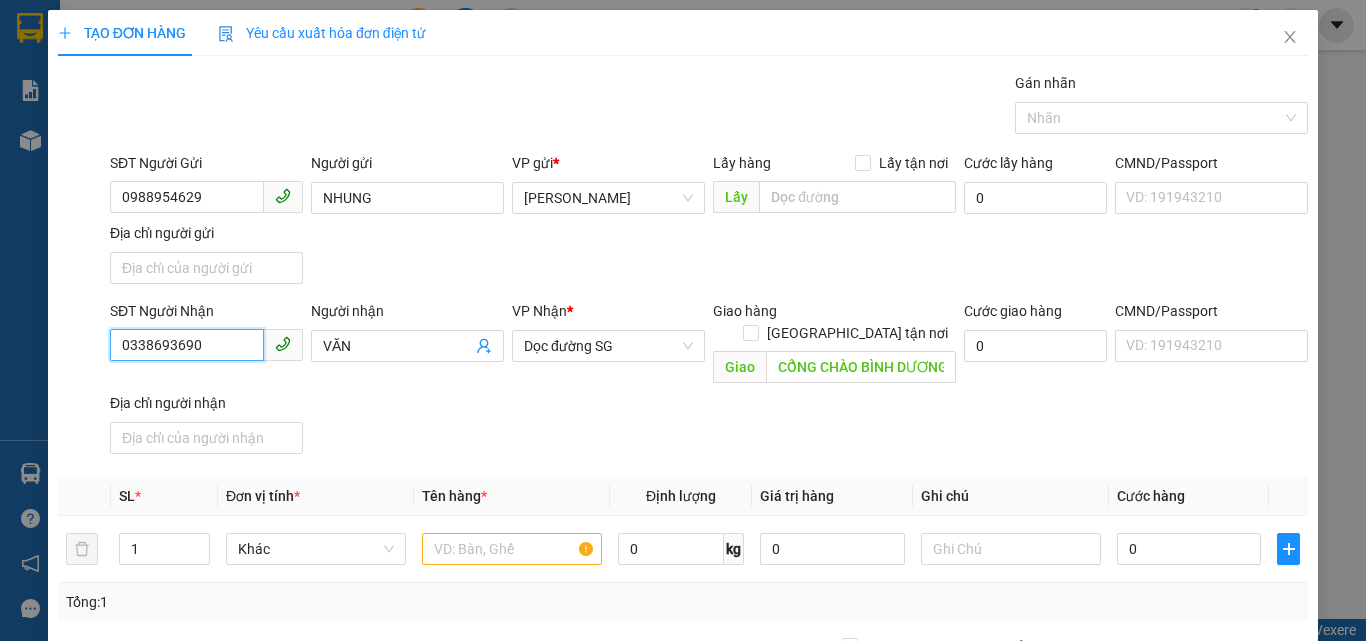 drag, startPoint x: 205, startPoint y: 343, endPoint x: 0, endPoint y: 346, distance: 205.02196 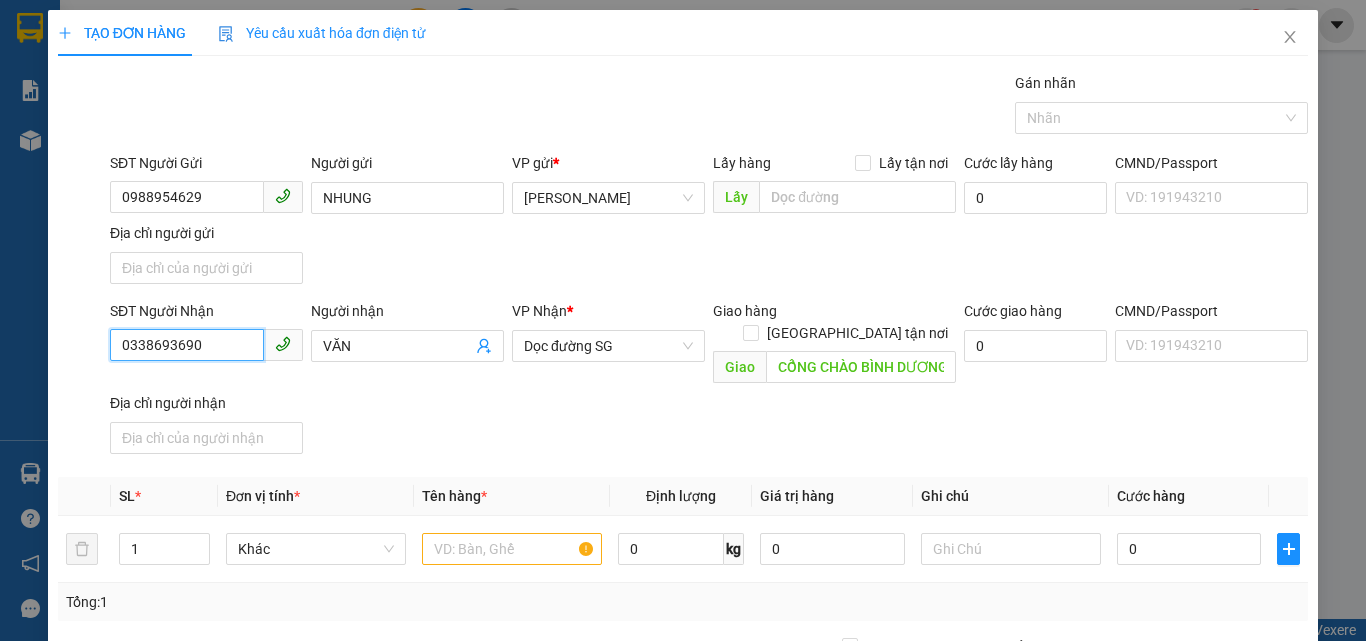 click on "TẠO ĐƠN HÀNG Yêu cầu xuất hóa đơn điện tử Transit Pickup Surcharge Ids Transit Deliver Surcharge Ids Transit Deliver Surcharge Transit Deliver Surcharge Gói vận chuyển  * Tiêu chuẩn Gán nhãn   Nhãn SĐT Người Gửi 0988954629 Người gửi NHUNG VP gửi  * [PERSON_NAME] Lấy hàng Lấy tận nơi Lấy Cước lấy hàng 0 CMND/Passport VD: [PASSPORT] Địa chỉ người gửi SĐT Người Nhận 0338693690 0338693690 Người nhận VĂN VP Nhận  * Dọc đường SG Giao hàng [GEOGRAPHIC_DATA] tận nơi Giao CỔNG CHÀO BÌNH DƯƠNG Cước giao hàng 0 CMND/Passport VD: [PASSPORT] Địa chỉ người nhận SL  * Đơn vị tính  * Tên hàng  * Định lượng Giá trị hàng Ghi chú Cước hàng                   1 Khác 0 kg 0 0 Tổng:  1 Thu Hộ 0 Phí thu hộ khách nhận trả 0 Tổng cước 0 Hình thức thanh toán Chọn HT Thanh Toán Số tiền thu trước 0 Chưa thanh toán 0 Chọn HT Thanh Toán Lưu nháp Xóa Thông tin [PERSON_NAME]" at bounding box center (683, 320) 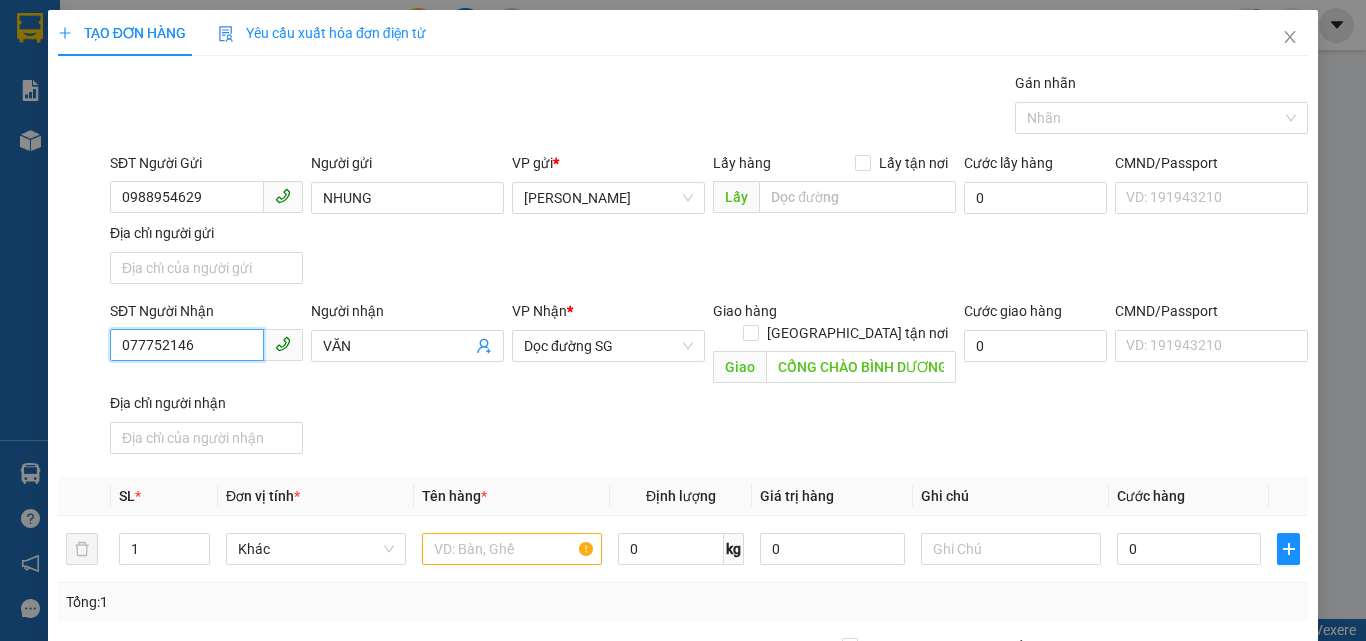 type on "0777521460" 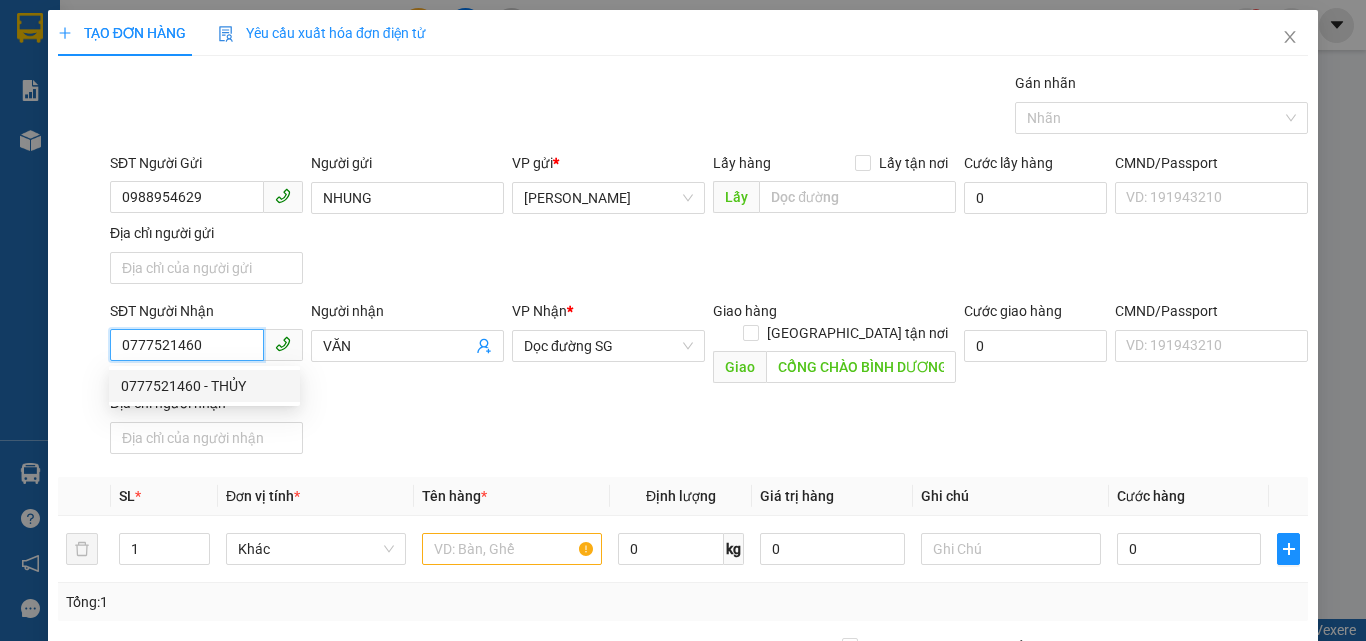 click on "0777521460 - THỦY" at bounding box center (204, 386) 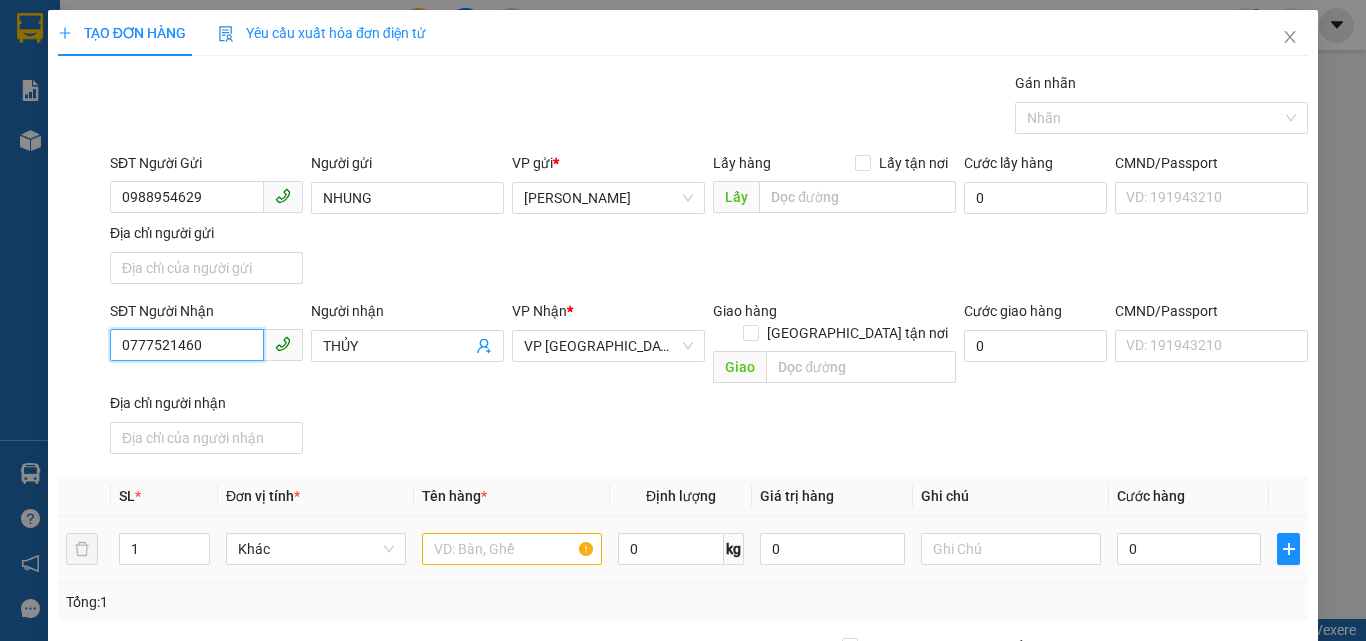 type on "0777521460" 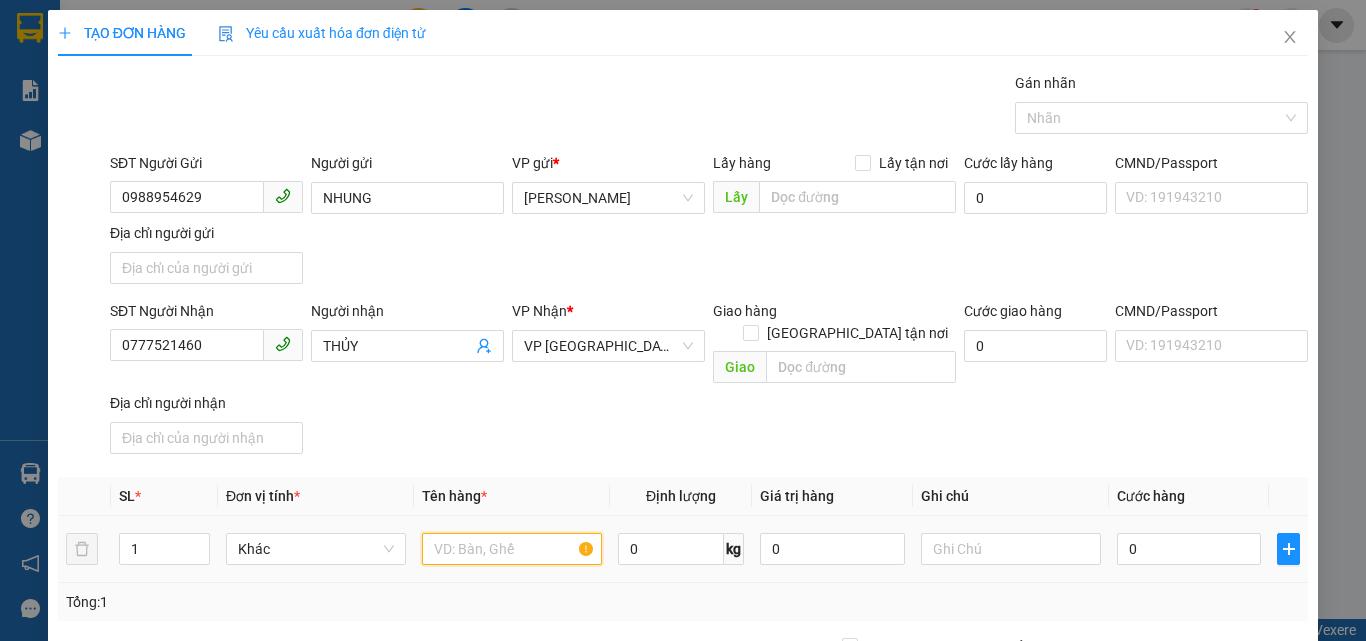 click at bounding box center [512, 549] 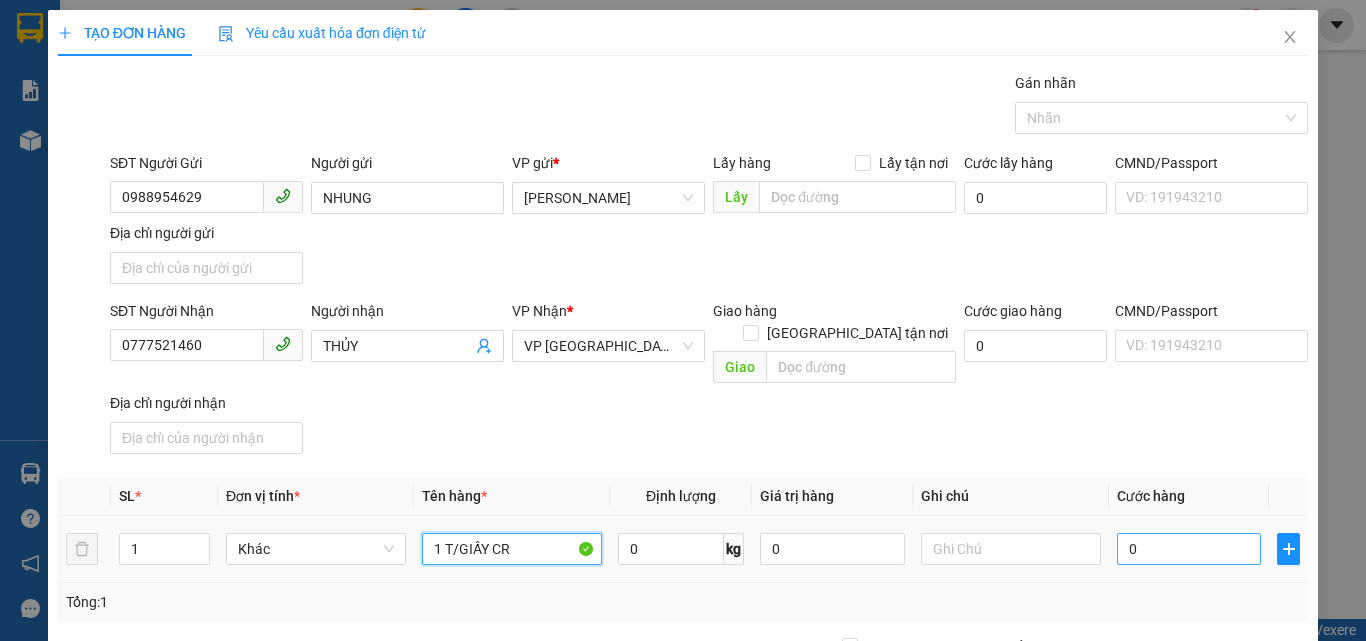 type on "1 T/GIẤY CR" 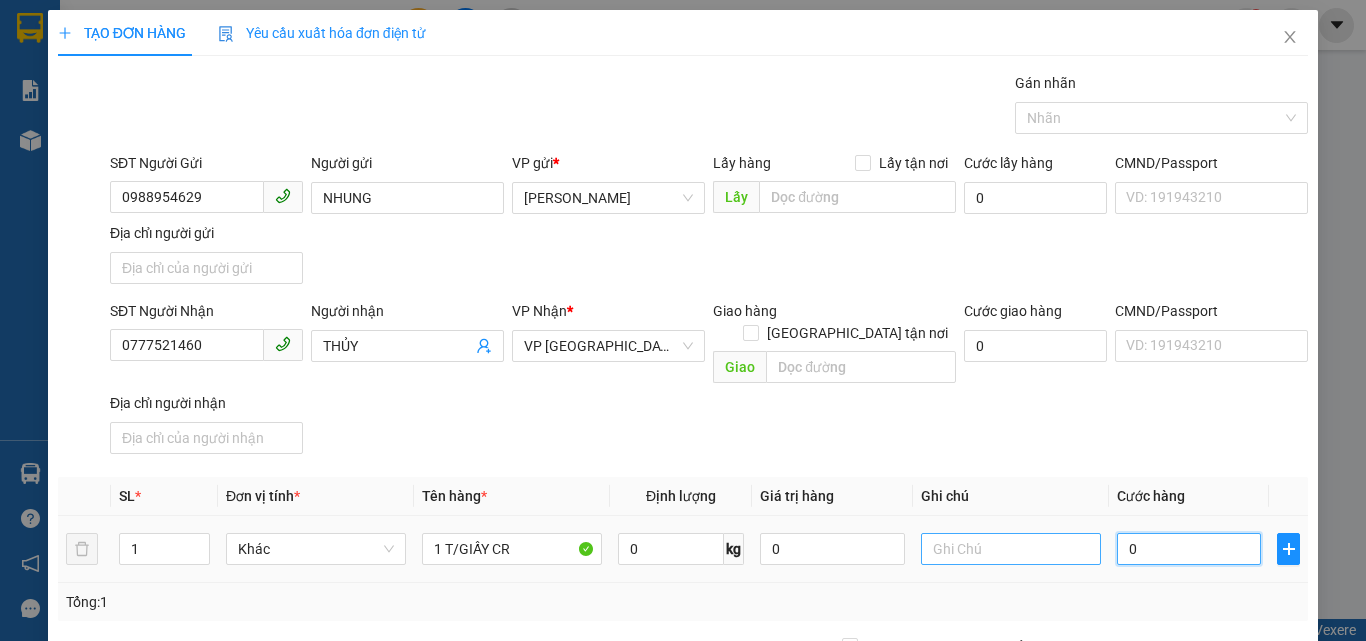 drag, startPoint x: 1145, startPoint y: 525, endPoint x: 1014, endPoint y: 530, distance: 131.09538 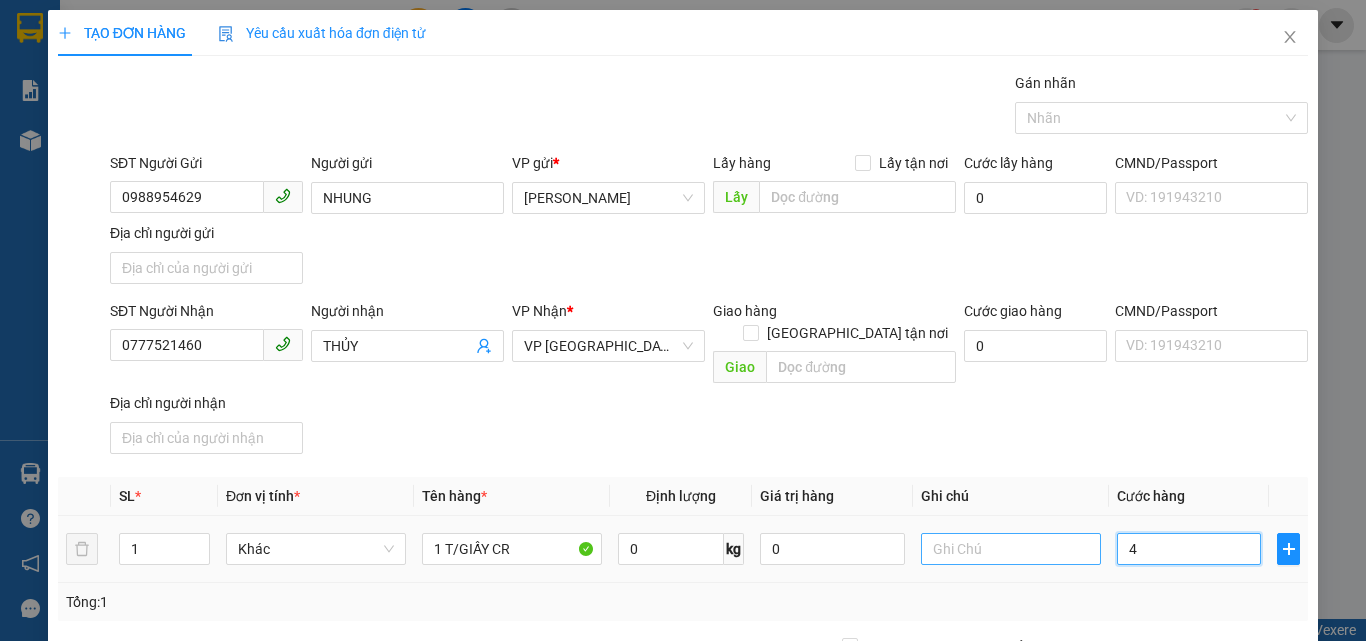type on "40" 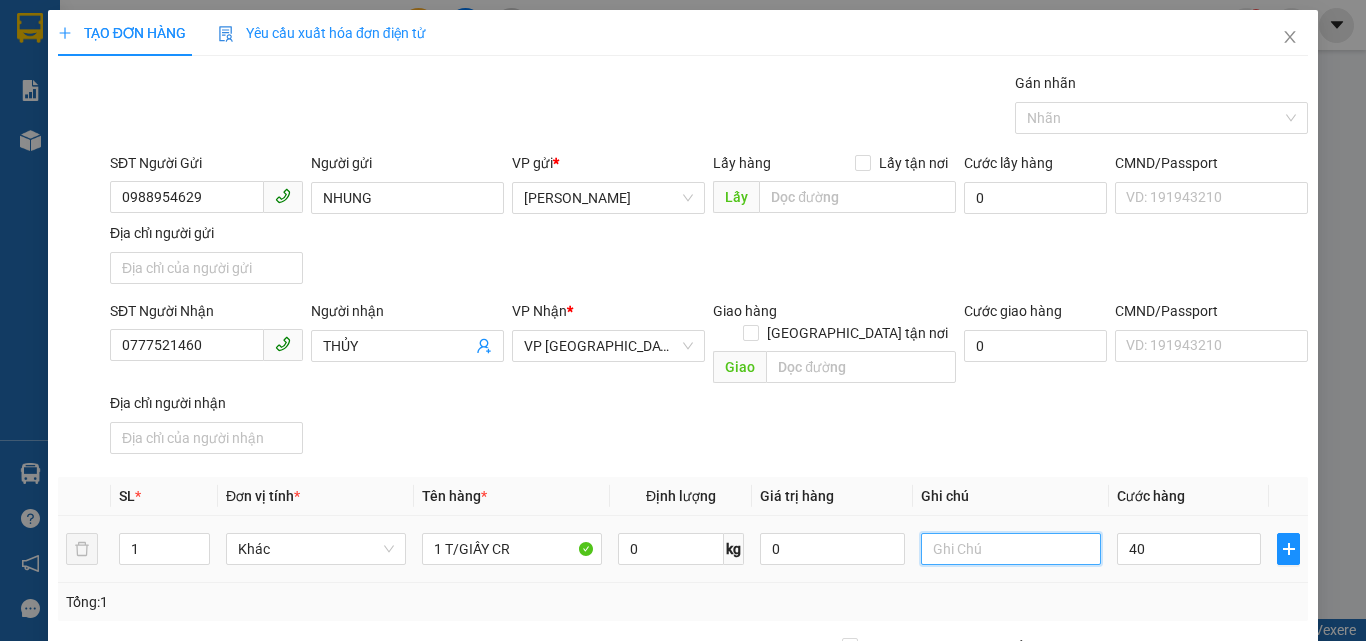 type on "40.000" 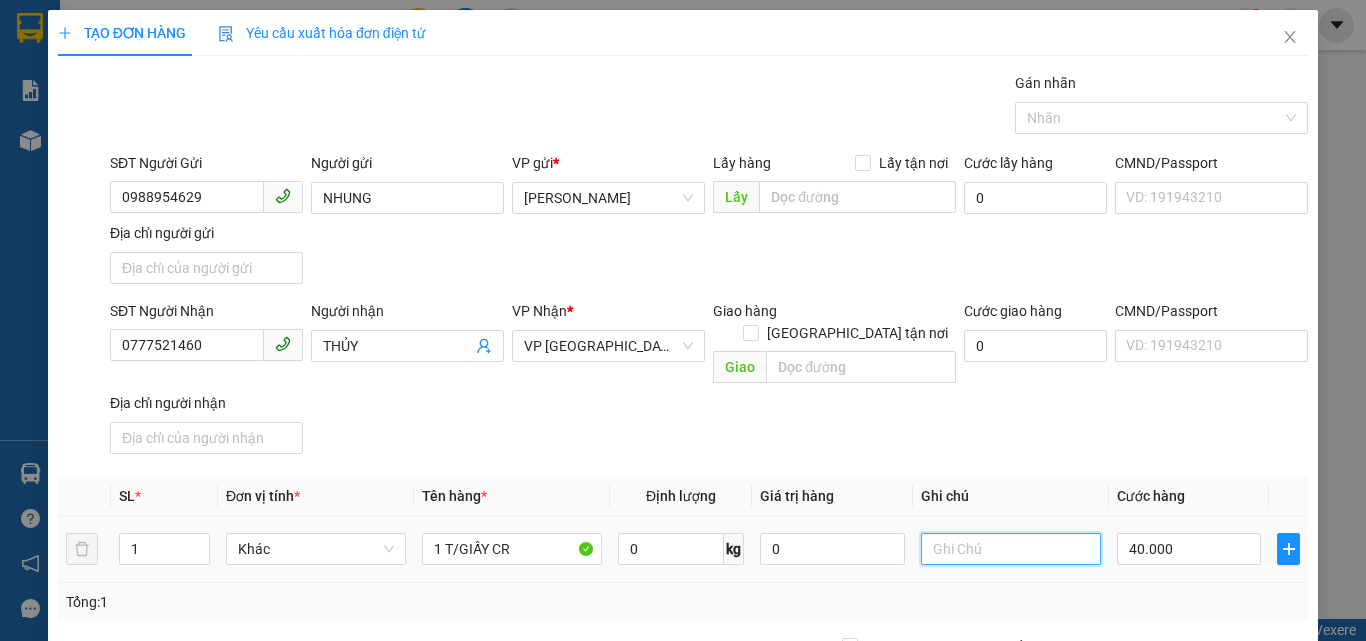 click at bounding box center (1011, 549) 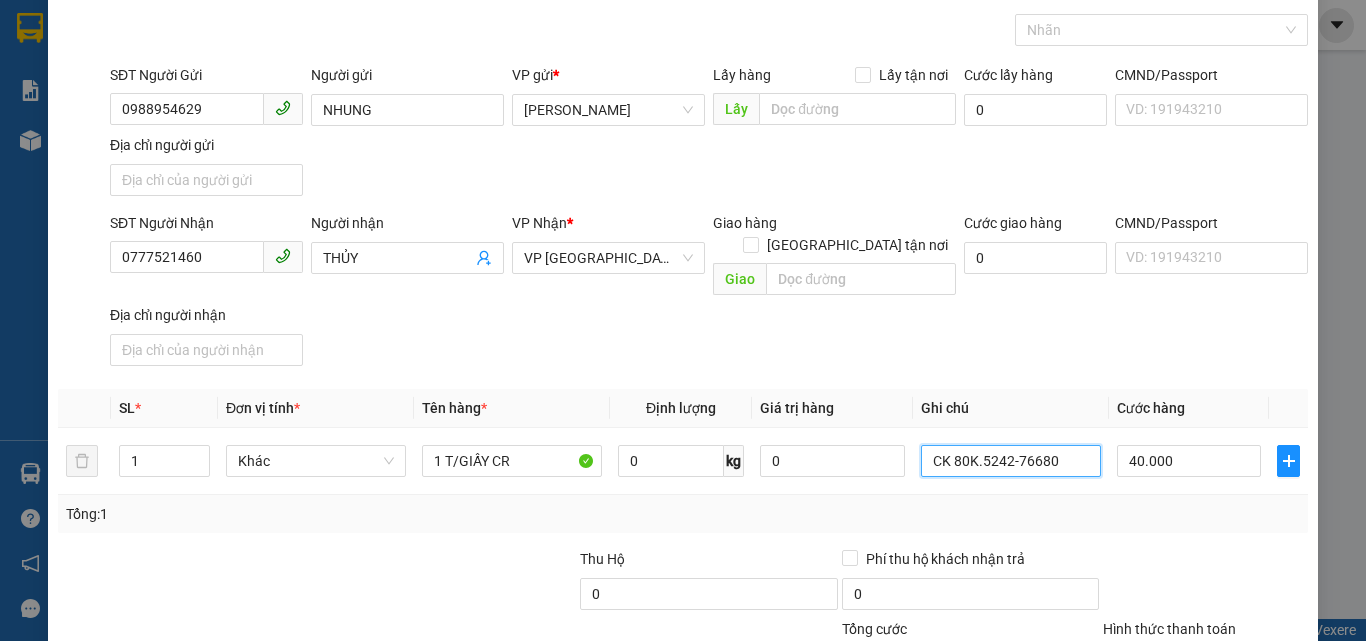 scroll, scrollTop: 239, scrollLeft: 0, axis: vertical 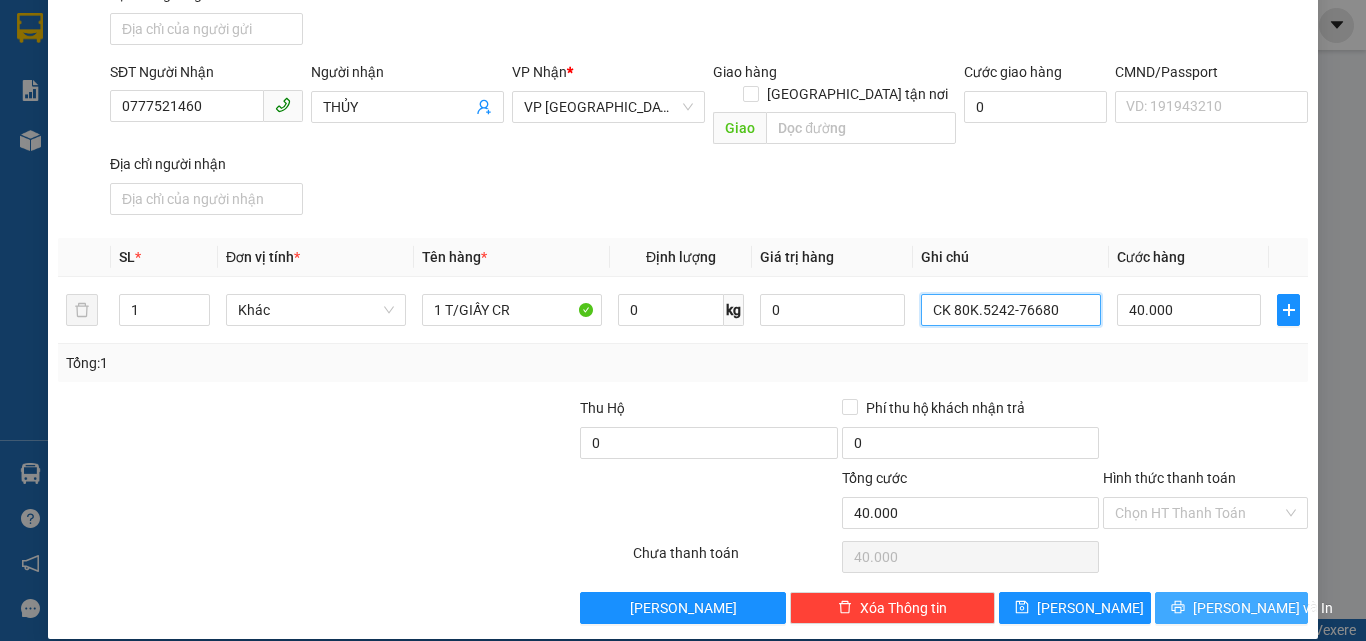 type on "CK 80K.5242-76680" 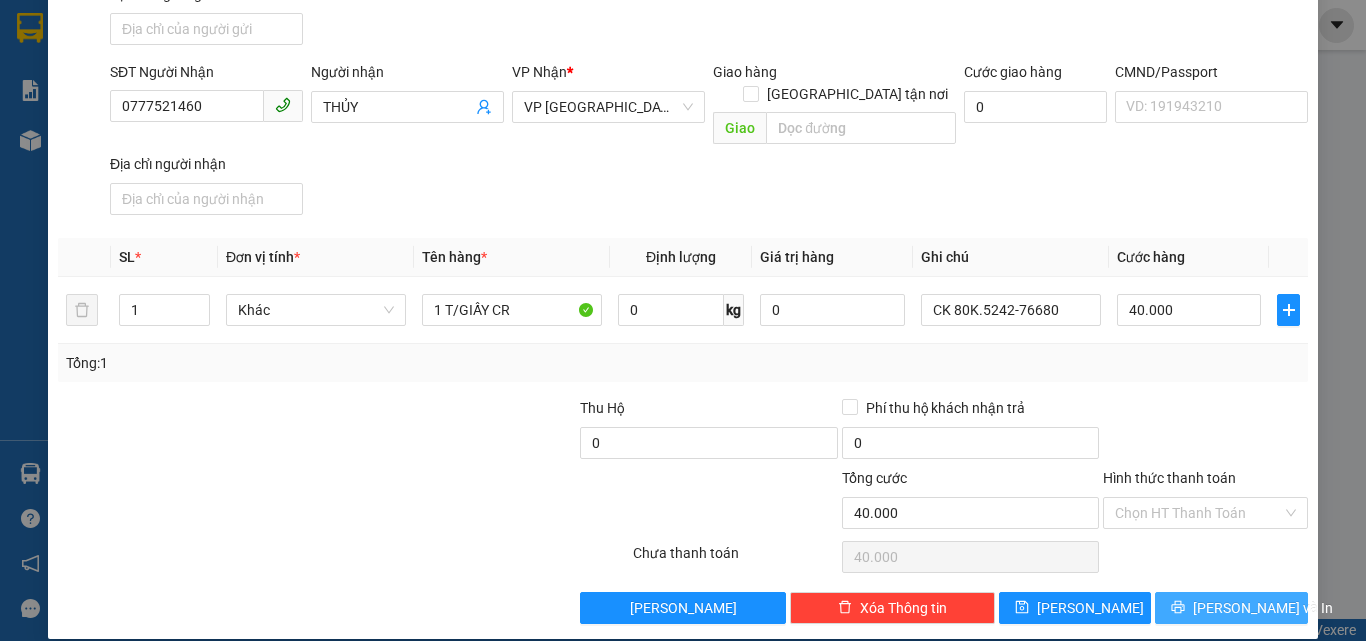 click on "[PERSON_NAME] và In" at bounding box center (1231, 608) 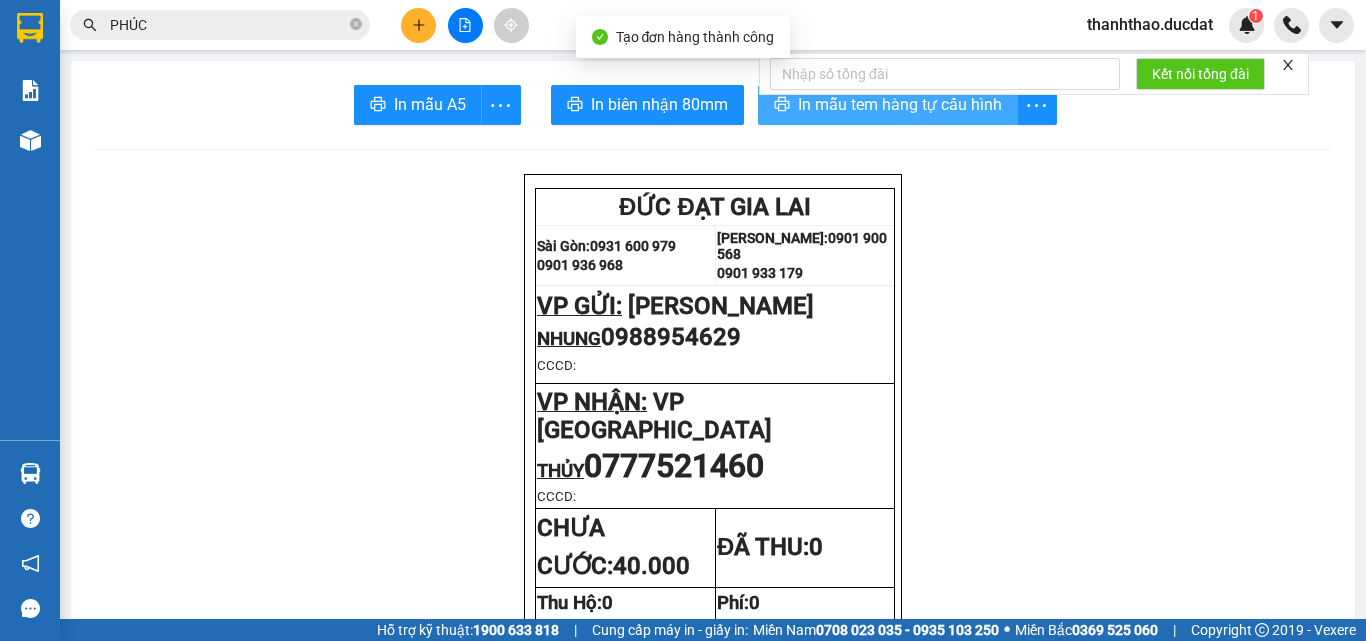 click on "In mẫu tem hàng tự cấu hình" at bounding box center (900, 104) 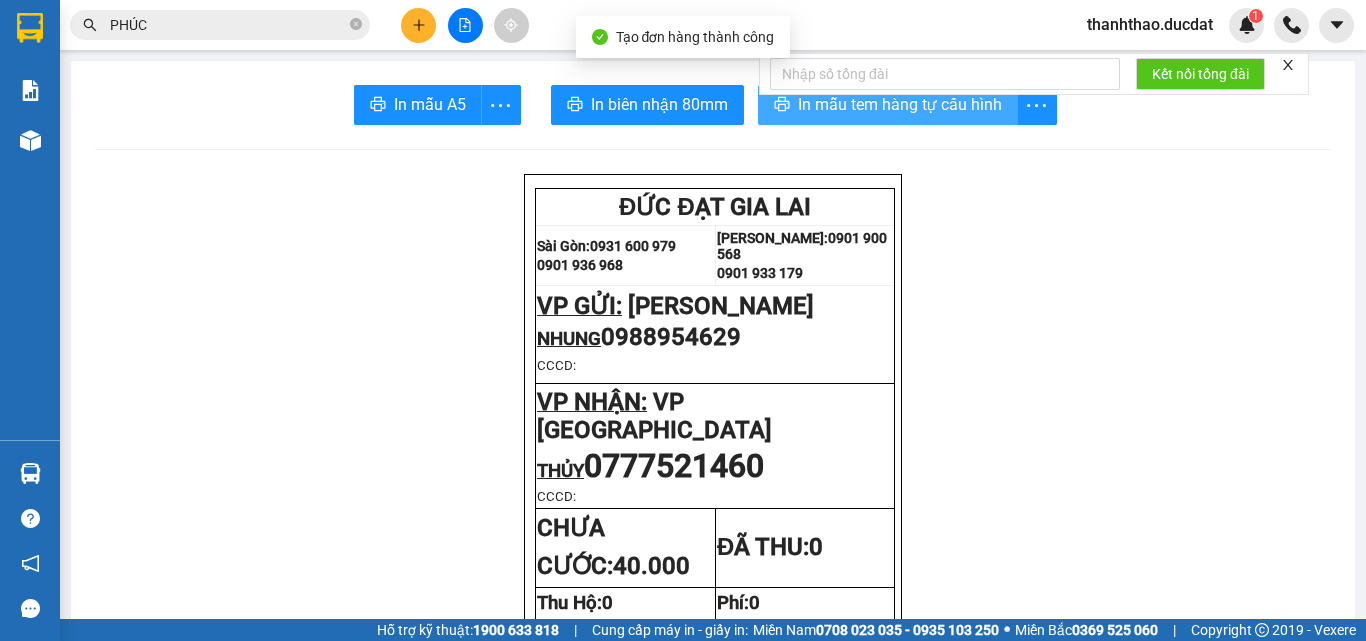 scroll, scrollTop: 0, scrollLeft: 0, axis: both 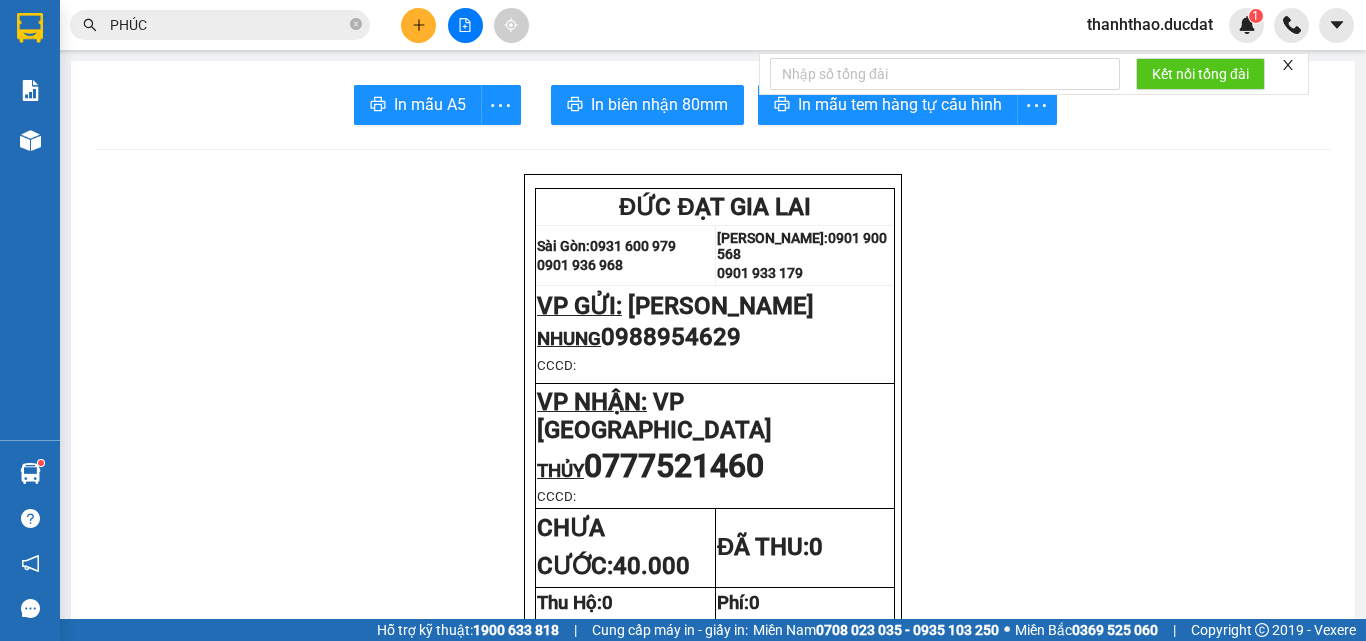 click on "ĐỨC ĐẠT GIA LAI
[GEOGRAPHIC_DATA]:  0931 600 979
0901 936 968
[GEOGRAPHIC_DATA]:  0901 900 568
0901 933 179
VP GỬI:   [PERSON_NAME]
NHUNG  0988954629
CCCD:
VP NHẬN:   VP [GEOGRAPHIC_DATA]
THỦY   0777521460
CCCD:
CHƯA CƯỚC:  40.000
ĐÃ THU:  0
Thu Hộ: 0
Phí:  0
Tên hàng:    1 T/GIẤY CR
CK 80K.5242-76680
PĐP1007251939
thanhthao.ducdat
[DATE]     17:15
Phát triển bởi [DOMAIN_NAME]
CTy TNHH MTV ĐỨC ĐẠT [DOMAIN_NAME] [DATE] 17:15 VP  [PERSON_NAME] Phùng Gửi:  NHUNG   0988 954 629 PĐP1007251939  -   VPĐN VP nhận: VP  VP [GEOGRAPHIC_DATA] Người nhận: THỦY   0777 521 460 Tên hàng: 1 T/GIẤY CR SL 1 Giá trị hàng gửi:  0 CC   40.000 Tổng phải thu:   40.000 CK 80K.5242-76680 CTy TNHH MTV ĐỨC ĐẠT VP [PERSON_NAME]   26 [PERSON_NAME]   0901 900 568 VP VP [GEOGRAPHIC_DATA], [GEOGRAPHIC_DATA], [GEOGRAPHIC_DATA]" at bounding box center [713, 1424] 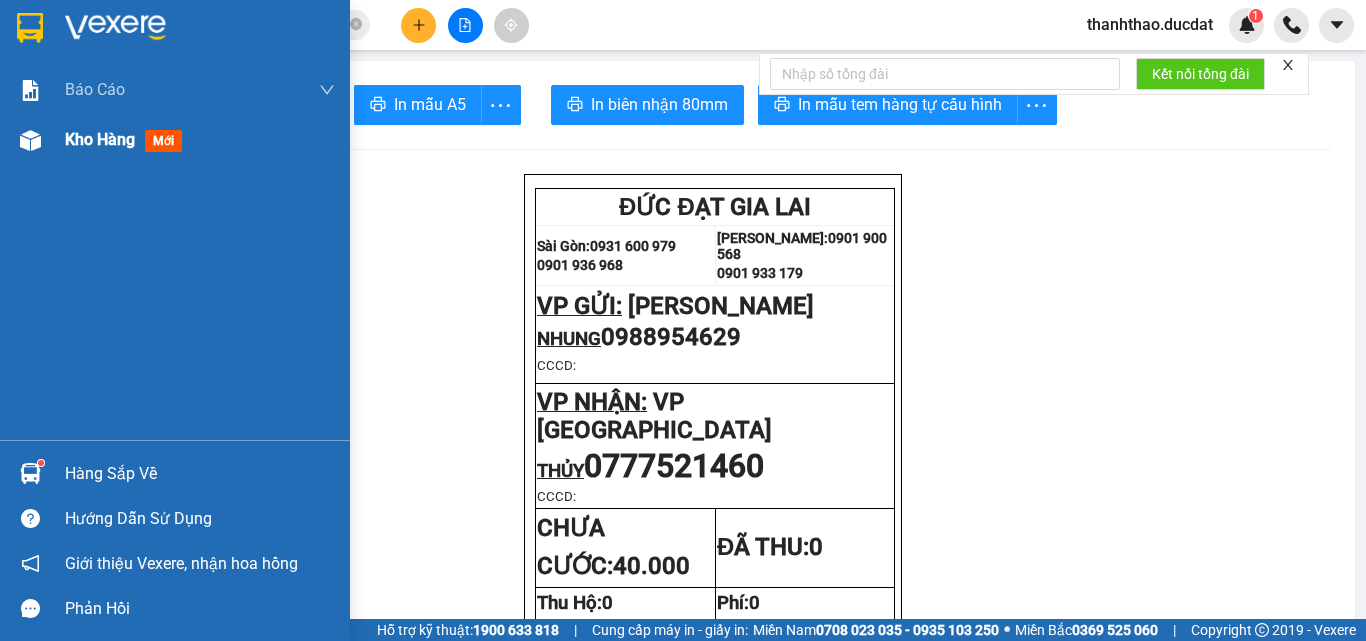 click on "Kho hàng" at bounding box center (100, 139) 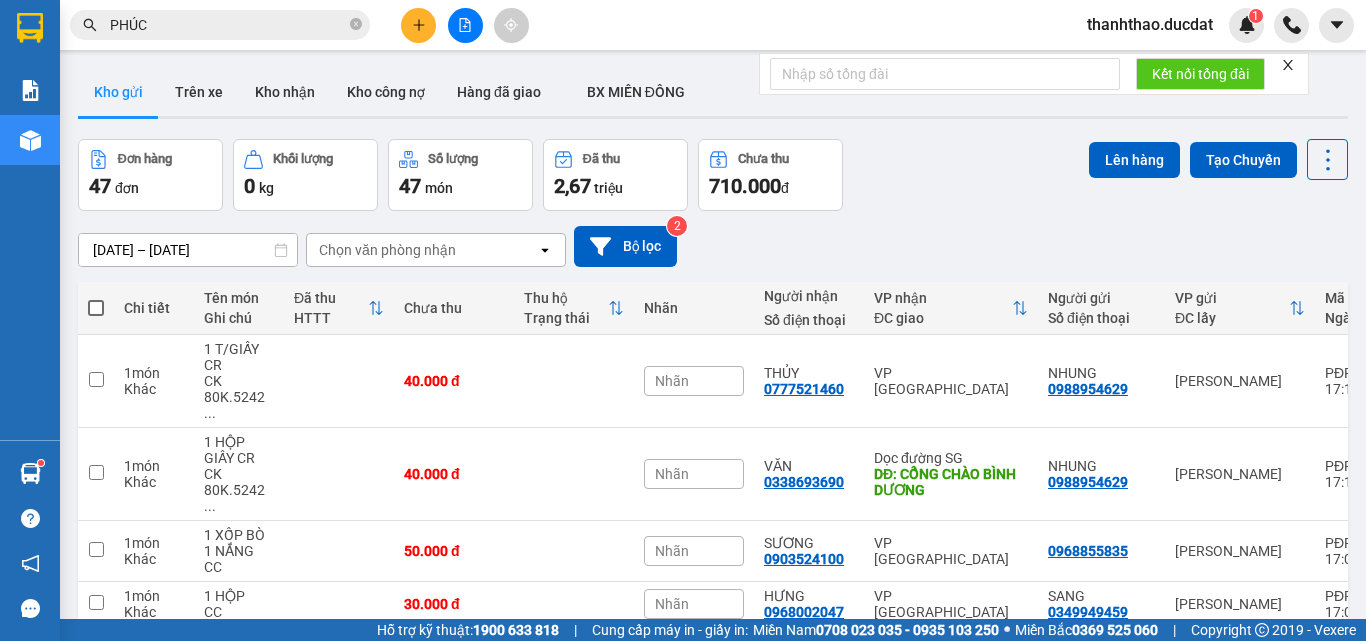 click at bounding box center [418, 25] 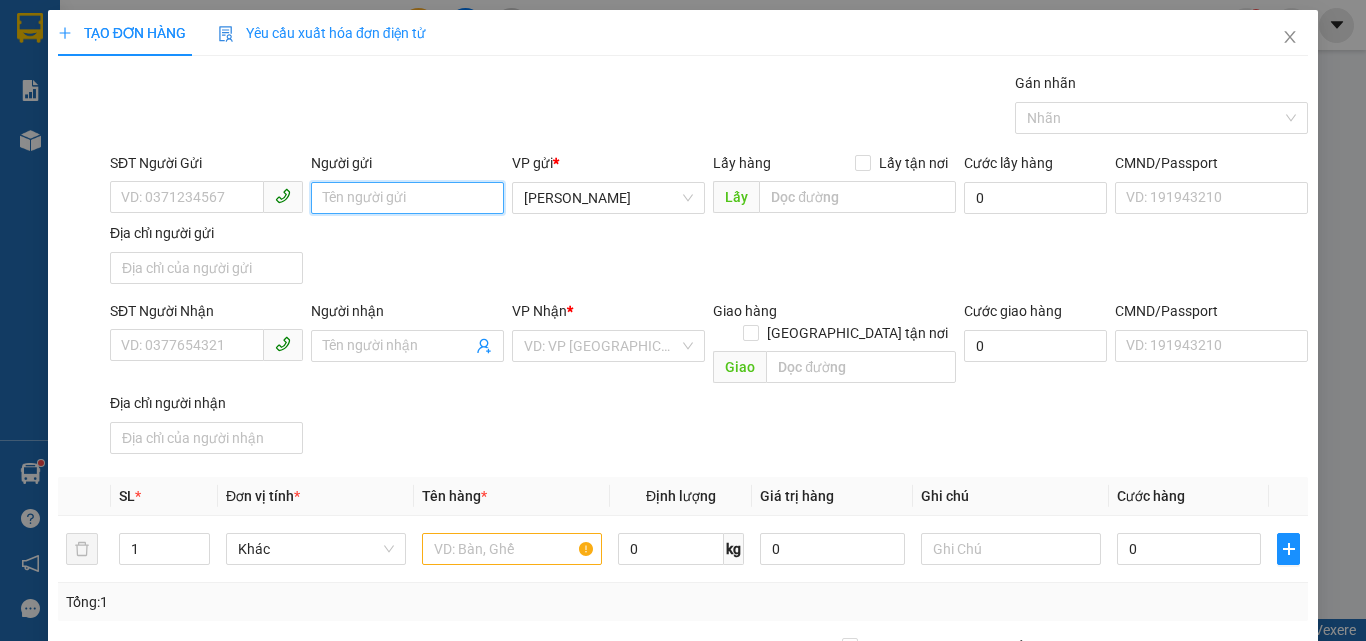 click on "Người gửi" at bounding box center (407, 198) 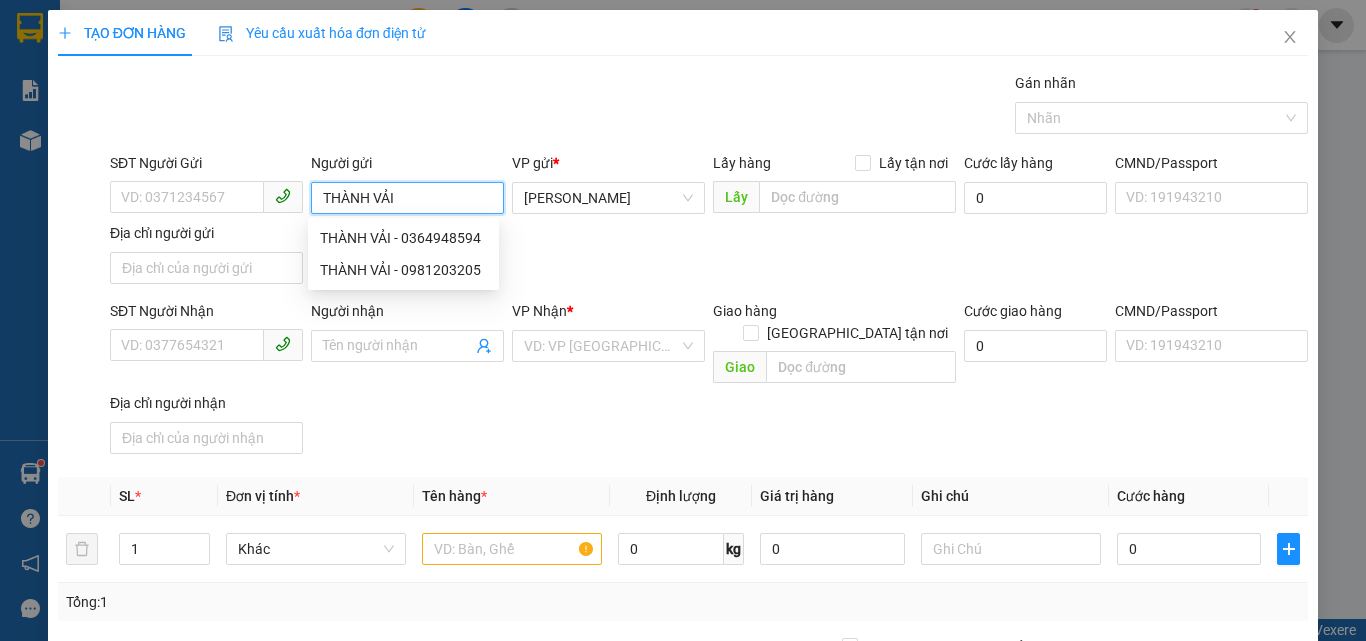 type on "THÀNH VẢI" 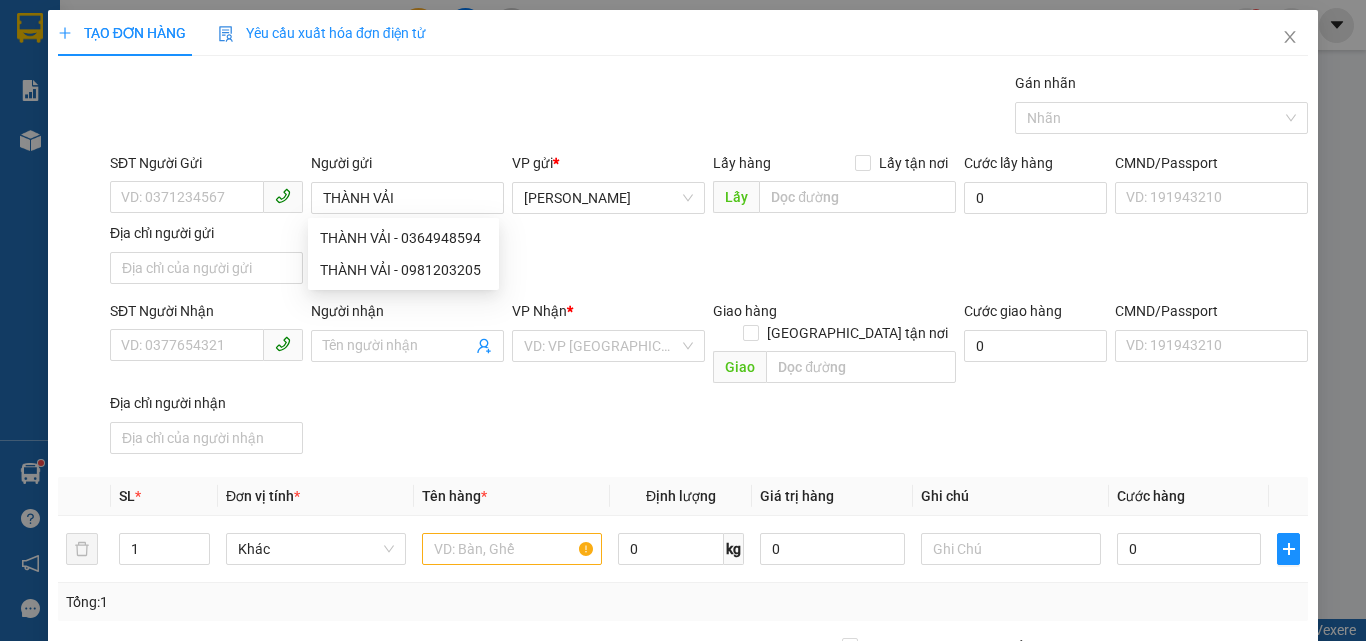 click on "SĐT Người Gửi VD: 0371234567 Người gửi THÀNH VẢI VP gửi  * [PERSON_NAME] Lấy hàng Lấy tận nơi Lấy Cước lấy hàng 0 CMND/Passport VD: [PASSPORT] Địa chỉ người gửi" at bounding box center [709, 222] 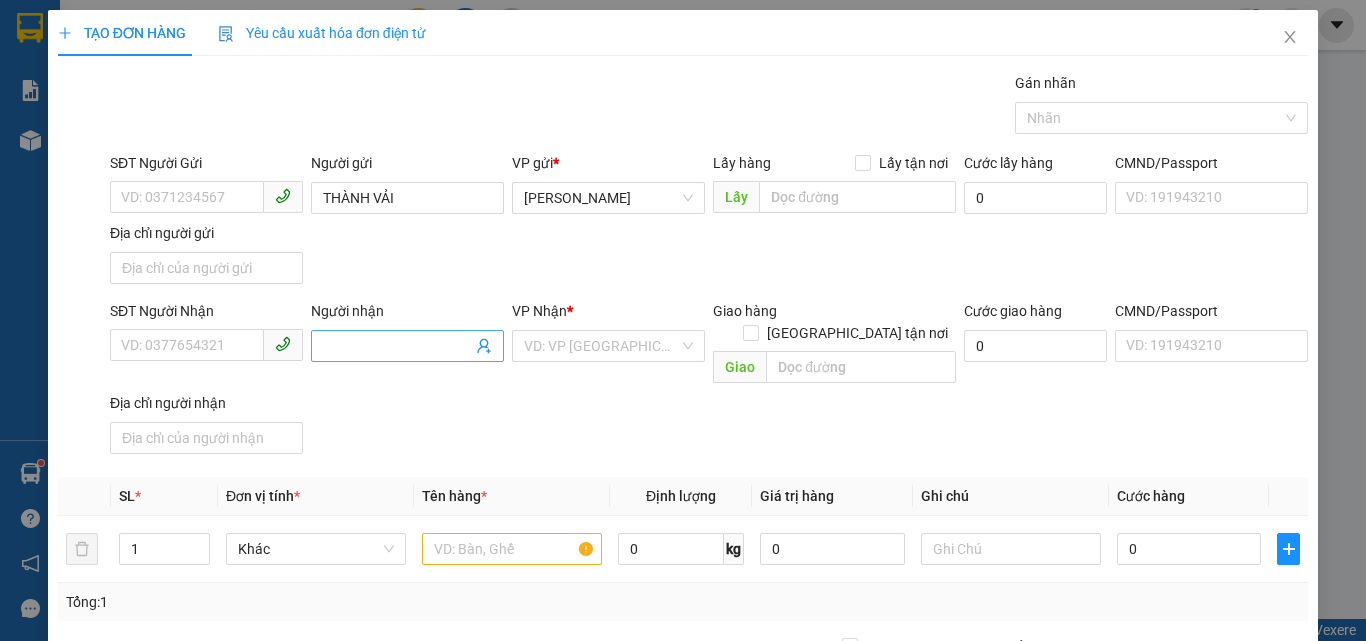 click on "Người nhận" at bounding box center [397, 346] 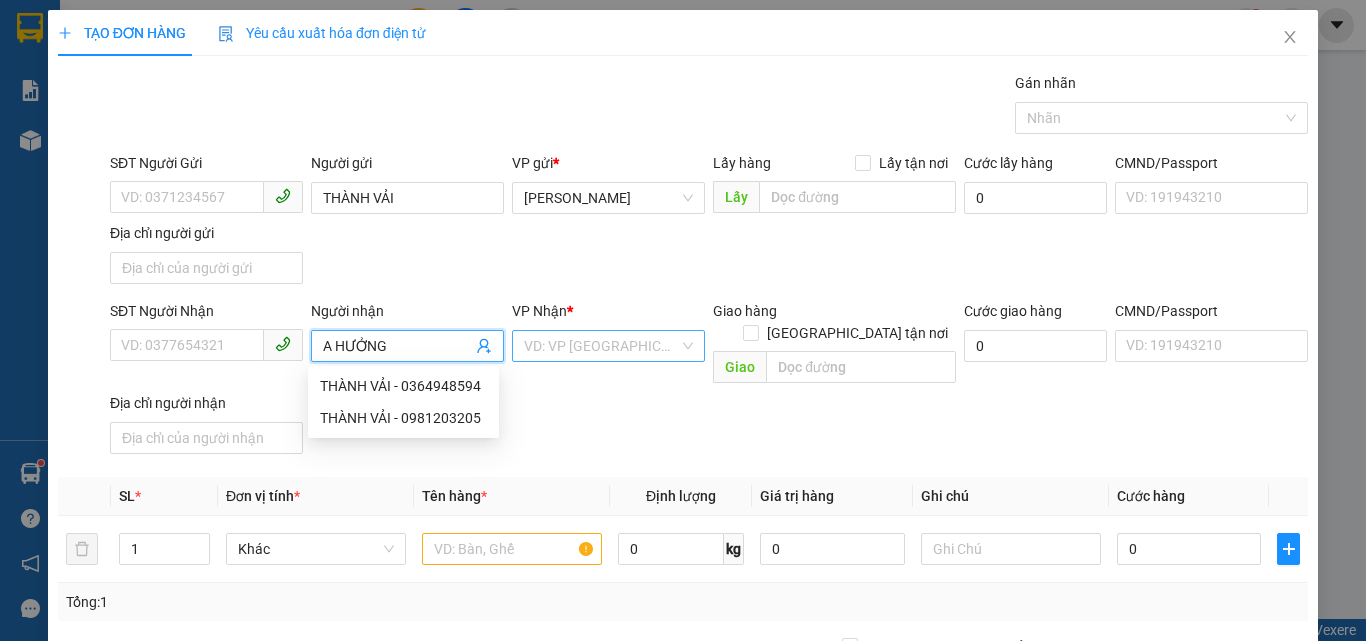 type on "A HƯỞNG" 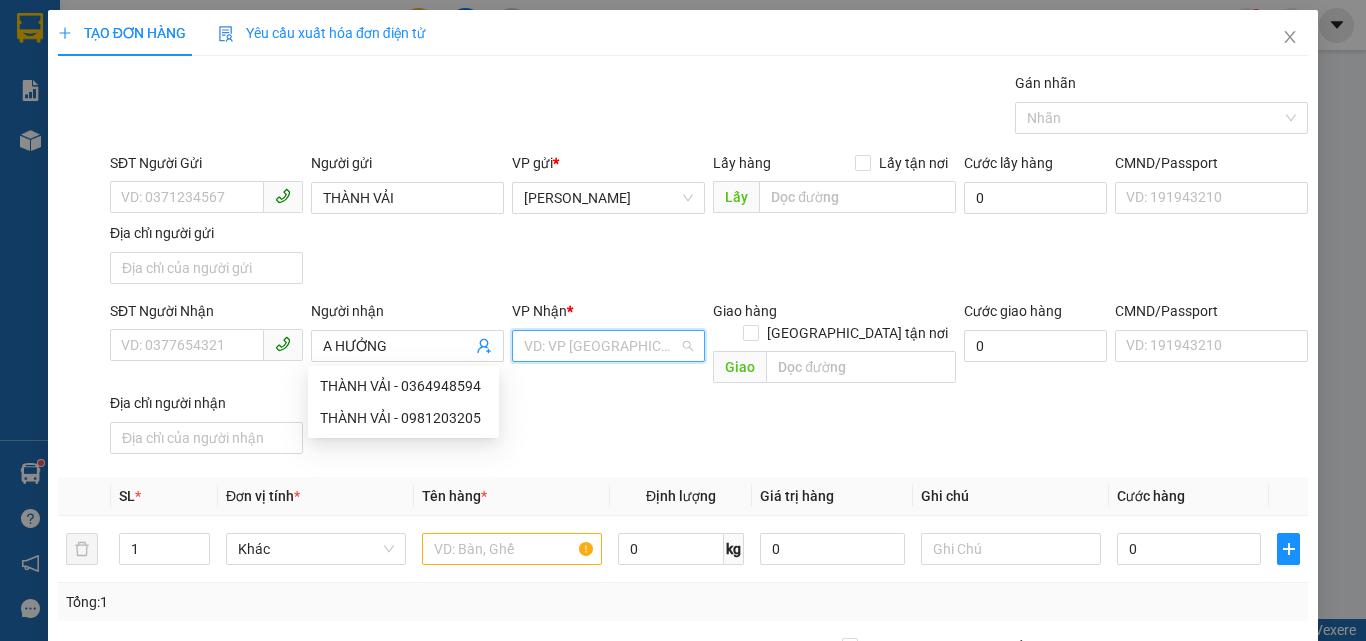 click at bounding box center [601, 346] 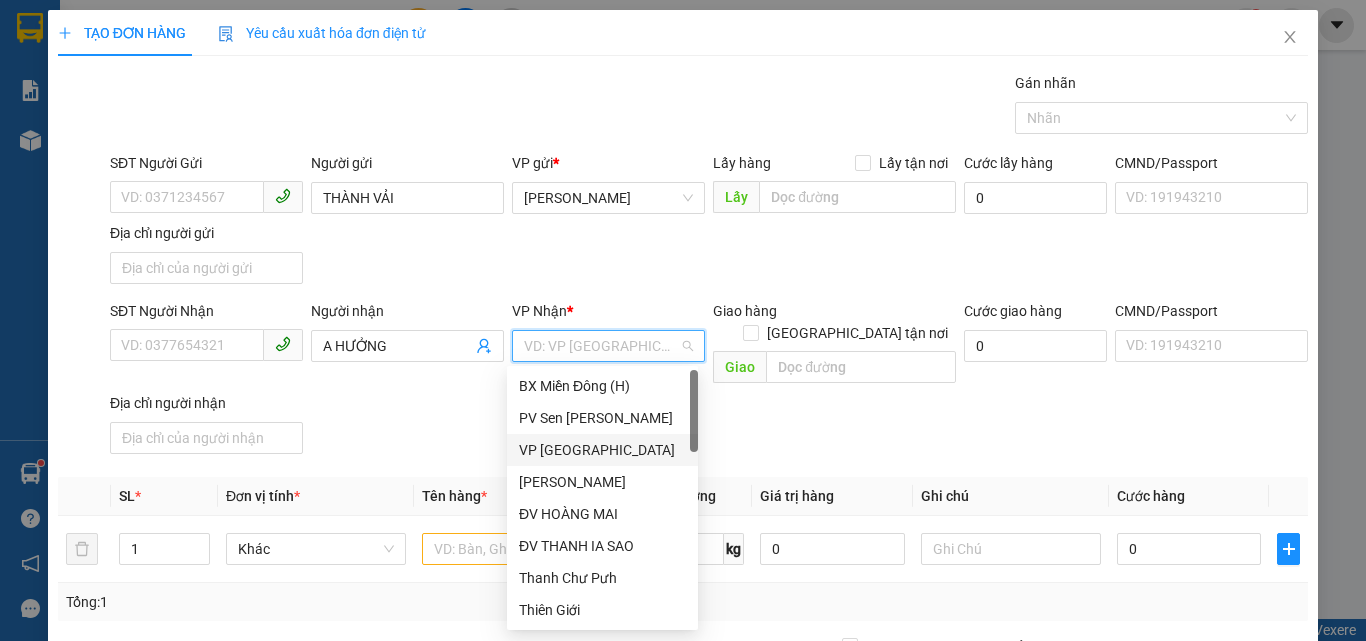 click on "VP [GEOGRAPHIC_DATA]" at bounding box center (602, 450) 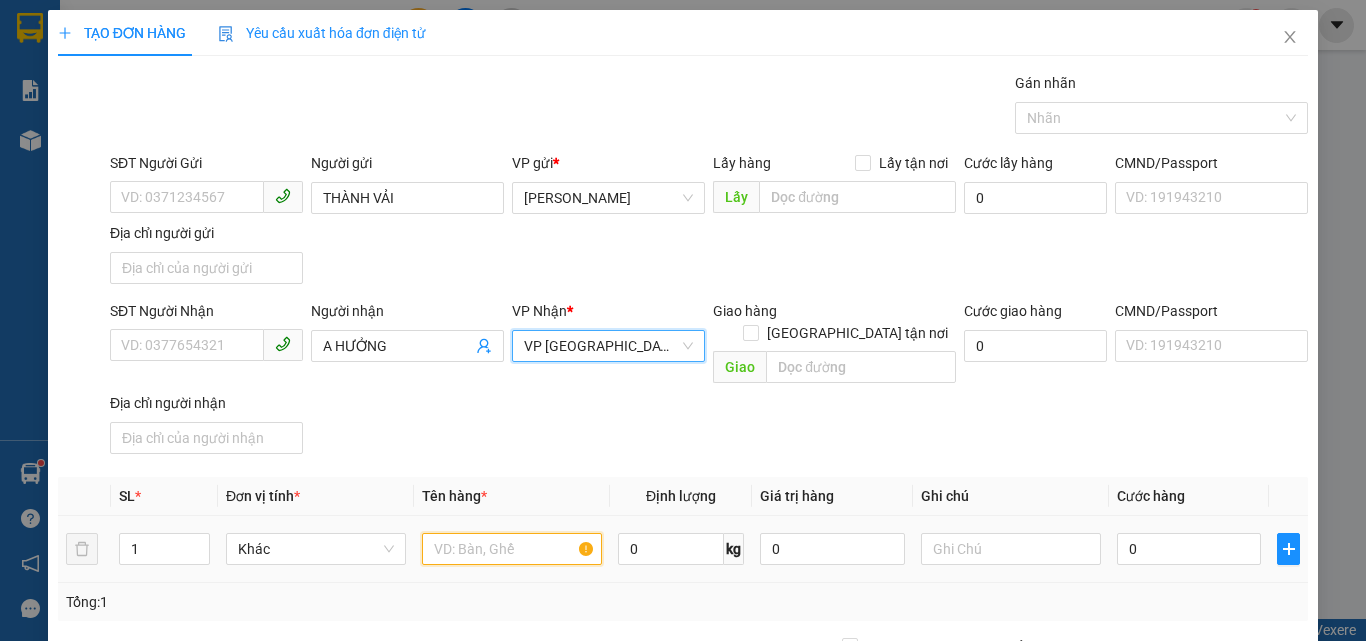 click at bounding box center (512, 549) 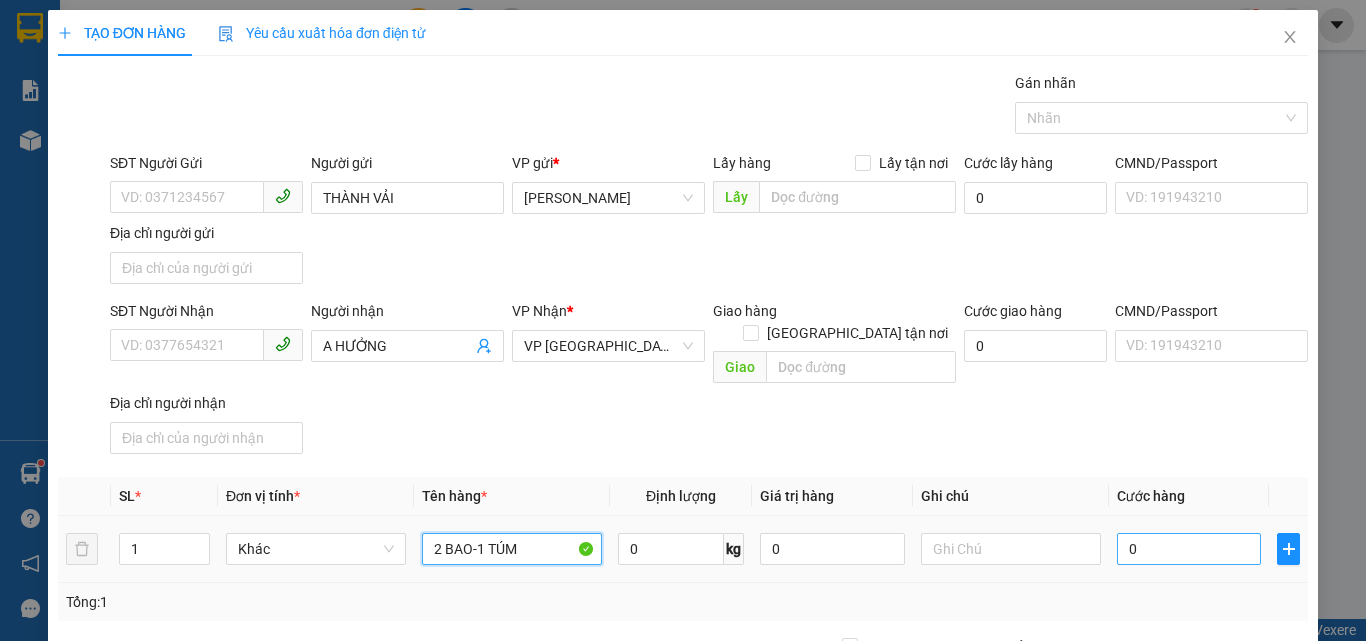 type on "2 BAO-1 TÚM" 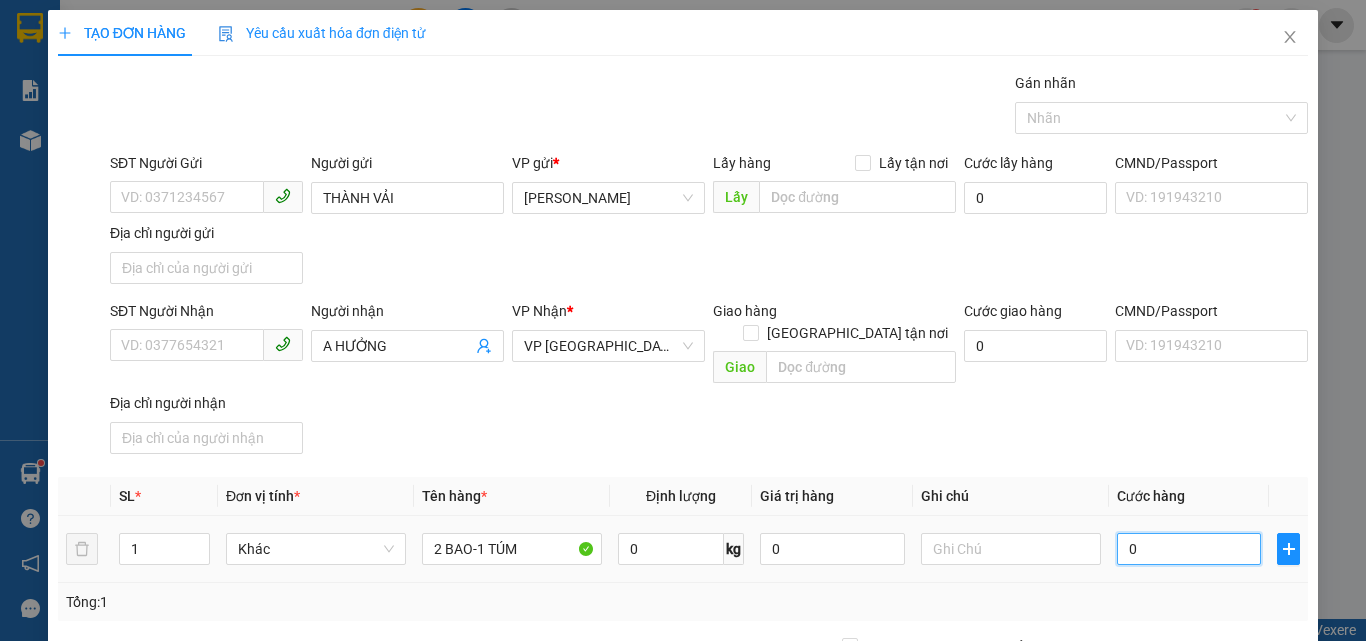 click on "0" at bounding box center [1189, 549] 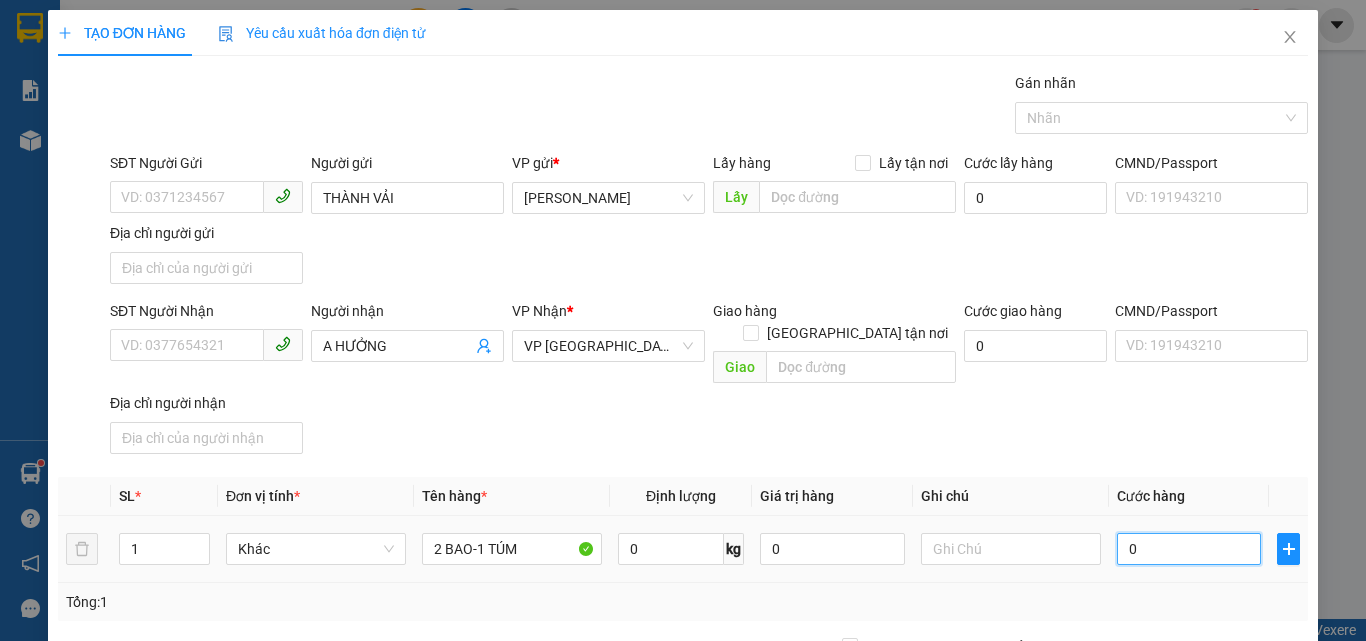 type on "1" 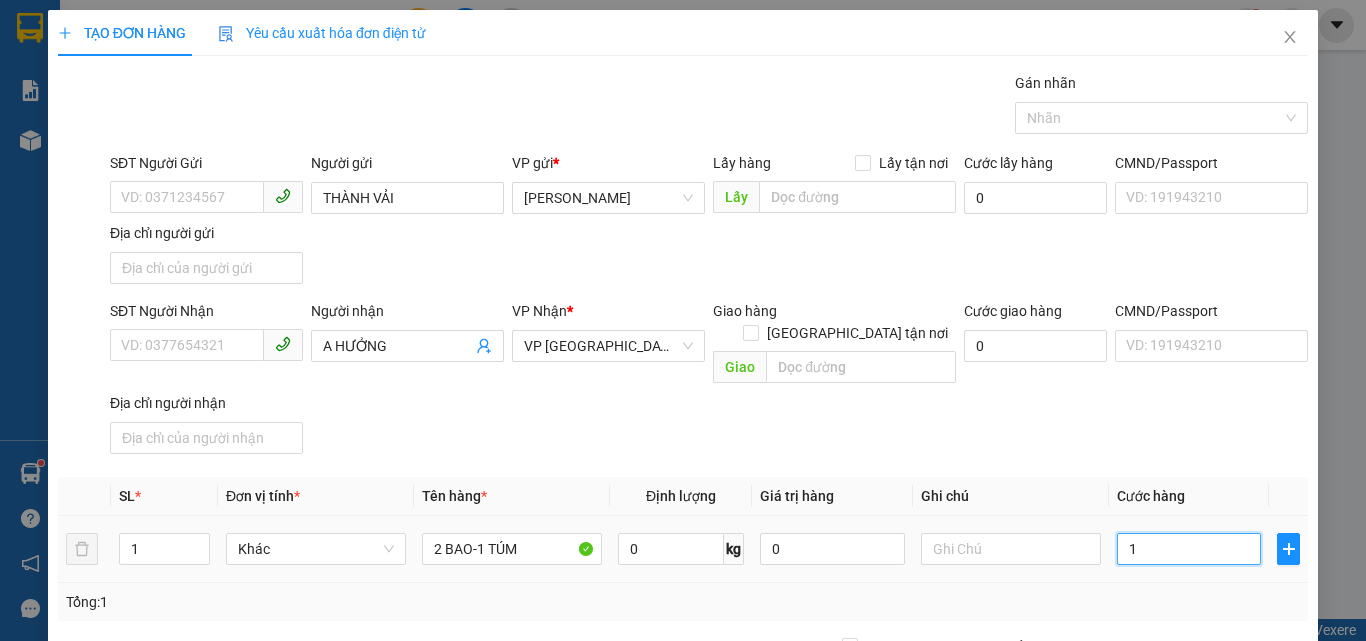 type on "1" 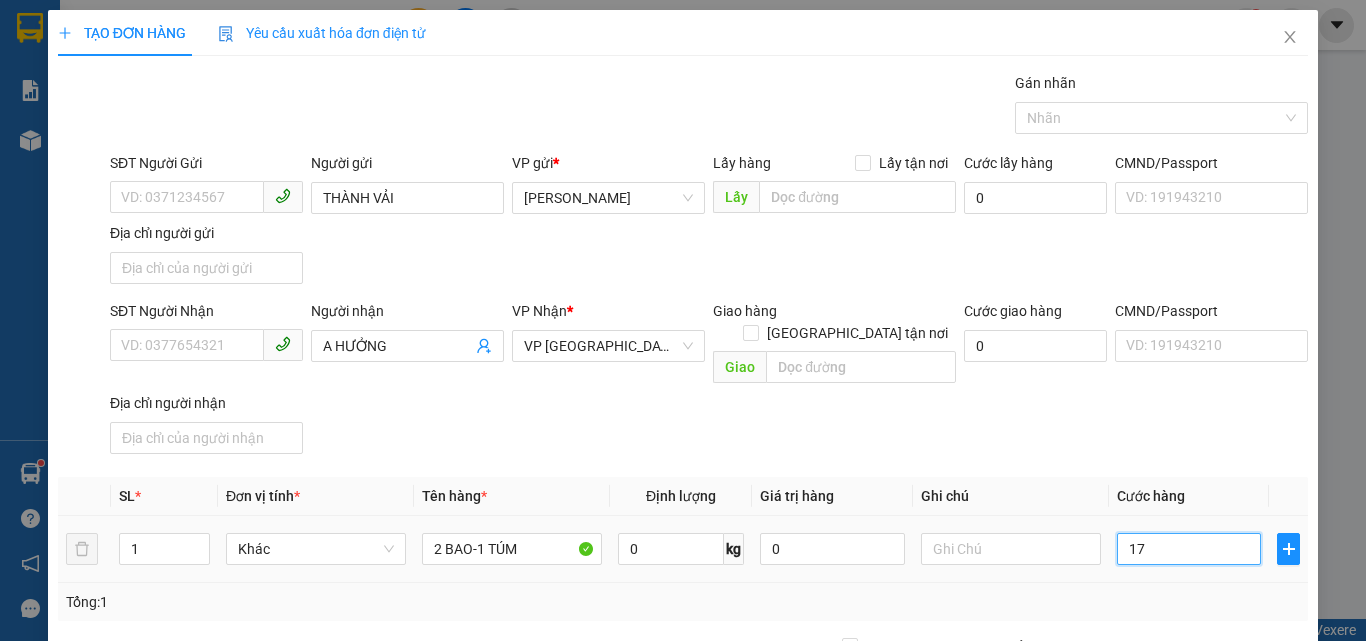 type on "17" 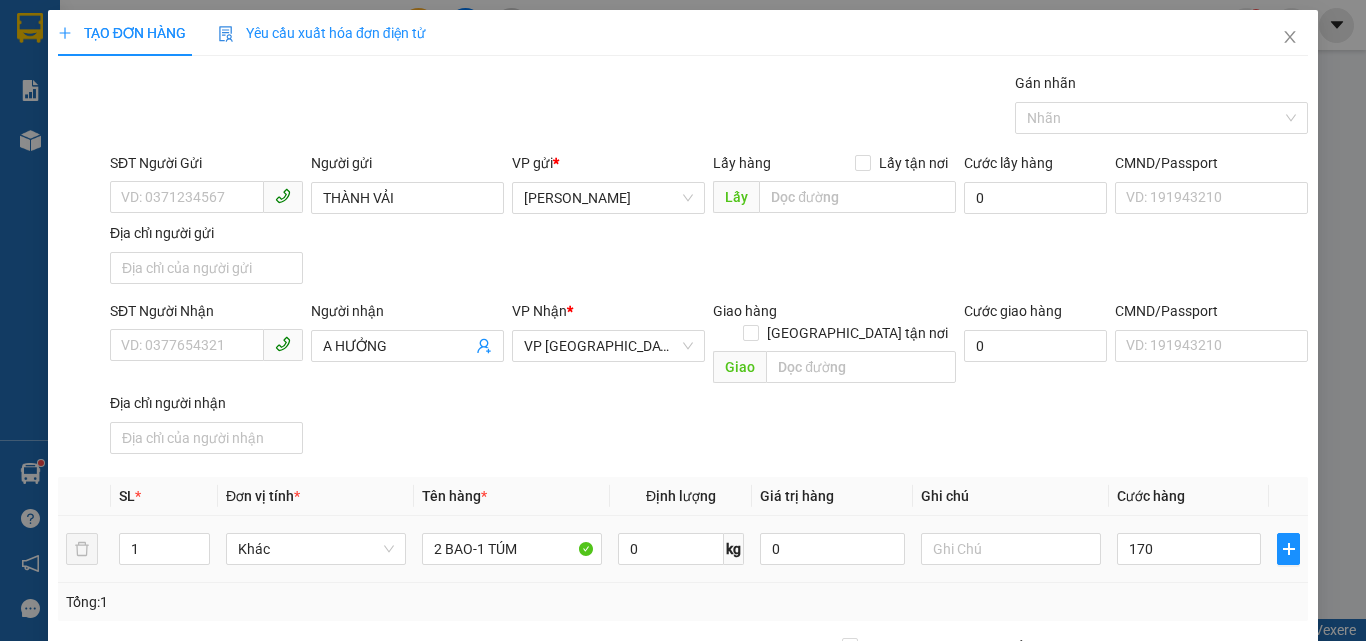 type on "170.000" 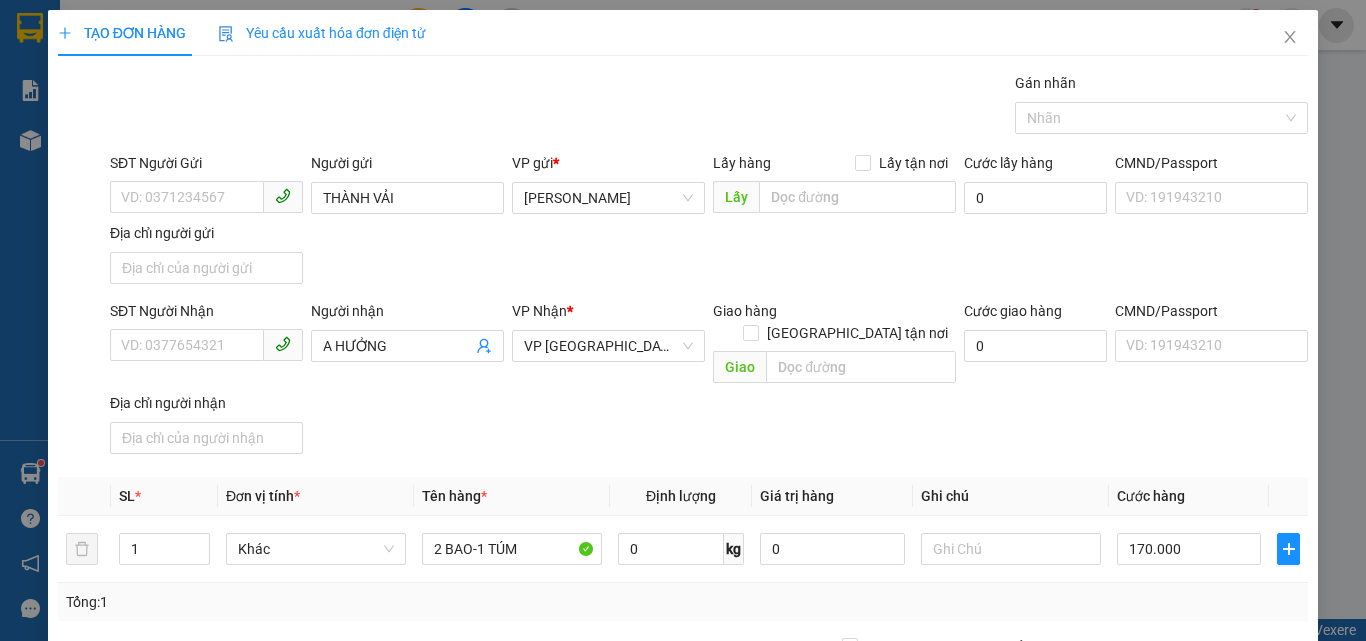 click on "SĐT Người Nhận VD: 0377654321 Người nhận A HƯỞNG VP Nhận  * VP [GEOGRAPHIC_DATA] Giao hàng Giao tận nơi Giao Cước giao hàng 0 CMND/Passport VD: [PASSPORT] Địa chỉ người nhận" at bounding box center (709, 381) 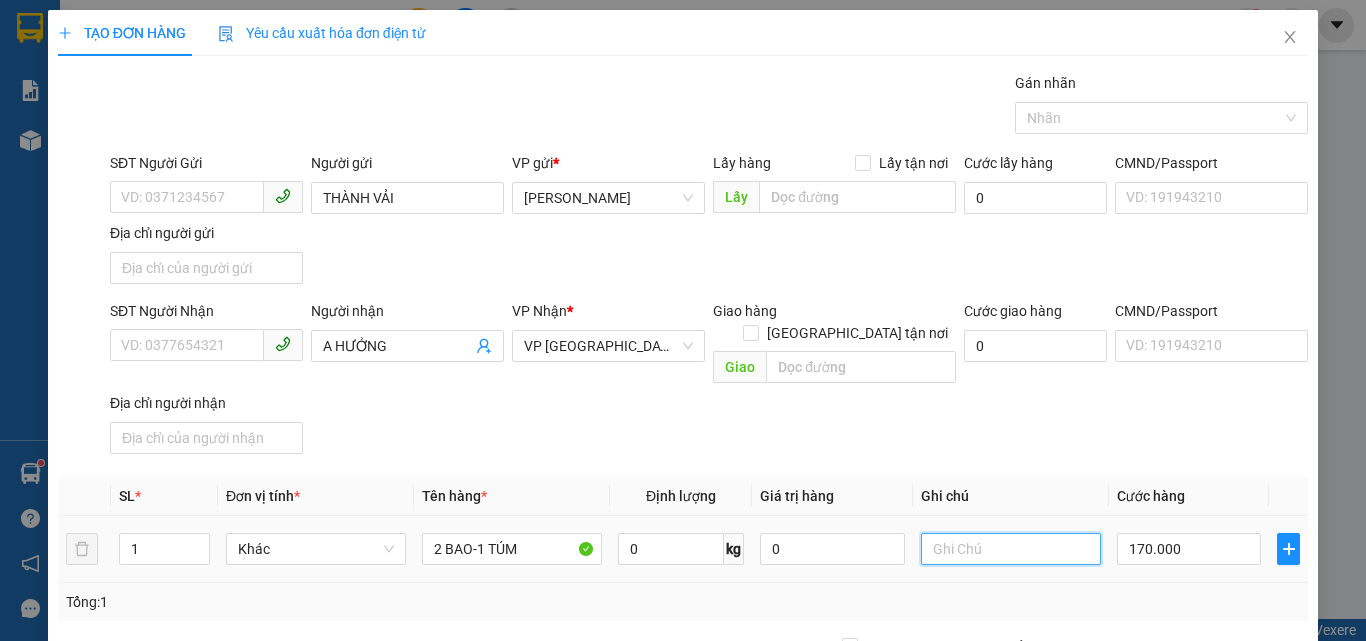 click at bounding box center (1011, 549) 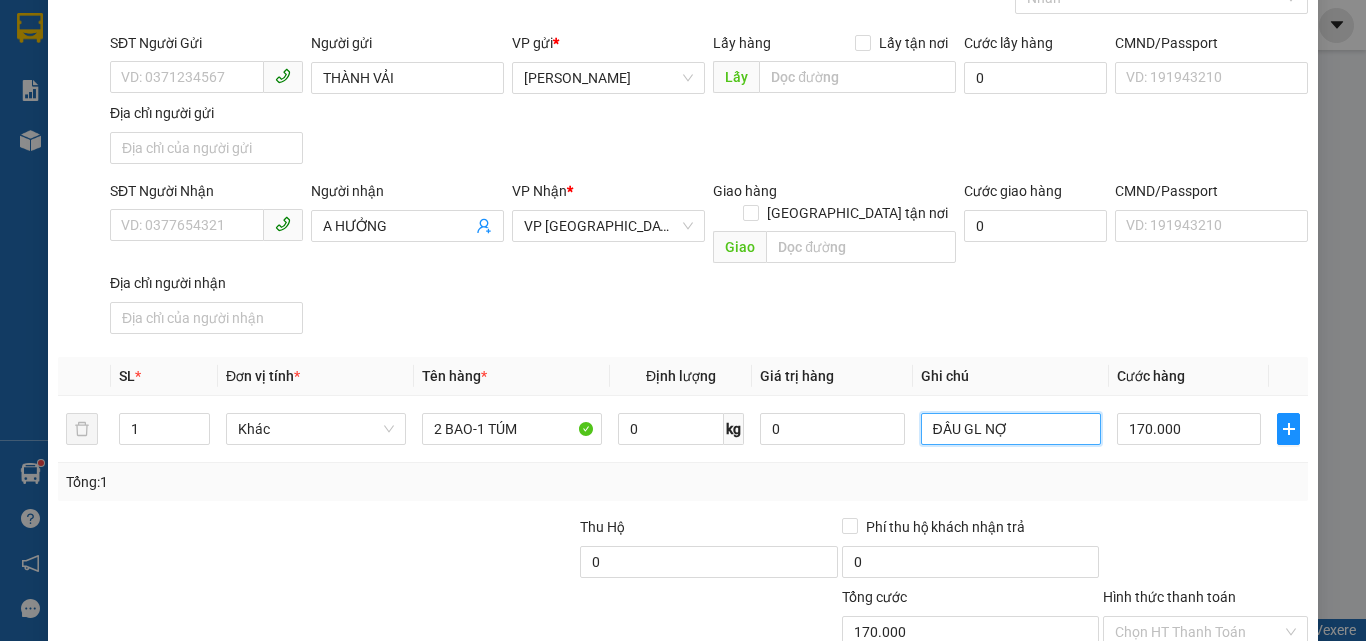 scroll, scrollTop: 239, scrollLeft: 0, axis: vertical 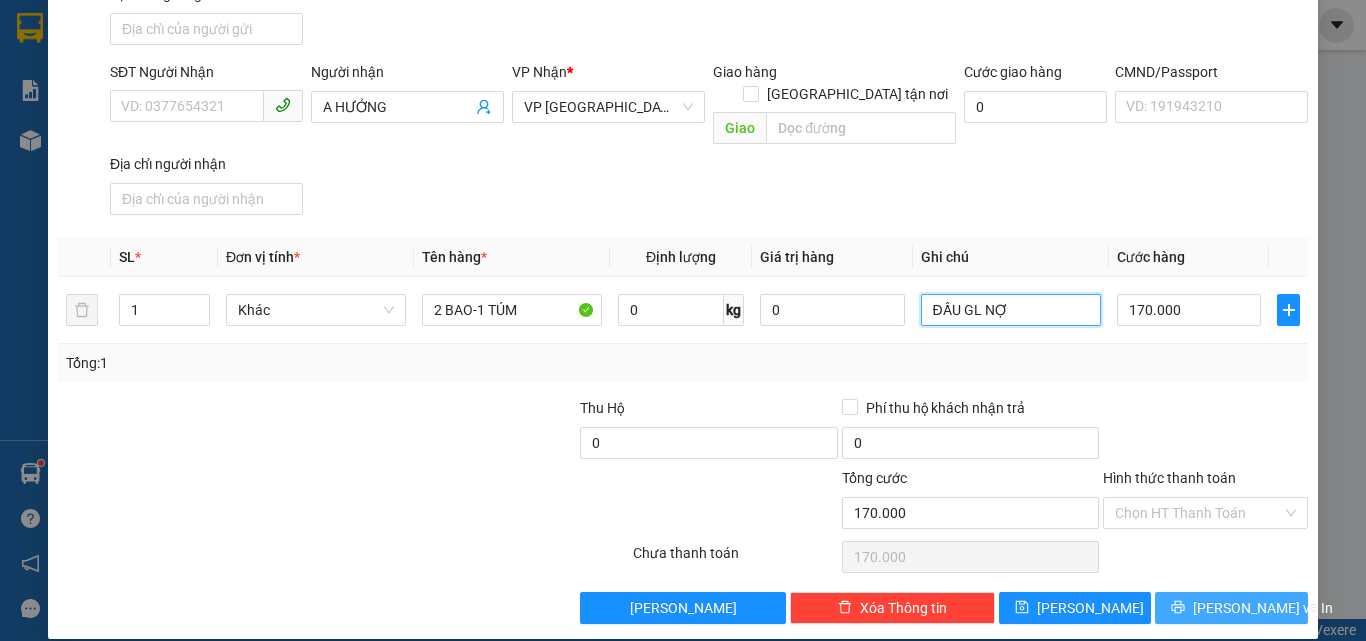type on "ĐẦU GL NỢ" 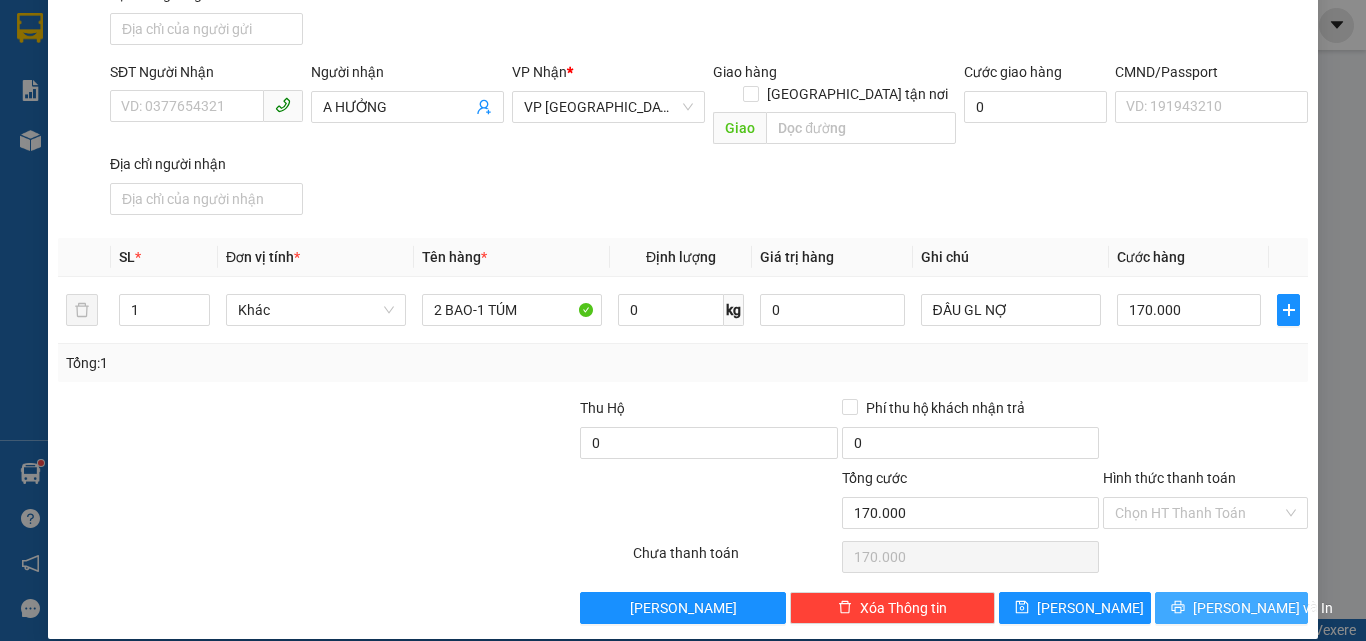 click on "[PERSON_NAME] và In" at bounding box center (1263, 608) 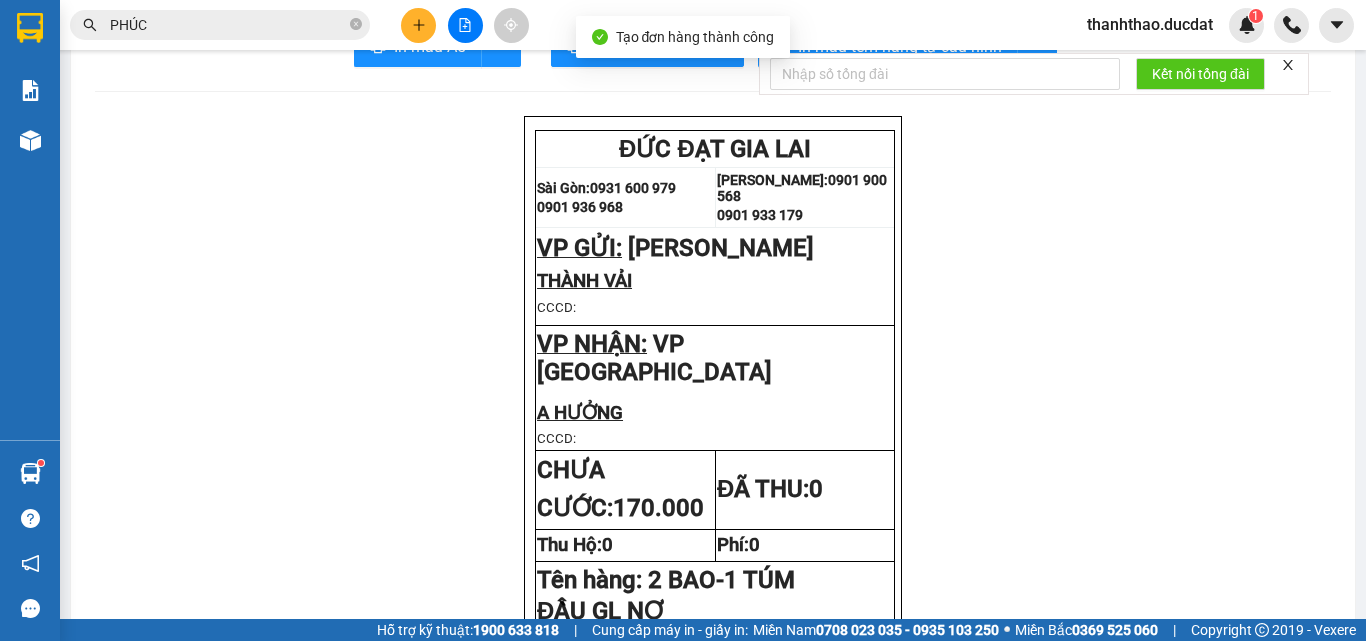 scroll, scrollTop: 100, scrollLeft: 0, axis: vertical 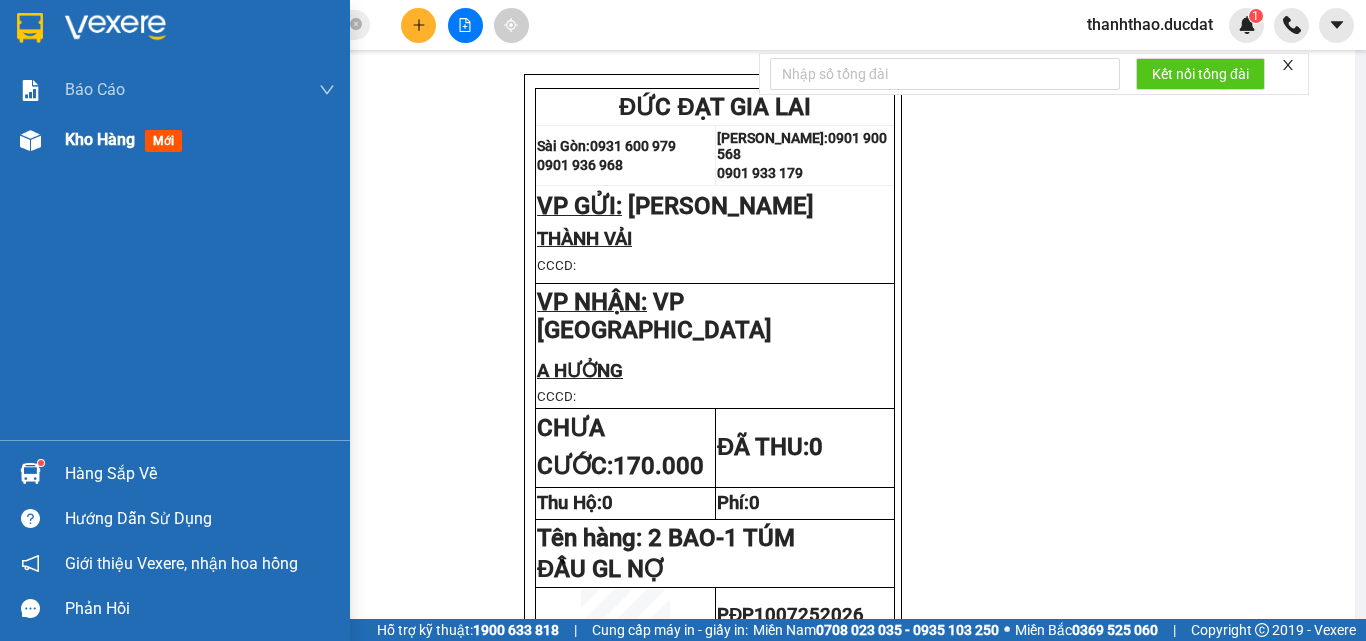 click on "Kho hàng" at bounding box center (100, 139) 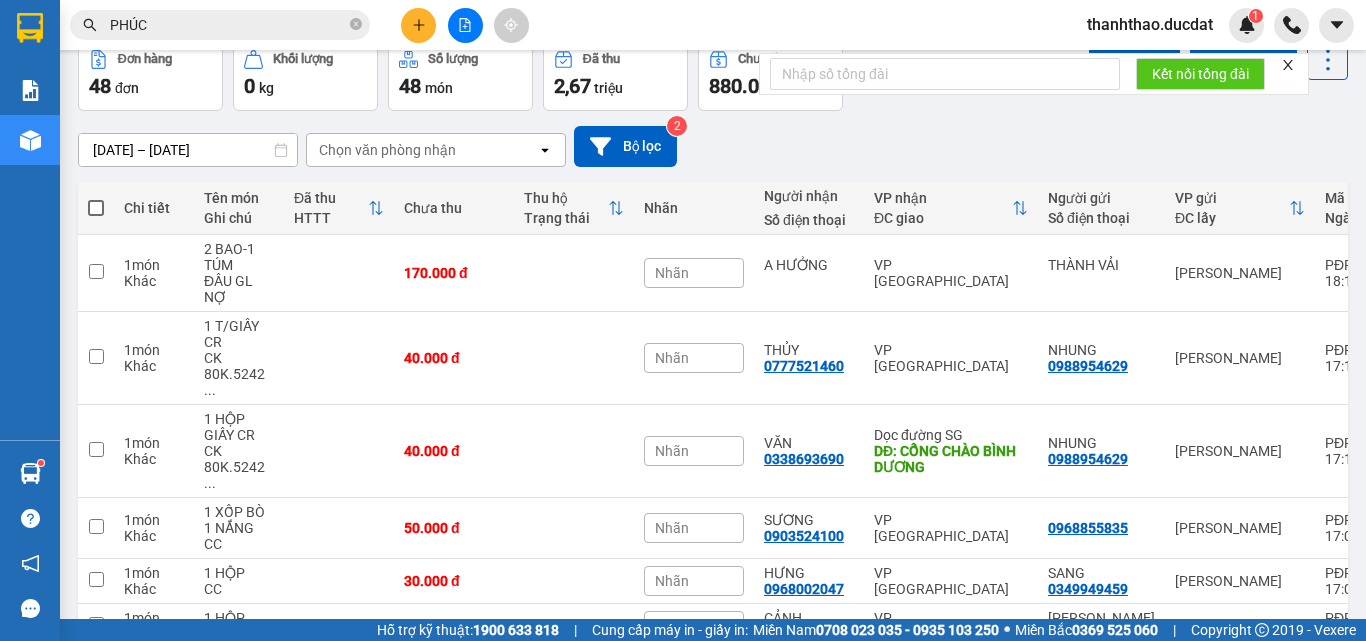 click on "Chọn văn phòng nhận" at bounding box center (387, 150) 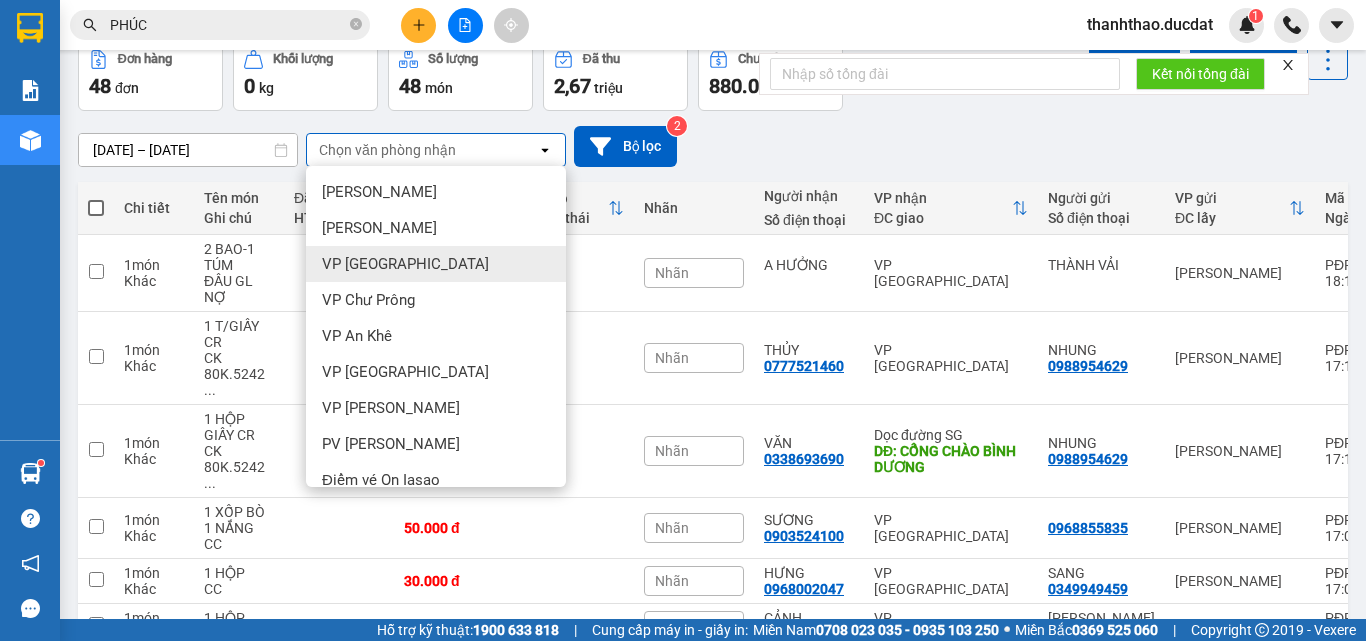 click on "[DATE] – [DATE] Press the down arrow key to interact with the calendar and select a date. Press the escape button to close the calendar. Selected date range is from [DATE] to [DATE]. Chọn văn phòng nhận open Bộ lọc 2" at bounding box center [713, 146] 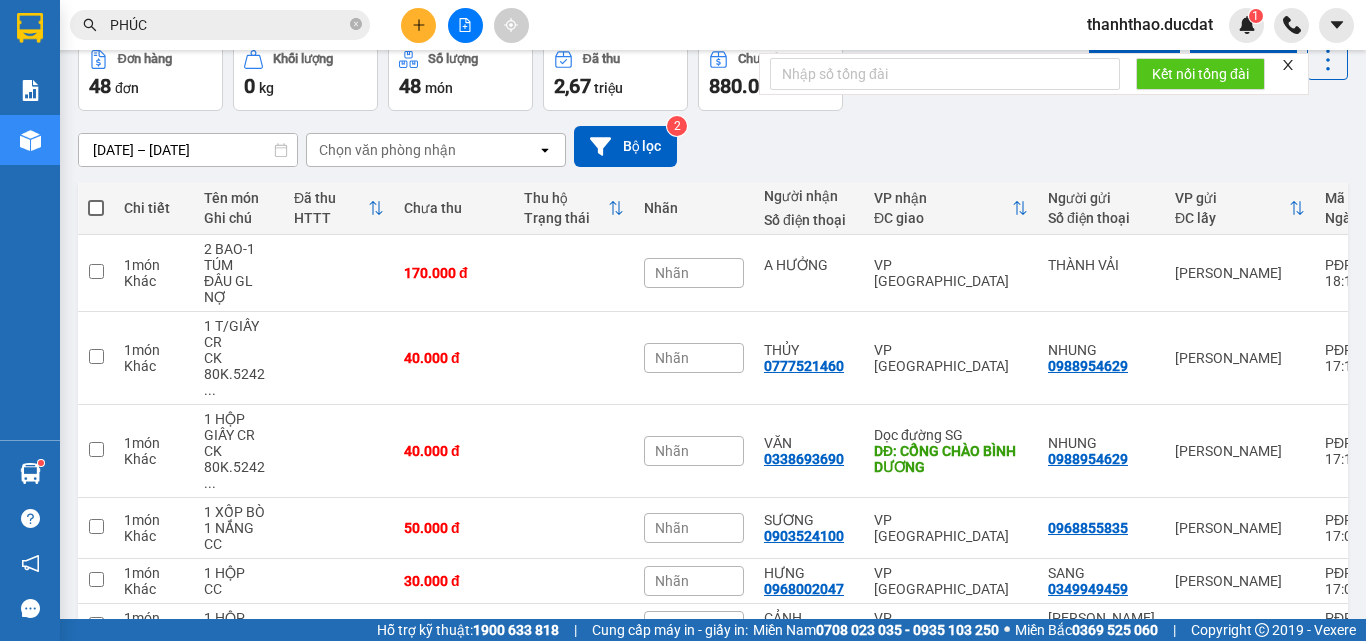 click on "Chọn văn phòng nhận" at bounding box center (387, 150) 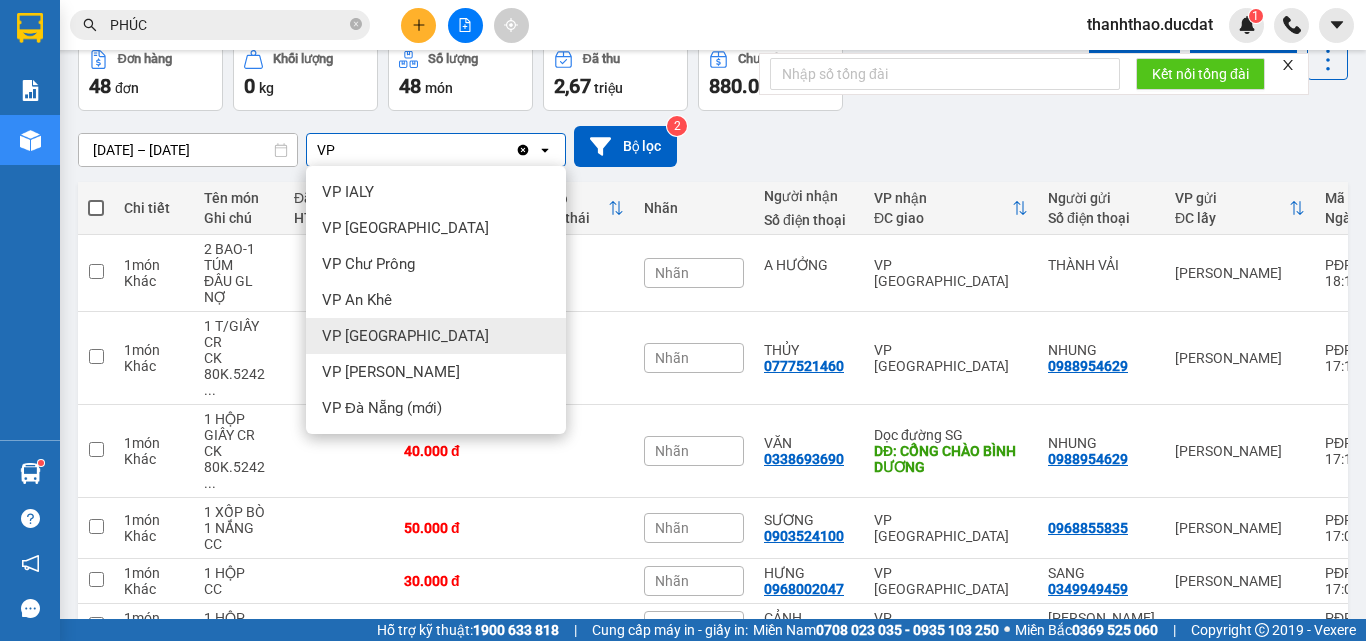 type on "VP" 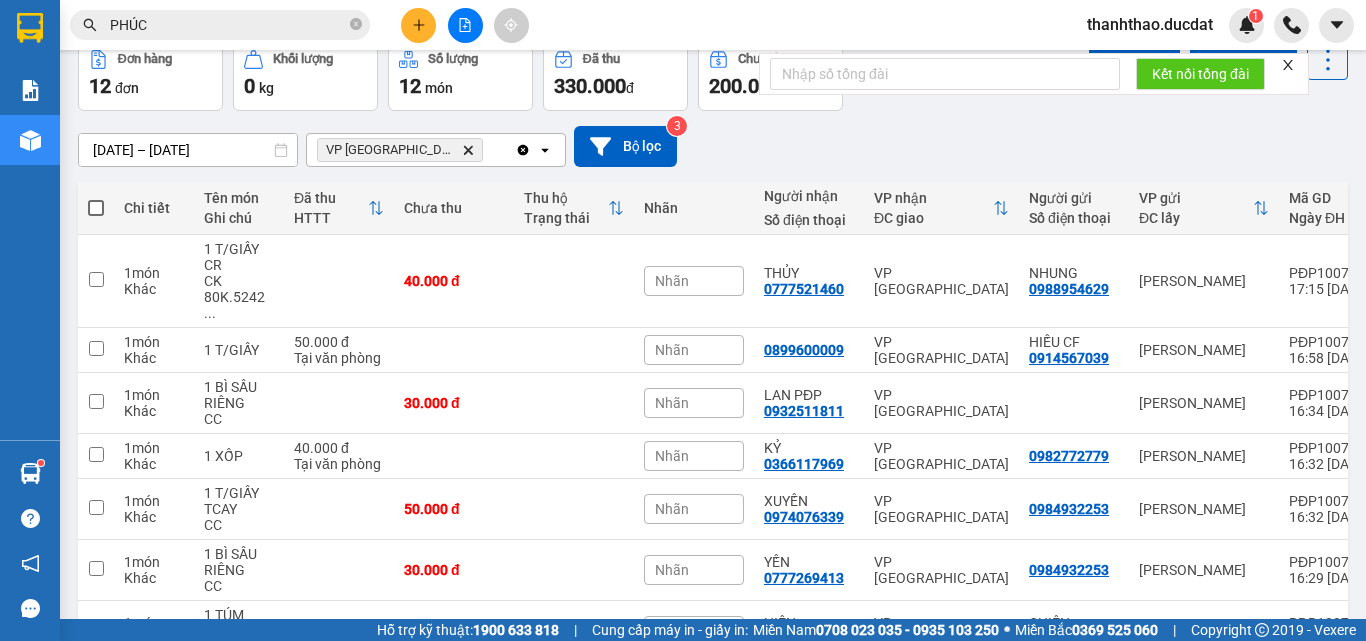 click on "VP [GEOGRAPHIC_DATA] Delete" at bounding box center (411, 150) 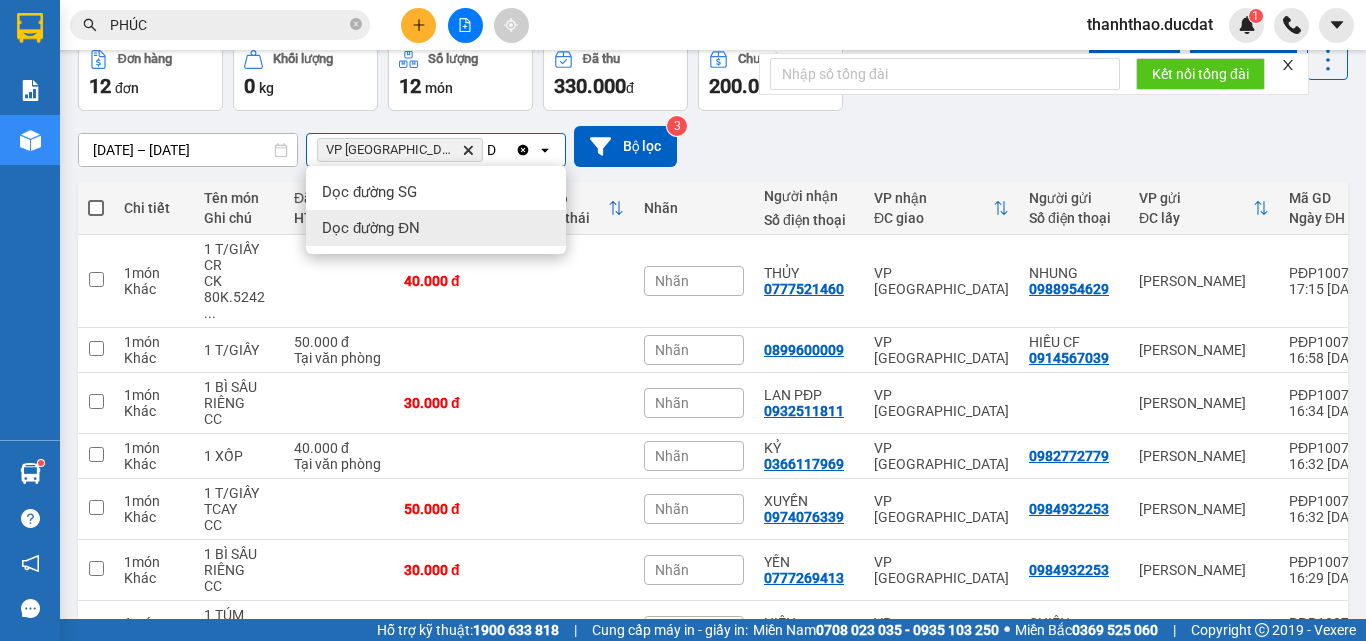 type on "D" 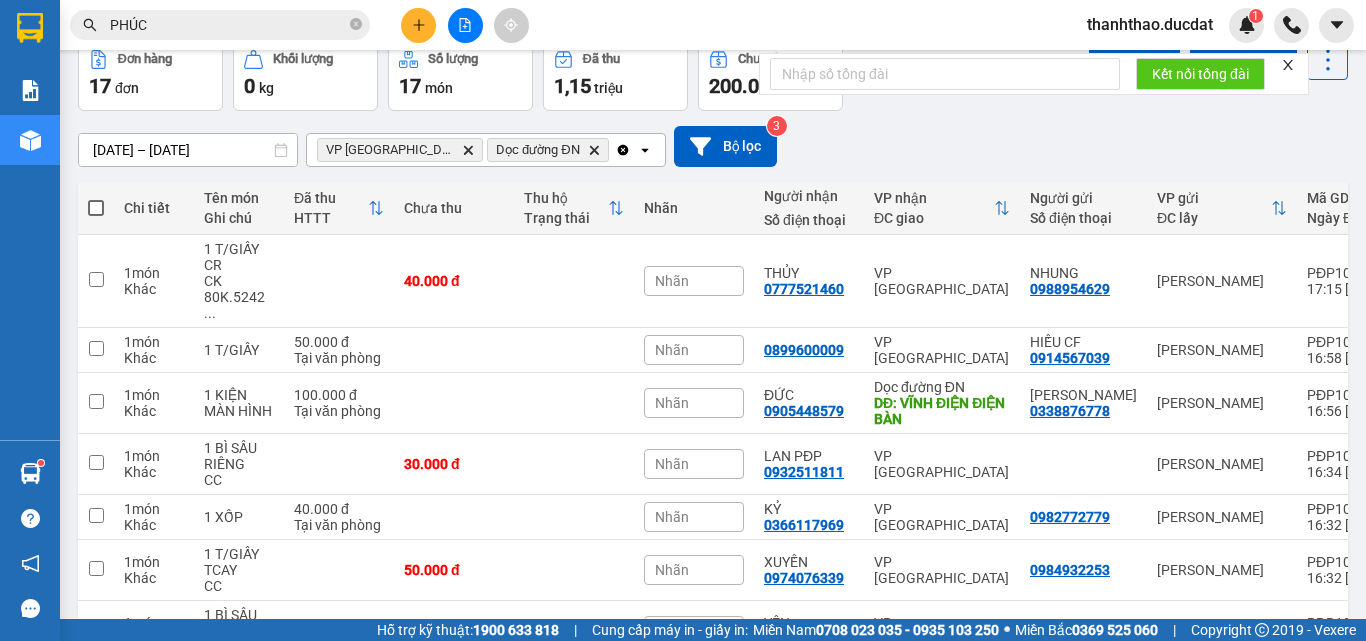 click at bounding box center [96, 208] 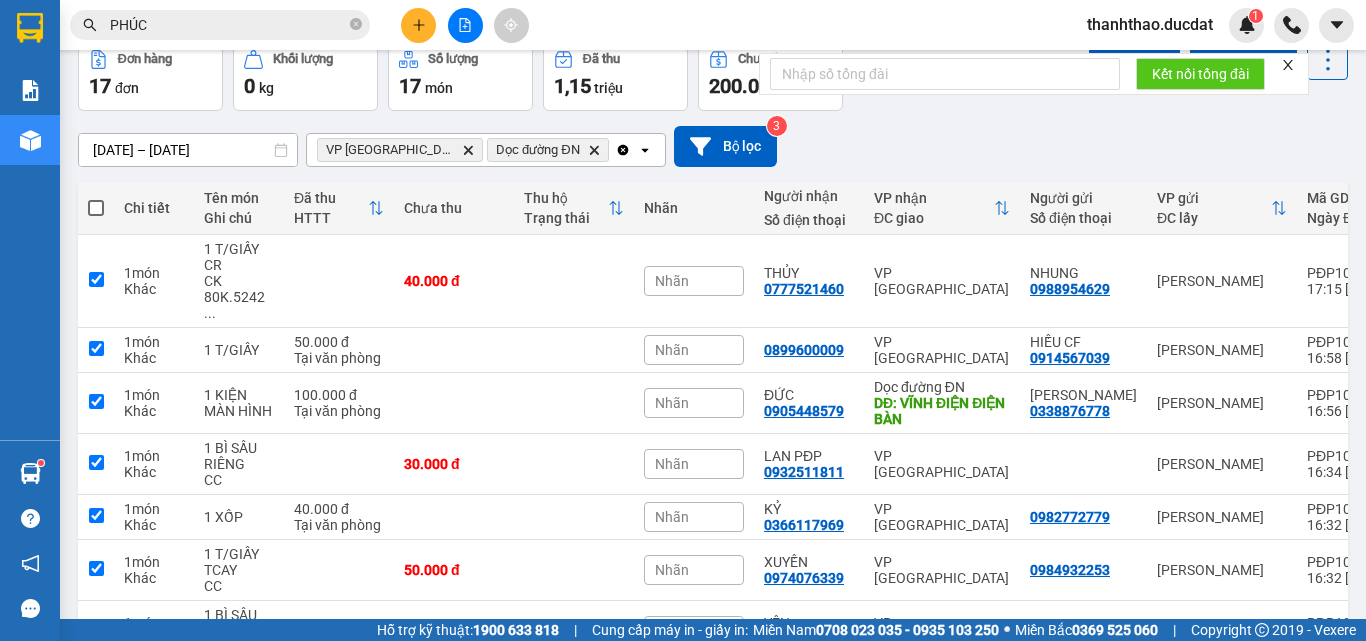 checkbox on "true" 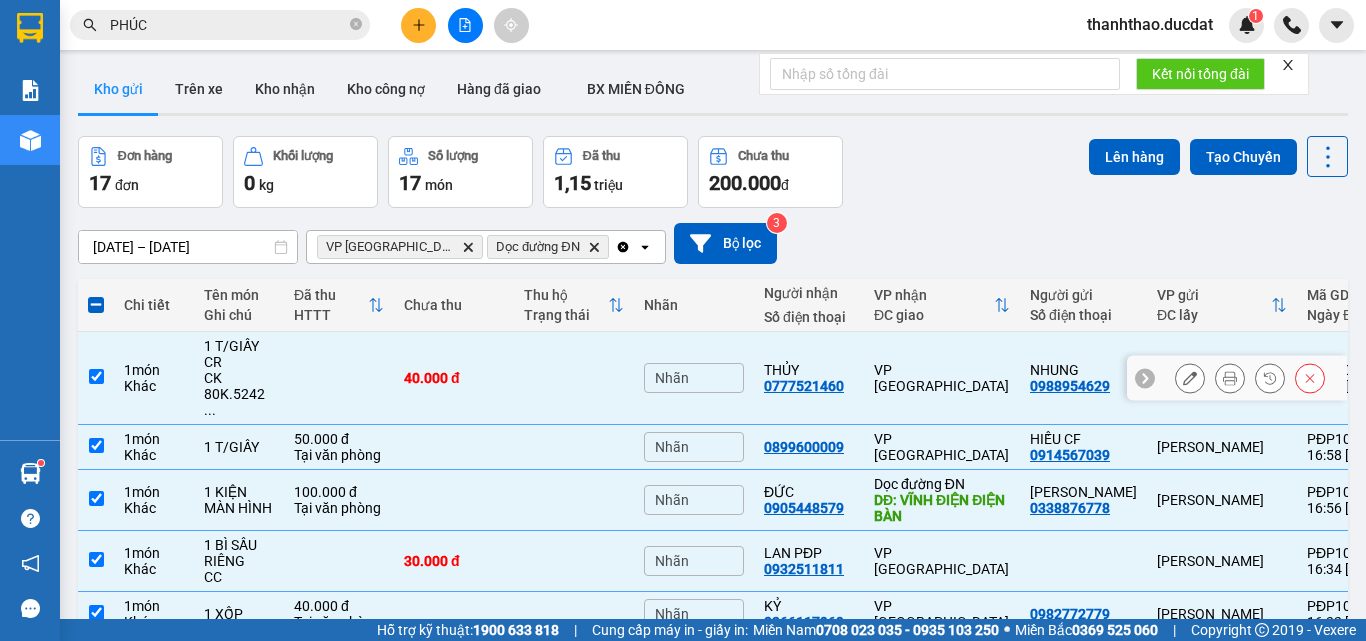 scroll, scrollTop: 0, scrollLeft: 0, axis: both 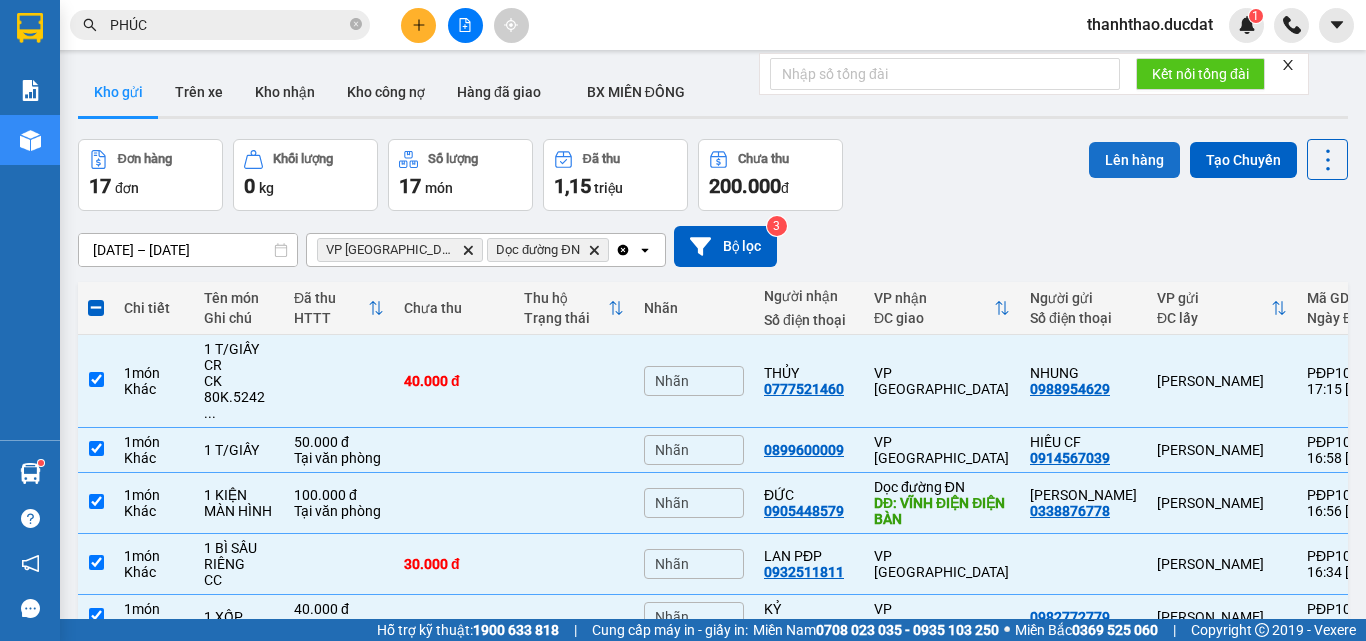 click on "Lên hàng" at bounding box center (1134, 160) 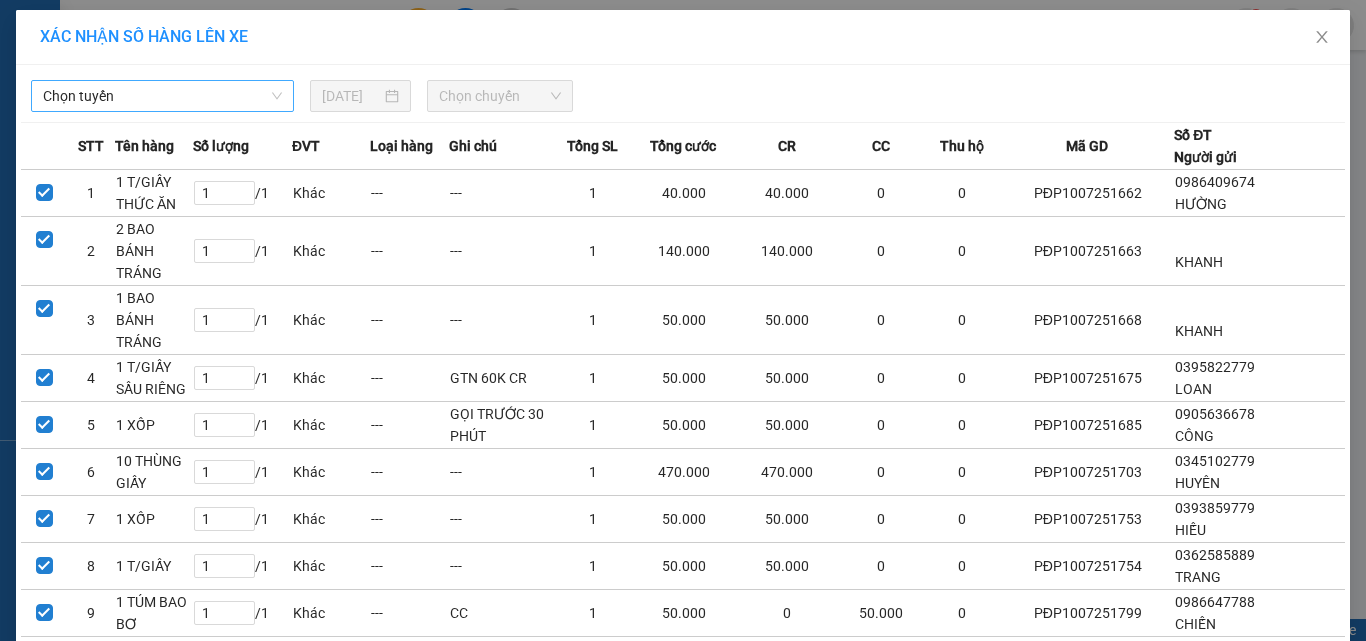 click on "Chọn tuyến" at bounding box center [162, 96] 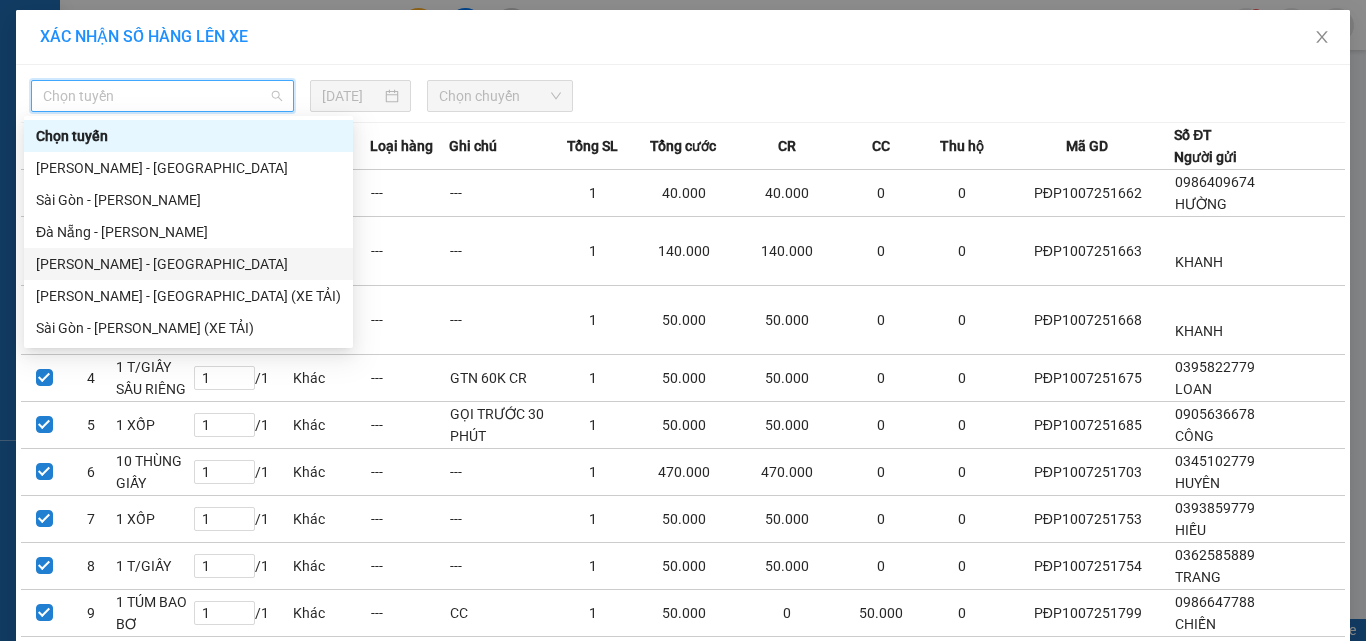 click on "[PERSON_NAME] - [GEOGRAPHIC_DATA]" at bounding box center [188, 264] 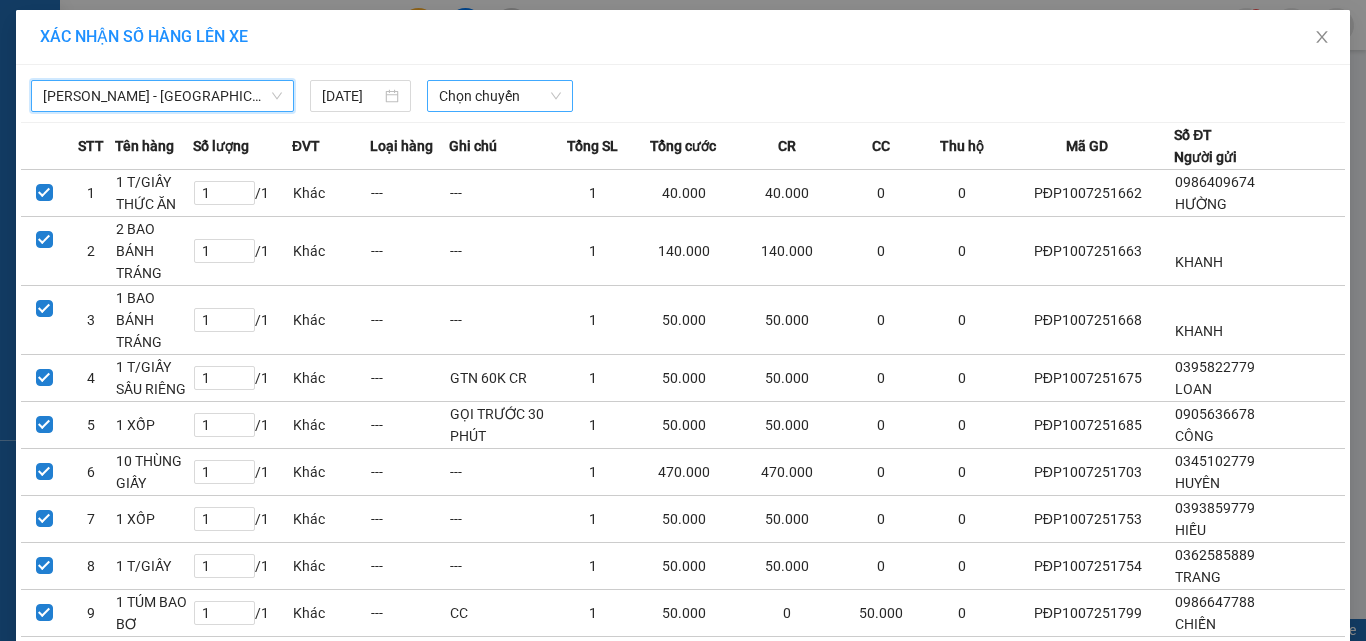 click on "Chọn chuyến" at bounding box center [500, 96] 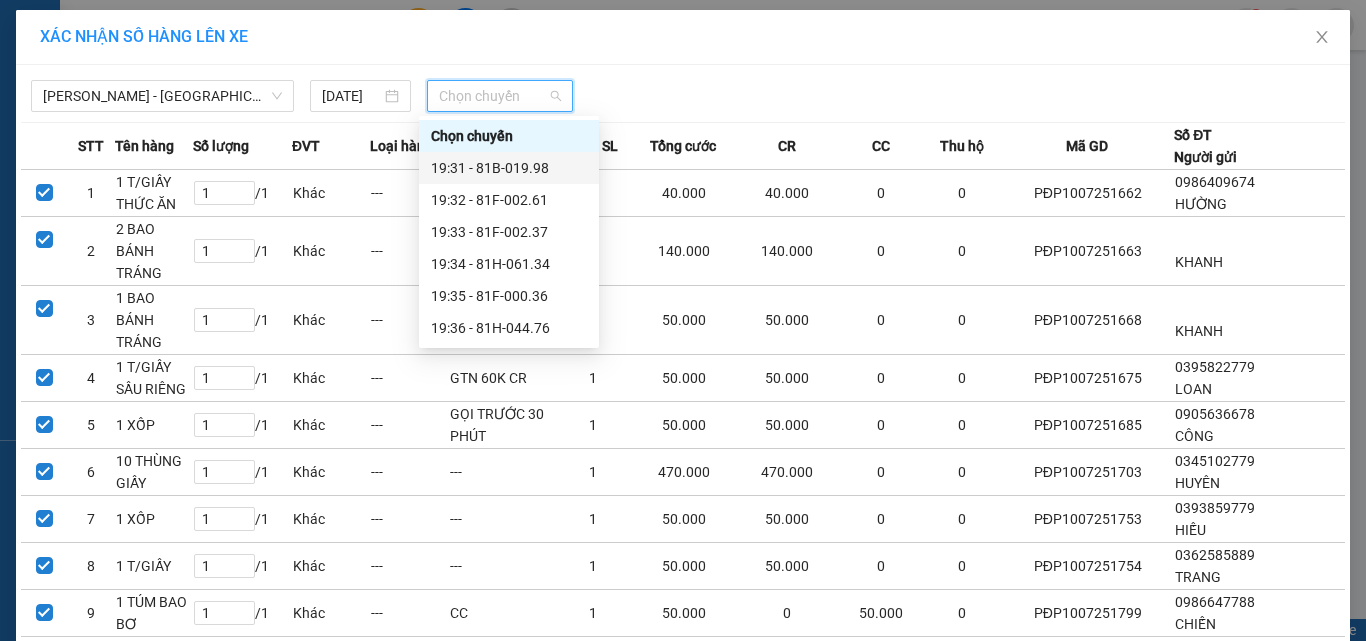 click on "19:31     - 81B-019.98" at bounding box center [509, 168] 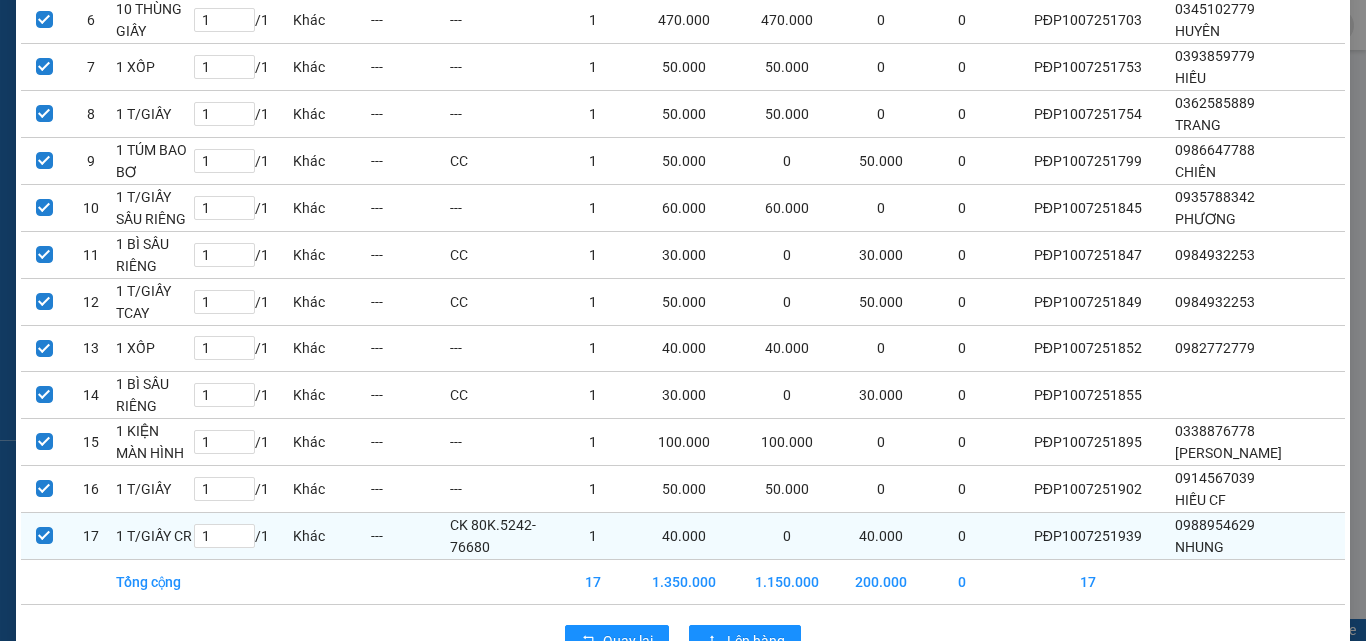 scroll, scrollTop: 537, scrollLeft: 0, axis: vertical 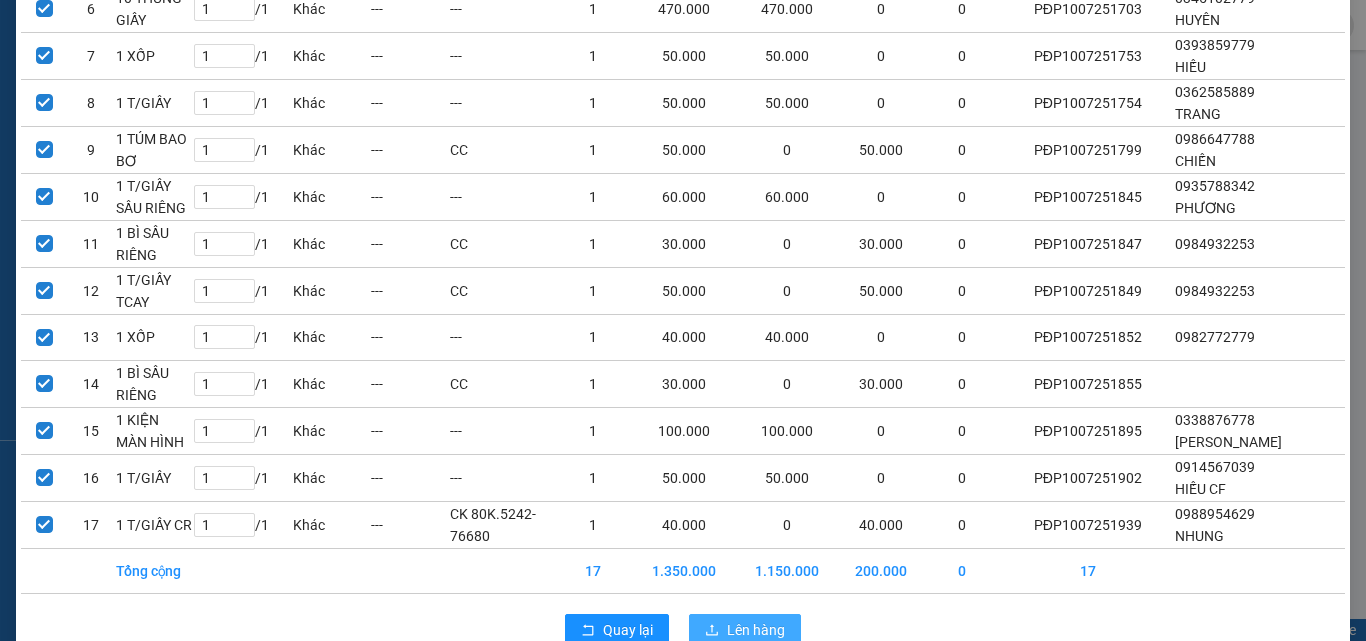 click on "Lên hàng" at bounding box center (745, 630) 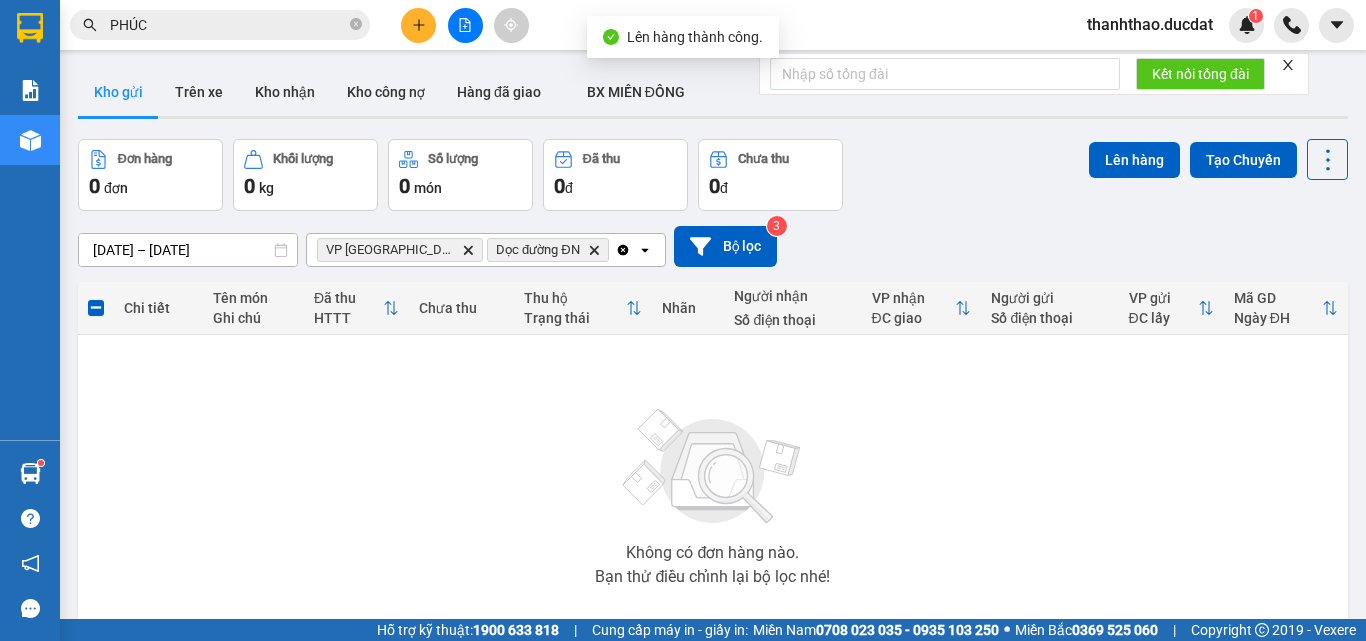 click on "Clear all" 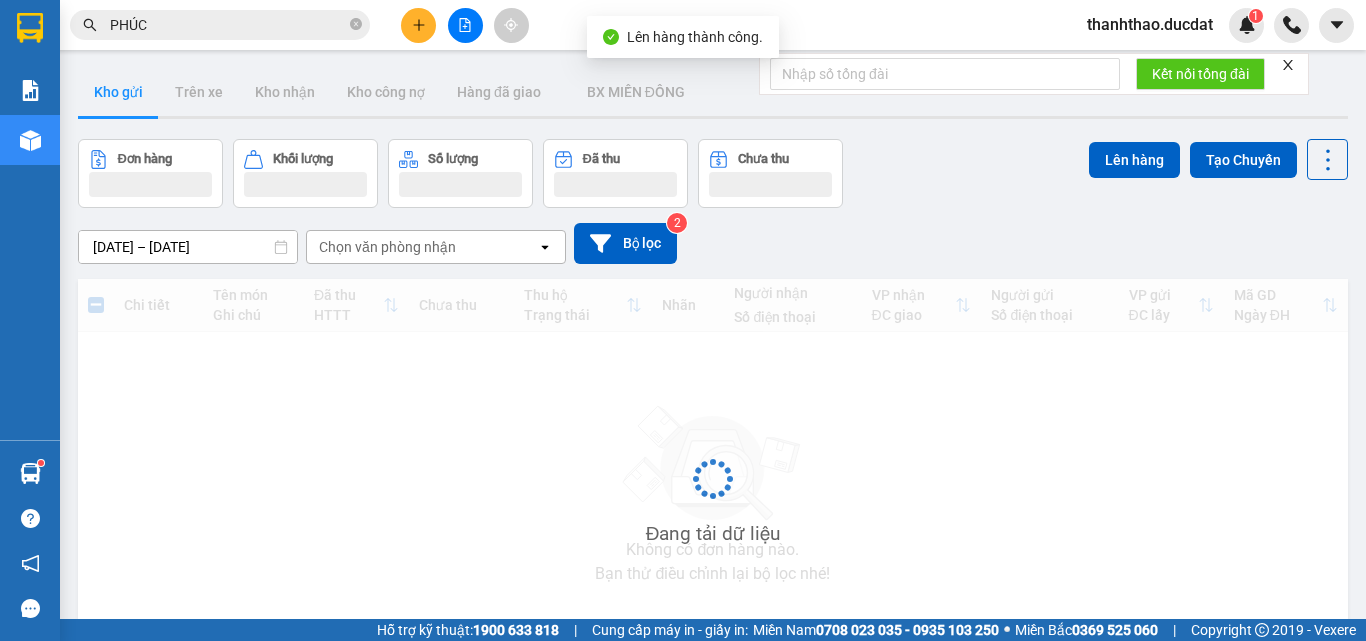 click on "Chọn văn phòng nhận" at bounding box center [422, 247] 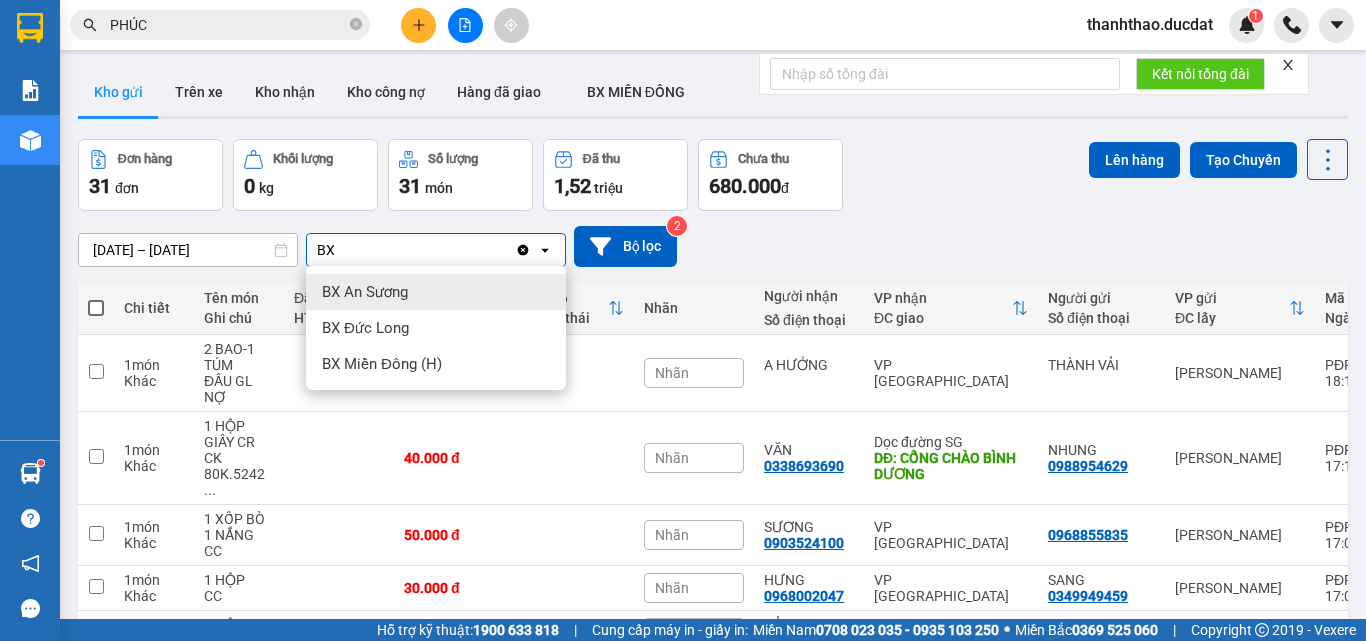 type on "BX" 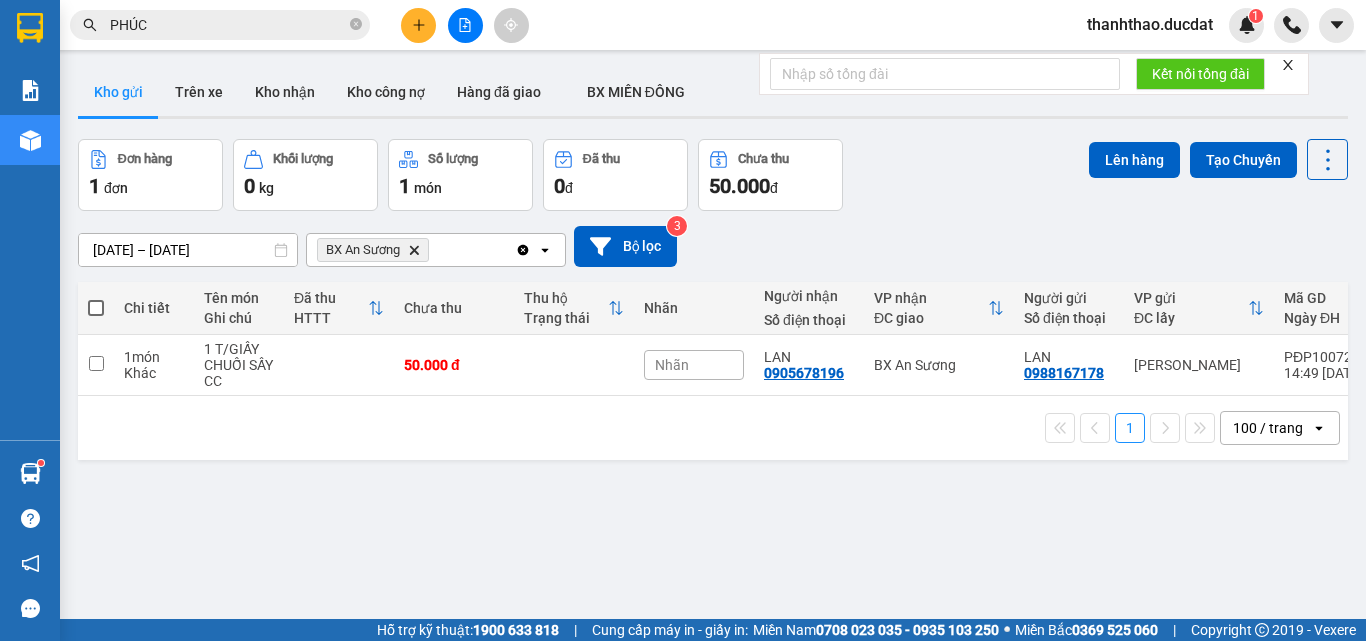 click at bounding box center (96, 308) 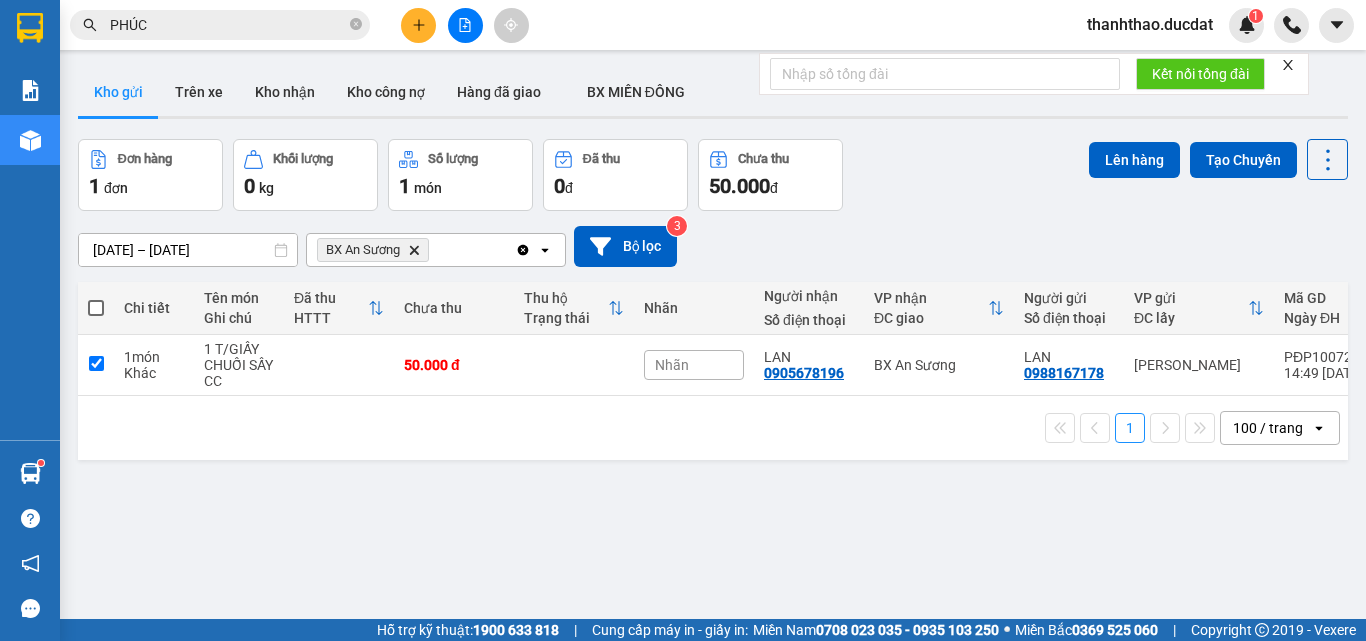 checkbox on "true" 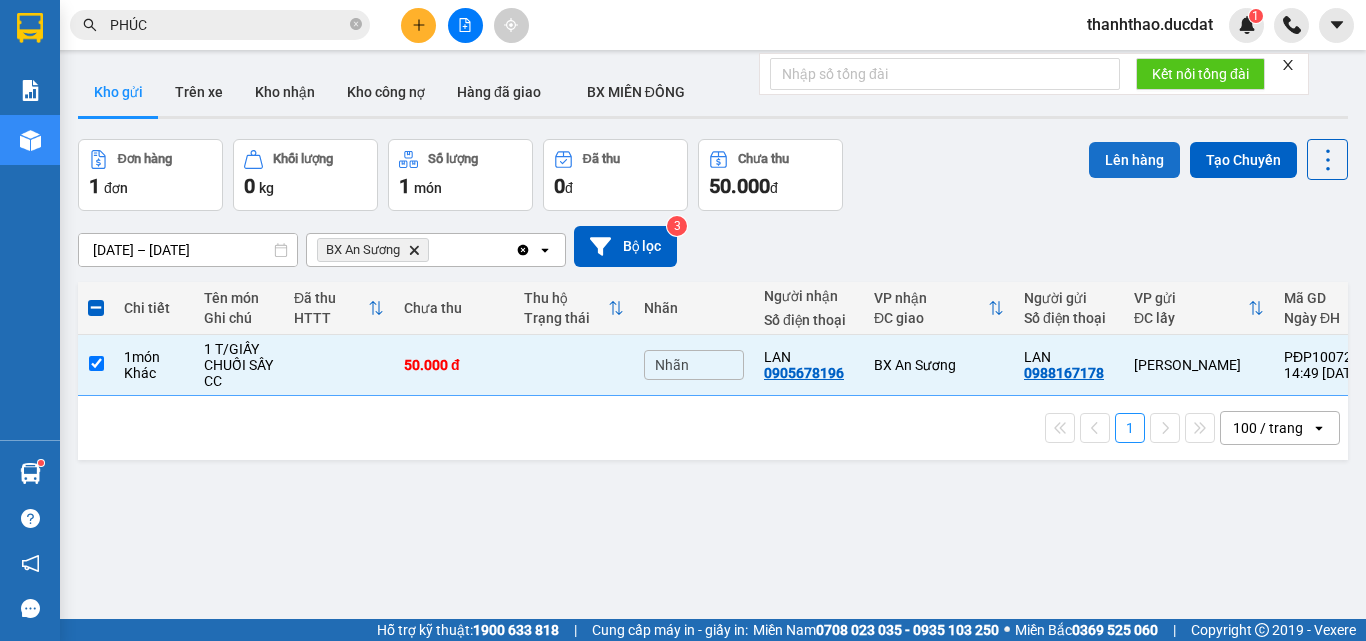 click on "Lên hàng" at bounding box center [1134, 160] 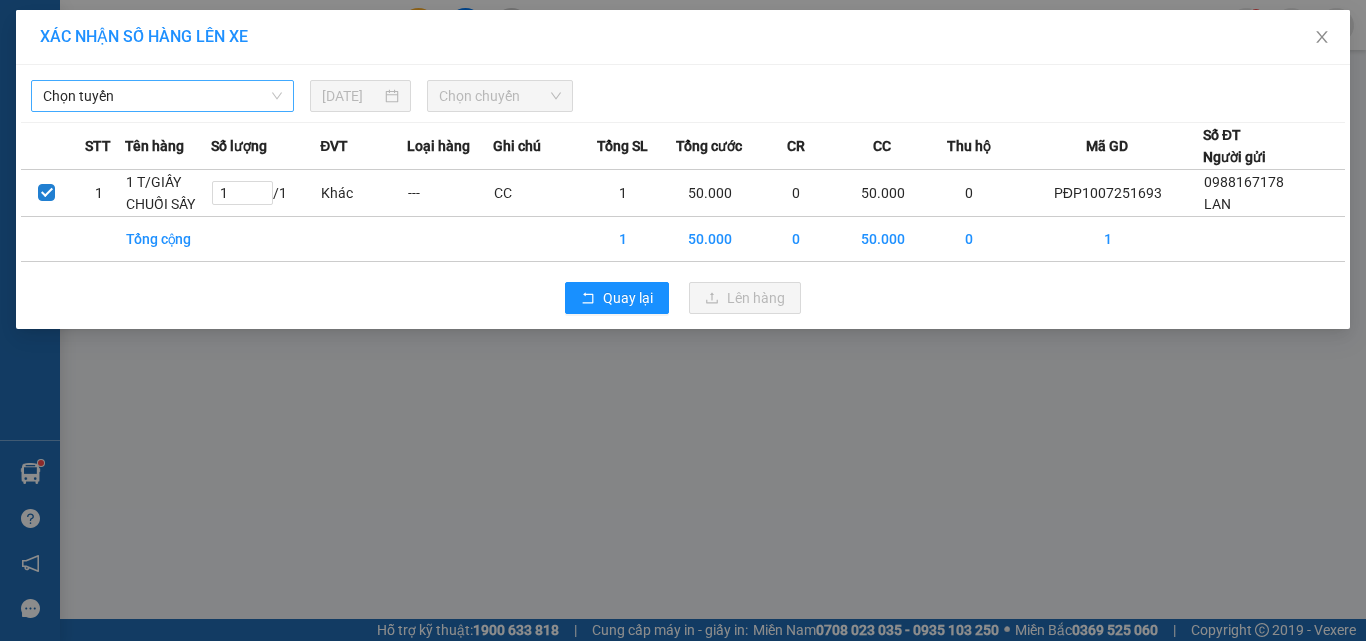 click on "Chọn tuyến" at bounding box center [162, 96] 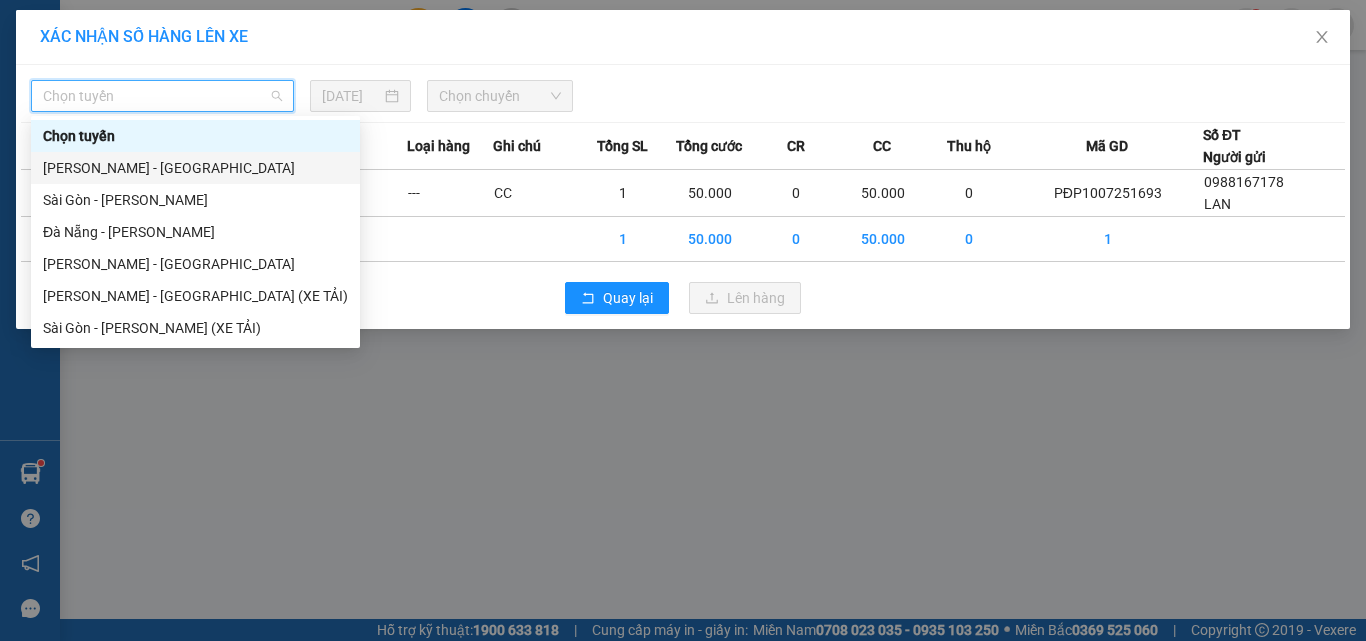 click on "[PERSON_NAME] - [GEOGRAPHIC_DATA]" at bounding box center [195, 168] 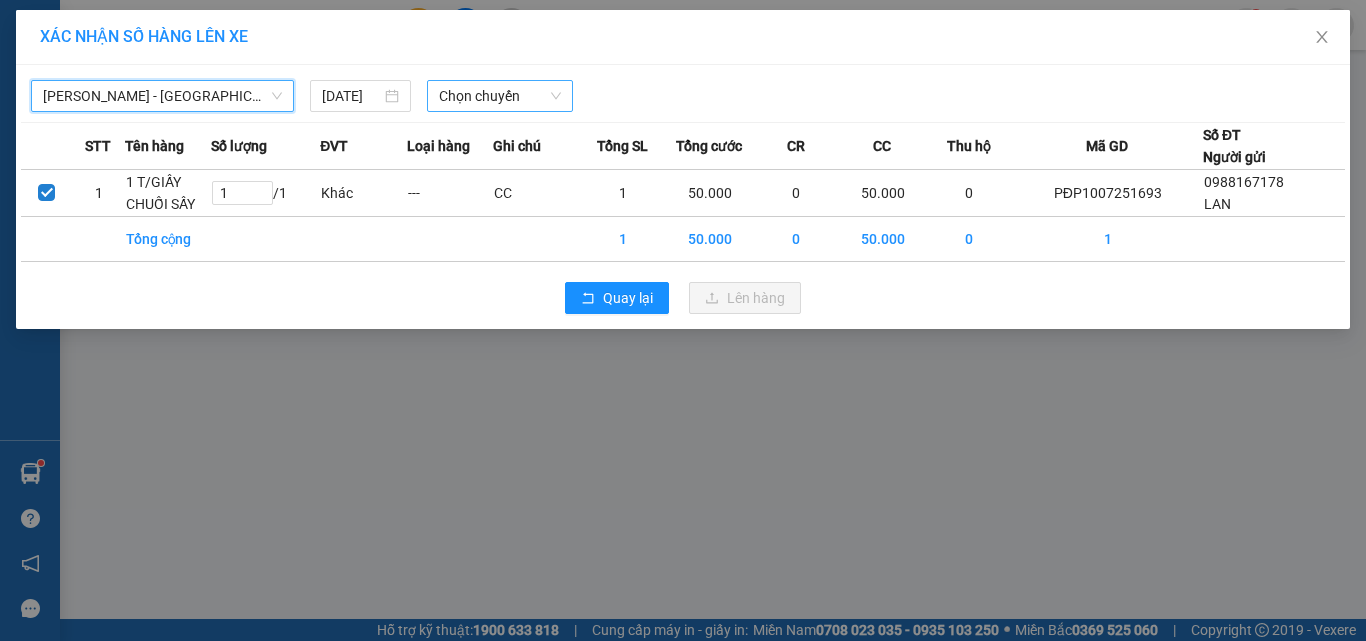 click on "Chọn chuyến" at bounding box center [500, 96] 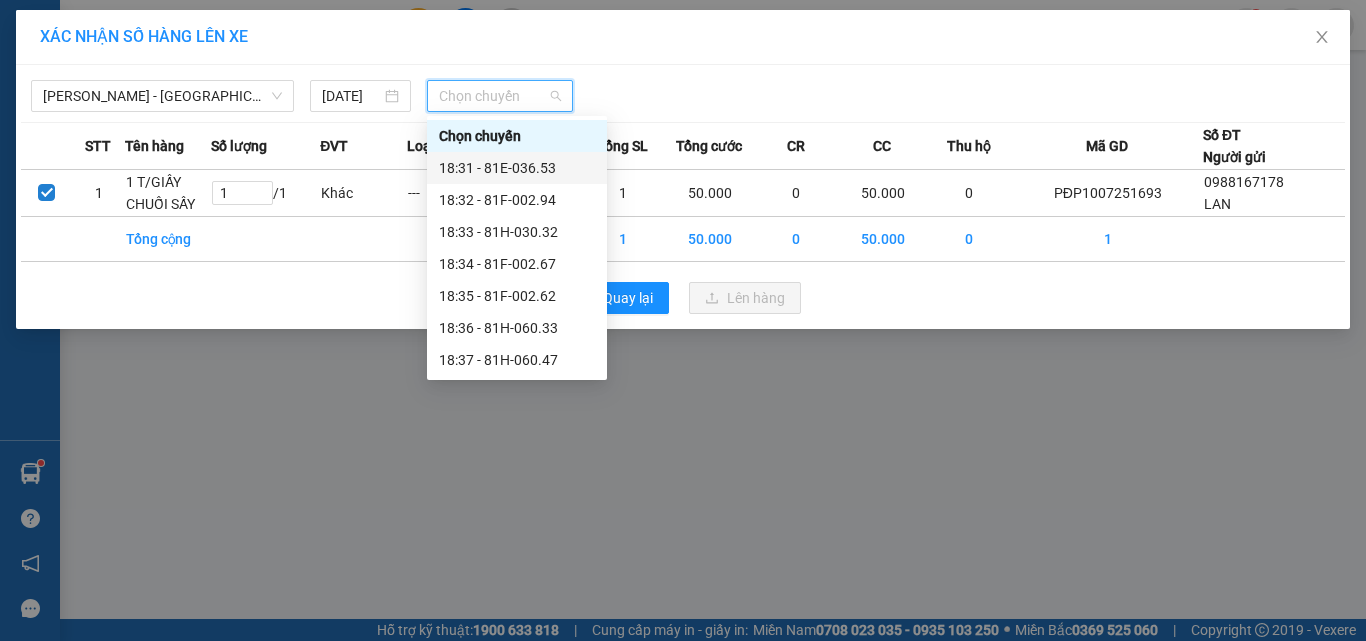click on "18:31     - 81E-036.53" at bounding box center [517, 168] 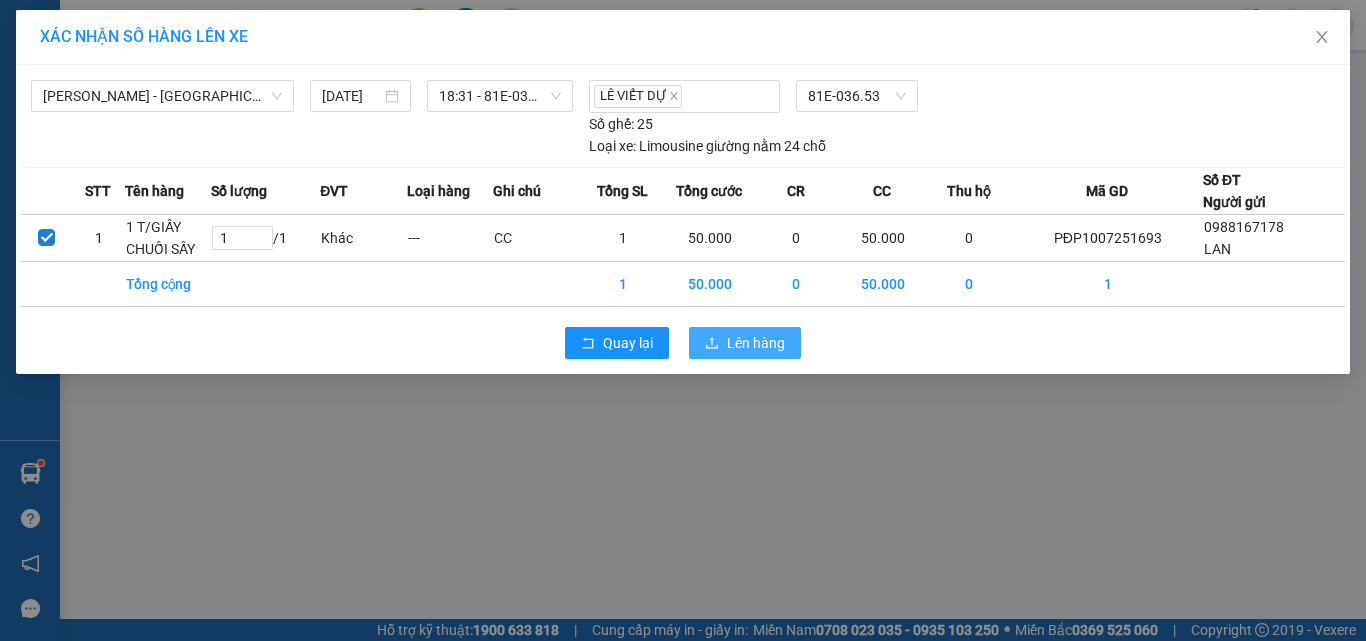 click on "Lên hàng" at bounding box center [756, 343] 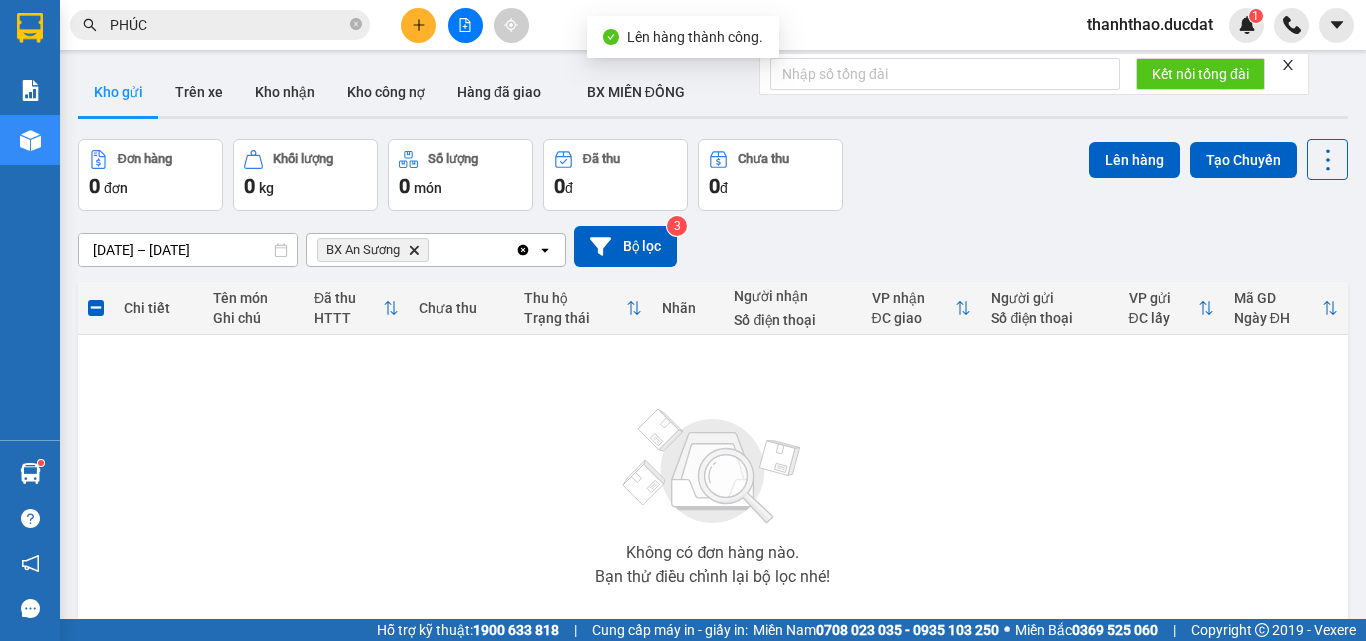 click 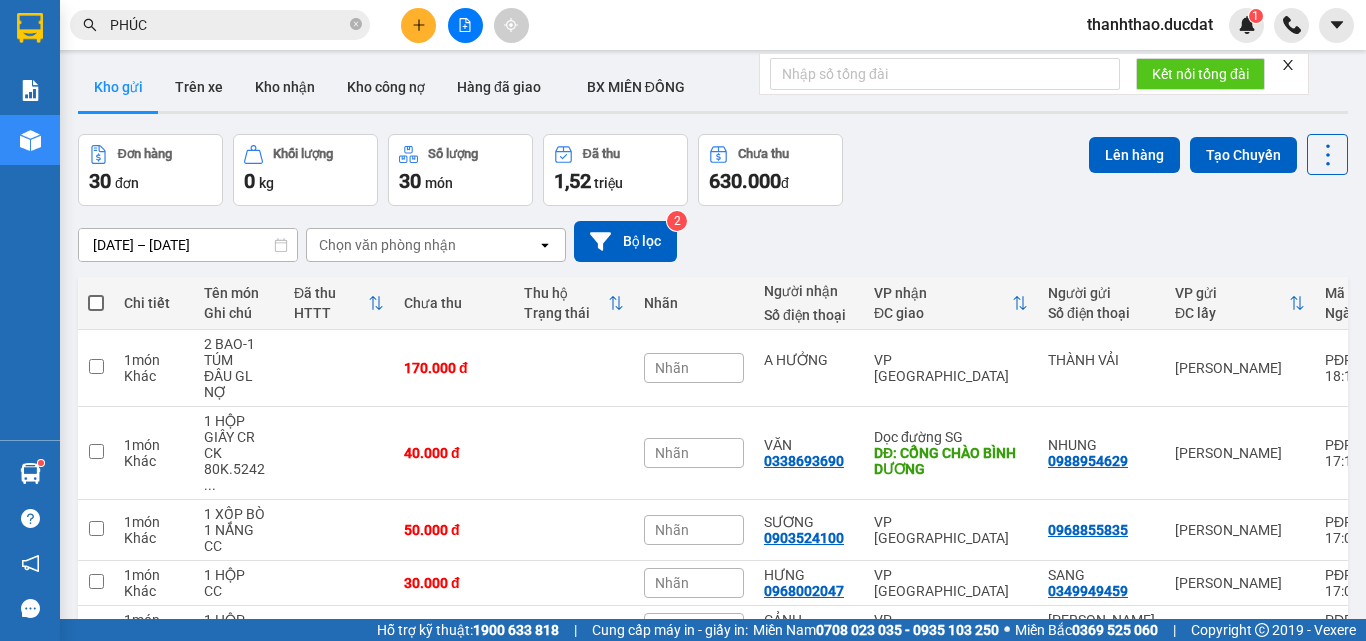 scroll, scrollTop: 0, scrollLeft: 0, axis: both 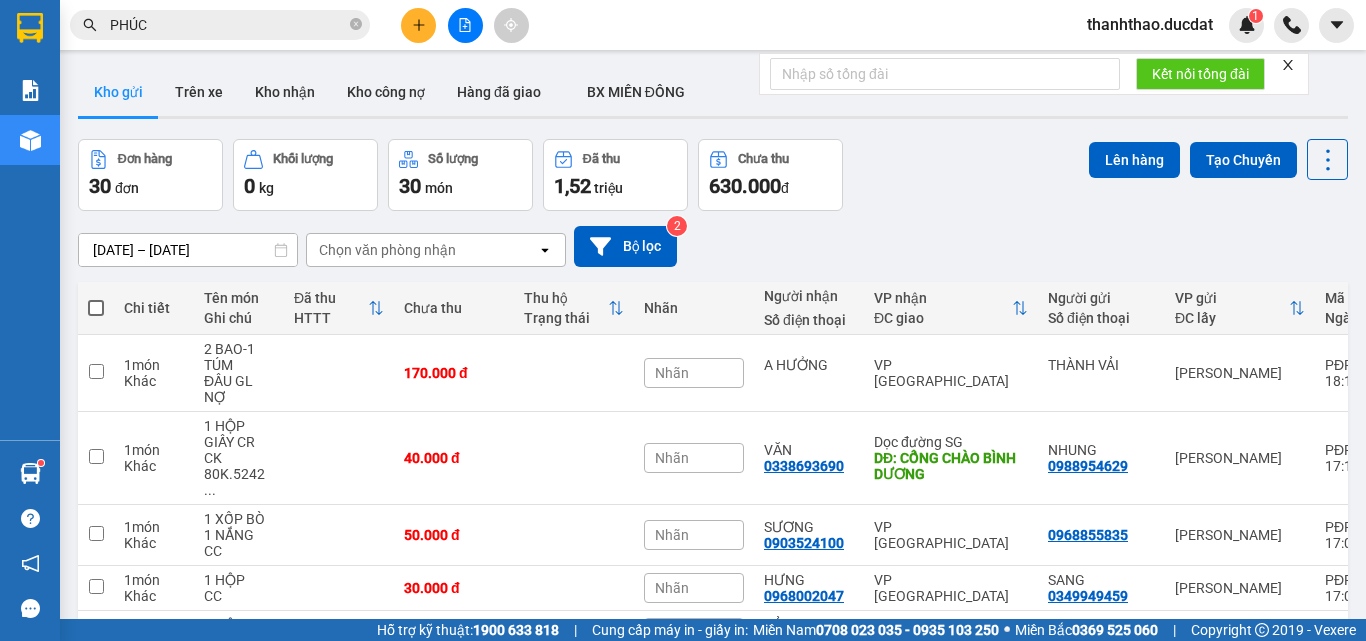 click at bounding box center (96, 308) 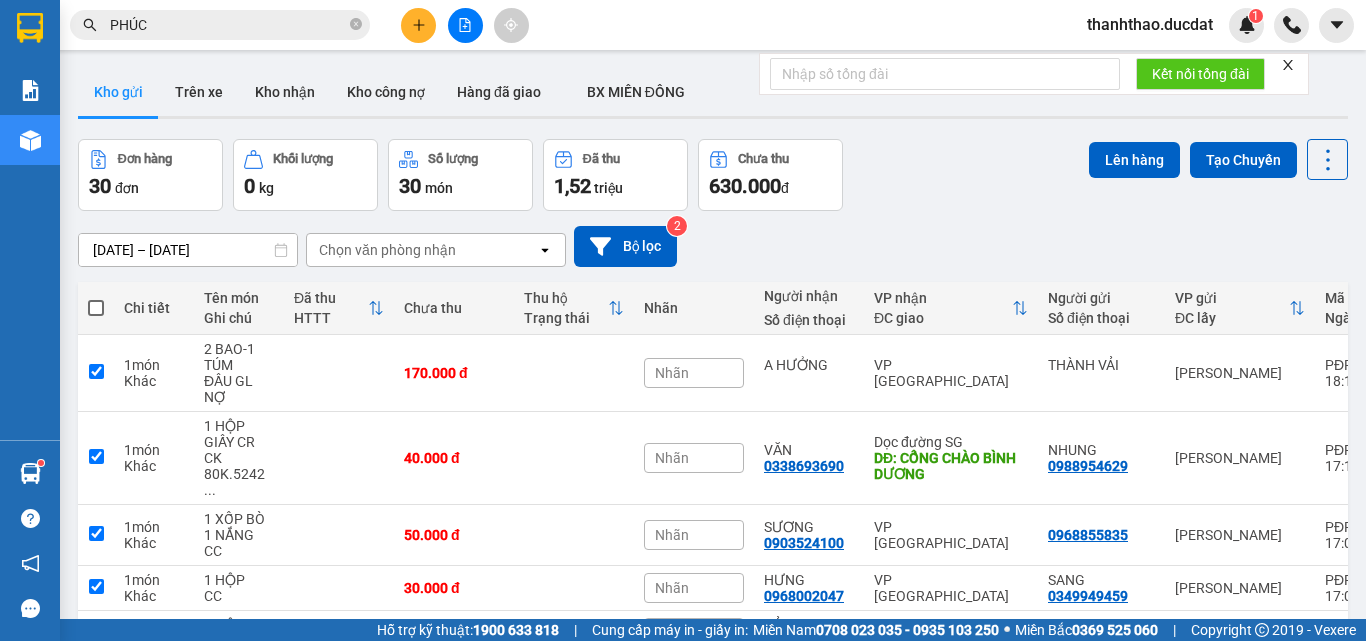 checkbox on "true" 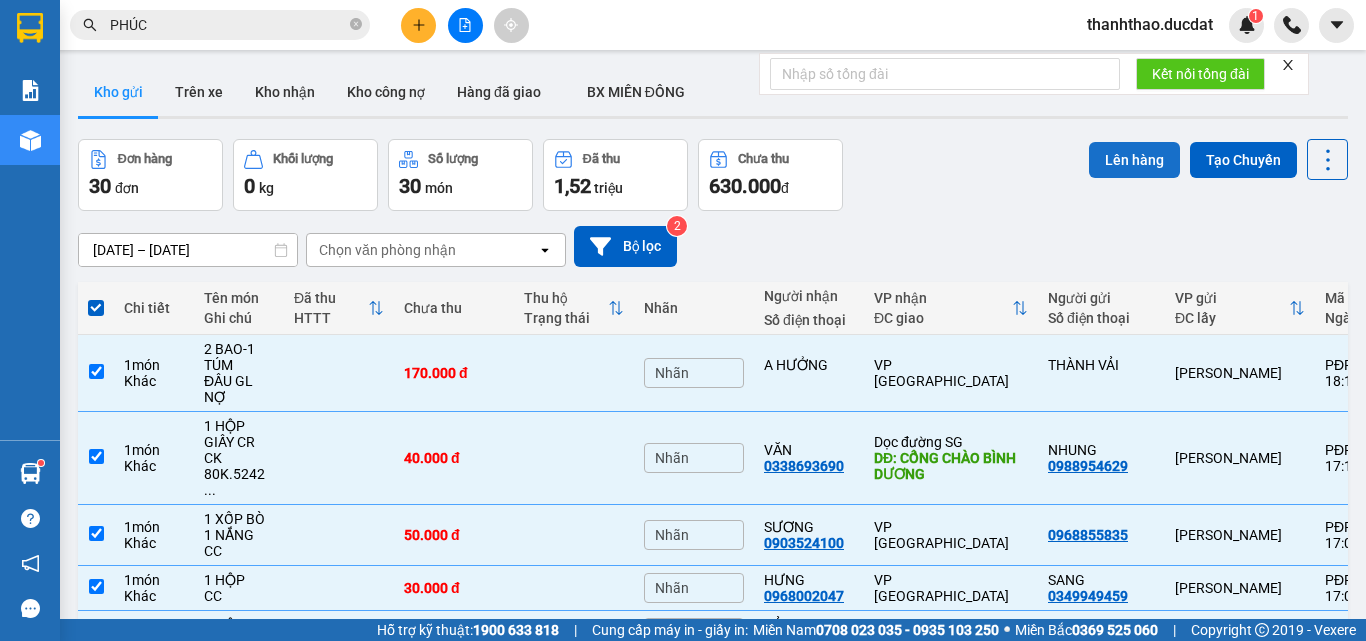 click on "Lên hàng" at bounding box center (1134, 160) 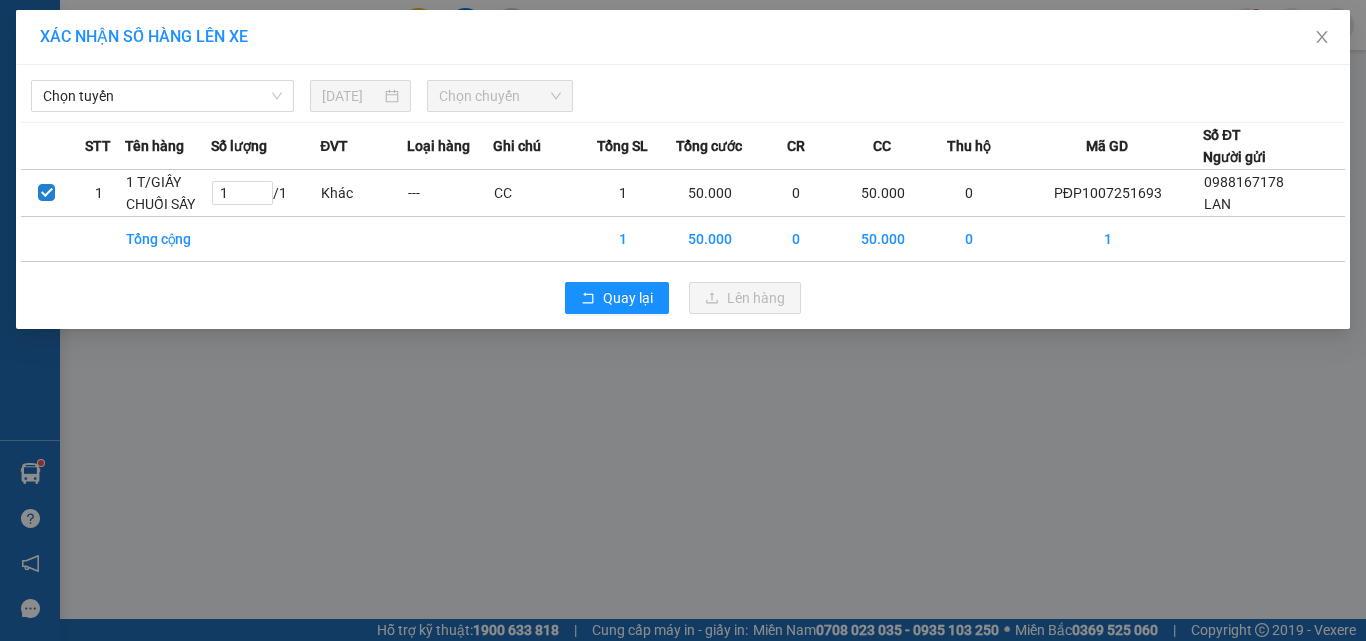 click on "Chọn tuyến" at bounding box center (162, 96) 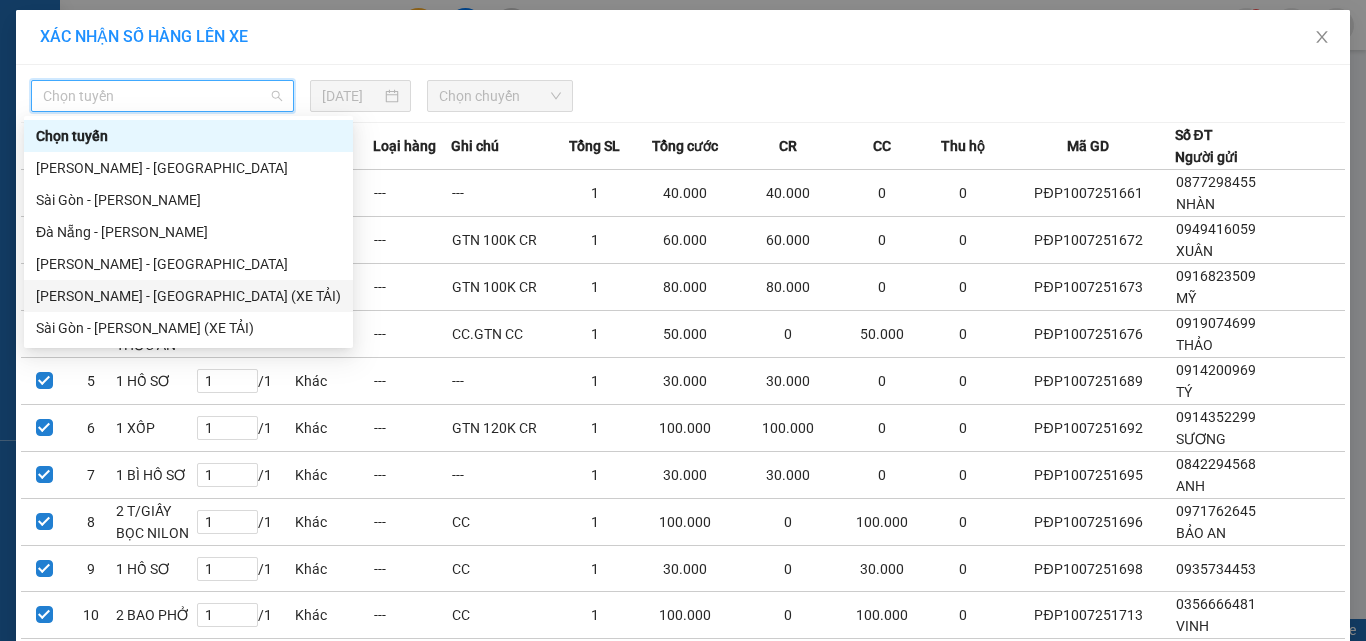 click on "[PERSON_NAME] - [GEOGRAPHIC_DATA] (XE TẢI)" at bounding box center [188, 296] 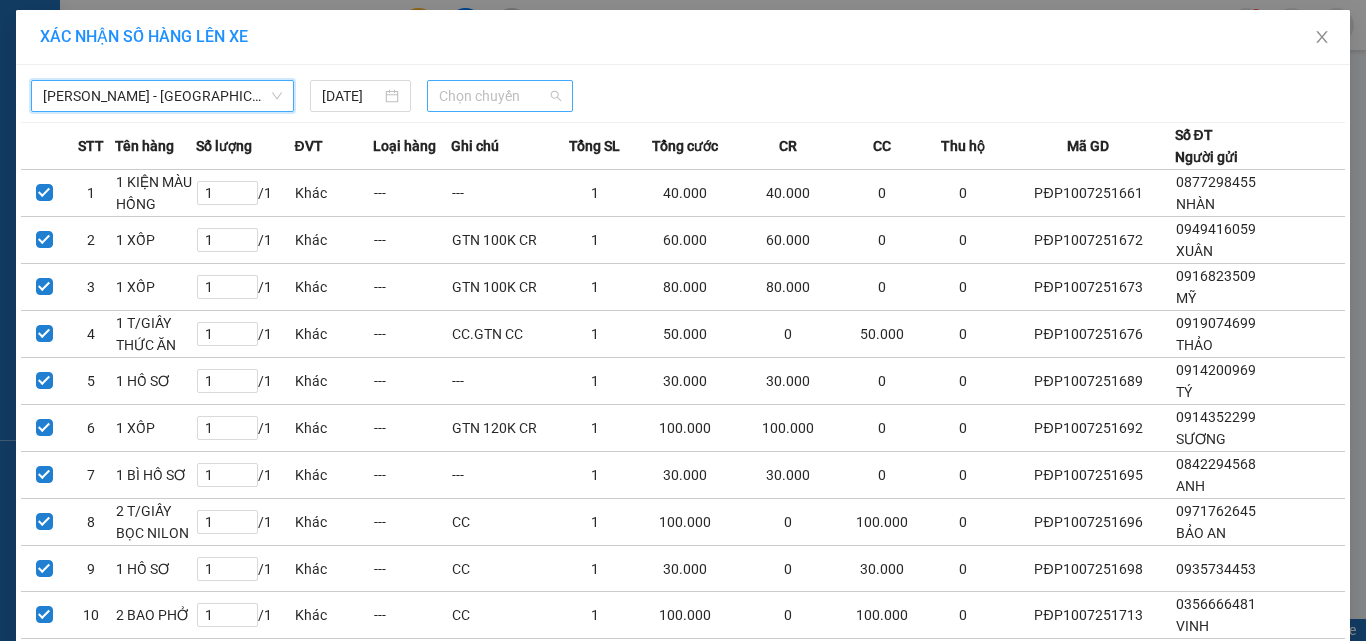 click on "Chọn chuyến" at bounding box center (500, 96) 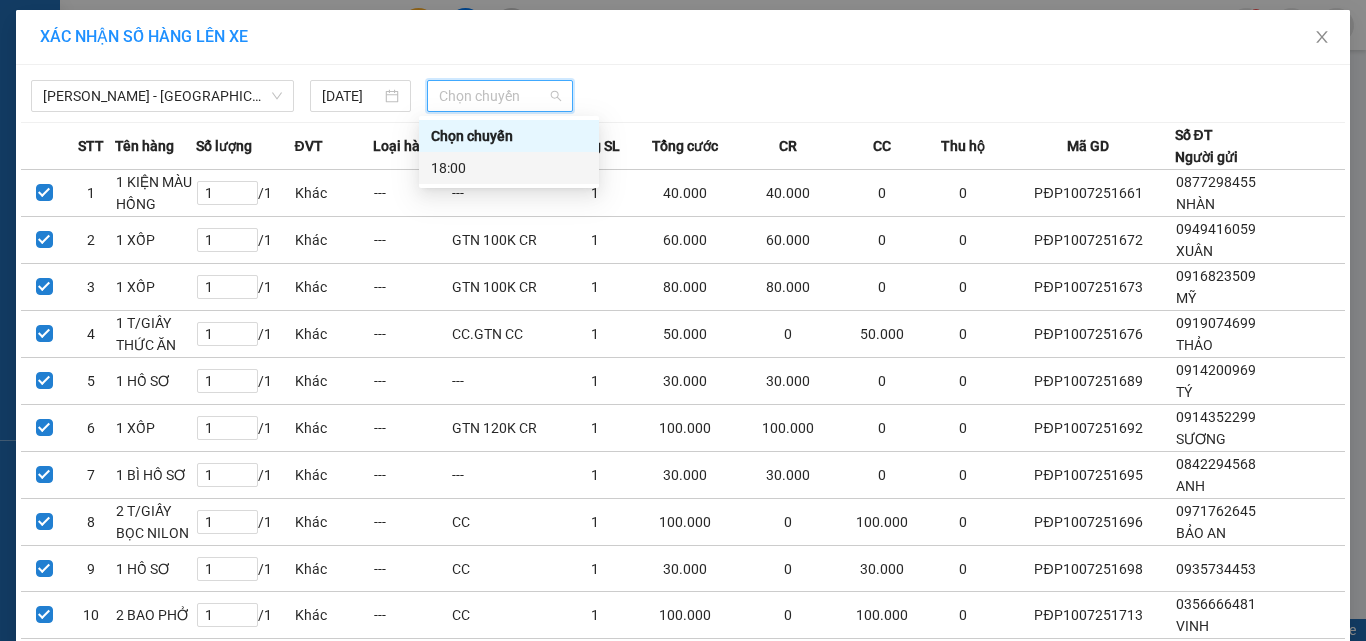 click on "18:00" at bounding box center [509, 168] 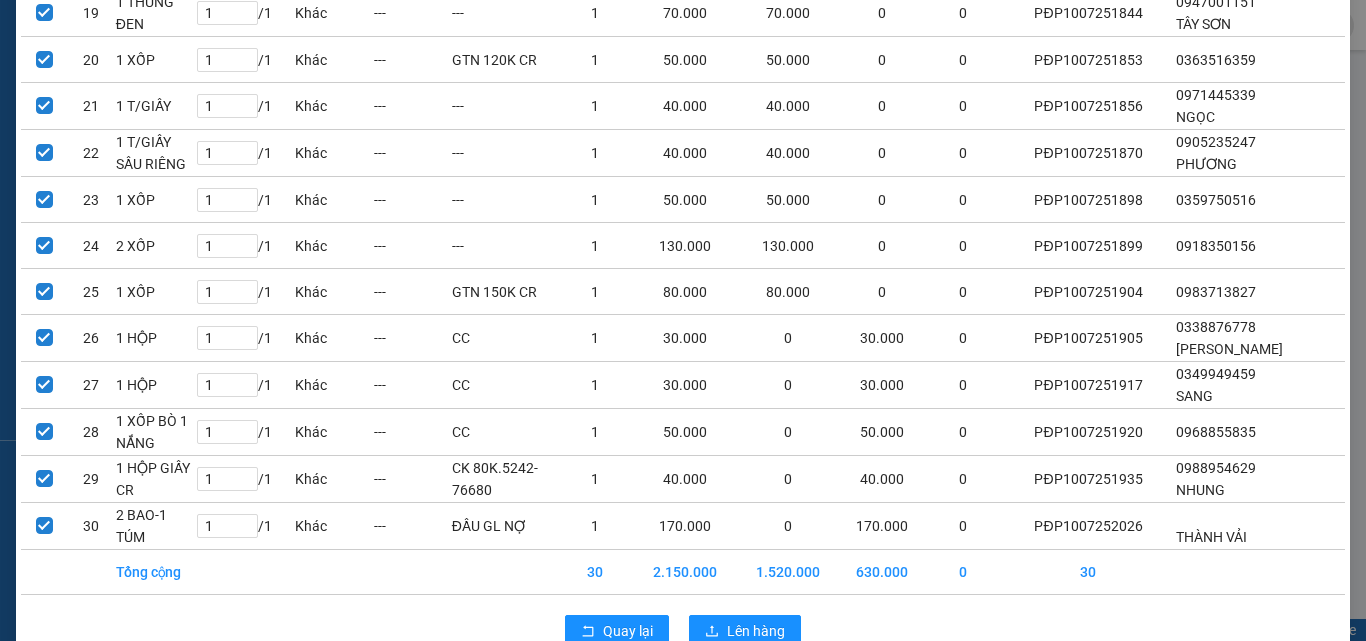 scroll, scrollTop: 1081, scrollLeft: 0, axis: vertical 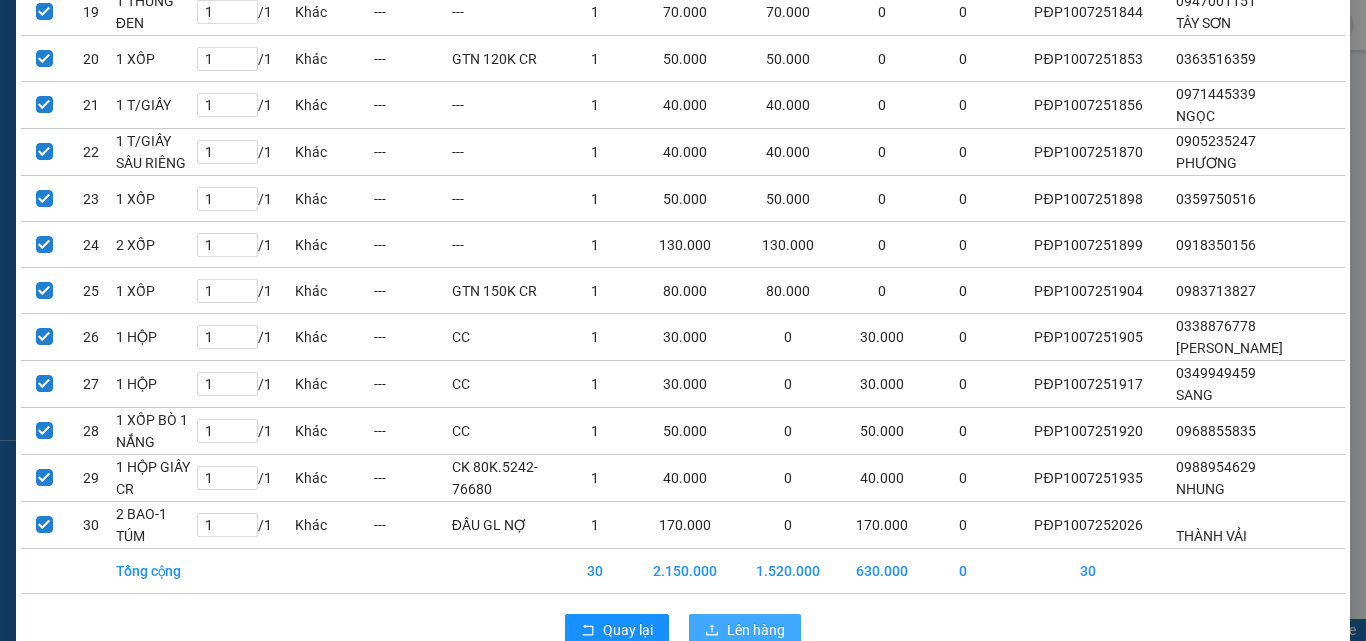 click on "Lên hàng" at bounding box center [745, 630] 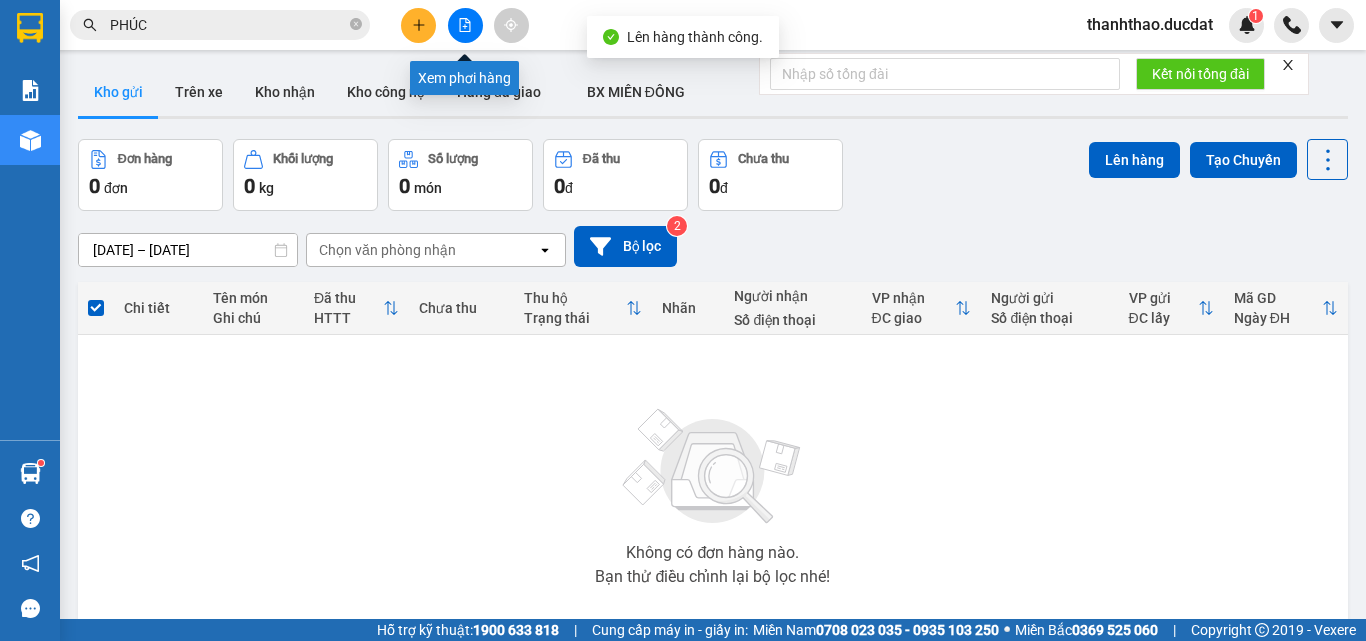 click 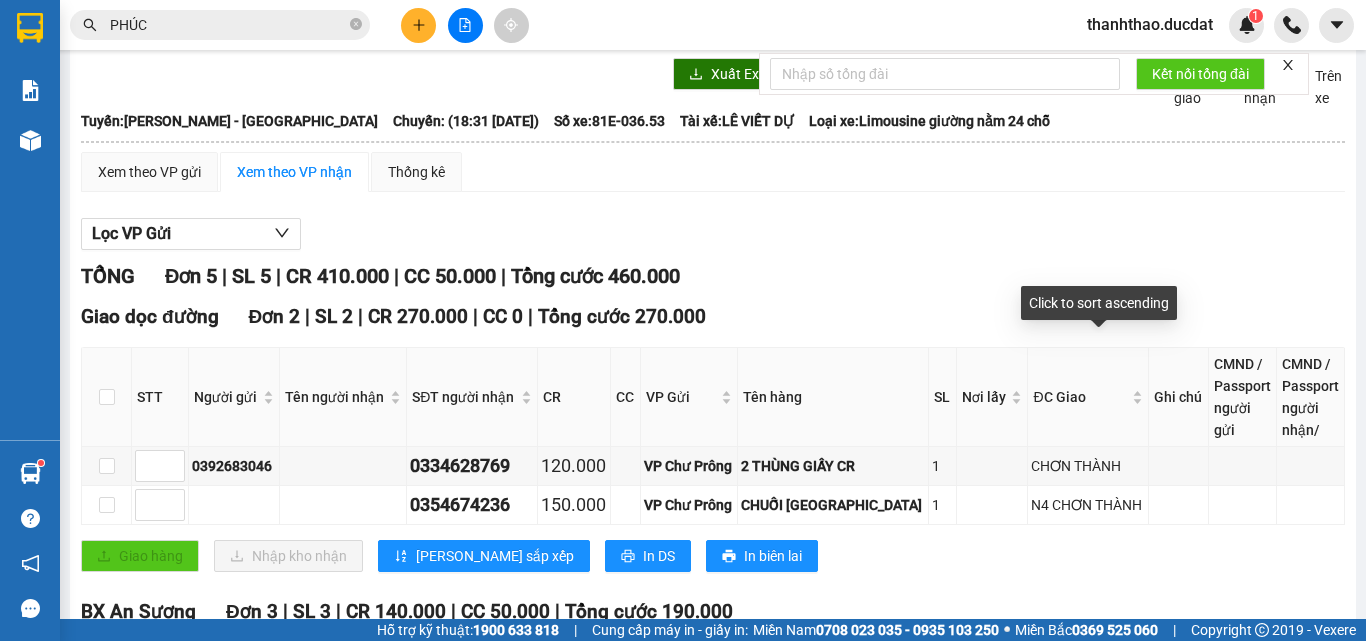 scroll, scrollTop: 0, scrollLeft: 0, axis: both 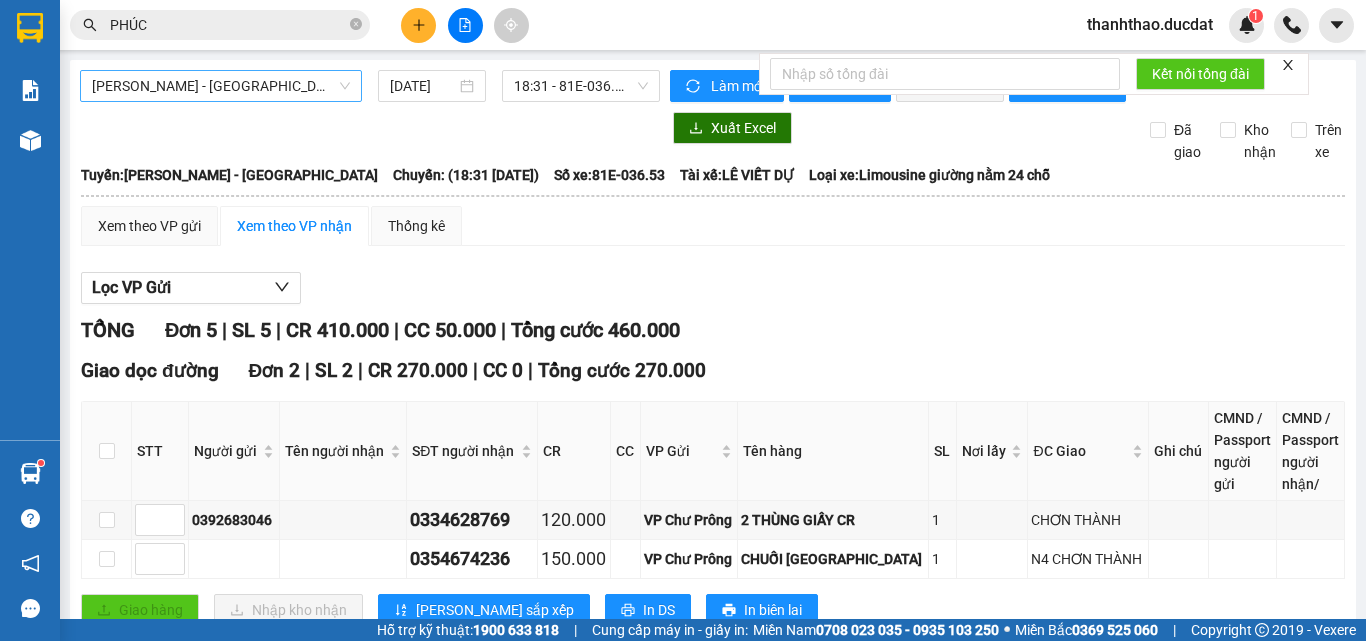 click on "[PERSON_NAME] - [GEOGRAPHIC_DATA]" at bounding box center [221, 86] 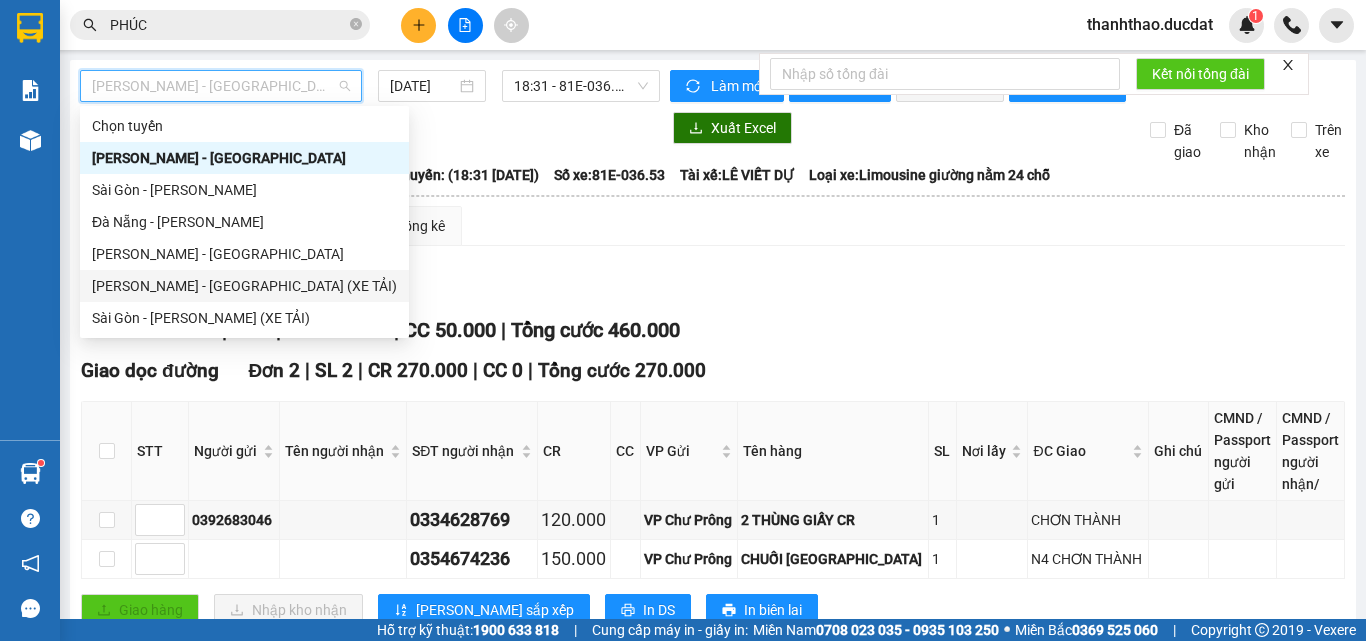click on "[PERSON_NAME] - [GEOGRAPHIC_DATA] (XE TẢI)" at bounding box center [244, 286] 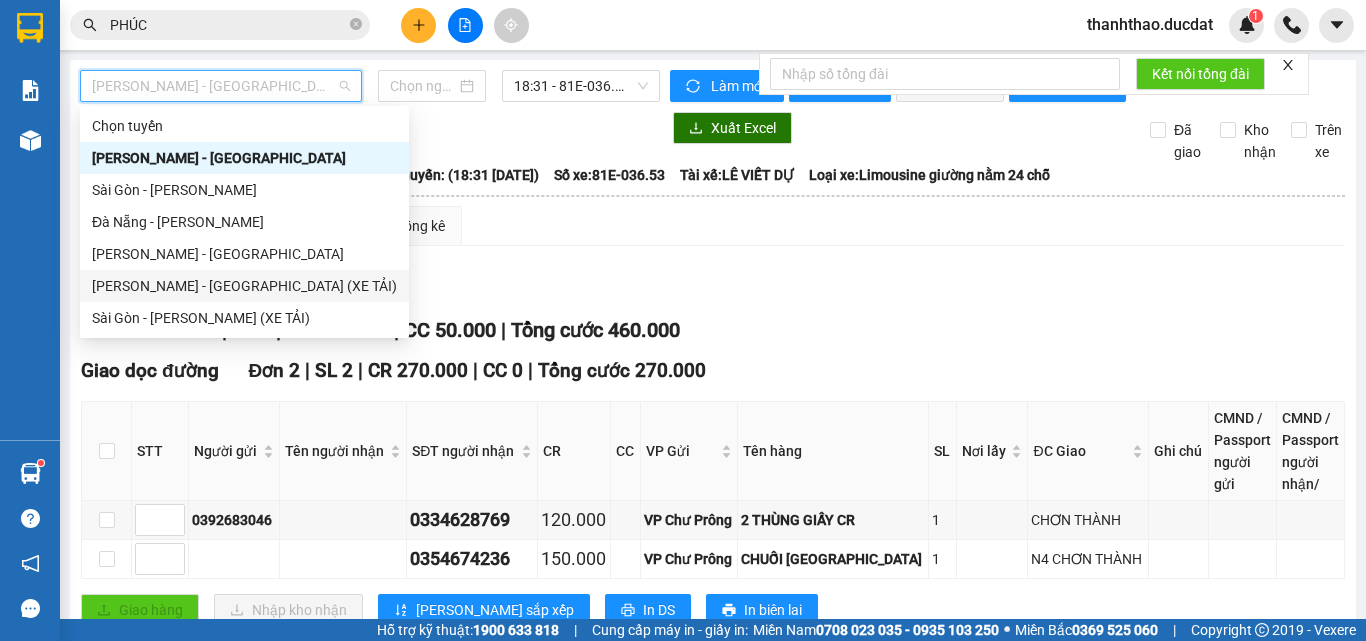 type on "[DATE]" 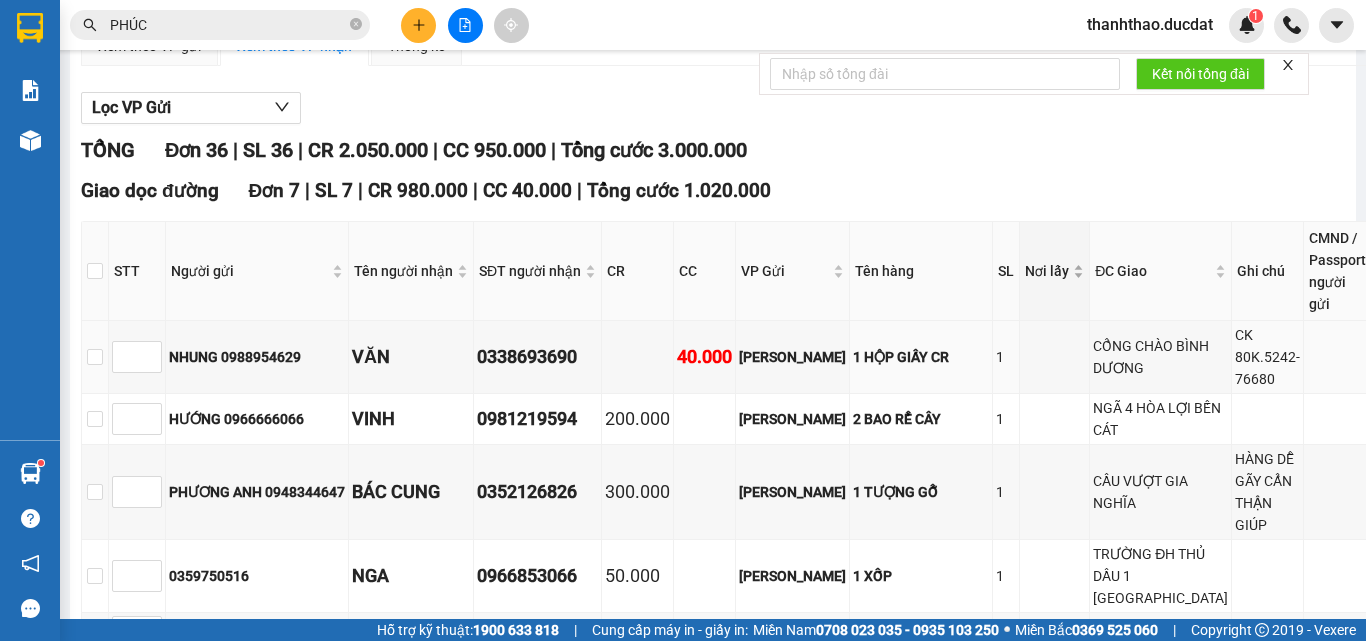 scroll, scrollTop: 0, scrollLeft: 0, axis: both 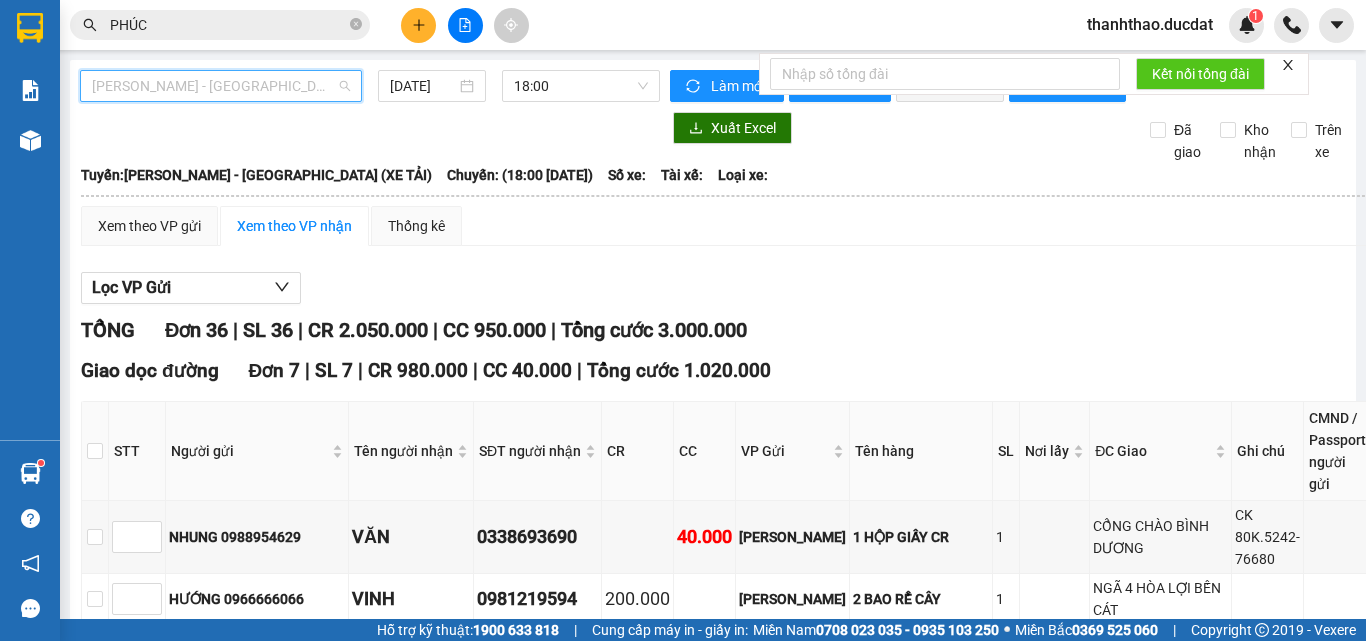 click on "[PERSON_NAME] - [GEOGRAPHIC_DATA] (XE TẢI)" at bounding box center [221, 86] 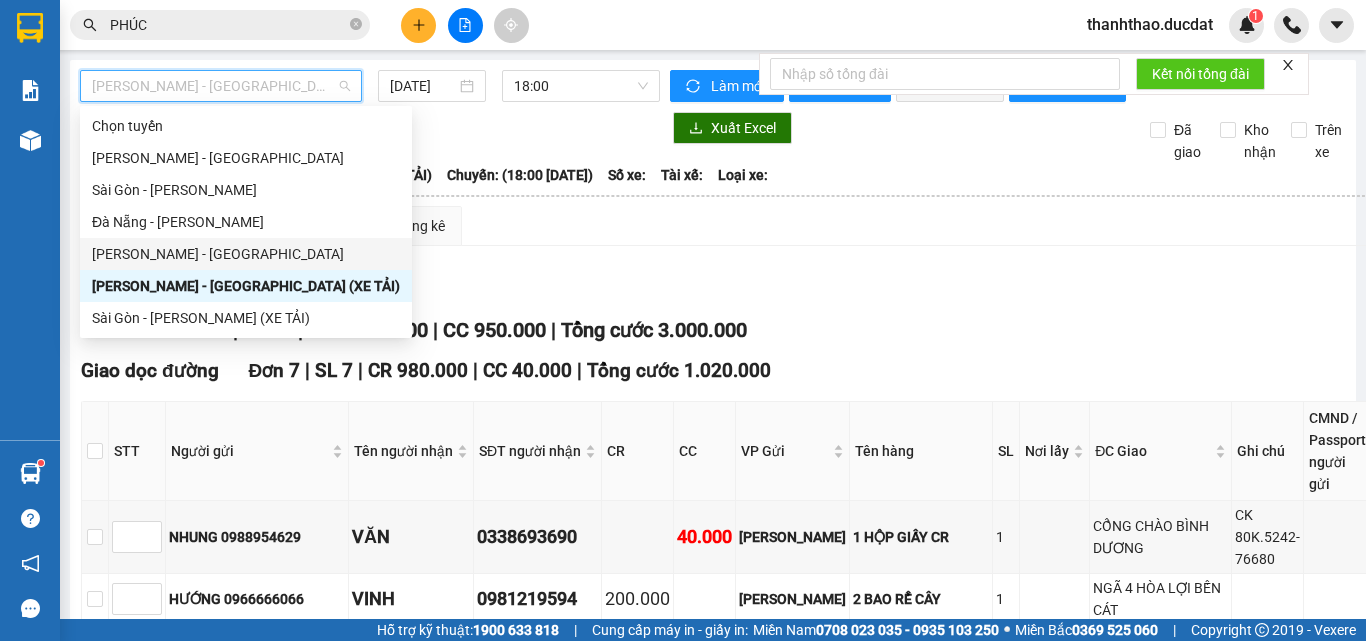 click on "[PERSON_NAME] - [GEOGRAPHIC_DATA]" at bounding box center [246, 254] 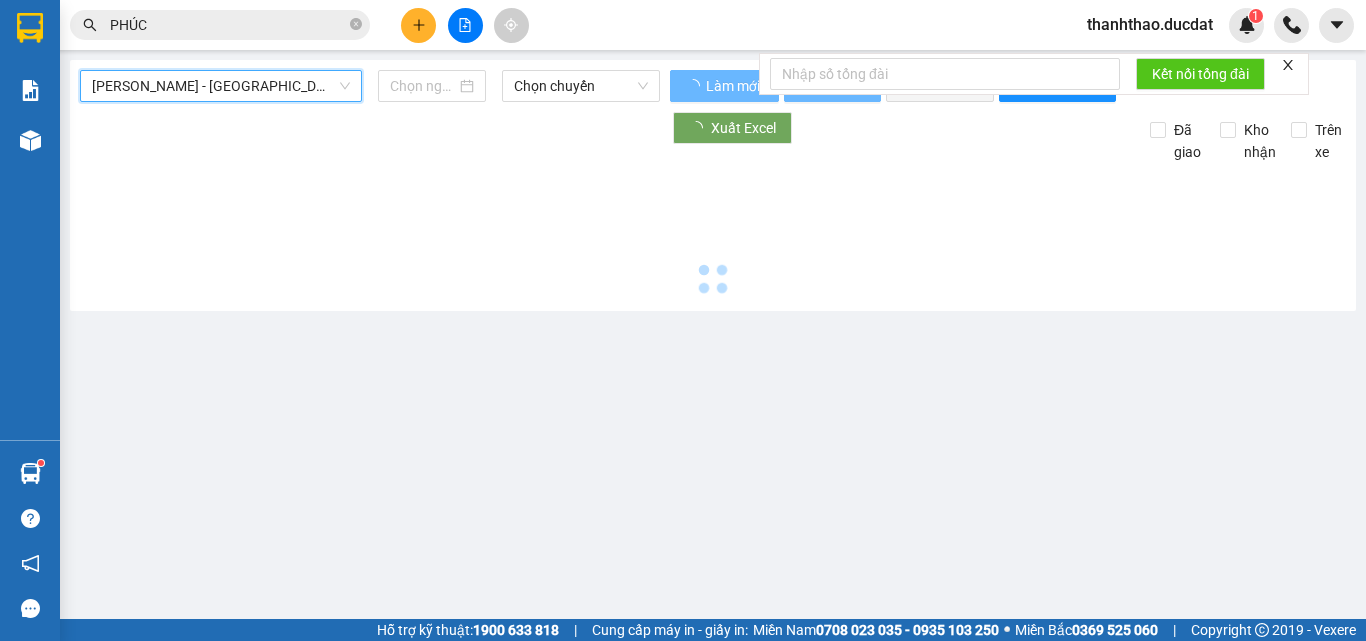 type on "[DATE]" 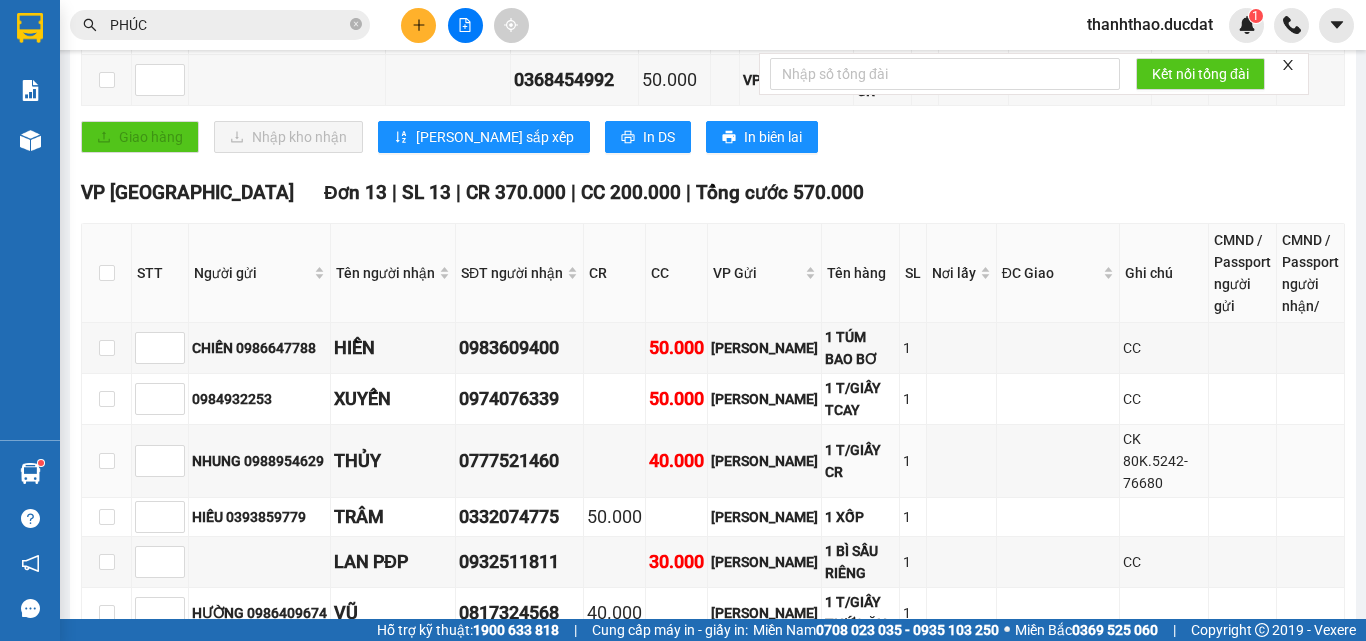 scroll, scrollTop: 1323, scrollLeft: 0, axis: vertical 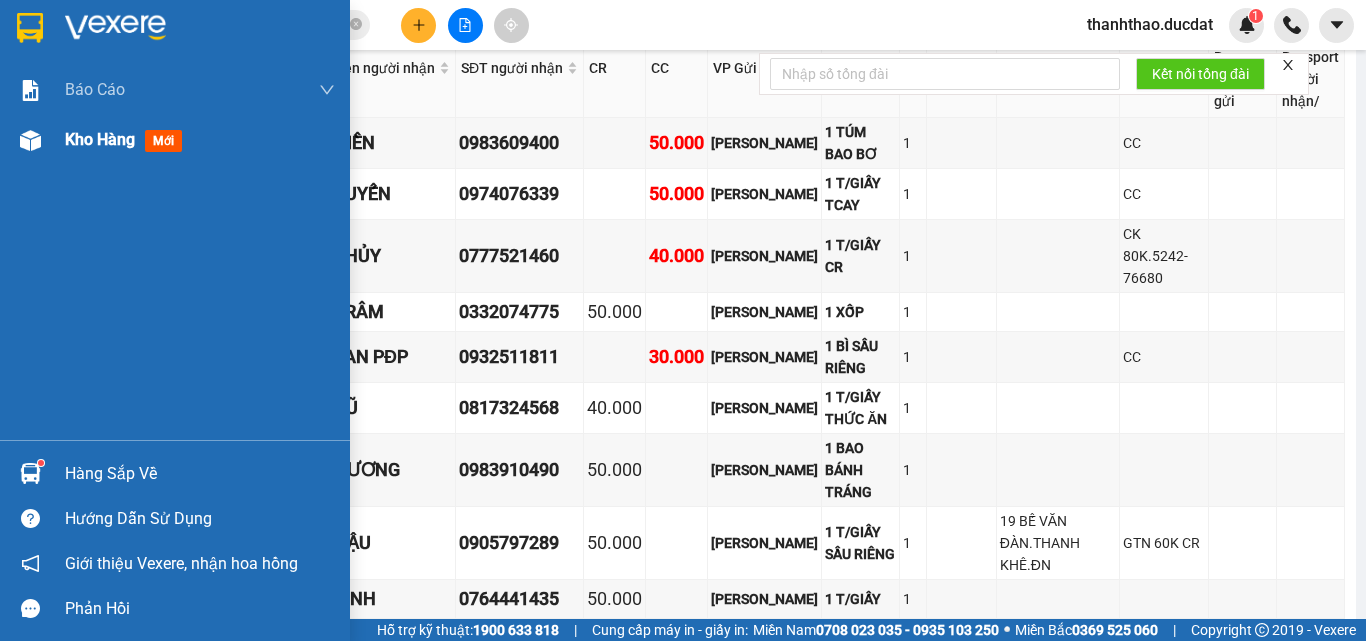 click on "Kho hàng" at bounding box center [100, 139] 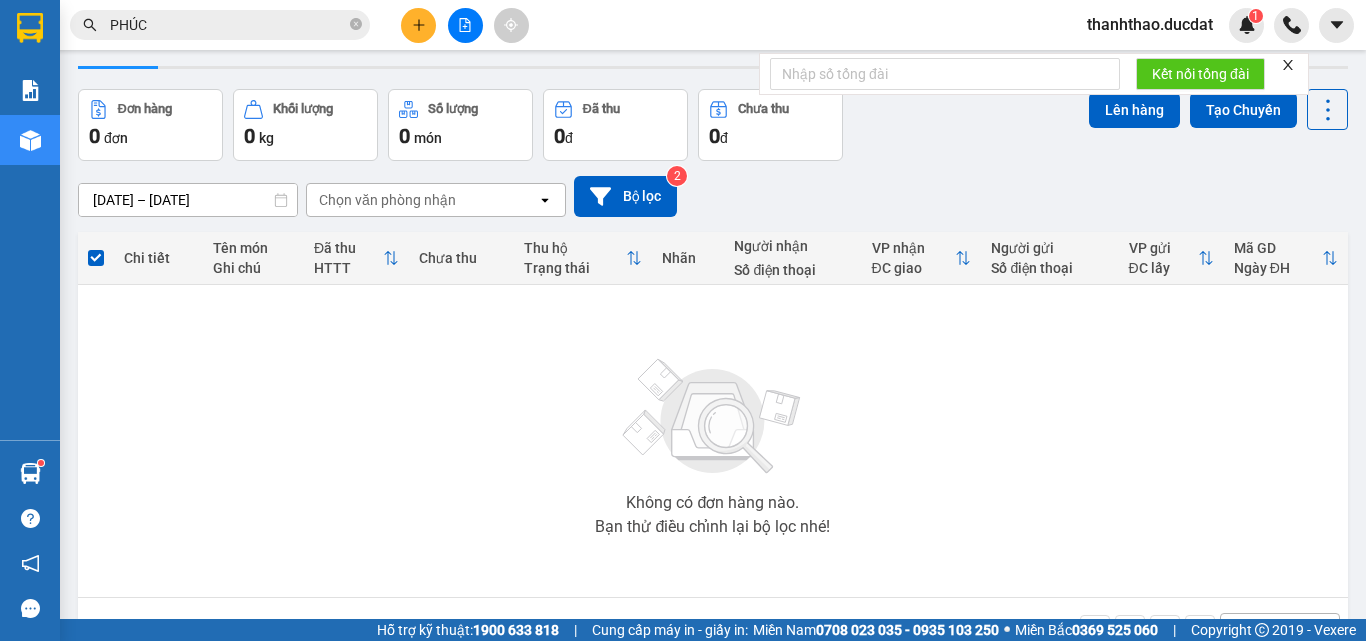 scroll, scrollTop: 0, scrollLeft: 0, axis: both 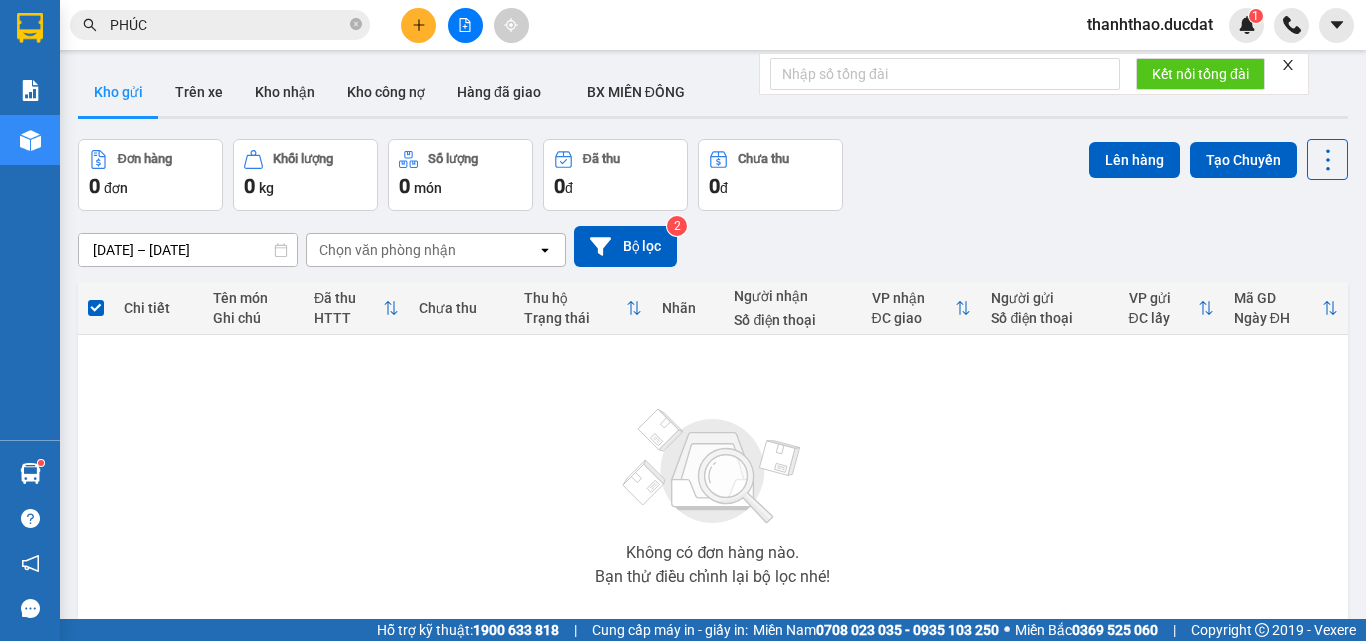 click at bounding box center [465, 25] 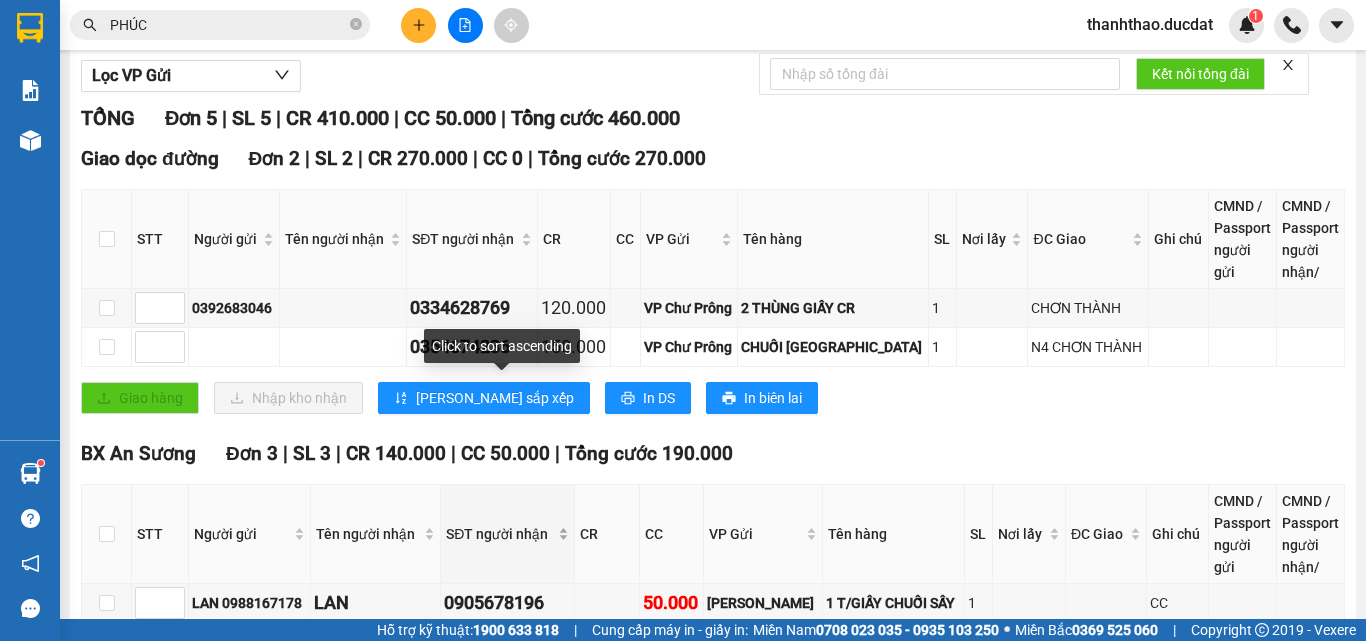 scroll, scrollTop: 0, scrollLeft: 0, axis: both 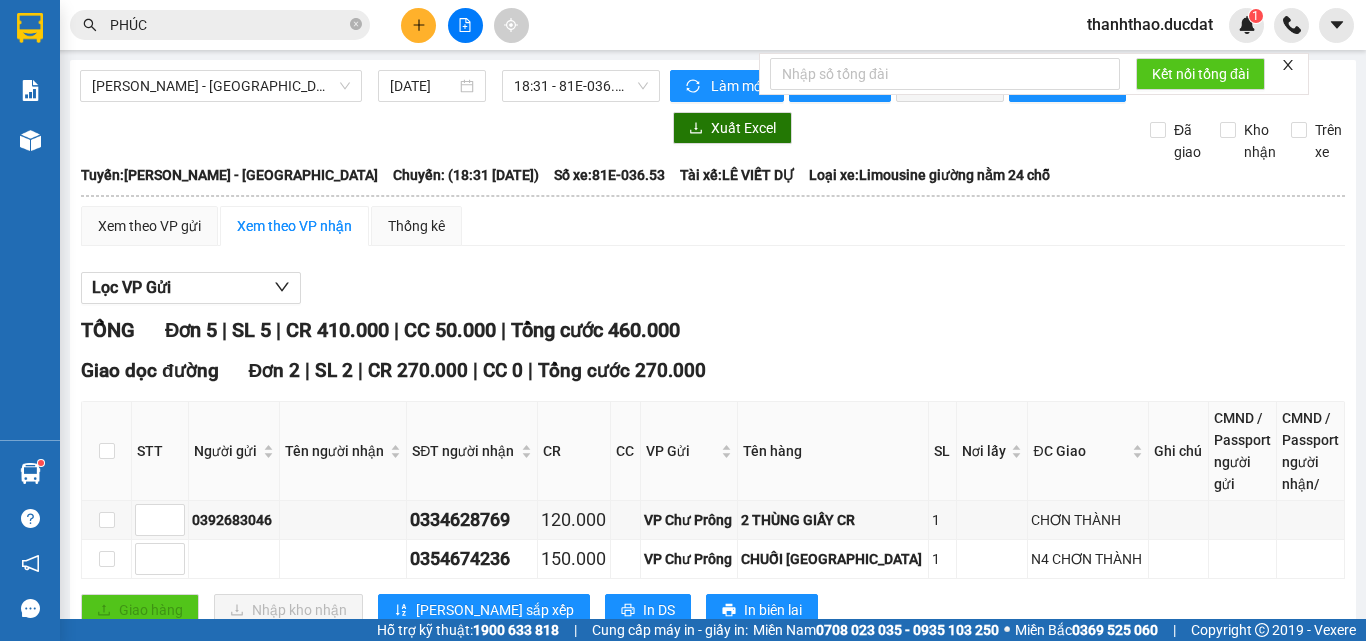 click on "[PERSON_NAME] - [GEOGRAPHIC_DATA] [DATE] 18:31     - 81E-036.53" at bounding box center (370, 86) 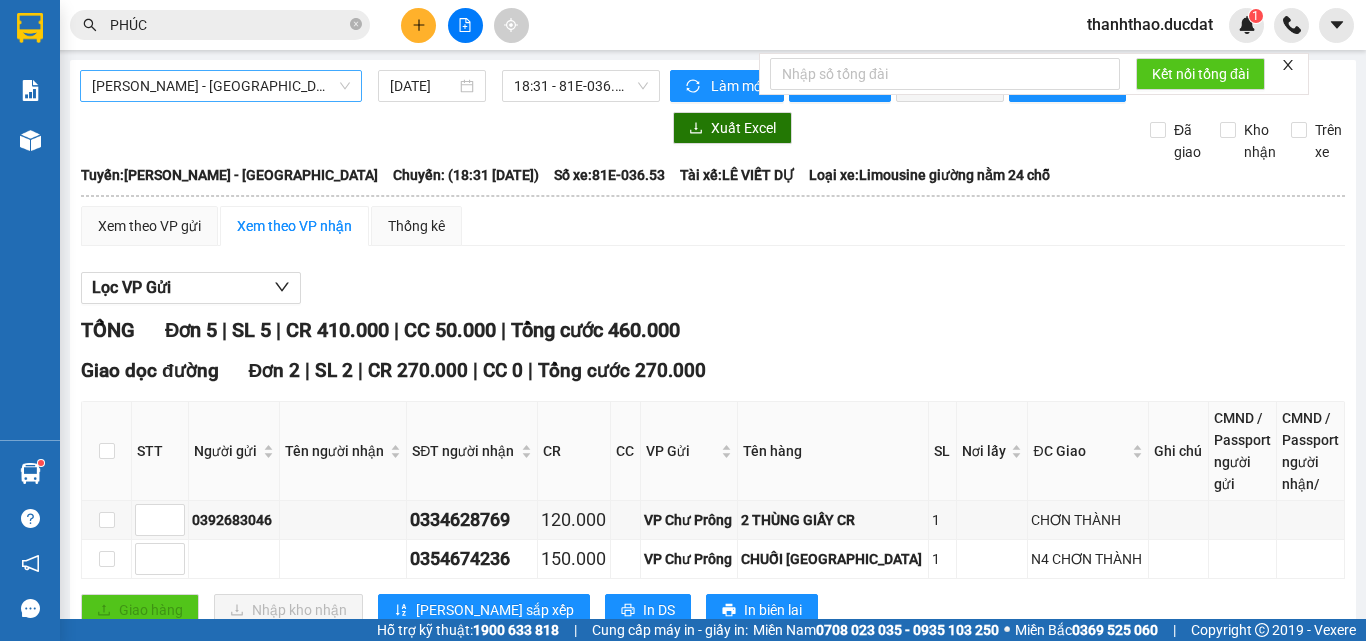 click on "[PERSON_NAME] - [GEOGRAPHIC_DATA]" at bounding box center [221, 86] 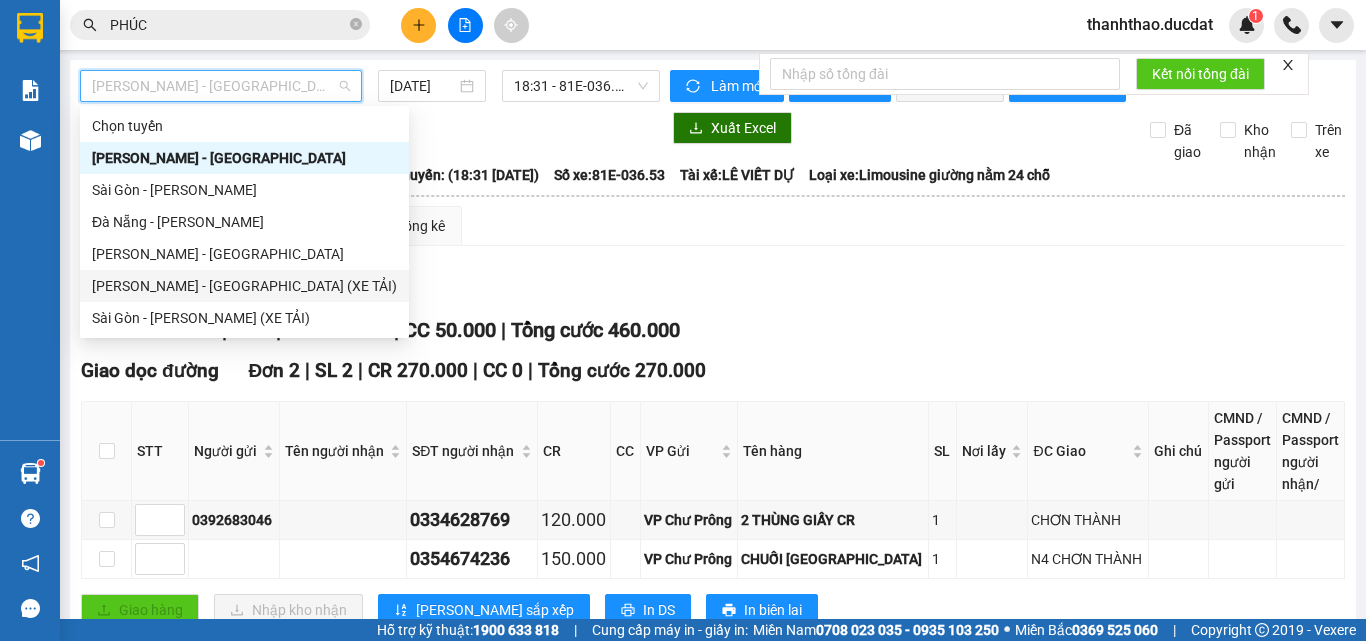 click on "[PERSON_NAME] - [GEOGRAPHIC_DATA] (XE TẢI)" at bounding box center (244, 286) 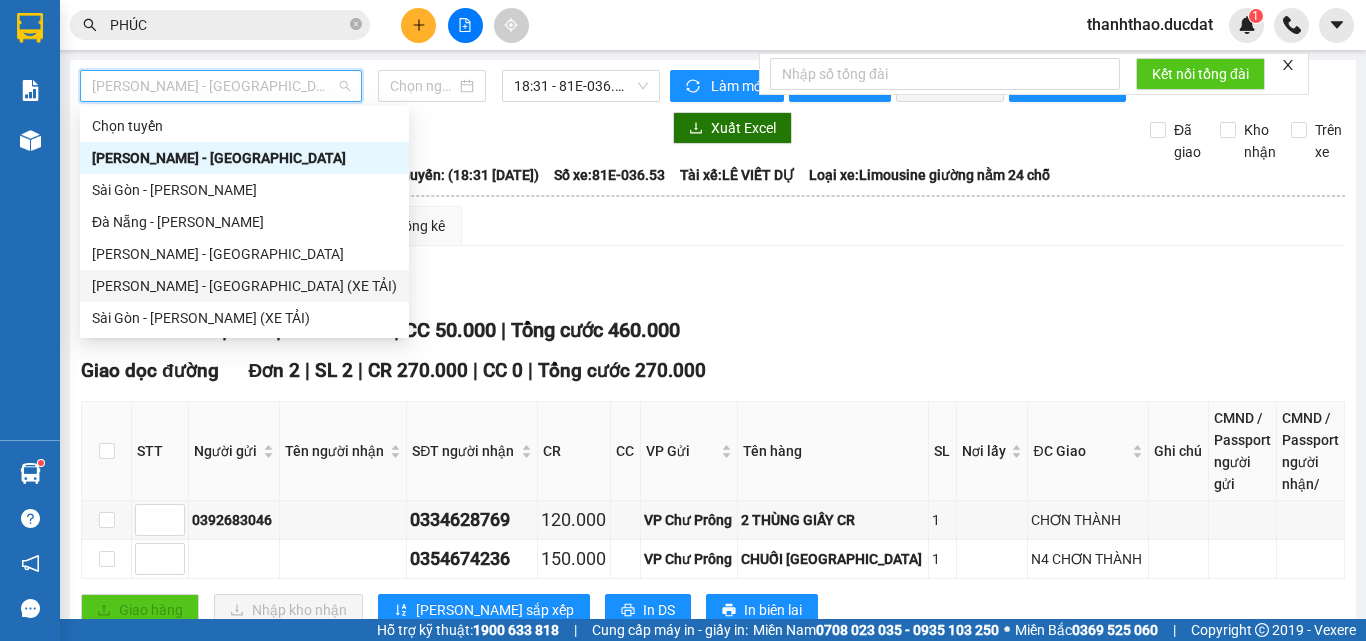 type on "[DATE]" 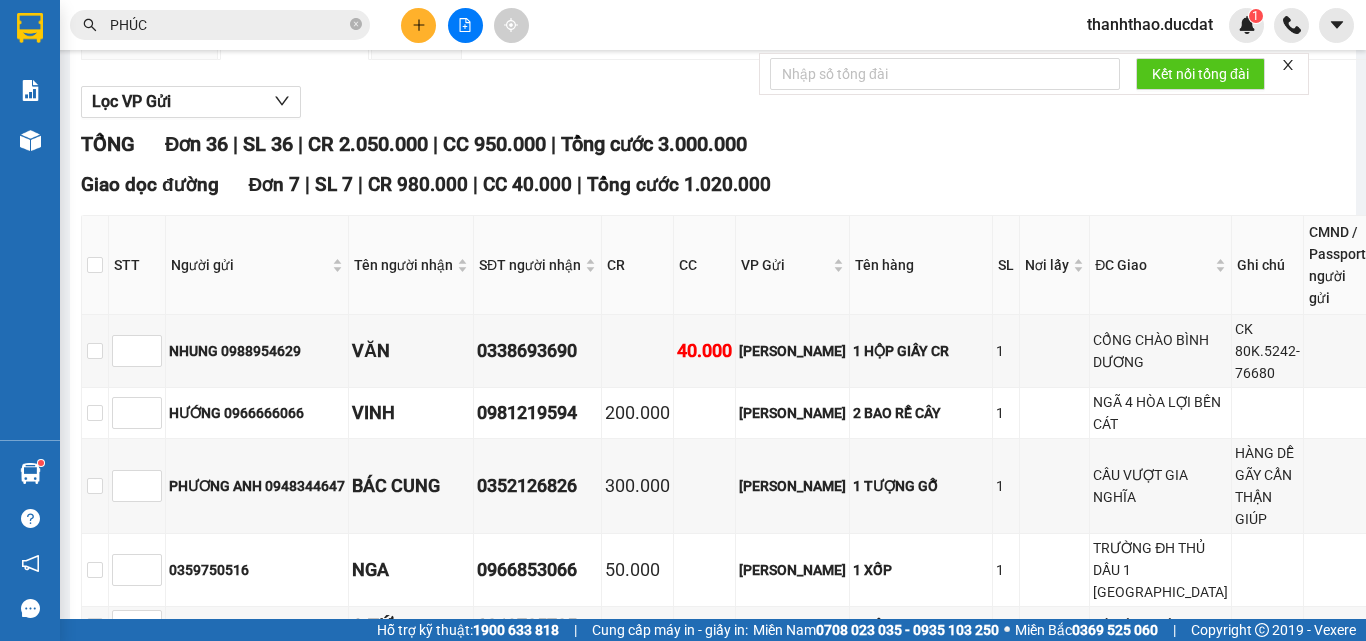 scroll, scrollTop: 0, scrollLeft: 0, axis: both 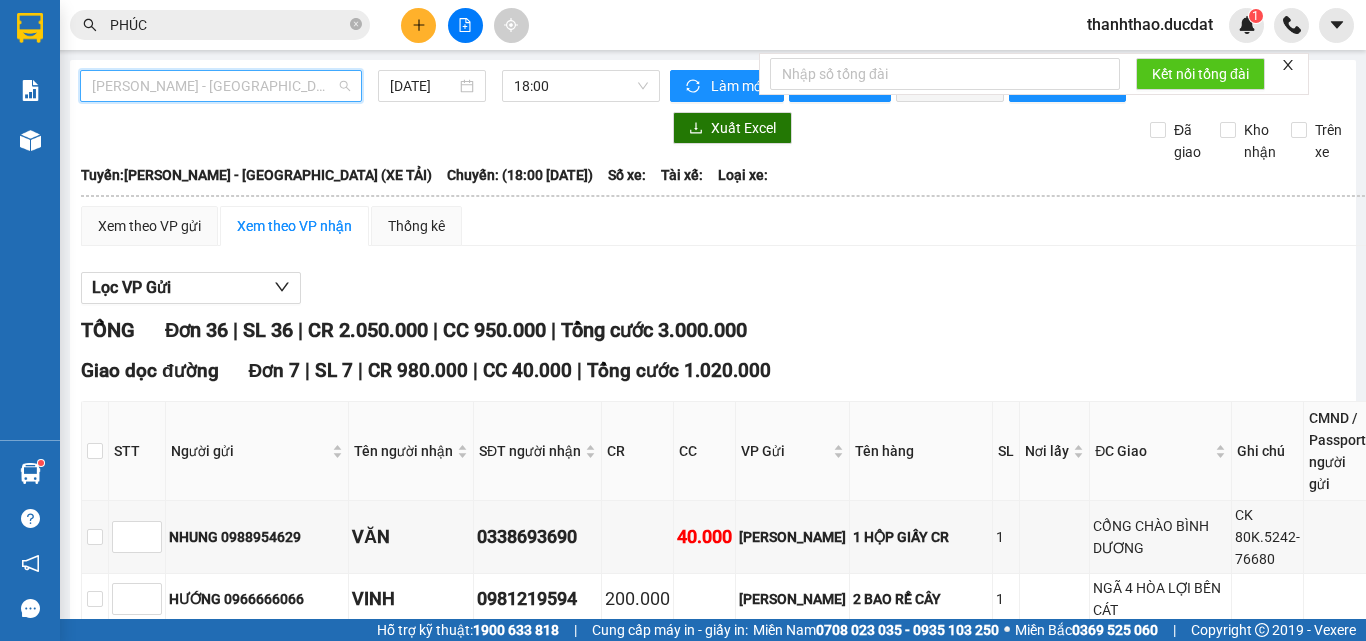 click on "[PERSON_NAME] - [GEOGRAPHIC_DATA] (XE TẢI)" at bounding box center [221, 86] 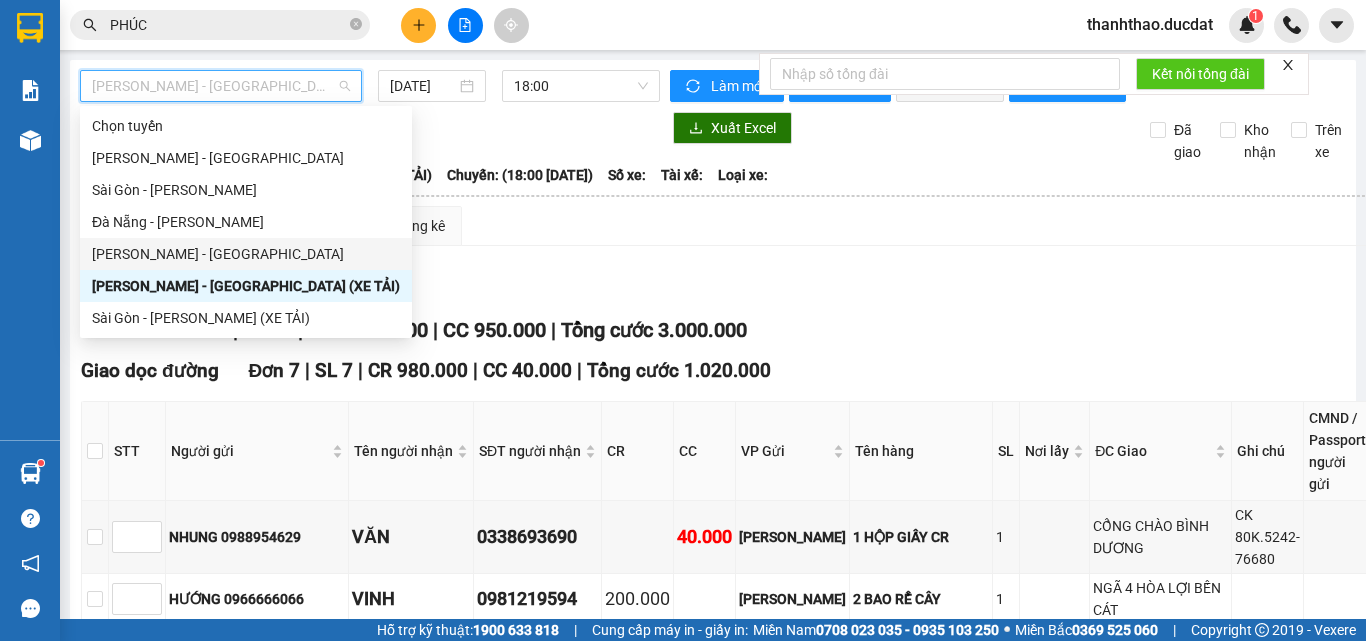 click on "[PERSON_NAME] - [GEOGRAPHIC_DATA]" at bounding box center [246, 254] 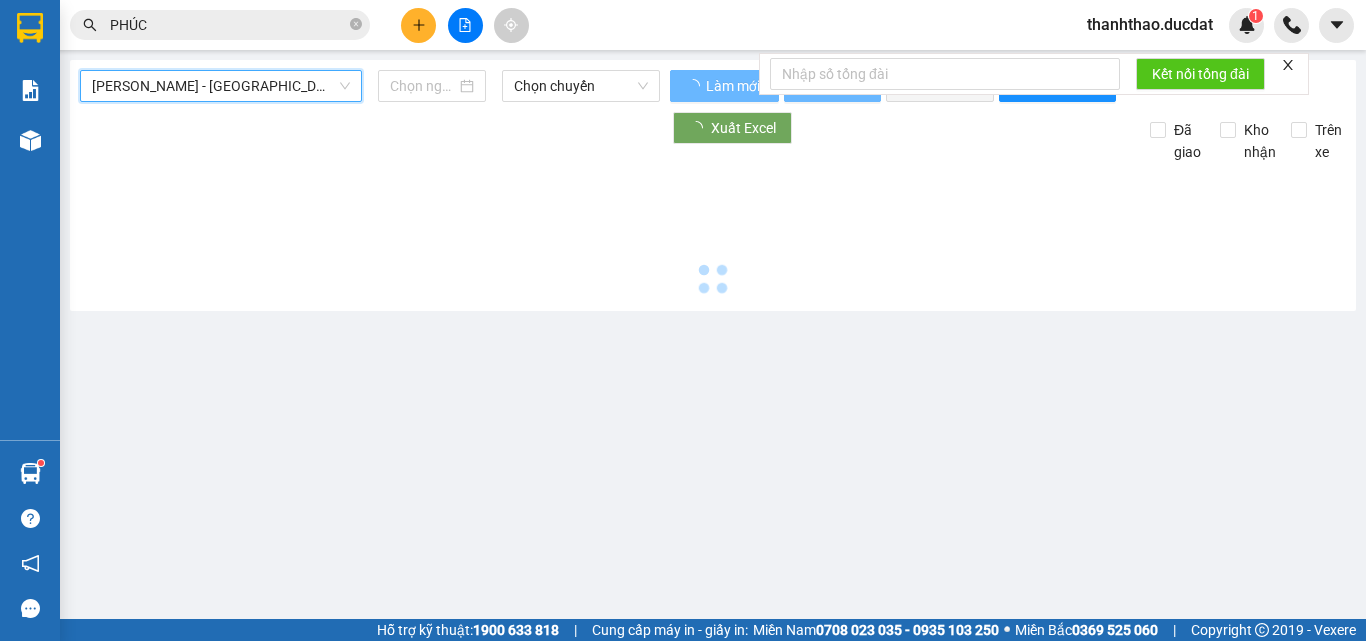 type on "[DATE]" 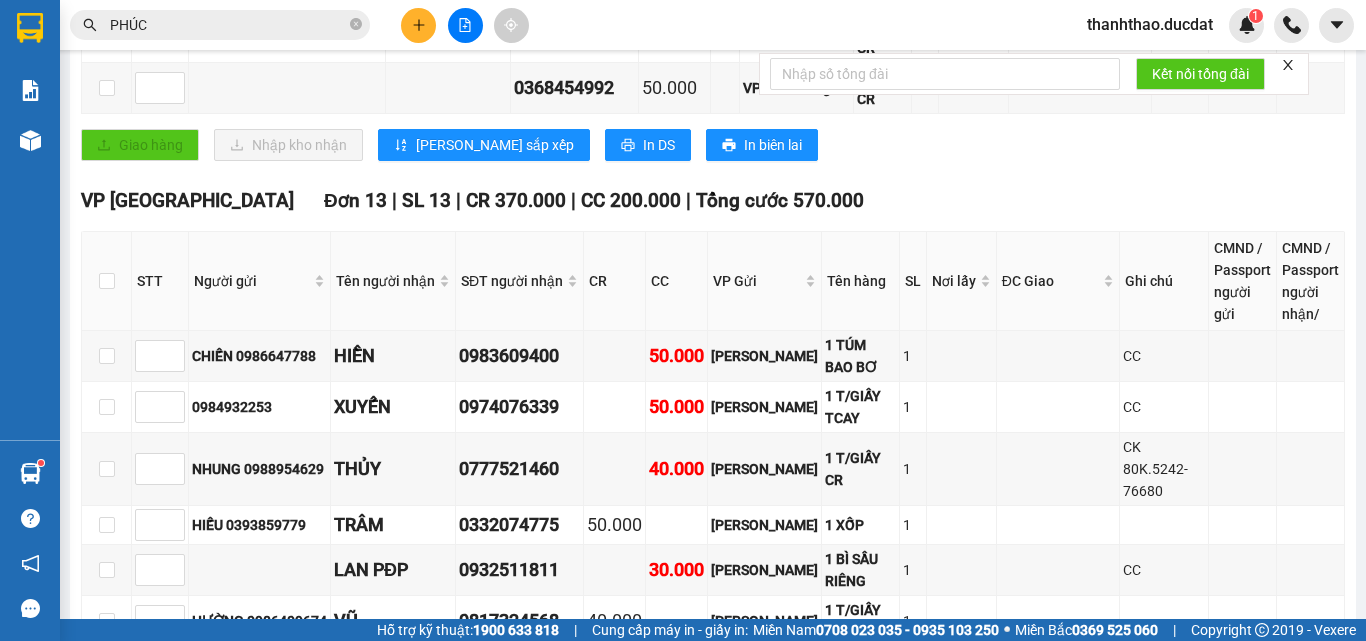 scroll, scrollTop: 1323, scrollLeft: 0, axis: vertical 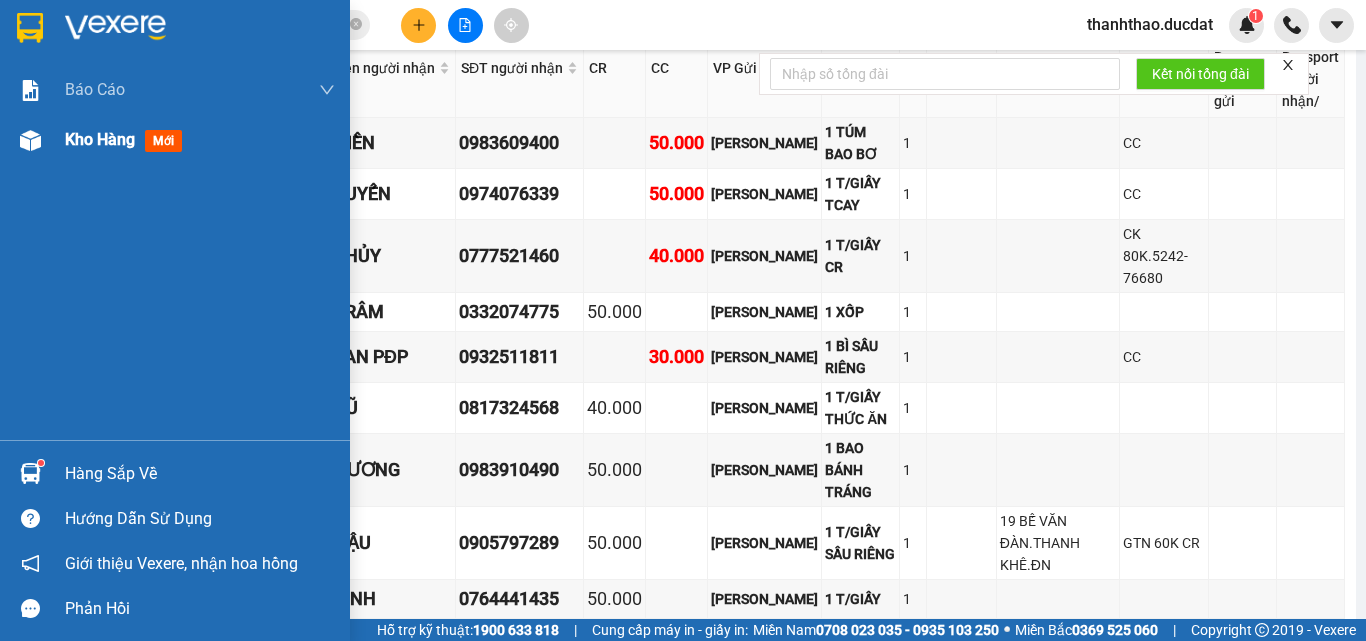 click on "Kho hàng" at bounding box center [100, 139] 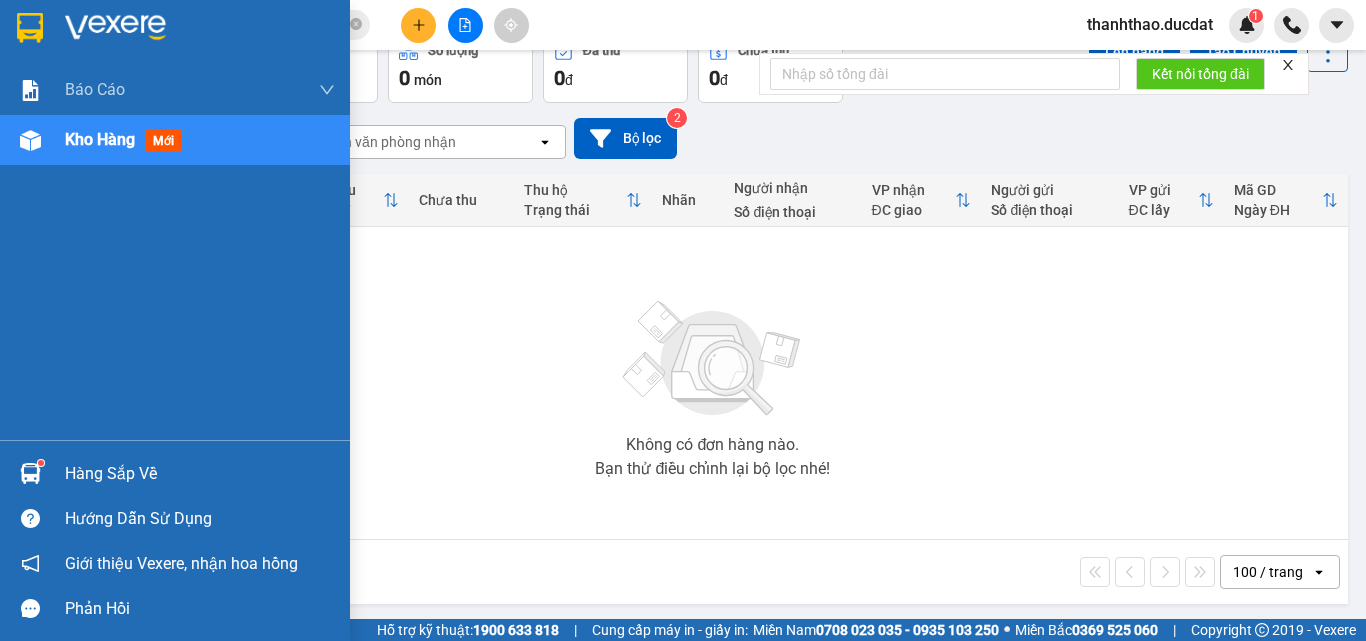 scroll, scrollTop: 111, scrollLeft: 0, axis: vertical 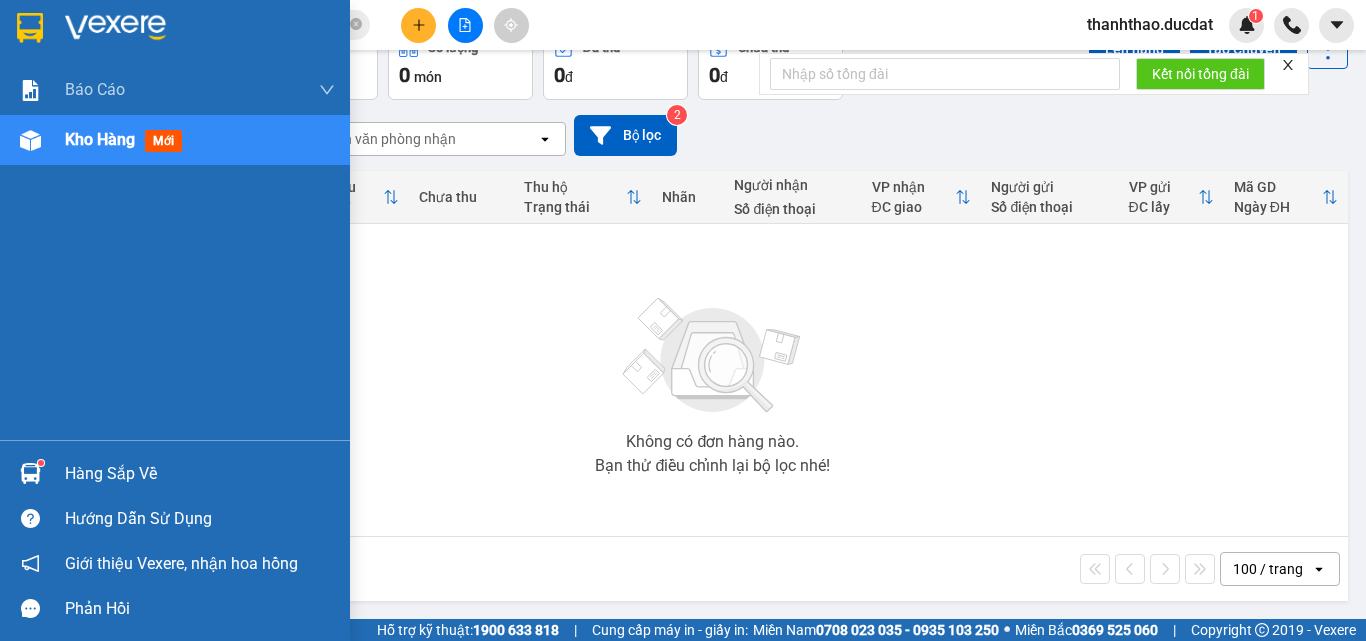 click on "Kho hàng" at bounding box center [100, 139] 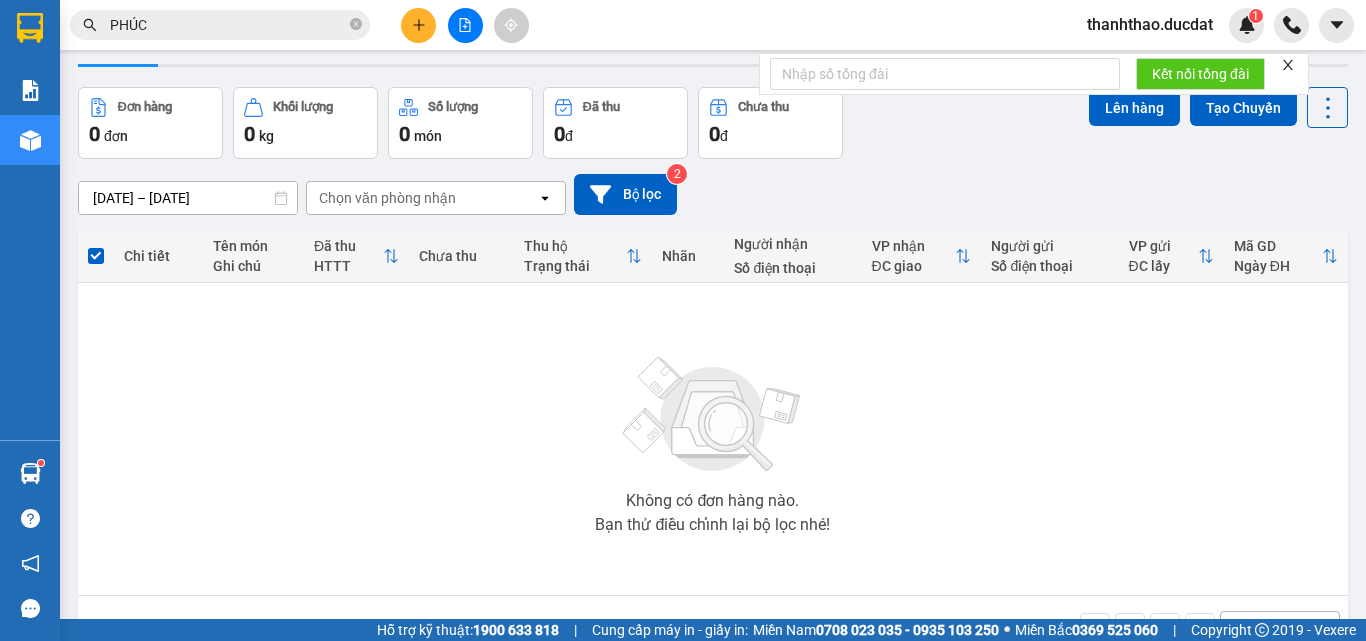 scroll, scrollTop: 0, scrollLeft: 0, axis: both 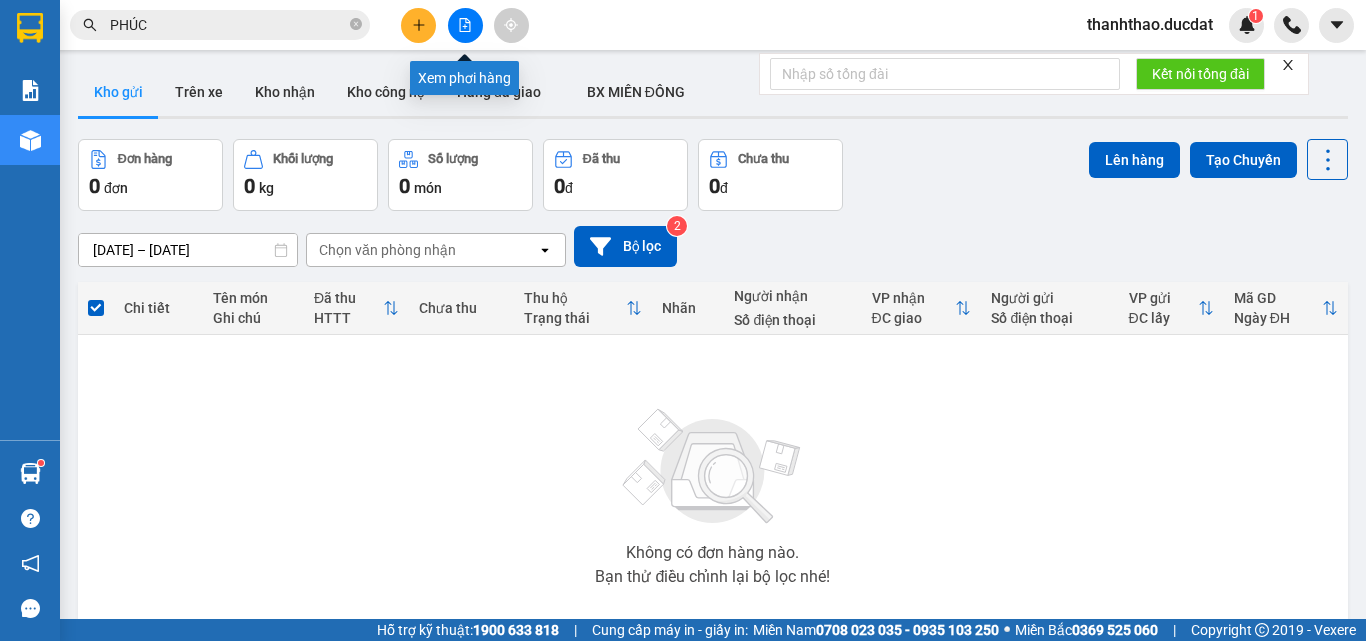 click at bounding box center [465, 25] 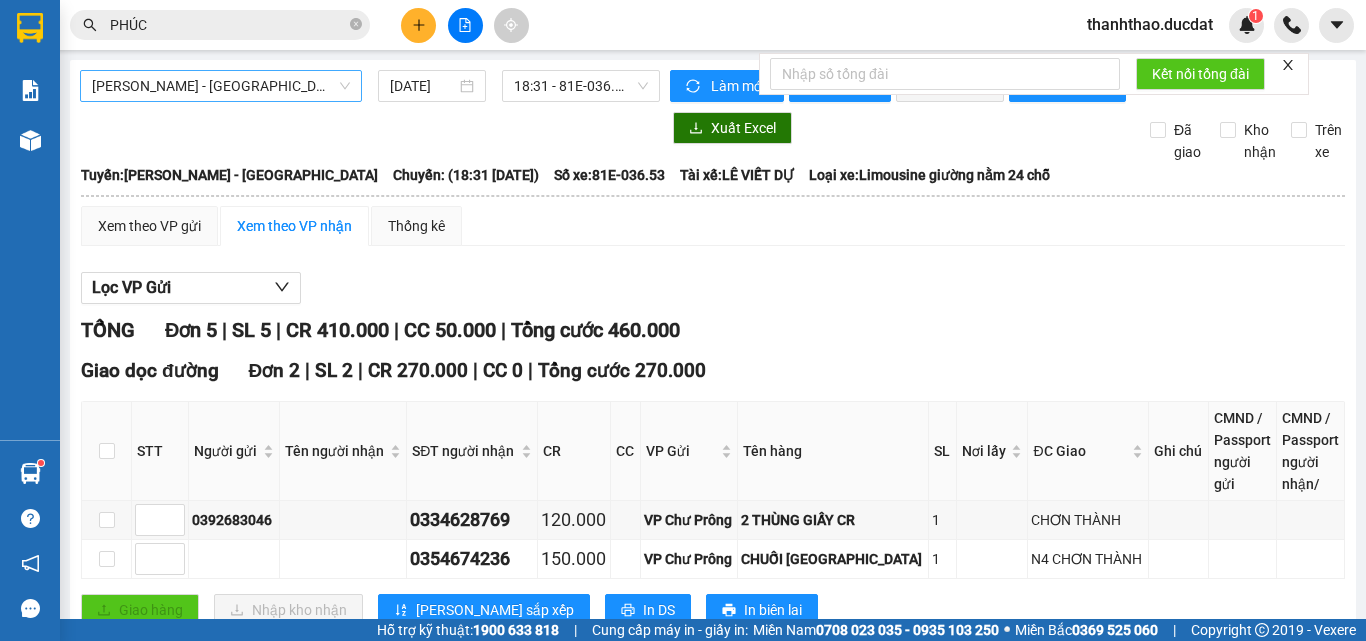 click on "[PERSON_NAME] - [GEOGRAPHIC_DATA]" at bounding box center (221, 86) 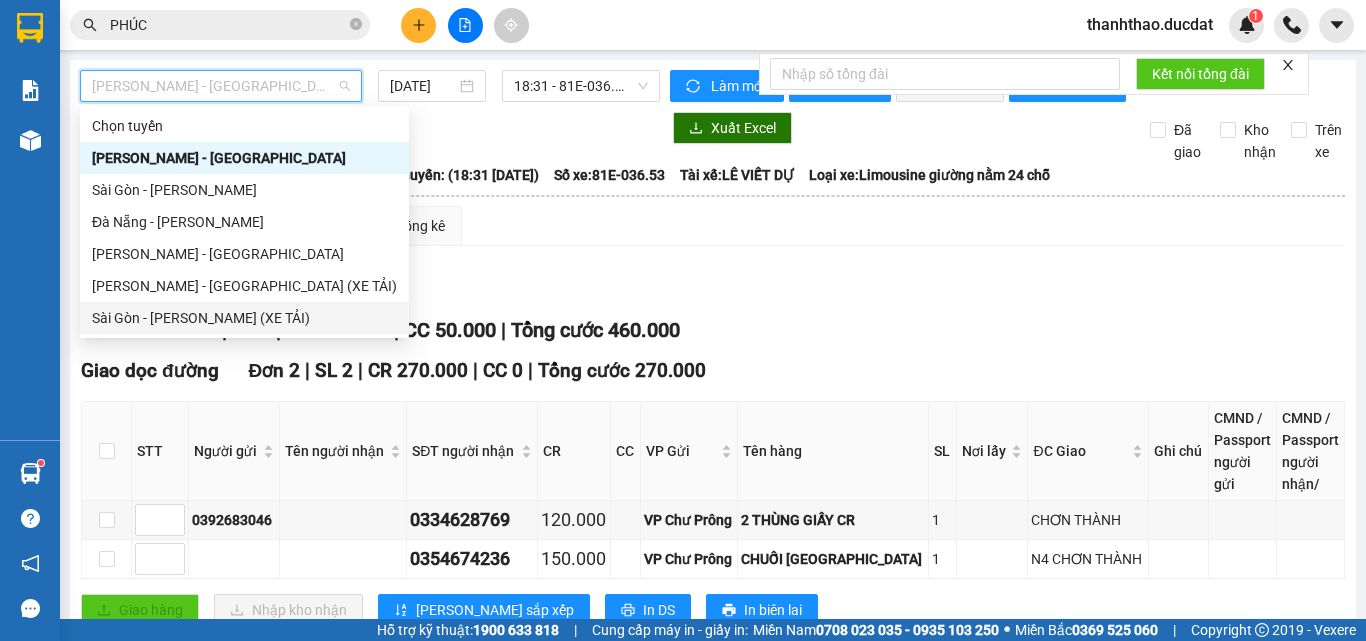 click on "Sài Gòn - [PERSON_NAME] (XE TẢI)" at bounding box center (244, 318) 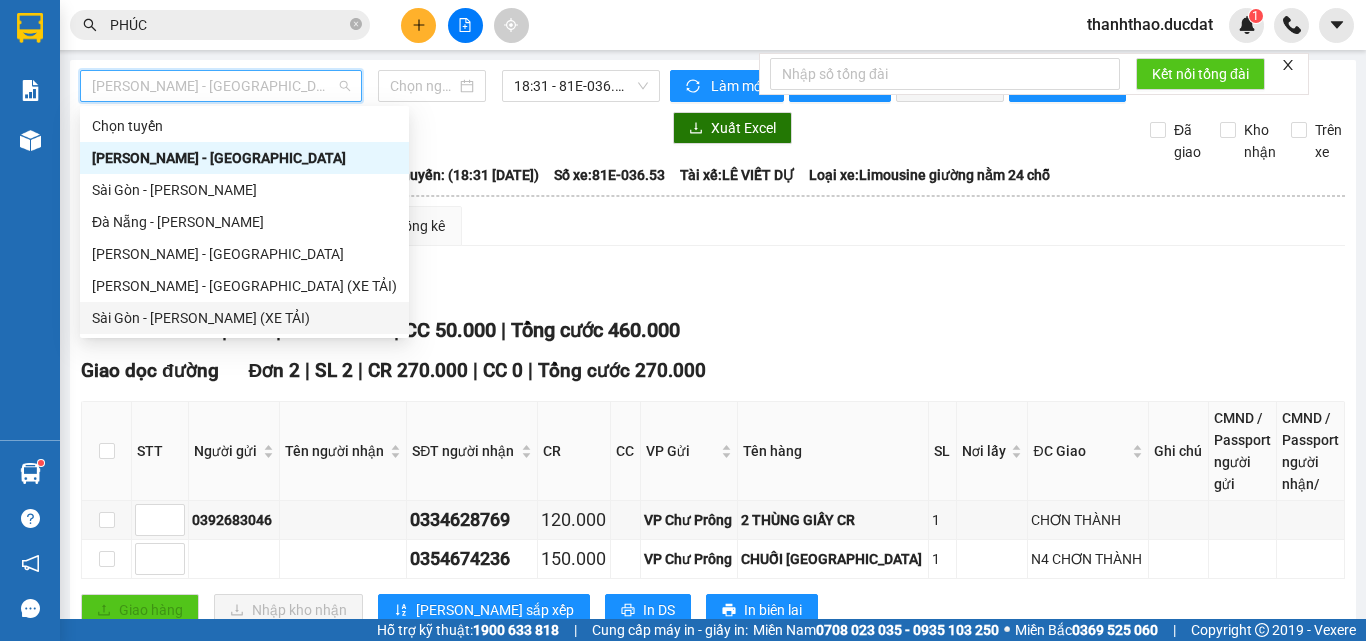 type on "[DATE]" 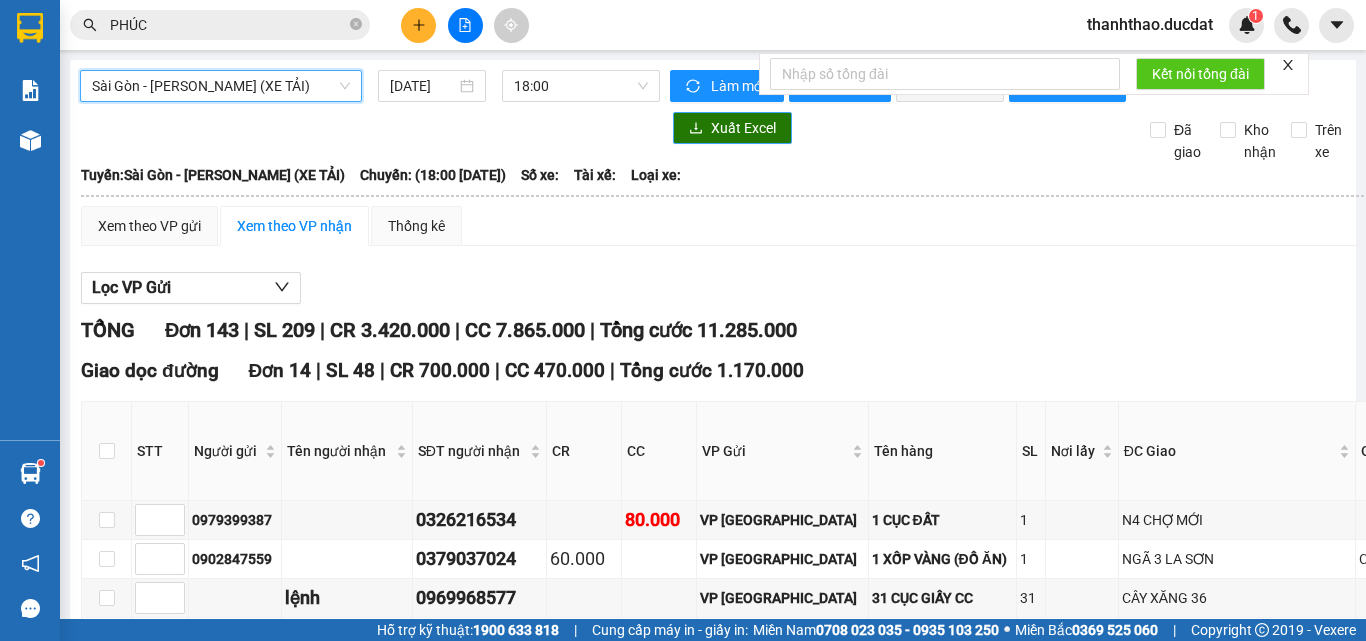 click on "Xuất Excel" at bounding box center [743, 128] 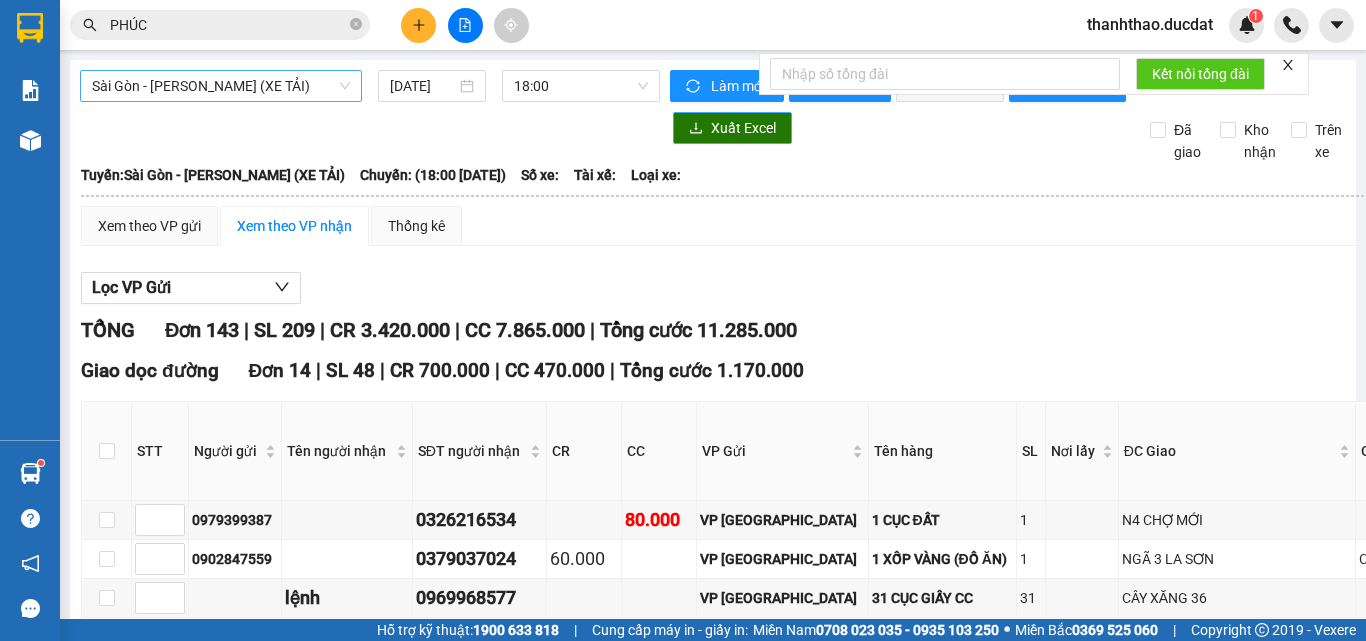 click on "Sài Gòn - [PERSON_NAME] (XE TẢI)" at bounding box center (221, 86) 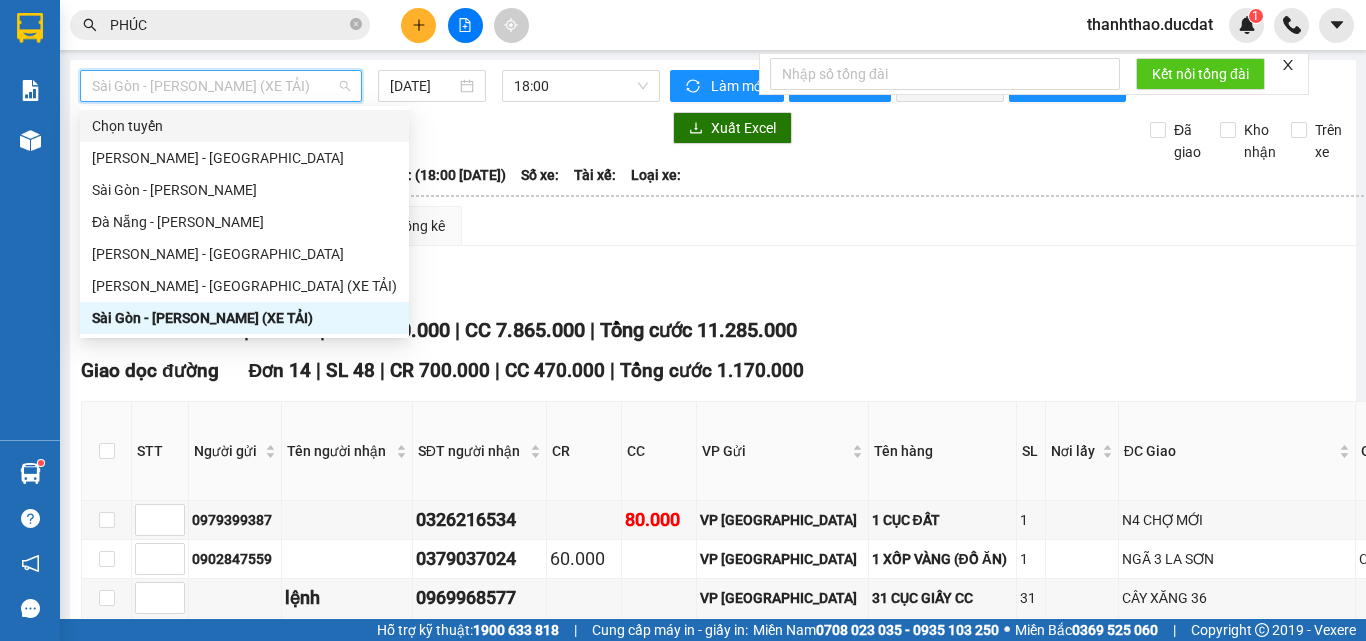 click at bounding box center [370, 128] 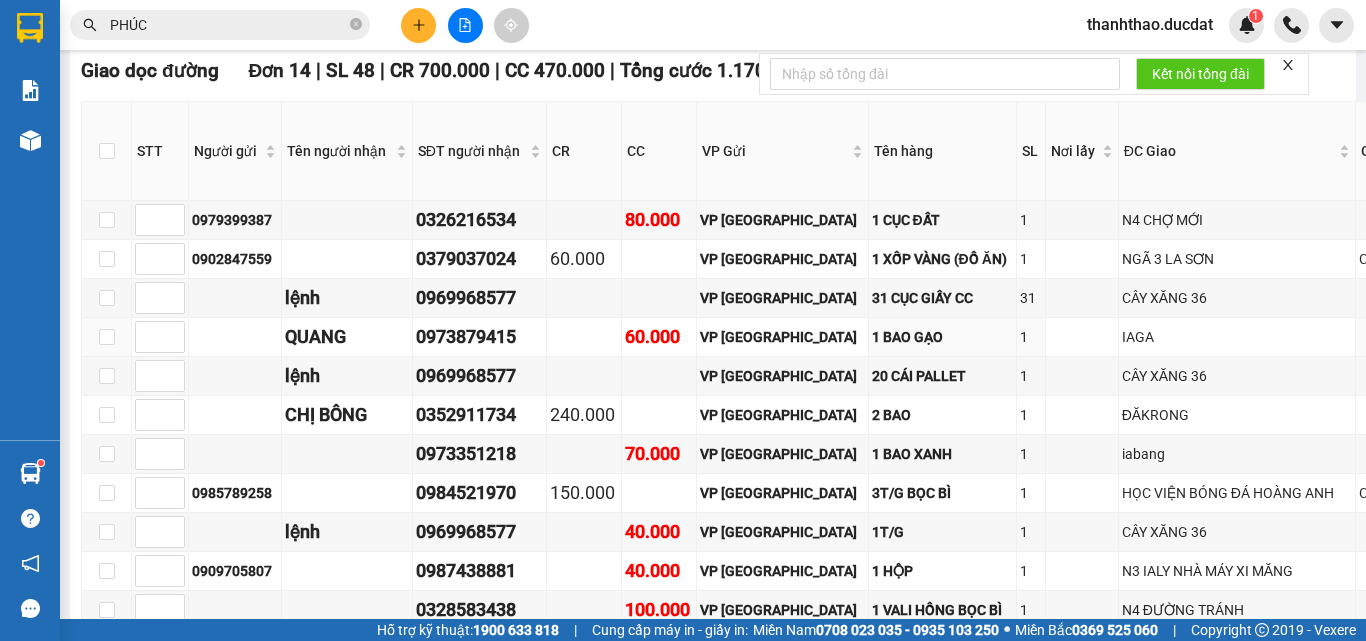 scroll, scrollTop: 0, scrollLeft: 0, axis: both 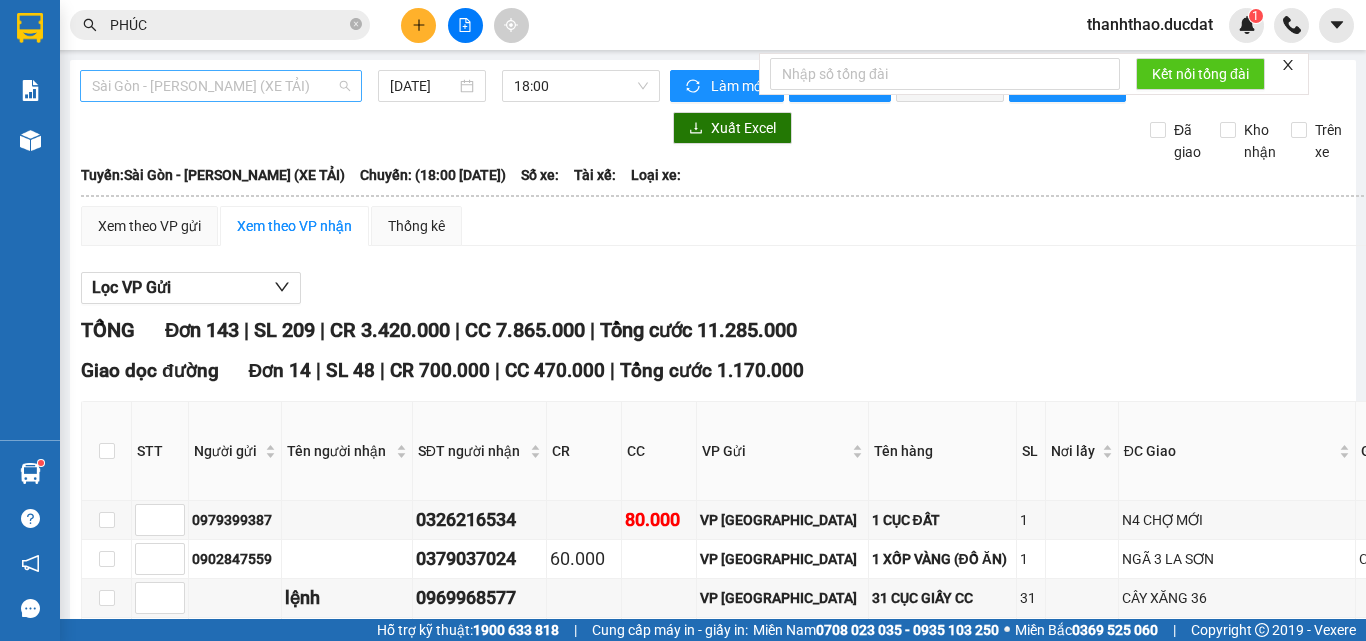 click on "Sài Gòn - [PERSON_NAME] (XE TẢI)" at bounding box center [221, 86] 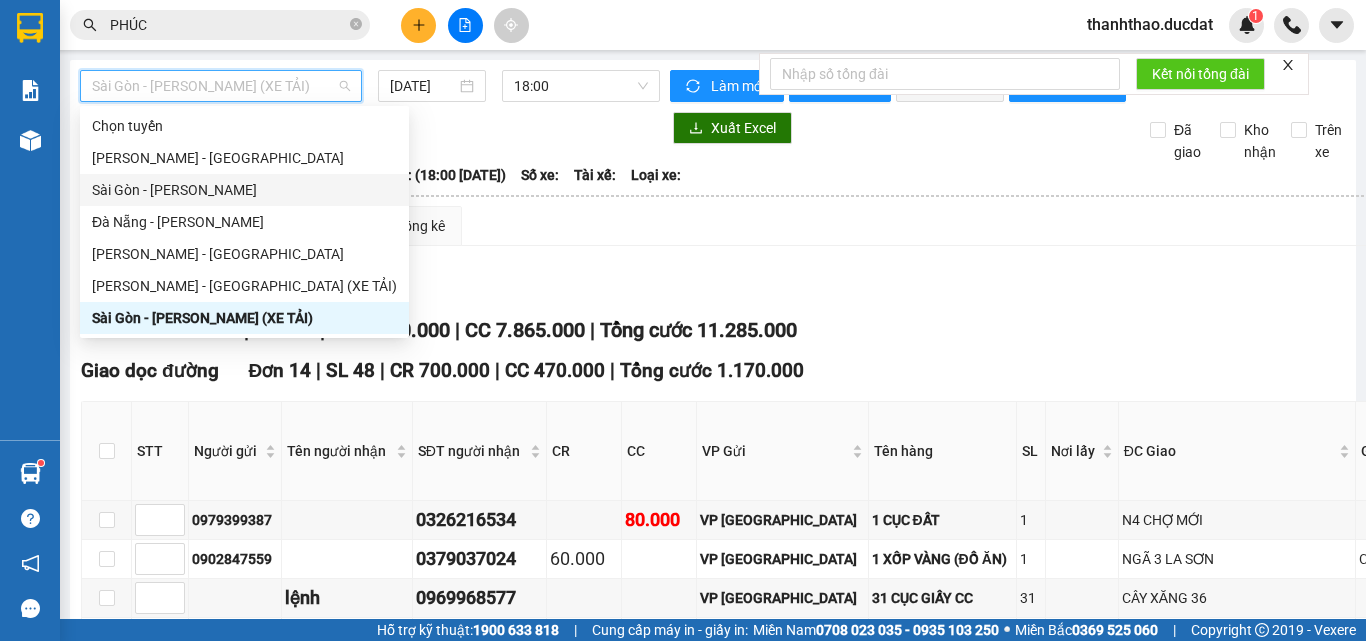click on "Sài Gòn - [PERSON_NAME]" at bounding box center [244, 190] 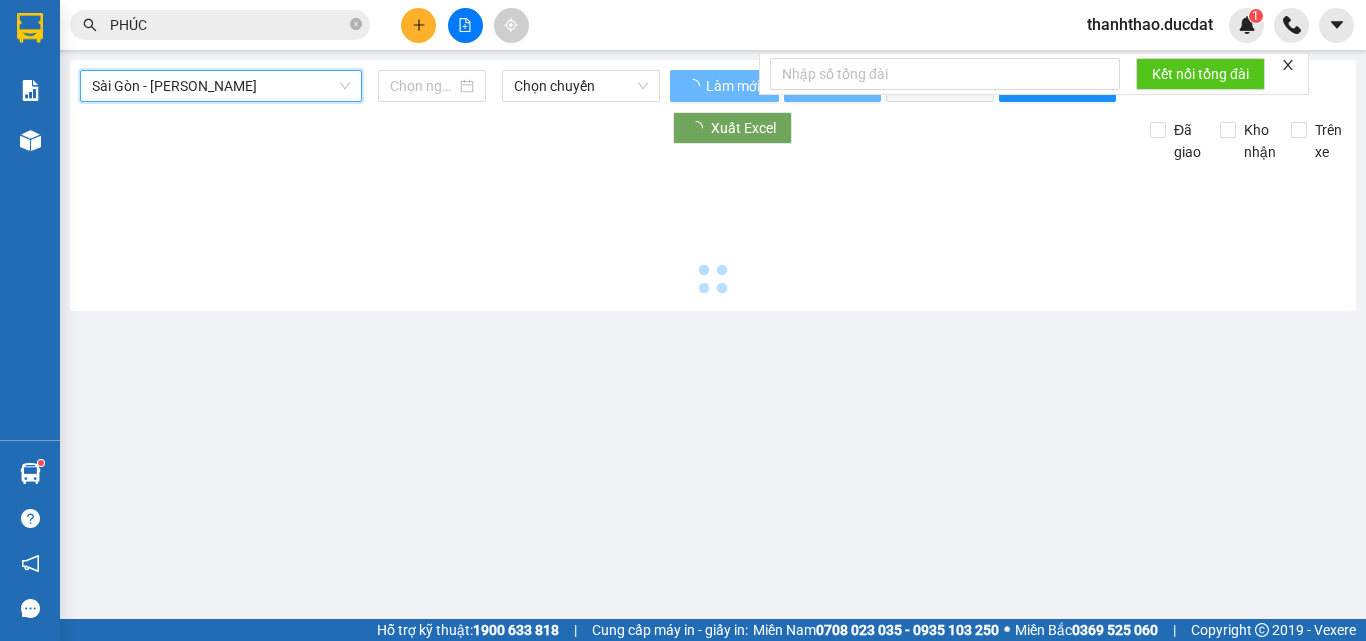 type on "[DATE]" 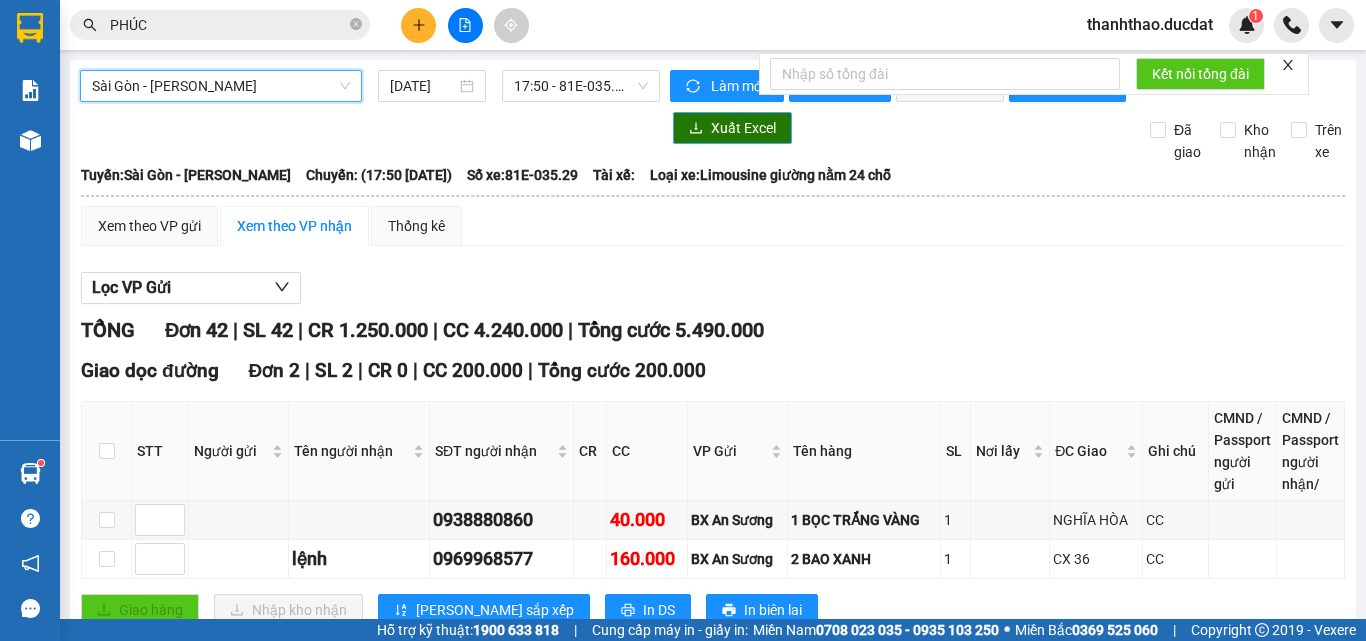click on "Xuất Excel" at bounding box center (743, 128) 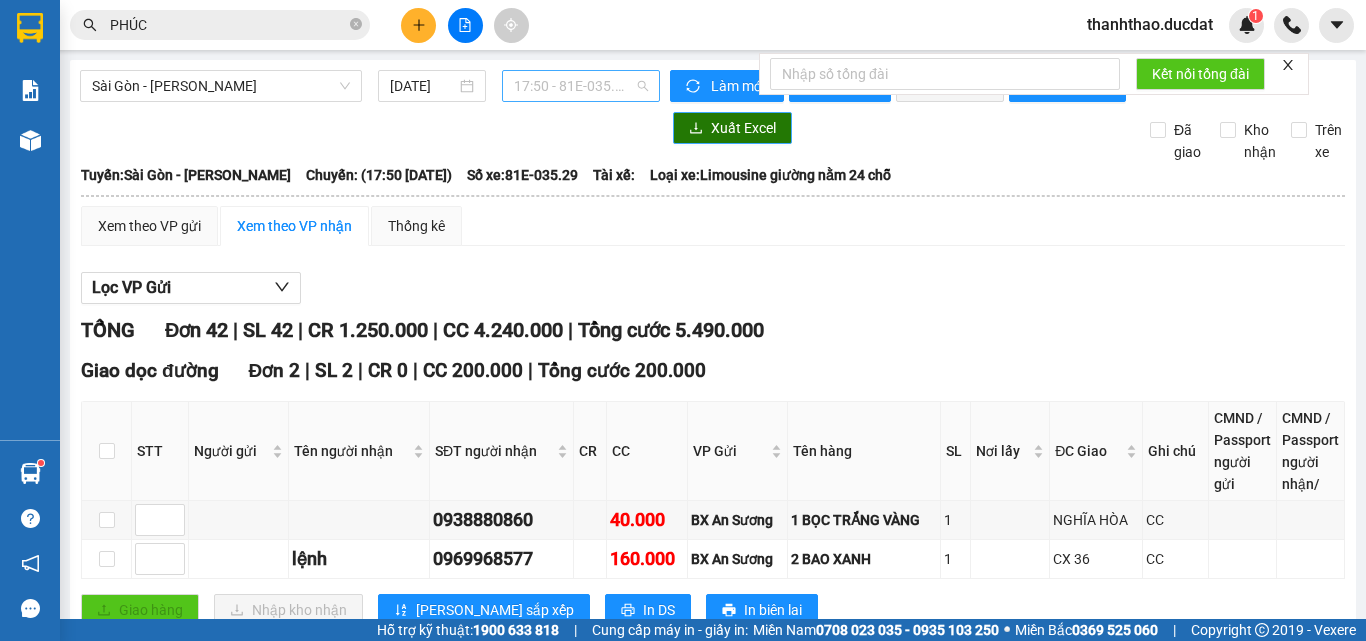 click on "17:50     - 81E-035.29" at bounding box center [581, 86] 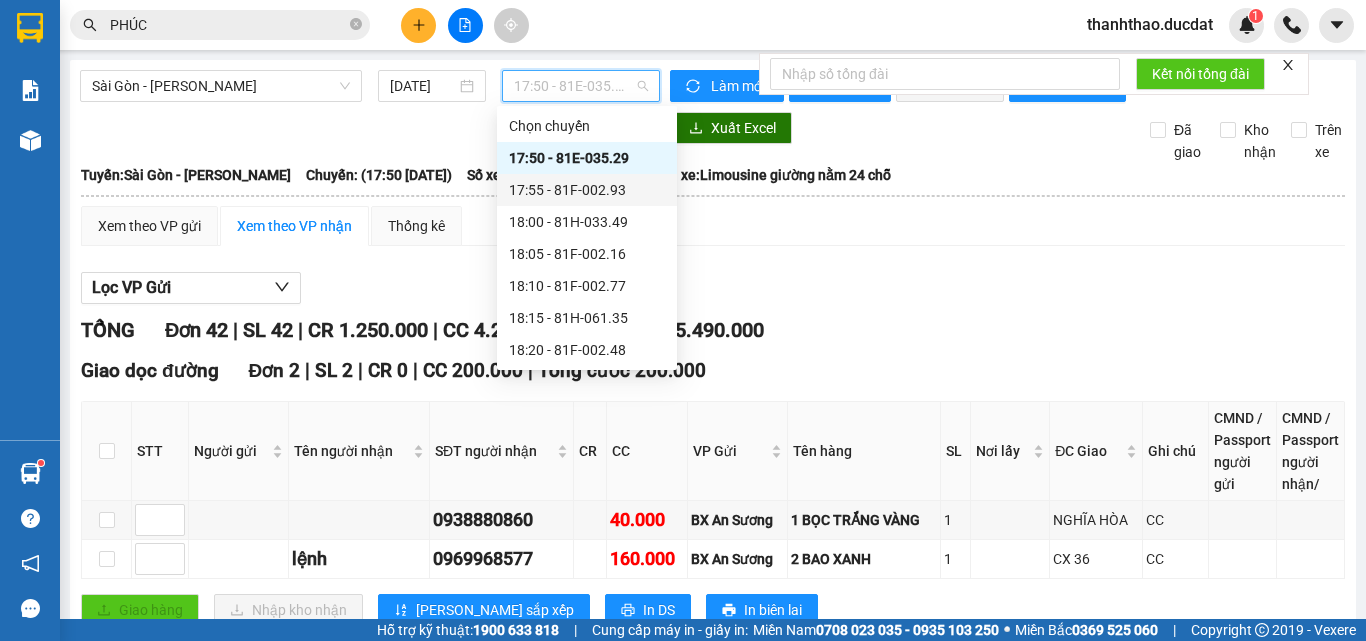 click on "17:55     - 81F-002.93" at bounding box center [587, 190] 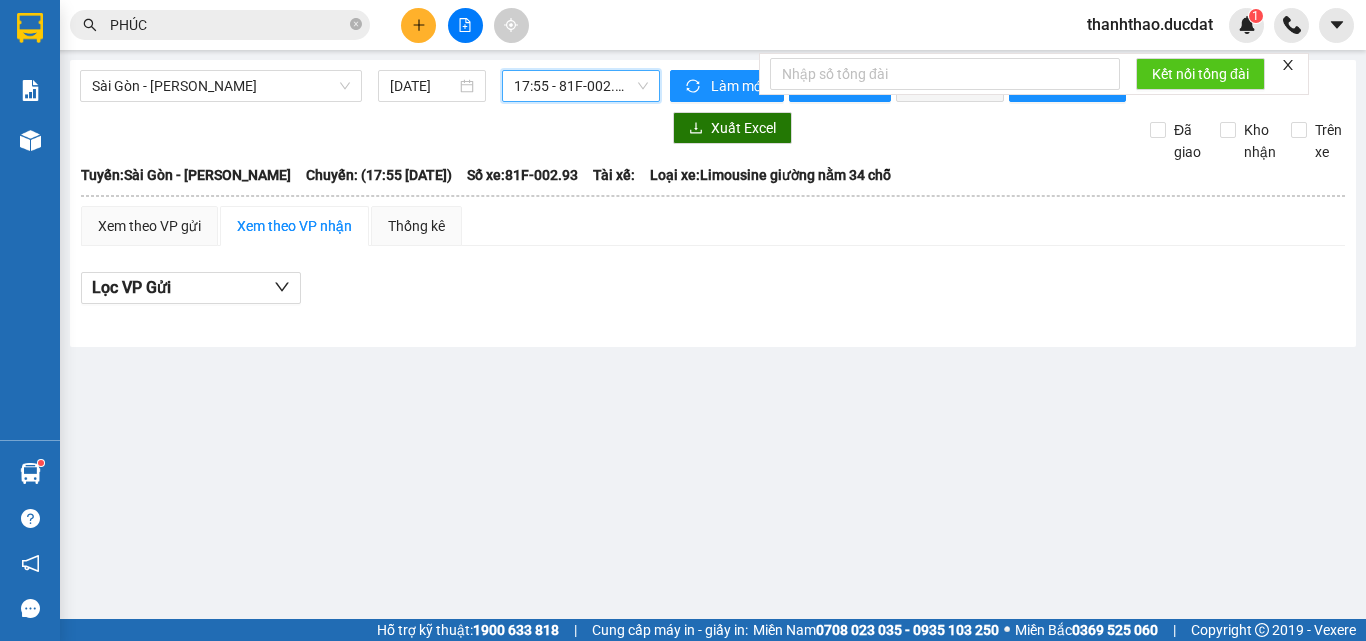 click on "17:55     - 81F-002.93" at bounding box center (581, 86) 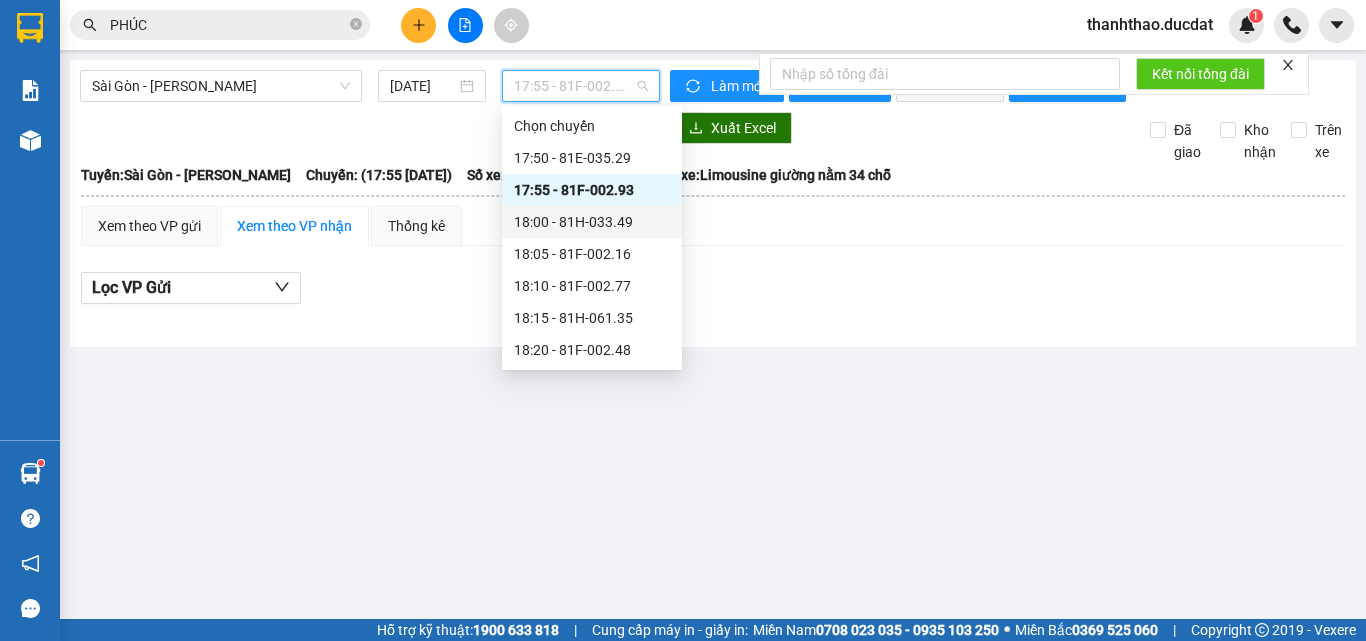 click on "18:00     - 81H-033.49" at bounding box center [592, 222] 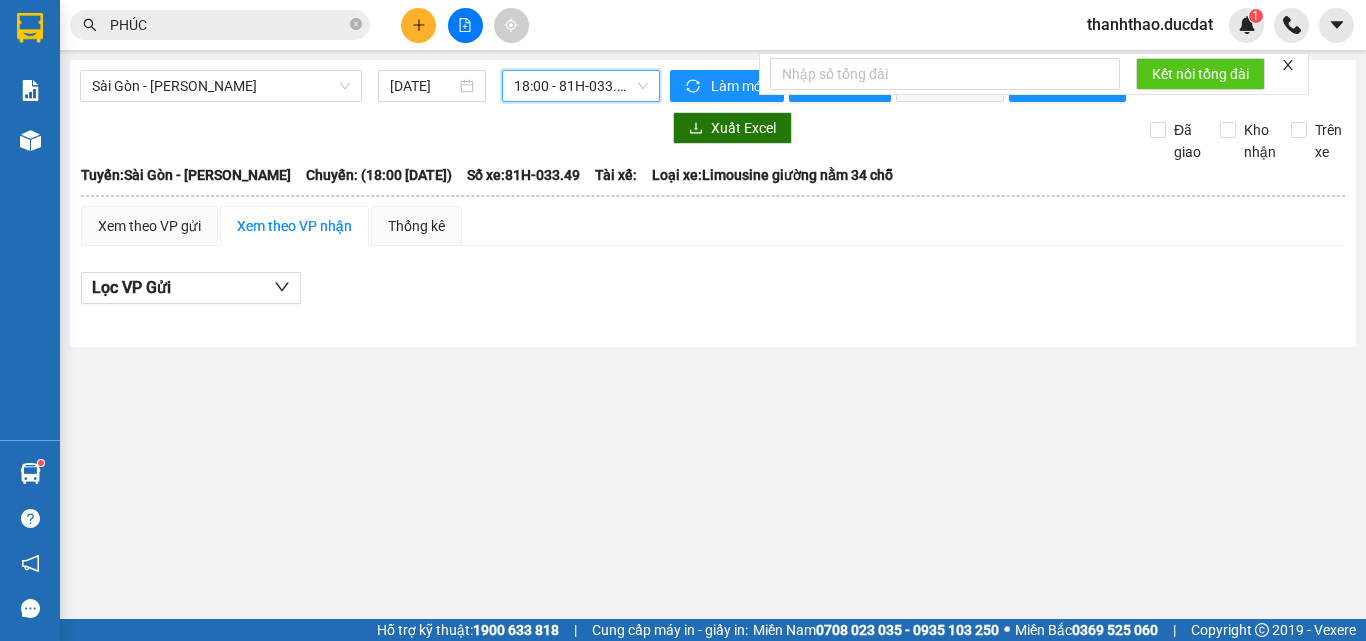 click on "18:00     - 81H-033.49" at bounding box center [581, 86] 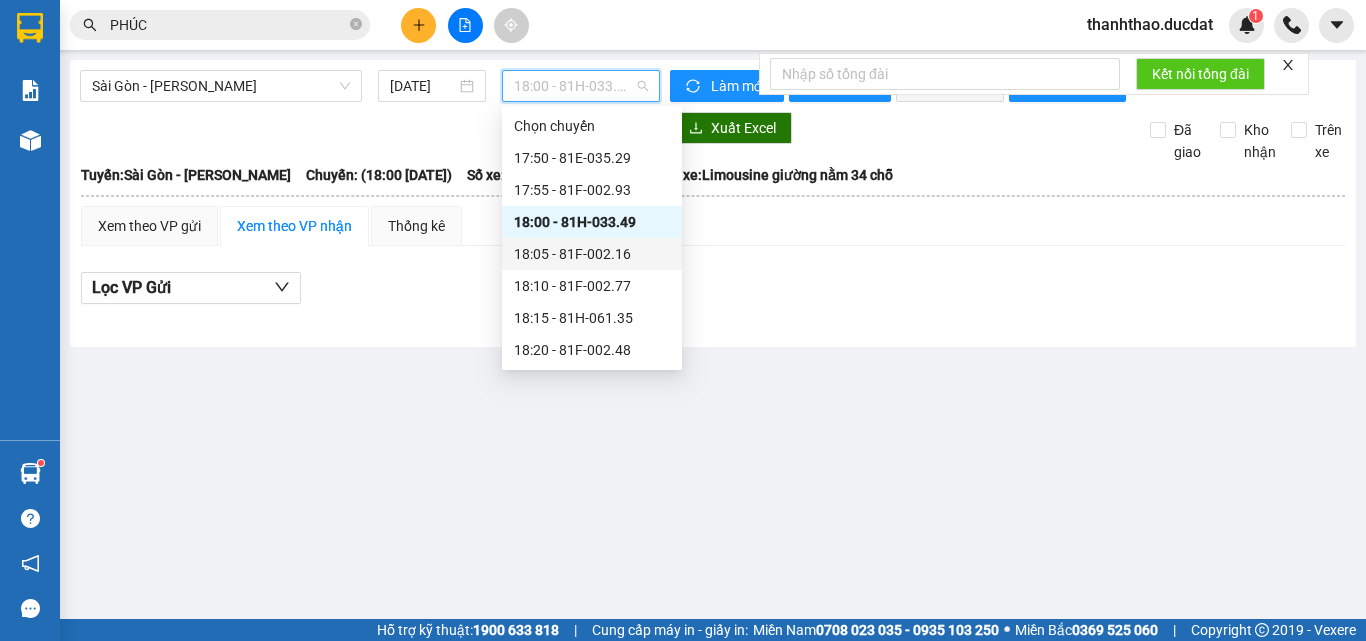 click on "18:05     - 81F-002.16" at bounding box center [592, 254] 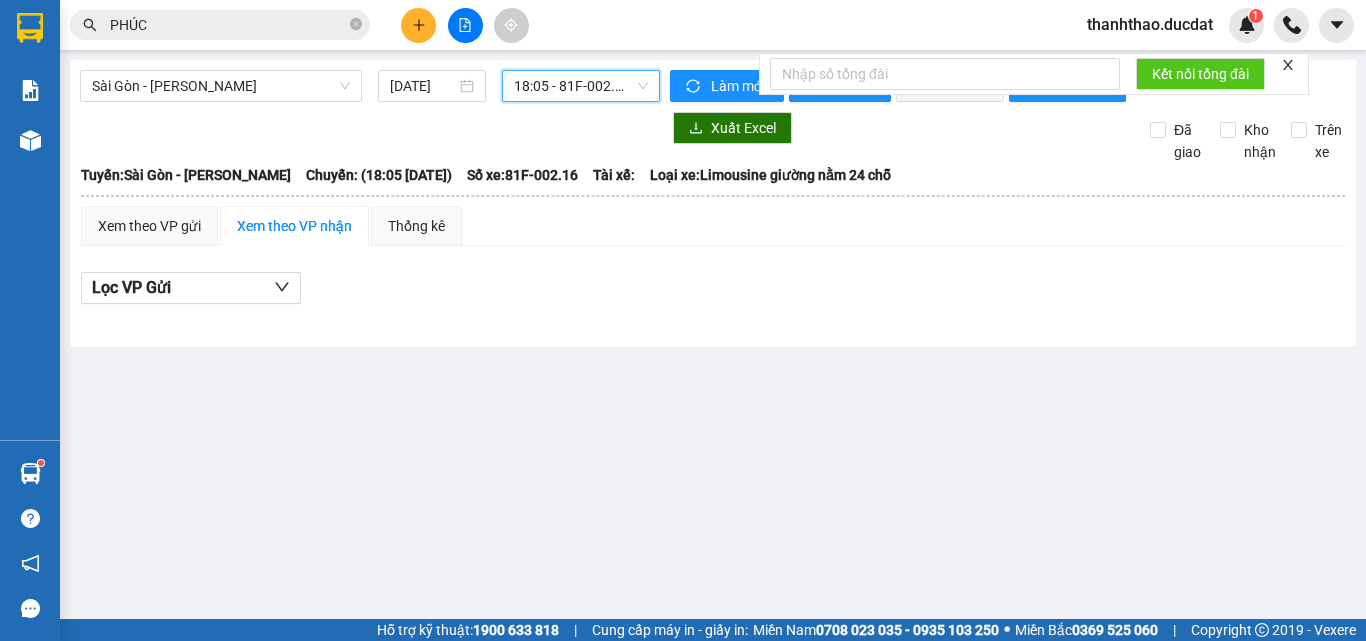 click on "18:05     - 81F-002.16" at bounding box center (581, 86) 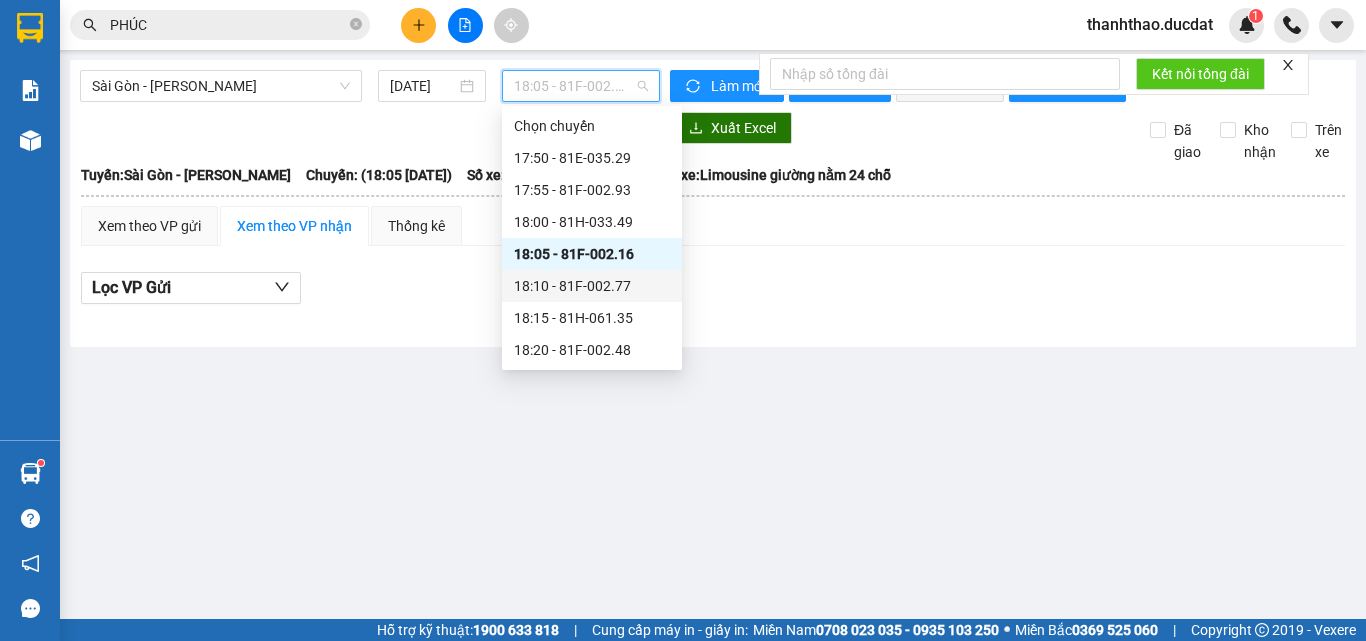 click on "18:10     - 81F-002.77" at bounding box center (592, 286) 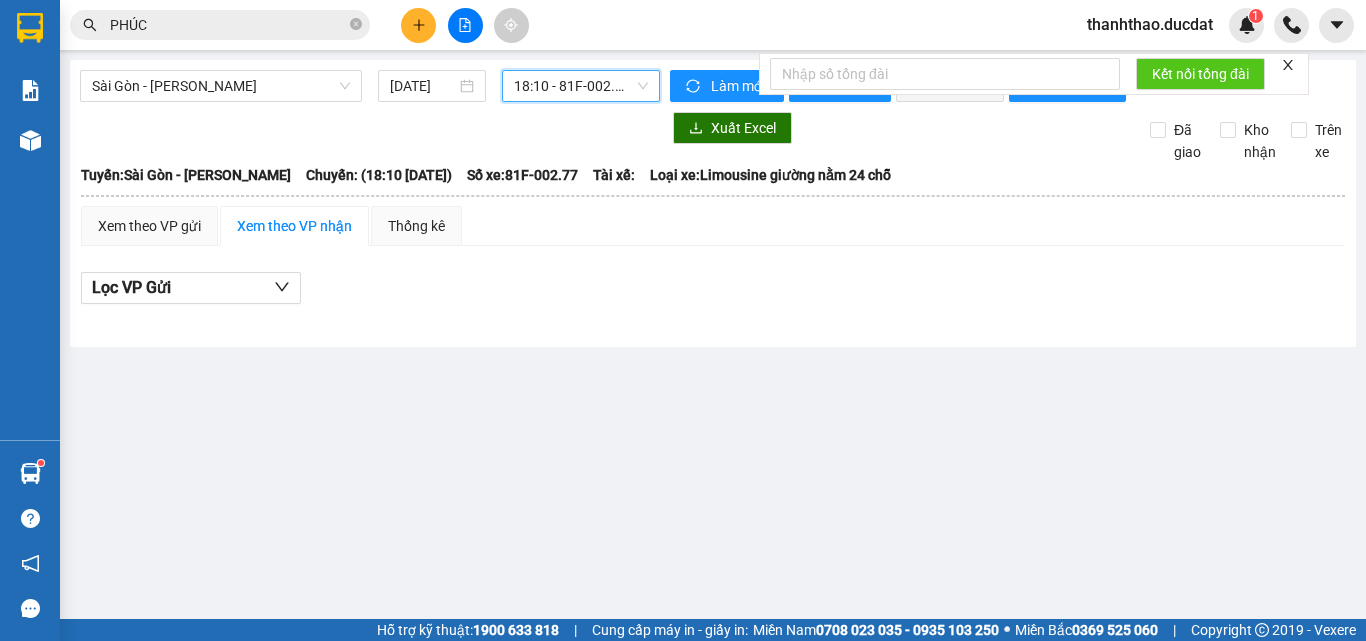 click on "18:10     - 81F-002.77" at bounding box center [581, 86] 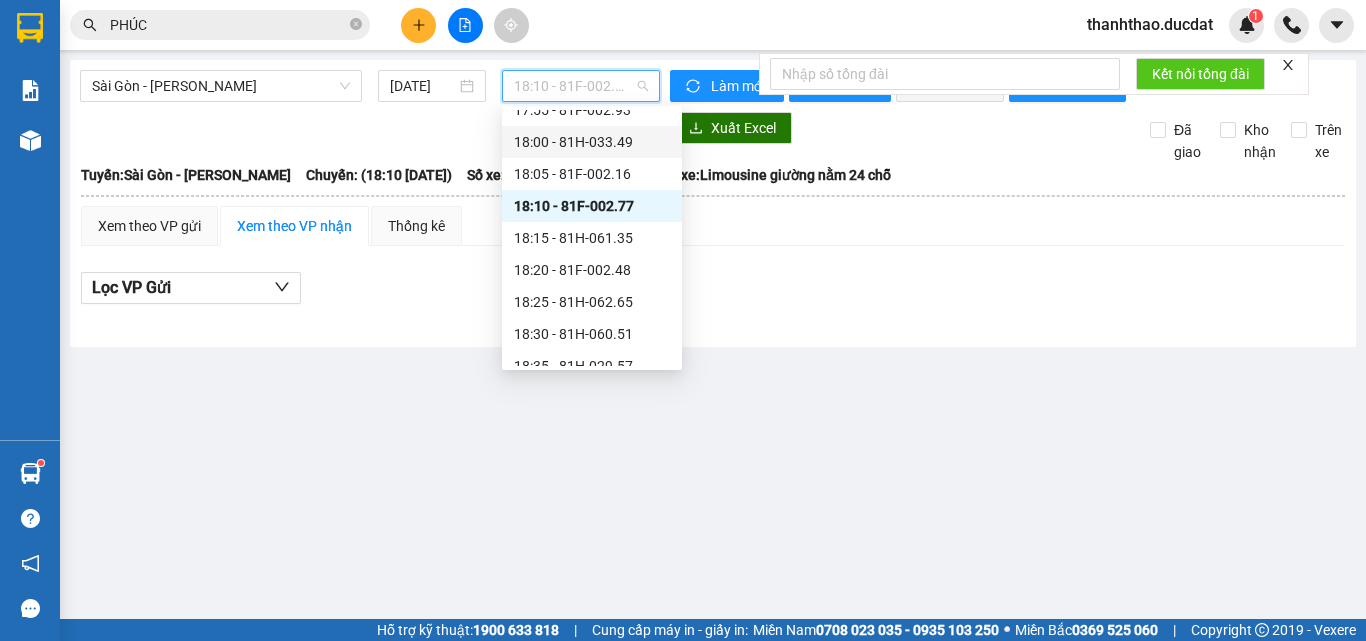 scroll, scrollTop: 100, scrollLeft: 0, axis: vertical 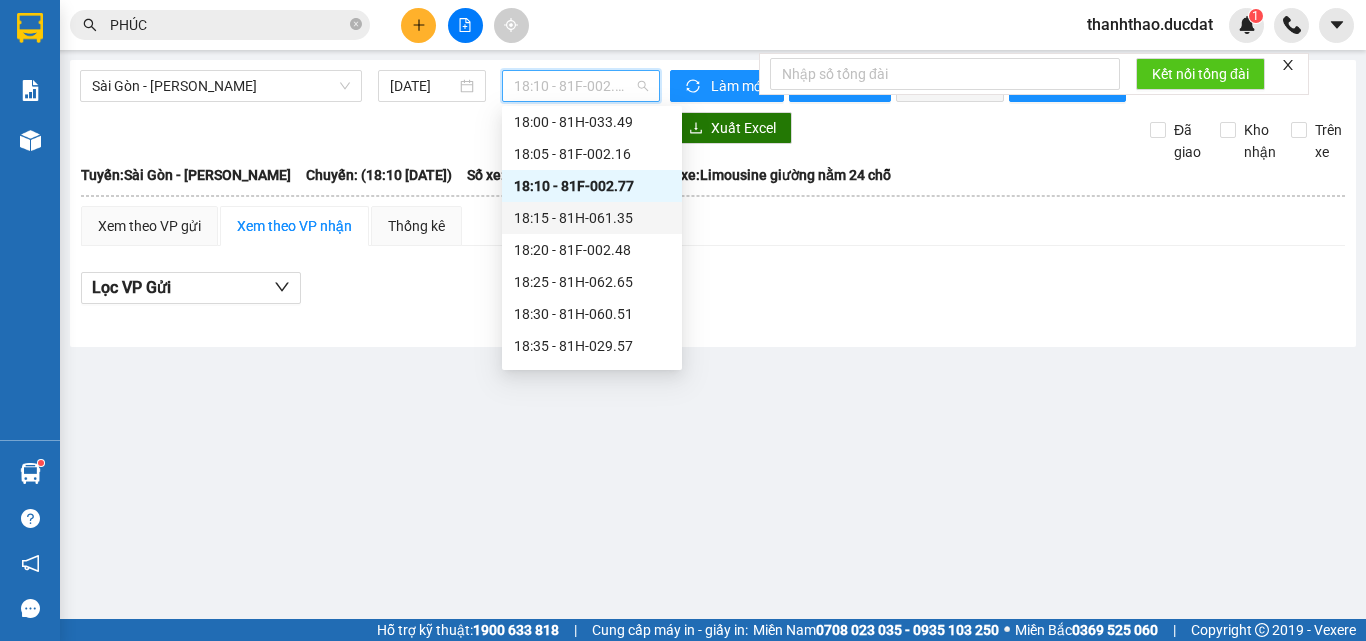 click on "18:15     - 81H-061.35" at bounding box center [592, 218] 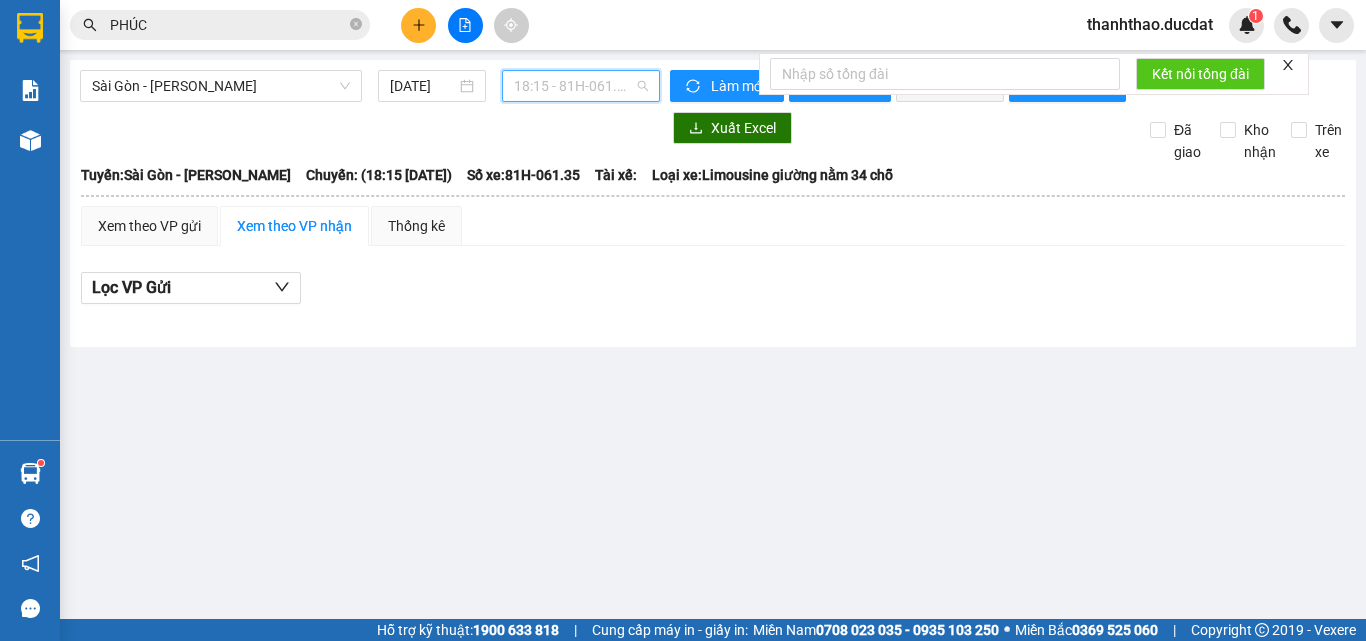 click on "18:15     - 81H-061.35" at bounding box center (581, 86) 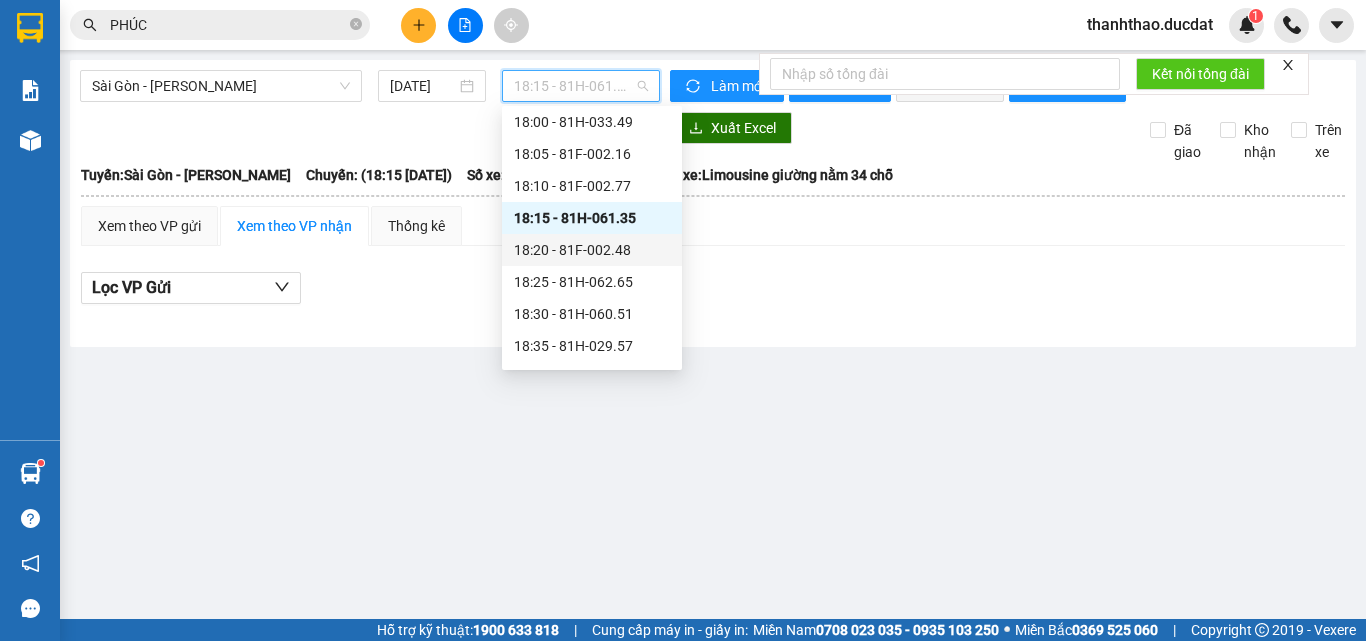 click on "18:20     - 81F-002.48" at bounding box center (592, 250) 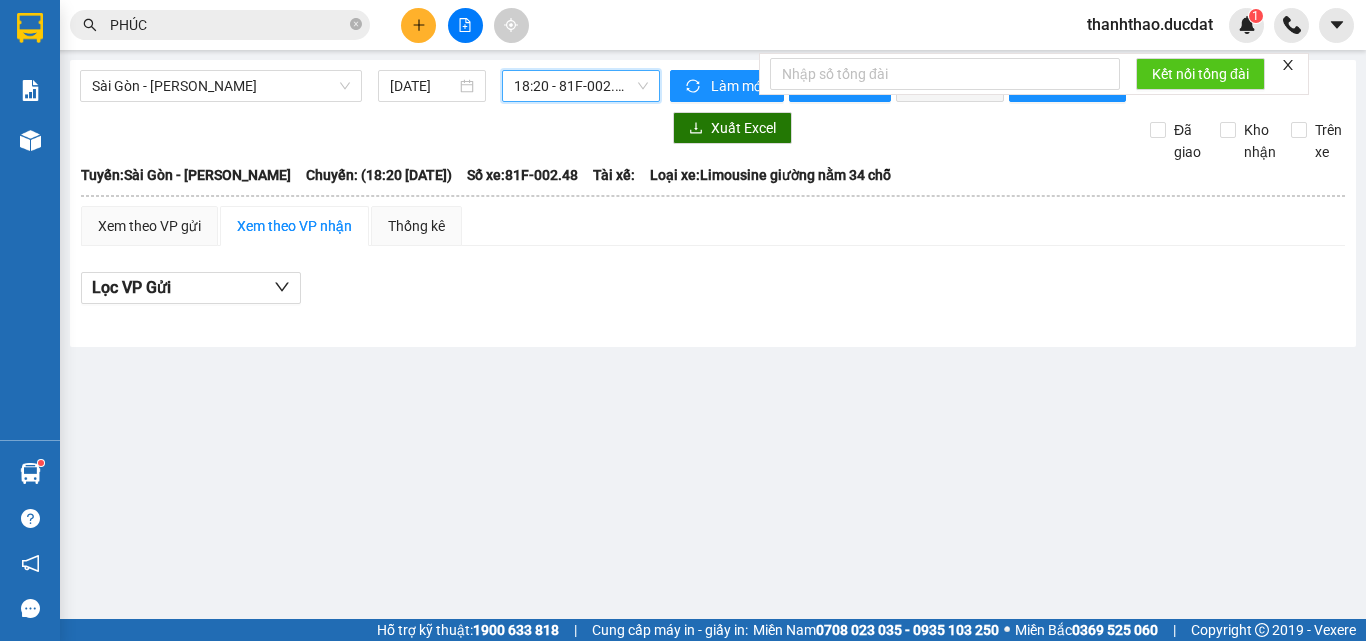 click on "18:20     - 81F-002.48" at bounding box center [581, 86] 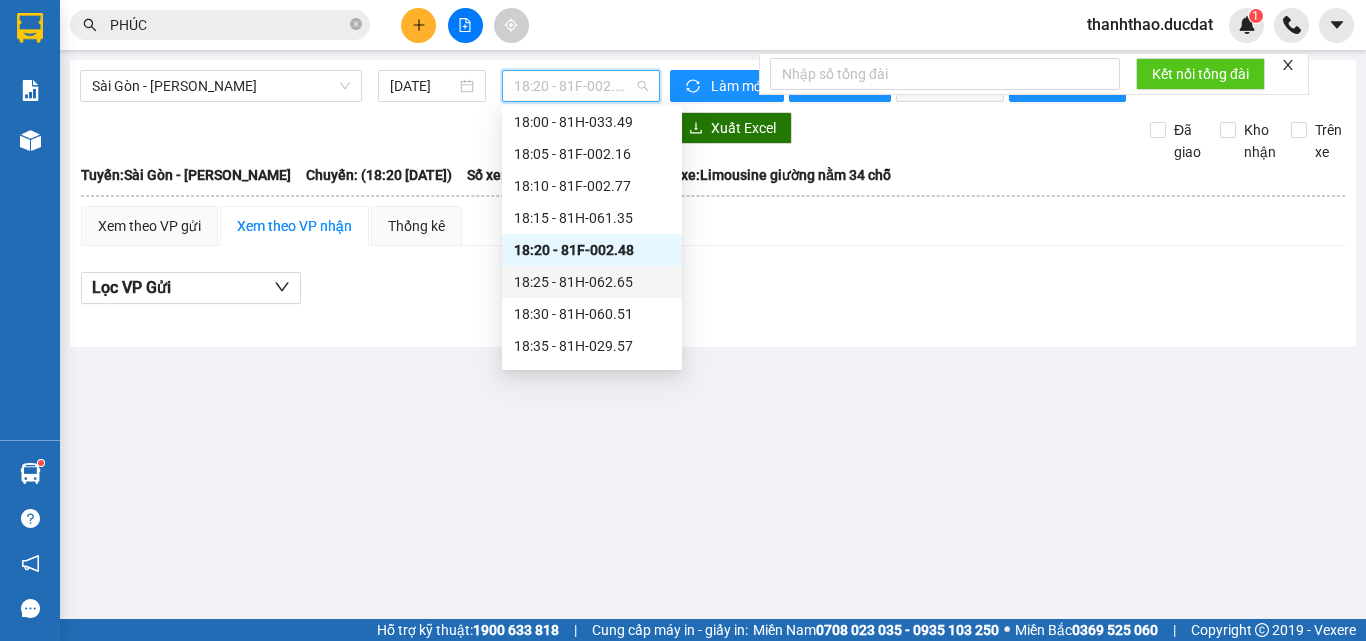 click on "18:25     - 81H-062.65" at bounding box center [592, 282] 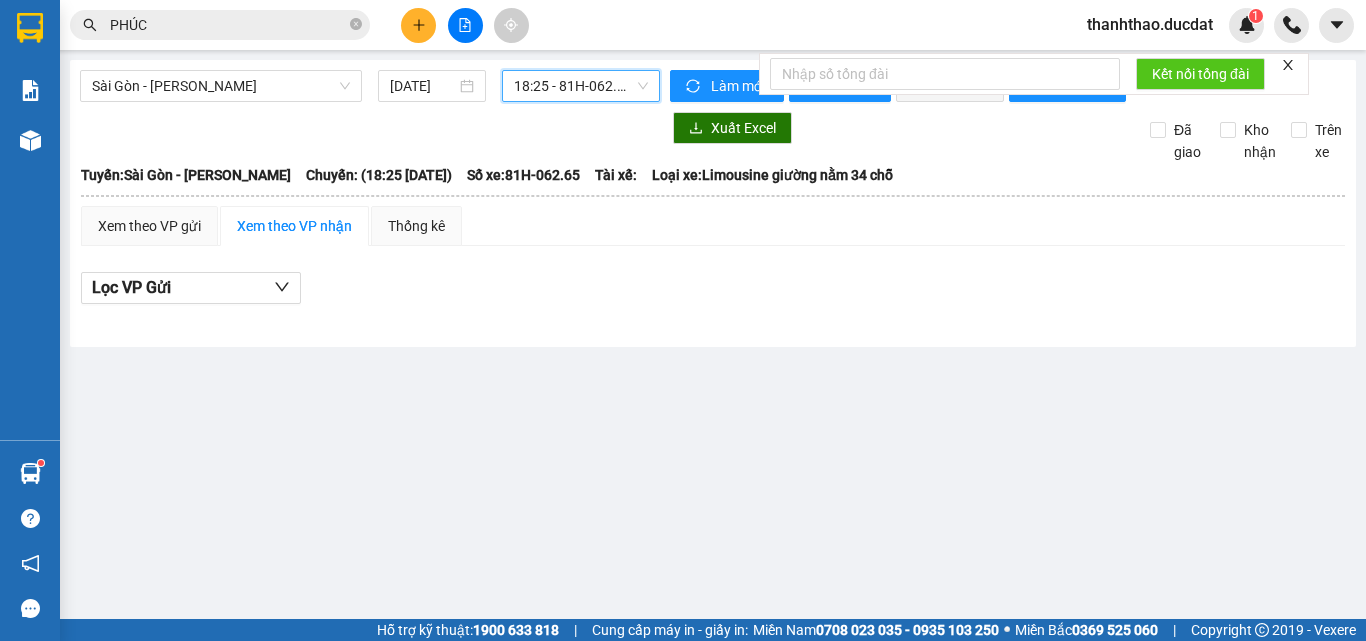 click on "[GEOGRAPHIC_DATA] - Gia Lai [DATE] 18:25 18:25     - 81H-062.65  Làm mới In phơi In đơn chọn Thống kê Lọc  CR Lọc  CC Xuất Excel Đã giao Kho nhận Trên xe Đức Đạt   0931646699   275 [PERSON_NAME] Hành PHƠI HÀNG 19:01 [DATE] Tuyến:  [GEOGRAPHIC_DATA] - [GEOGRAPHIC_DATA]:   (18:25 [DATE]) Số xe:  81H-062.65 Tài xế:  Loại xe:  Limousine giường nằm 34 chỗ [GEOGRAPHIC_DATA]:  [GEOGRAPHIC_DATA] - [GEOGRAPHIC_DATA]:   (18:25 [DATE]) Số xe:  81H-062.65 Tài xế:  Loại xe:  Limousine giường nằm 34 chỗ Xem theo VP gửi Xem theo VP nhận Thống kê Lọc VP Gửi Cước rồi :   0  VNĐ Chưa cước :   0  VNĐ Thu hộ:  0  VNĐ CTy TNHH MTV ĐỨC ĐẠT   0931646699   275 Lê Đại Hành PHƠI HÀNG [PERSON_NAME]  -  19:01 [DATE] Tuyến:  [GEOGRAPHIC_DATA] - [GEOGRAPHIC_DATA]:   (18:25 [DATE]) Số xe:  81H-062.65 Tài xế:  Loại xe:  Limousine giường nằm 34 chỗ STT Người gửi Tên người nhận SĐT người nhận CR CC VP Gửi Tên hàng :" at bounding box center (713, 203) 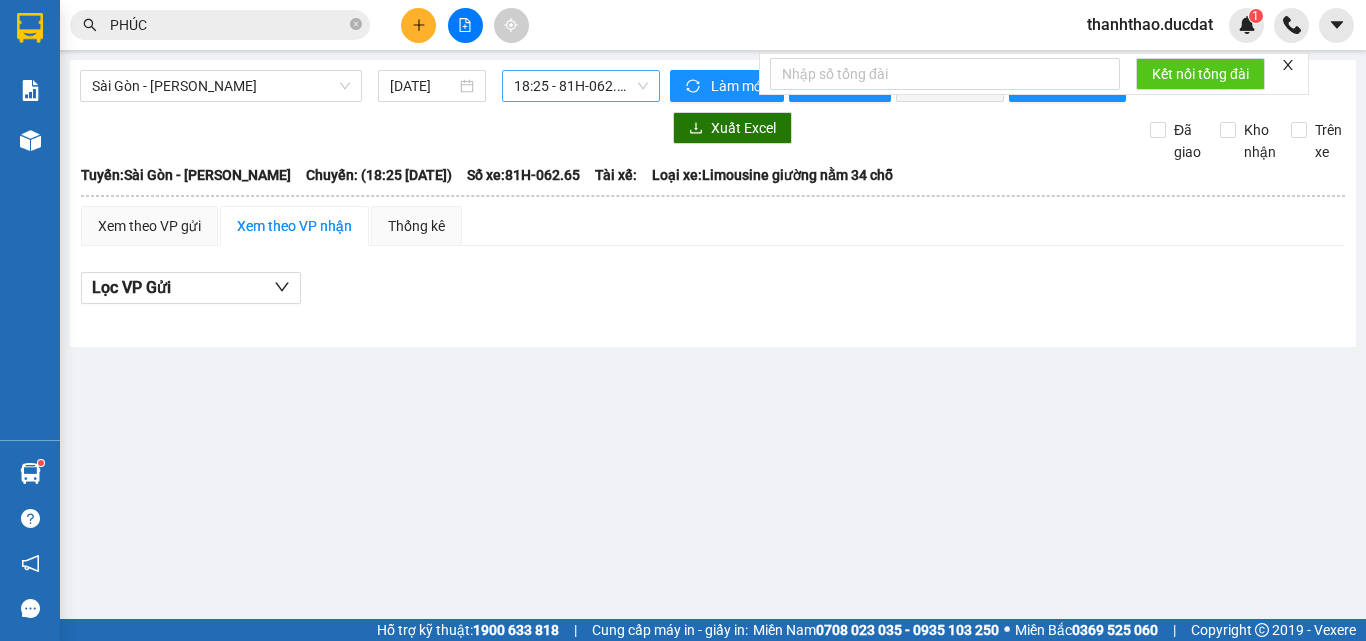 click on "18:25     - 81H-062.65" at bounding box center [581, 86] 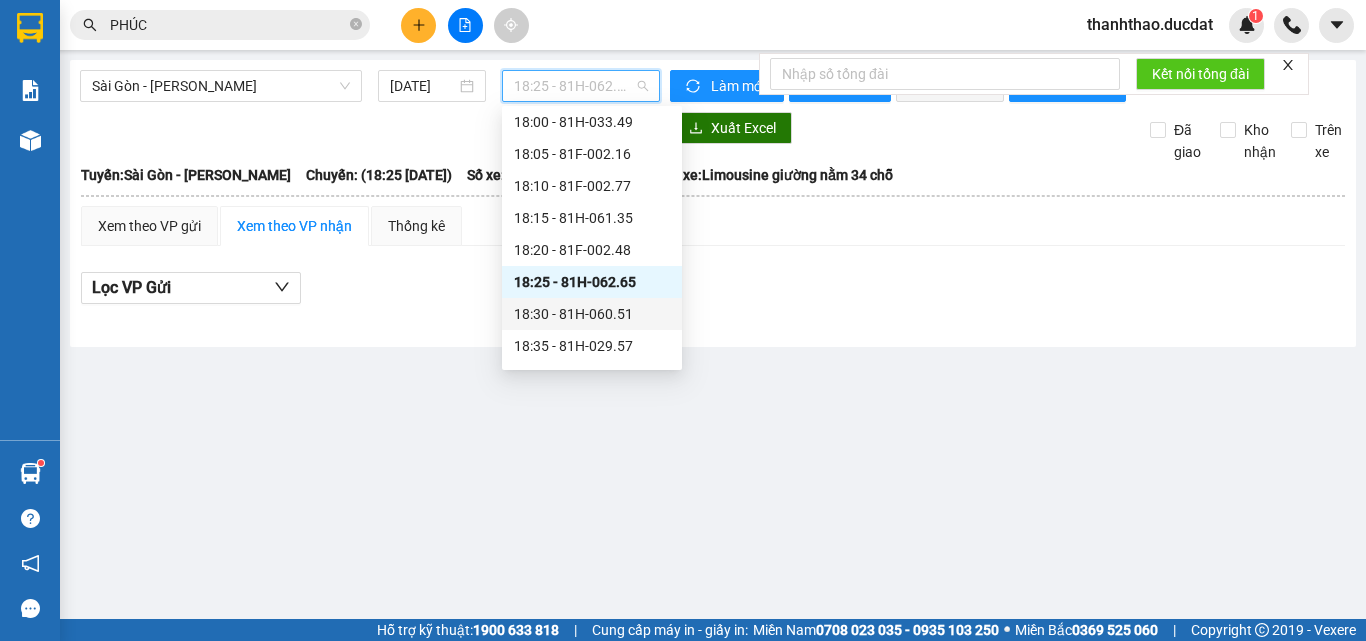click on "18:30     - 81H-060.51" at bounding box center (592, 314) 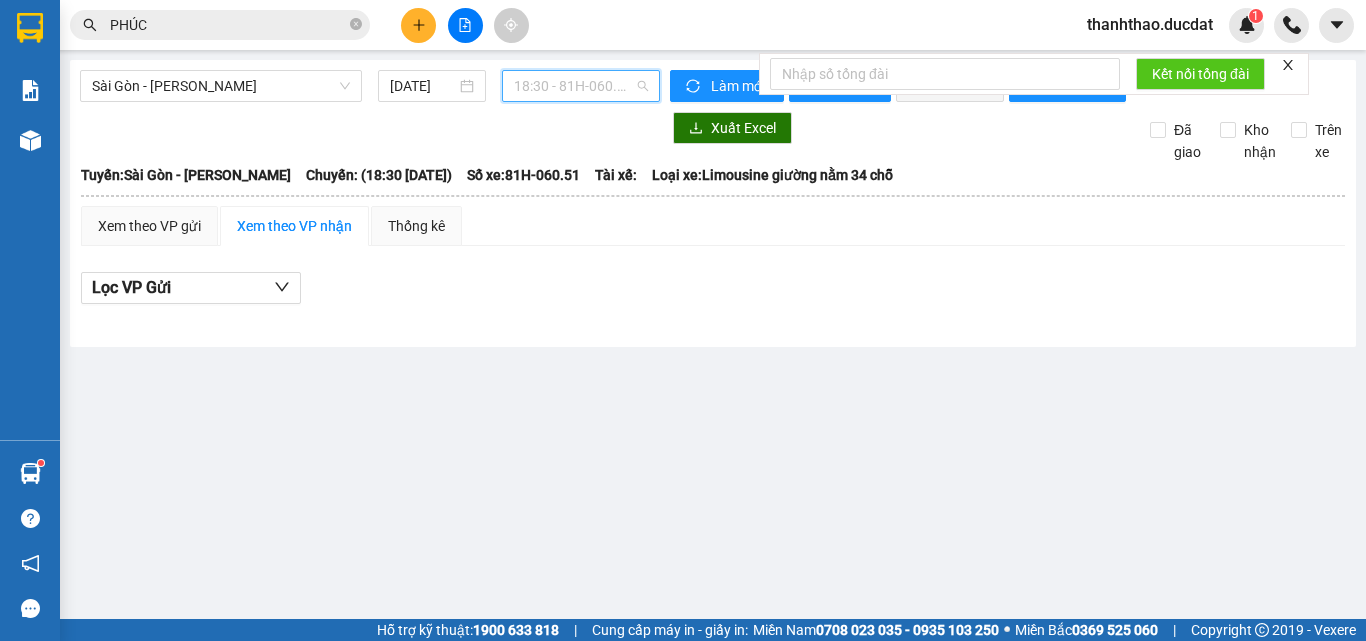 click on "18:30     - 81H-060.51" at bounding box center [581, 86] 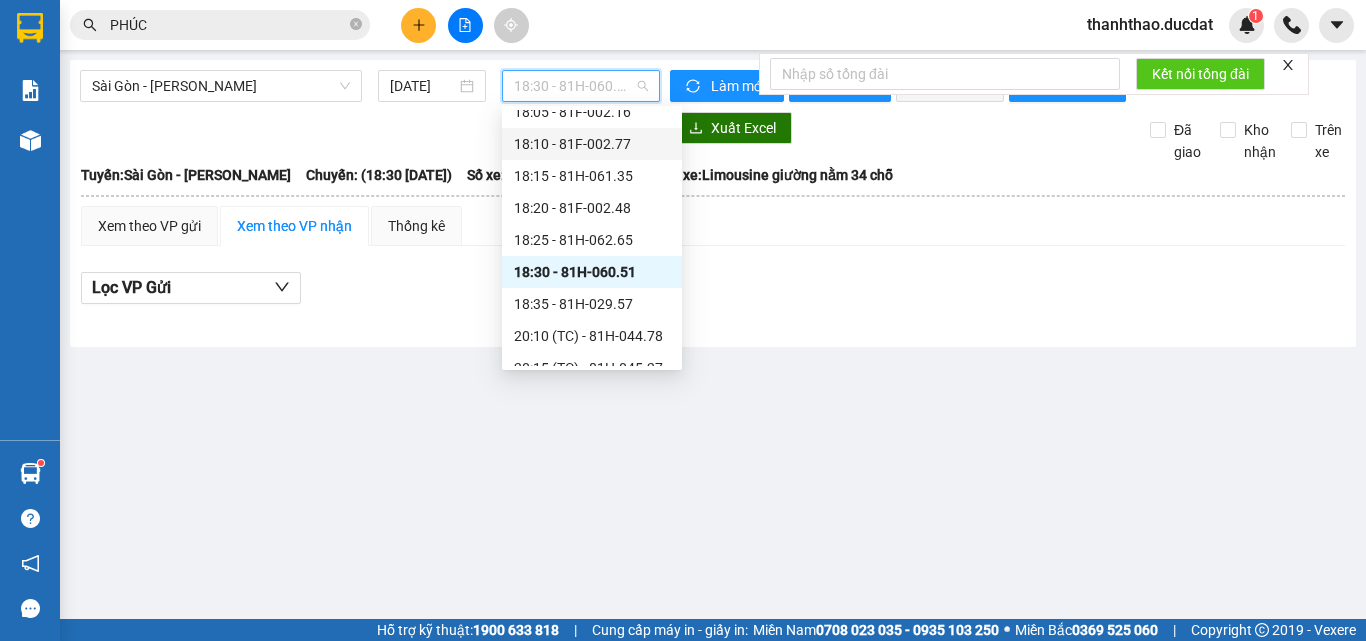 scroll, scrollTop: 160, scrollLeft: 0, axis: vertical 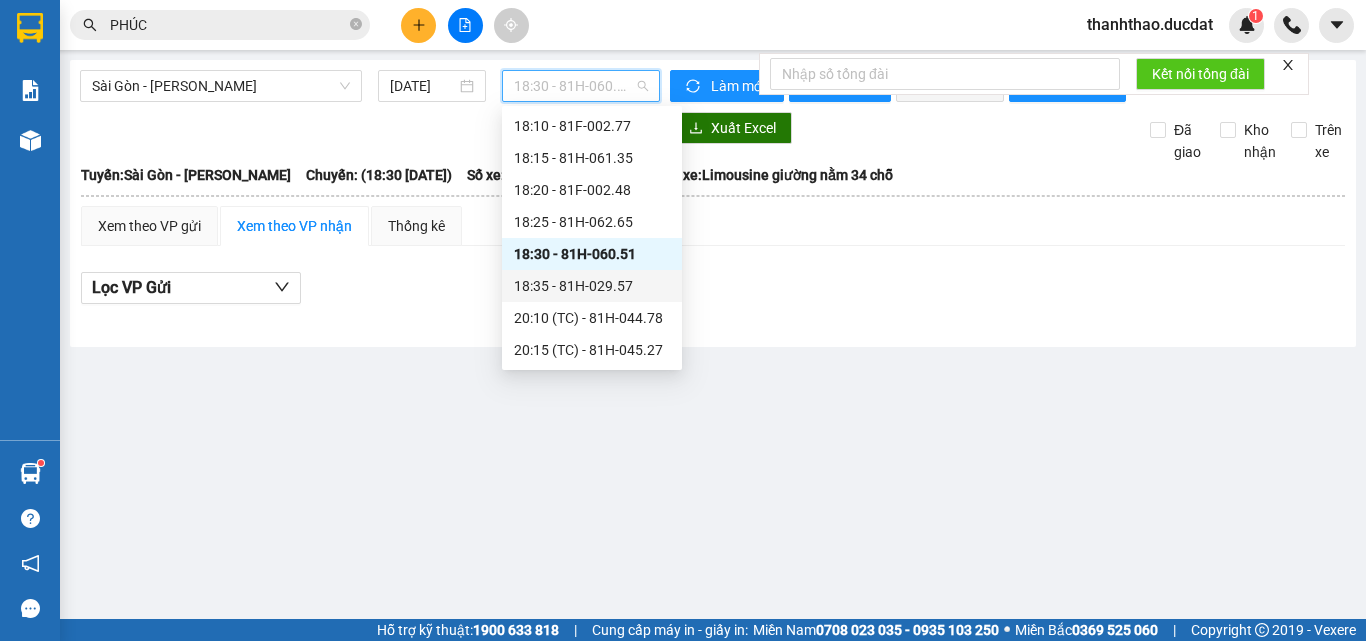 click on "18:35     - 81H-029.57" at bounding box center [592, 286] 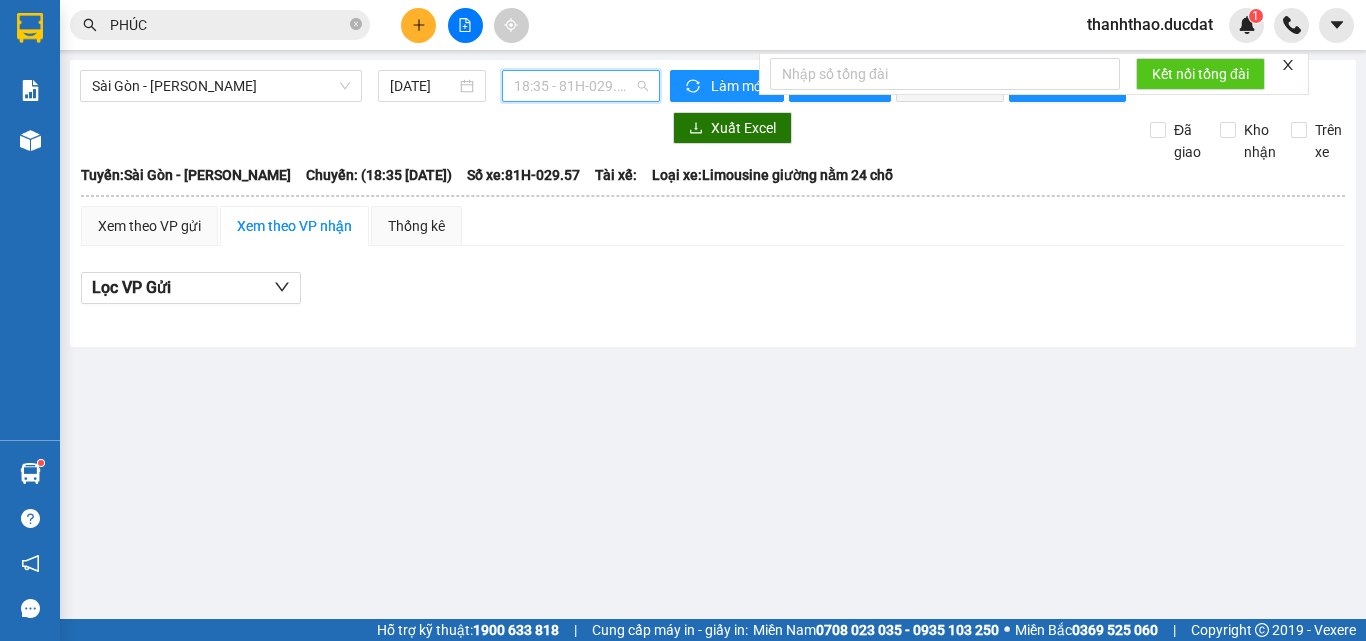 click on "18:35     - 81H-029.57" at bounding box center (581, 86) 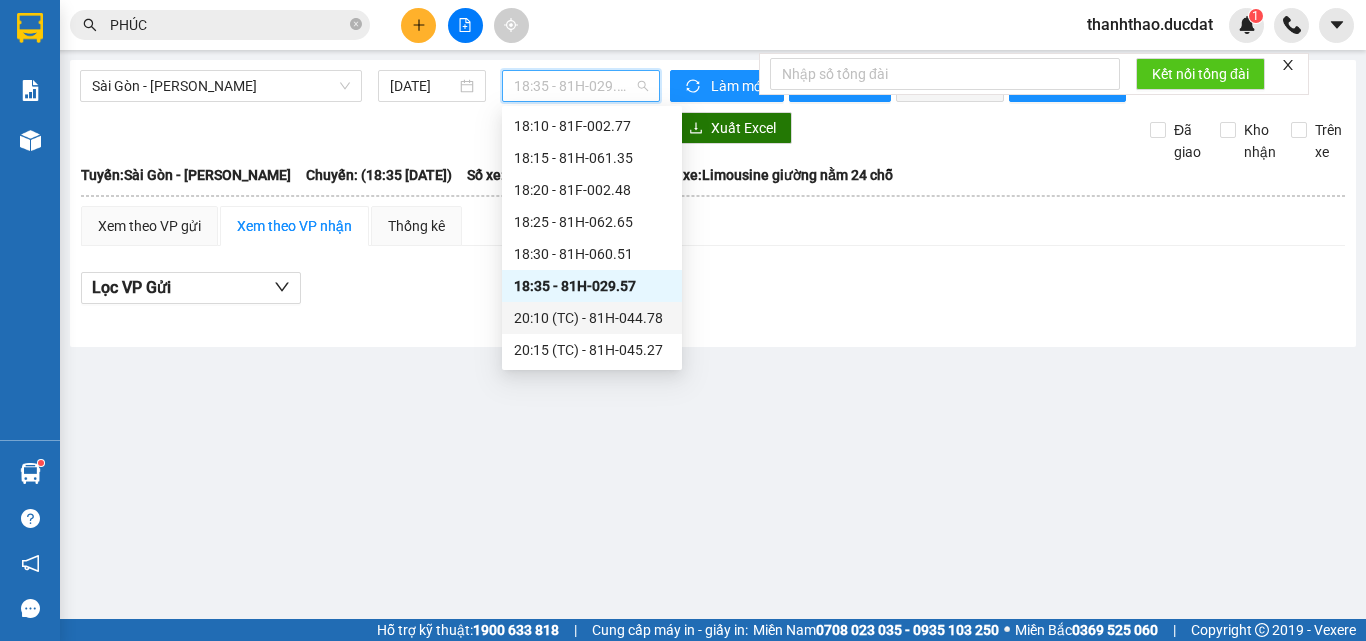 click on "20:10   (TC)   - 81H-044.78" at bounding box center (592, 318) 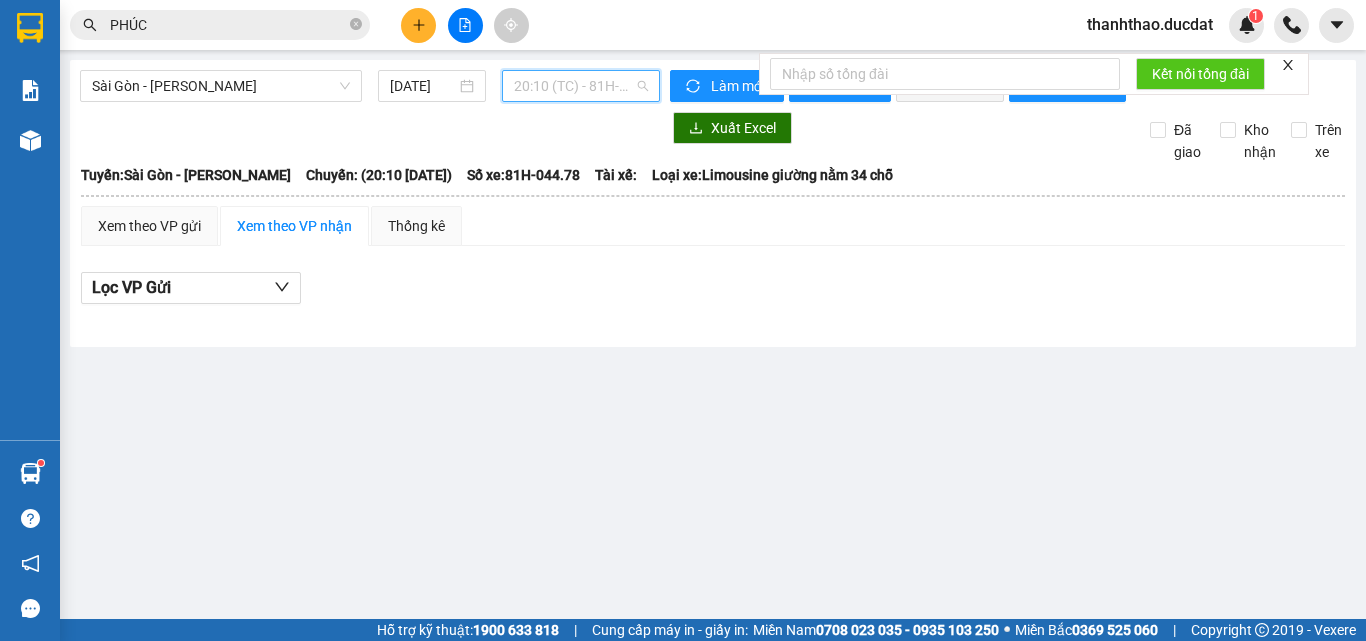 click on "20:10   (TC)   - 81H-044.78" at bounding box center (581, 86) 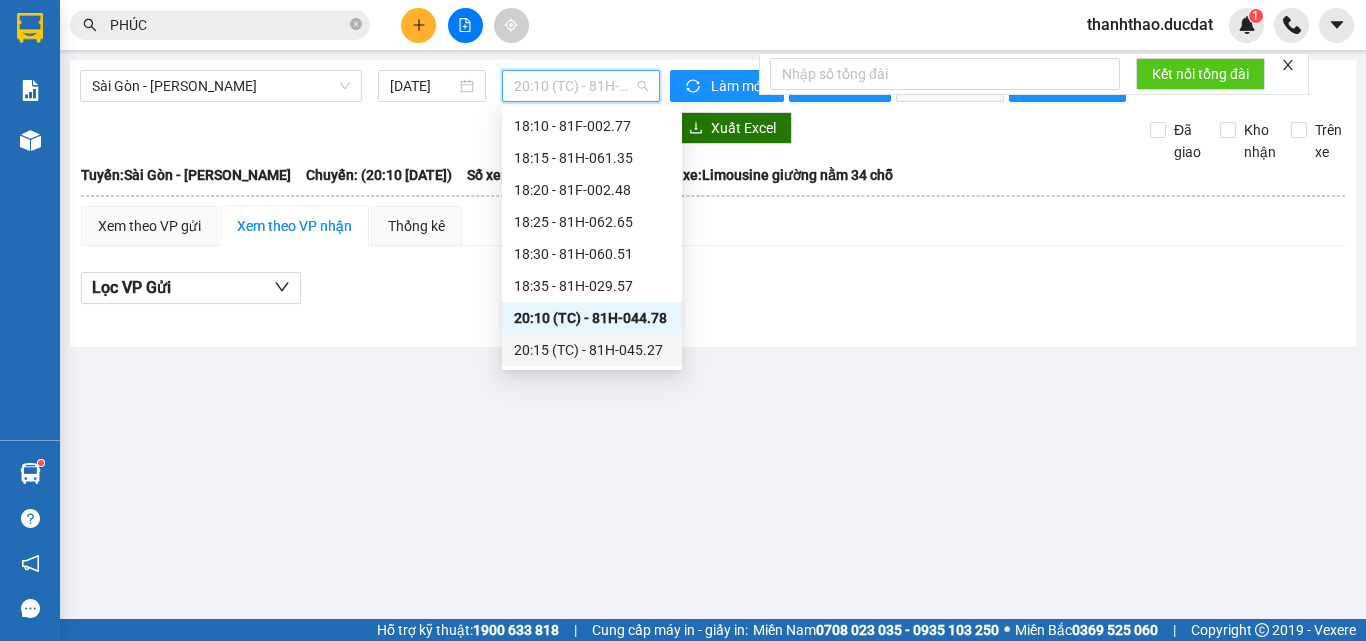 click on "20:15   (TC)   - 81H-045.27" at bounding box center [592, 350] 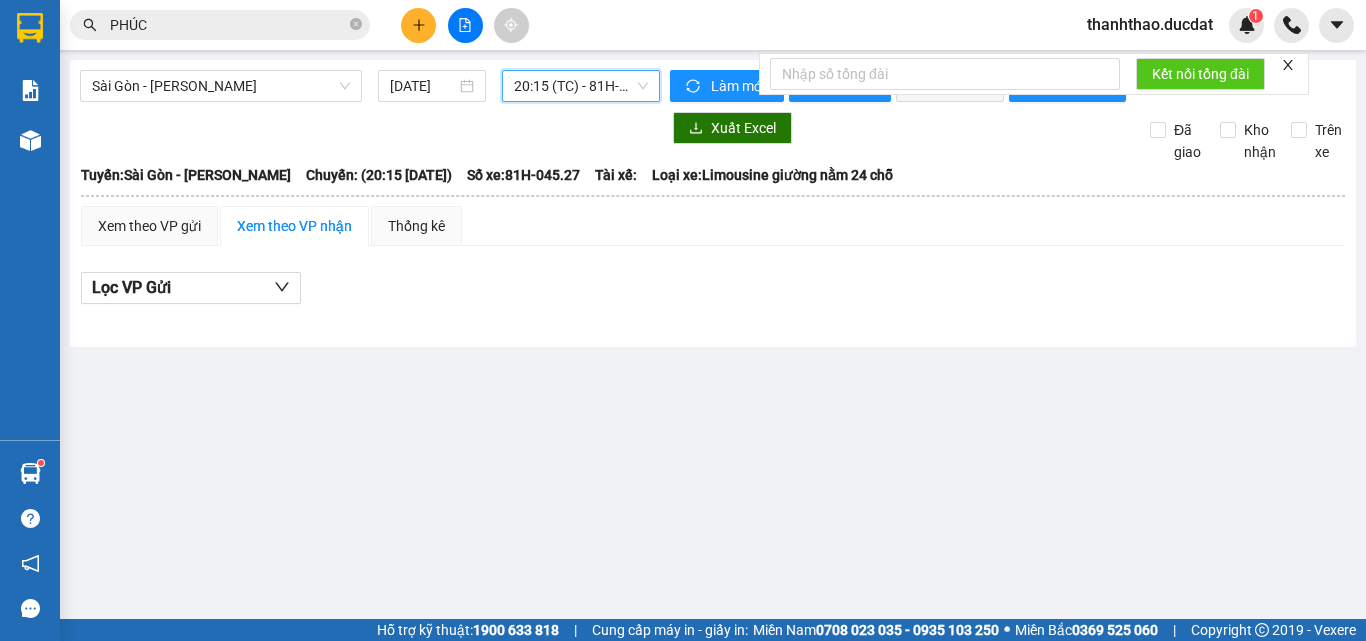 click on "20:15   (TC)   - 81H-045.27" at bounding box center (581, 86) 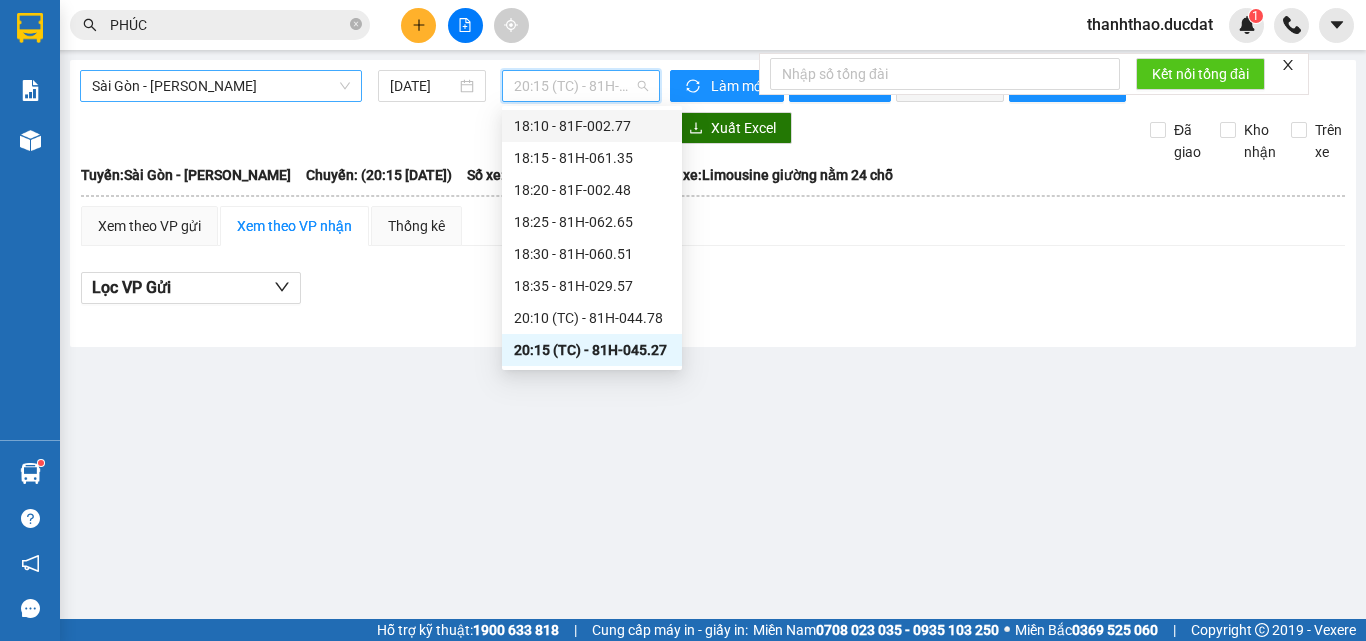 click on "Sài Gòn - [PERSON_NAME]" at bounding box center [221, 86] 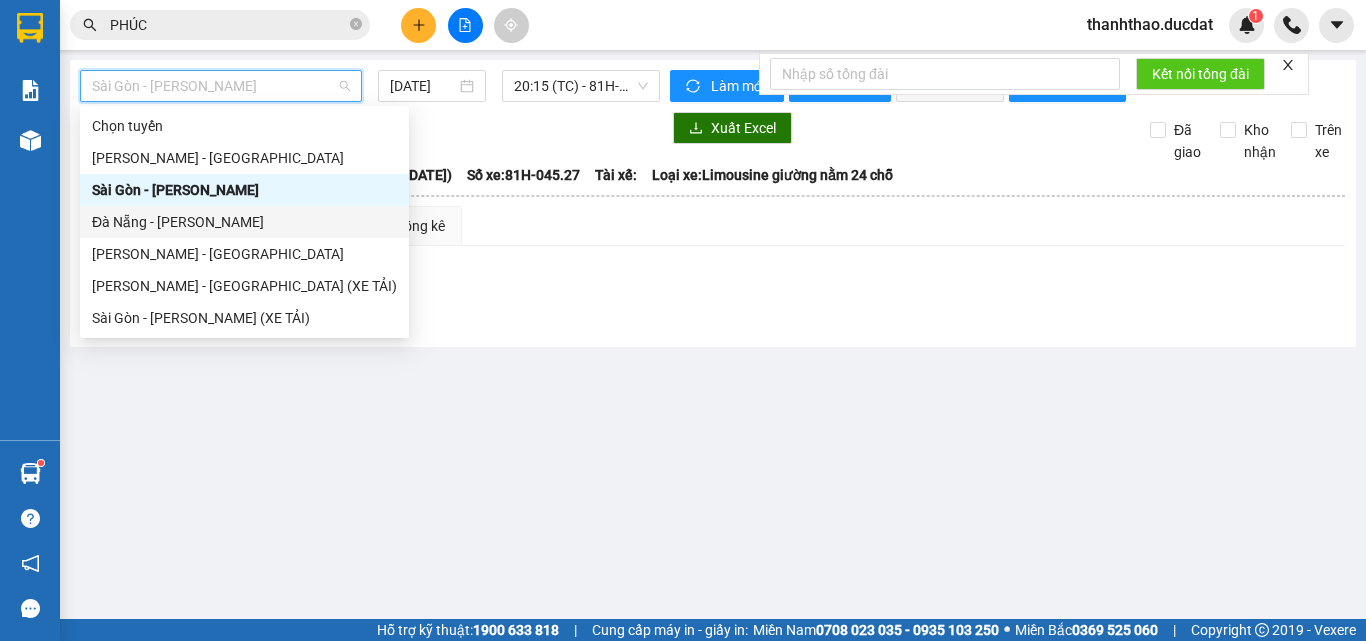 click on "Đà Nẵng - [PERSON_NAME]" at bounding box center (244, 222) 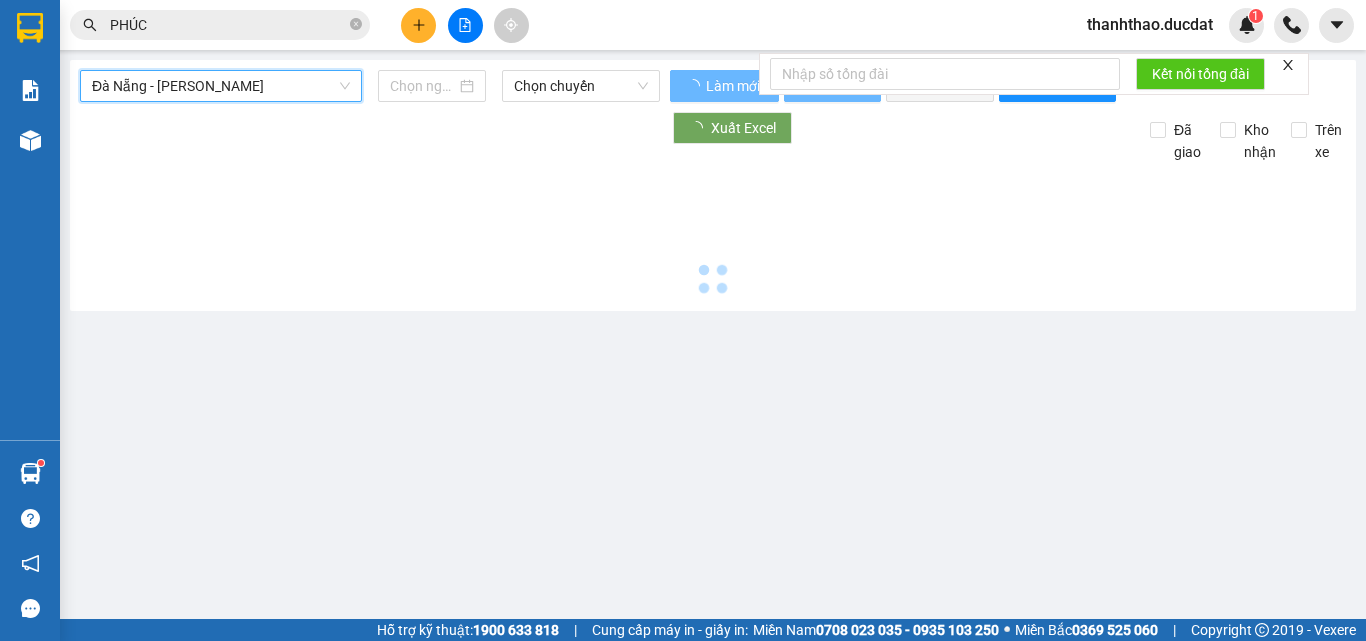 type on "[DATE]" 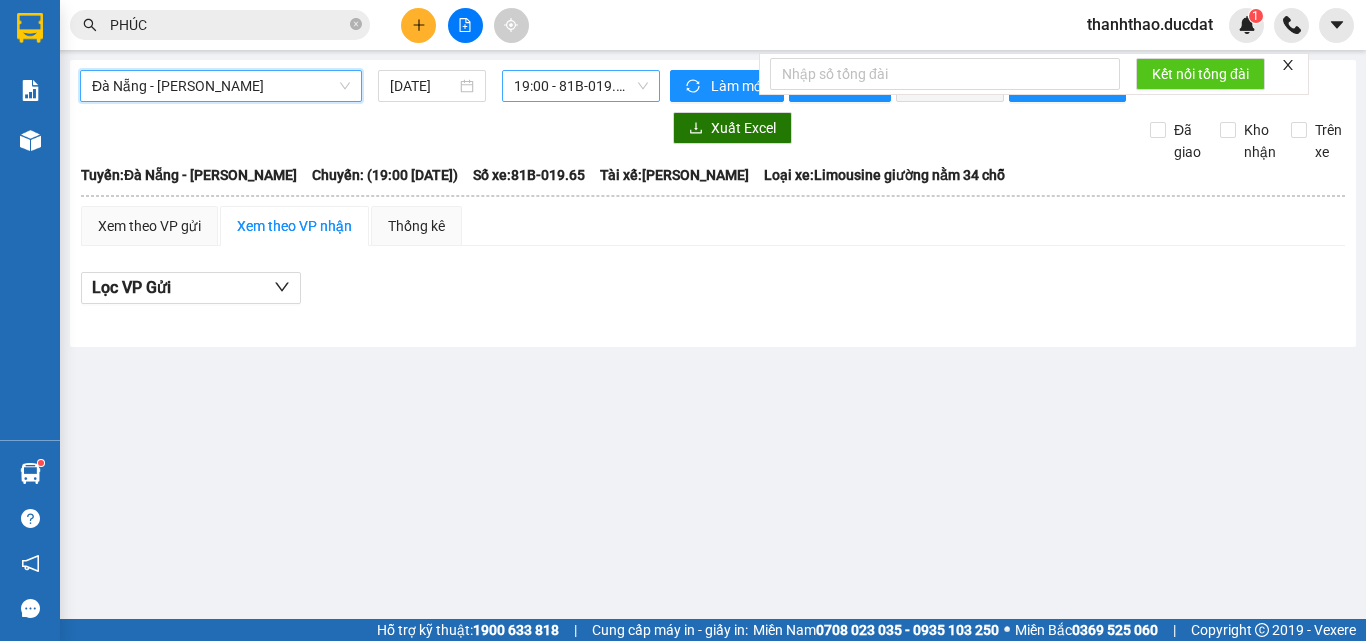 click on "19:00     - 81B-019.65" at bounding box center (581, 86) 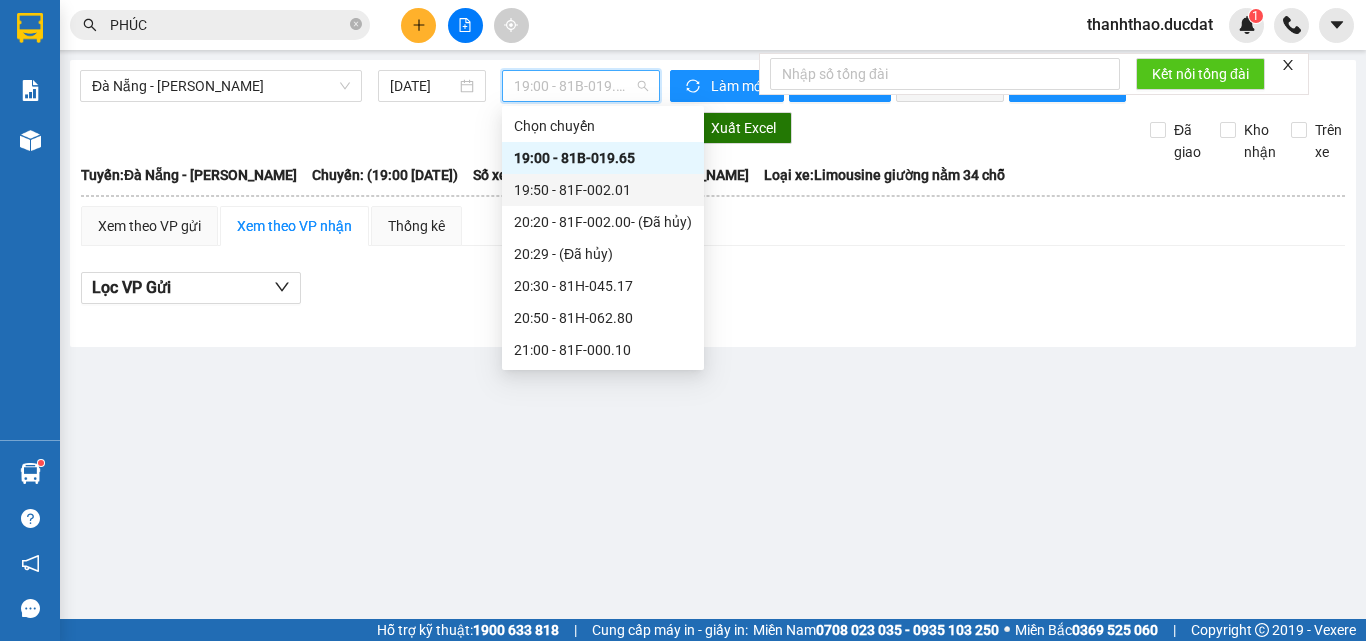 click on "19:50     - 81F-002.01" at bounding box center [603, 190] 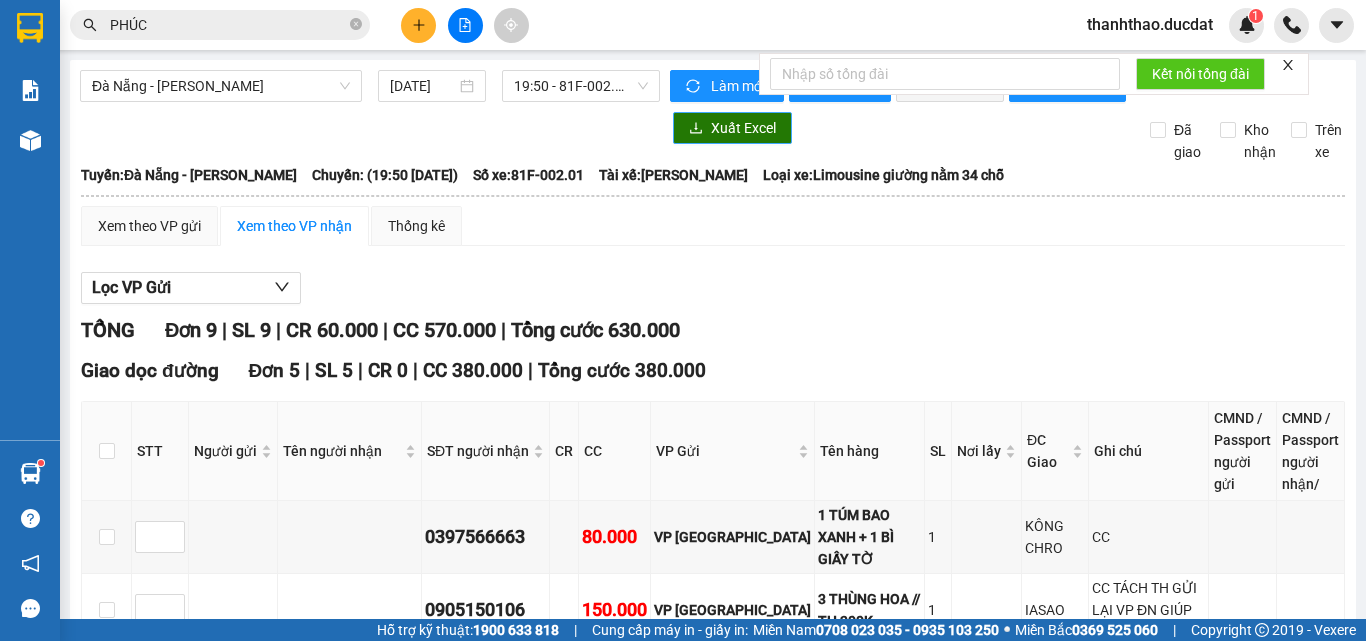 click on "Xuất Excel" at bounding box center [743, 128] 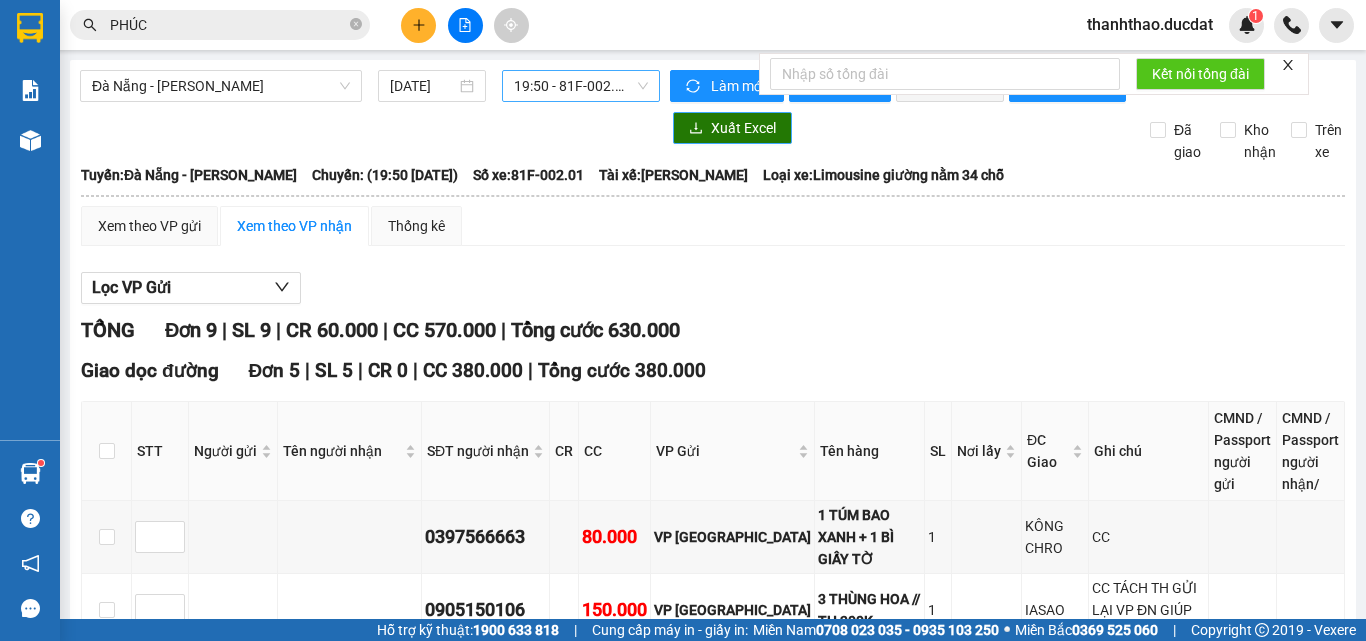click on "19:50     - 81F-002.01" at bounding box center (581, 86) 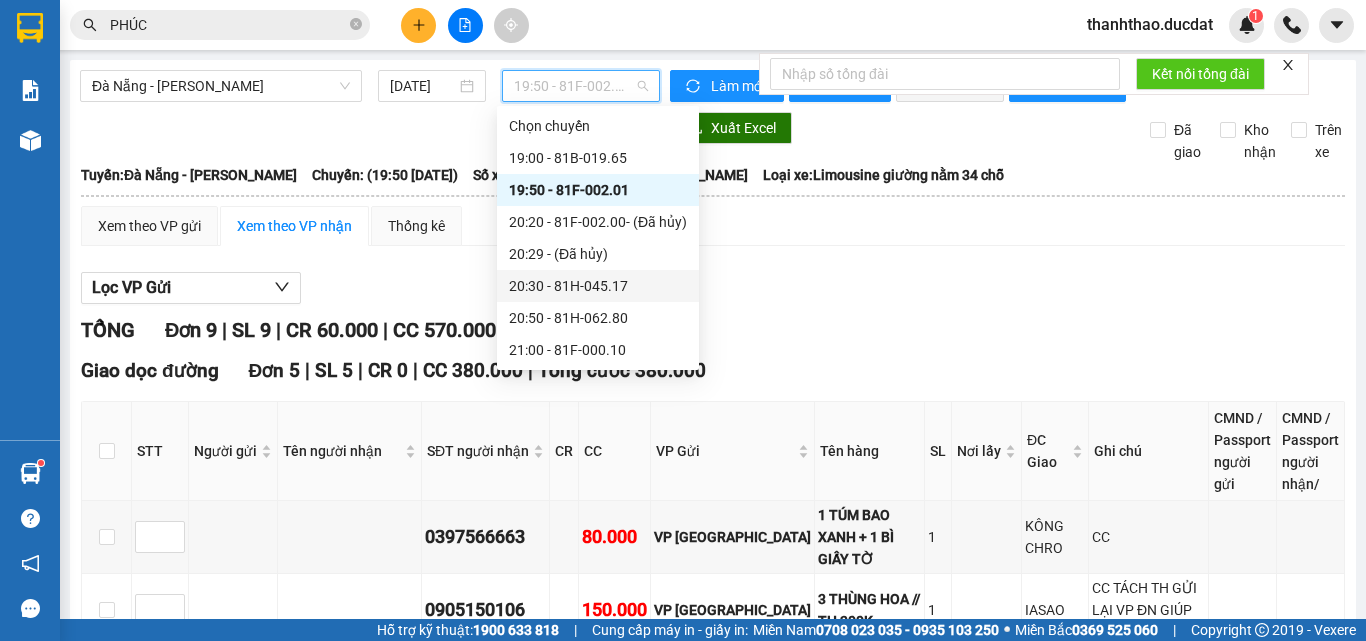 click on "20:30     - 81H-045.17" at bounding box center (598, 286) 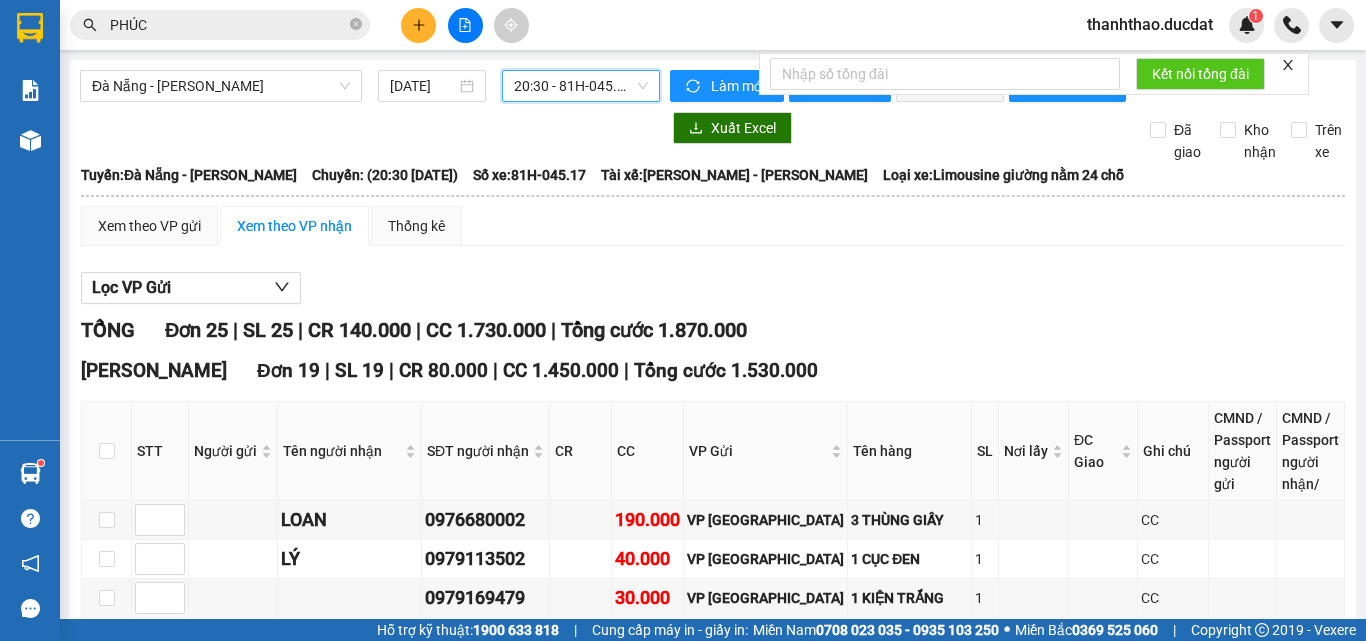 click on "20:30     - 81H-045.17" at bounding box center [581, 86] 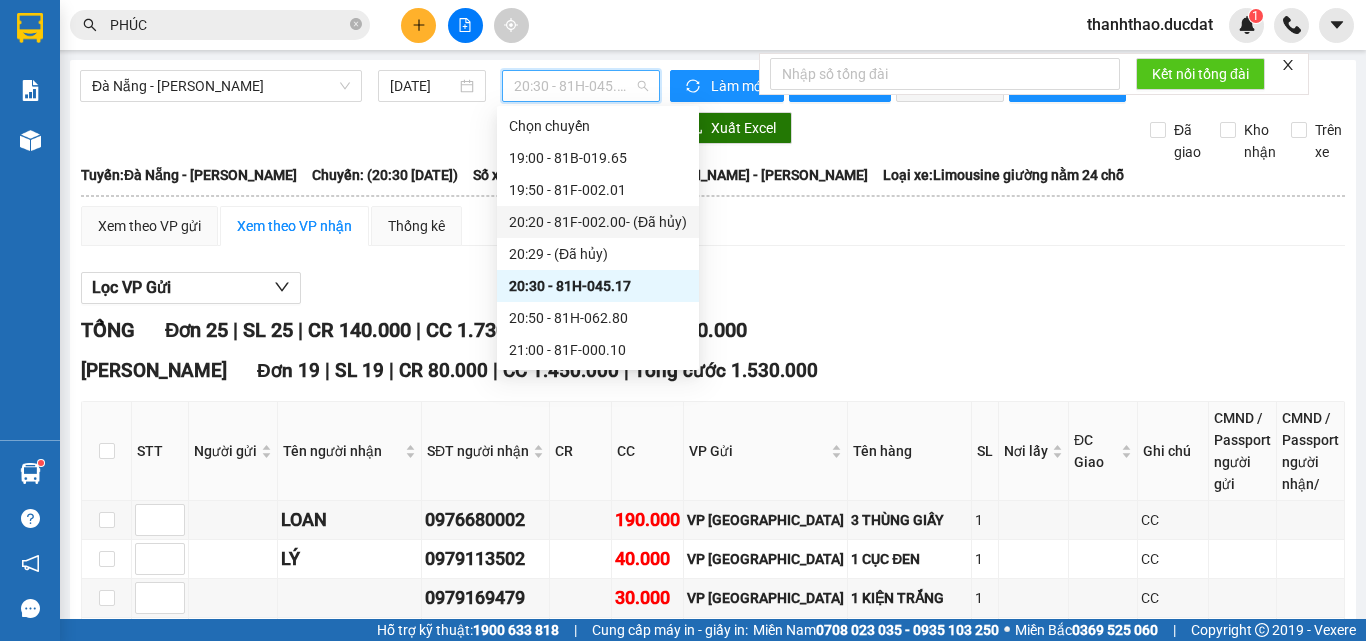 click on "20:20     - 81F-002.00  - (Đã hủy)" at bounding box center [598, 222] 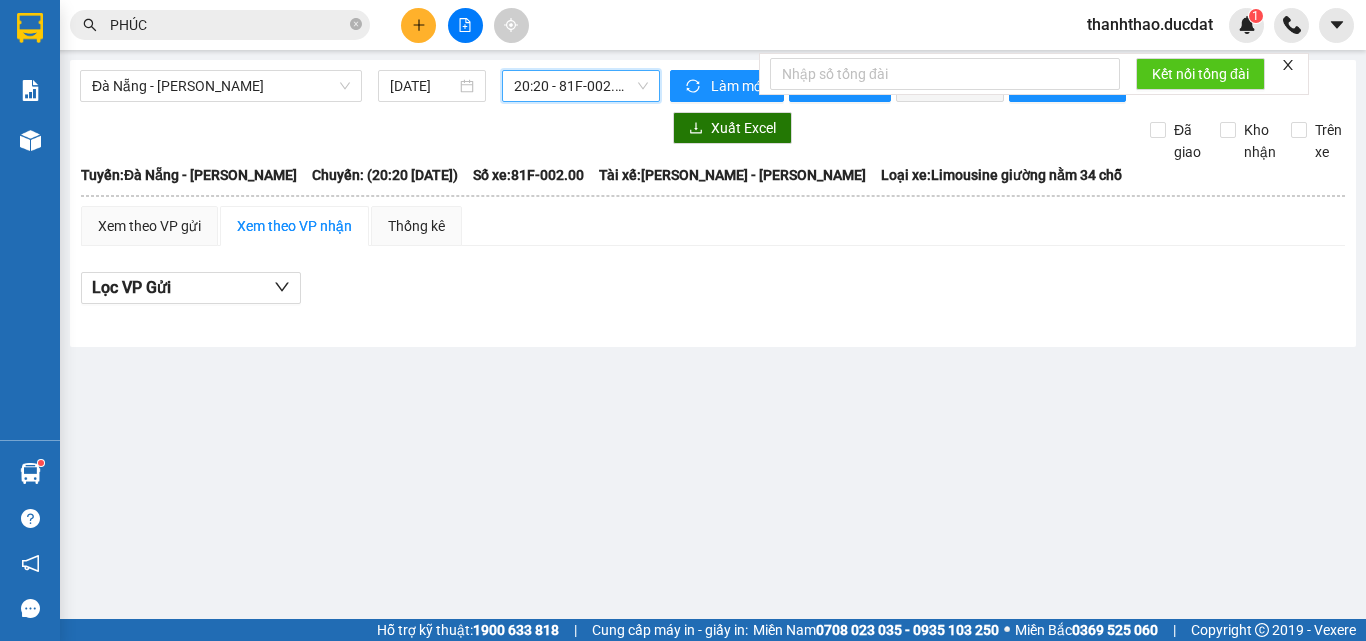 click on "20:20     - 81F-002.00  - (Đã hủy)" at bounding box center (581, 86) 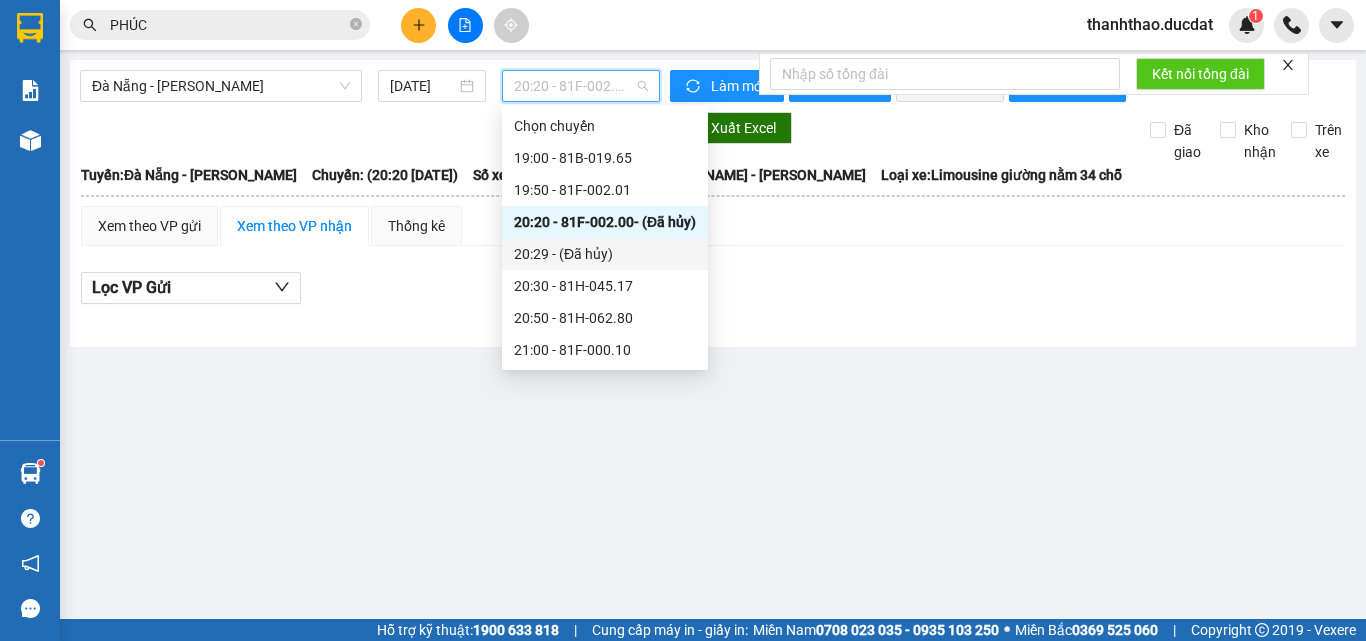 click on "20:29     - (Đã hủy)" at bounding box center (605, 254) 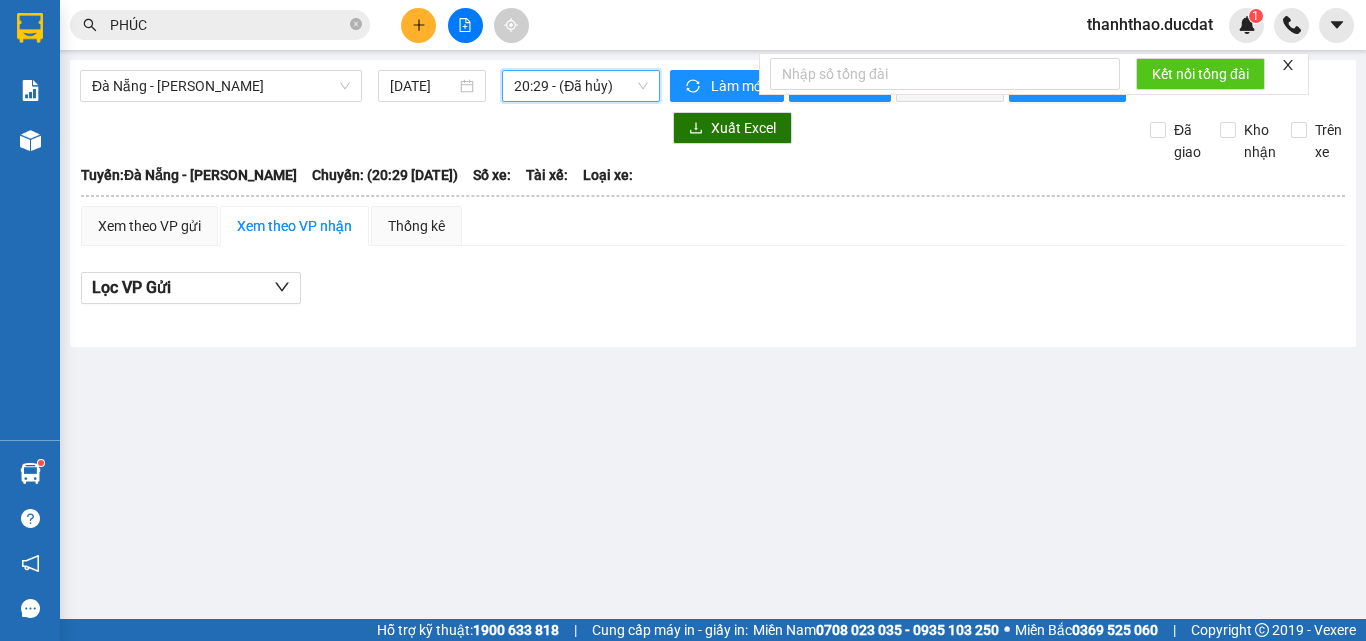 click on "20:29     - (Đã hủy)" at bounding box center [581, 86] 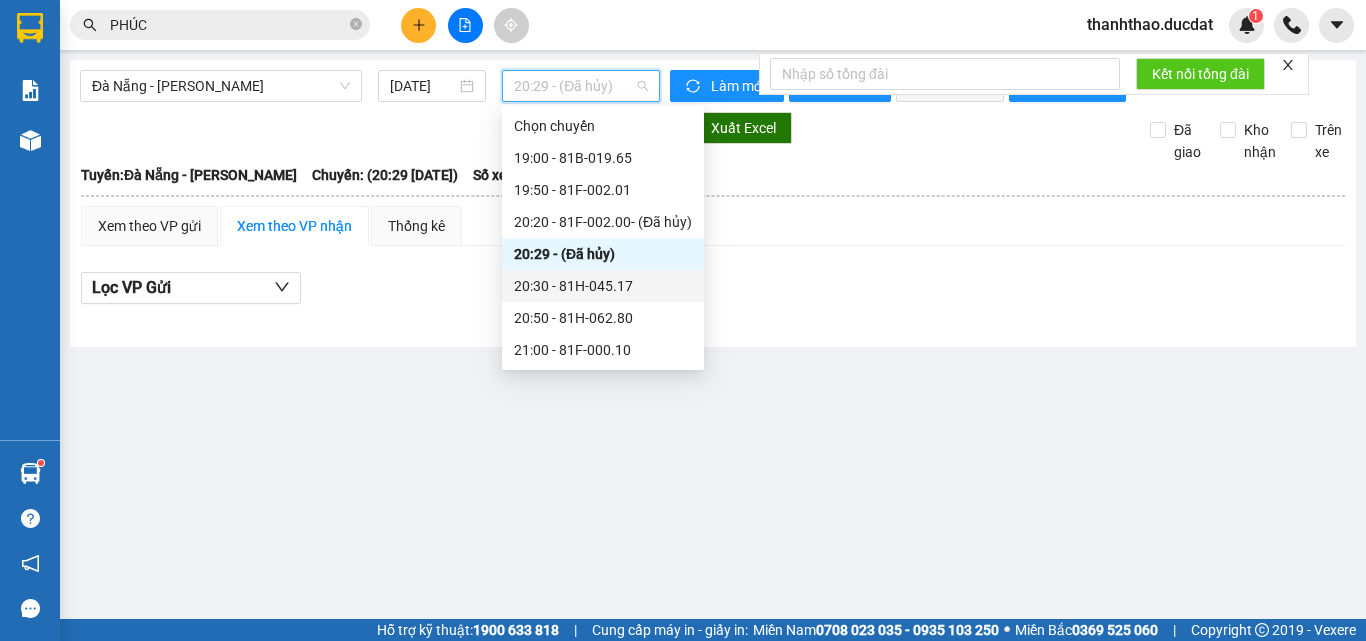 click on "20:30     - 81H-045.17" at bounding box center (603, 286) 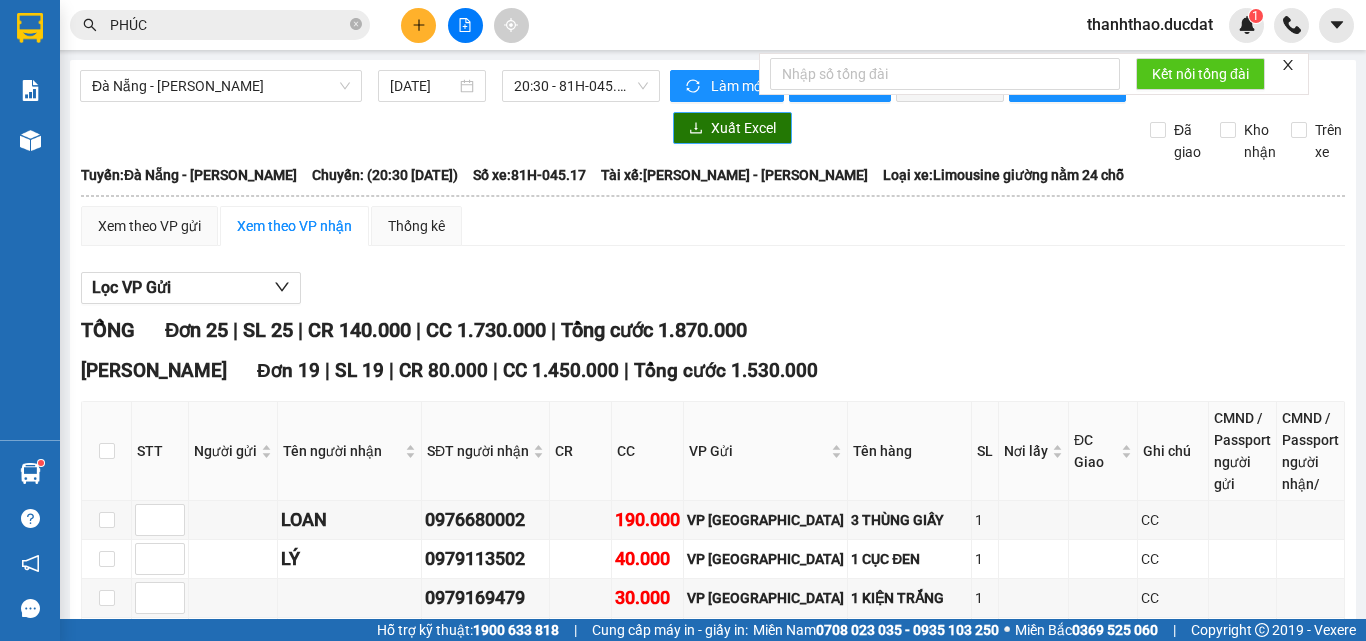 click on "Xuất Excel" at bounding box center (743, 128) 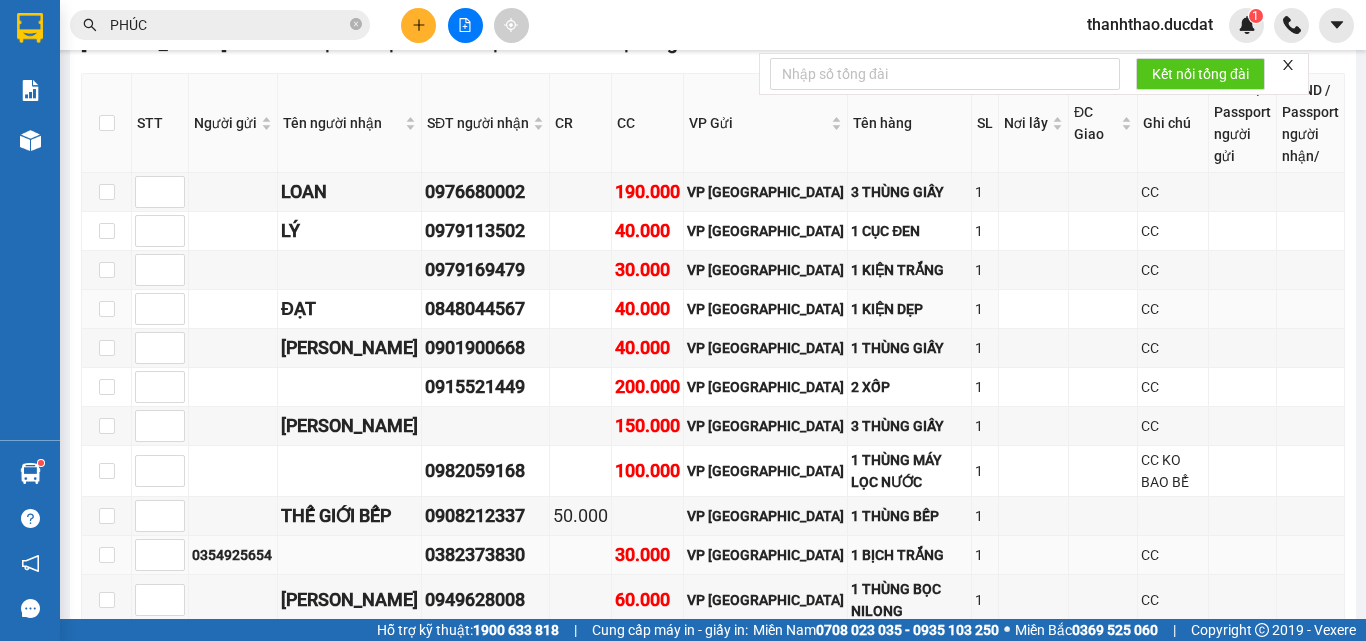 scroll, scrollTop: 454, scrollLeft: 0, axis: vertical 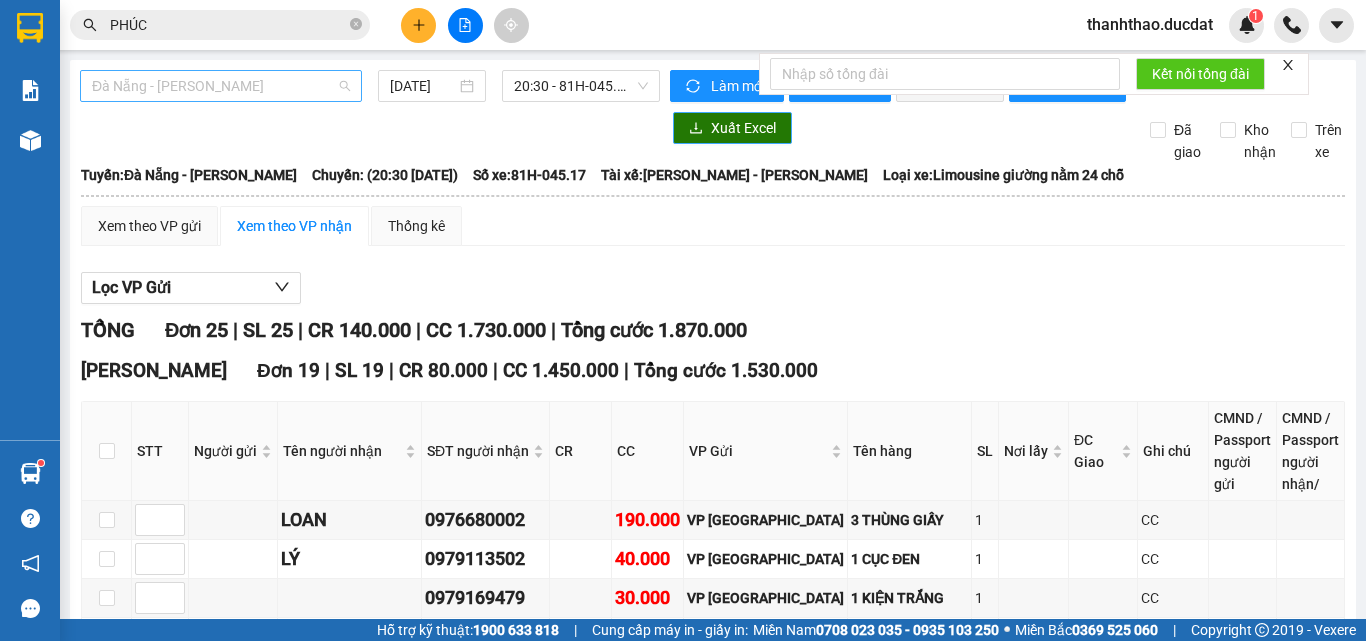 click on "Đà Nẵng - [PERSON_NAME]" at bounding box center (221, 86) 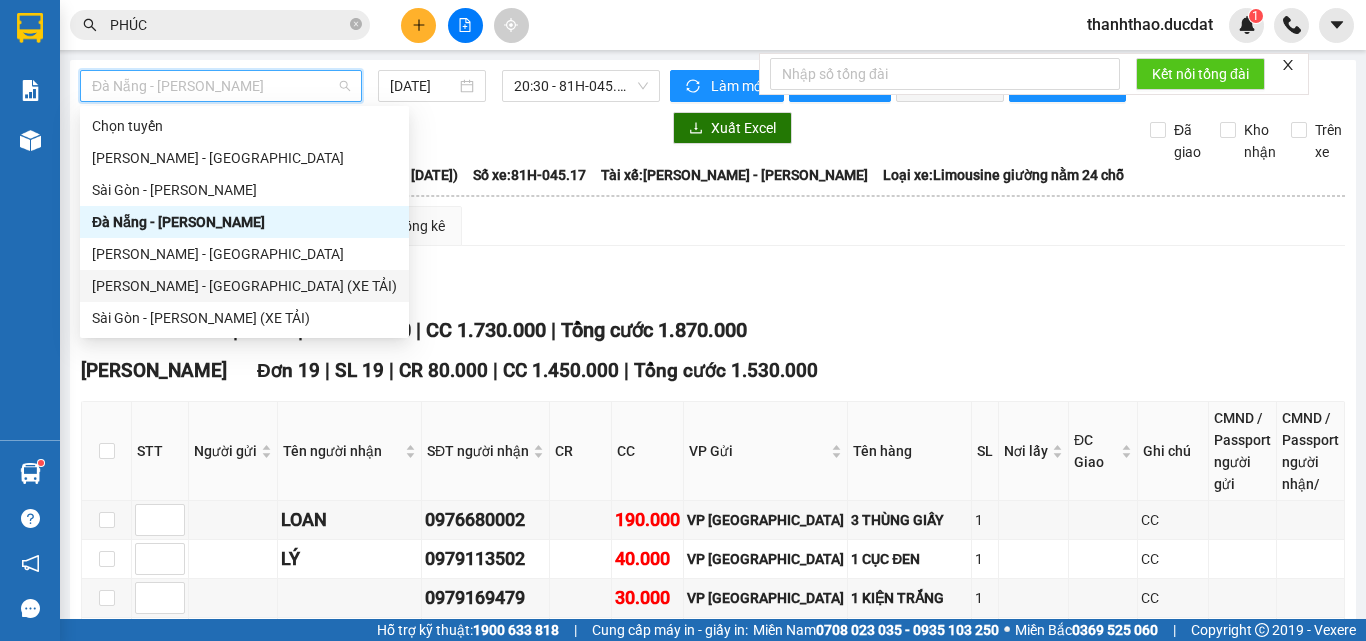 click on "[PERSON_NAME] - [GEOGRAPHIC_DATA] (XE TẢI)" at bounding box center [244, 286] 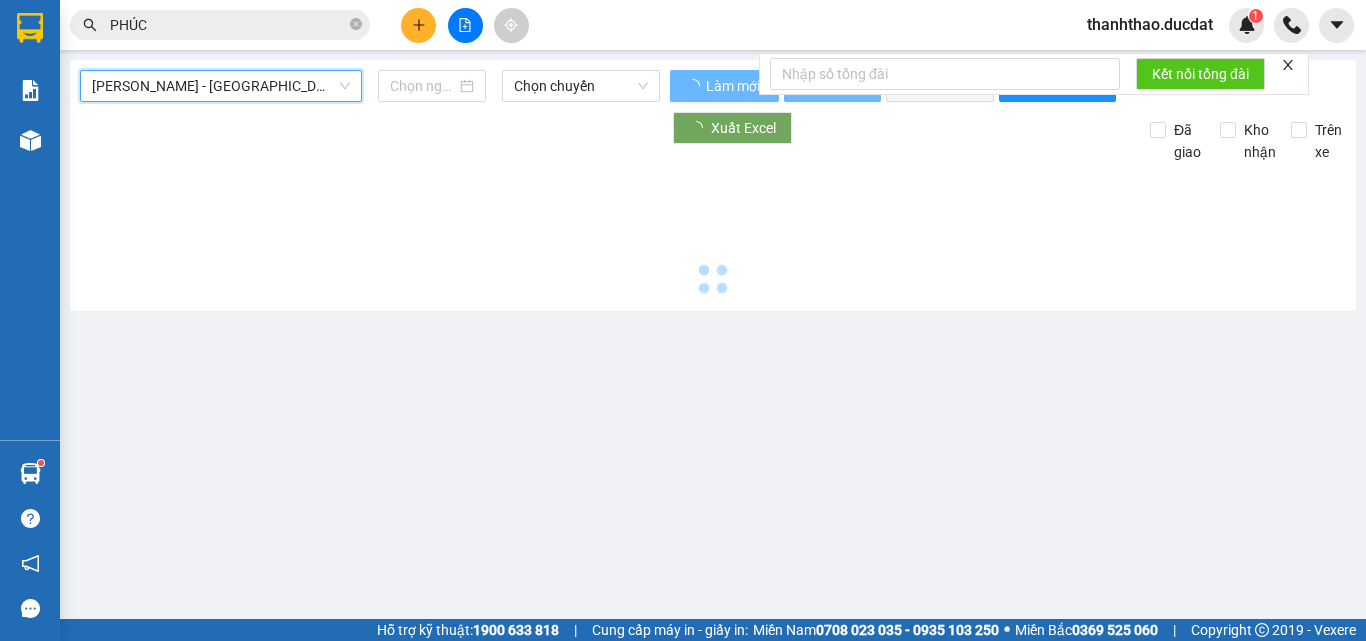 type on "[DATE]" 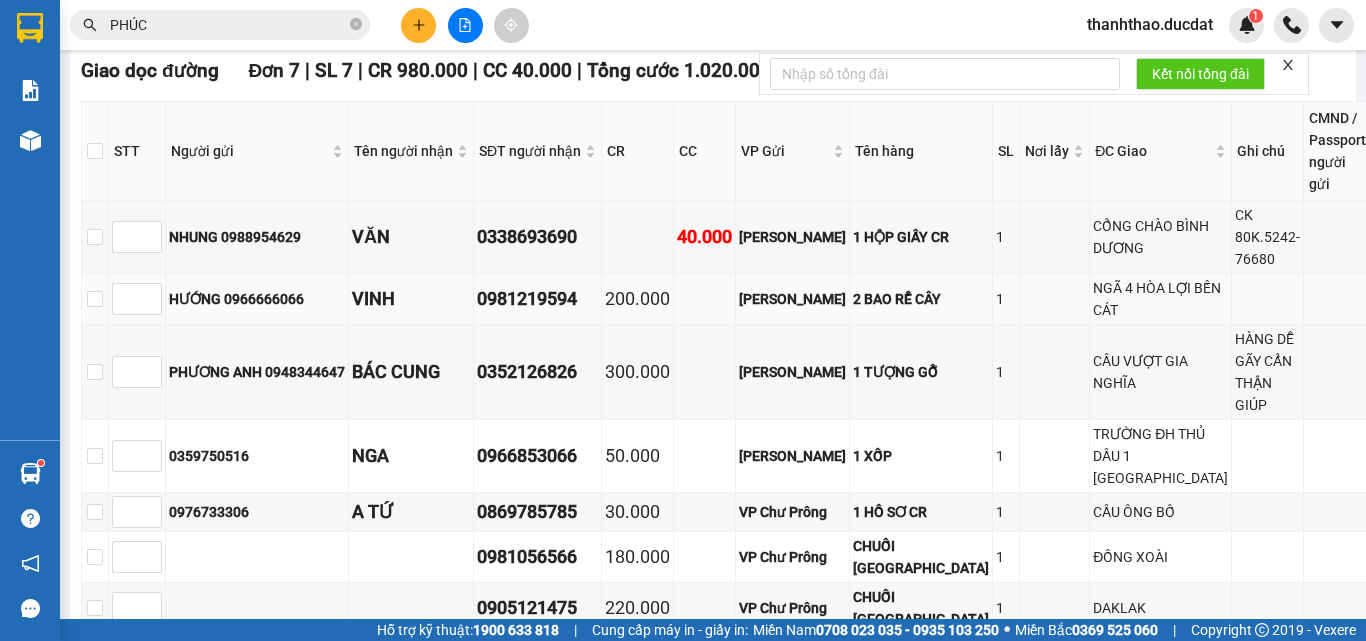 scroll, scrollTop: 500, scrollLeft: 0, axis: vertical 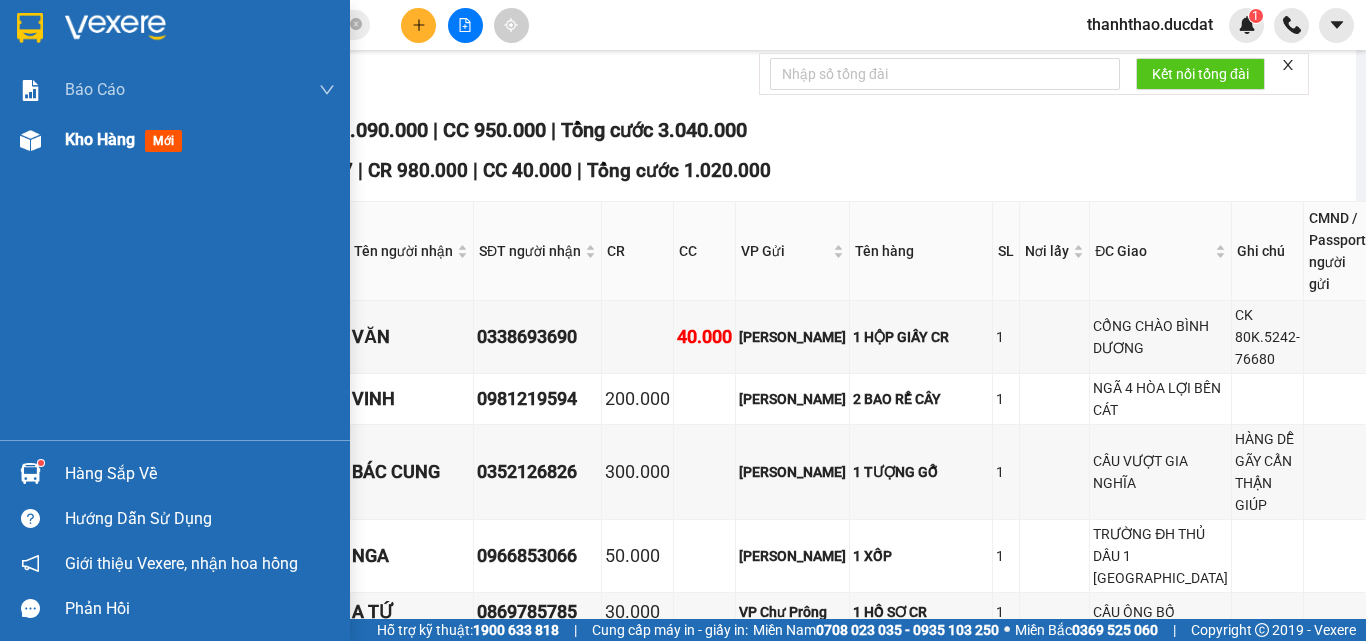 click on "Kho hàng" at bounding box center (100, 139) 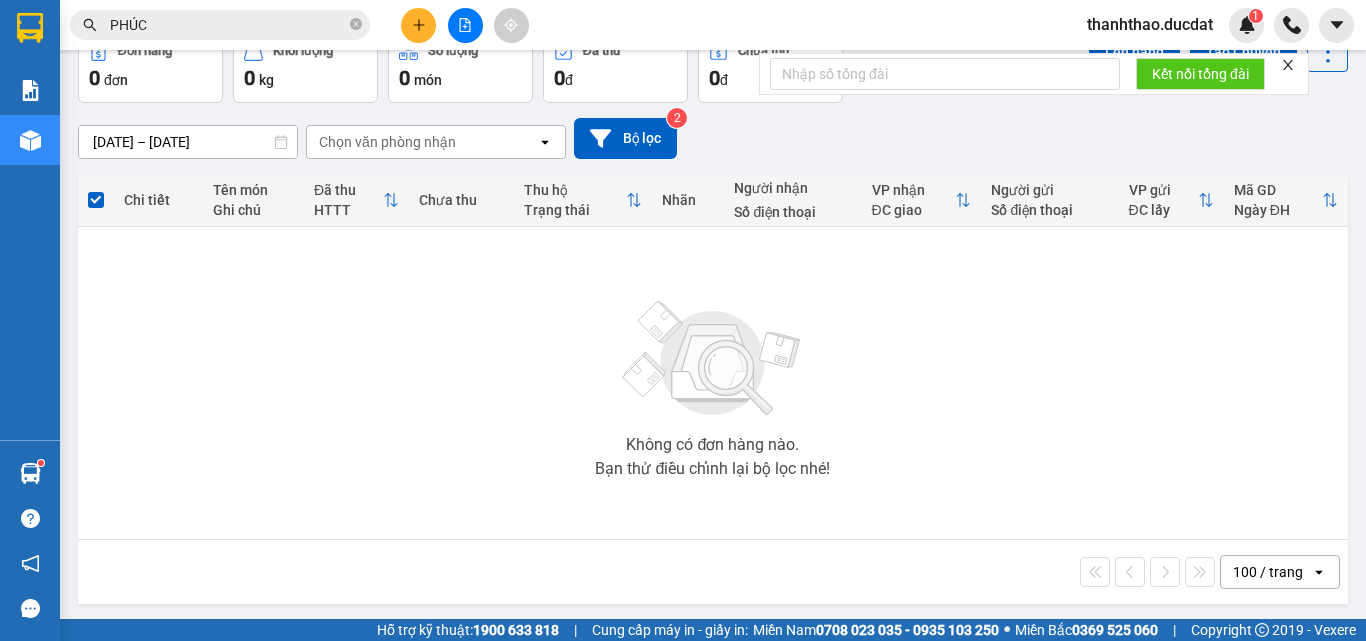 scroll, scrollTop: 111, scrollLeft: 0, axis: vertical 